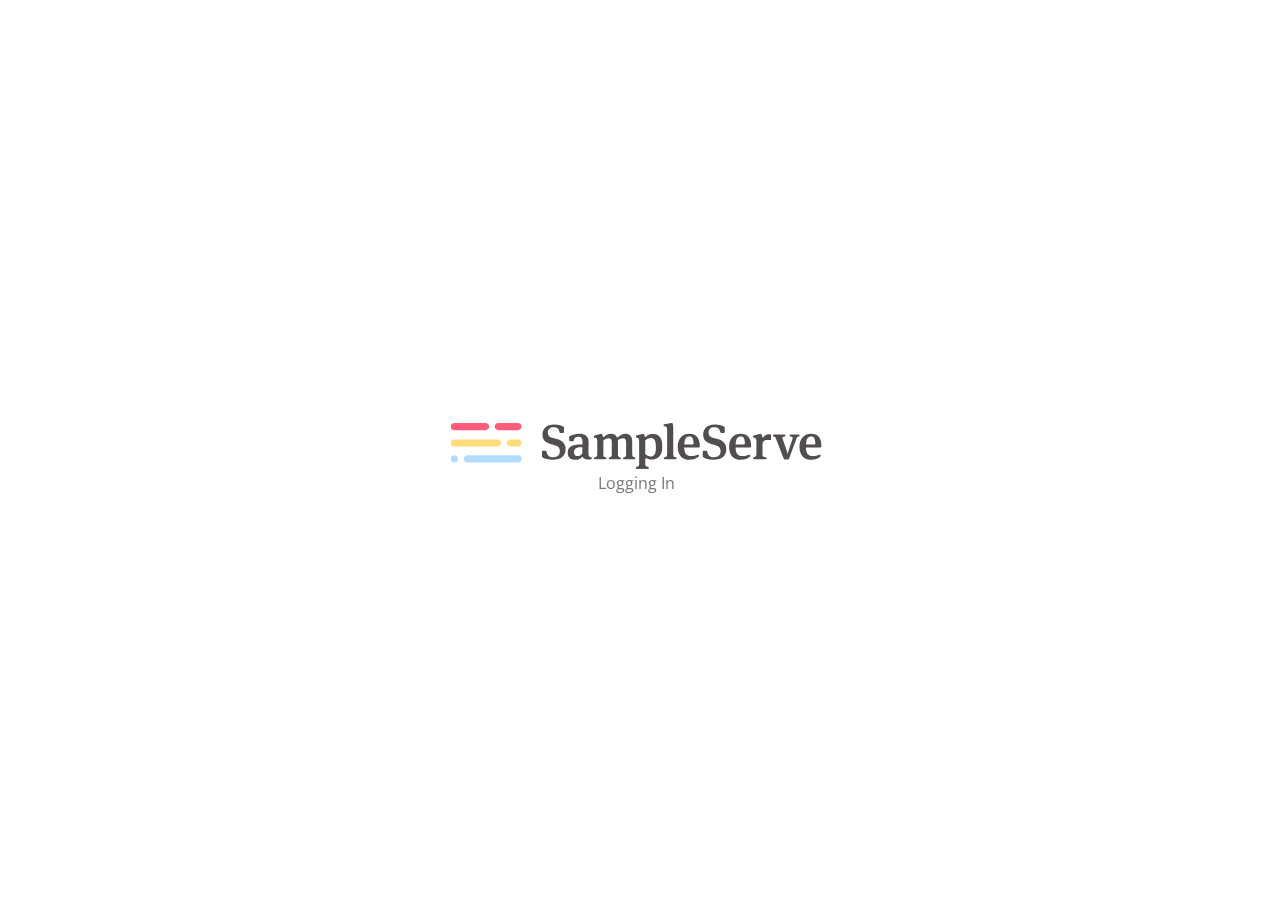 scroll, scrollTop: 0, scrollLeft: 0, axis: both 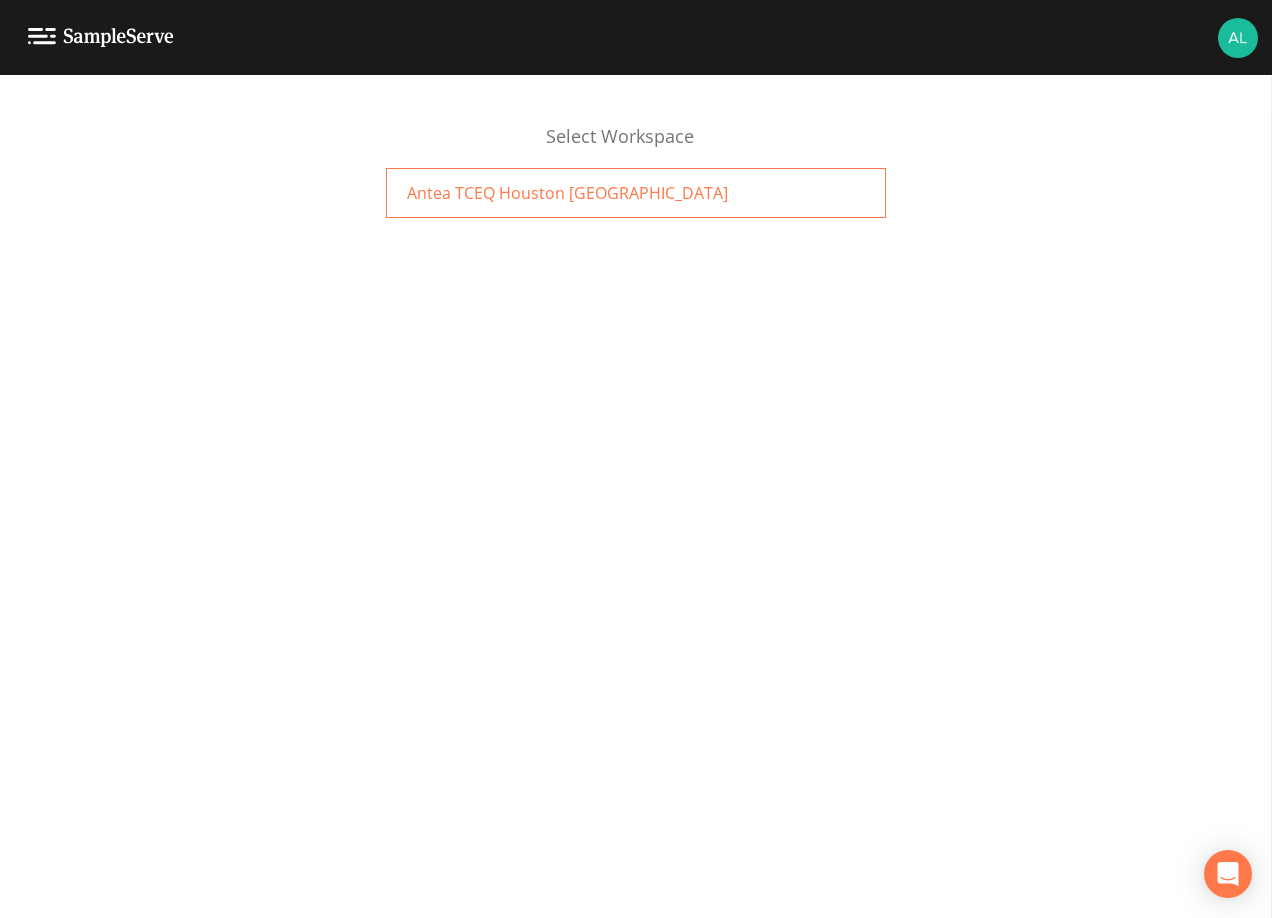 click on "Antea TCEQ Houston [GEOGRAPHIC_DATA]" at bounding box center (636, 193) 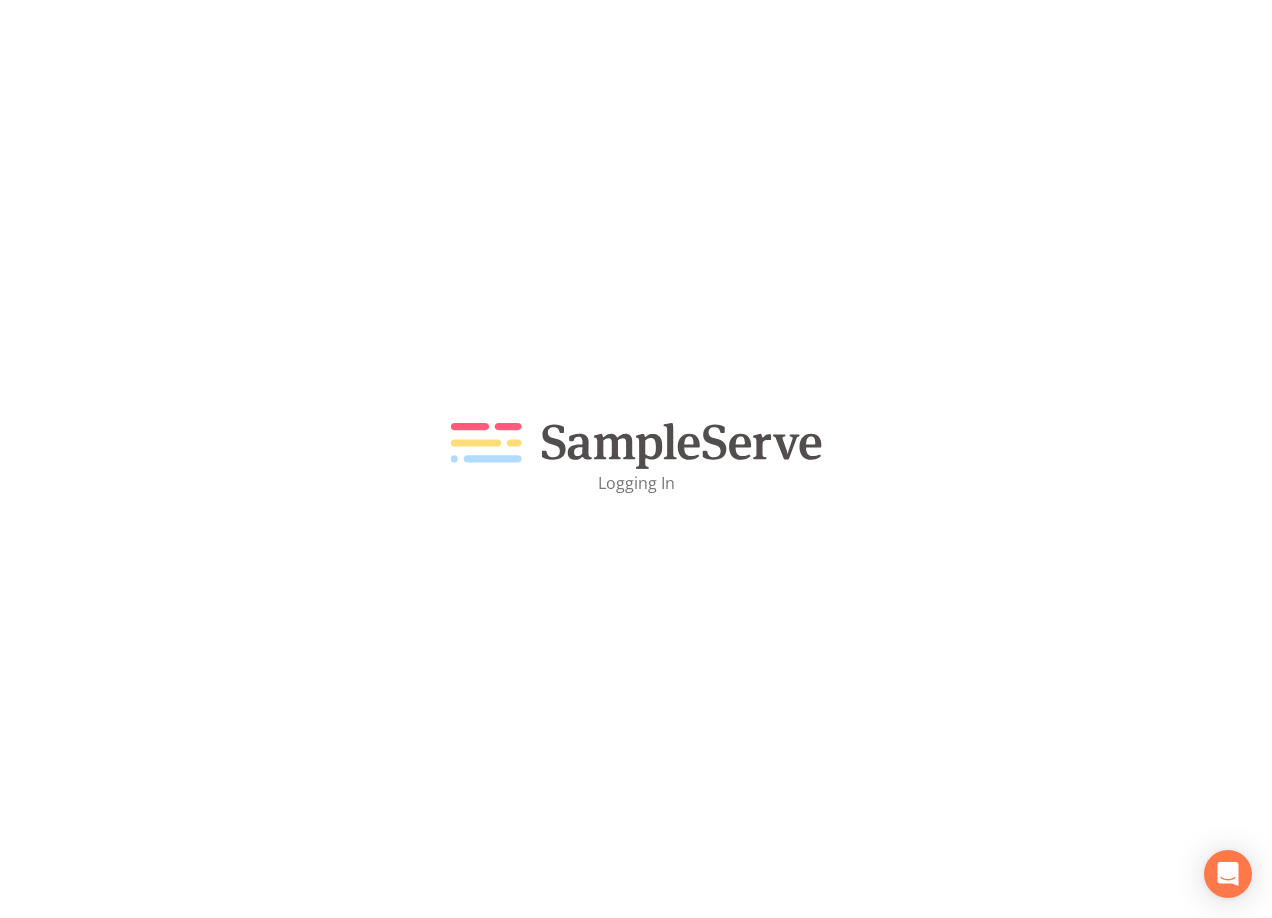 scroll, scrollTop: 0, scrollLeft: 0, axis: both 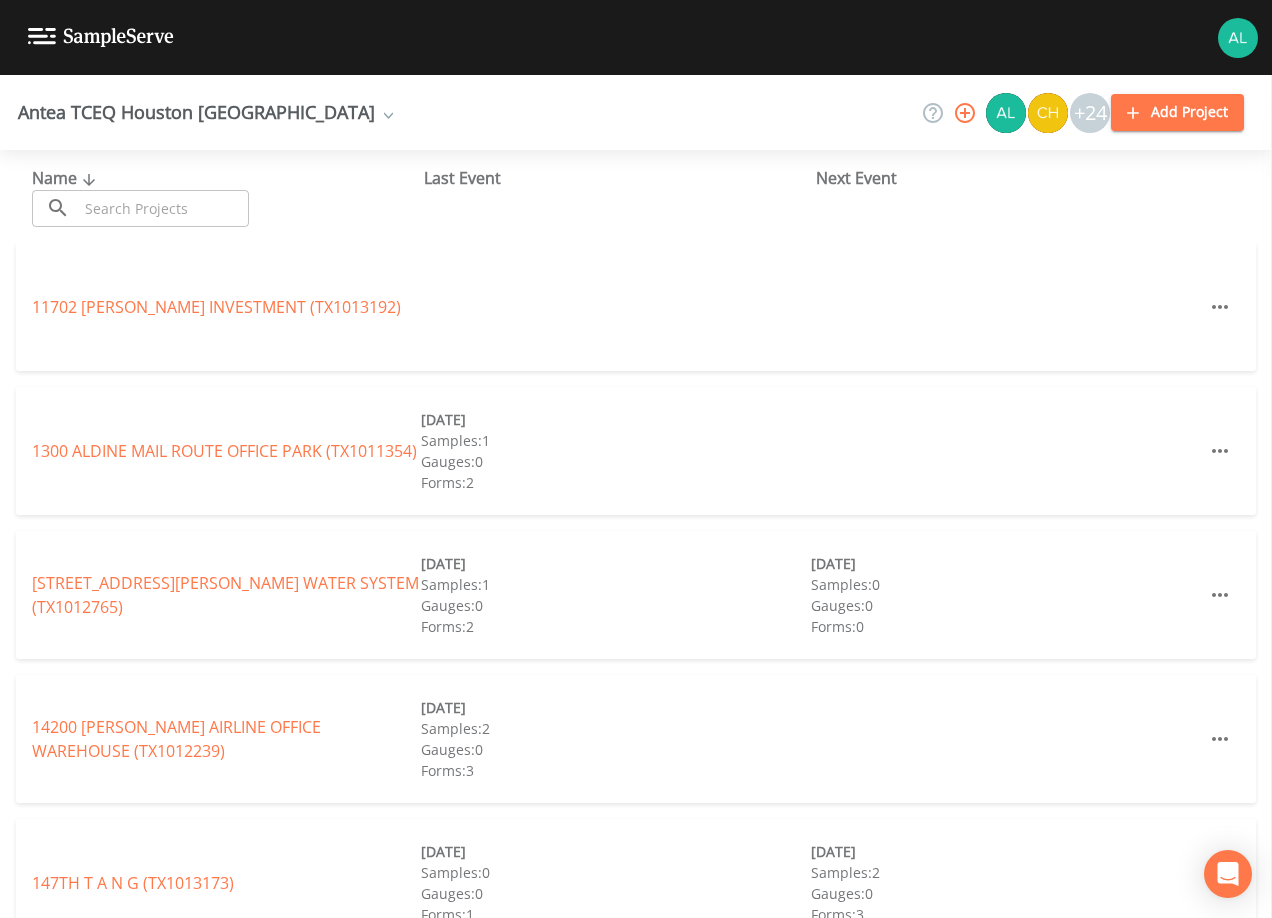 click at bounding box center (163, 208) 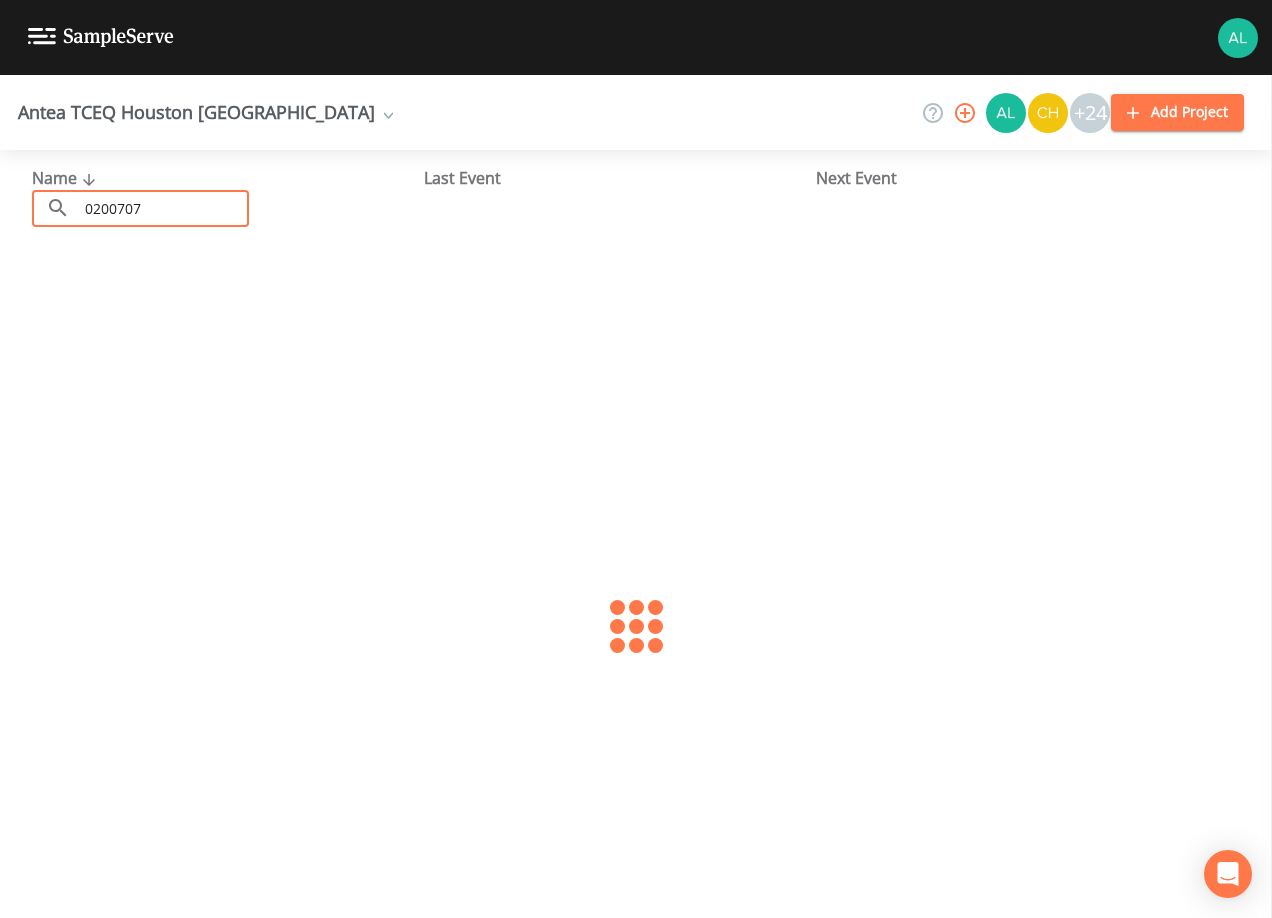 type on "0200707" 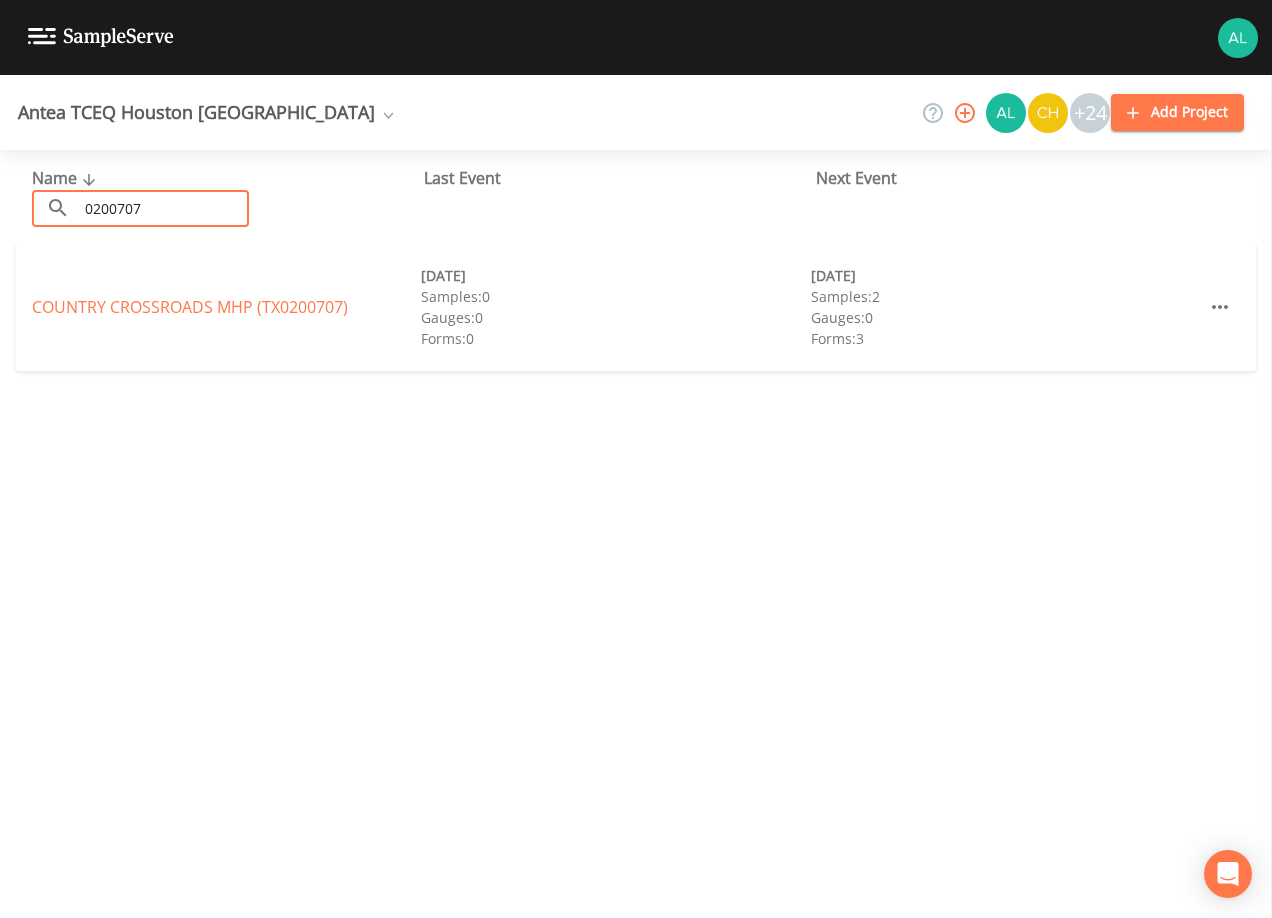 click on "COUNTRY CROSSROADS MHP   (TX0200707) [DATE] Samples:  0 Gauges:  0 Forms:  0 [DATE] Samples:  2 Gauges:  0 Forms:  3" at bounding box center [636, 307] 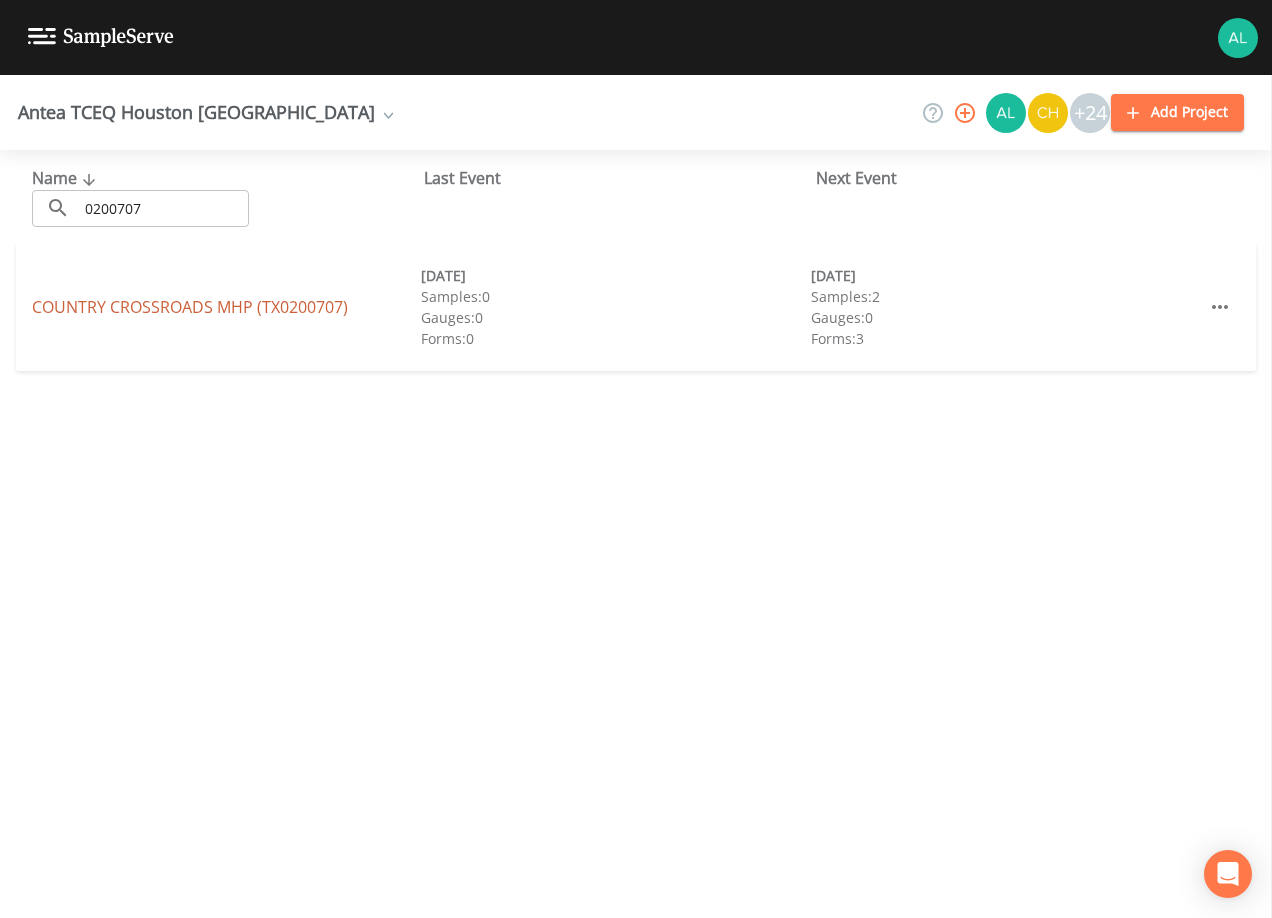 click on "COUNTRY CROSSROADS MHP   (TX0200707)" at bounding box center (190, 307) 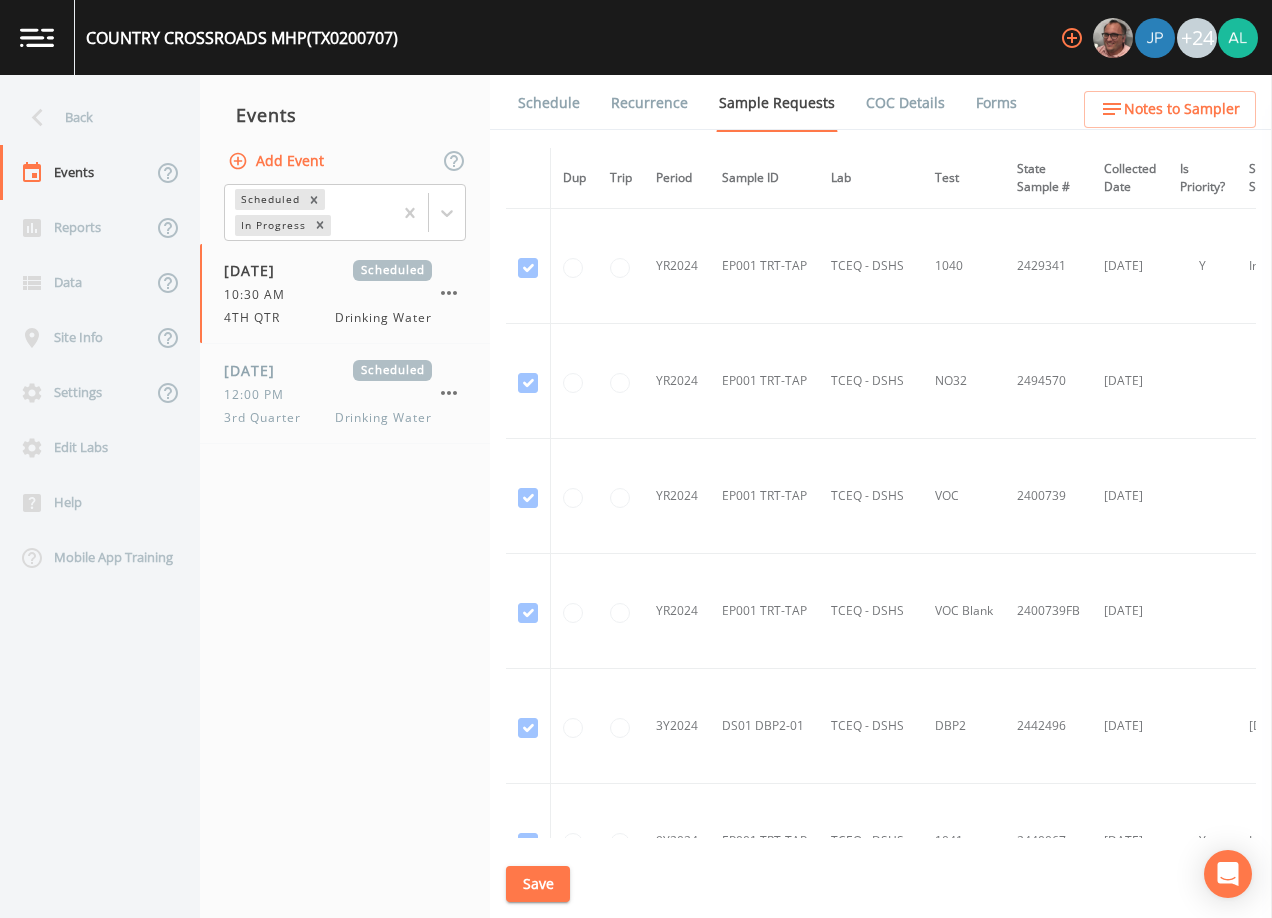 click on "Schedule" at bounding box center [549, 103] 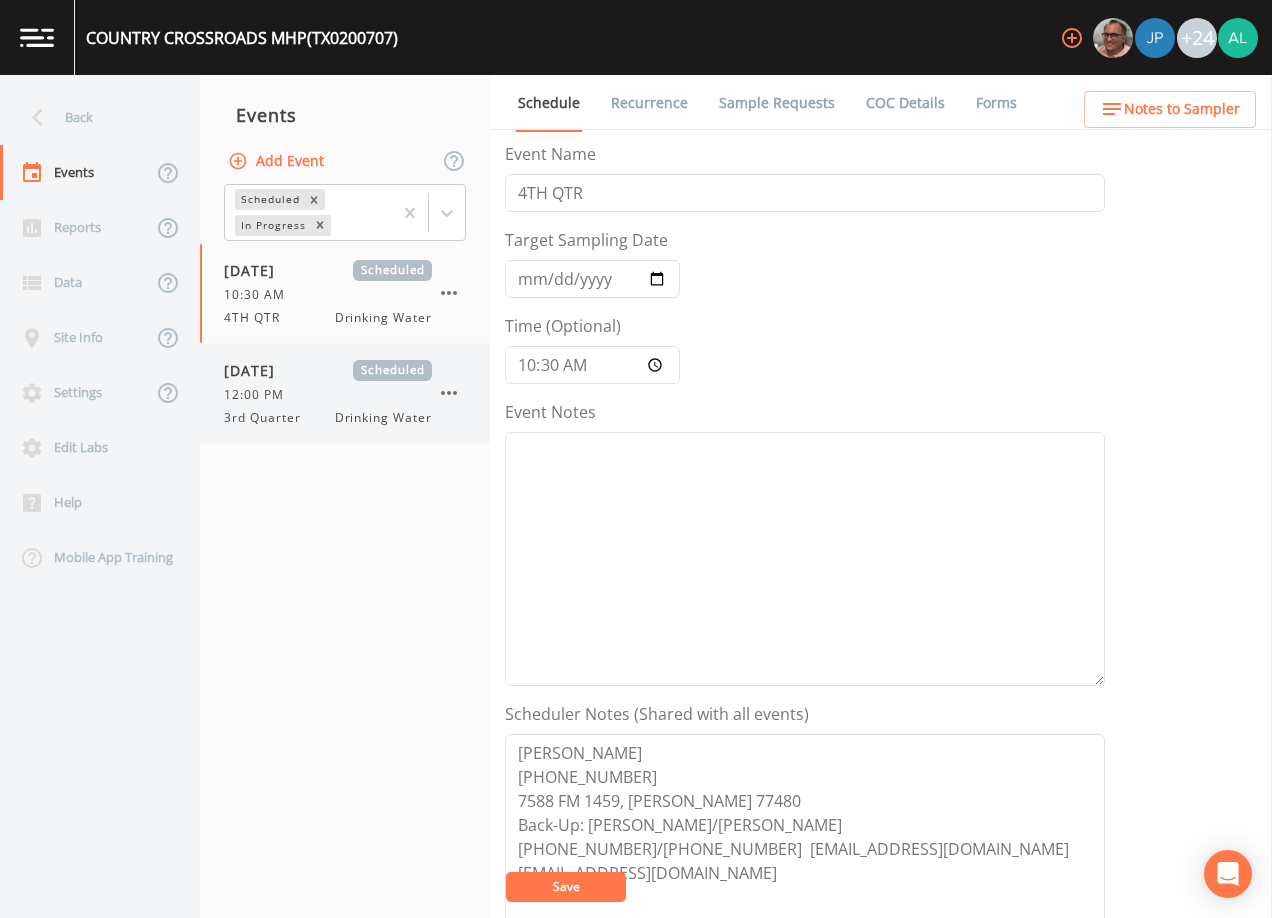 click on "[DATE] Scheduled 12:00 PM 3rd Quarter  Drinking Water" at bounding box center (345, 393) 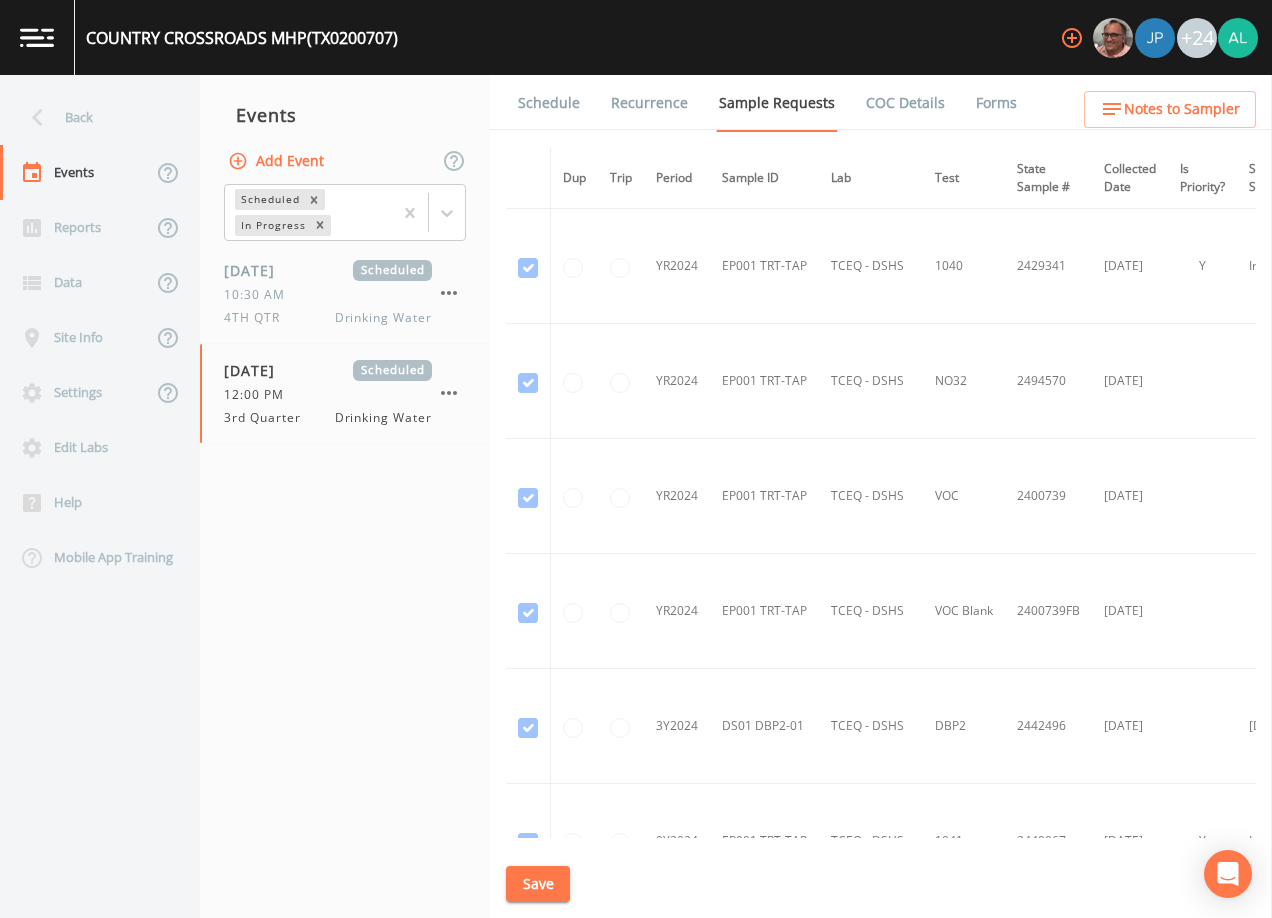 click on "Schedule" at bounding box center [549, 103] 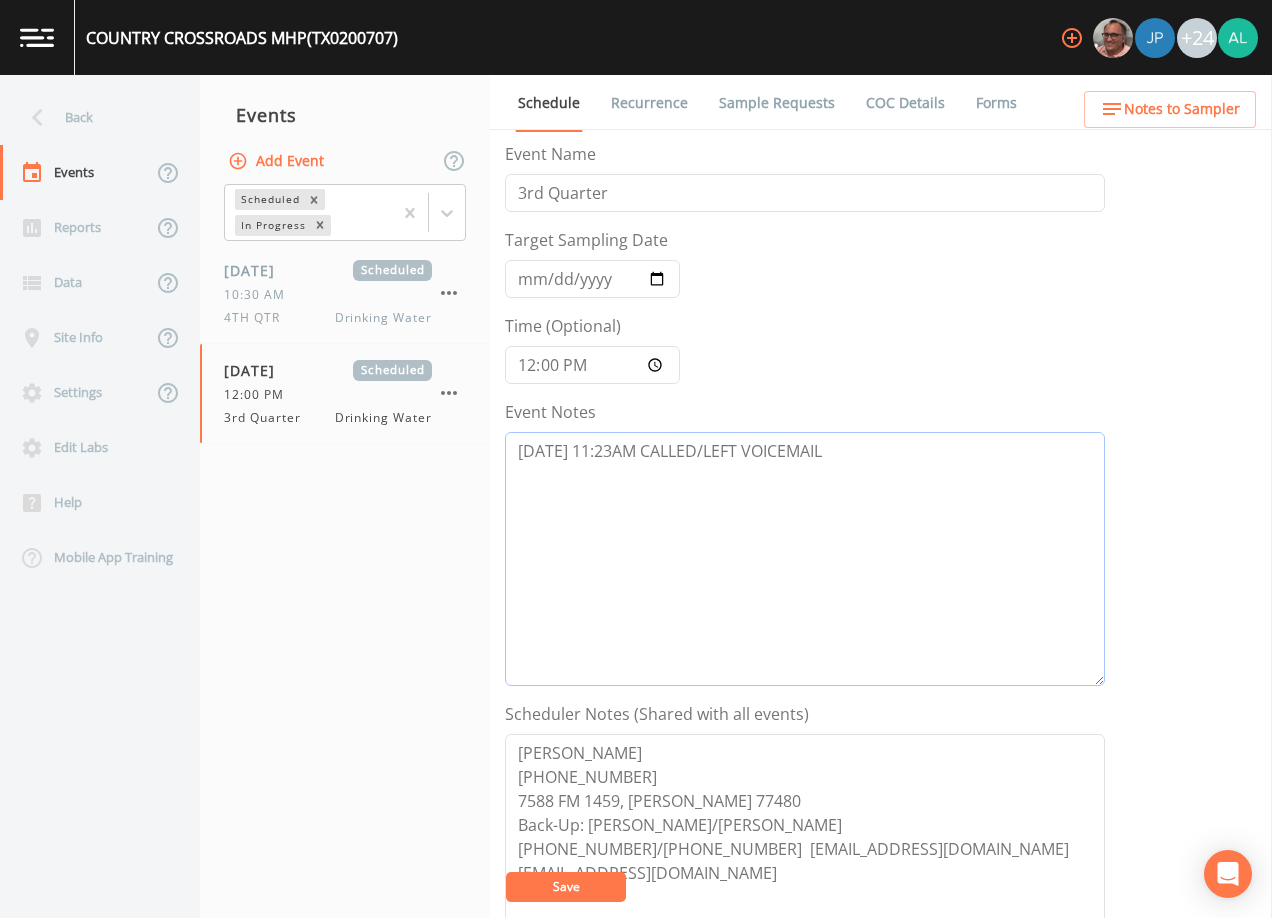 drag, startPoint x: 832, startPoint y: 451, endPoint x: 444, endPoint y: 454, distance: 388.0116 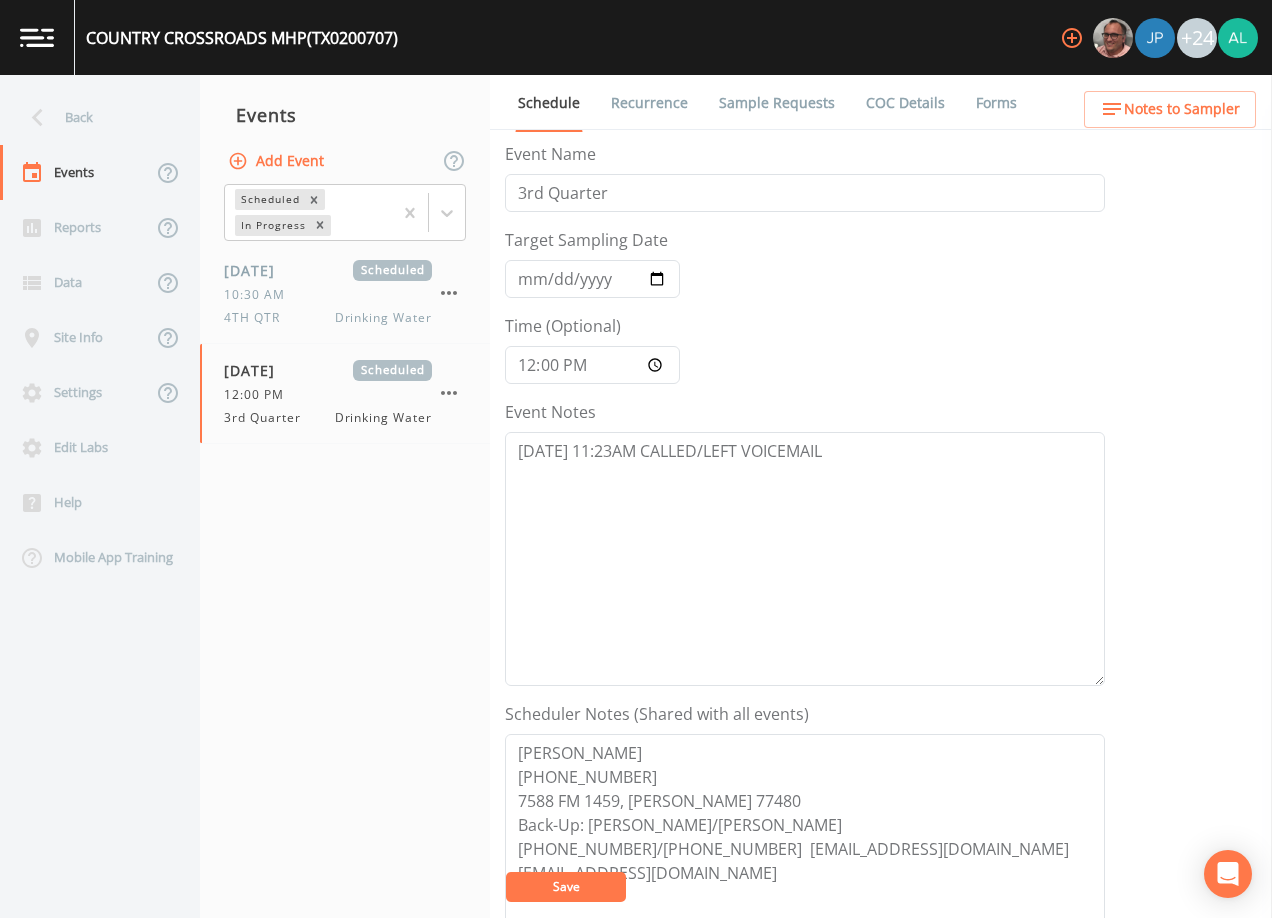 click on "Event Notes 7/16 @ 11:23AM CALLED/LEFT VOICEMAIL" at bounding box center [805, 543] 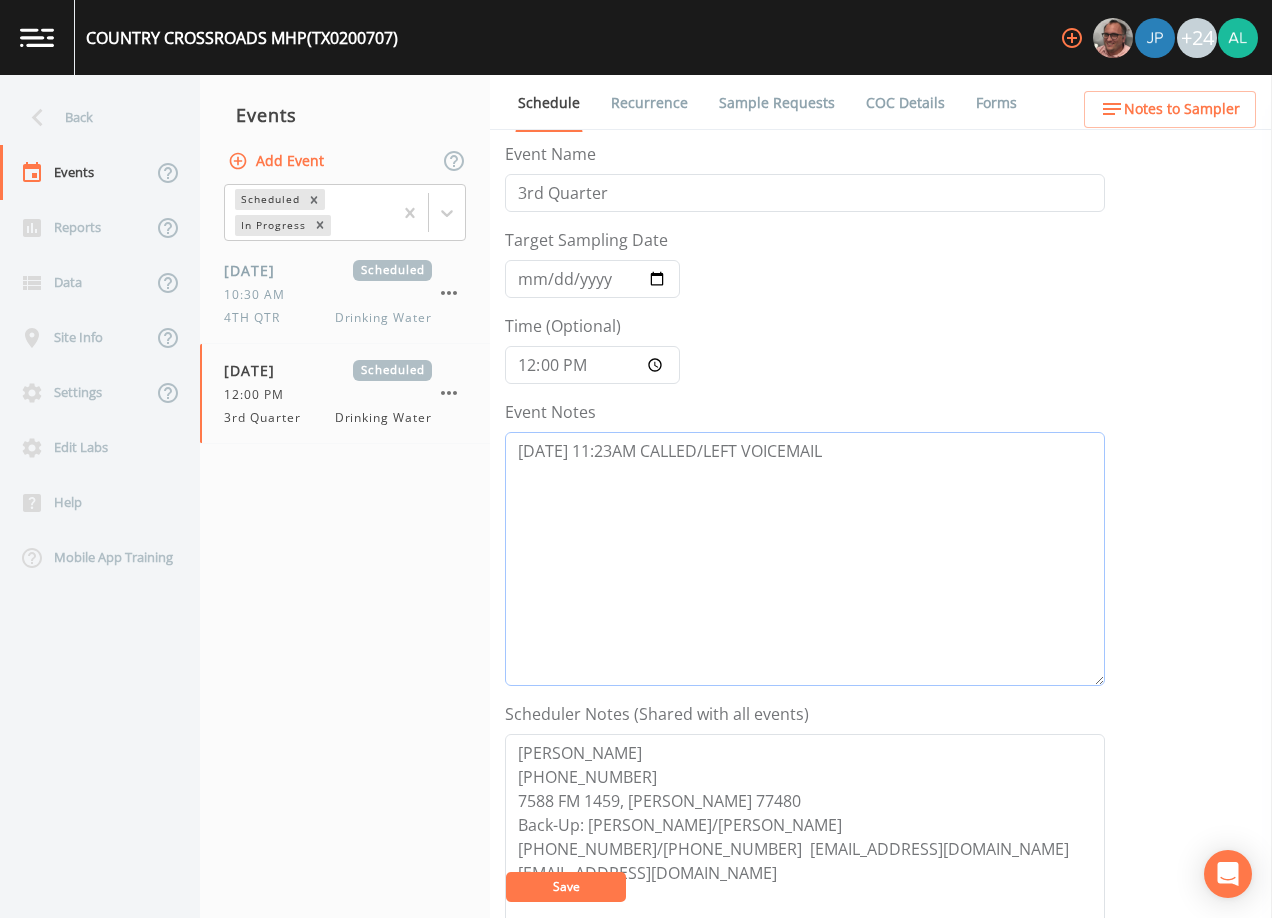 click on "7/16 @ 11:23AM CALLED/LEFT VOICEMAIL" at bounding box center (805, 559) 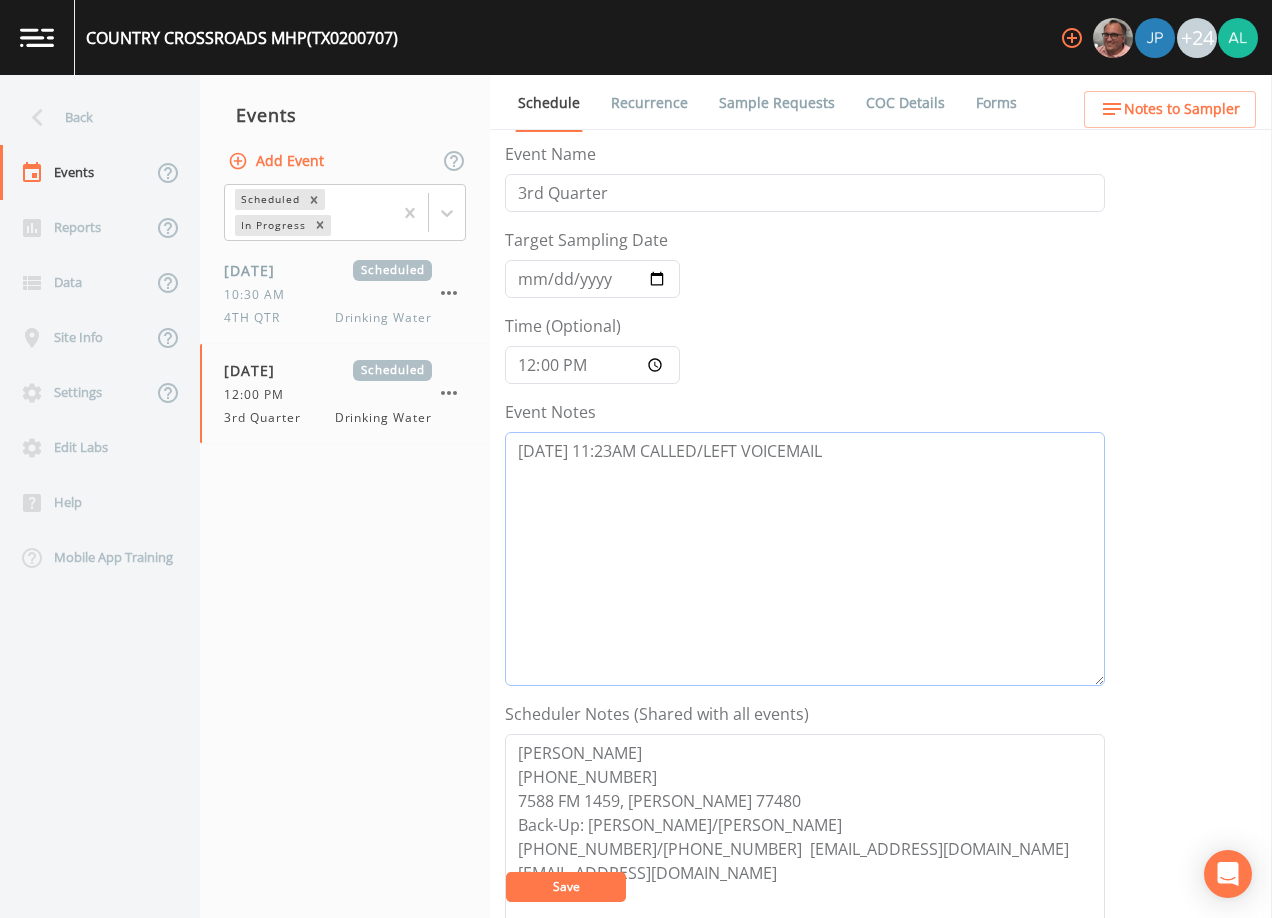 drag, startPoint x: 864, startPoint y: 445, endPoint x: 611, endPoint y: 472, distance: 254.43663 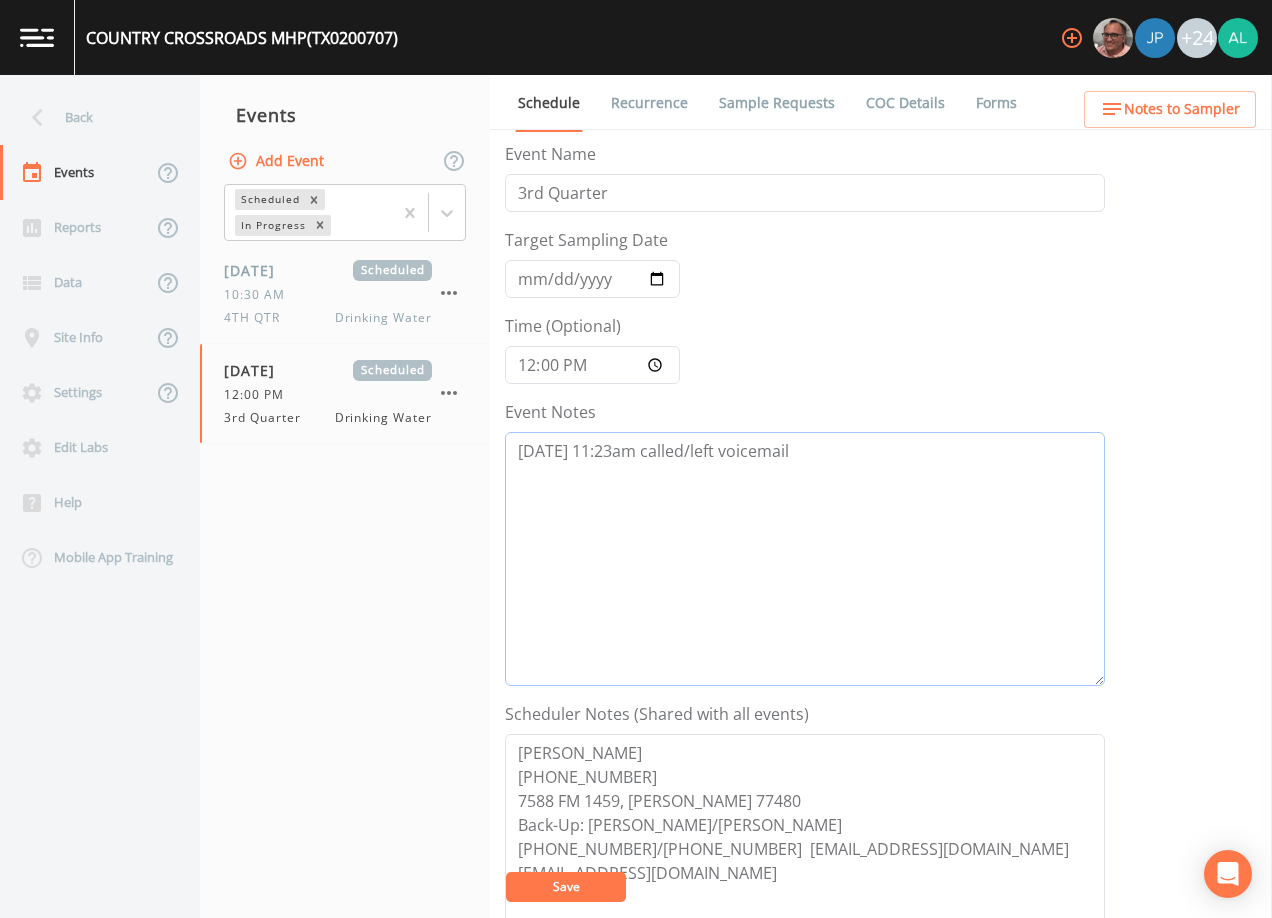 type on "[DATE] 11:23am called/left voicemail" 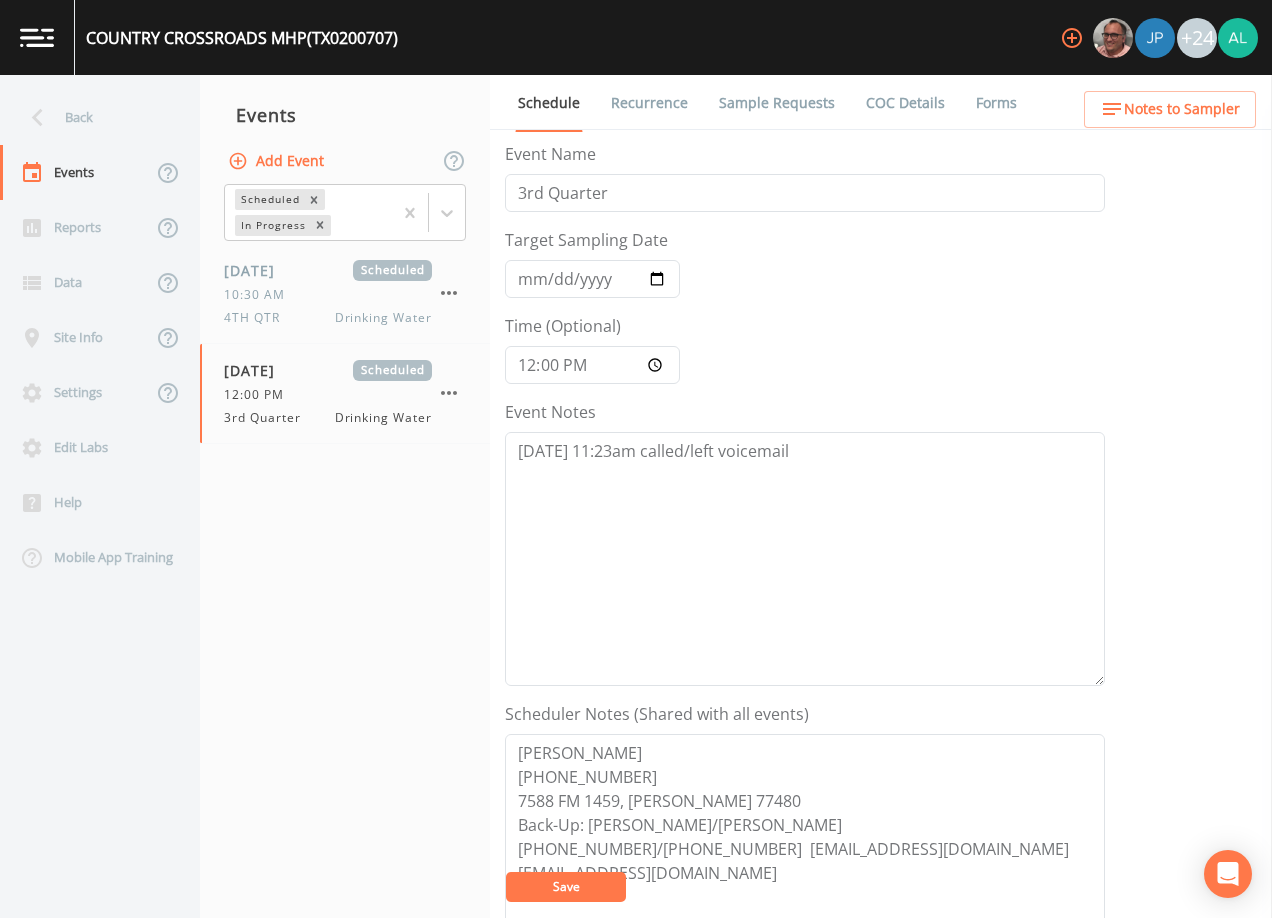 click on "Save" at bounding box center (566, 887) 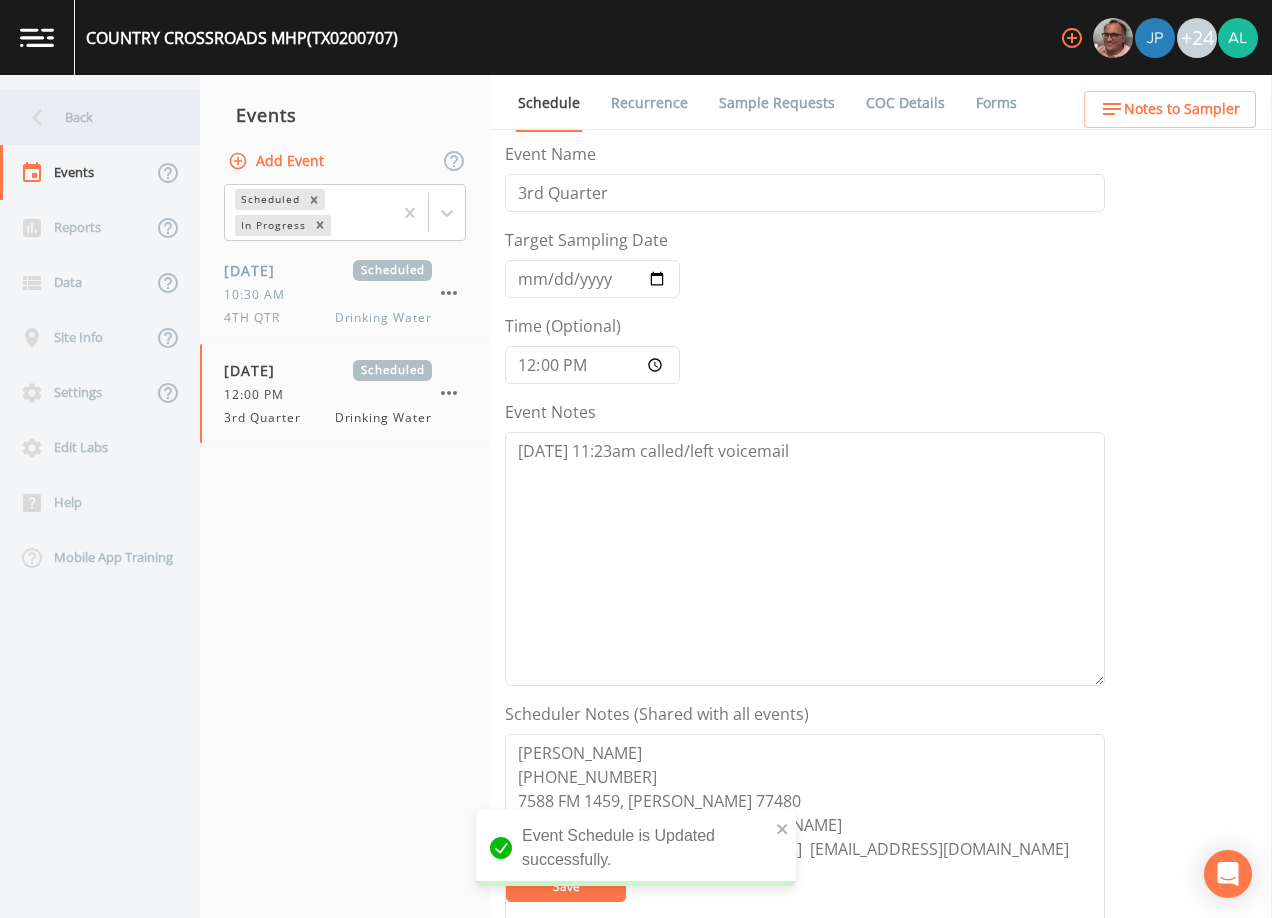 click on "Back" at bounding box center [90, 117] 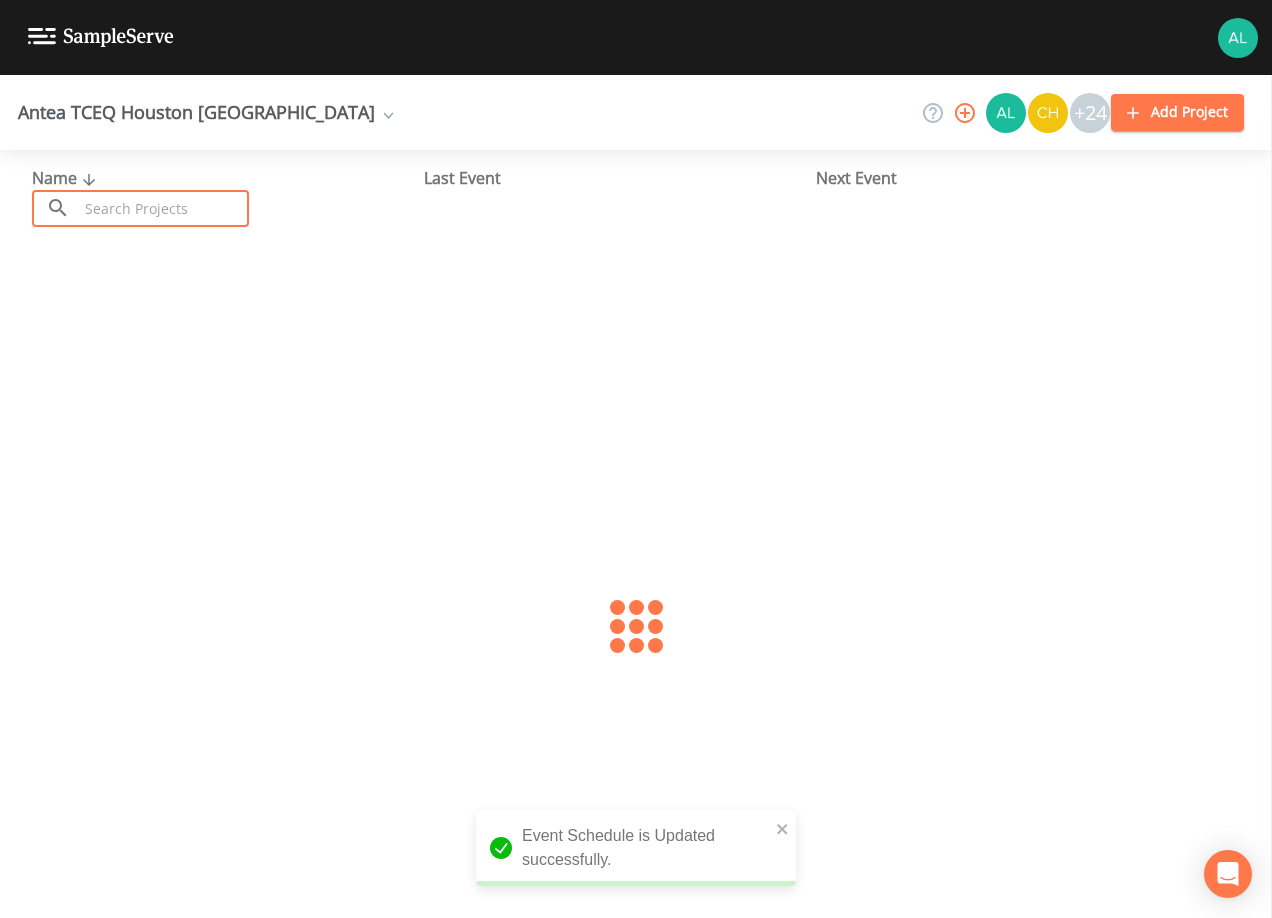 click at bounding box center (163, 208) 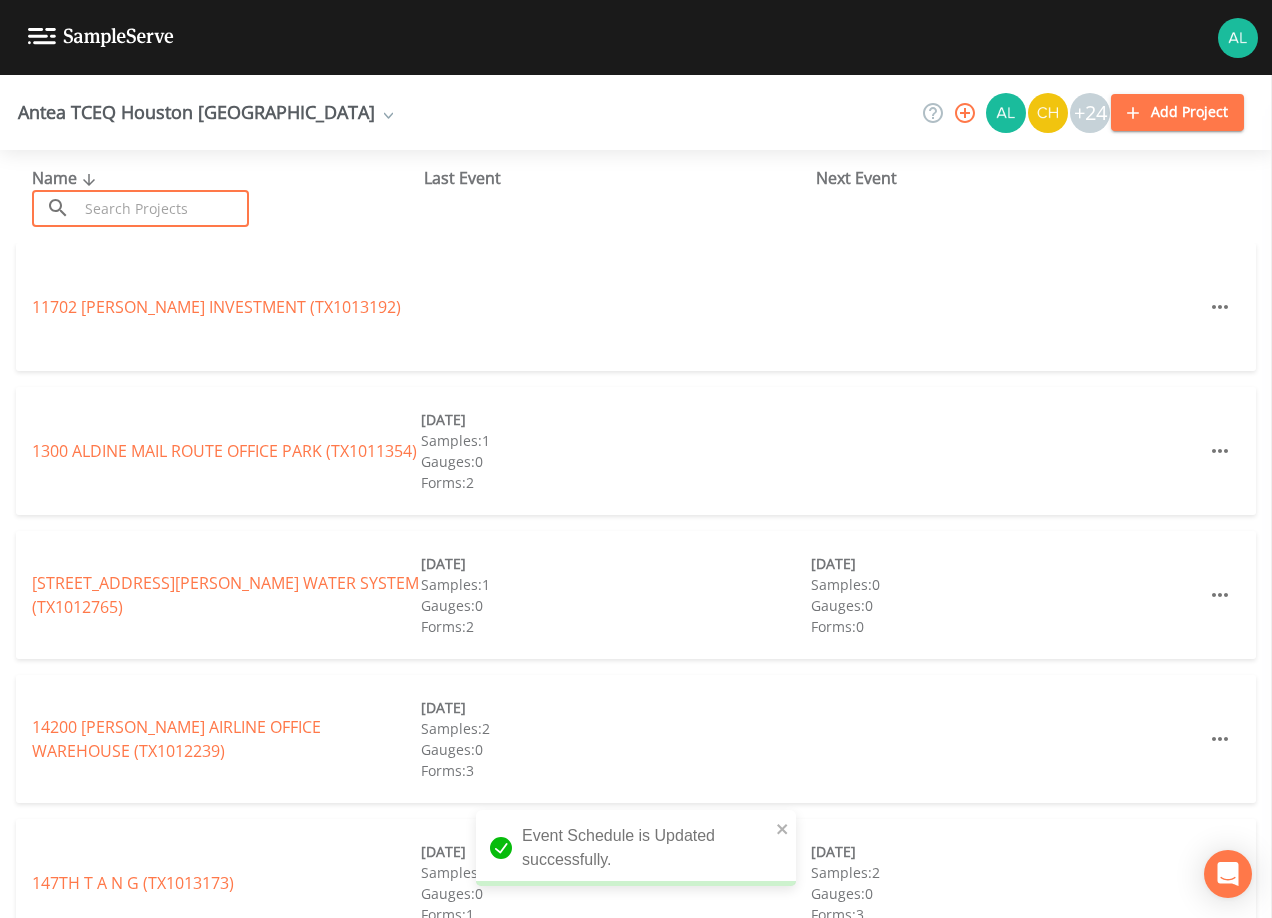 type on "0" 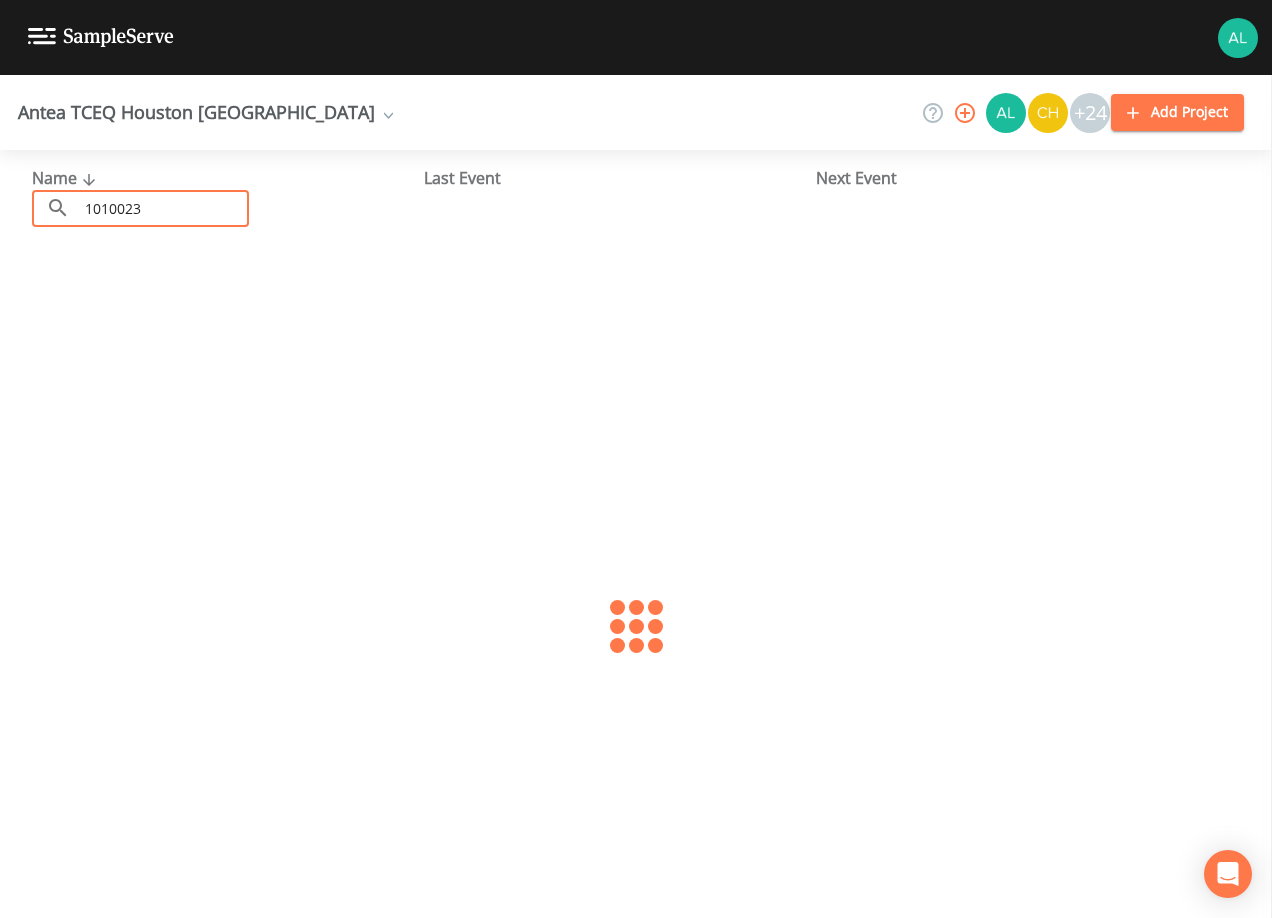 type on "1010023" 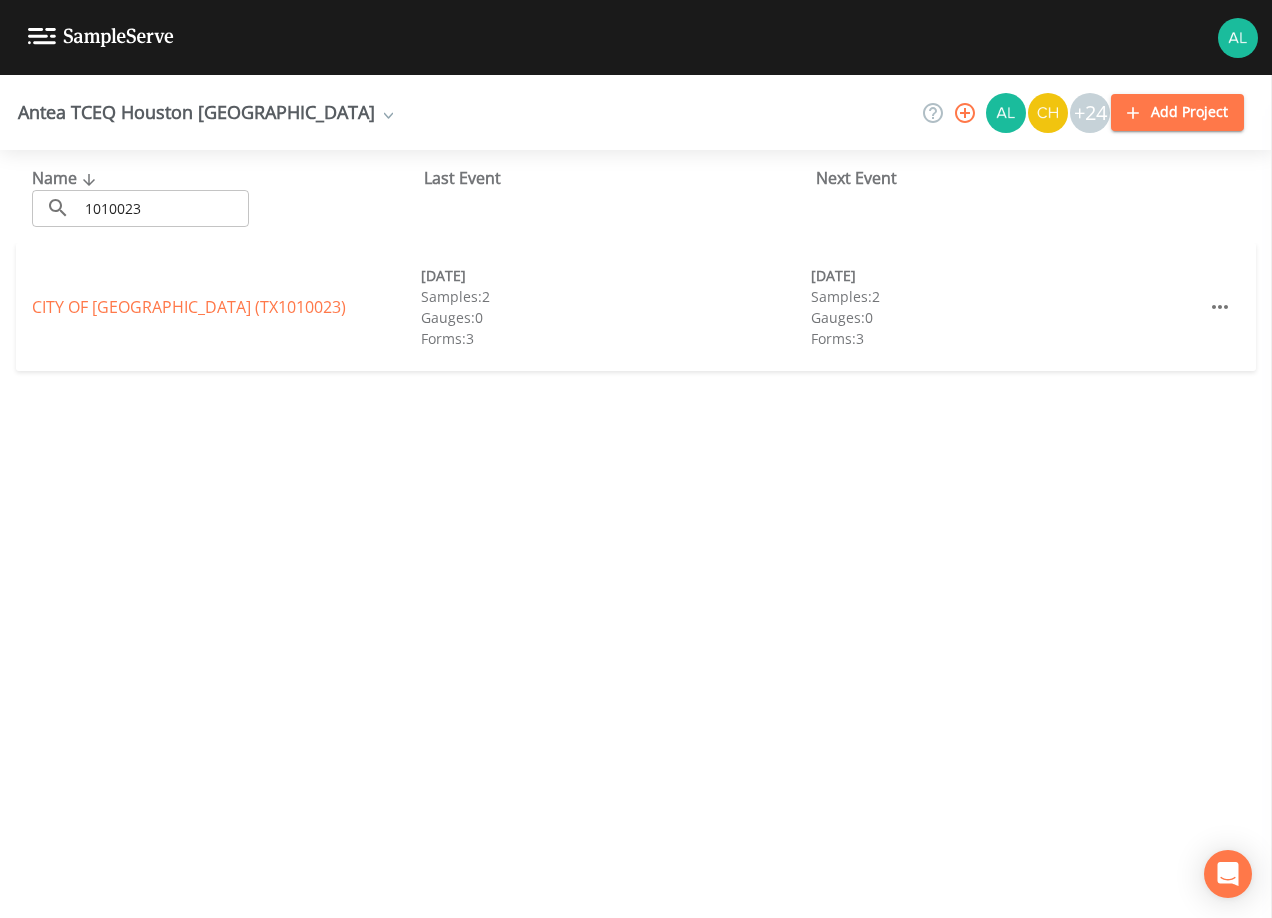 drag, startPoint x: 192, startPoint y: 319, endPoint x: 192, endPoint y: 282, distance: 37 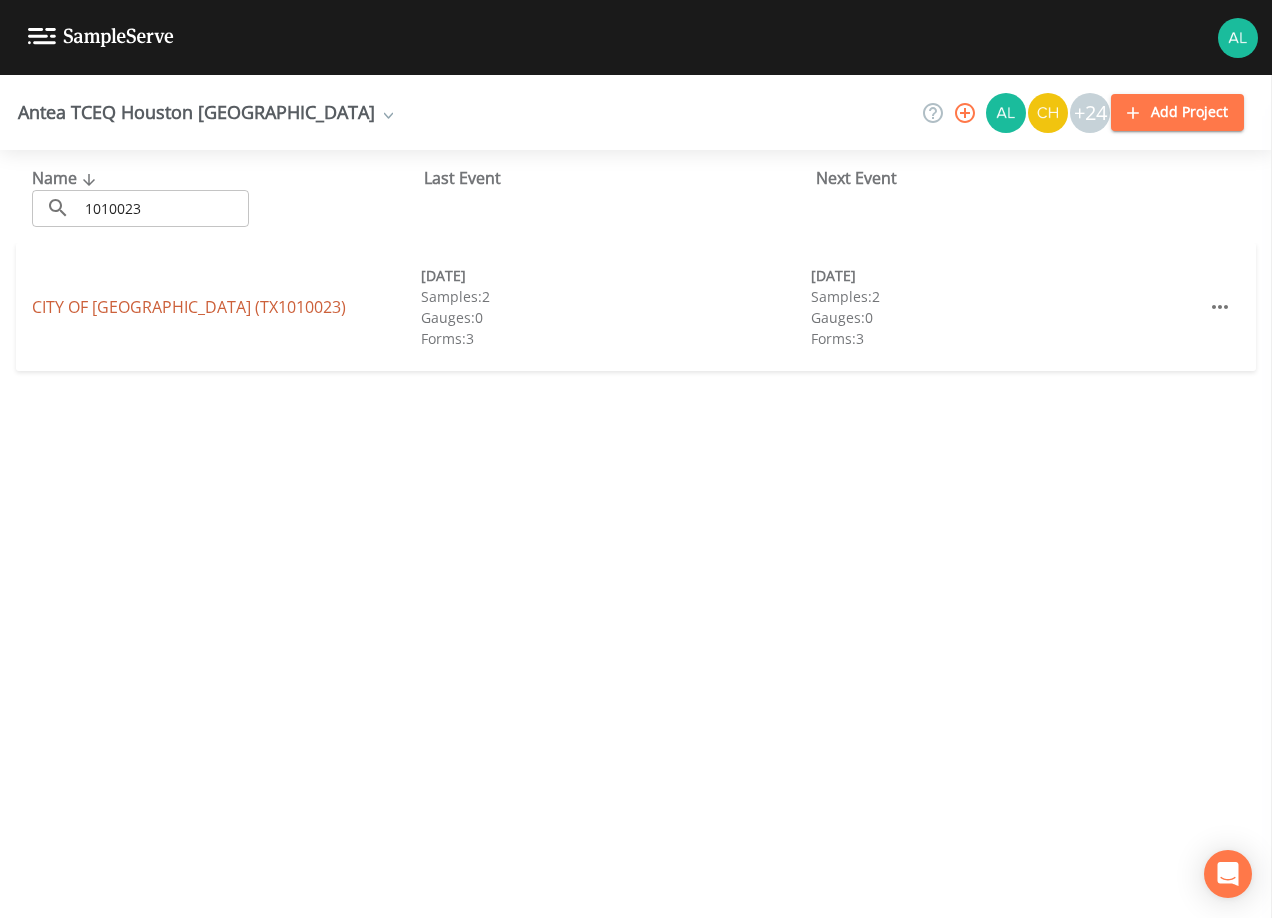 click on "CITY OF SOUTHSIDE PLACE   (TX1010023)" at bounding box center (189, 307) 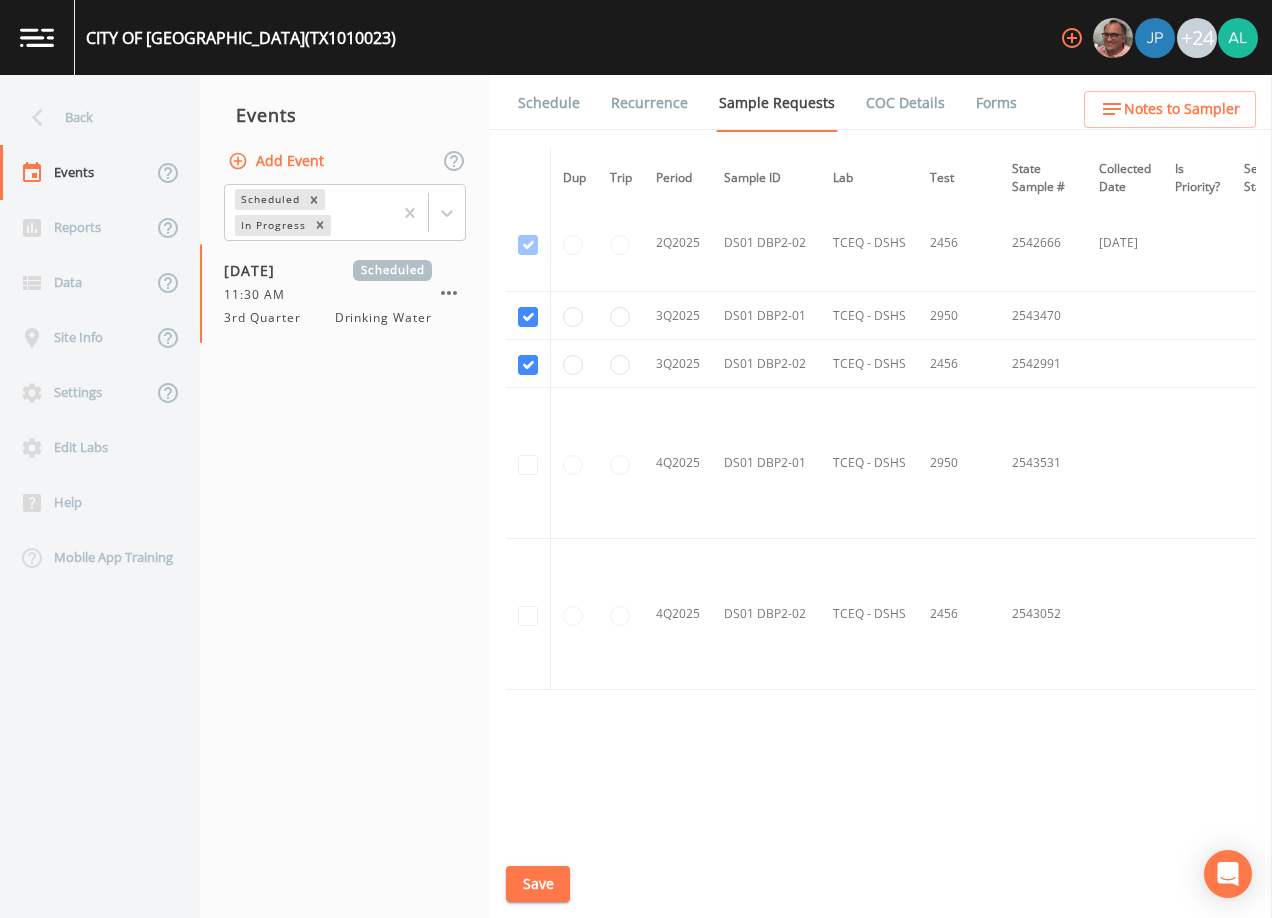 scroll, scrollTop: 2456, scrollLeft: 0, axis: vertical 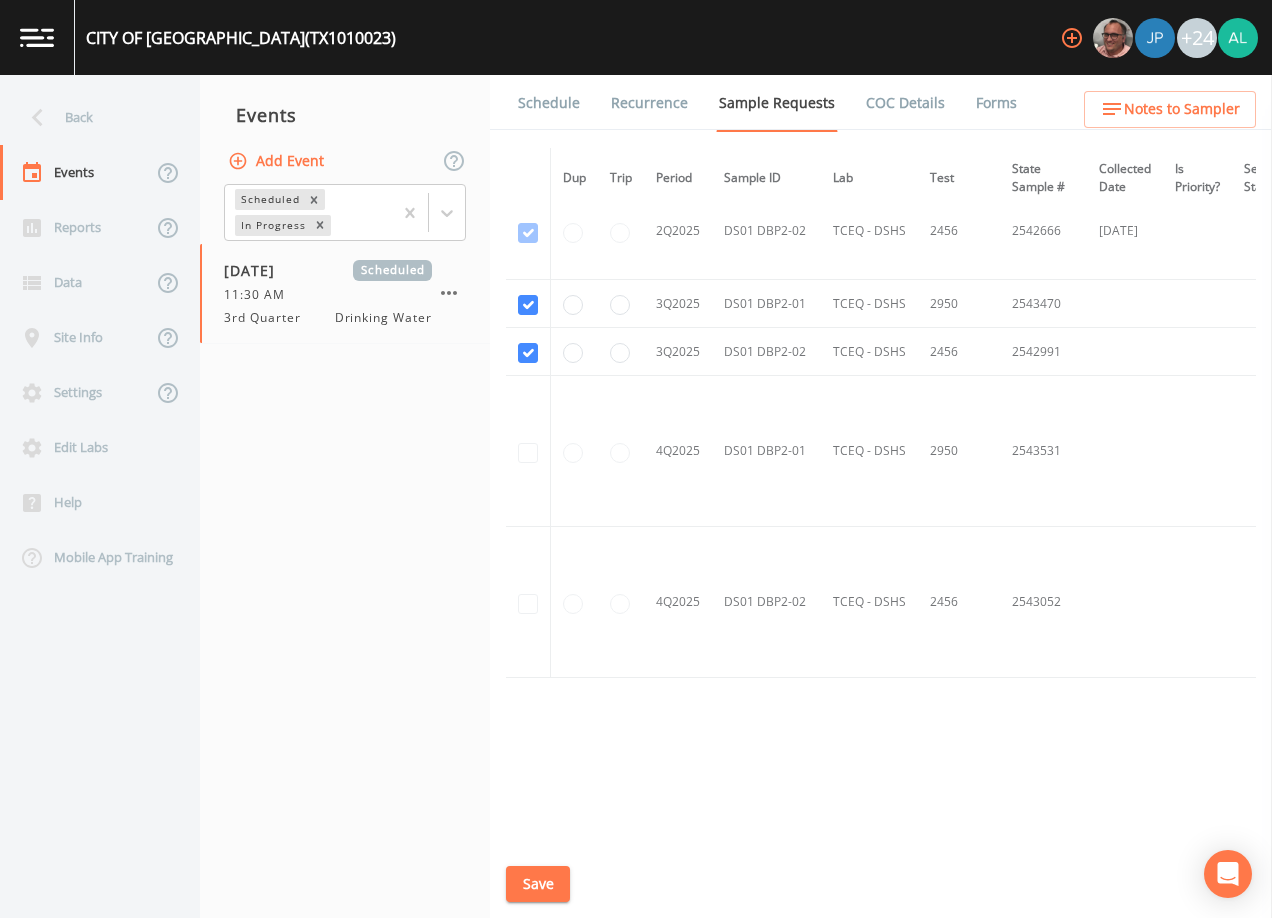 click on "CITY OF SOUTHSIDE PLACE  (TX1010023) +24" at bounding box center (636, 37) 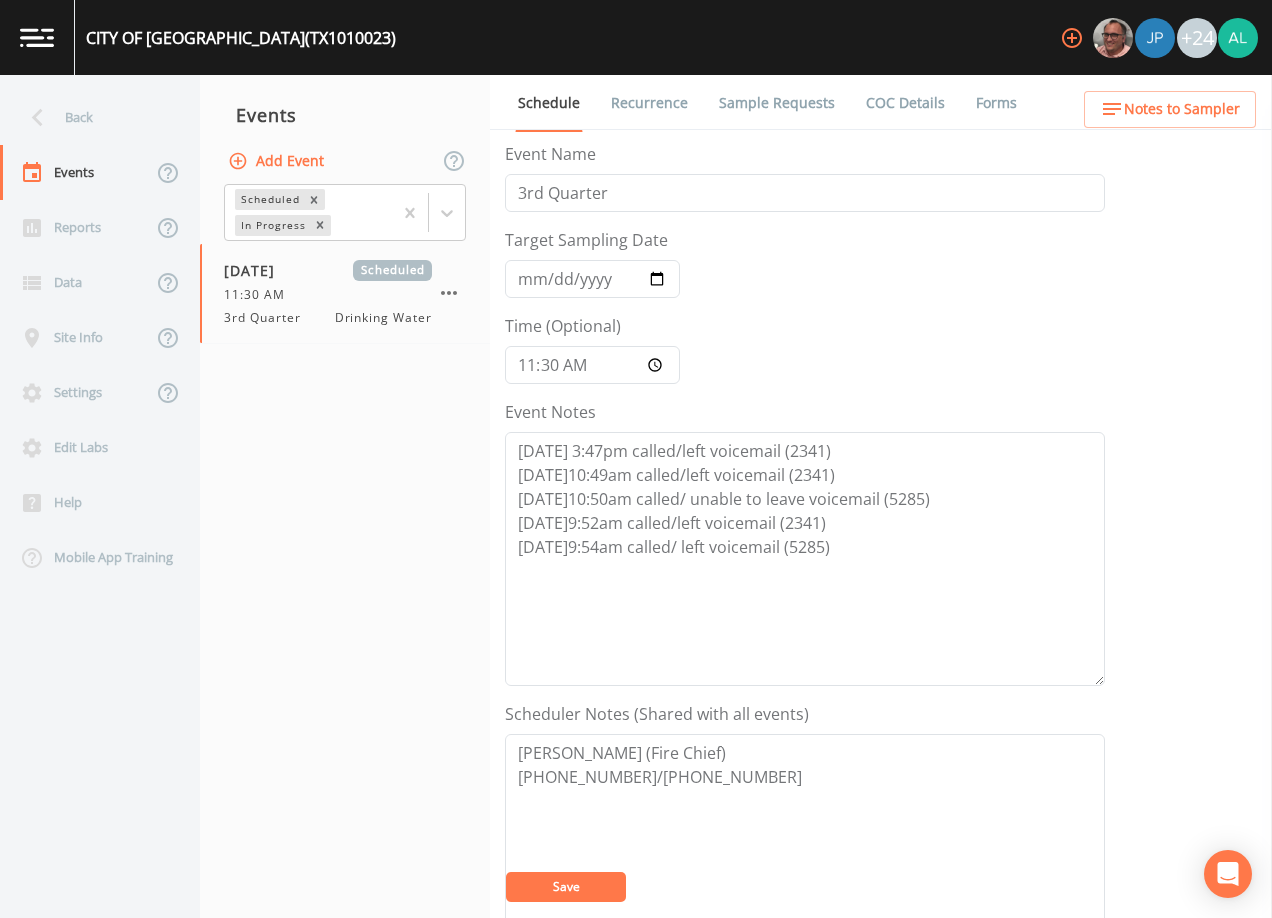 scroll, scrollTop: 493, scrollLeft: 0, axis: vertical 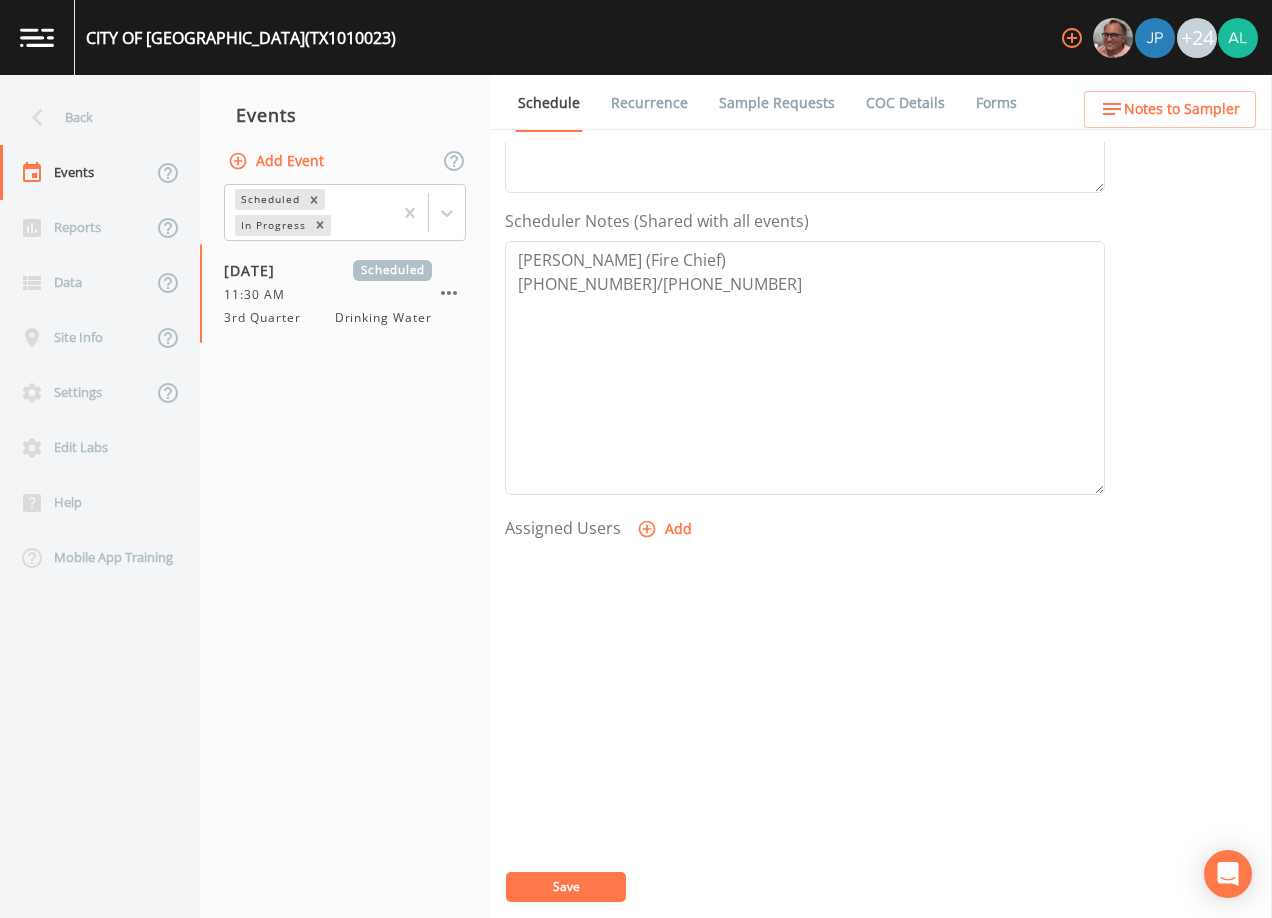 click on "Notes to Sampler" at bounding box center (1182, 109) 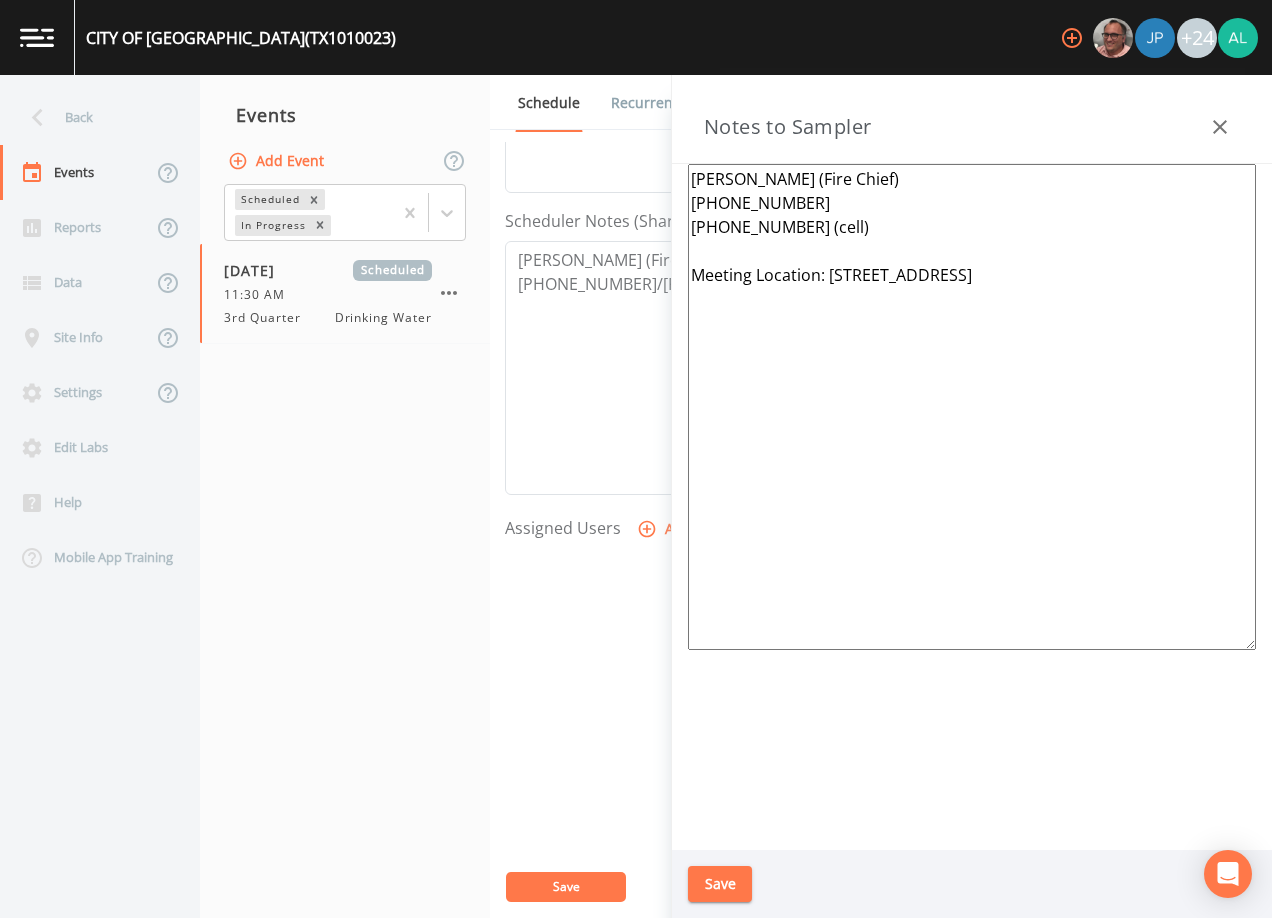 drag, startPoint x: 1101, startPoint y: 281, endPoint x: 828, endPoint y: 318, distance: 275.4959 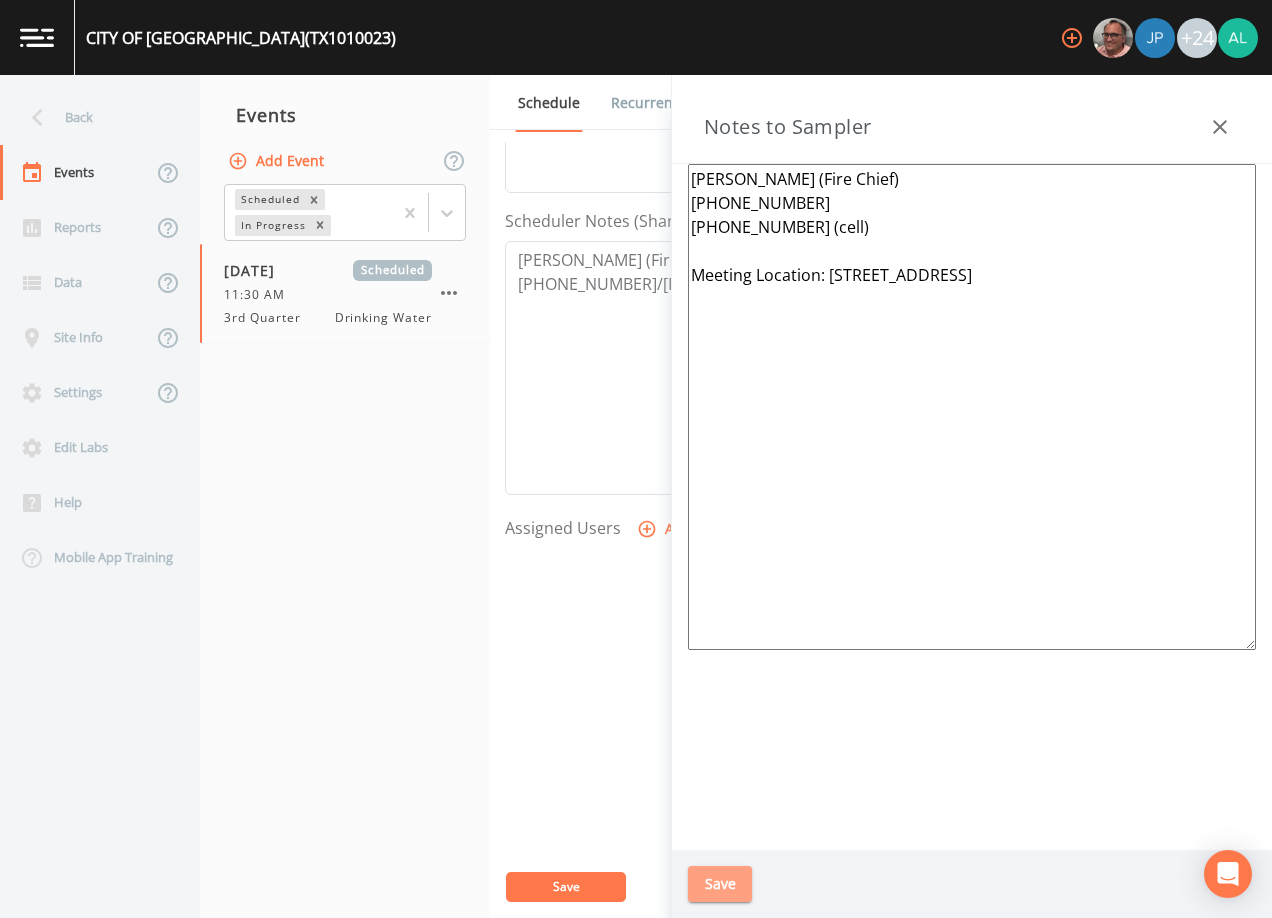 click on "Save" at bounding box center (720, 884) 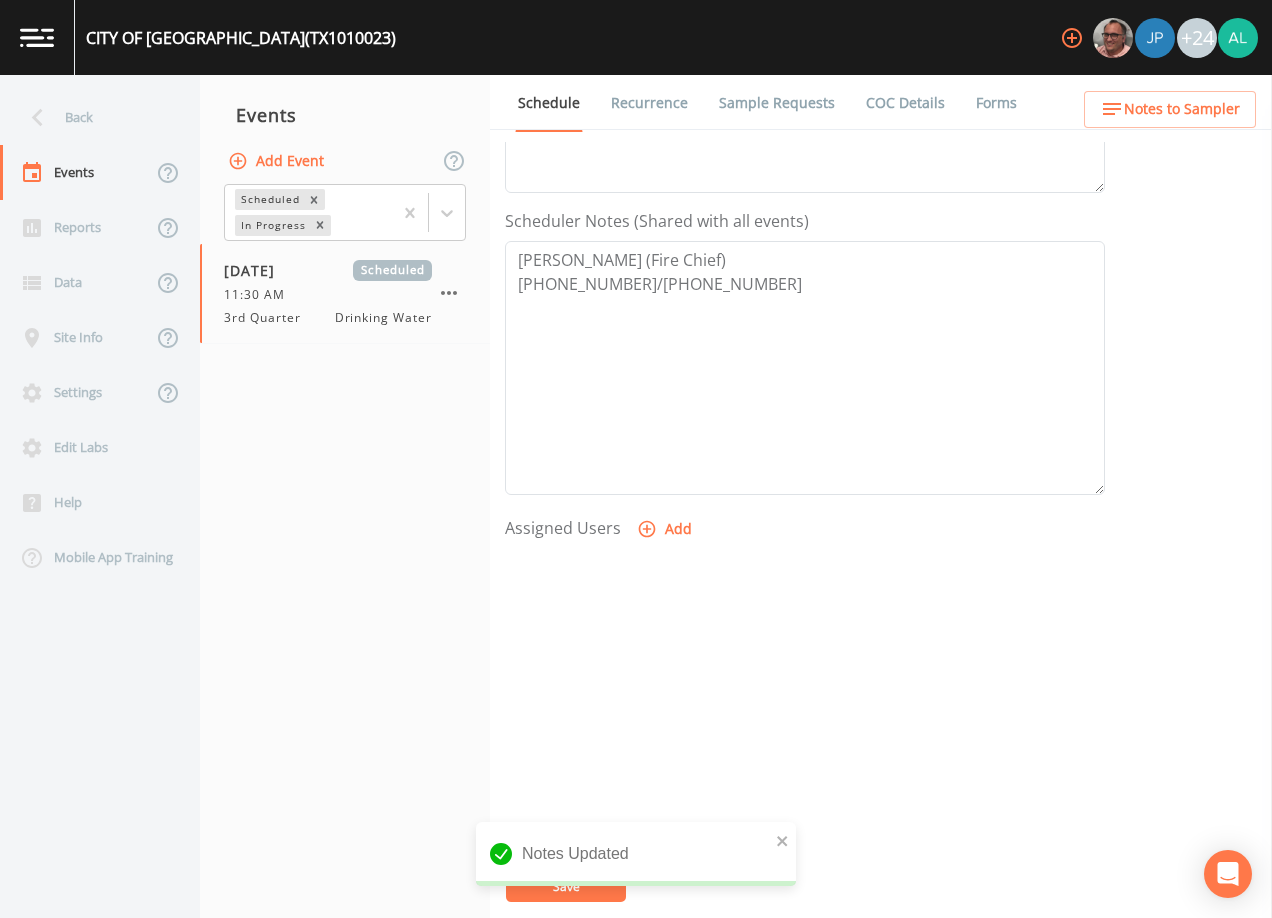 click on "Notes Updated" at bounding box center (636, 862) 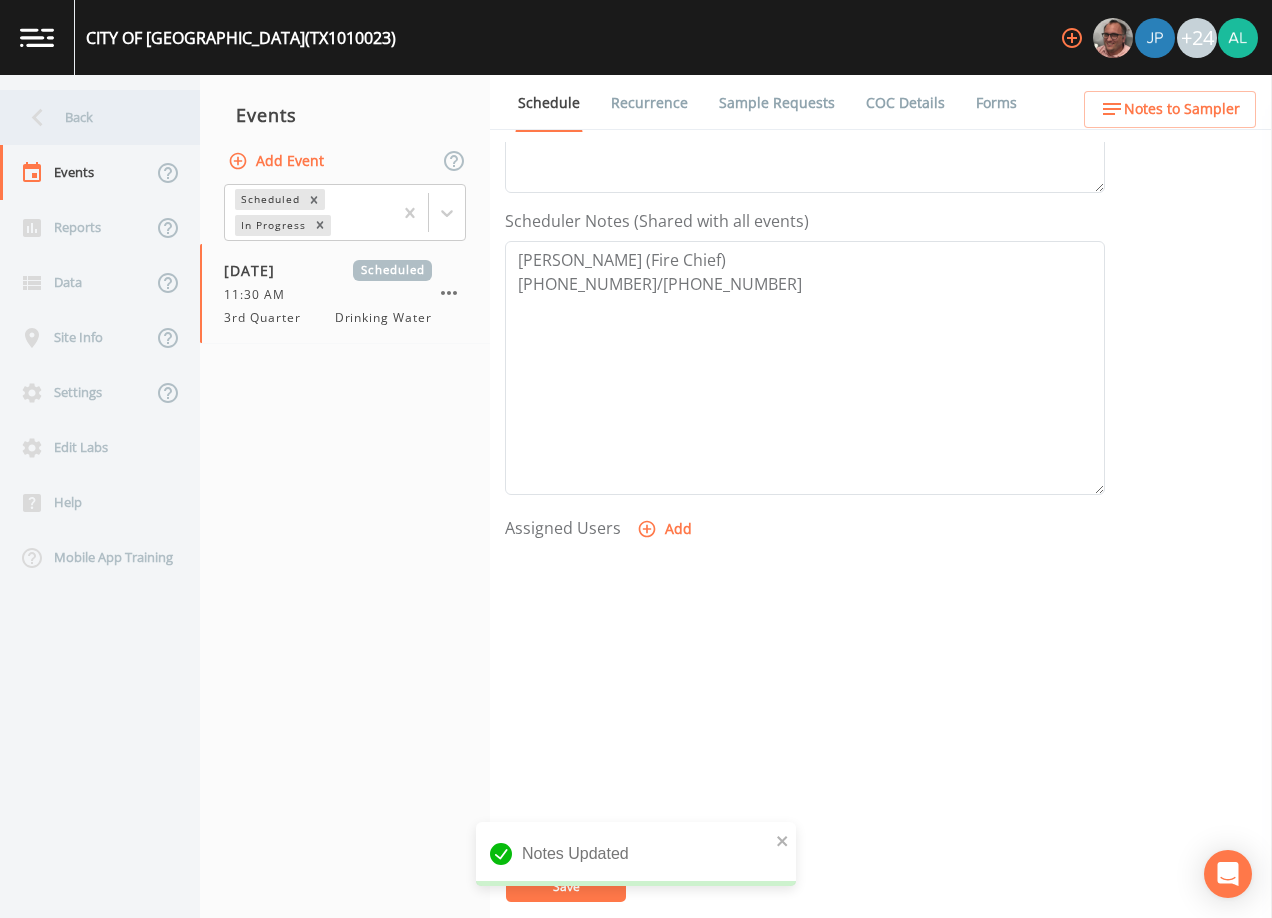 click on "Back" at bounding box center [90, 117] 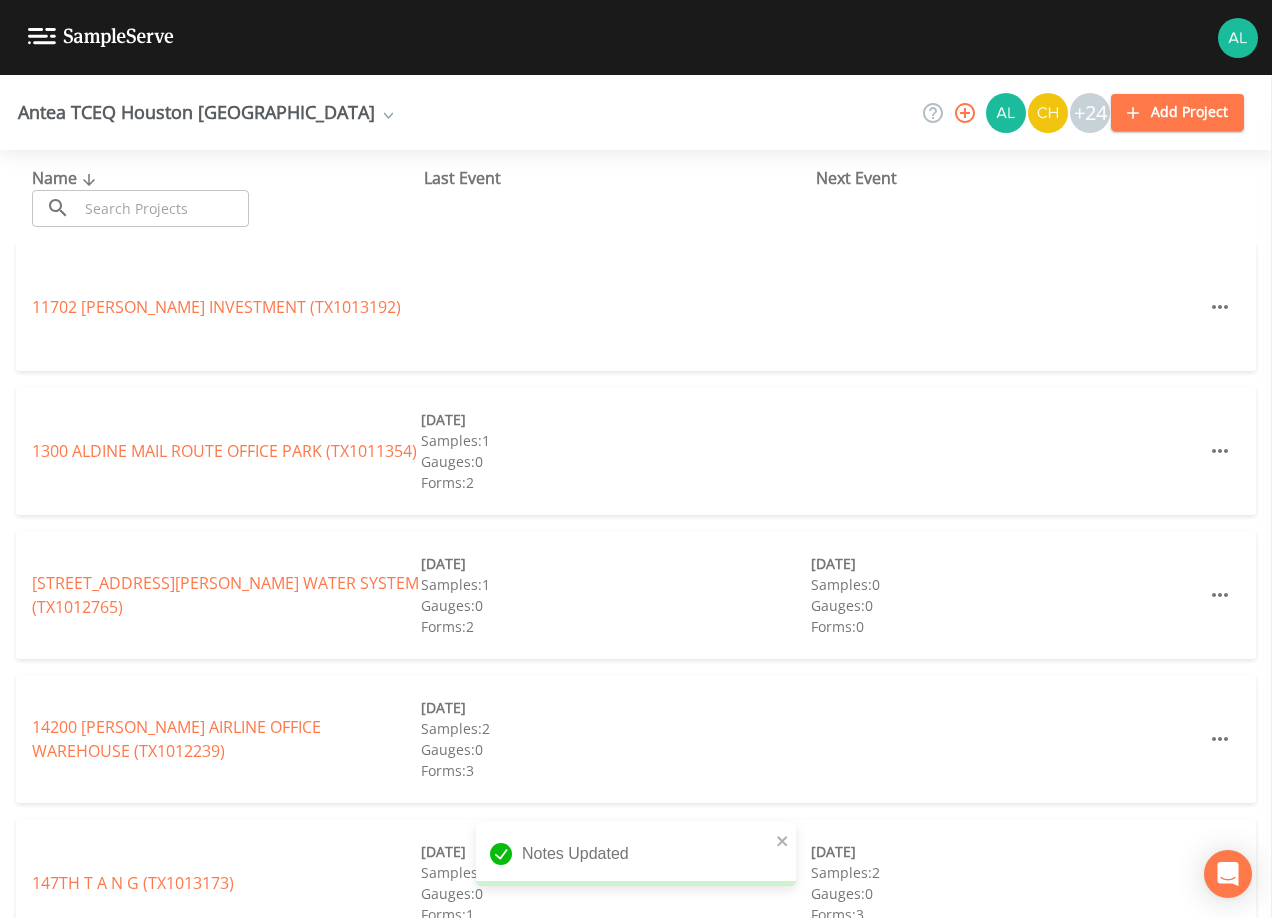 drag, startPoint x: 140, startPoint y: 182, endPoint x: 144, endPoint y: 200, distance: 18.439089 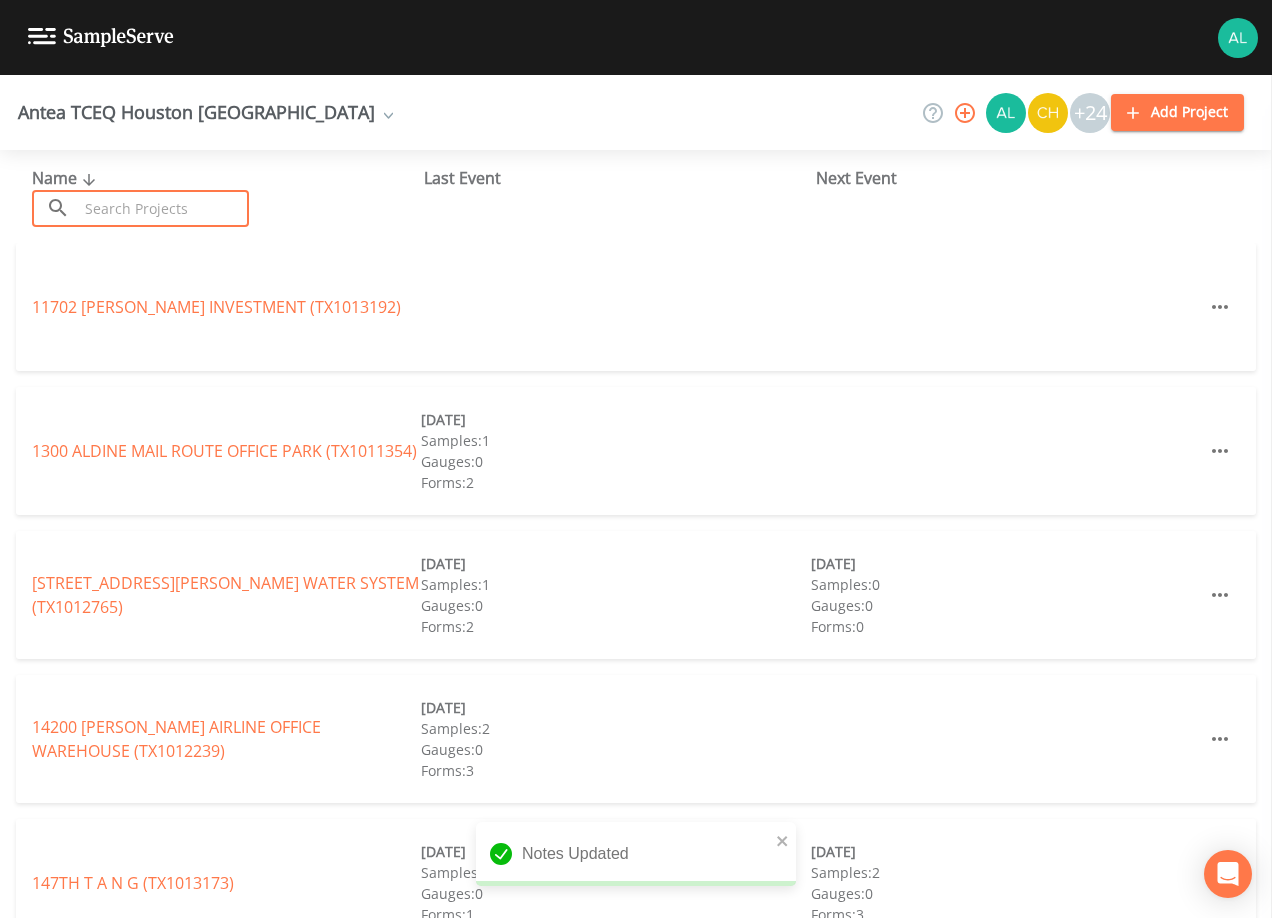 click at bounding box center (163, 208) 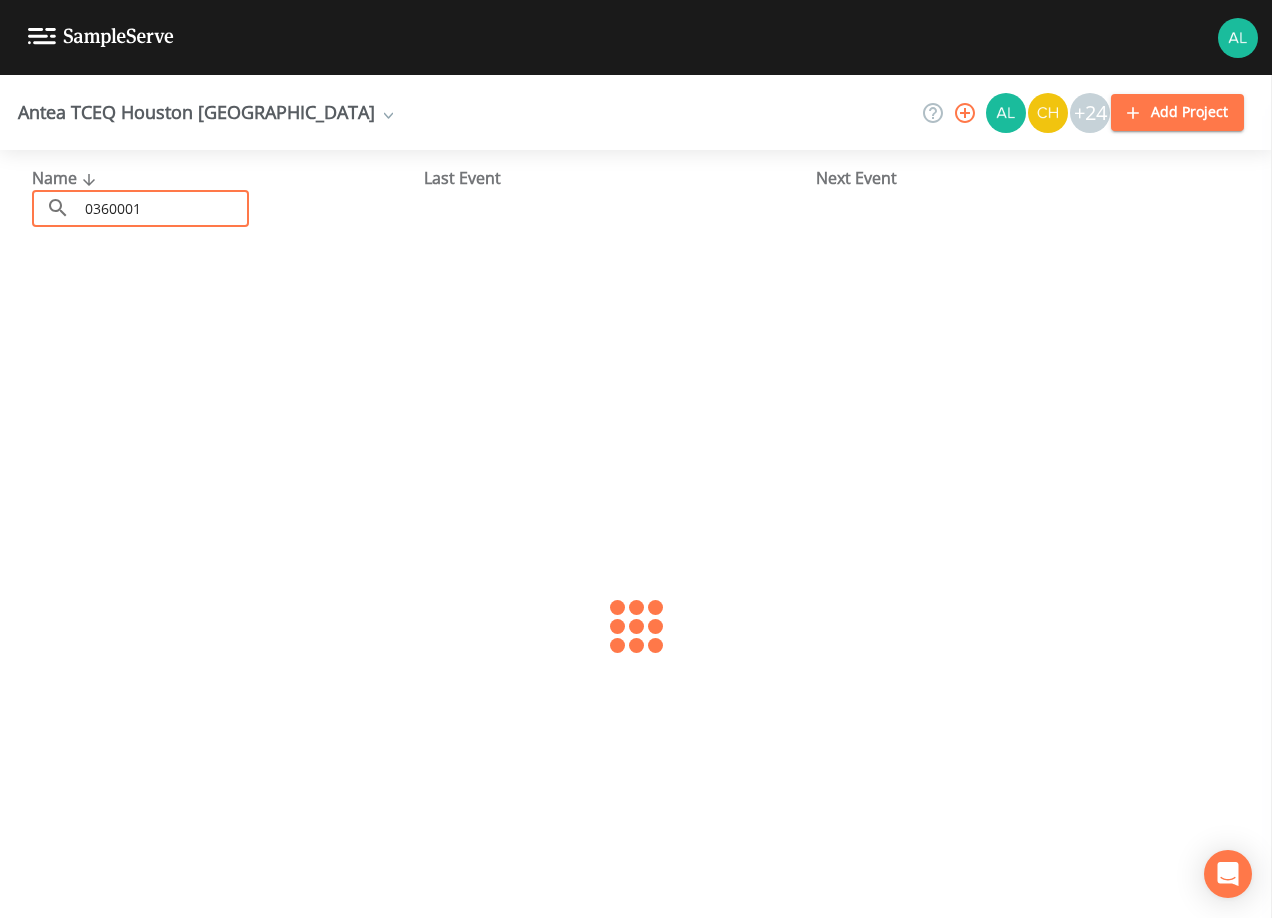 type on "0360001" 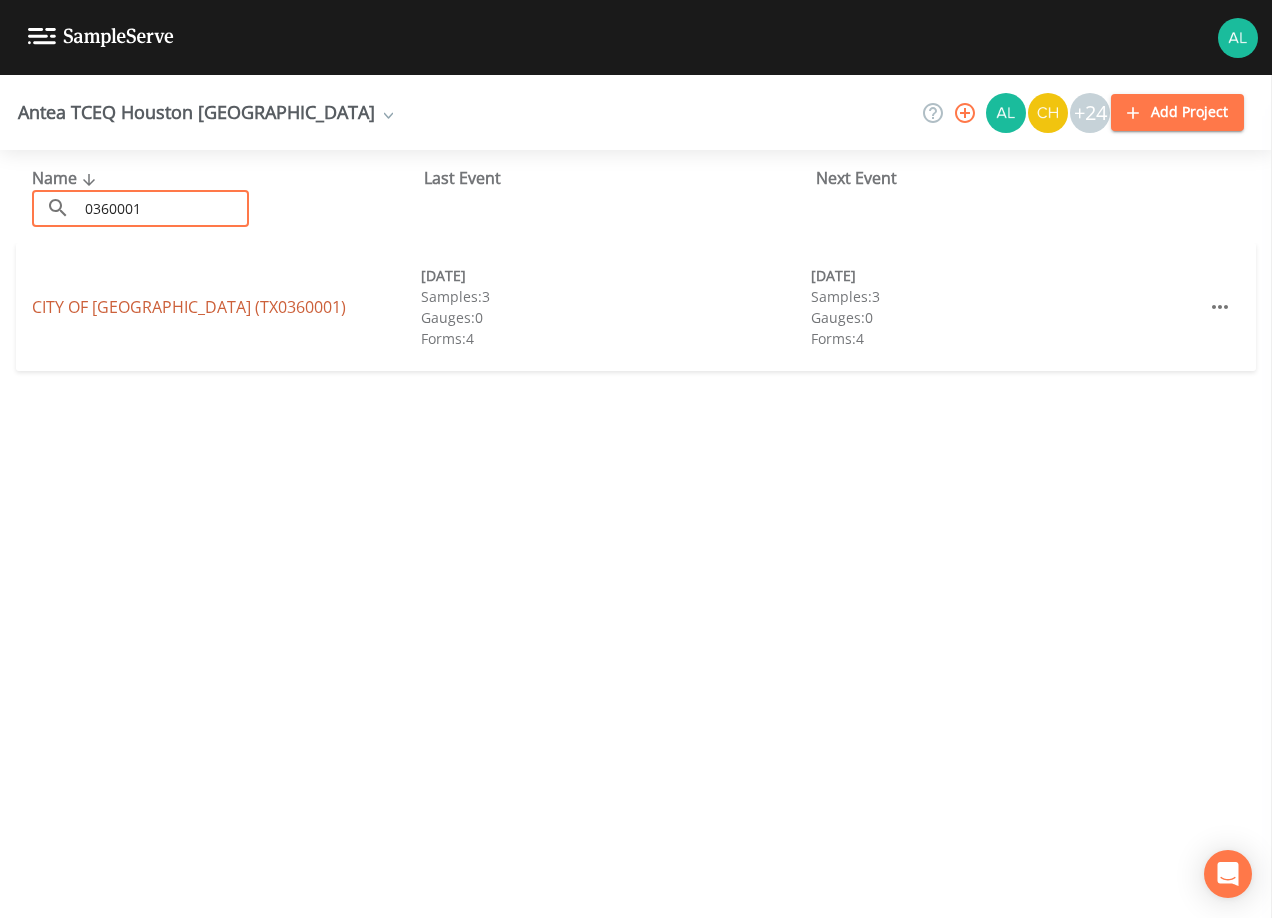 click on "CITY OF ANAHUAC   (TX0360001)" at bounding box center (189, 307) 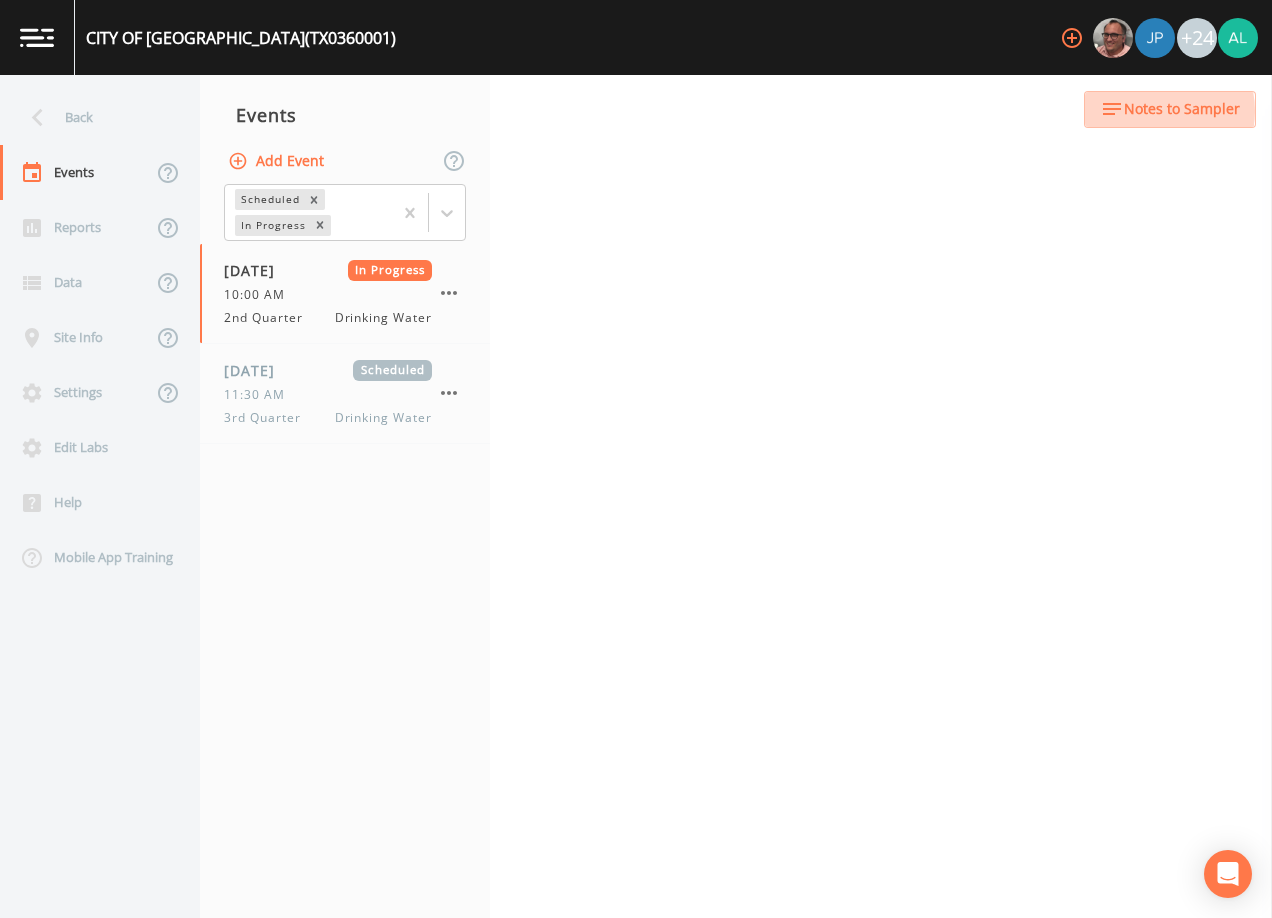 click on "Notes to Sampler" at bounding box center (1182, 109) 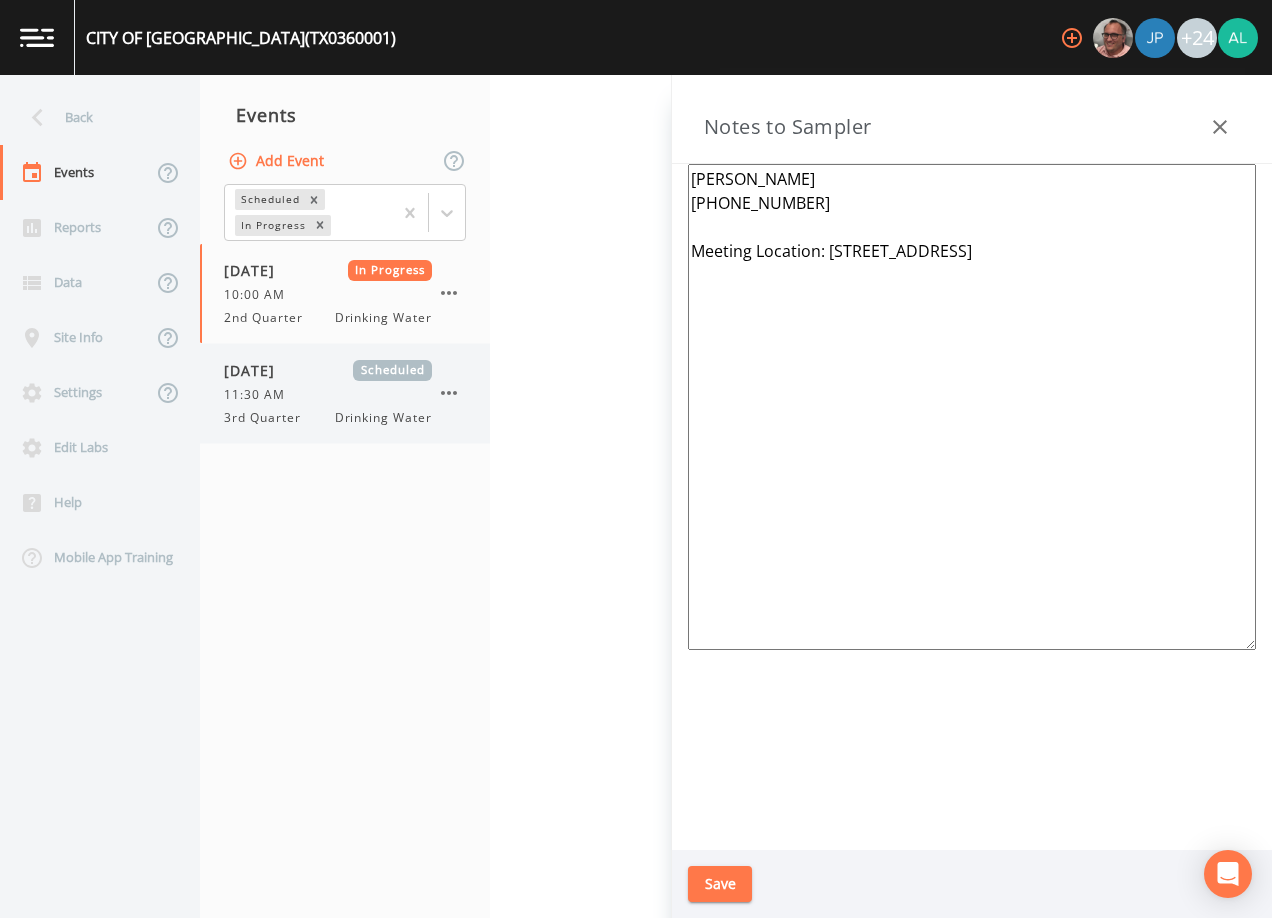 drag, startPoint x: 254, startPoint y: 446, endPoint x: 262, endPoint y: 425, distance: 22.472204 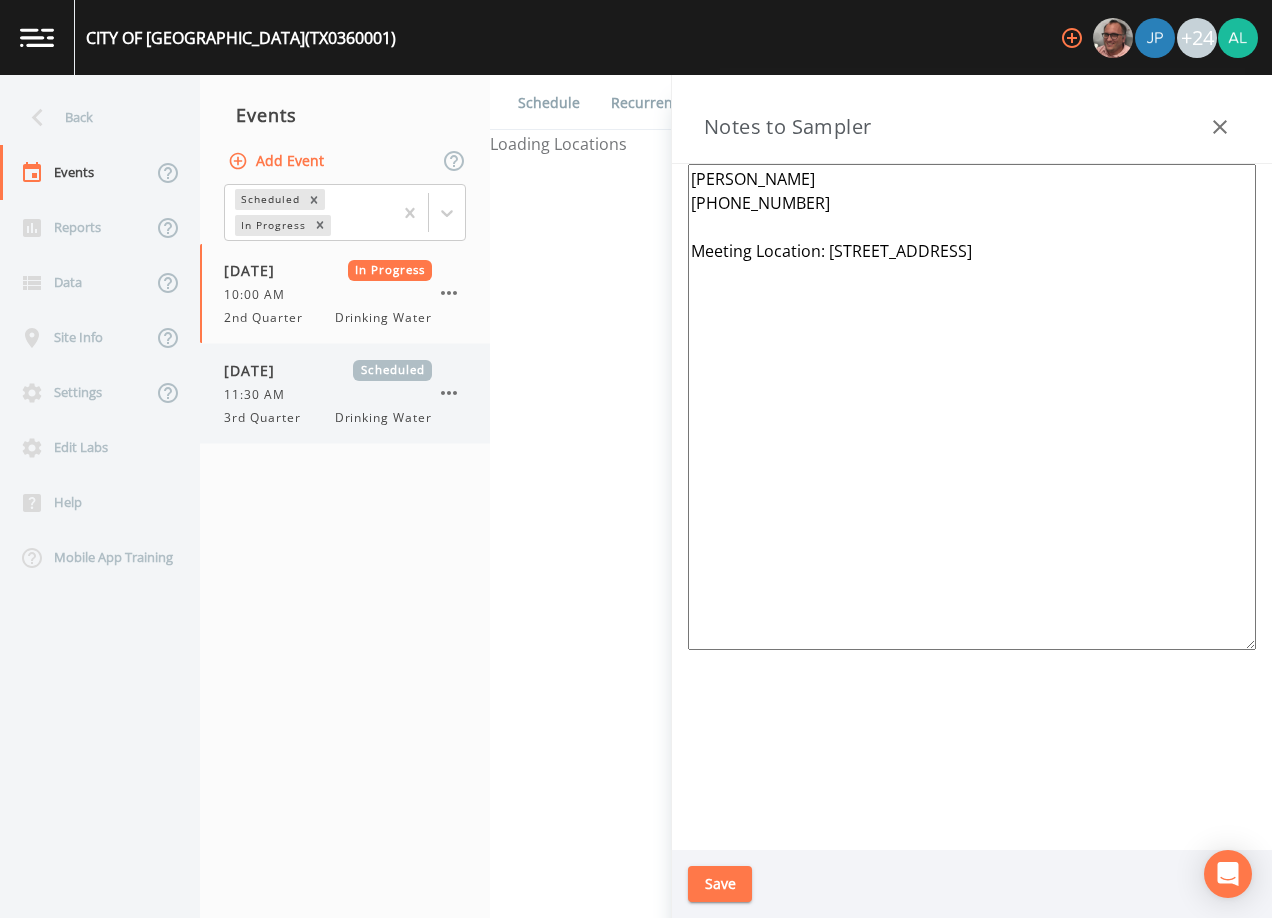 click on "3rd Quarter" at bounding box center (268, 418) 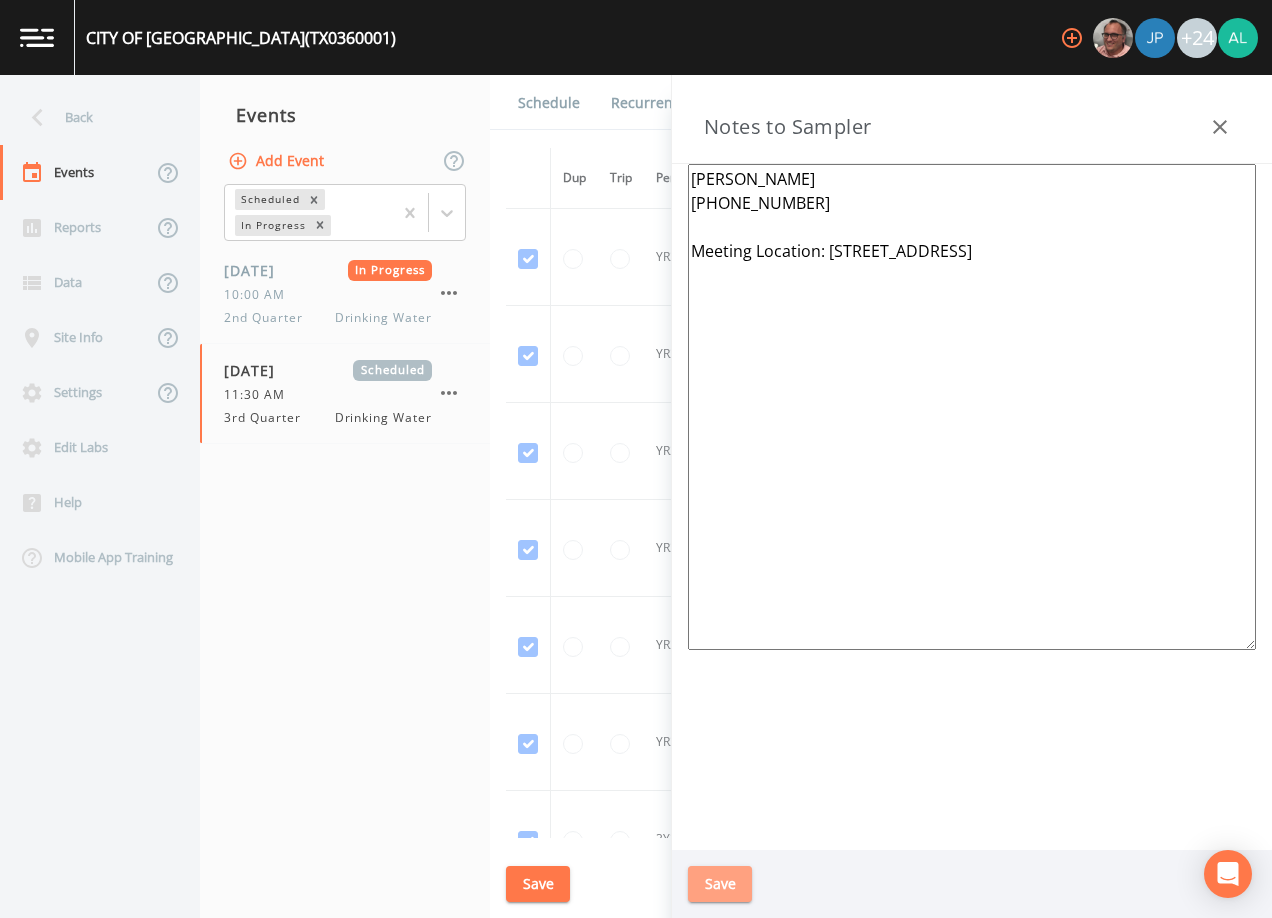 click on "Save" at bounding box center [720, 884] 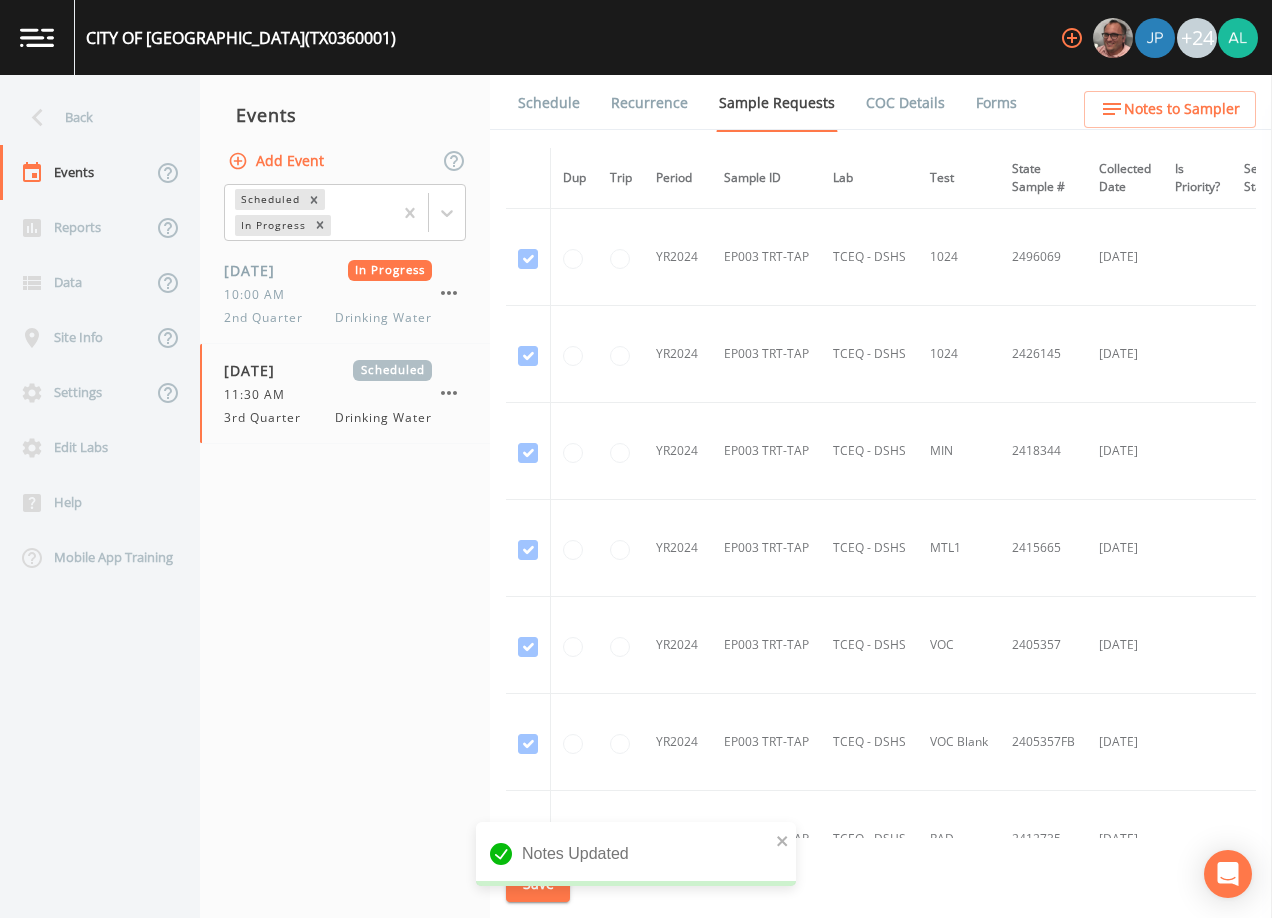 click on "Schedule" at bounding box center (549, 103) 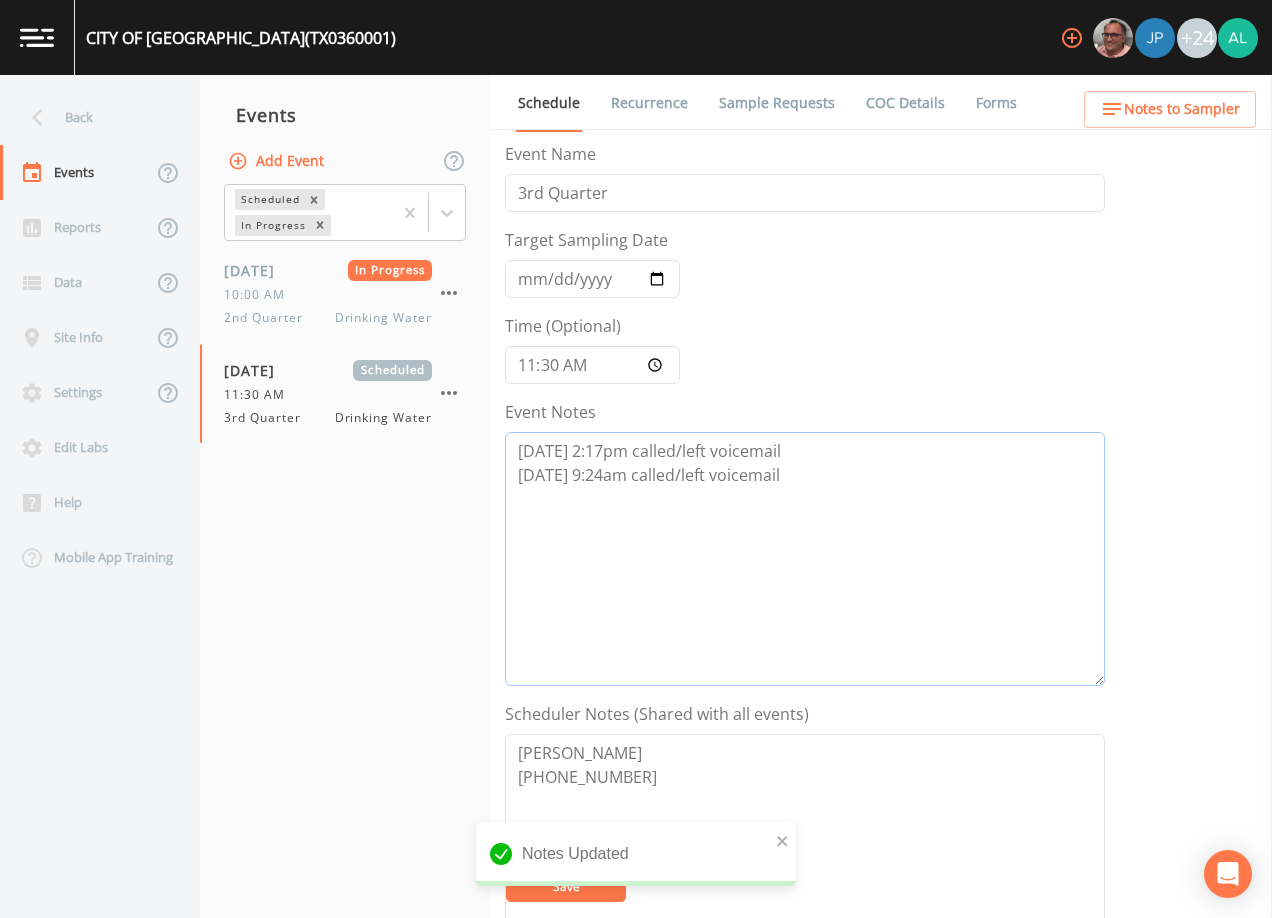 click on "7/16 @ 2:17pm called/left voicemail
7/17 @ 9:24am called/left voicemail" at bounding box center (805, 559) 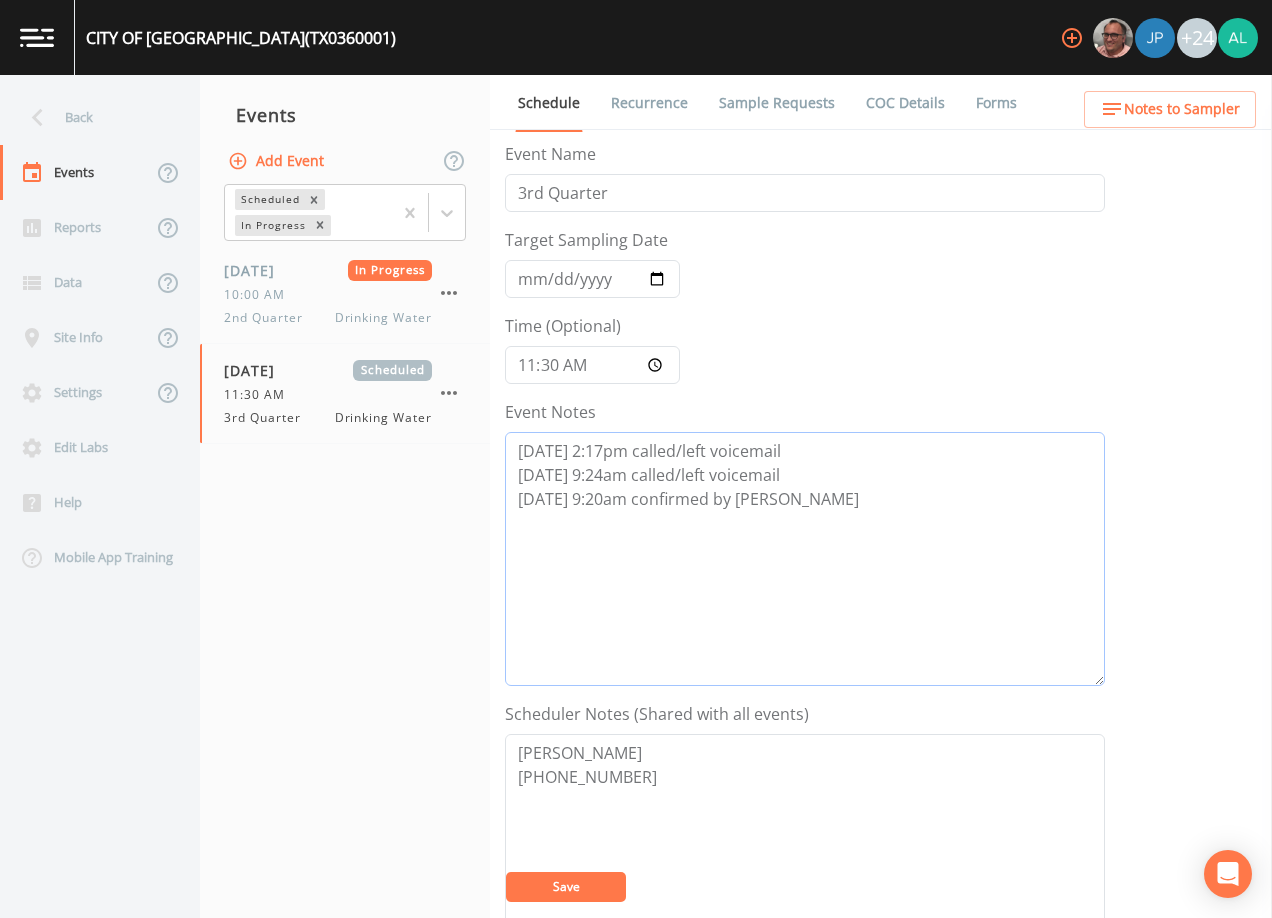 type on "7/16 @ 2:17pm called/left voicemail
7/17 @ 9:24am called/left voicemail
7/18 @ 9:20am confirmed by Sid" 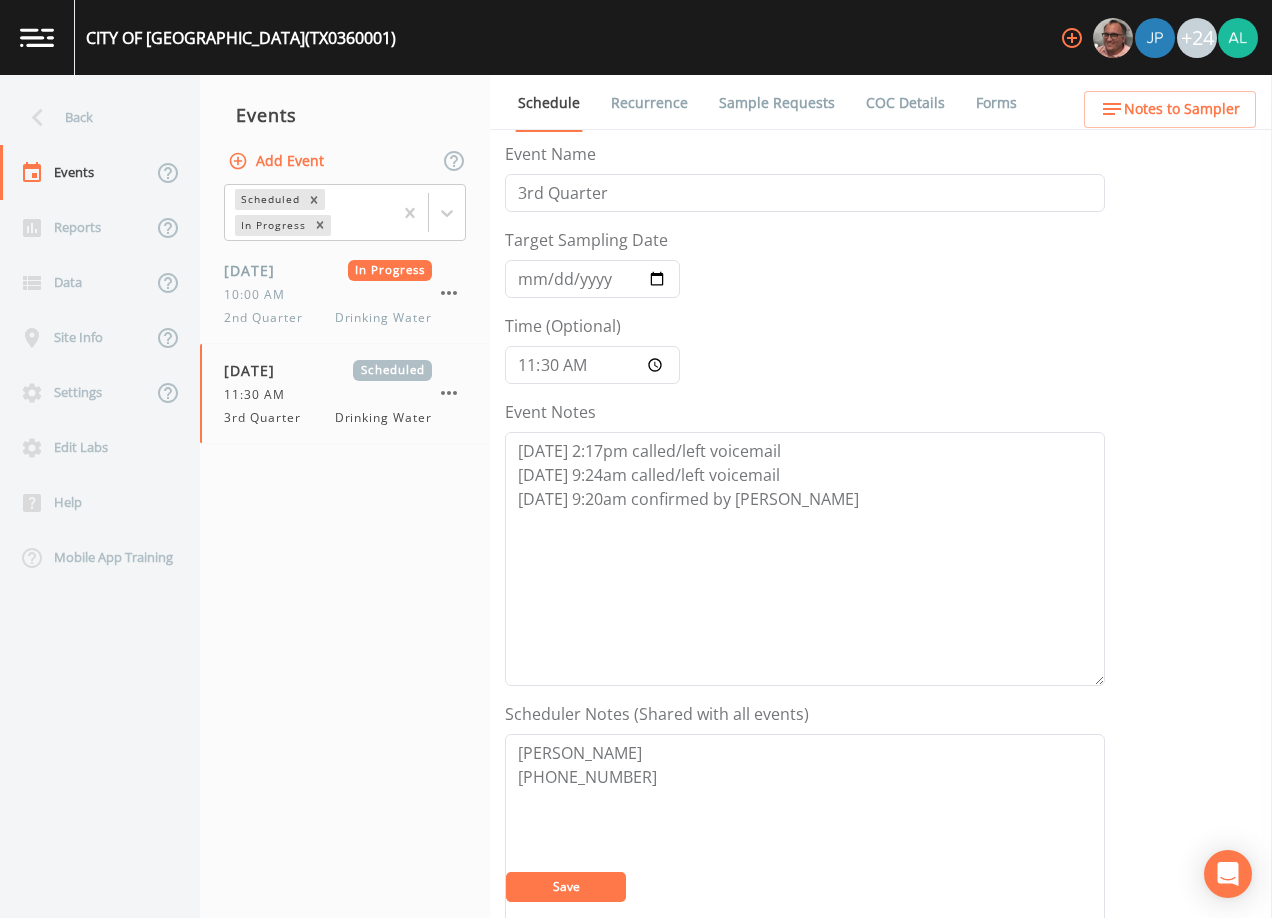 click on "Save" at bounding box center [566, 887] 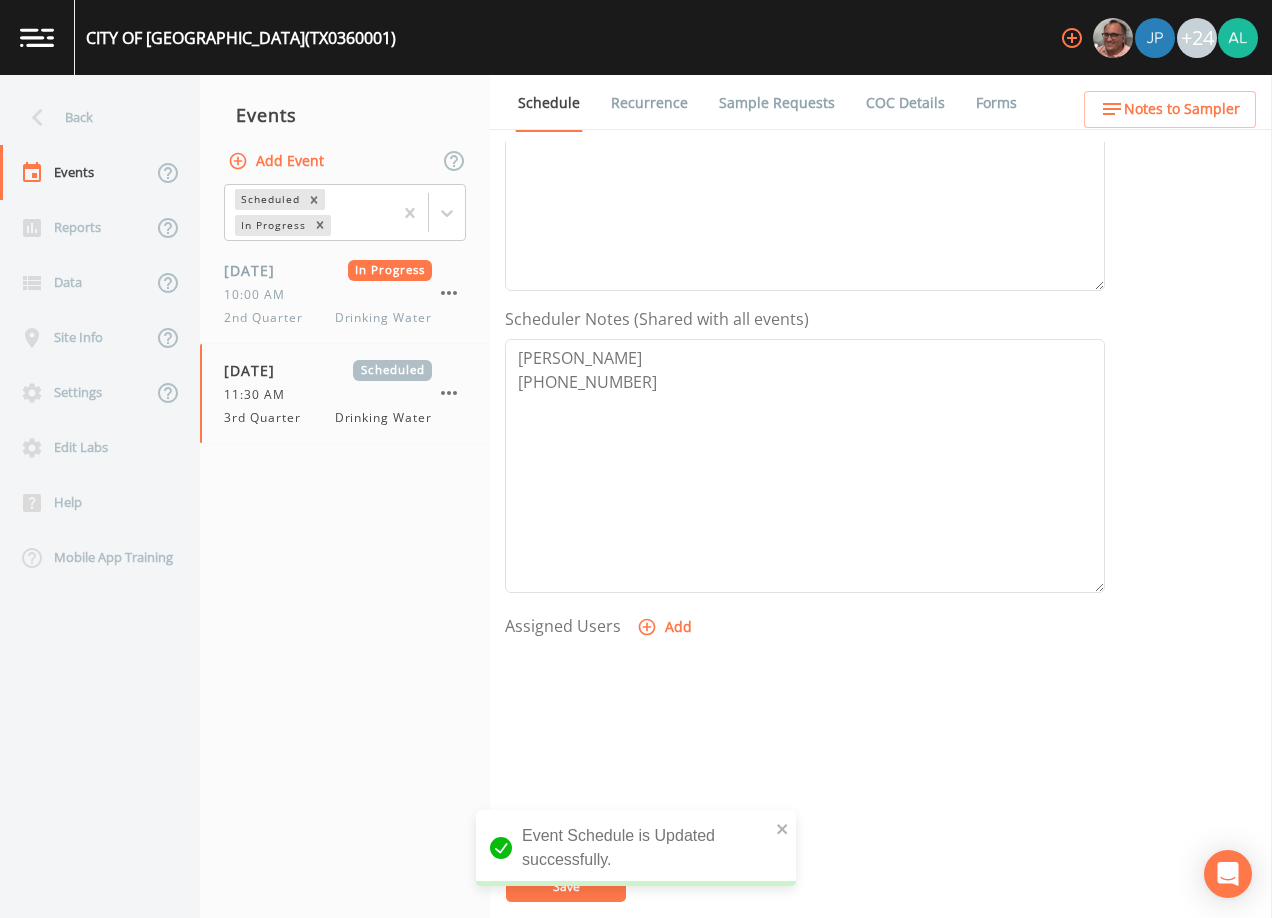 scroll, scrollTop: 400, scrollLeft: 0, axis: vertical 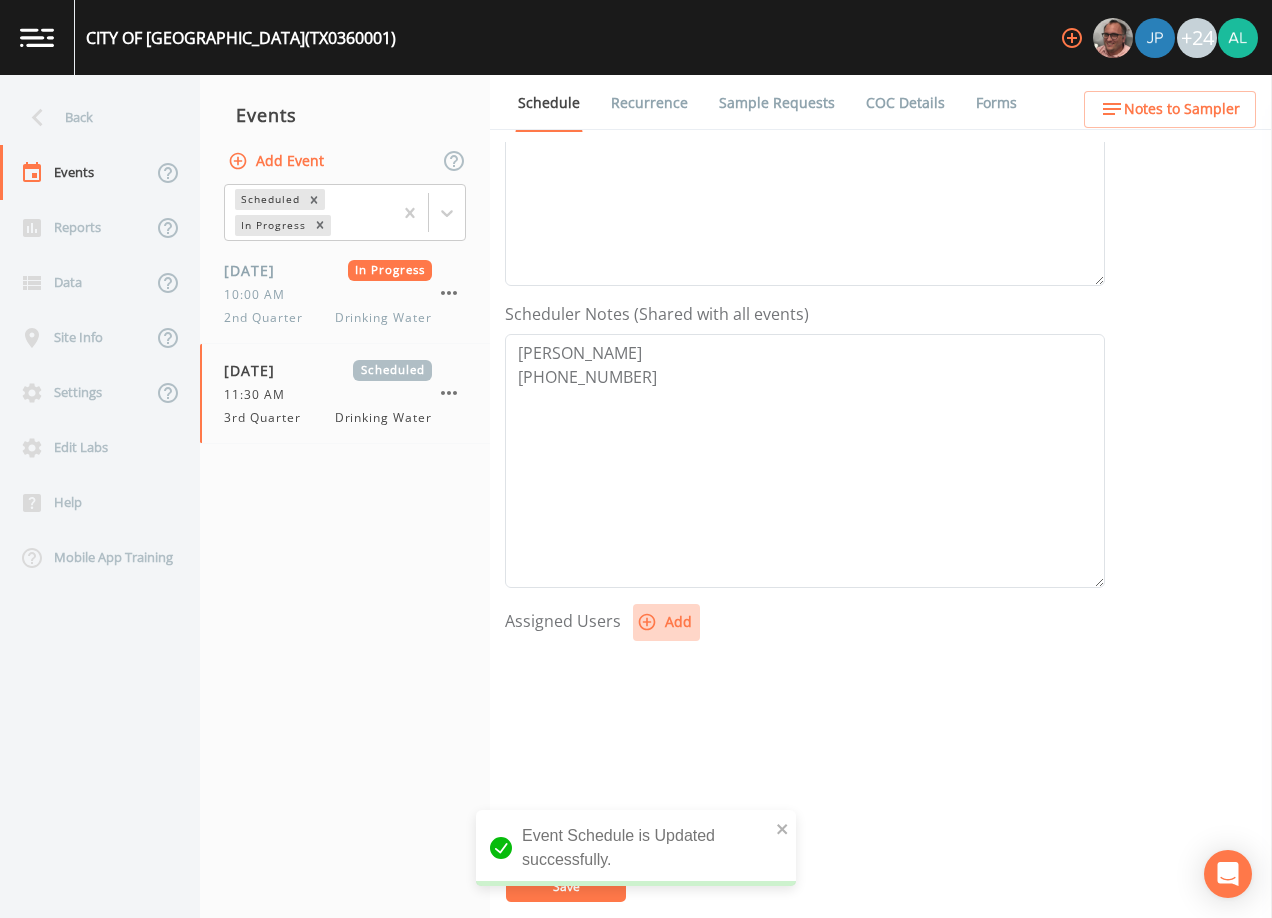 click on "Add" at bounding box center (666, 622) 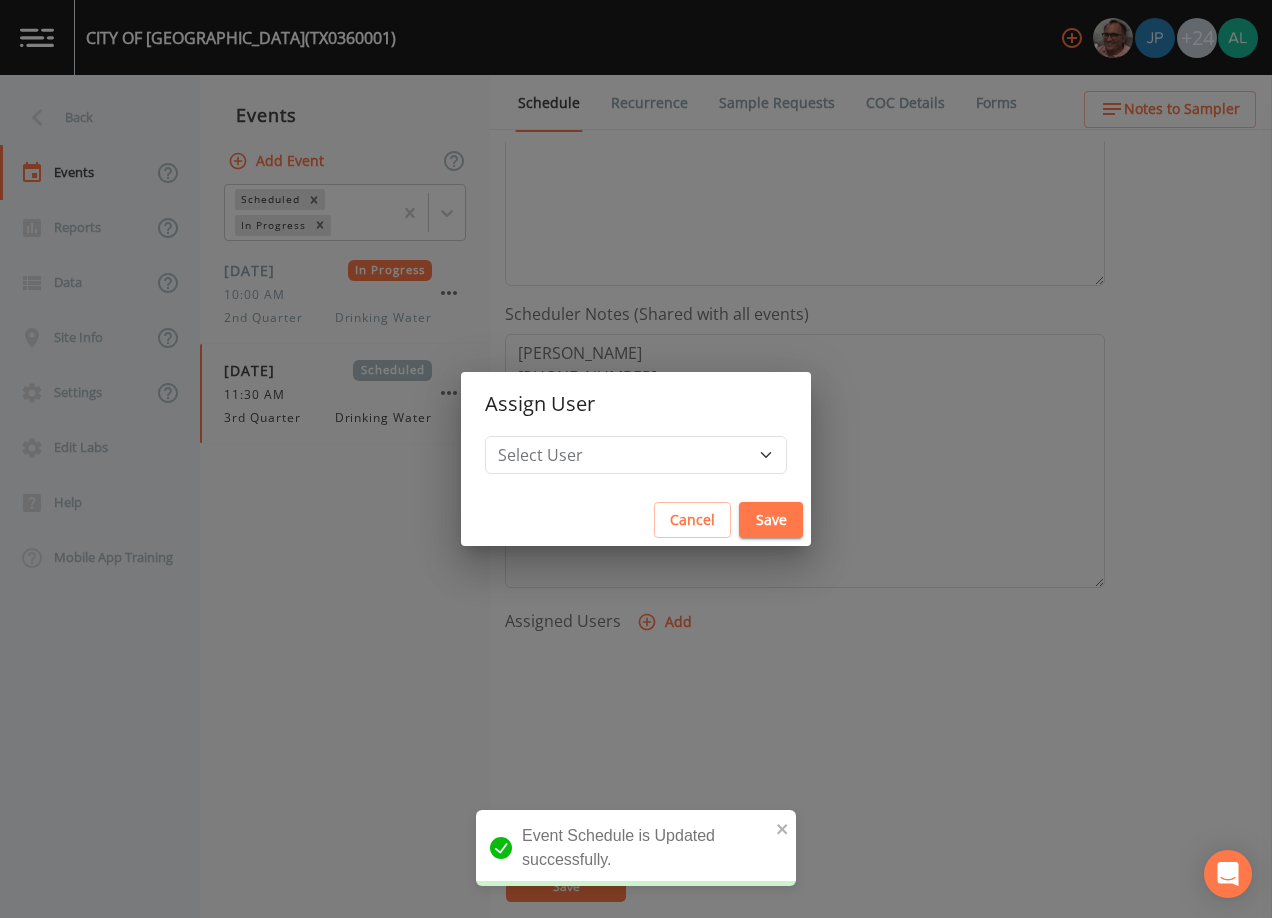 click on "Assign User" at bounding box center [636, 404] 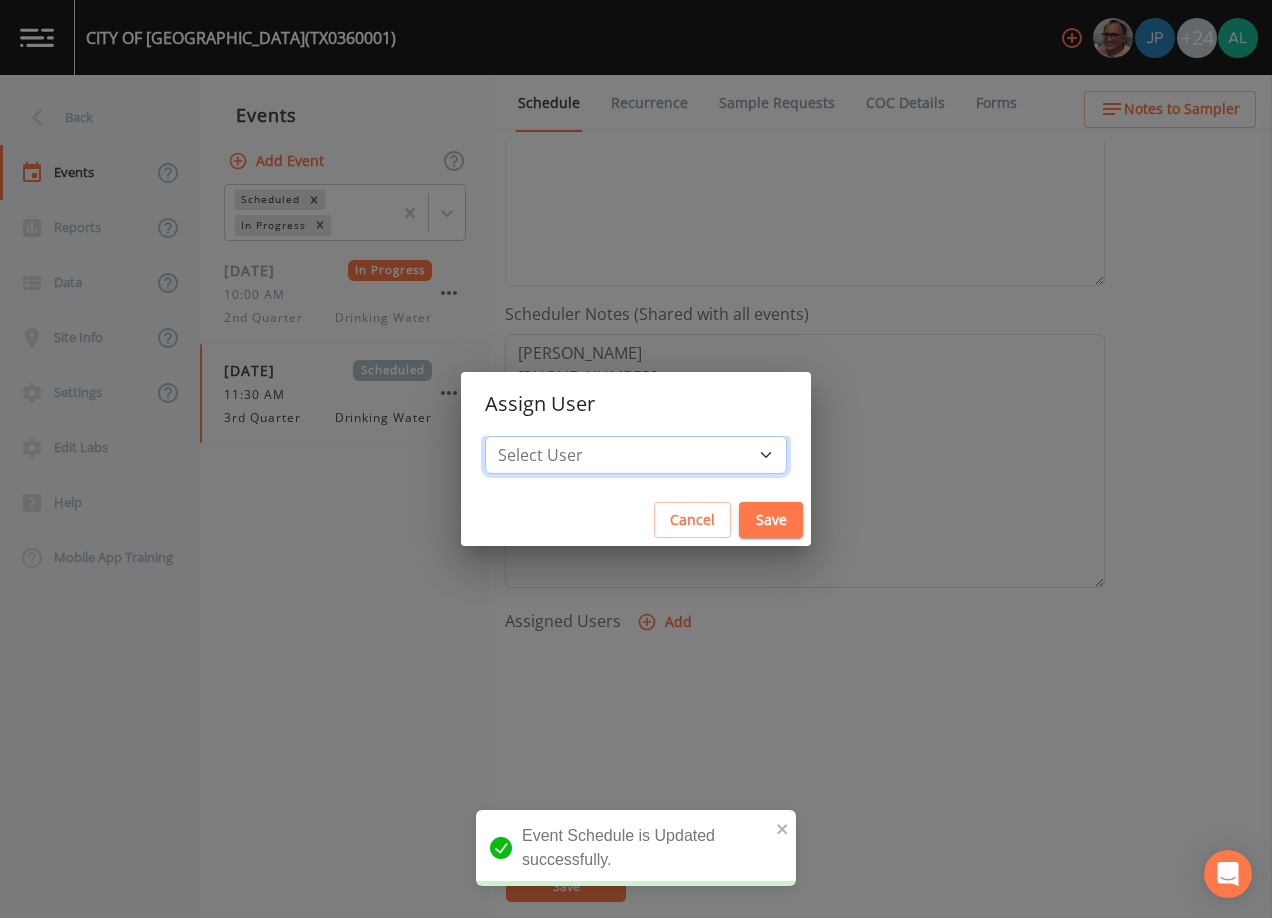 click on "Select User Mike  Franklin Joshua gere  Paul David  Weber Zachary  Evans Stafford  Johnson Stephanie  Hernandez Deon  brooks Joseph  Hayward Jose Garcia   Alaina  Hahn John  Kapsen Stanley Q  Porter Lisa  Brooks Julio C Sanchez  Jr Keith  Borst Connie Turner   Matthew  thomas Earl Miller   Brandon  Fox Rodolfo  Ramirez Annie  Huebner Sloan  Rigamonti Lauren  Saenz Reagan  Janecek Charles  Medina Geneva  Hill" at bounding box center [636, 455] 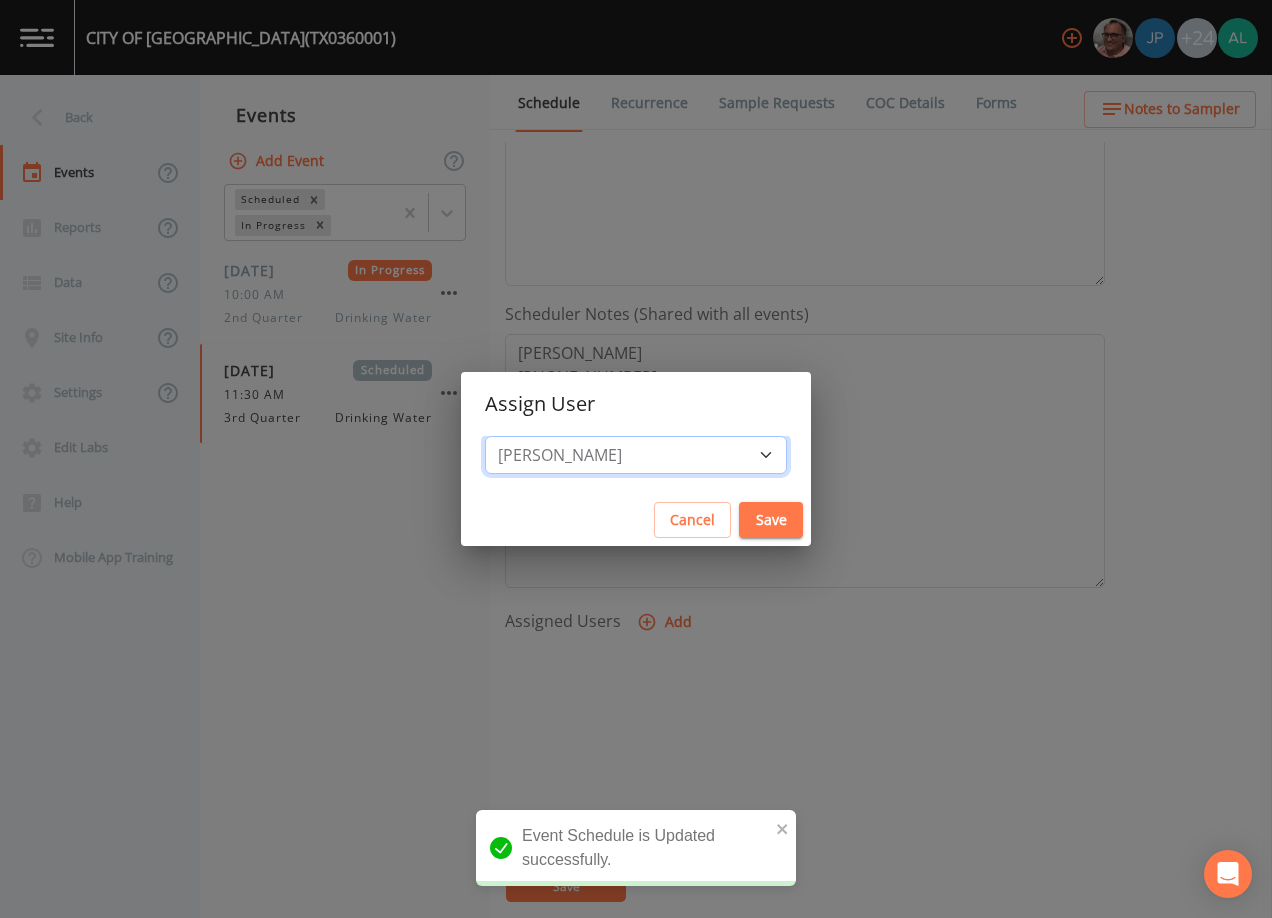 click on "Select User Mike  Franklin Joshua gere  Paul David  Weber Zachary  Evans Stafford  Johnson Stephanie  Hernandez Deon  brooks Joseph  Hayward Jose Garcia   Alaina  Hahn John  Kapsen Stanley Q  Porter Lisa  Brooks Julio C Sanchez  Jr Keith  Borst Connie Turner   Matthew  thomas Earl Miller   Brandon  Fox Rodolfo  Ramirez Annie  Huebner Sloan  Rigamonti Lauren  Saenz Reagan  Janecek Charles  Medina Geneva  Hill" at bounding box center [636, 455] 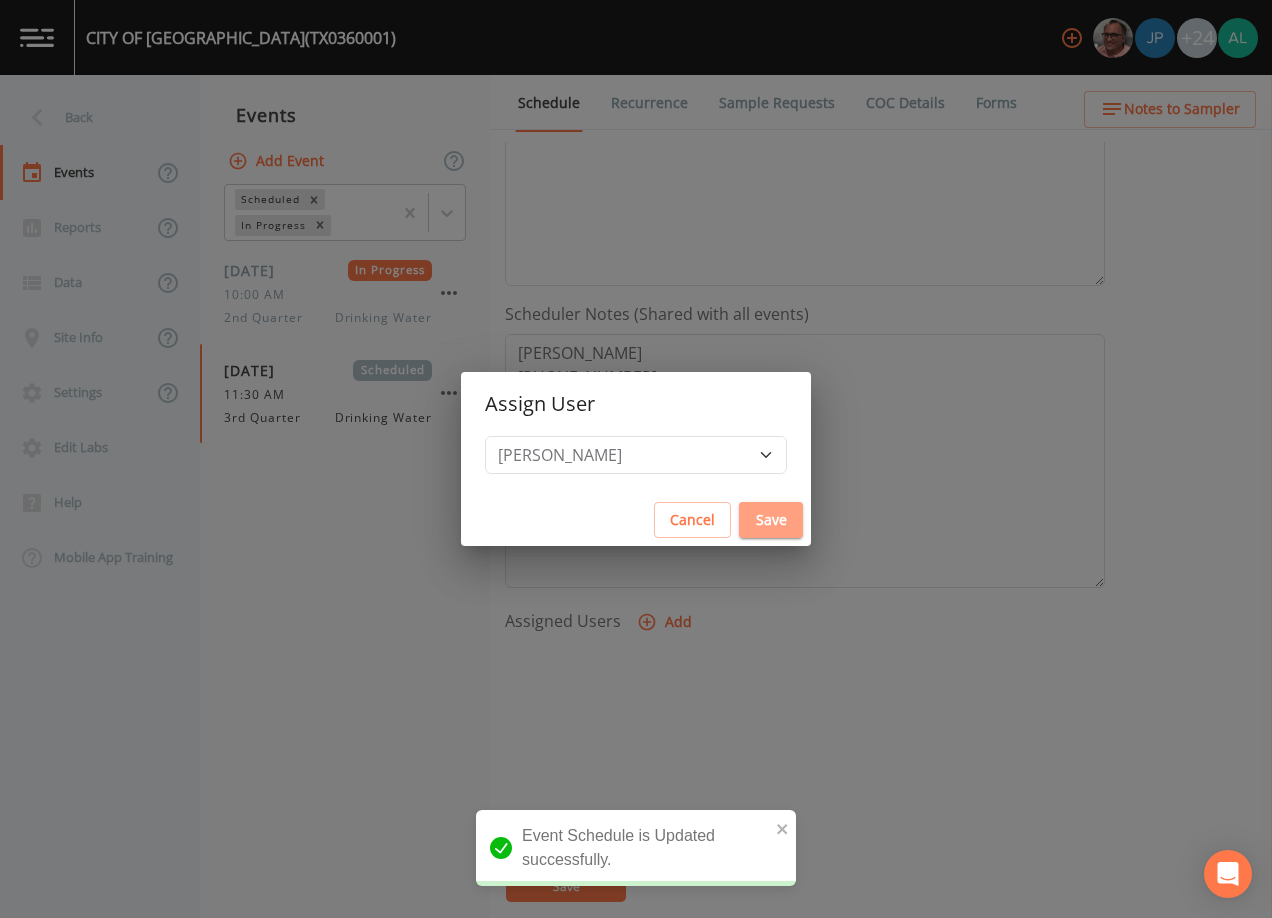 click on "Save" at bounding box center [771, 520] 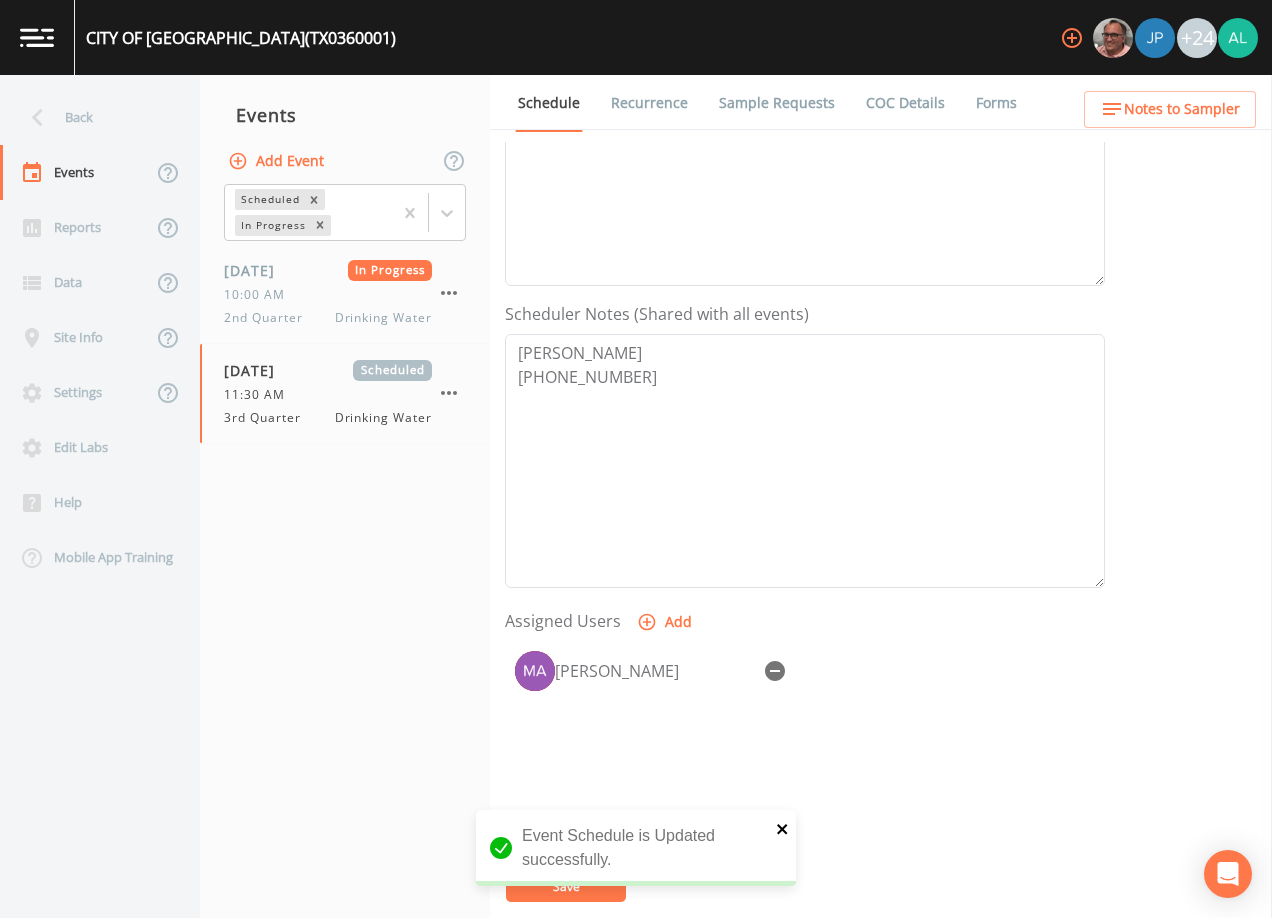click 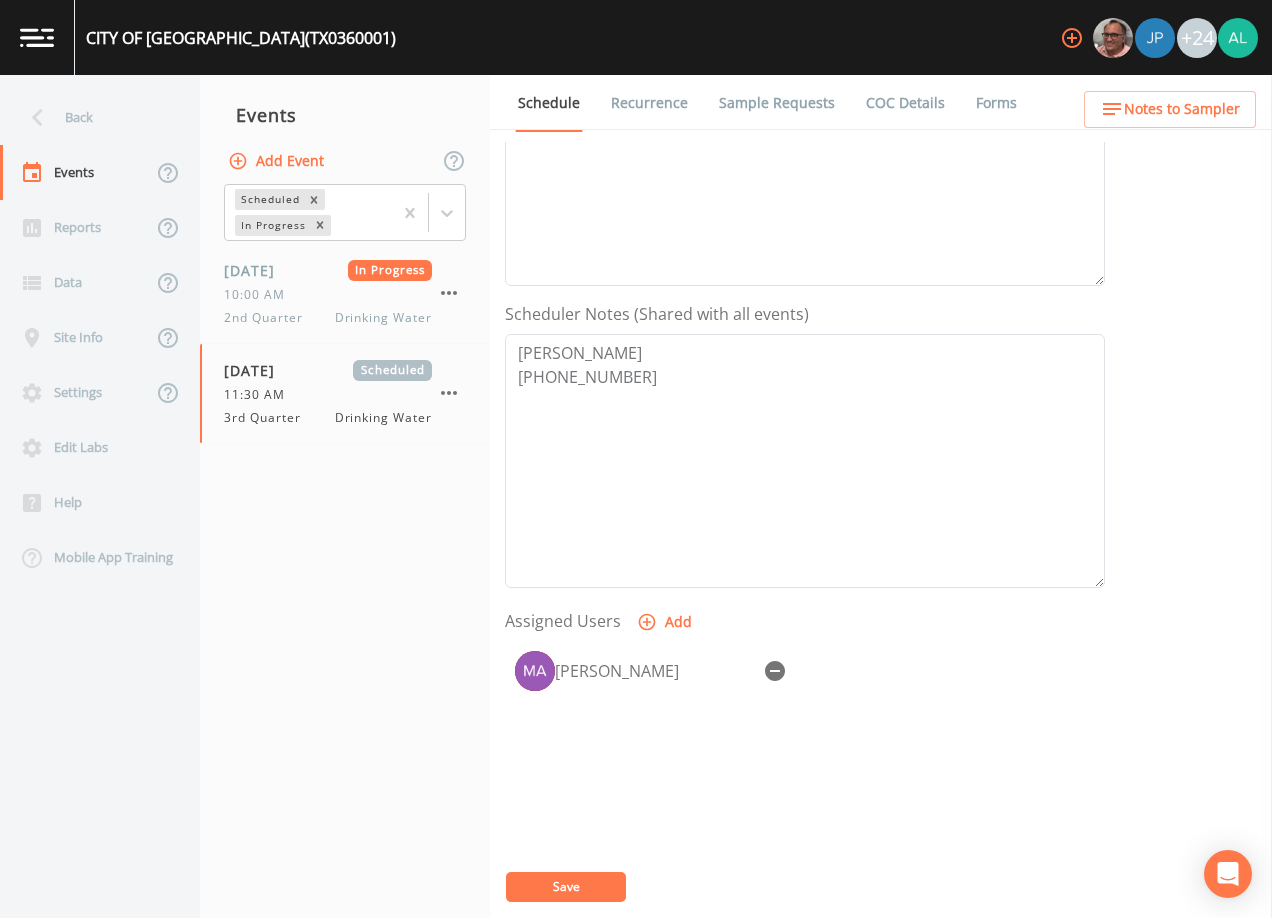 click on "Event Schedule is Updated successfully." at bounding box center [636, 856] 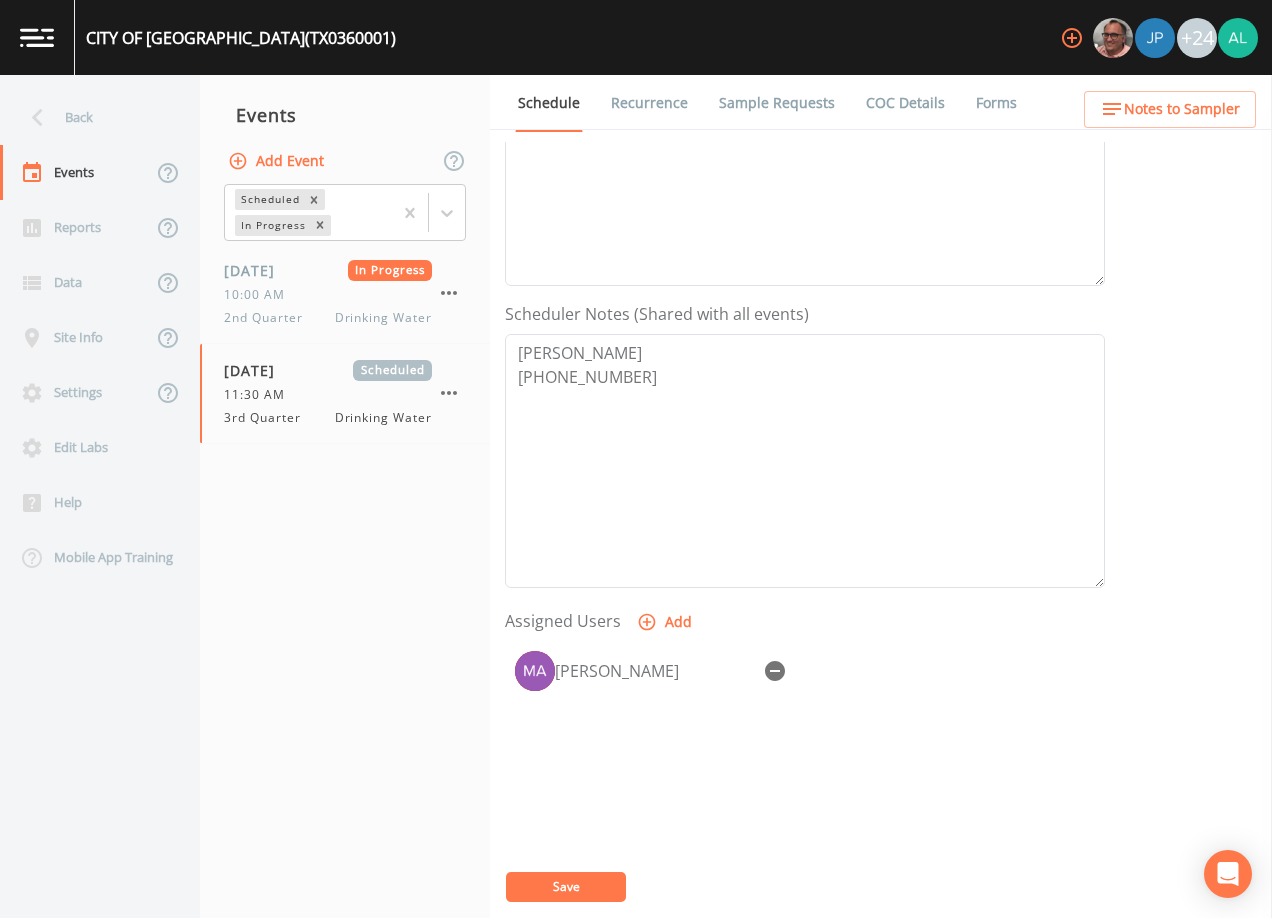 click on "Save" at bounding box center (566, 887) 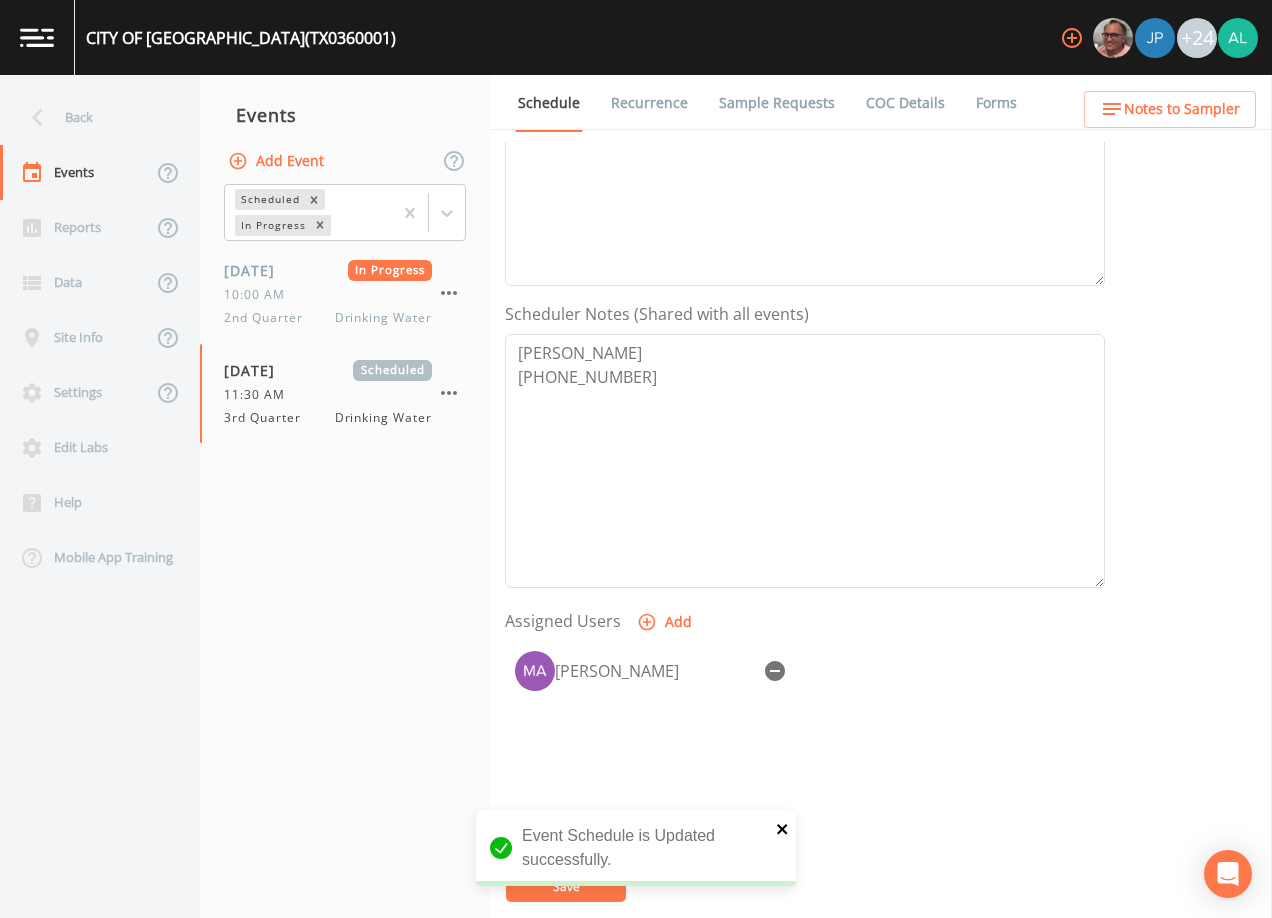 click 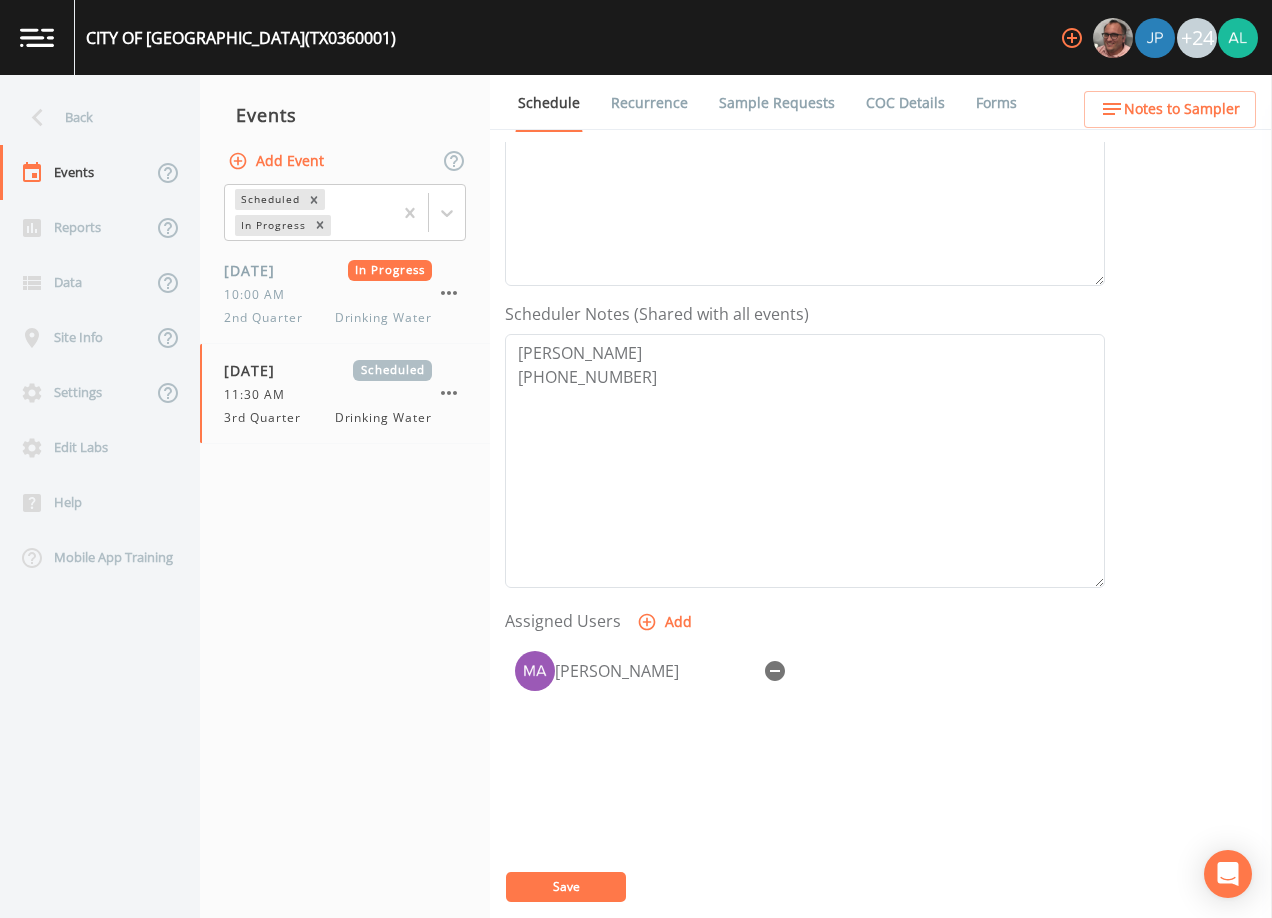 click on "CITY OF ANAHUAC  (TX0360001) +24 Back Events Reports Data Site Info Settings Edit Labs Help Mobile App Training Events Add Event Scheduled In Progress 04/15/2025 In Progress 10:00 AM 2nd Quarter Drinking Water 07/24/2025 Scheduled 11:30 AM 3rd Quarter  Drinking Water Schedule Recurrence Sample Requests COC Details Forms Event Name 3rd Quarter Target Sampling Date 2025-07-24 Time (Optional) 11:30:00 Event Notes 7/16 @ 2:17pm called/left voicemail
7/17 @ 9:24am called/left voicemail
7/18 @ 9:20am confirmed by Sid Scheduler Notes (Shared with all events) Sidney Bradley
254-265-5577
Assigned Users Add Matthew  thomas Save Notes to Sampler Event Schedule is Updated successfully." at bounding box center (636, 459) 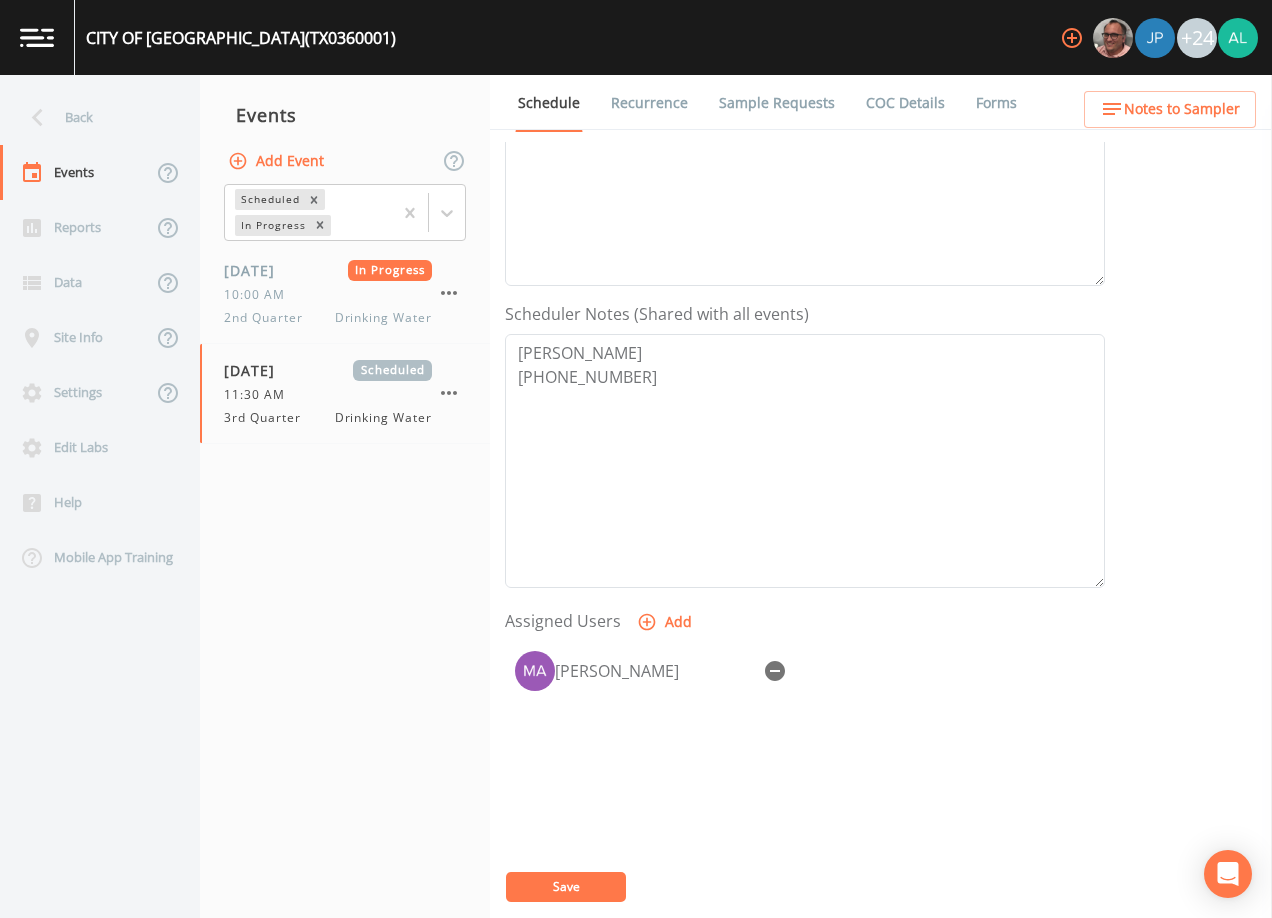 click on "Save" at bounding box center (566, 886) 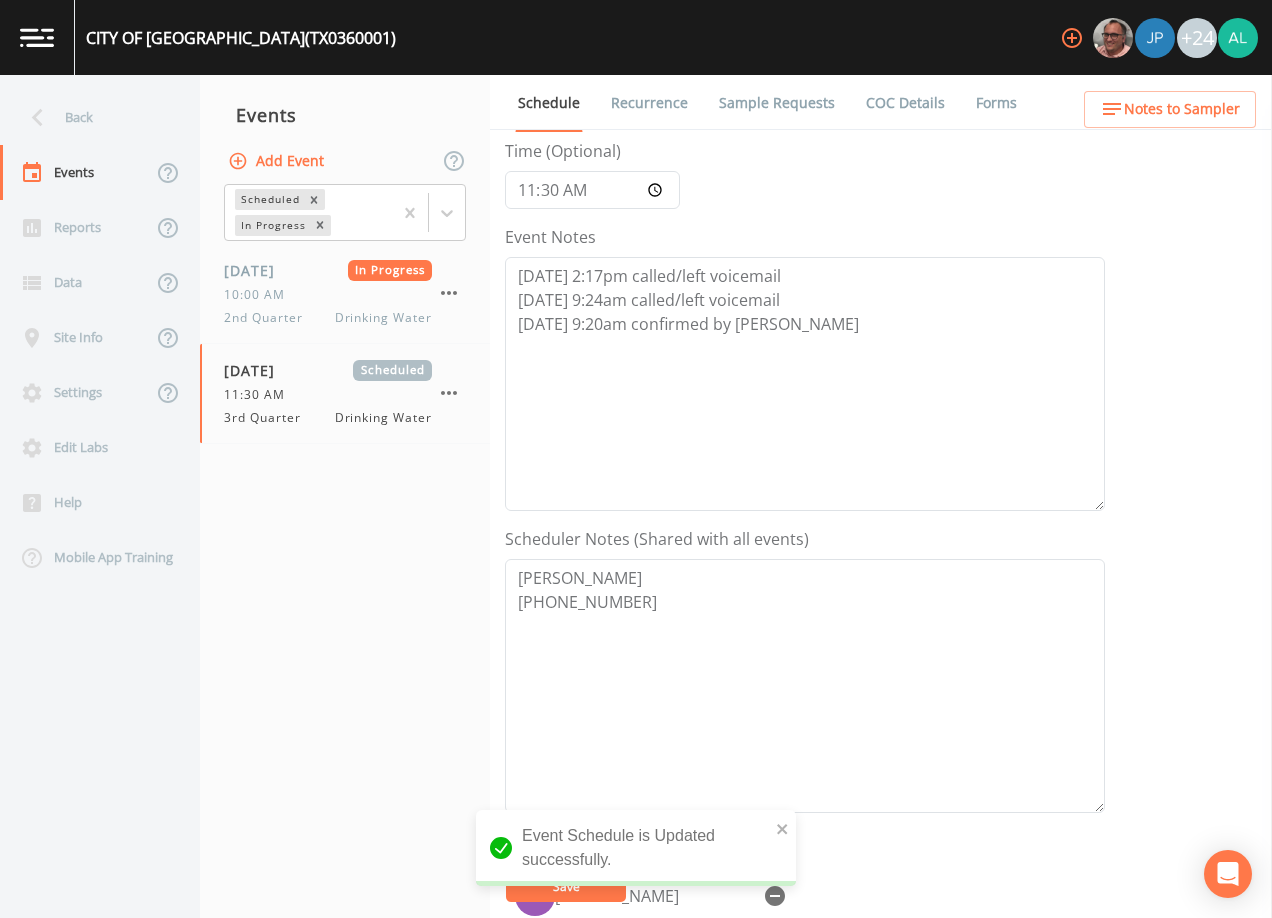 scroll, scrollTop: 0, scrollLeft: 0, axis: both 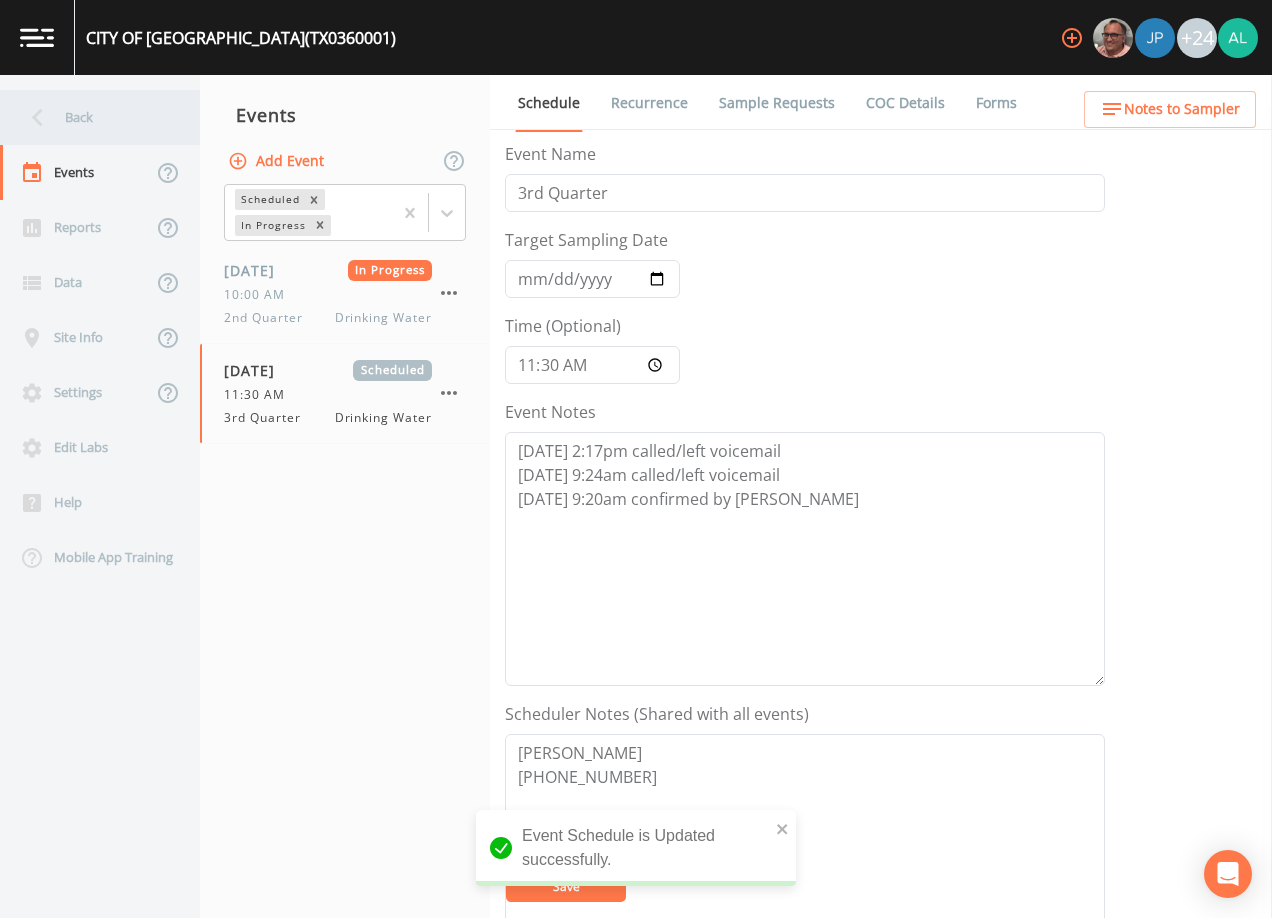 click on "Back" at bounding box center (90, 117) 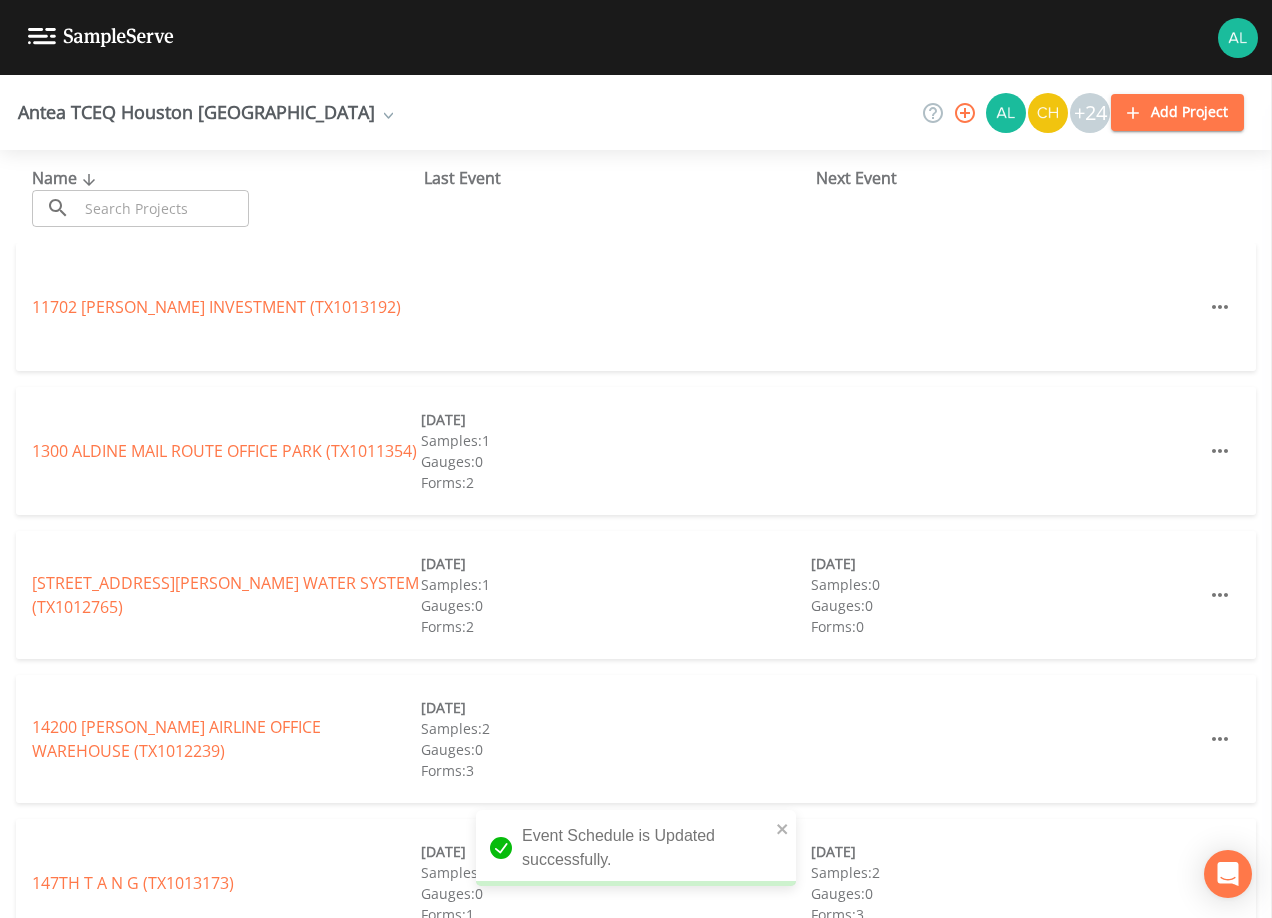 click at bounding box center [163, 208] 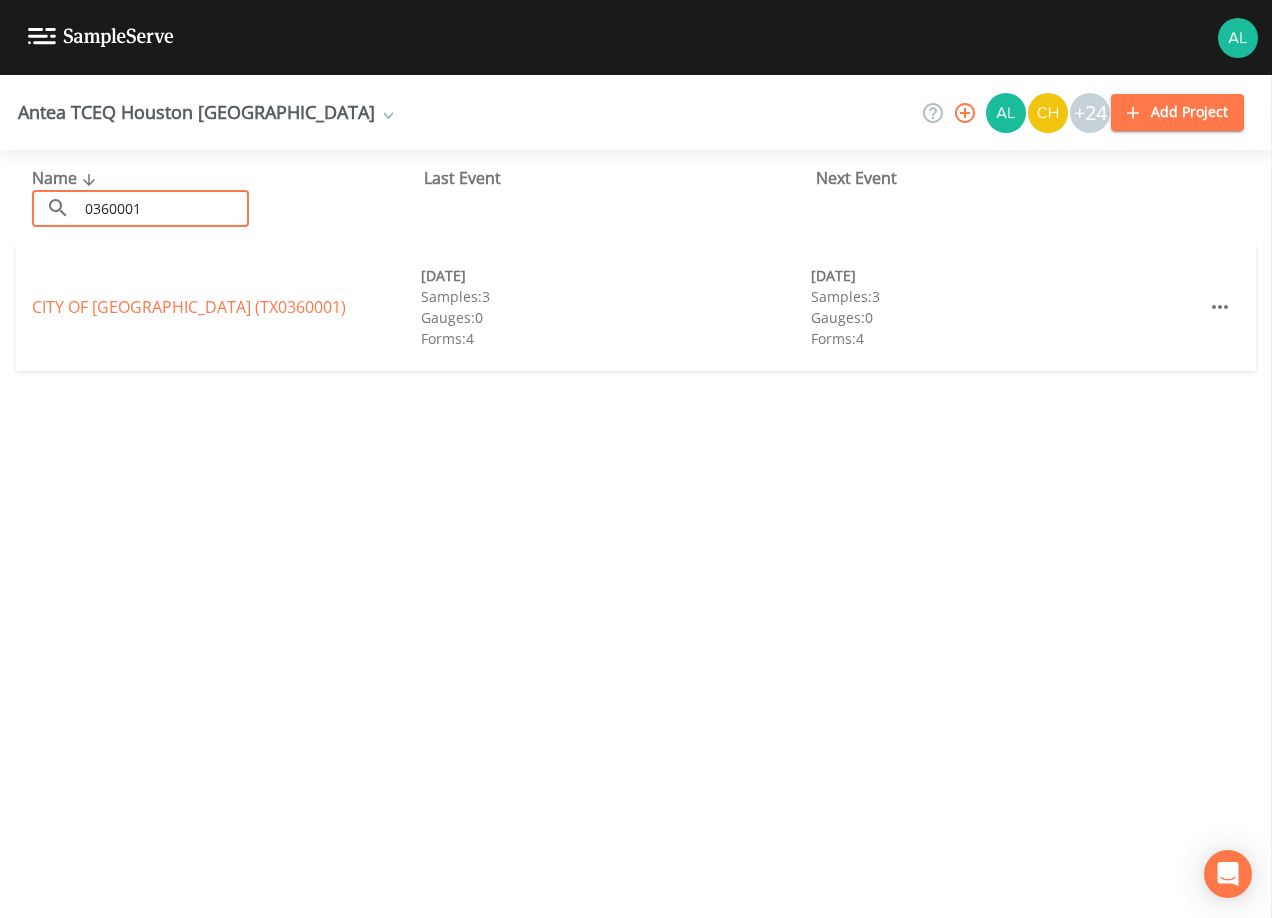 type on "0360001" 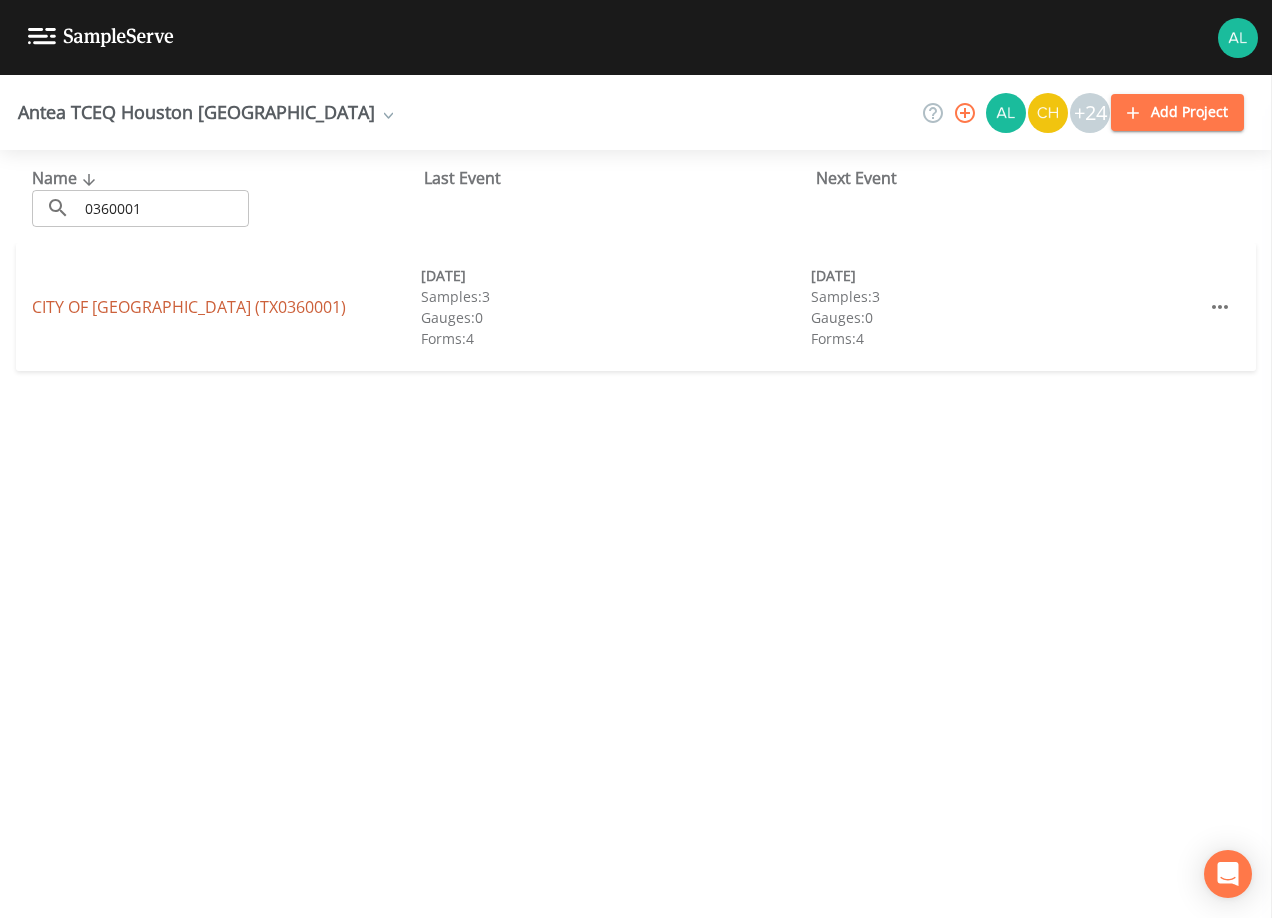 click on "CITY OF ANAHUAC   (TX0360001)" at bounding box center (189, 307) 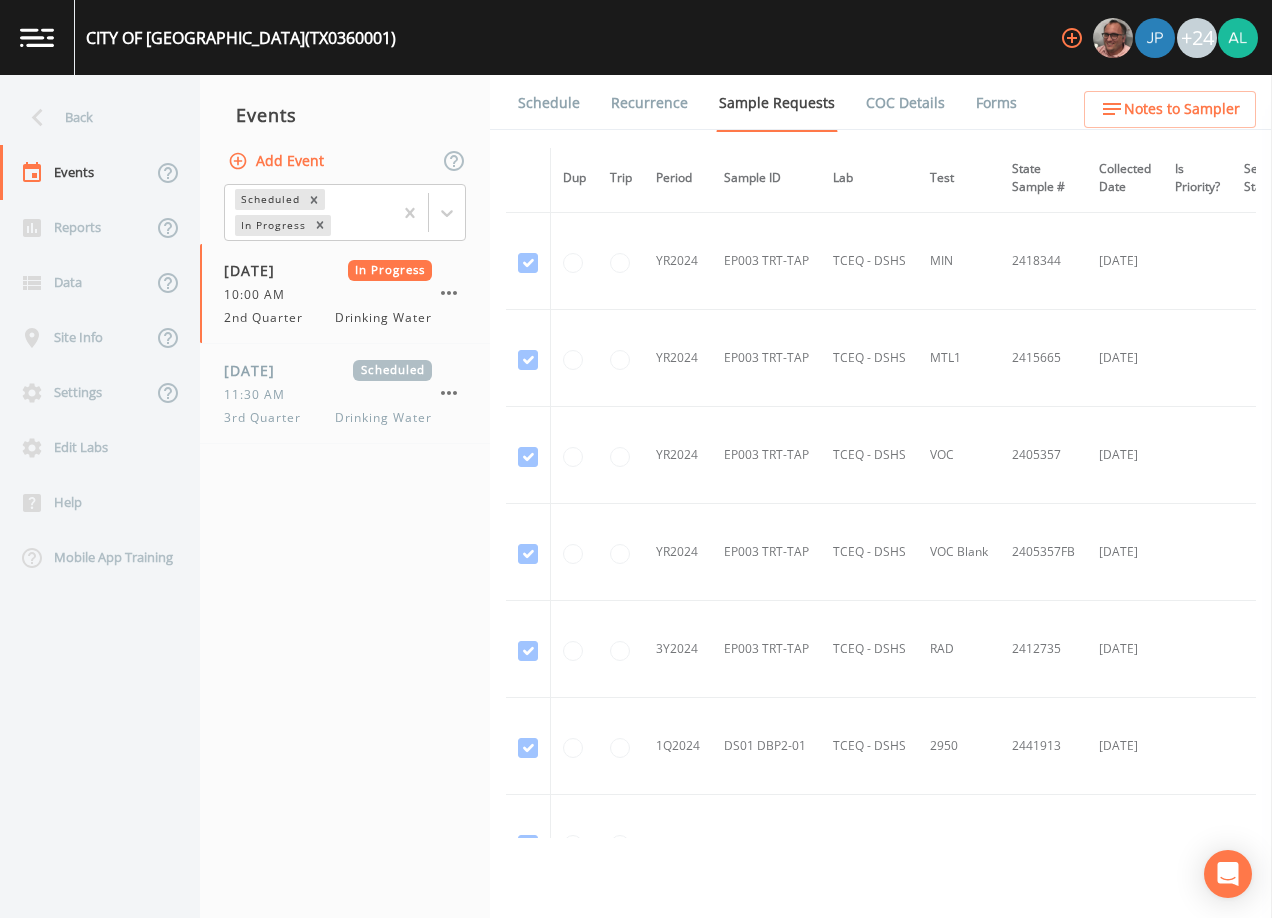 scroll, scrollTop: 600, scrollLeft: 0, axis: vertical 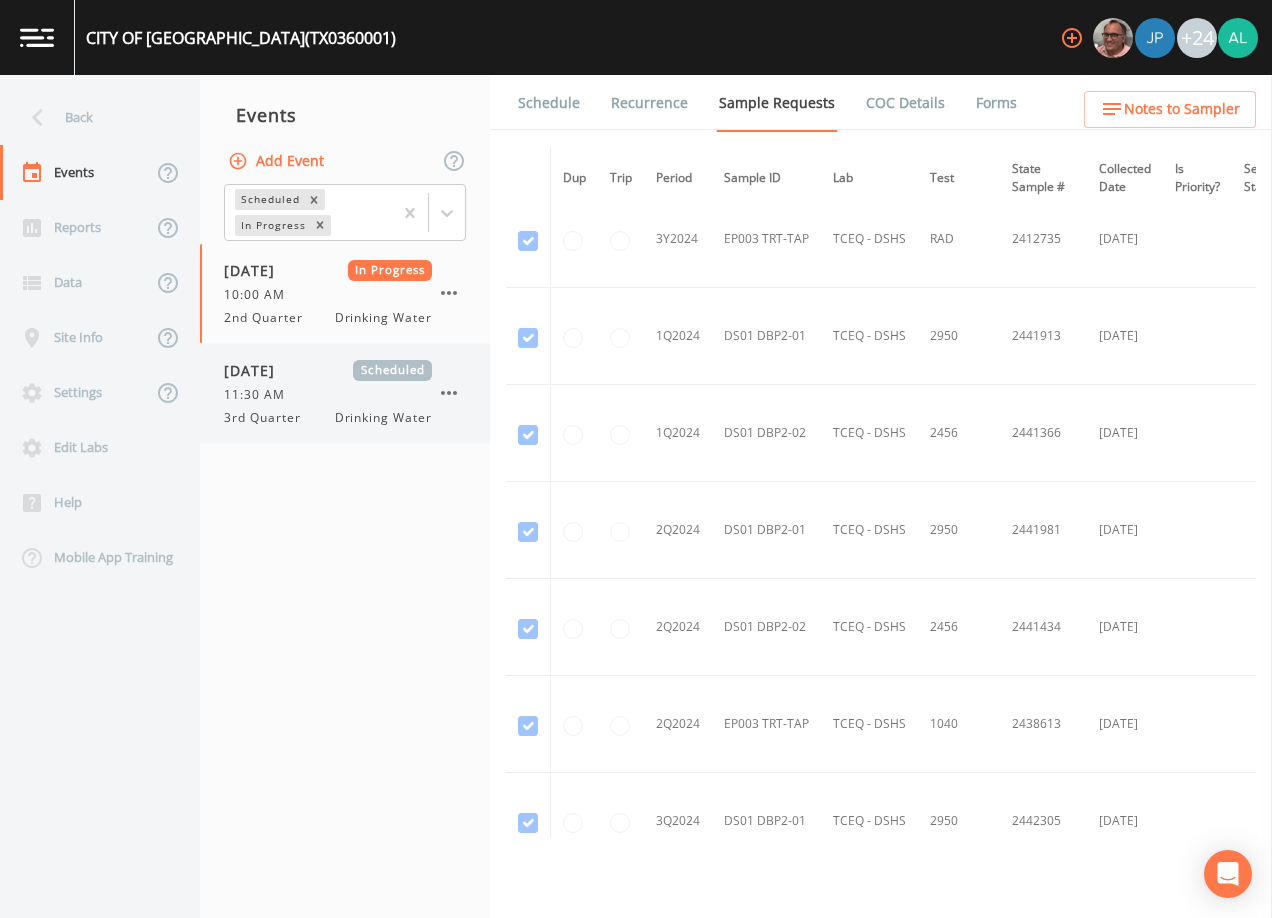 click on "07/24/2025 Scheduled 11:30 AM 3rd Quarter  Drinking Water" at bounding box center (345, 393) 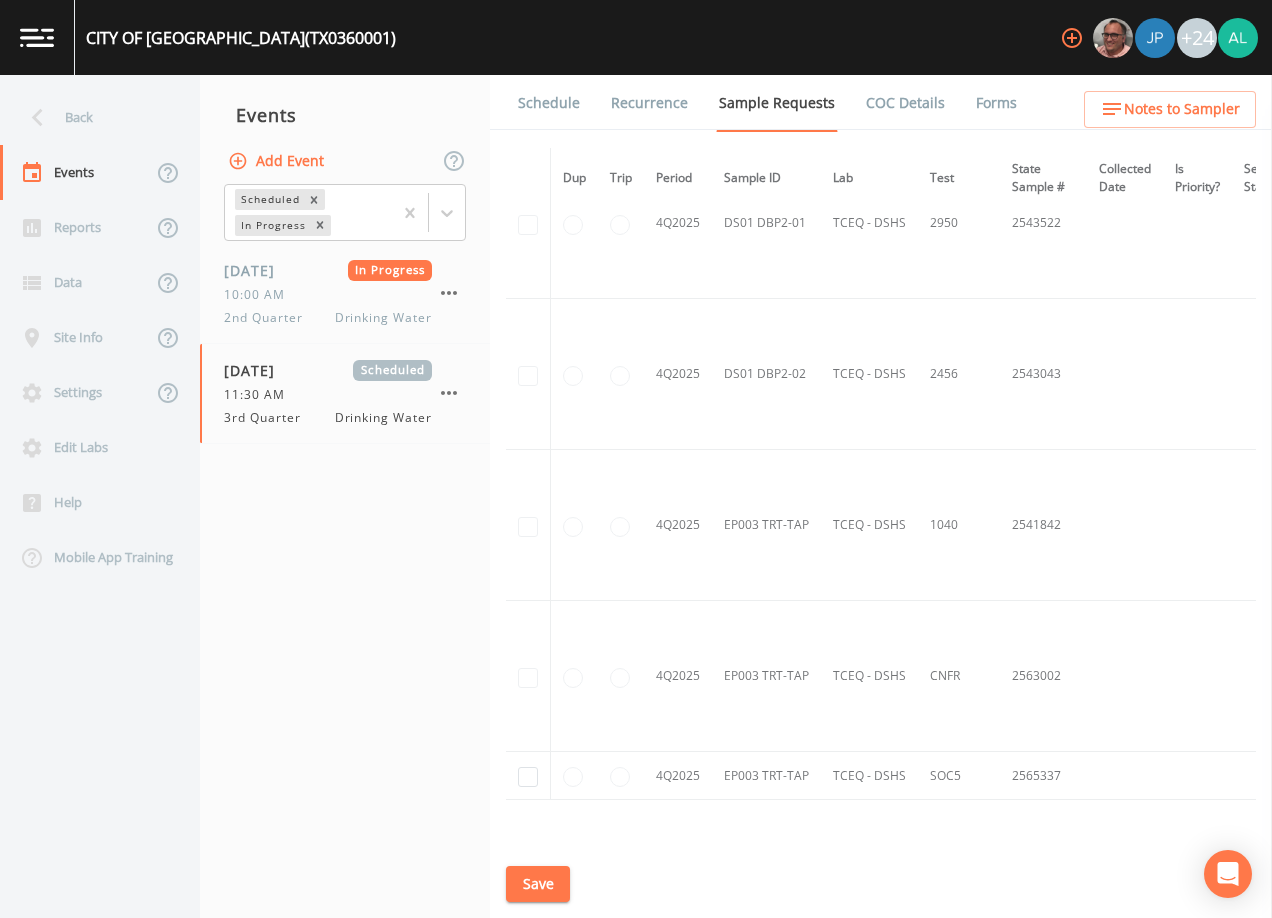 scroll, scrollTop: 3974, scrollLeft: 0, axis: vertical 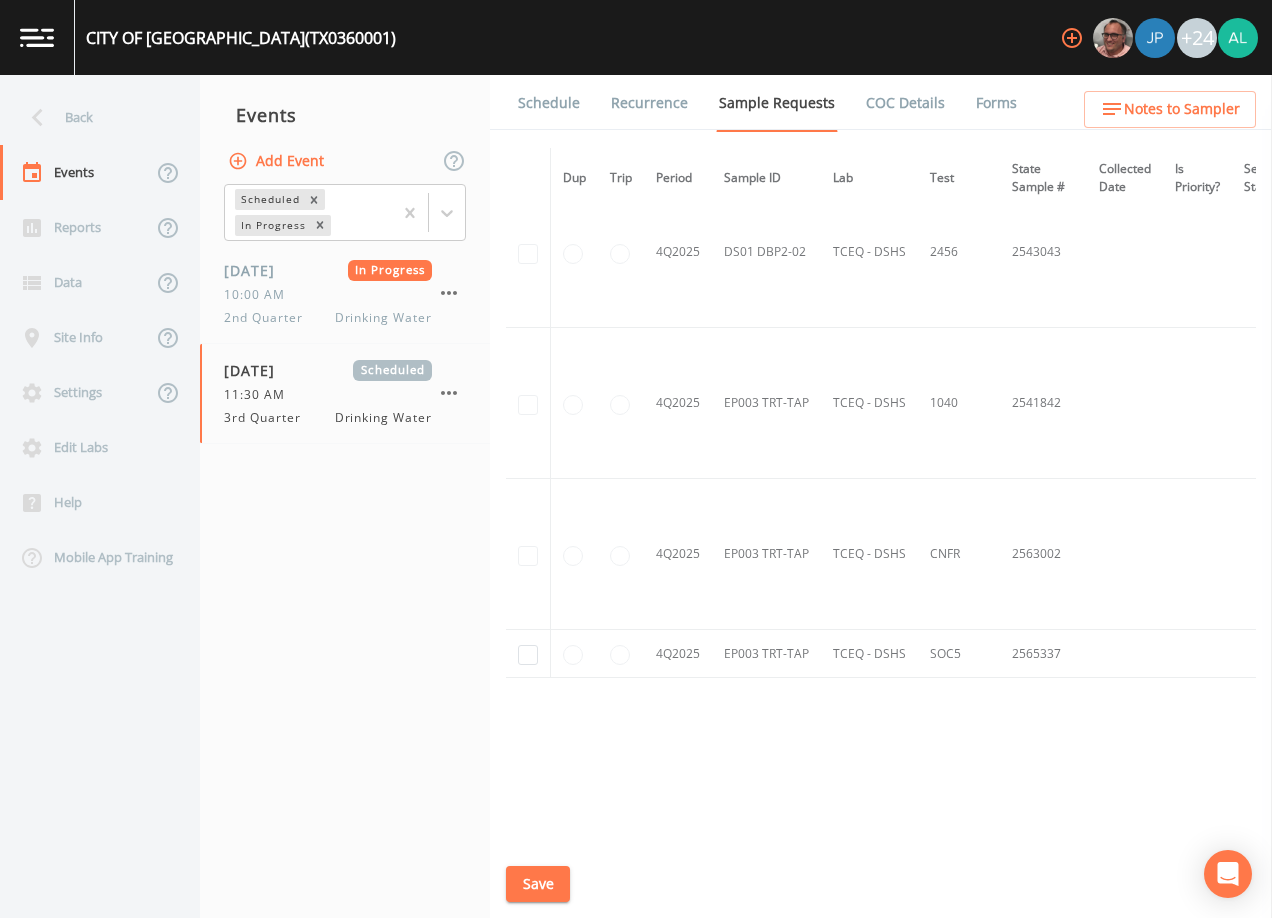 click on "Schedule" at bounding box center (549, 103) 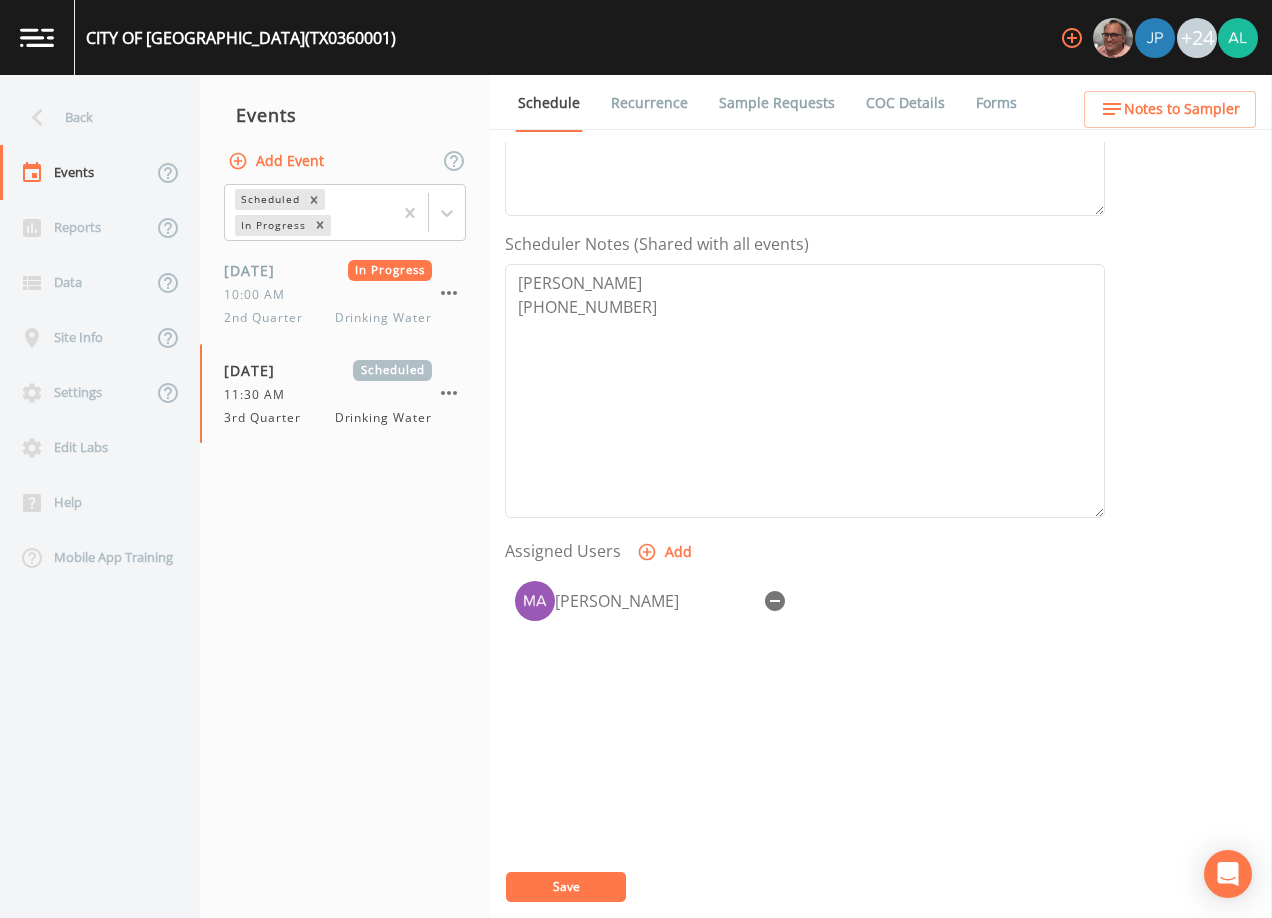 scroll, scrollTop: 493, scrollLeft: 0, axis: vertical 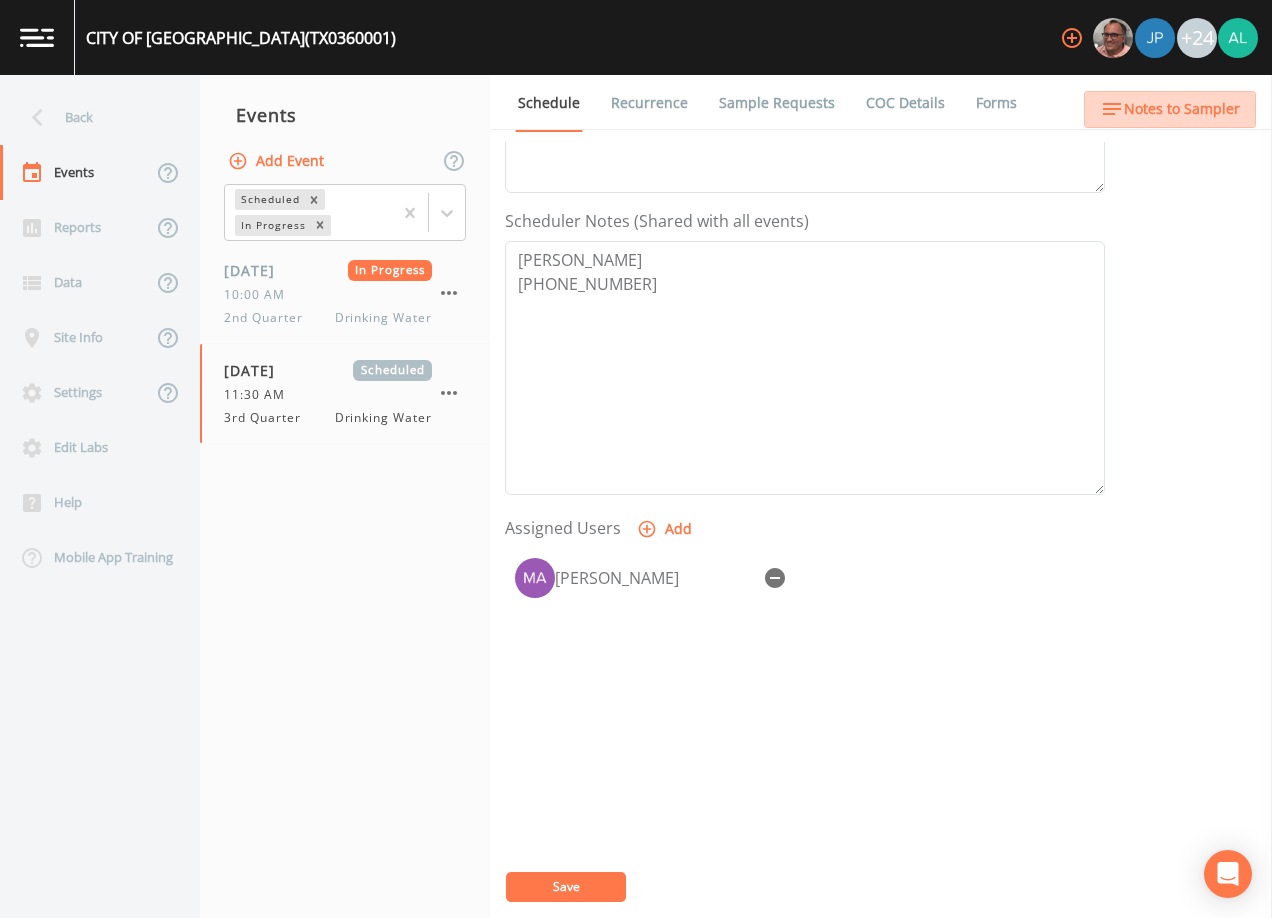 click on "Notes to Sampler" at bounding box center (1182, 109) 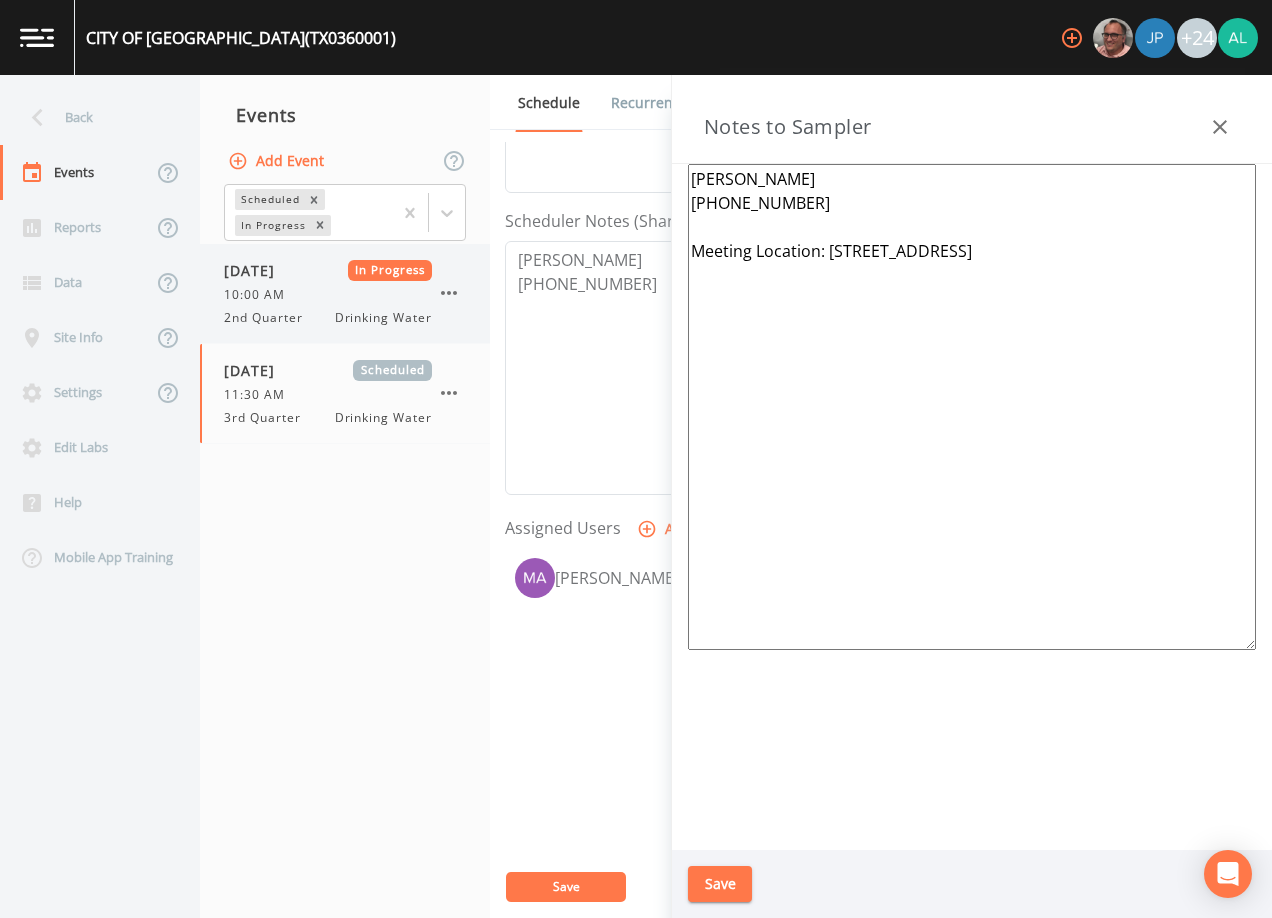 click on "04/15/2025 In Progress 10:00 AM 2nd Quarter Drinking Water" at bounding box center [345, 293] 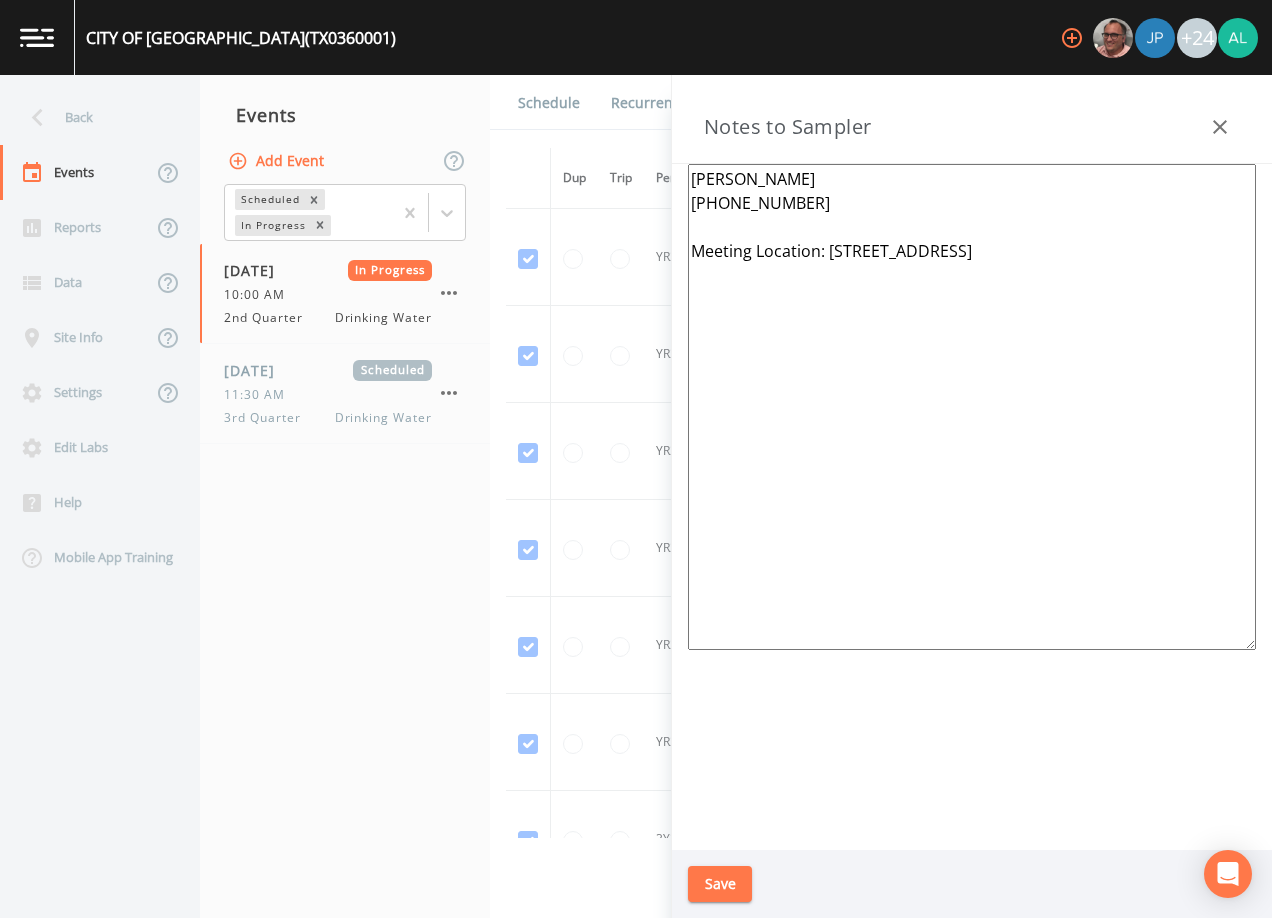 click 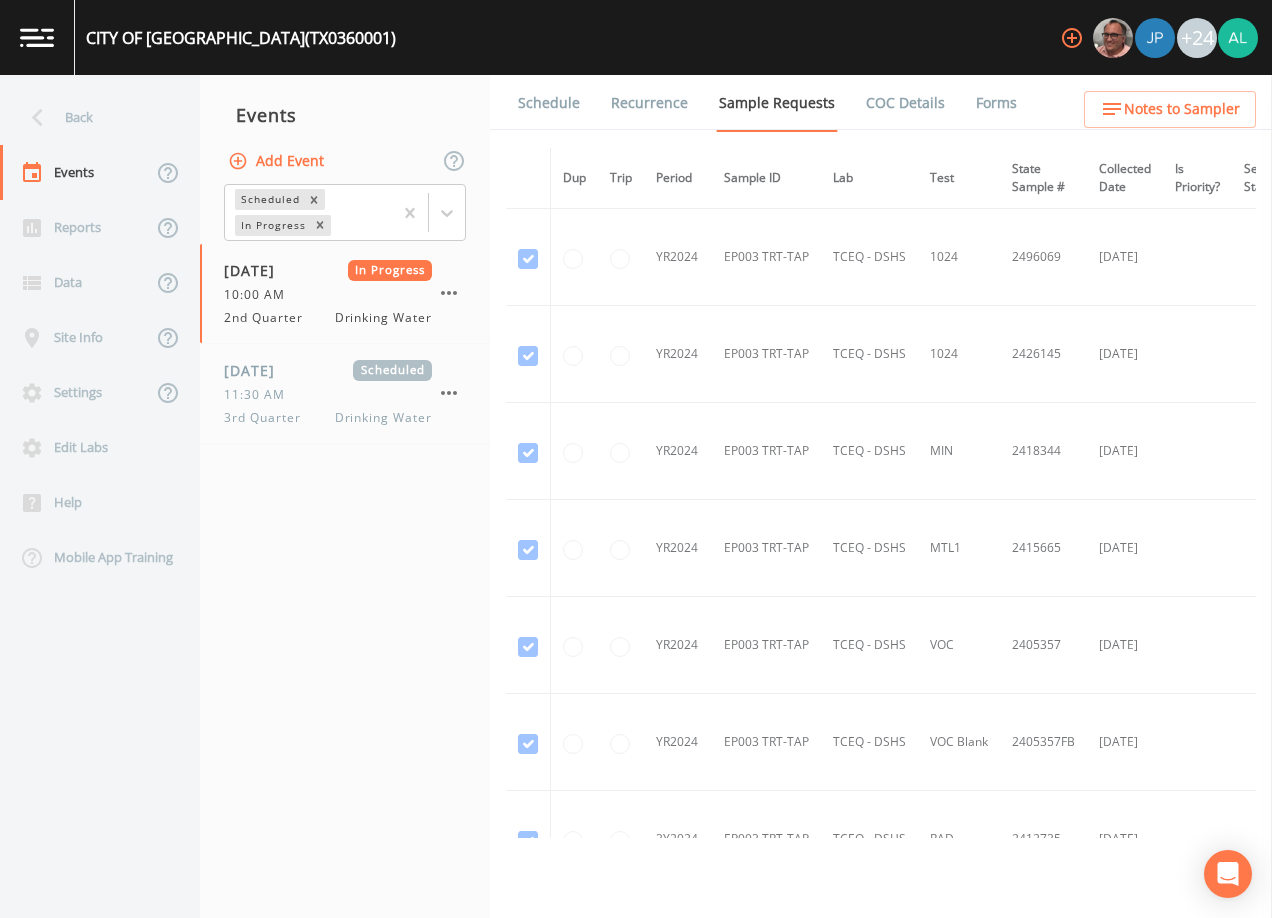 click on "Schedule" at bounding box center (549, 103) 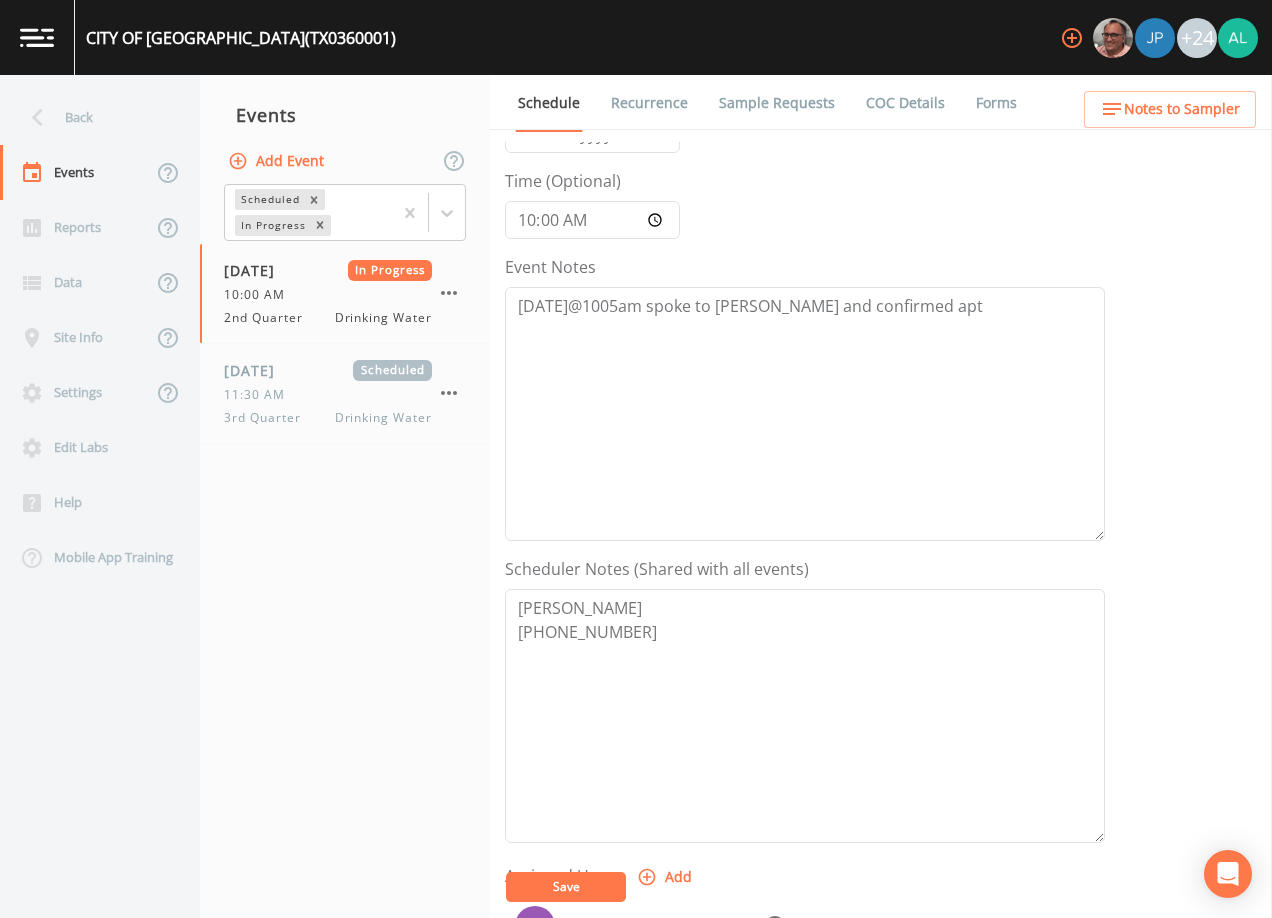 scroll, scrollTop: 493, scrollLeft: 0, axis: vertical 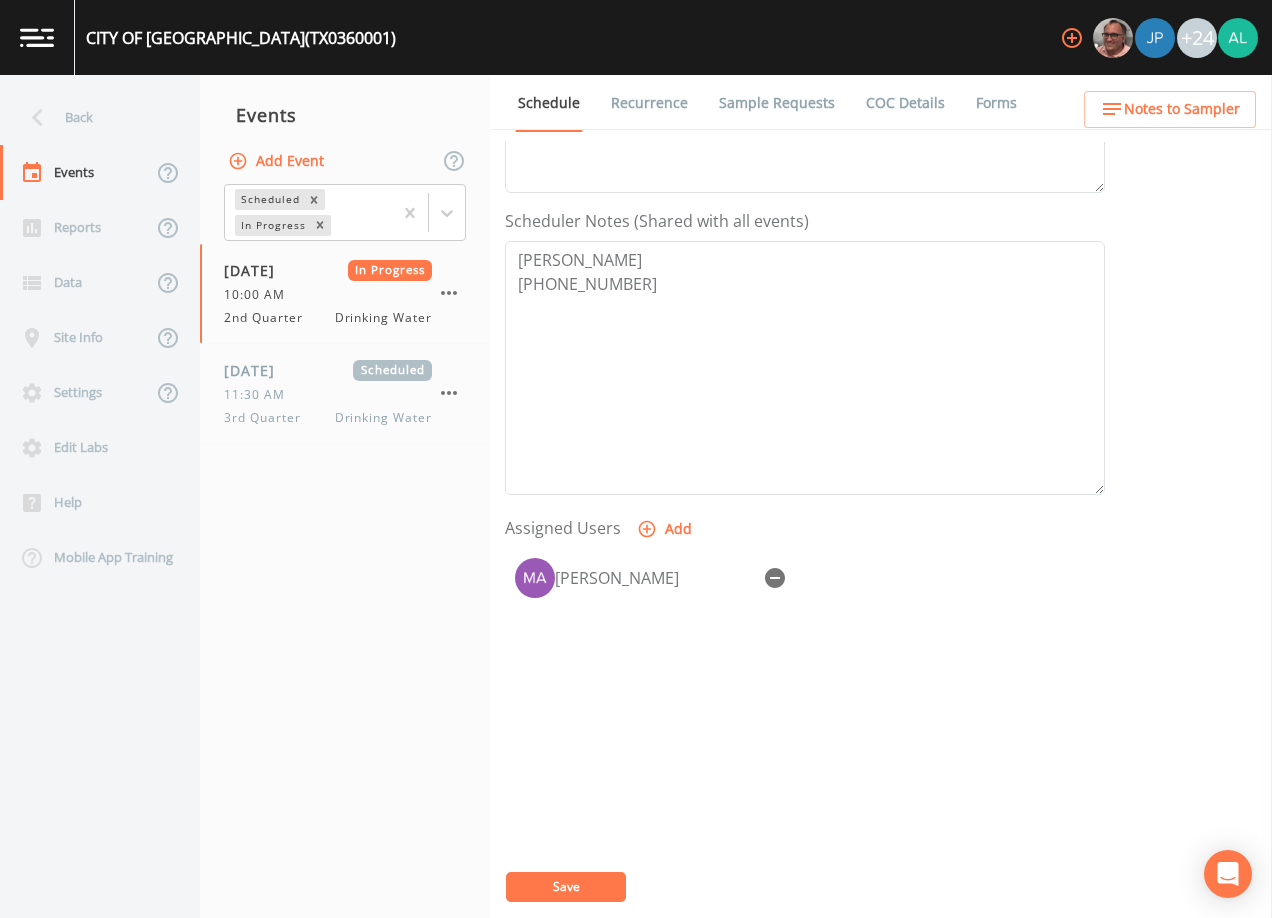 click on "Forms" at bounding box center [996, 103] 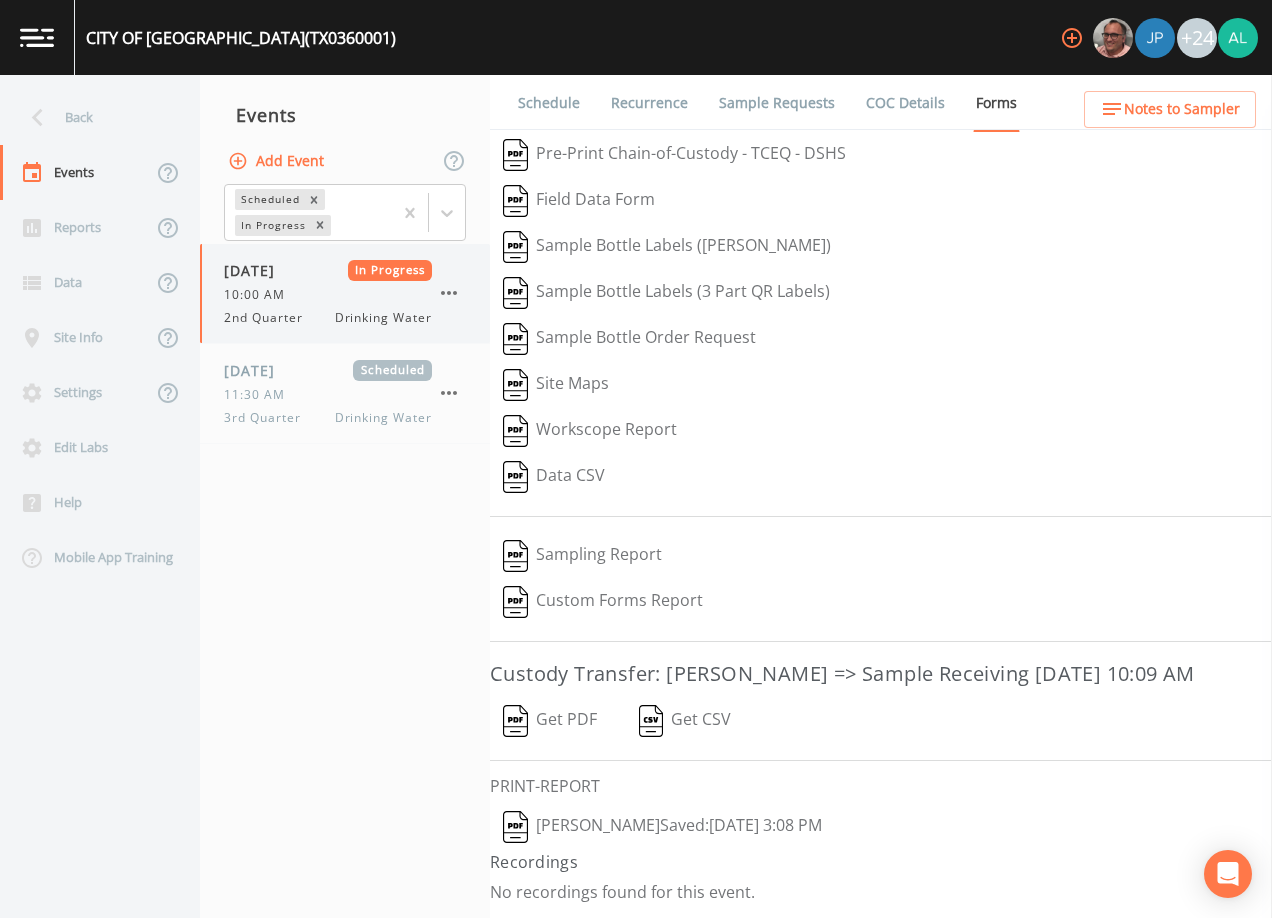 click 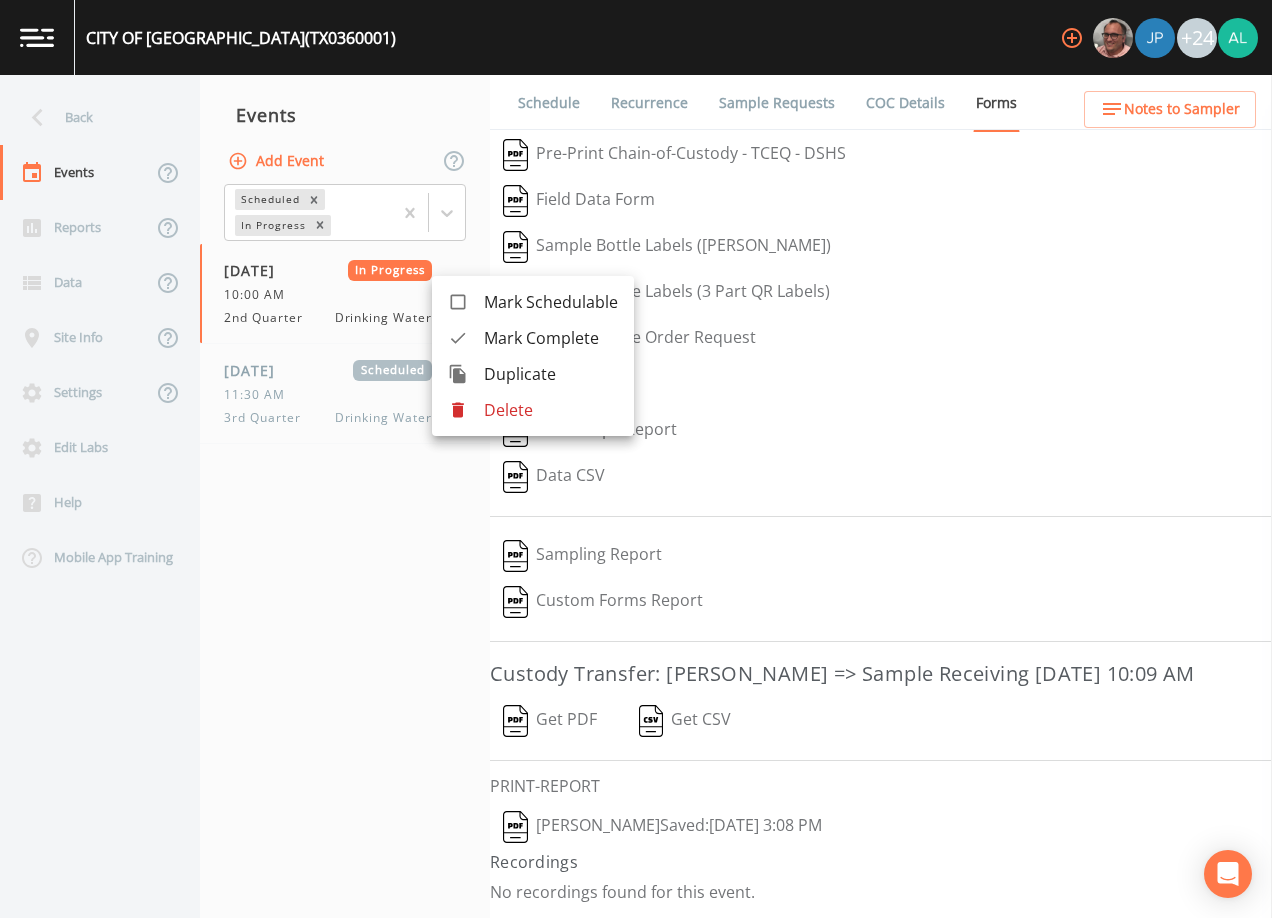 click on "Mark Complete" at bounding box center [551, 338] 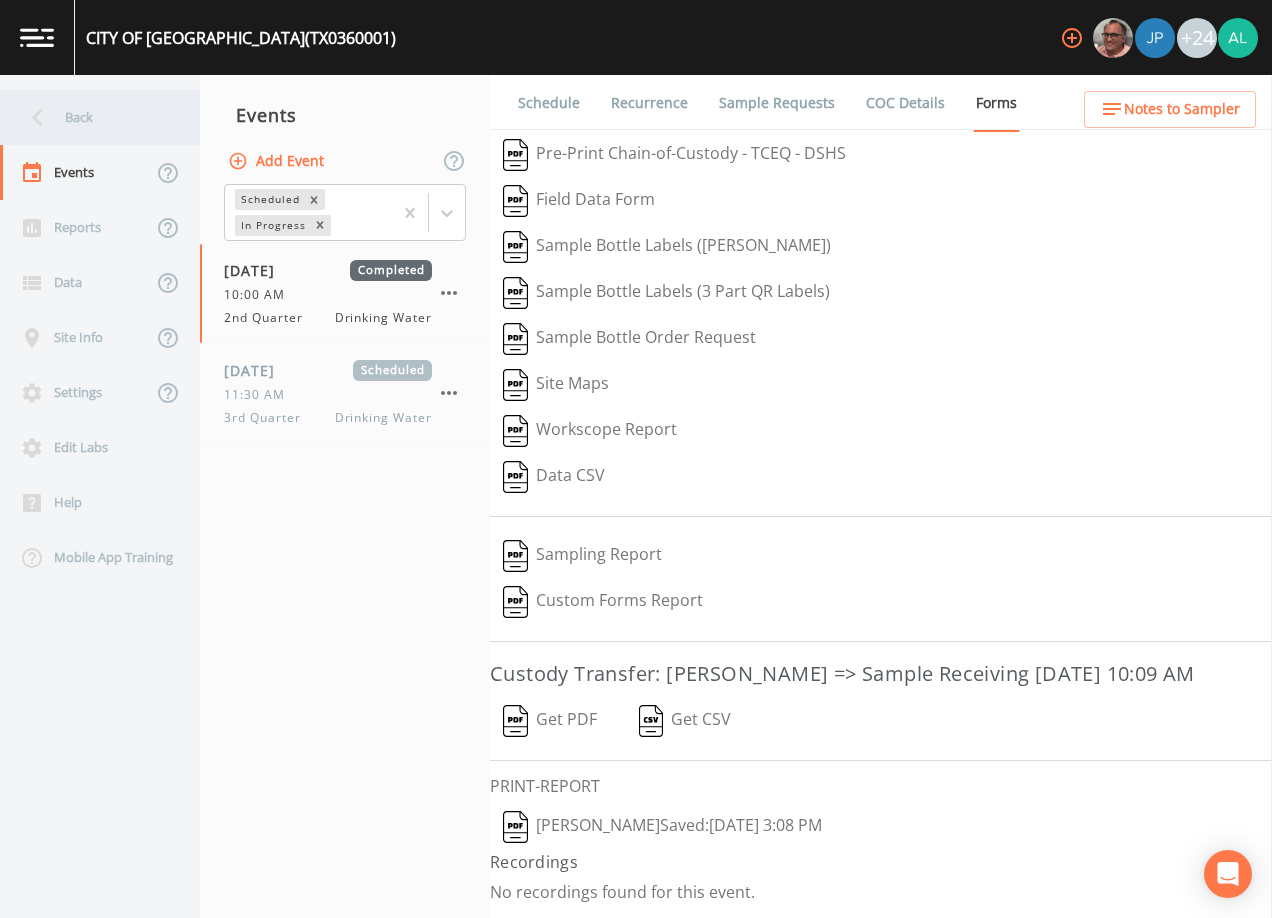click on "Back Events Reports Data Site Info Settings Edit Labs Help Mobile App Training" at bounding box center (100, 496) 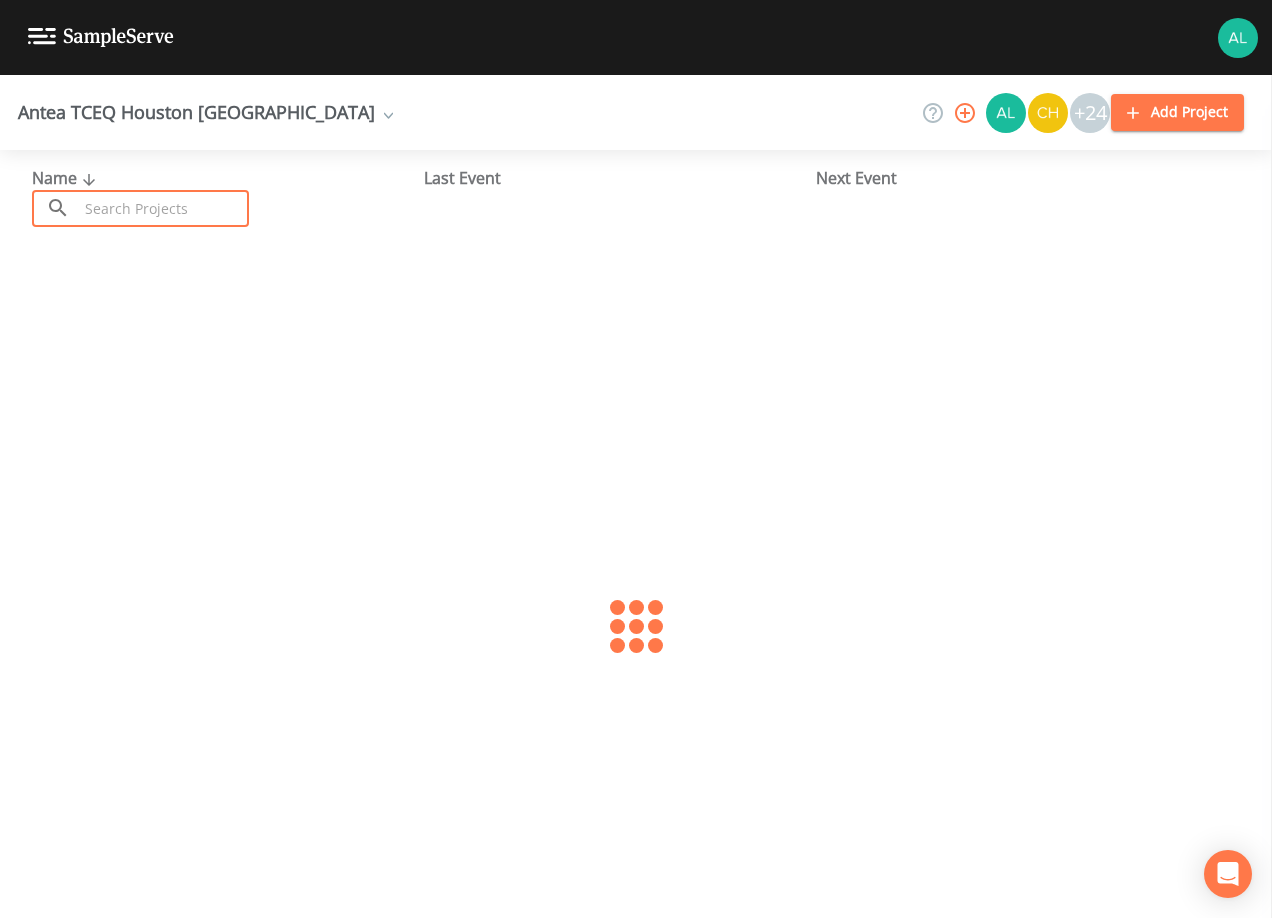 click at bounding box center [163, 208] 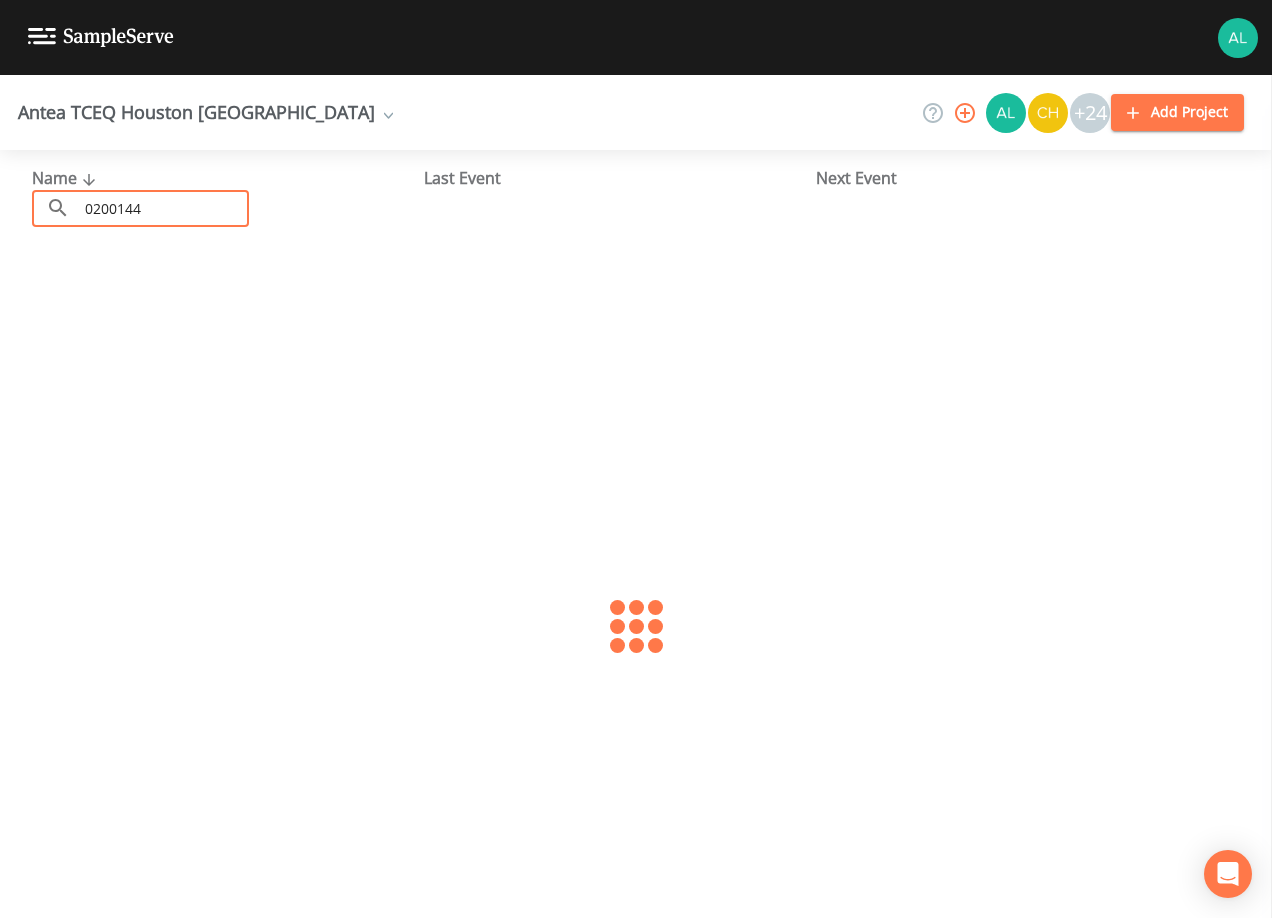 type on "0200144" 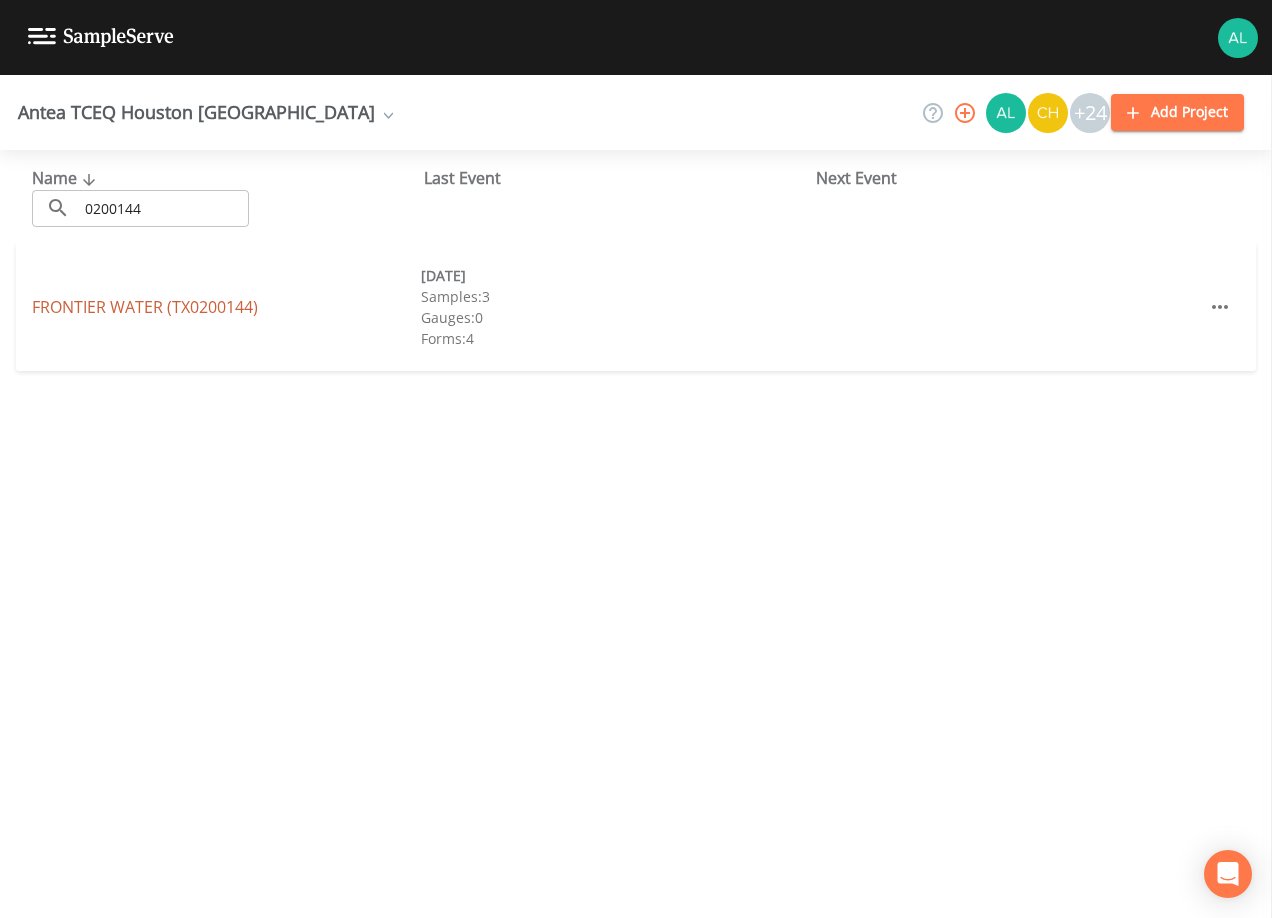 drag, startPoint x: 221, startPoint y: 322, endPoint x: 219, endPoint y: 305, distance: 17.117243 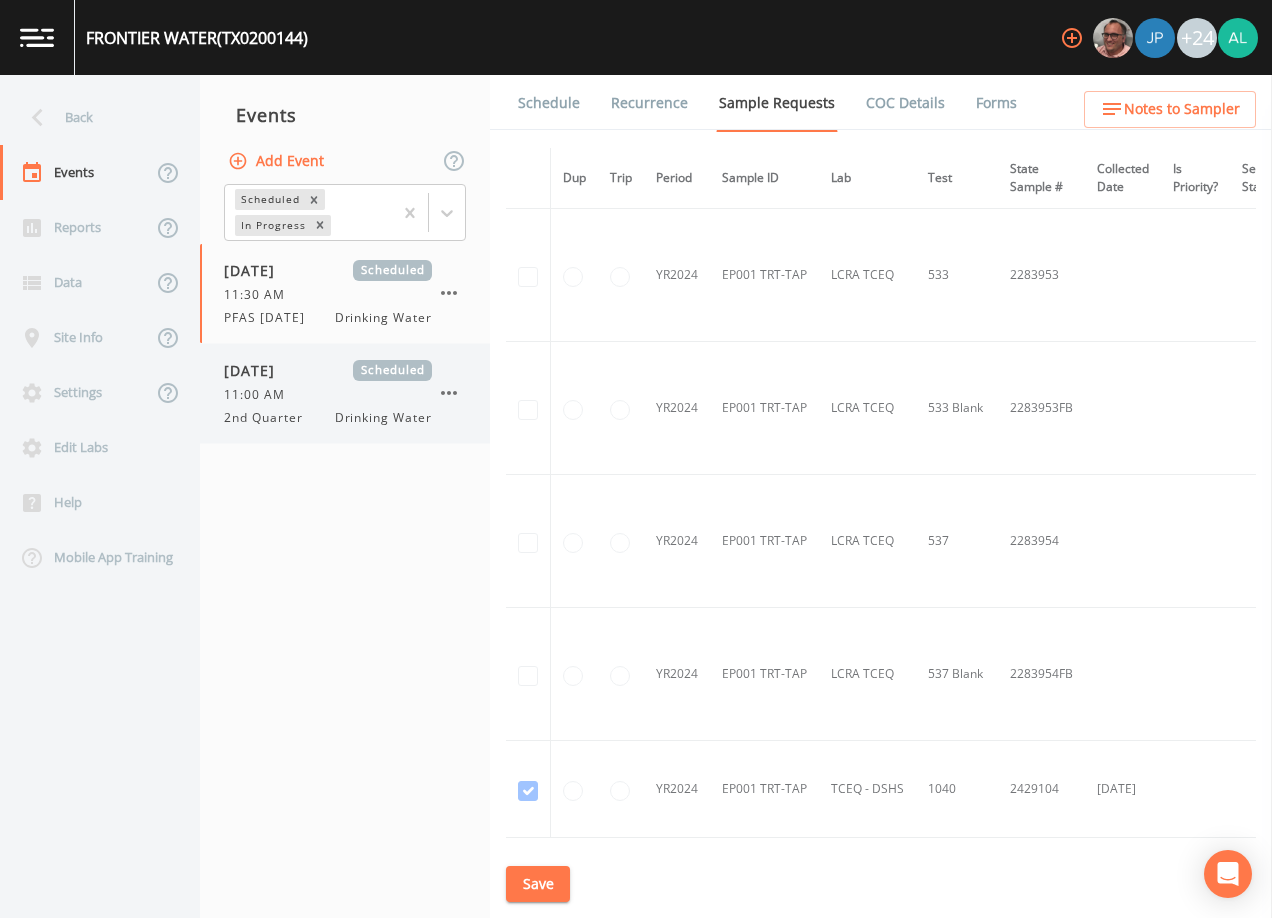 click on "11:00 AM" at bounding box center [328, 395] 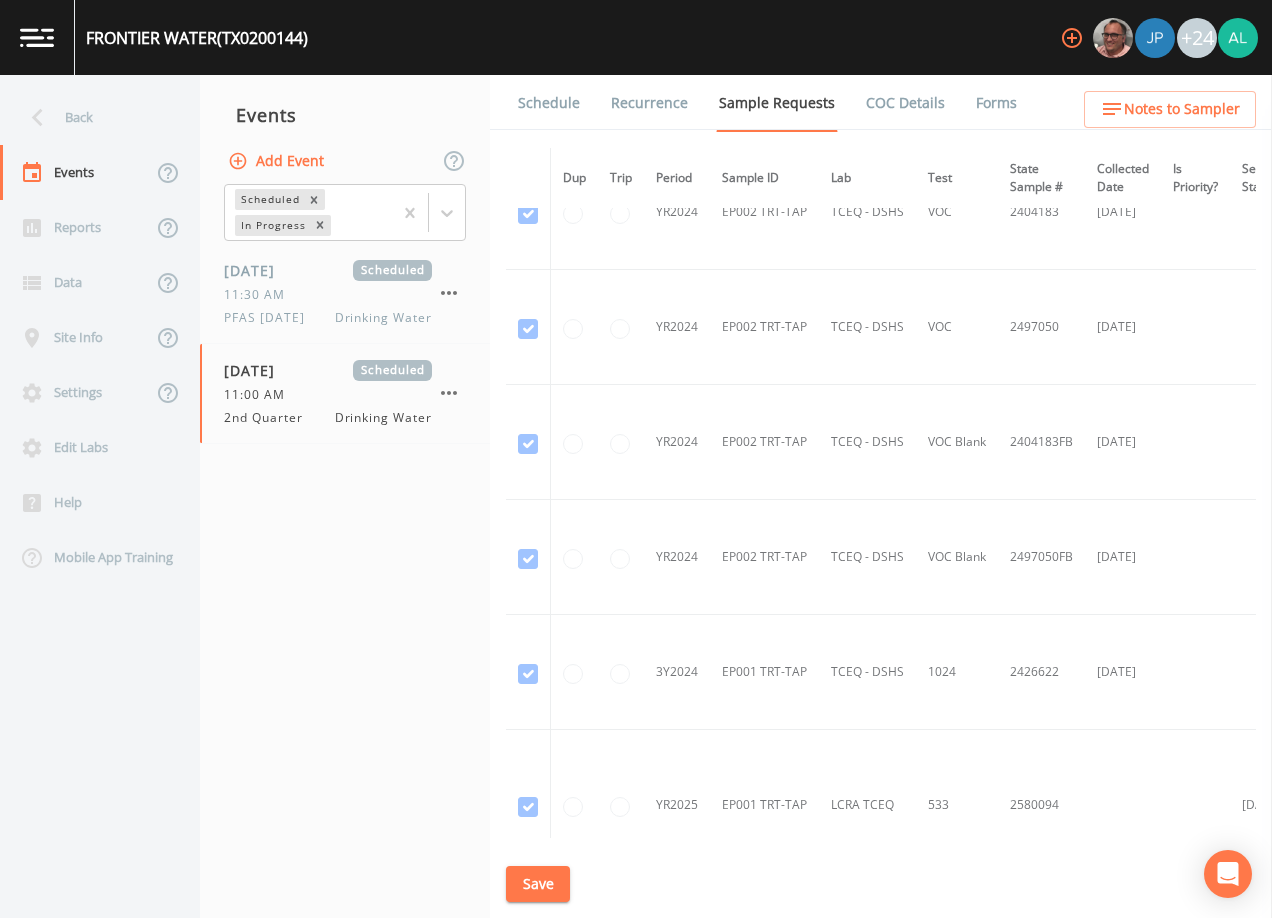 scroll, scrollTop: 1200, scrollLeft: 0, axis: vertical 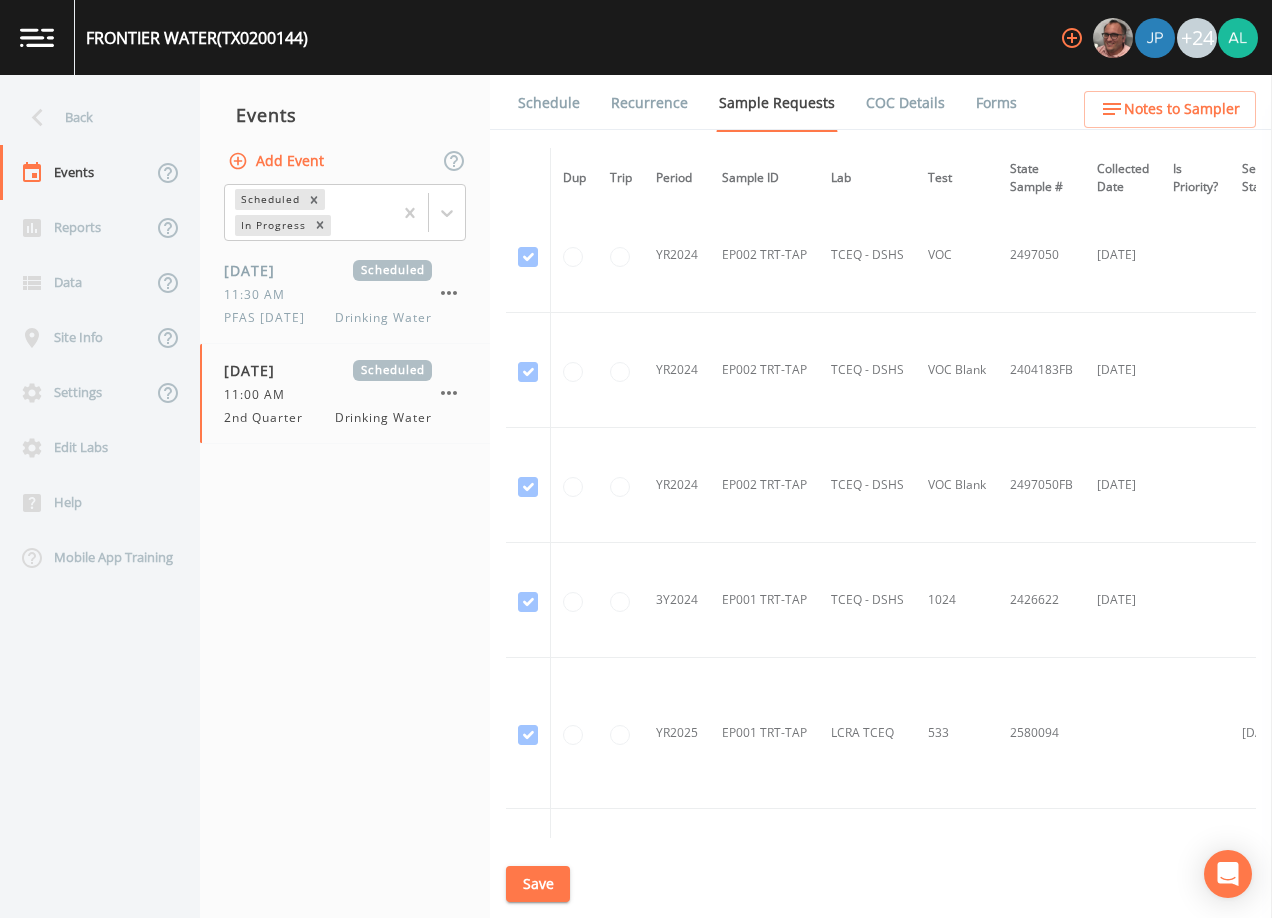 click on "Schedule" at bounding box center (549, 103) 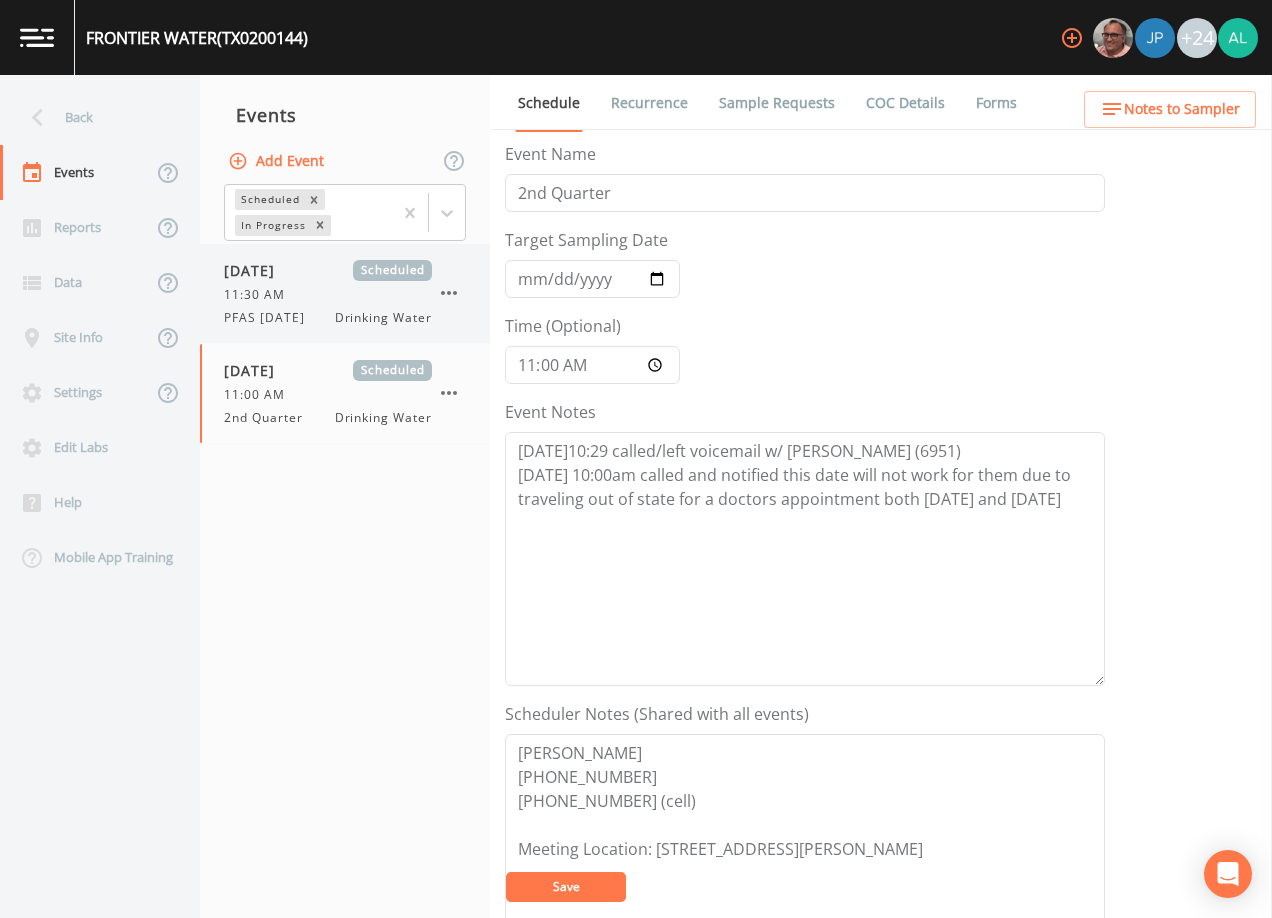 click on "11:30 AM" at bounding box center [260, 295] 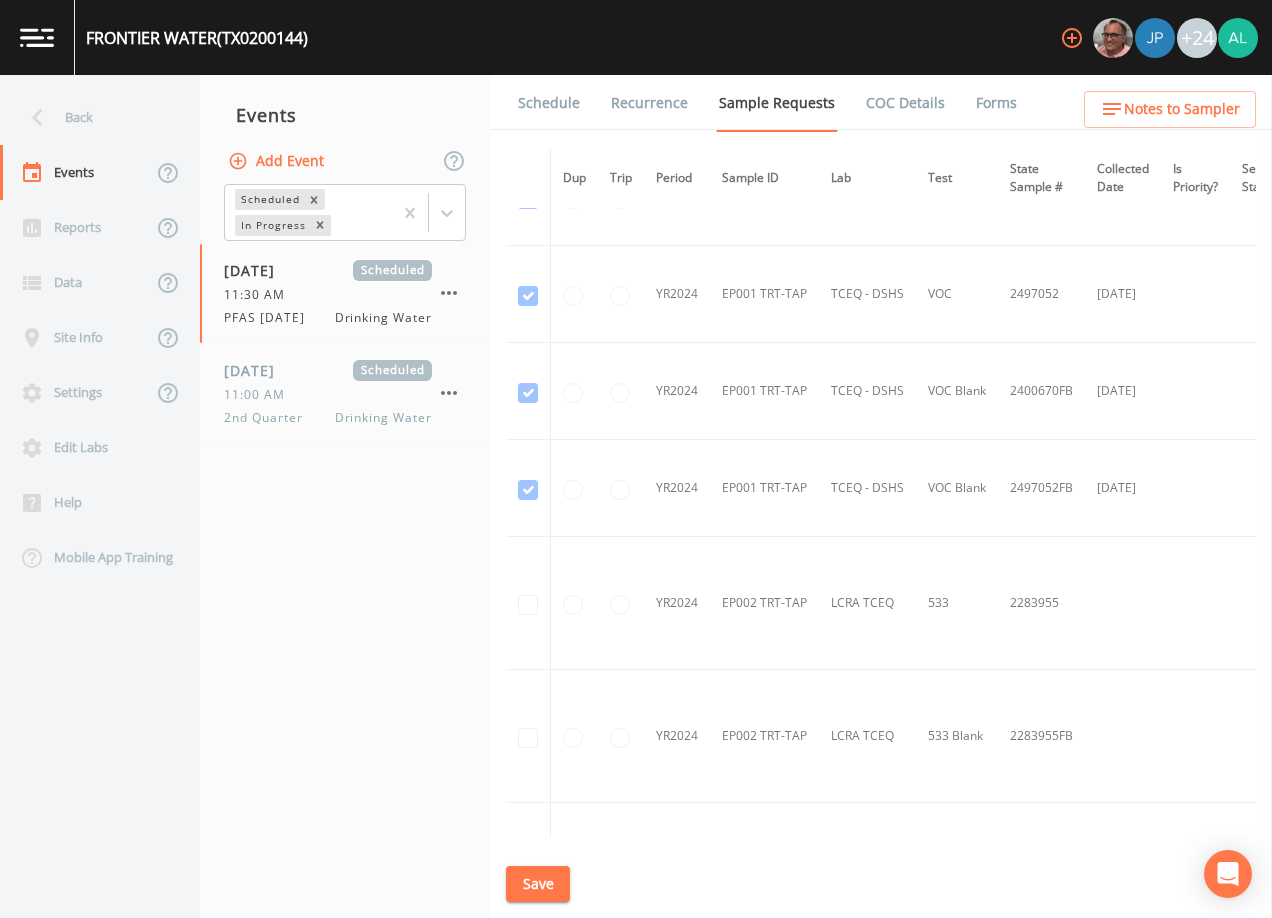 scroll, scrollTop: 700, scrollLeft: 0, axis: vertical 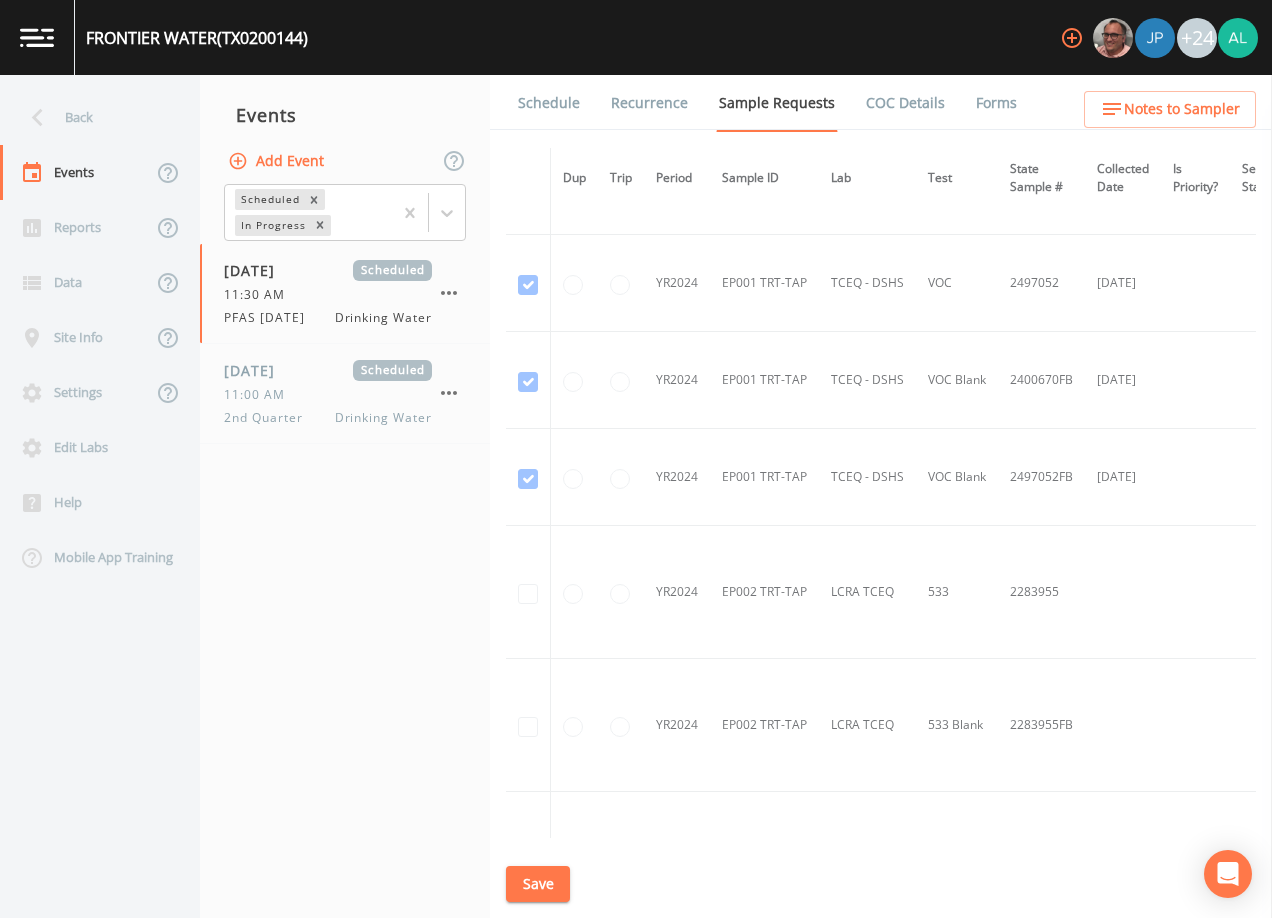 click on "Schedule" at bounding box center [549, 103] 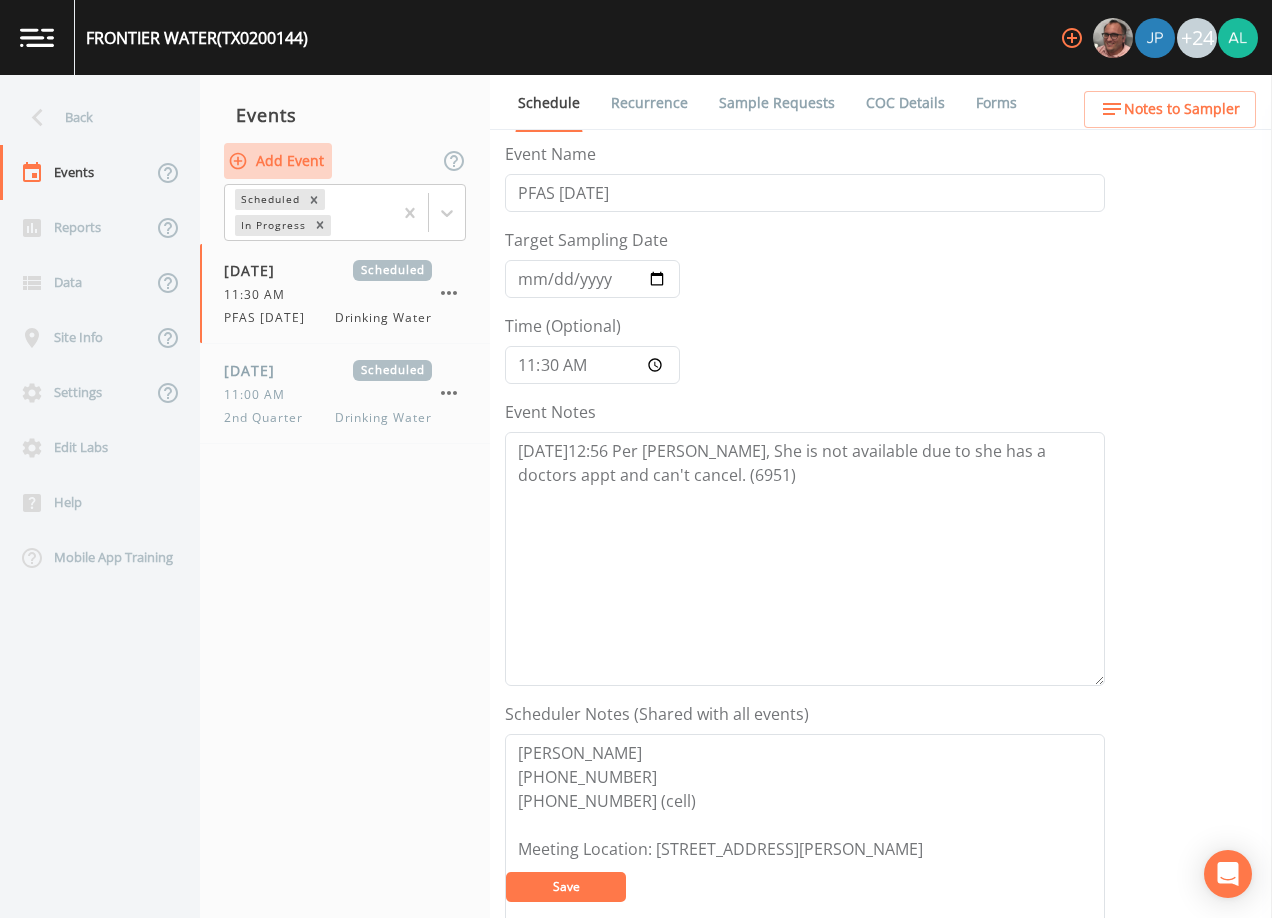 click on "Add Event" at bounding box center [278, 161] 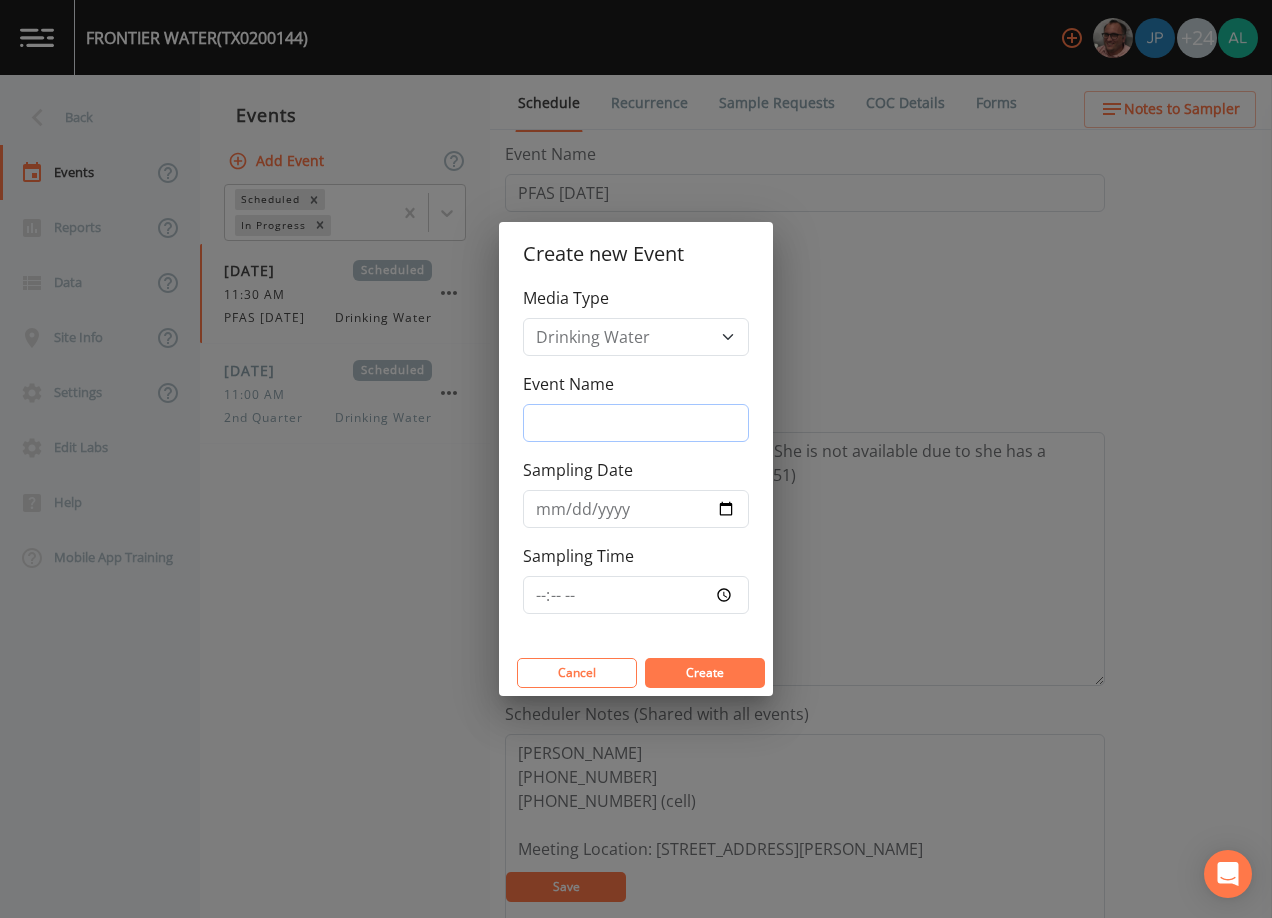 click on "Event Name" at bounding box center [636, 423] 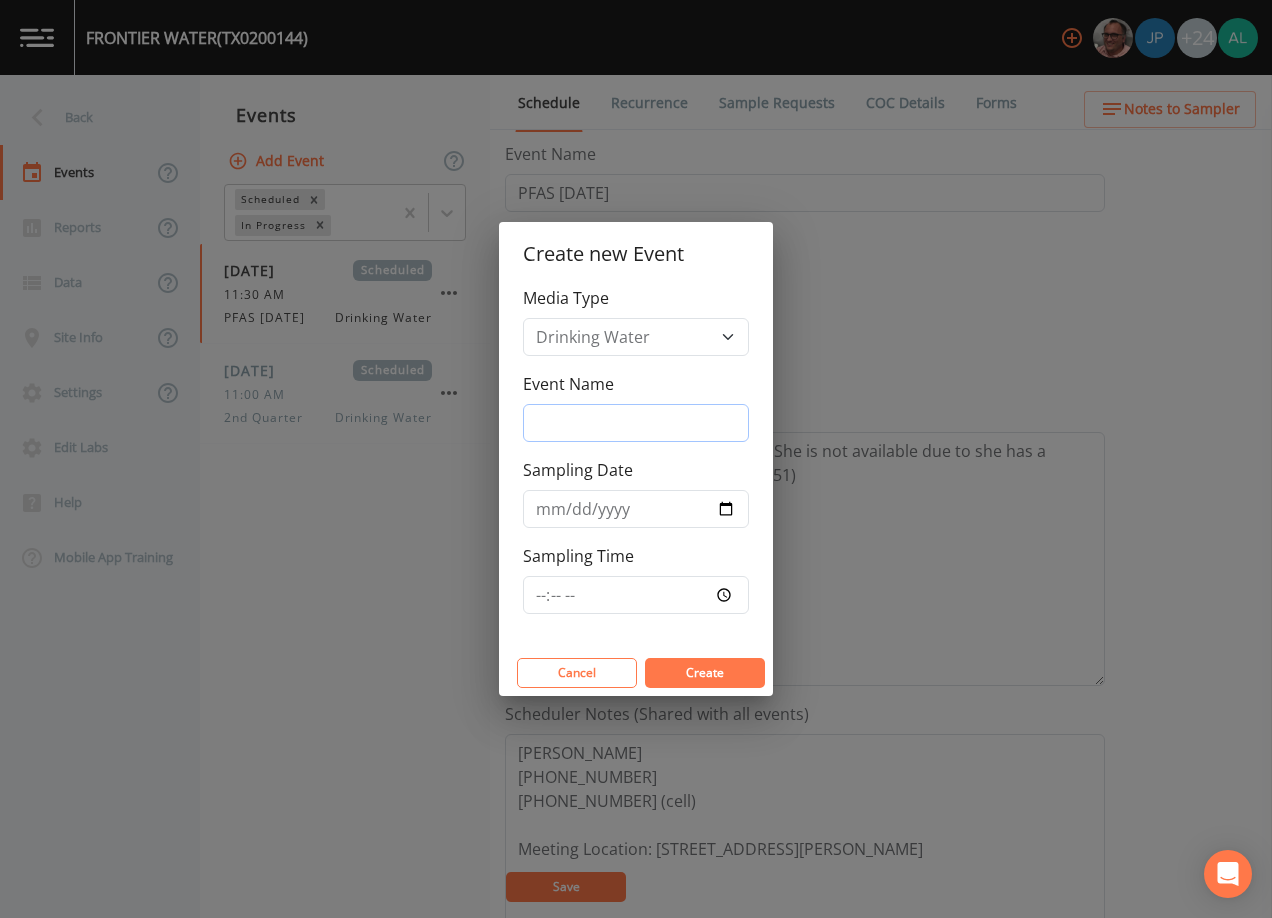 type on "3rd Quarter" 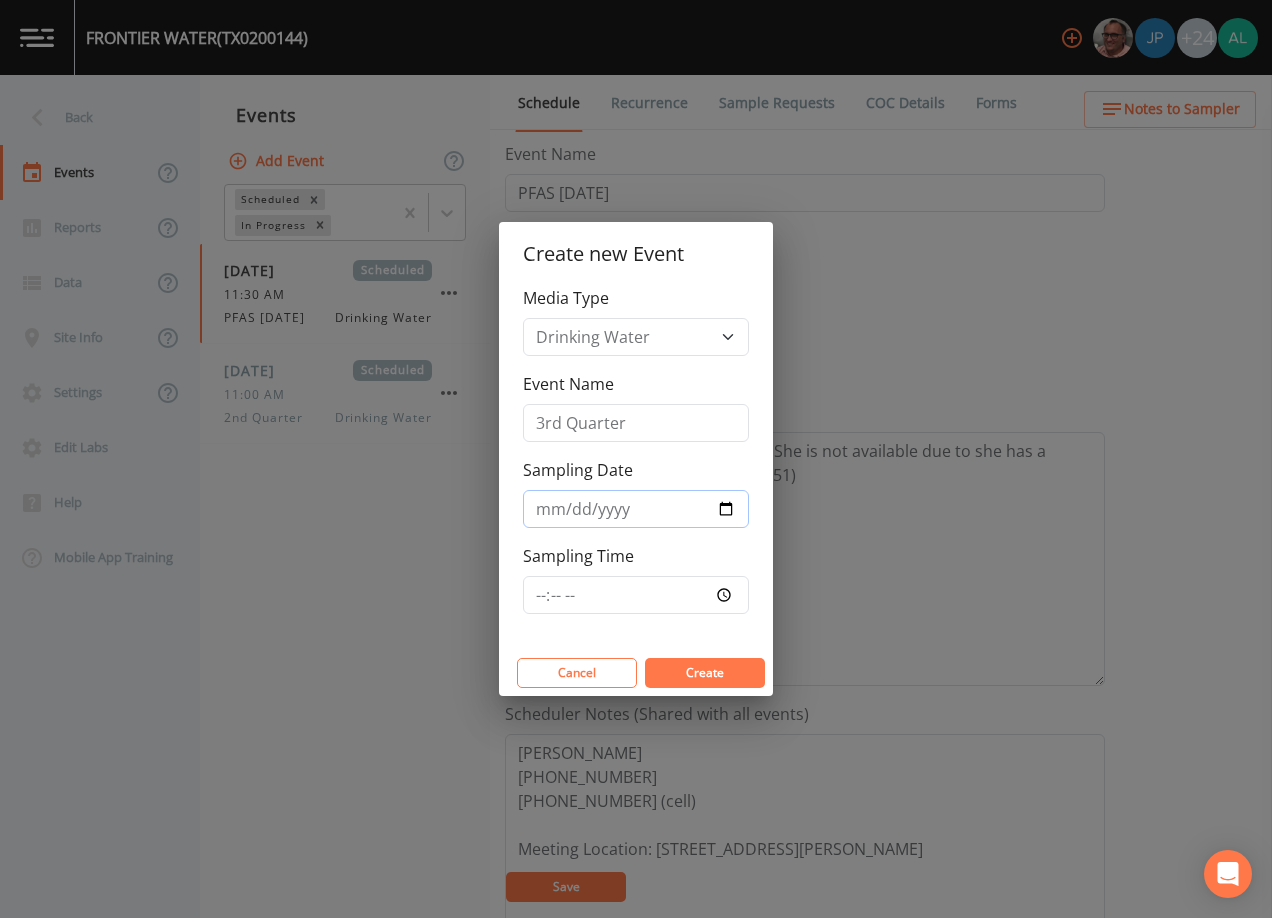 click on "Sampling Date" at bounding box center (636, 509) 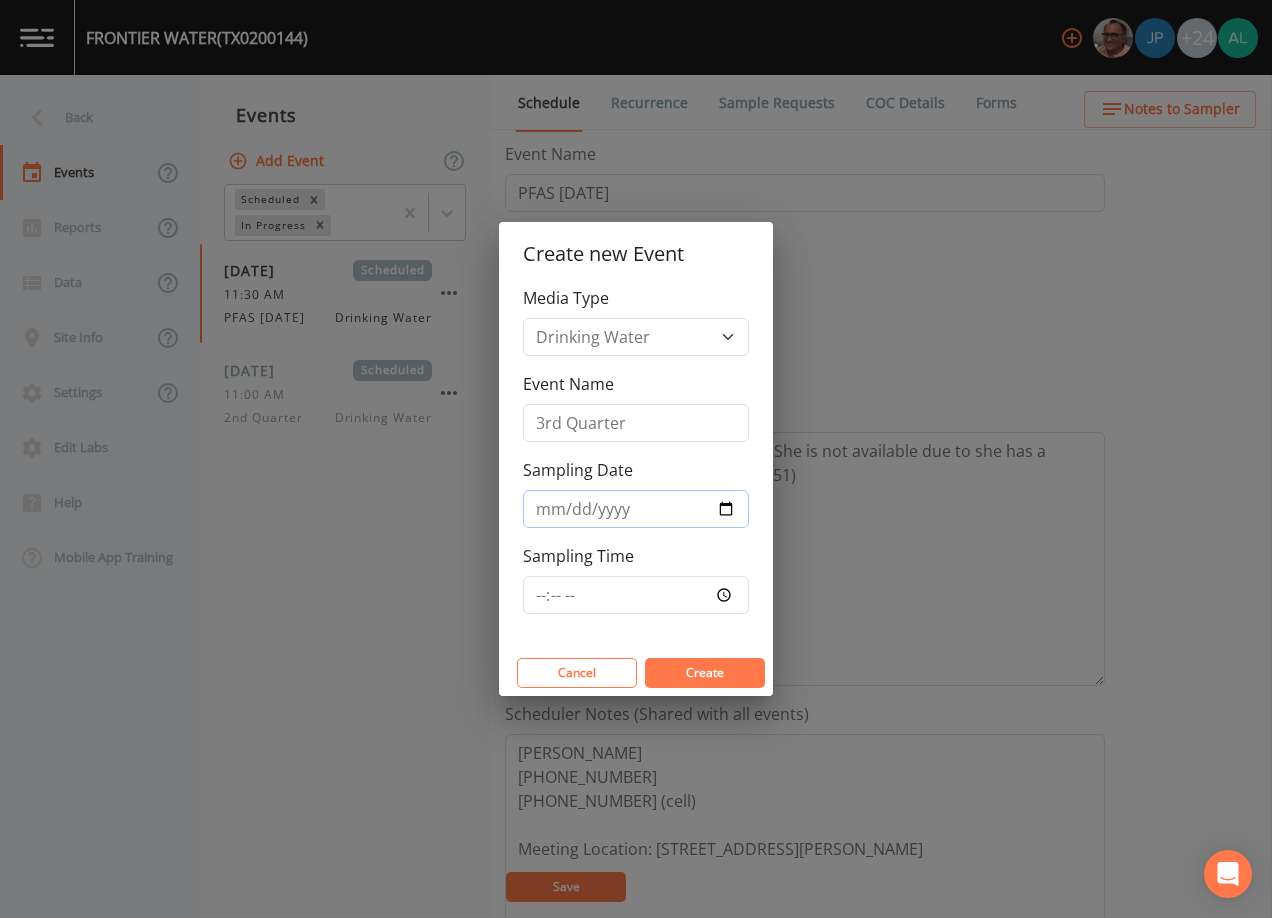 type on "[DATE]" 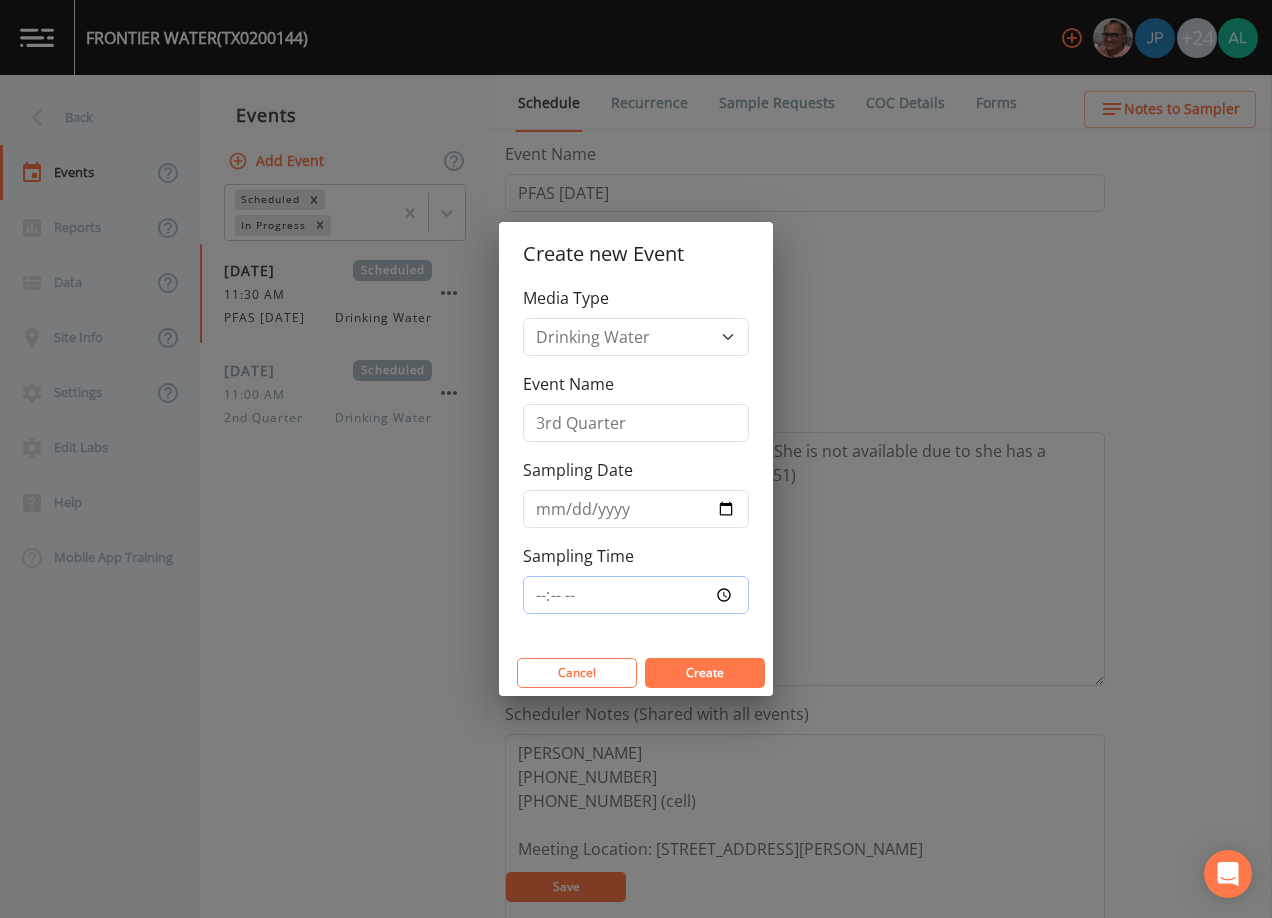 click on "Sampling Time" at bounding box center (636, 595) 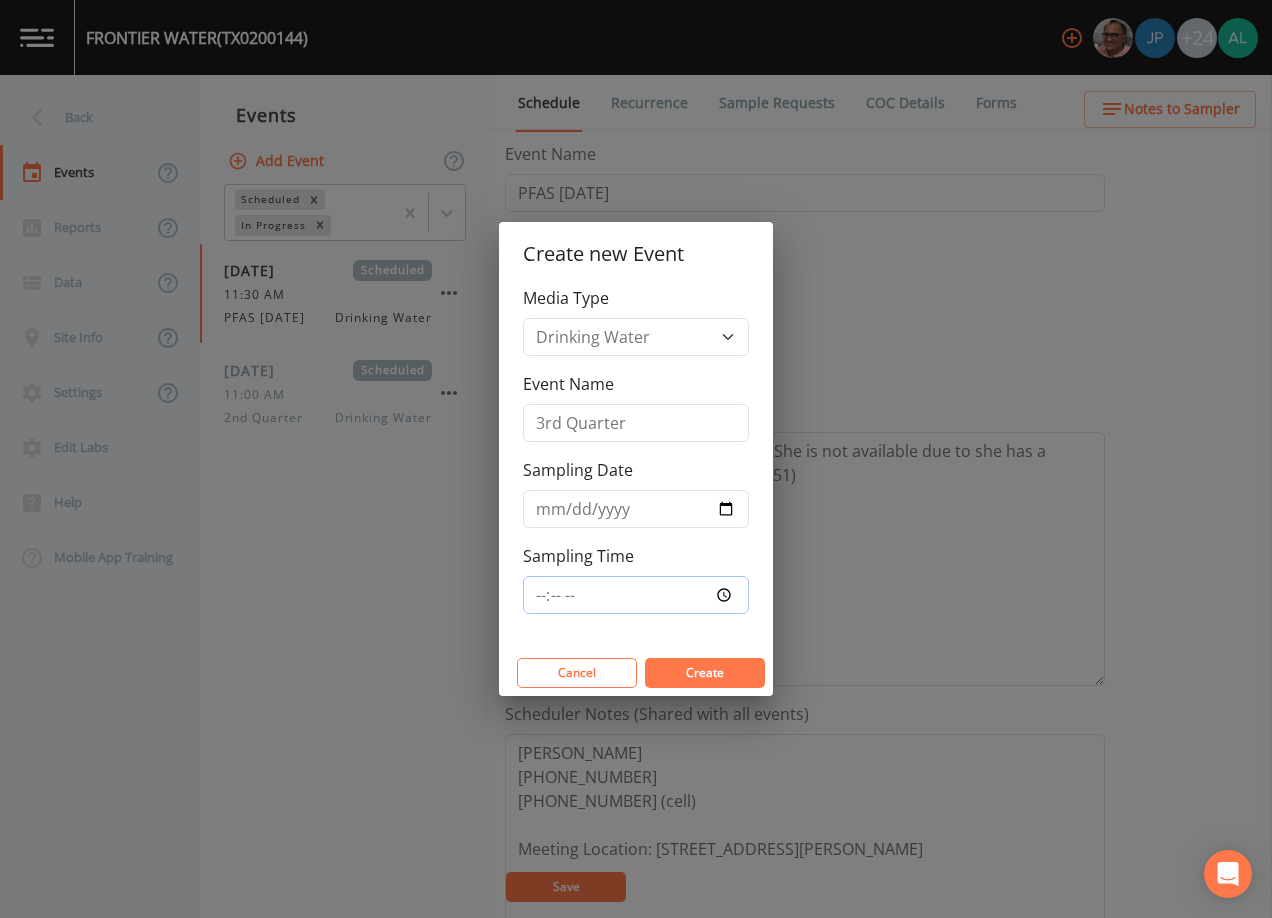 type on "10:30" 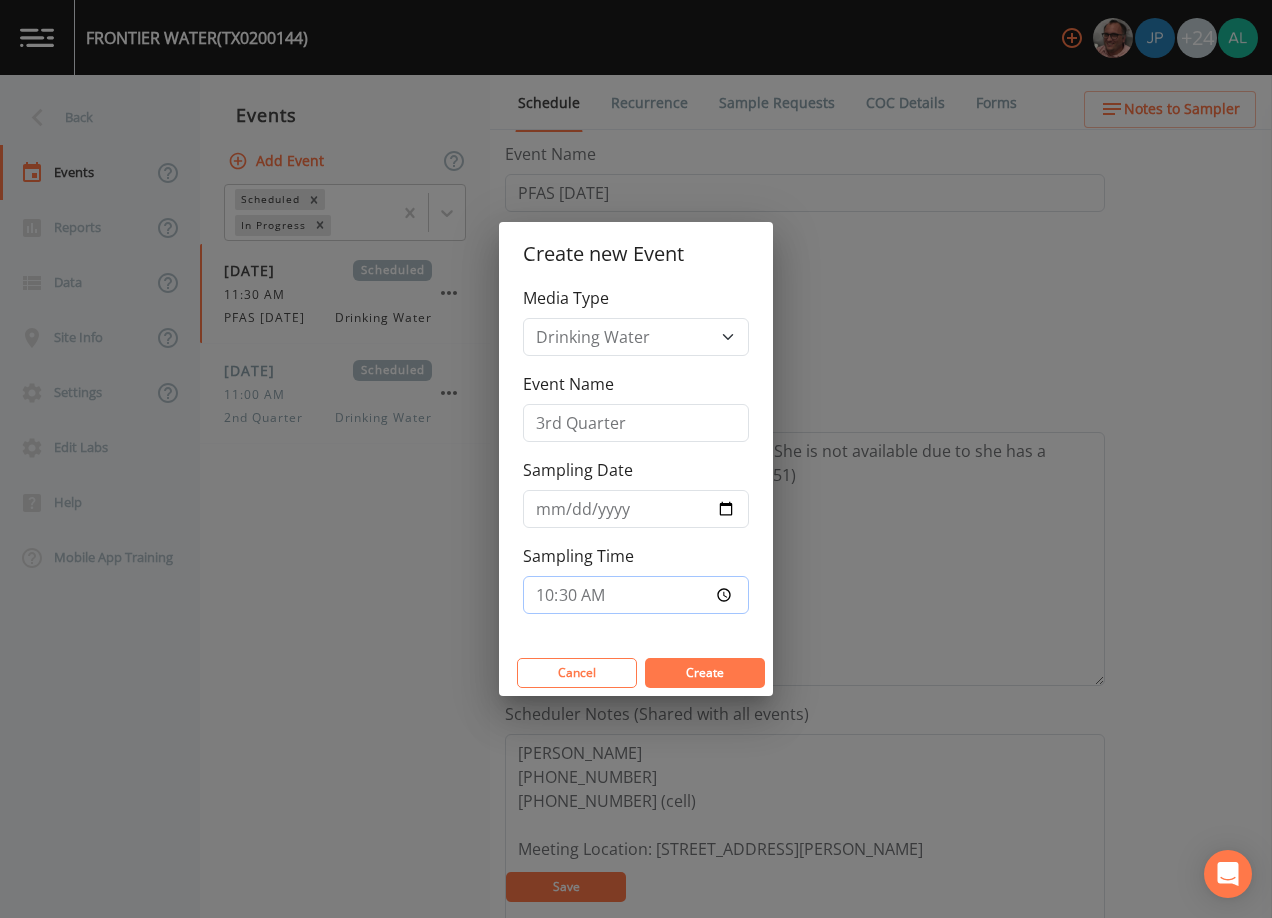 click on "Create" at bounding box center [705, 673] 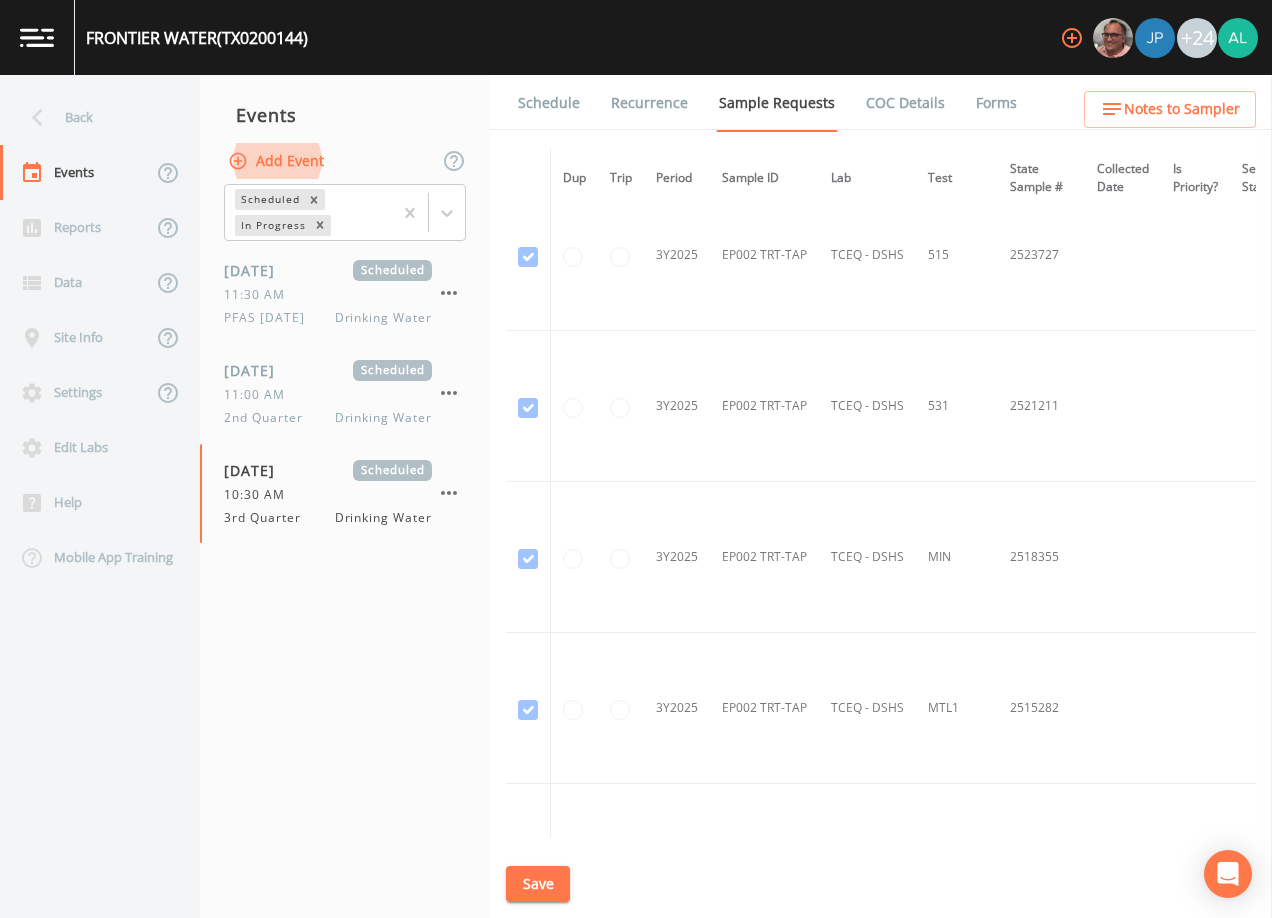 scroll, scrollTop: 5262, scrollLeft: 0, axis: vertical 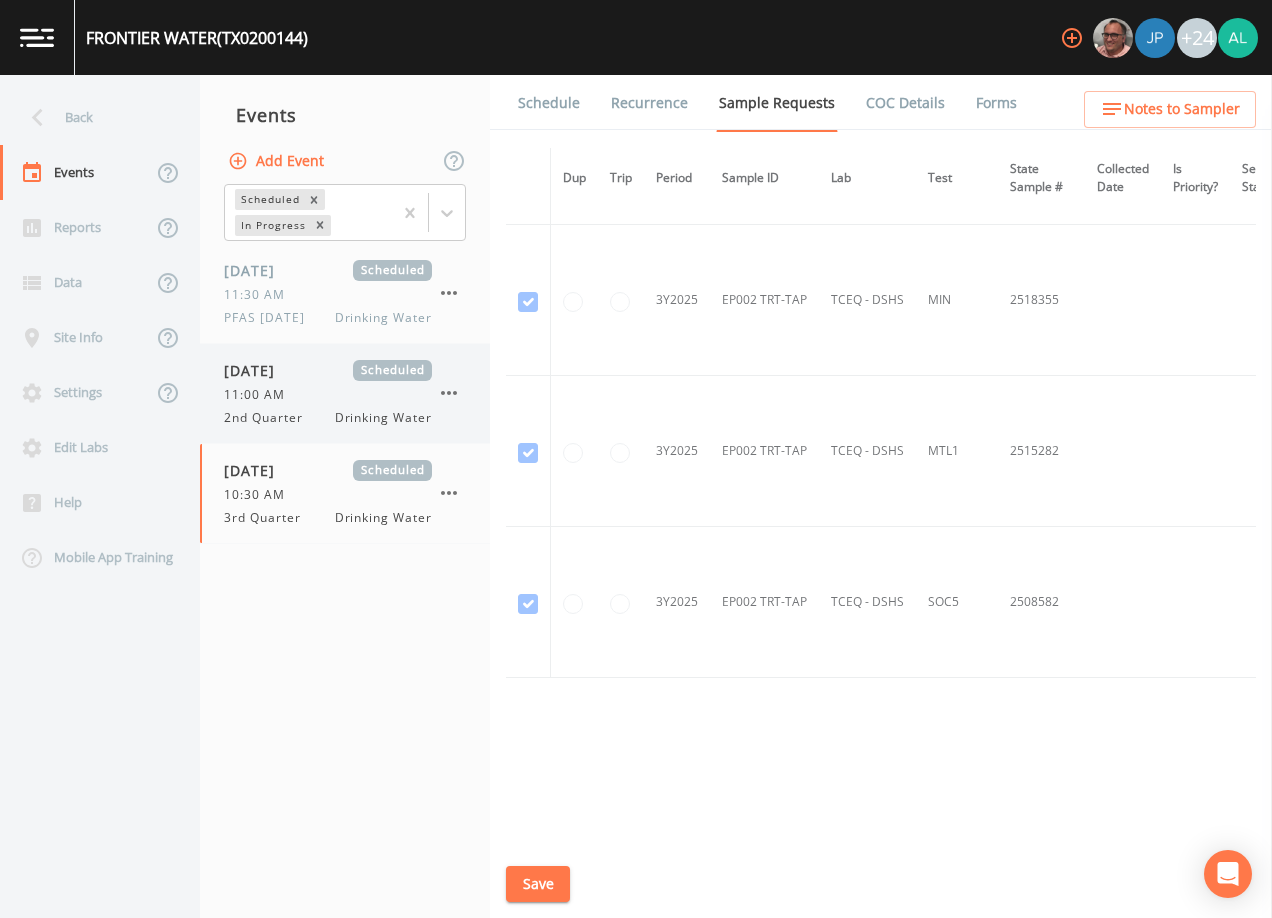 click on "Drinking Water" at bounding box center [383, 418] 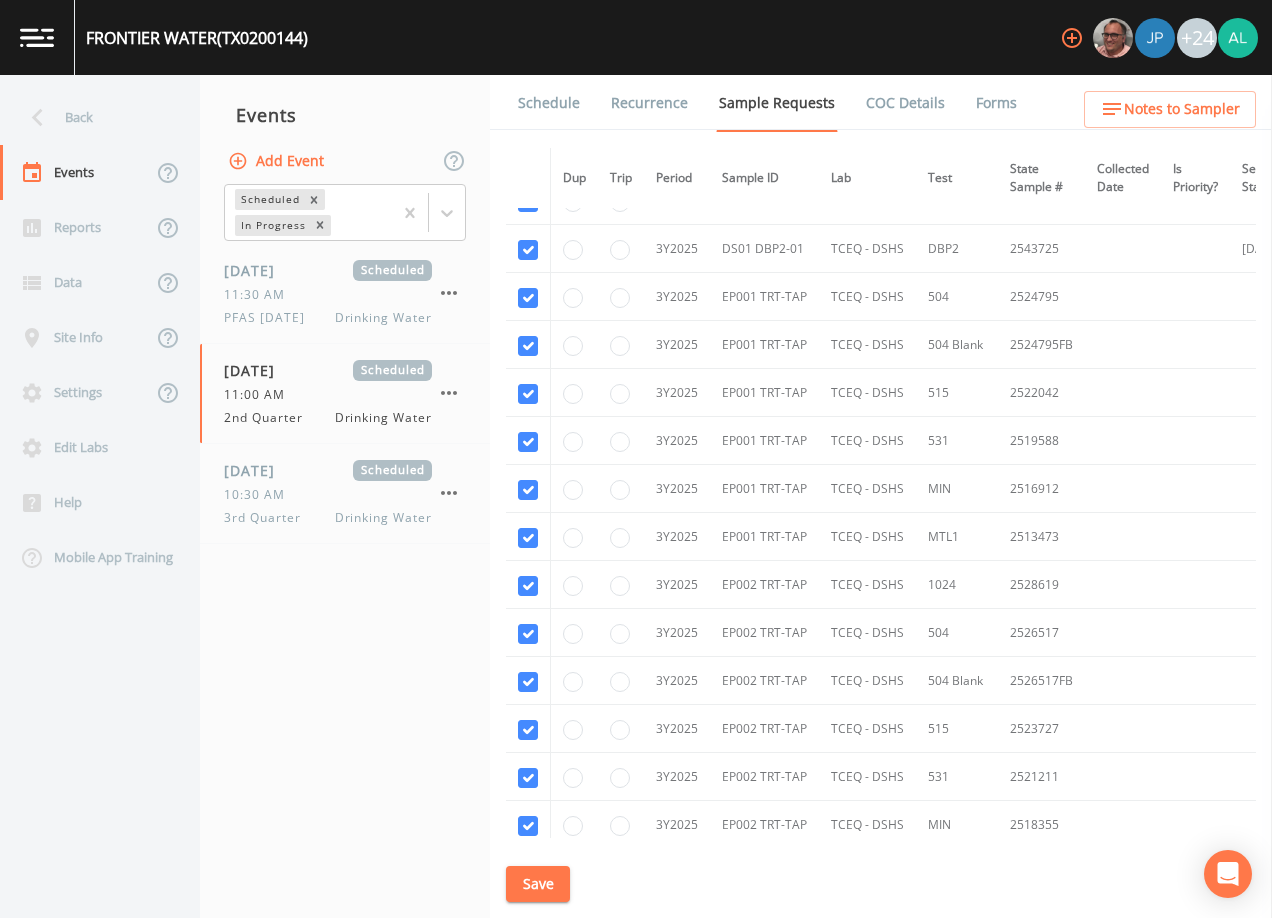 scroll, scrollTop: 3000, scrollLeft: 0, axis: vertical 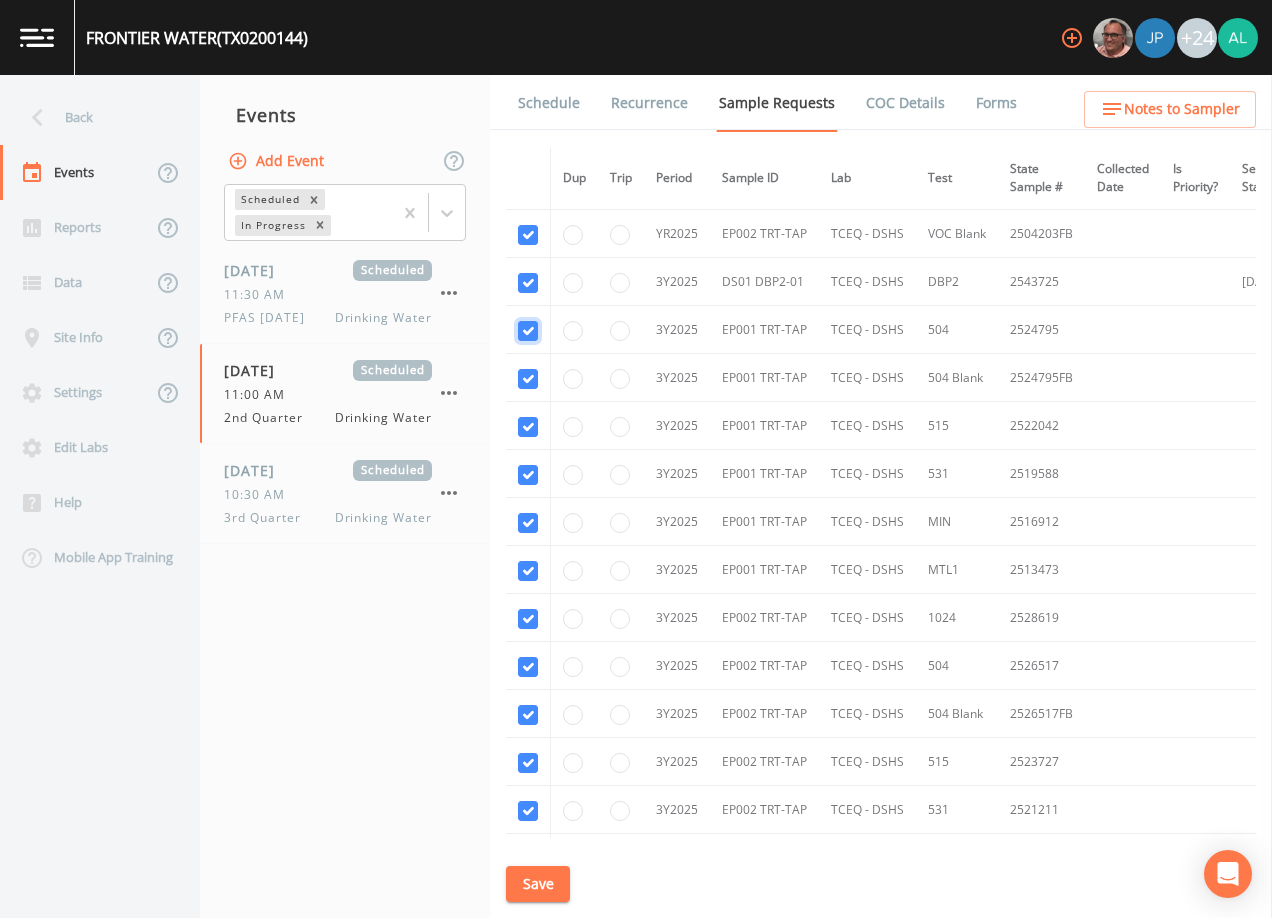 click at bounding box center (528, 331) 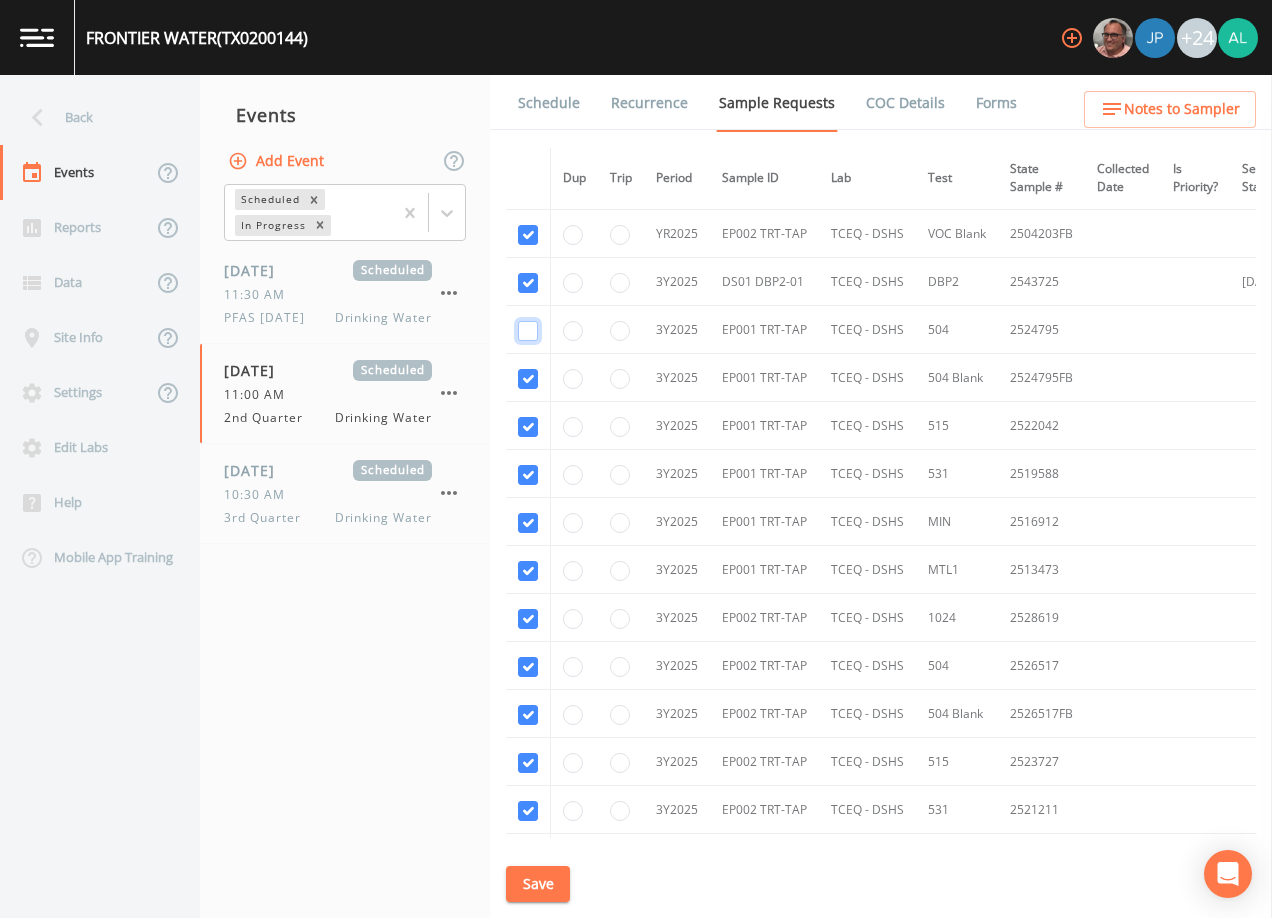 checkbox on "false" 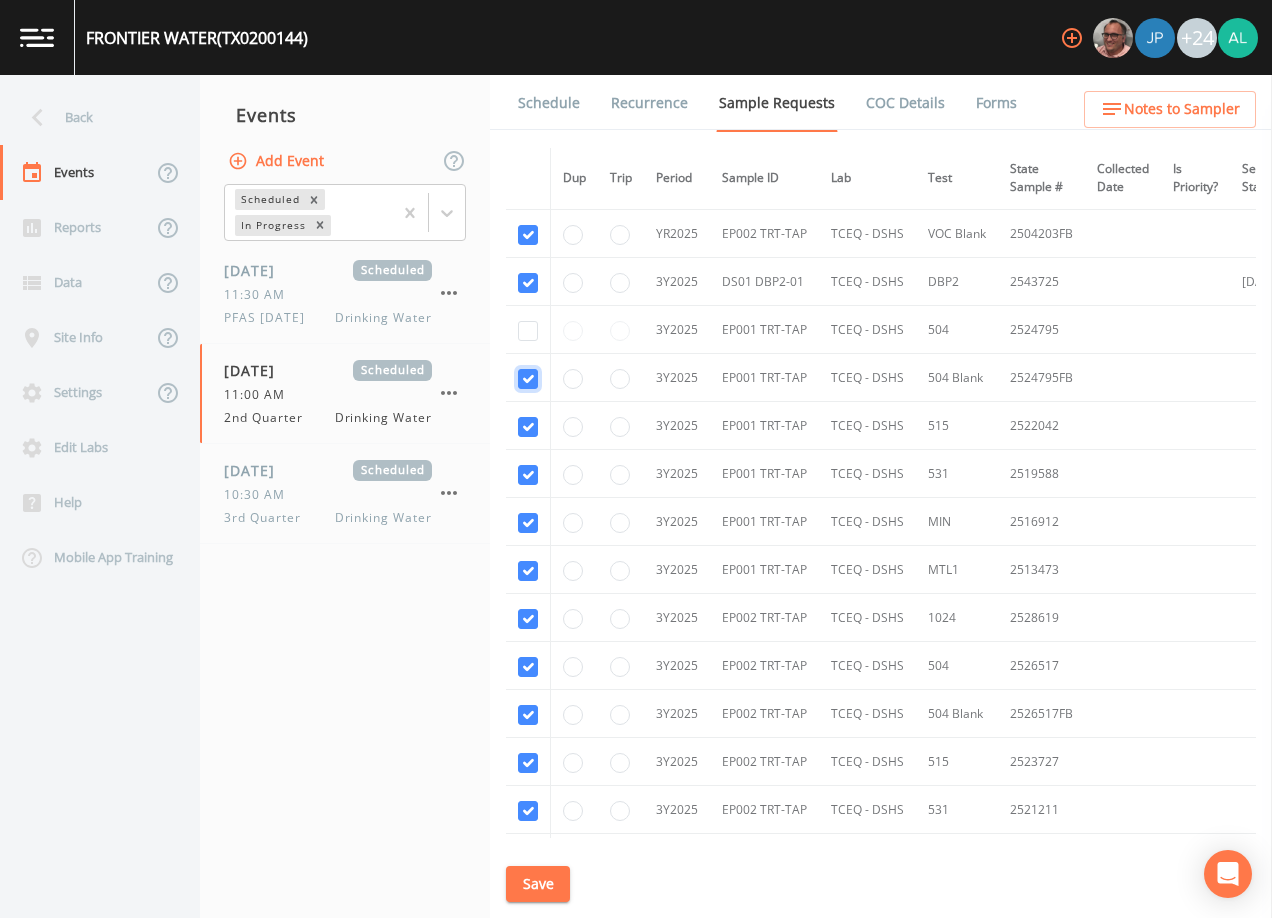 click at bounding box center (528, 379) 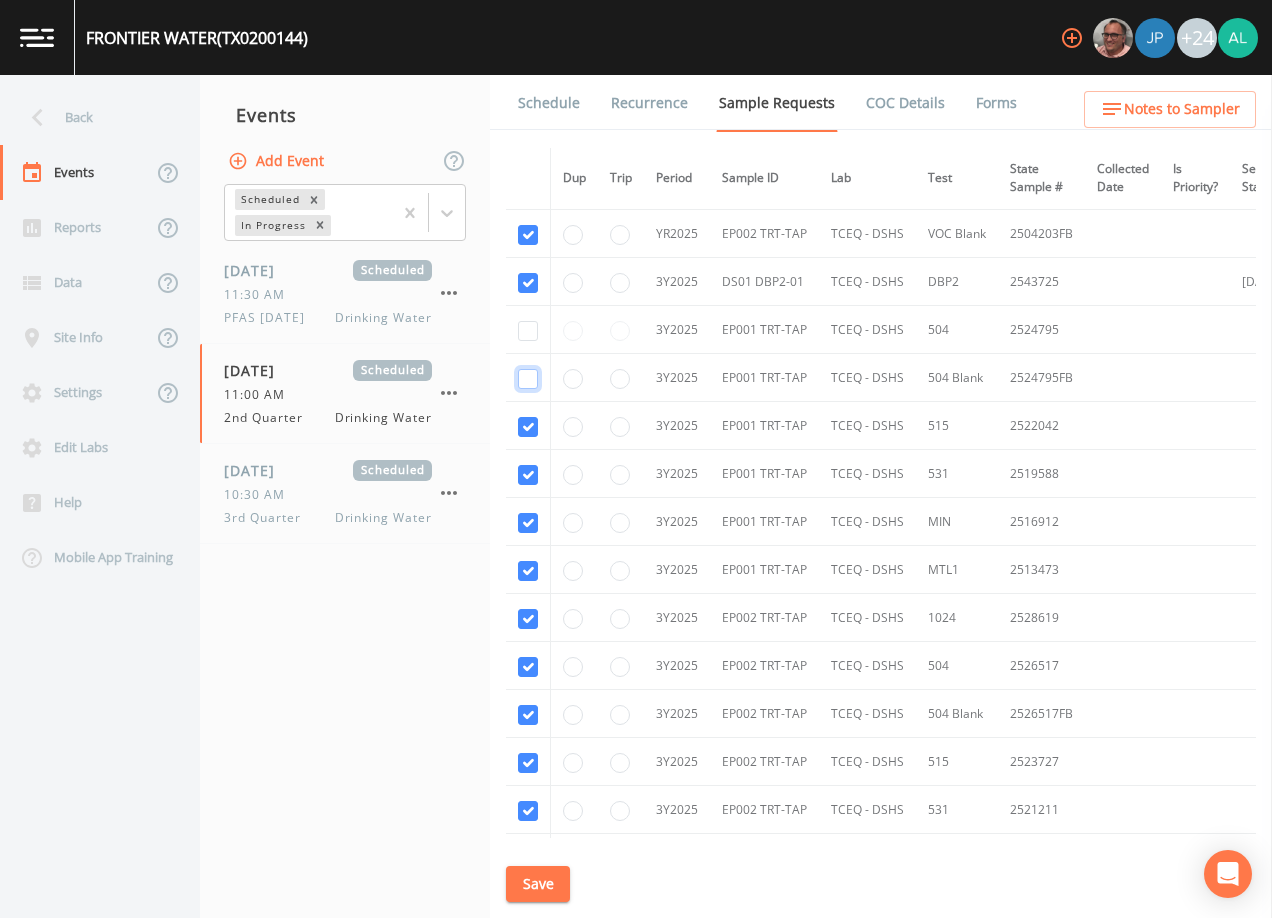 checkbox on "false" 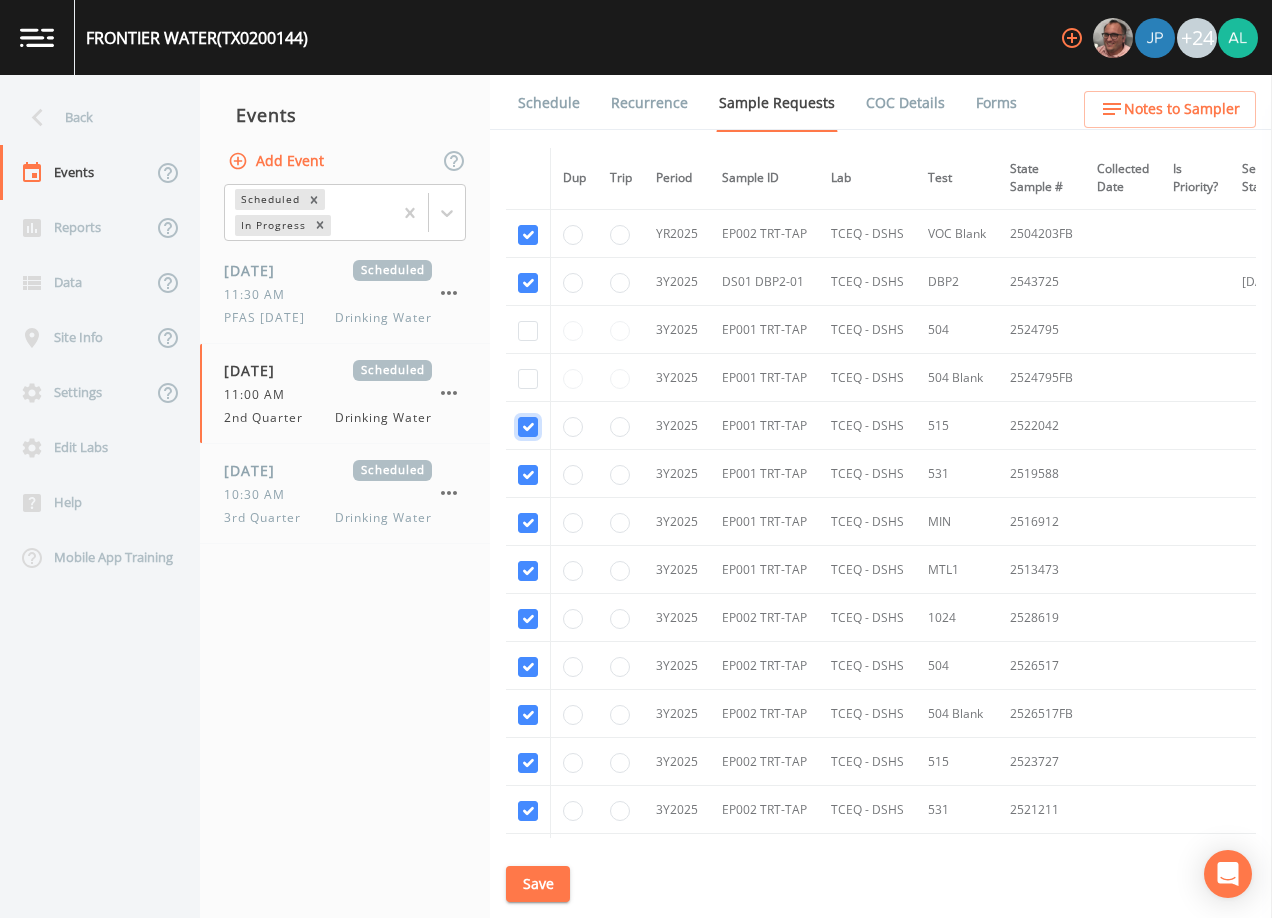 click at bounding box center [528, 427] 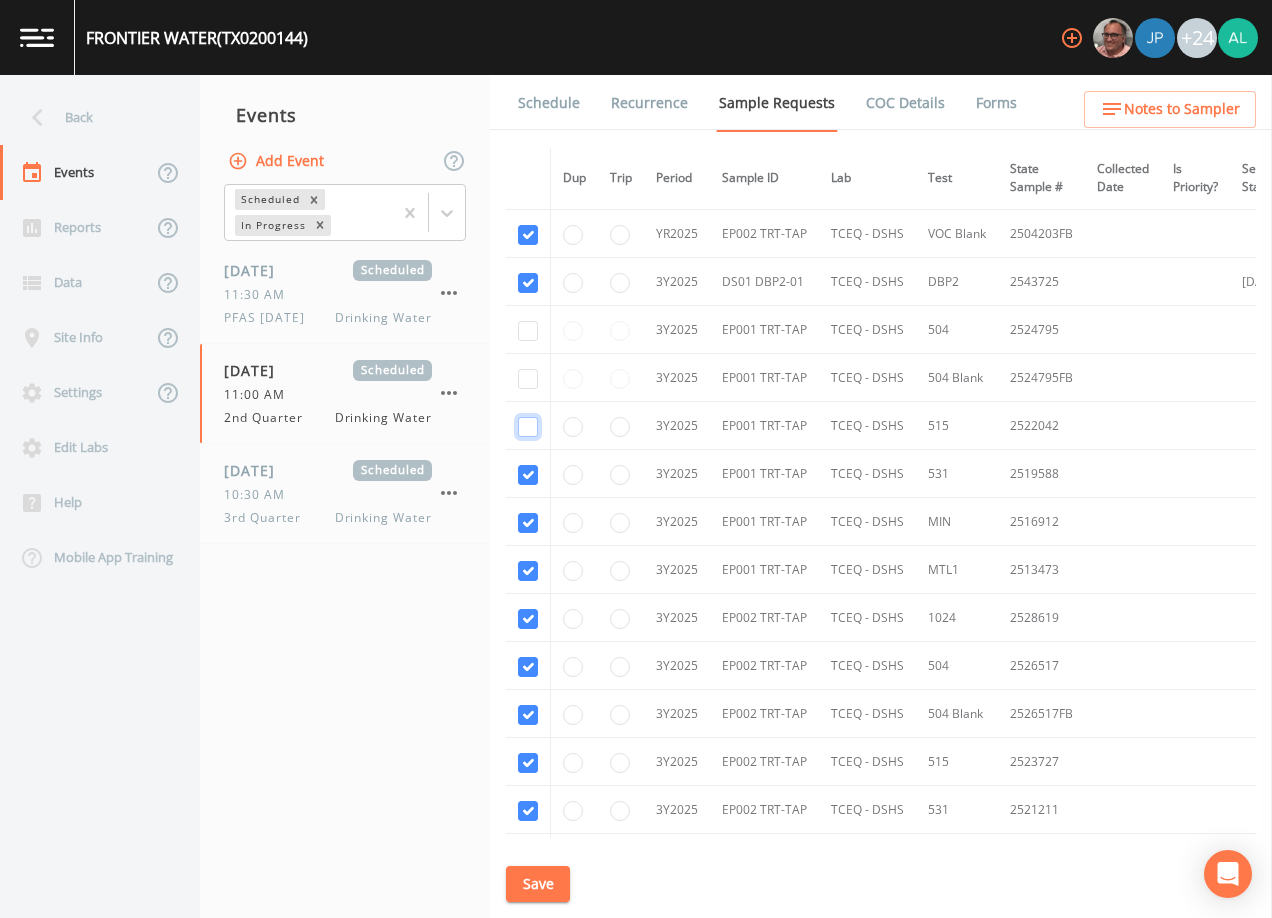 checkbox on "false" 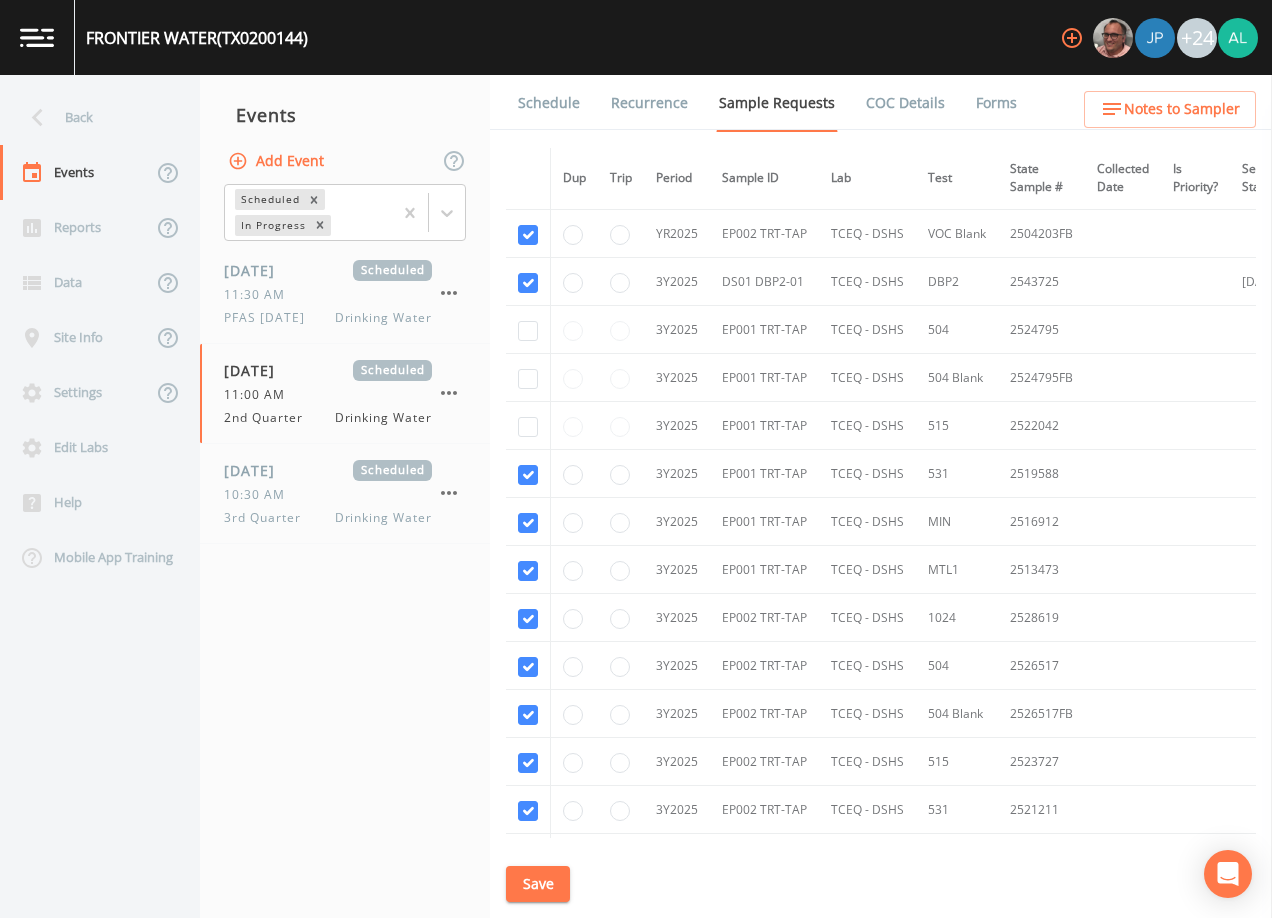 click at bounding box center [528, 474] 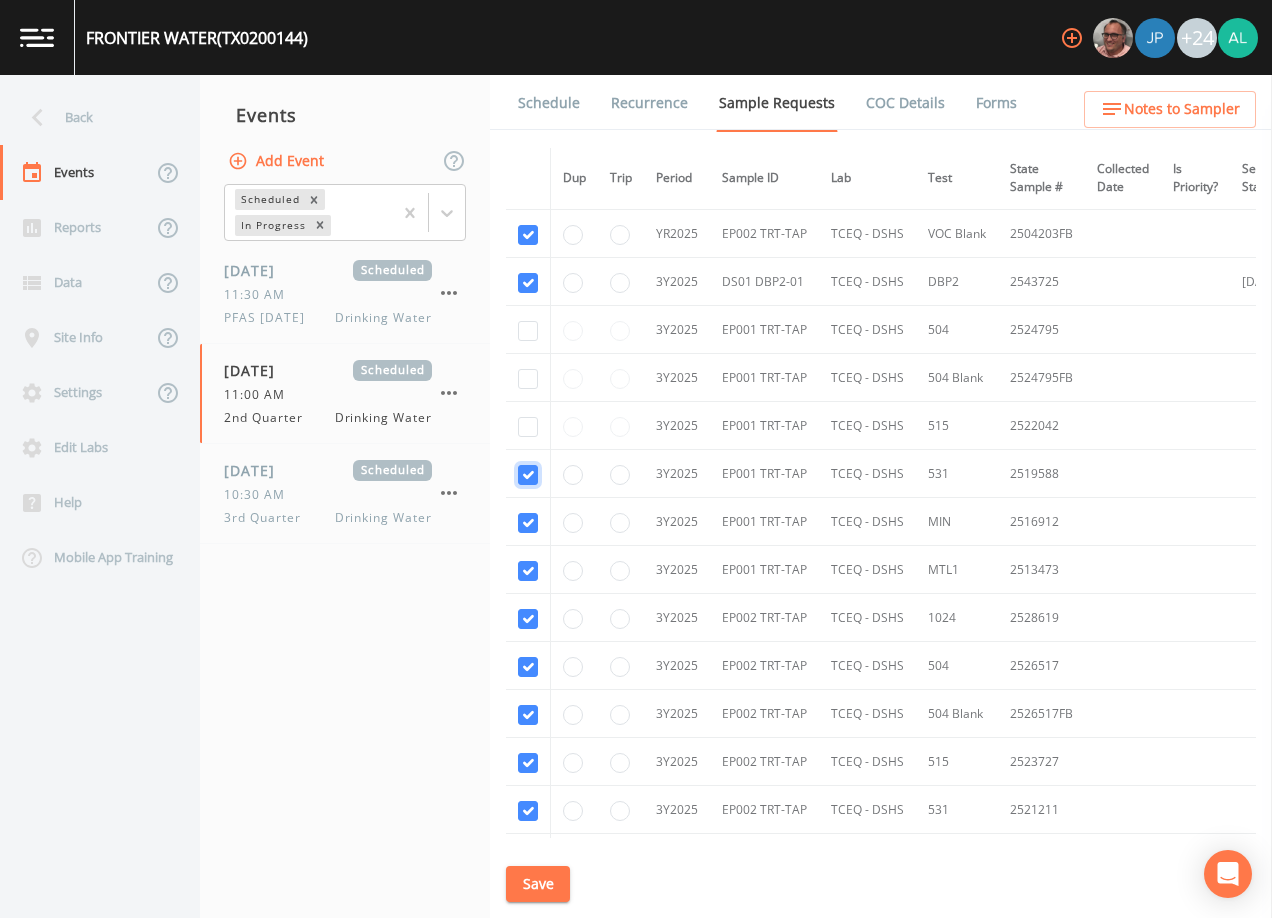click at bounding box center [528, 475] 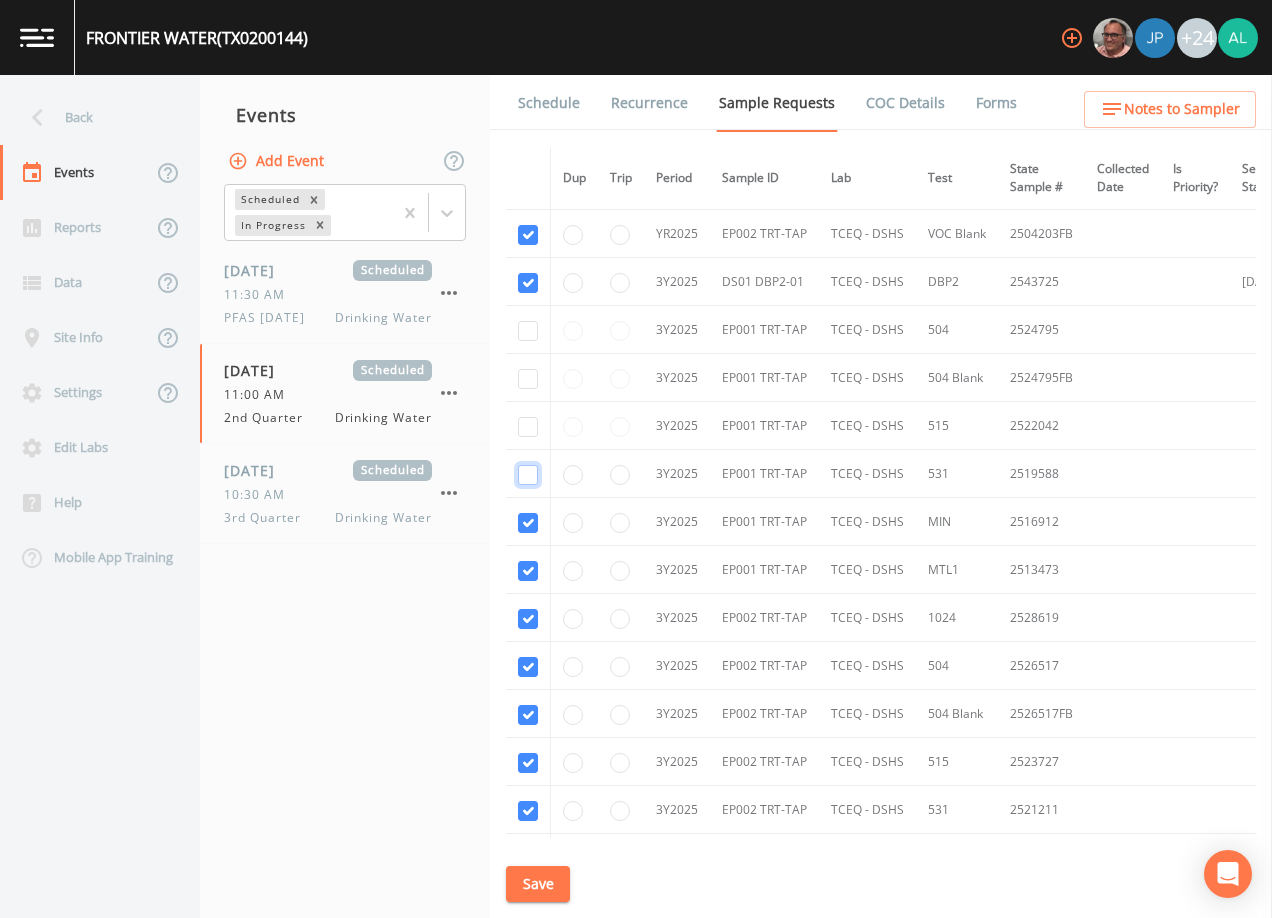 checkbox on "false" 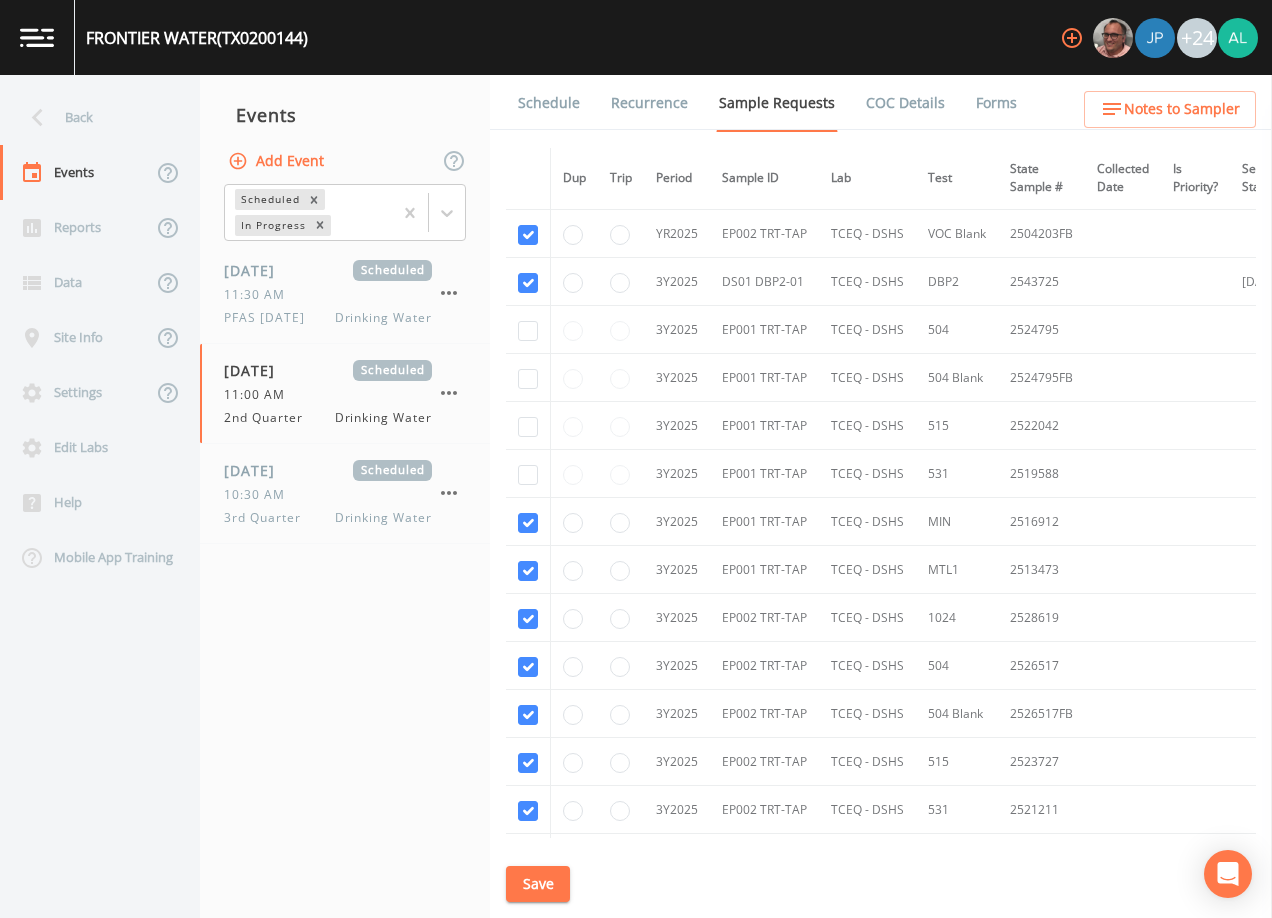 click at bounding box center [528, 522] 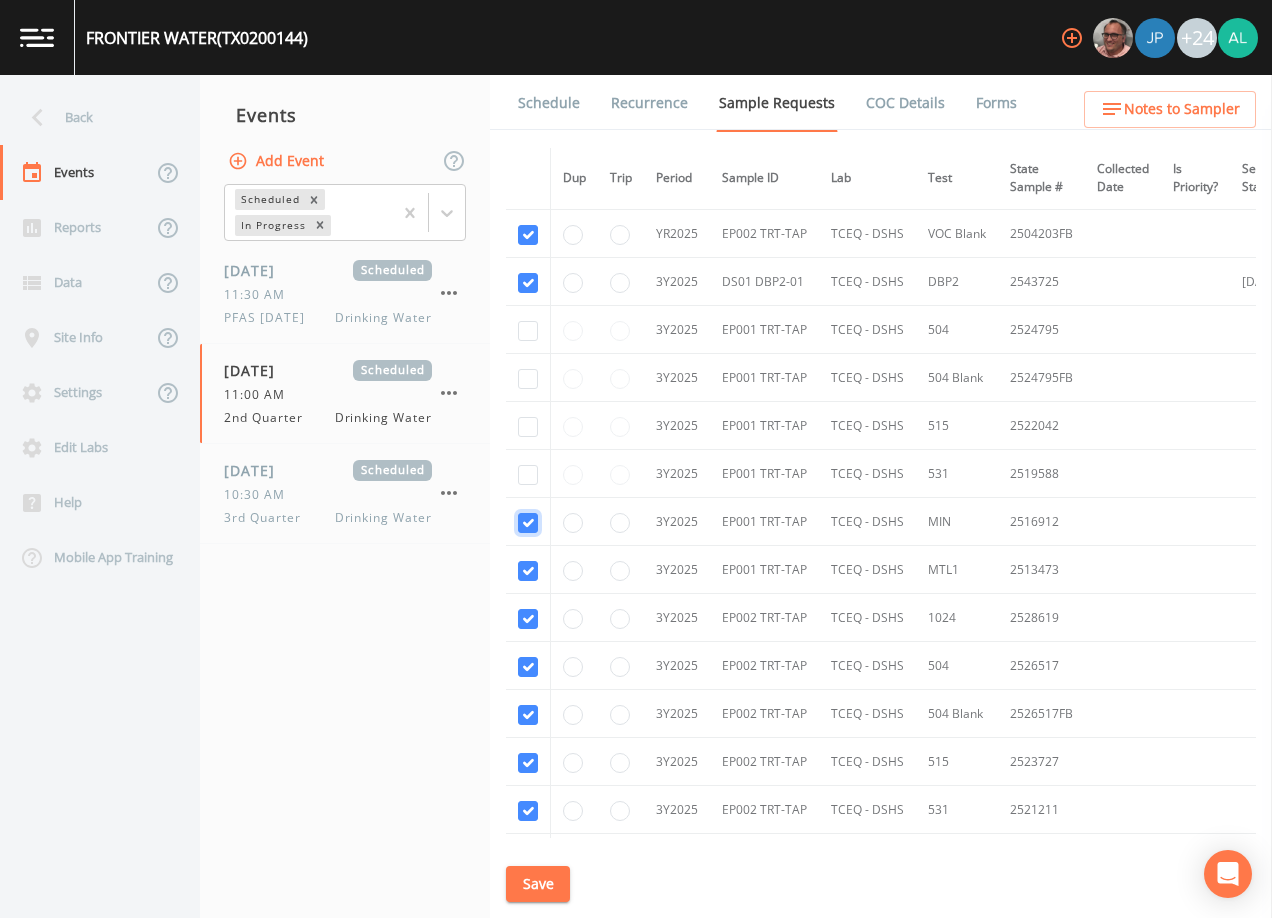 click at bounding box center (528, 523) 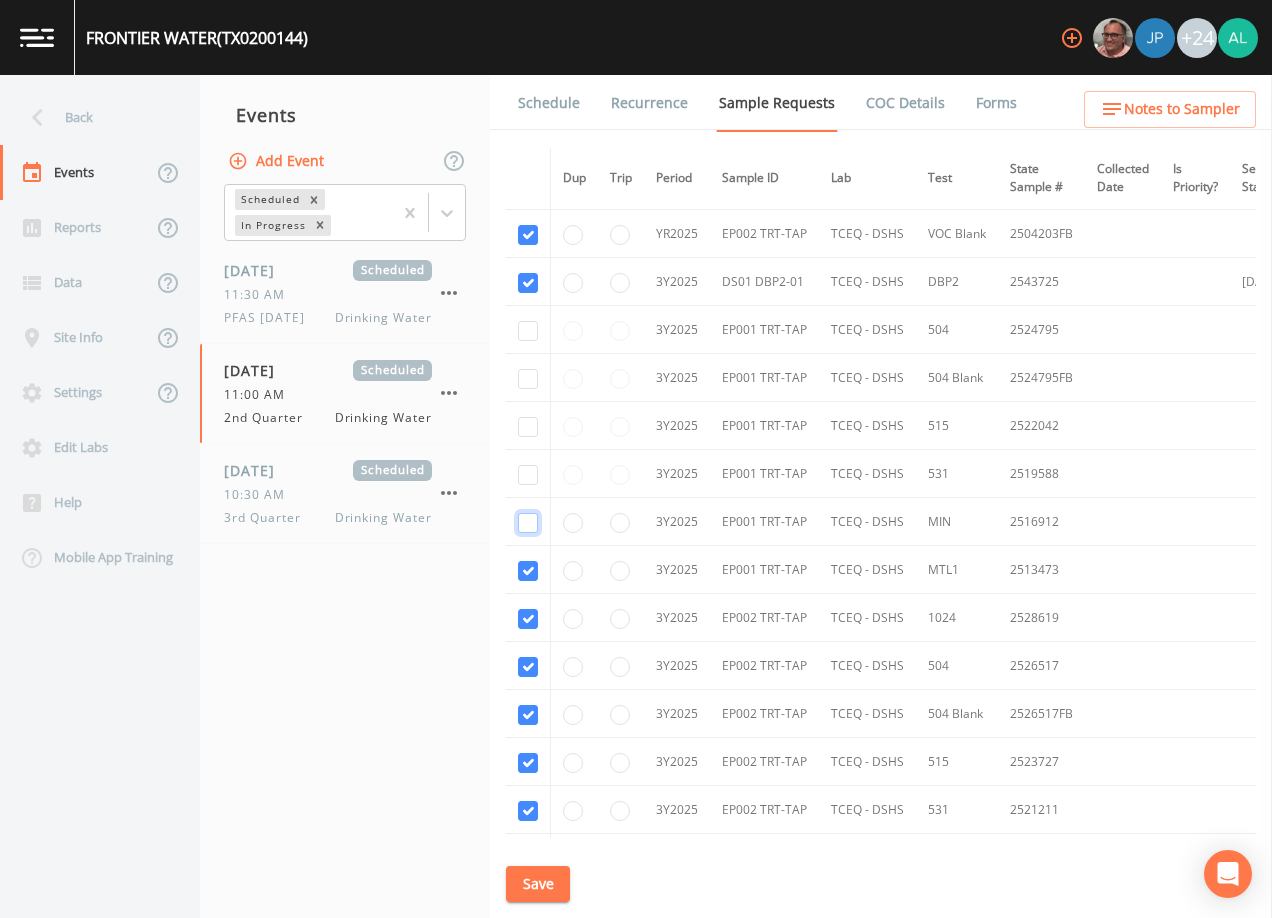 checkbox on "false" 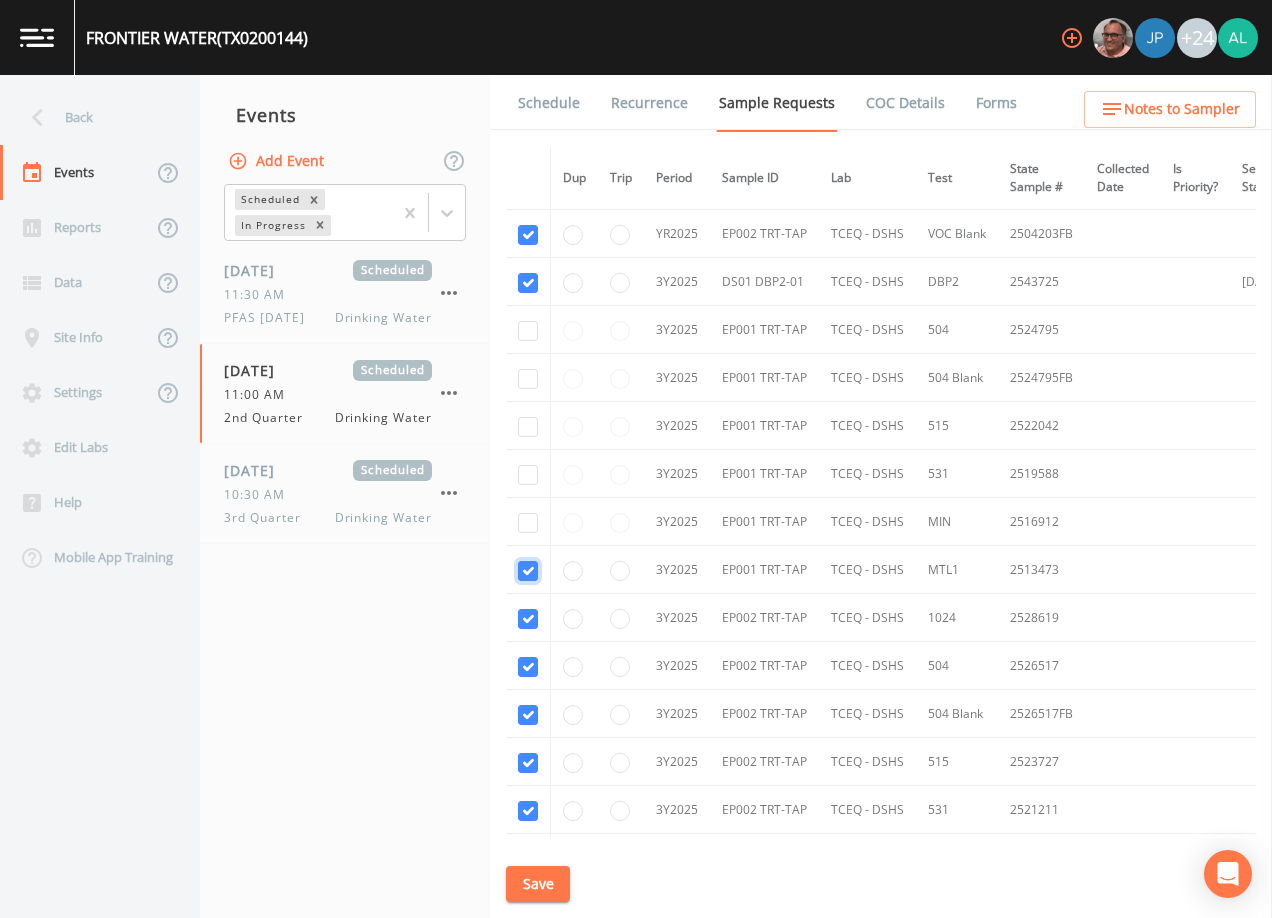 click at bounding box center [528, 571] 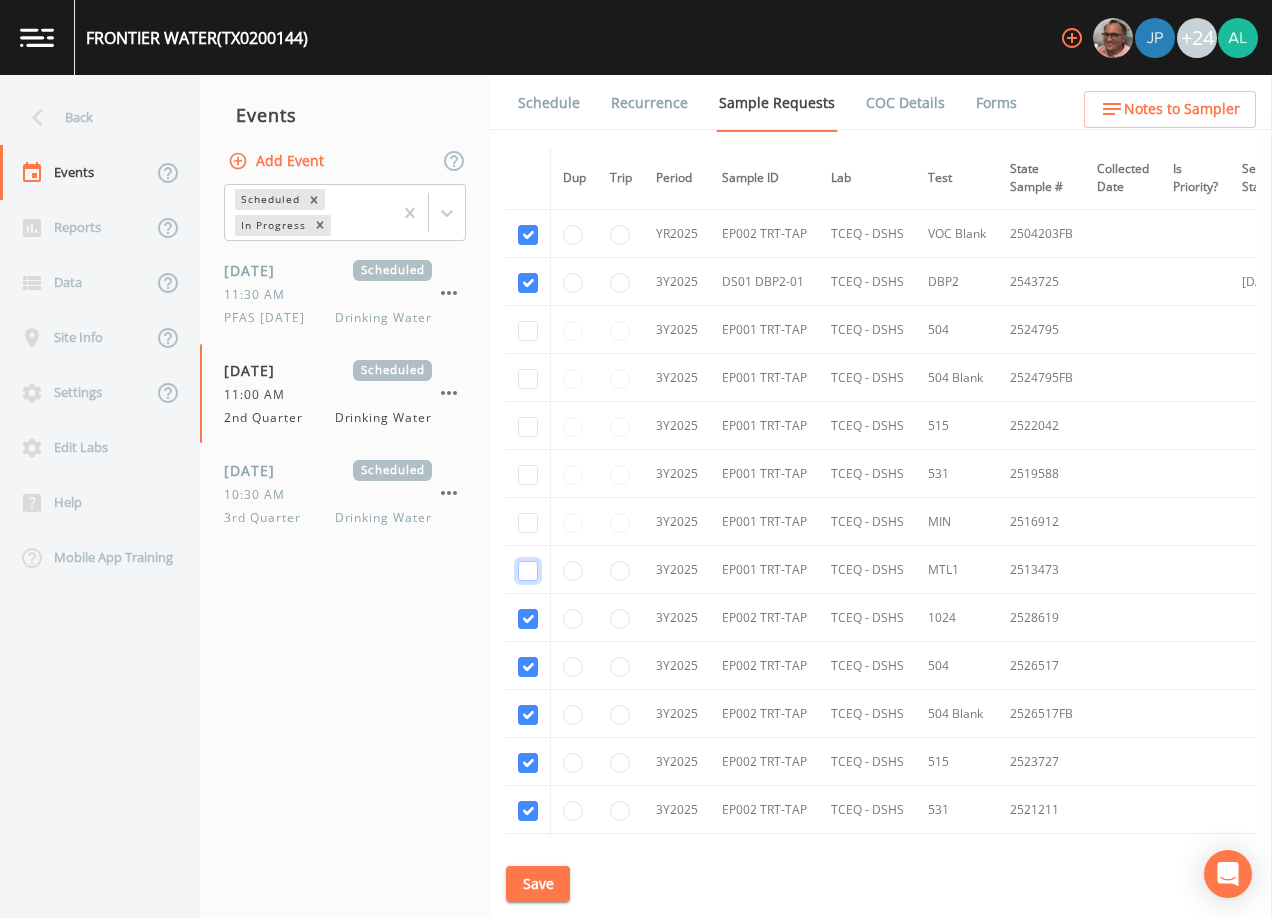 checkbox on "false" 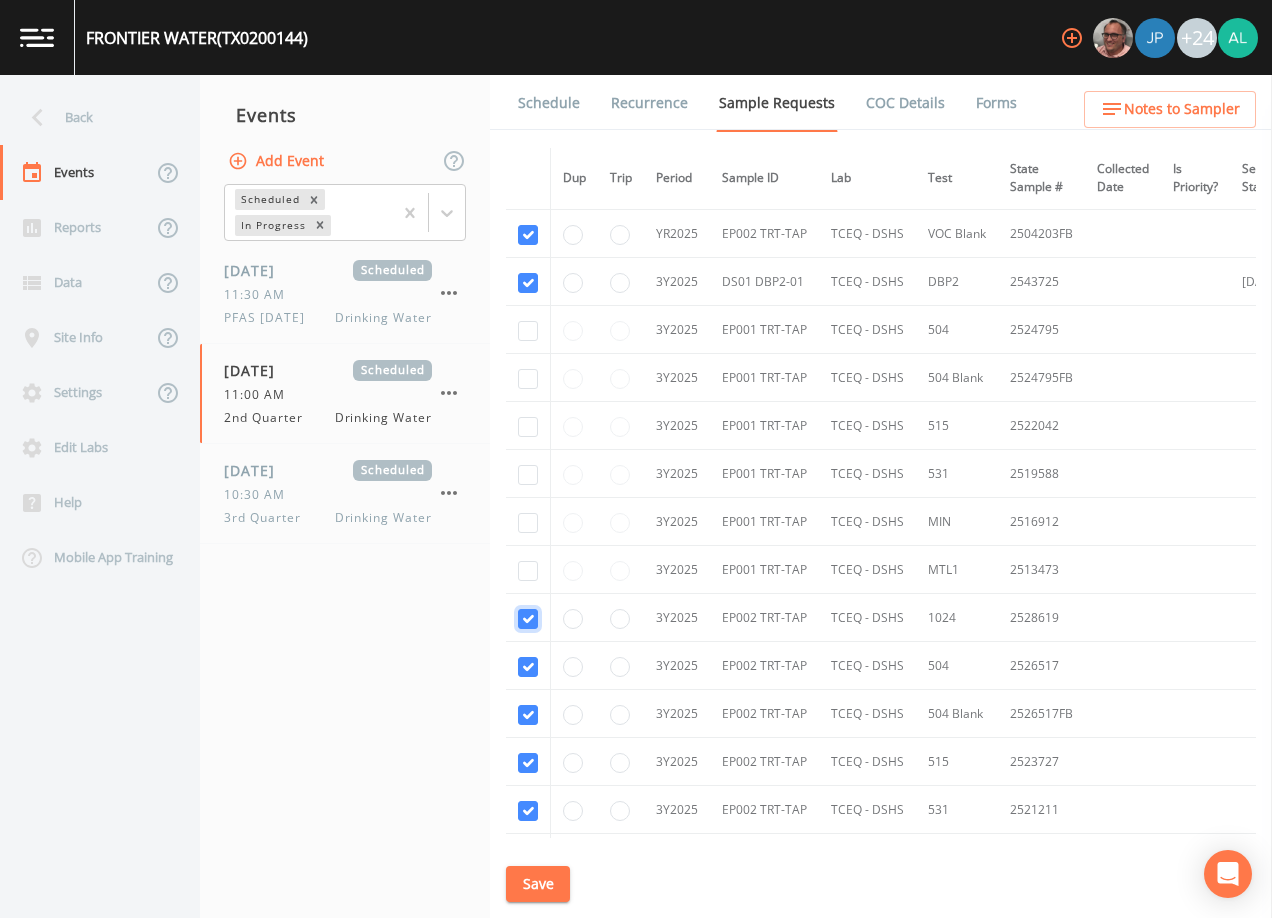 click at bounding box center [528, 619] 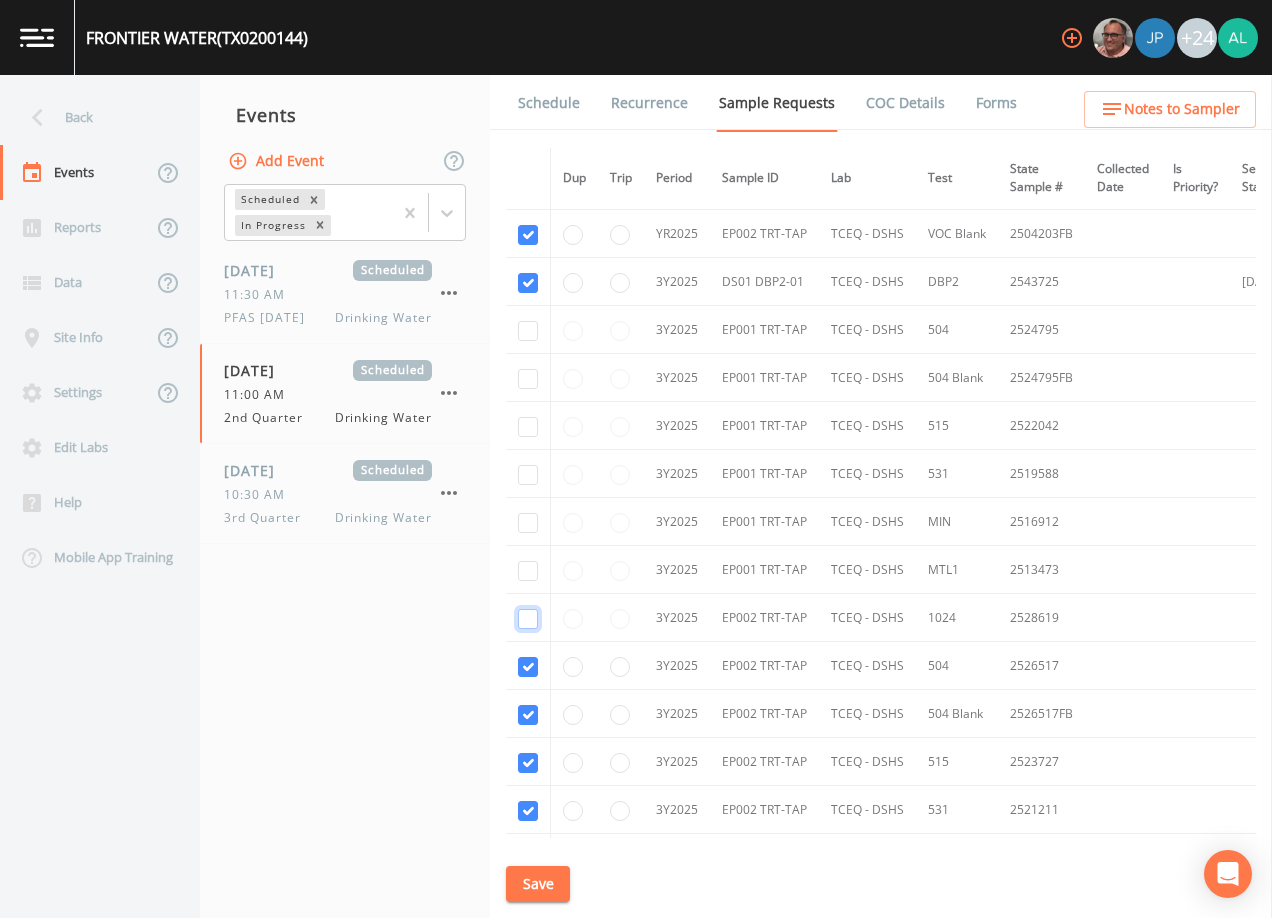 click at bounding box center [528, 619] 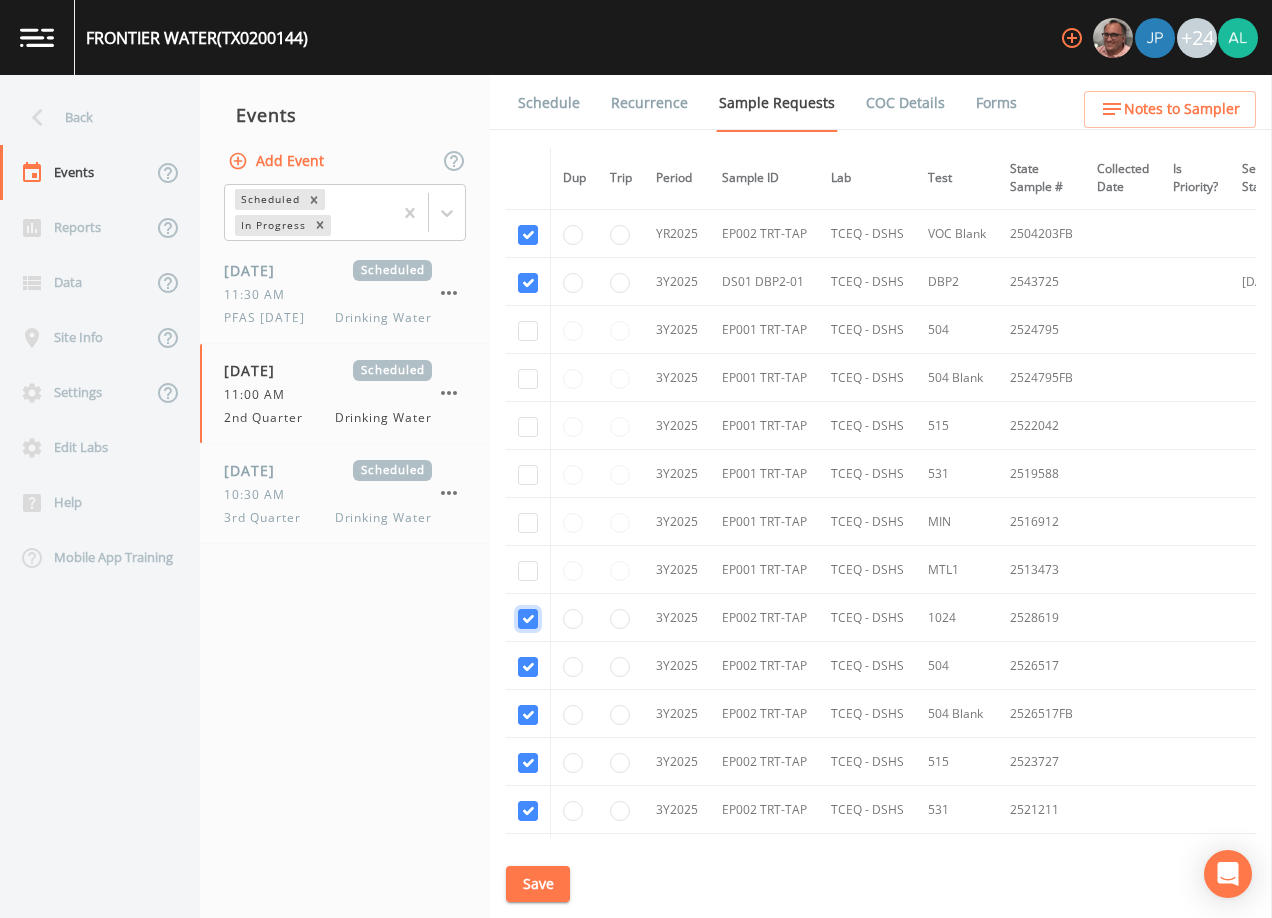 click at bounding box center [528, 619] 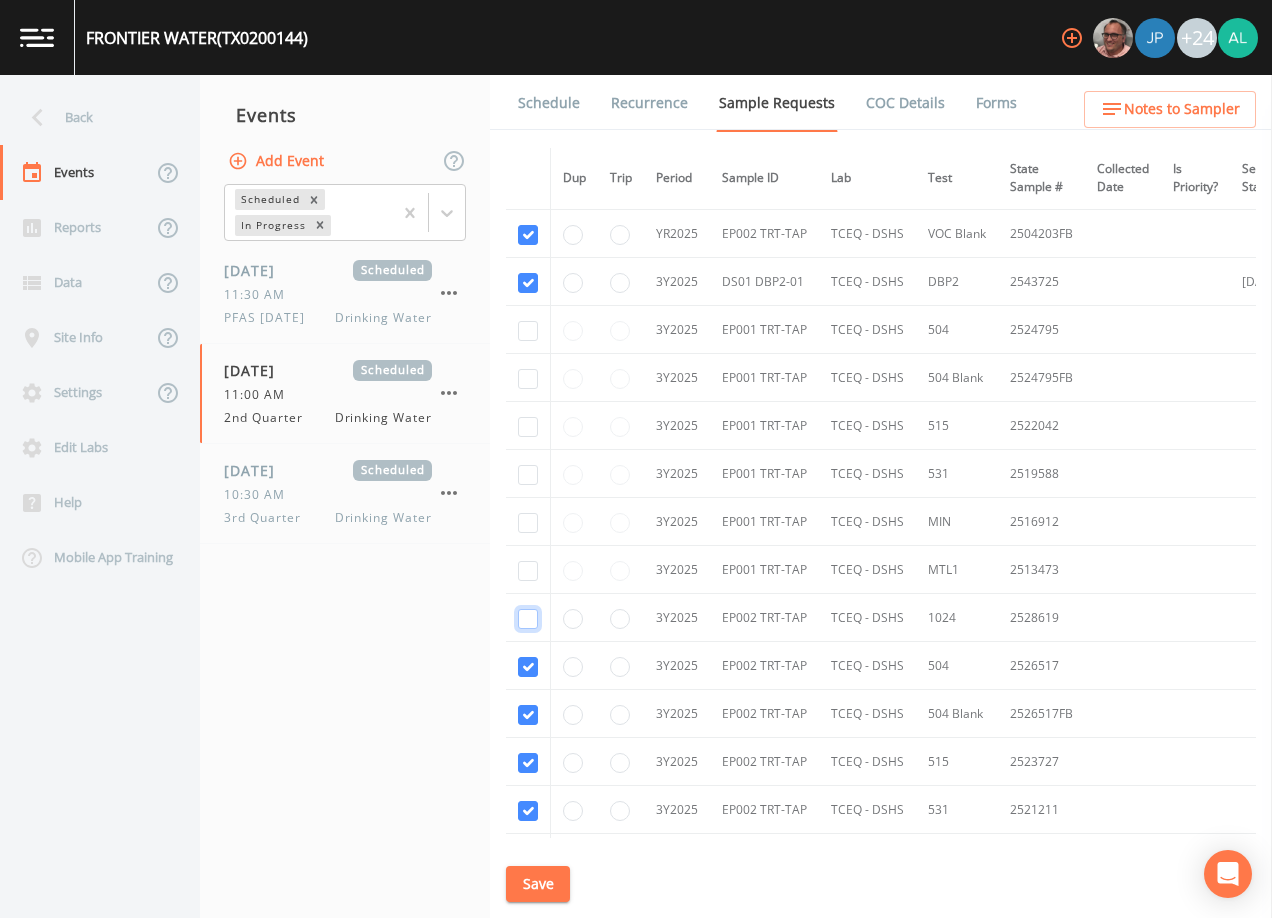checkbox on "false" 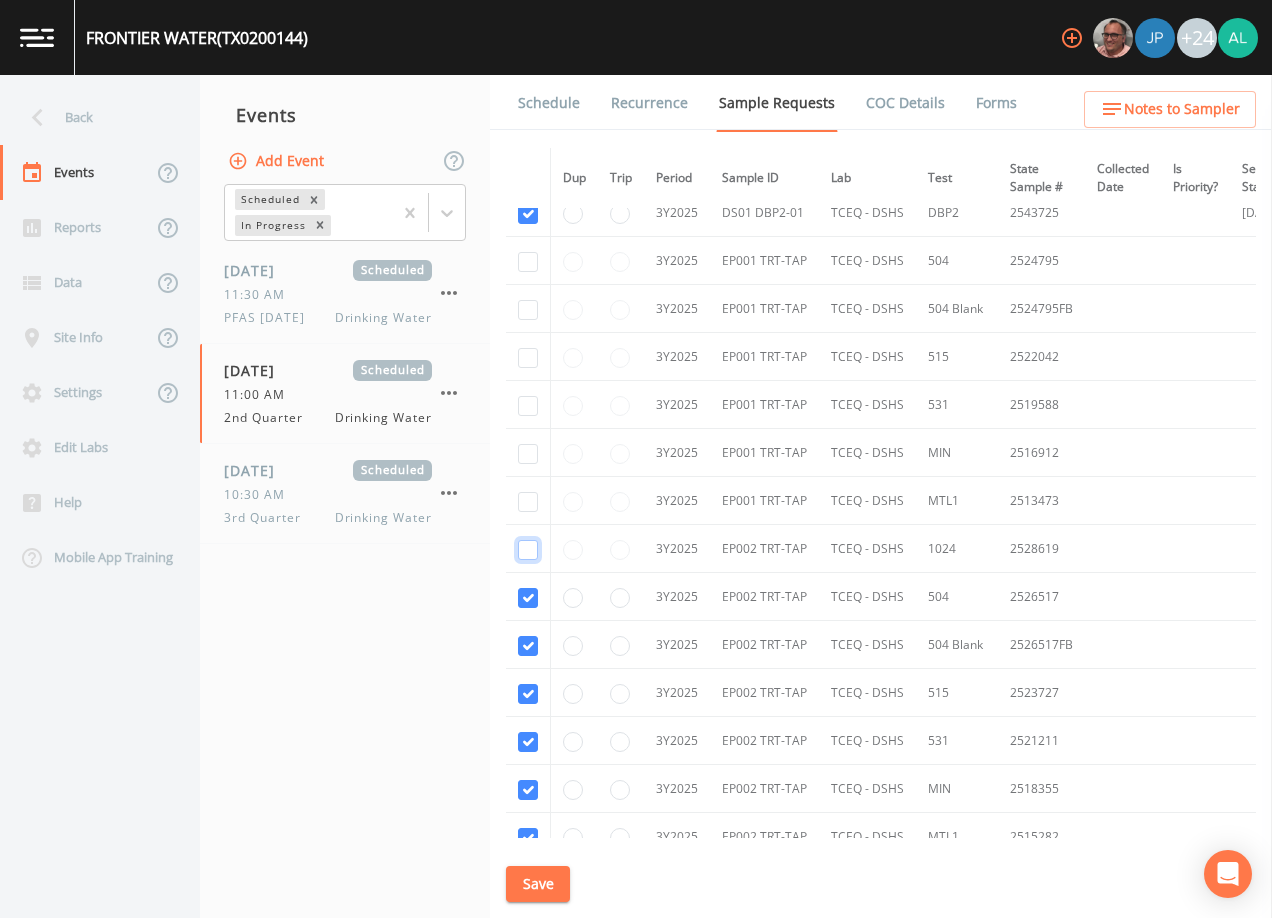 scroll, scrollTop: 3100, scrollLeft: 0, axis: vertical 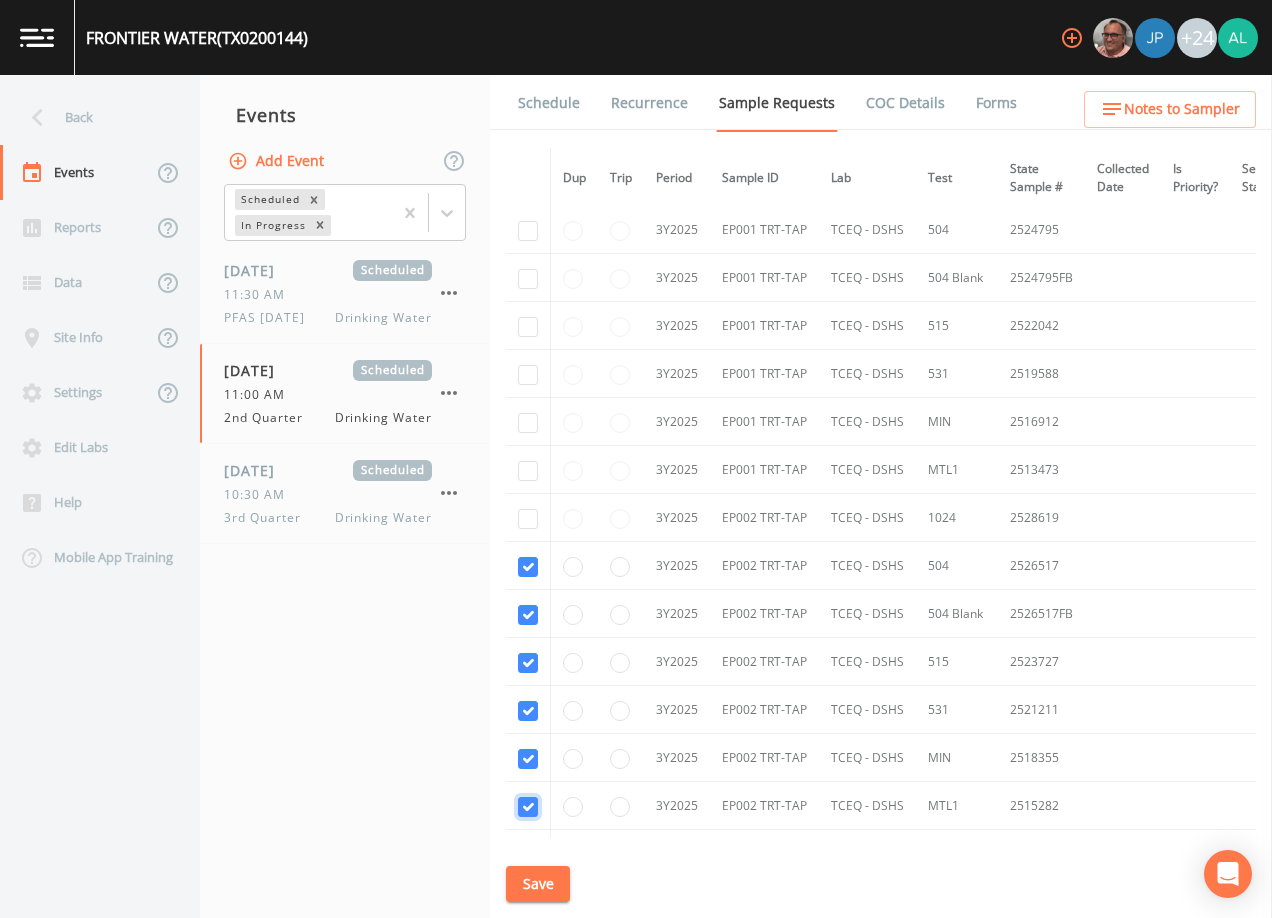 click at bounding box center (528, 807) 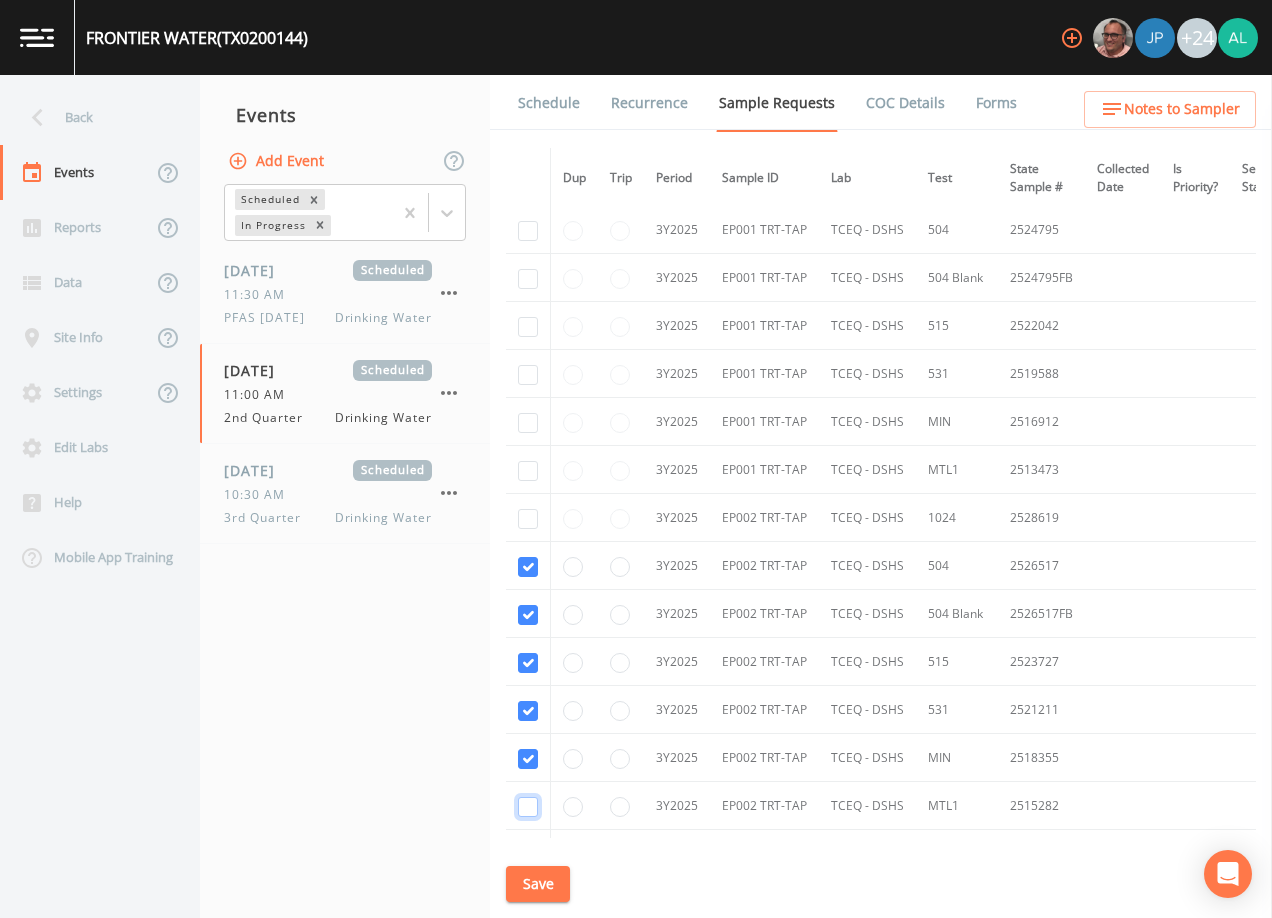 checkbox on "false" 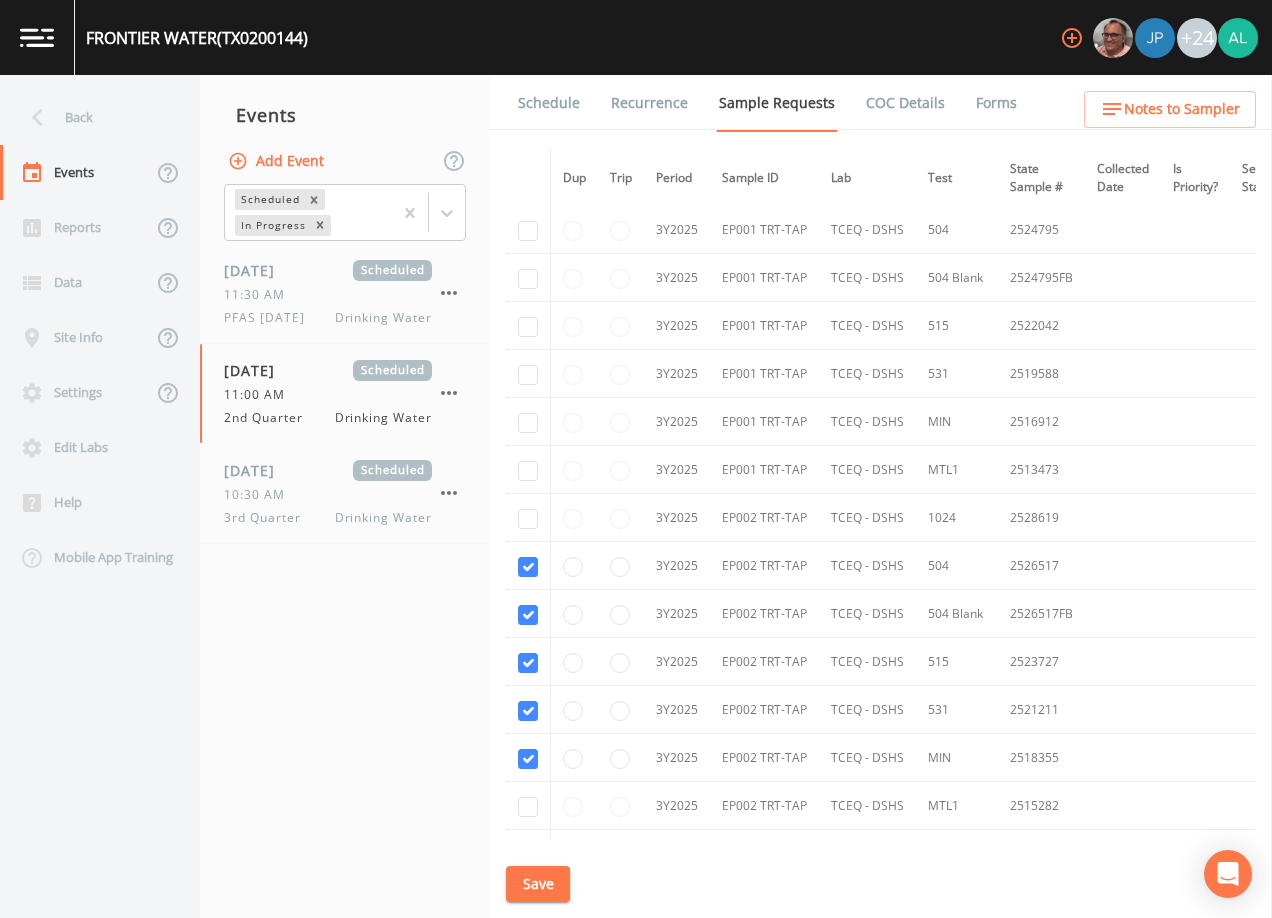 click at bounding box center [528, 758] 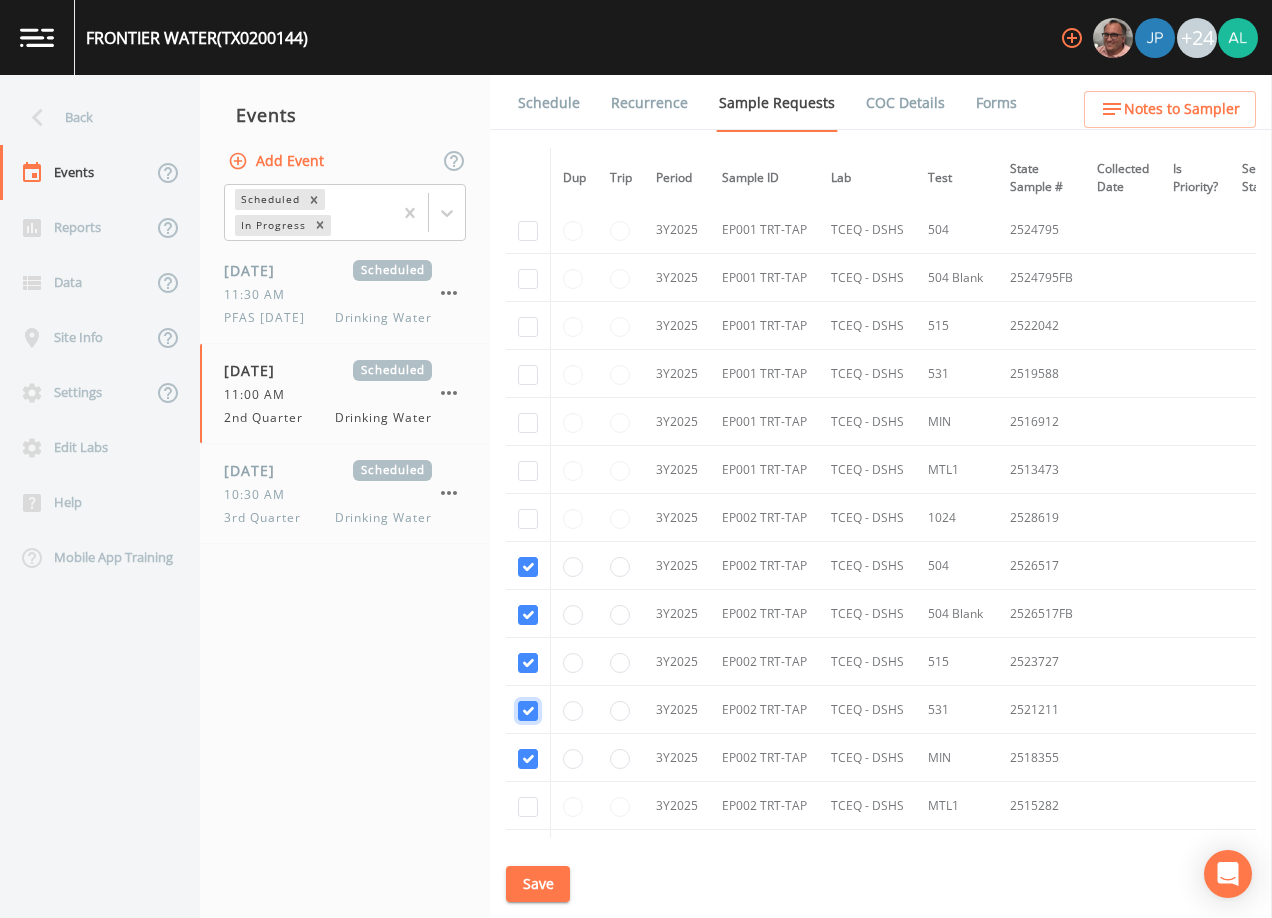click at bounding box center (528, 711) 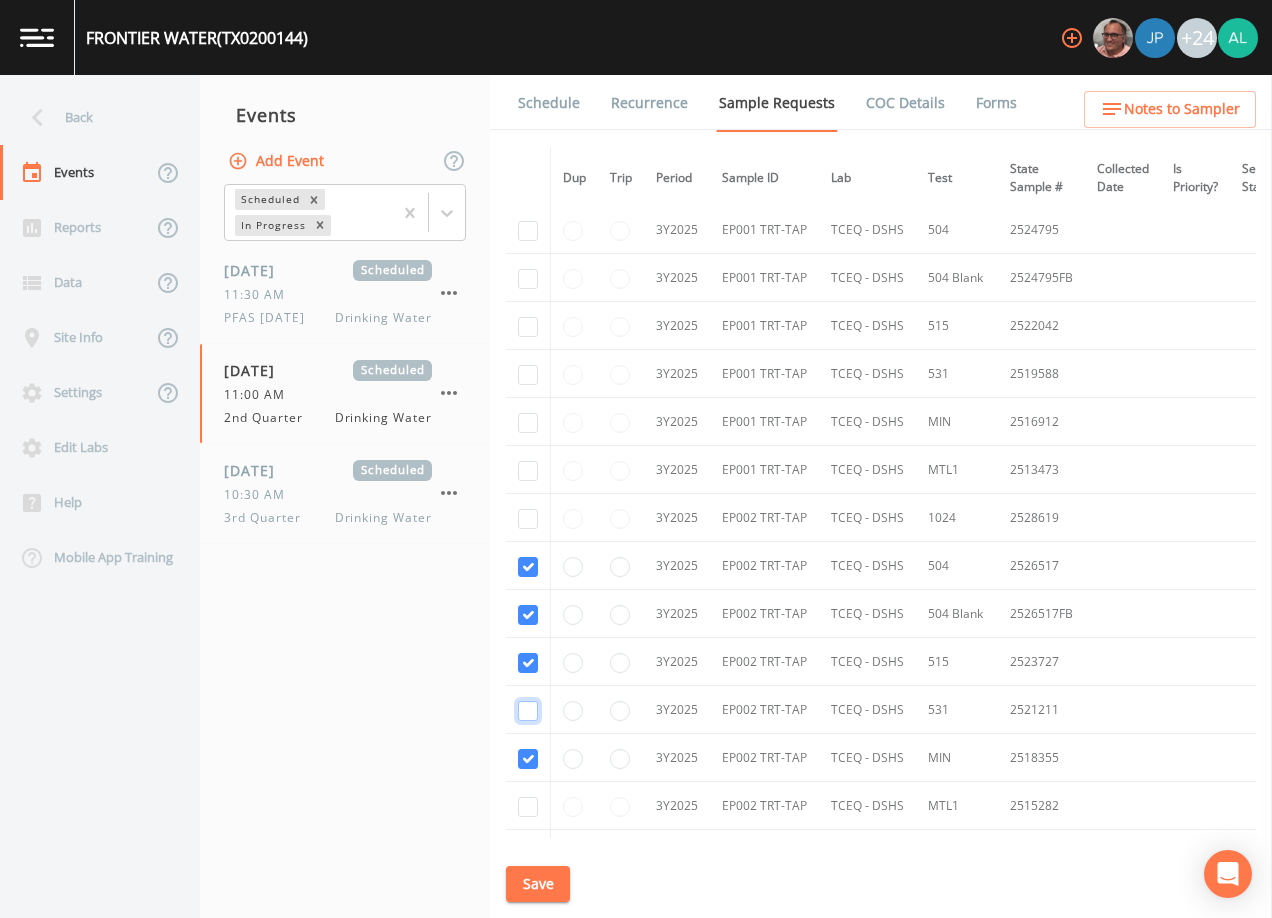 checkbox on "false" 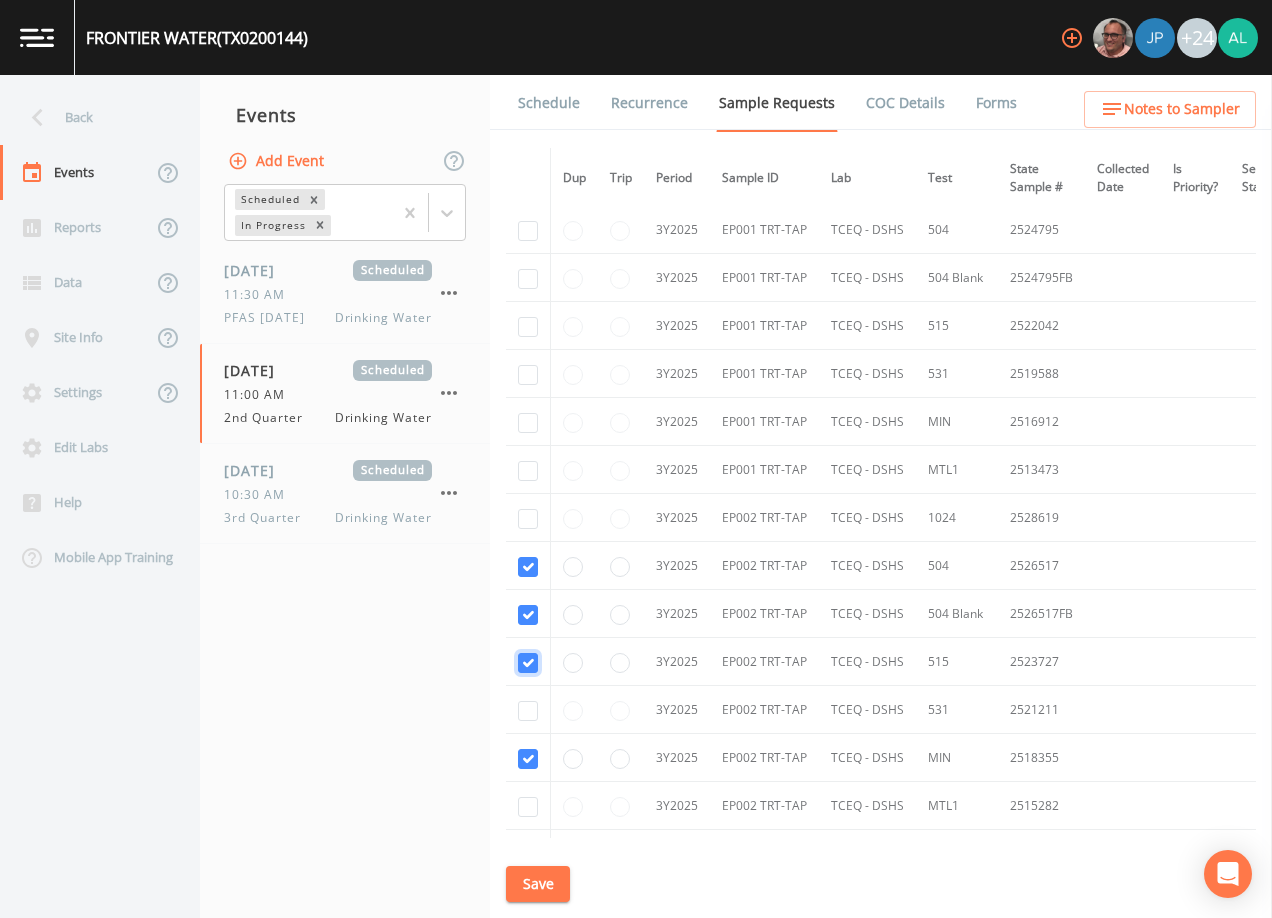 click at bounding box center [528, 663] 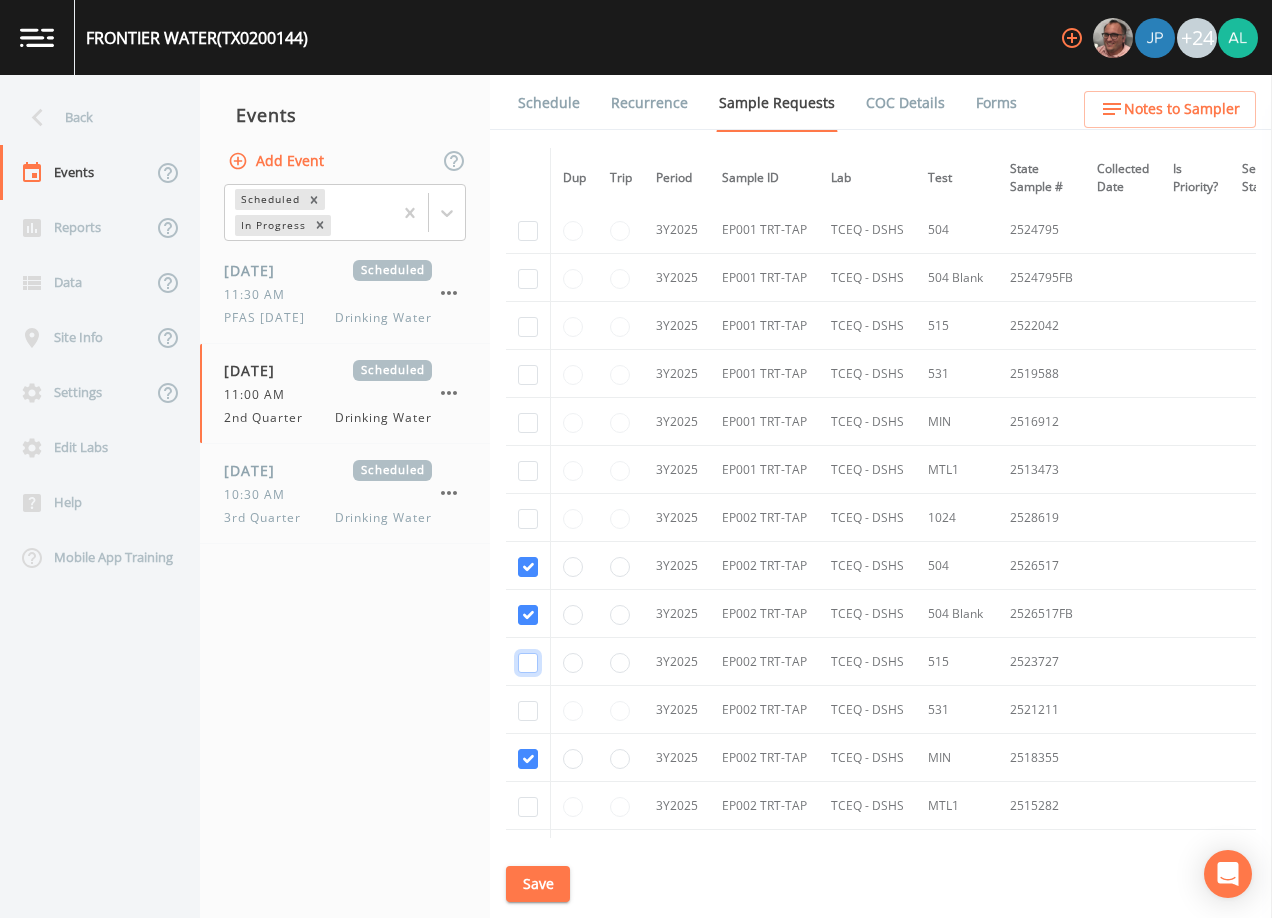 checkbox on "false" 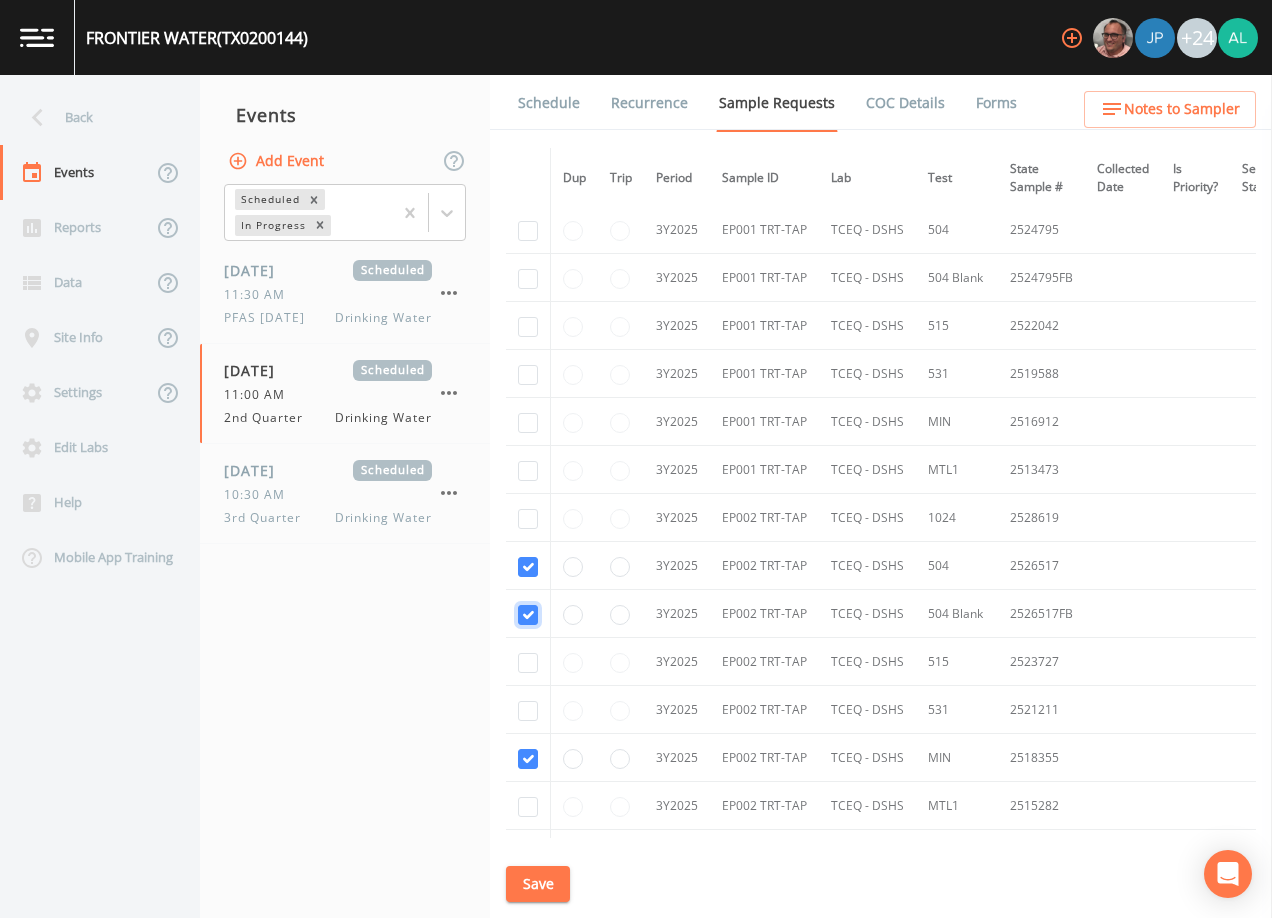 drag, startPoint x: 523, startPoint y: 614, endPoint x: 531, endPoint y: 563, distance: 51.62364 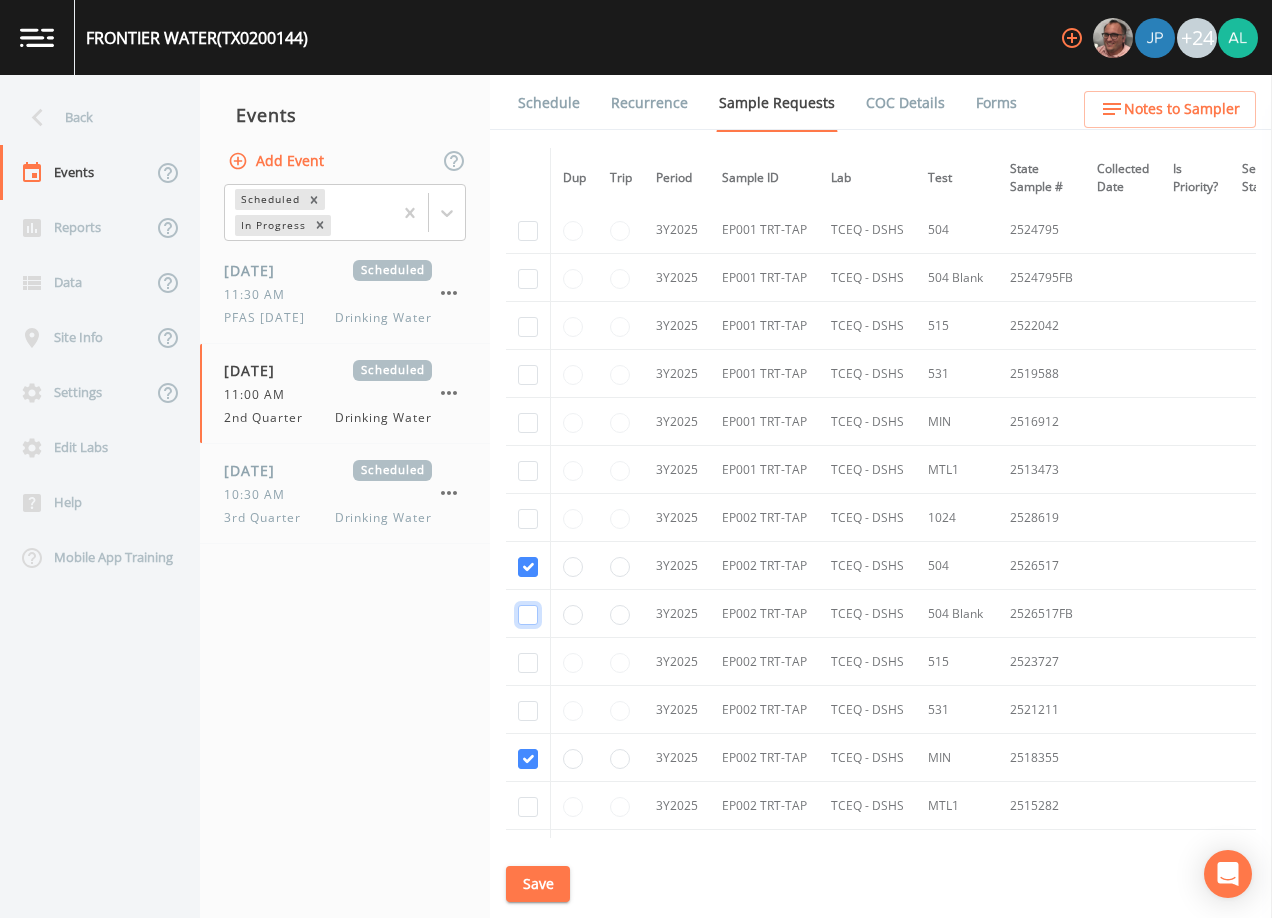 checkbox on "false" 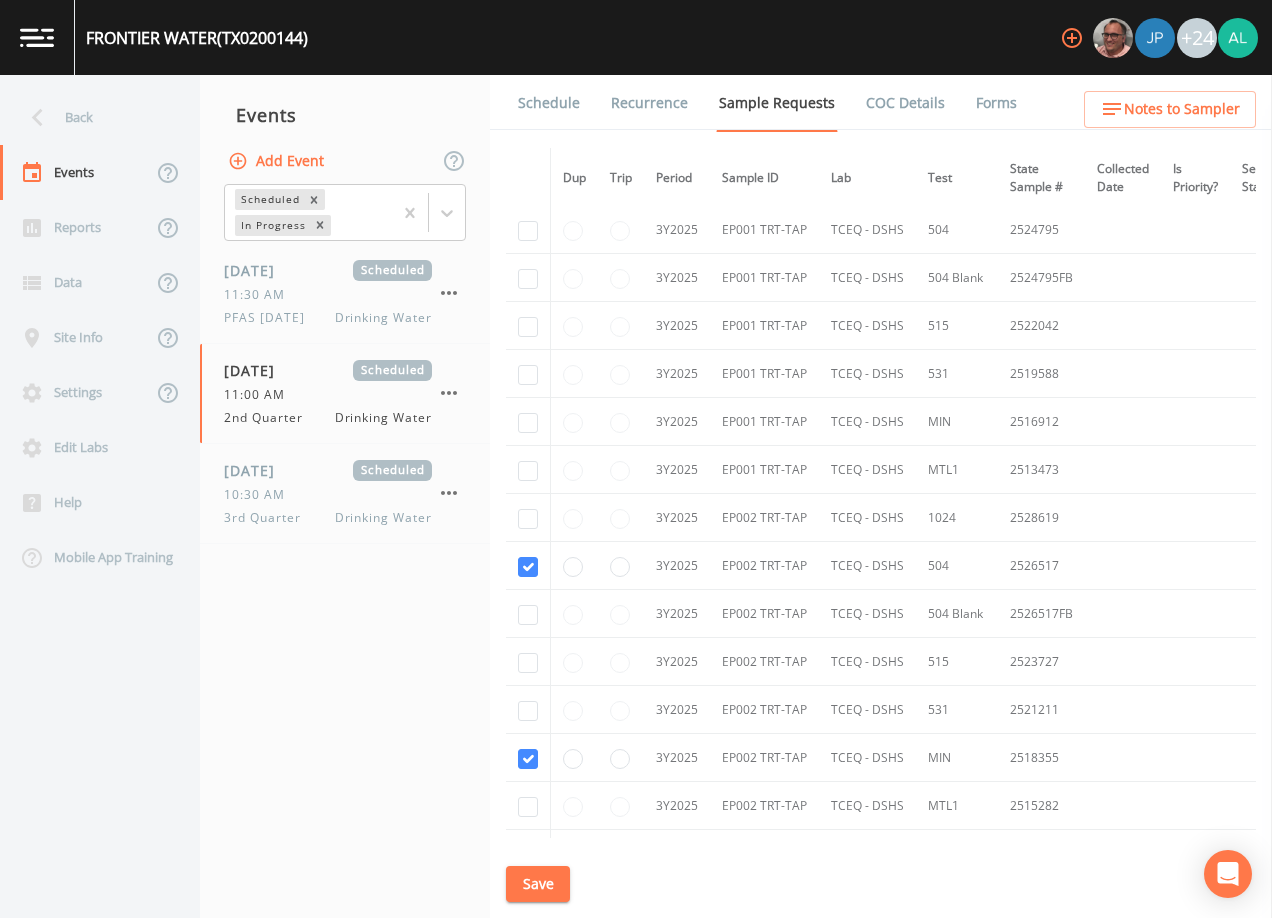 click at bounding box center [528, 566] 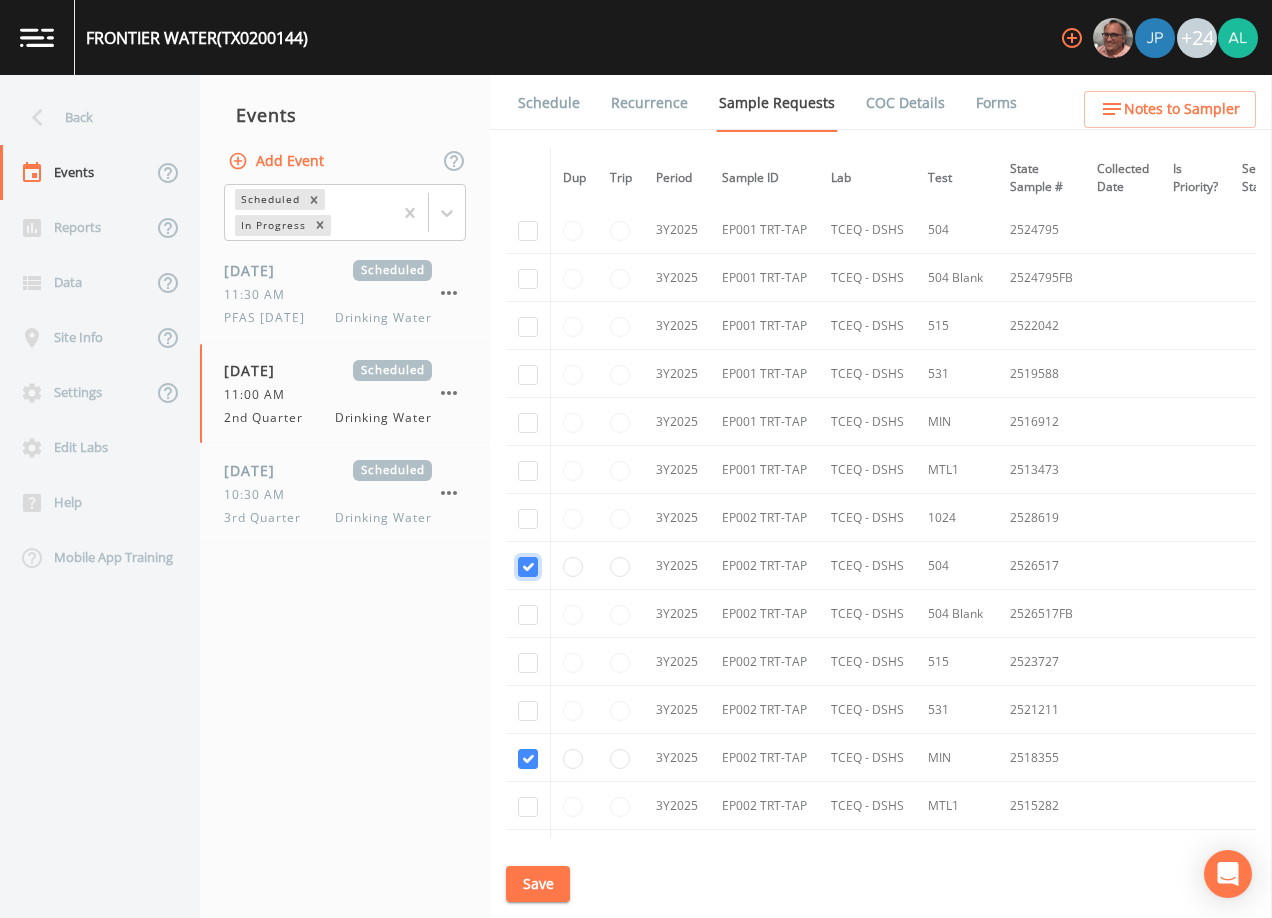 click at bounding box center [528, 567] 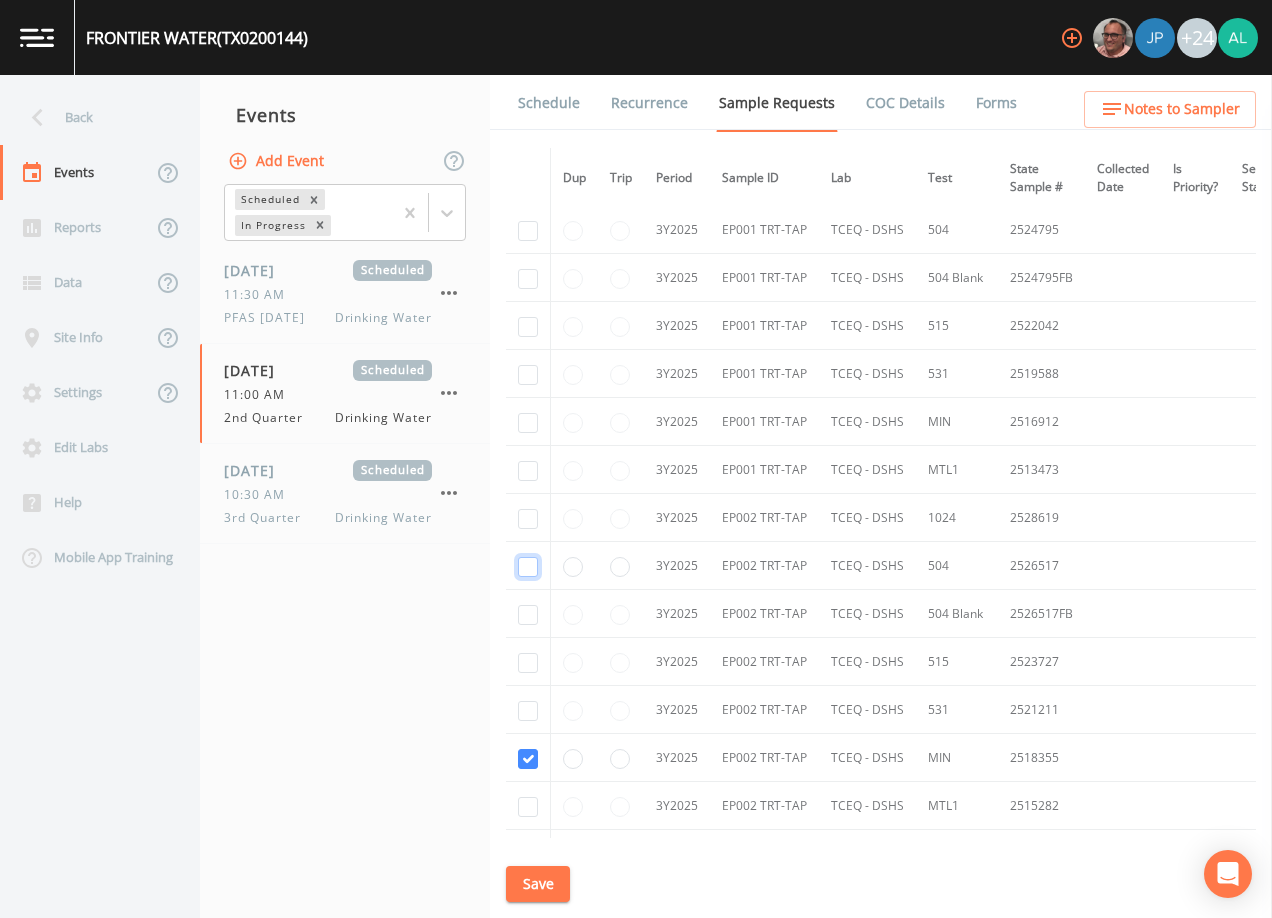 checkbox on "false" 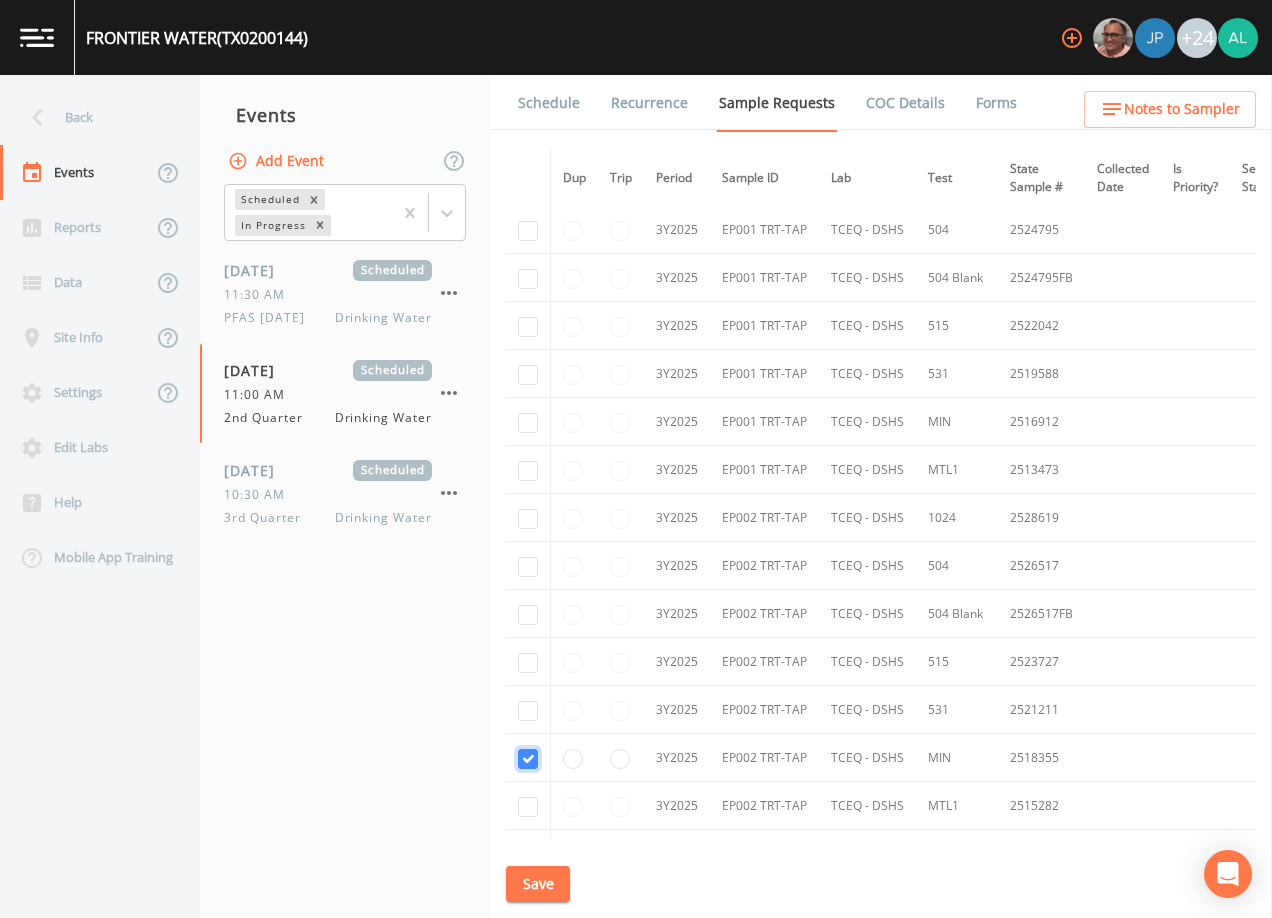 click at bounding box center [528, 759] 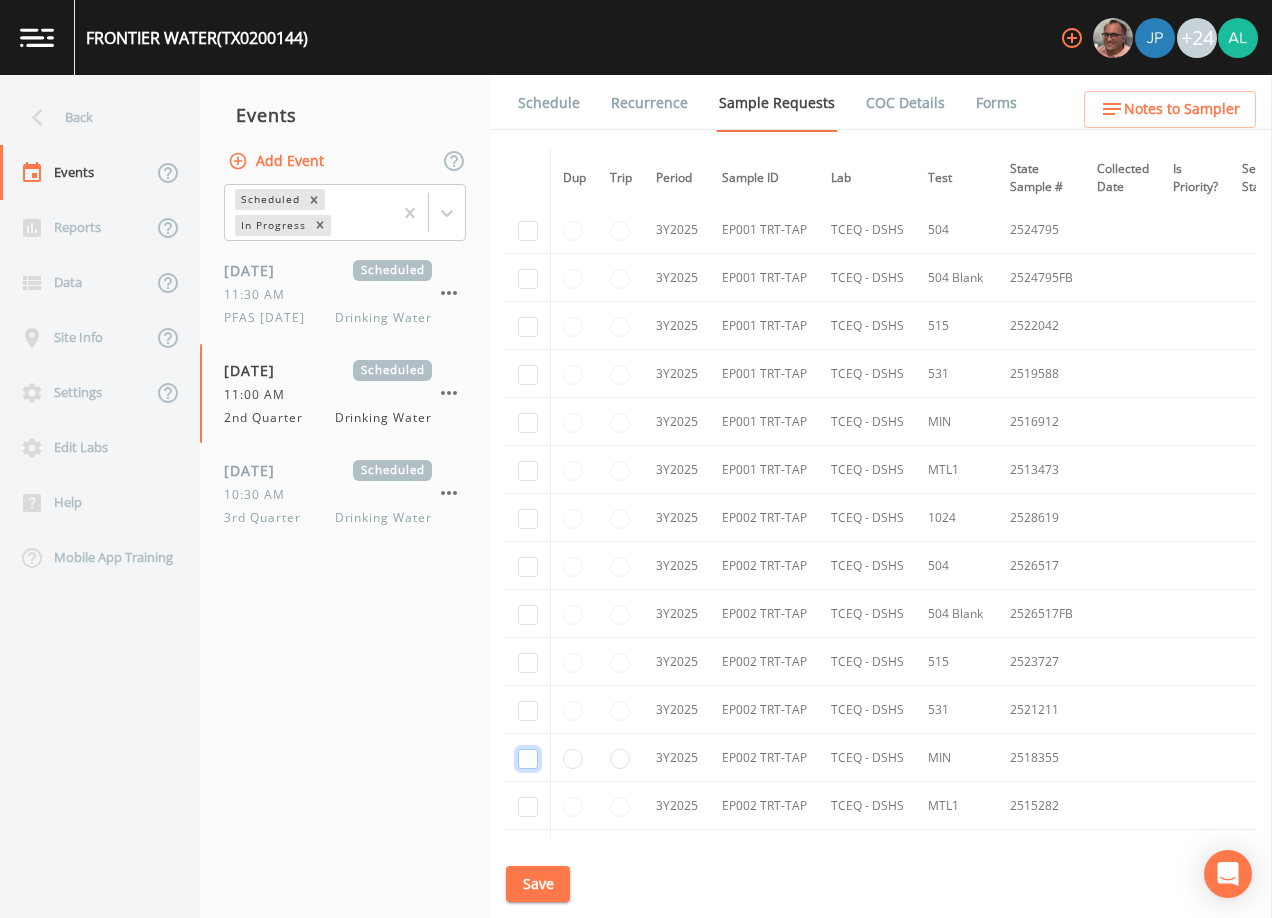 checkbox on "false" 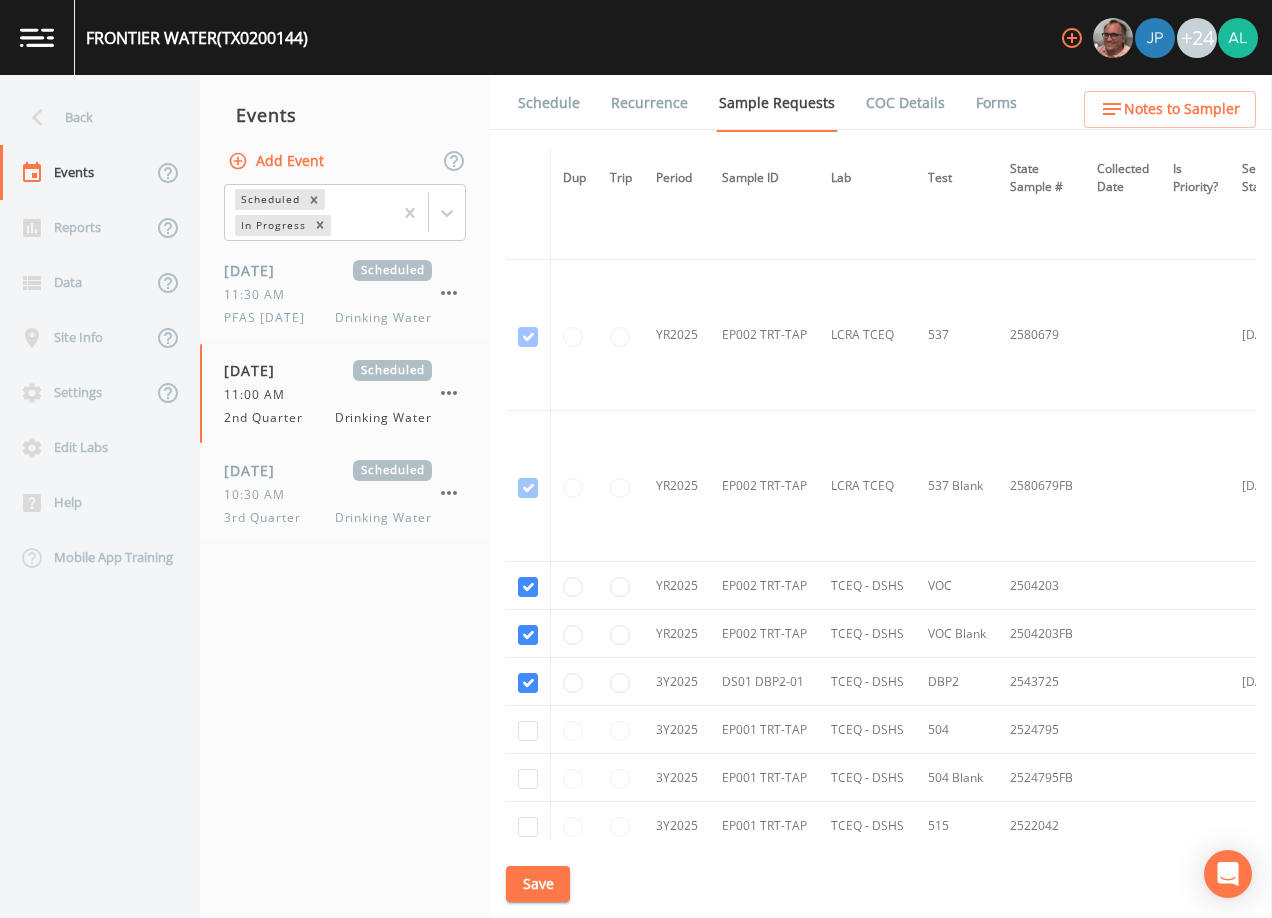 scroll, scrollTop: 2500, scrollLeft: 0, axis: vertical 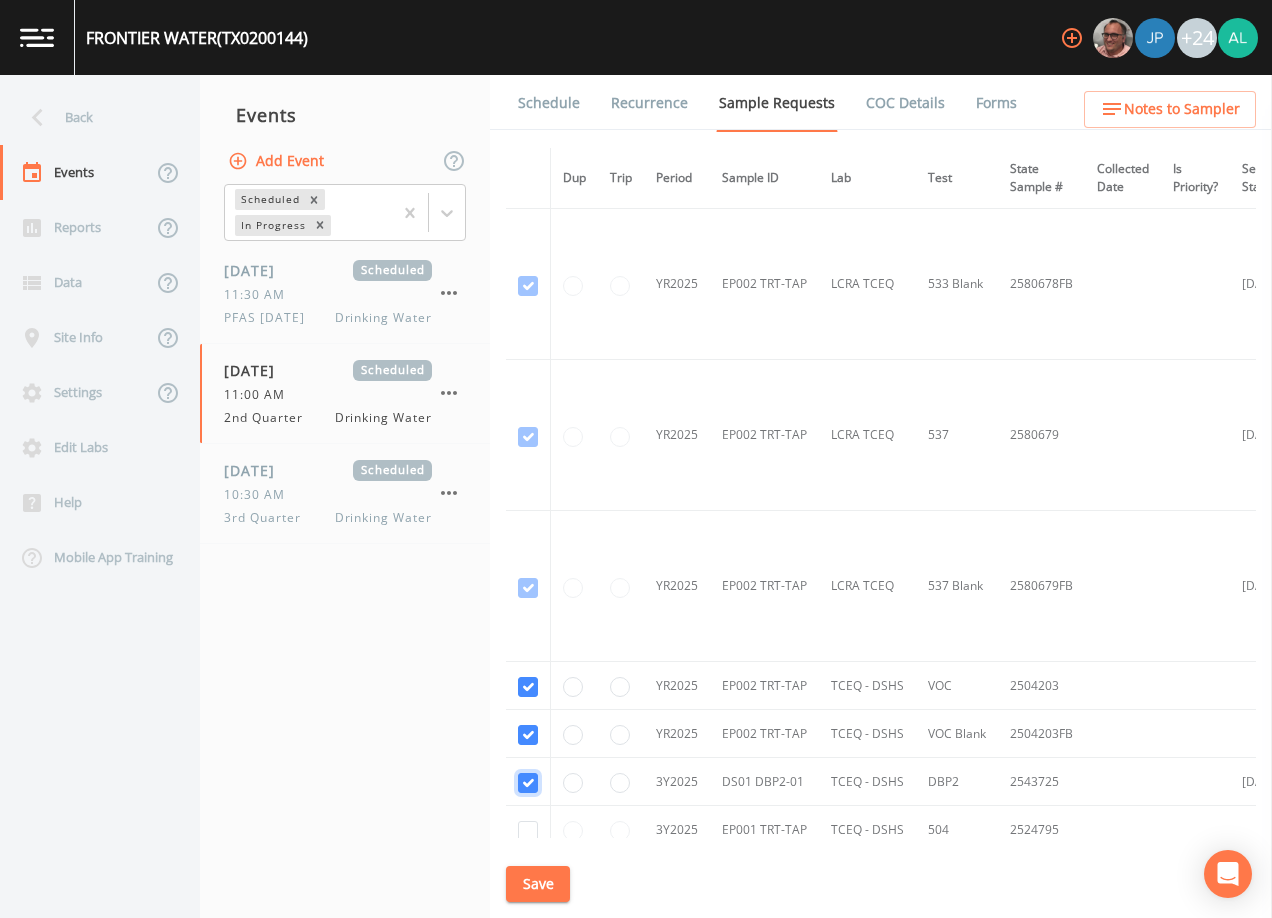 click at bounding box center (528, 783) 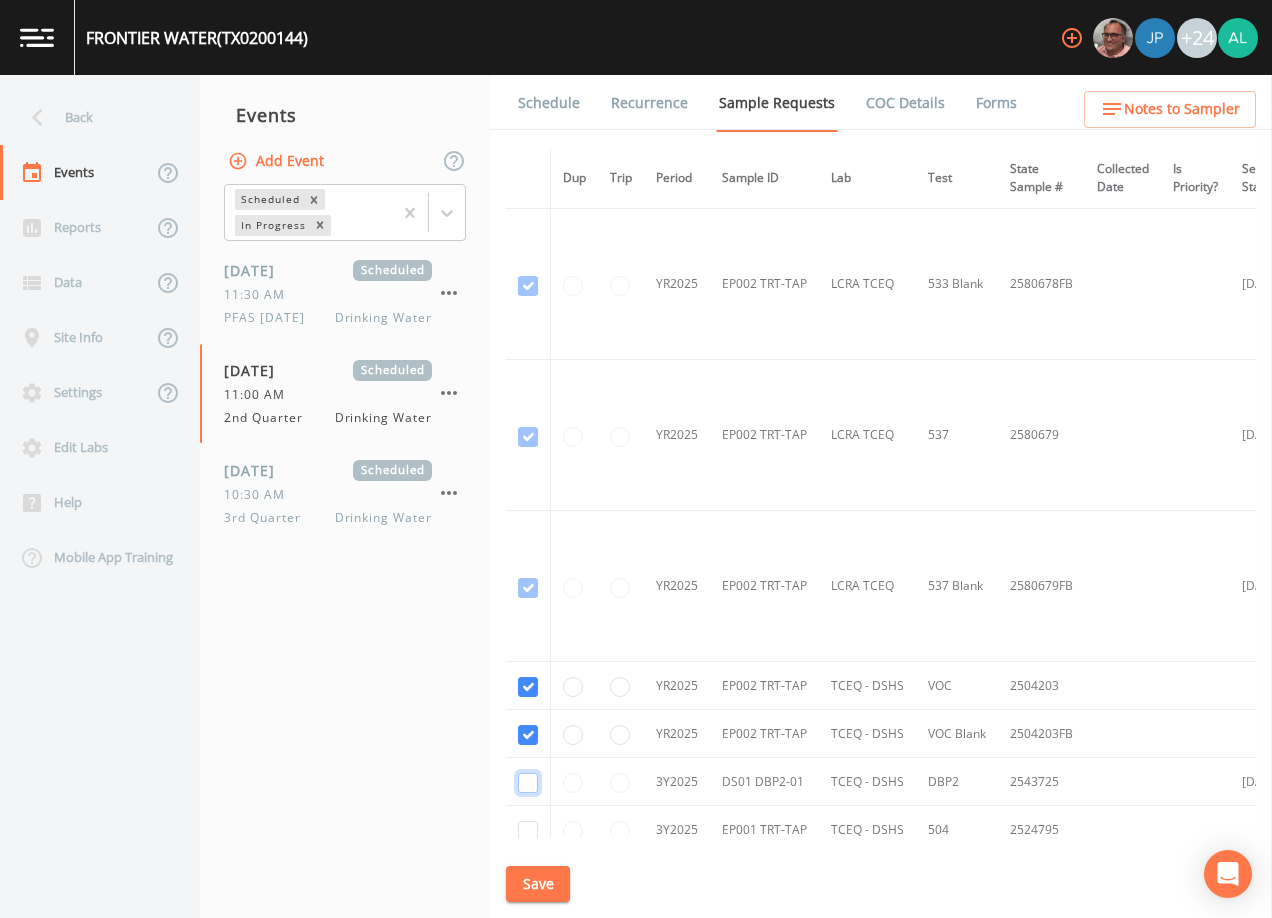 click at bounding box center [528, 783] 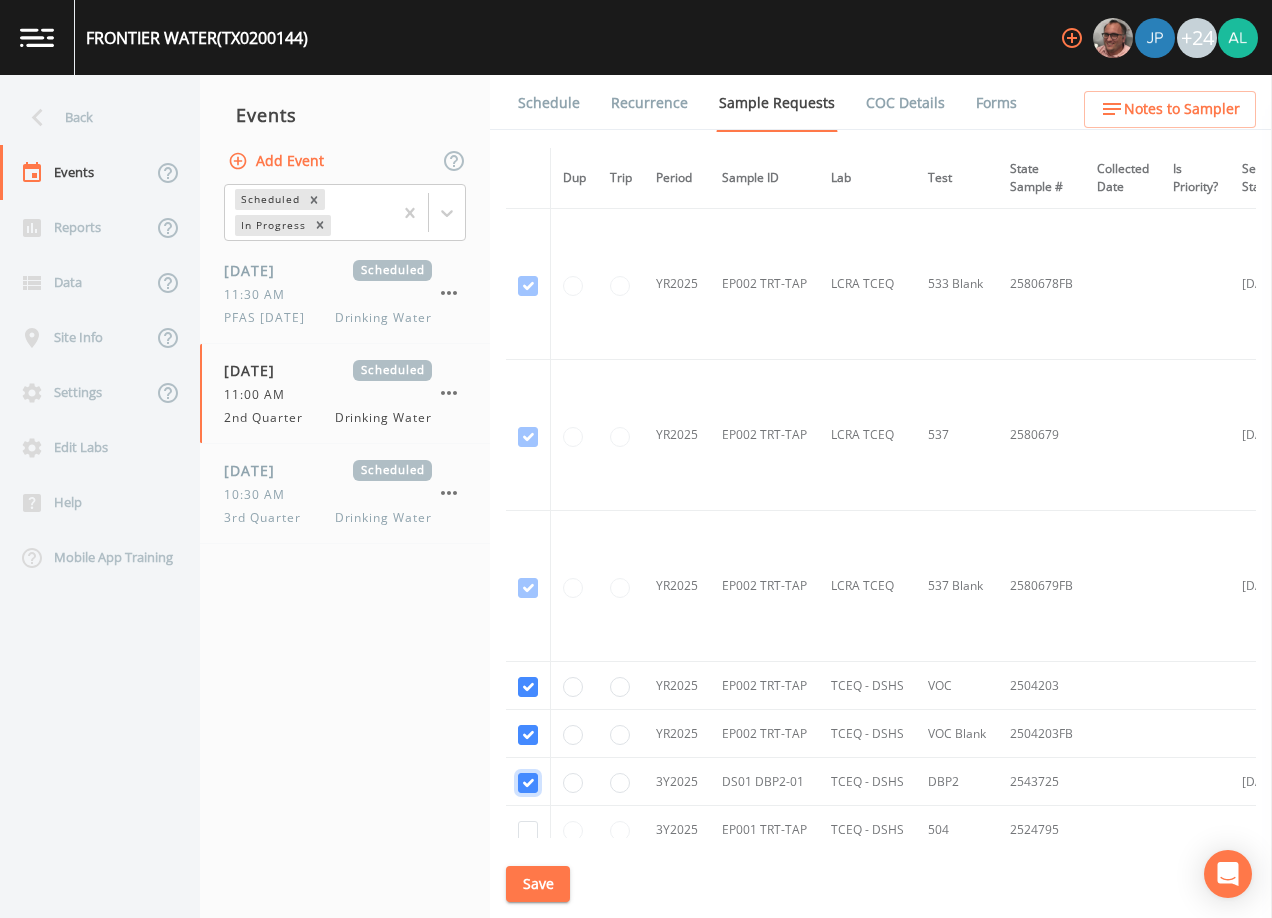 click at bounding box center (528, 783) 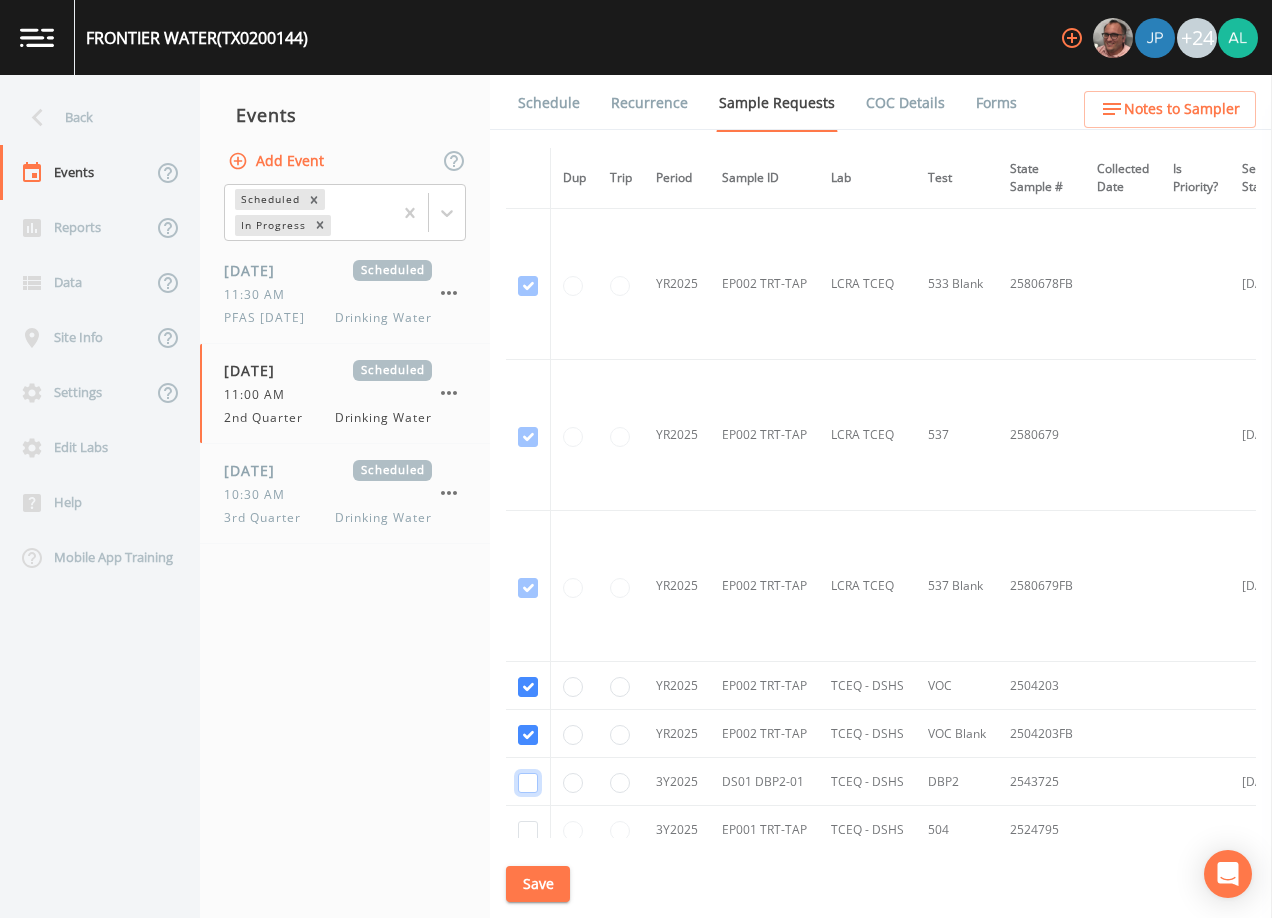 checkbox on "false" 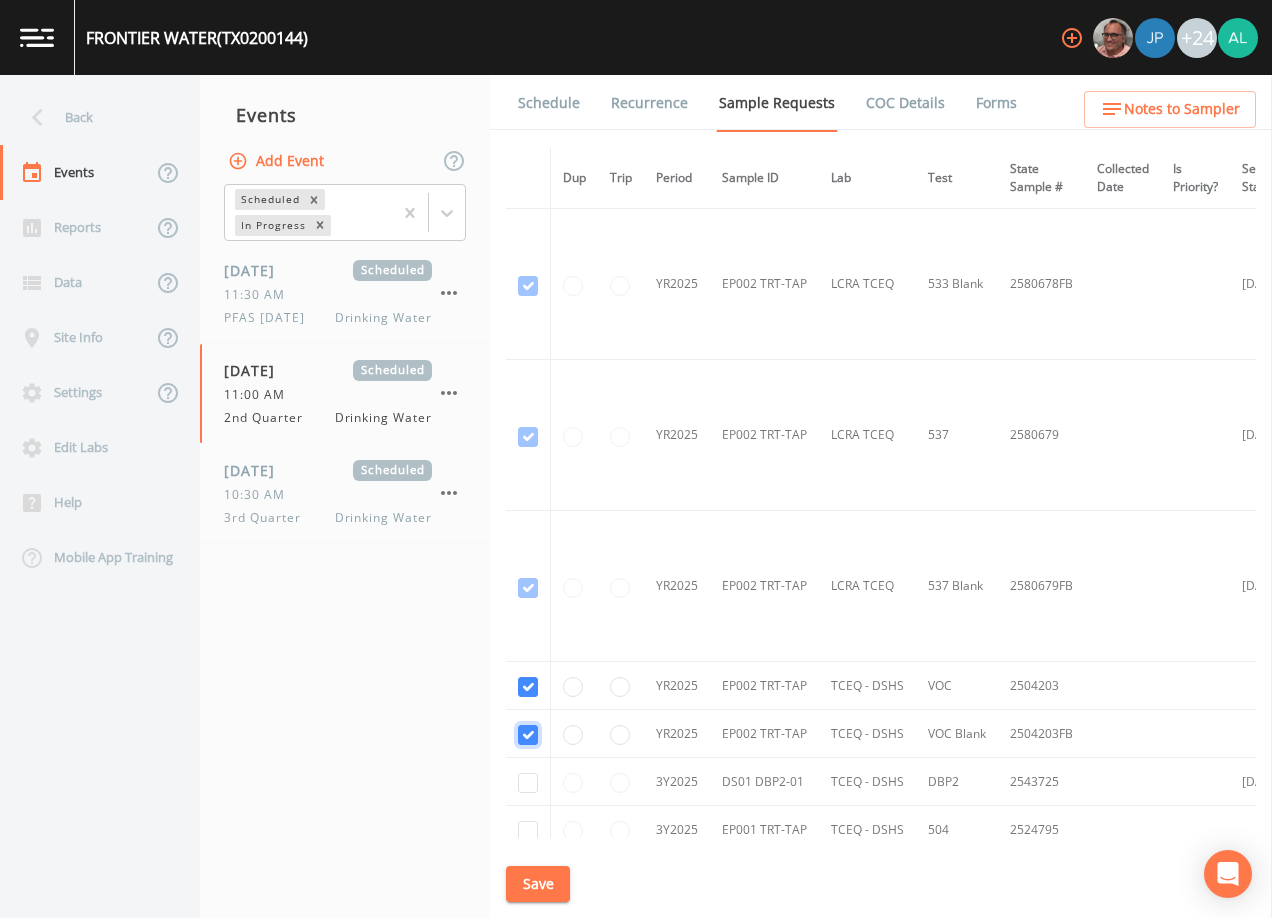 drag, startPoint x: 522, startPoint y: 729, endPoint x: 530, endPoint y: 704, distance: 26.24881 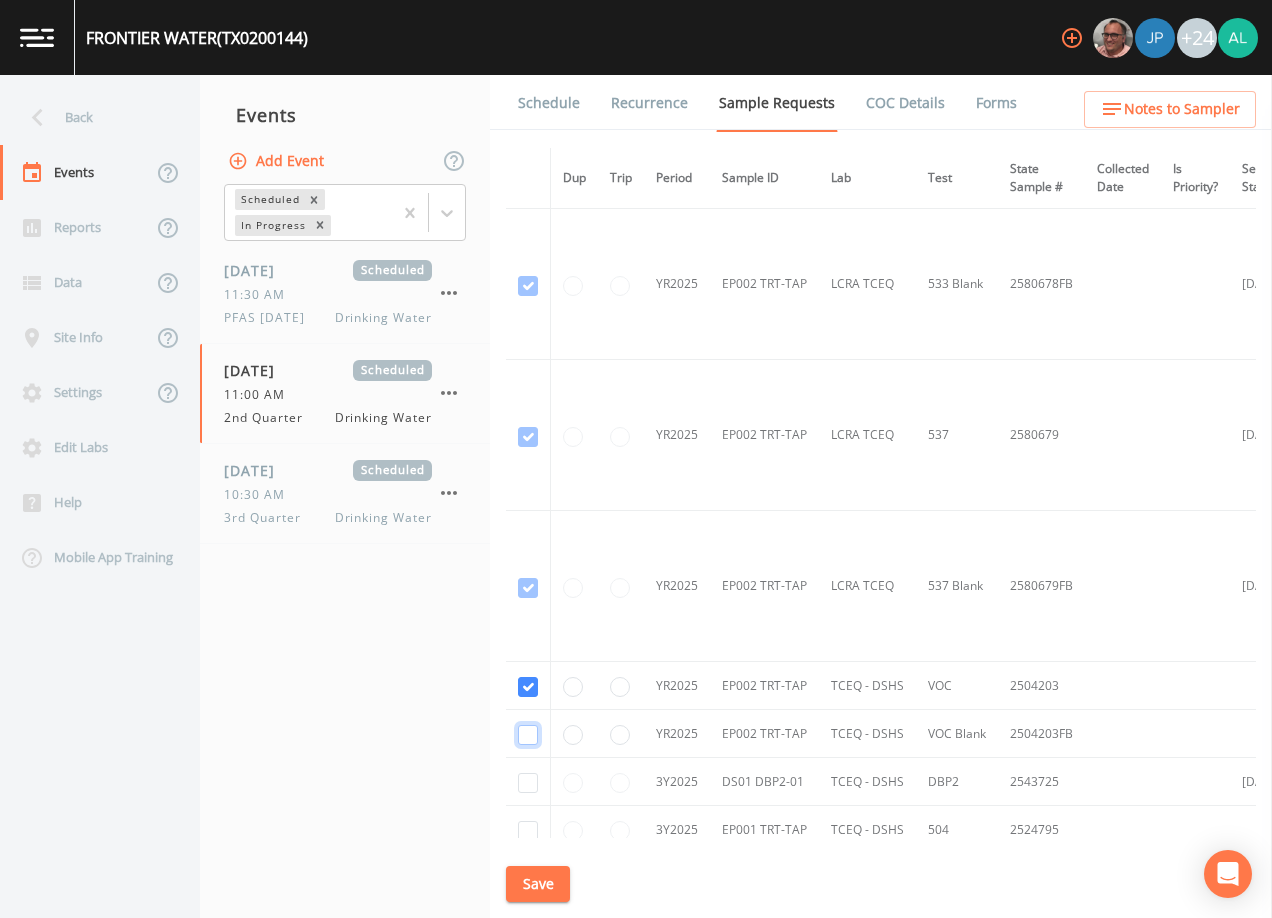 checkbox on "false" 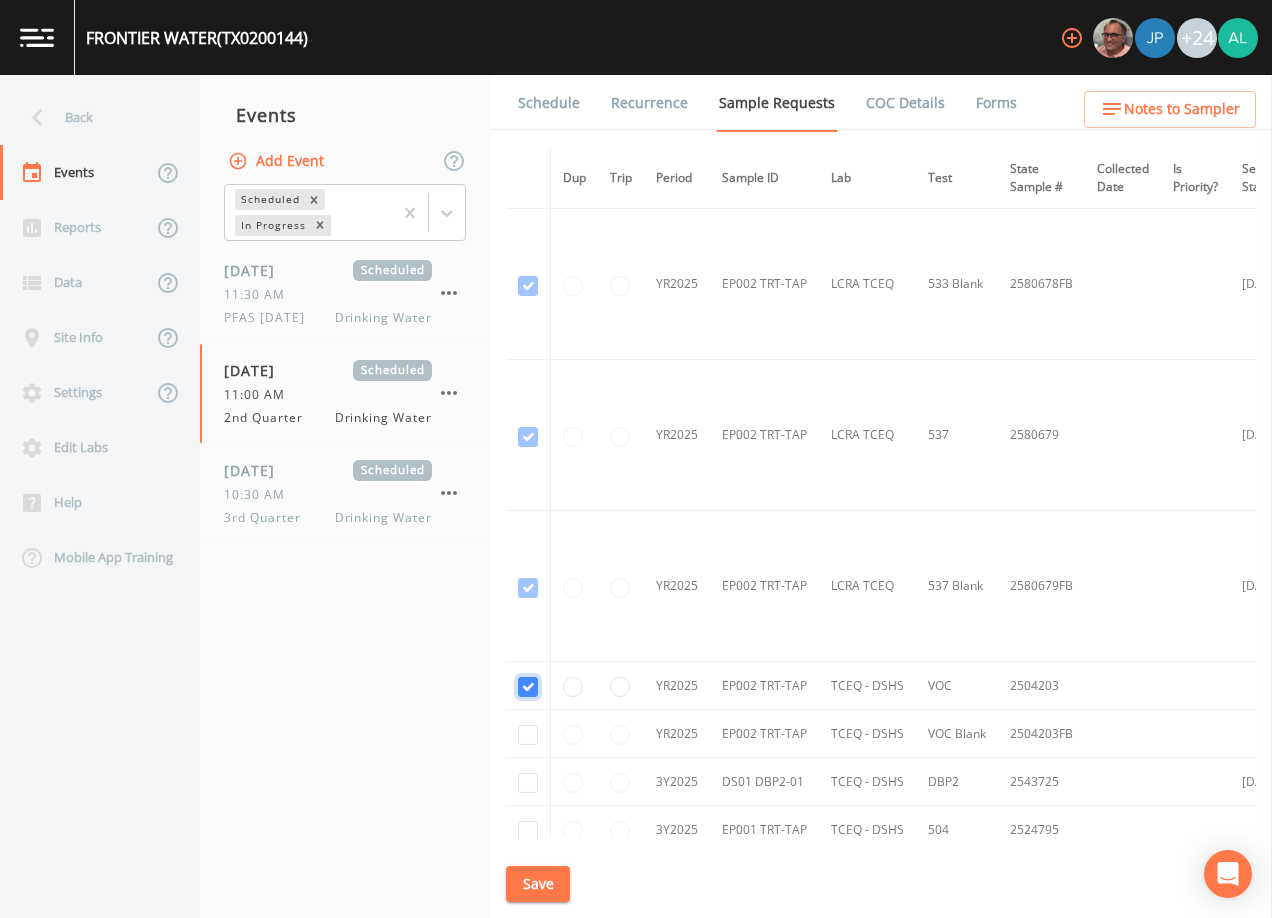 click at bounding box center [528, -1158] 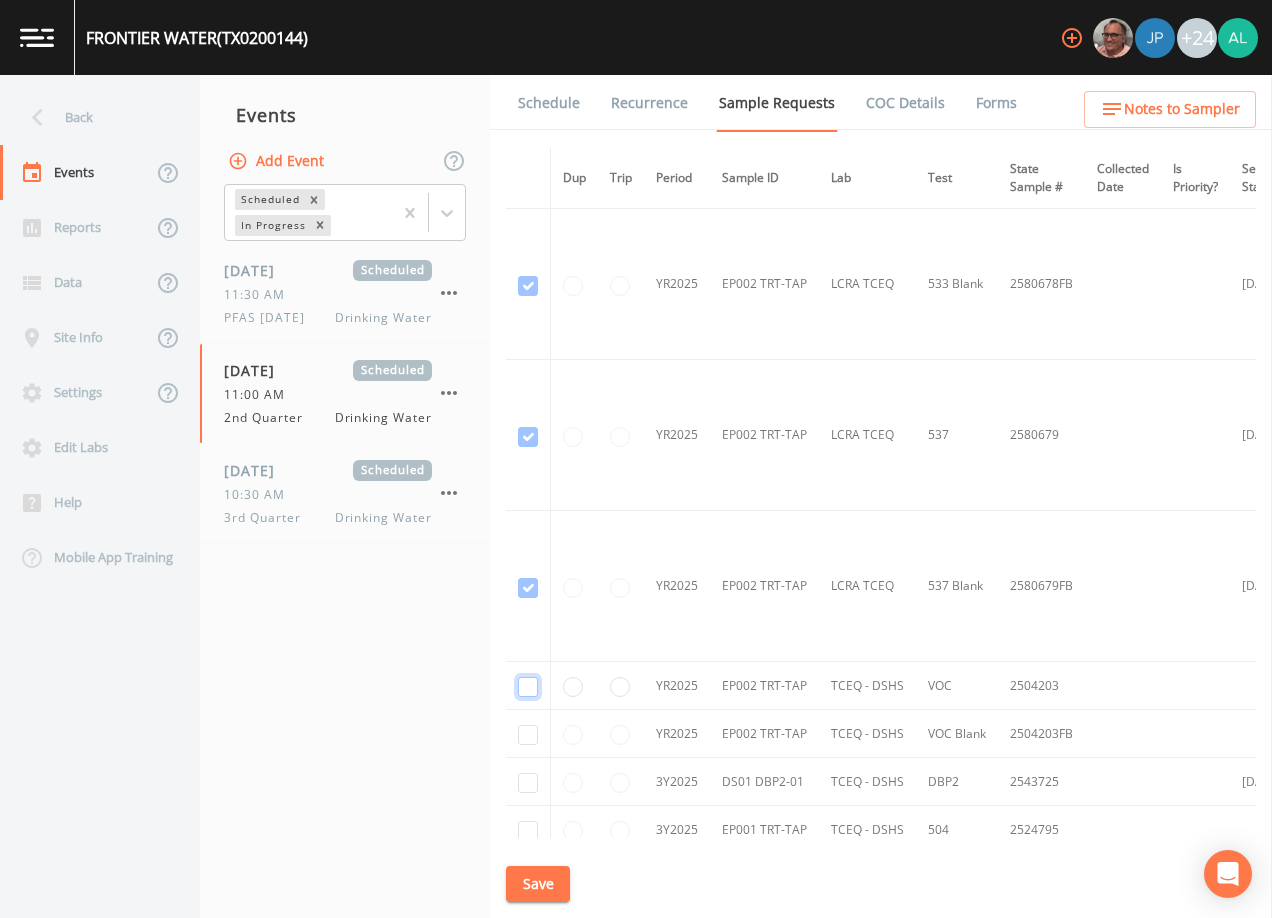 checkbox on "false" 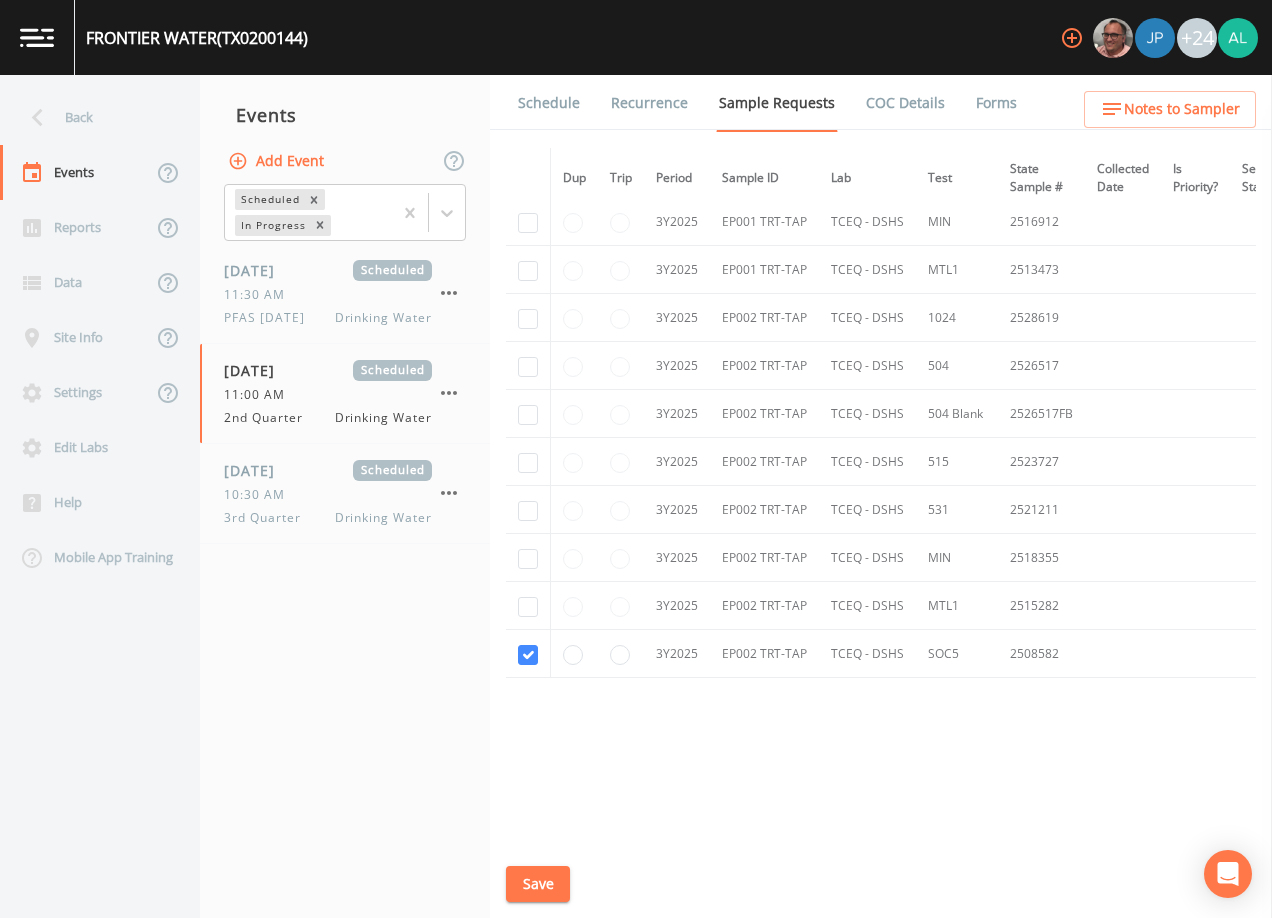 scroll, scrollTop: 3305, scrollLeft: 0, axis: vertical 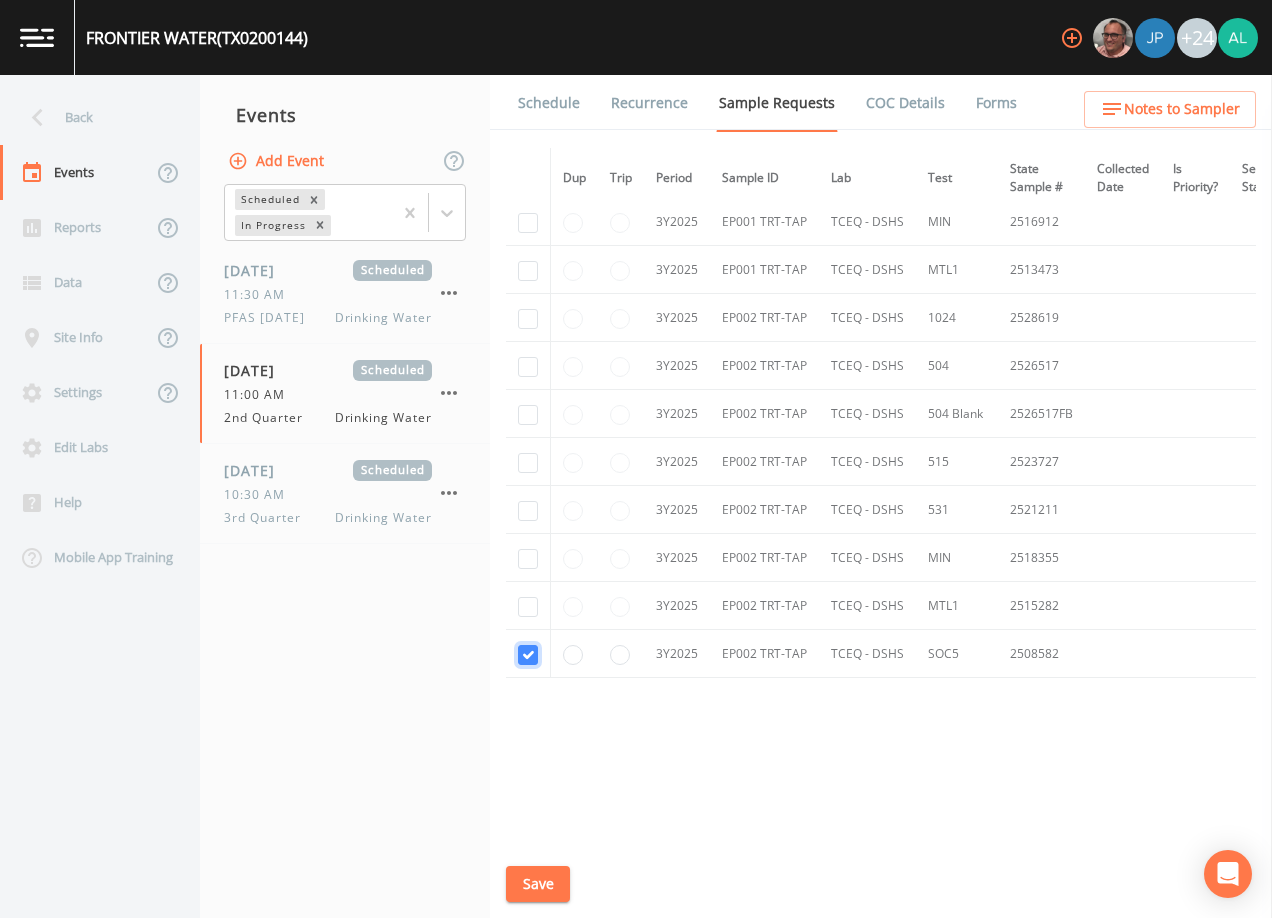 click at bounding box center (528, 655) 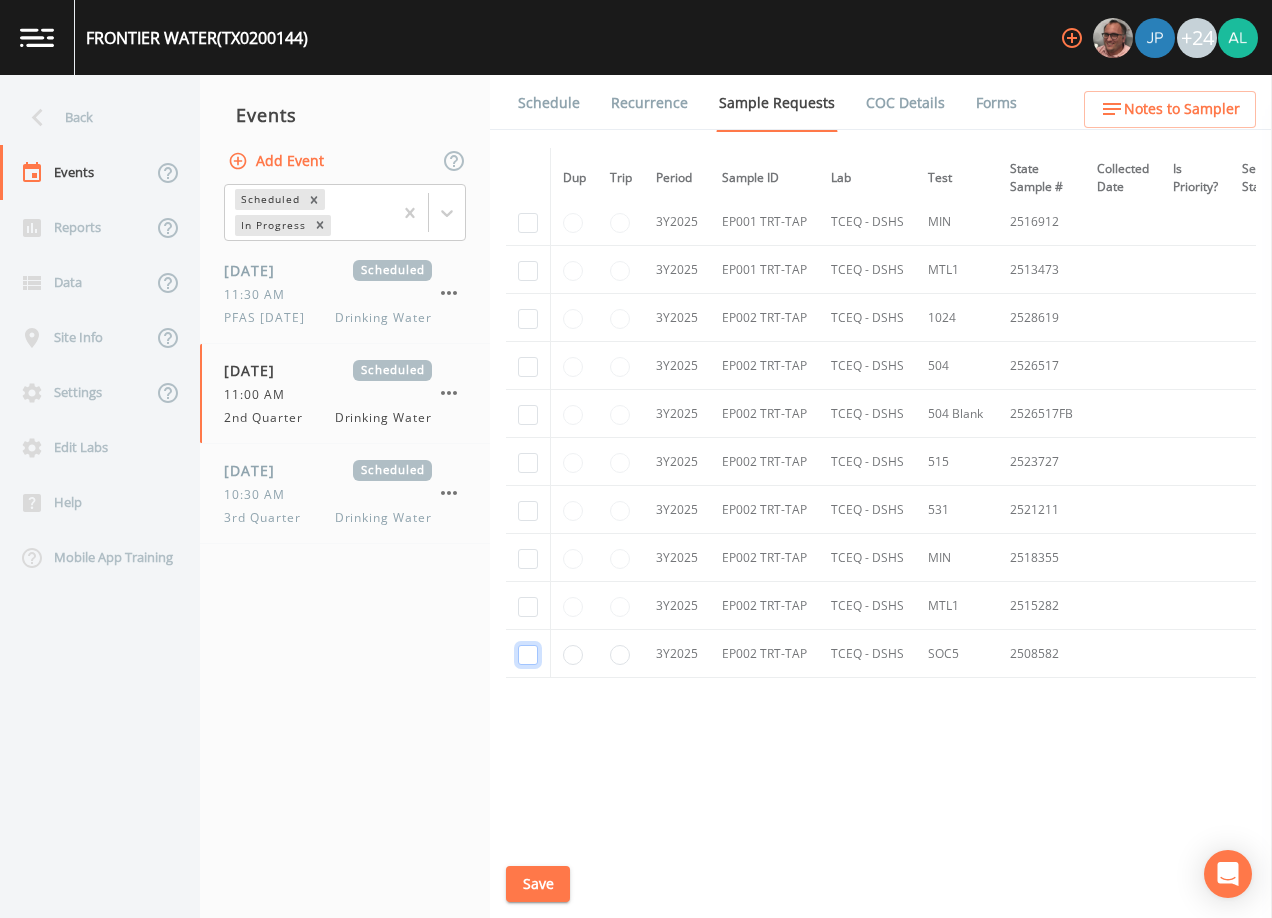 checkbox on "false" 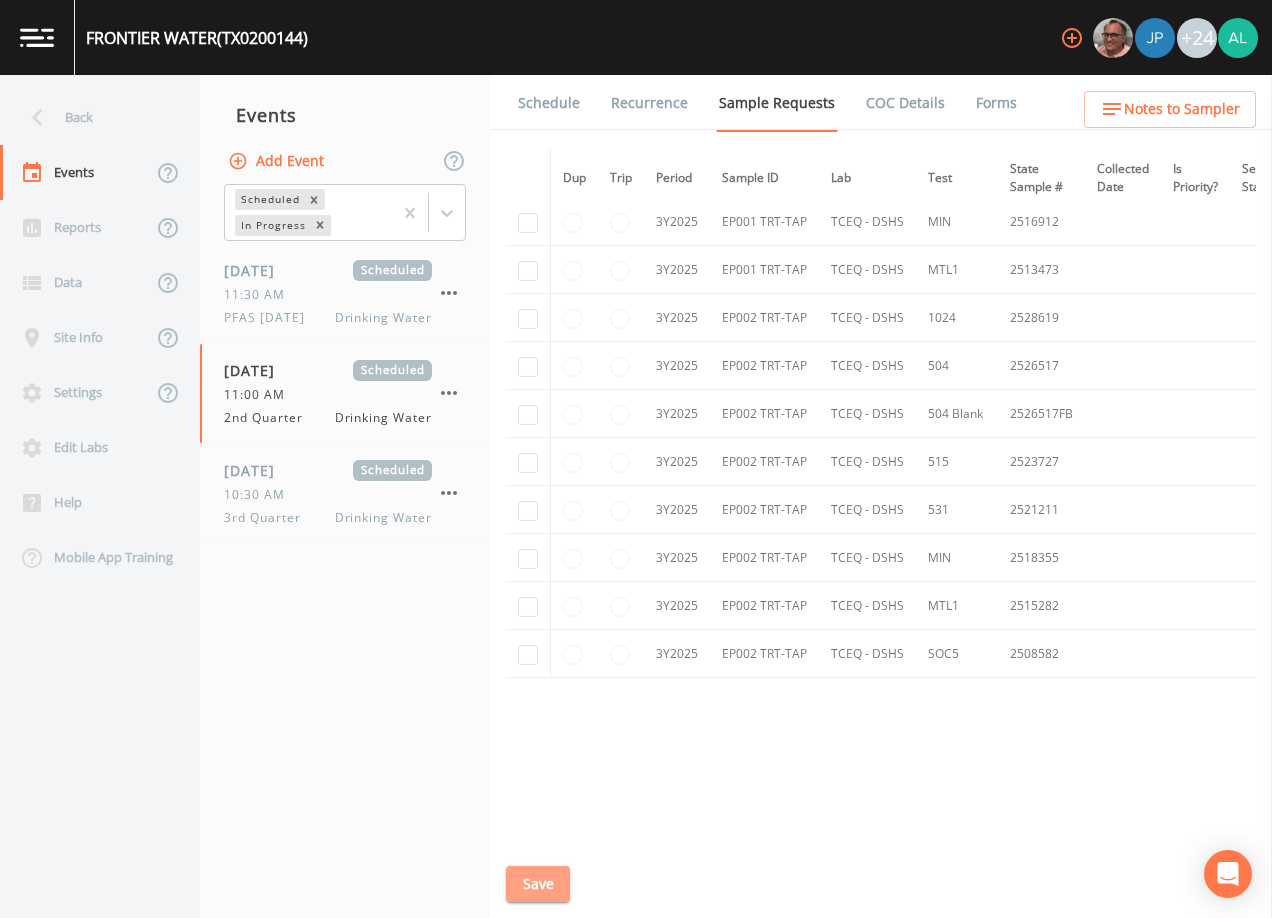 click on "Save" at bounding box center (538, 884) 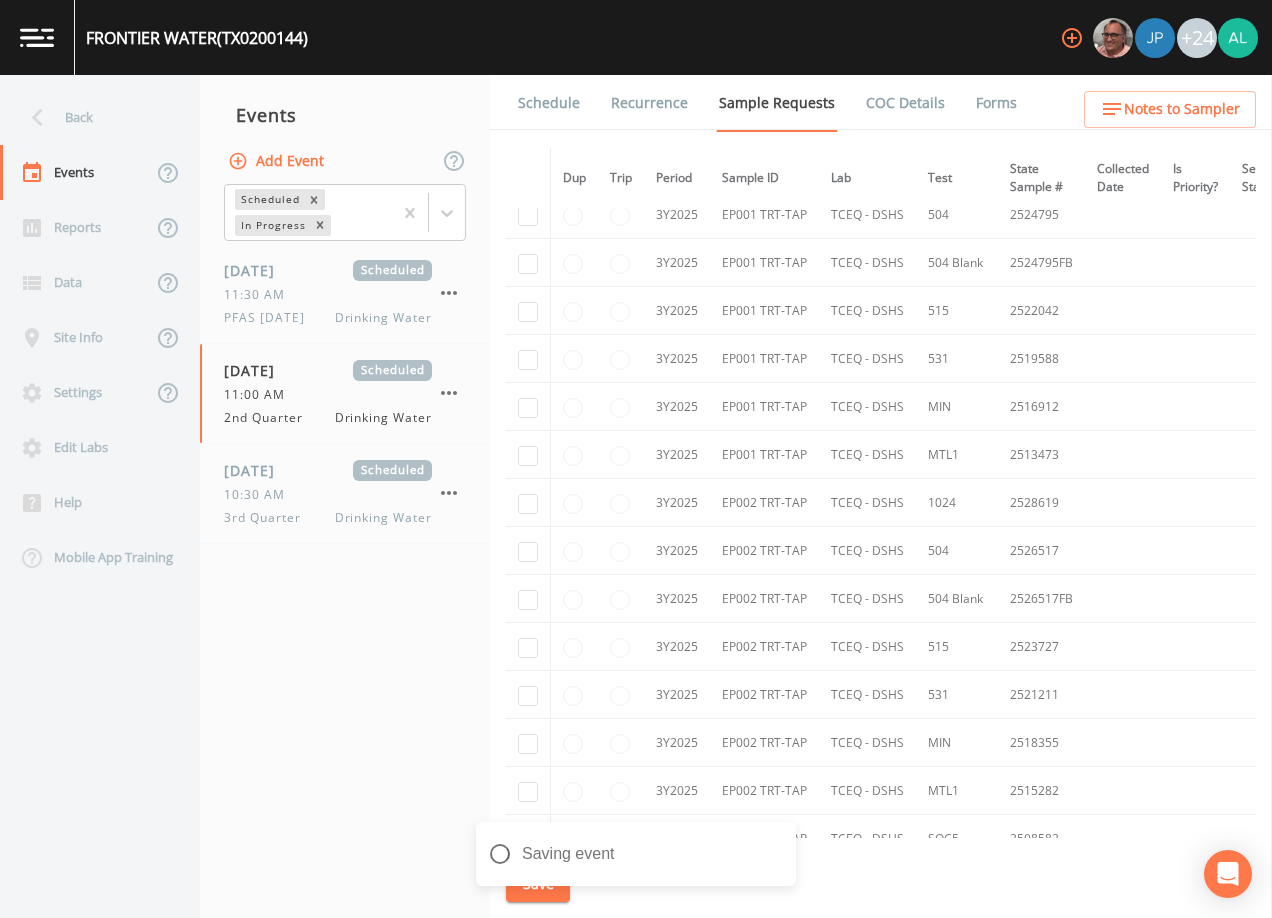 scroll, scrollTop: 3305, scrollLeft: 0, axis: vertical 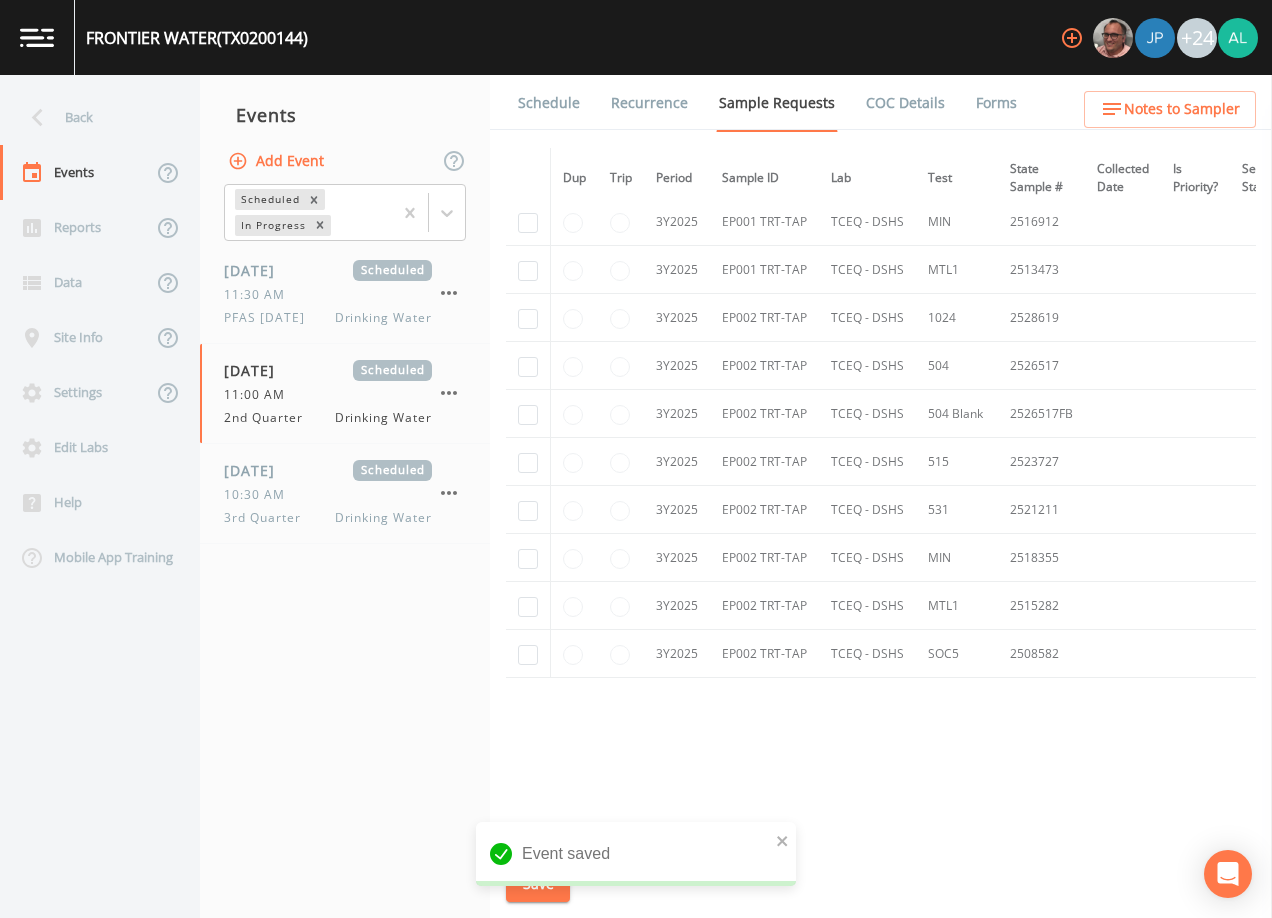 click on "Dup Trip Period Sample ID Lab Test State Sample # Collected Date Is Priority? Season Start Season End Deleted? YR2024 EP001 TRT-TAP LCRA TCEQ 533 2283953 2/29/2024 YR2024 EP001 TRT-TAP LCRA TCEQ 533 Blank 2283953FB 2/29/2024 YR2024 EP001 TRT-TAP LCRA TCEQ 537 2283954 2/29/2024 YR2024 EP001 TRT-TAP LCRA TCEQ 537 Blank 2283954FB 2/29/2024 YR2024 EP001 TRT-TAP TCEQ - DSHS 1040 2429104 9/25/2024 This sample has been collected YR2024 EP001 TRT-TAP TCEQ - DSHS VOC 2400670 9/25/2024 This sample has been collected YR2024 EP001 TRT-TAP TCEQ - DSHS VOC 2497052 2024-12-16 This sample has been collected YR2024 EP001 TRT-TAP TCEQ - DSHS VOC Blank 2400670FB 9/25/2024 This sample has been collected YR2024 EP001 TRT-TAP TCEQ - DSHS VOC Blank 2497052FB 2024-12-16 This sample has been collected YR2024 EP002 TRT-TAP LCRA TCEQ 533 2283955 2/29/2024 YR2024 EP002 TRT-TAP LCRA TCEQ 533 Blank 2283955FB 2/29/2024 YR2024 EP002 TRT-TAP LCRA TCEQ 537 2283956 2/29/2024 YR2024 EP002 TRT-TAP LCRA TCEQ 537 Blank 2283956FB 2/29/2024 YR2024" at bounding box center [881, 493] 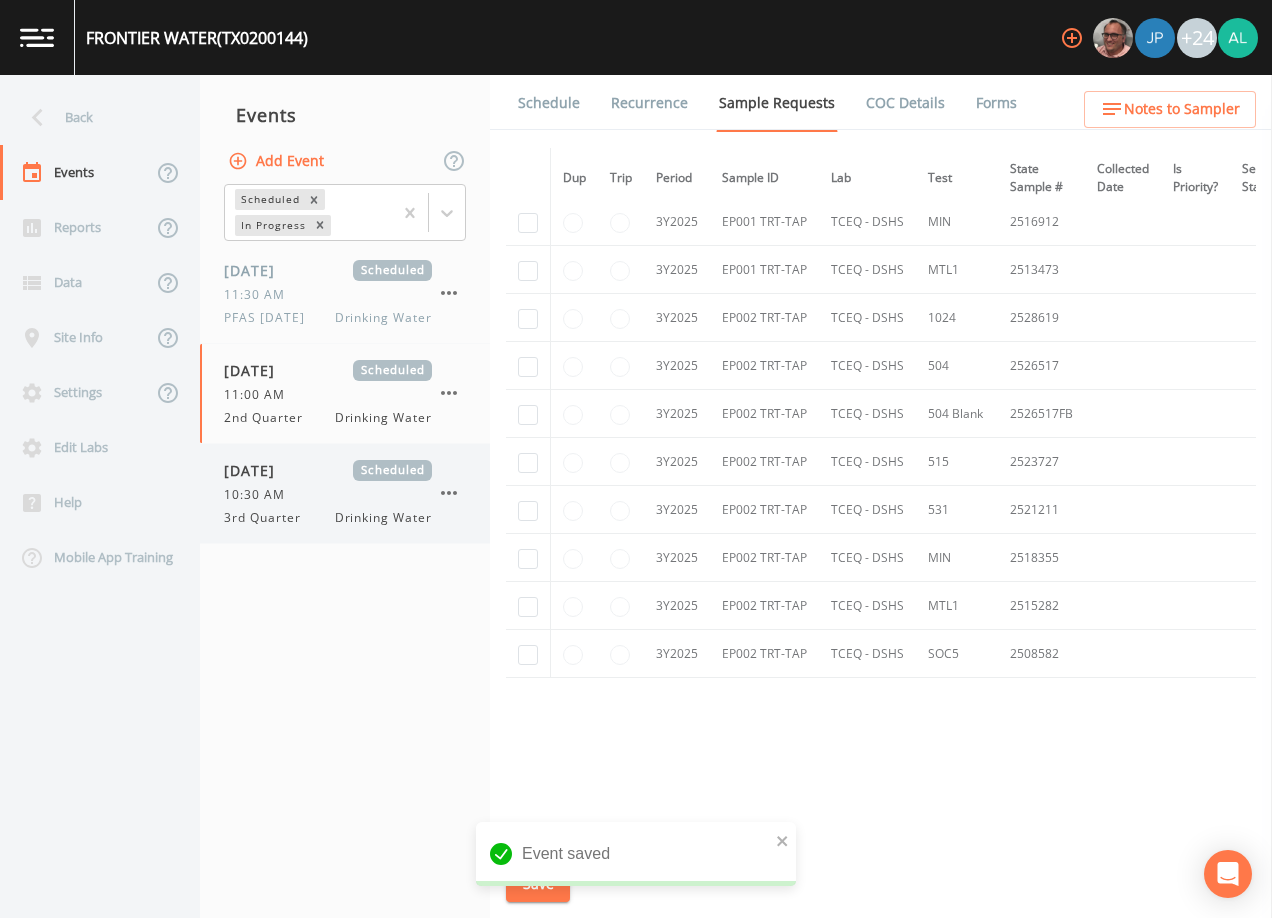 click on "Scheduled" at bounding box center [392, 470] 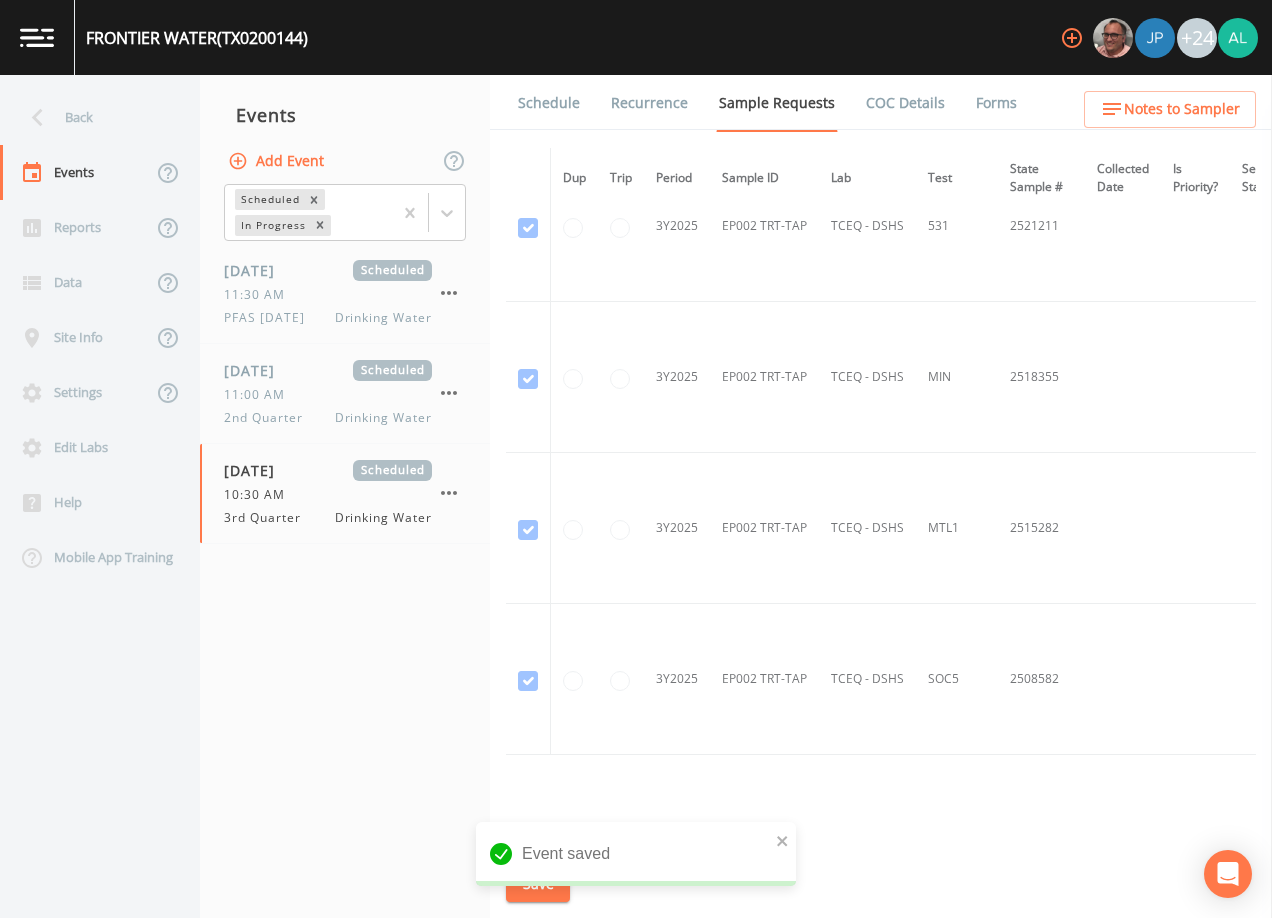 scroll, scrollTop: 5262, scrollLeft: 0, axis: vertical 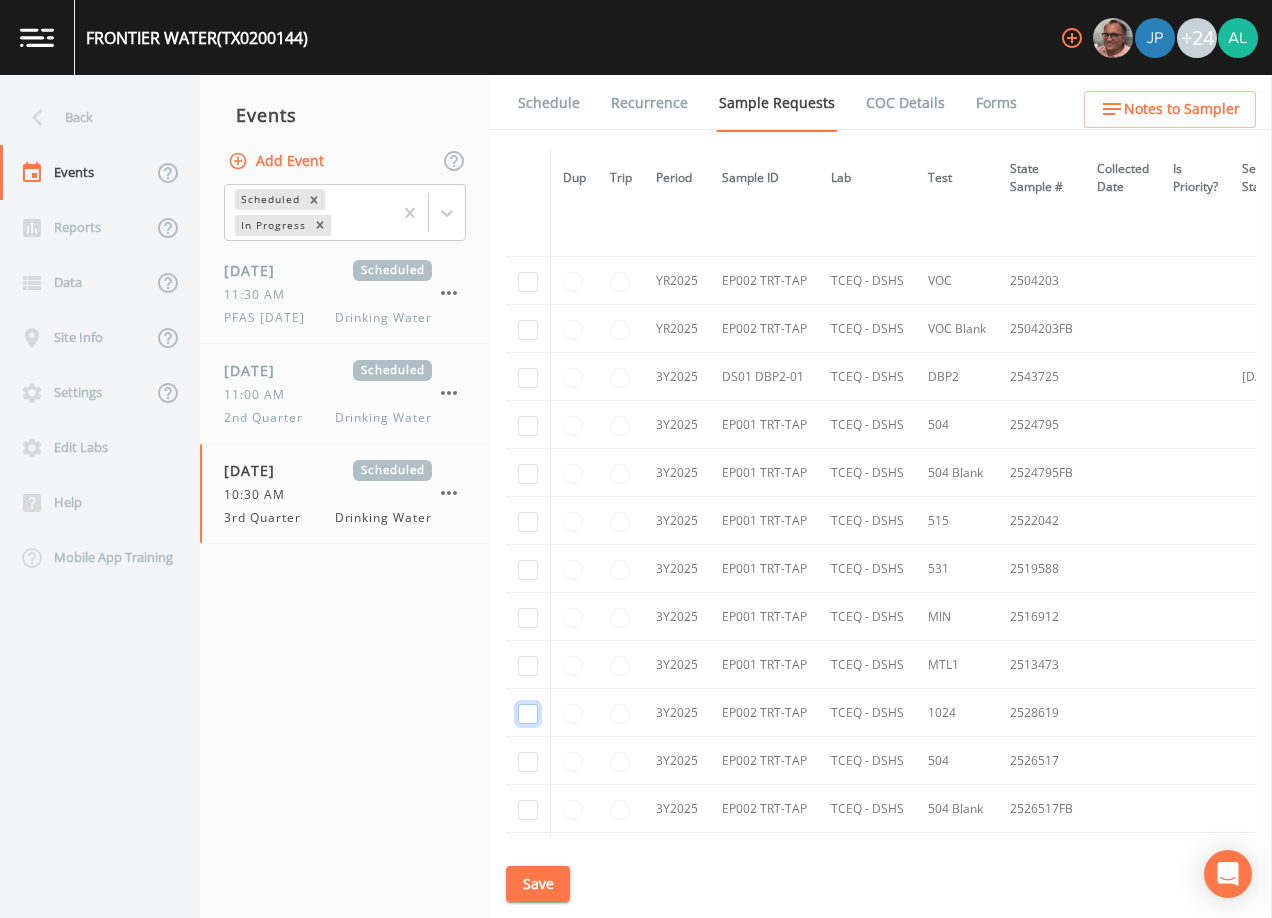 drag, startPoint x: 525, startPoint y: 713, endPoint x: 520, endPoint y: 690, distance: 23.537205 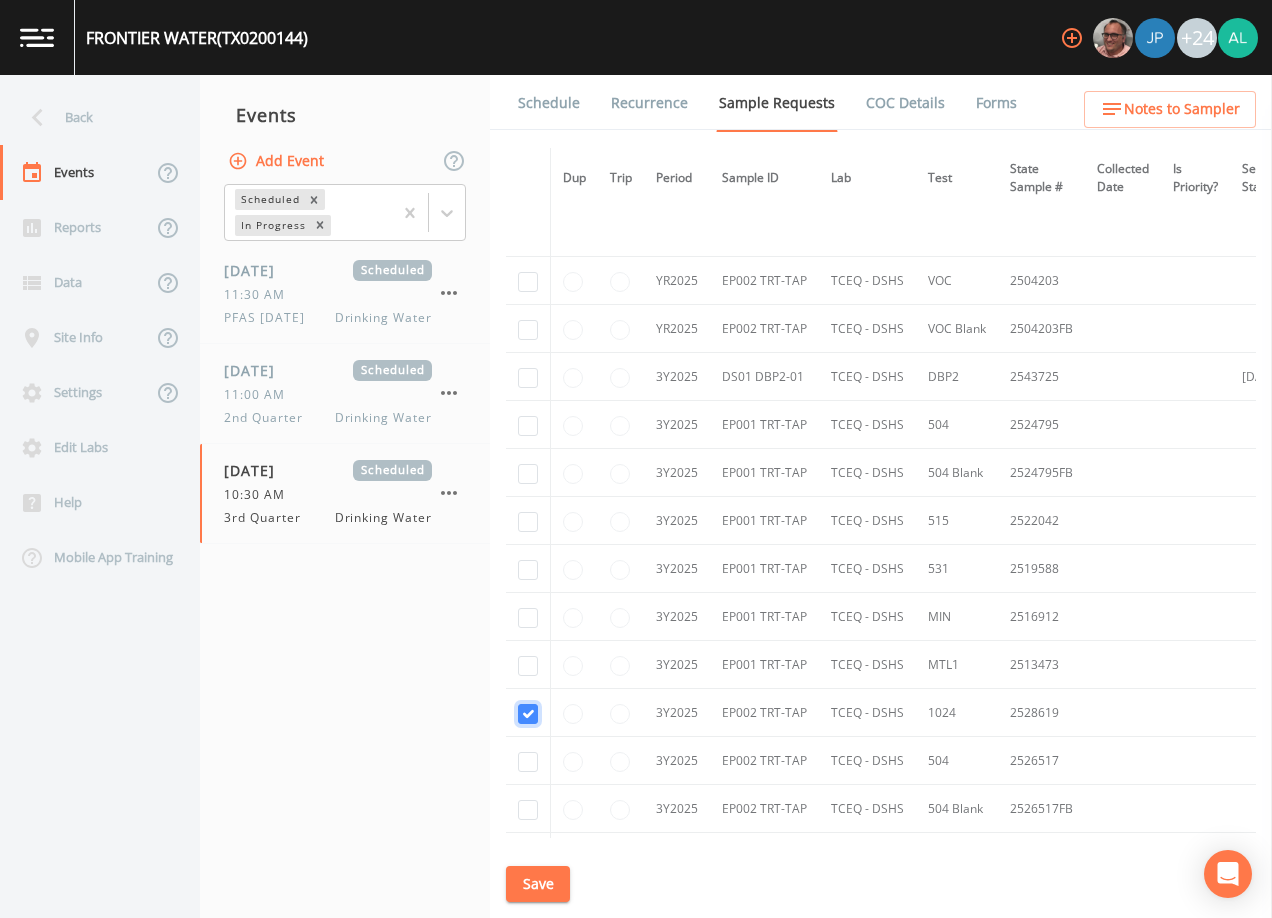 checkbox on "true" 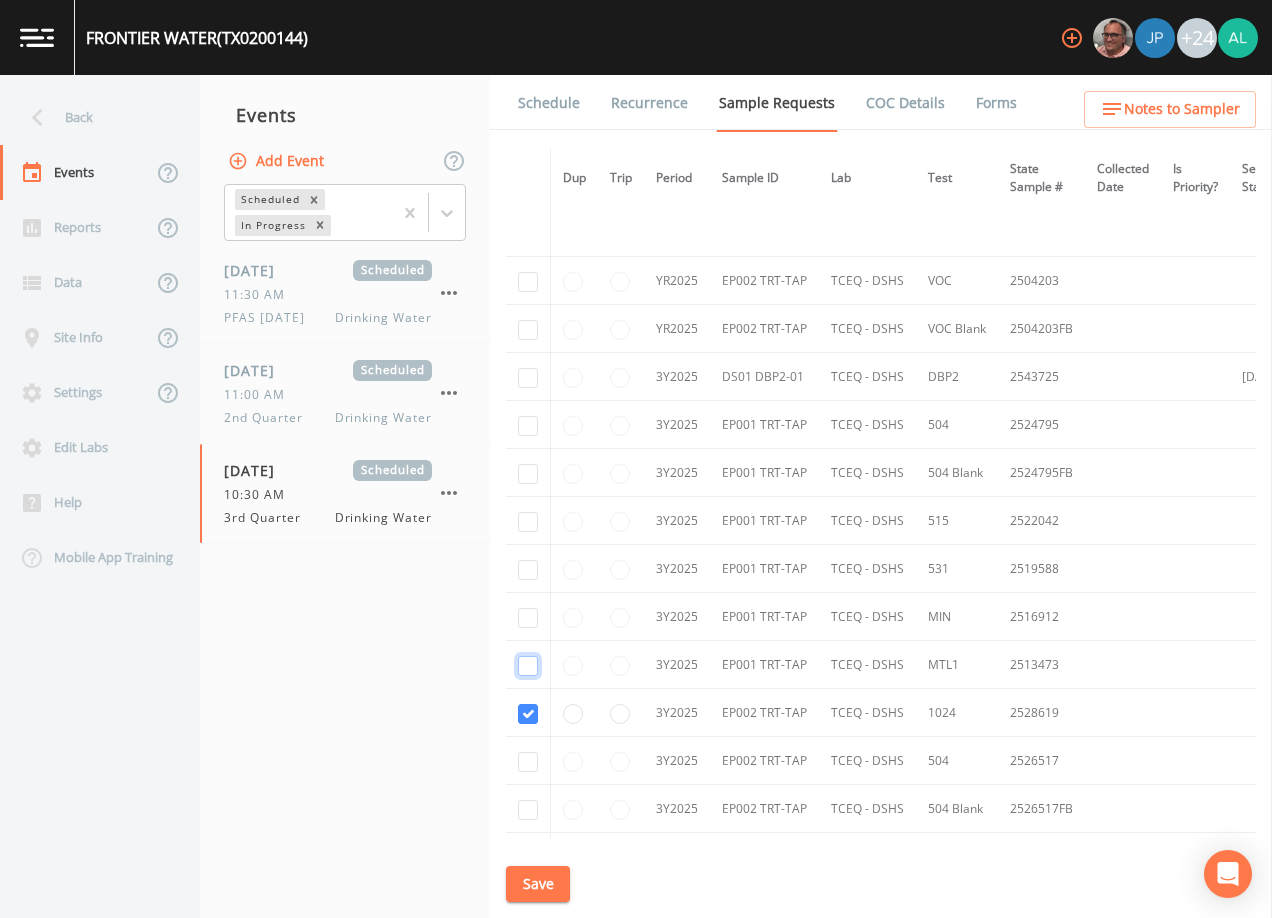 click at bounding box center [528, 666] 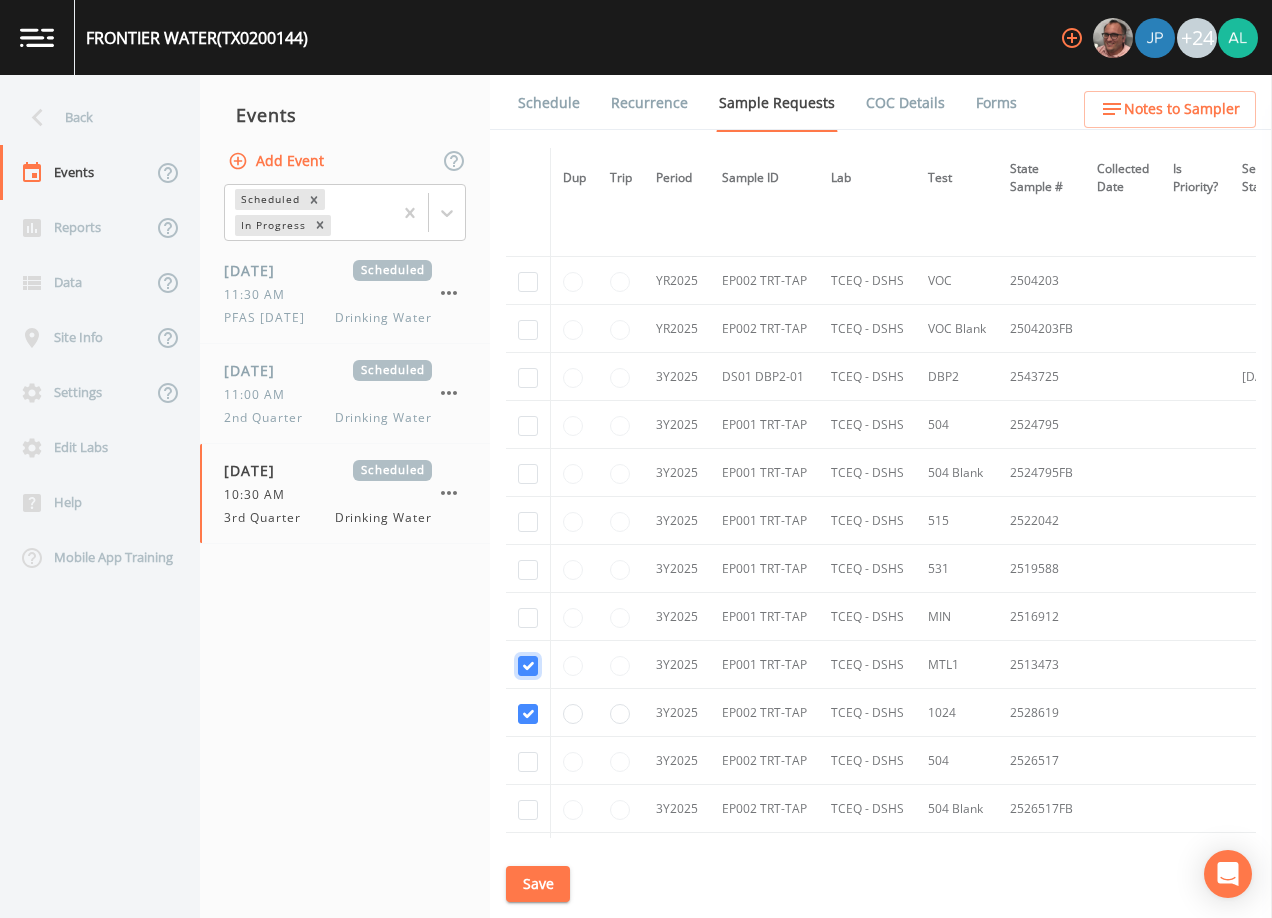 checkbox on "true" 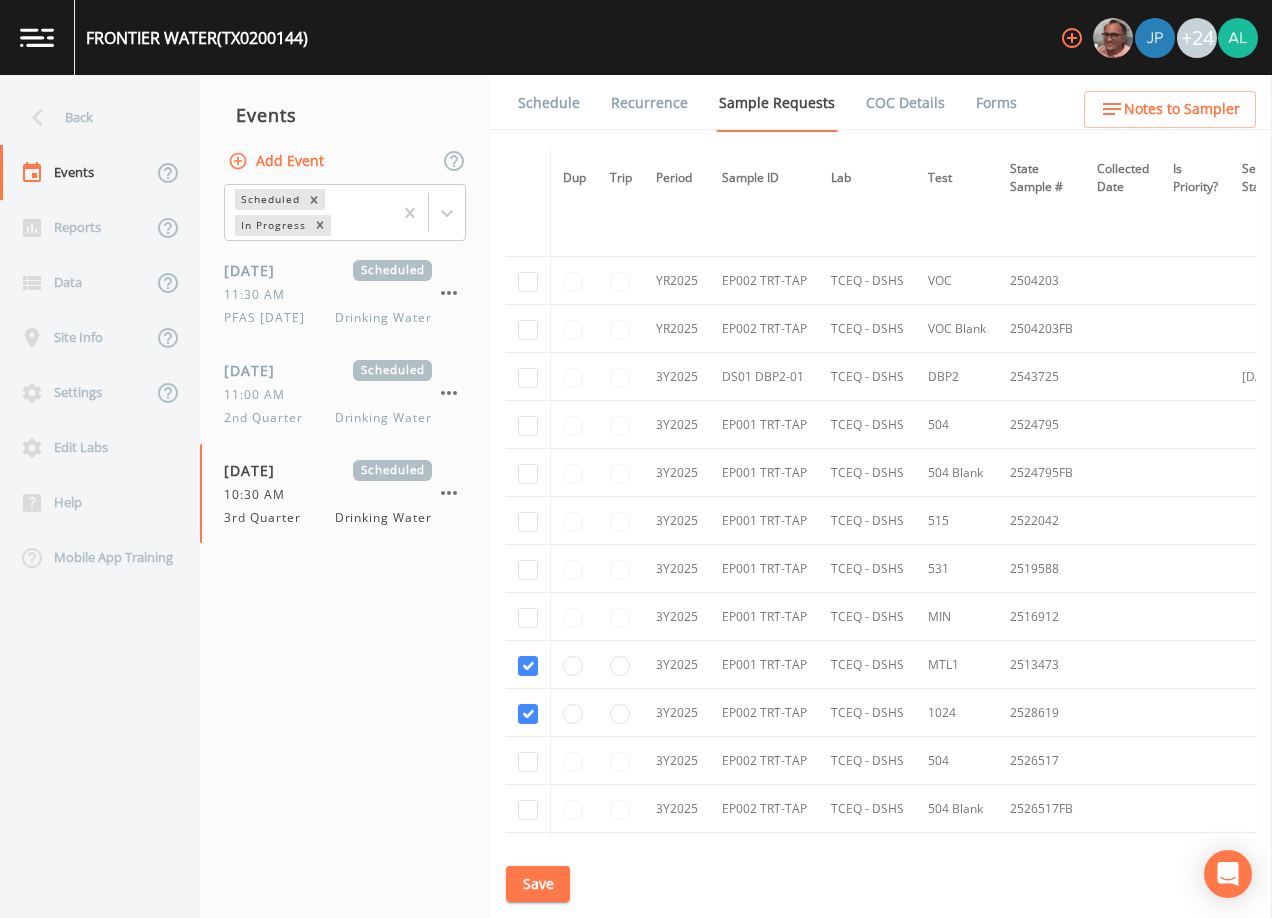 click at bounding box center (528, 617) 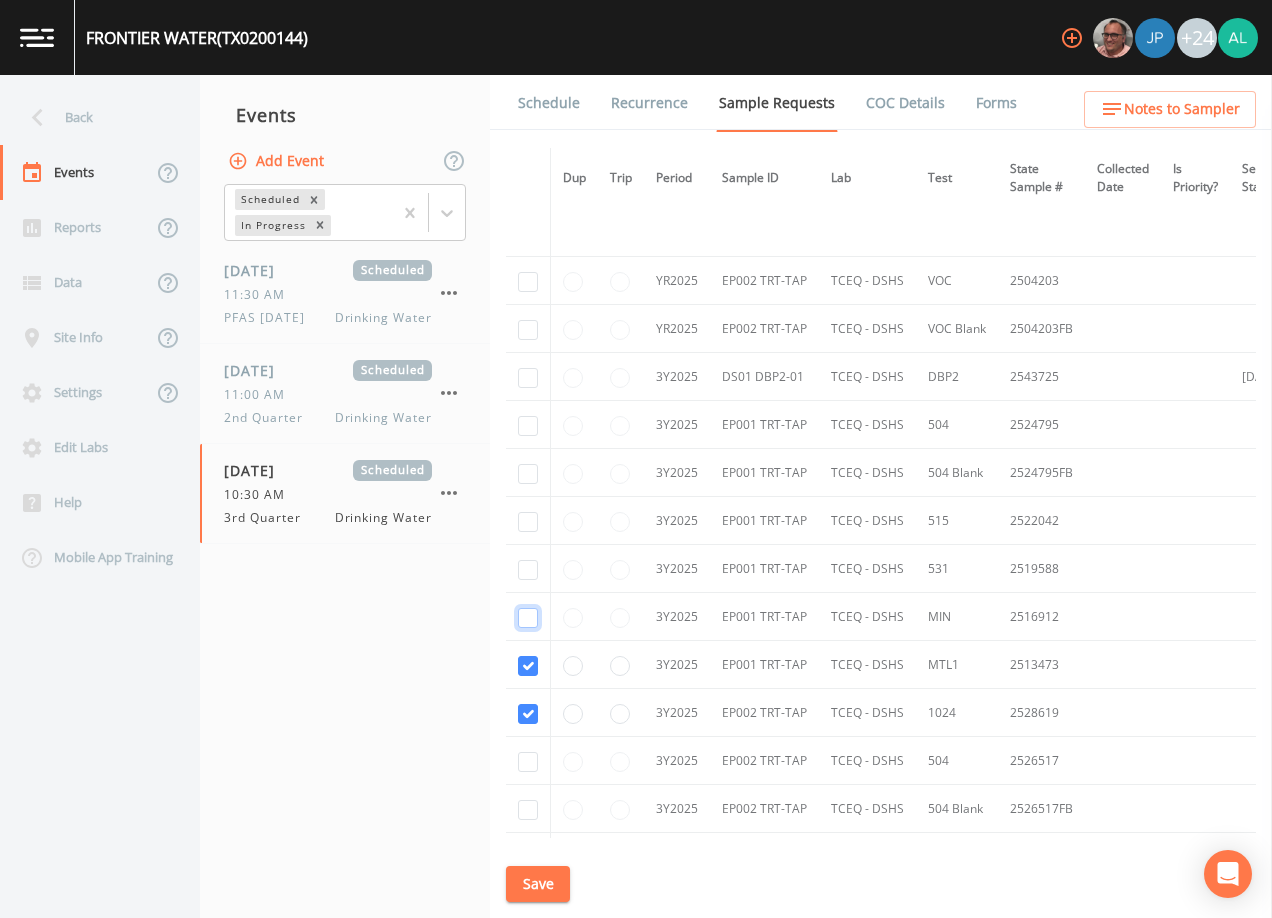 click at bounding box center [528, 618] 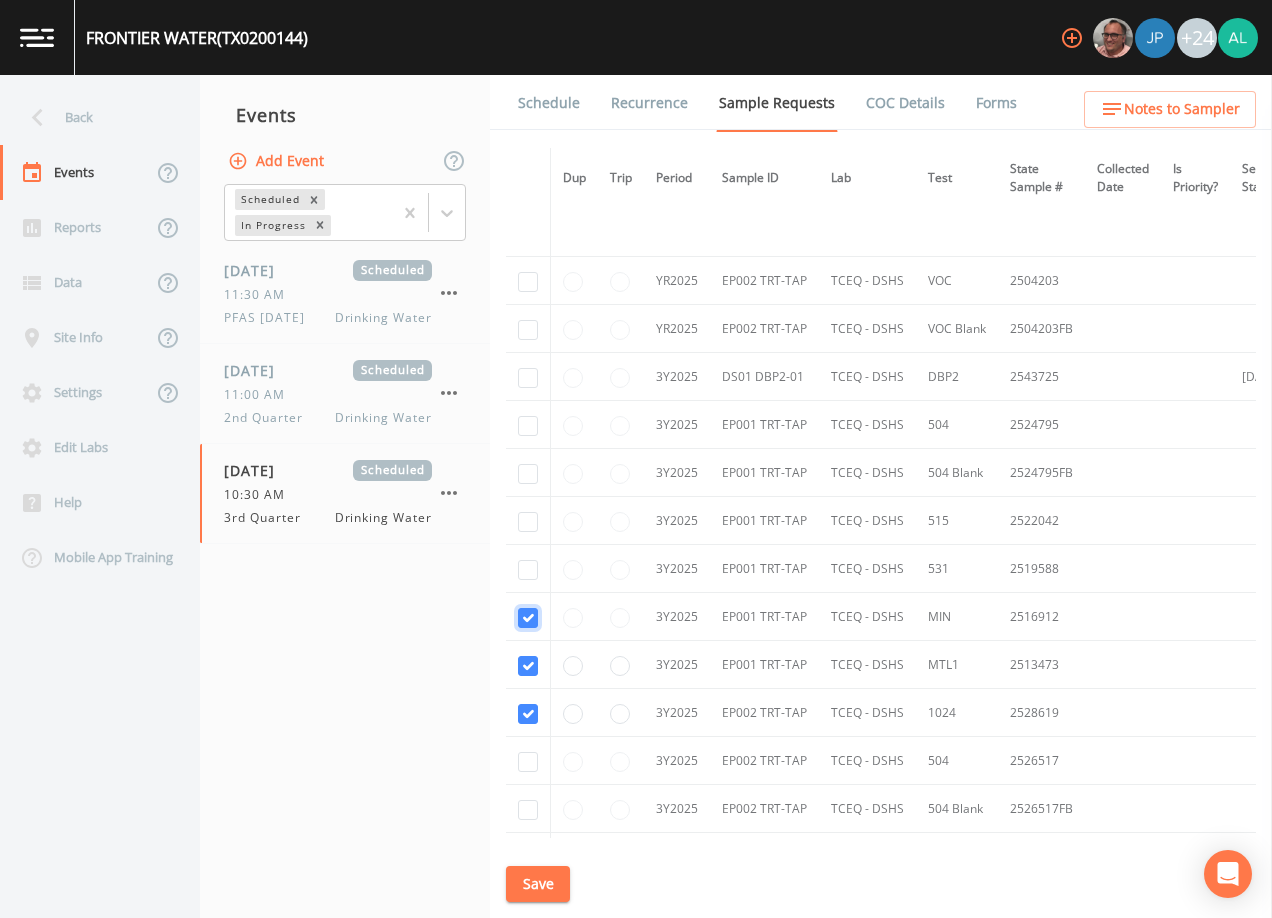 checkbox on "true" 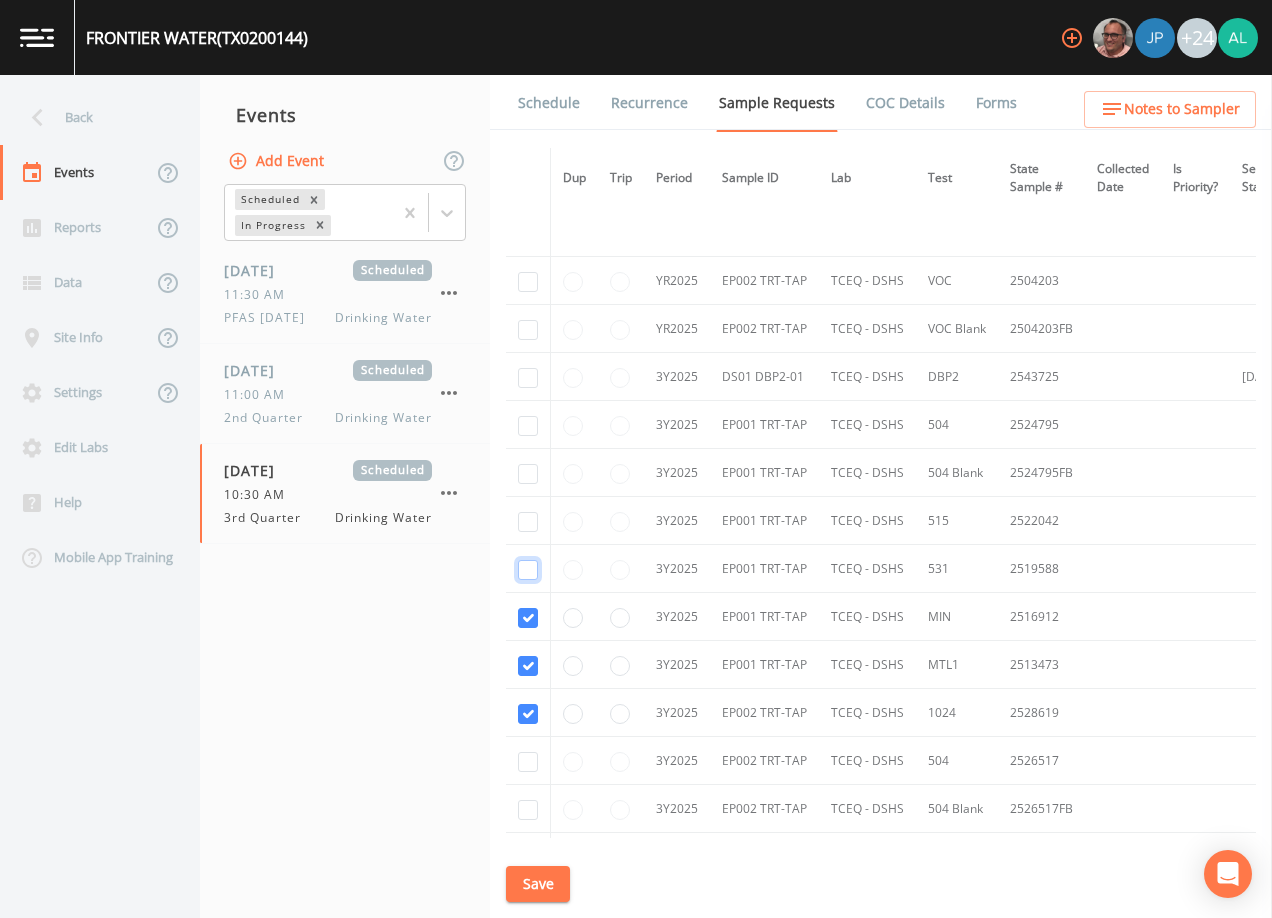 click at bounding box center (528, 570) 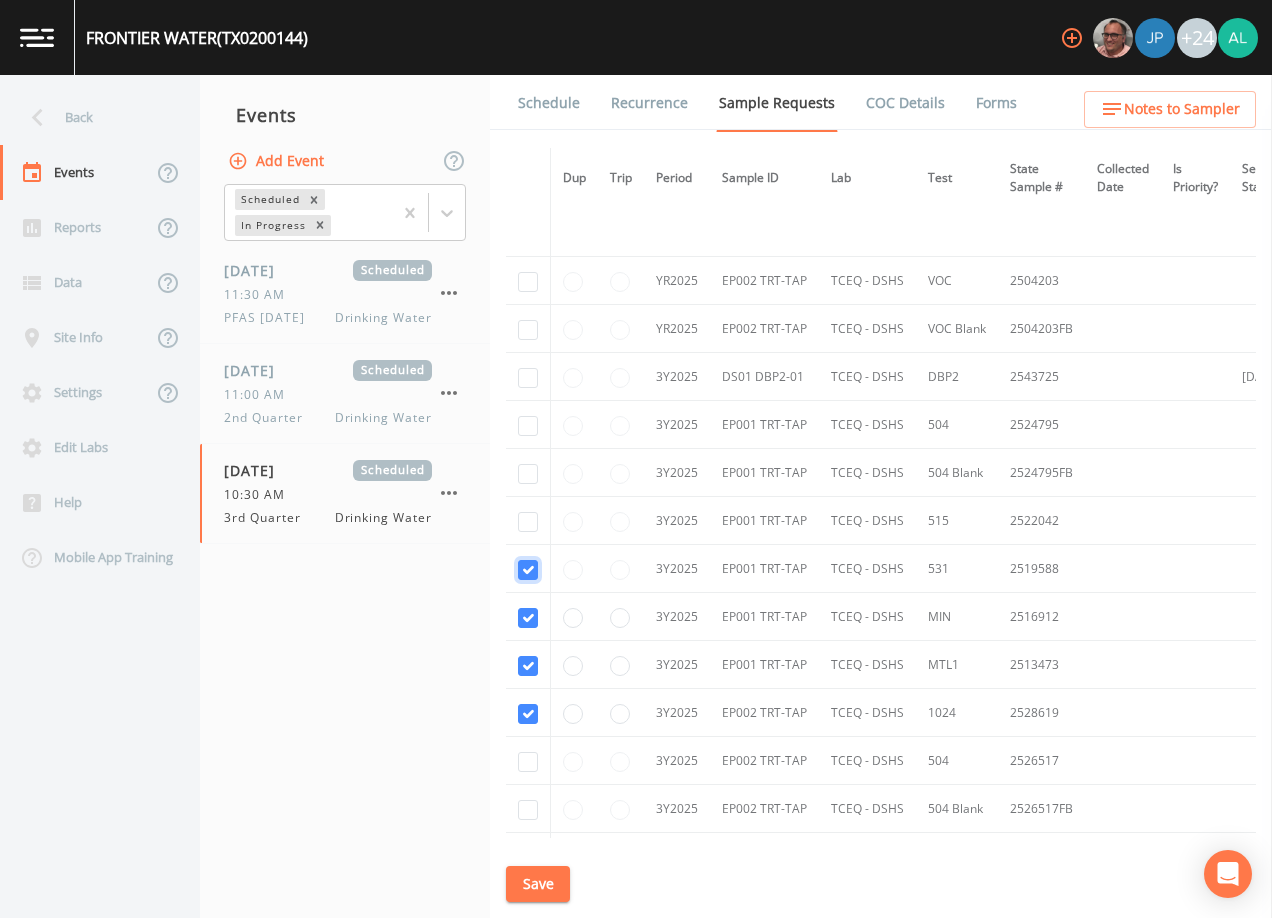 checkbox on "true" 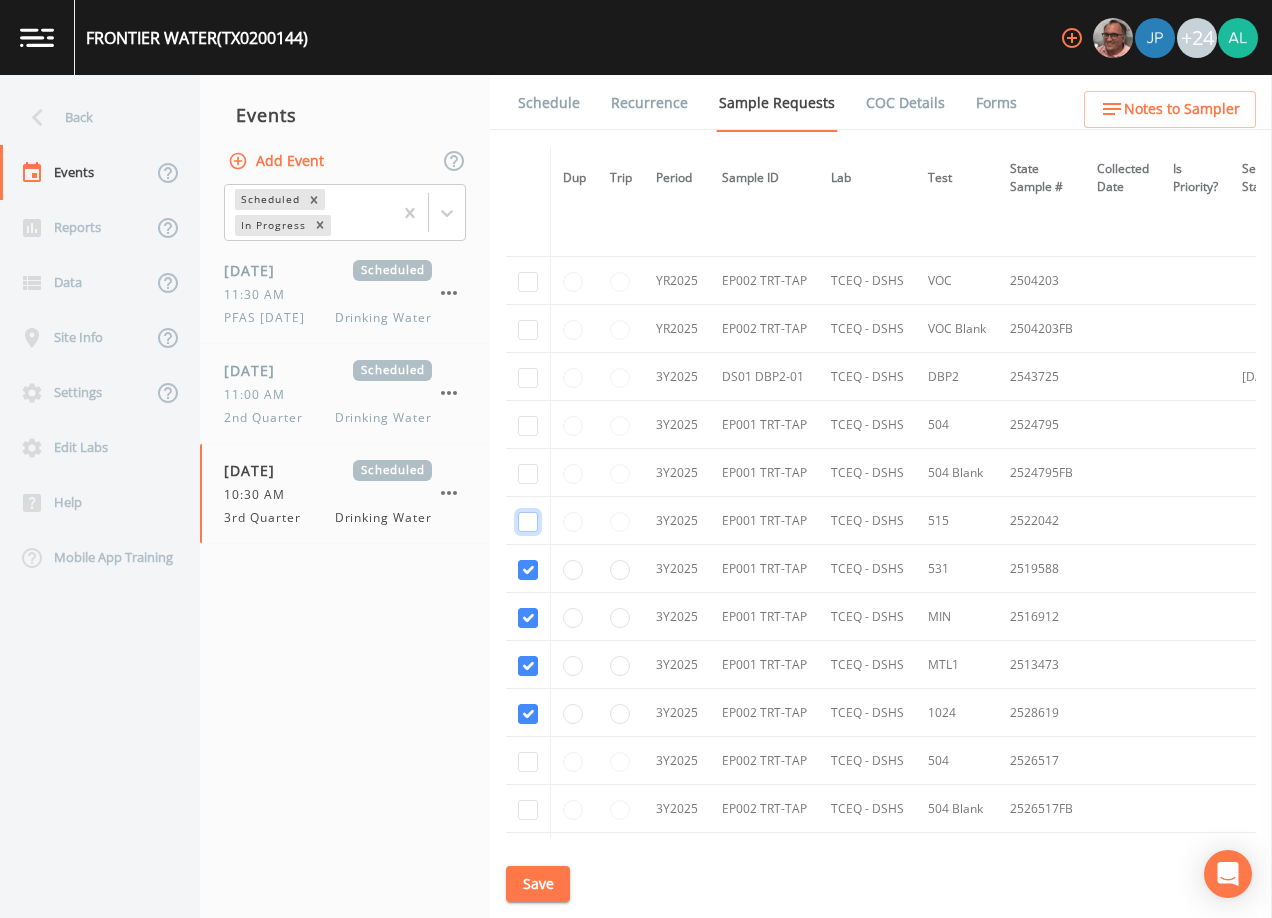 click at bounding box center [528, 522] 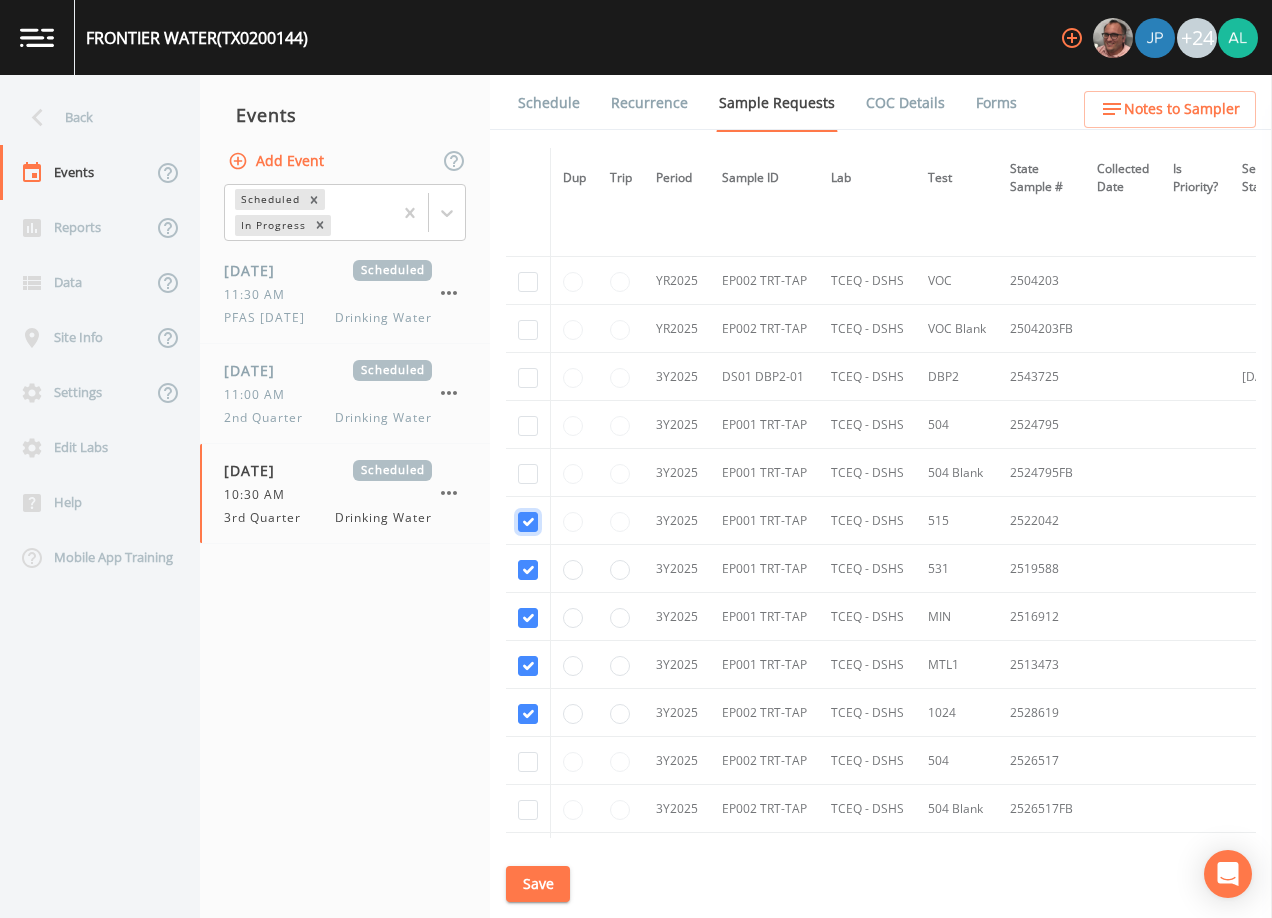 checkbox on "true" 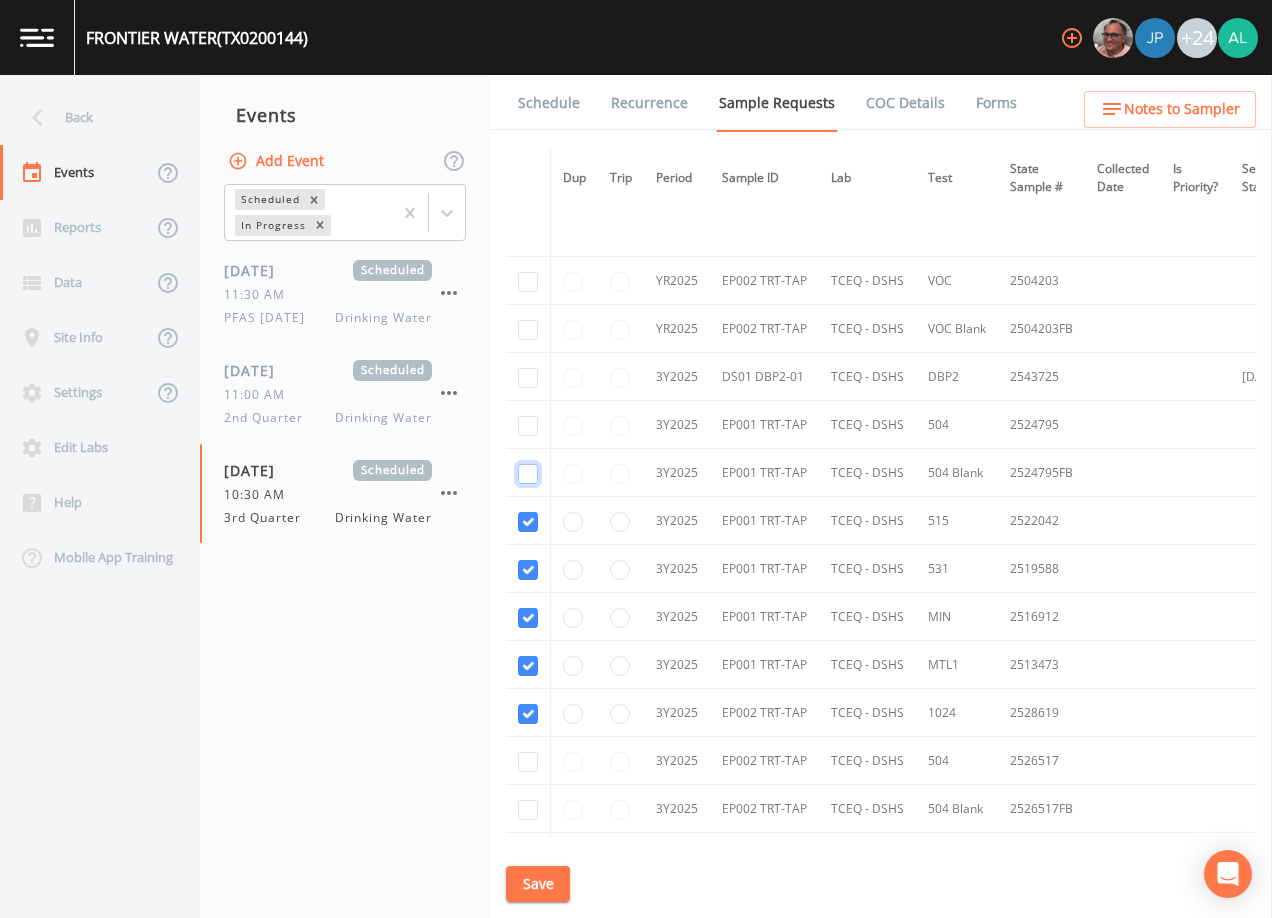 click at bounding box center [528, 474] 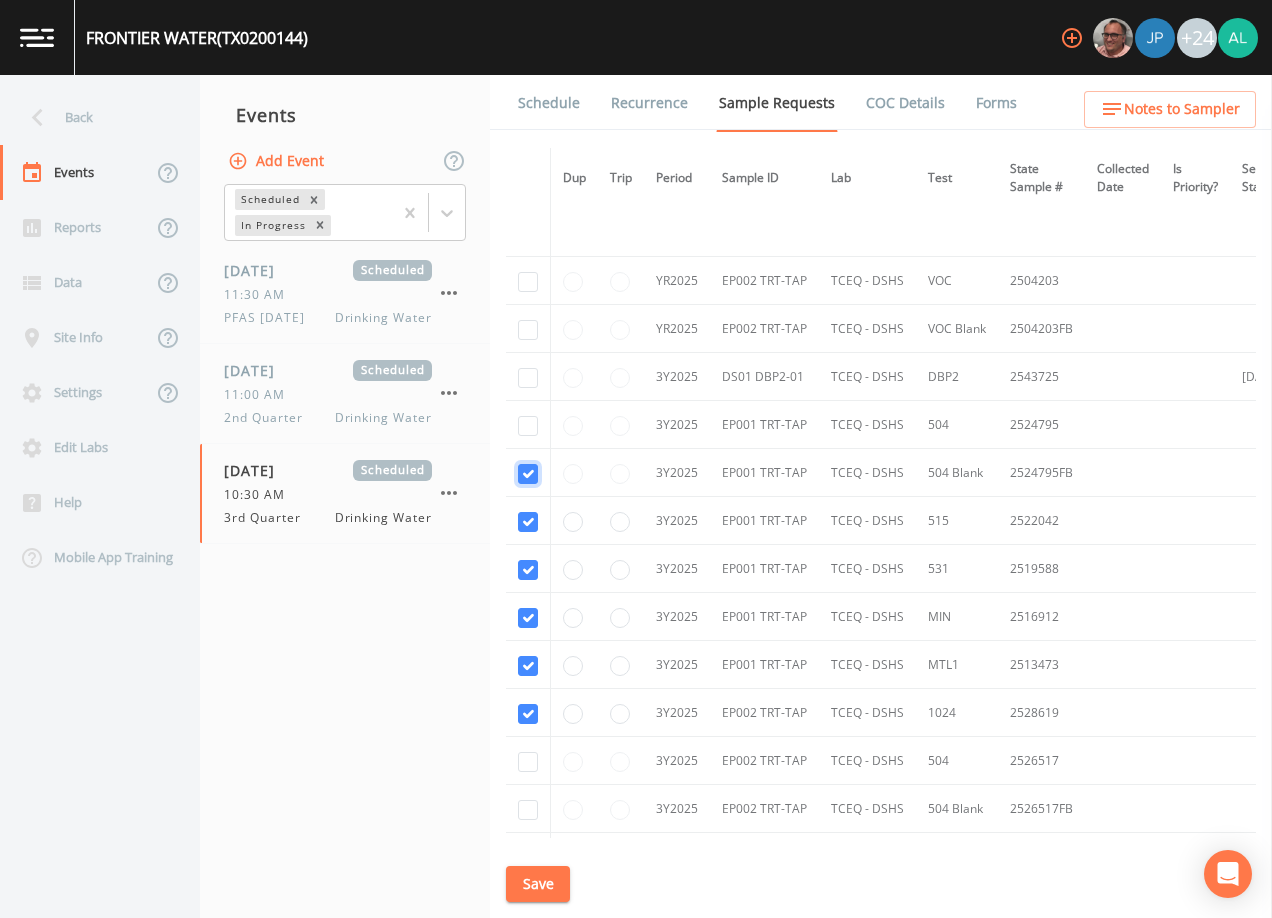 checkbox on "true" 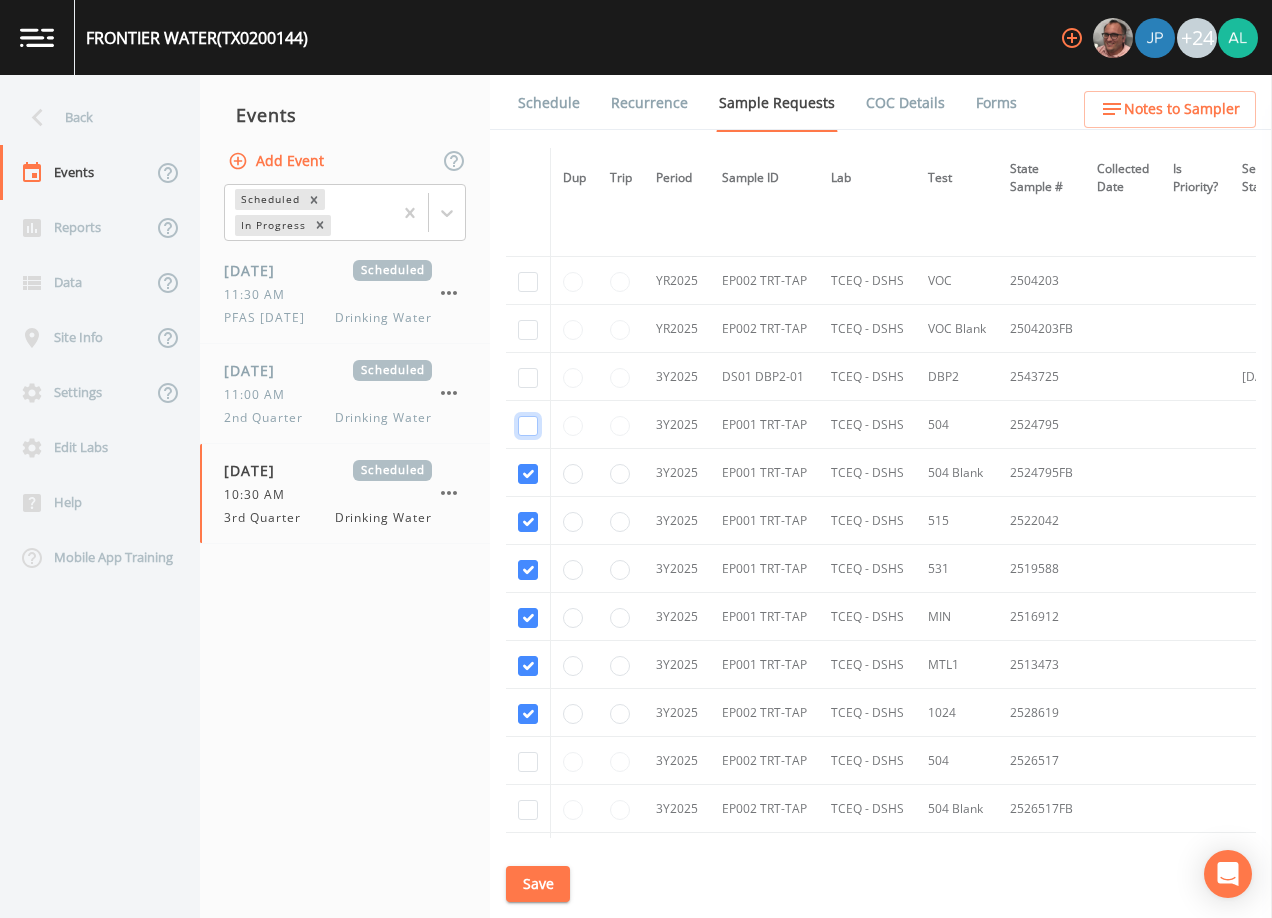 click at bounding box center [528, 426] 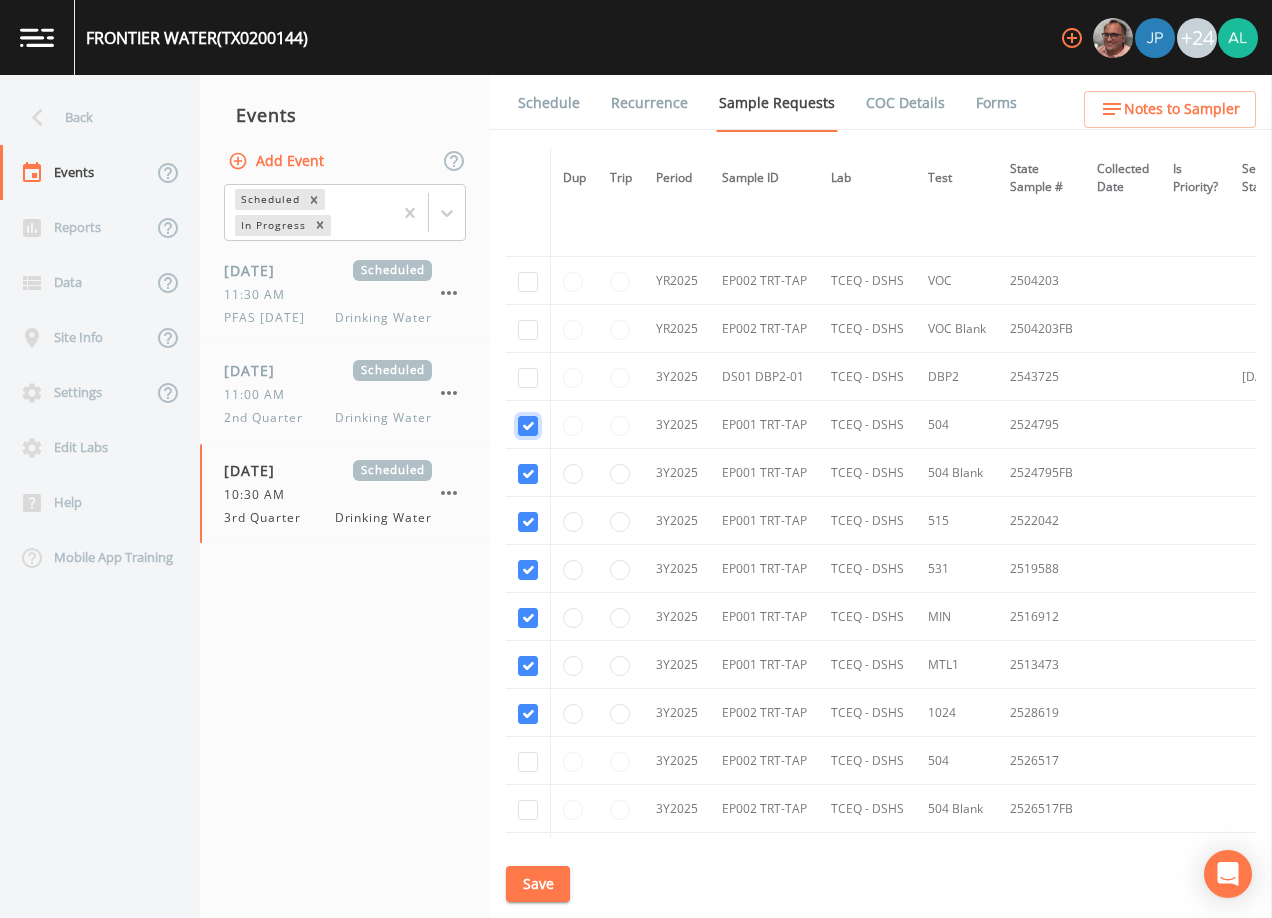 checkbox on "true" 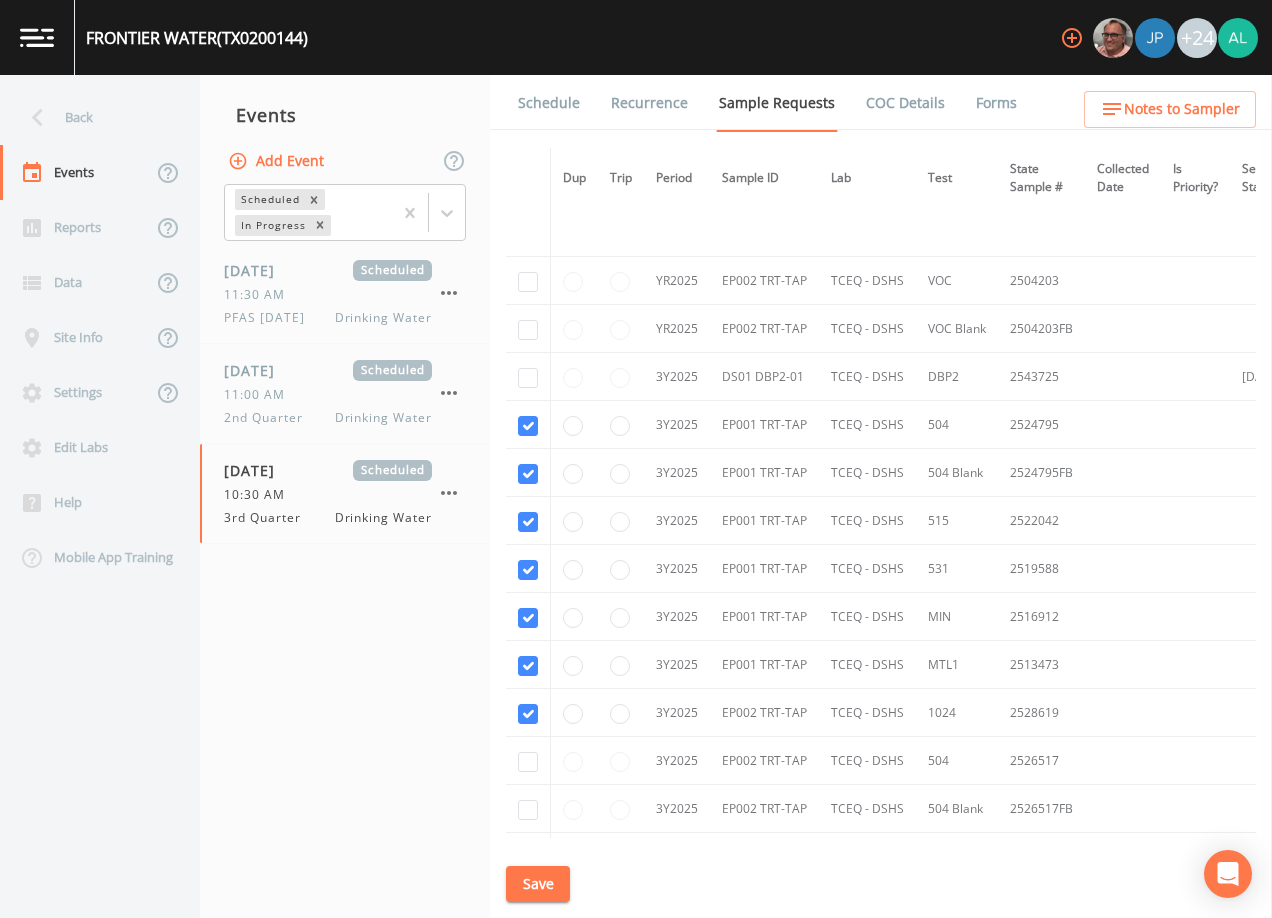 click at bounding box center [528, 377] 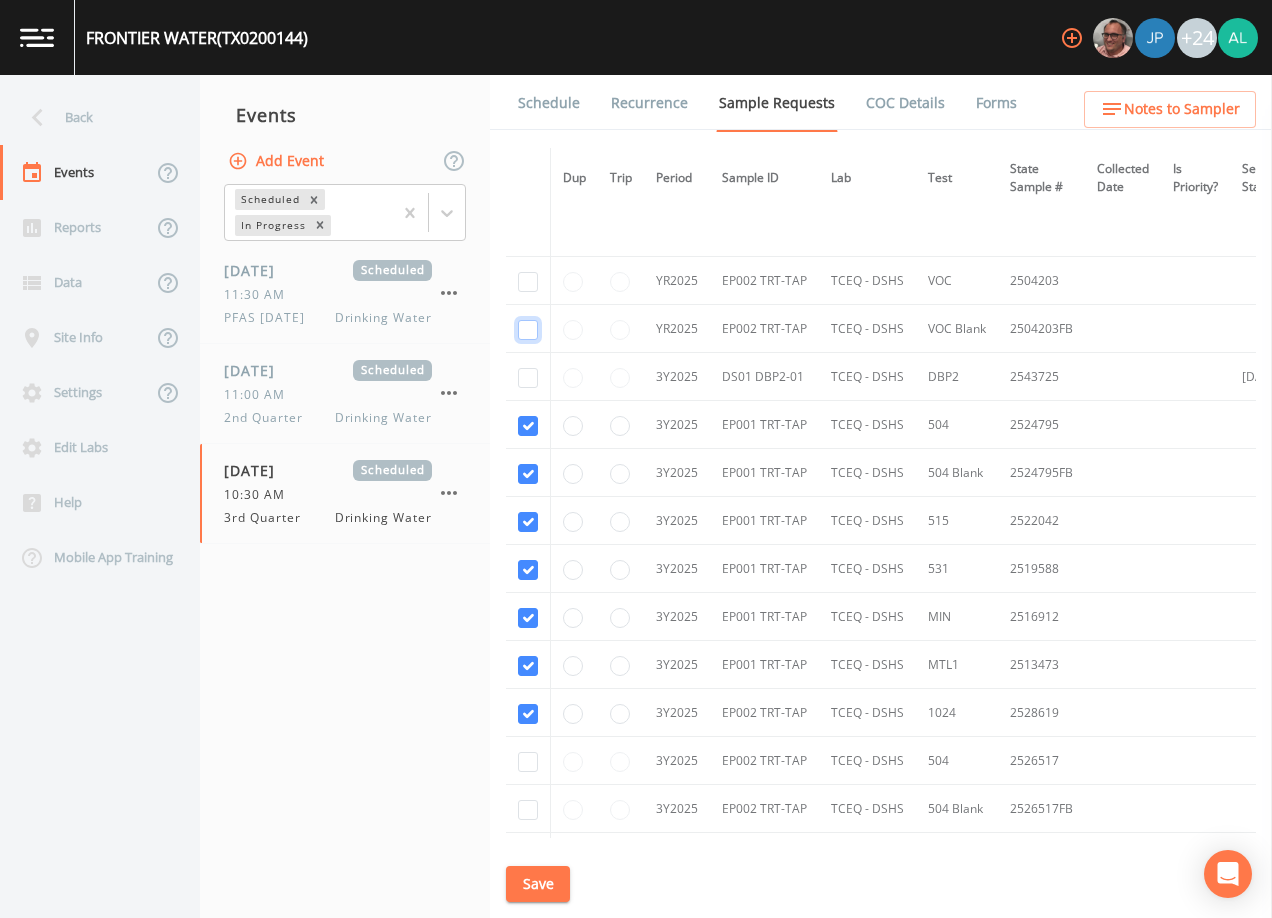 click at bounding box center (528, -1539) 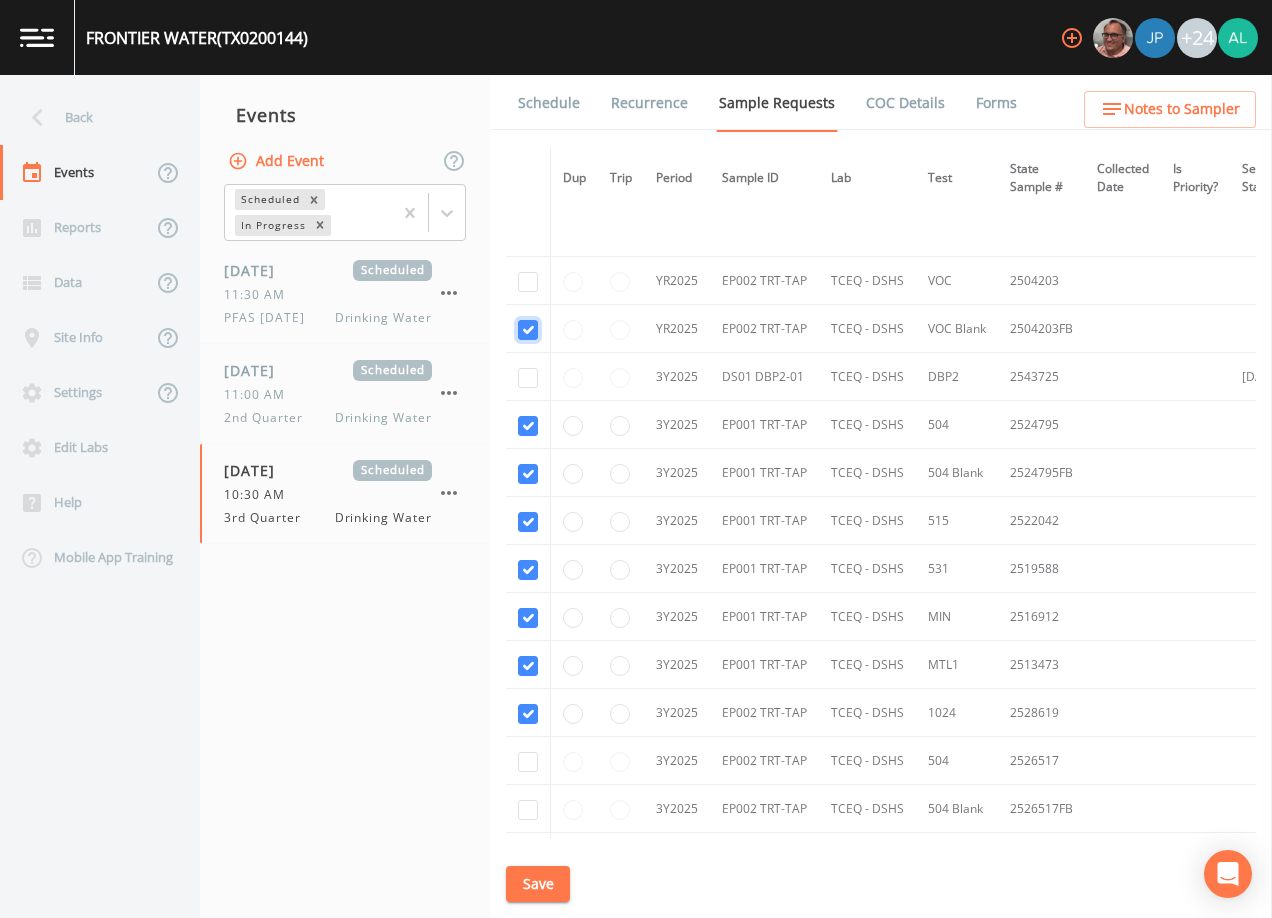 checkbox on "true" 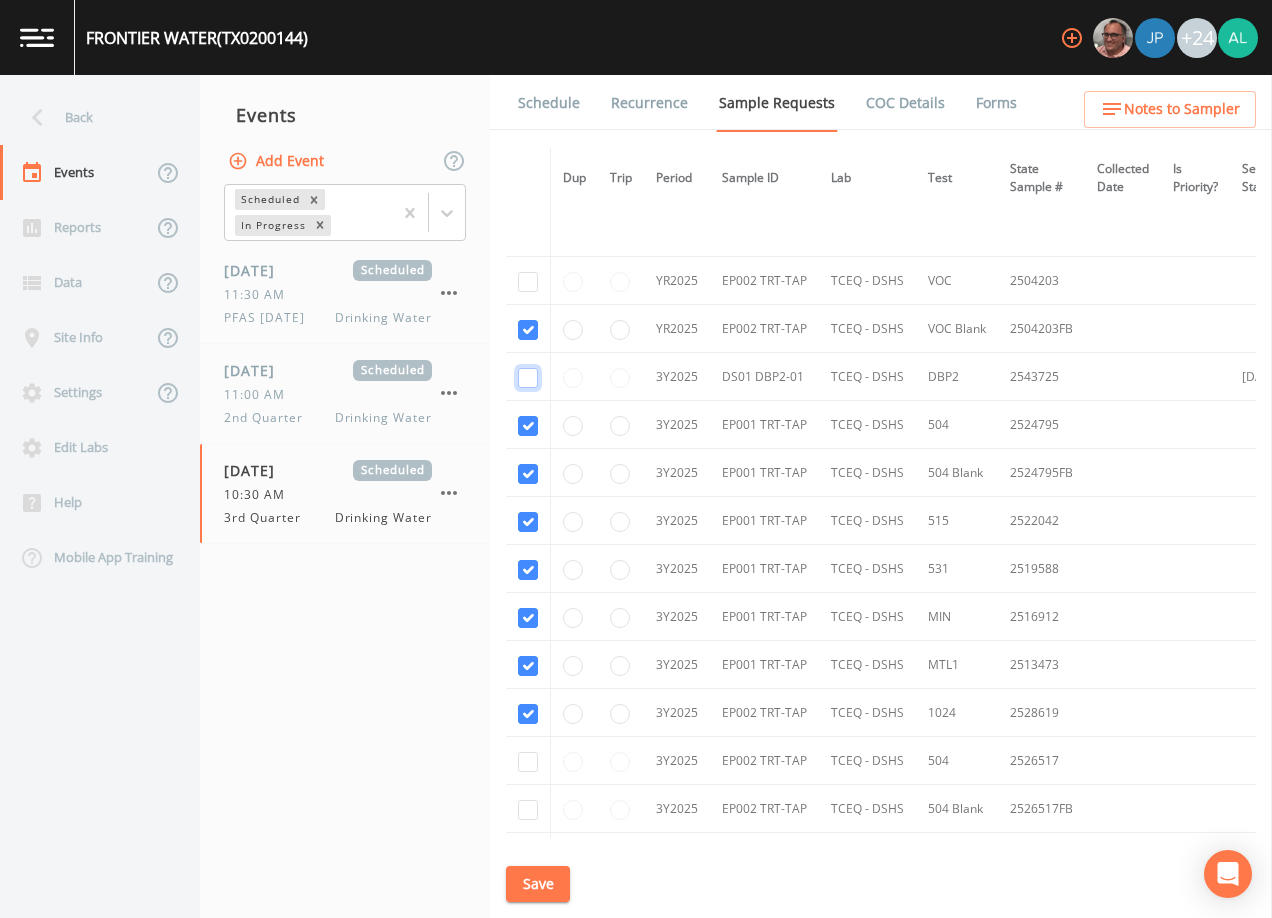 click at bounding box center (528, 378) 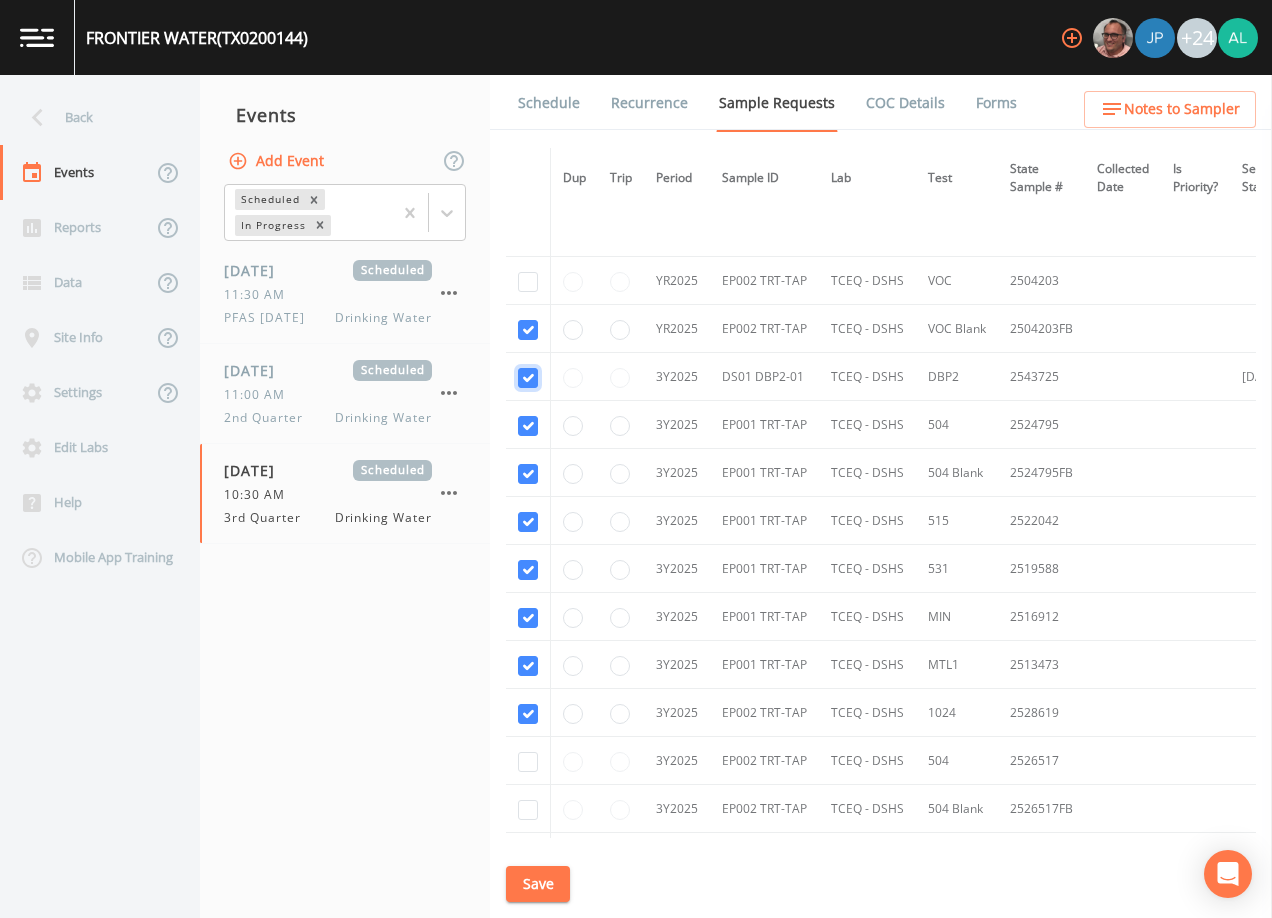 checkbox on "true" 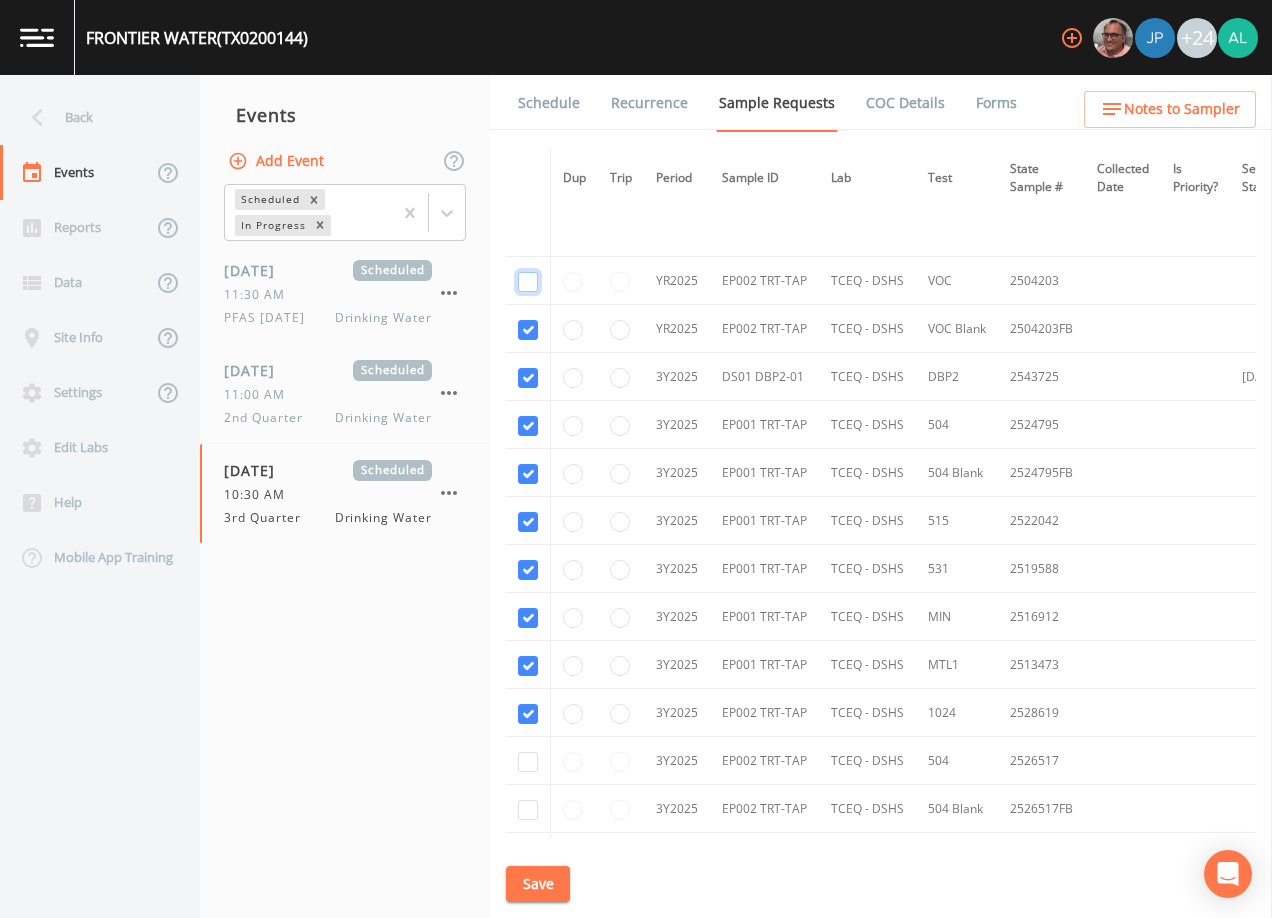 click at bounding box center (528, -1769) 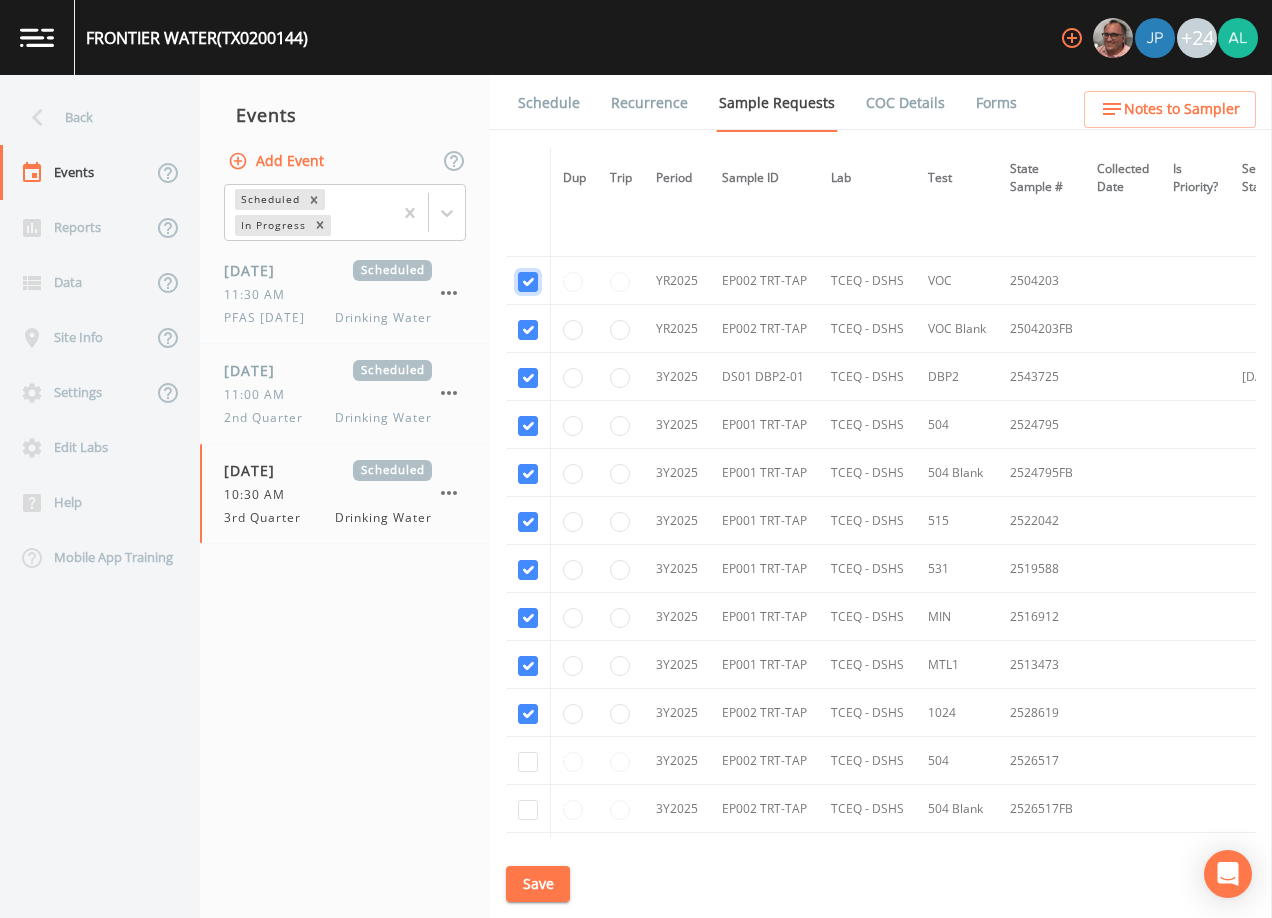 checkbox on "true" 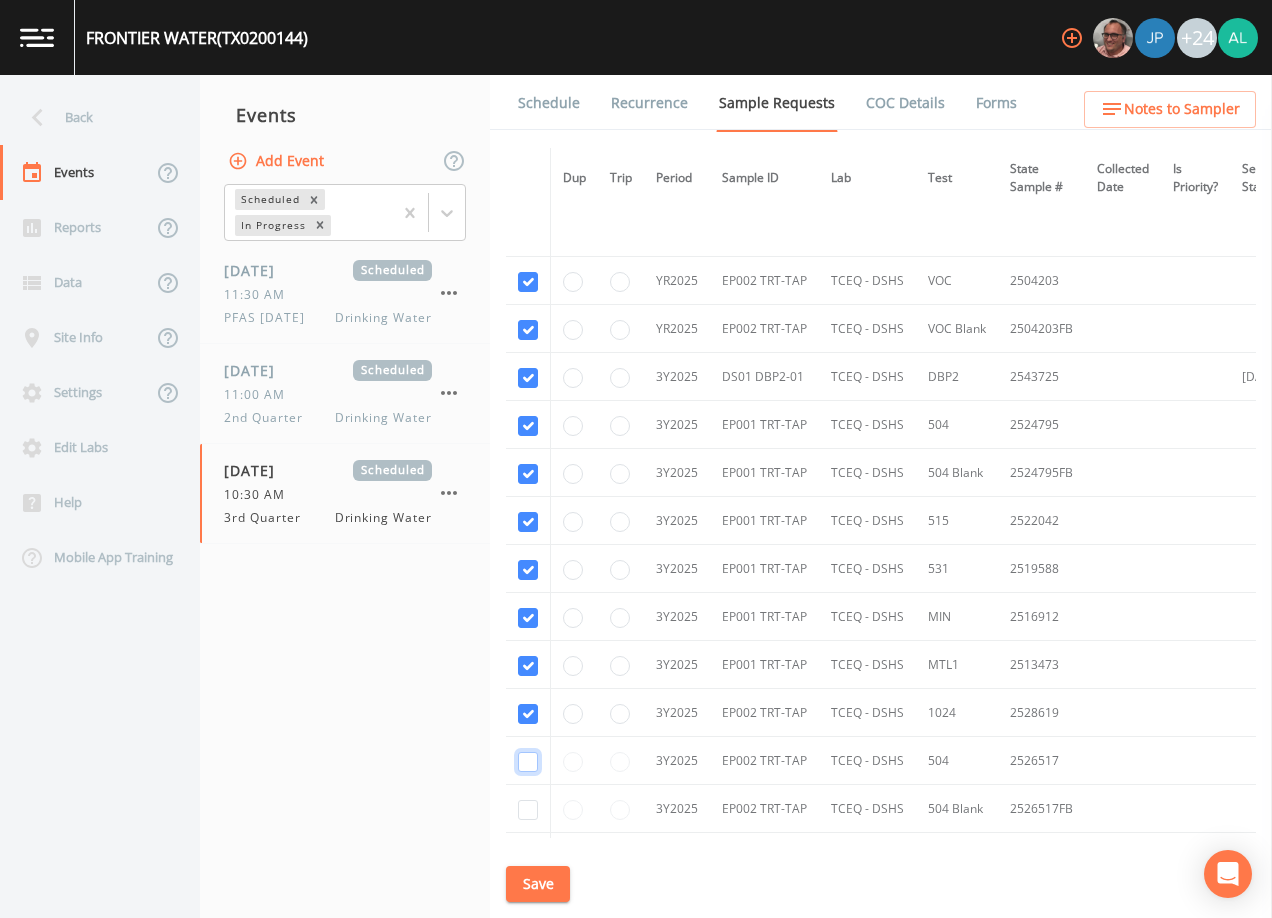 click at bounding box center (528, 762) 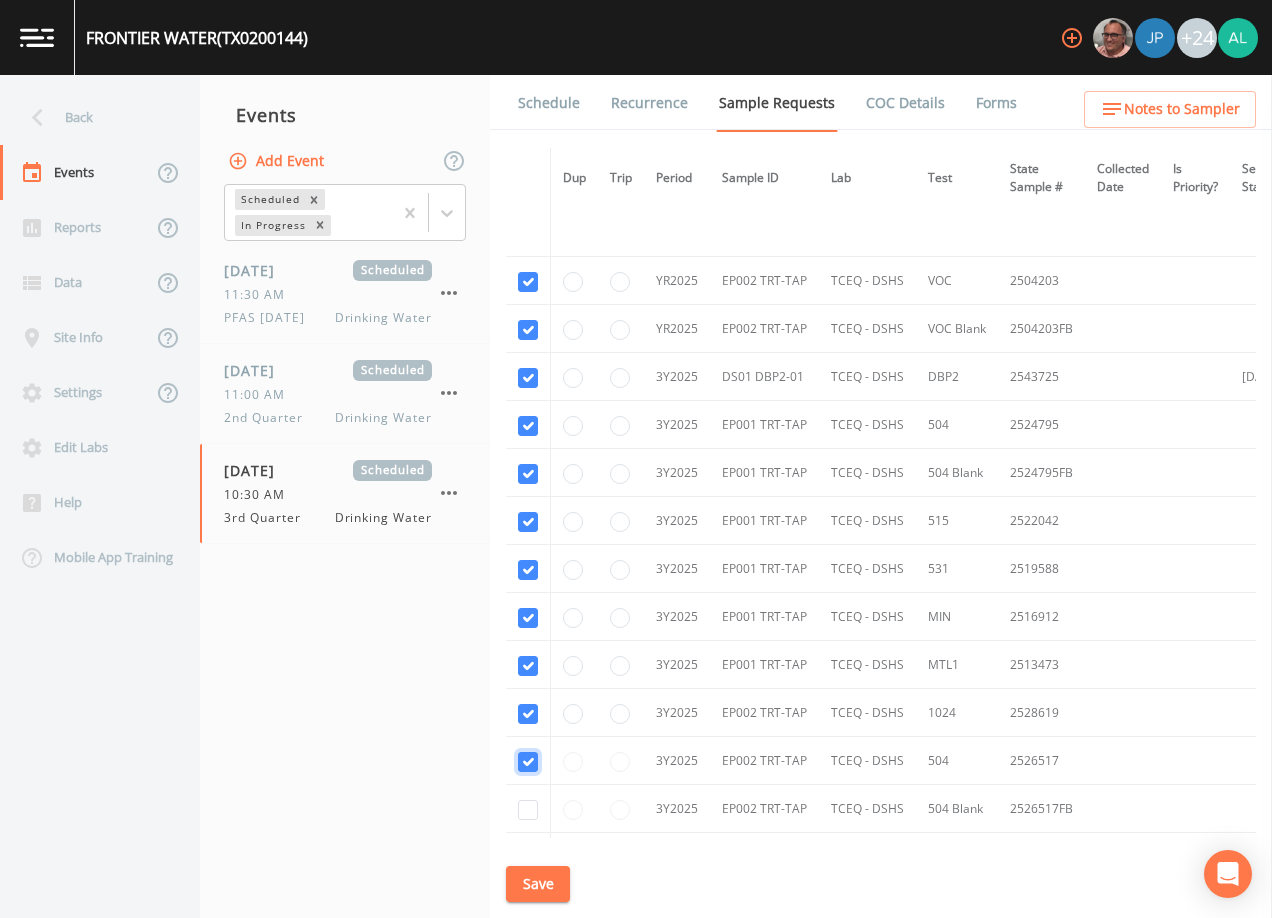 checkbox on "true" 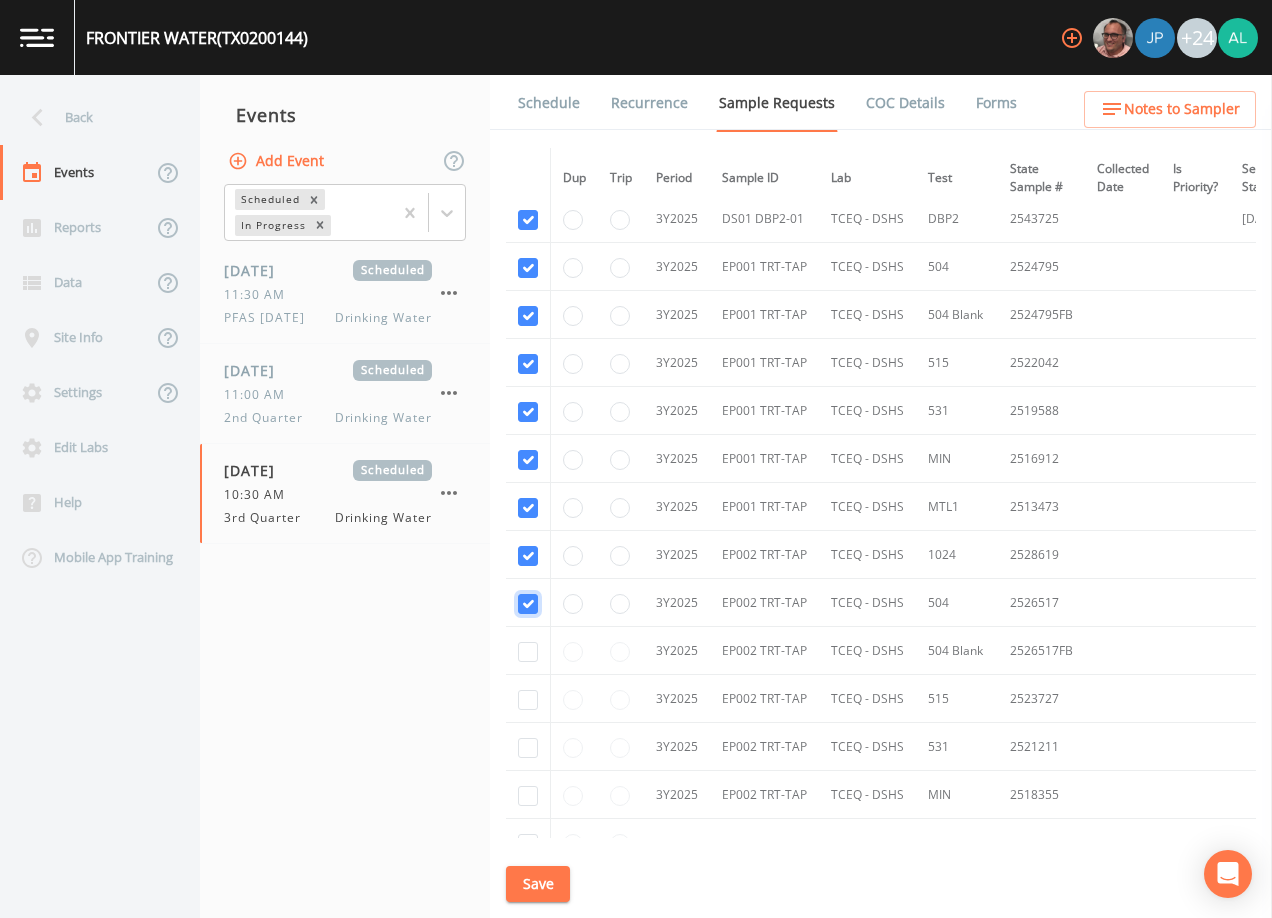 scroll, scrollTop: 3511, scrollLeft: 0, axis: vertical 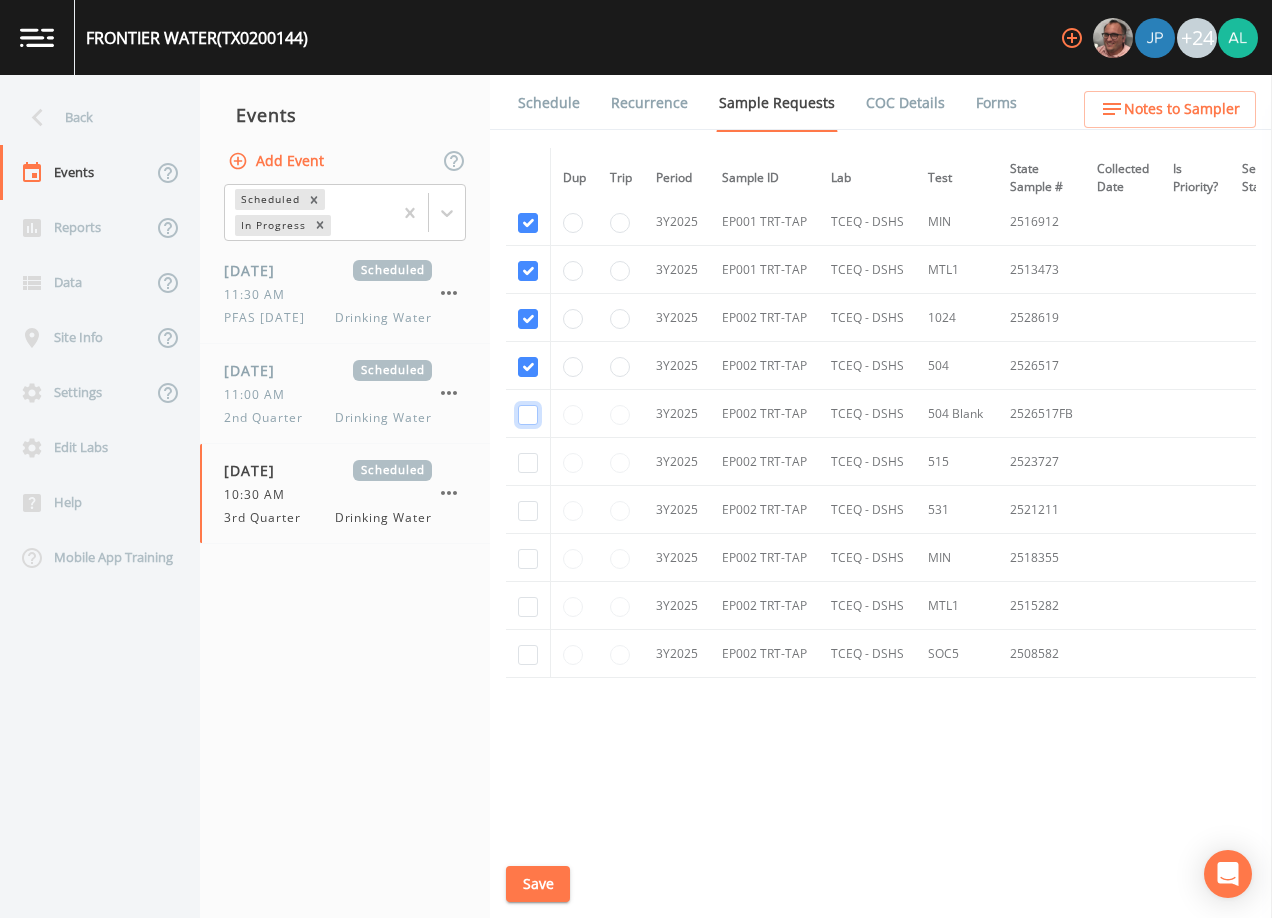 click at bounding box center (528, 415) 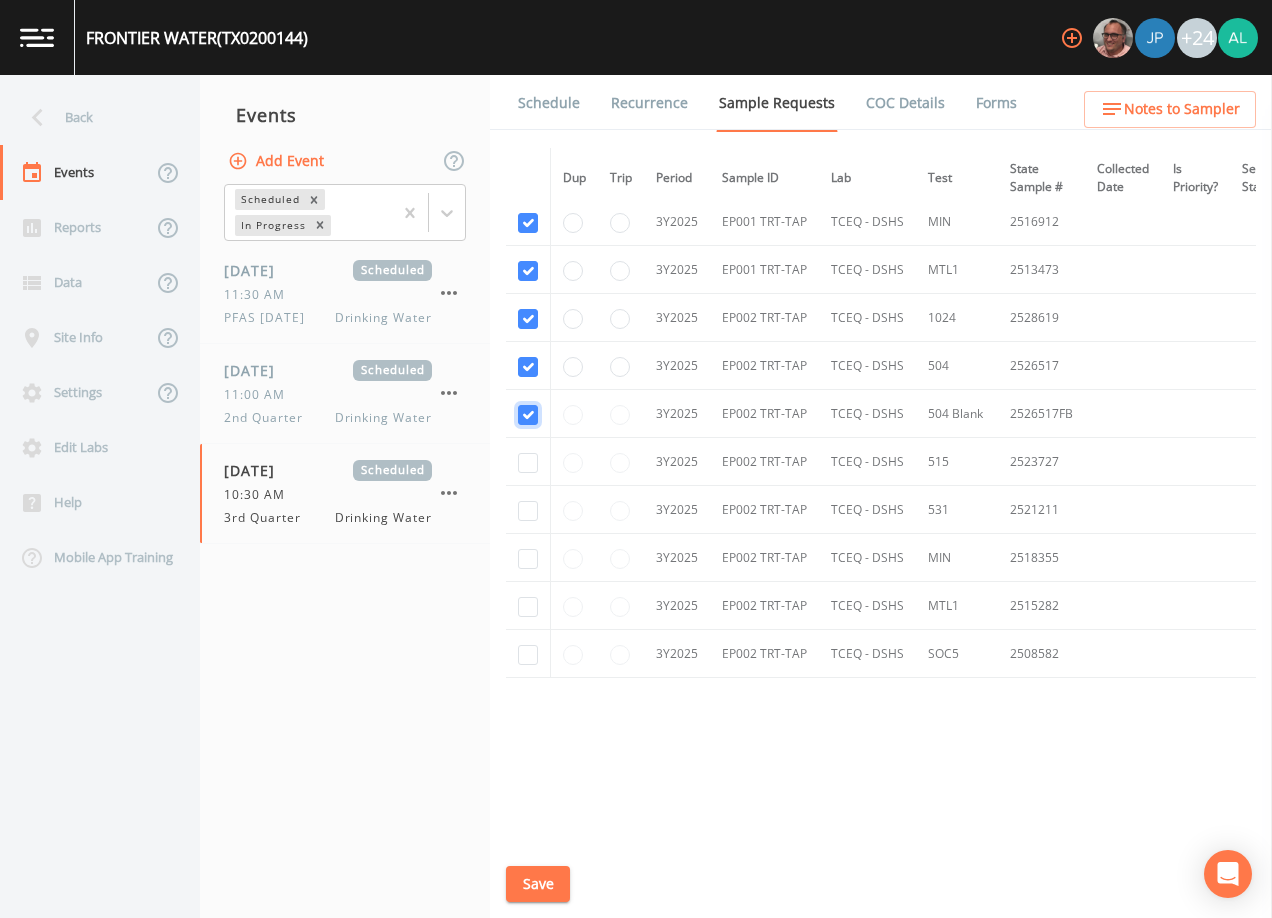 checkbox on "true" 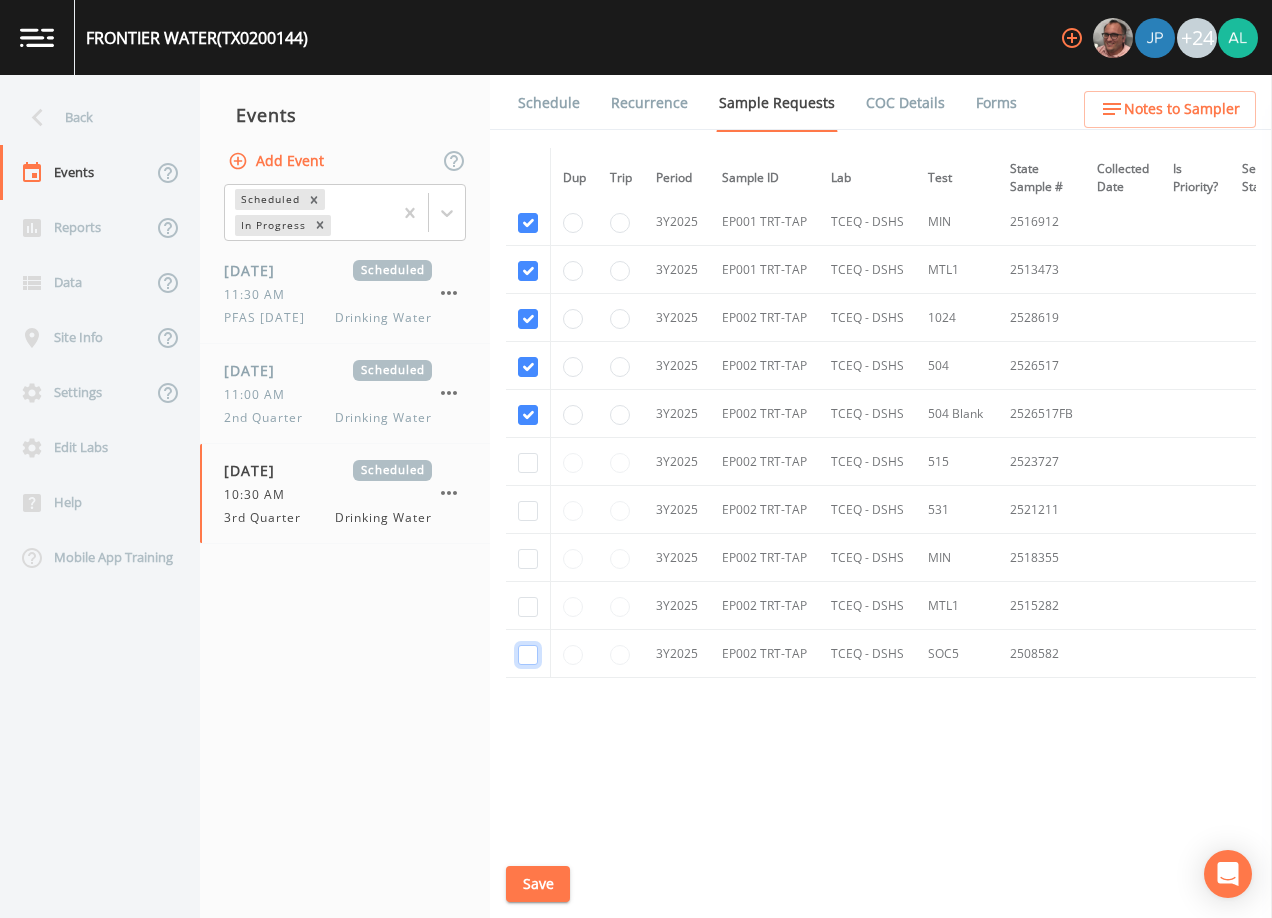 drag, startPoint x: 521, startPoint y: 654, endPoint x: 522, endPoint y: 608, distance: 46.010868 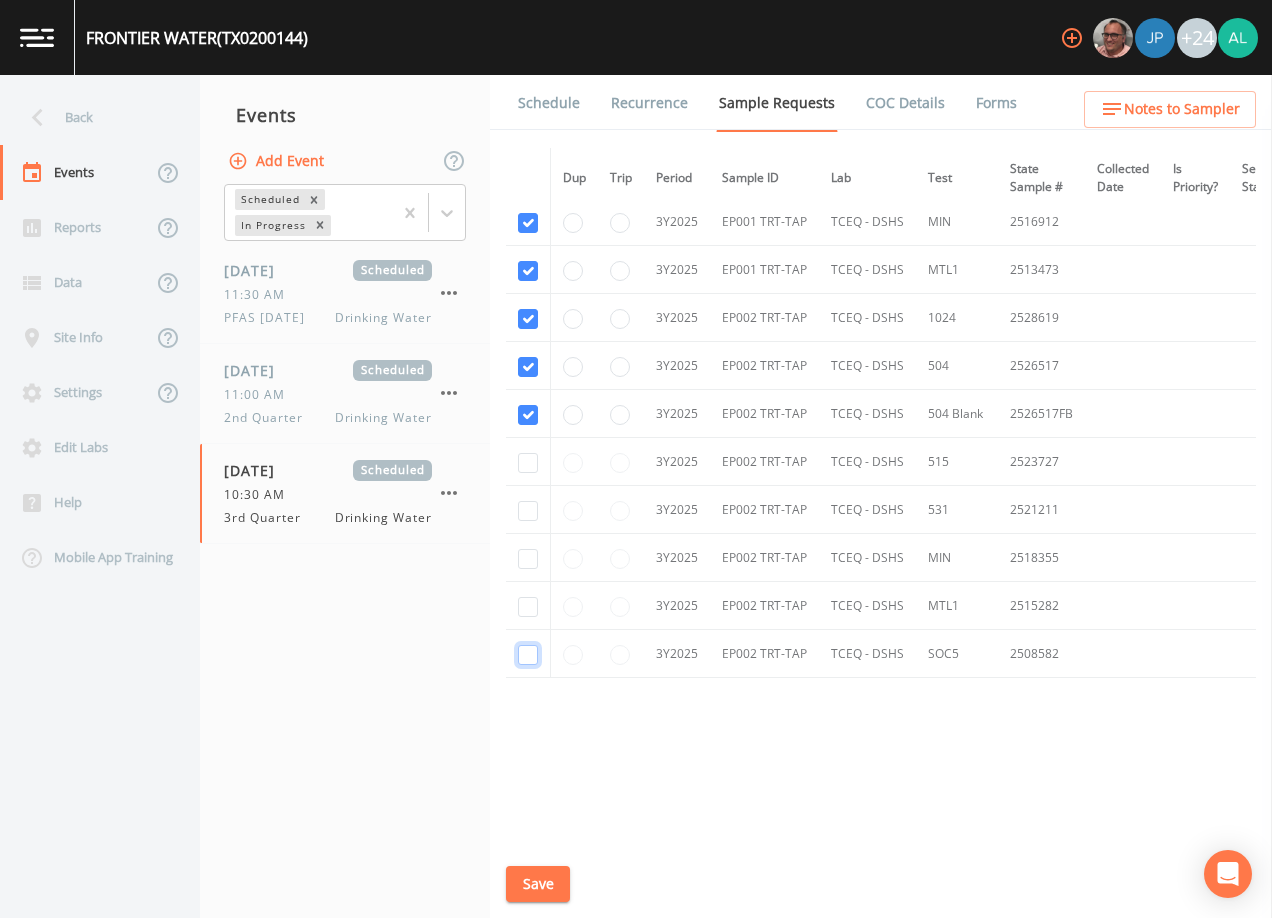 click at bounding box center [528, 655] 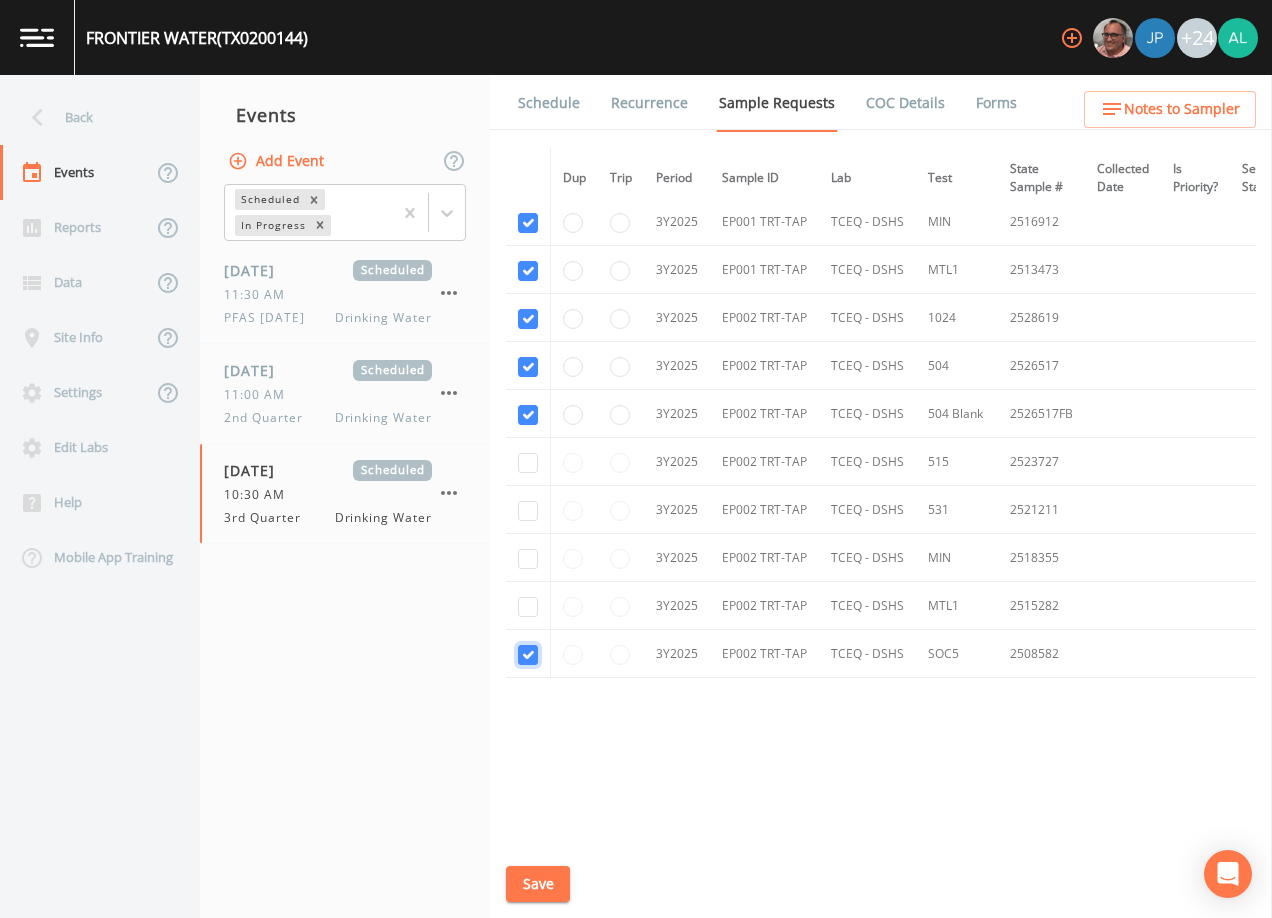 checkbox on "true" 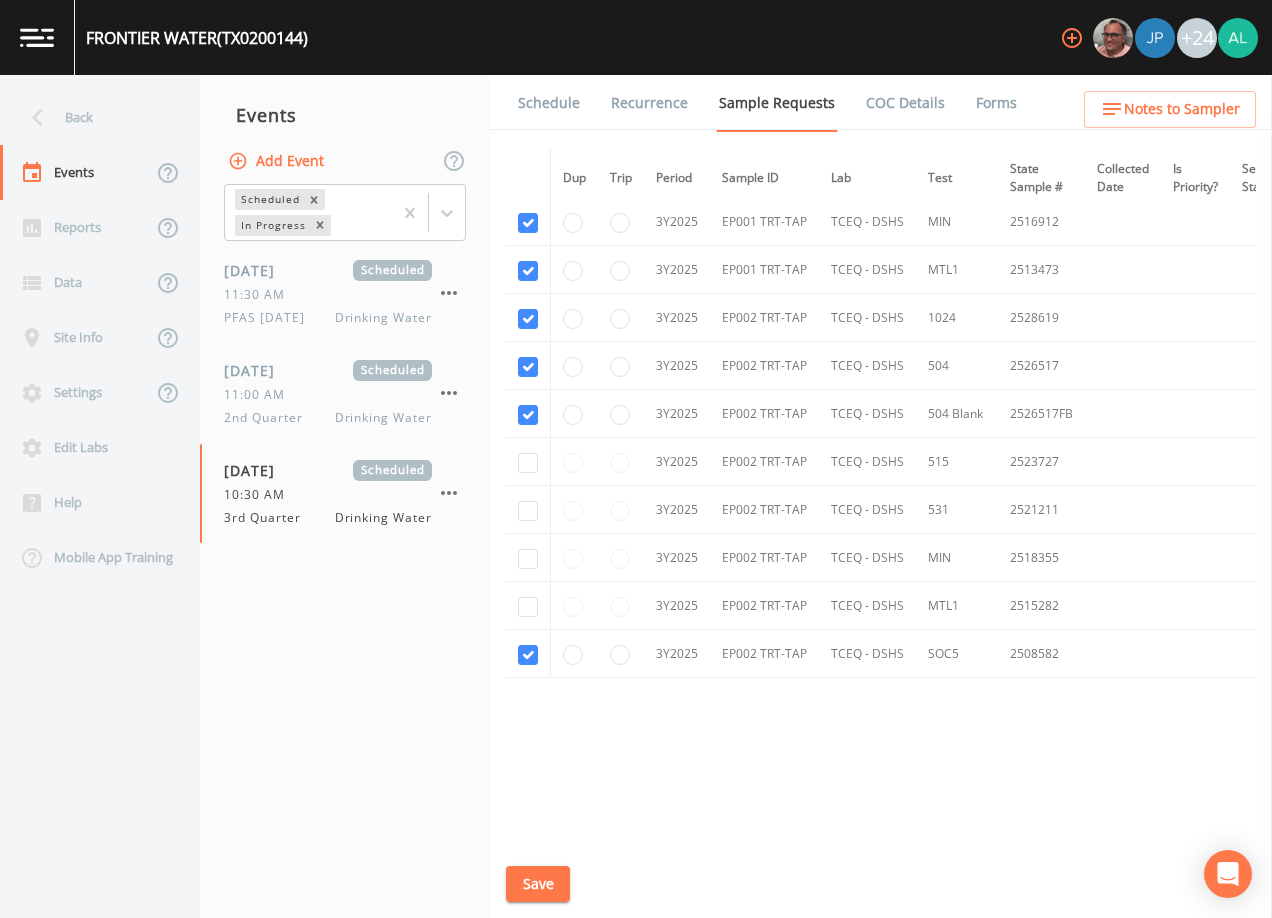 click at bounding box center (528, 606) 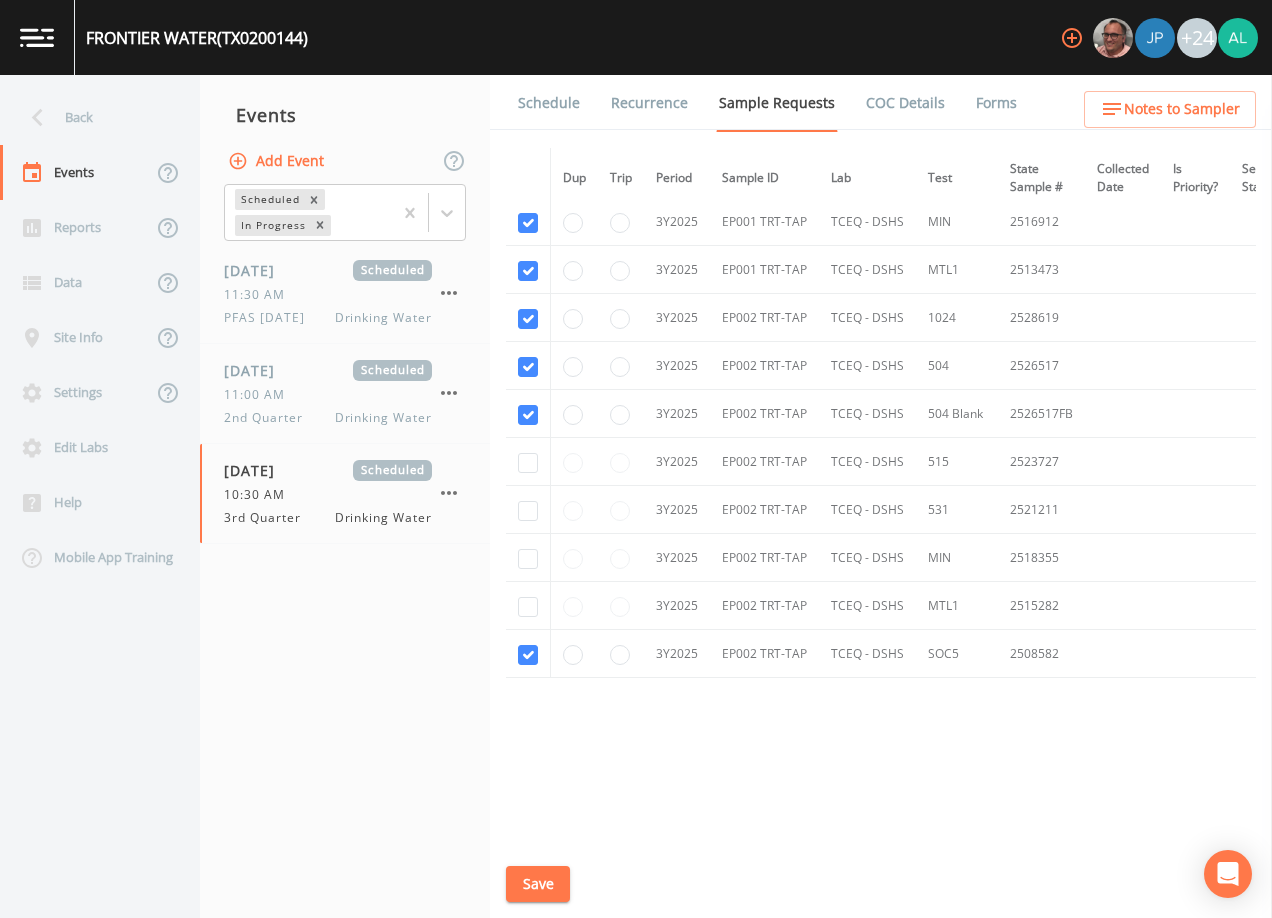 click at bounding box center [528, 606] 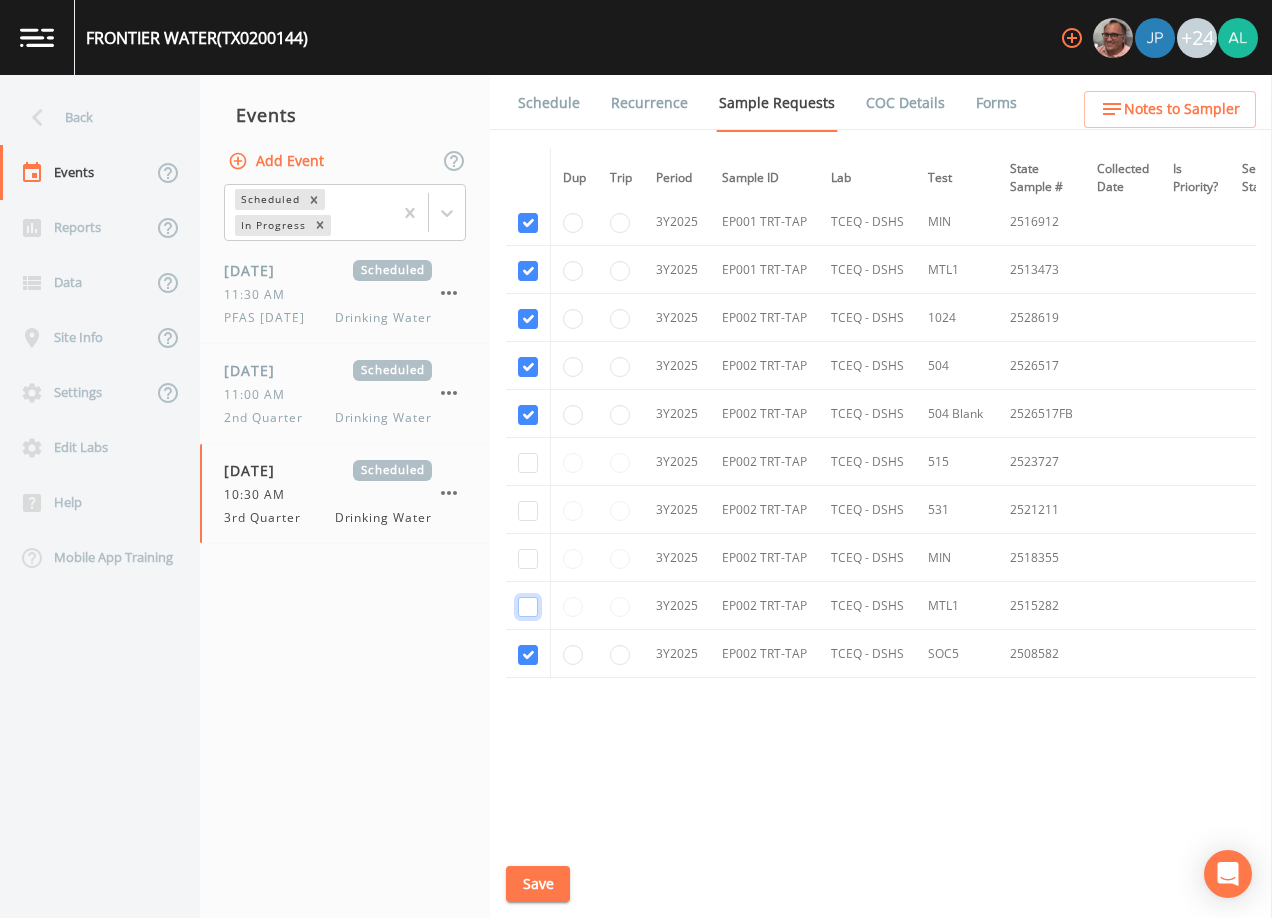 click at bounding box center [528, 606] 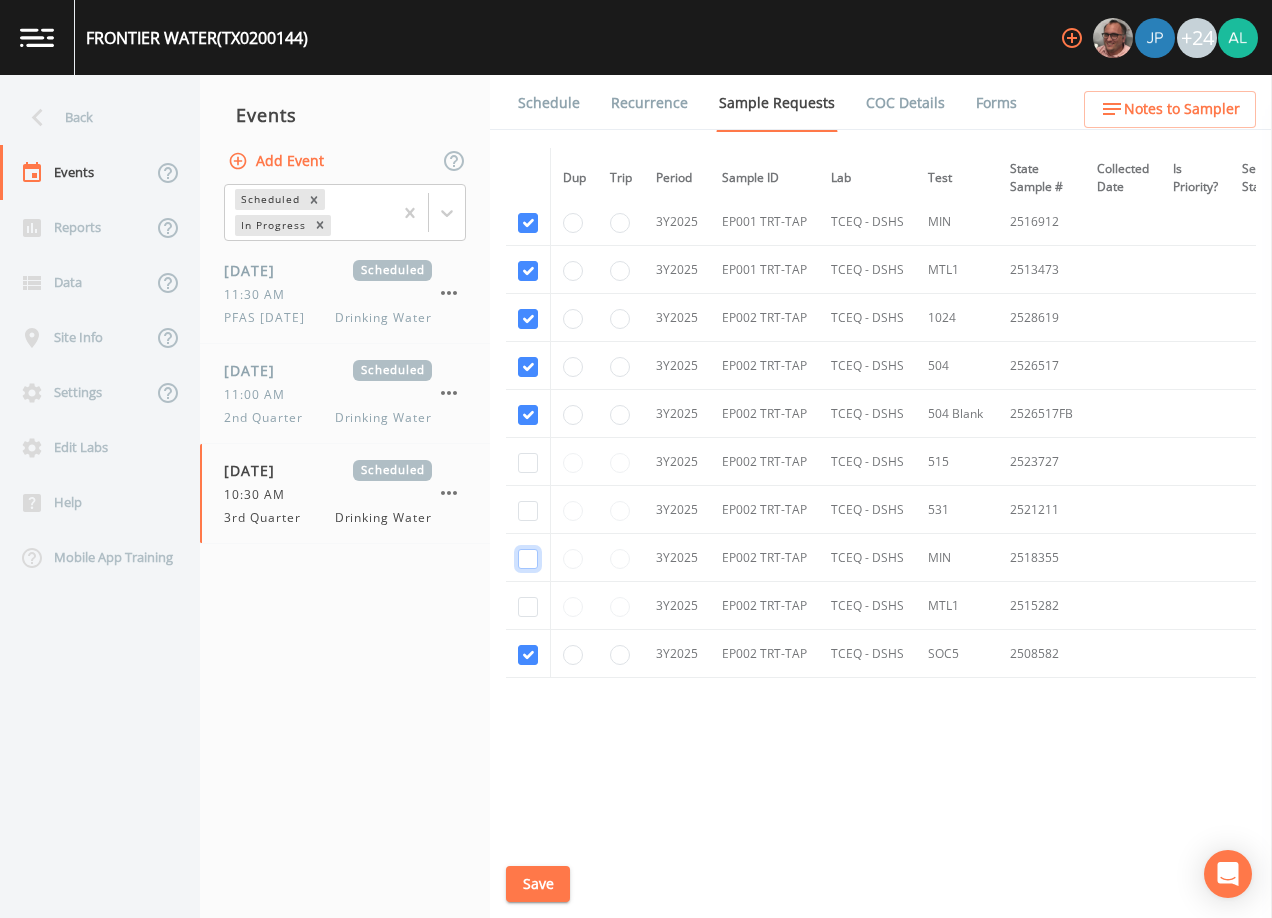 click at bounding box center [528, 559] 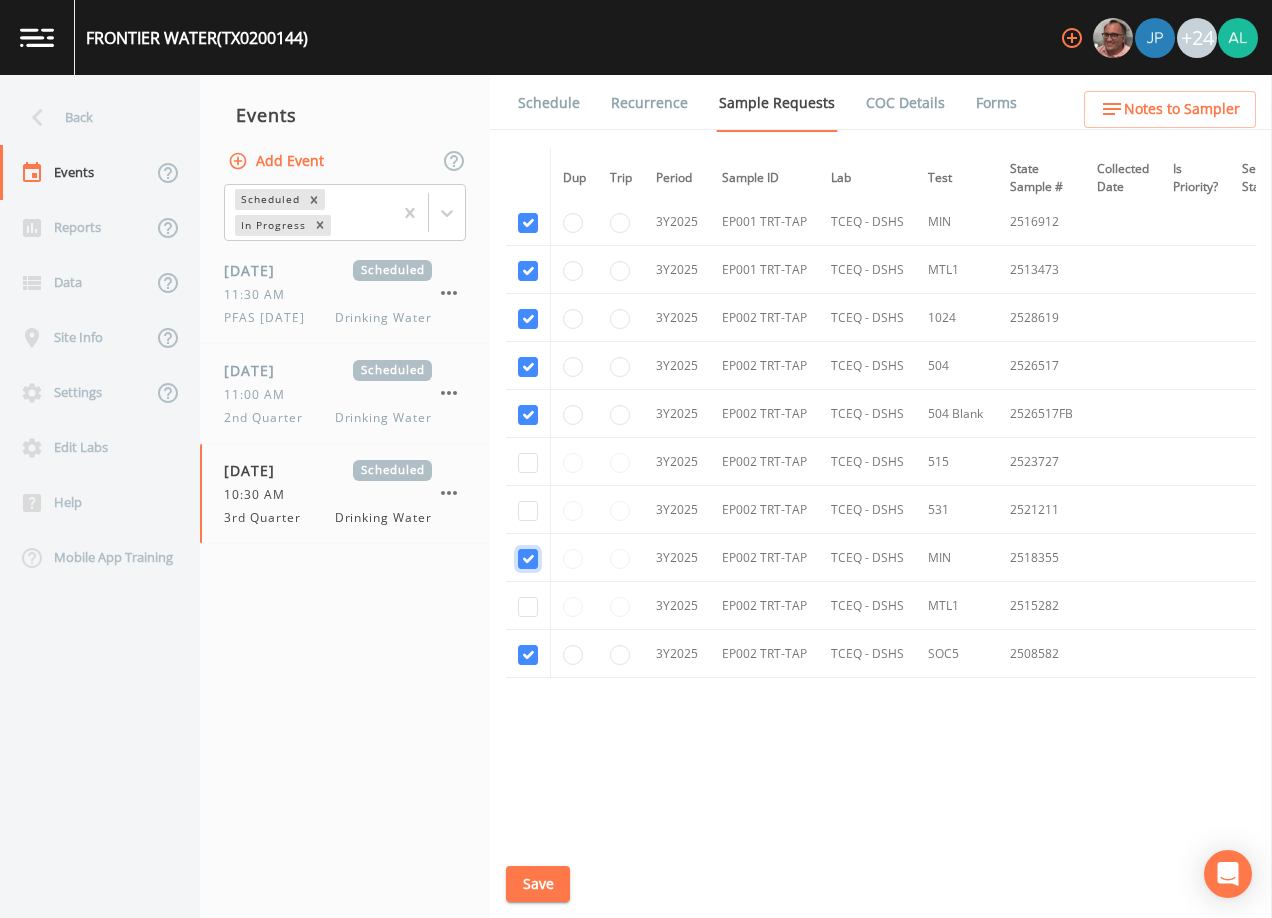 checkbox on "true" 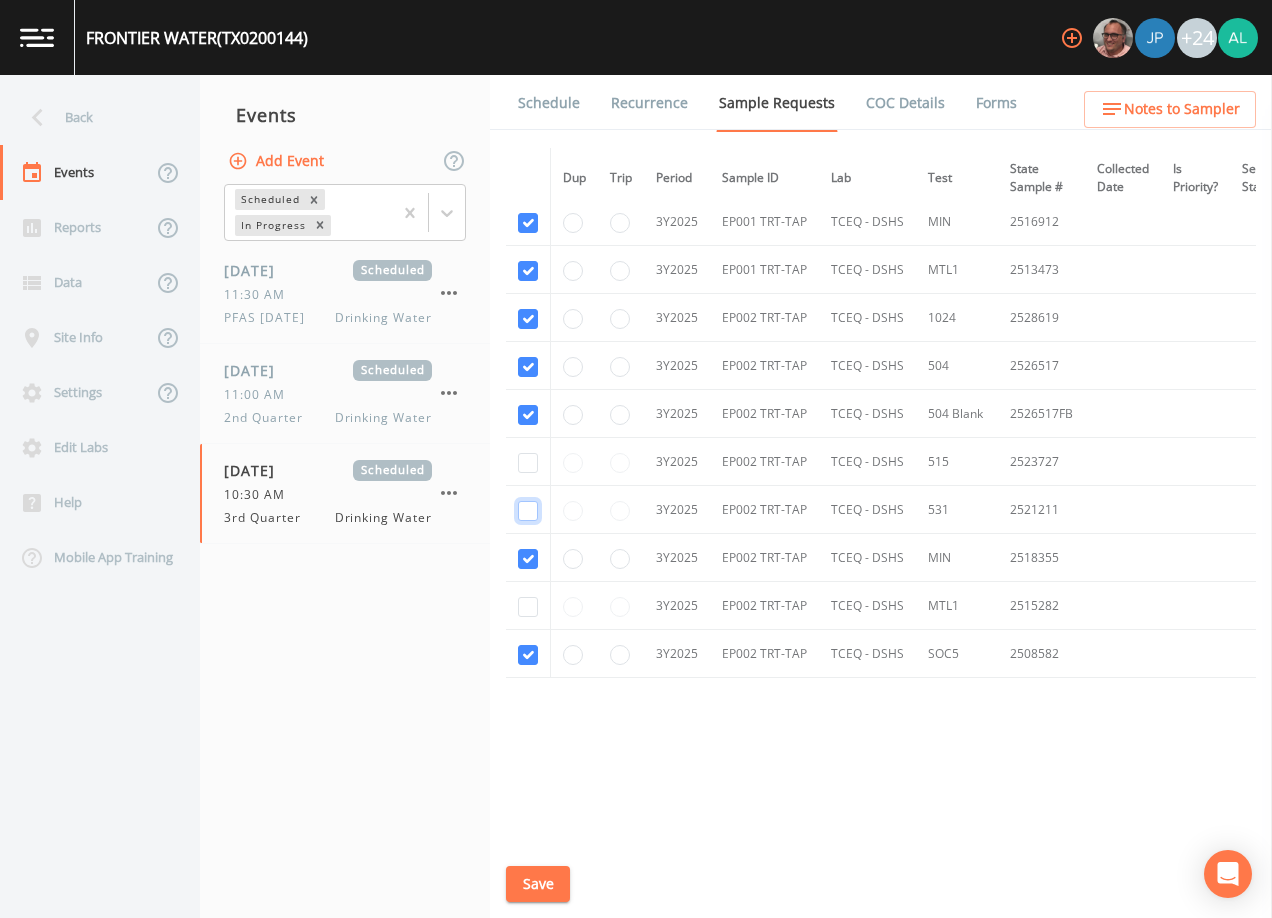 drag, startPoint x: 531, startPoint y: 513, endPoint x: 530, endPoint y: 488, distance: 25.019993 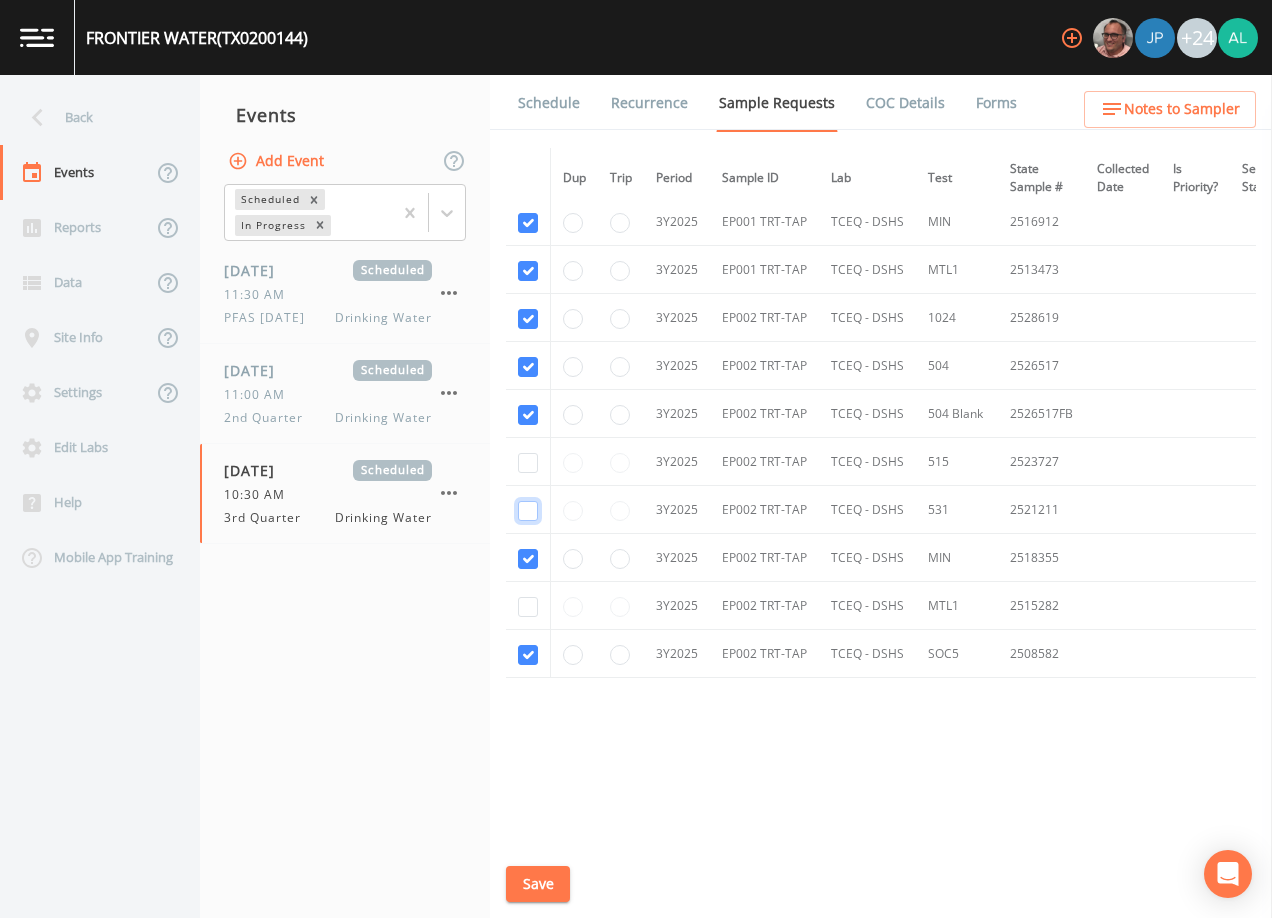 click at bounding box center [528, 511] 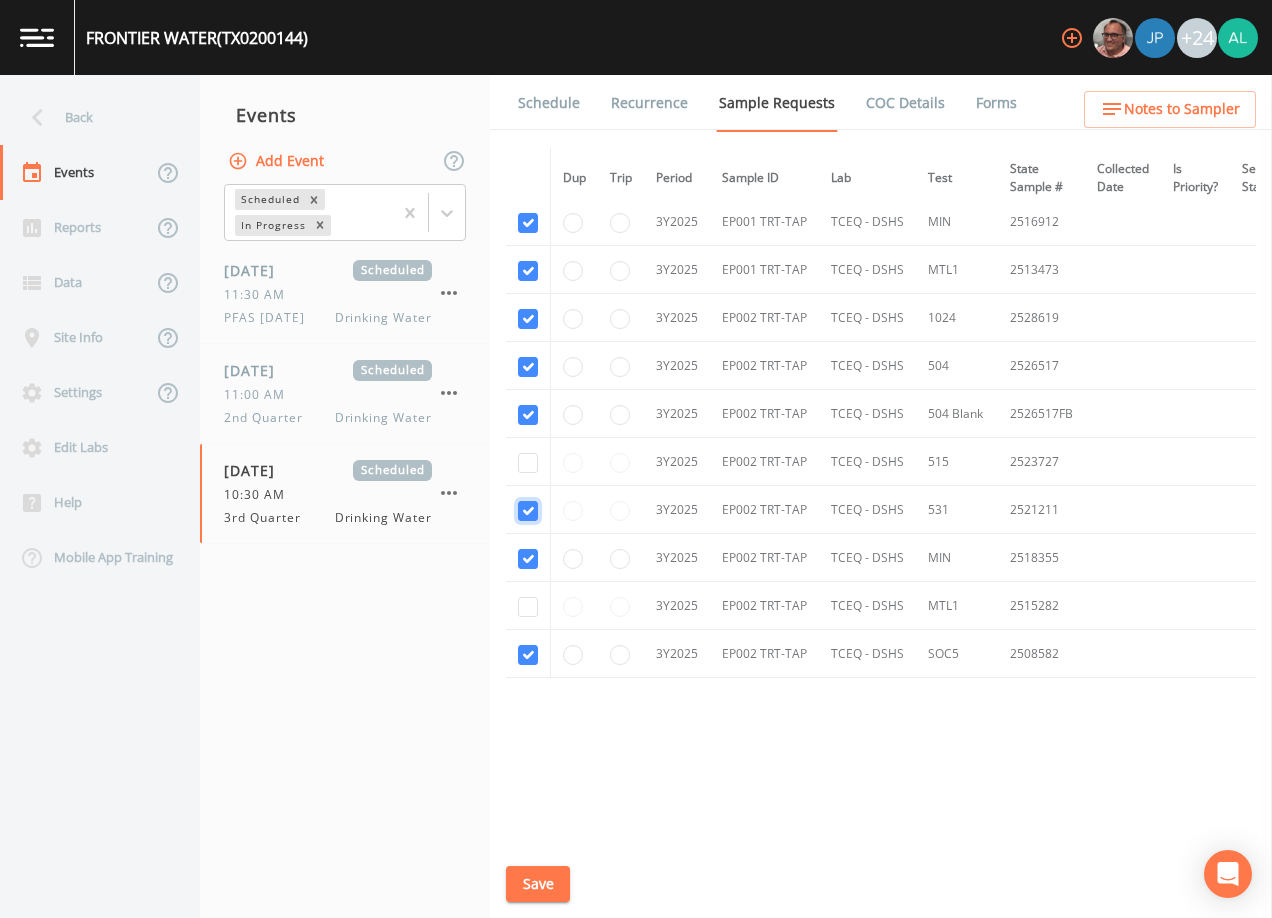 checkbox on "true" 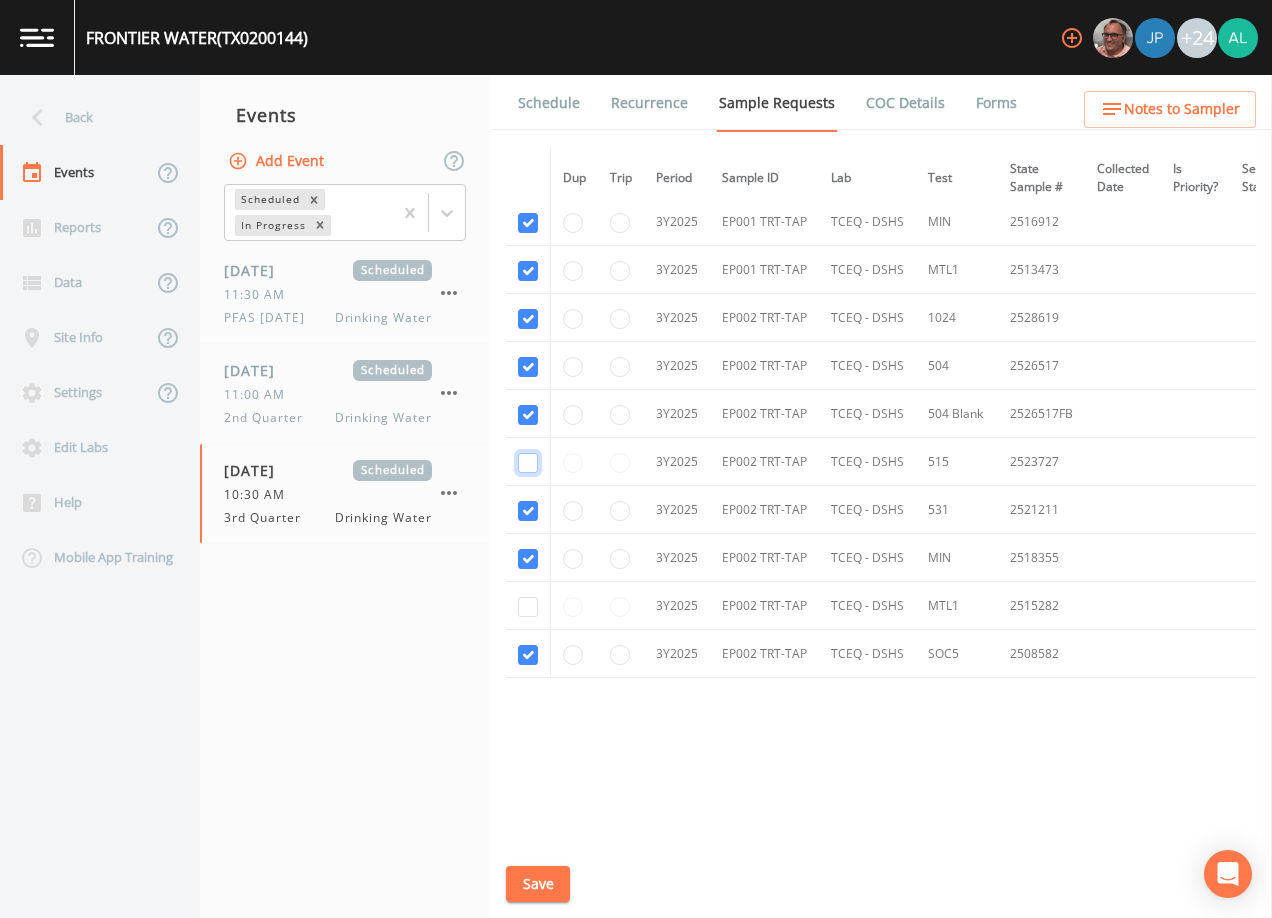 click at bounding box center [528, 463] 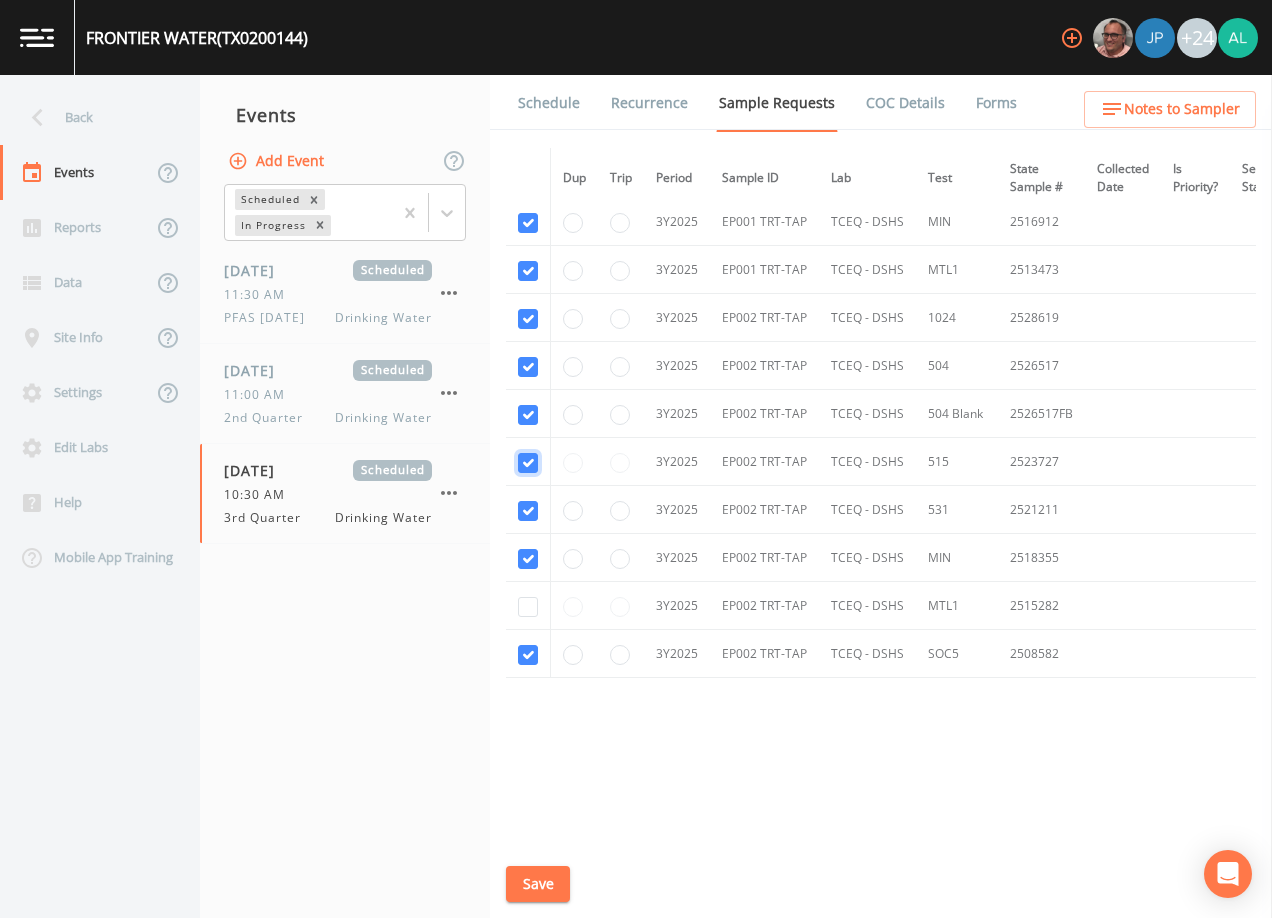 checkbox on "true" 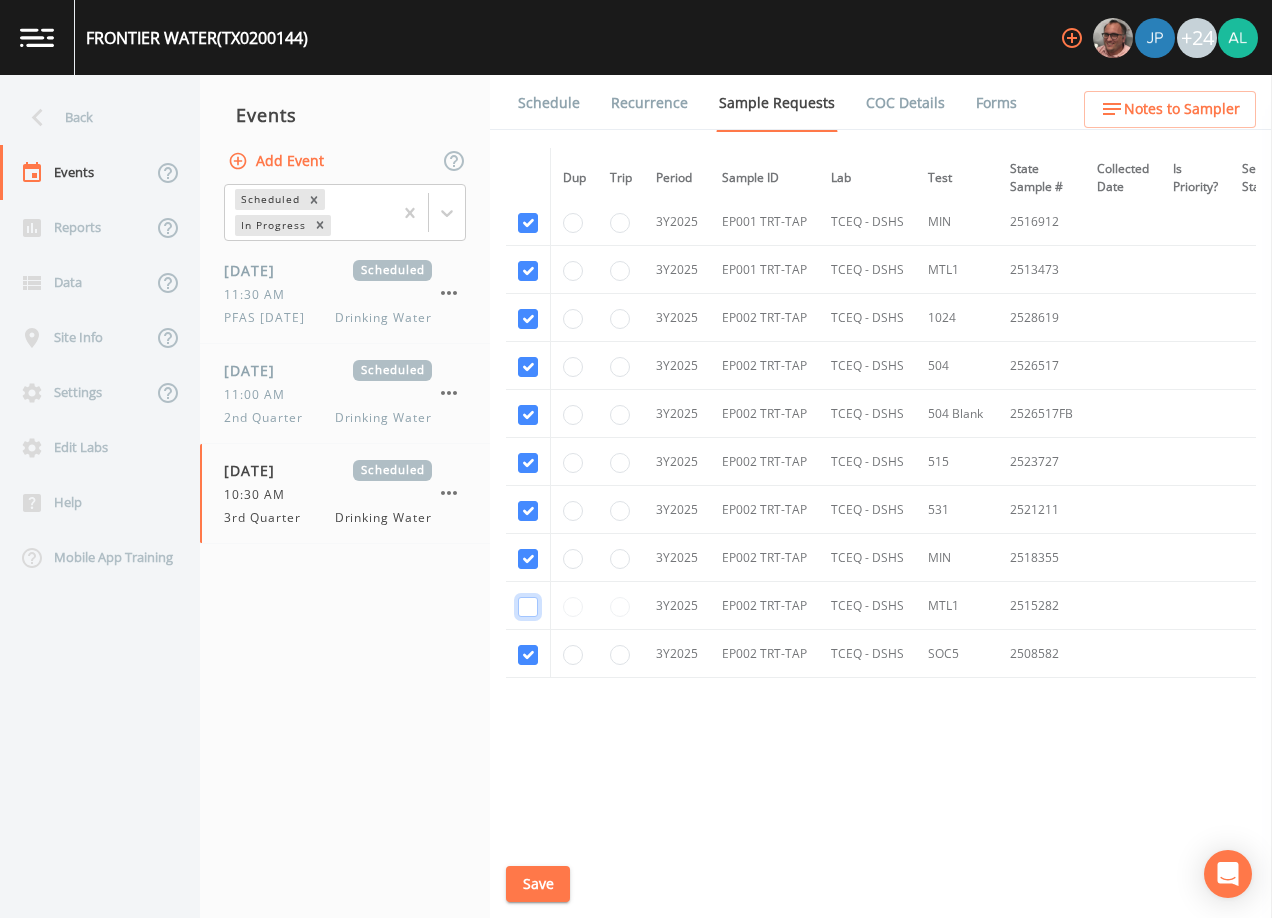 click at bounding box center (528, 607) 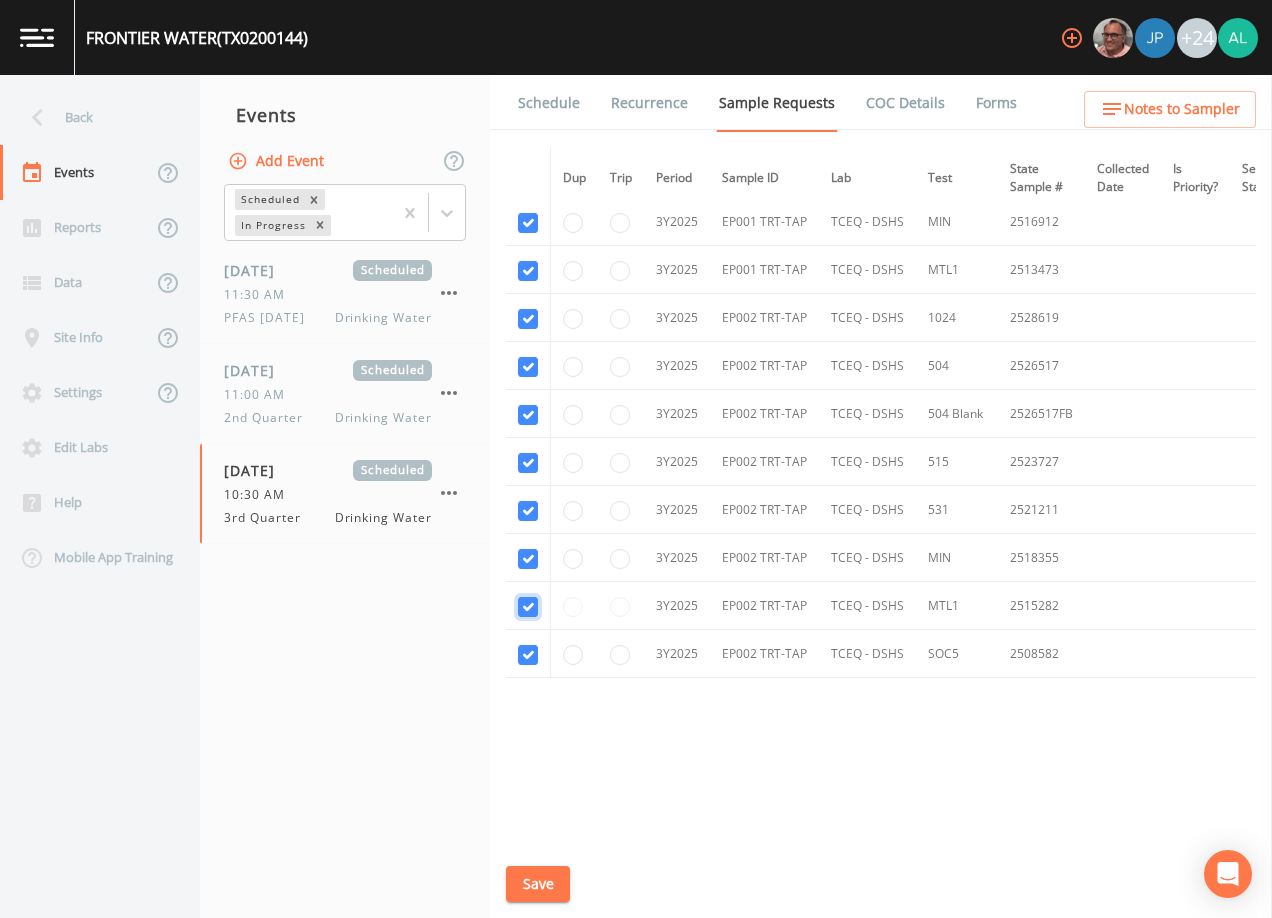checkbox on "true" 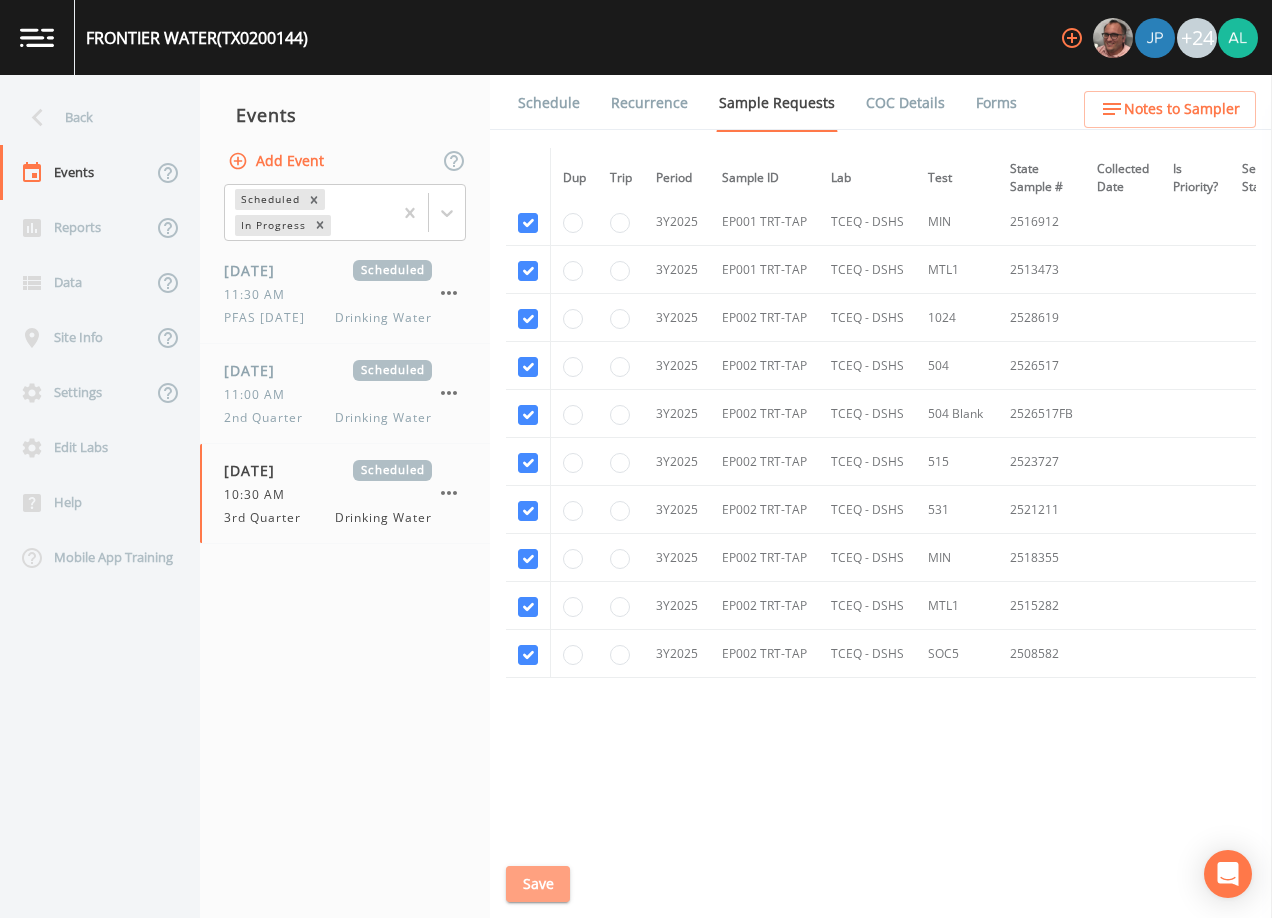 drag, startPoint x: 544, startPoint y: 889, endPoint x: 570, endPoint y: 776, distance: 115.952576 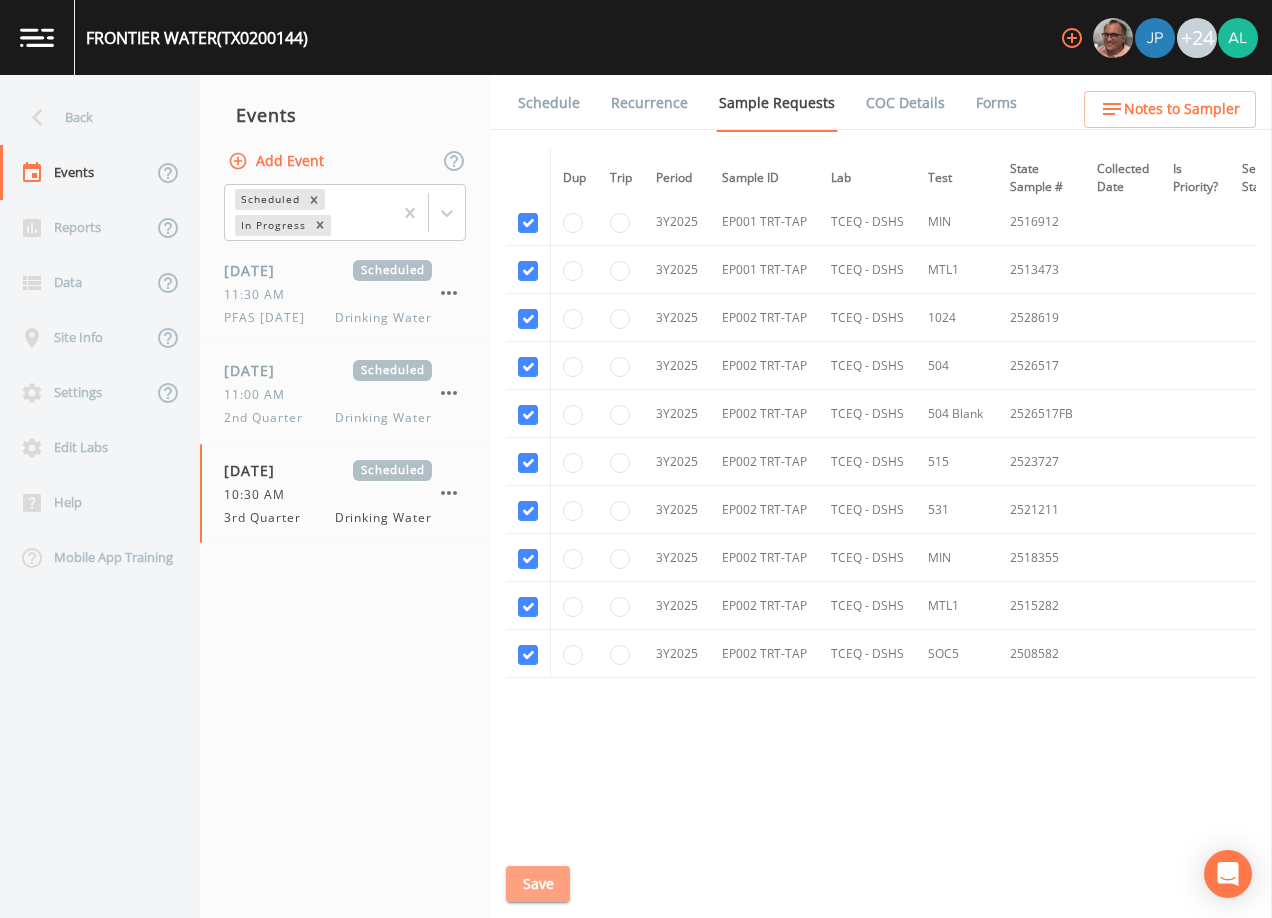 click on "Save" at bounding box center [538, 884] 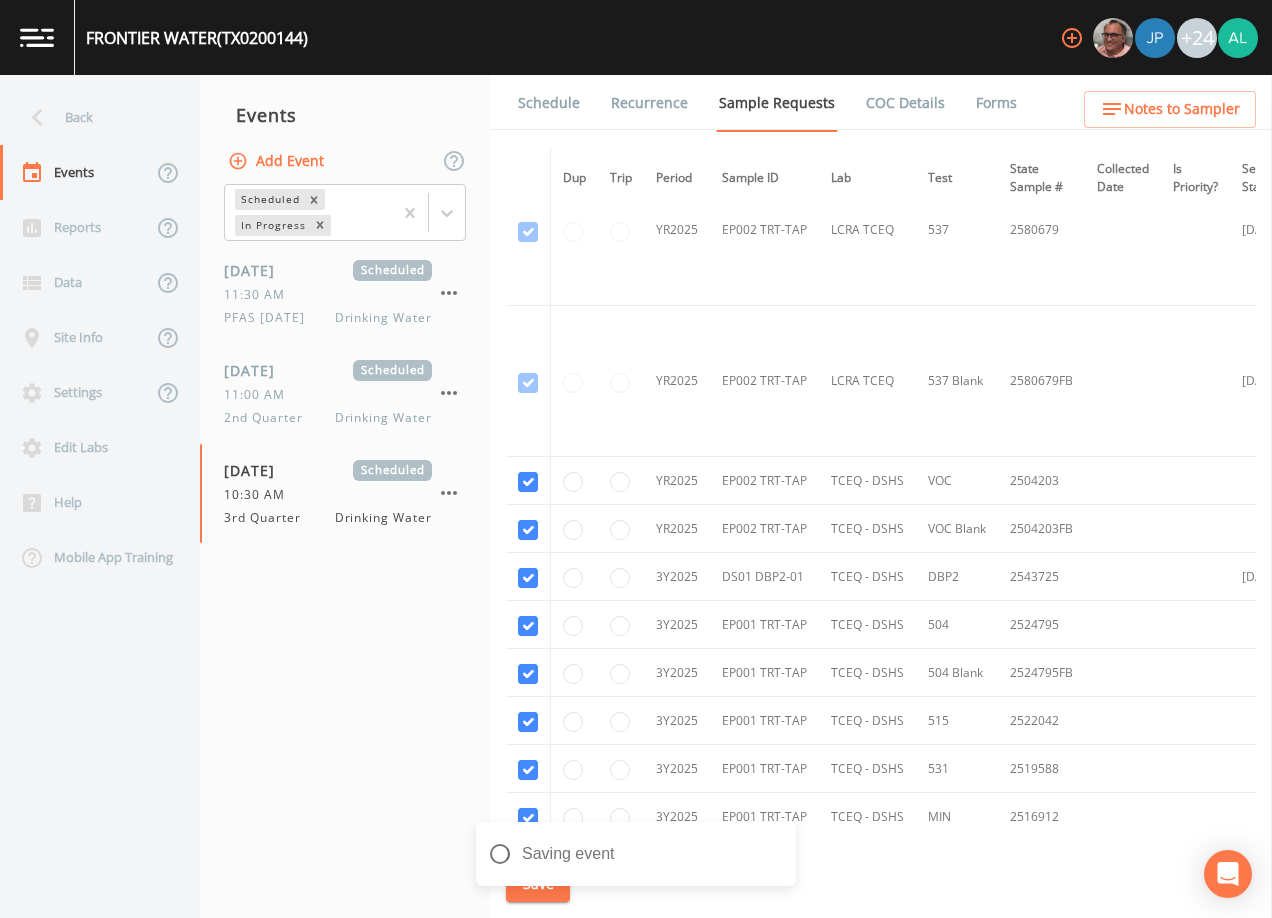 scroll, scrollTop: 3111, scrollLeft: 0, axis: vertical 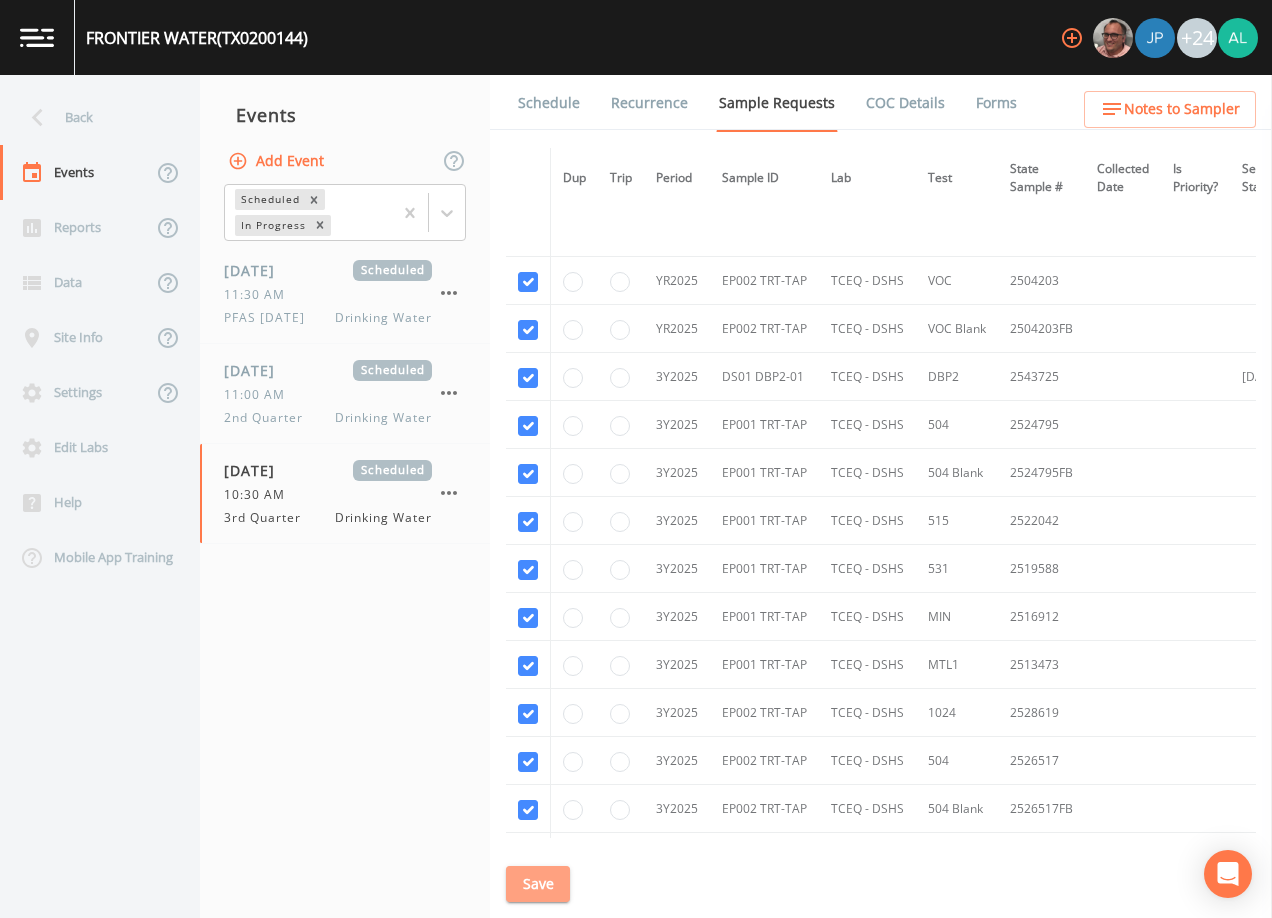 click on "Save" at bounding box center (538, 884) 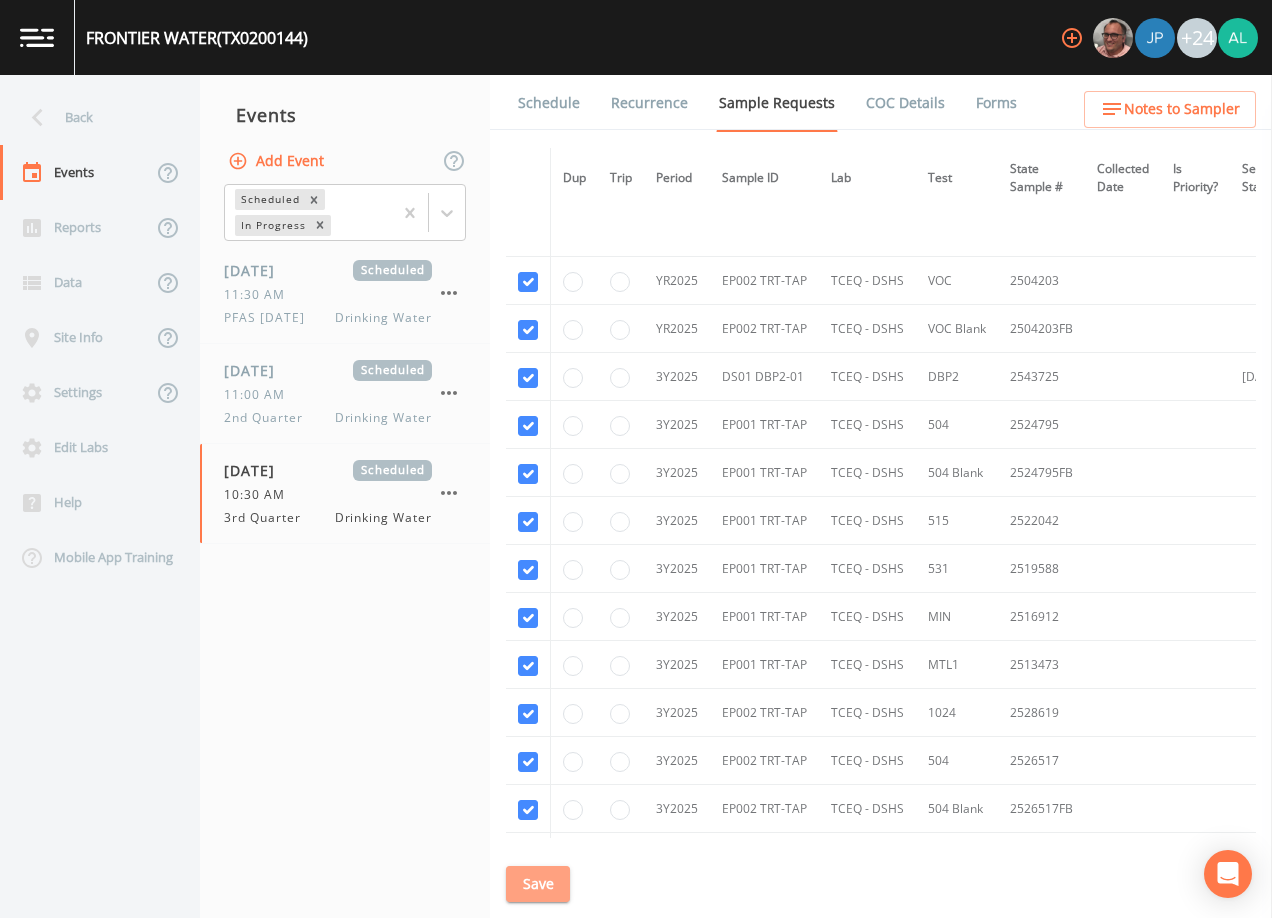 drag, startPoint x: 549, startPoint y: 885, endPoint x: 453, endPoint y: 880, distance: 96.13012 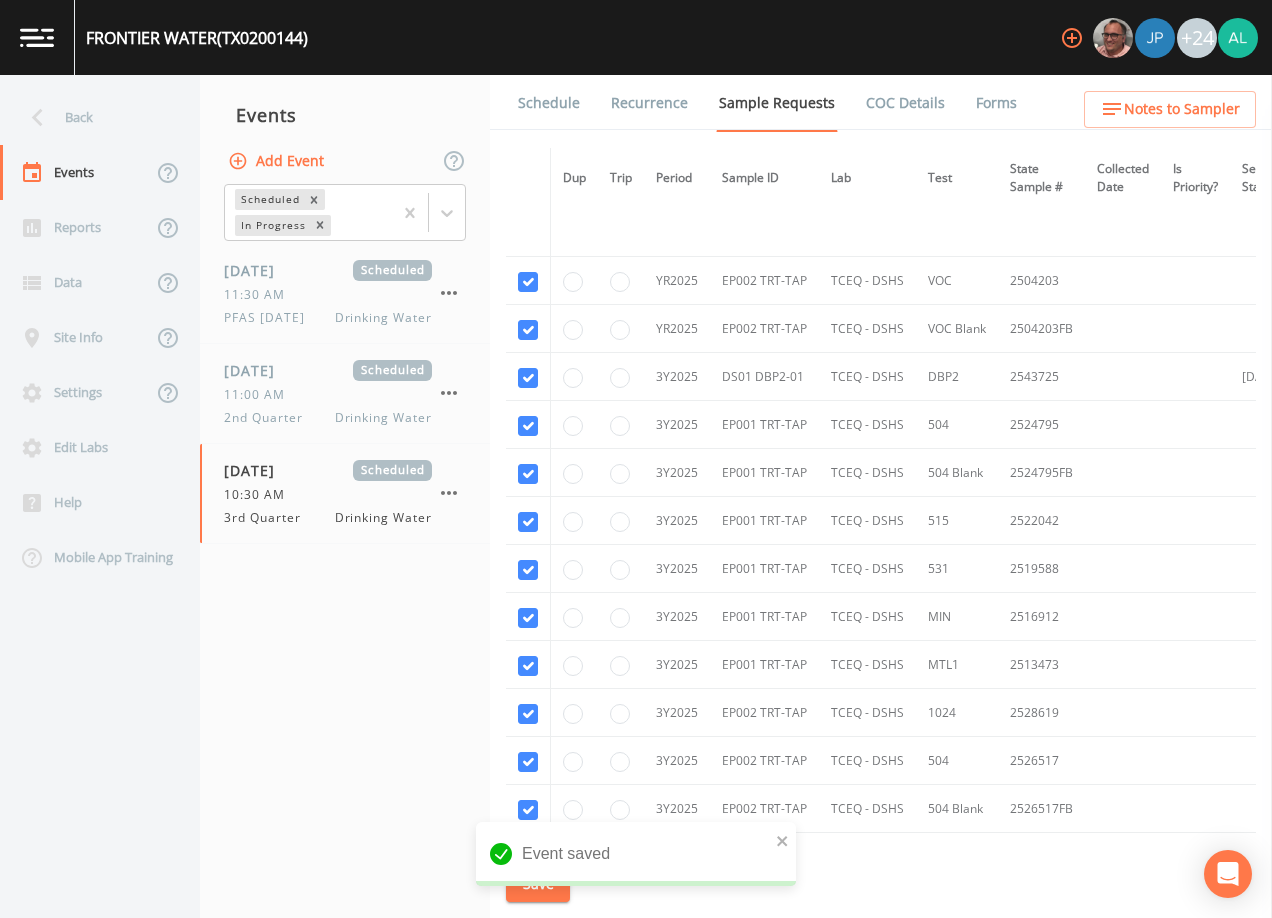 click on "Events Add Event Scheduled In Progress [DATE] Scheduled 11:30 AM PFAS [DATE] Drinking Water [DATE] Scheduled 11:00 AM 2nd Quarter  Drinking Water [DATE] Scheduled 10:30 AM 3rd Quarter  Drinking Water" at bounding box center [345, 496] 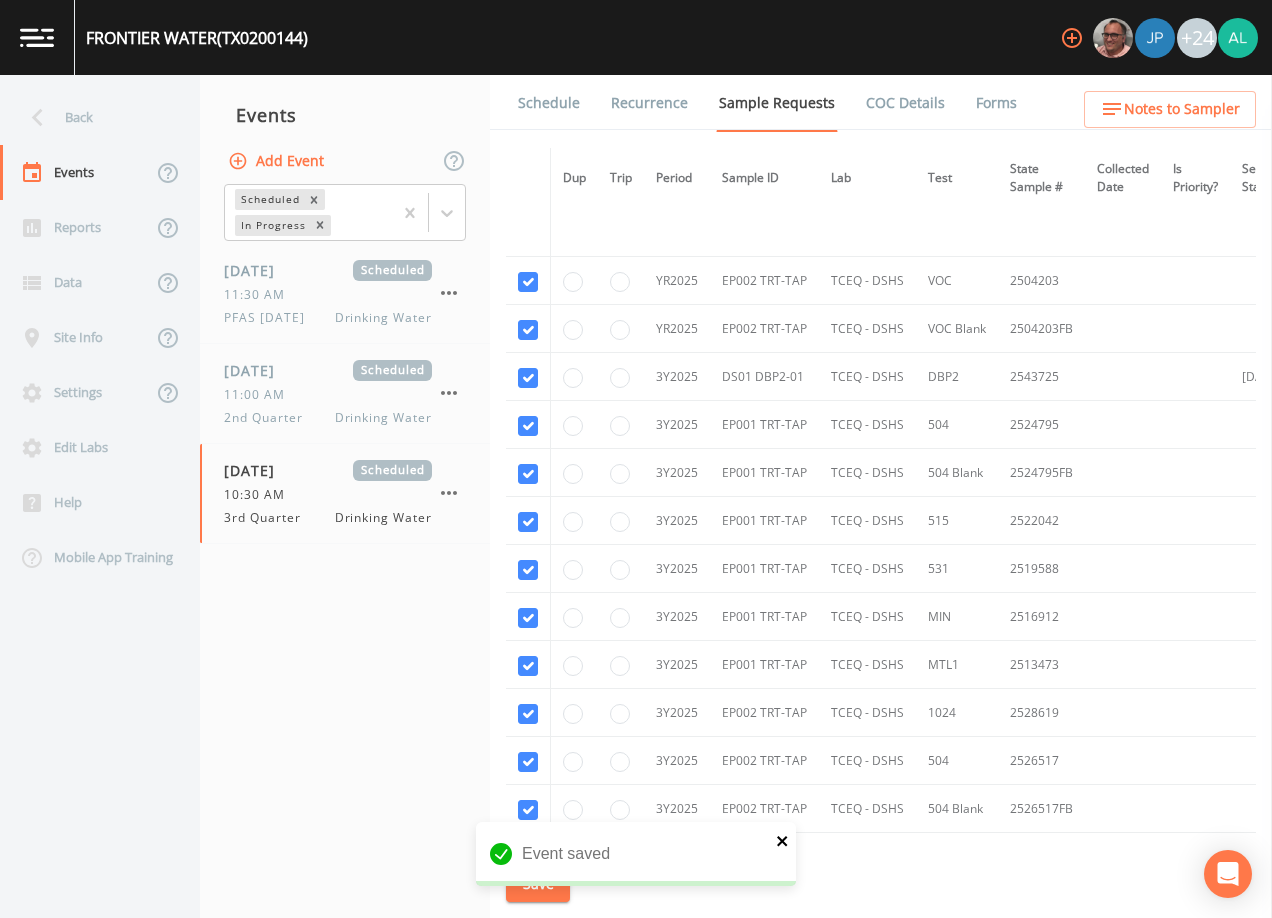 drag, startPoint x: 787, startPoint y: 849, endPoint x: 777, endPoint y: 847, distance: 10.198039 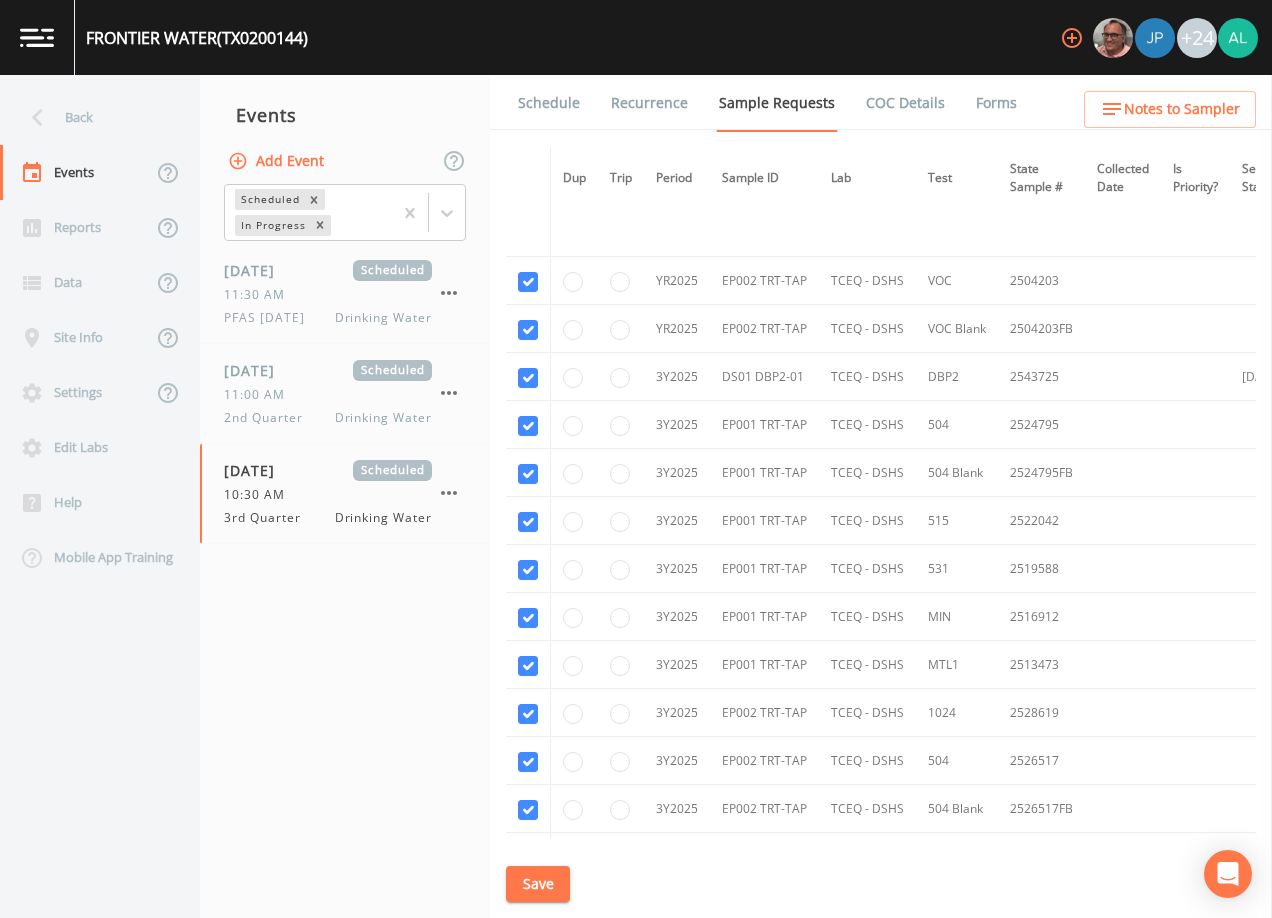 click on "FRONTIER WATER  (TX0200144) +24 Back Events Reports Data Site Info Settings Edit Labs Help Mobile App Training Events Add Event Scheduled In Progress [DATE] Scheduled 11:30 AM PFAS [DATE] Drinking Water [DATE] Scheduled 11:00 AM 2nd Quarter  Drinking Water [DATE] Scheduled 10:30 AM 3rd Quarter  Drinking Water Schedule Recurrence Sample Requests COC Details Forms Dup Trip Period Sample ID Lab Test State Sample # Collected Date Is Priority? Season Start Season End Deleted? YR2024 EP001 TRT-TAP LCRA TCEQ 533 2283953 [DATE] YR2024 EP001 TRT-TAP LCRA TCEQ 533 Blank 2283953FB [DATE] YR2024 EP001 TRT-TAP LCRA TCEQ 537 2283954 [DATE] YR2024 EP001 TRT-TAP LCRA TCEQ 537 Blank 2283954FB [DATE] YR2024 EP001 TRT-TAP TCEQ - DSHS 1040 2429104 [DATE] This sample has been collected YR2024 EP001 TRT-TAP TCEQ - DSHS VOC 2400670 [DATE] This sample has been collected YR2024 EP001 TRT-TAP TCEQ - DSHS VOC 2497052 [DATE] This sample has been collected YR2024 EP001 TRT-TAP TCEQ - DSHS VOC Blank 533" at bounding box center (636, 459) 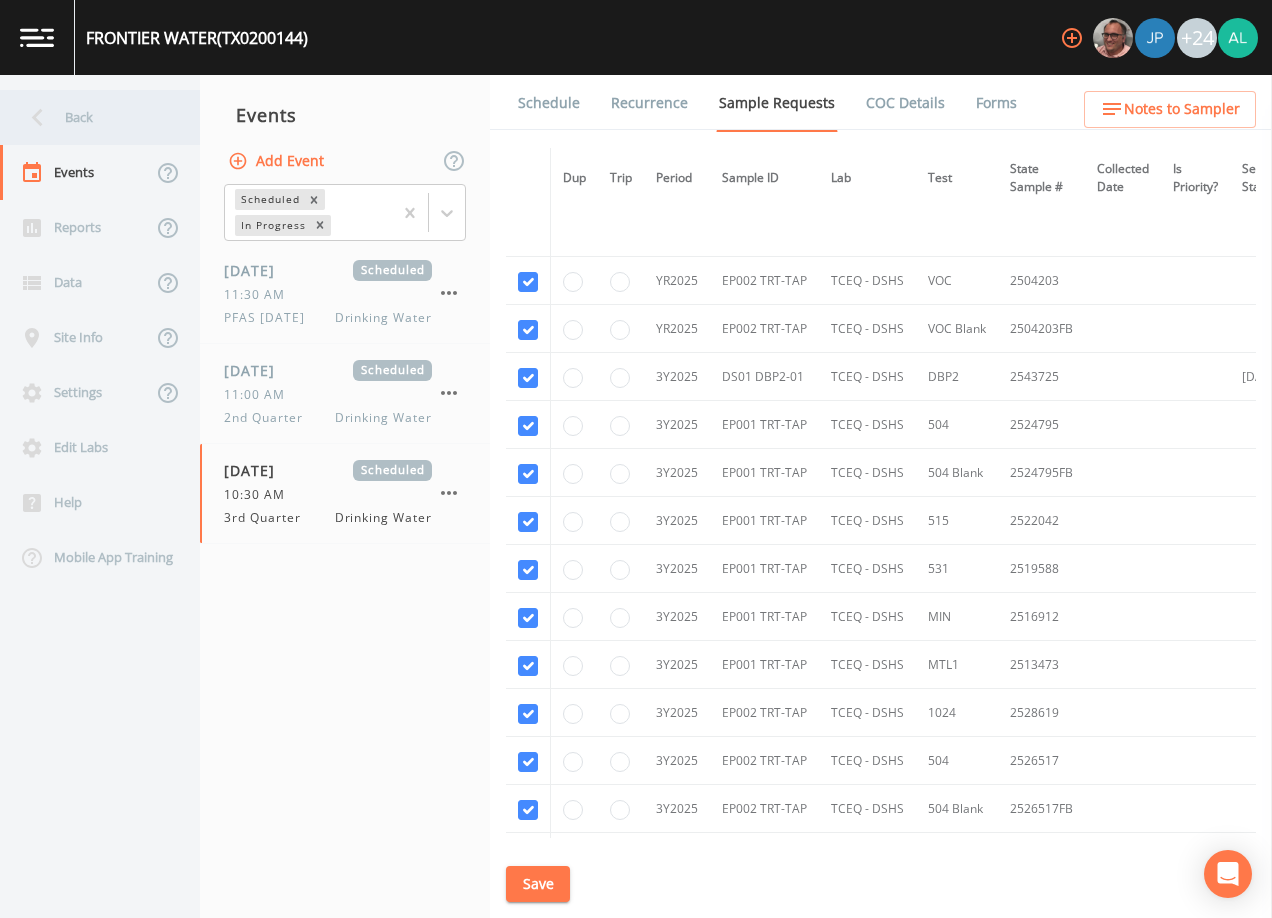 click on "Back" at bounding box center [90, 117] 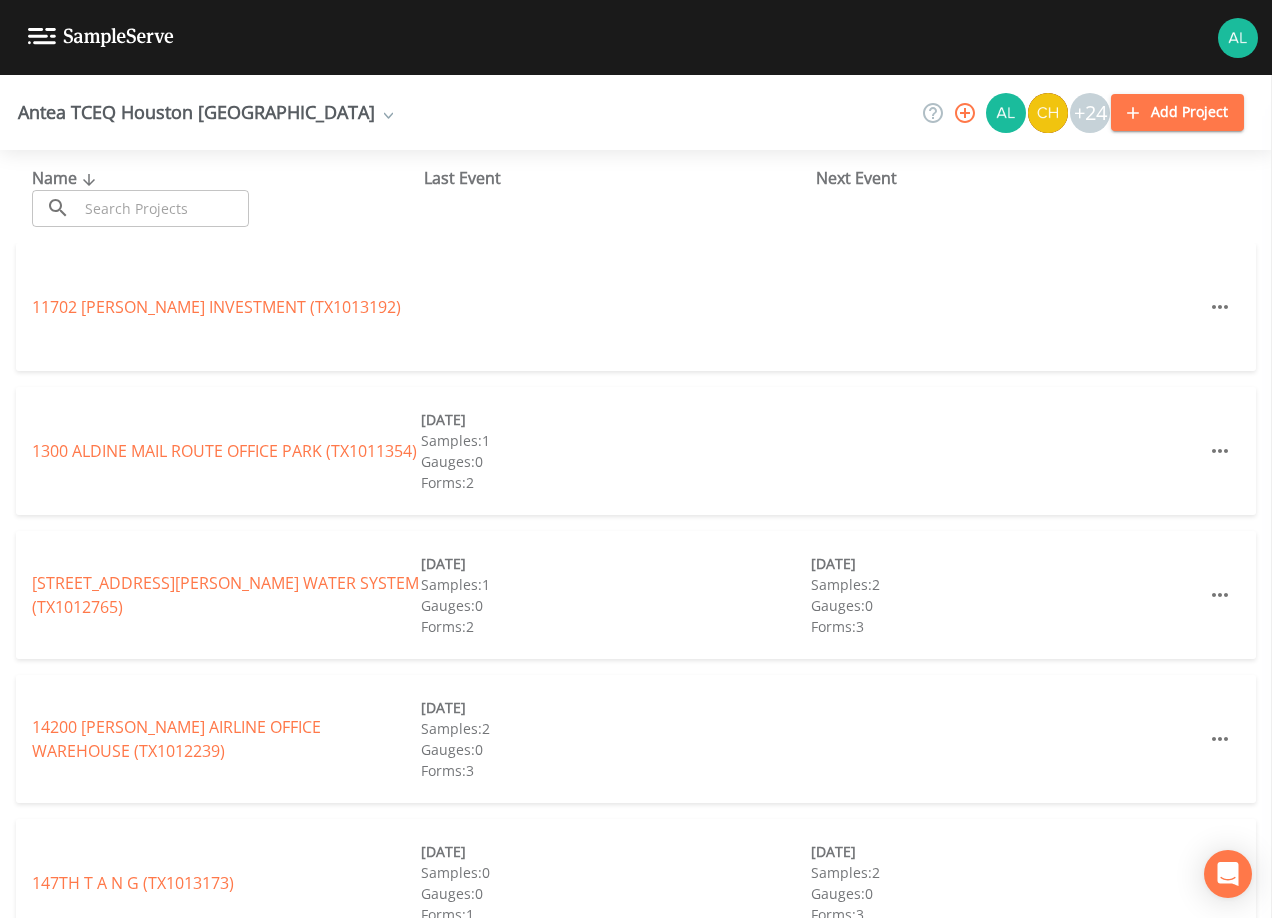 drag, startPoint x: 190, startPoint y: 201, endPoint x: 198, endPoint y: 159, distance: 42.755116 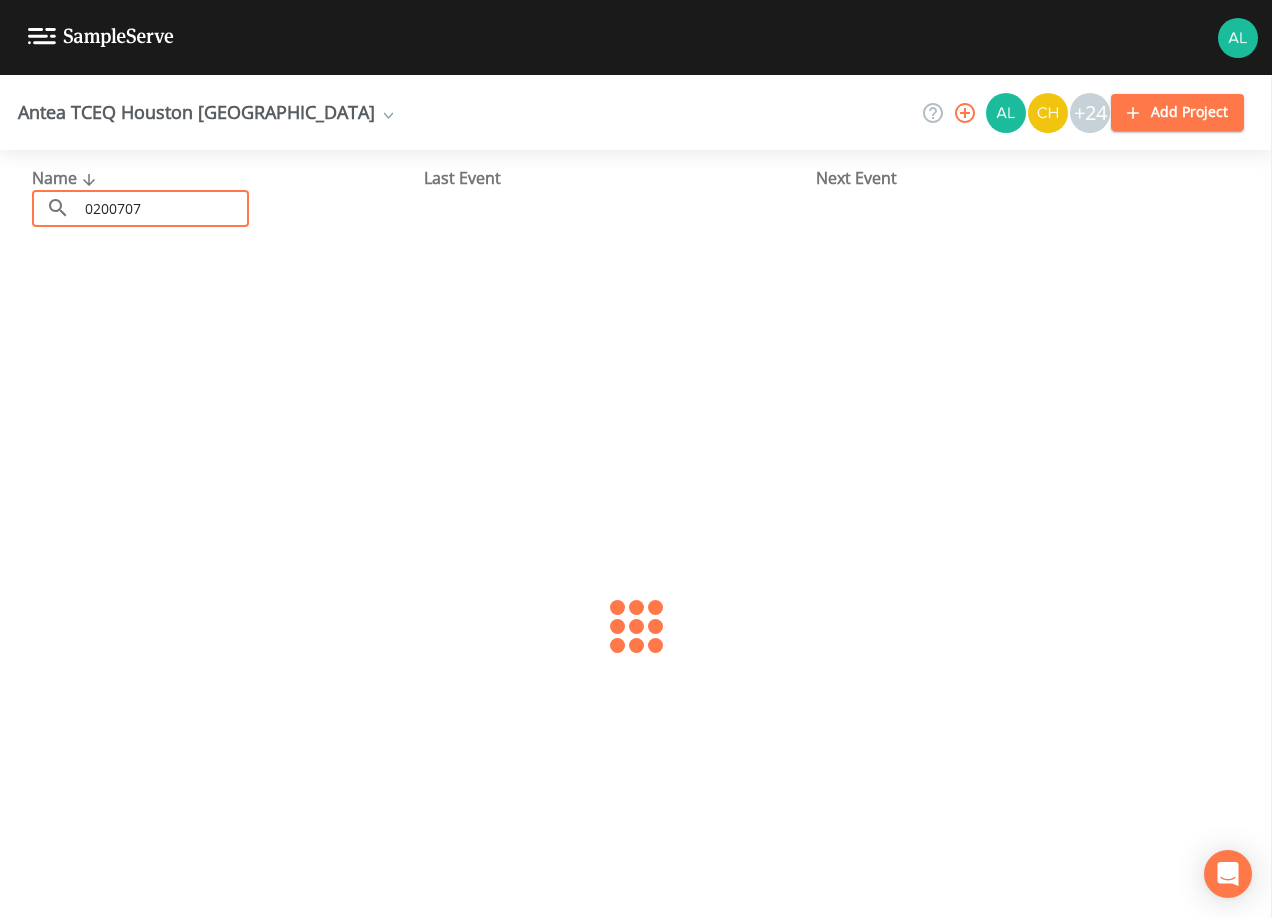type on "0200707" 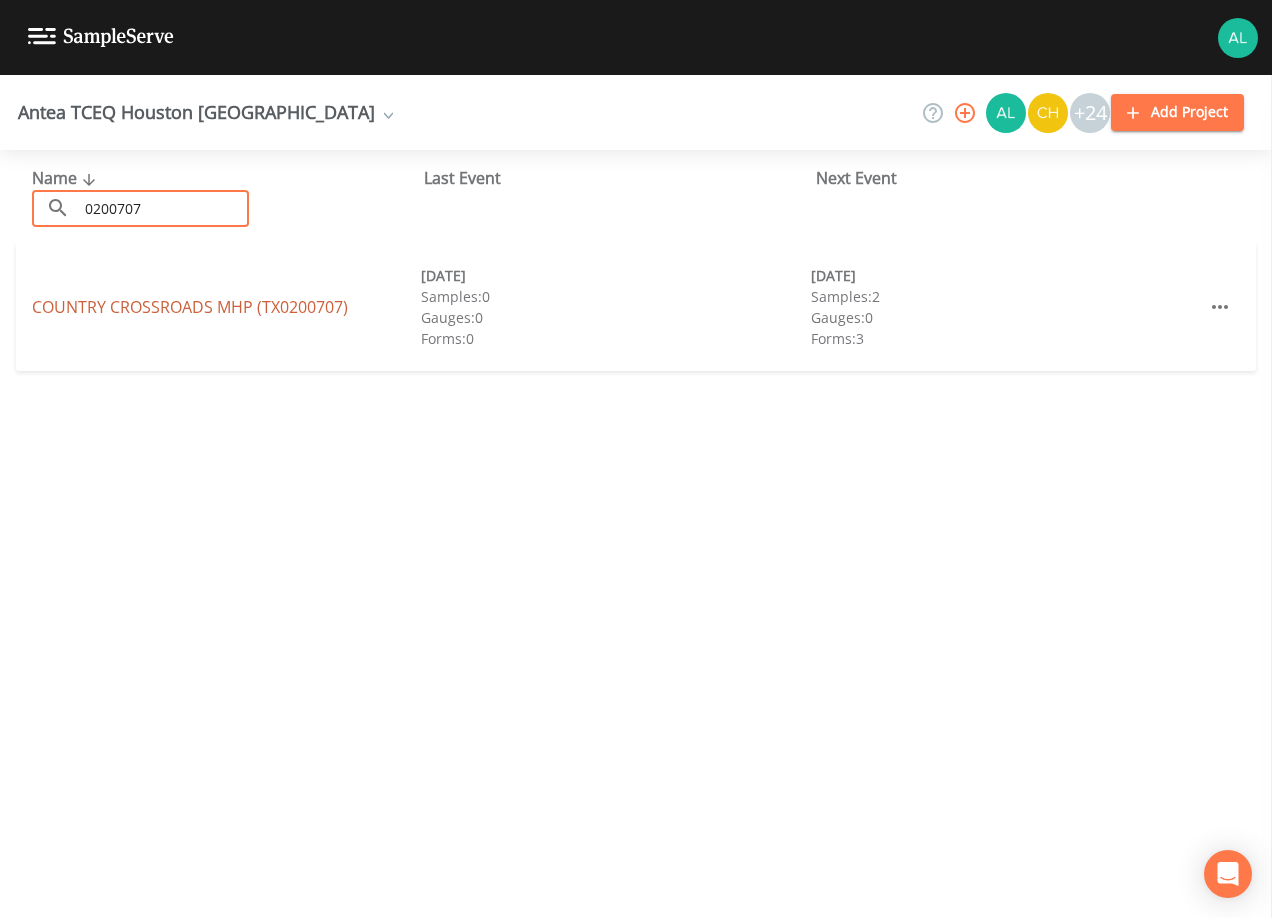 drag, startPoint x: 240, startPoint y: 324, endPoint x: 240, endPoint y: 309, distance: 15 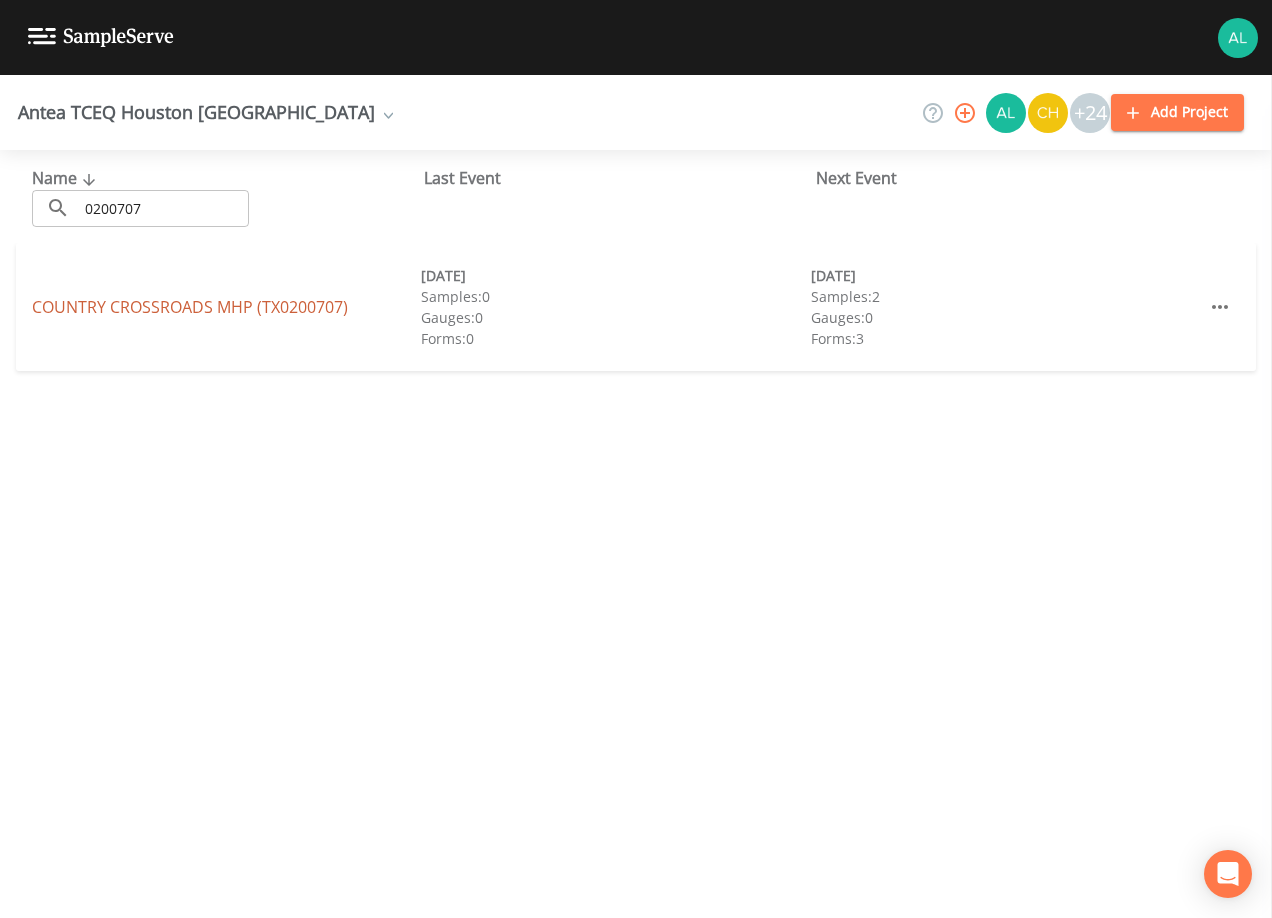 click on "COUNTRY CROSSROADS MHP   (TX0200707)" at bounding box center (190, 307) 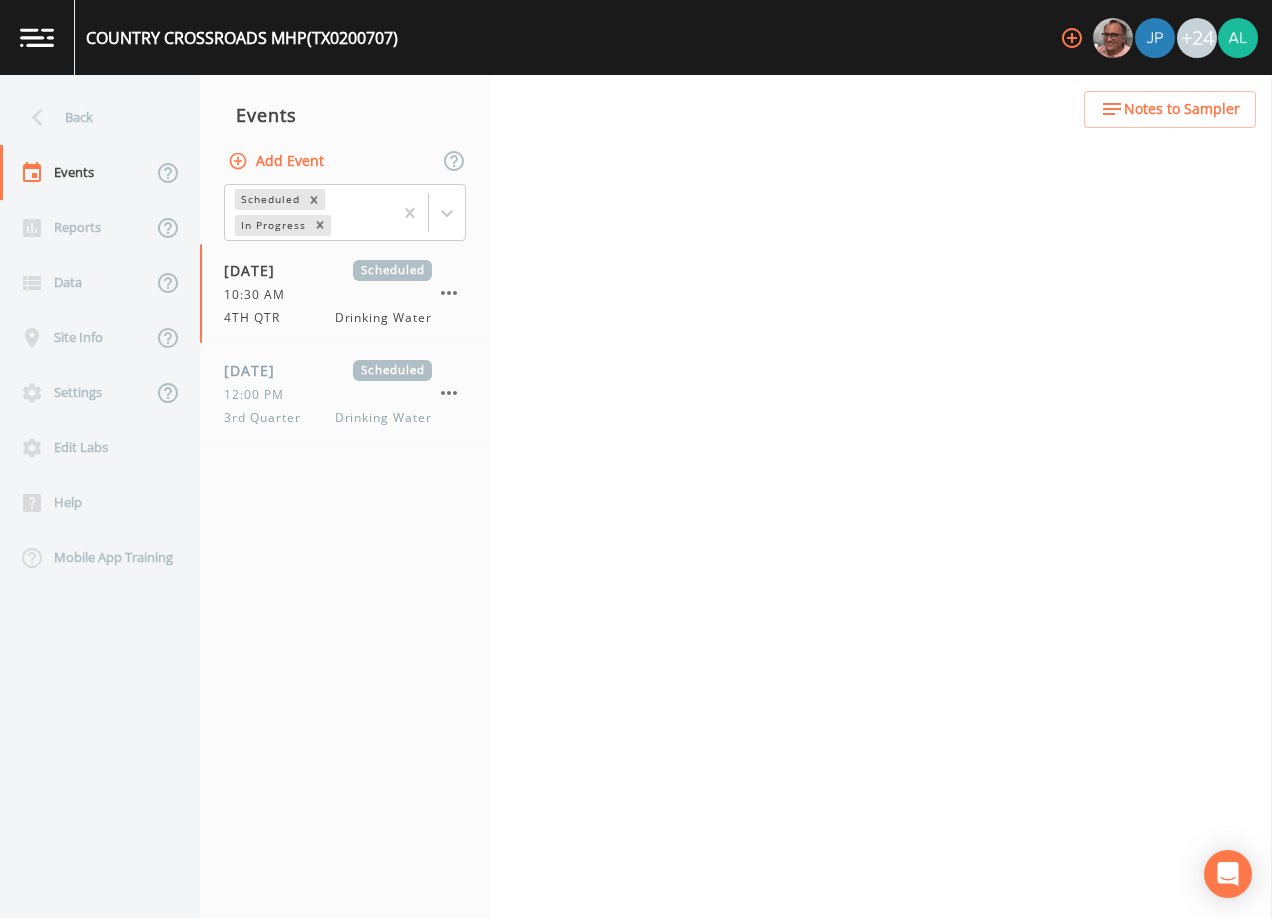 click on "Notes to Sampler" at bounding box center [1170, 109] 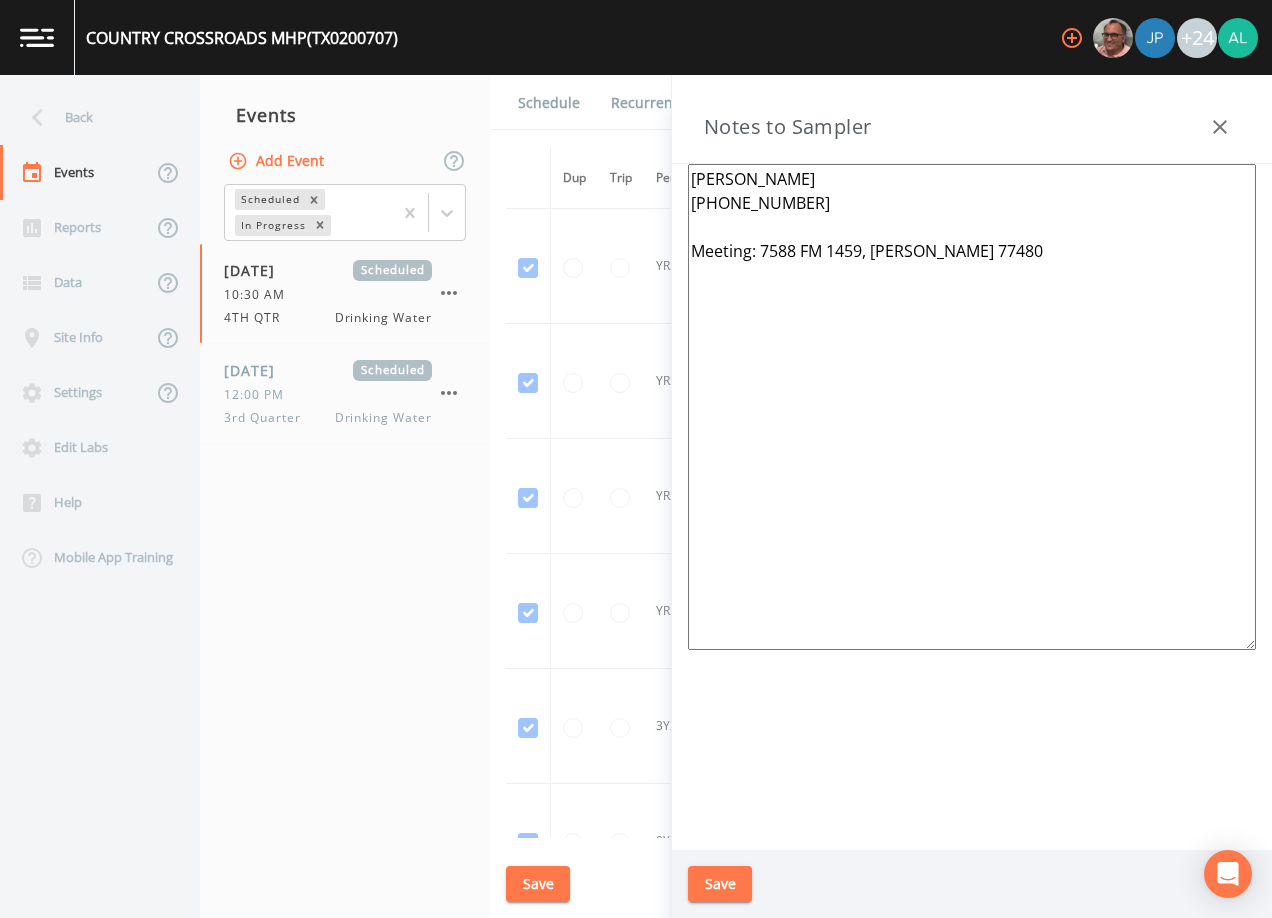 click on "Save" at bounding box center [720, 884] 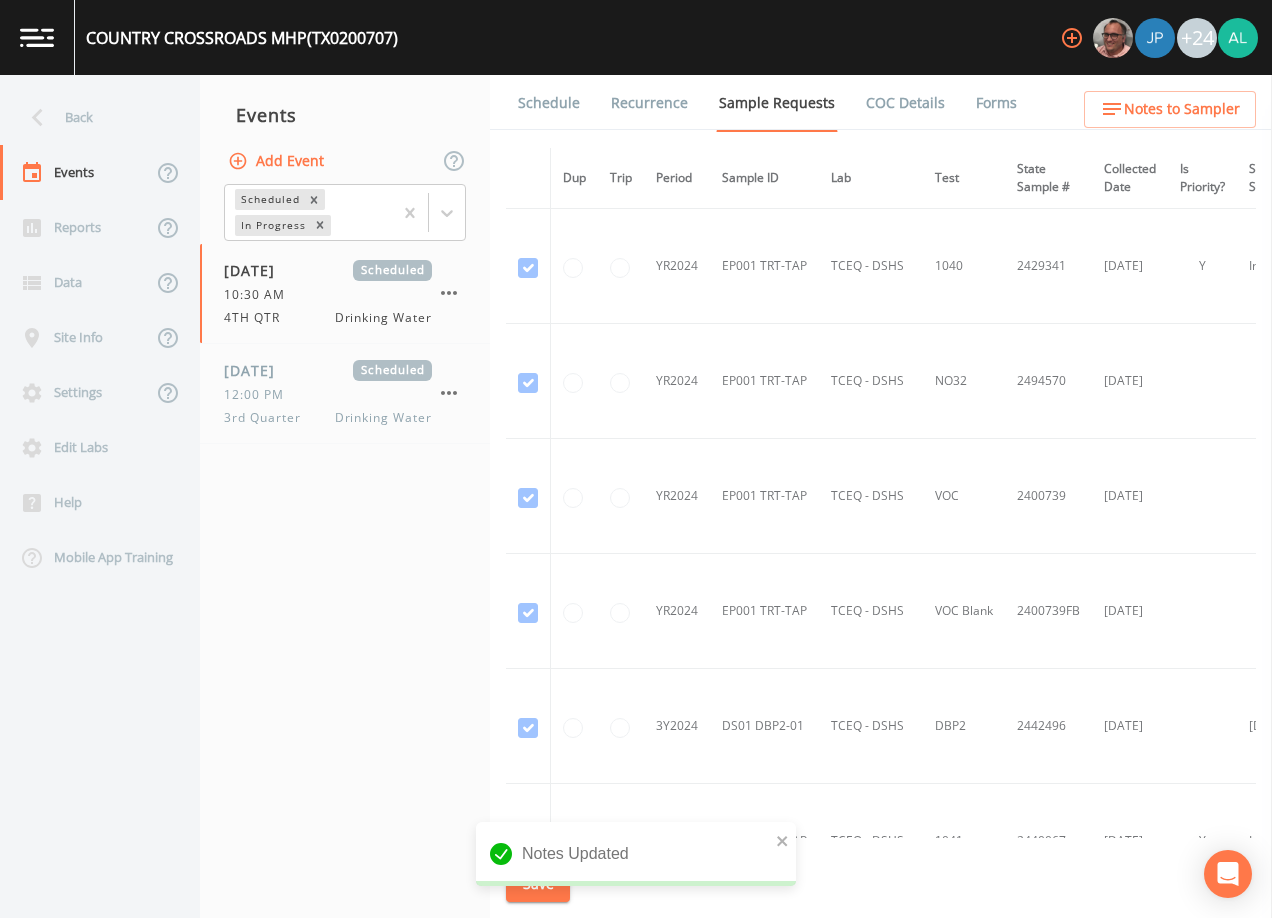 click on "Schedule" at bounding box center (549, 103) 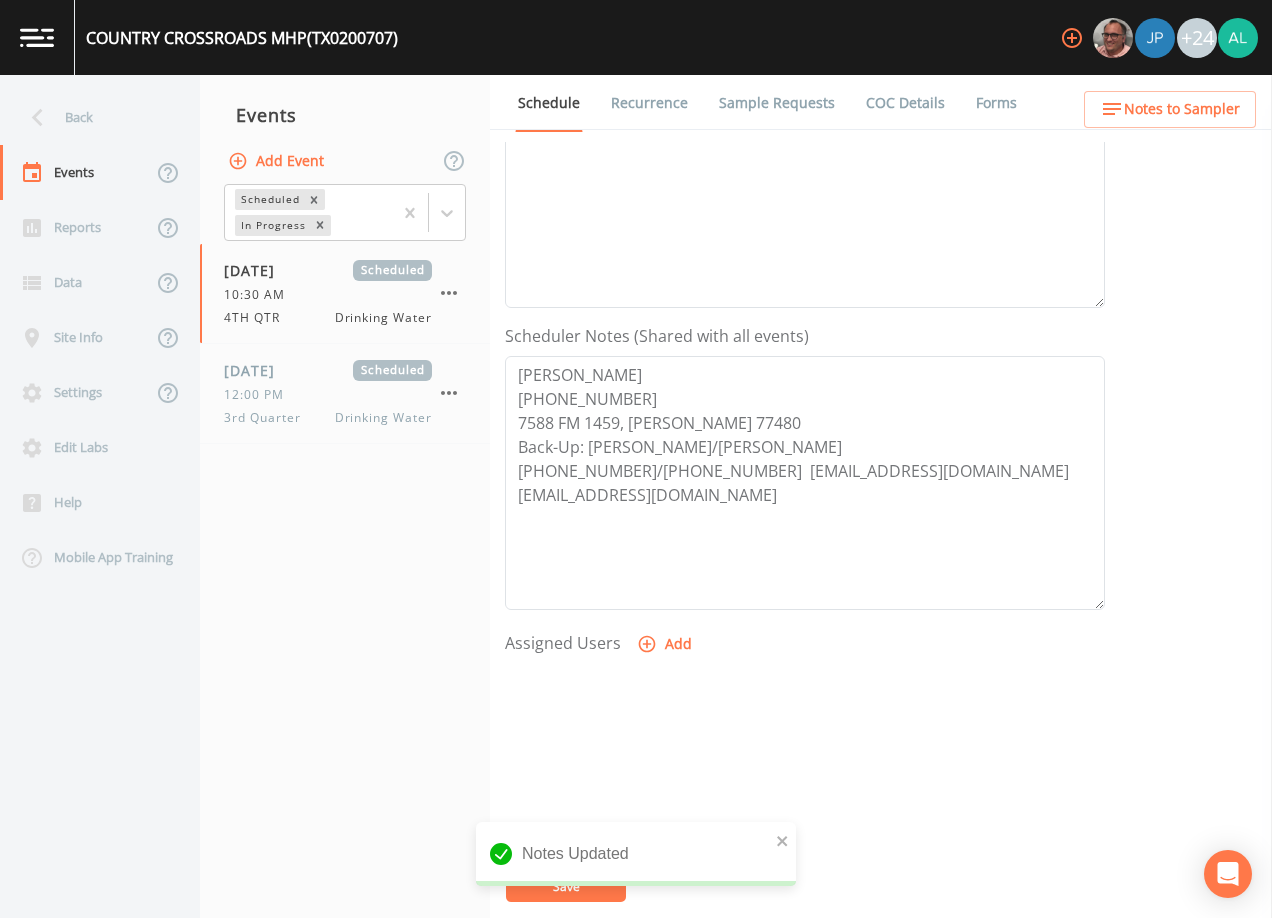 scroll, scrollTop: 293, scrollLeft: 0, axis: vertical 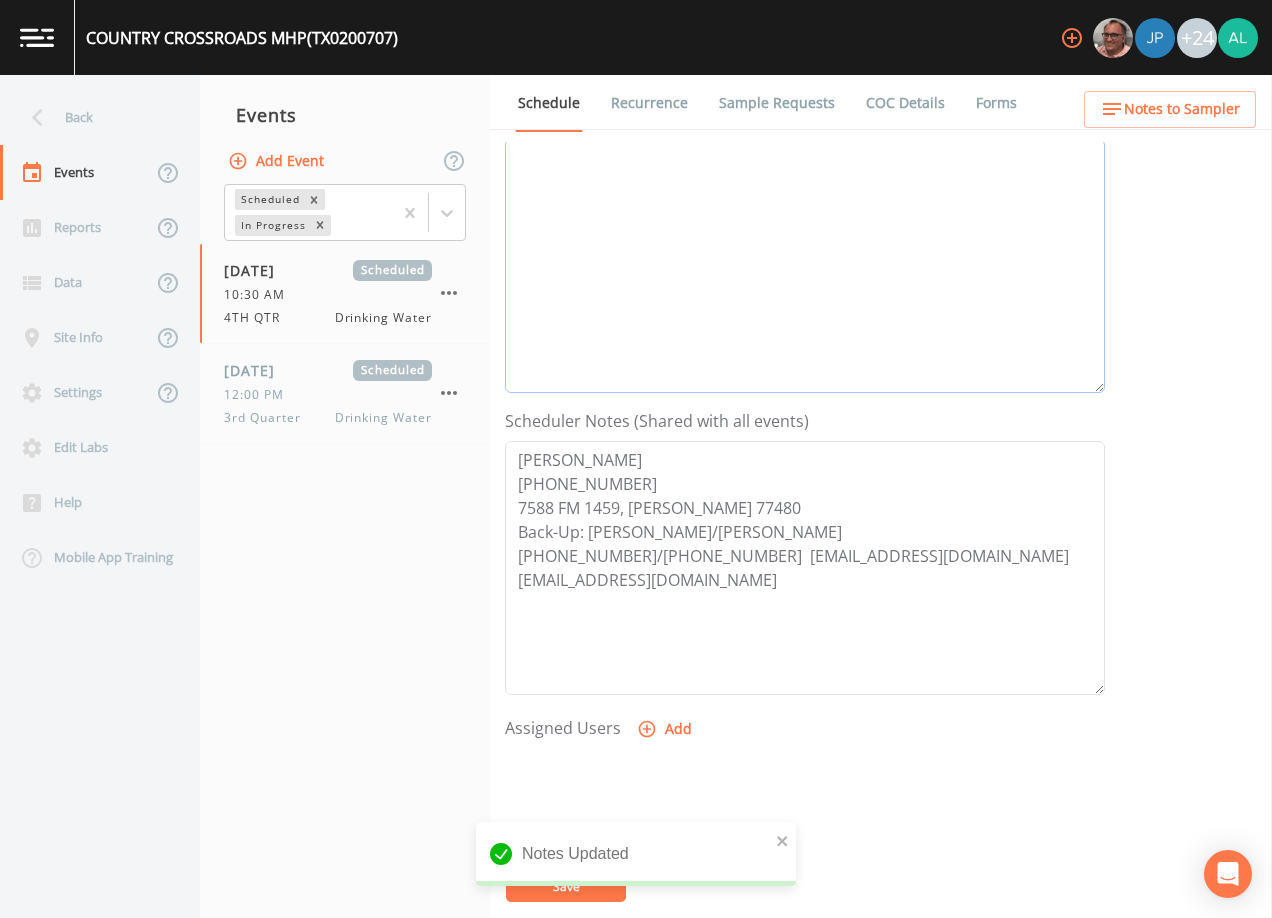 click on "Event Notes" at bounding box center [805, 266] 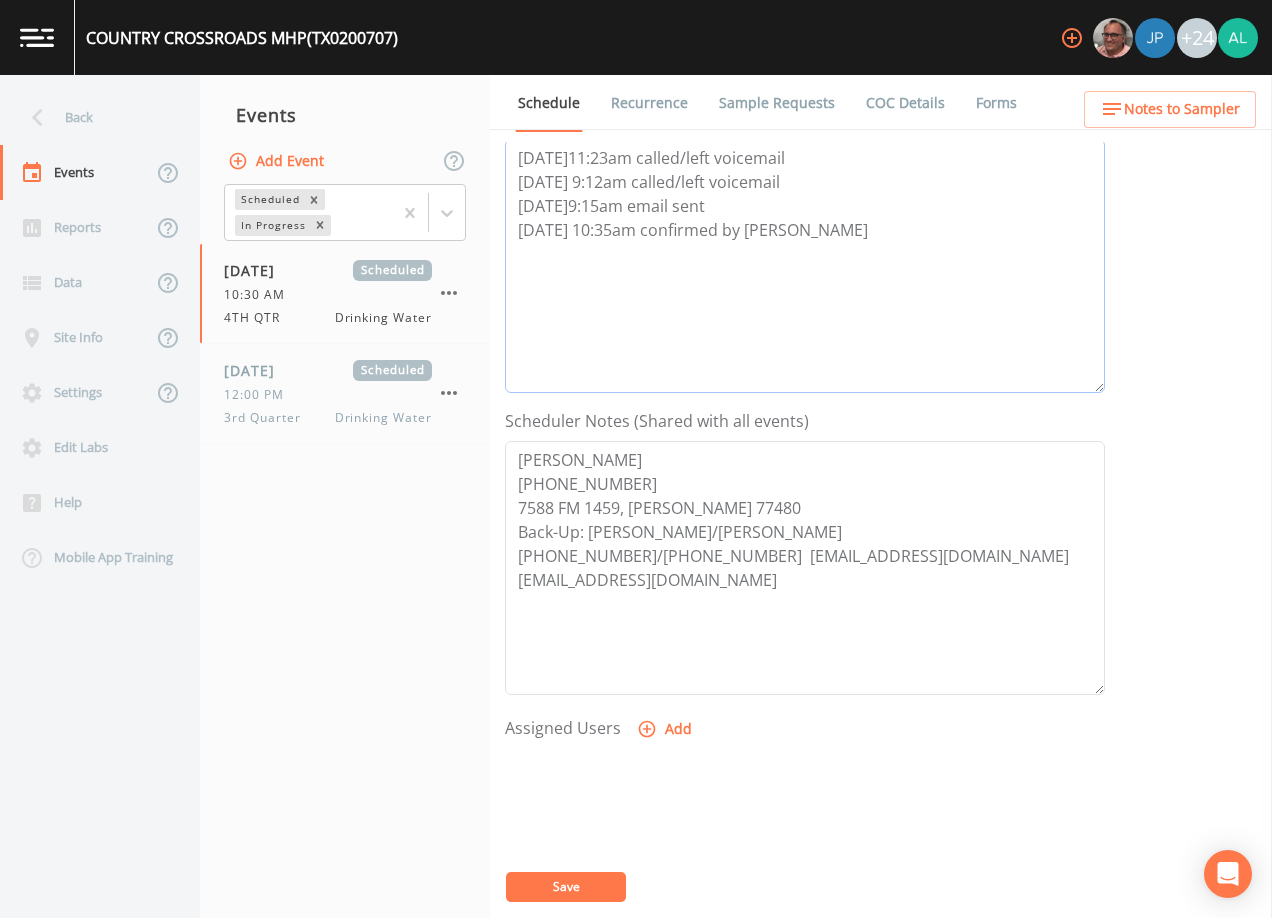 type on "[DATE]11:23am called/left voicemail
[DATE] 9:12am called/left voicemail
[DATE]9:15am email sent
[DATE] 10:35am confirmed by [PERSON_NAME]" 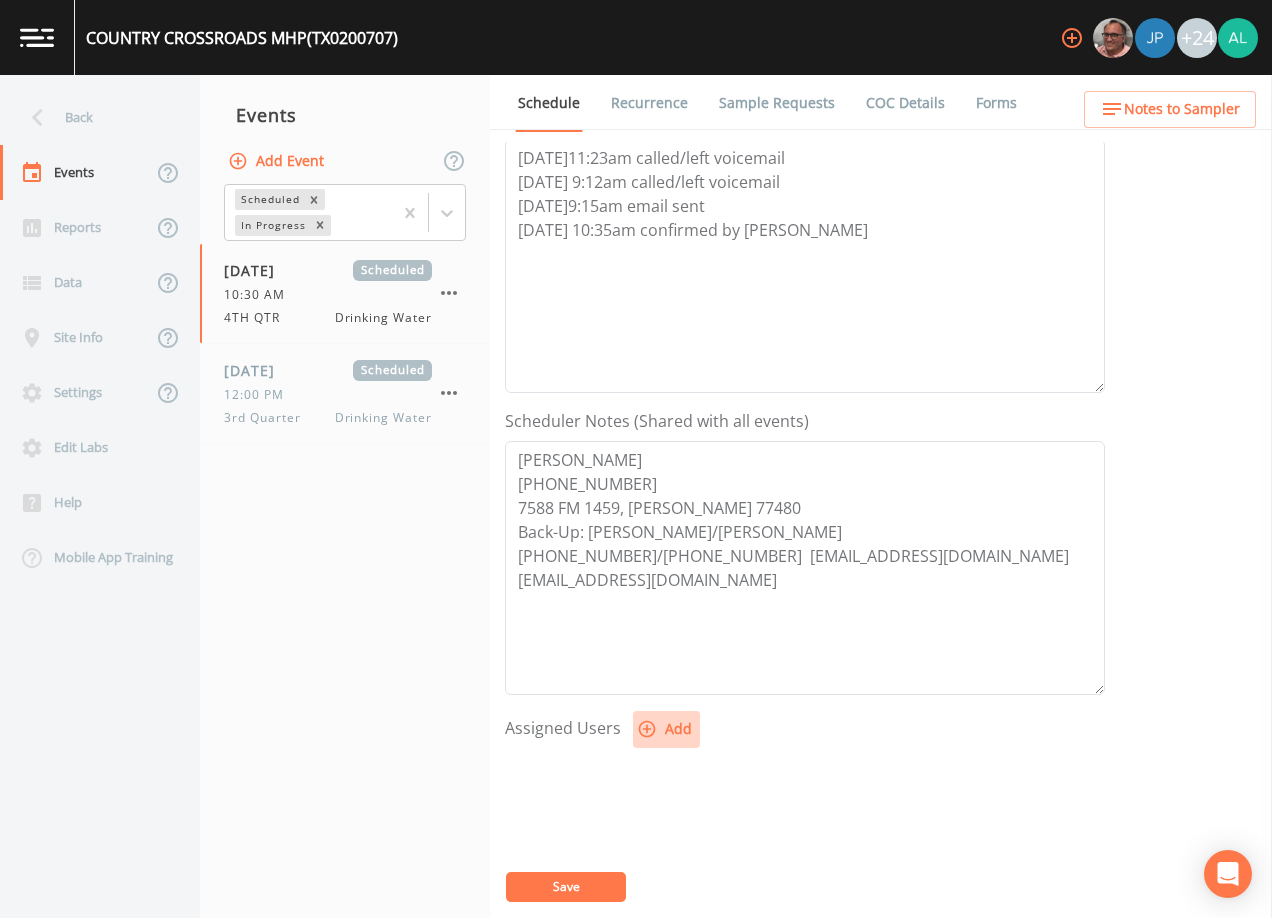 click 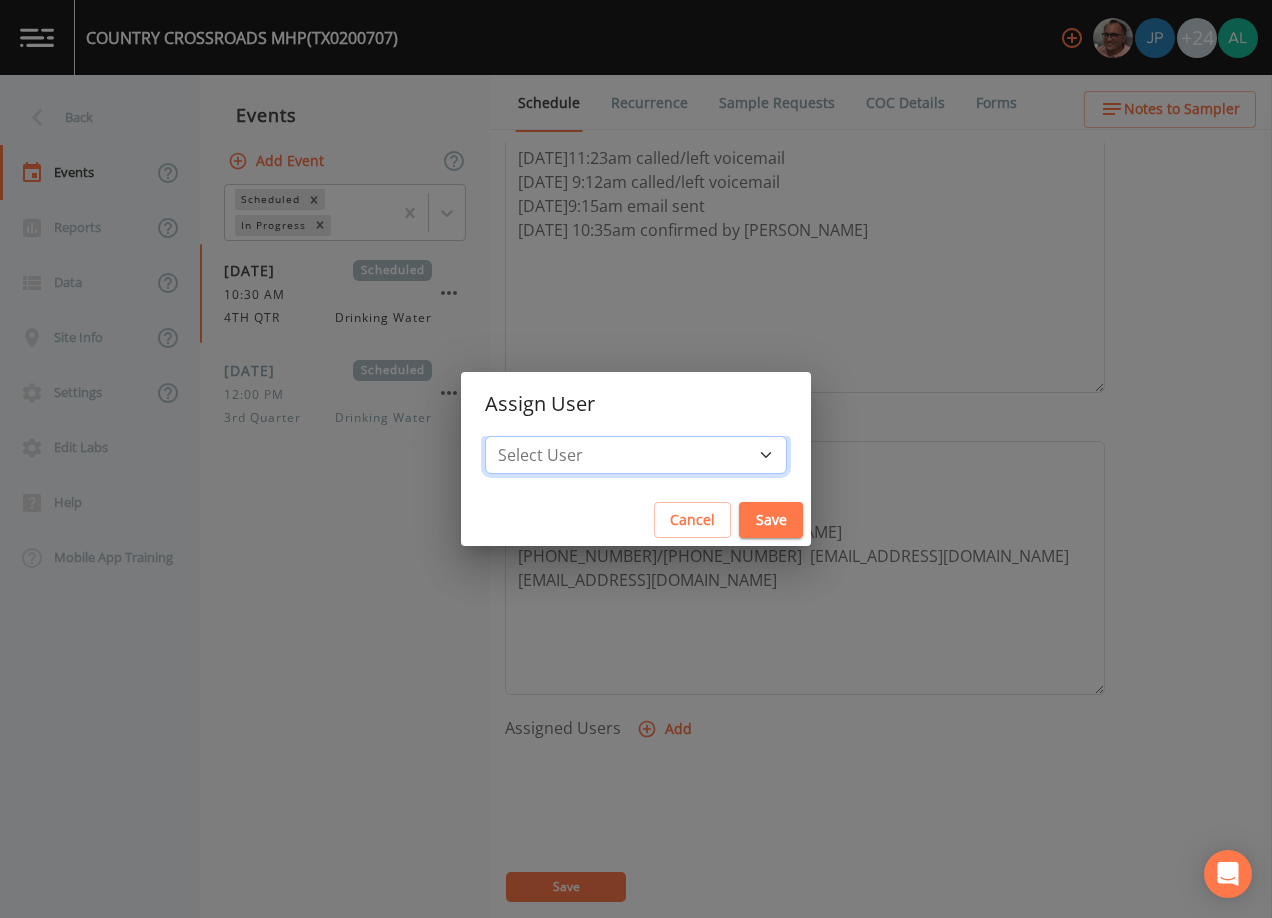 click on "Select User [PERSON_NAME] [PERSON_NAME]  [PERSON_NAME] [PERSON_NAME] [PERSON_NAME] [PERSON_NAME] [PERSON_NAME] [PERSON_NAME] [PERSON_NAME] [PERSON_NAME] [PERSON_NAME]   [PERSON_NAME] [PERSON_NAME] [PERSON_NAME] [PERSON_NAME] [PERSON_NAME] [PERSON_NAME]   [PERSON_NAME] [PERSON_NAME]   [PERSON_NAME] [PERSON_NAME] [PERSON_NAME] [PERSON_NAME] [PERSON_NAME] [PERSON_NAME] [PERSON_NAME] [PERSON_NAME]" at bounding box center [636, 455] 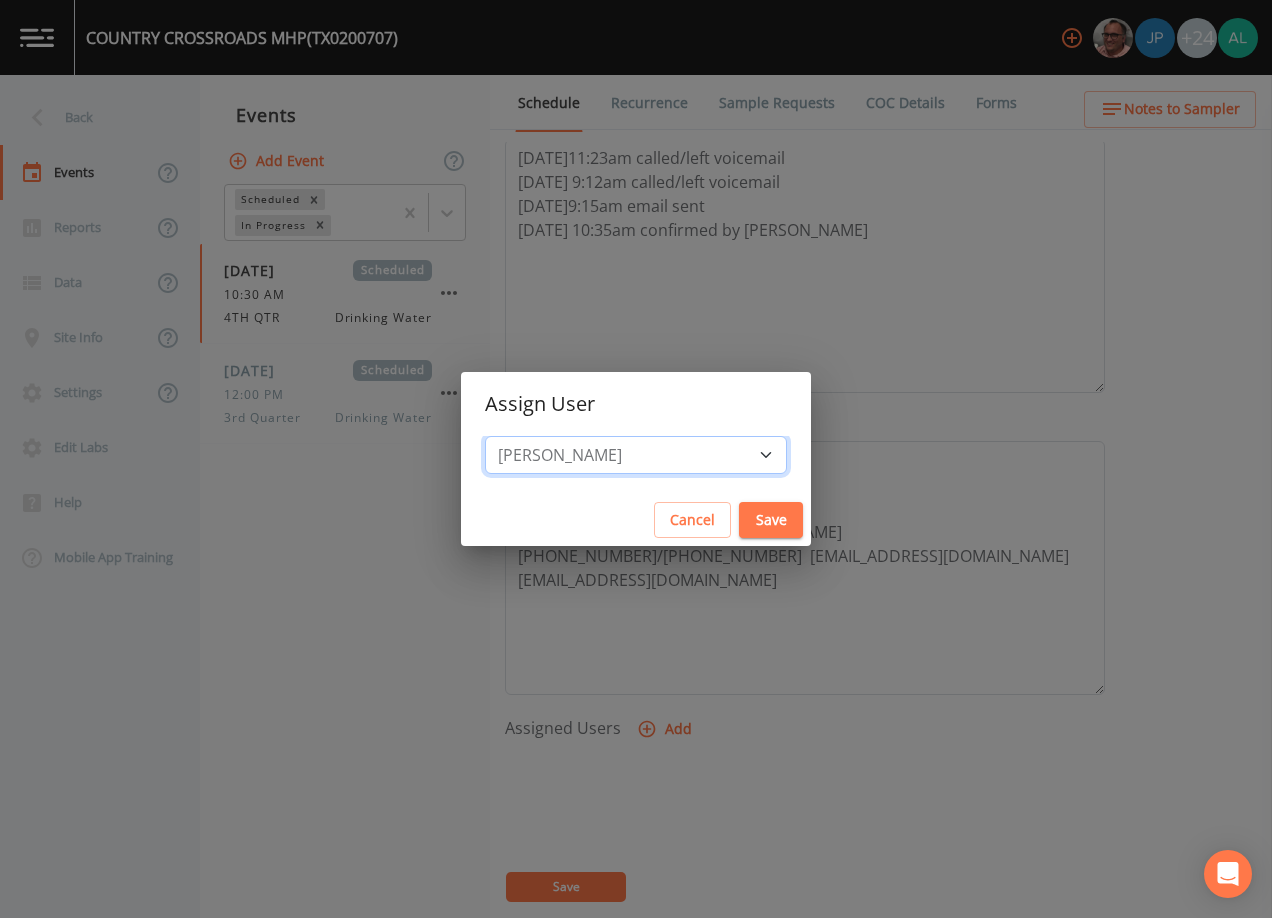 click on "Select User [PERSON_NAME] [PERSON_NAME]  [PERSON_NAME] [PERSON_NAME] [PERSON_NAME] [PERSON_NAME] [PERSON_NAME] [PERSON_NAME] [PERSON_NAME] [PERSON_NAME] [PERSON_NAME]   [PERSON_NAME] [PERSON_NAME] [PERSON_NAME] [PERSON_NAME] [PERSON_NAME] [PERSON_NAME]   [PERSON_NAME] [PERSON_NAME]   [PERSON_NAME] [PERSON_NAME] [PERSON_NAME] [PERSON_NAME] [PERSON_NAME] [PERSON_NAME] [PERSON_NAME] [PERSON_NAME]" at bounding box center [636, 455] 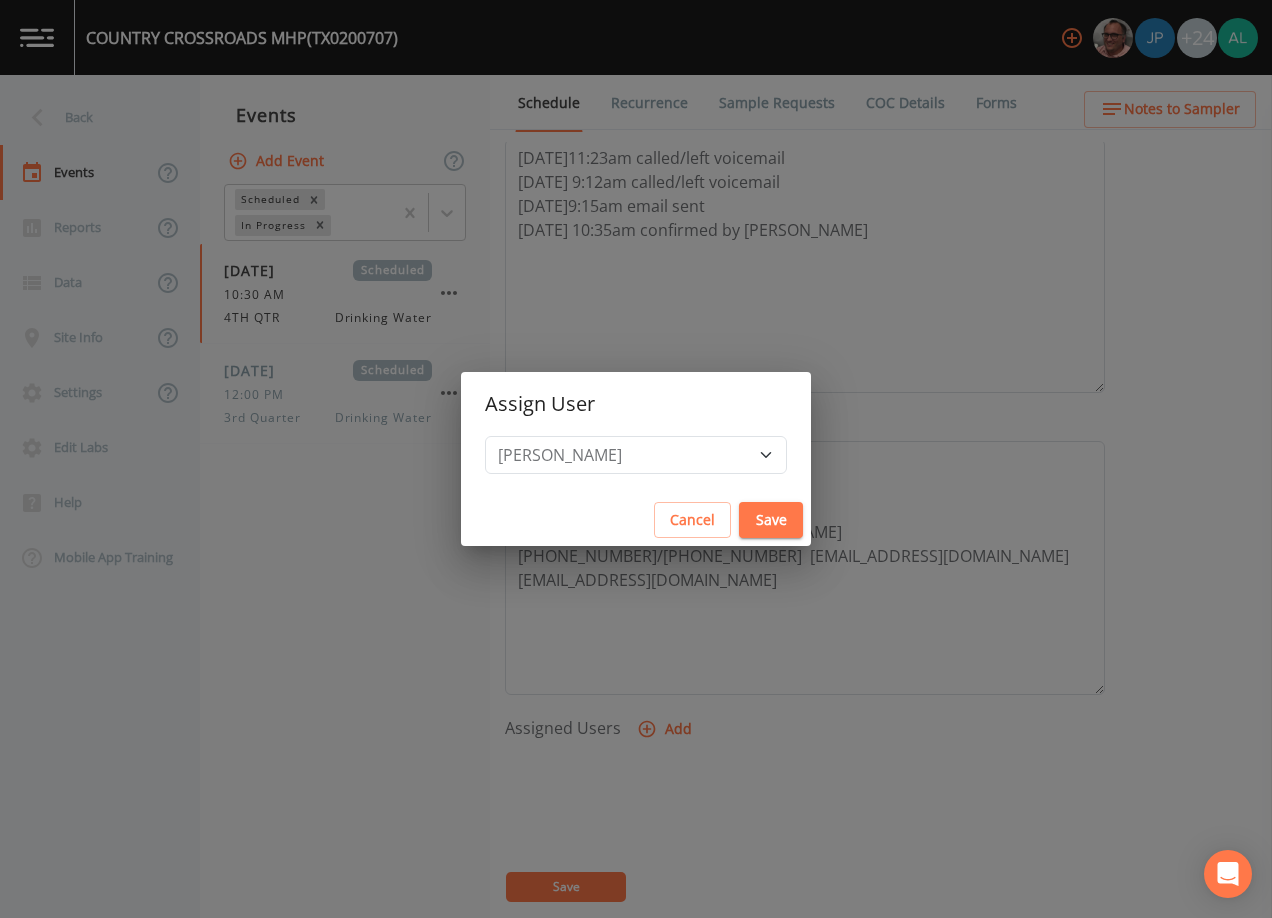 click on "Save" at bounding box center (771, 520) 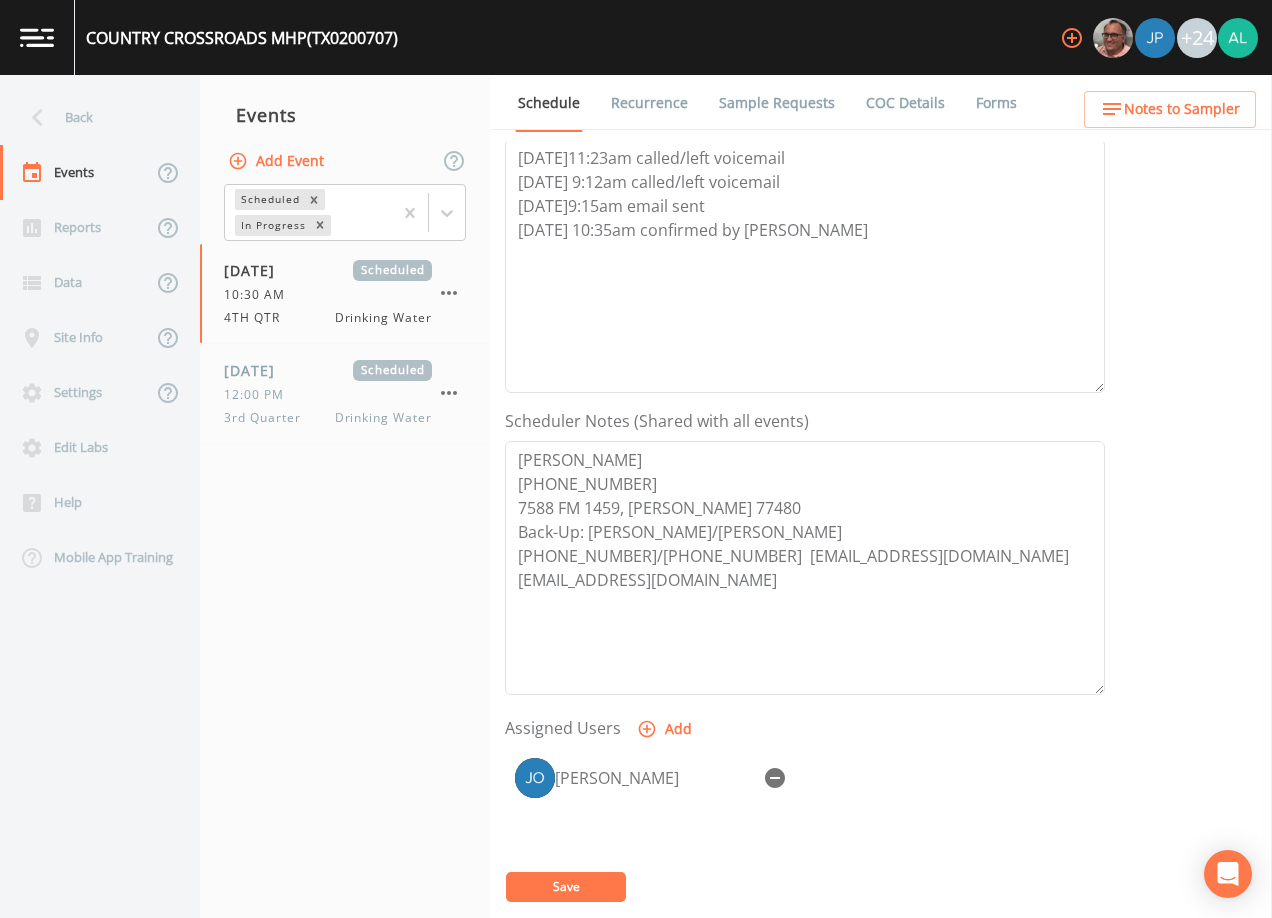 click on "Save" at bounding box center (566, 887) 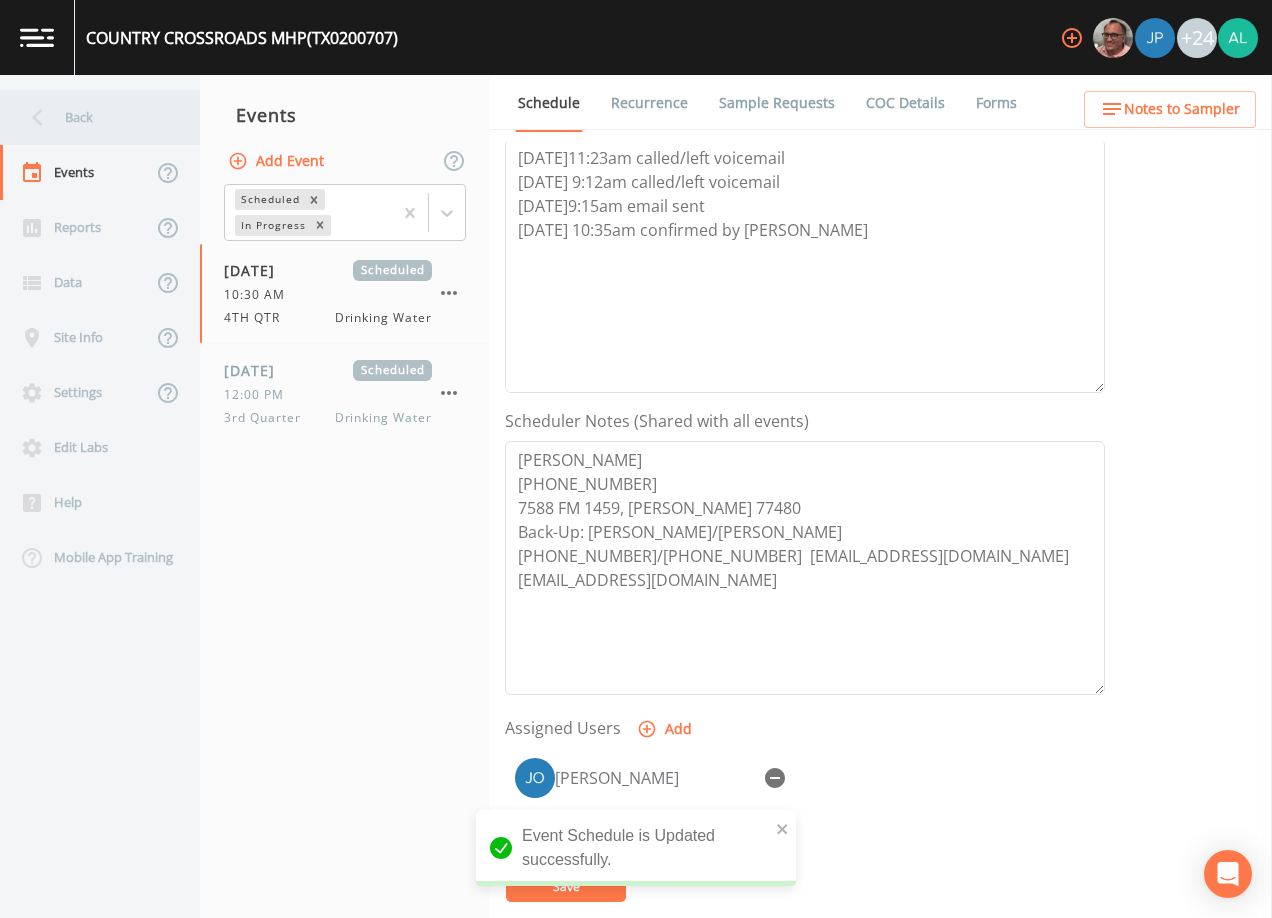 click on "Back" at bounding box center [90, 117] 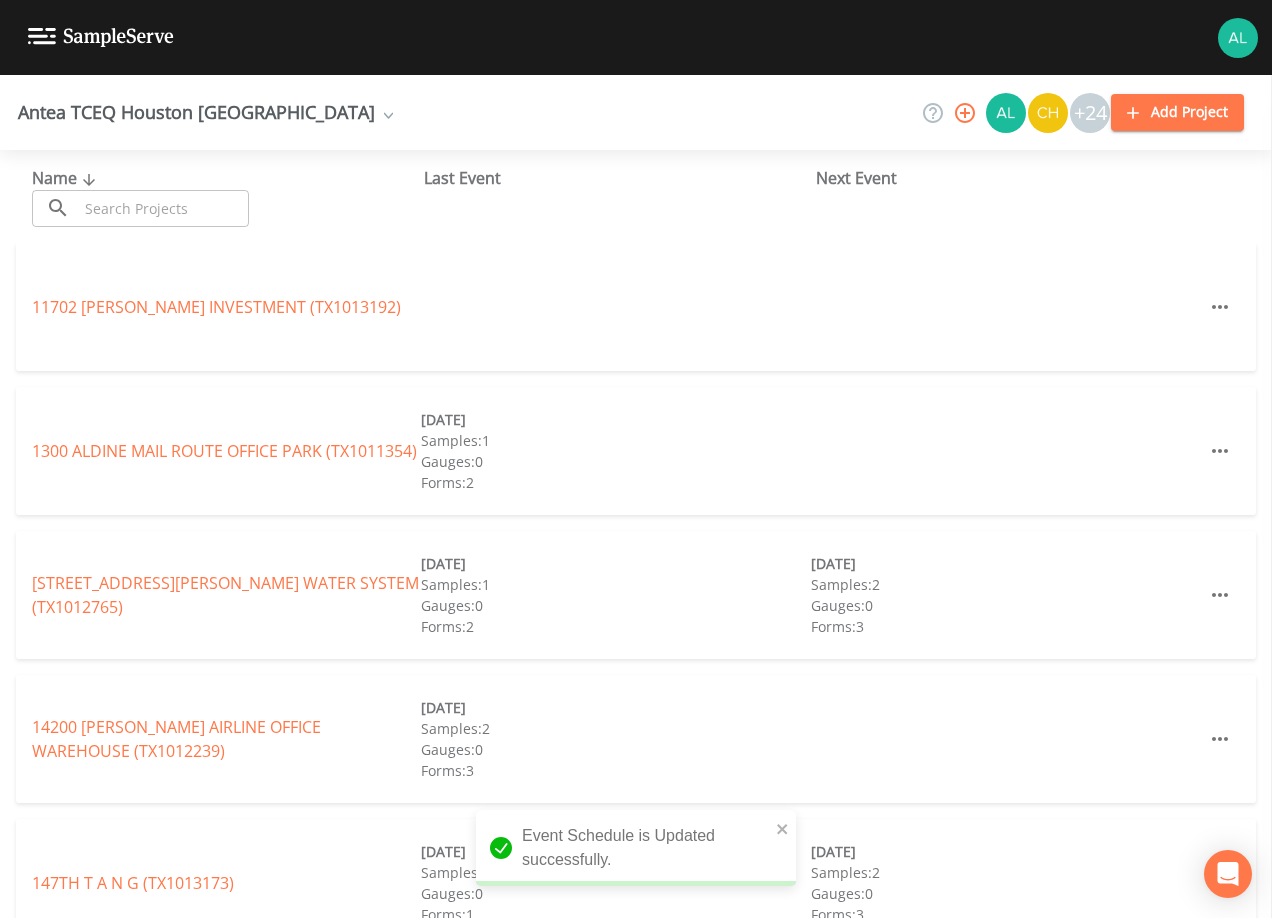click at bounding box center [163, 208] 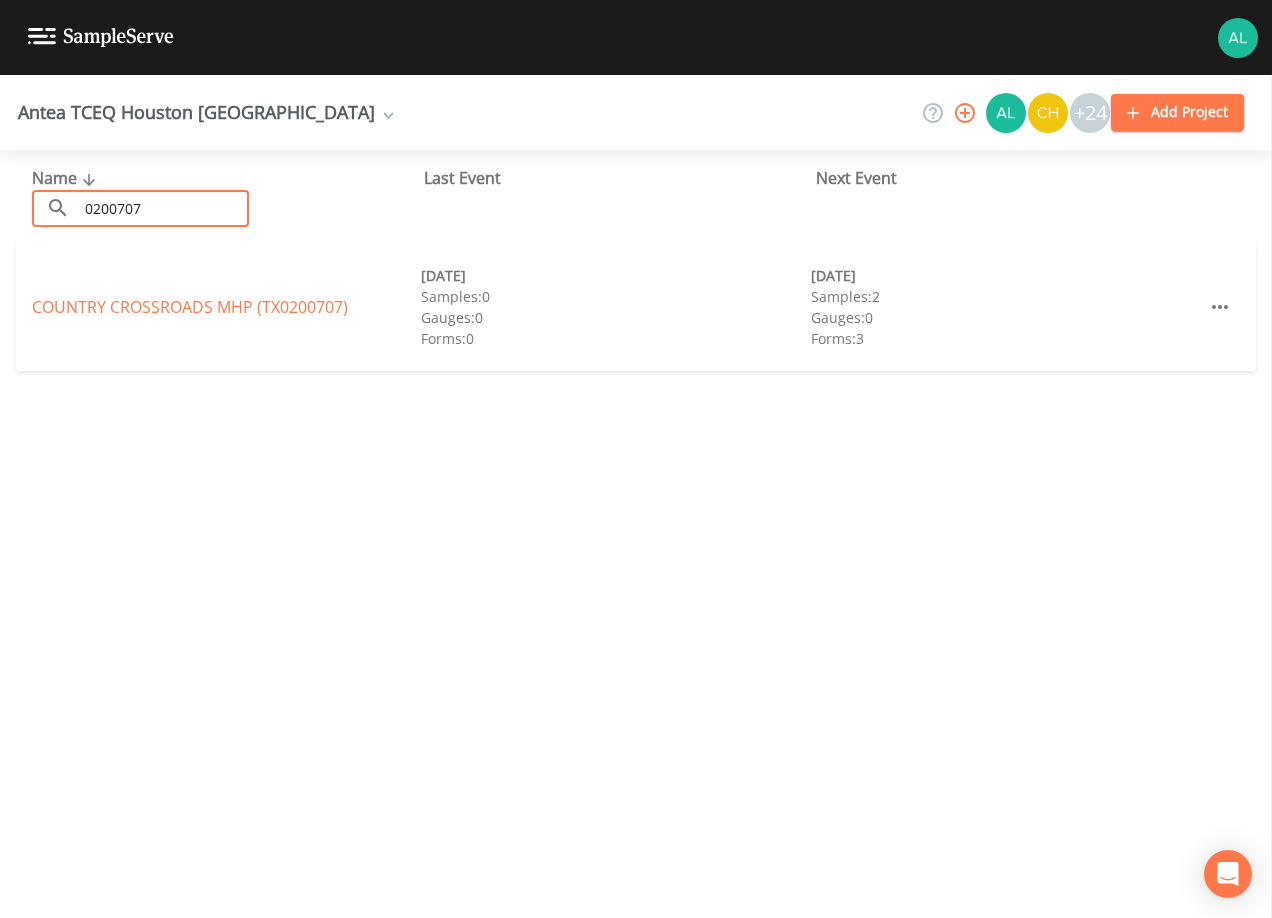 type on "0200707" 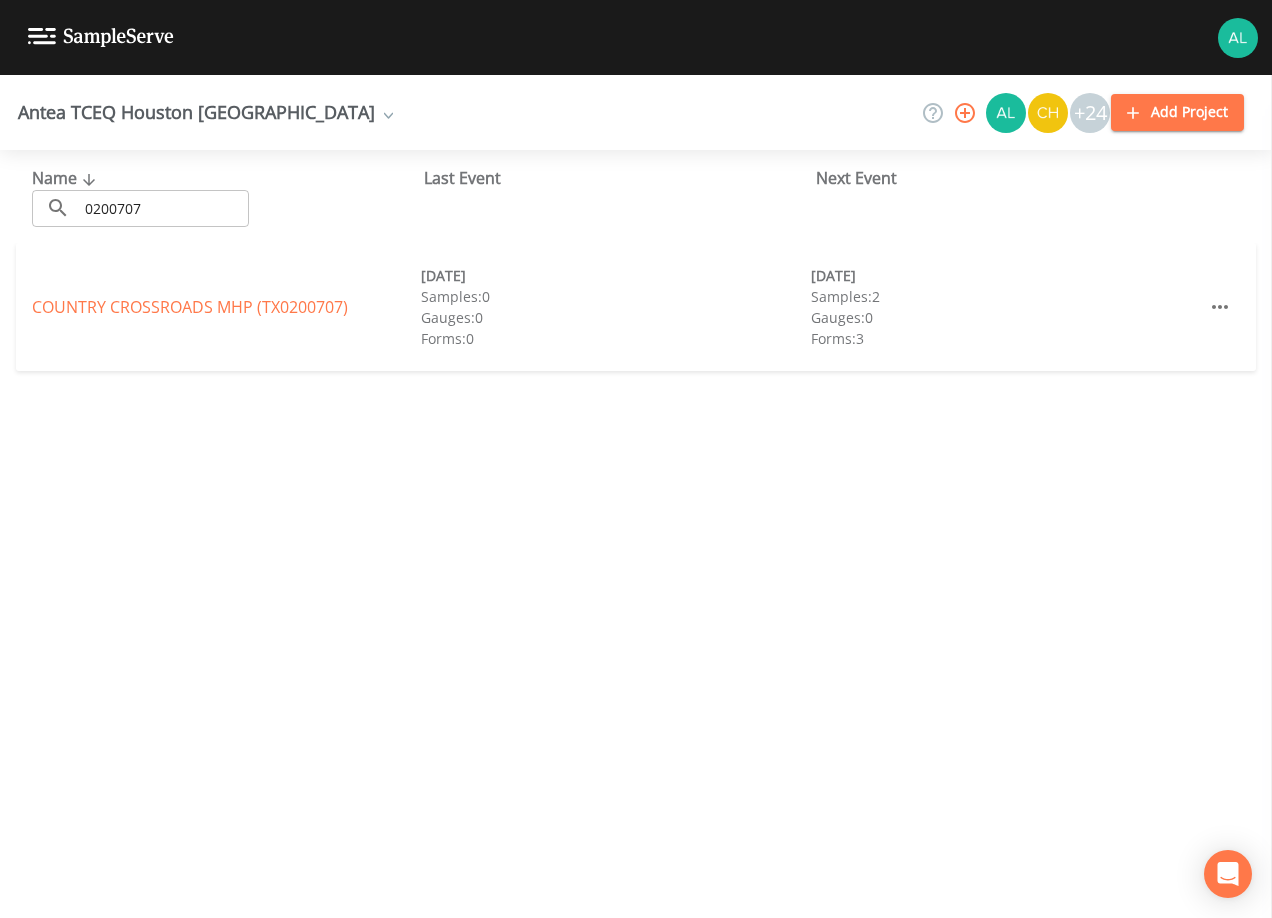 click on "COUNTRY CROSSROADS MHP   (TX0200707) [DATE] Samples:  0 Gauges:  0 Forms:  0 [DATE] Samples:  2 Gauges:  0 Forms:  3" at bounding box center [636, 307] 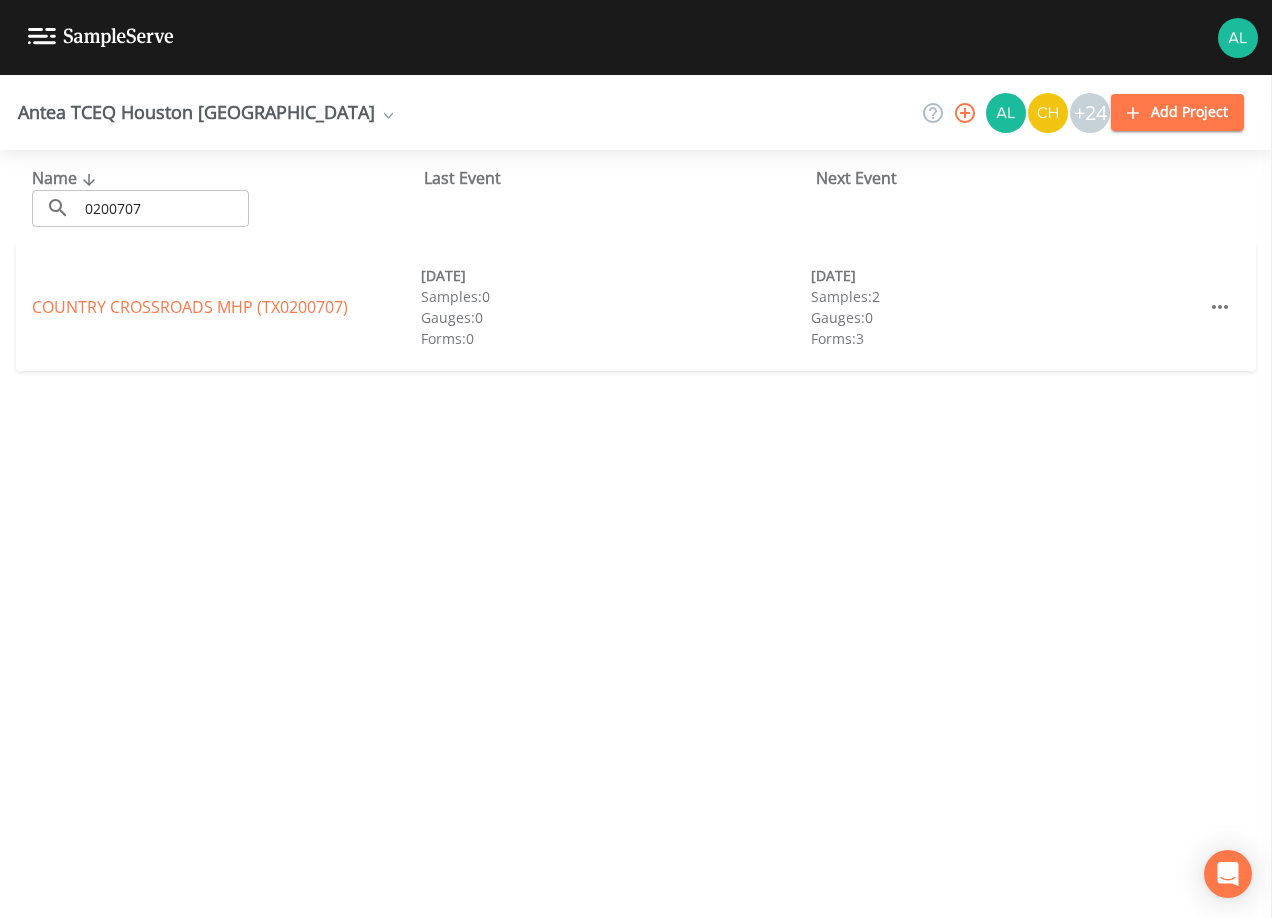 click on "COUNTRY CROSSROADS MHP   (TX0200707) [DATE] Samples:  0 Gauges:  0 Forms:  0 [DATE] Samples:  2 Gauges:  0 Forms:  3" at bounding box center (636, 307) 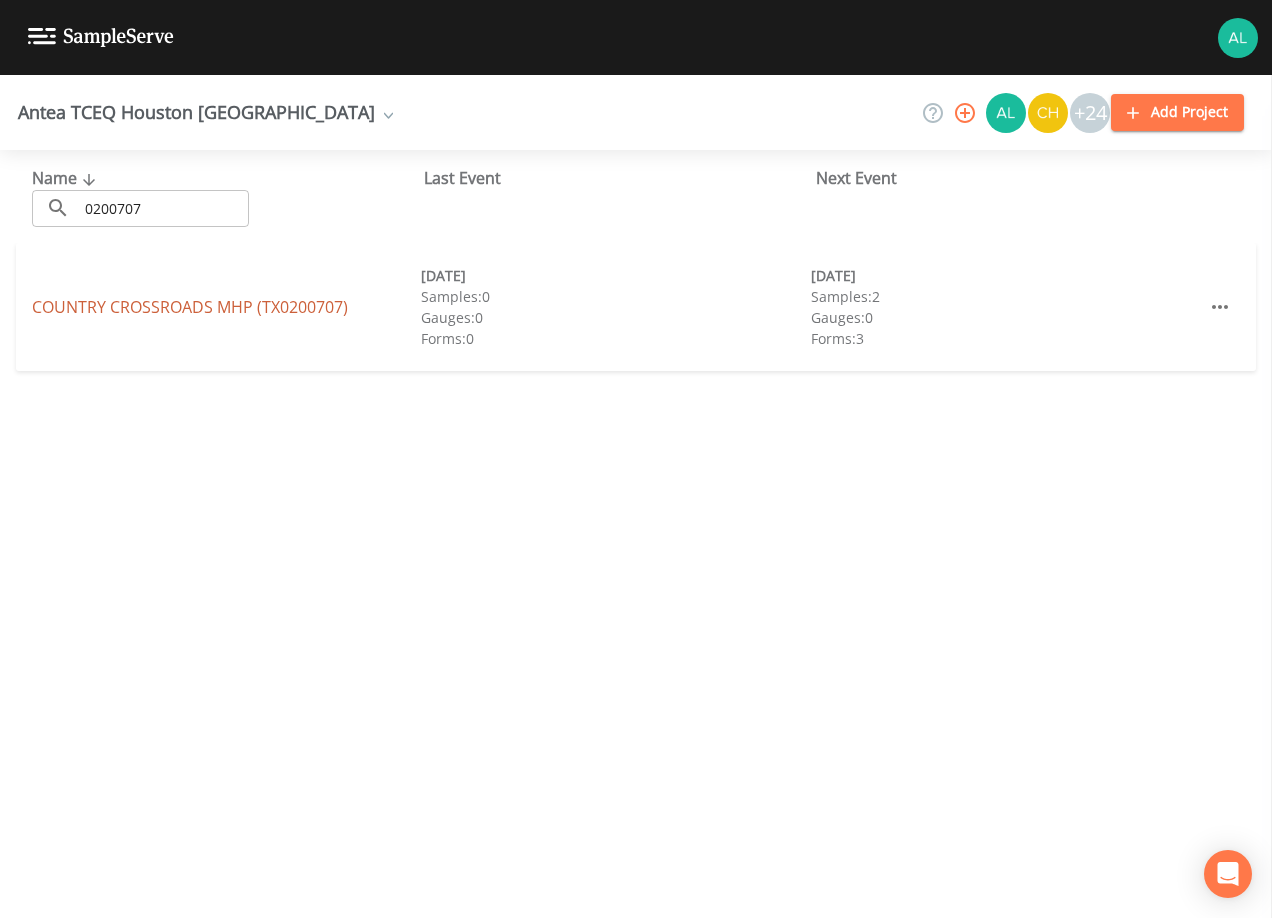 click on "COUNTRY CROSSROADS MHP   (TX0200707)" at bounding box center (190, 307) 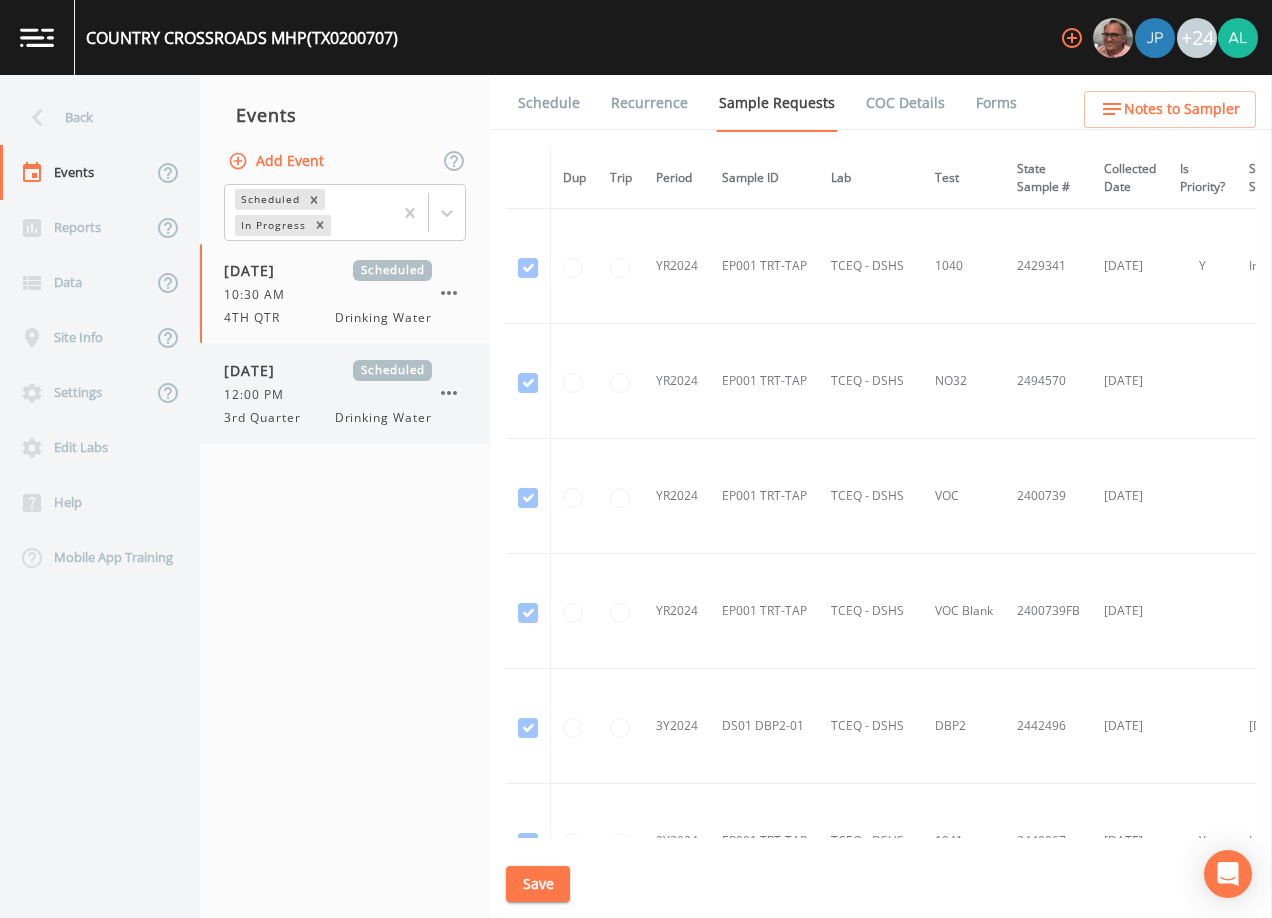 click 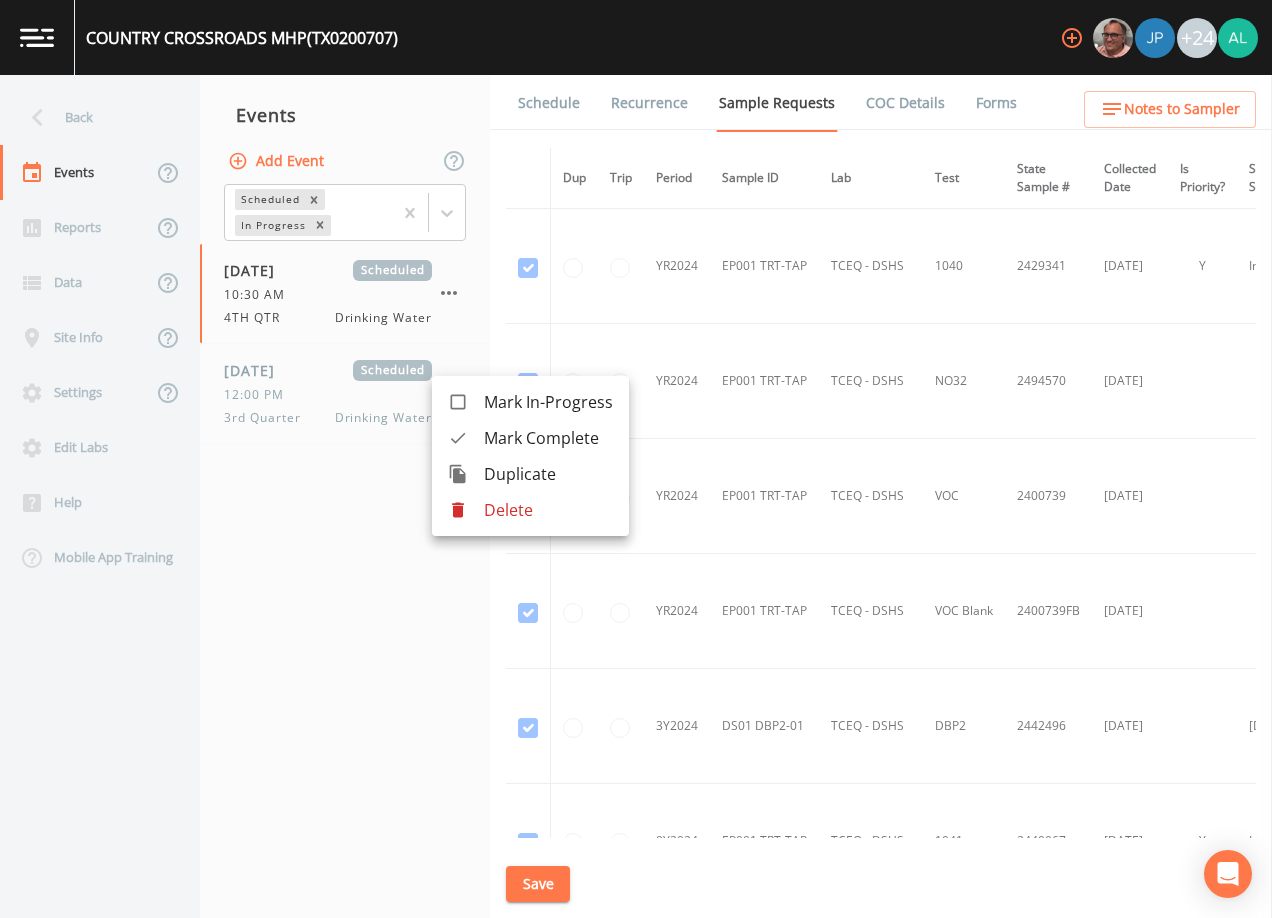 click at bounding box center (636, 459) 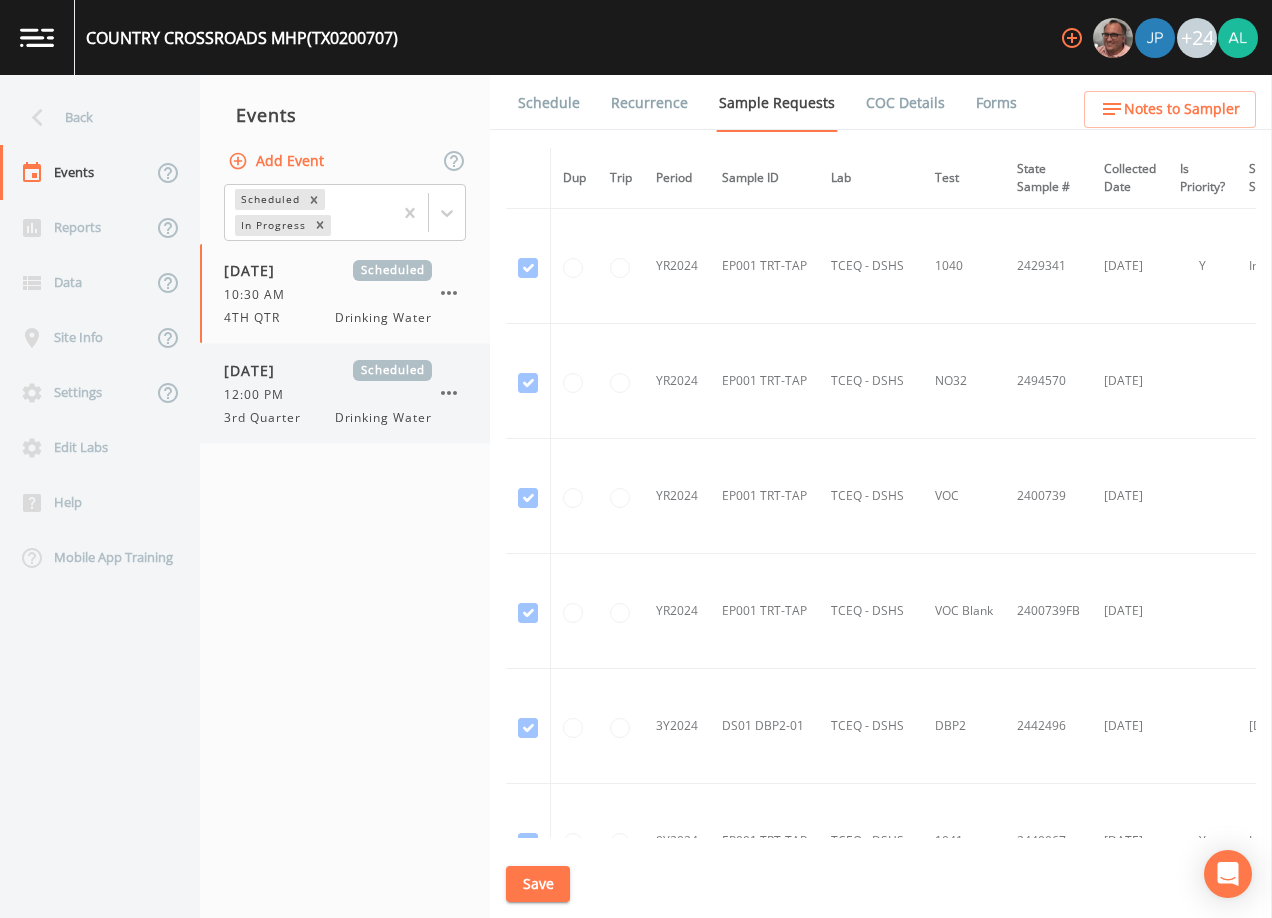 click on "12:00 PM" at bounding box center (328, 395) 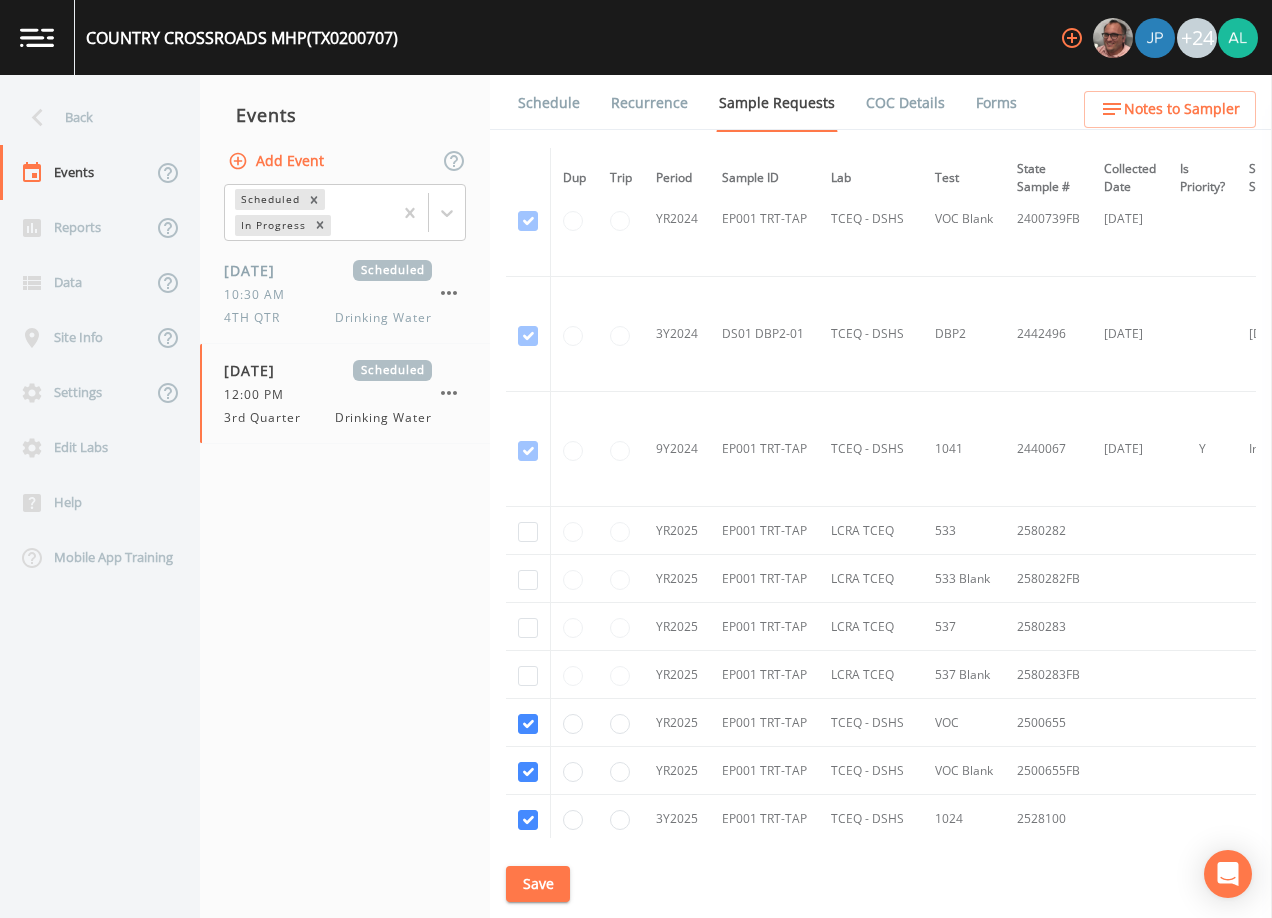 scroll, scrollTop: 754, scrollLeft: 0, axis: vertical 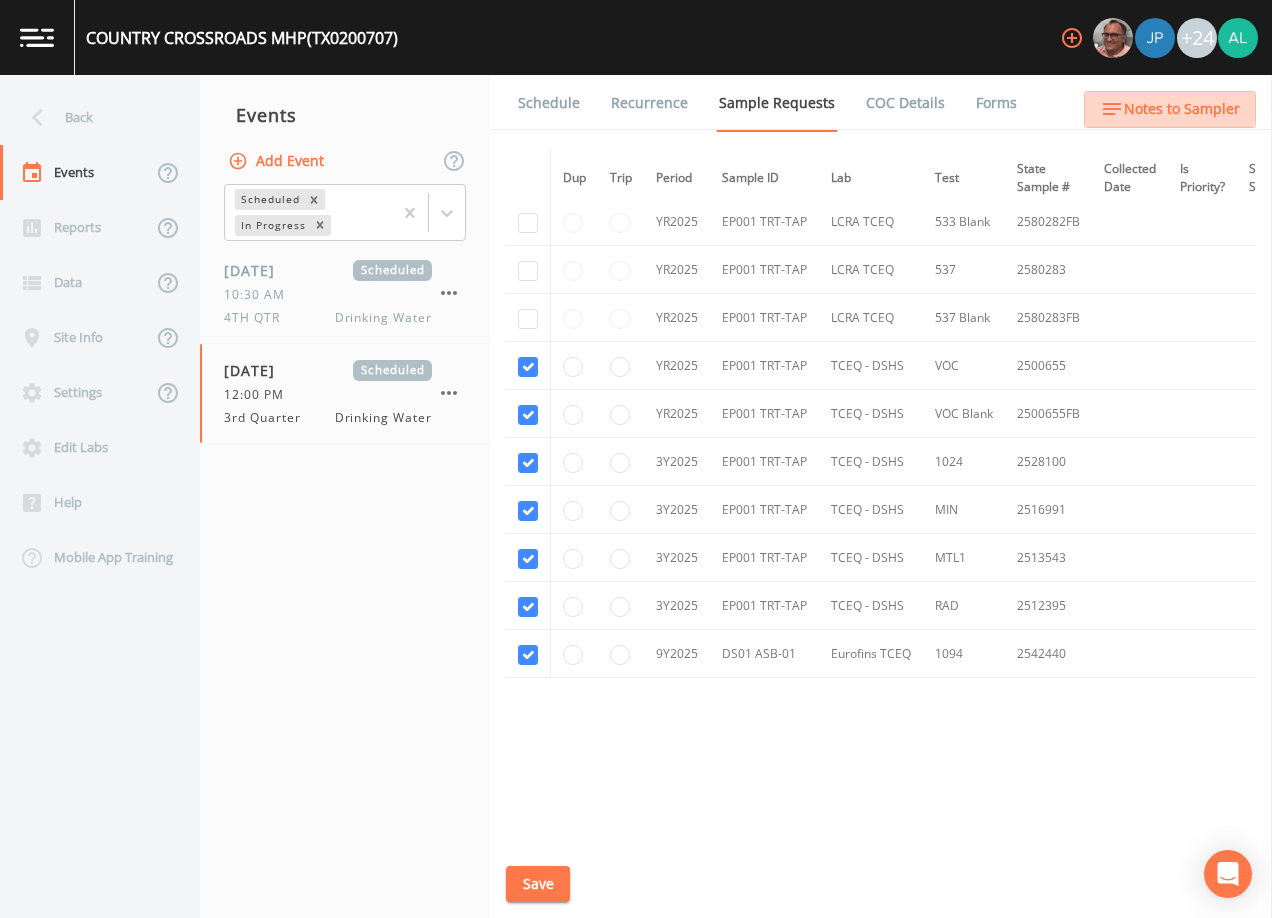 click on "Notes to Sampler" at bounding box center (1170, 109) 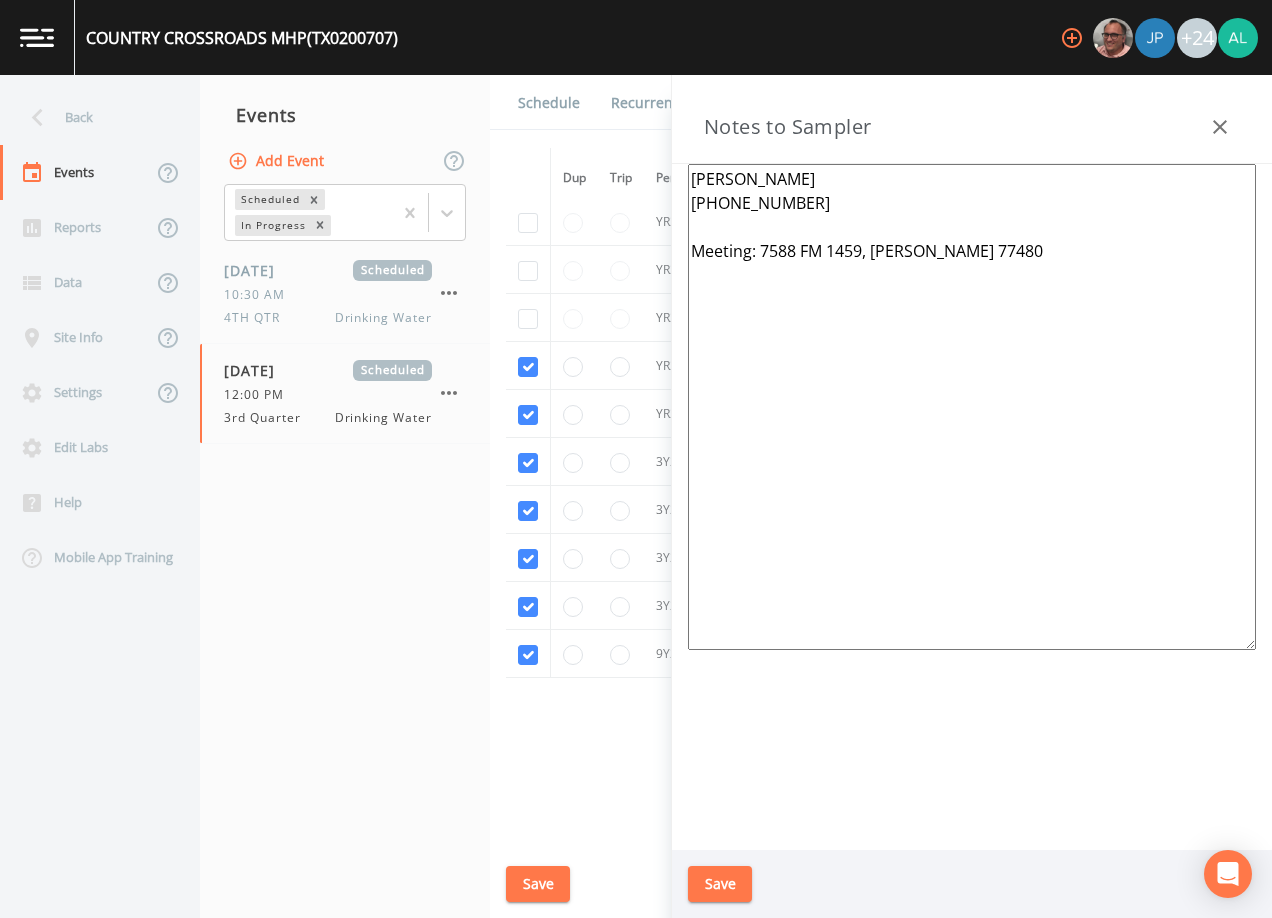 click on "Schedule" at bounding box center [549, 103] 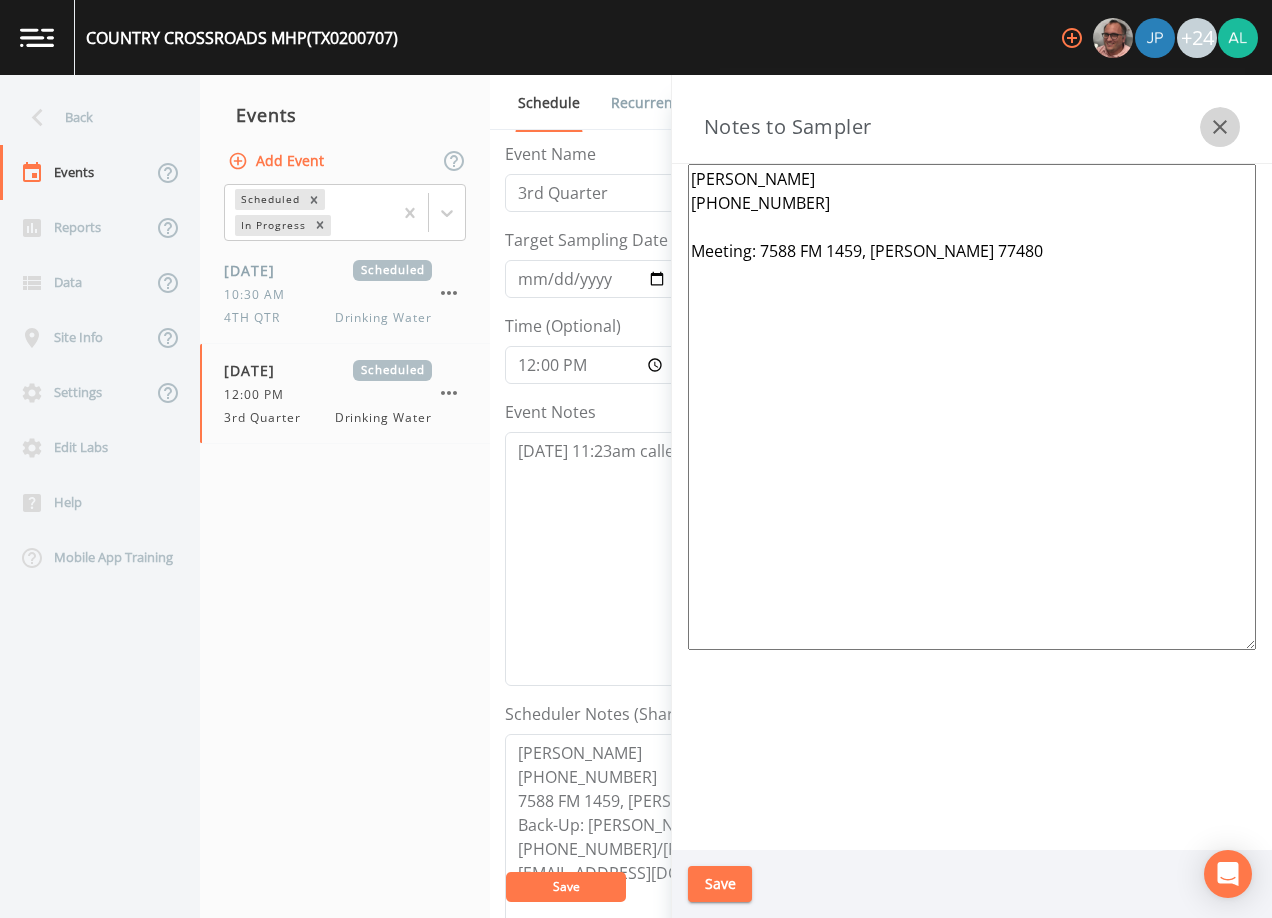 click 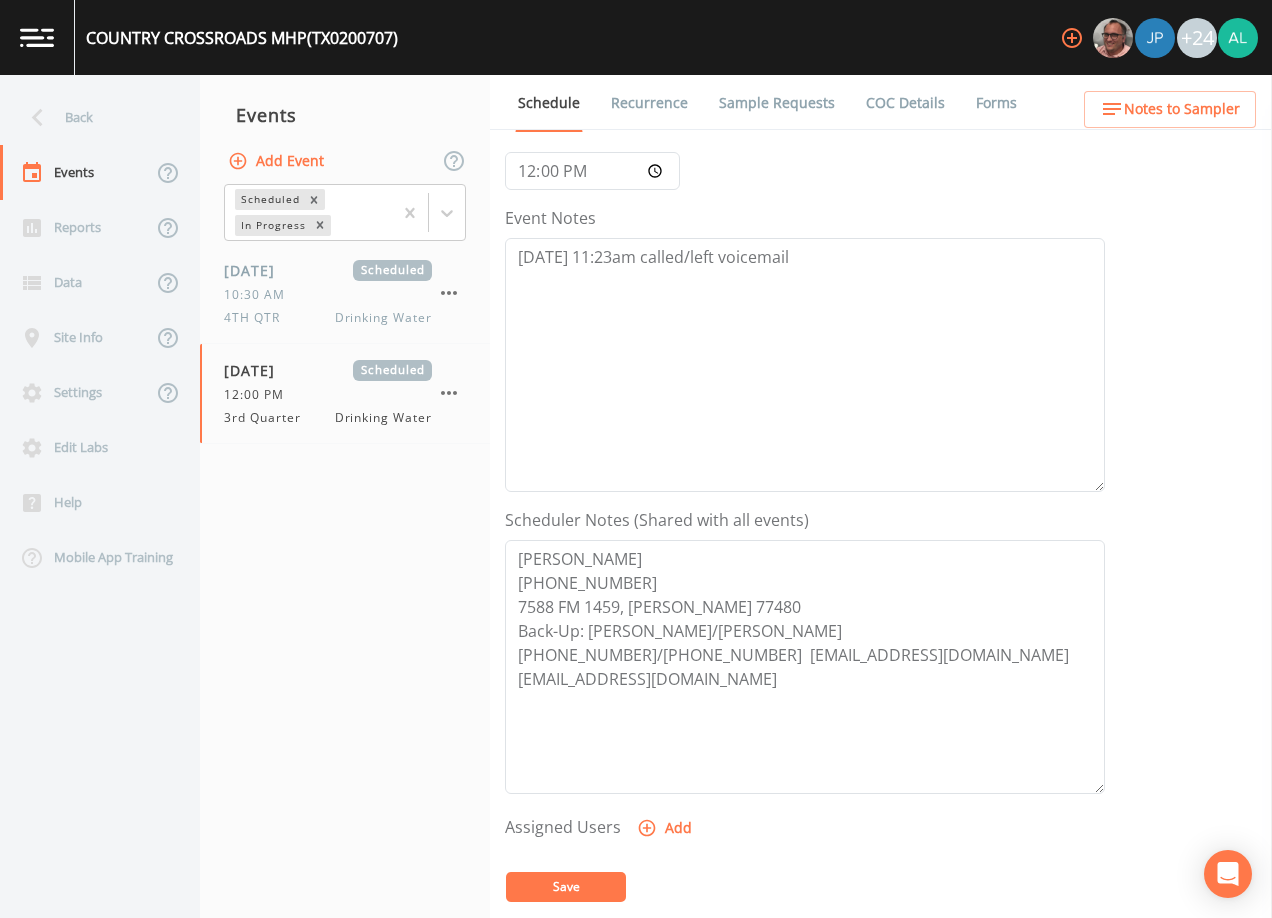 scroll, scrollTop: 493, scrollLeft: 0, axis: vertical 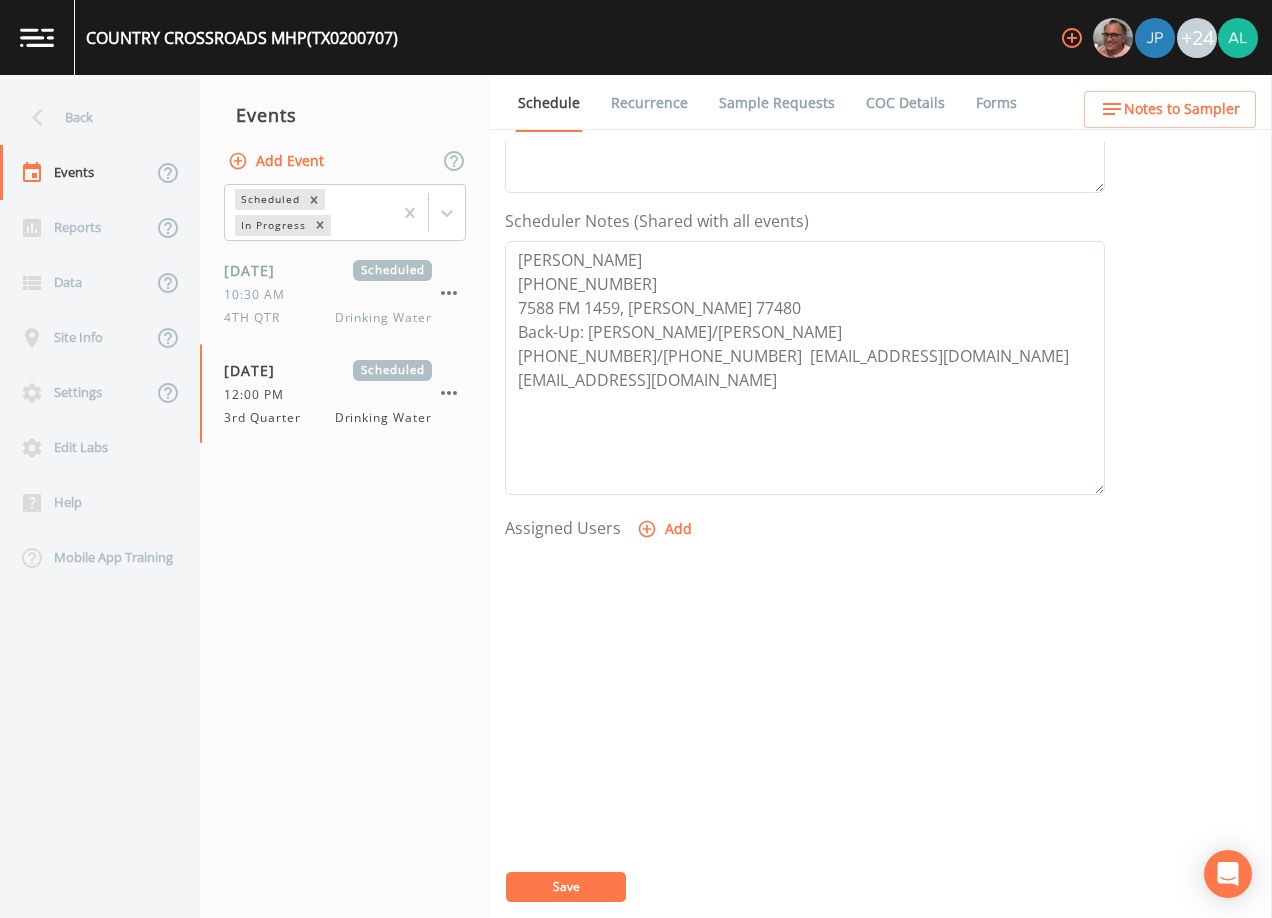 click on "Add" at bounding box center (666, 529) 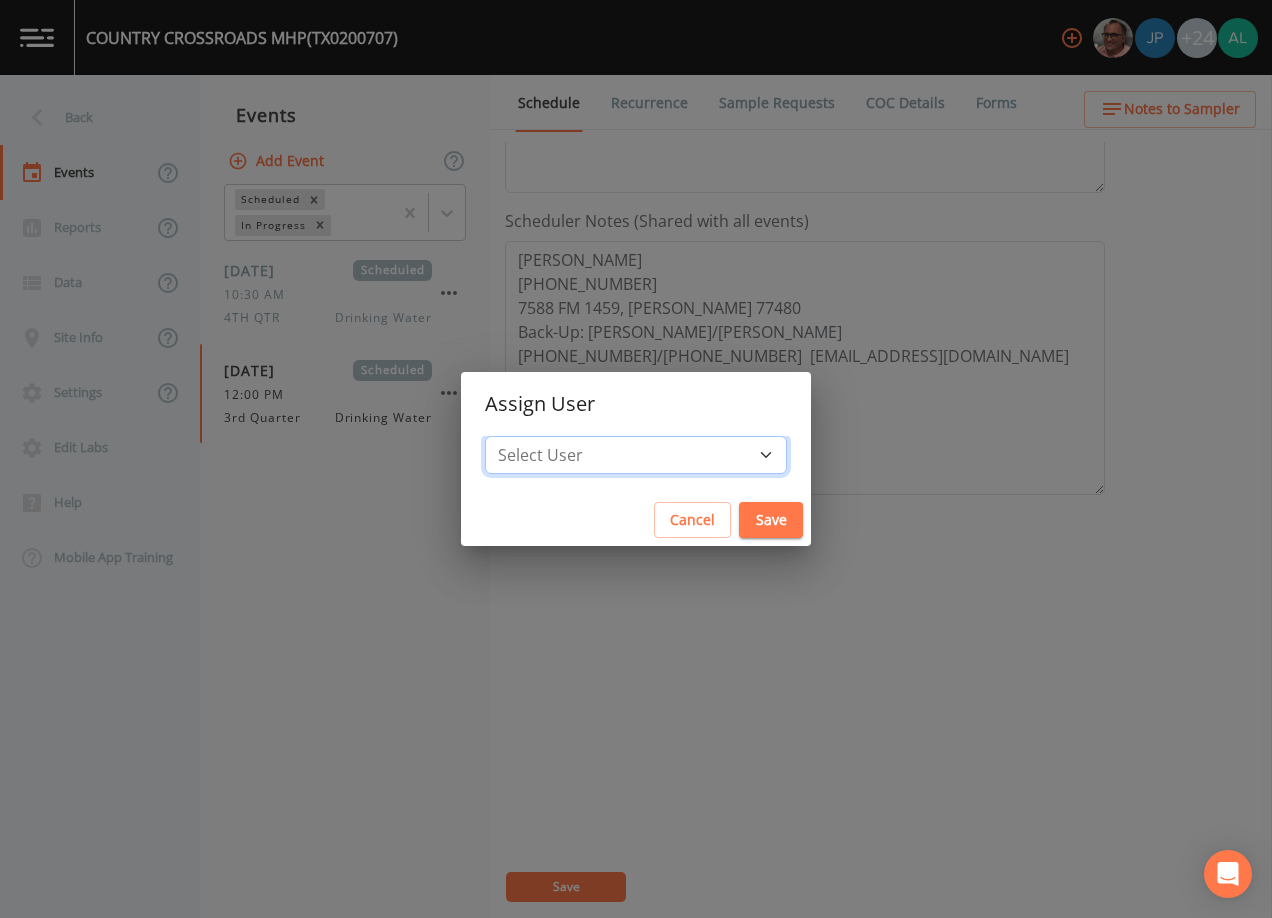 click on "Select User [PERSON_NAME] [PERSON_NAME]  [PERSON_NAME] [PERSON_NAME] [PERSON_NAME] [PERSON_NAME] [PERSON_NAME] [PERSON_NAME] [PERSON_NAME] [PERSON_NAME] [PERSON_NAME]   [PERSON_NAME] [PERSON_NAME] [PERSON_NAME] [PERSON_NAME] [PERSON_NAME] [PERSON_NAME]   [PERSON_NAME] [PERSON_NAME]   [PERSON_NAME] [PERSON_NAME] [PERSON_NAME] [PERSON_NAME] [PERSON_NAME] [PERSON_NAME] [PERSON_NAME] [PERSON_NAME]" at bounding box center (636, 455) 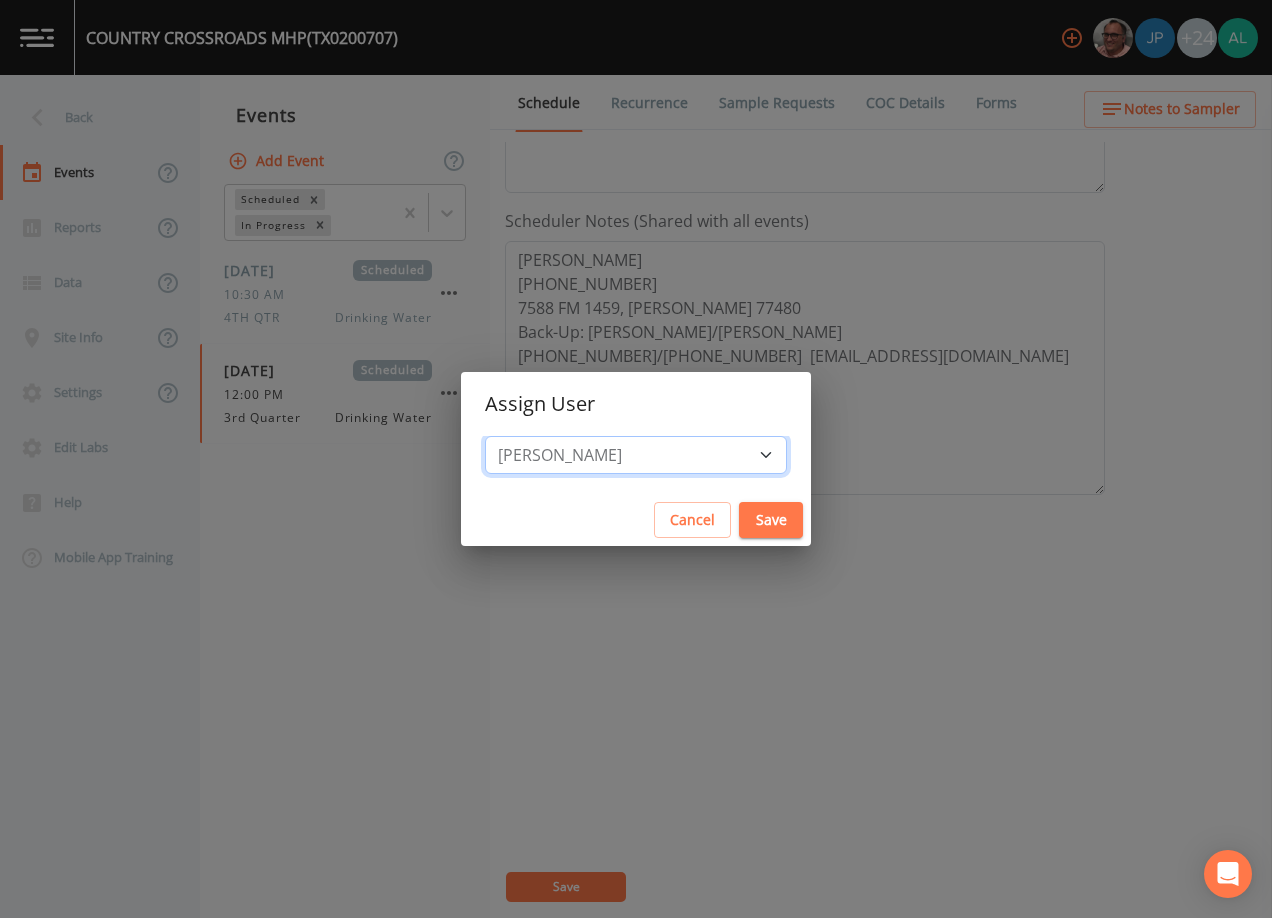 click on "Select User [PERSON_NAME] [PERSON_NAME]  [PERSON_NAME] [PERSON_NAME] [PERSON_NAME] [PERSON_NAME] [PERSON_NAME] [PERSON_NAME] [PERSON_NAME] [PERSON_NAME] [PERSON_NAME]   [PERSON_NAME] [PERSON_NAME] [PERSON_NAME] [PERSON_NAME] [PERSON_NAME] [PERSON_NAME]   [PERSON_NAME] [PERSON_NAME]   [PERSON_NAME] [PERSON_NAME] [PERSON_NAME] [PERSON_NAME] [PERSON_NAME] [PERSON_NAME] [PERSON_NAME] [PERSON_NAME]" at bounding box center [636, 455] 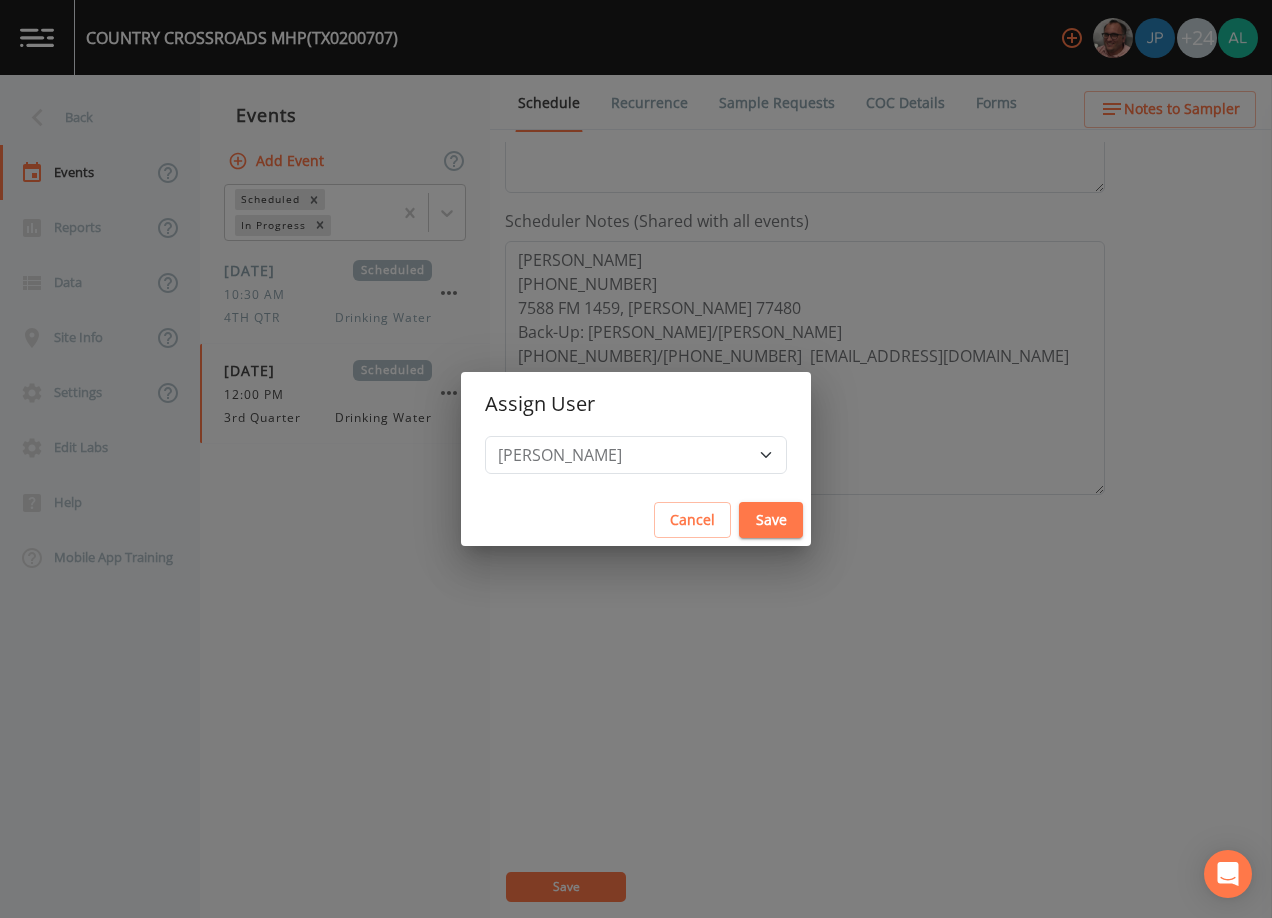 click on "Save" at bounding box center (771, 520) 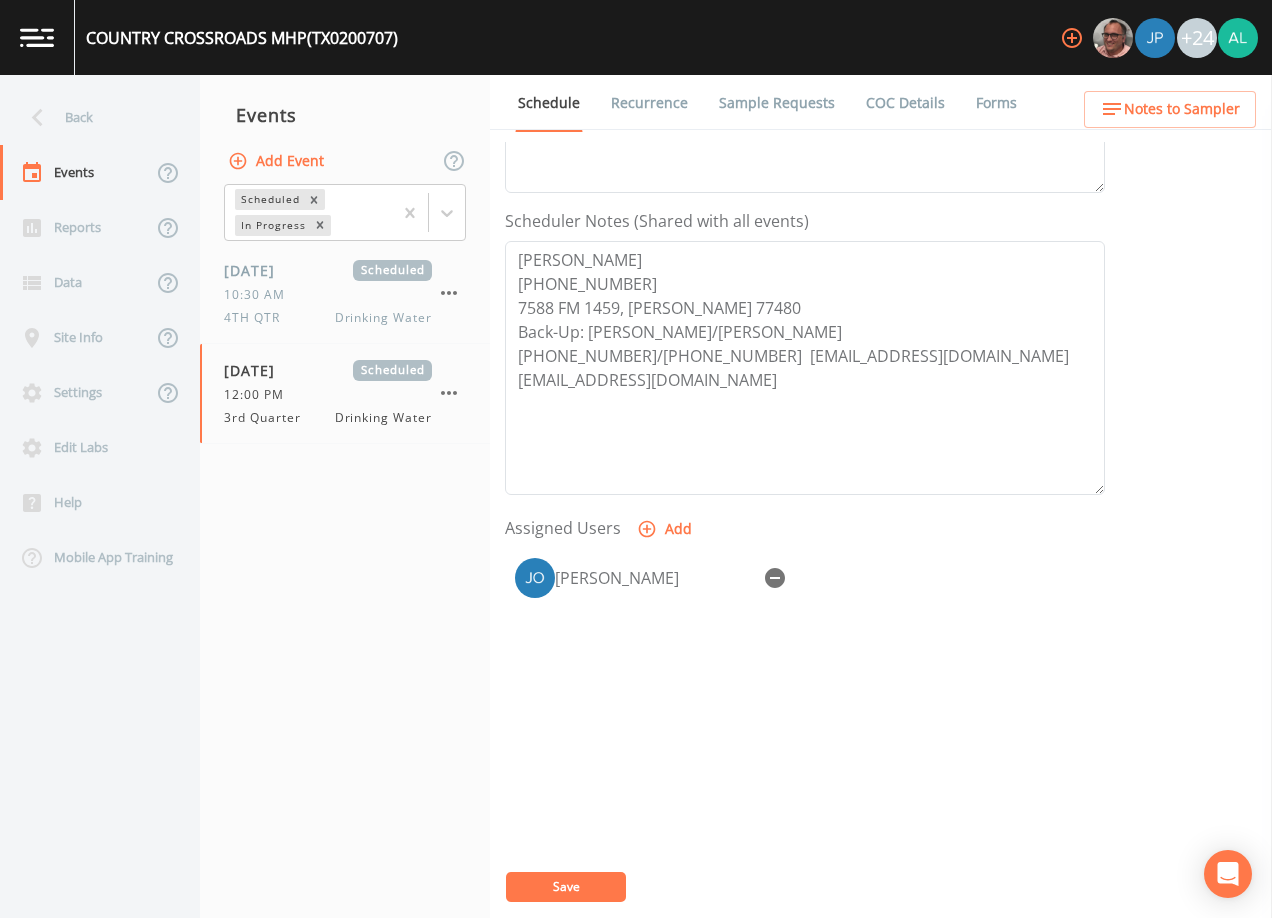 click on "Save" at bounding box center [566, 887] 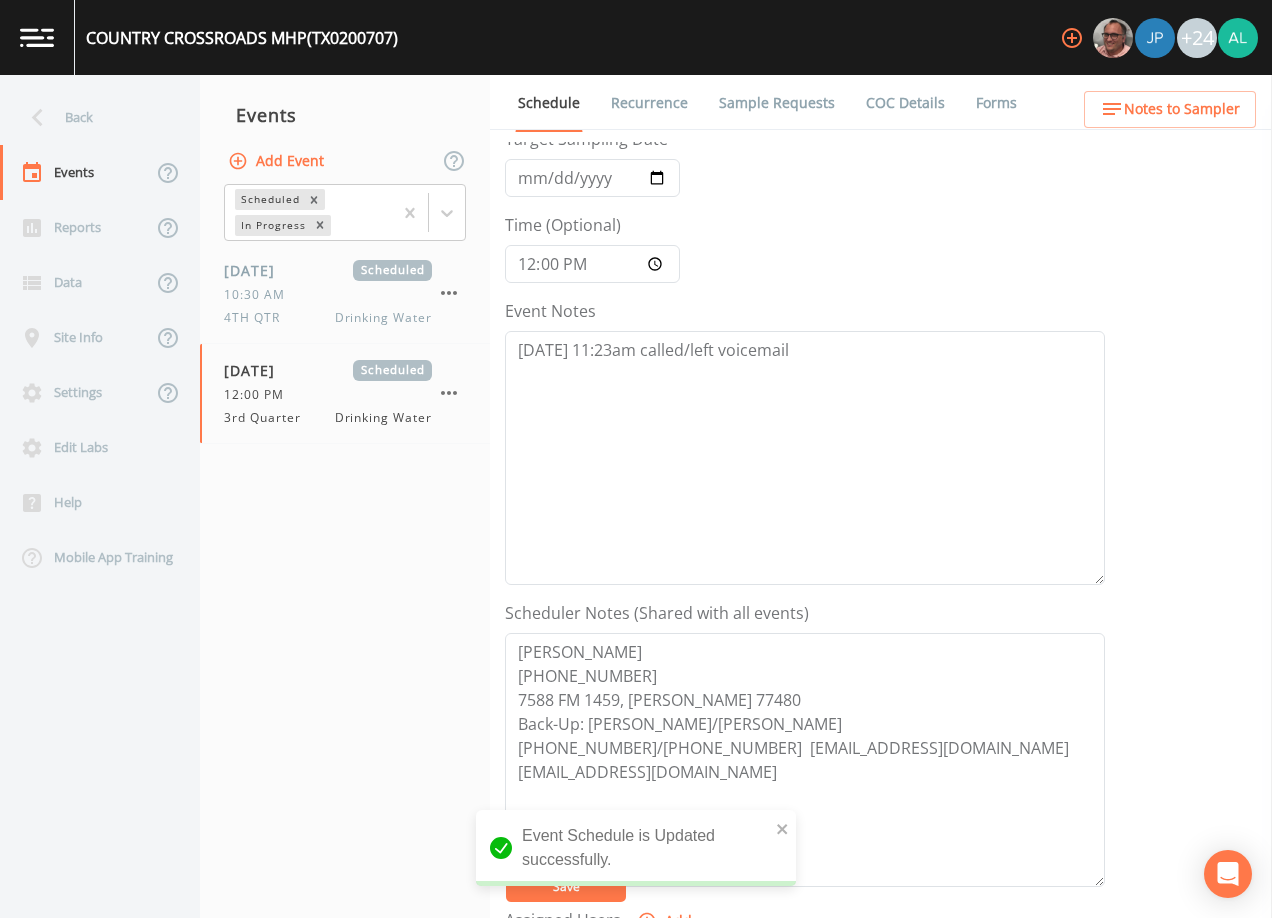 scroll, scrollTop: 93, scrollLeft: 0, axis: vertical 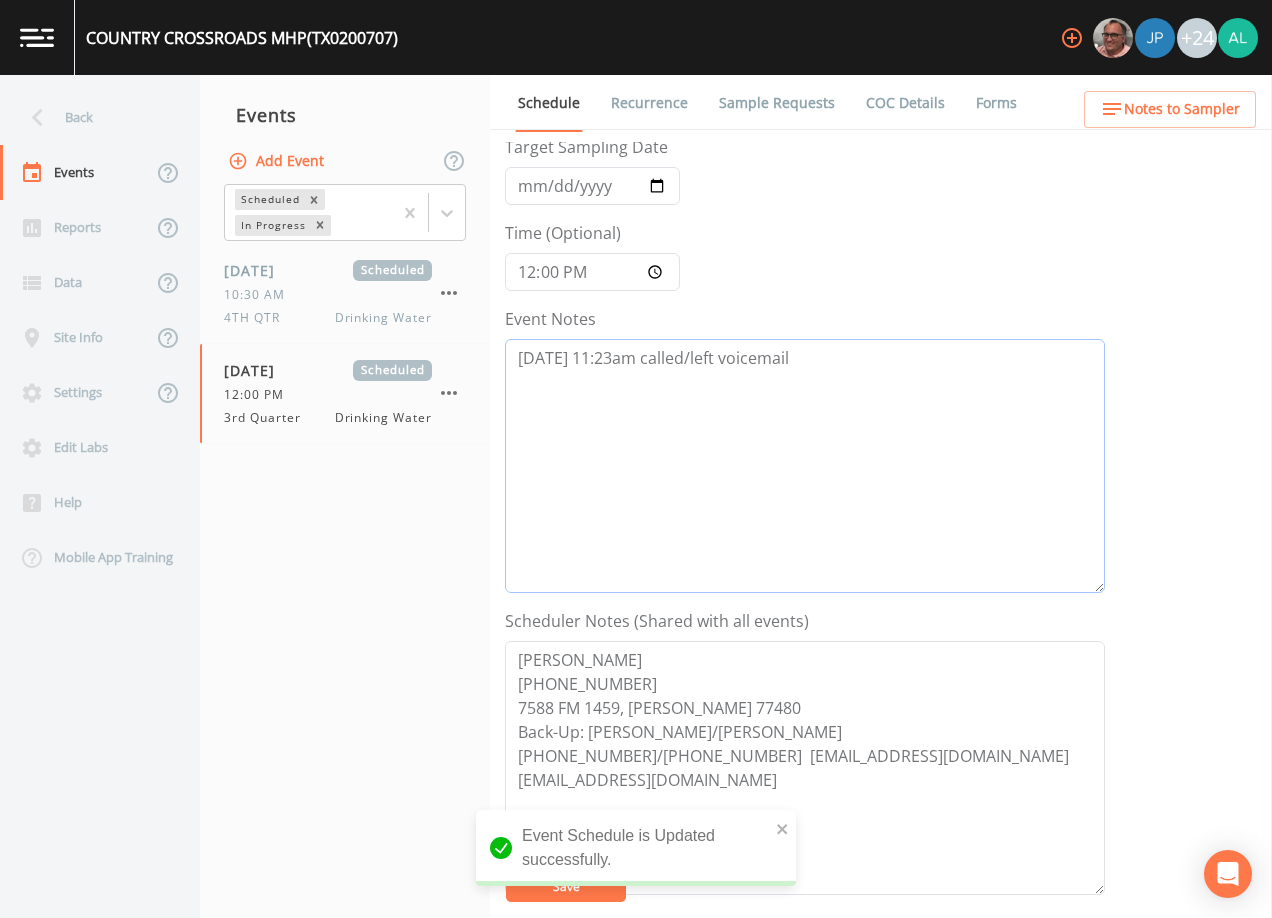 click on "[DATE] 11:23am called/left voicemail" at bounding box center [805, 466] 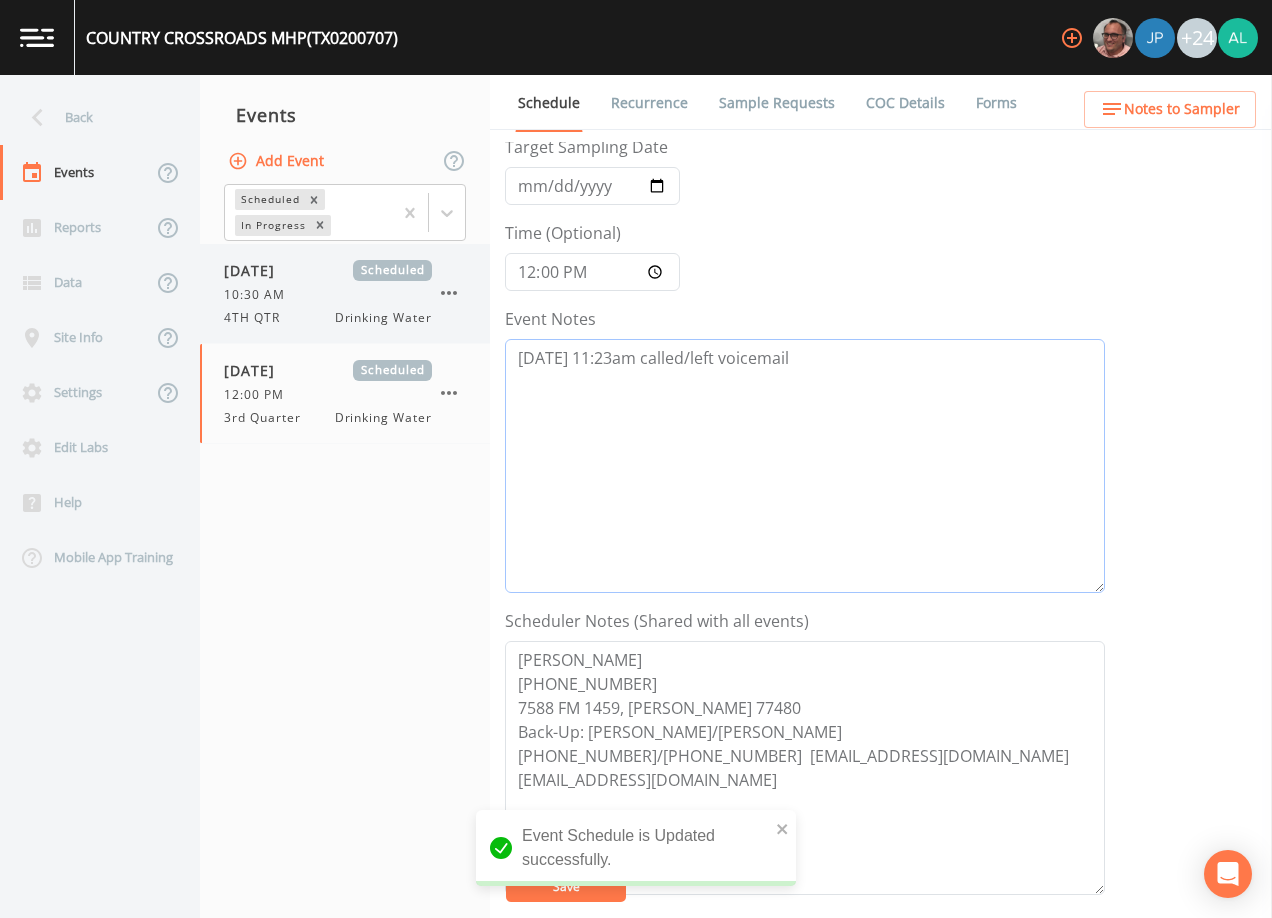 type on "[DATE] 11:23am called/left voicemail" 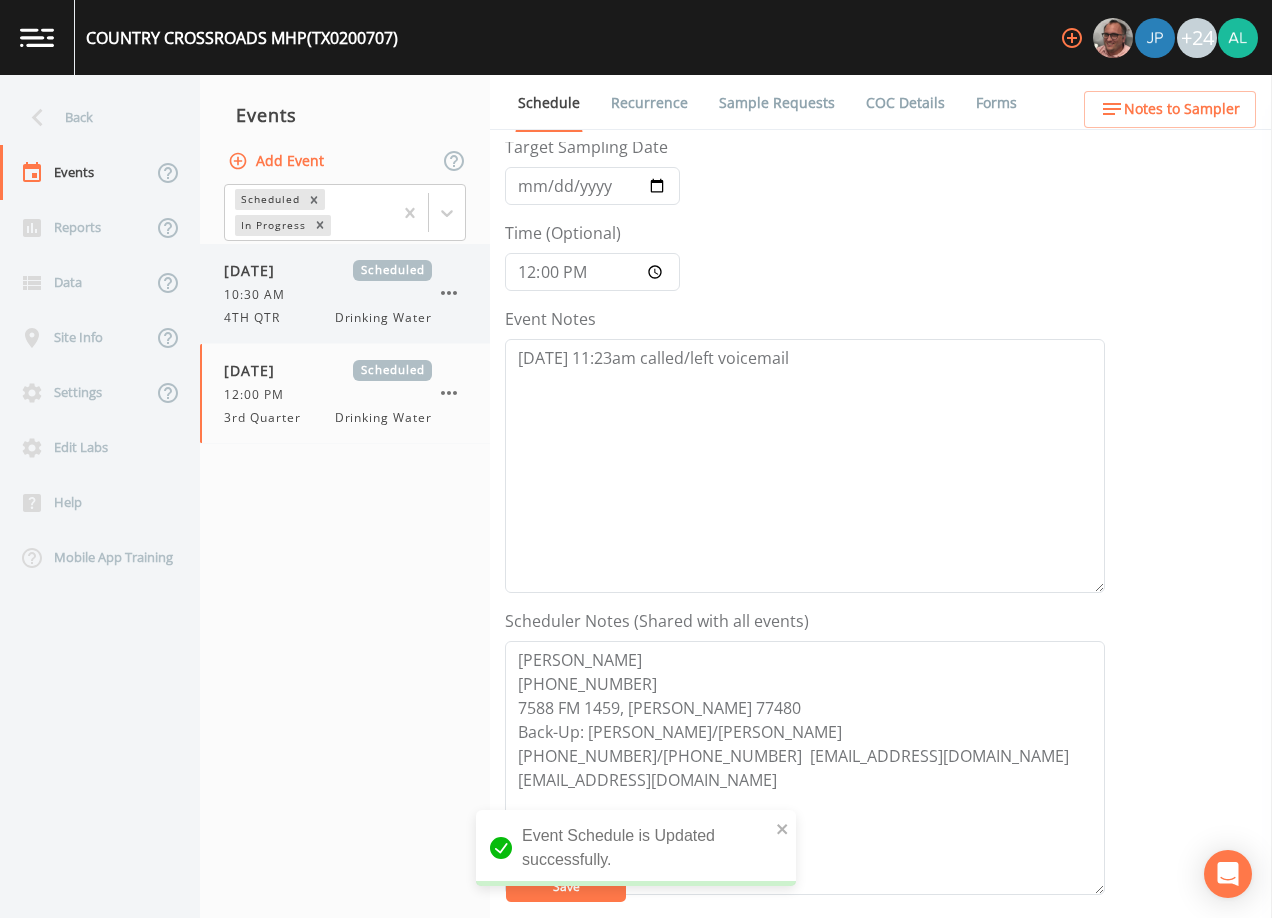 click on "4TH QTR" at bounding box center [258, 318] 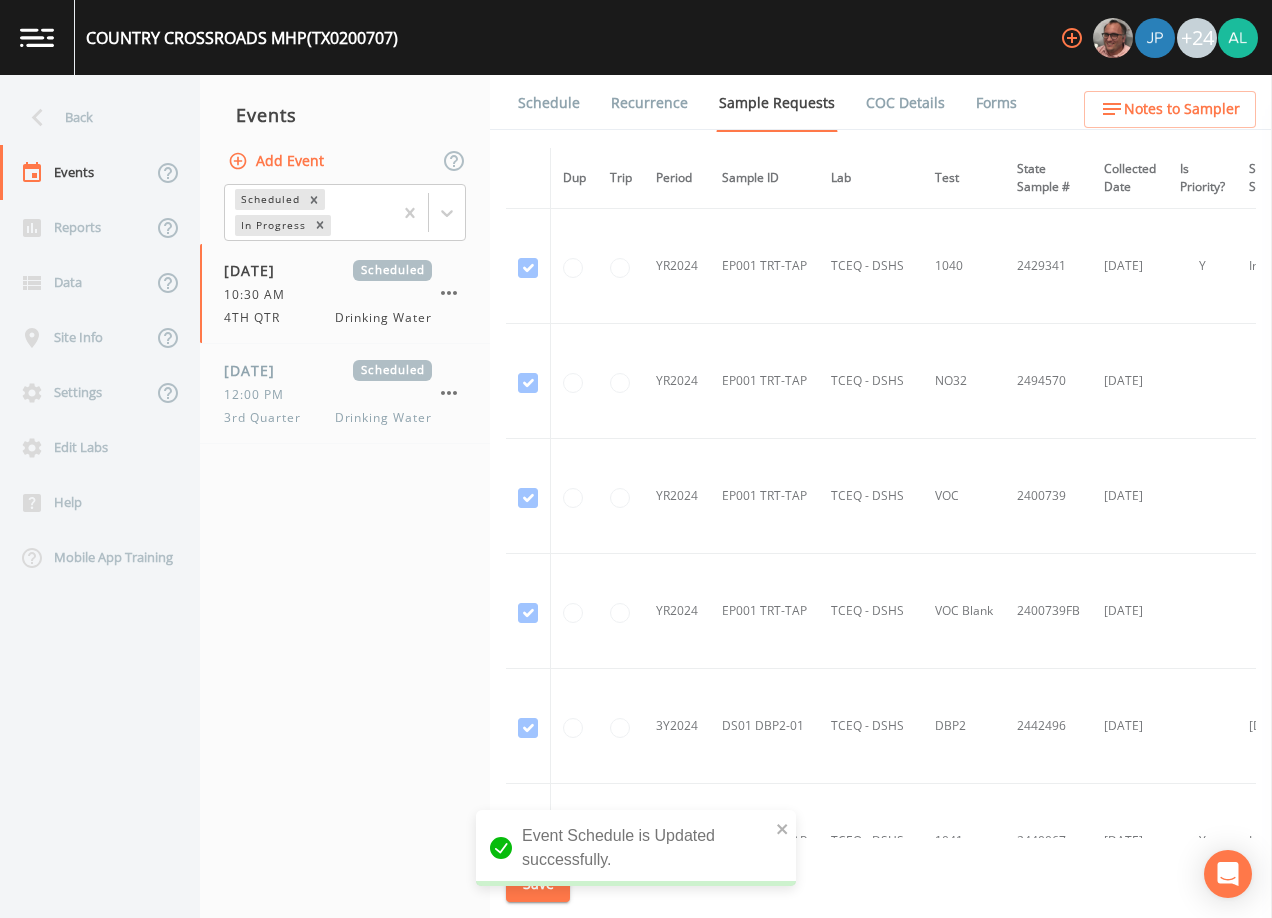 click on "Schedule" at bounding box center [549, 103] 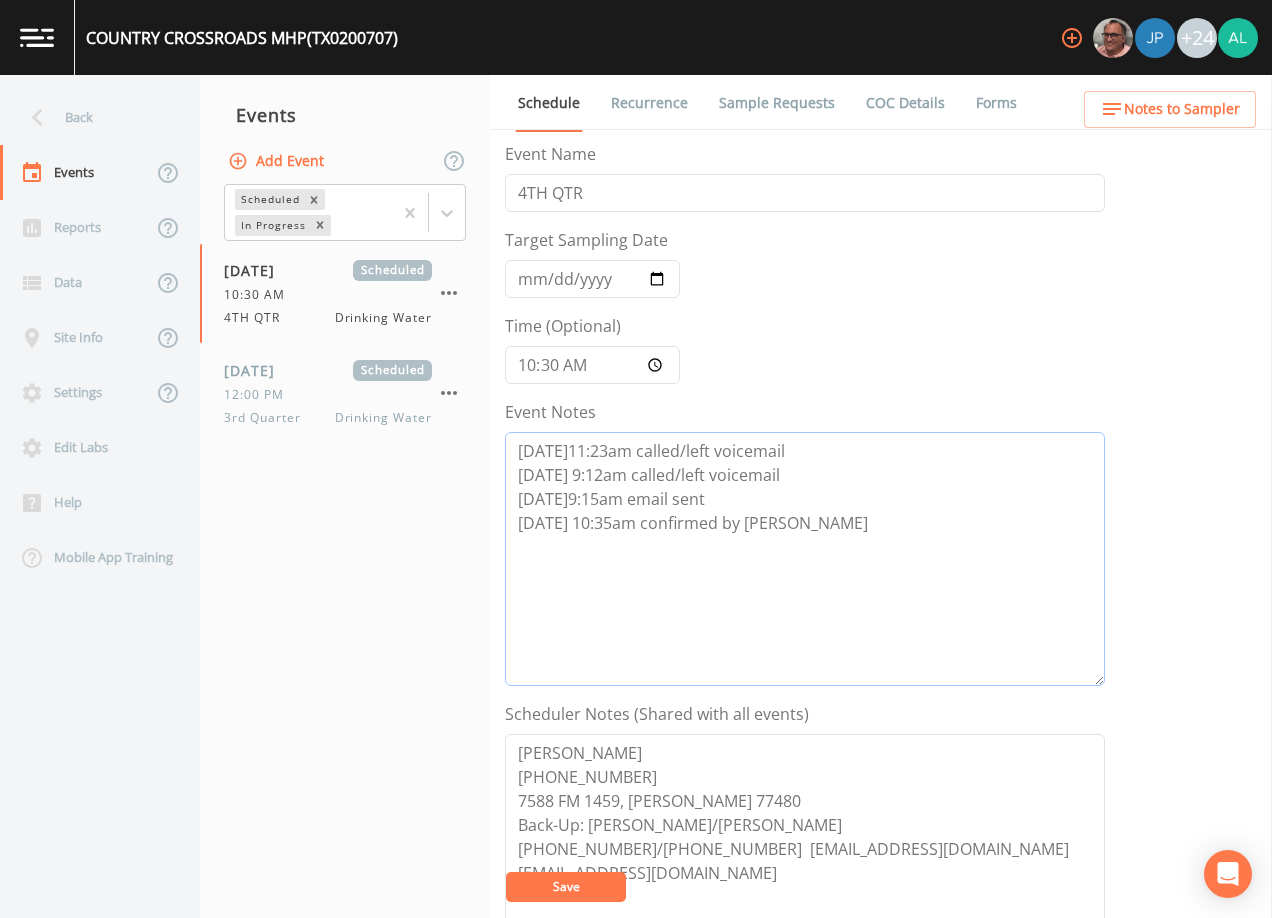 drag, startPoint x: 810, startPoint y: 534, endPoint x: 499, endPoint y: 456, distance: 320.6322 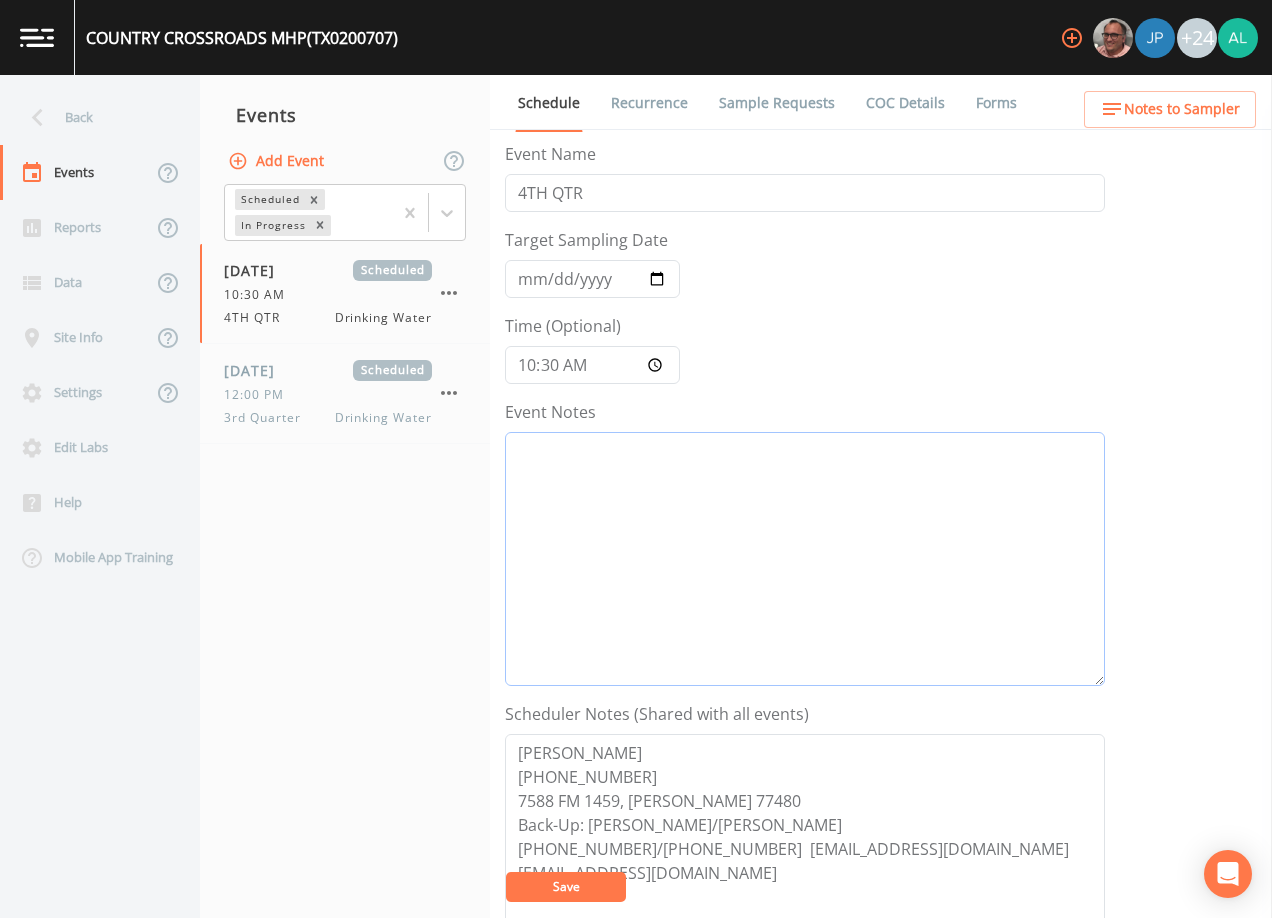 scroll, scrollTop: 493, scrollLeft: 0, axis: vertical 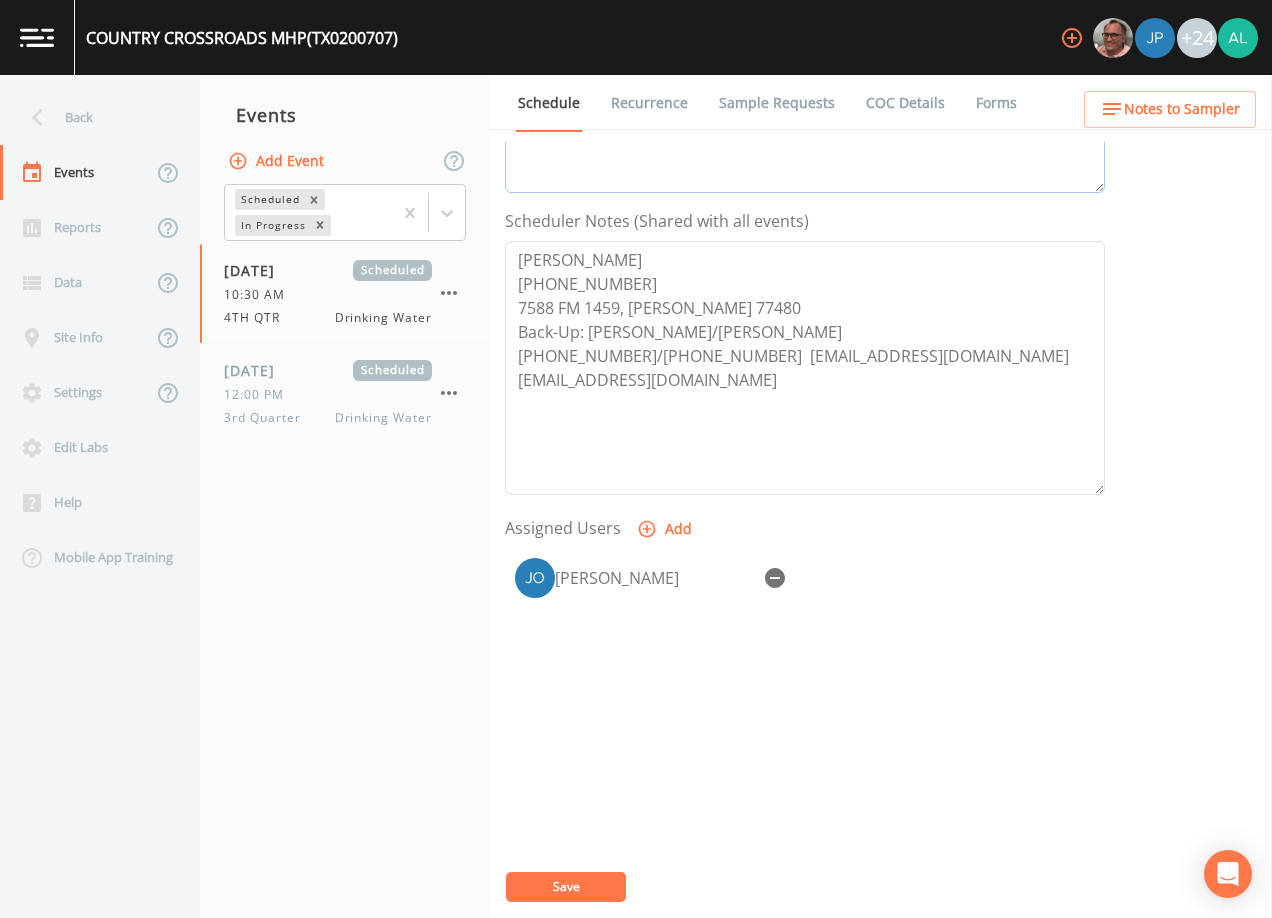 type 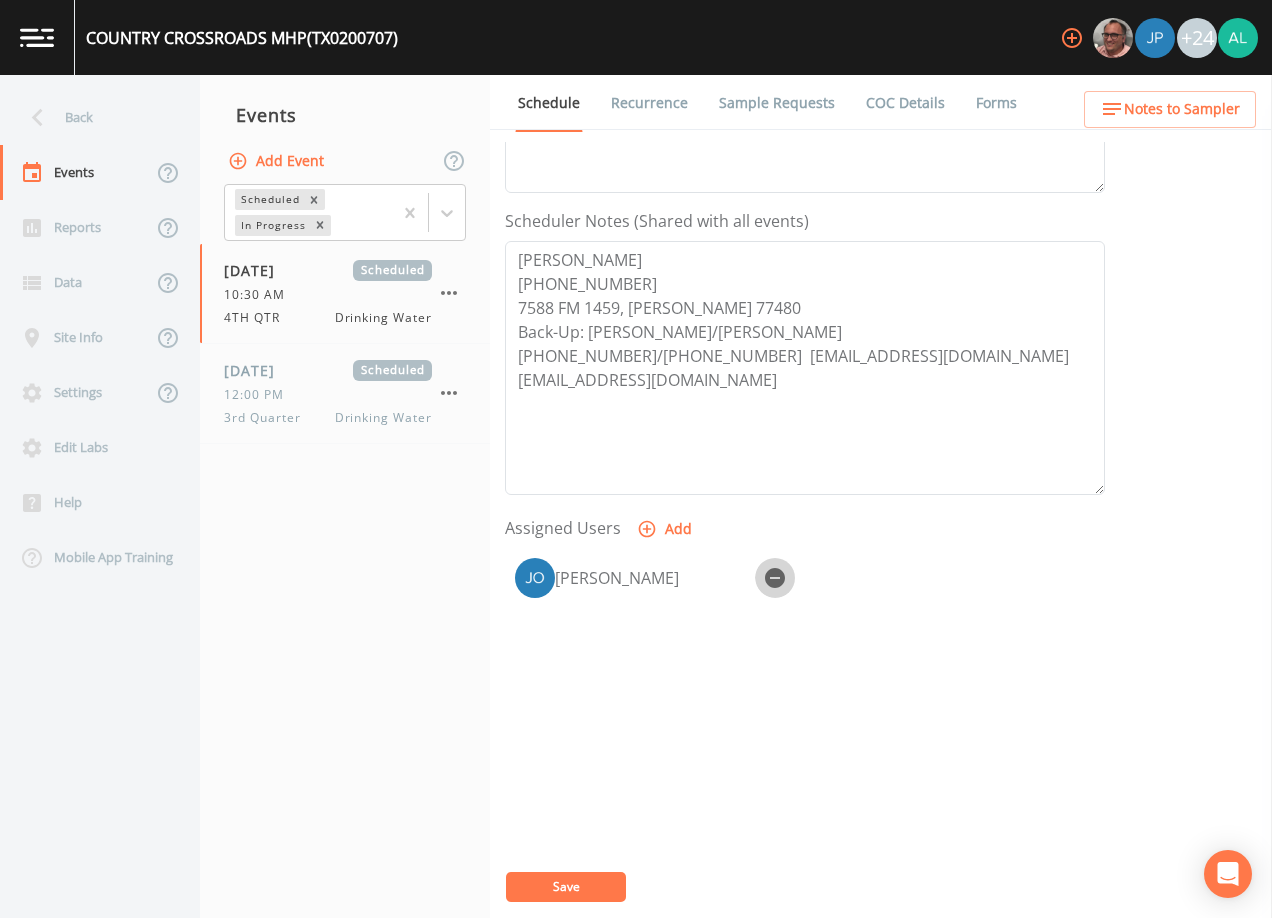 click at bounding box center (775, 578) 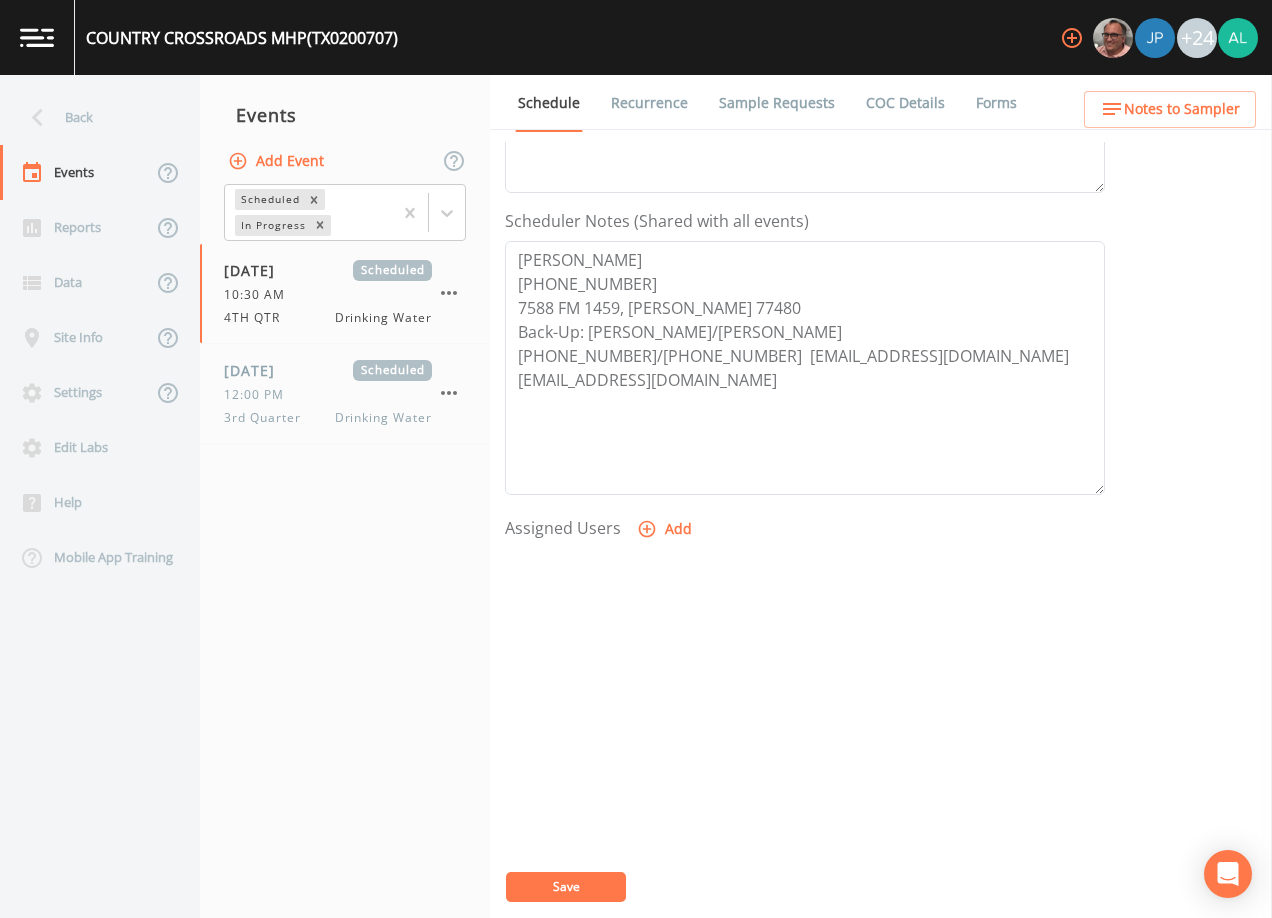 click on "Save" at bounding box center [566, 887] 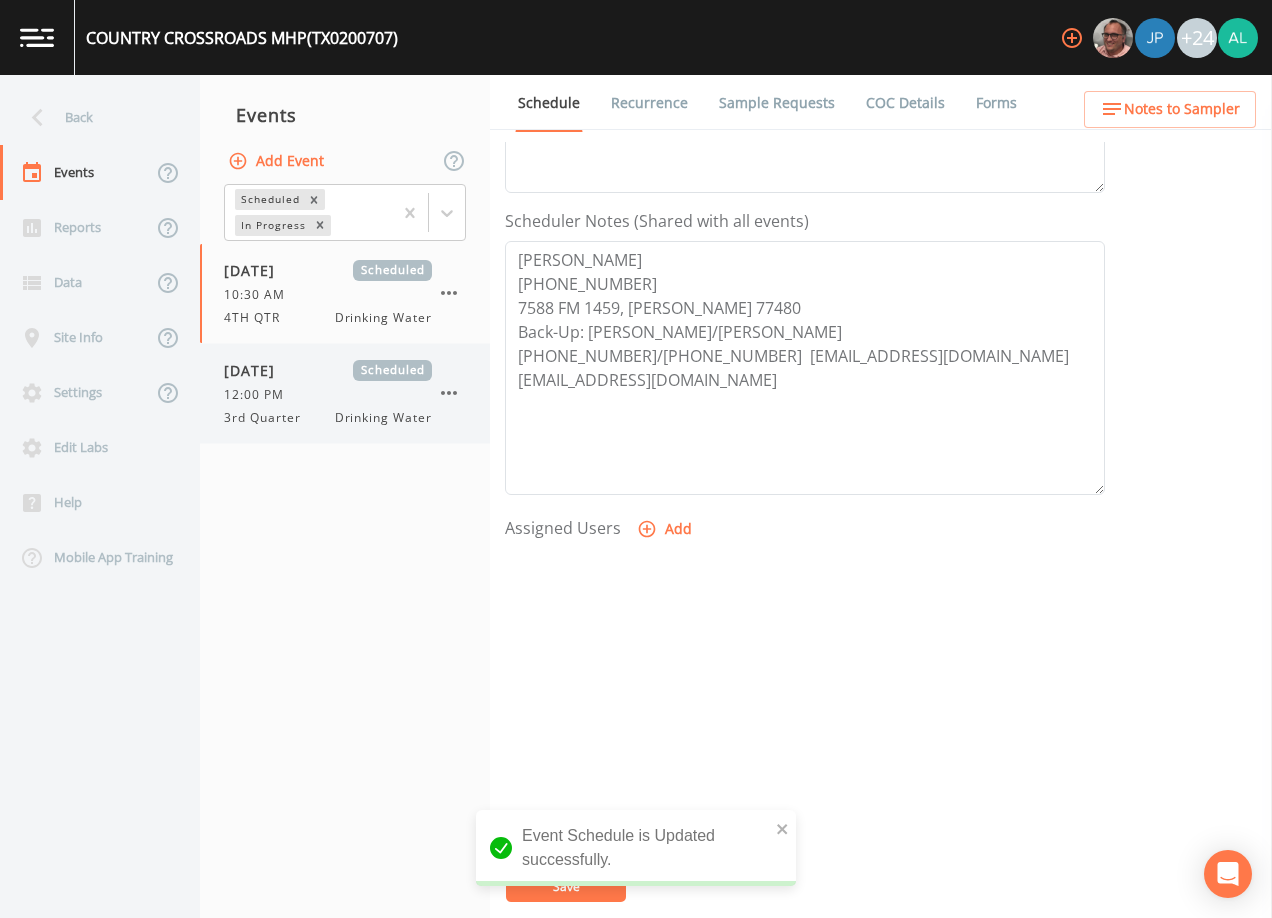 click on "3rd Quarter" at bounding box center [268, 418] 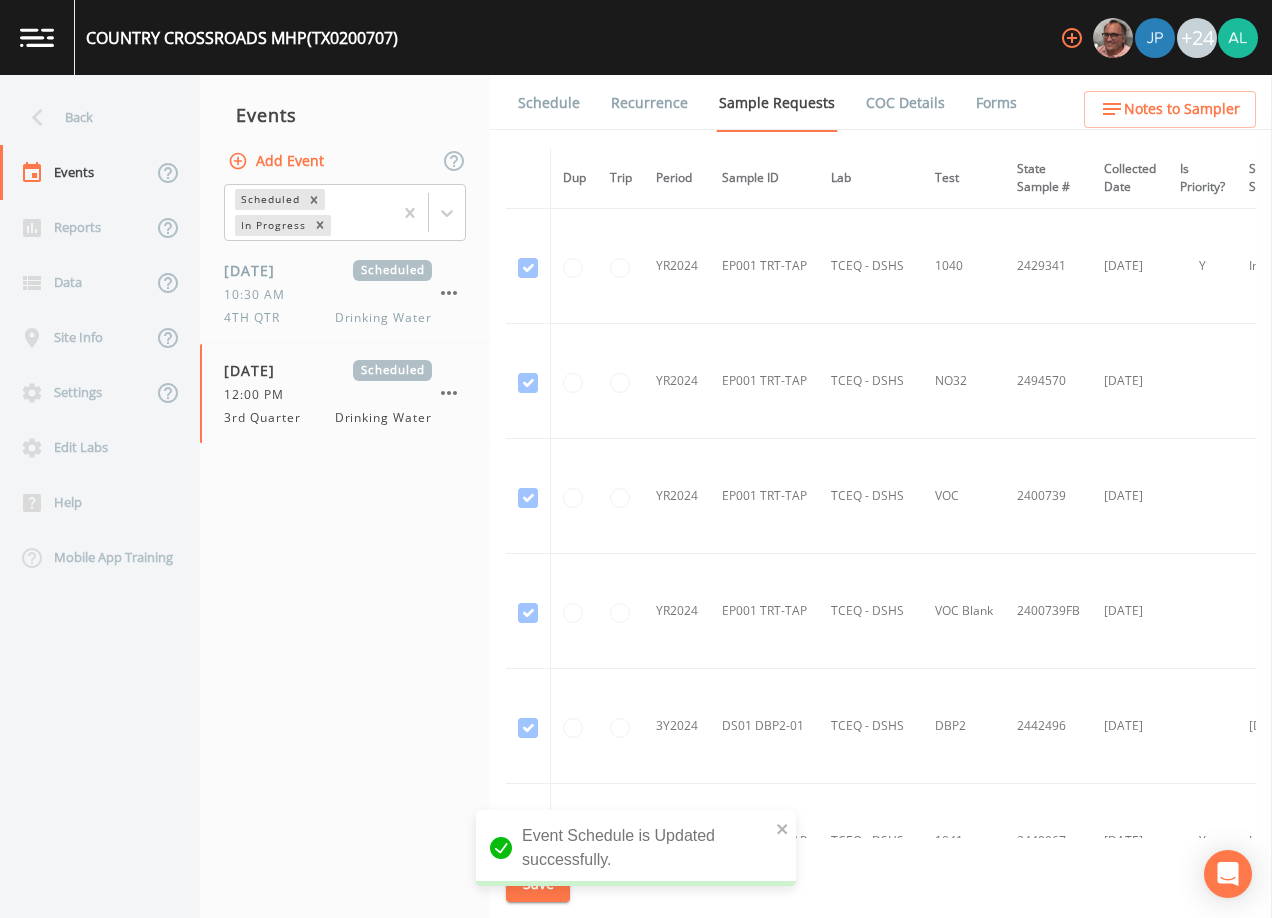 click on "Recurrence" at bounding box center [637, 103] 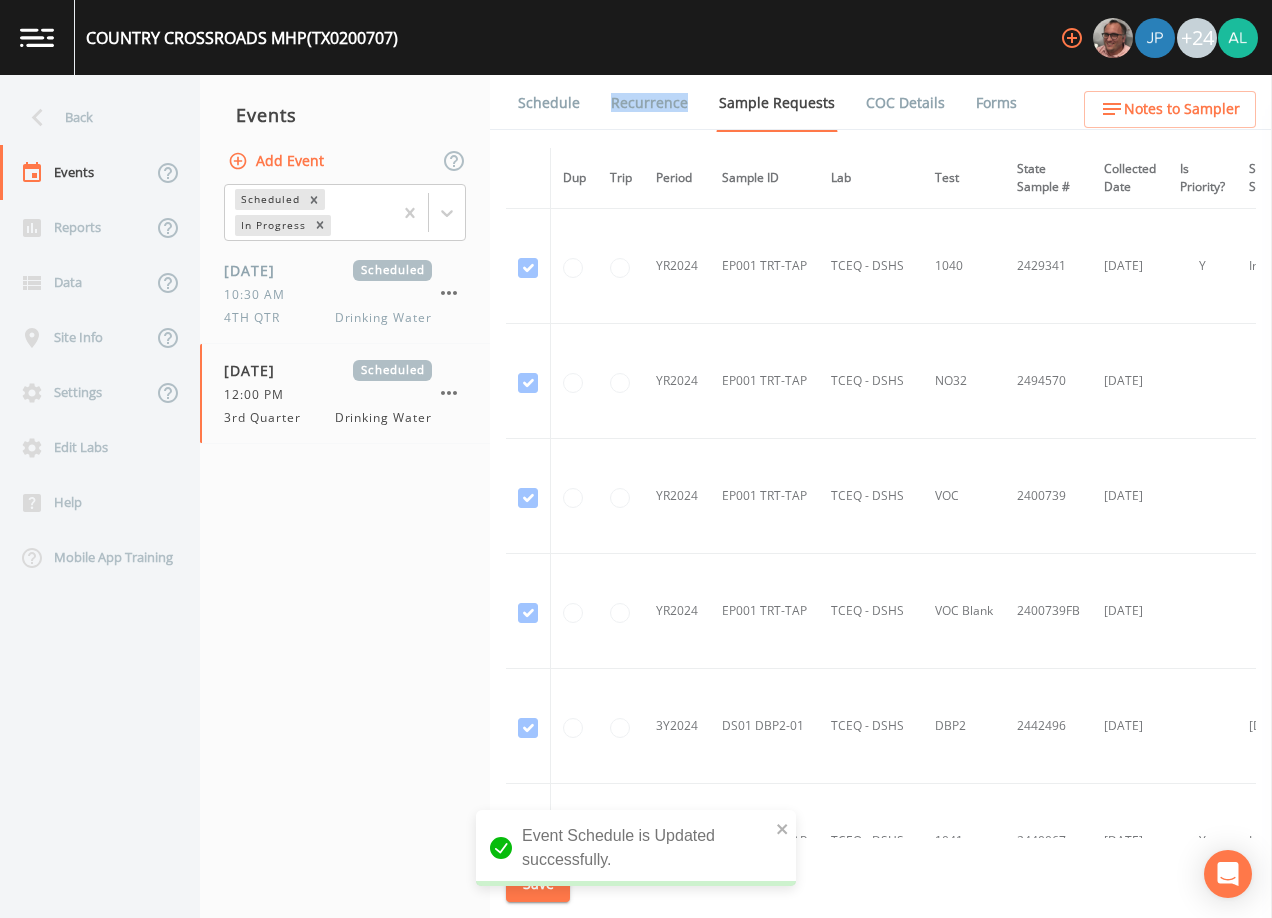 click on "Recurrence" at bounding box center (637, 103) 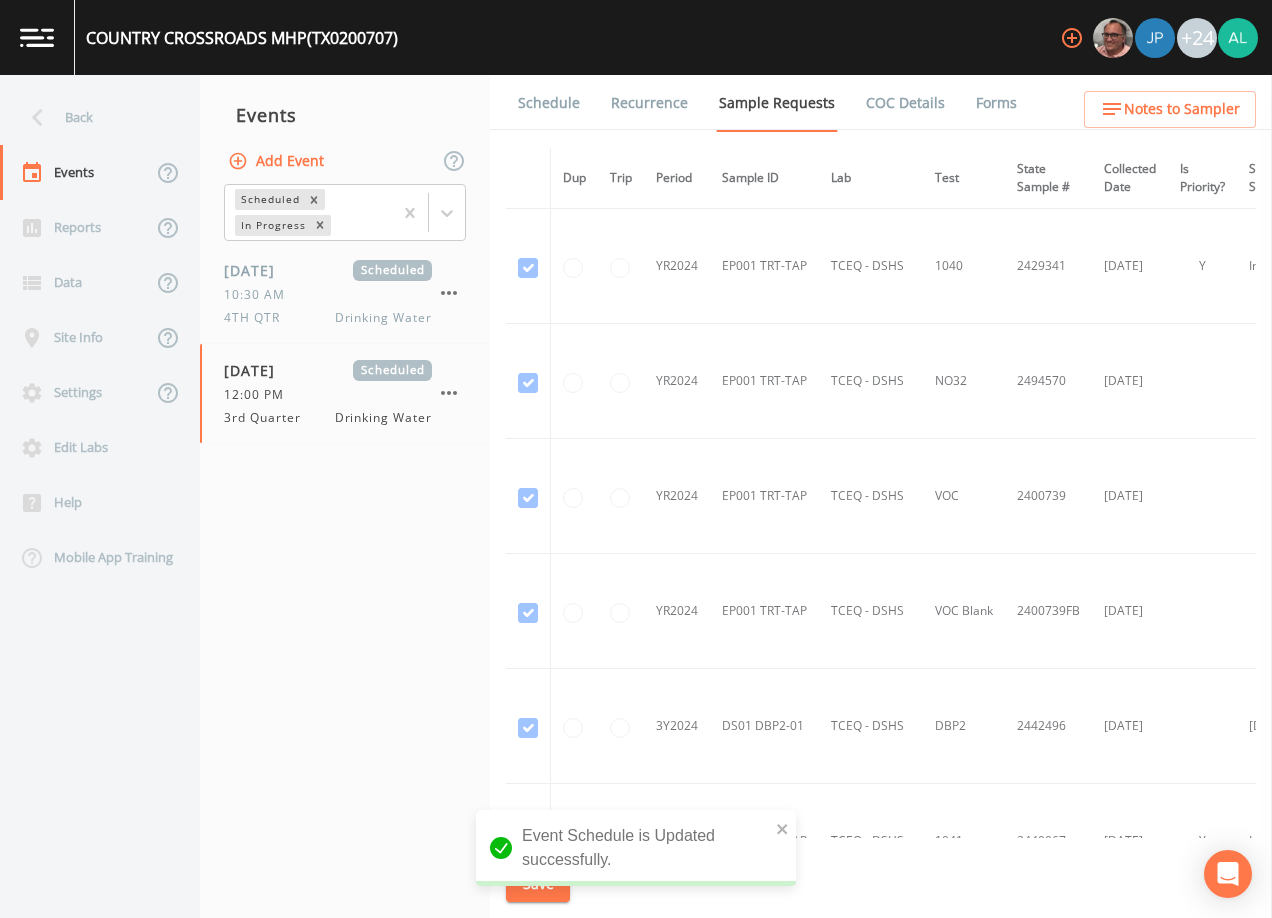 click on "Schedule" at bounding box center (549, 103) 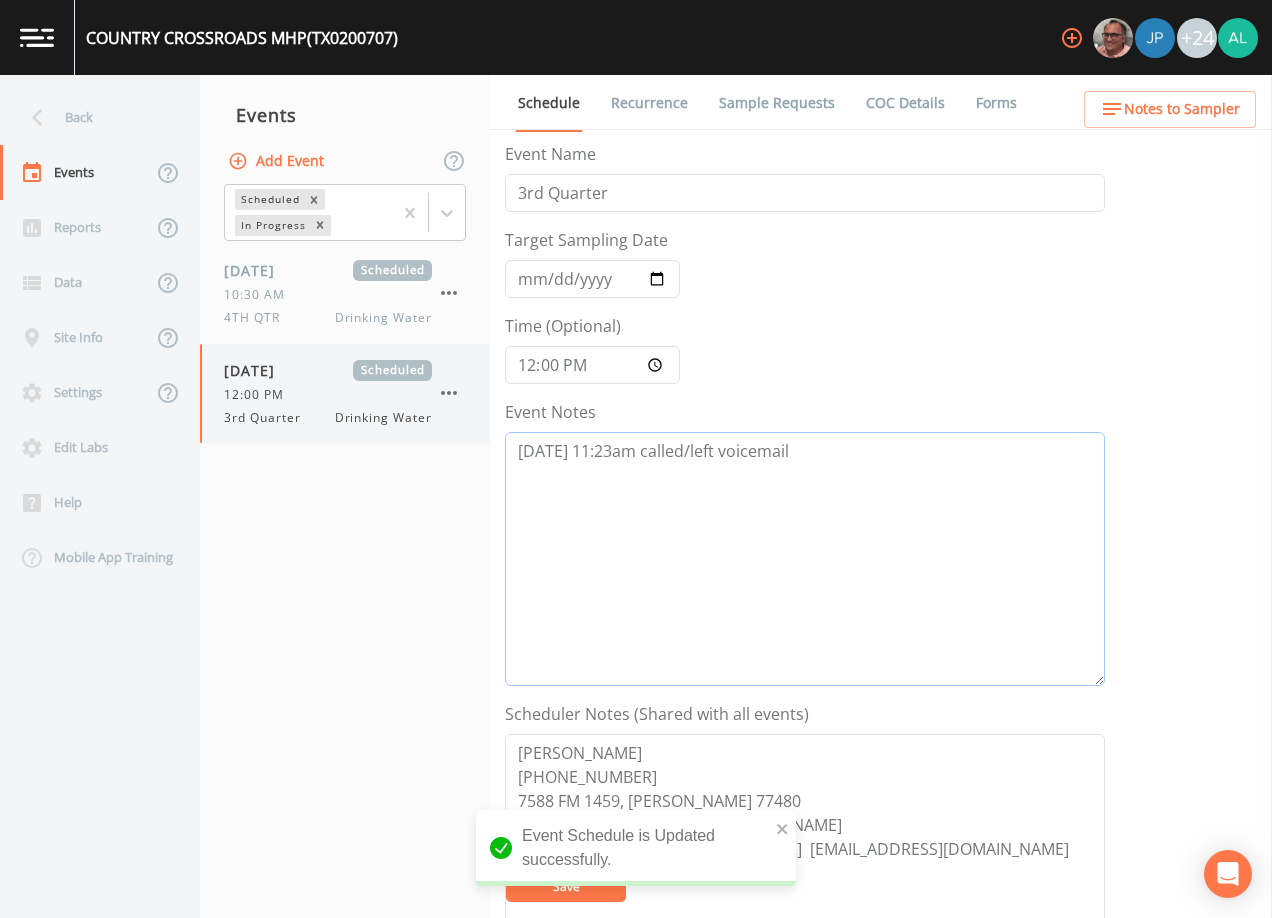 drag, startPoint x: 788, startPoint y: 507, endPoint x: 482, endPoint y: 437, distance: 313.90445 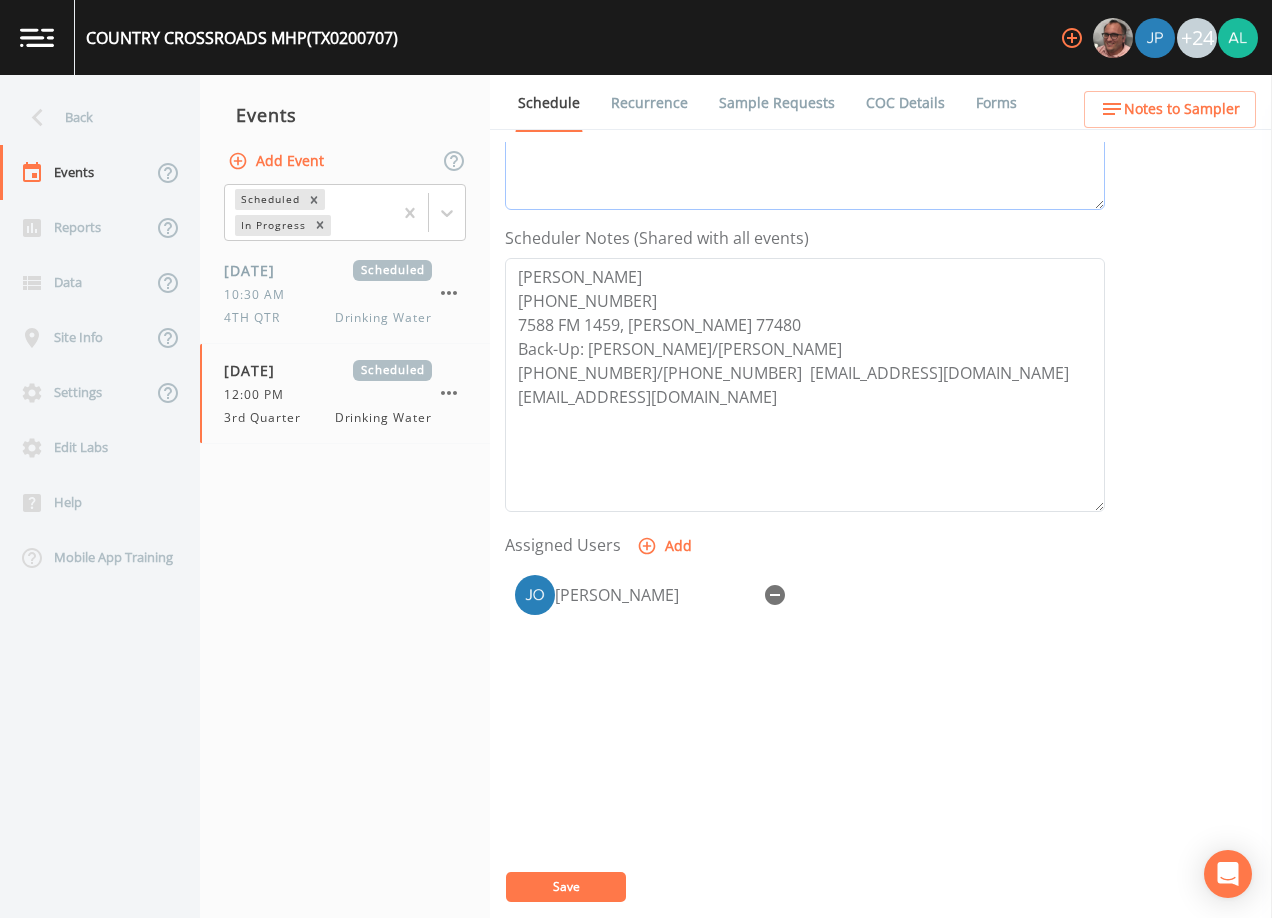 scroll, scrollTop: 493, scrollLeft: 0, axis: vertical 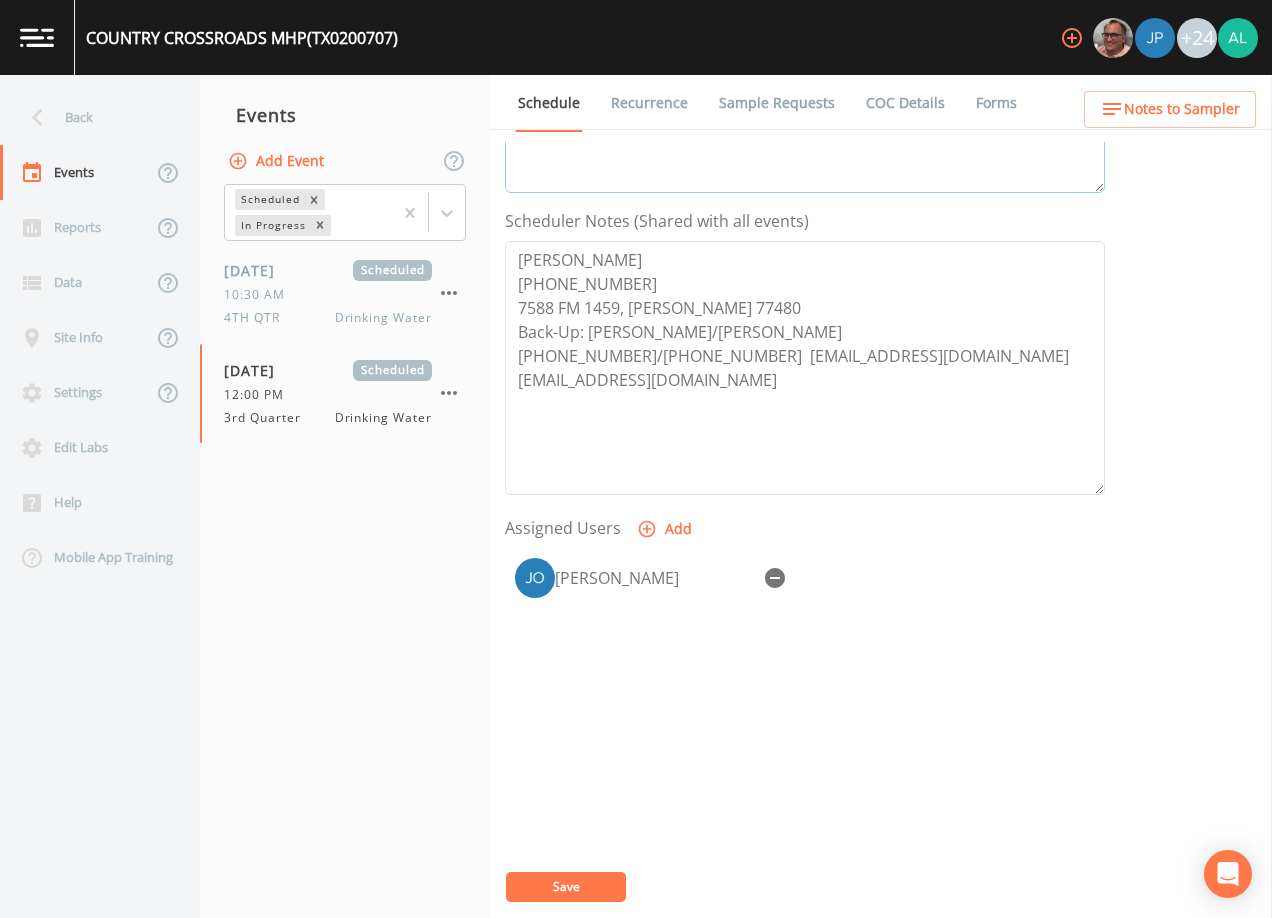 type on "[DATE]11:23am called/left voicemail
[DATE] 9:12am called/left voicemail
[DATE]9:15am email sent
[DATE] 10:35am confirmed by [PERSON_NAME]" 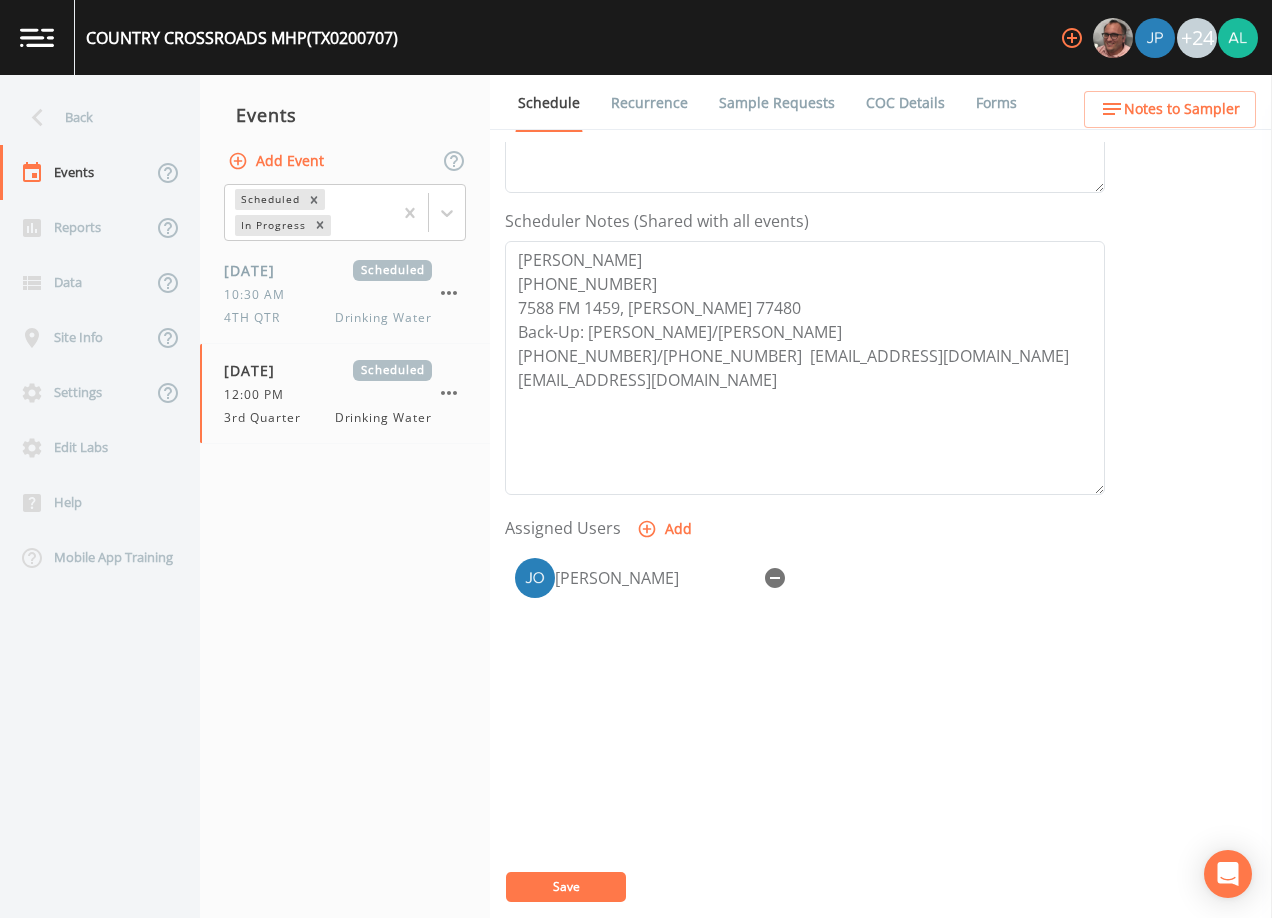 click on "Save" at bounding box center [566, 887] 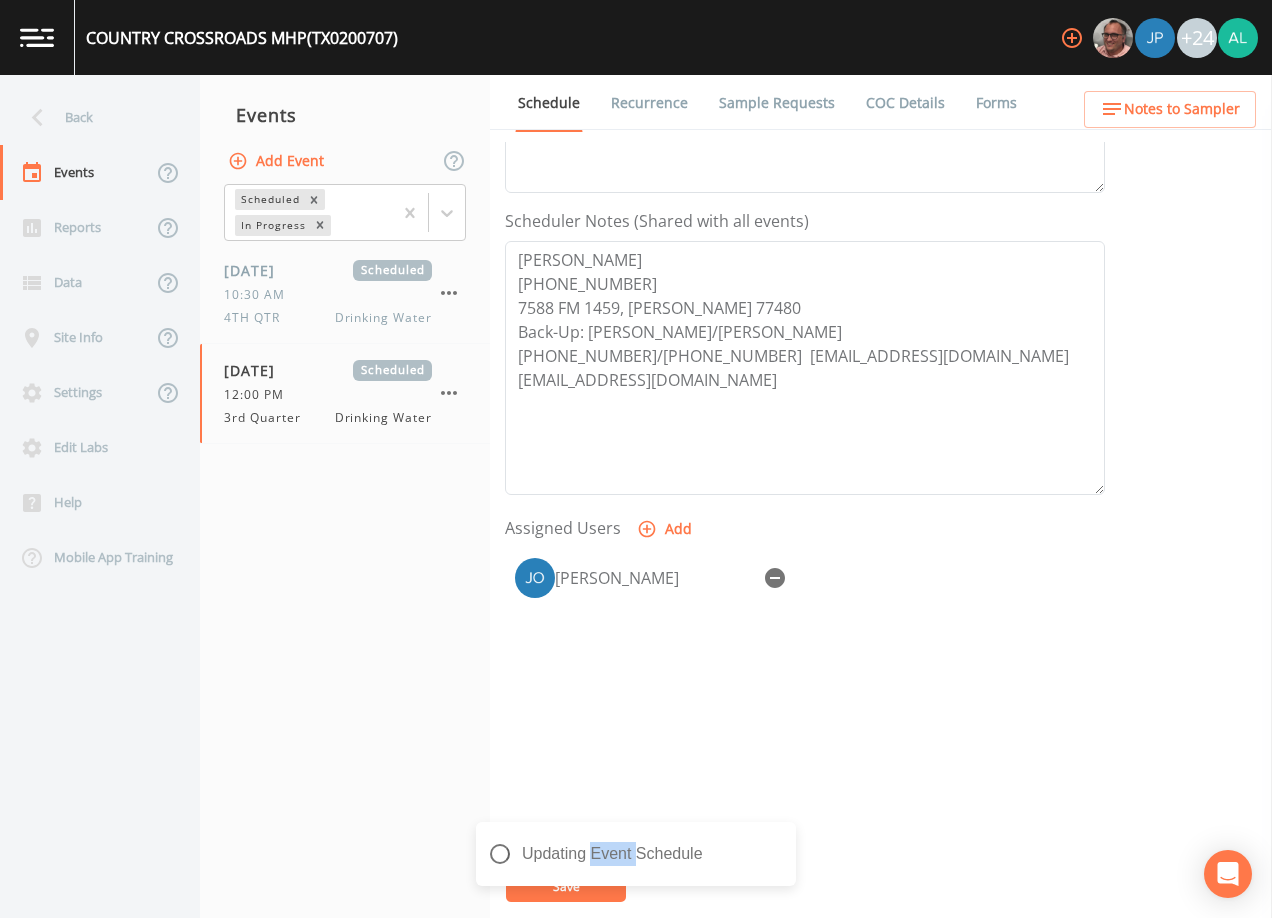 click on "Updating Event Schedule" at bounding box center (636, 862) 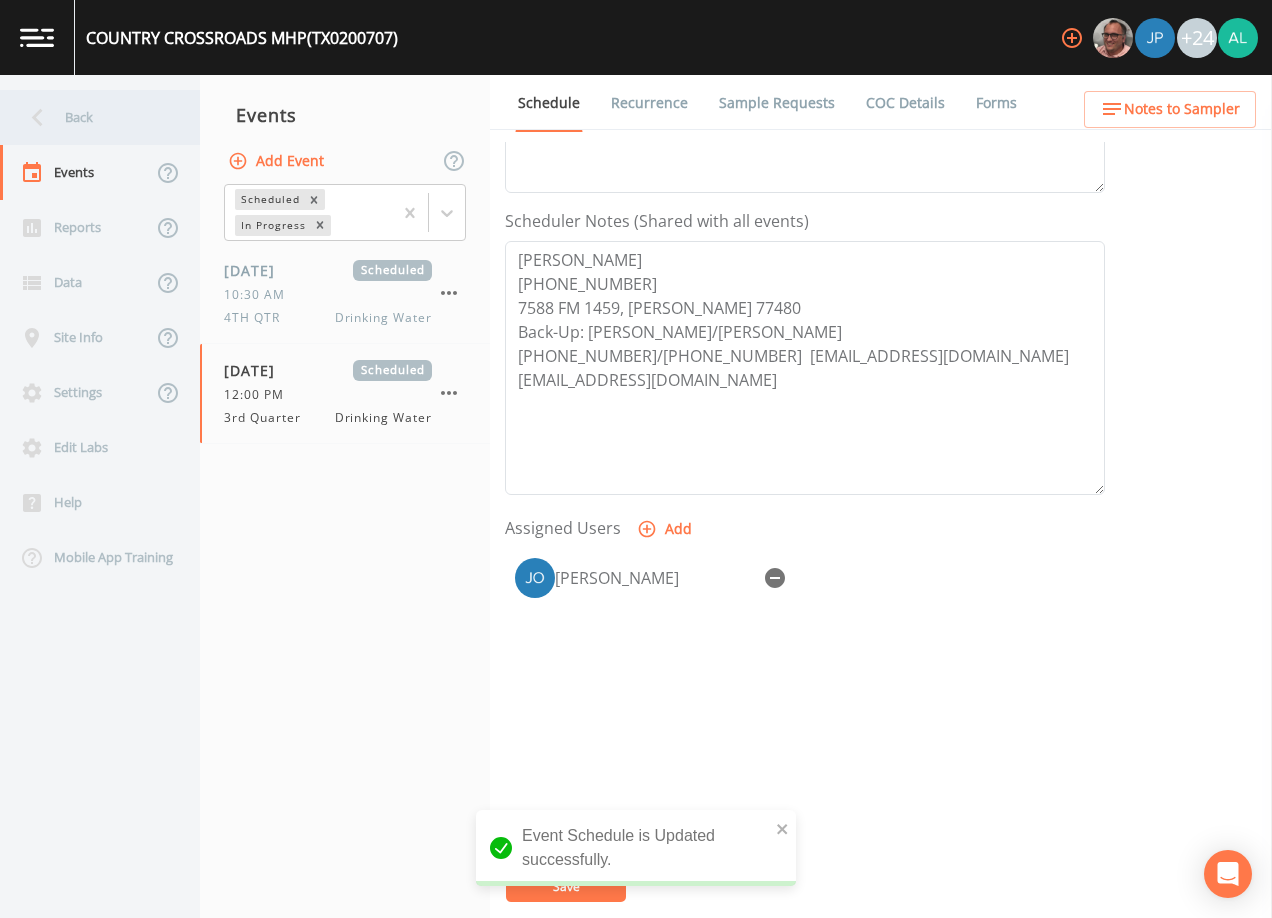 click on "Back" at bounding box center [90, 117] 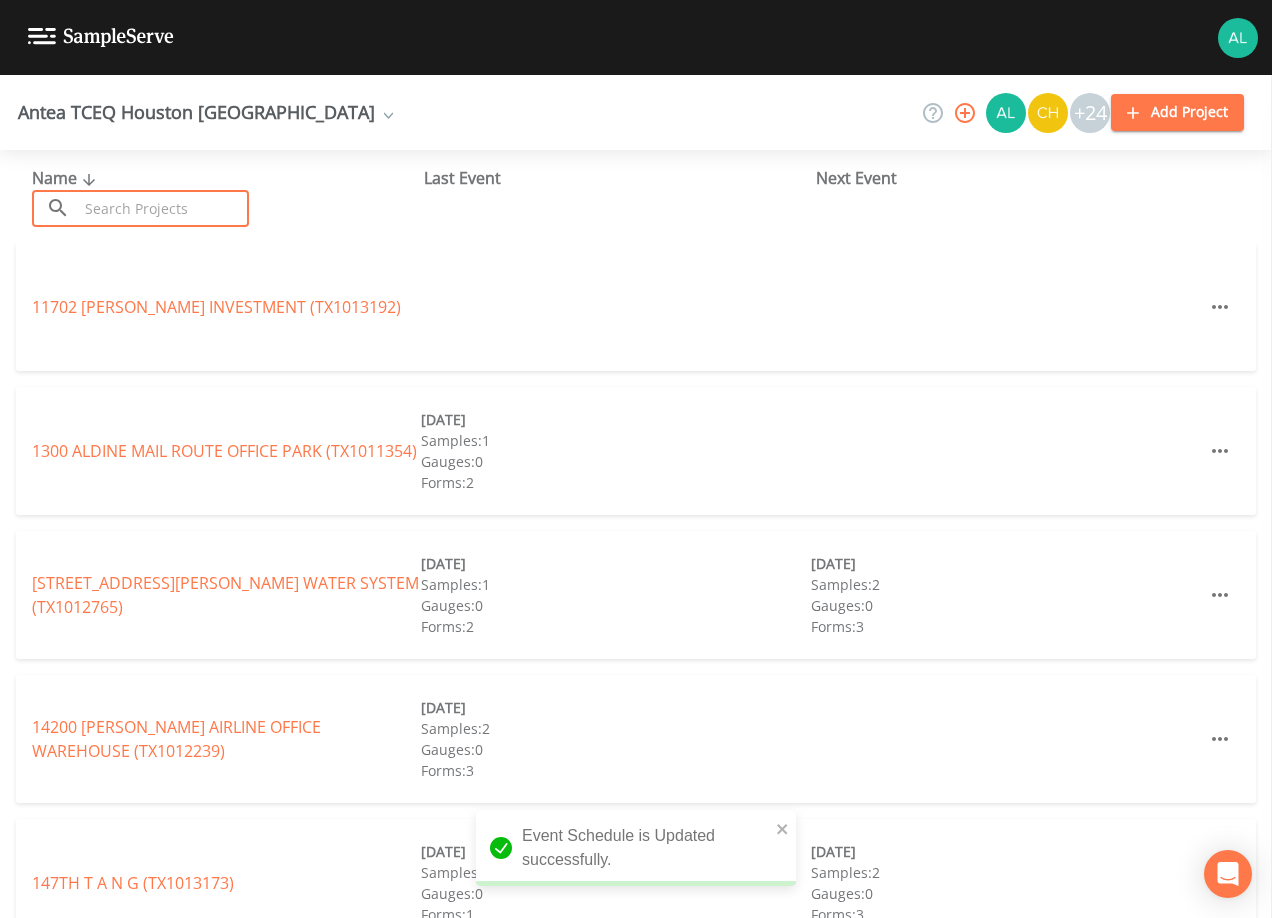 click at bounding box center (163, 208) 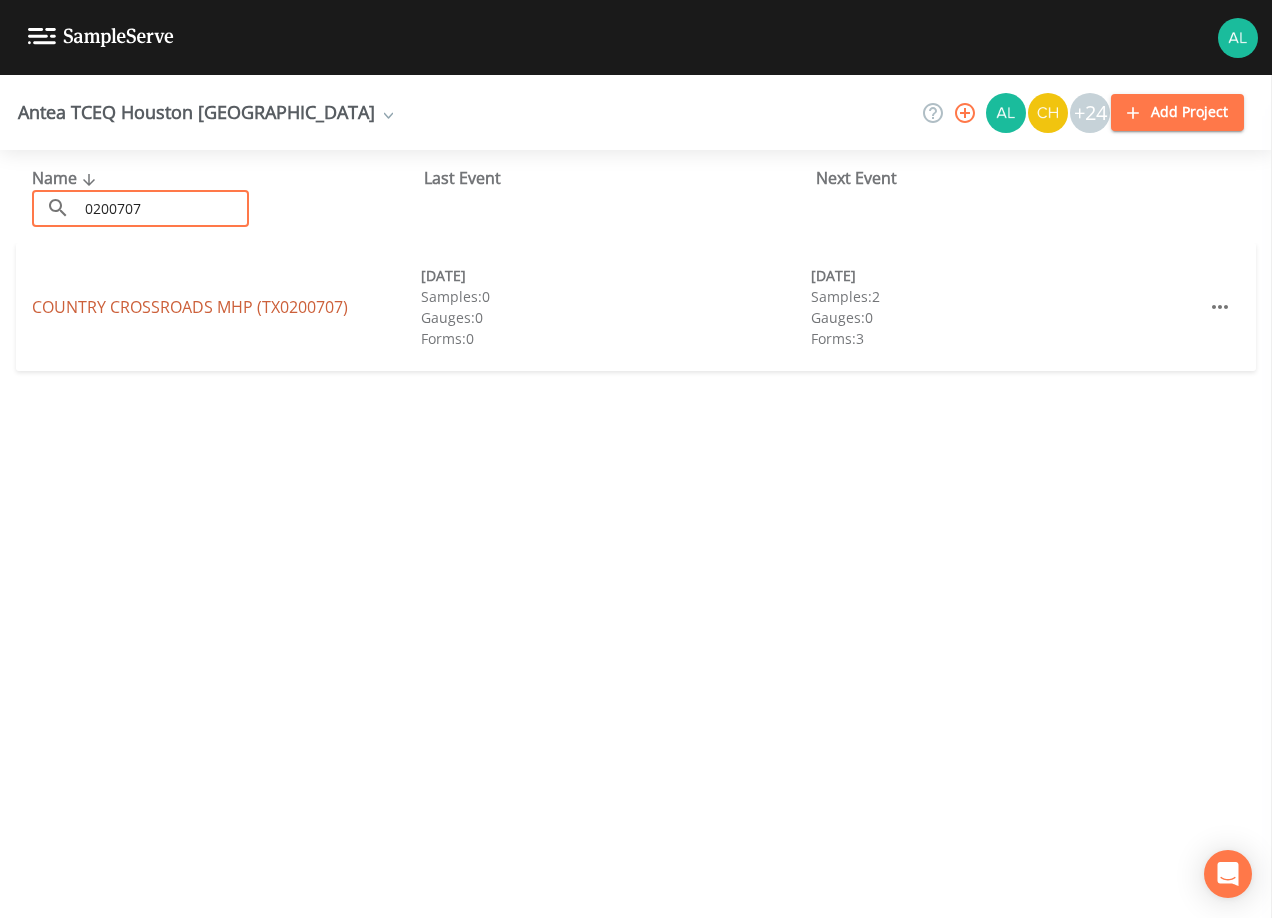 type on "0200707" 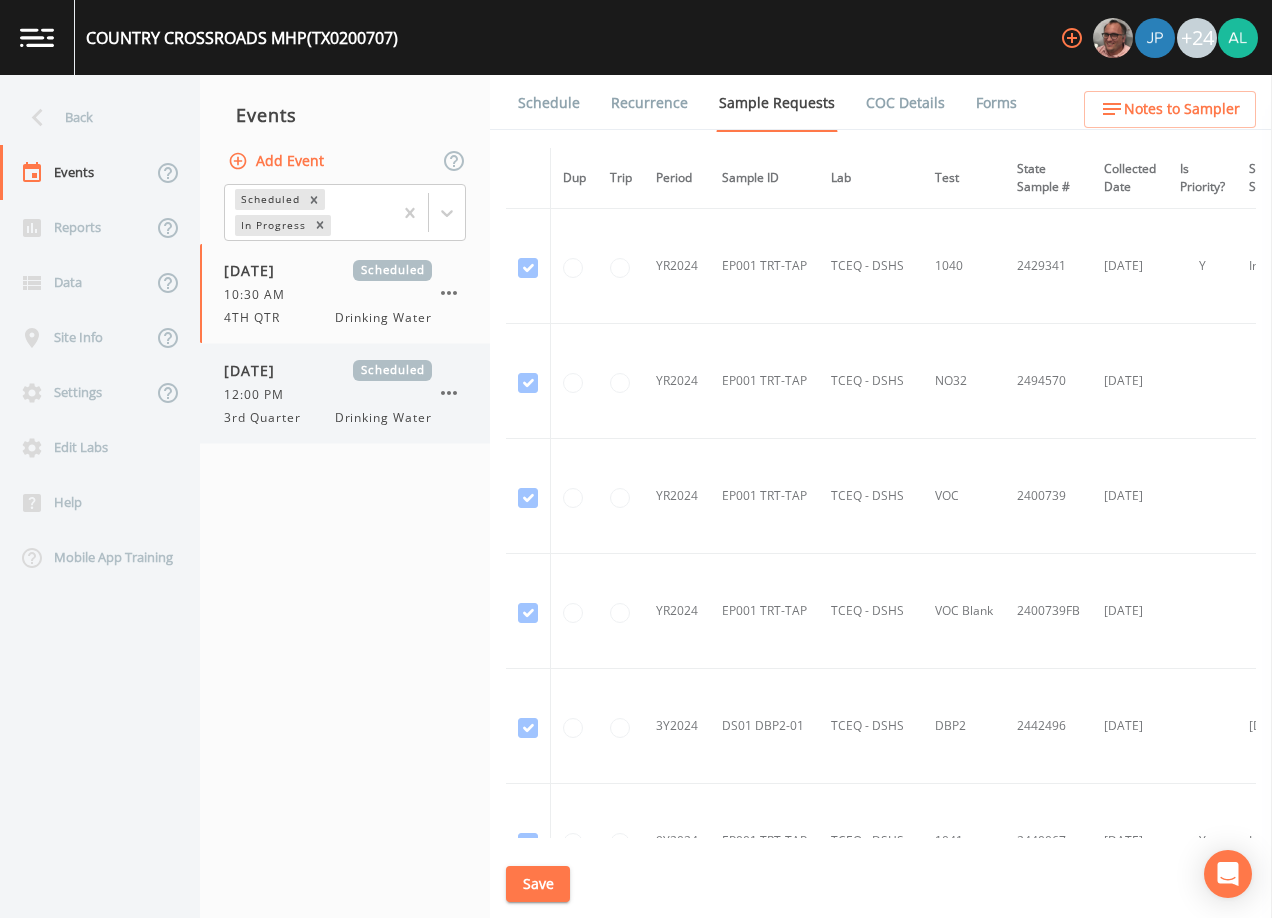 drag, startPoint x: 332, startPoint y: 421, endPoint x: 367, endPoint y: 430, distance: 36.138622 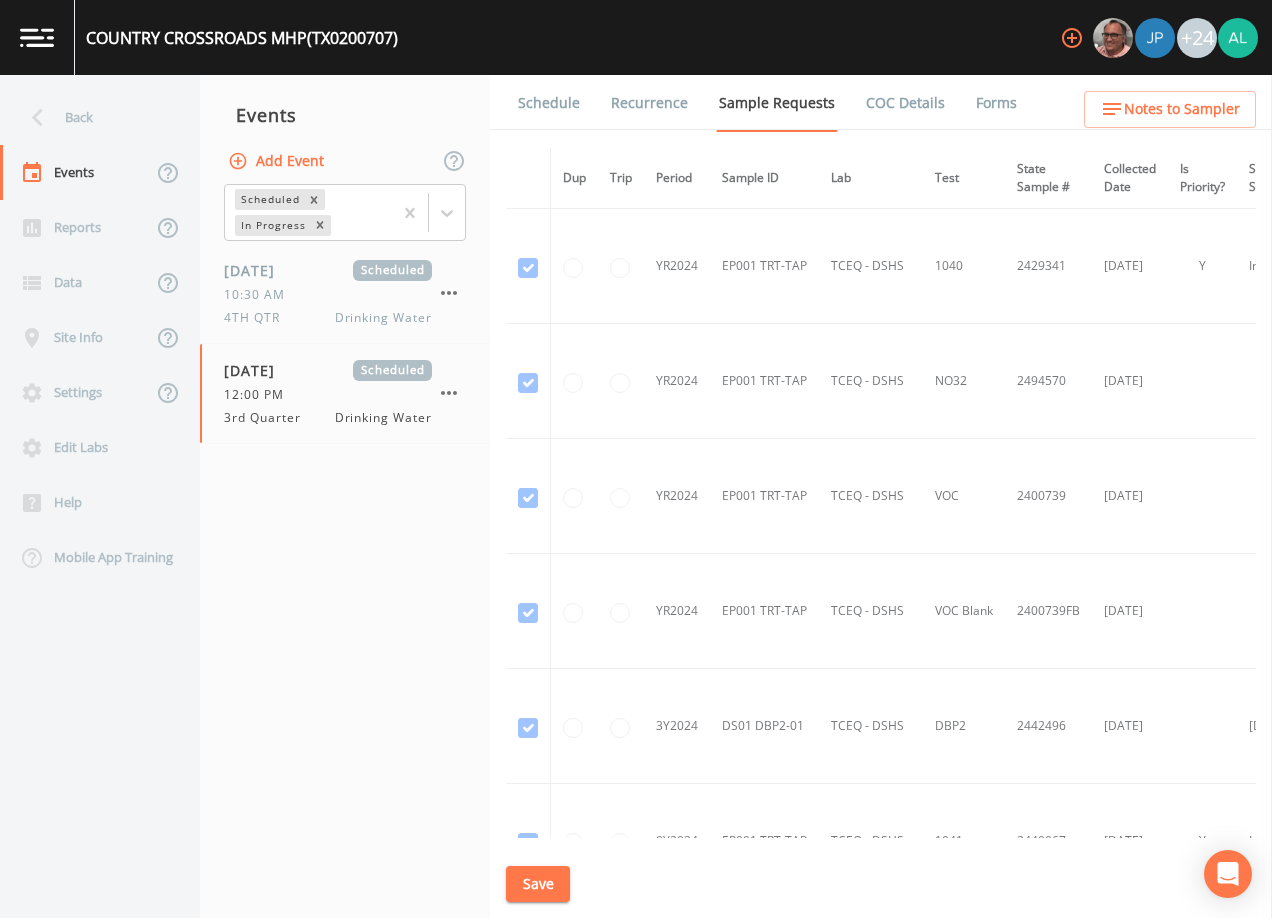 scroll, scrollTop: 754, scrollLeft: 0, axis: vertical 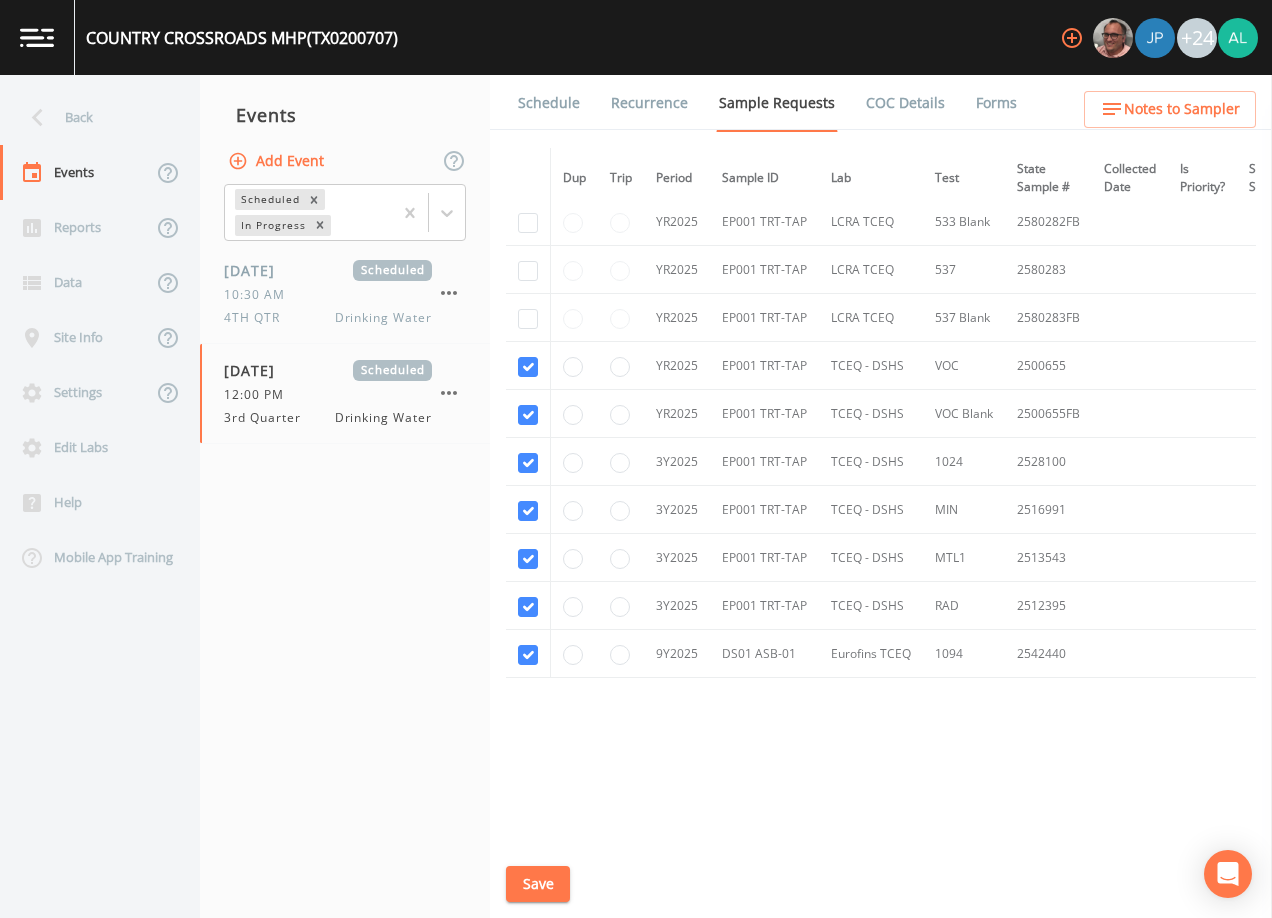 click on "Schedule" at bounding box center [549, 103] 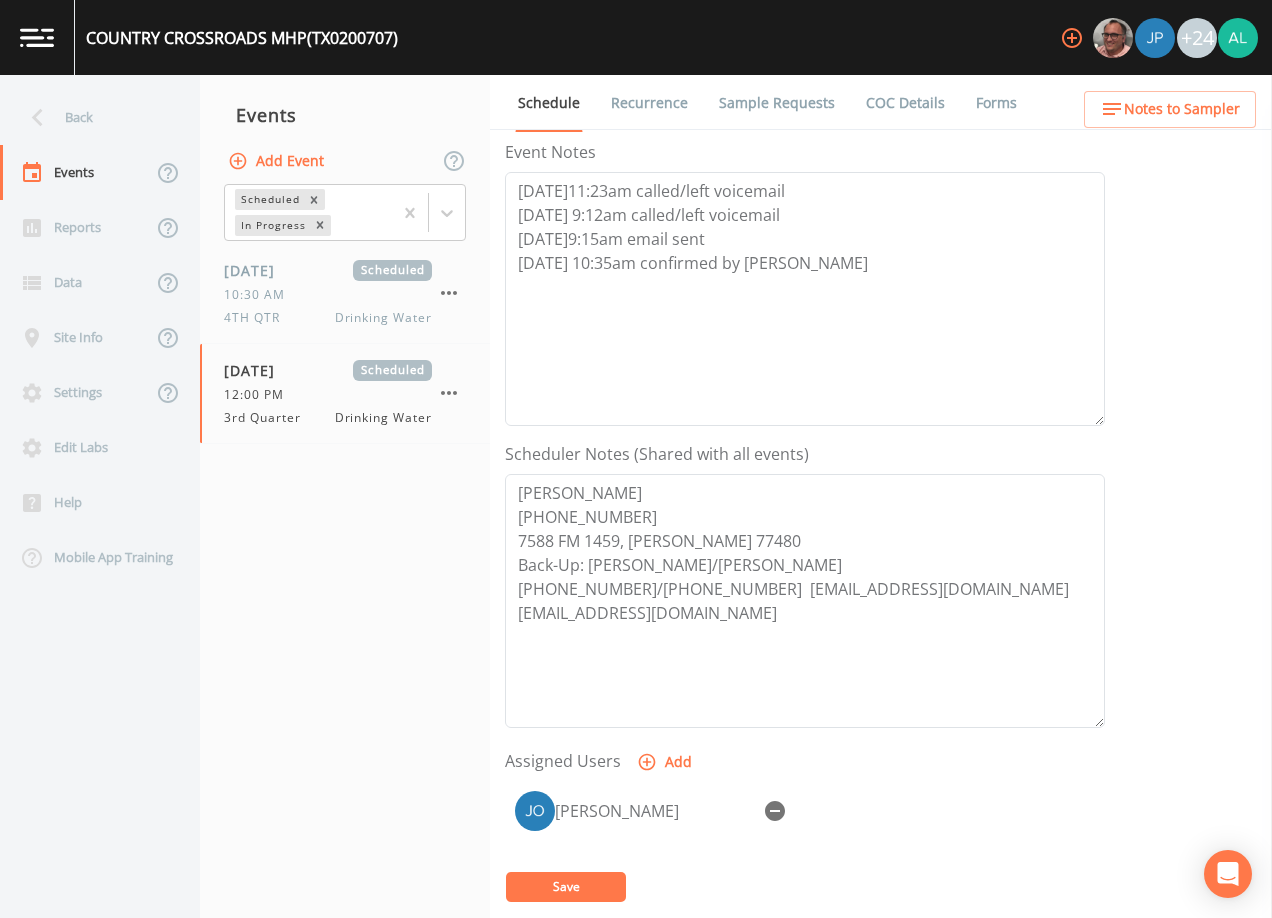 scroll, scrollTop: 493, scrollLeft: 0, axis: vertical 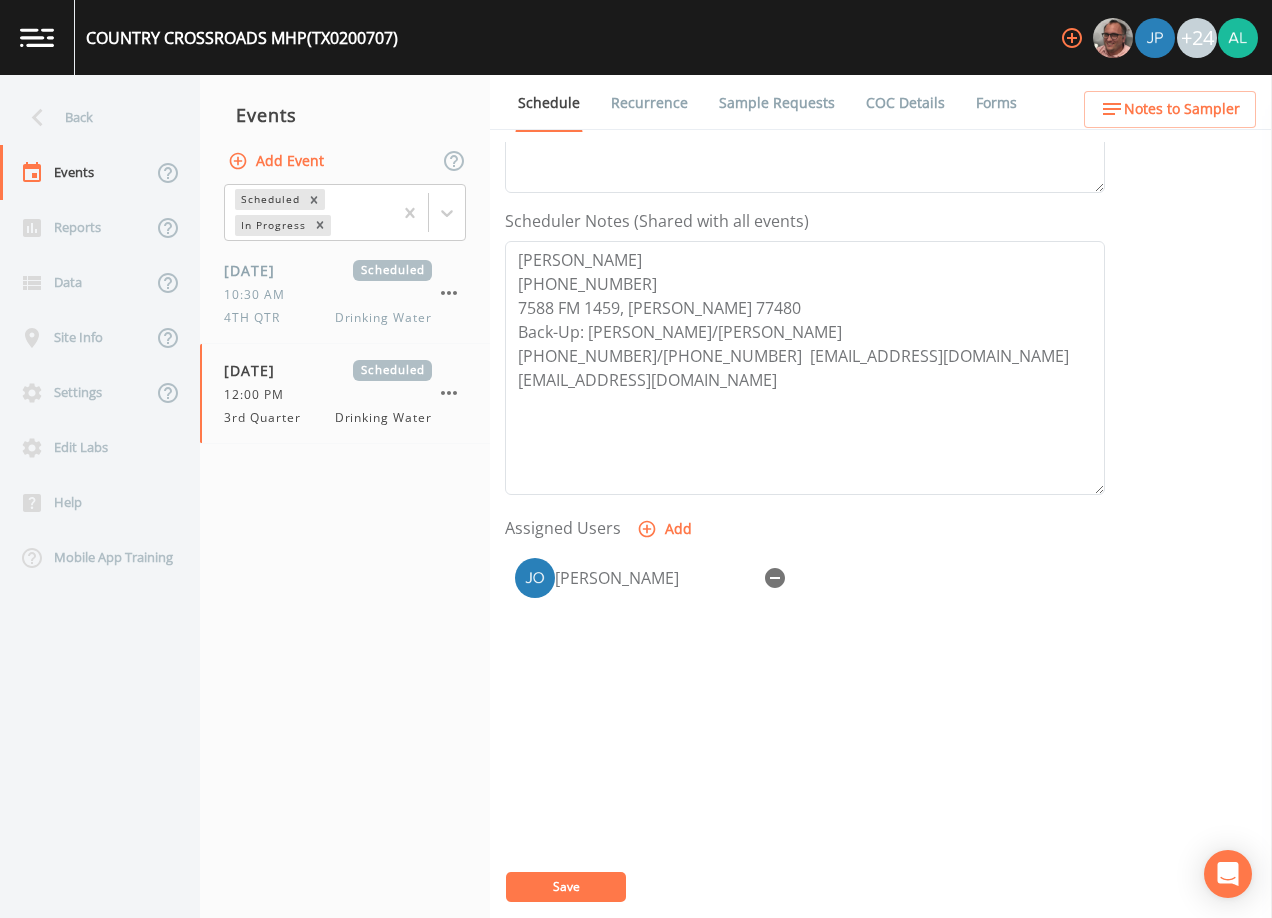 click on "Notes to Sampler" at bounding box center [1170, 109] 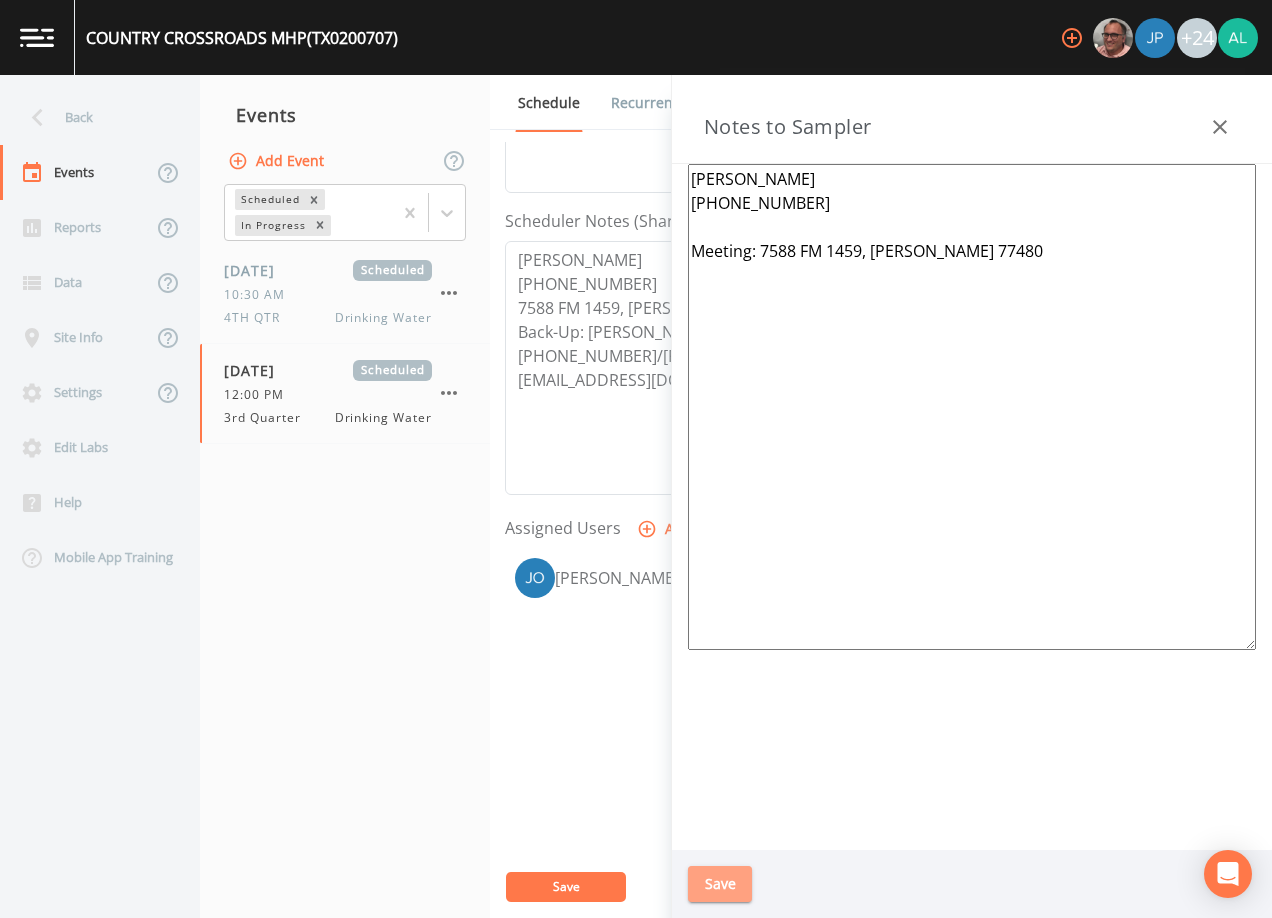 click on "Save" at bounding box center [720, 884] 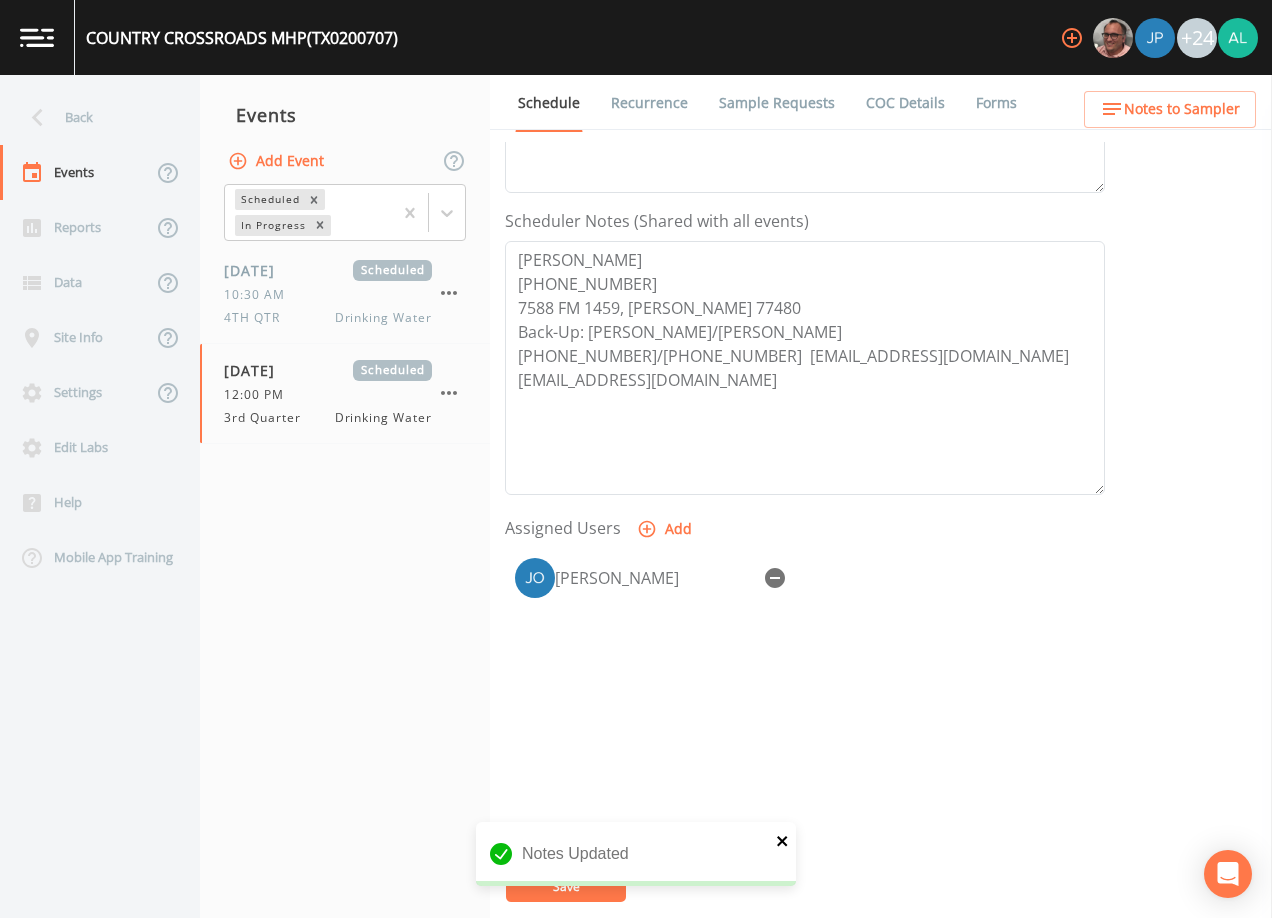click 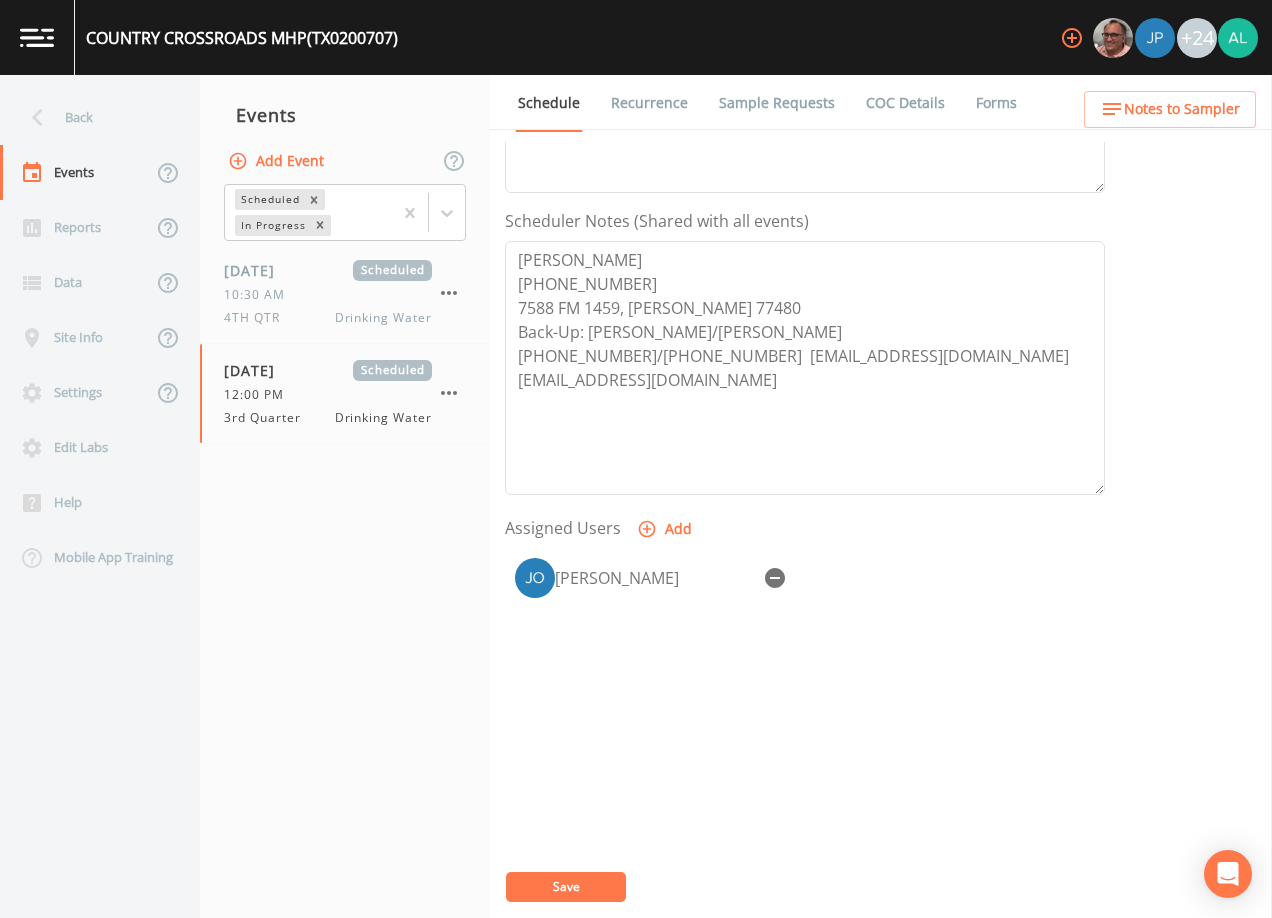 click on "Save" at bounding box center [566, 887] 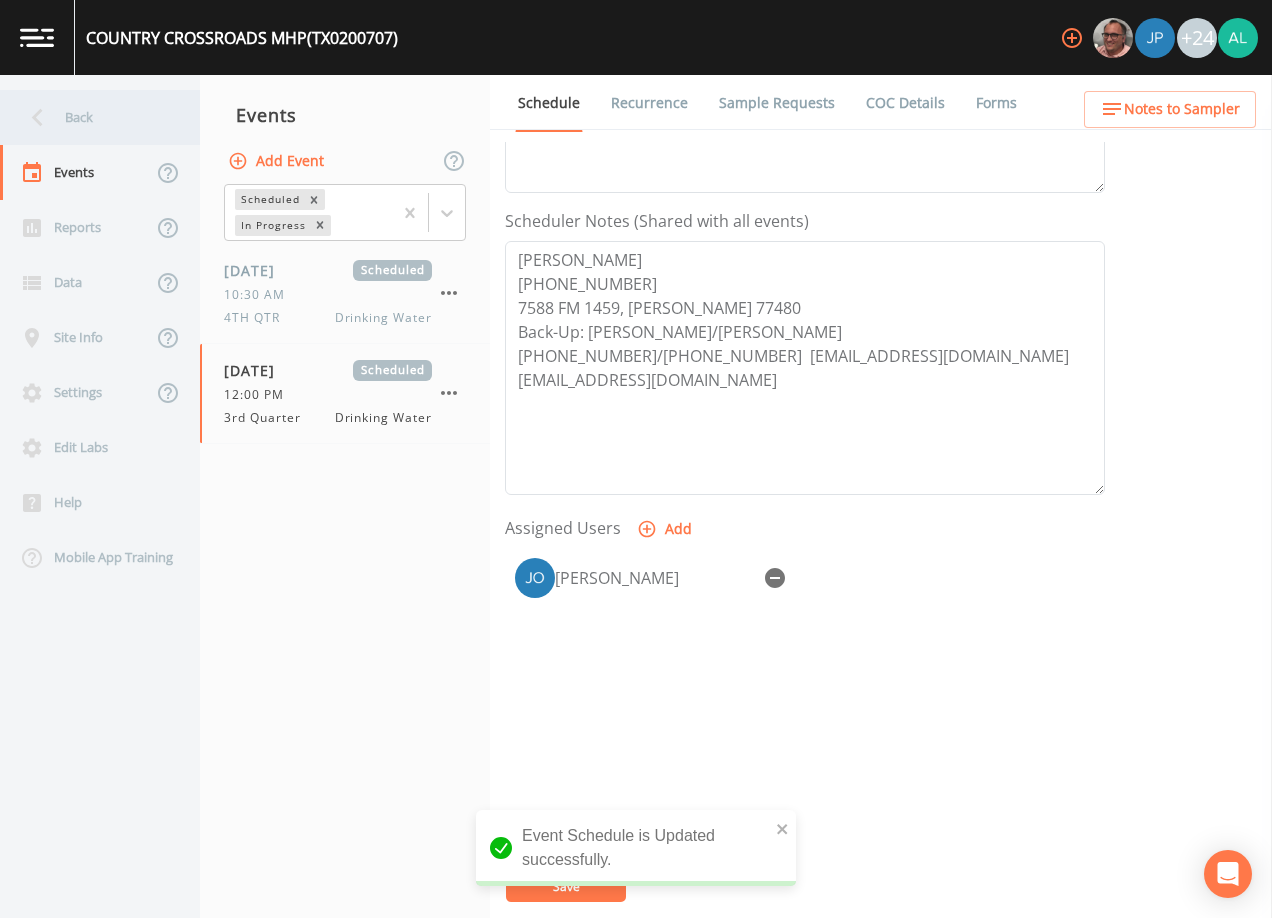 click on "Back" at bounding box center [90, 117] 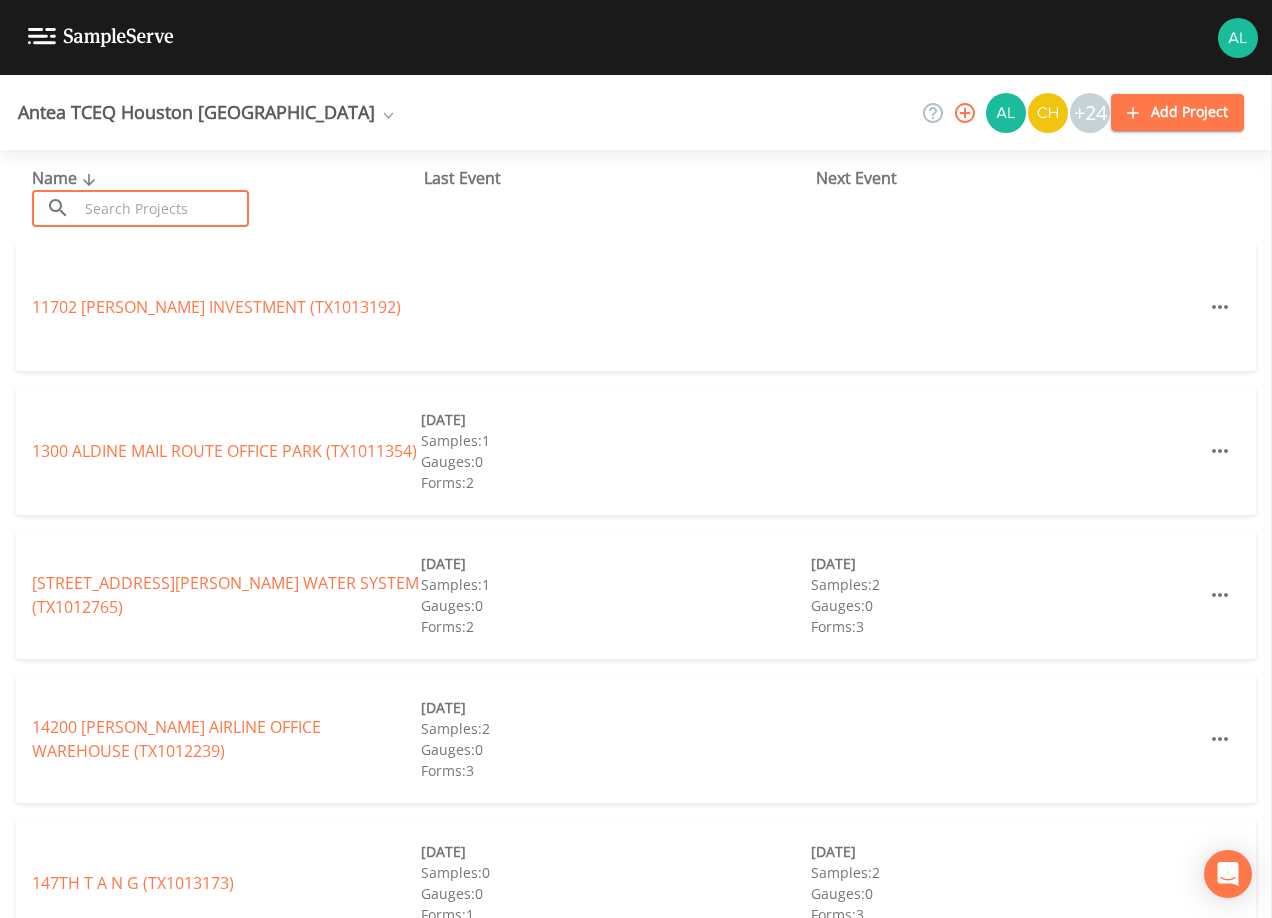 click at bounding box center (163, 208) 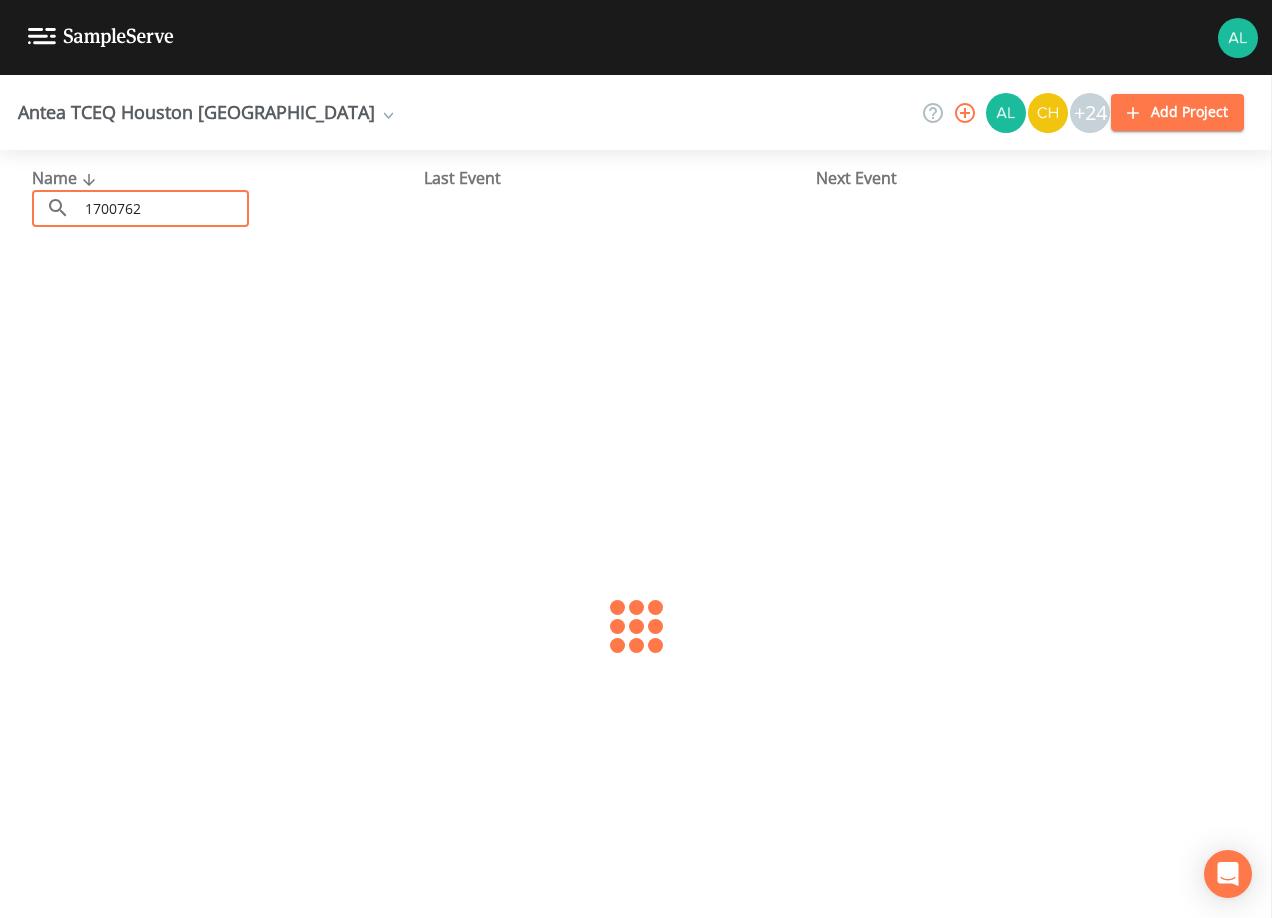 type on "1700762" 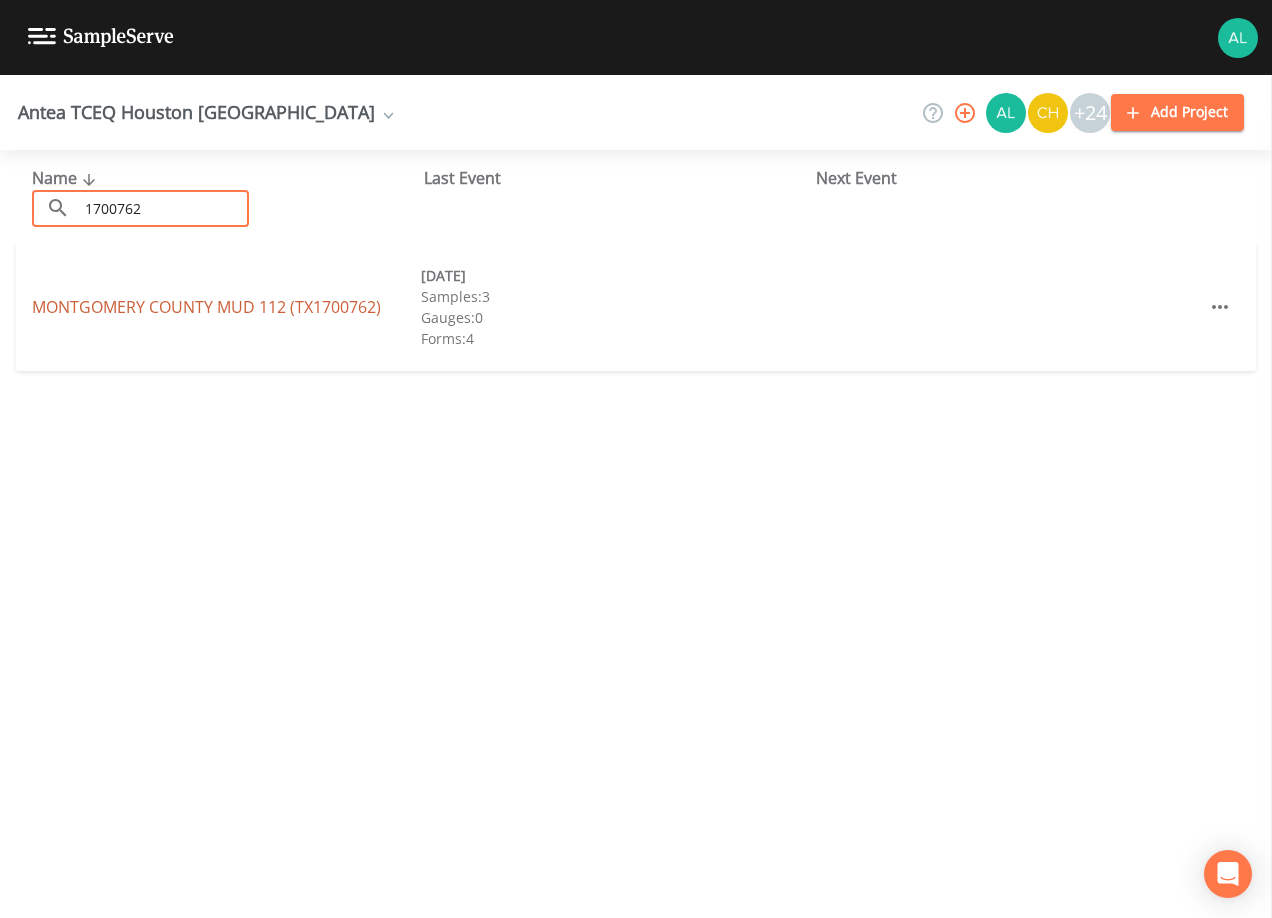 click on "MONTGOMERY COUNTY MUD 112   (TX1700762) [DATE] Samples:  3 Gauges:  0 Forms:  4" at bounding box center [636, 307] 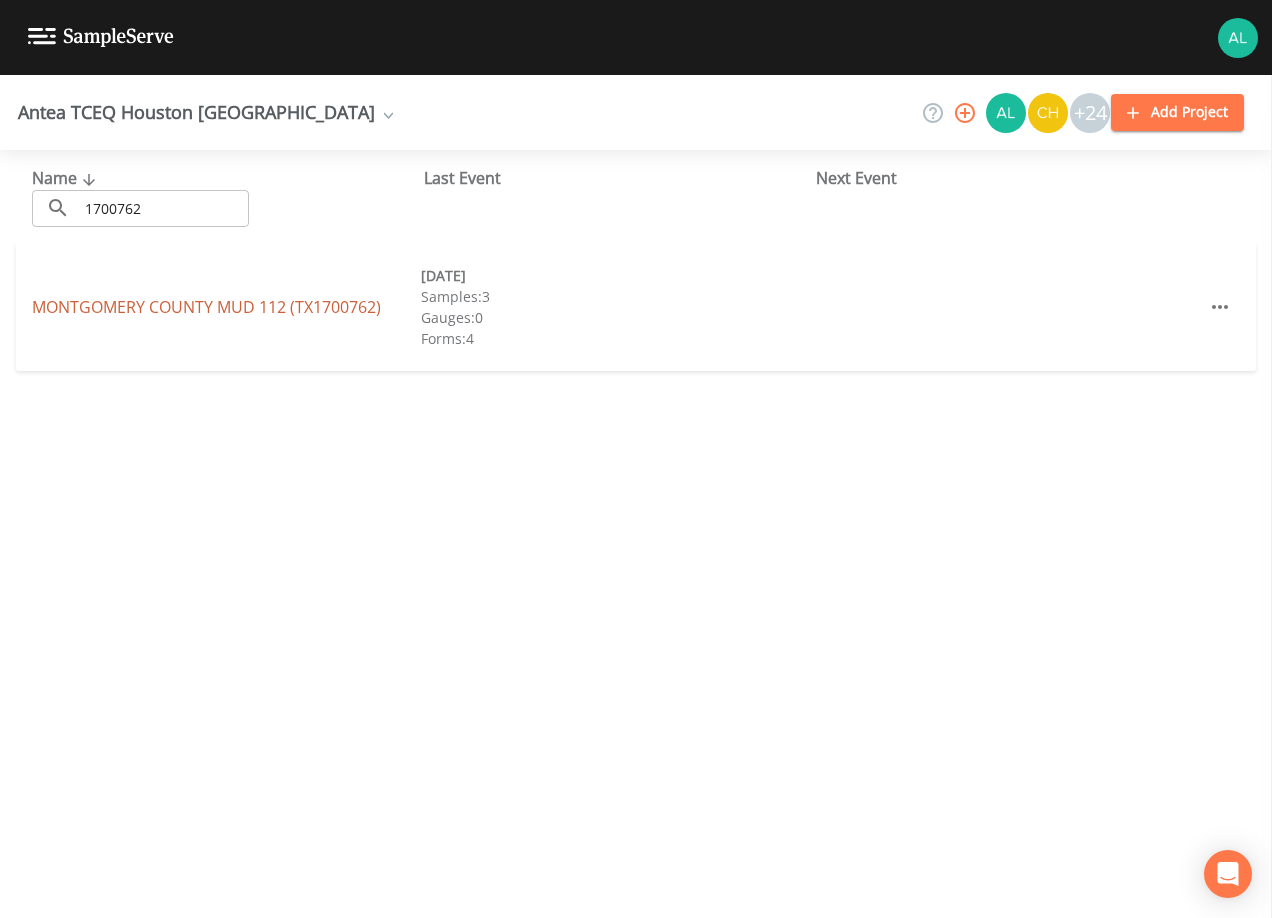 click on "[GEOGRAPHIC_DATA] 112   (TX1700762)" at bounding box center [206, 307] 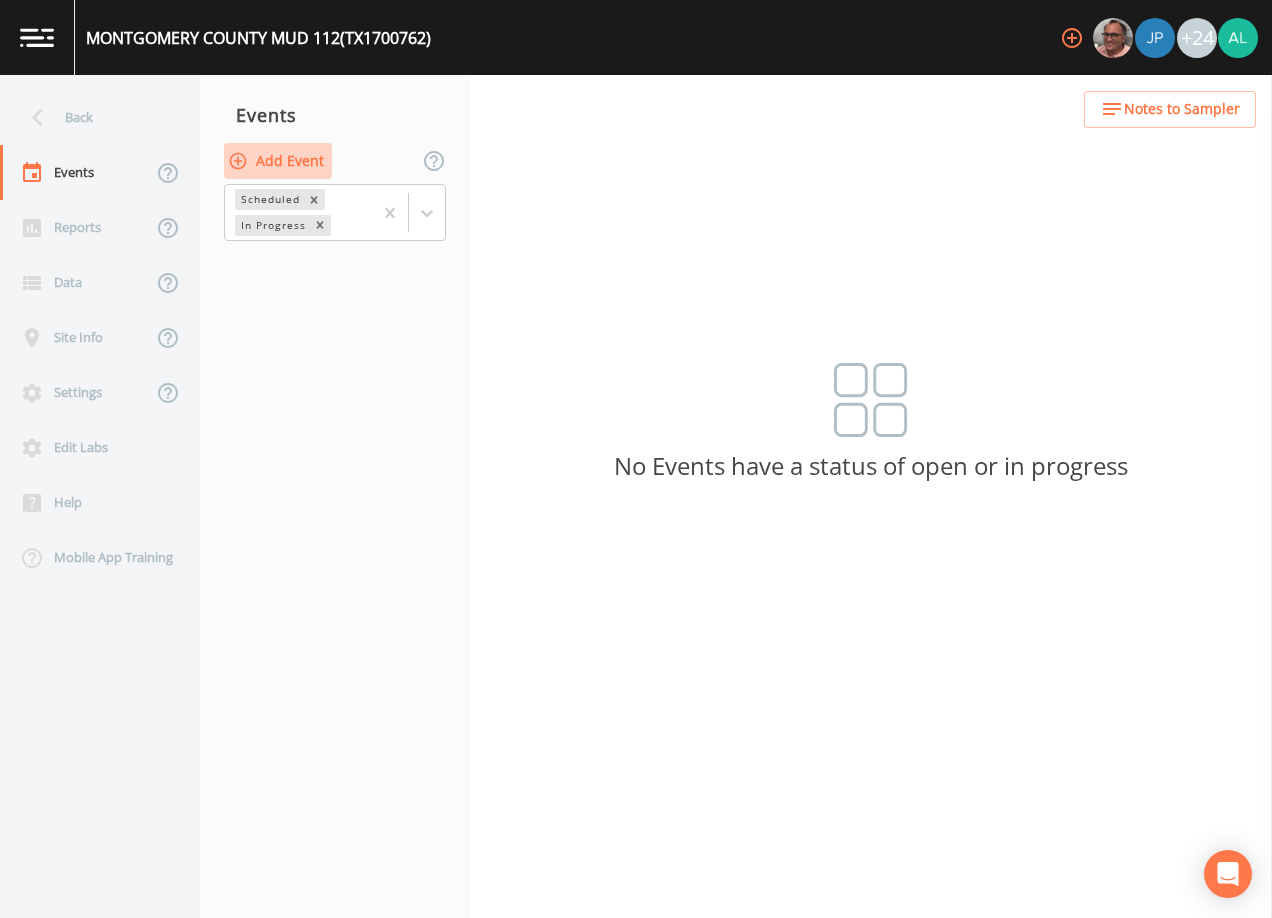 click on "Add Event" at bounding box center [278, 161] 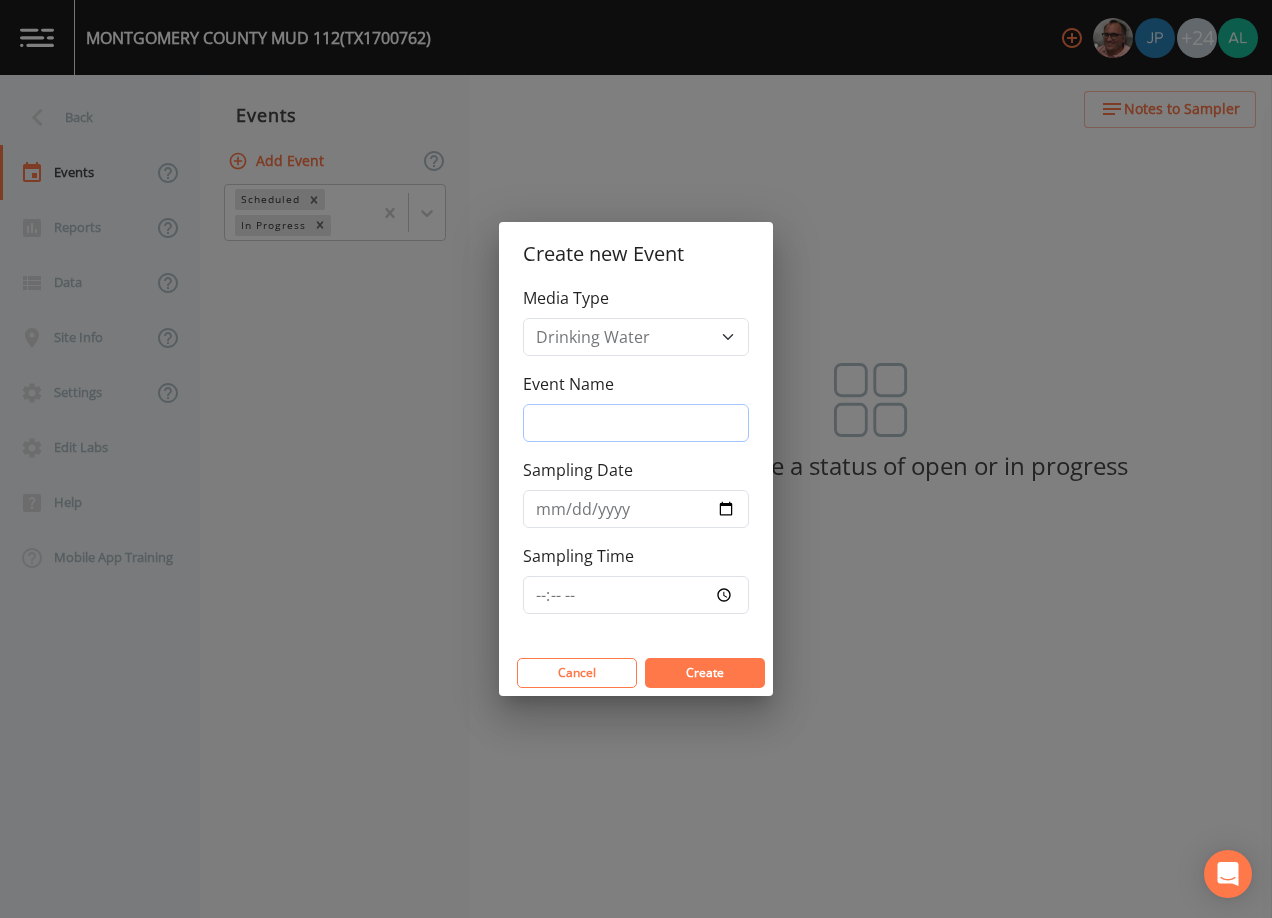 click on "Event Name" at bounding box center [636, 423] 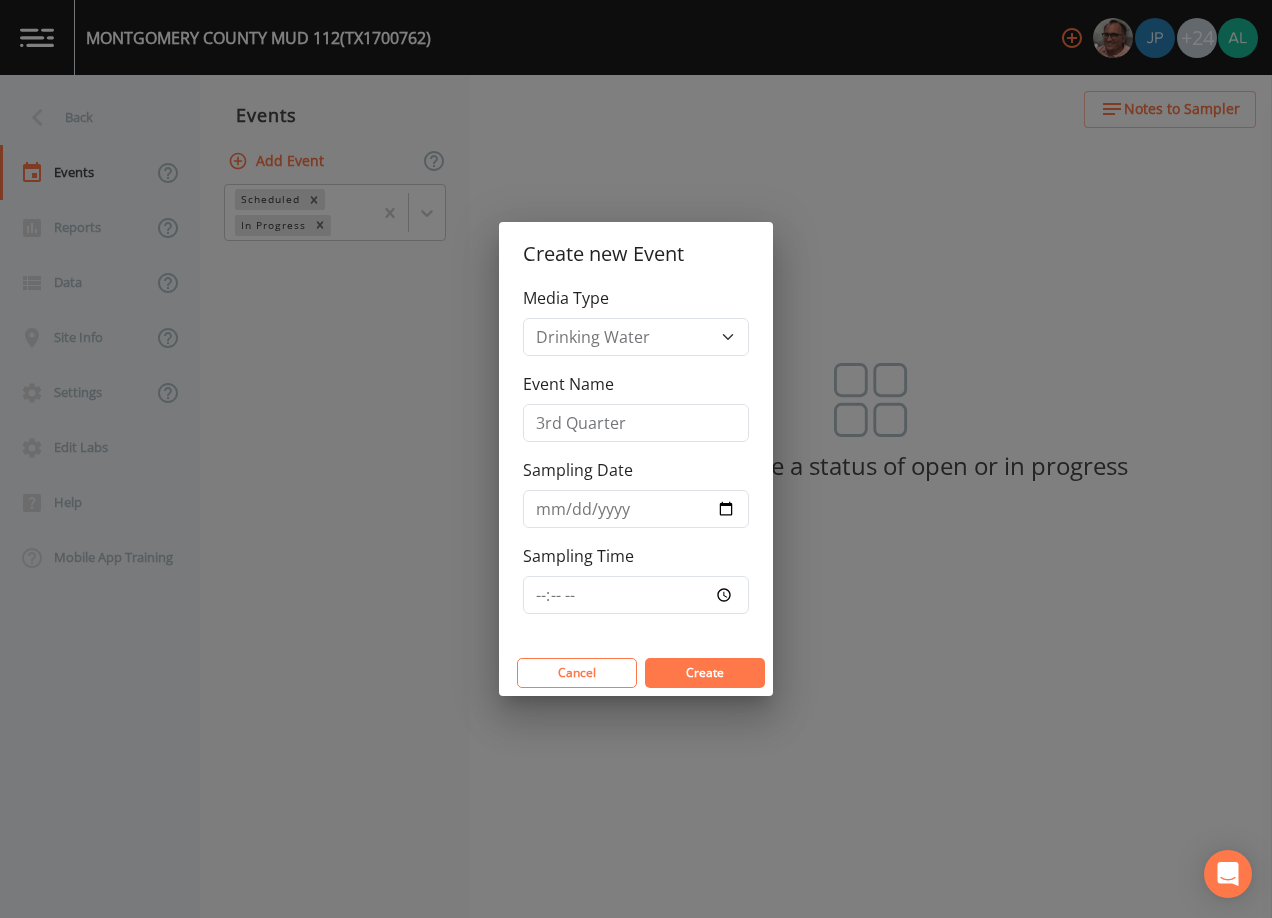 drag, startPoint x: 510, startPoint y: 520, endPoint x: 528, endPoint y: 520, distance: 18 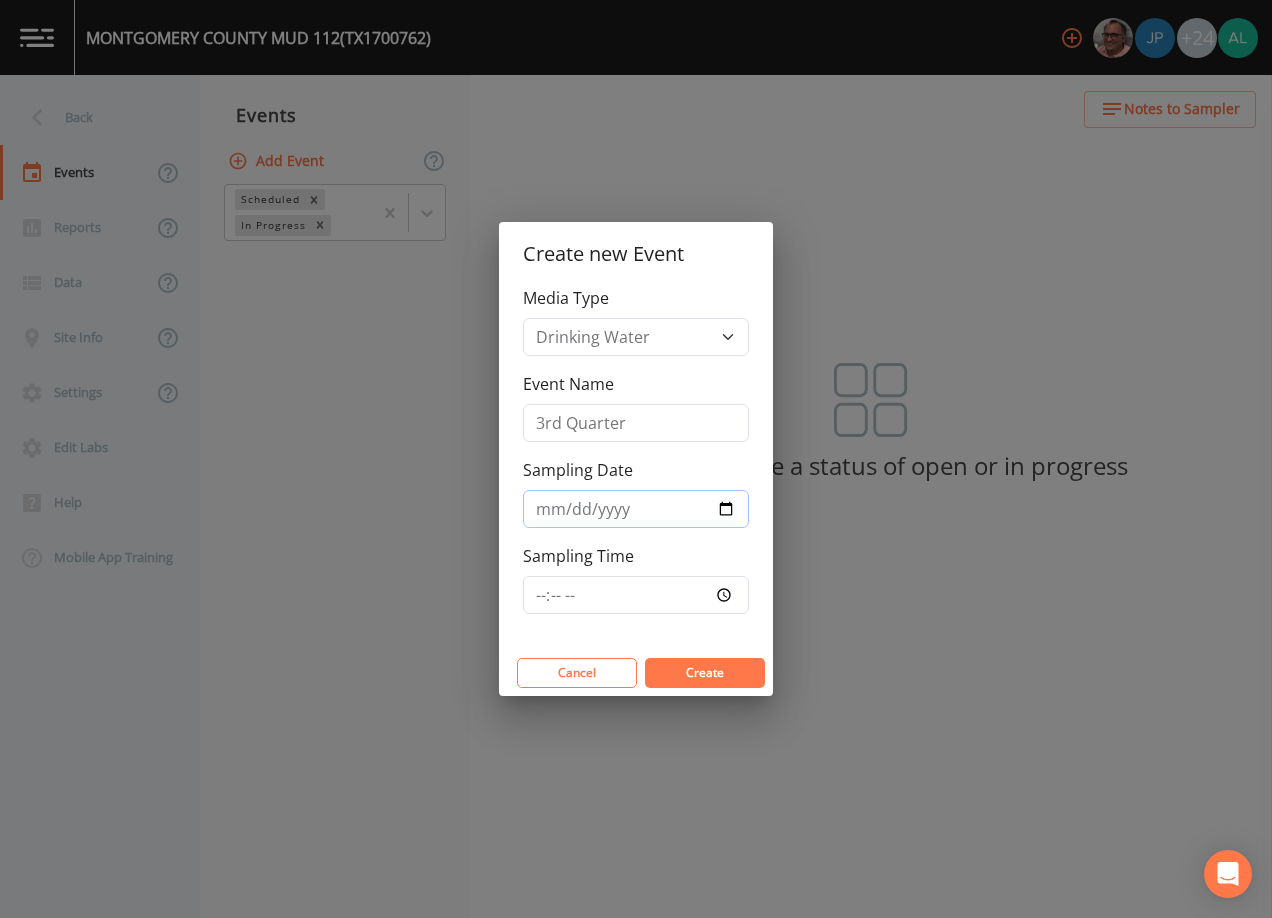 click on "Sampling Date" at bounding box center (636, 509) 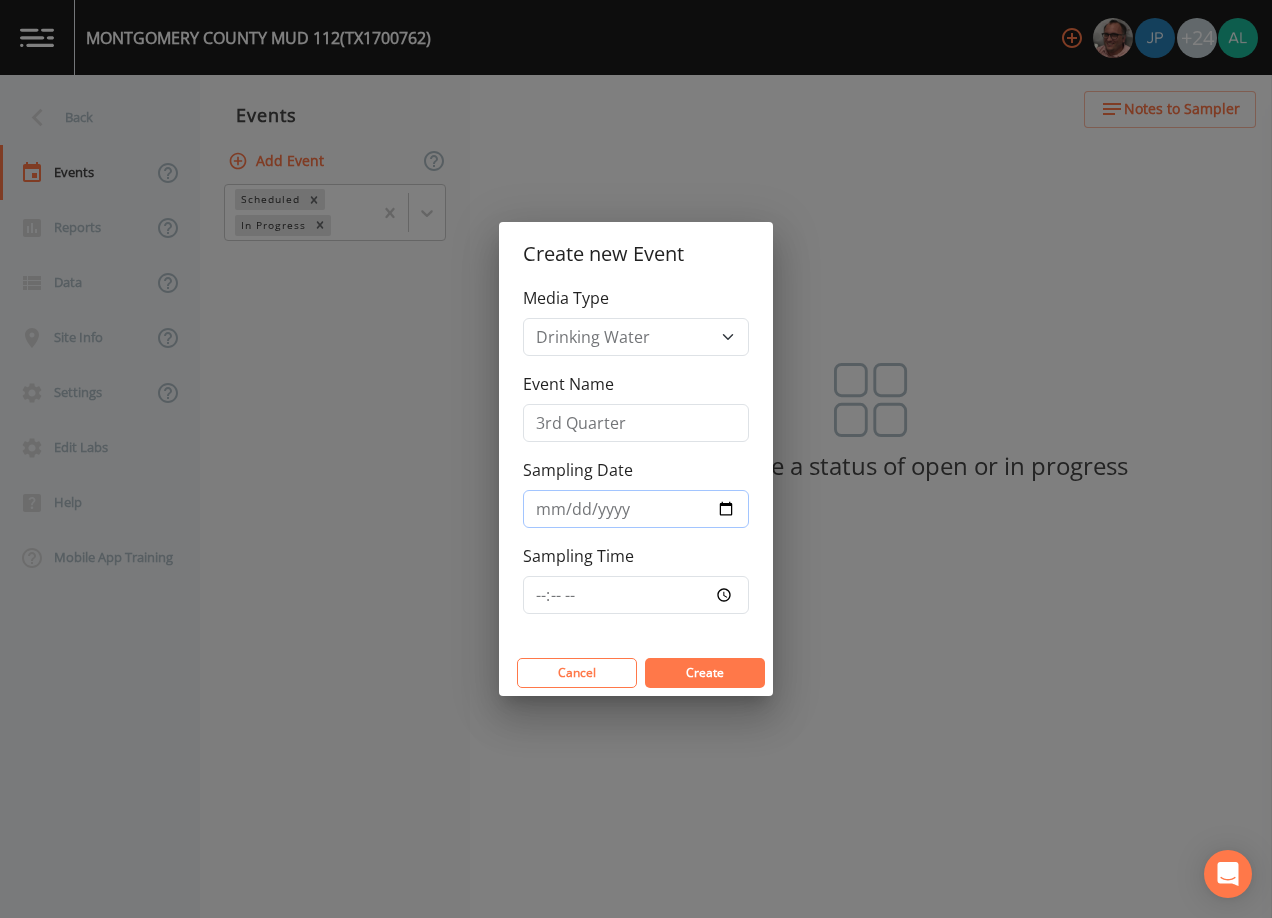 click on "Sampling Date" at bounding box center [636, 509] 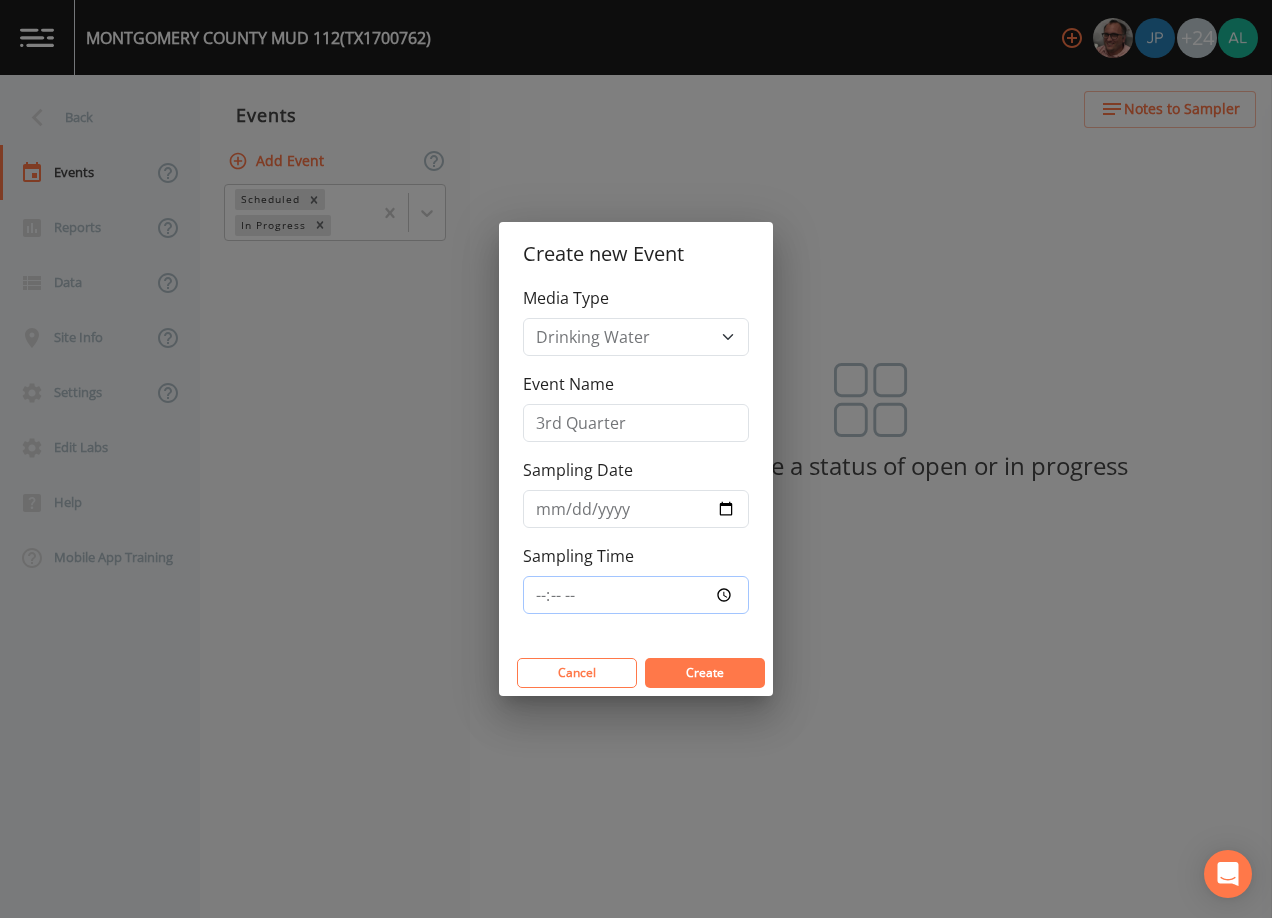 click on "Sampling Time" at bounding box center [636, 595] 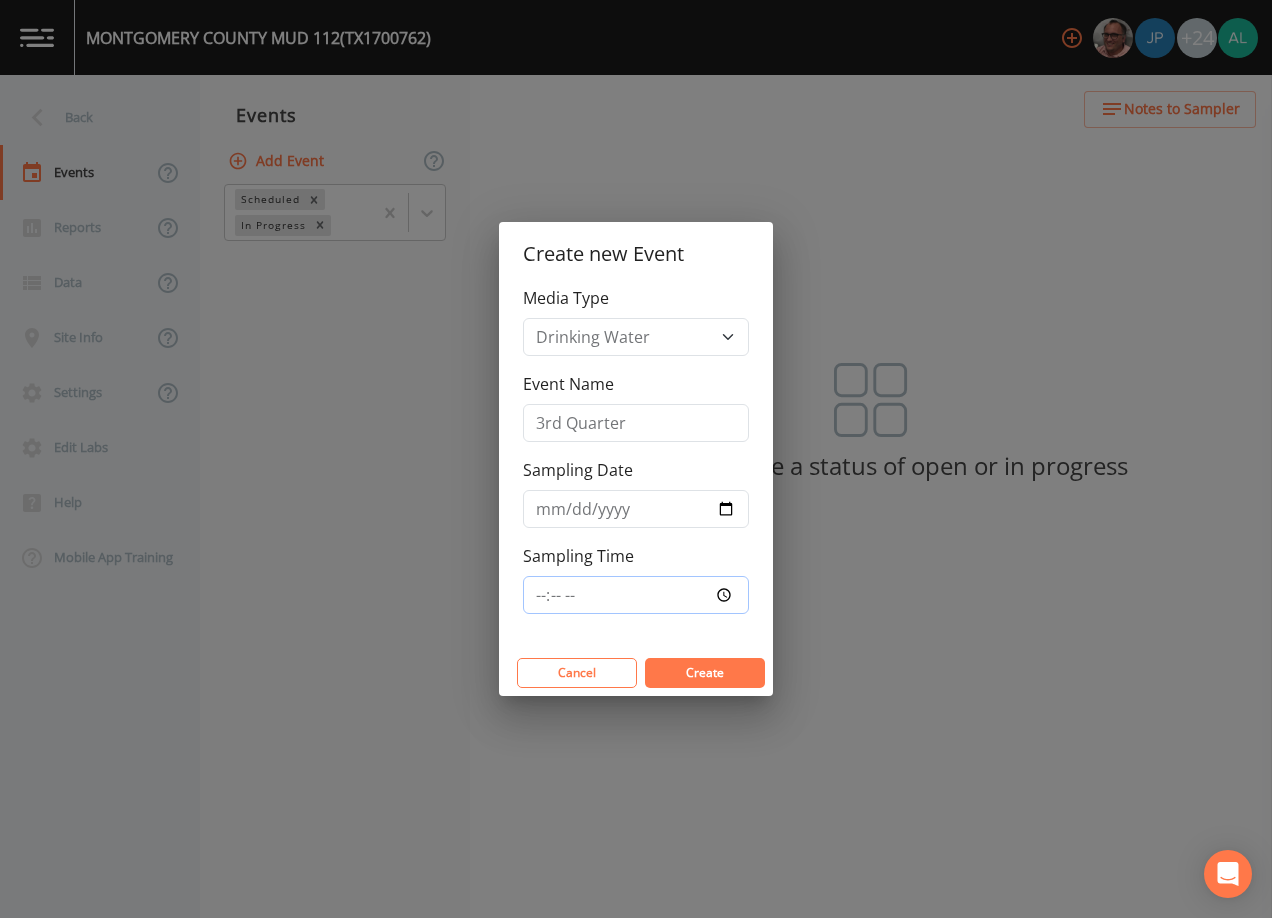 type on "08:30" 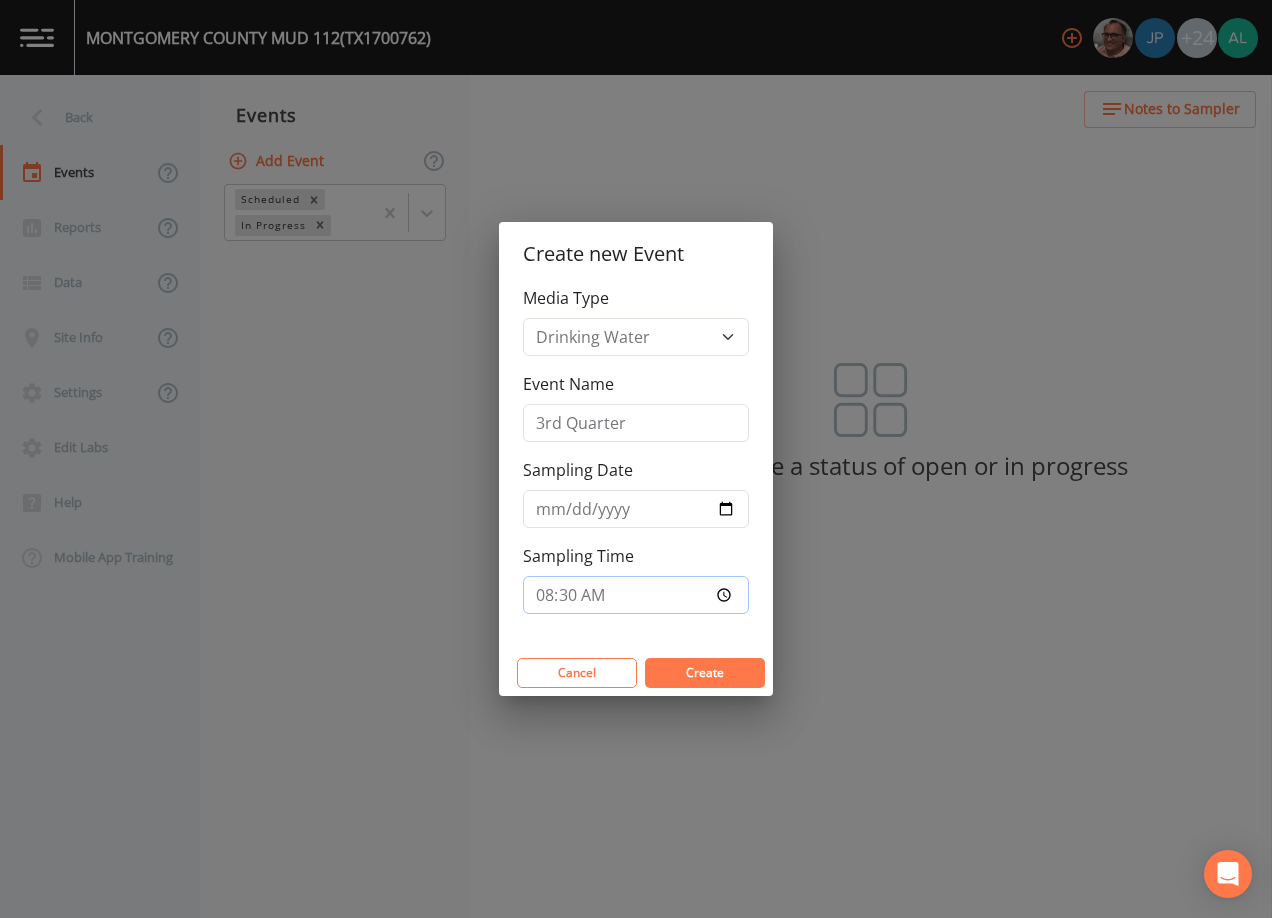 click on "Create" at bounding box center (705, 673) 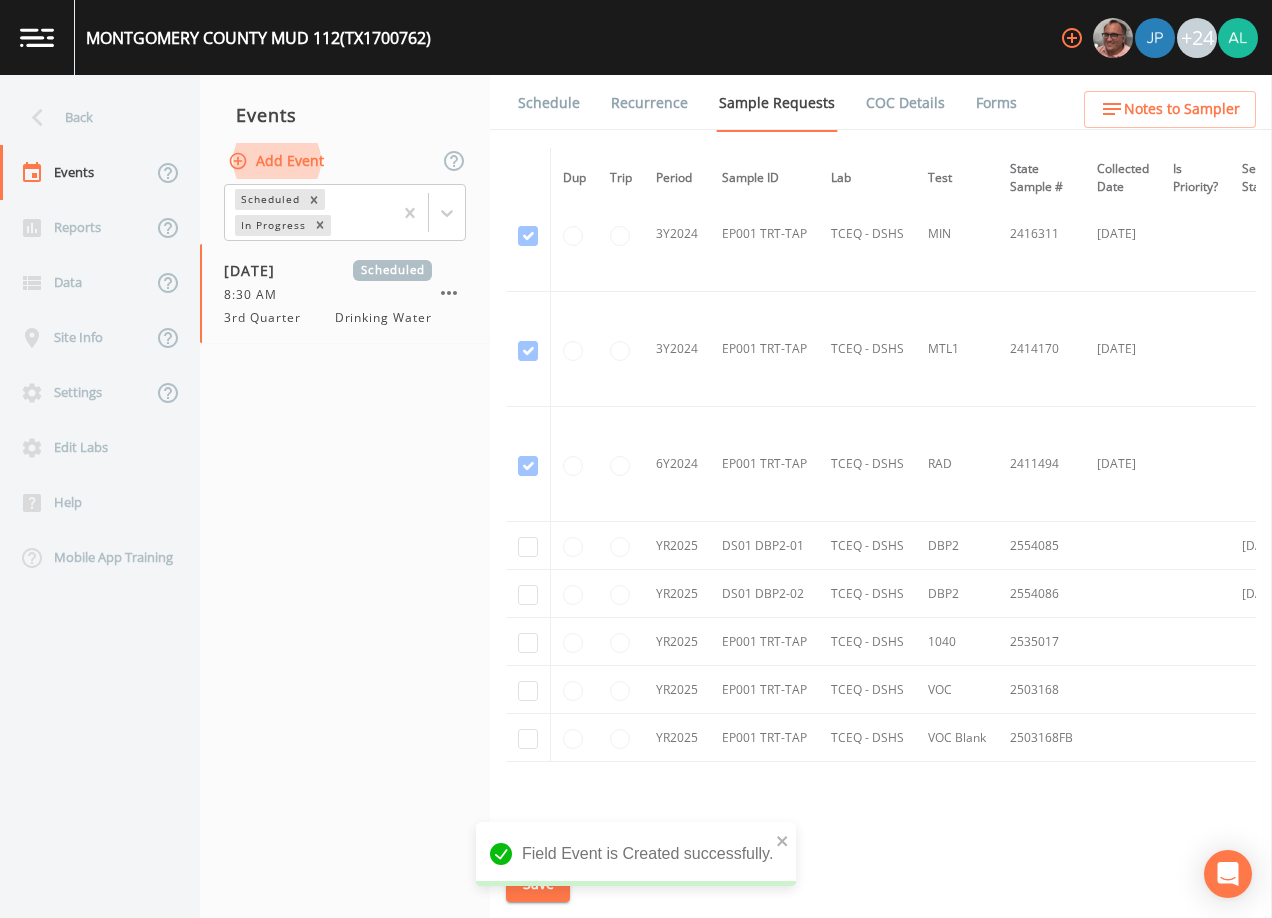 scroll, scrollTop: 1041, scrollLeft: 0, axis: vertical 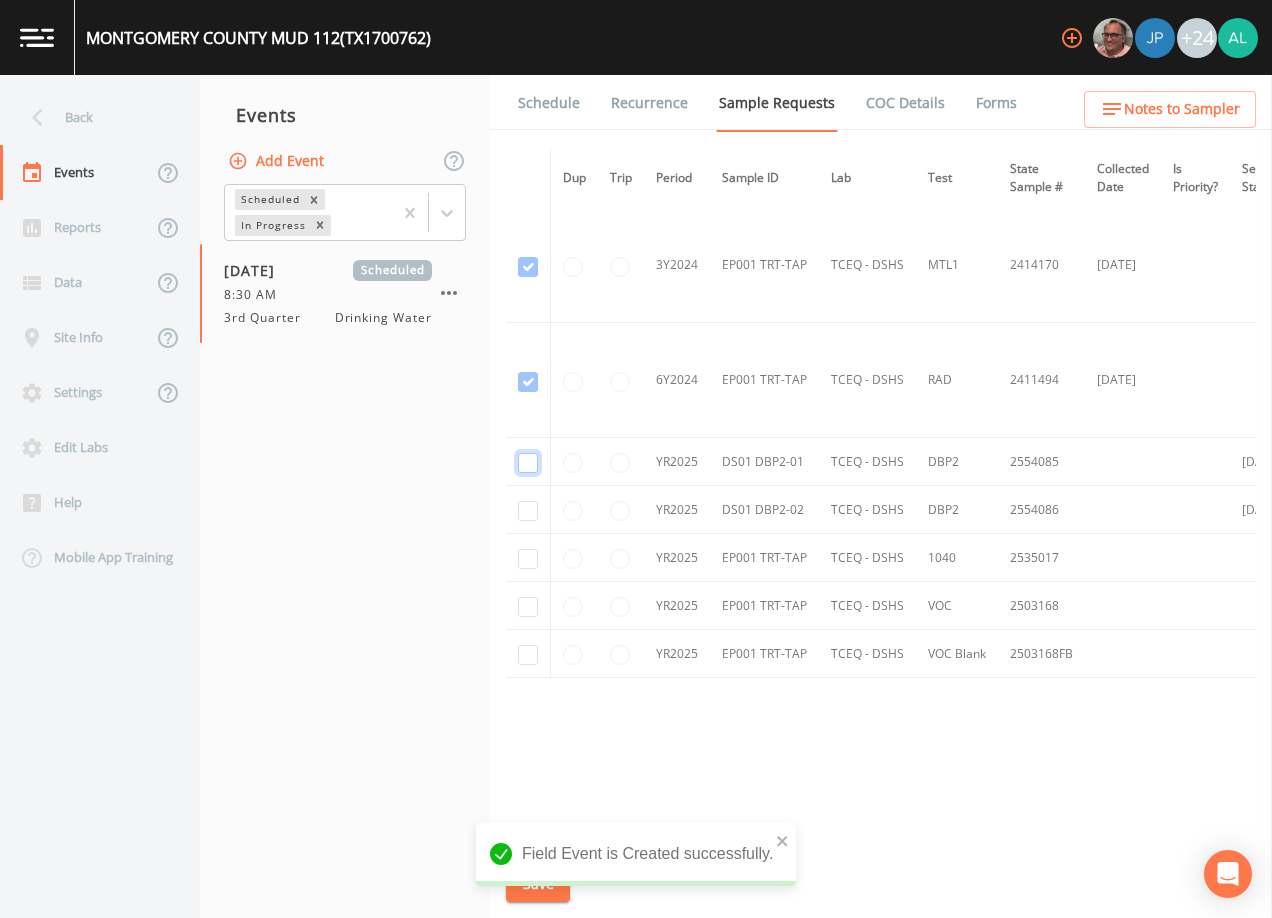 click at bounding box center [528, -768] 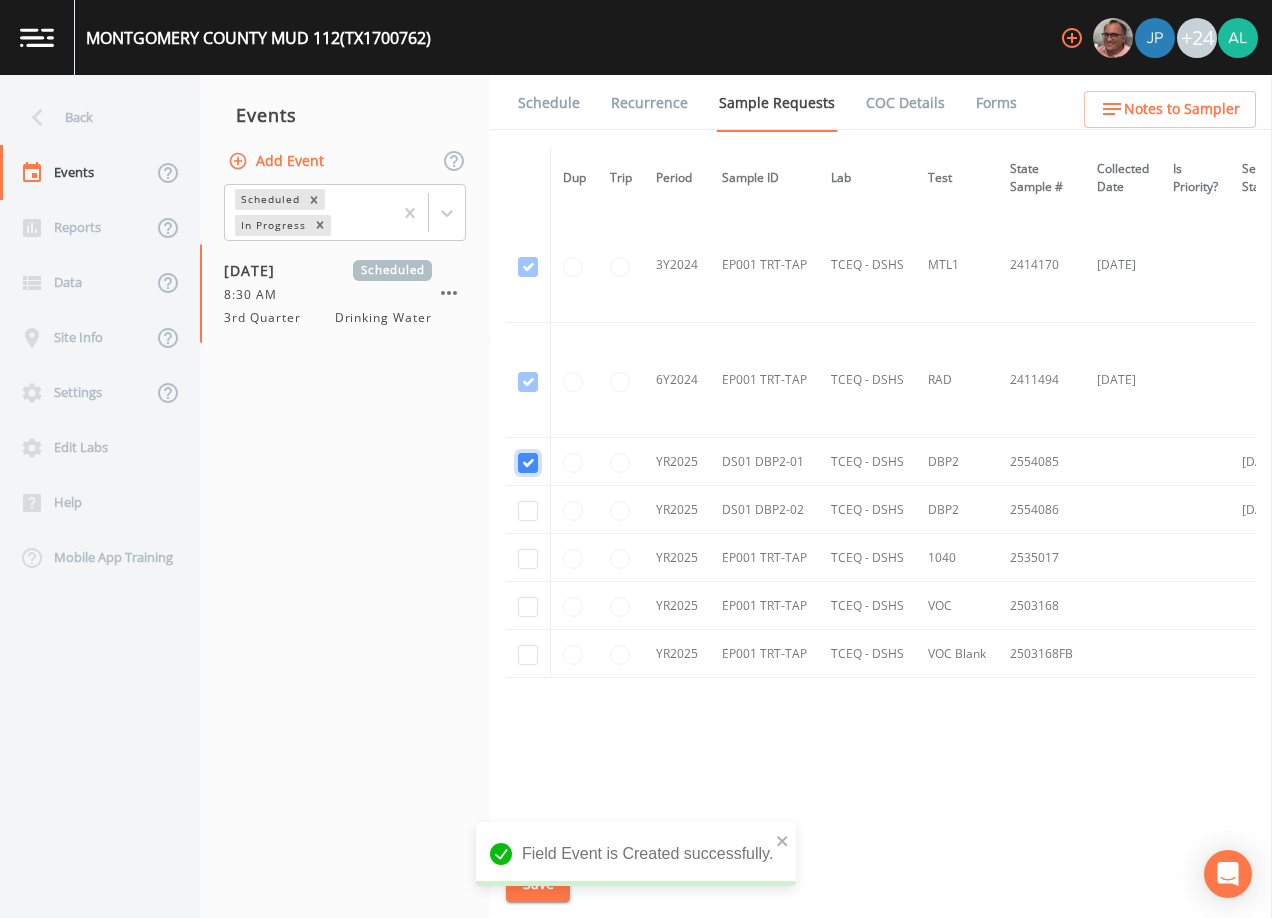 checkbox on "true" 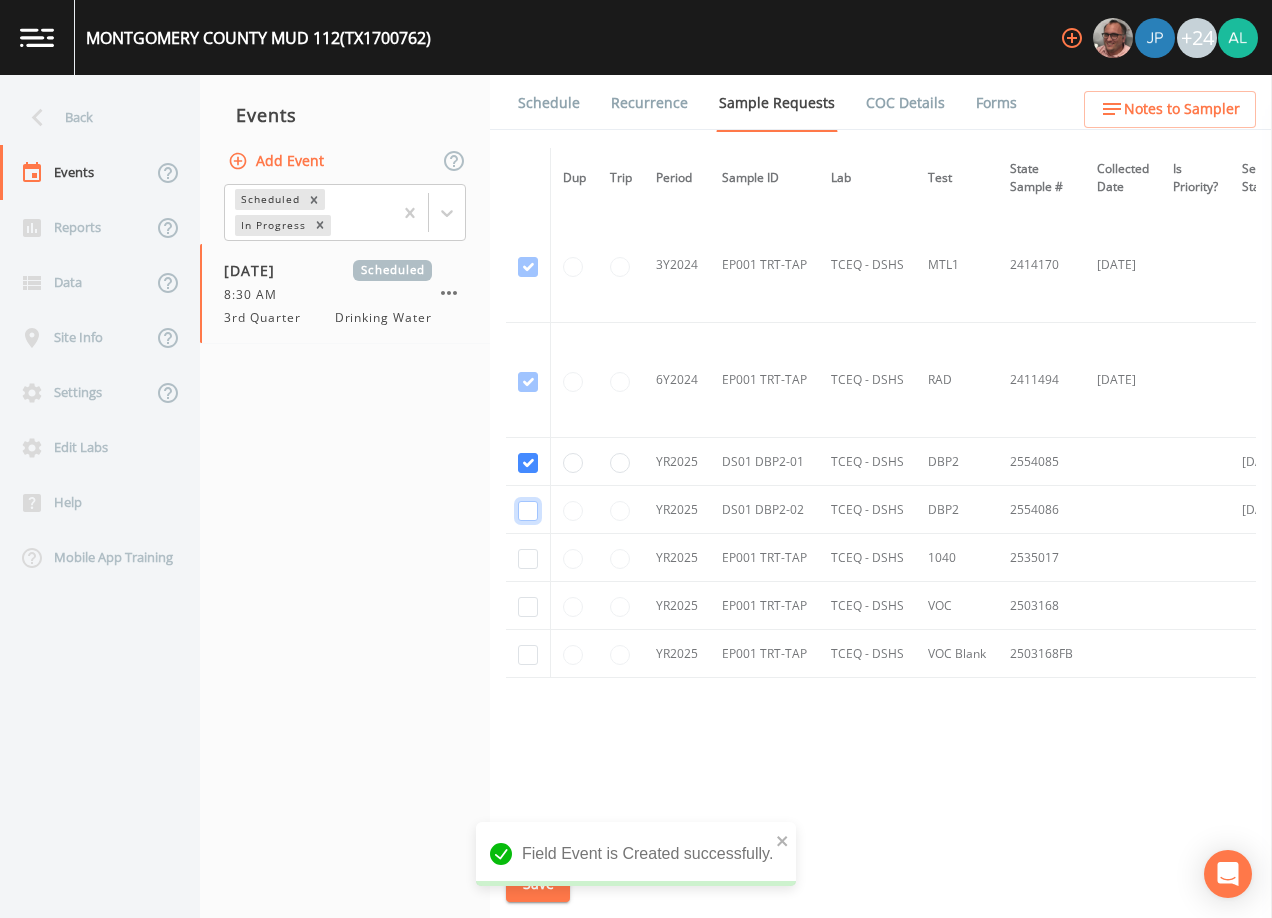 click at bounding box center [528, -653] 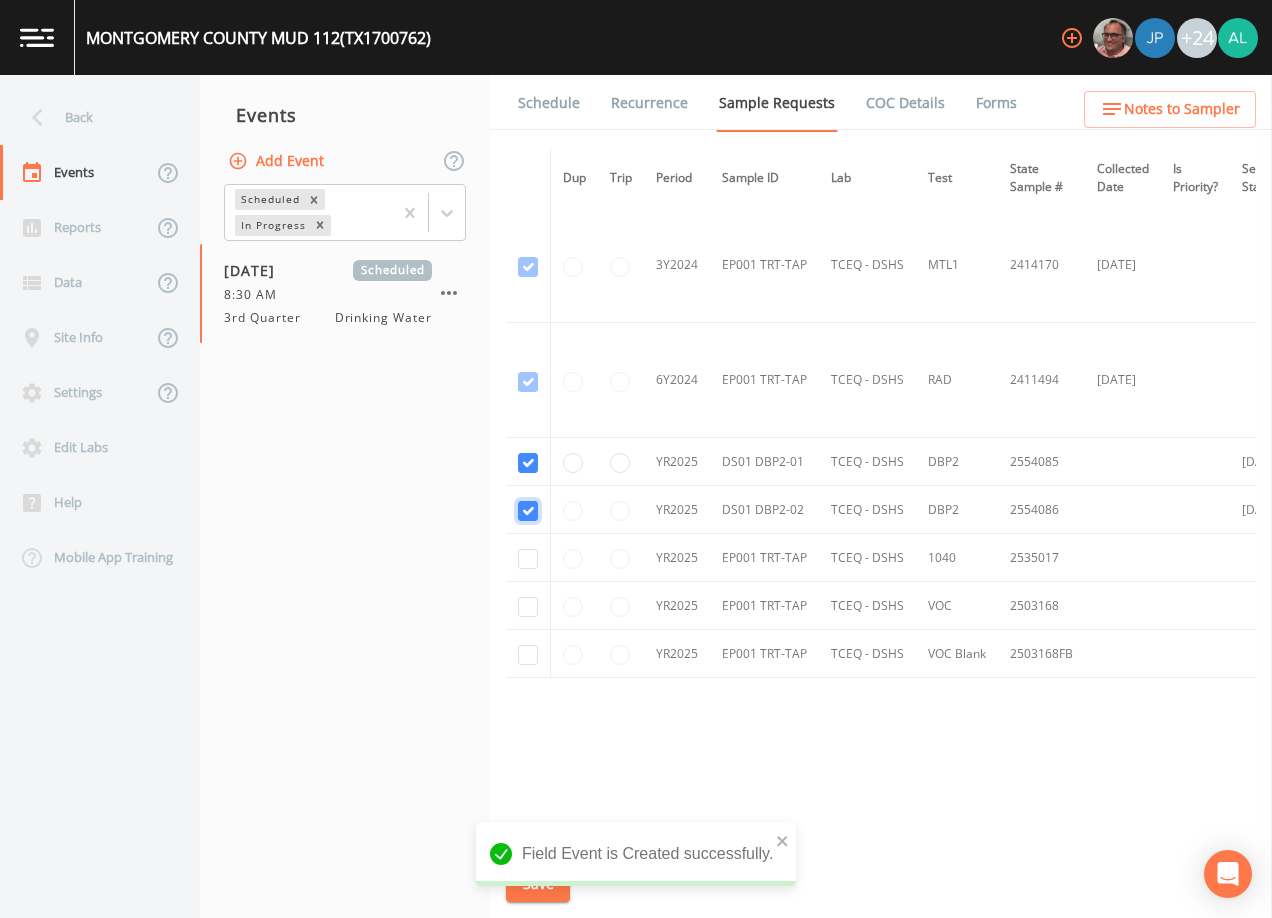 checkbox on "true" 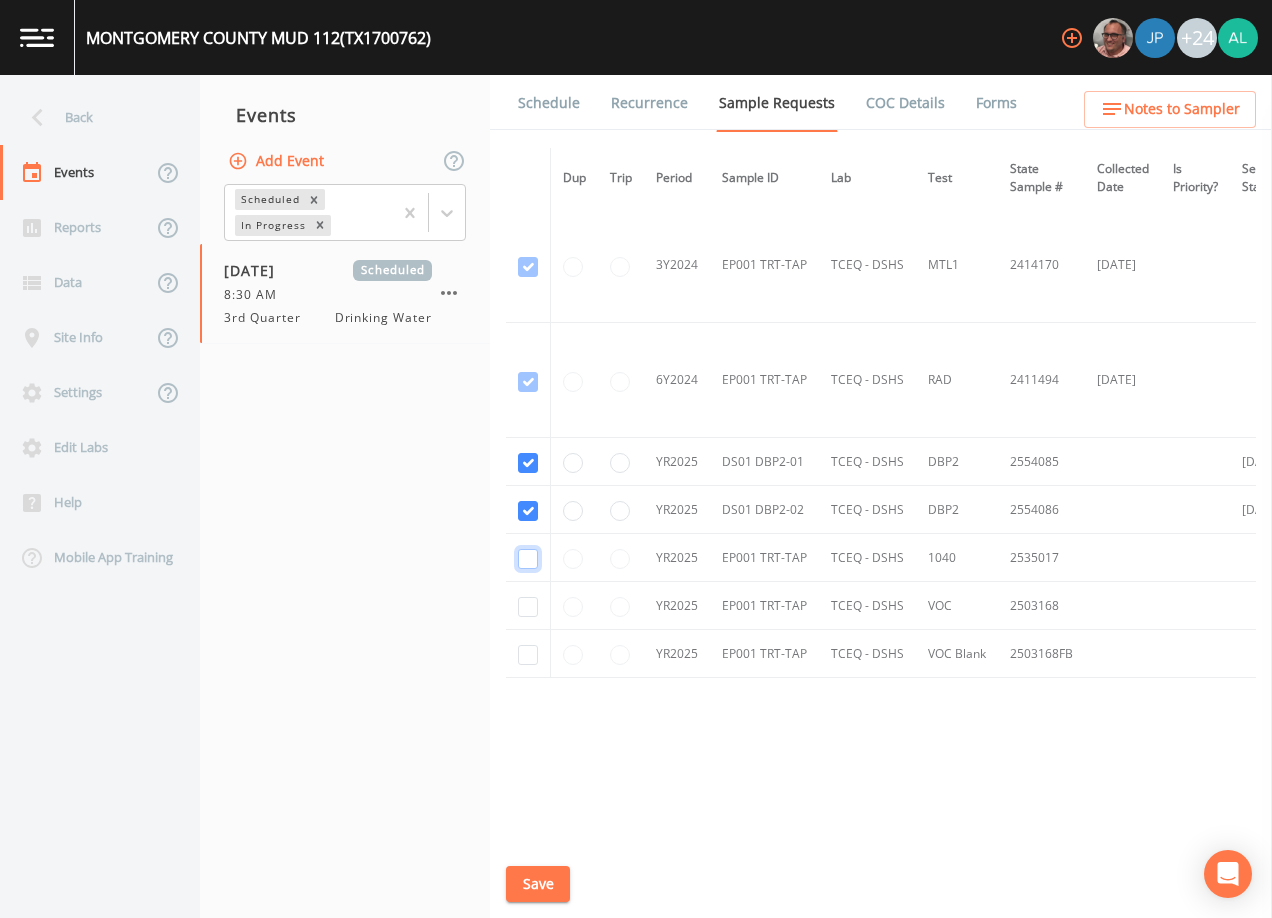 click at bounding box center [528, 559] 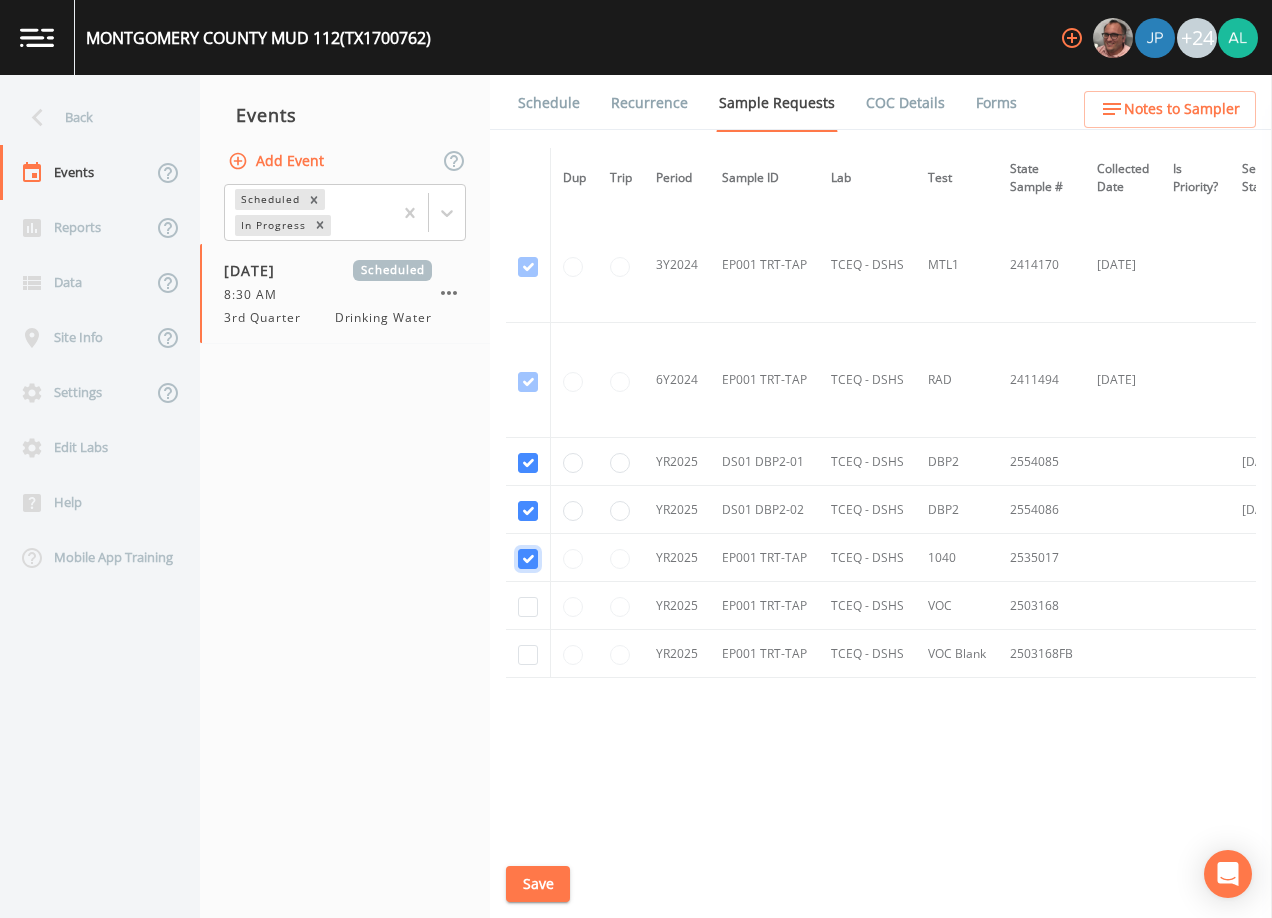 checkbox on "true" 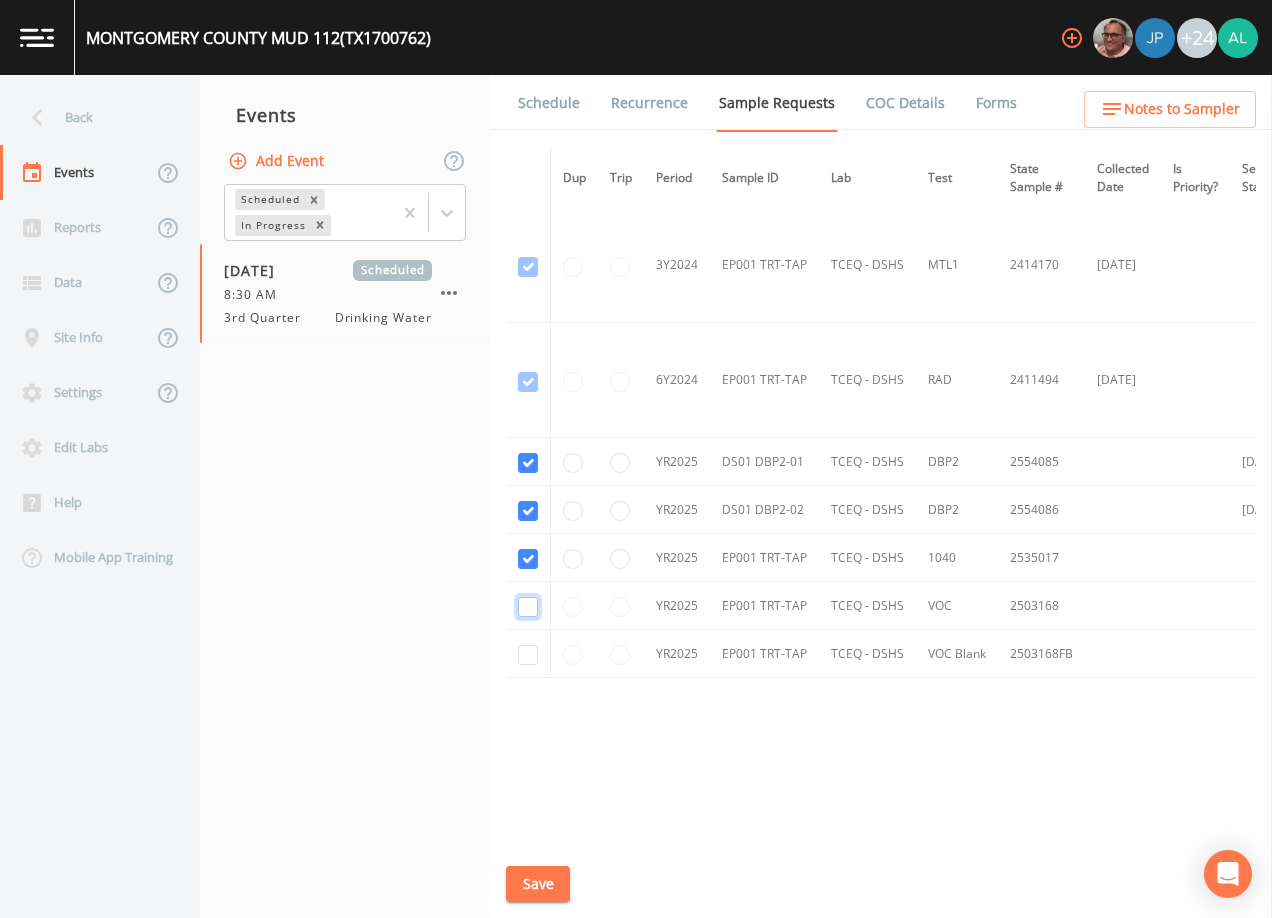 click at bounding box center (528, -538) 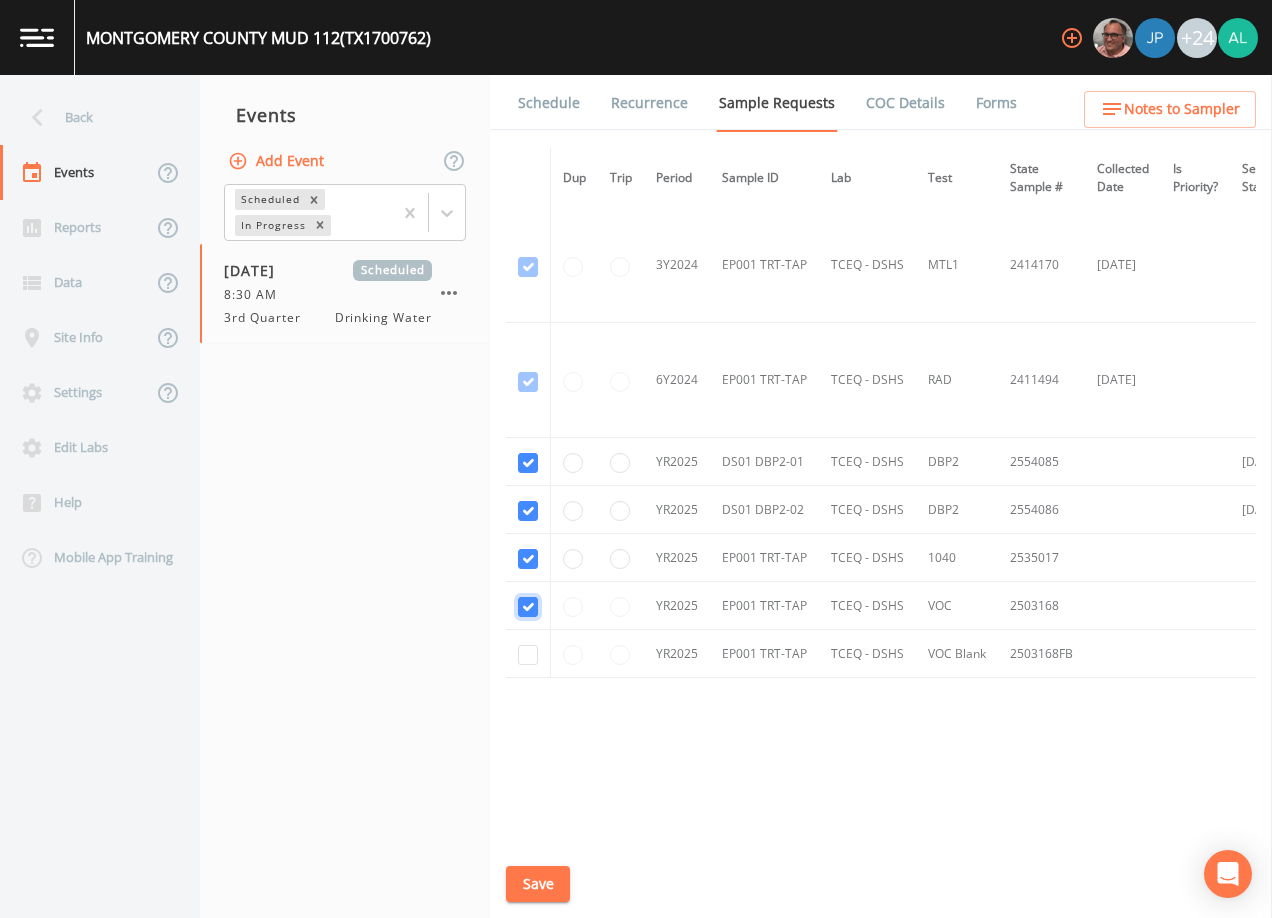 checkbox on "true" 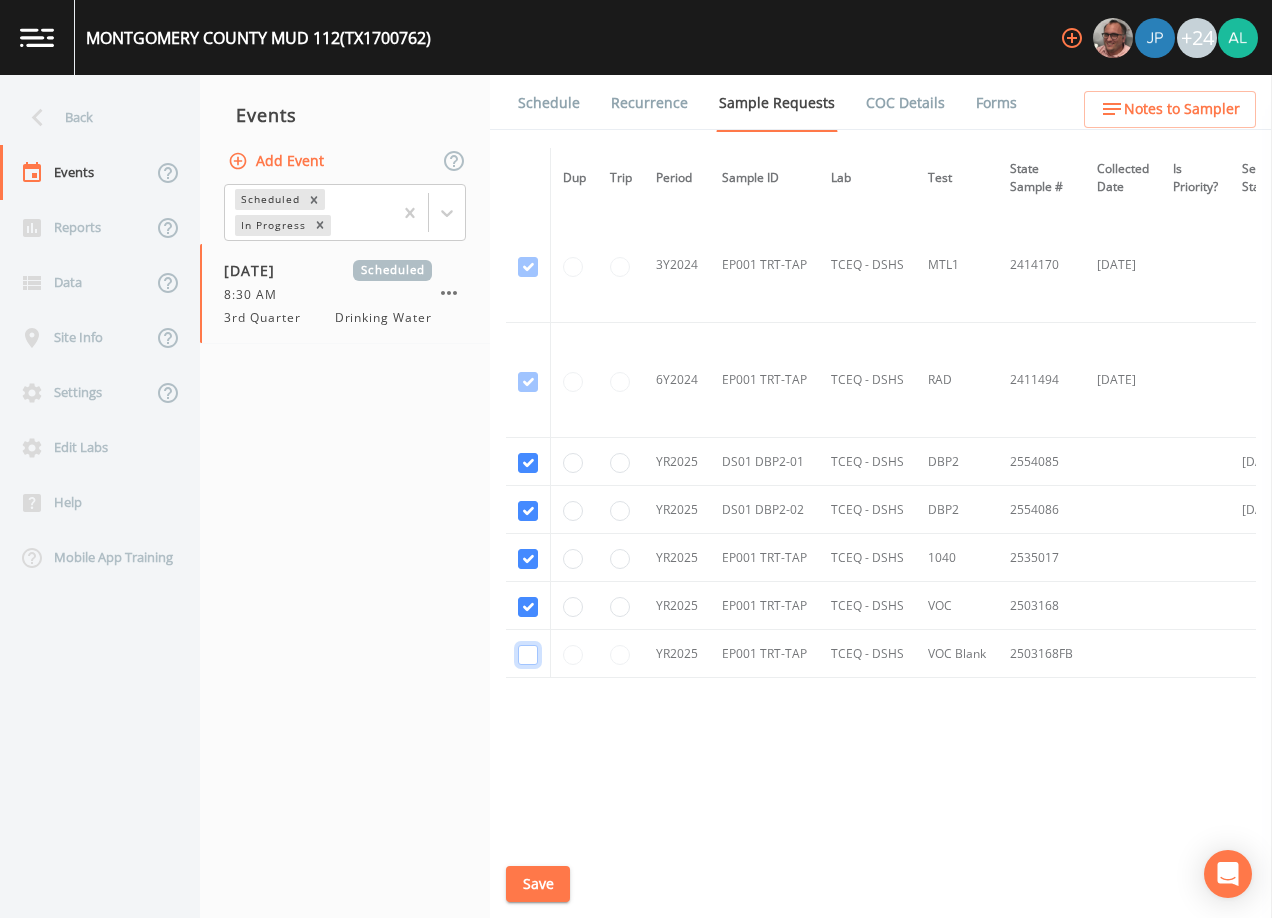 click at bounding box center (528, -423) 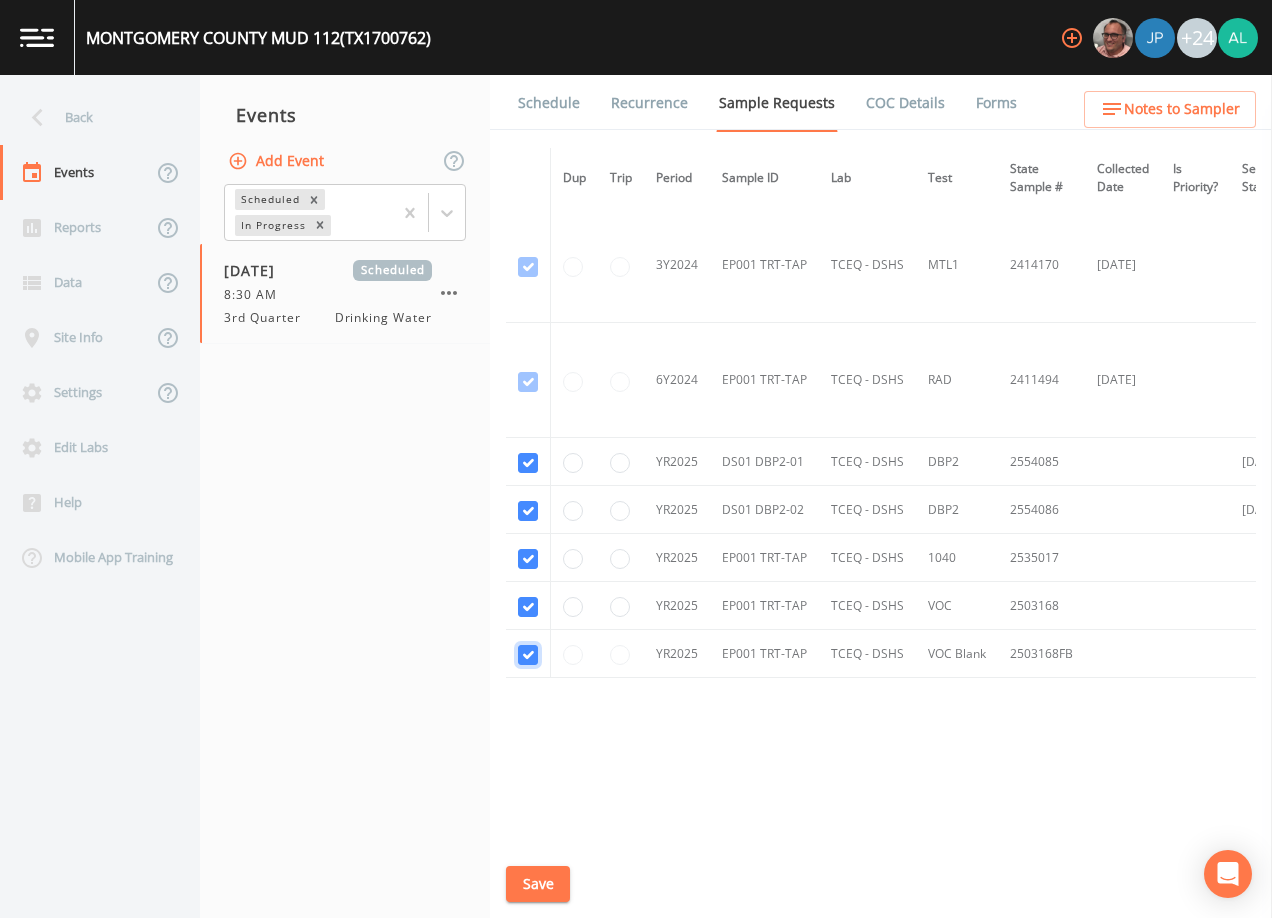 checkbox on "true" 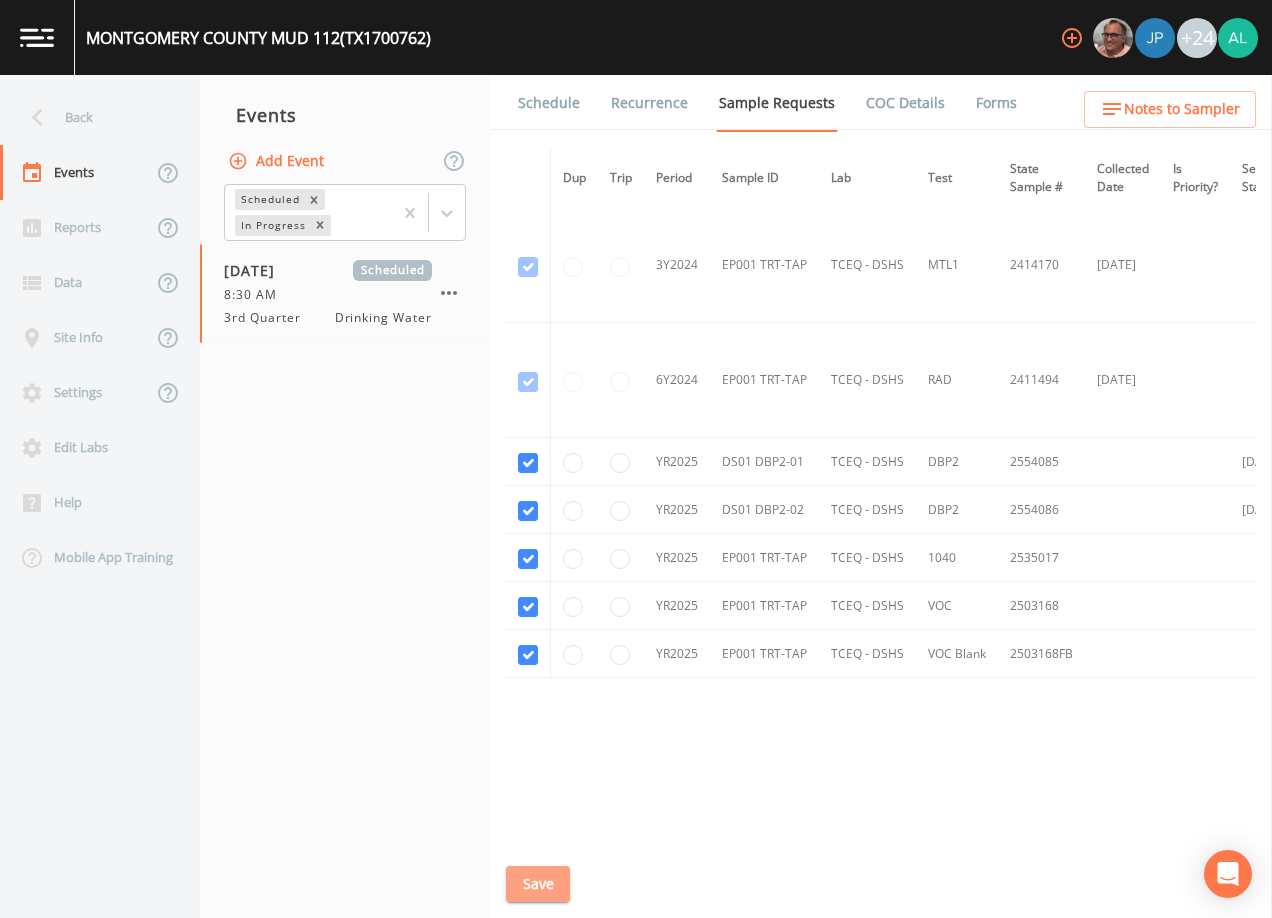 click on "Save" at bounding box center [538, 884] 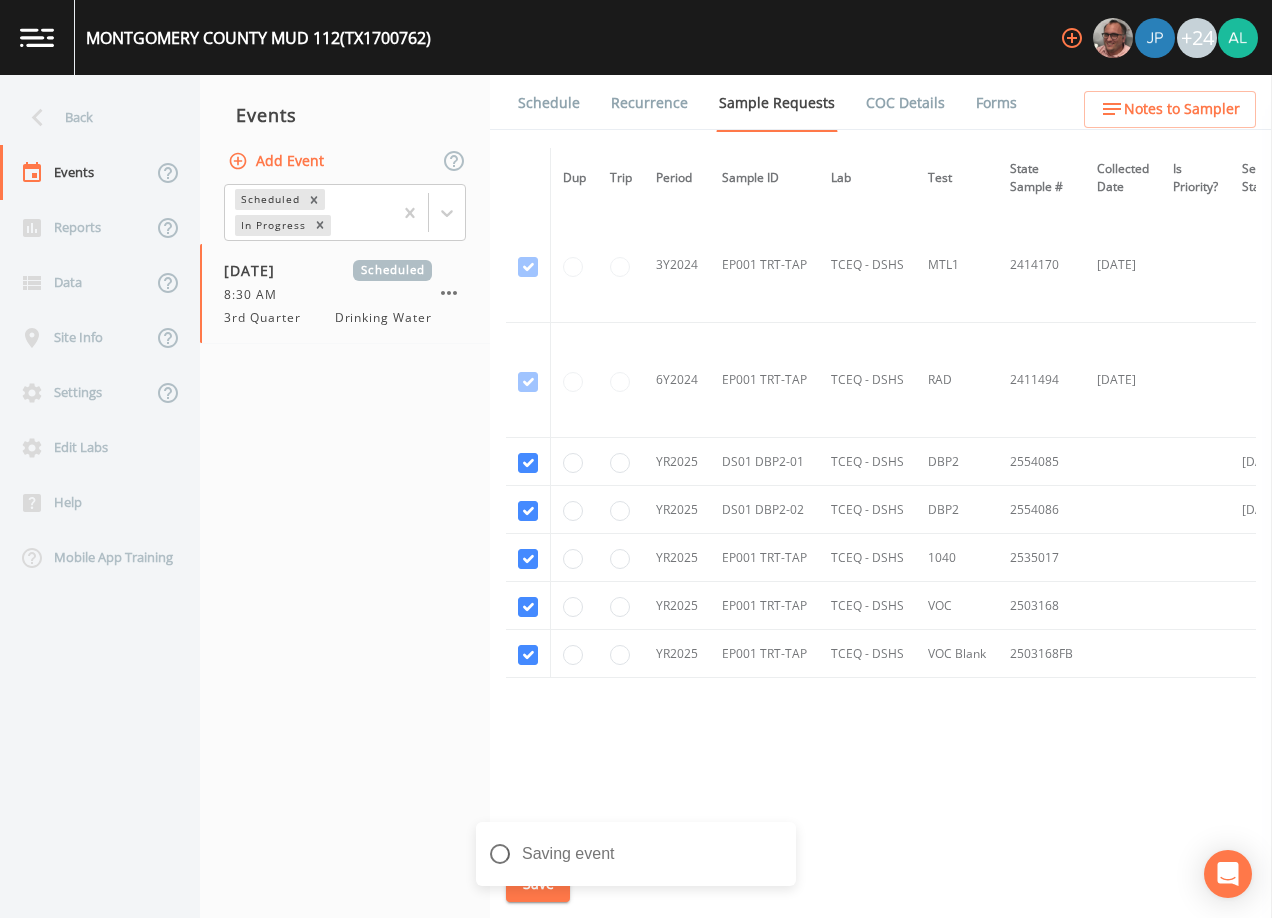 click on "Notes to Sampler" at bounding box center (1182, 109) 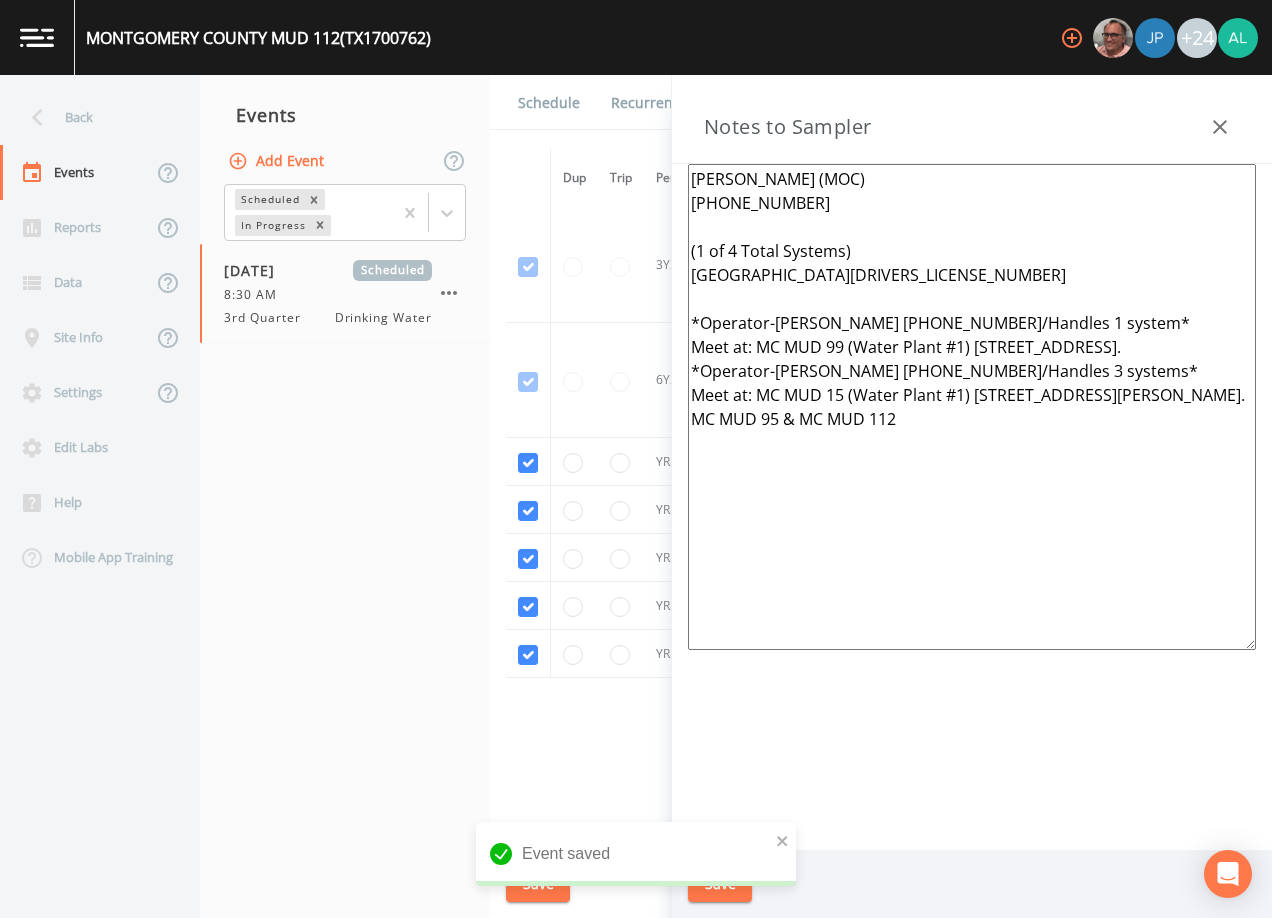 drag, startPoint x: 956, startPoint y: 449, endPoint x: 664, endPoint y: 241, distance: 358.50803 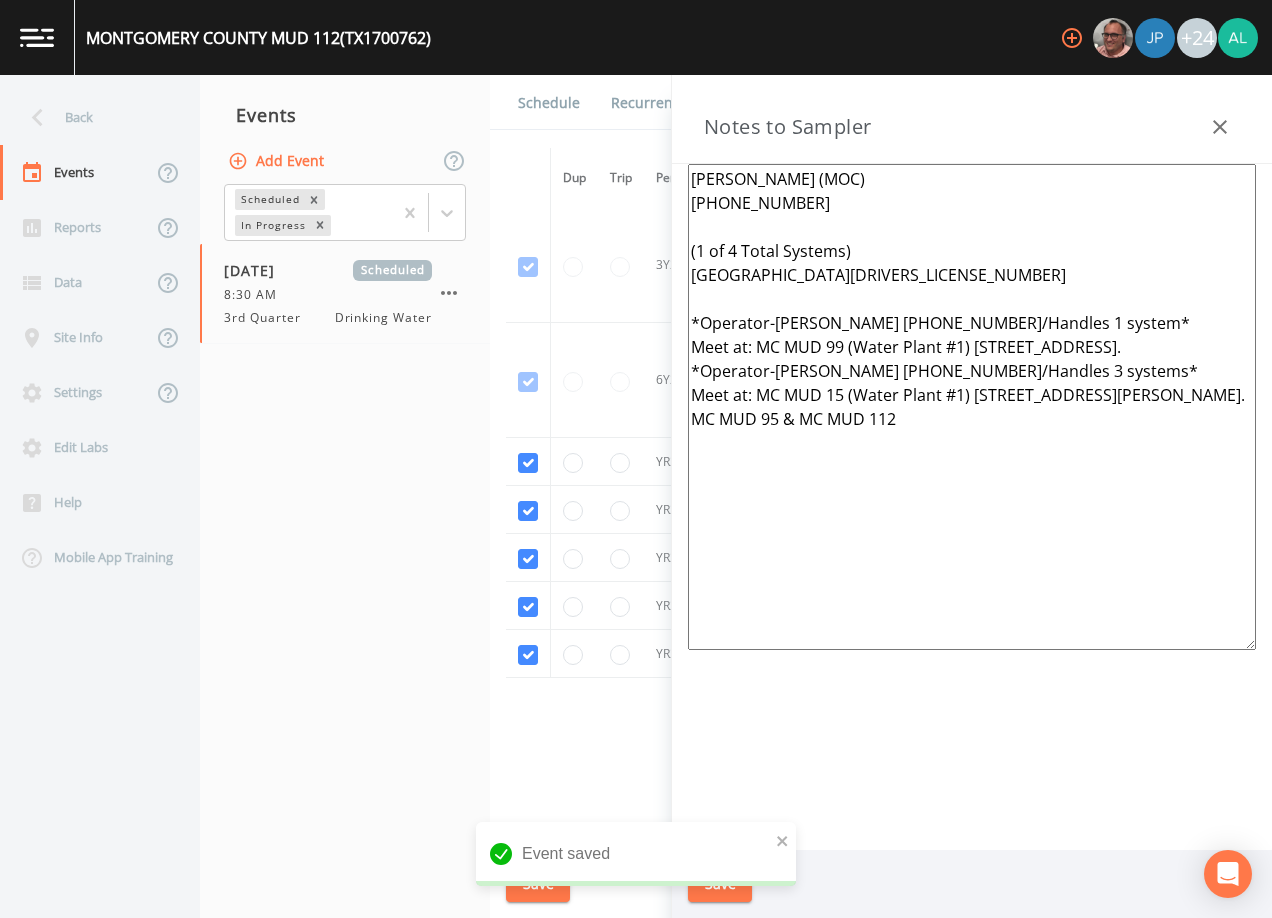 click on "Back Events Reports Data Site Info Settings Edit Labs Help Mobile App Training Events Add Event Scheduled In Progress [DATE] Scheduled 8:30 AM 3rd Quarter  Drinking Water Schedule Recurrence Sample Requests COC Details Forms Dup Trip Period Sample ID Lab Test State Sample # Collected Date Is Priority? Season Start Season End Deleted? YR2024 DS01 DBP2-01 TCEQ - DSHS DBP2 2451420 [DATE] [DATE] [DATE] This sample has been collected YR2024 DS01 DBP2-02 TCEQ - DSHS DBP2 2451421 [DATE] [DATE] [DATE] This sample has been collected YR2024 EP001 TRT-TAP TCEQ - DSHS VOC 2403293 [DATE] This sample has been collected YR2024 EP001 TRT-TAP TCEQ - DSHS VOC Blank 2403293FB [DATE] This sample has been collected 3Y2024 EP001 TRT-TAP TCEQ - DSHS 504 2424417 [DATE] This sample has been collected 3Y2024 EP001 TRT-TAP TCEQ - DSHS 504 Blank 2424417FB [DATE] This sample has been collected 3Y2024 EP001 TRT-TAP TCEQ - DSHS 515 2421848 [DATE] This sample has been collected 3Y2024 EP001 TRT-TAP 531 MIN" at bounding box center (636, 496) 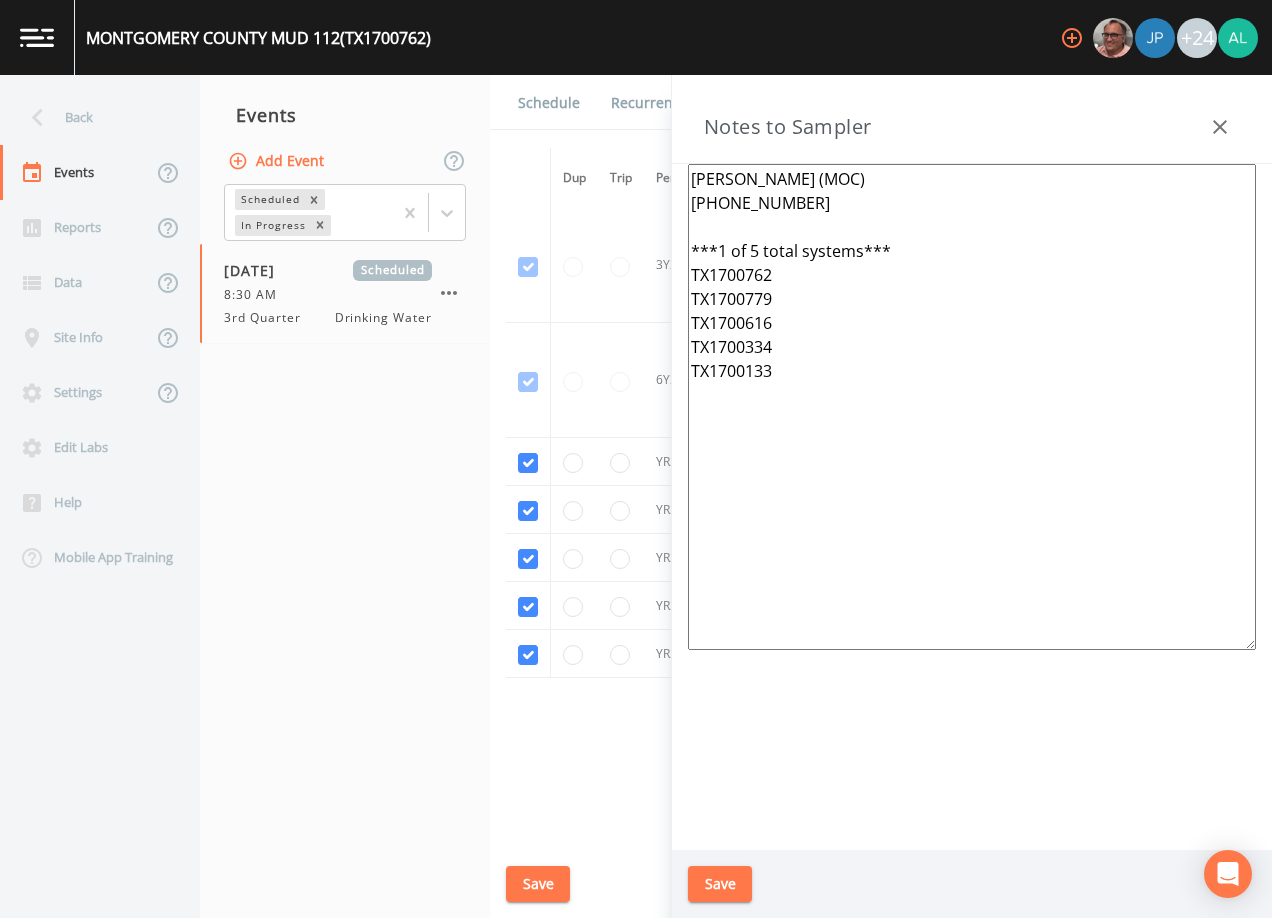 click on "[PERSON_NAME] (MOC)
[PHONE_NUMBER]
***1 of 5 total systems***
TX1700762
TX1700779
TX1700616
TX1700334
TX1700133" at bounding box center [972, 407] 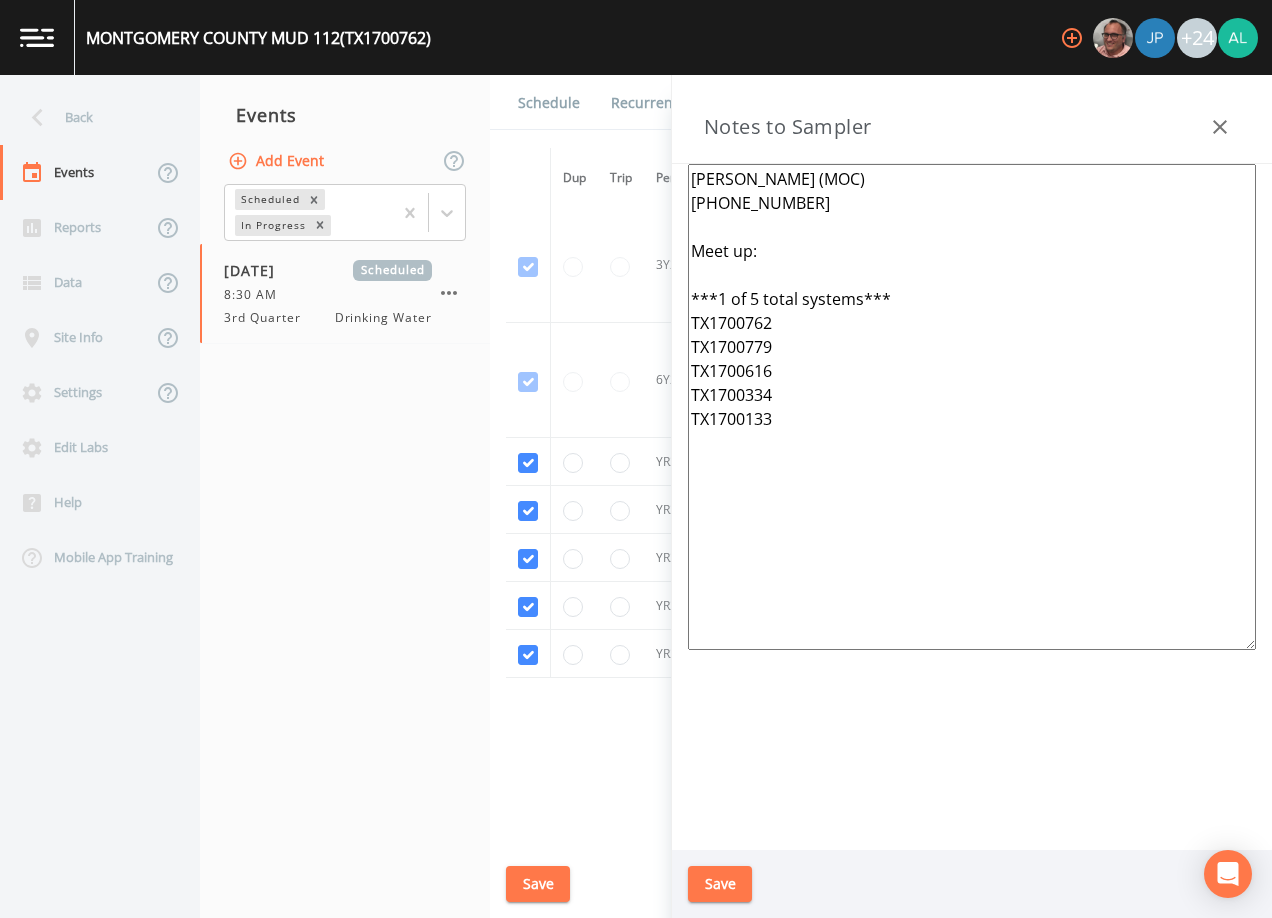 drag, startPoint x: 814, startPoint y: 447, endPoint x: 564, endPoint y: 140, distance: 395.9154 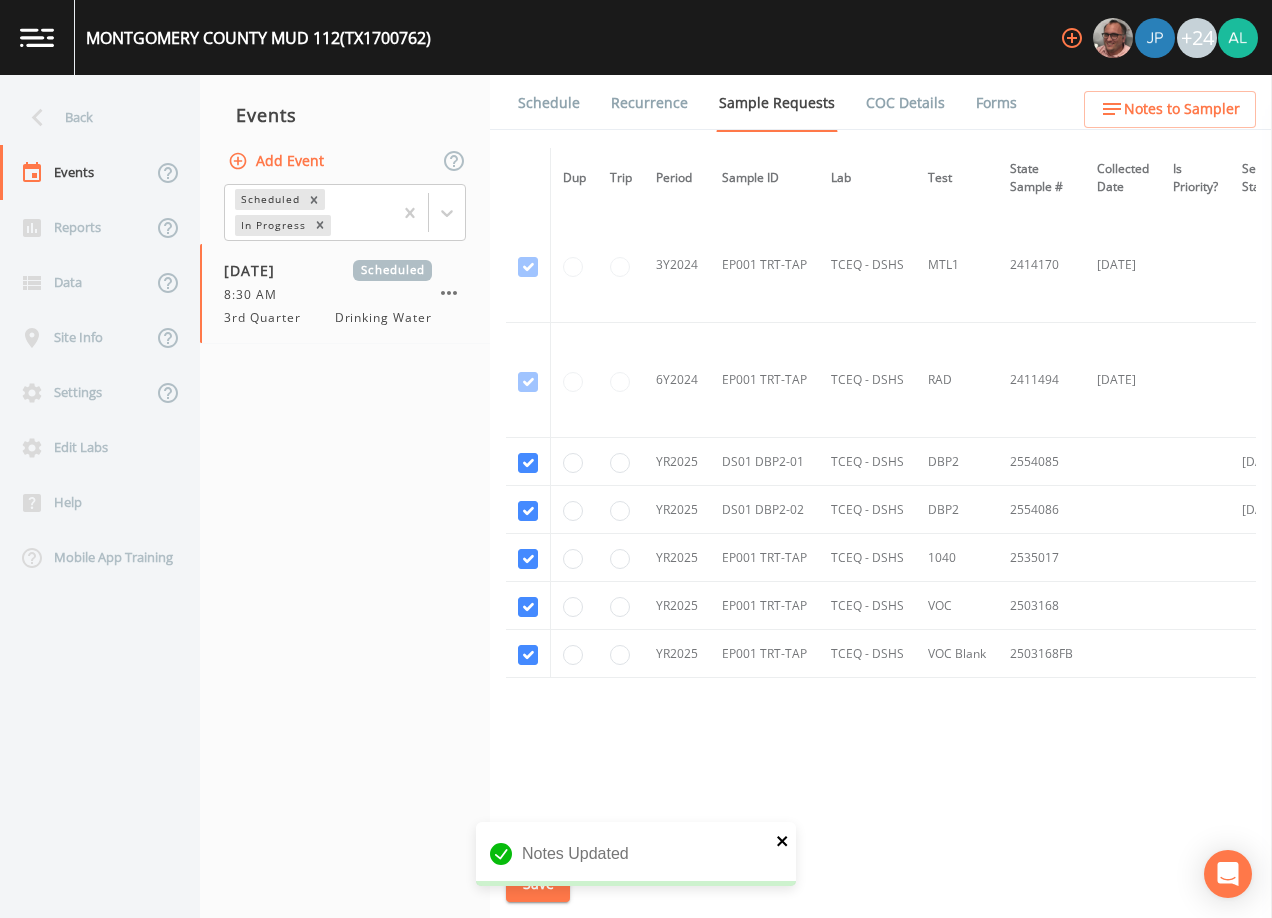 click 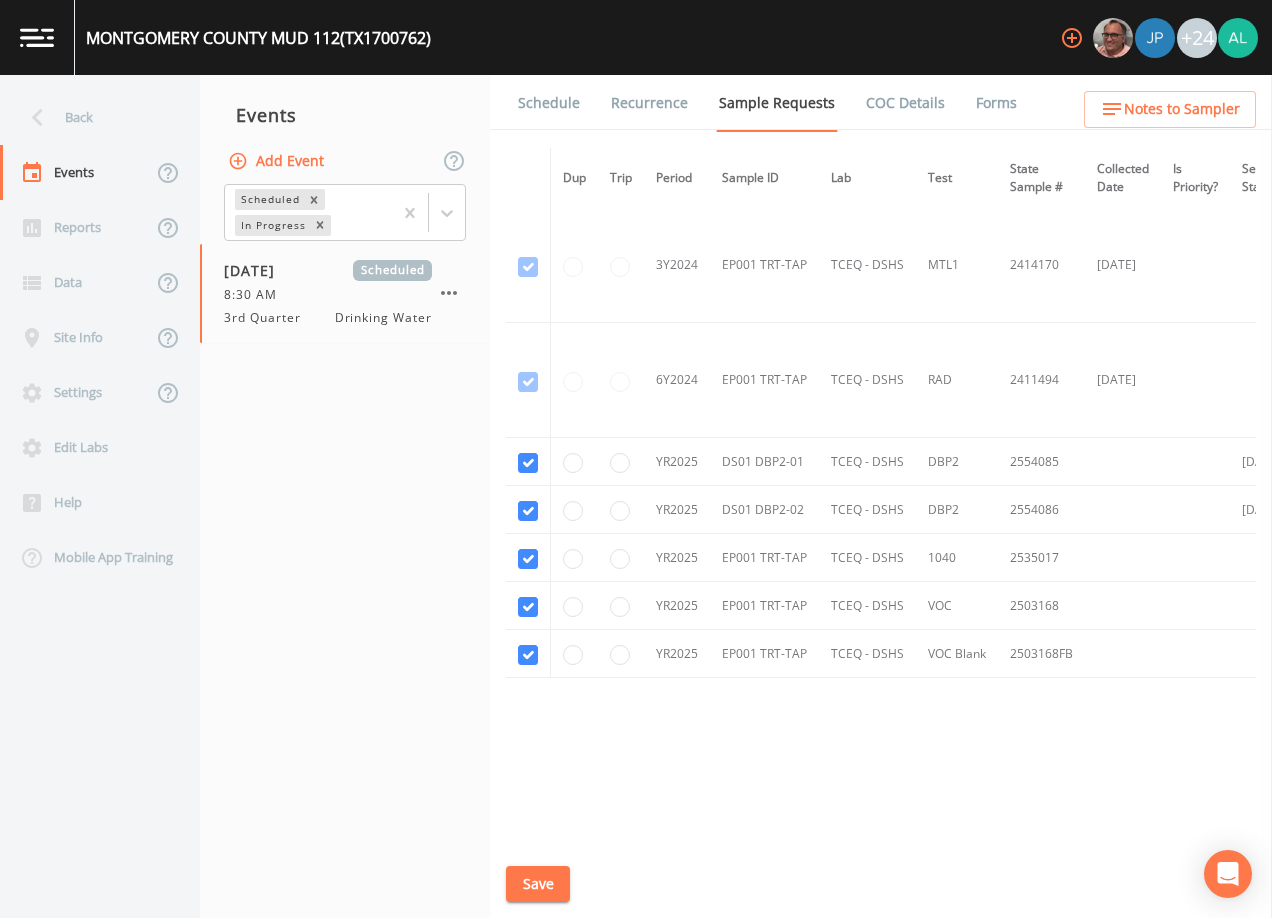 click on "[GEOGRAPHIC_DATA] 112  (TX1700762) +24 Back Events Reports Data Site Info Settings Edit Labs Help Mobile App Training Events Add Event Scheduled In Progress [DATE] Scheduled 8:30 AM 3rd Quarter  Drinking Water Schedule Recurrence Sample Requests COC Details Forms Dup Trip Period Sample ID Lab Test State Sample # Collected Date Is Priority? Season Start Season End Deleted? YR2024 DS01 DBP2-01 TCEQ - DSHS DBP2 2451420 [DATE] [DATE] [DATE] This sample has been collected YR2024 DS01 DBP2-02 TCEQ - DSHS DBP2 2451421 [DATE] [DATE] [DATE] This sample has been collected YR2024 EP001 TRT-TAP TCEQ - DSHS VOC 2403293 [DATE] This sample has been collected YR2024 EP001 TRT-TAP TCEQ - DSHS VOC Blank 2403293FB [DATE] This sample has been collected 3Y2024 EP001 TRT-TAP TCEQ - DSHS 504 2424417 [DATE] This sample has been collected 3Y2024 EP001 TRT-TAP TCEQ - DSHS 504 Blank 2424417FB [DATE] This sample has been collected 3Y2024 EP001 TRT-TAP TCEQ - DSHS 515 2421848 [DATE] 3Y2024 531 MIN" at bounding box center (636, 459) 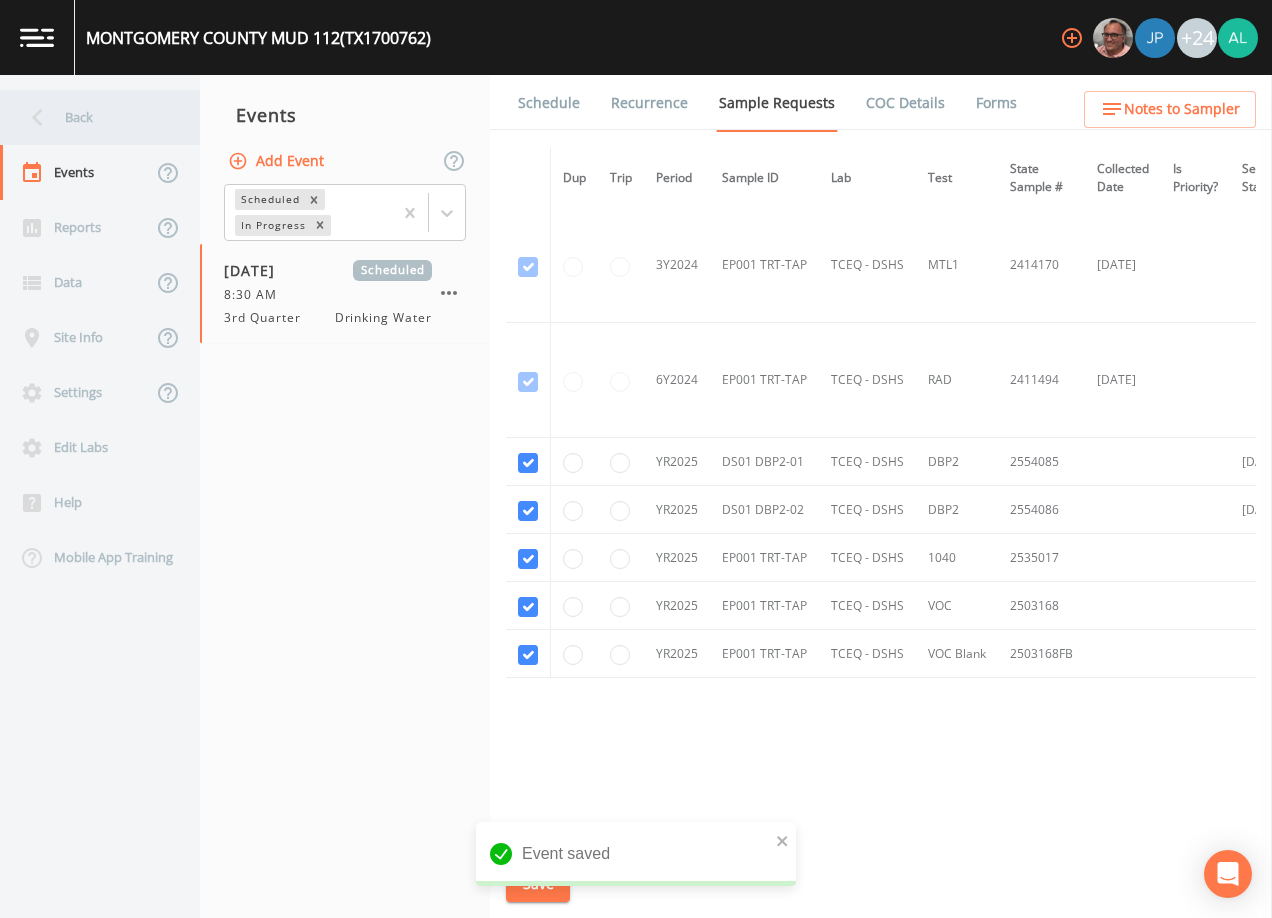 click on "Back" at bounding box center [100, 117] 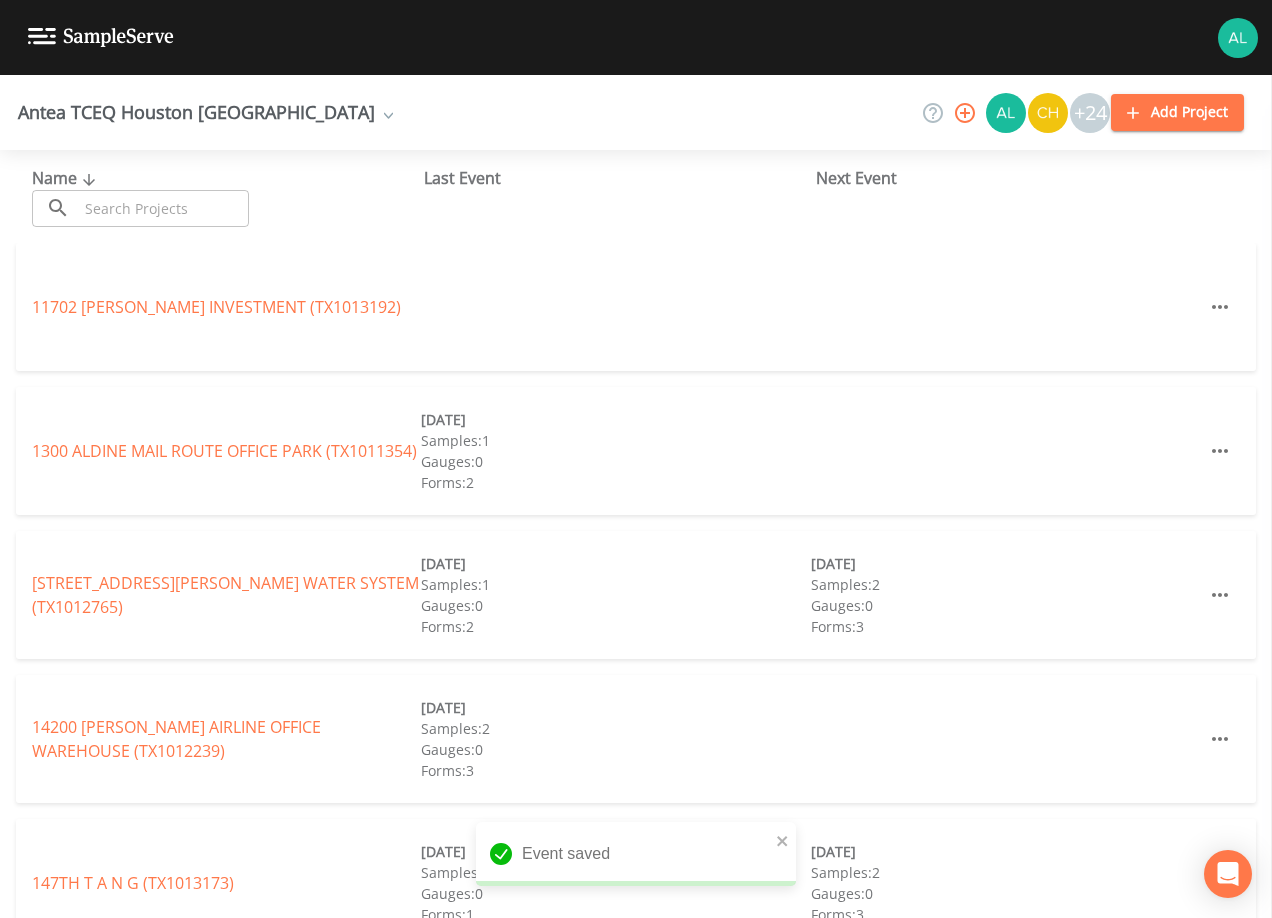 click at bounding box center [163, 208] 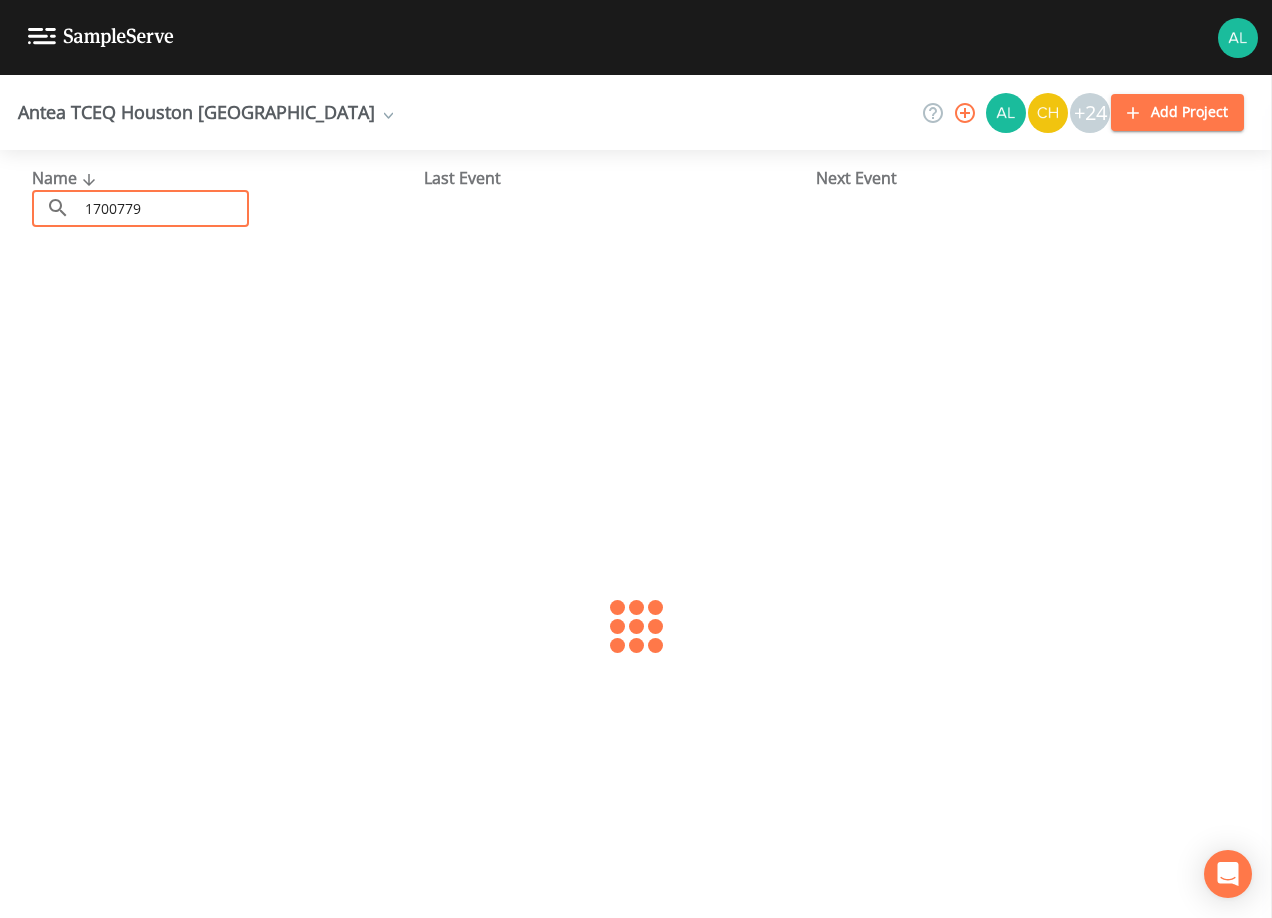 type on "1700779" 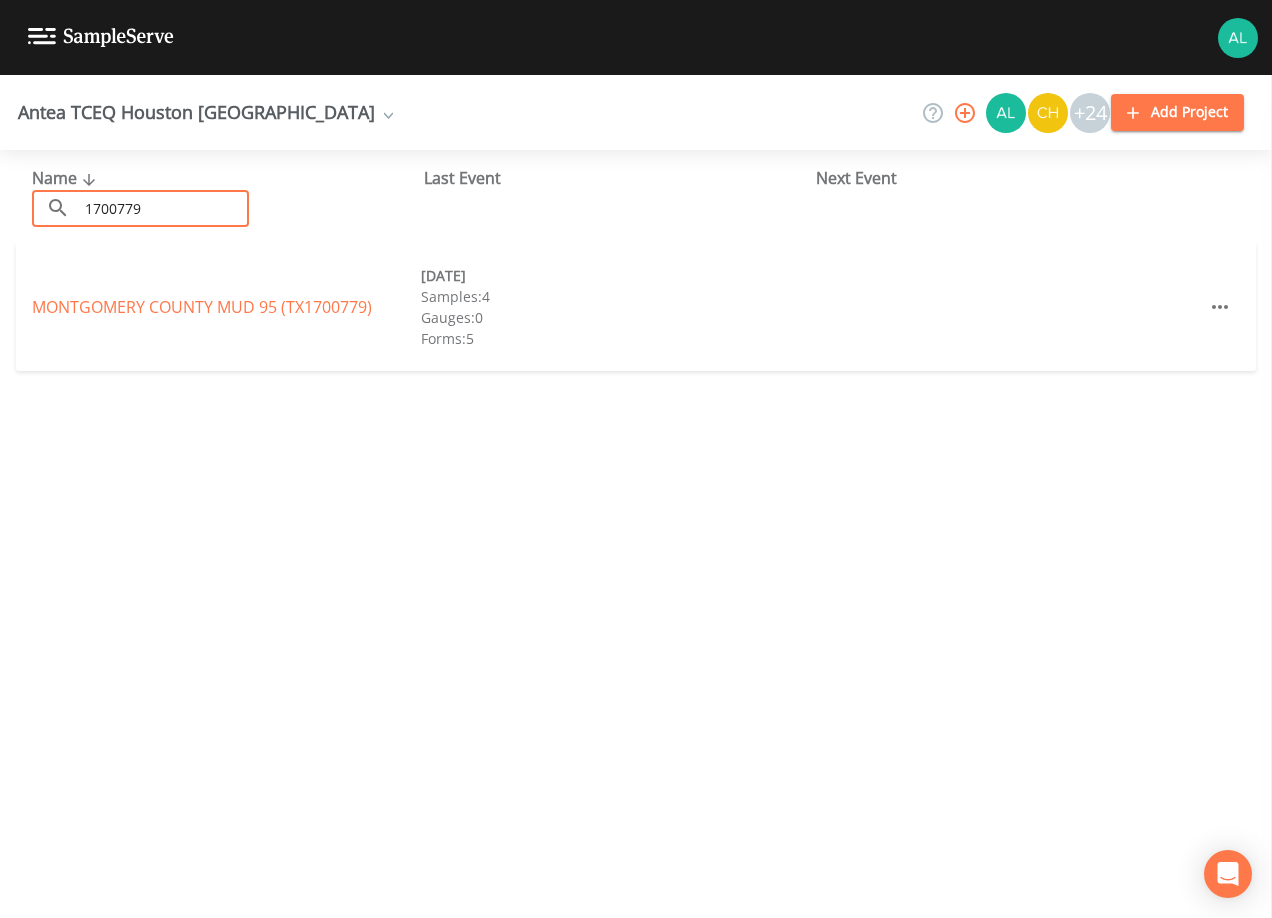 click on "MONTGOMERY COUNTY MUD 95   (TX1700779)" at bounding box center [202, 307] 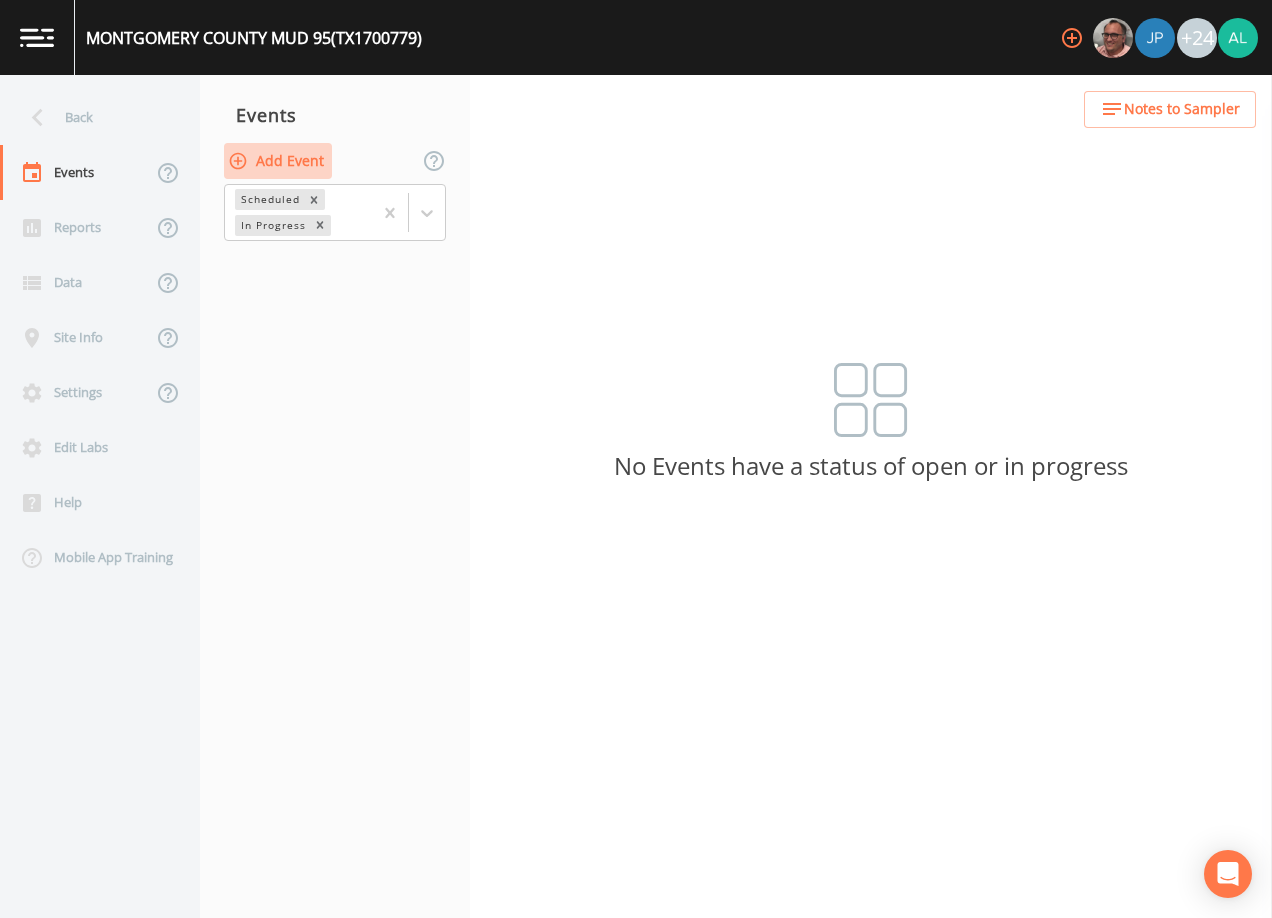 click on "Add Event" at bounding box center [278, 161] 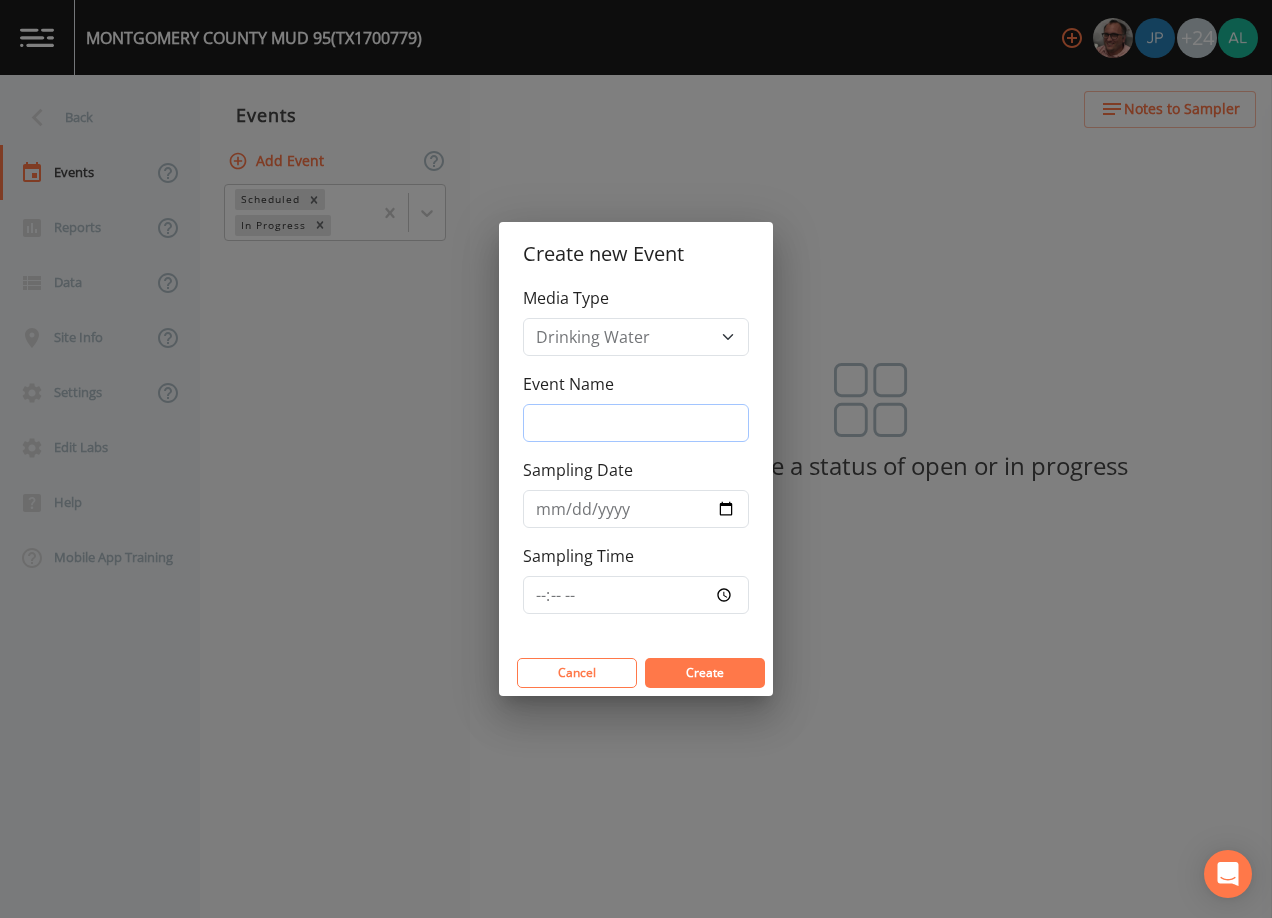 click on "Event Name" at bounding box center [636, 423] 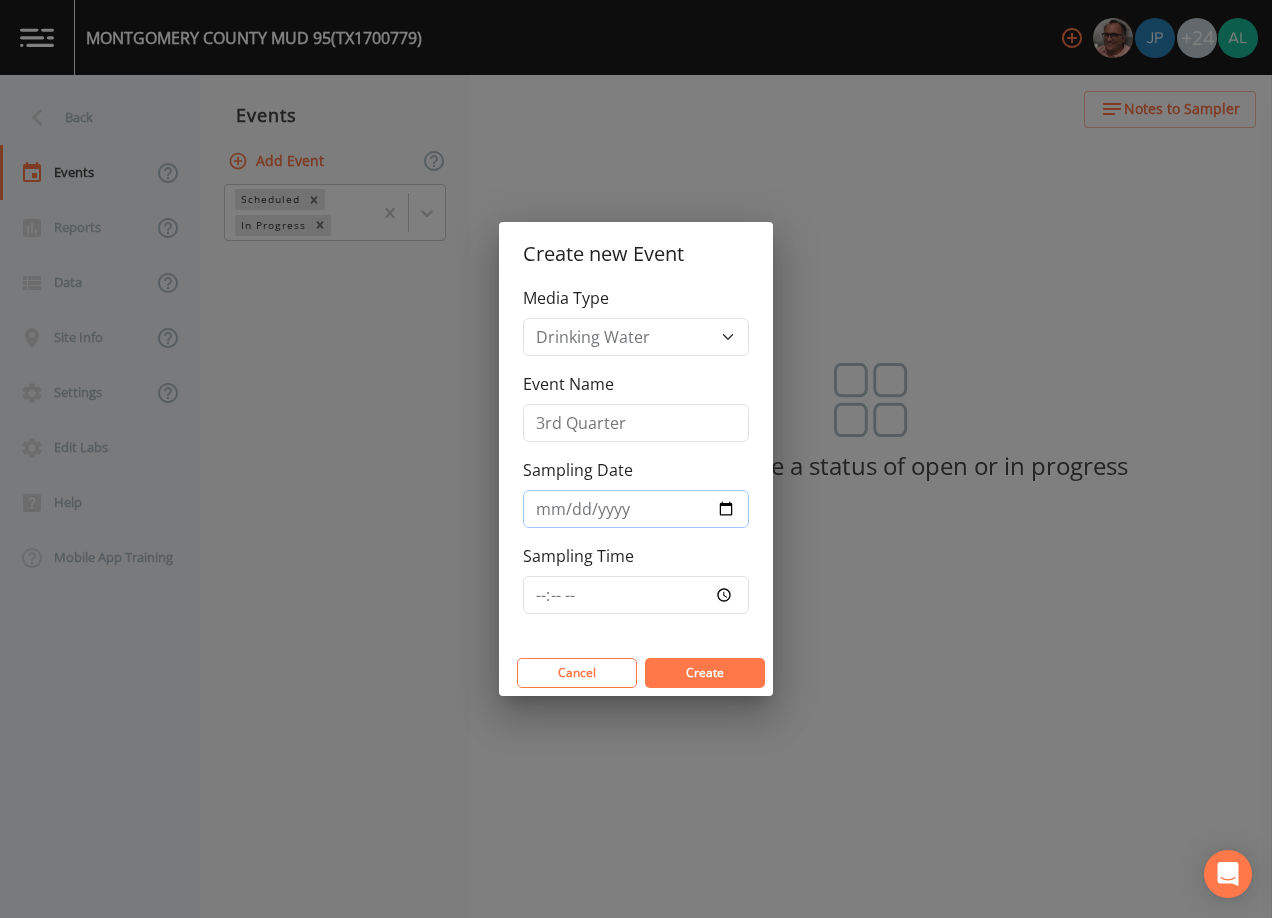 click on "Sampling Date" at bounding box center (636, 509) 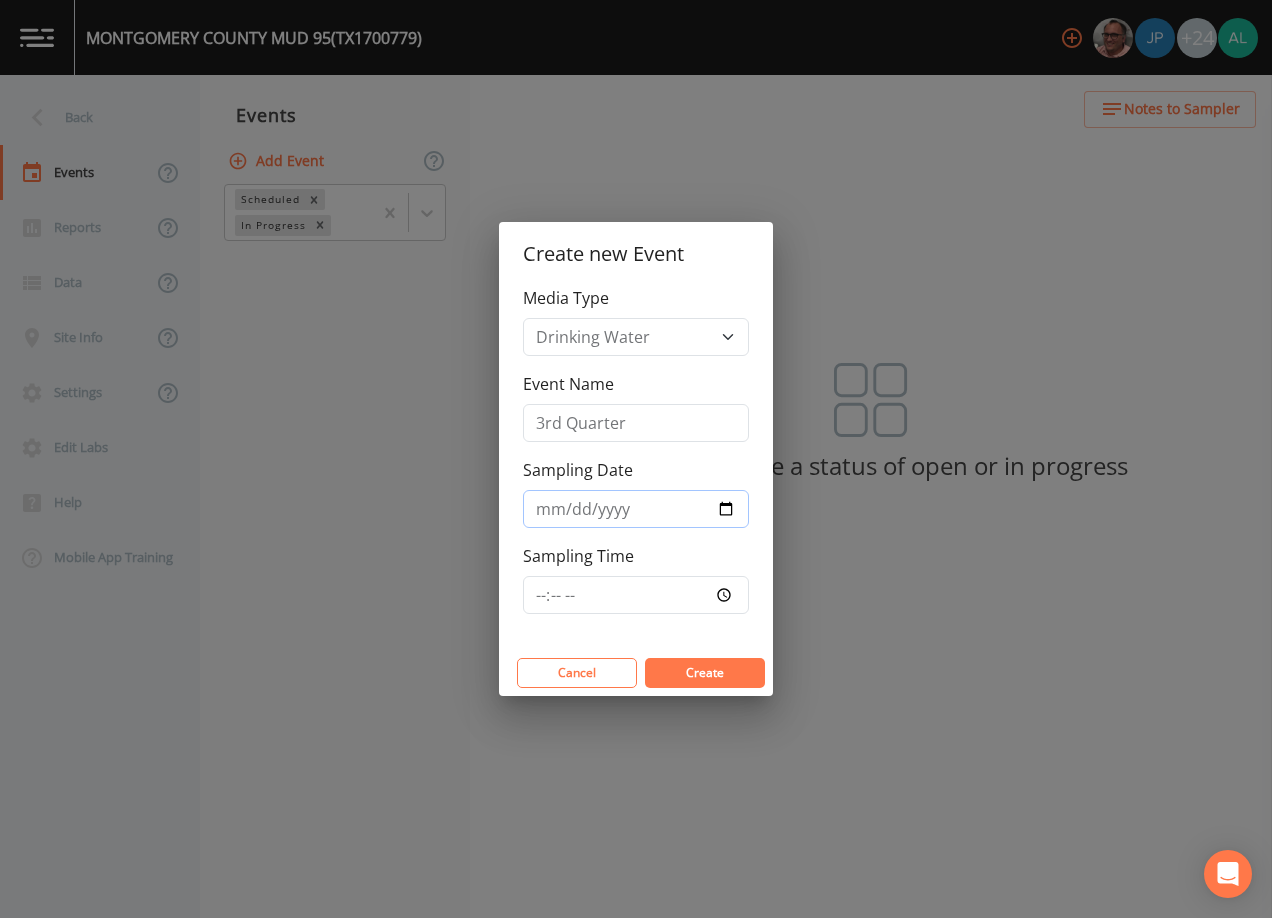 type on "[DATE]" 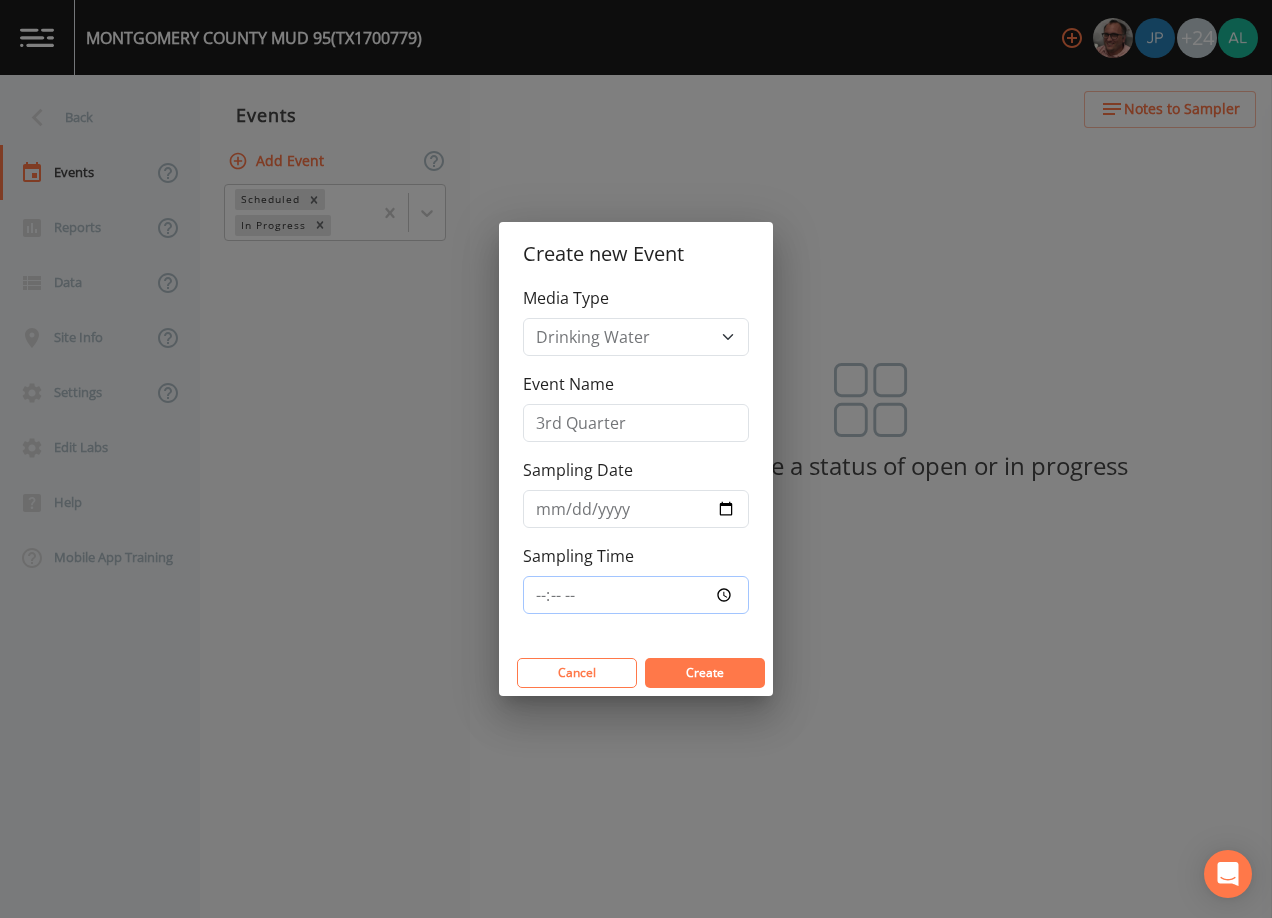 click on "Sampling Time" at bounding box center [636, 595] 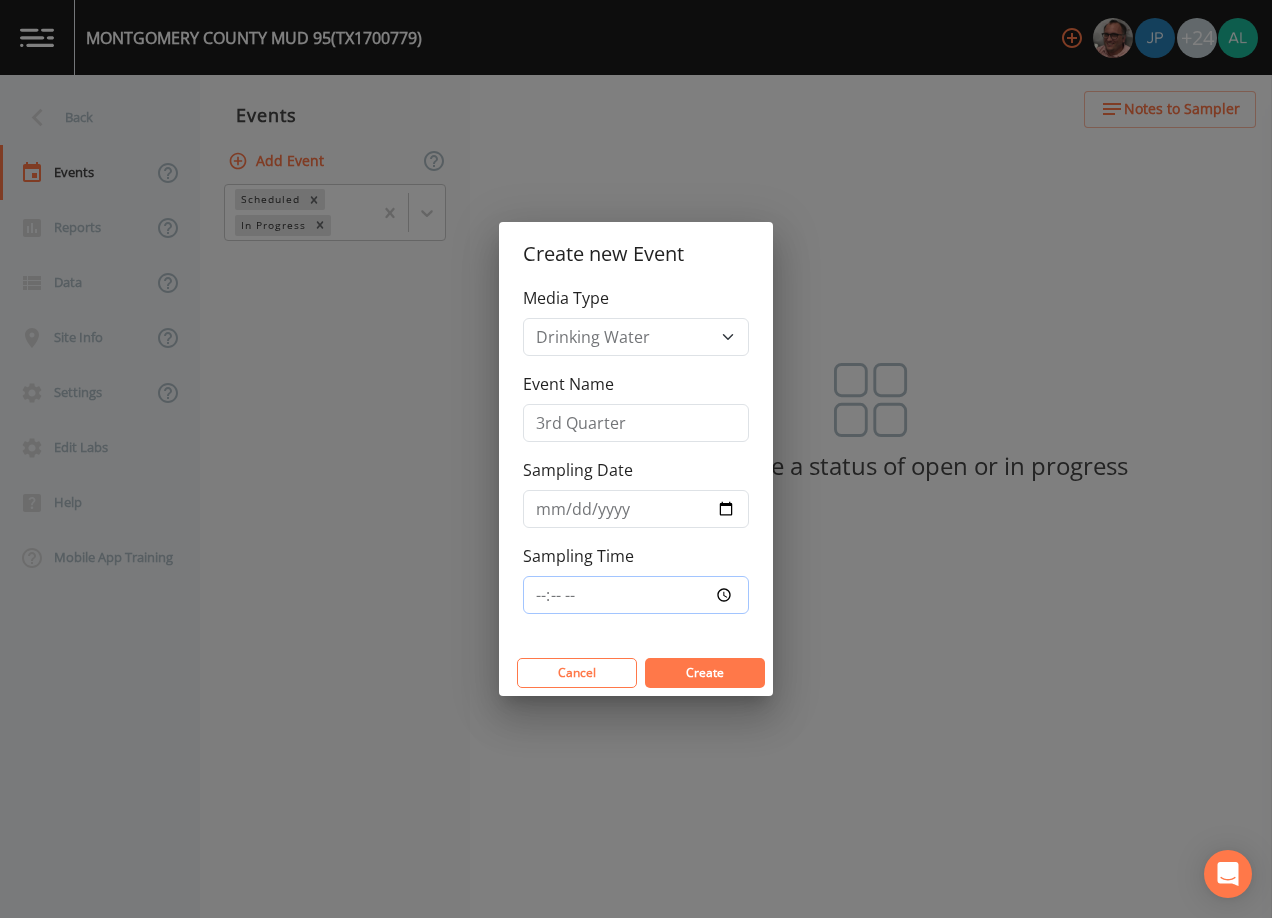 type on "08:30" 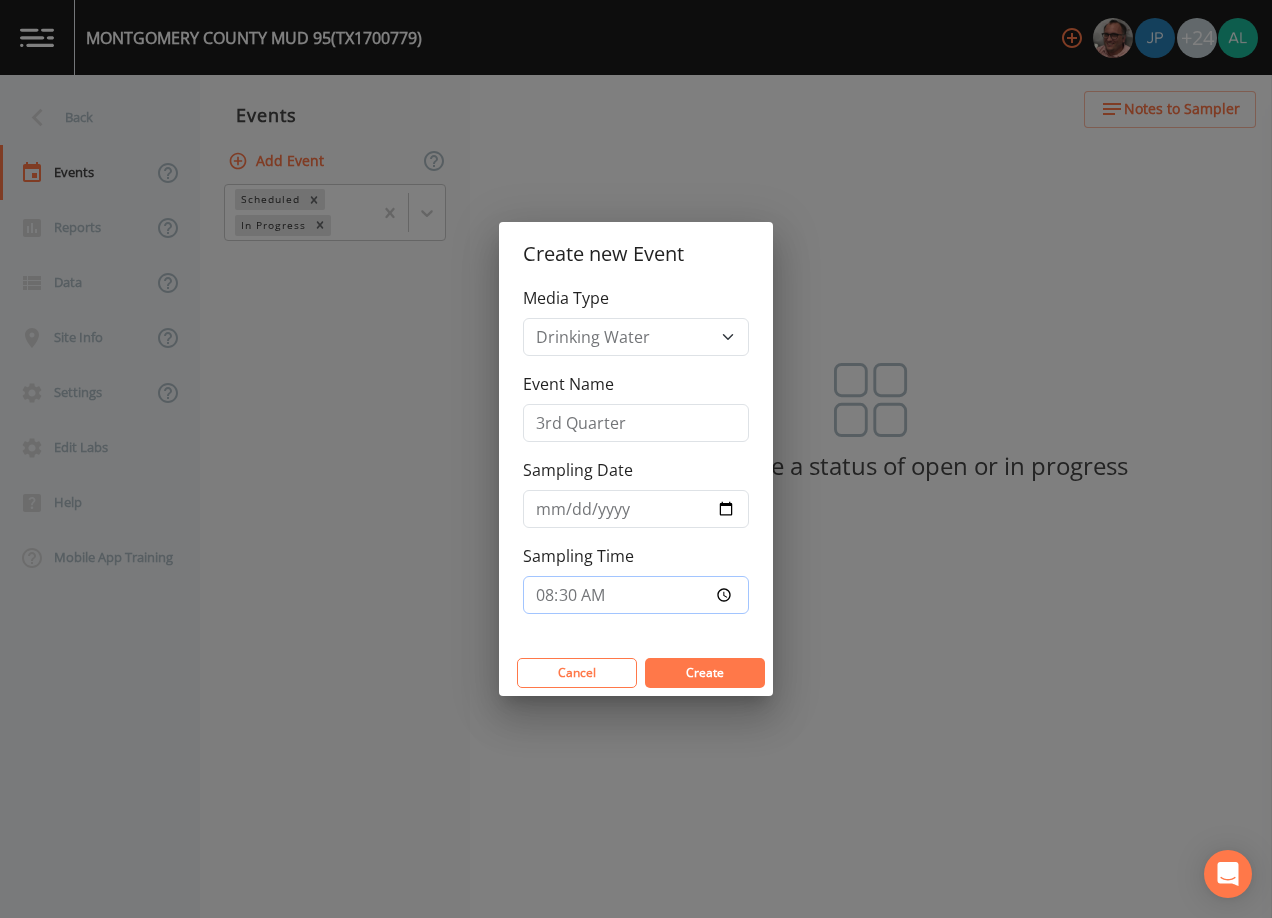 click on "Create" at bounding box center [705, 673] 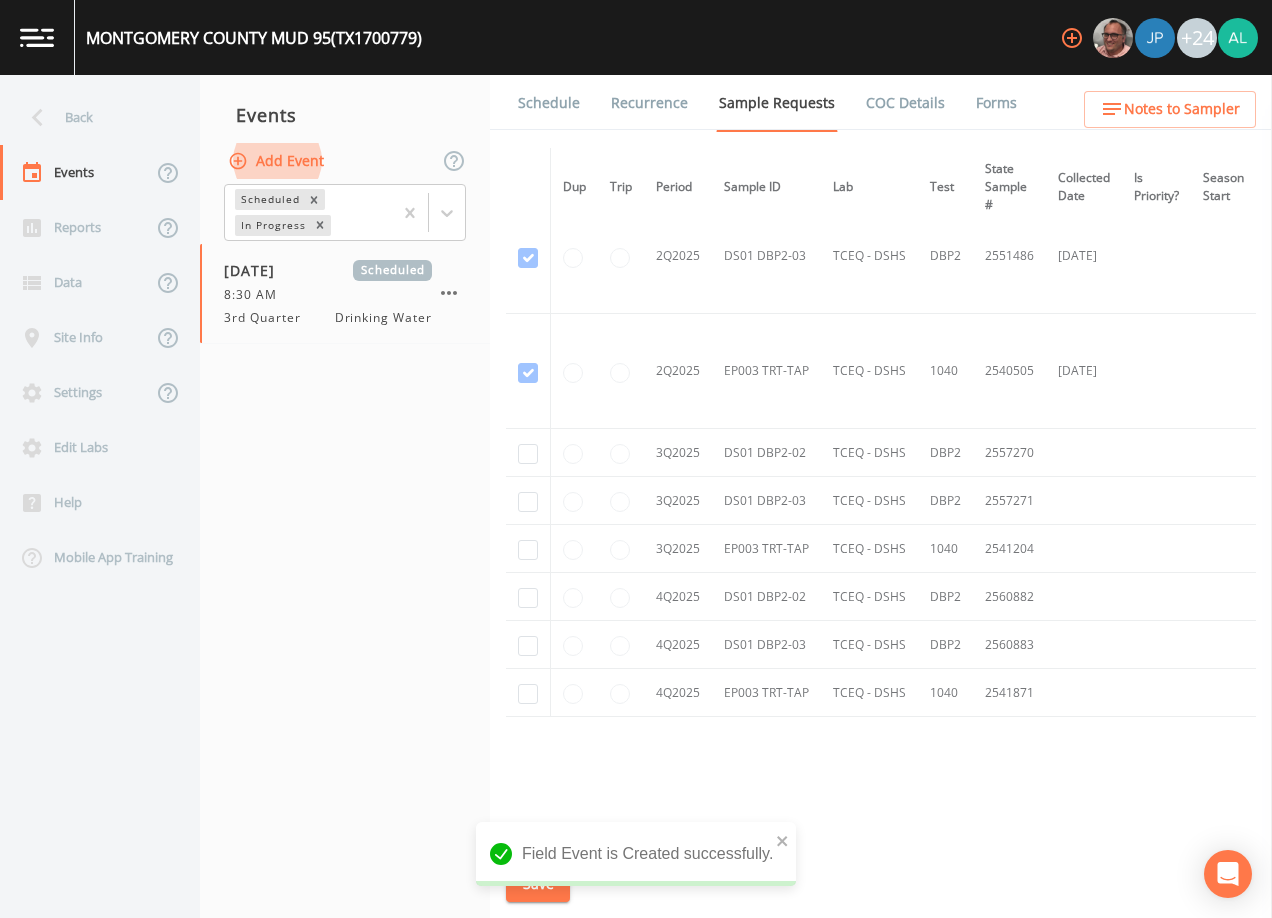 scroll, scrollTop: 2142, scrollLeft: 0, axis: vertical 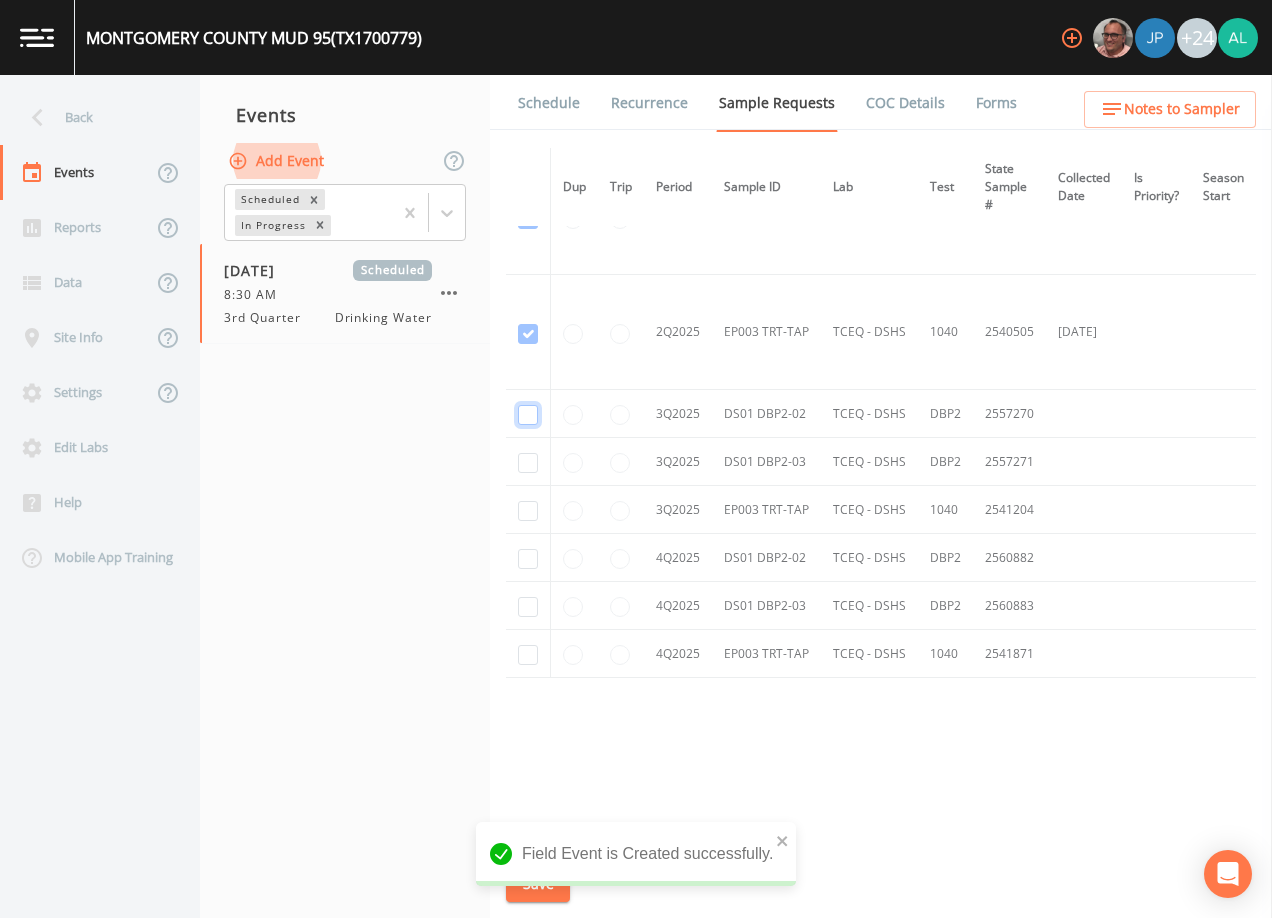 click at bounding box center (528, -1736) 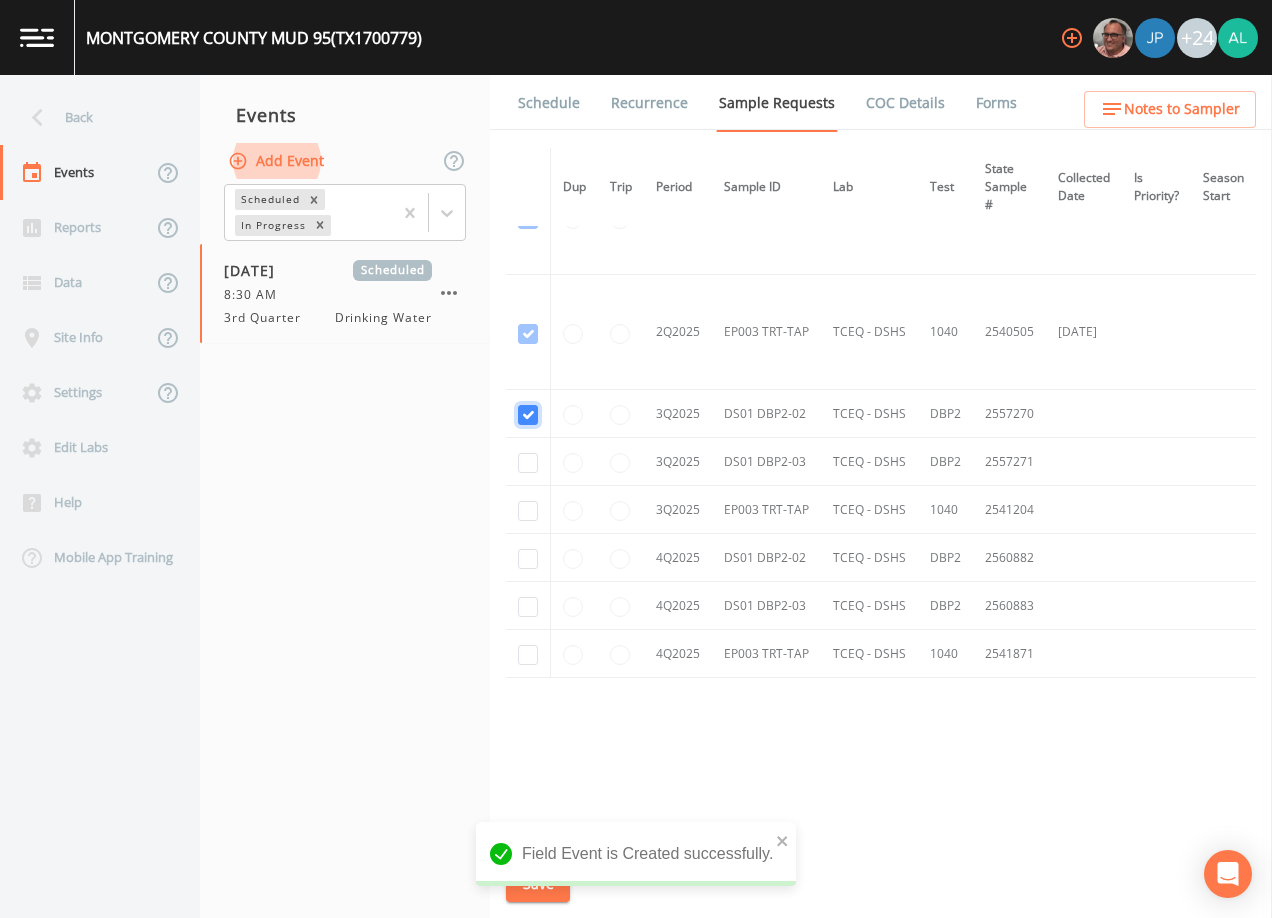 checkbox on "true" 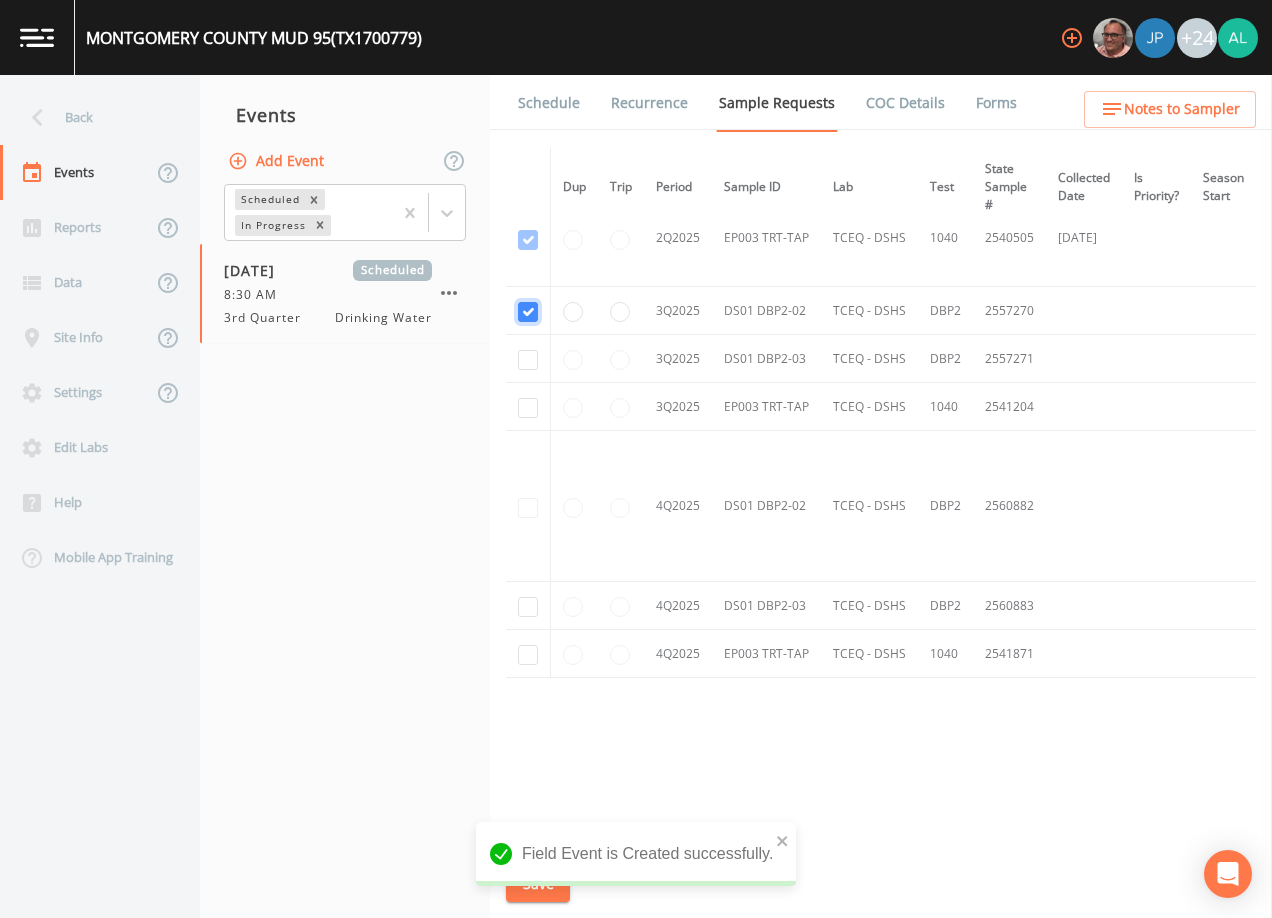 scroll, scrollTop: 1836, scrollLeft: 0, axis: vertical 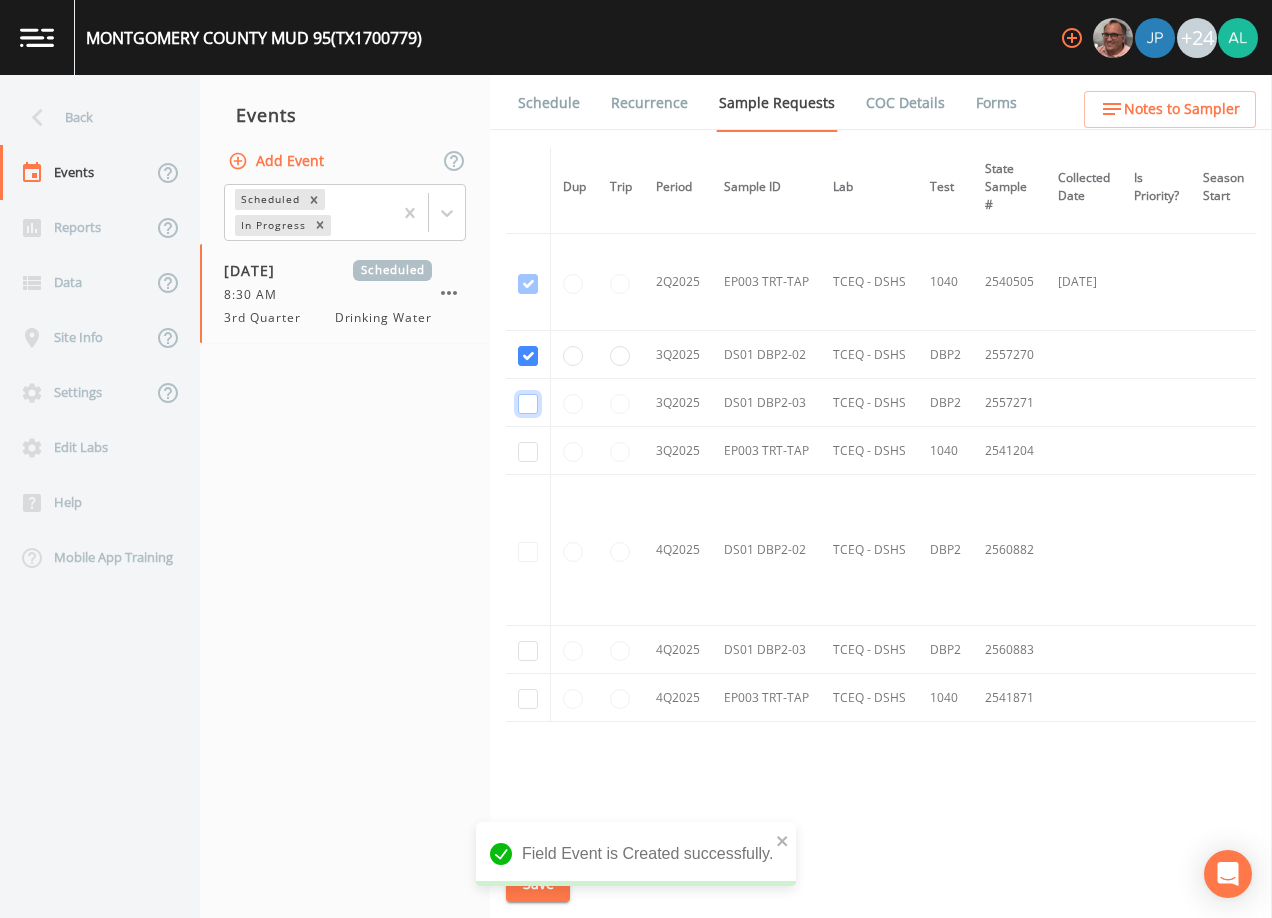 click at bounding box center [528, -1365] 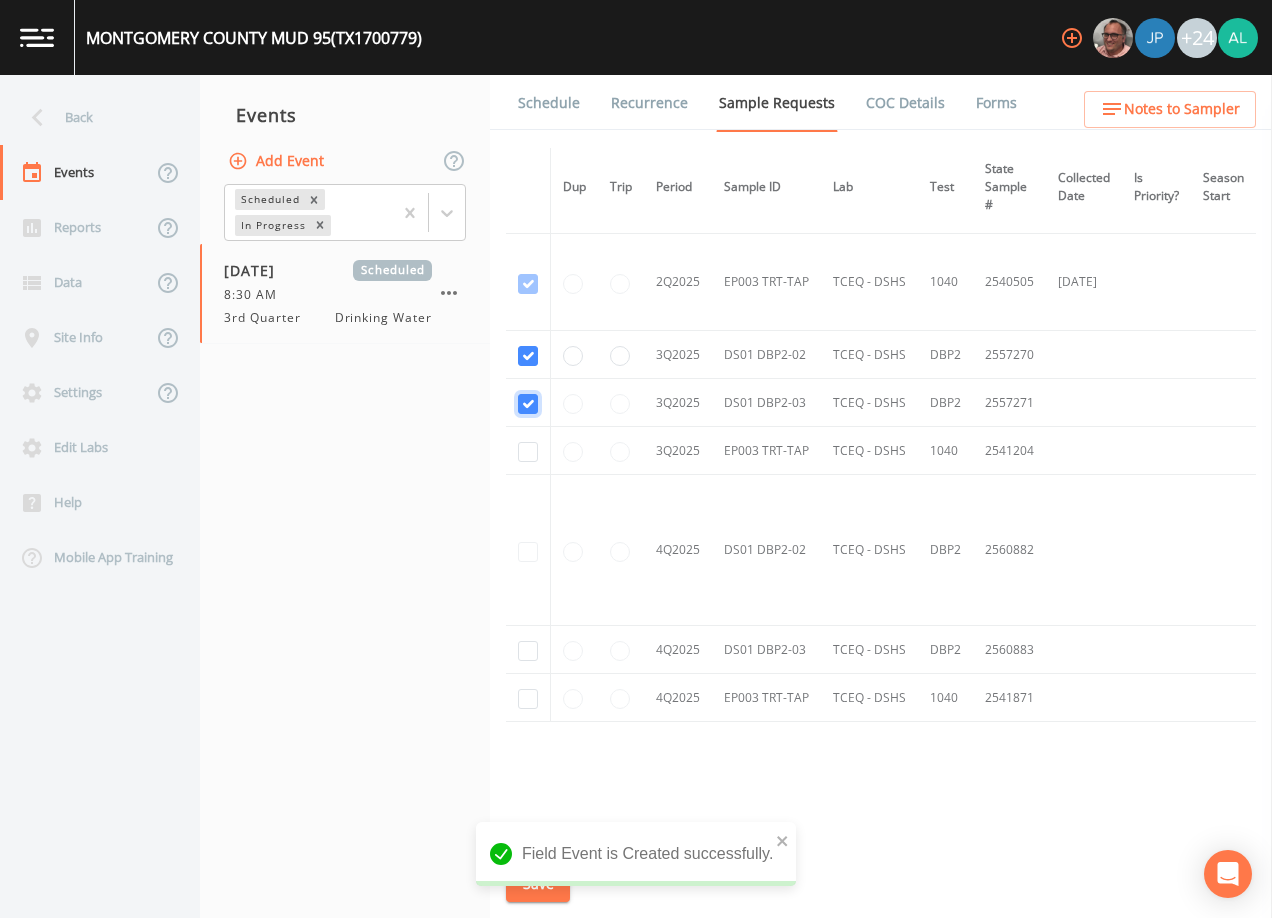 checkbox on "true" 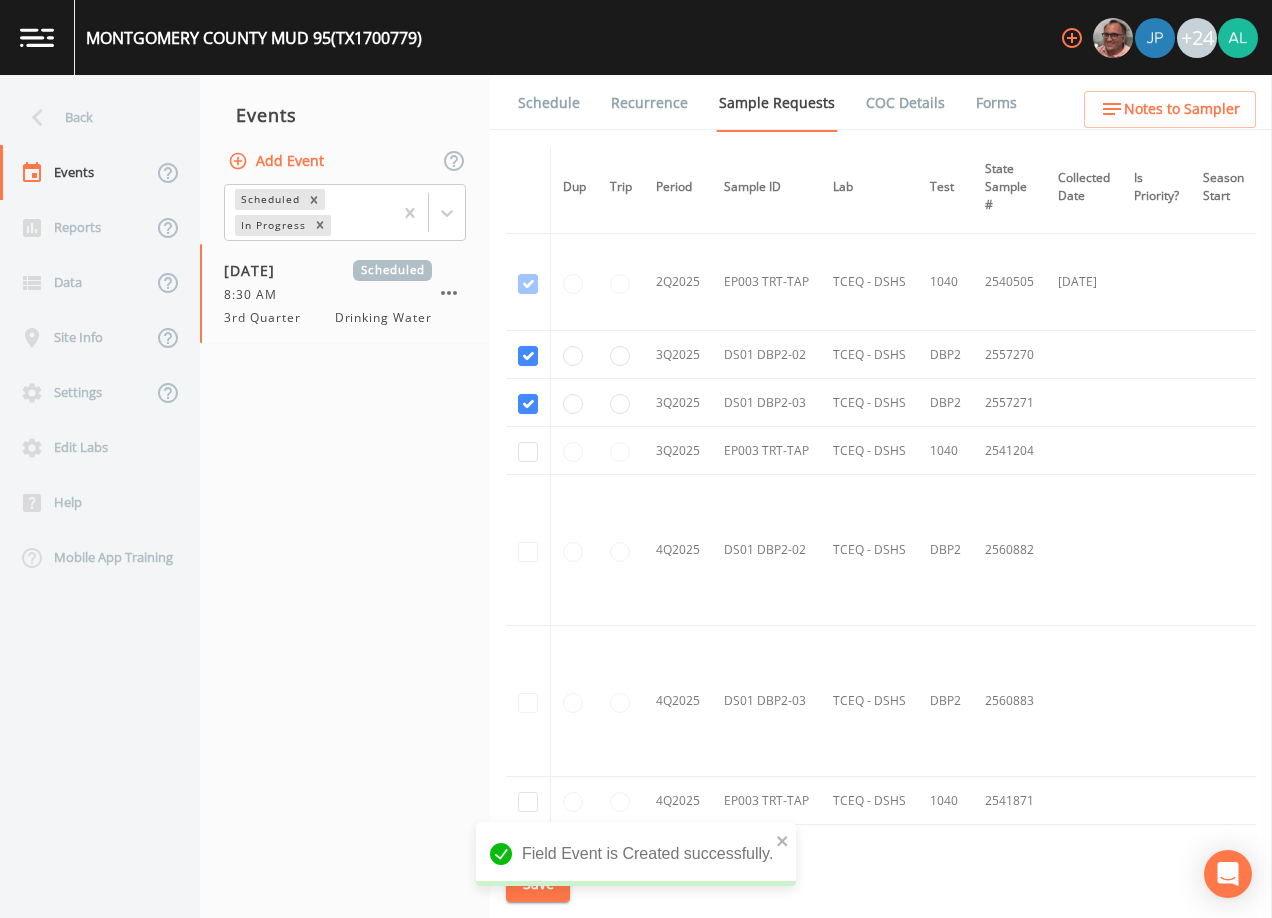click at bounding box center (528, 451) 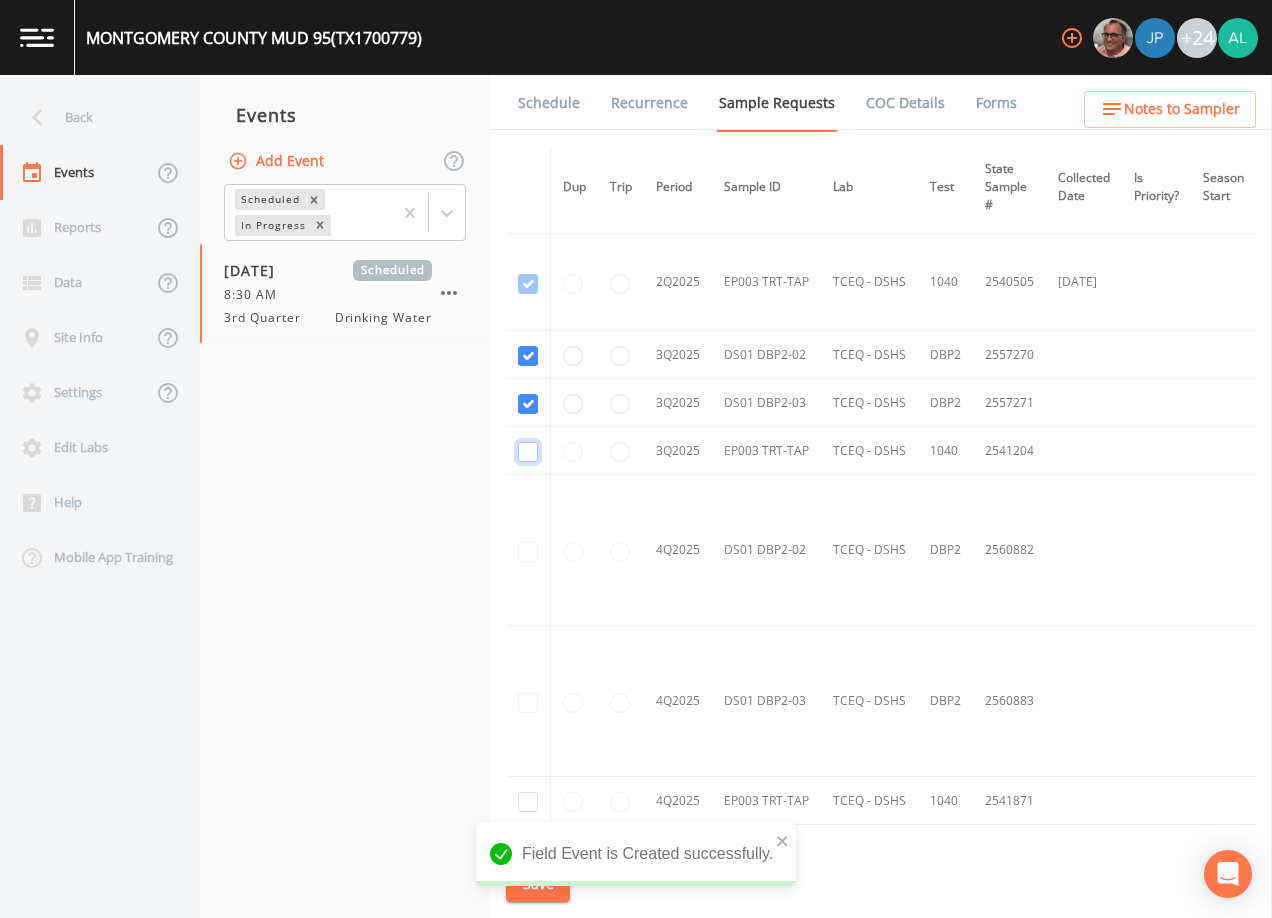 click at bounding box center [528, -1268] 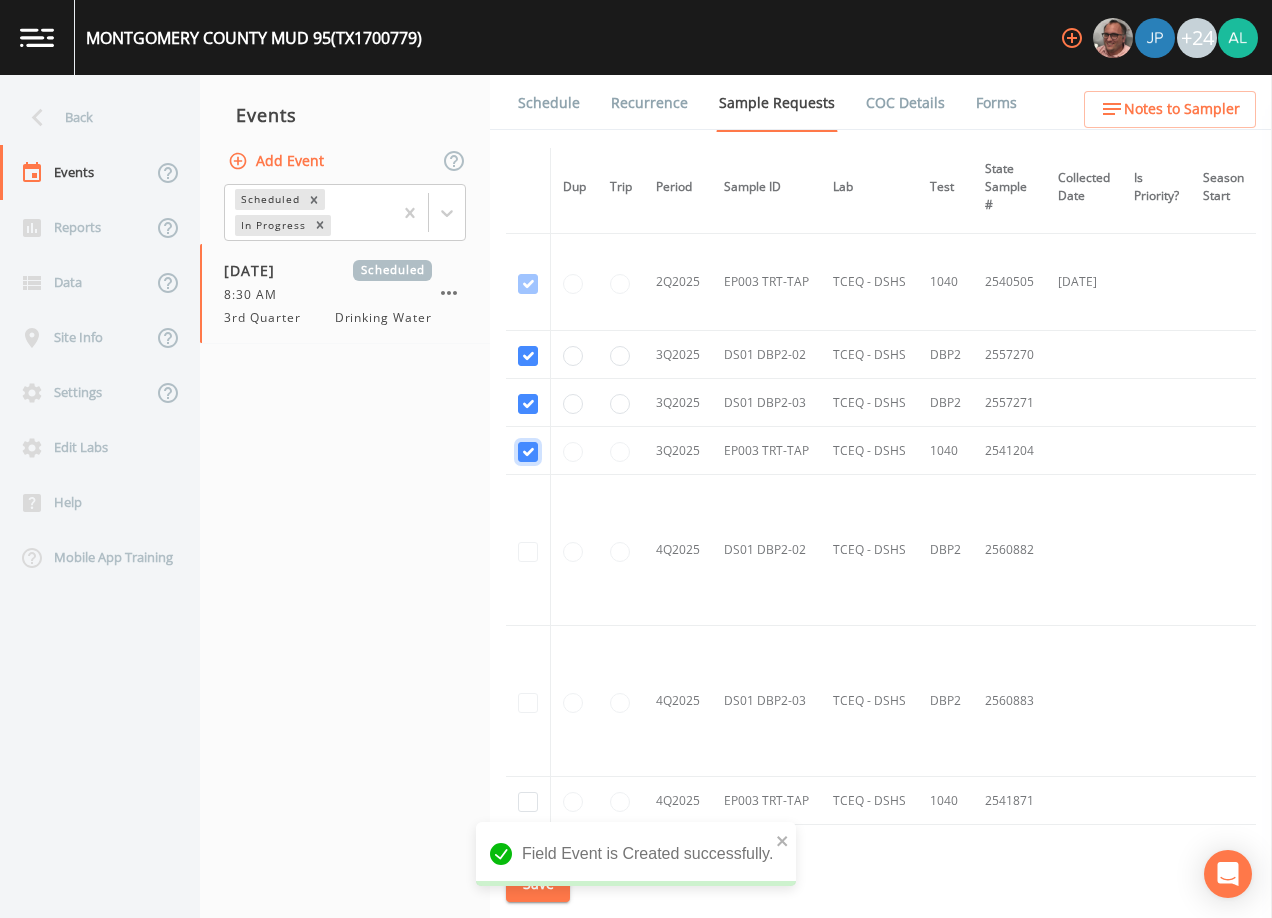 checkbox on "true" 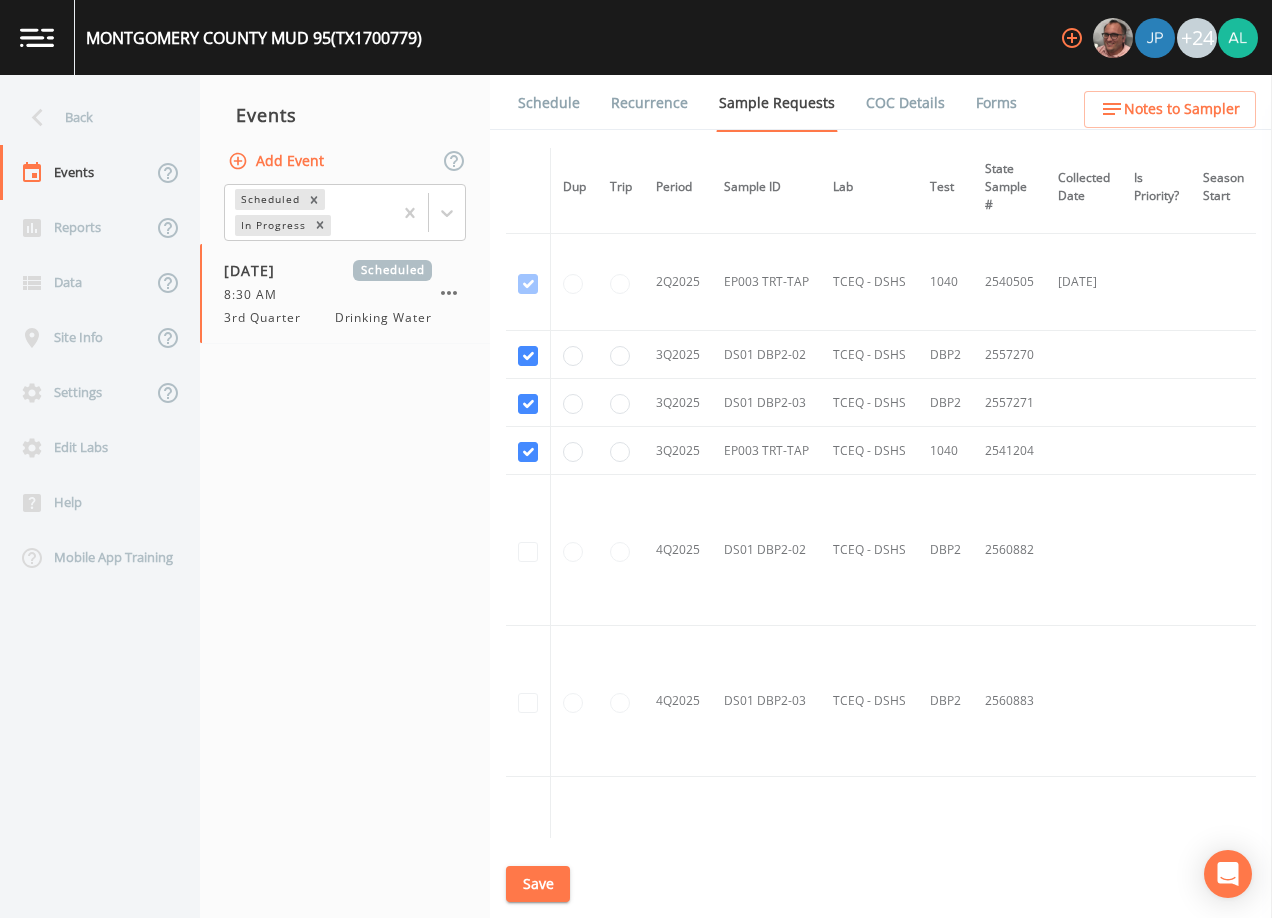 click on "Save" at bounding box center [538, 884] 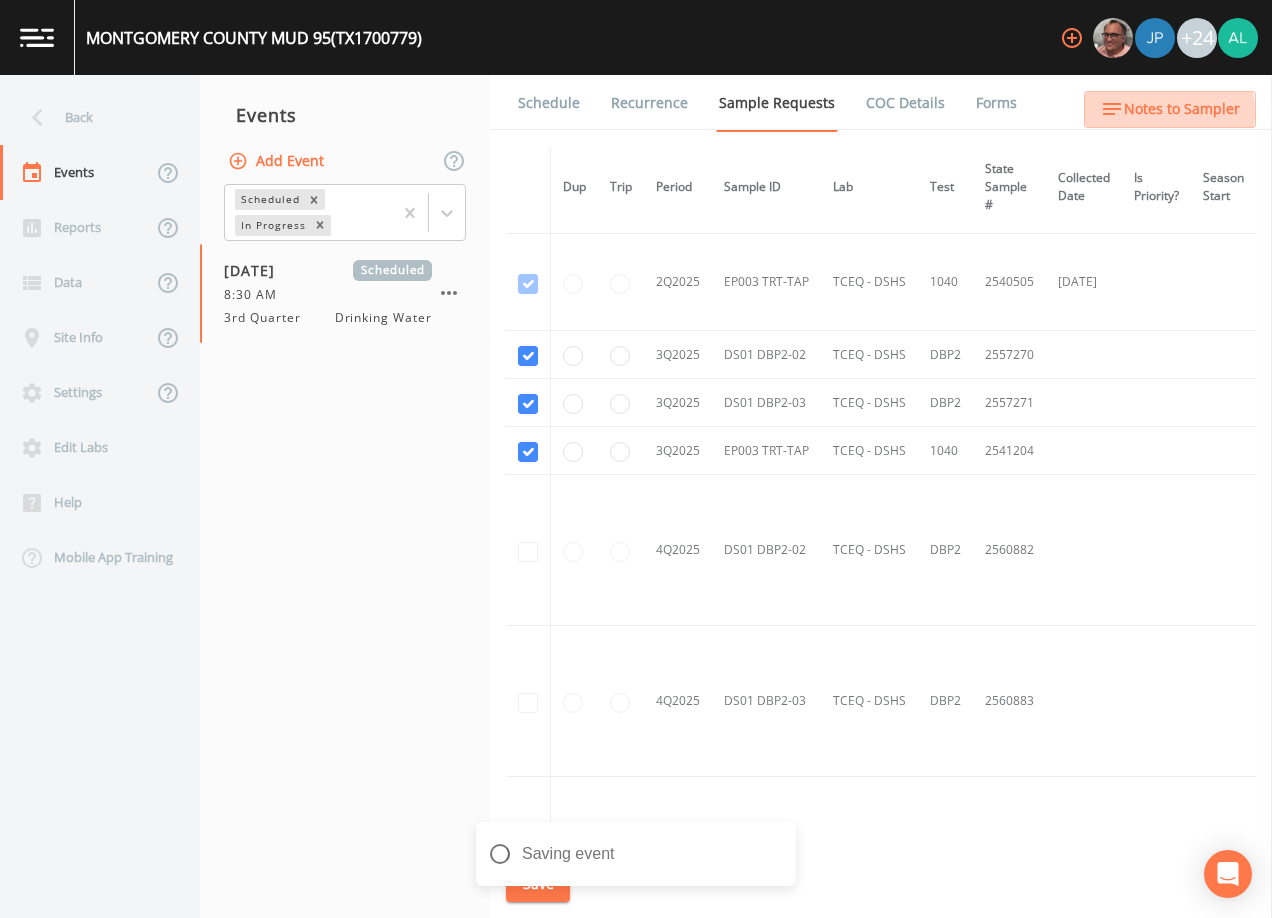 click on "Notes to Sampler" at bounding box center (1182, 109) 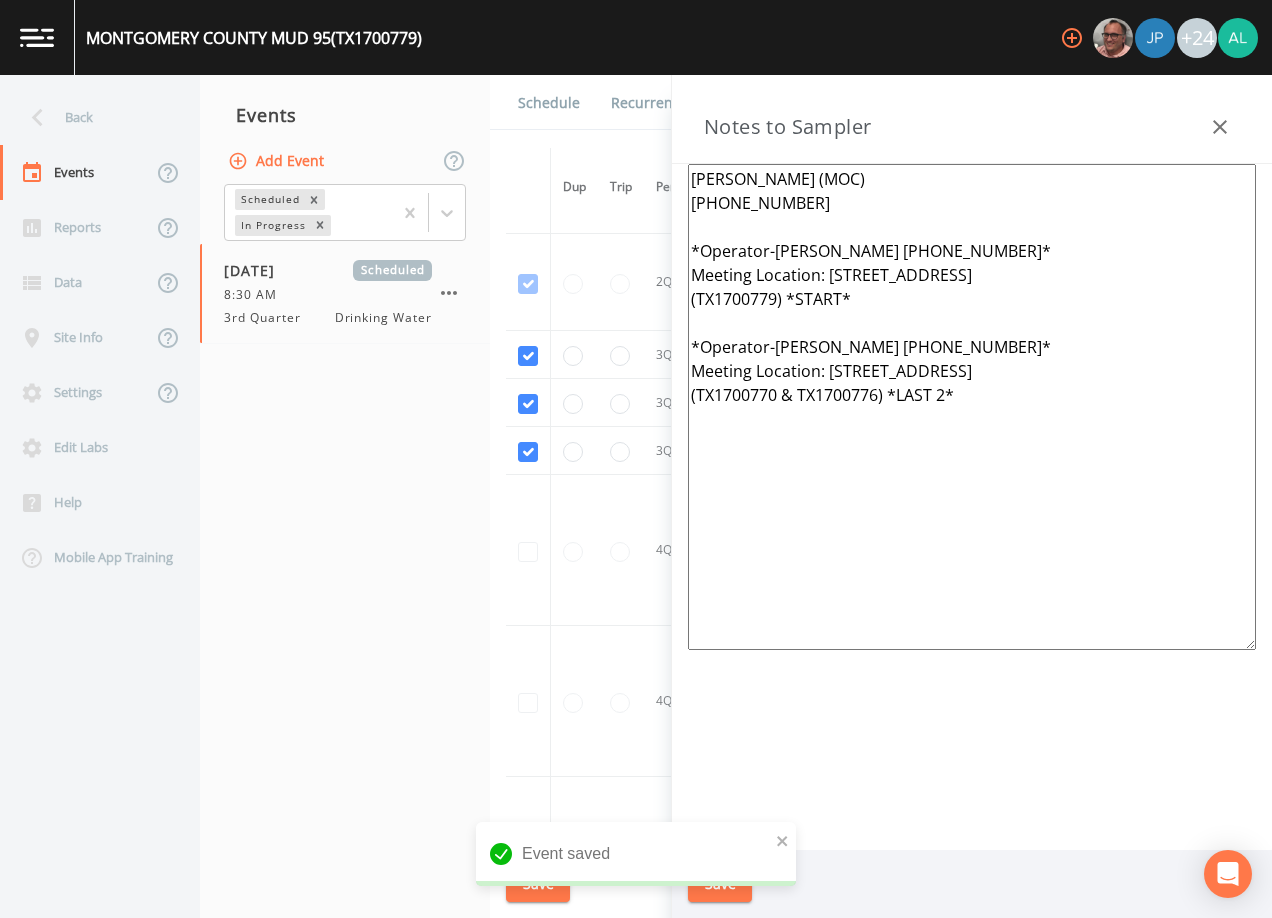 drag, startPoint x: 1036, startPoint y: 421, endPoint x: 639, endPoint y: 166, distance: 471.84106 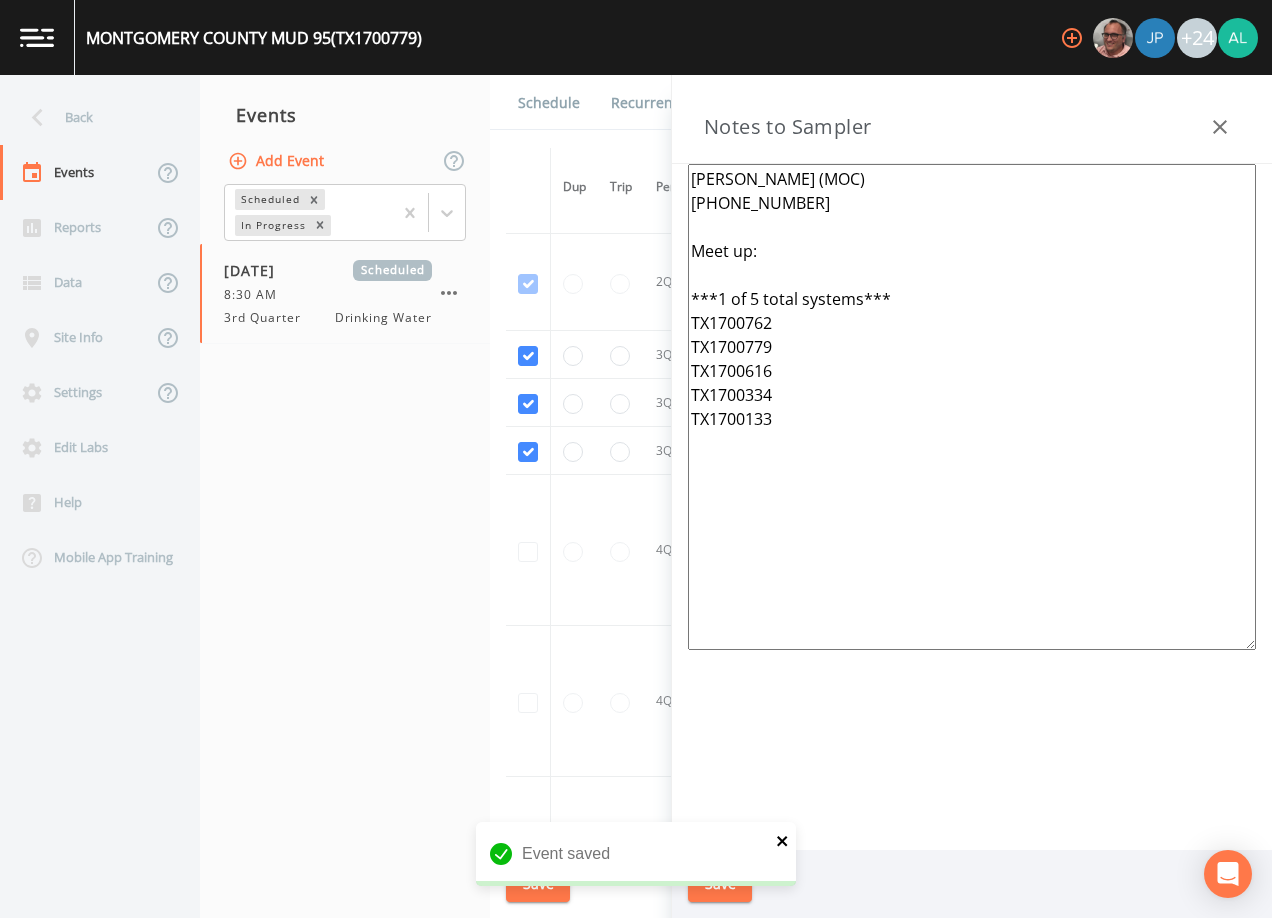 type on "[PERSON_NAME] (MOC)
[PHONE_NUMBER]
Meet up:
***1 of 5 total systems***
TX1700762
TX1700779
TX1700616
TX1700334
TX1700133" 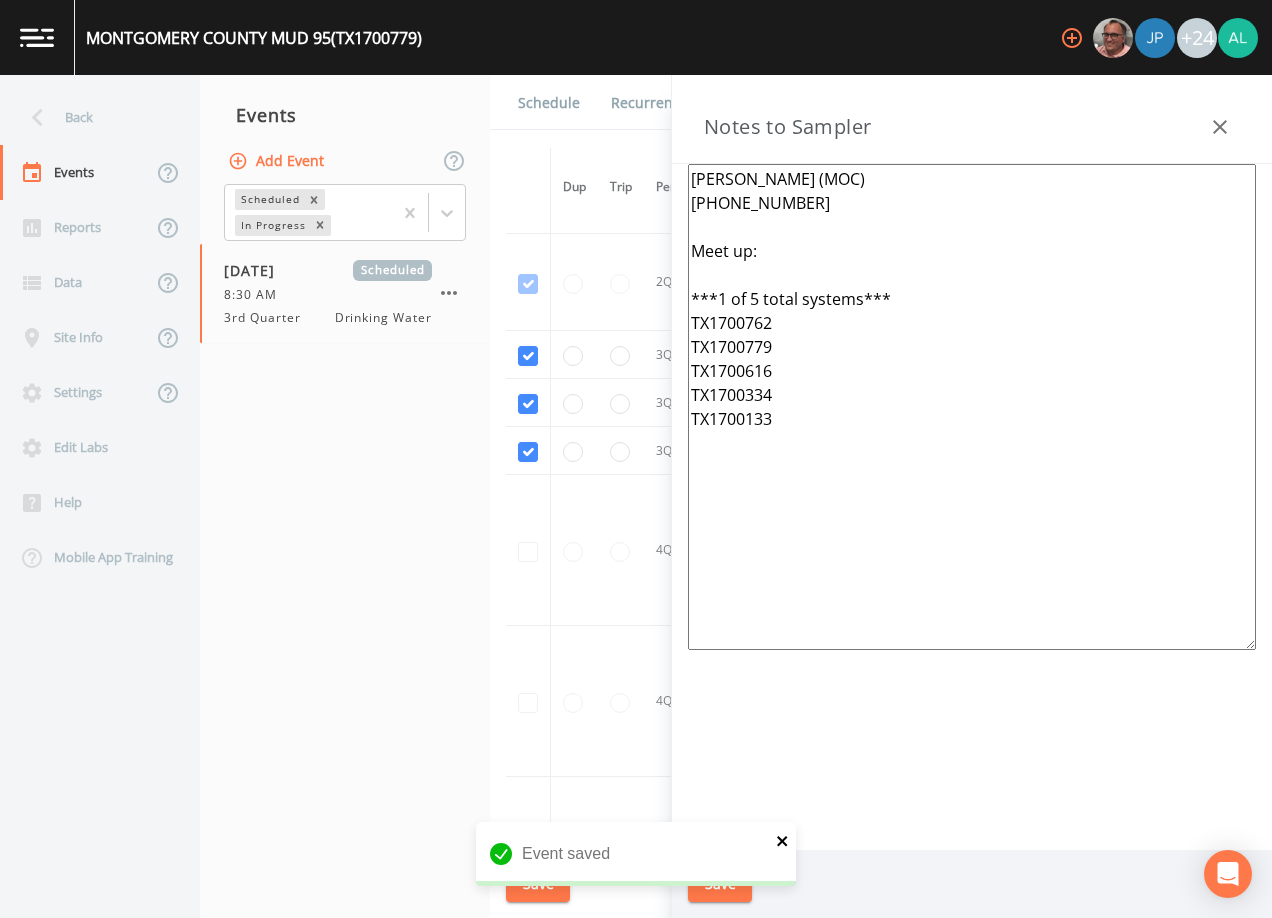 click on "Event saved" at bounding box center [636, 854] 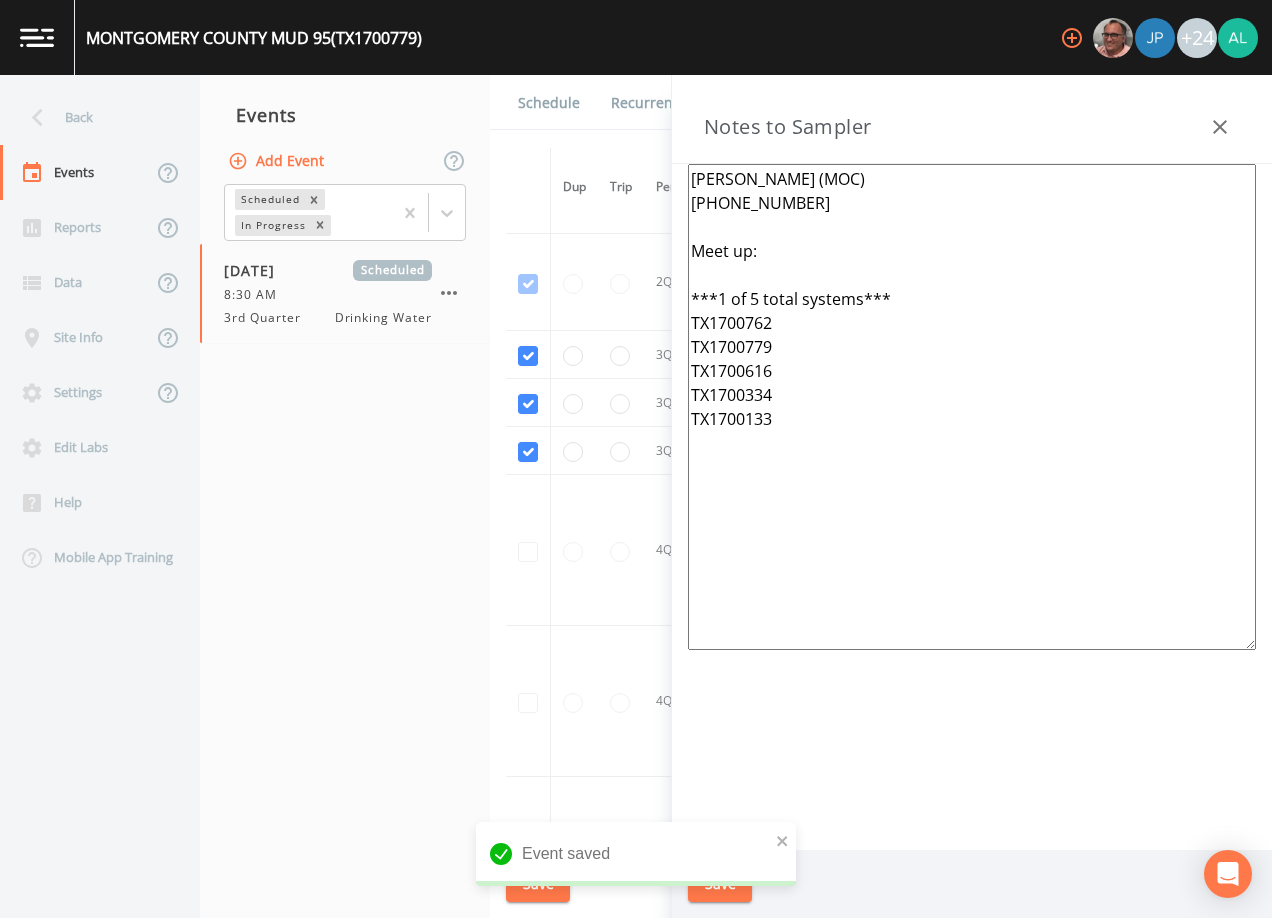 click on "[PERSON_NAME] (MOC)
[PHONE_NUMBER]
Meet up:
***1 of 5 total systems***
TX1700762
TX1700779
TX1700616
TX1700334
TX1700133" at bounding box center [972, 507] 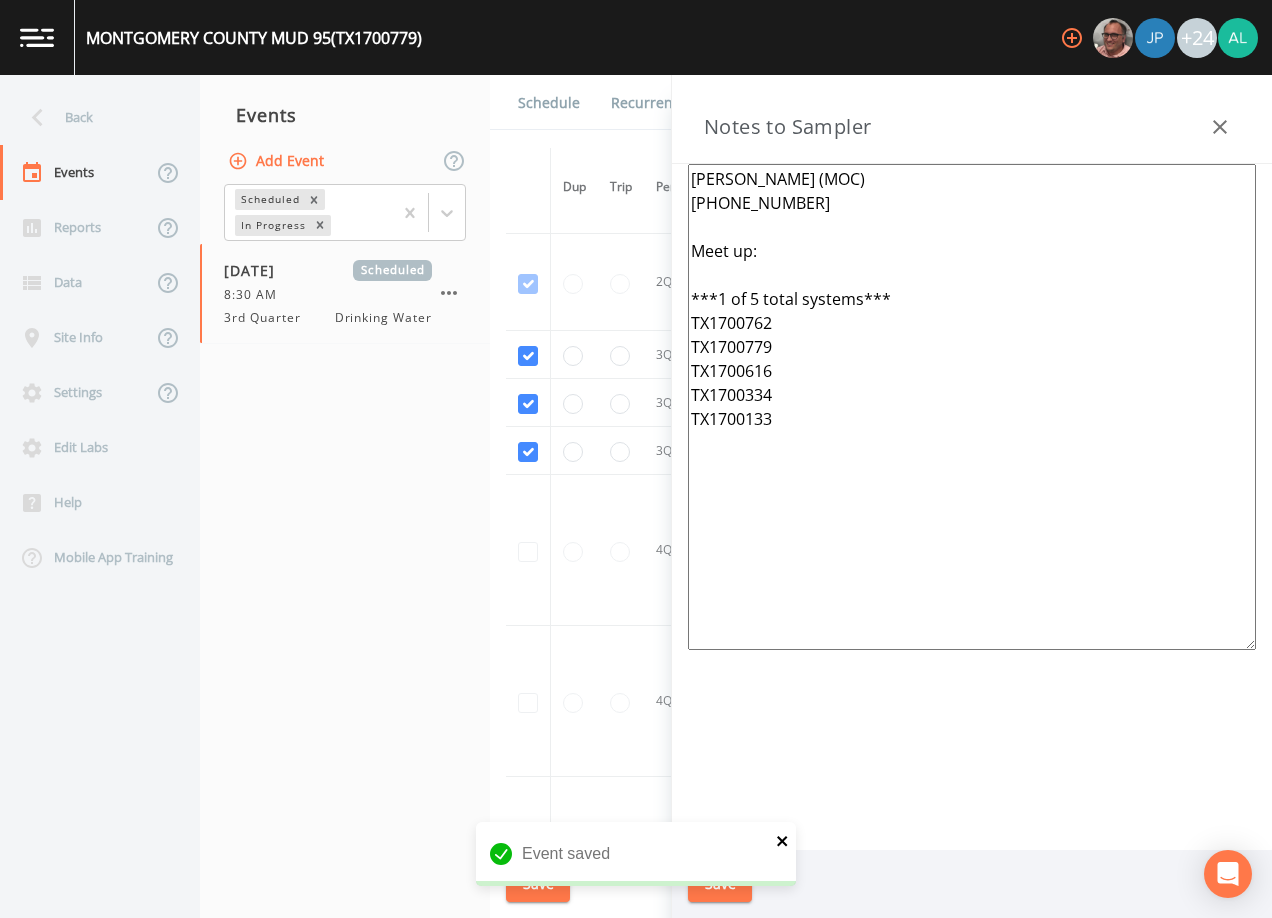 click at bounding box center (783, 840) 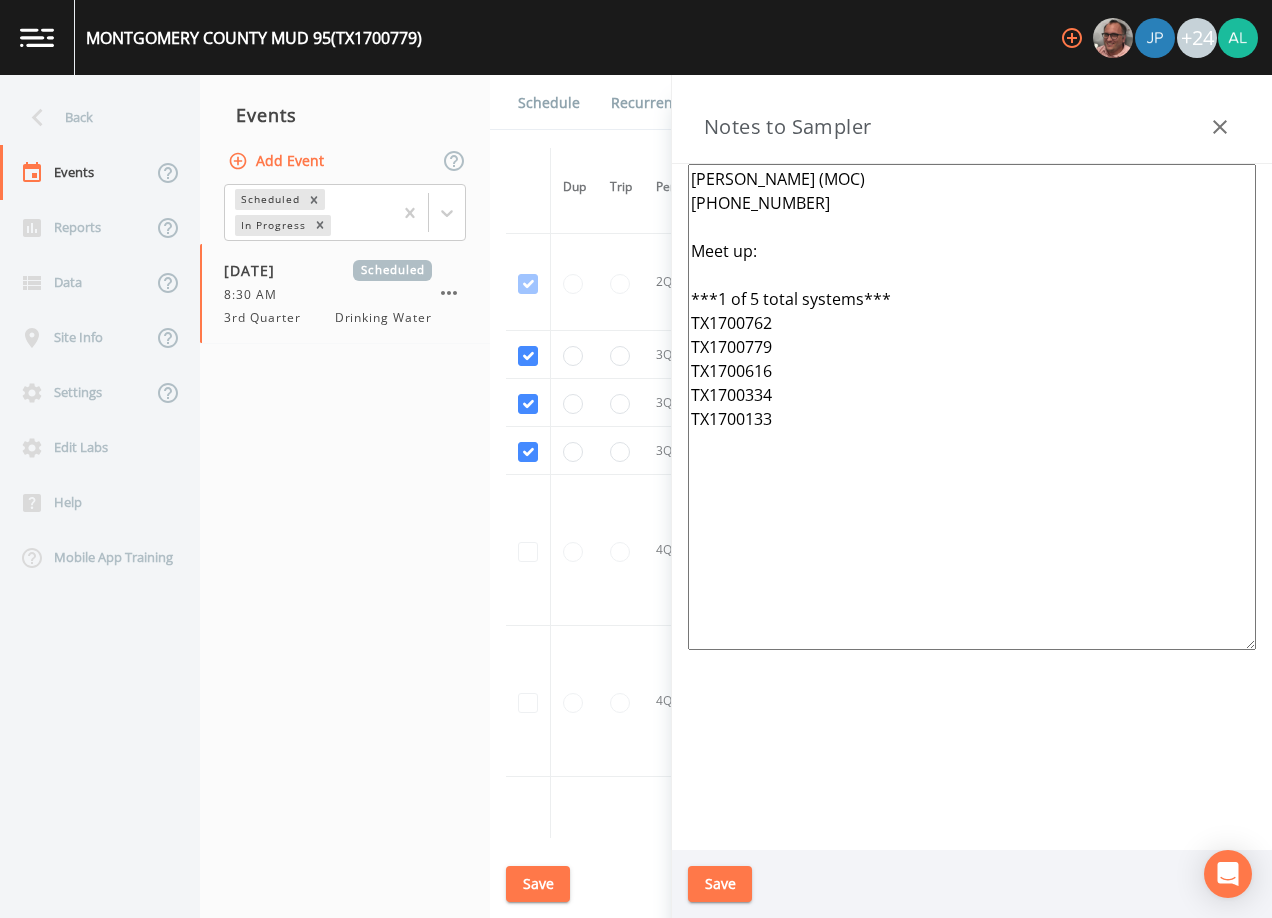 click on "[GEOGRAPHIC_DATA] MUD 95  (TX1700779) +24 Back Events Reports Data Site Info Settings Edit Labs Help Mobile App Training Events Add Event Scheduled In Progress [DATE] Scheduled 8:30 AM 3rd Quarter  Drinking Water Schedule Recurrence Sample Requests COC Details Forms Dup Trip Period Sample ID Lab Test State Sample # Collected Date Is Priority? Season Start Season End Deleted? YR2024 EP002 TRT-TAP TCEQ - DSHS 1040 2436022 [DATE] This sample has been collected 1Q2024 DS01 DBP2-02 TCEQ - DSHS DBP2 2445328 [DATE] This sample has been collected 1Q2024 DS01 DBP2-03 TCEQ - DSHS DBP2 2445329 [DATE] This sample has been collected 1Q2024 EP003 TRT-TAP TCEQ - DSHS 1040 2428571 [DATE] This sample has been collected 2Q2024 DS01 DBP2-02 TCEQ - DSHS DBP2 2448859 [DATE] This sample has been collected 2Q2024 DS01 DBP2-03 TCEQ - DSHS DBP2 2448860 [DATE] This sample has been collected 2Q2024 EP003 TRT-TAP TCEQ - DSHS 1040 2438637 [DATE] This sample has been collected 3Q2024 DS01 DBP2-02 TCEQ - DSHS DBP2" at bounding box center (636, 459) 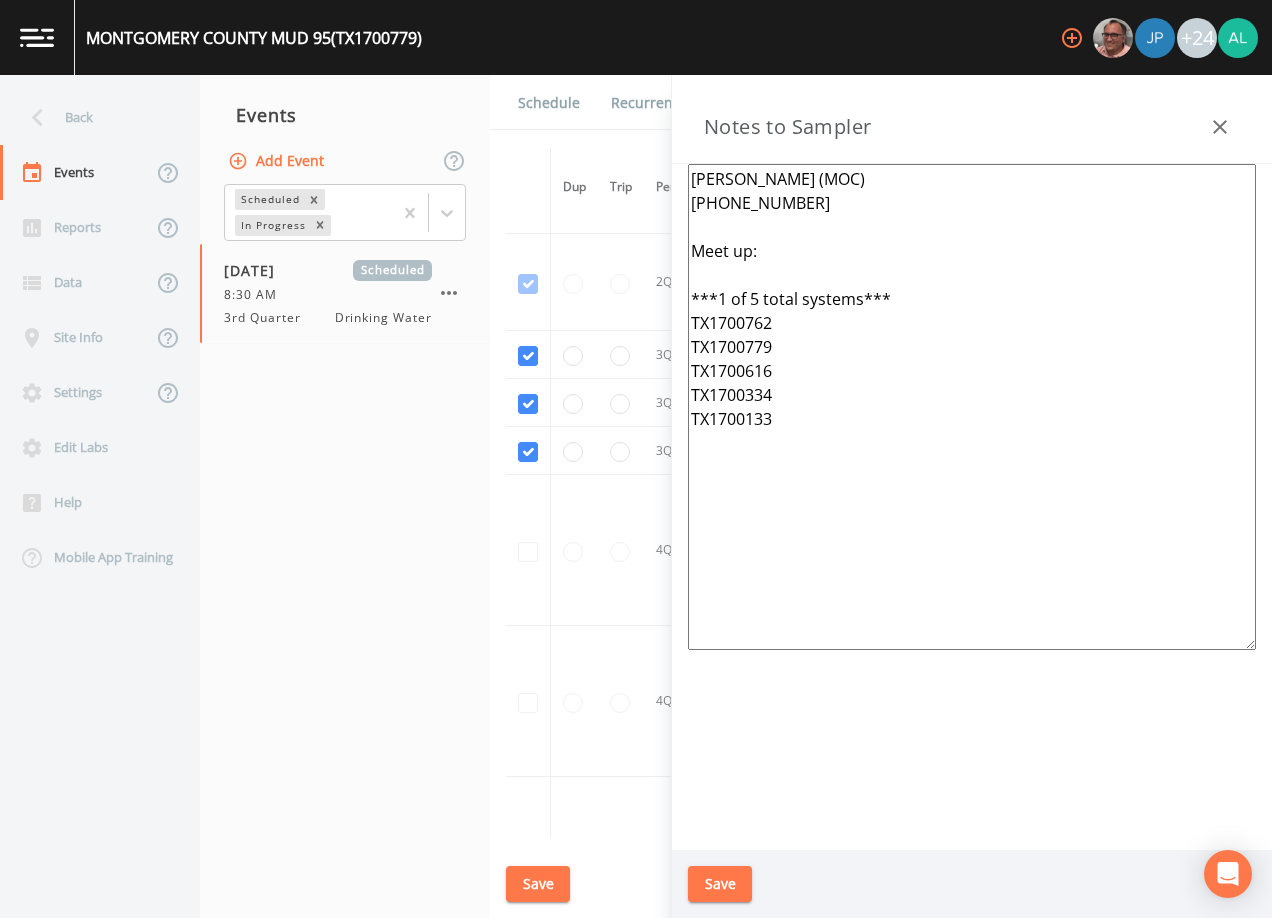 click on "Save" at bounding box center (720, 884) 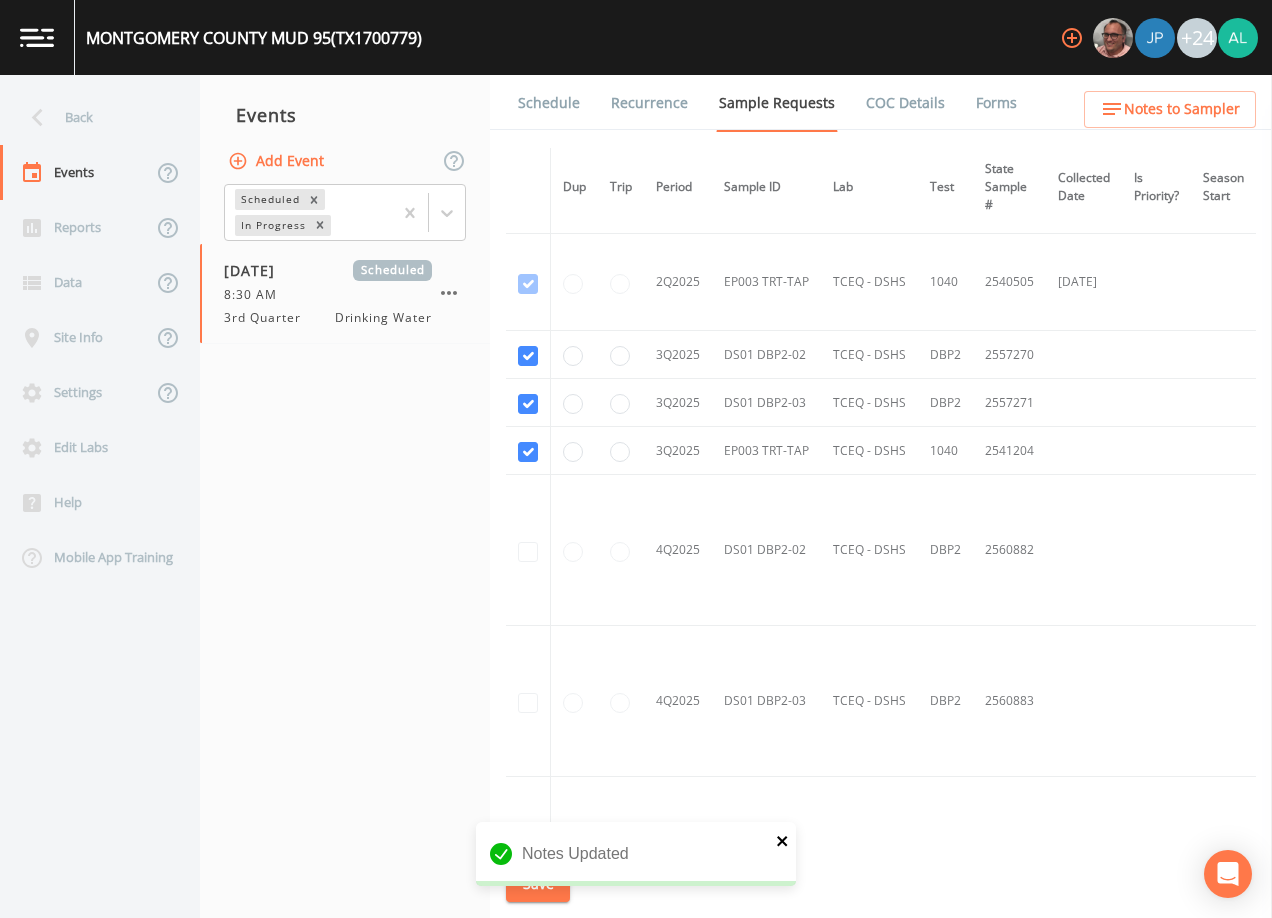 click 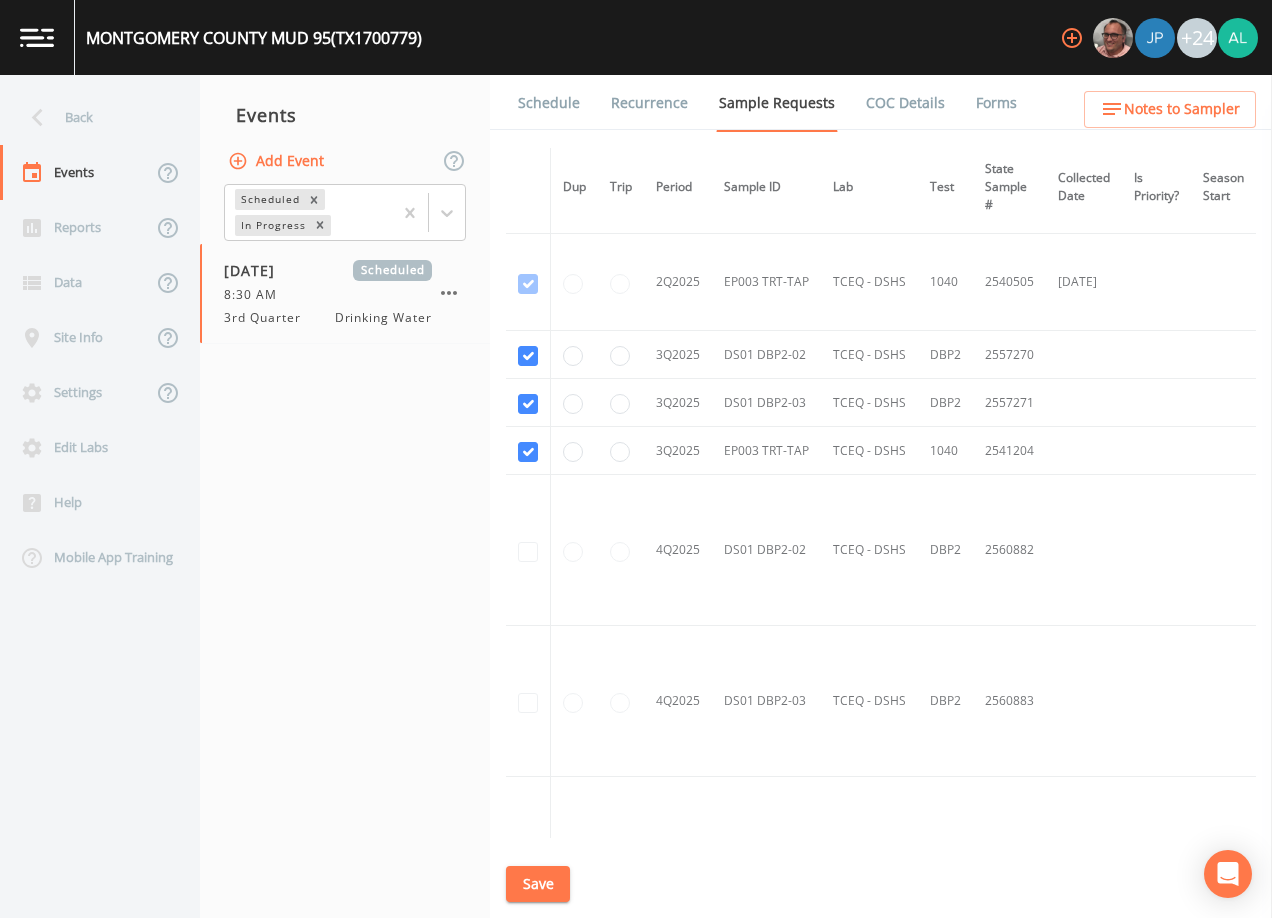 click on "[GEOGRAPHIC_DATA] MUD 95  (TX1700779) +24 Back Events Reports Data Site Info Settings Edit Labs Help Mobile App Training Events Add Event Scheduled In Progress [DATE] Scheduled 8:30 AM 3rd Quarter  Drinking Water Schedule Recurrence Sample Requests COC Details Forms Dup Trip Period Sample ID Lab Test State Sample # Collected Date Is Priority? Season Start Season End Deleted? YR2024 EP002 TRT-TAP TCEQ - DSHS 1040 2436022 [DATE] This sample has been collected 1Q2024 DS01 DBP2-02 TCEQ - DSHS DBP2 2445328 [DATE] This sample has been collected 1Q2024 DS01 DBP2-03 TCEQ - DSHS DBP2 2445329 [DATE] This sample has been collected 1Q2024 EP003 TRT-TAP TCEQ - DSHS 1040 2428571 [DATE] This sample has been collected 2Q2024 DS01 DBP2-02 TCEQ - DSHS DBP2 2448859 [DATE] This sample has been collected 2Q2024 DS01 DBP2-03 TCEQ - DSHS DBP2 2448860 [DATE] This sample has been collected 2Q2024 EP003 TRT-TAP TCEQ - DSHS 1040 2438637 [DATE] This sample has been collected 3Q2024 DS01 DBP2-02 TCEQ - DSHS DBP2" at bounding box center (636, 459) 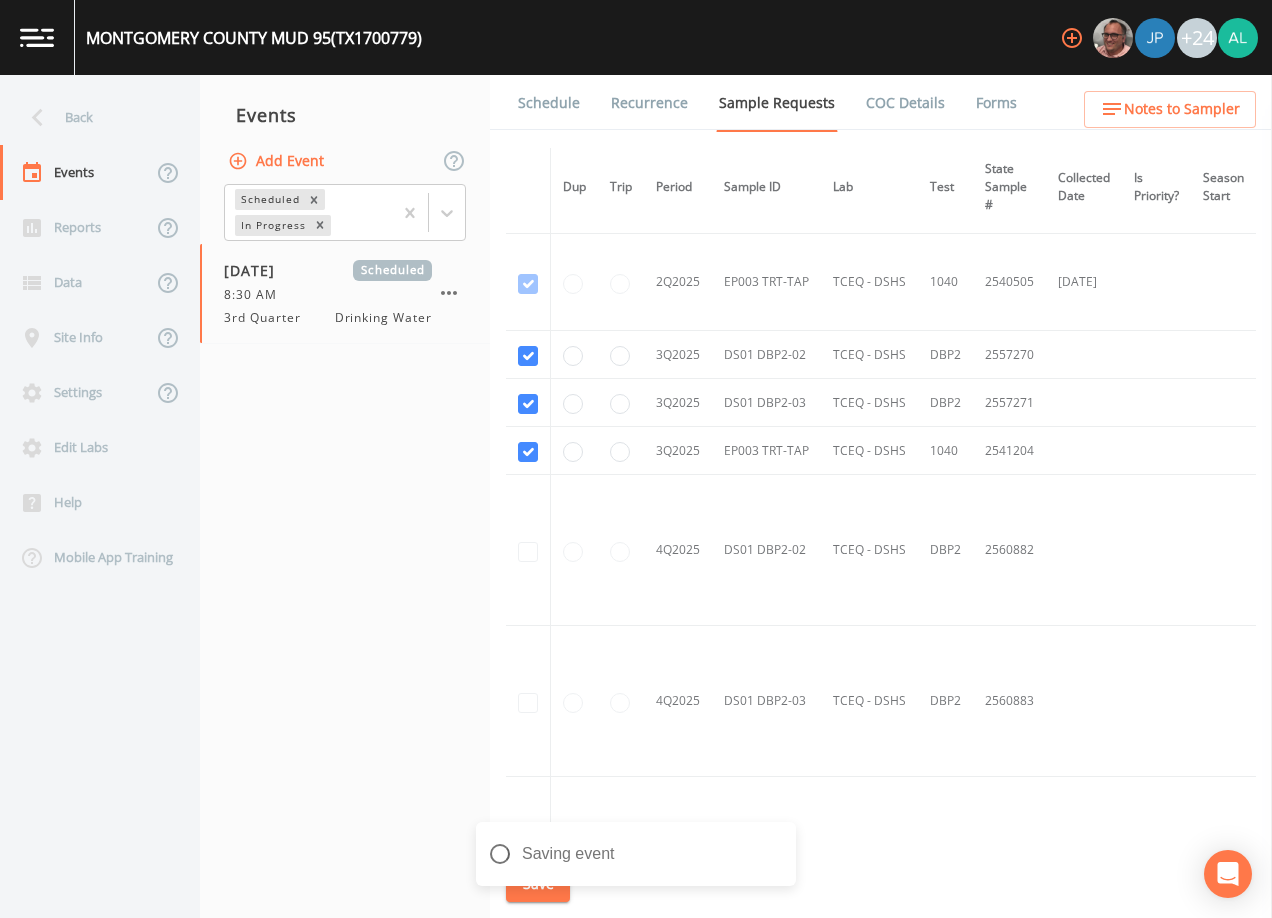 click on "Schedule" at bounding box center [549, 103] 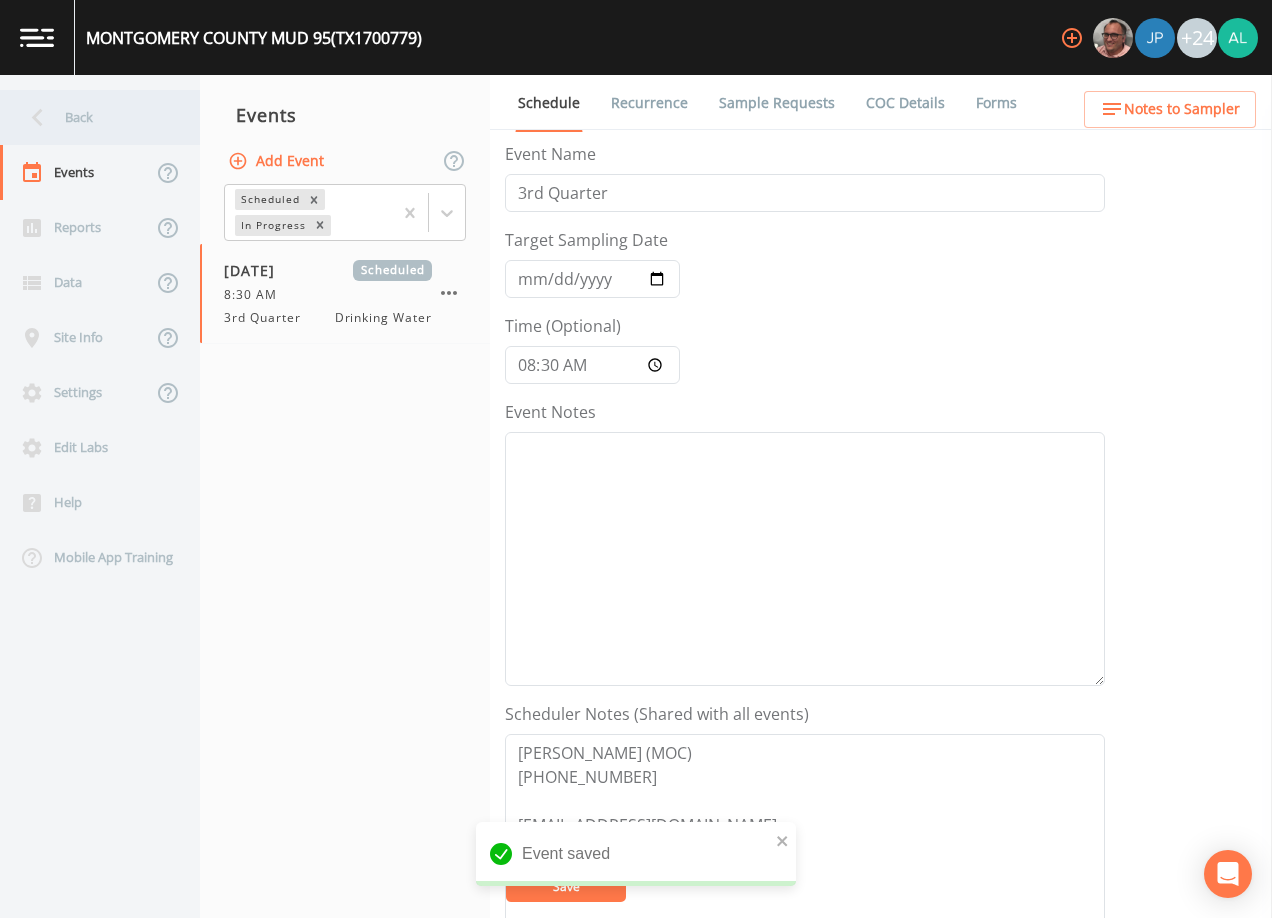 click on "Back" at bounding box center [90, 117] 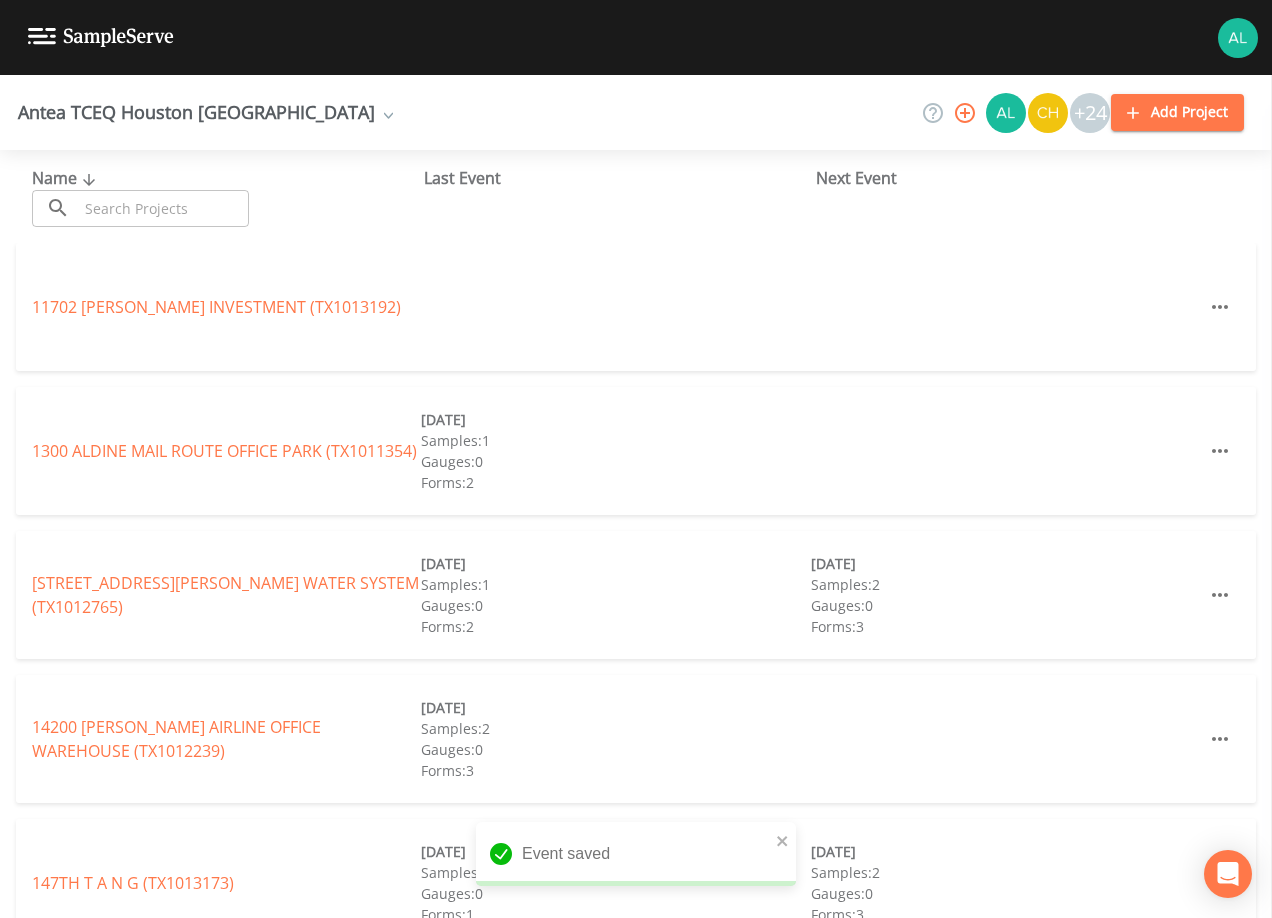 click at bounding box center [163, 208] 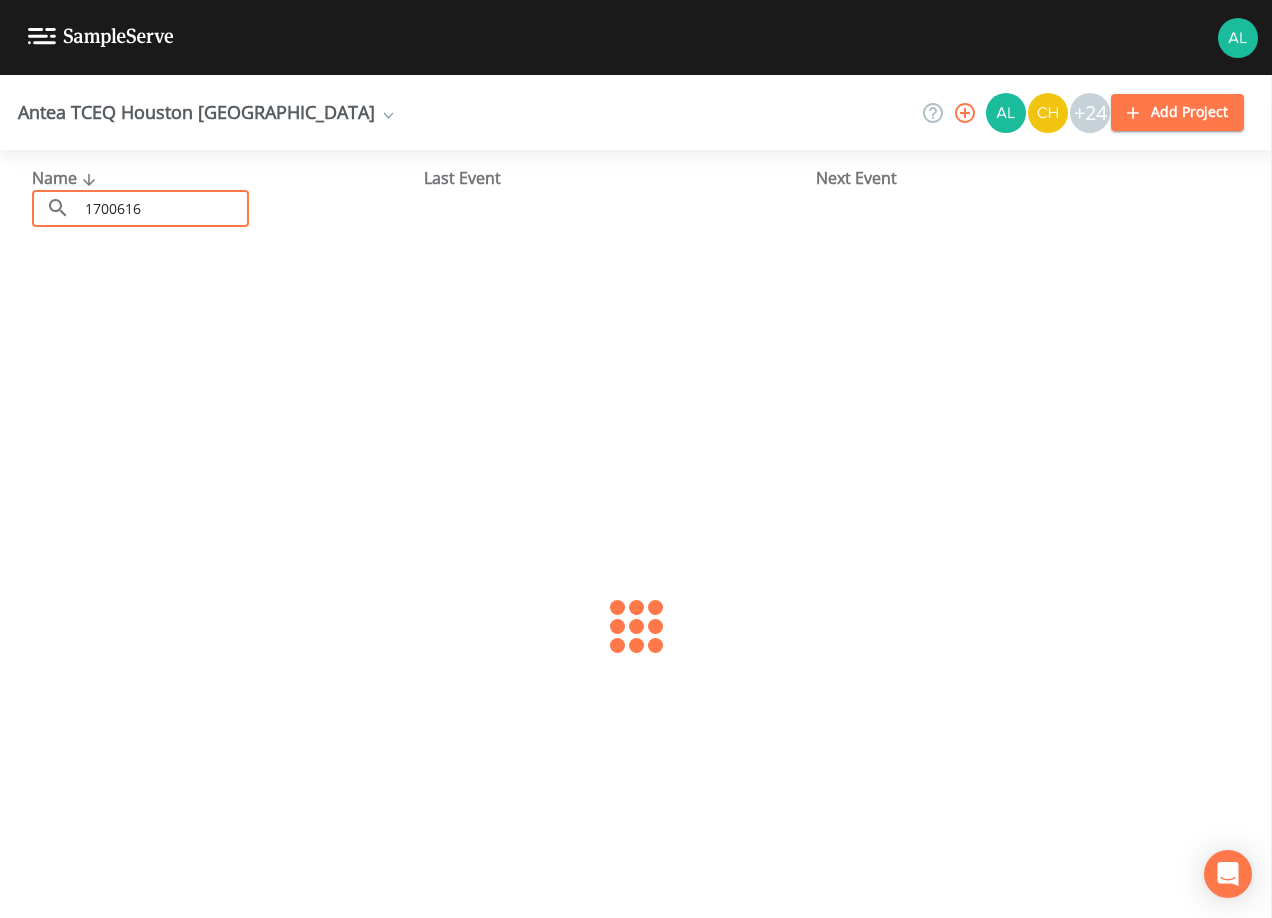 type on "1700616" 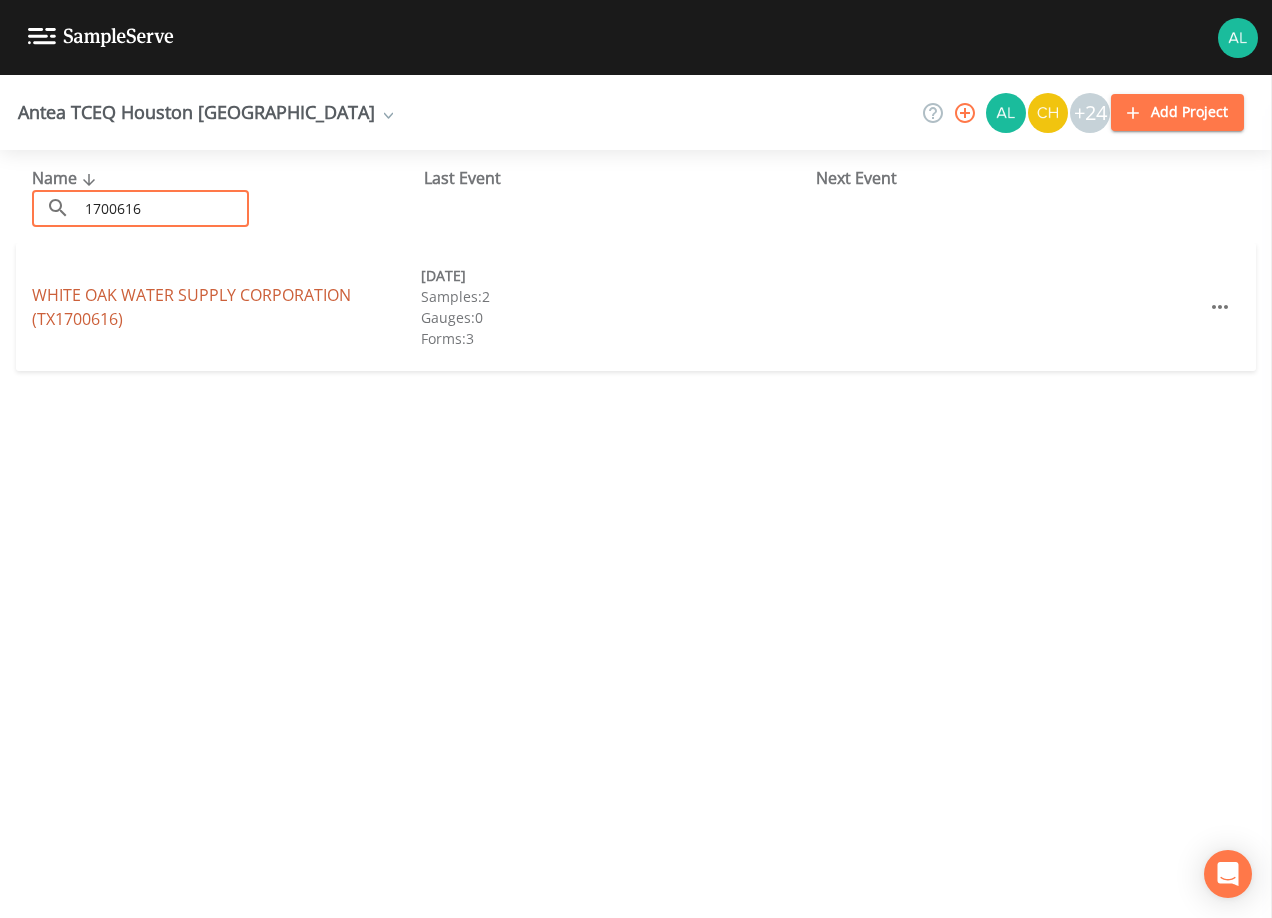 click on "WHITE OAK WATER SUPPLY CORPORATION   (TX1700616)" at bounding box center [191, 307] 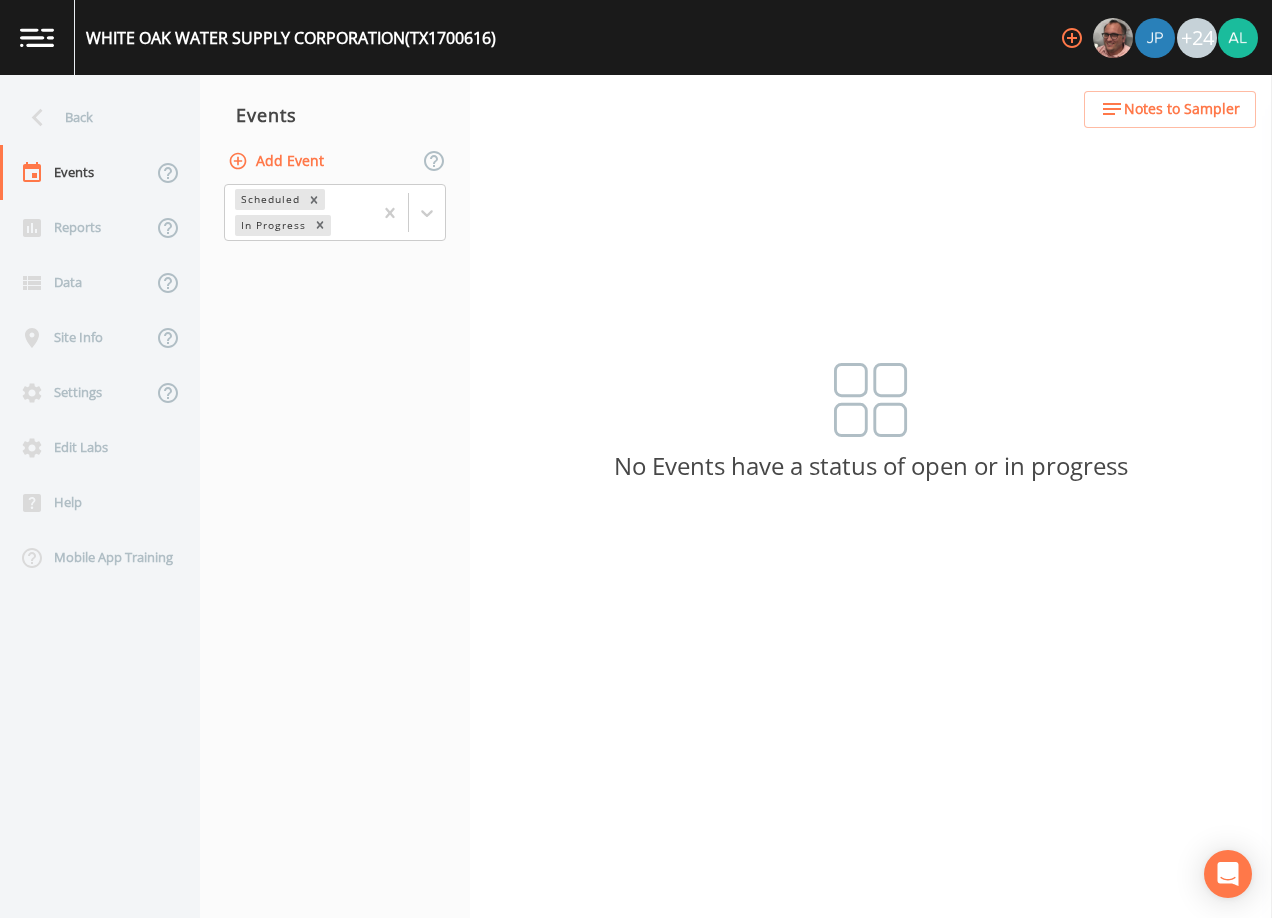 click on "Add Event" at bounding box center (278, 161) 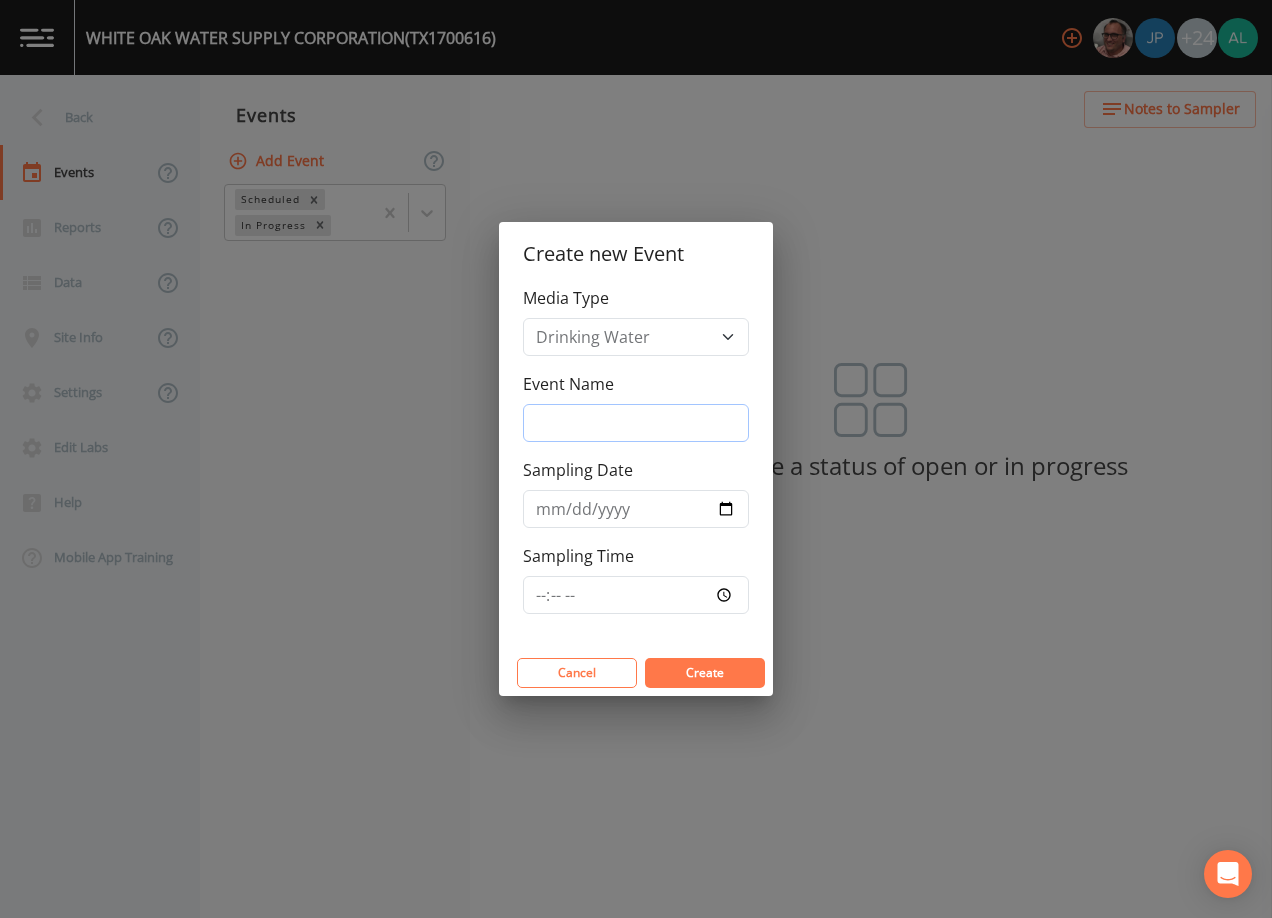click on "Event Name" at bounding box center [636, 423] 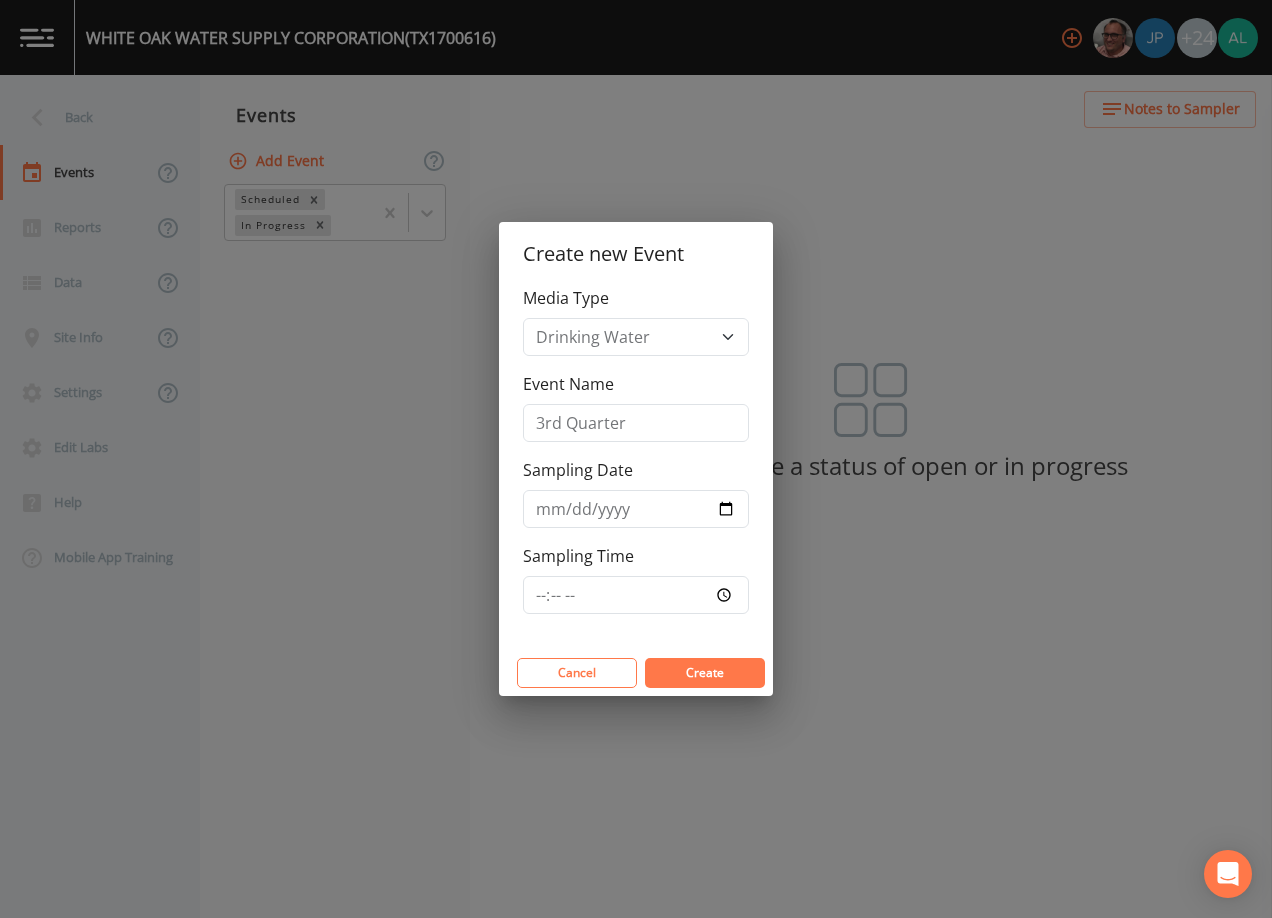 drag, startPoint x: 750, startPoint y: 512, endPoint x: 735, endPoint y: 511, distance: 15.033297 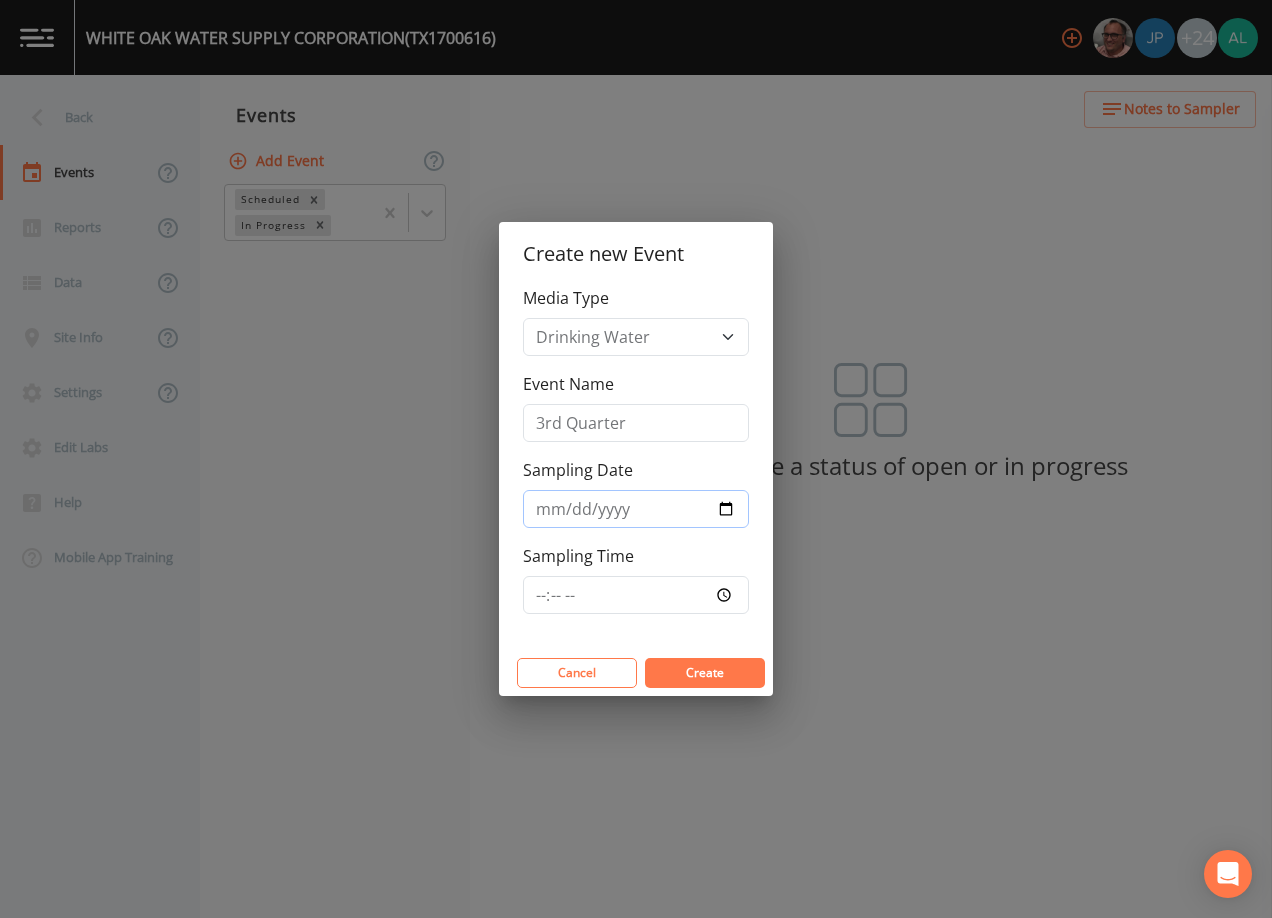 click on "Sampling Date" at bounding box center (636, 509) 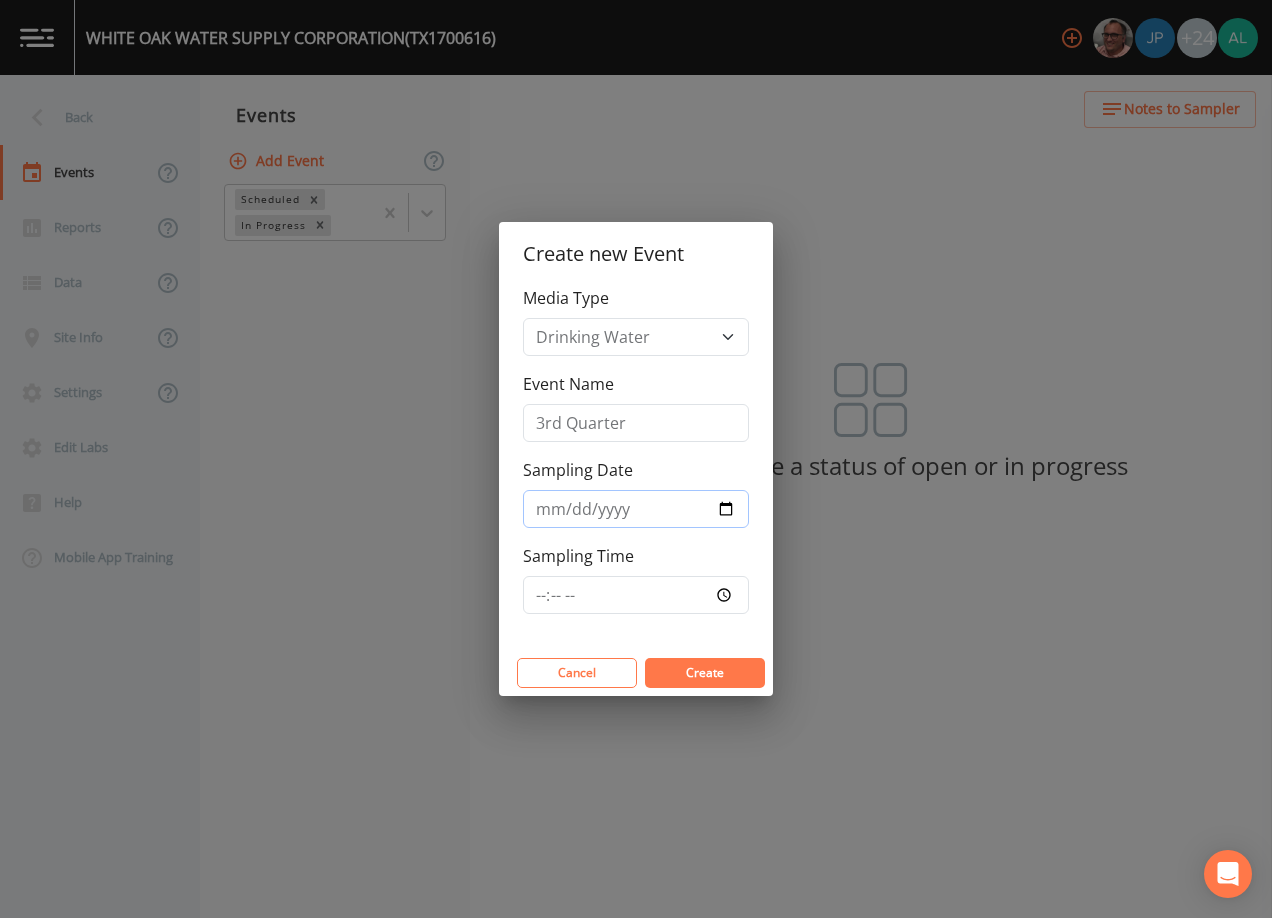 type on "[DATE]" 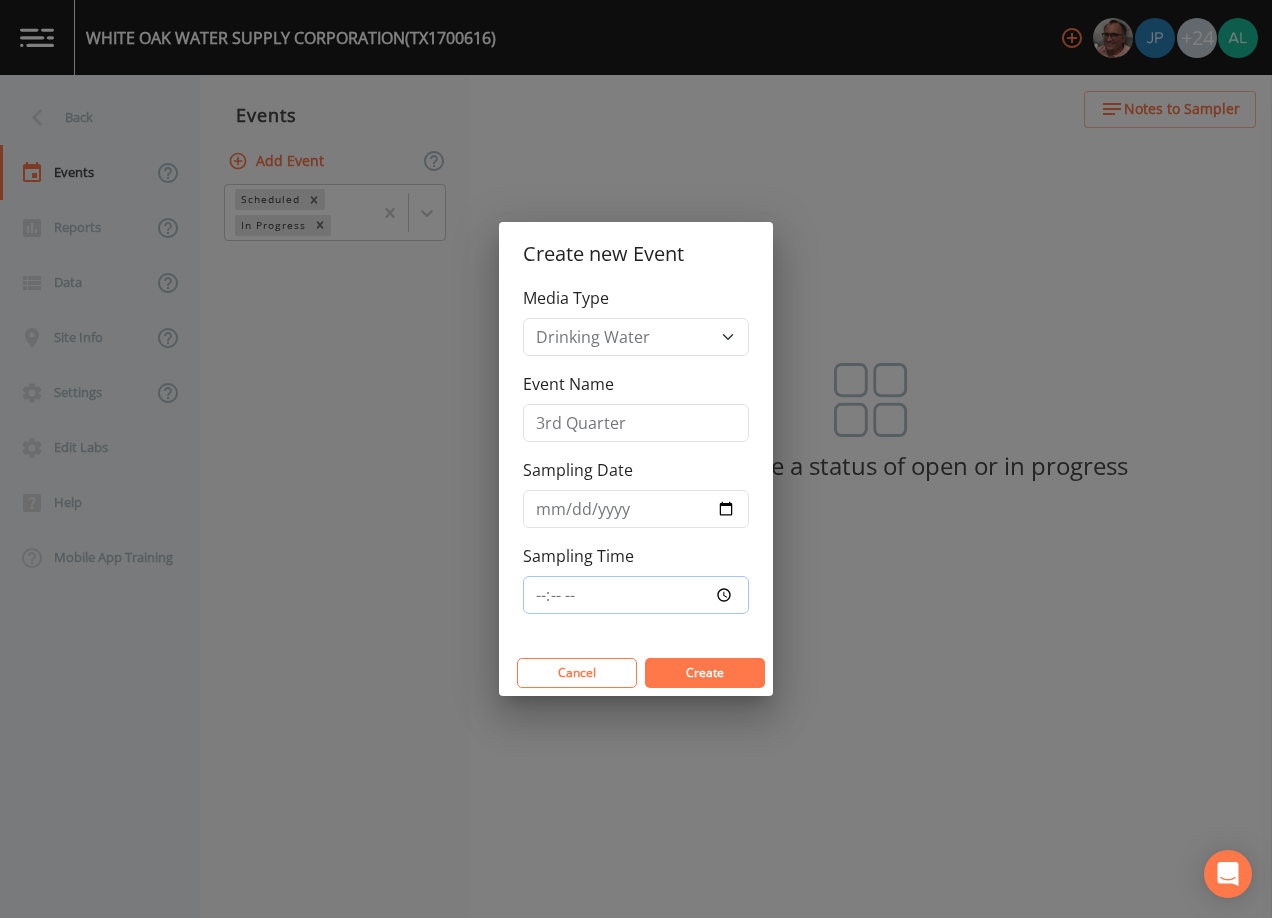 click on "Sampling Time" at bounding box center (636, 595) 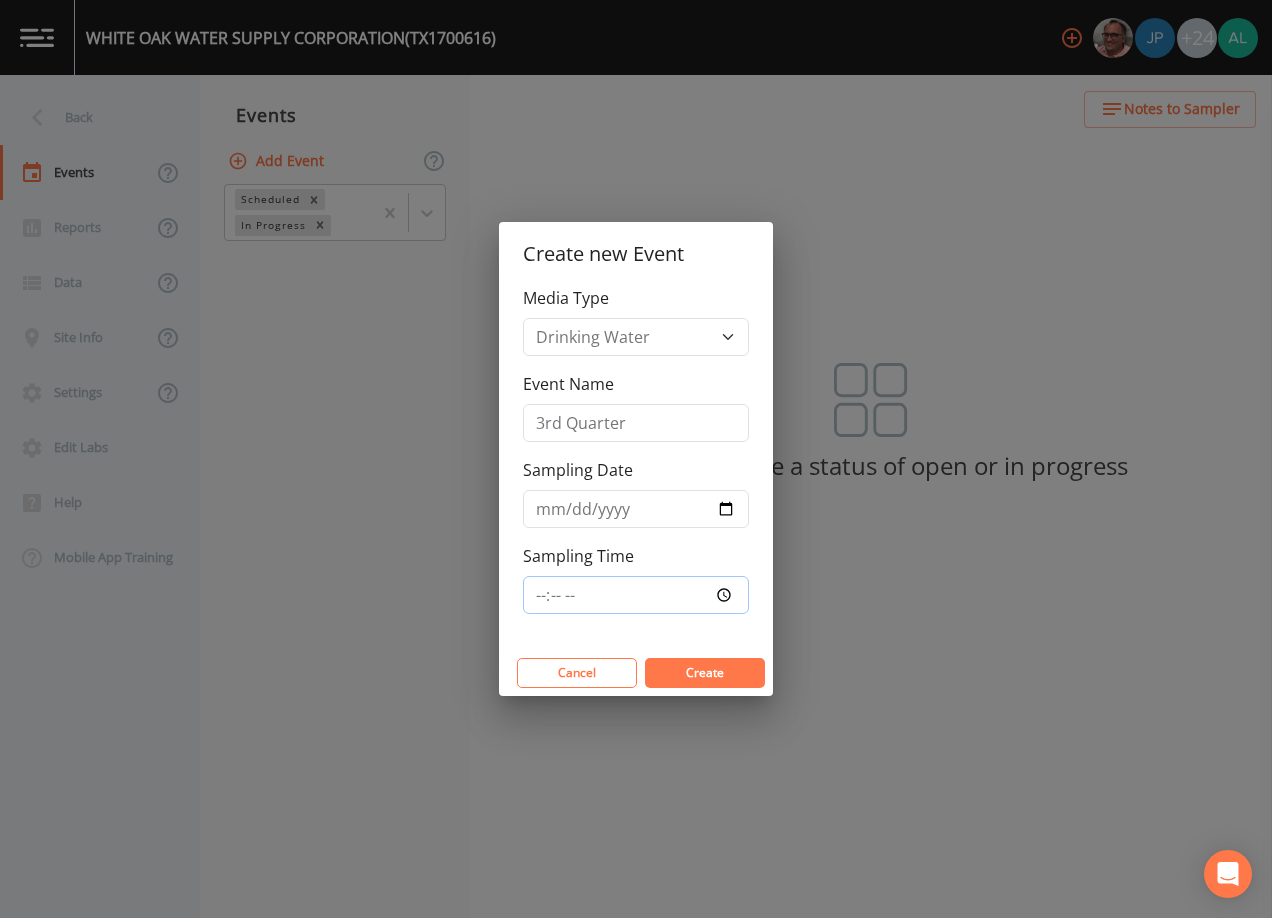 type on "08:30" 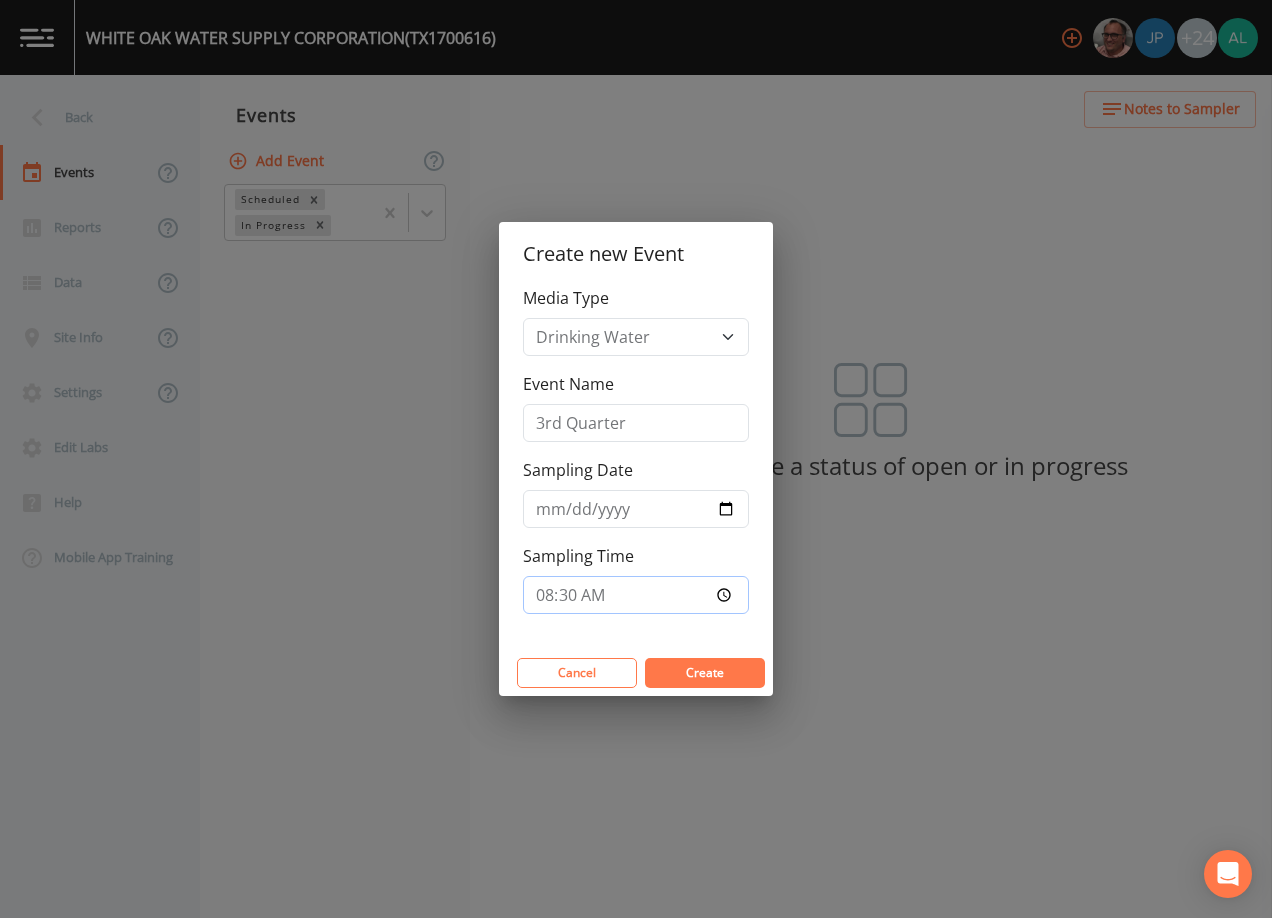 click on "Create" at bounding box center [705, 673] 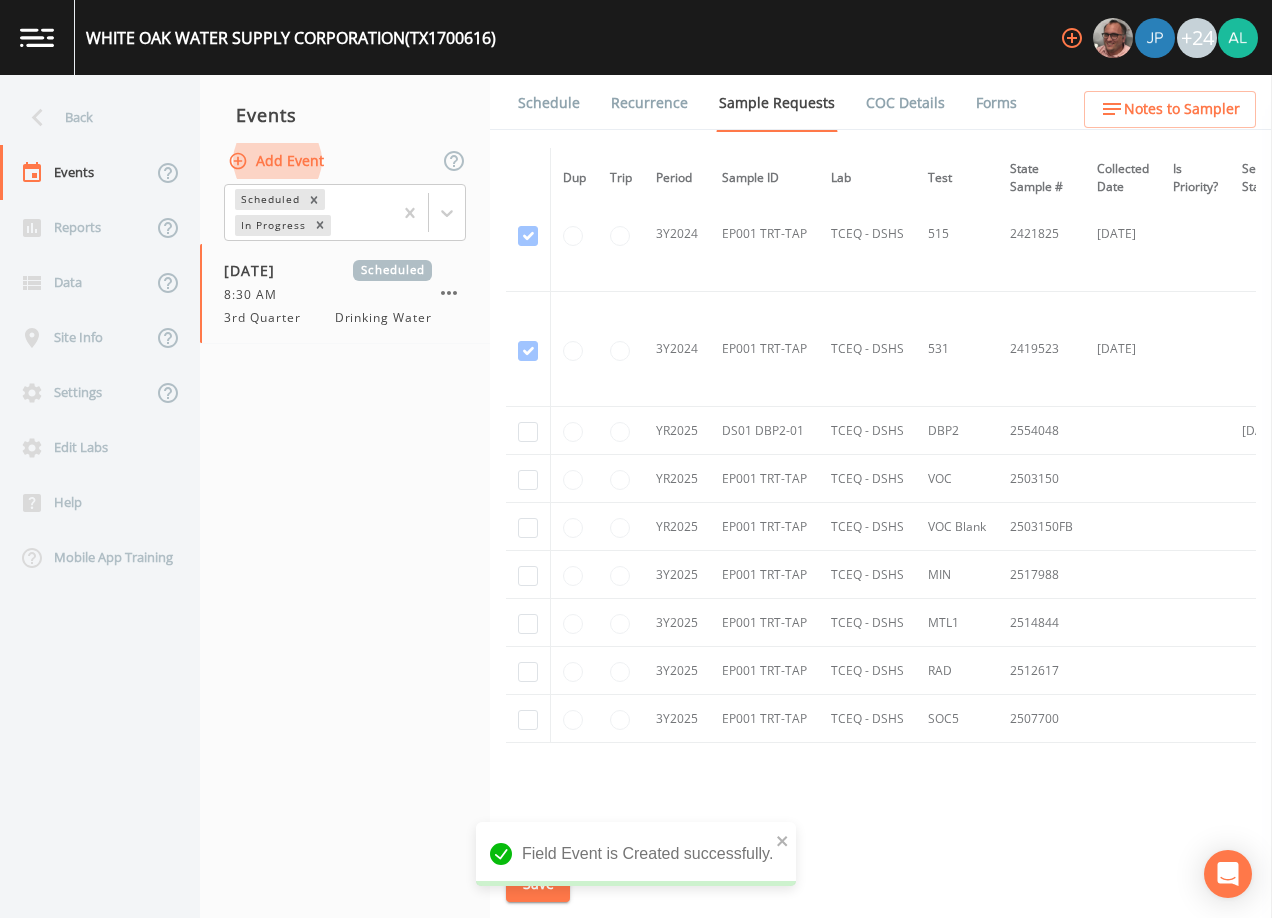 scroll, scrollTop: 792, scrollLeft: 0, axis: vertical 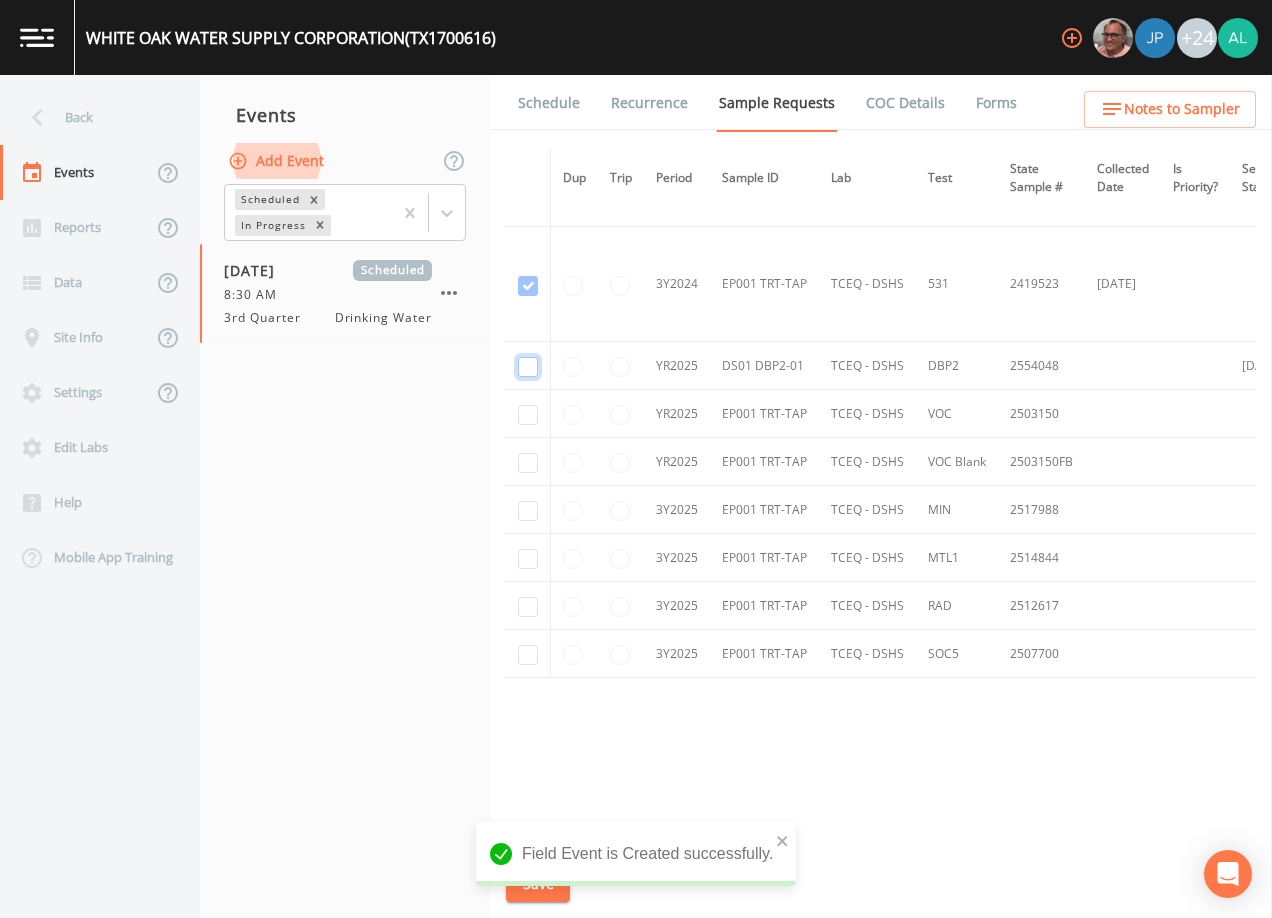 click at bounding box center [528, -519] 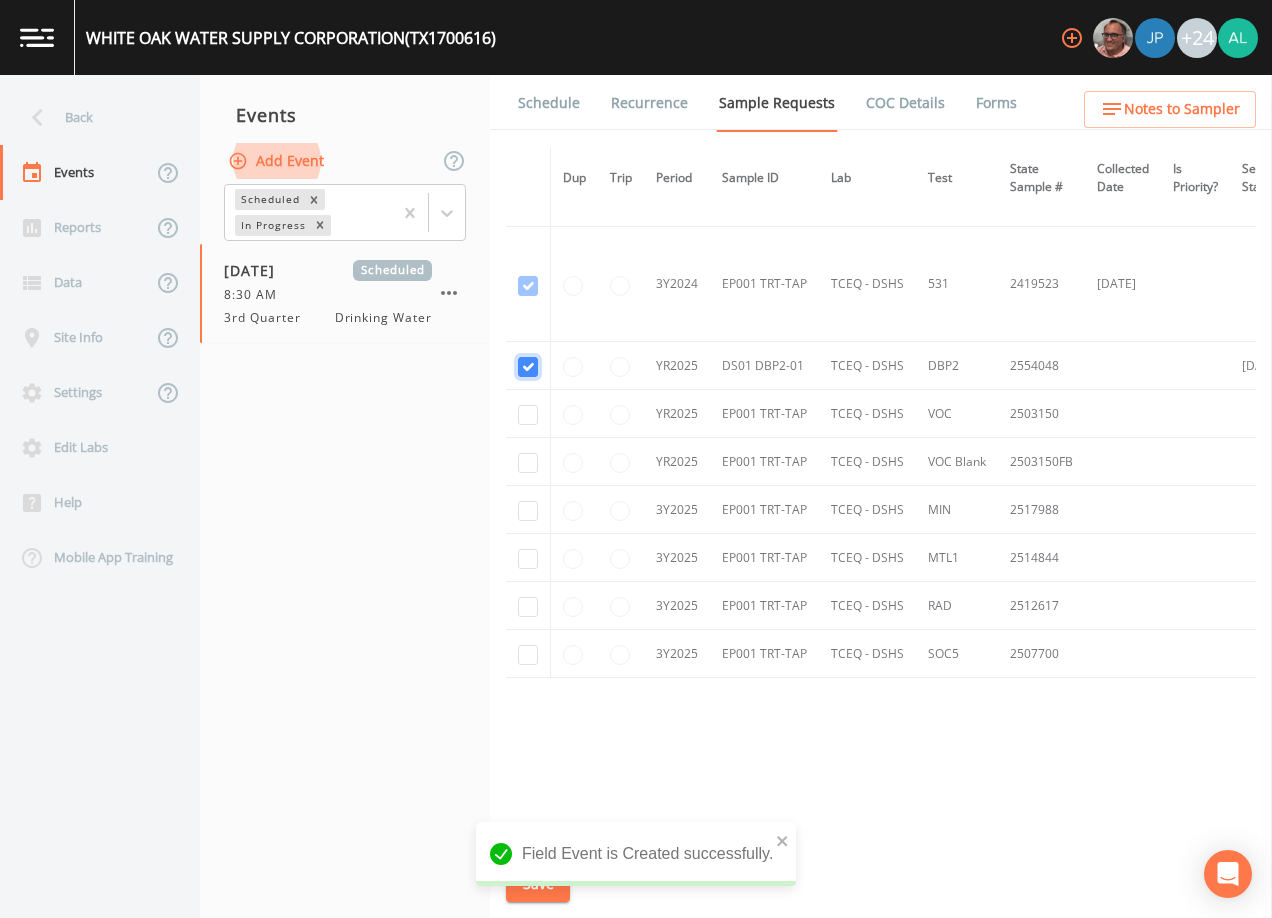 checkbox on "true" 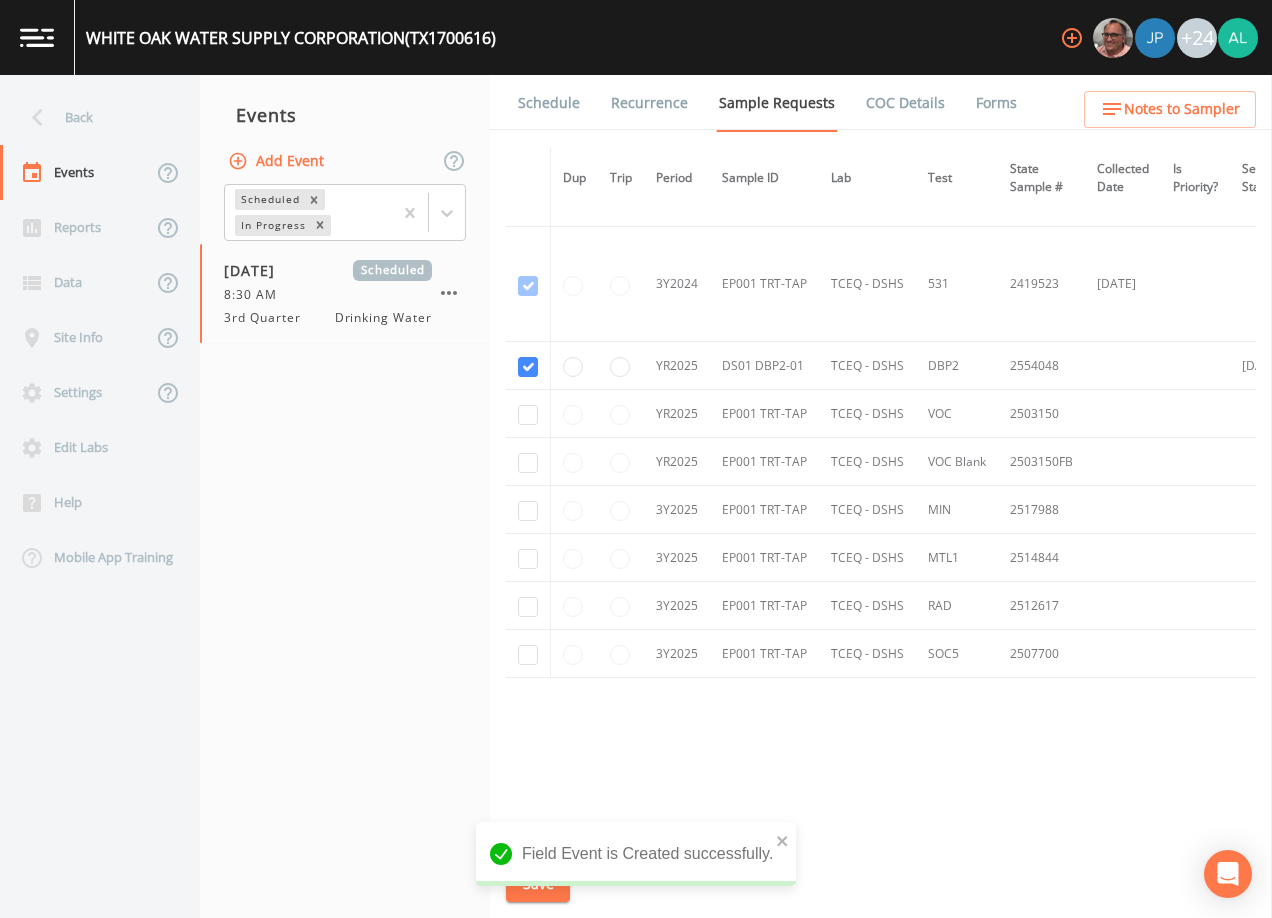 click at bounding box center (528, 414) 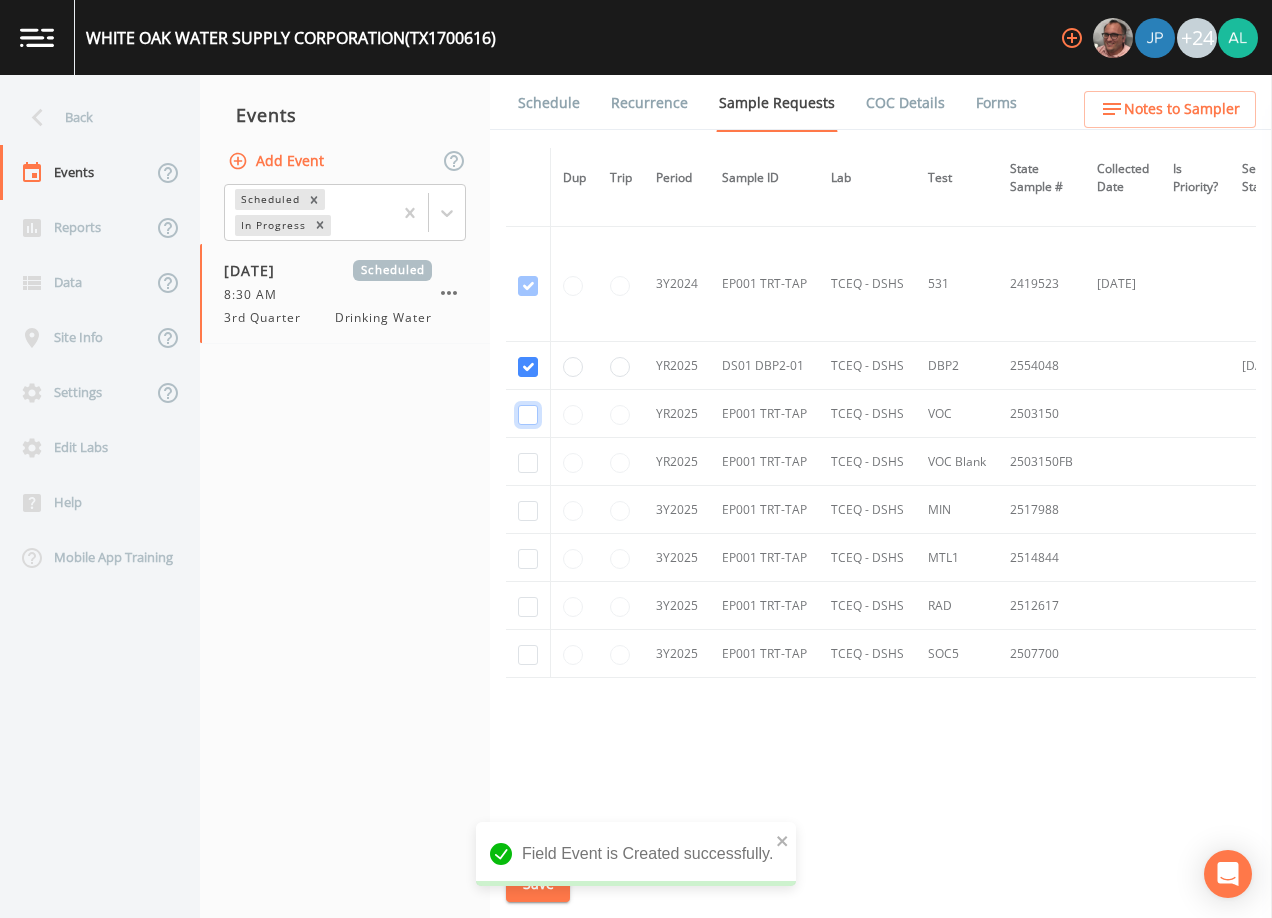 click at bounding box center [528, -289] 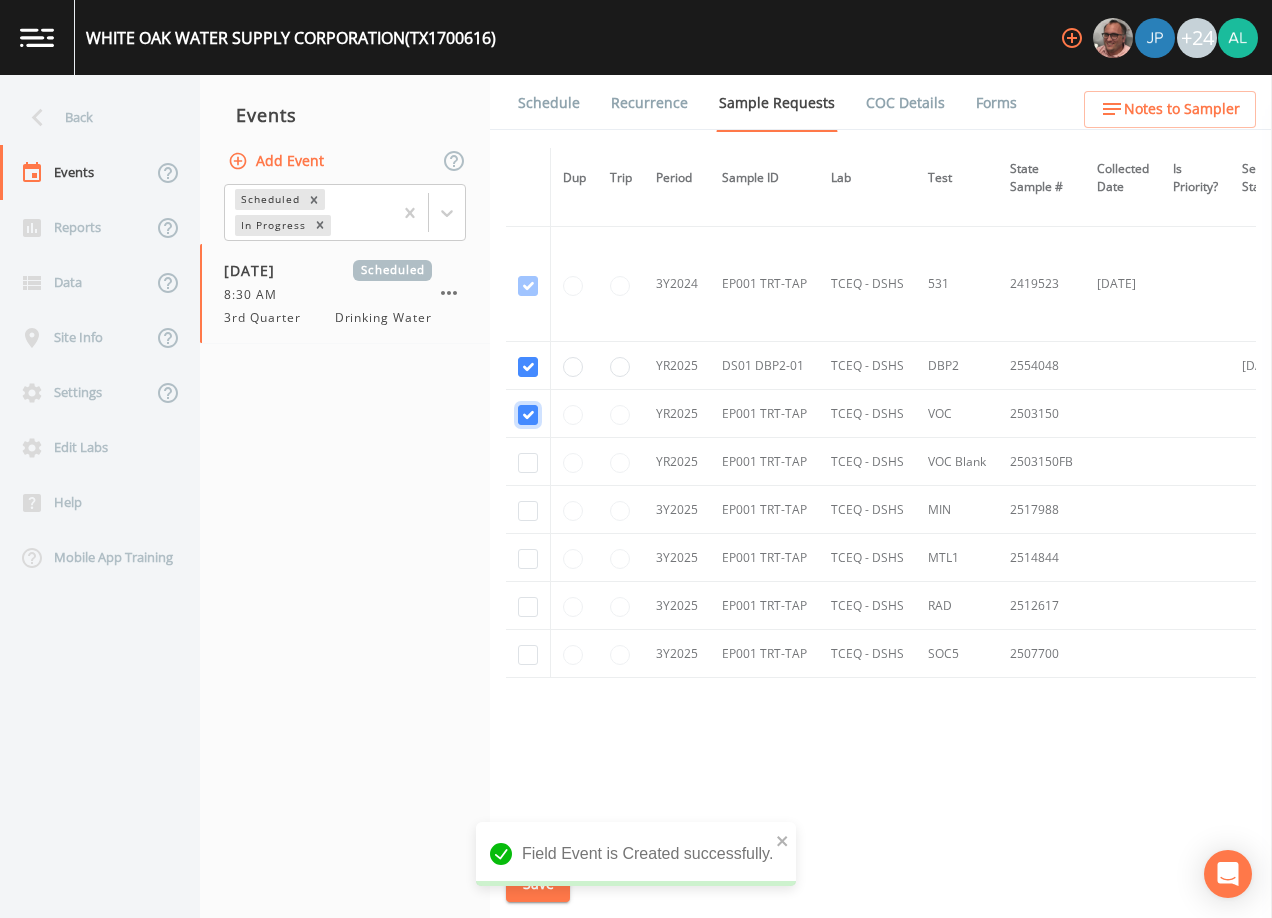 checkbox on "true" 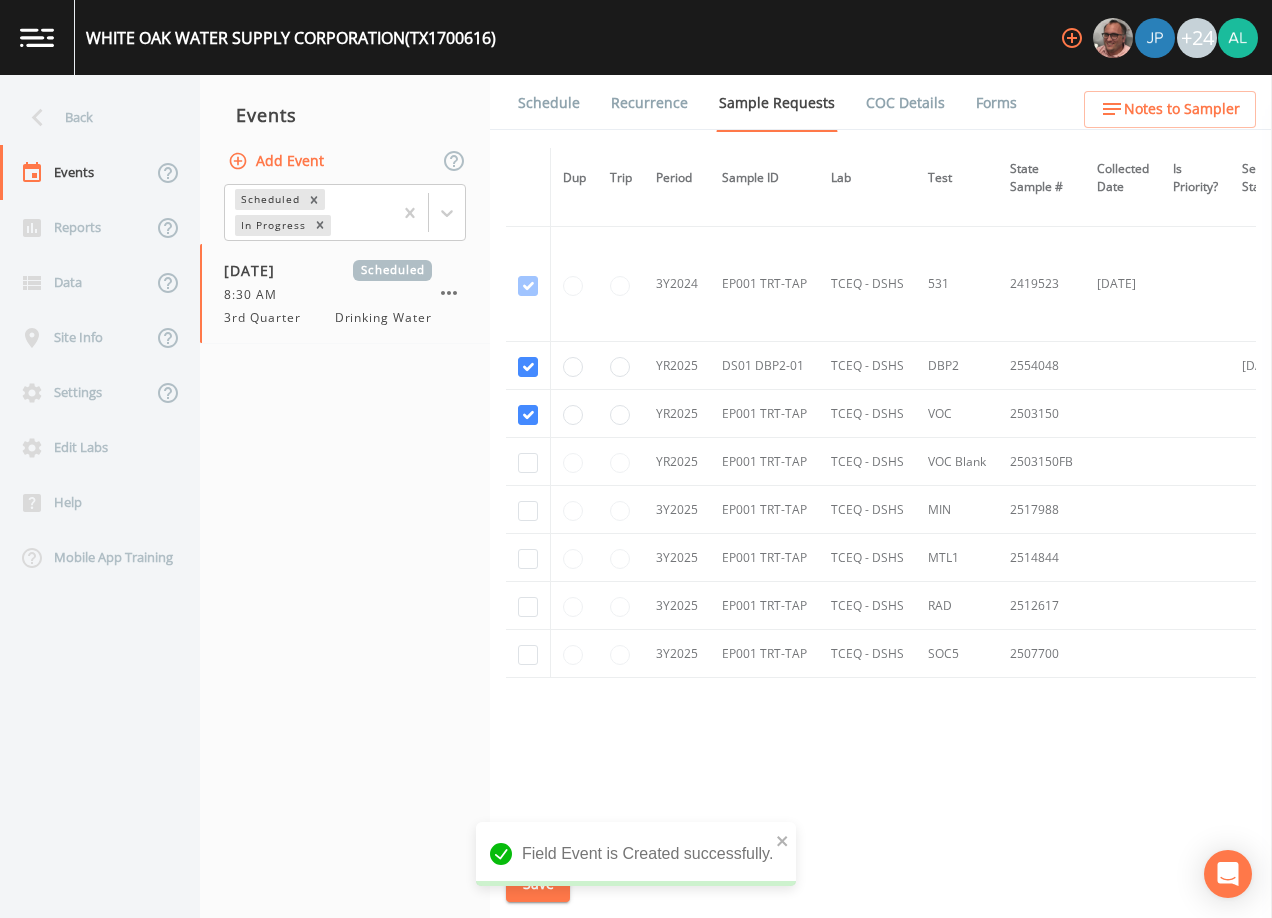 click at bounding box center (528, 462) 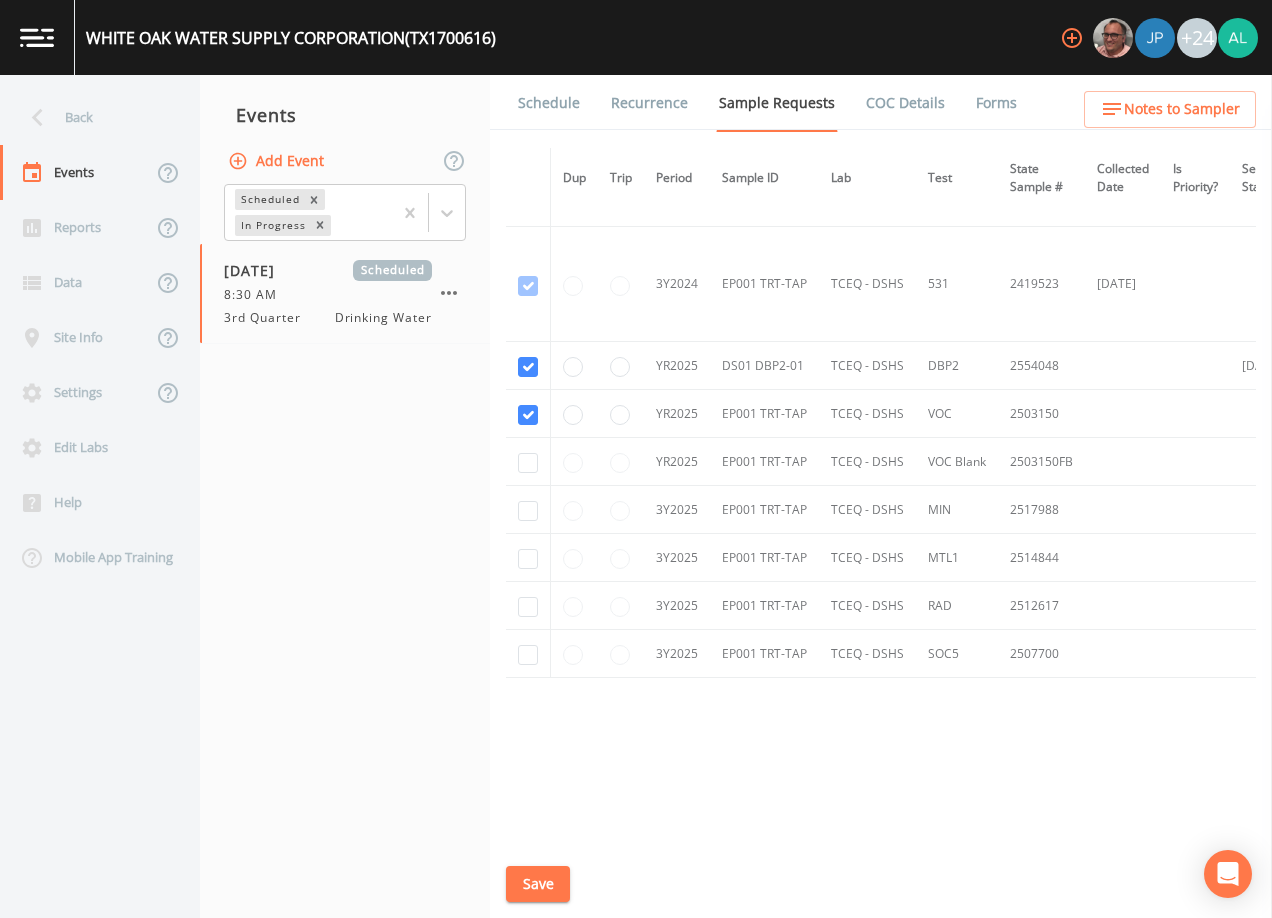 click at bounding box center [528, 510] 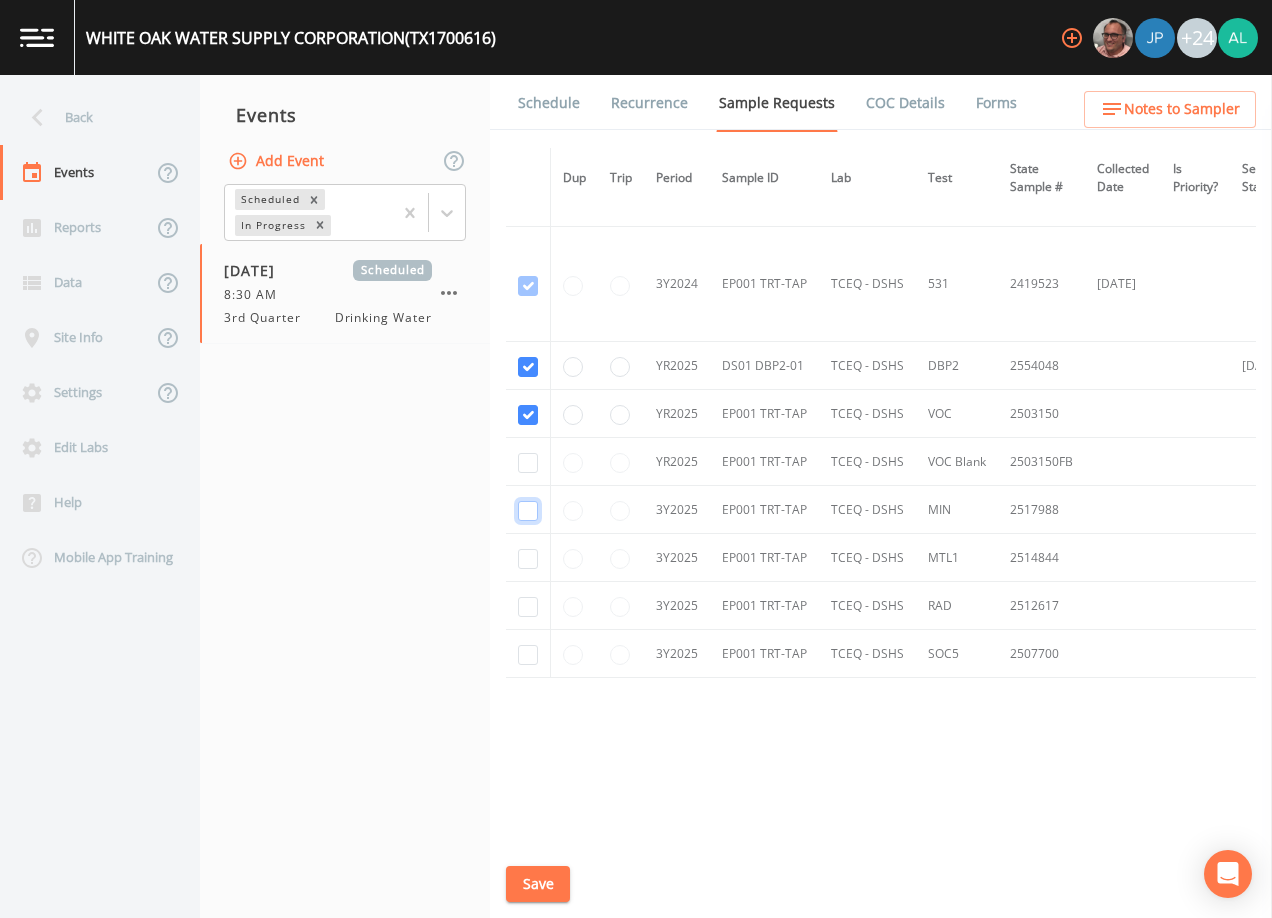 click at bounding box center (528, 511) 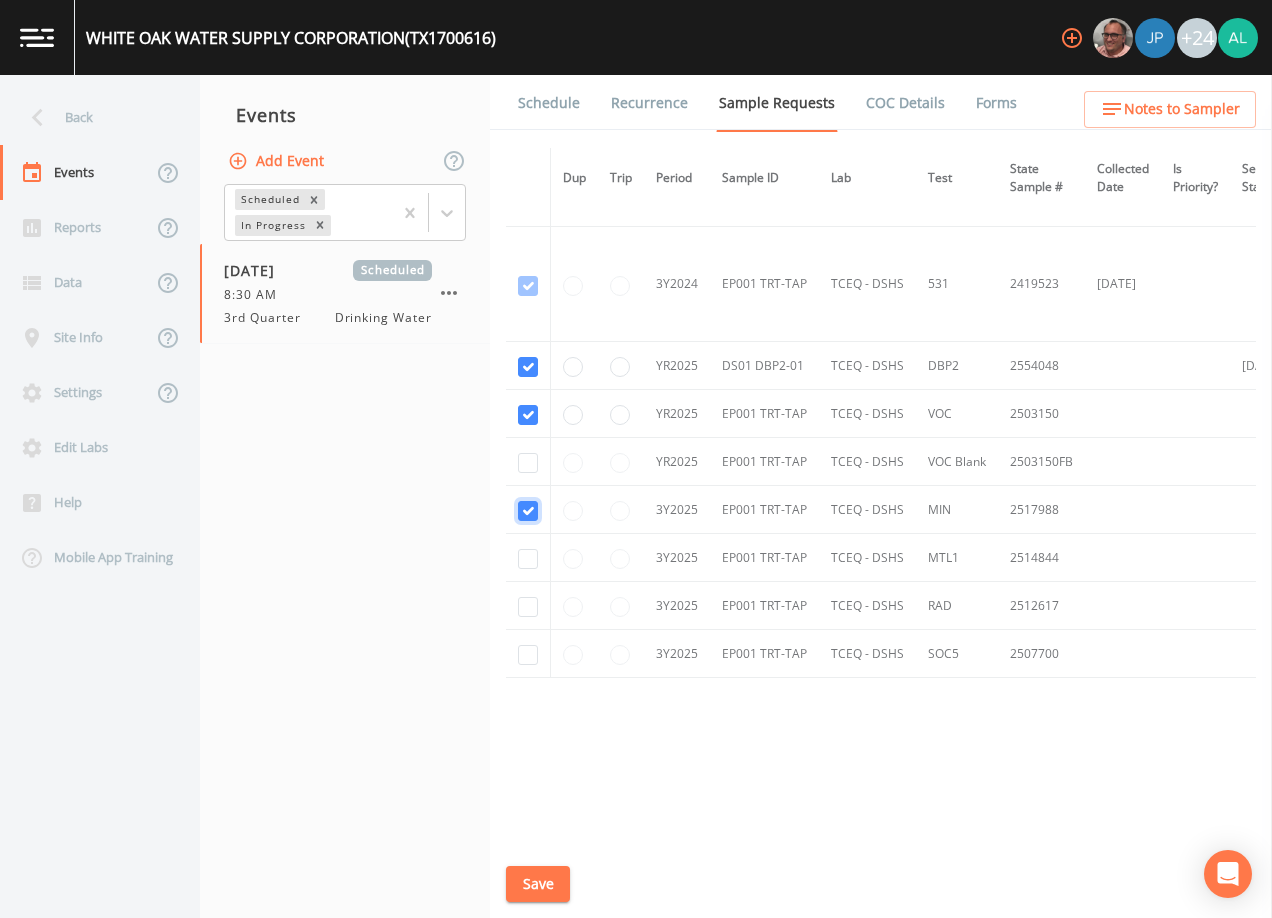checkbox on "true" 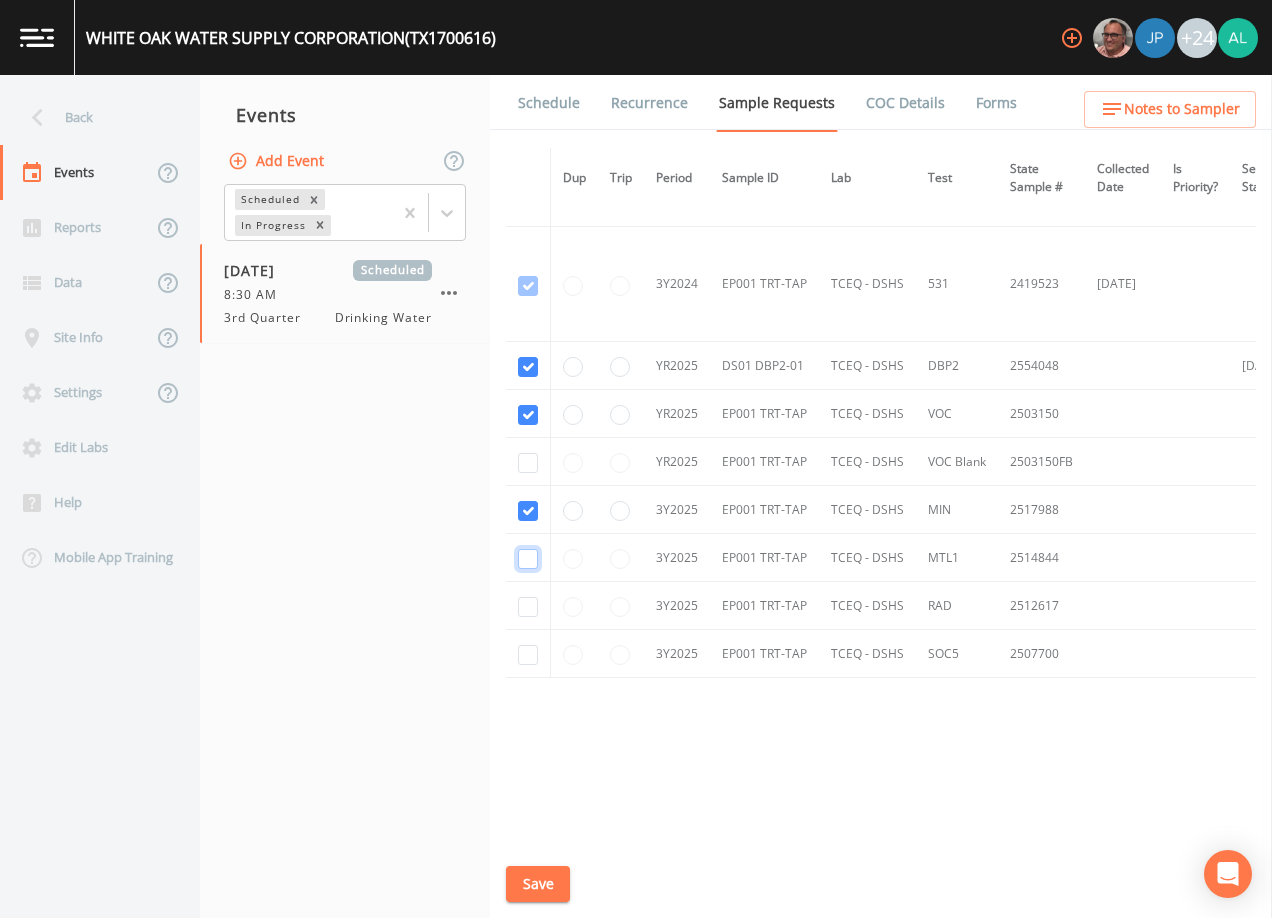 click at bounding box center [528, 559] 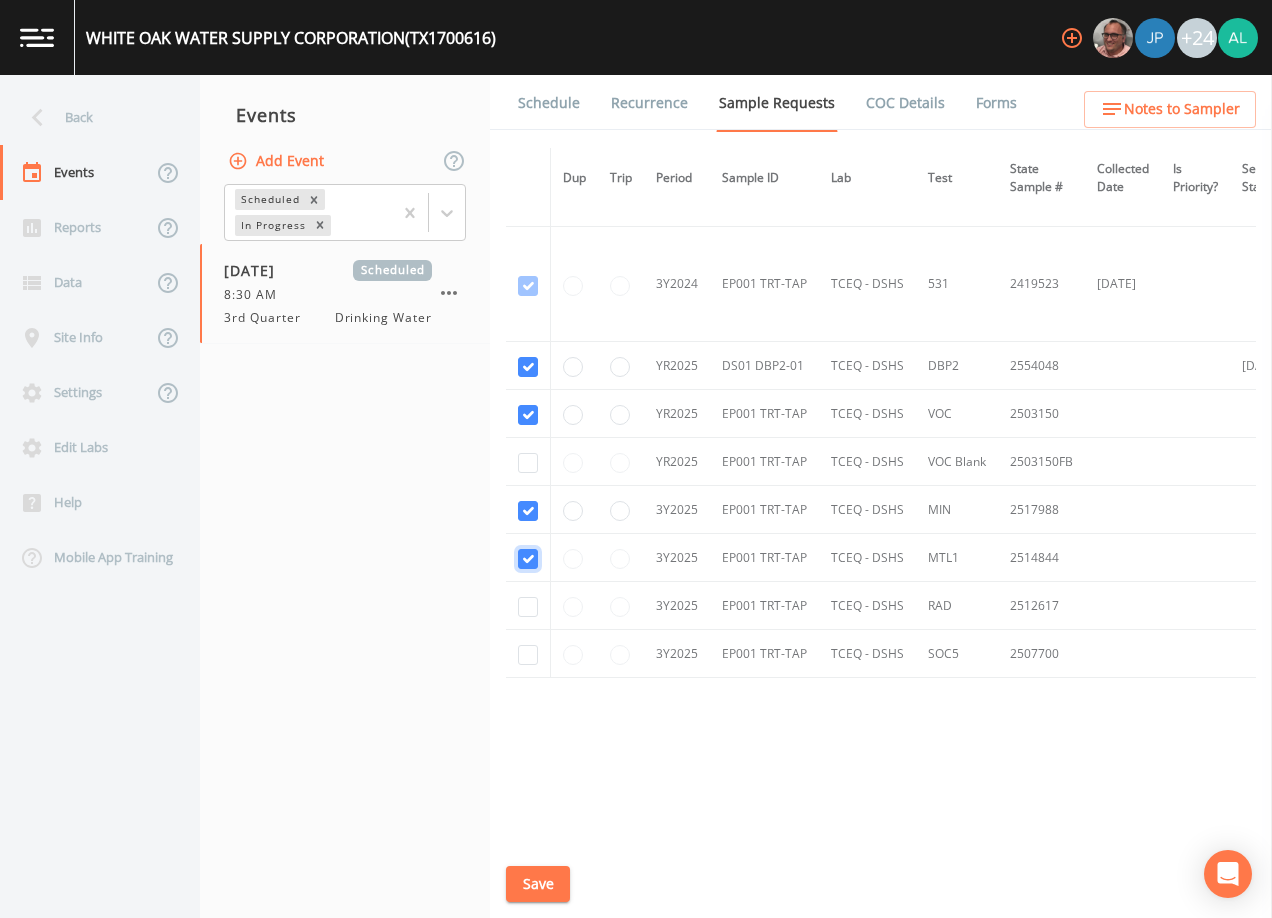 checkbox on "true" 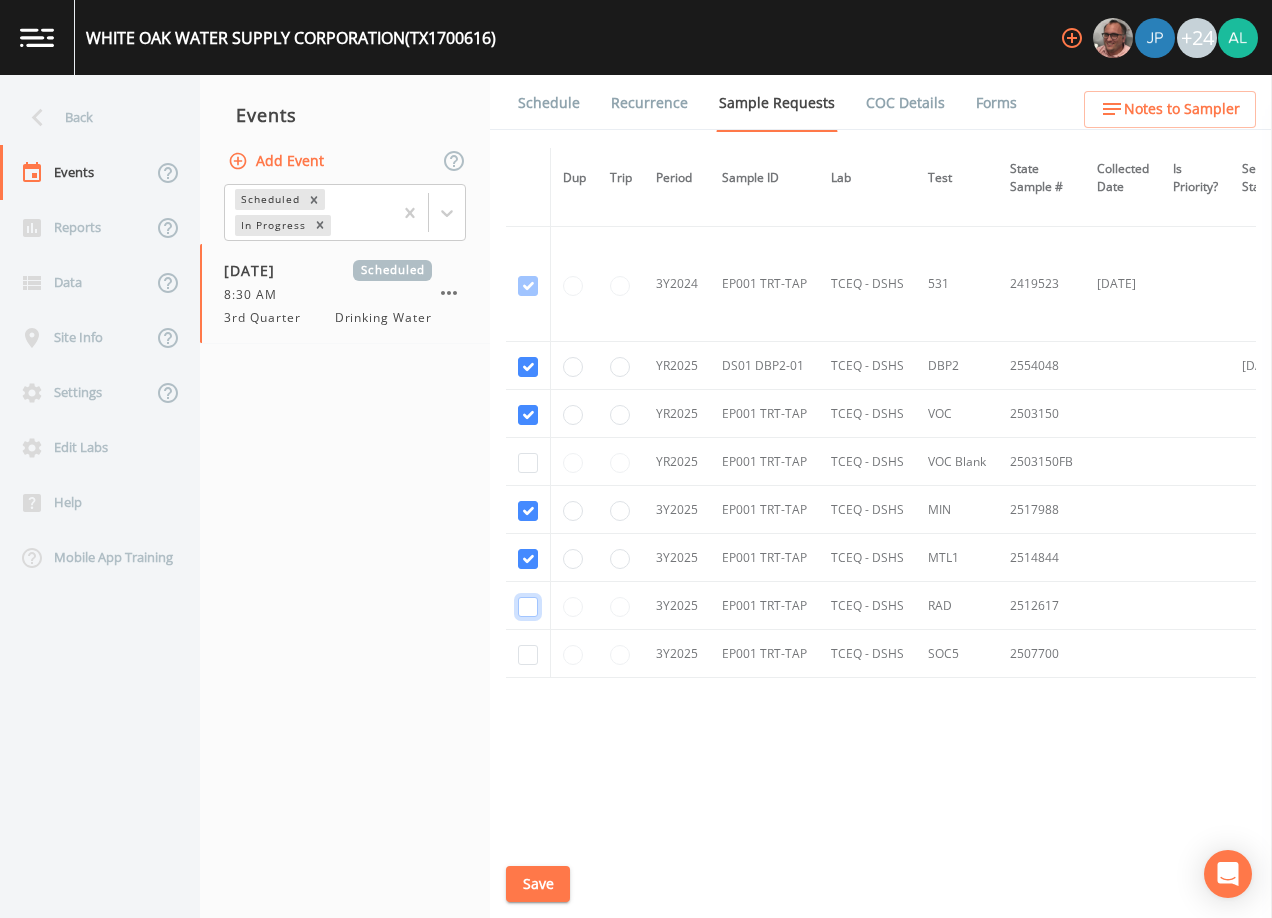 click at bounding box center [528, 607] 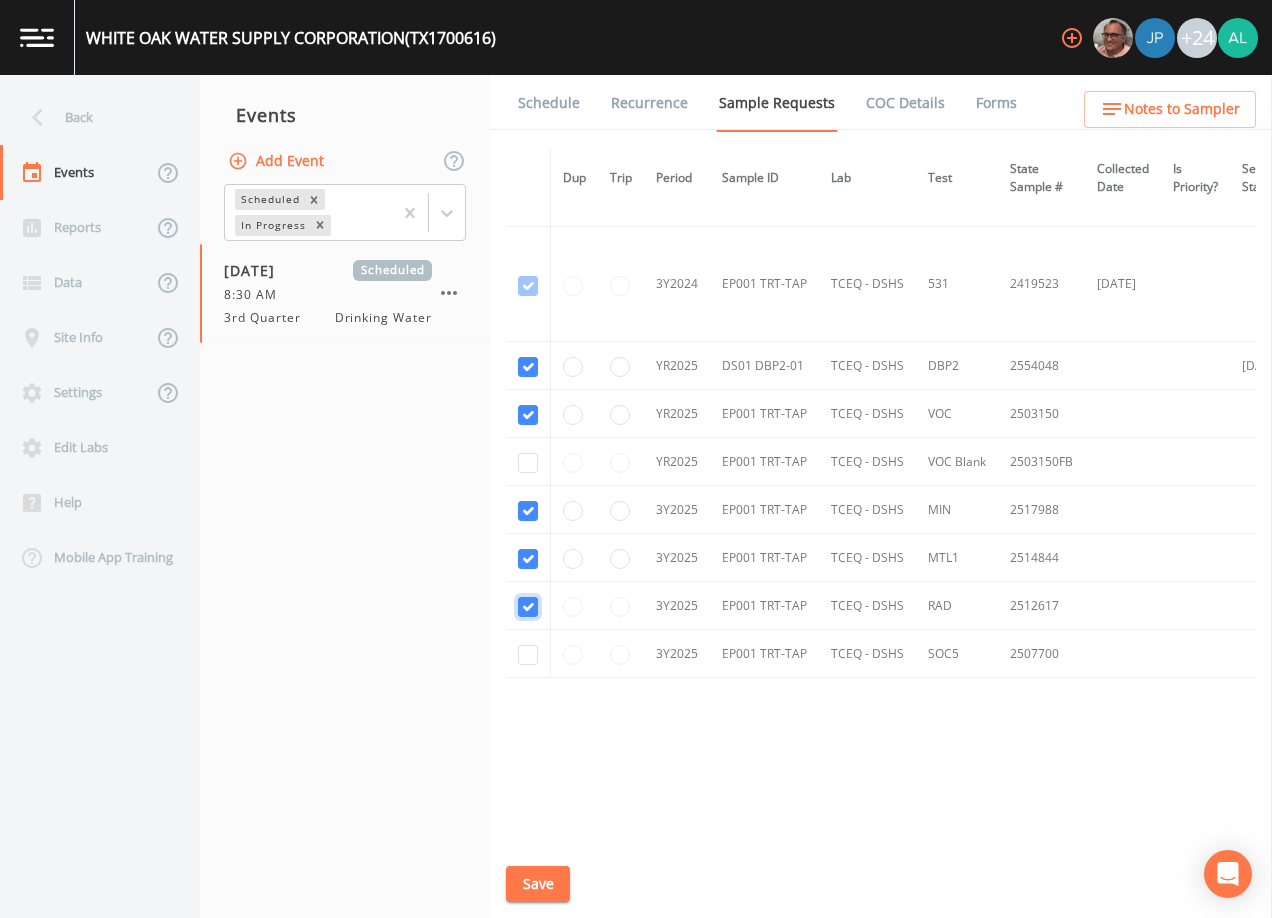 checkbox on "true" 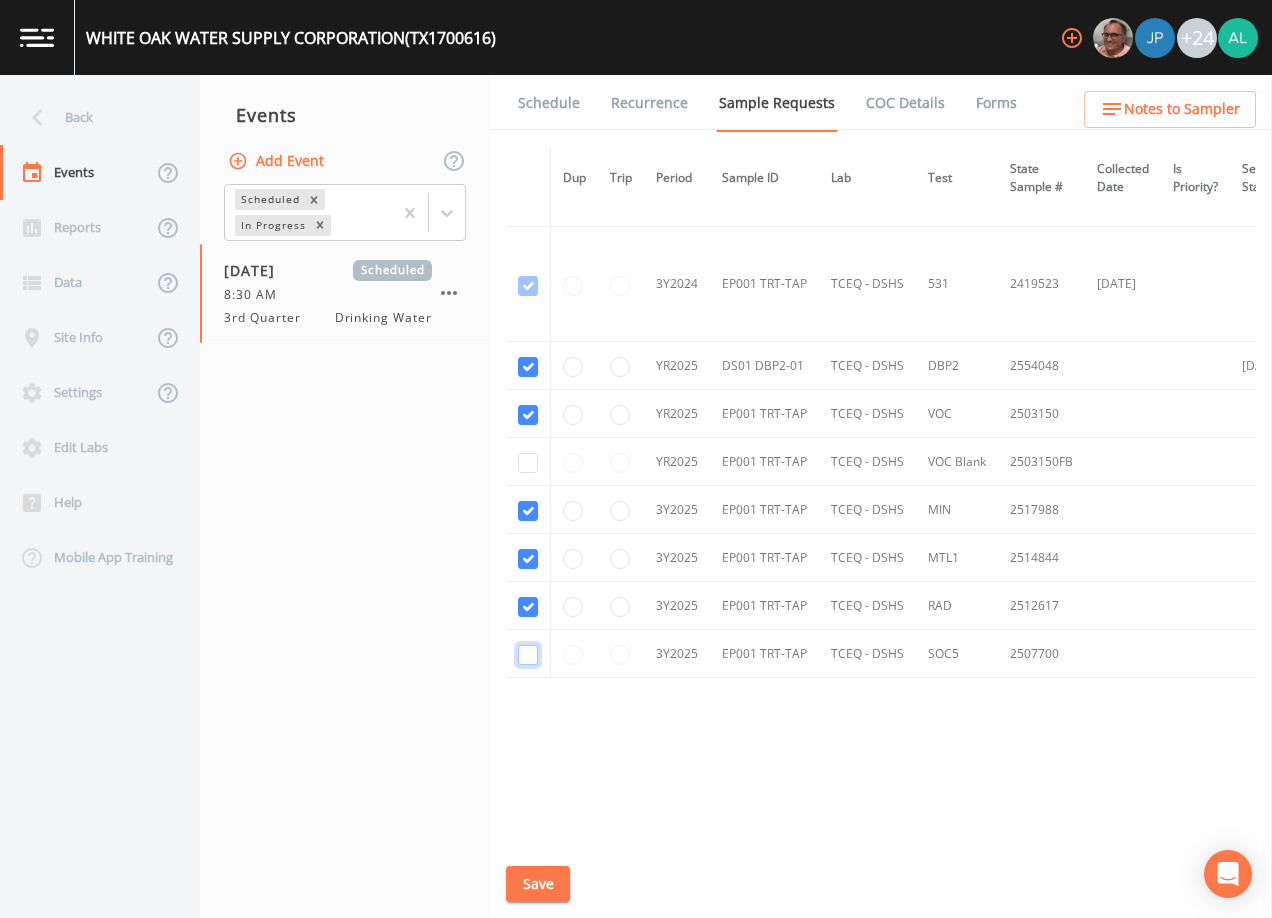 click at bounding box center [528, 655] 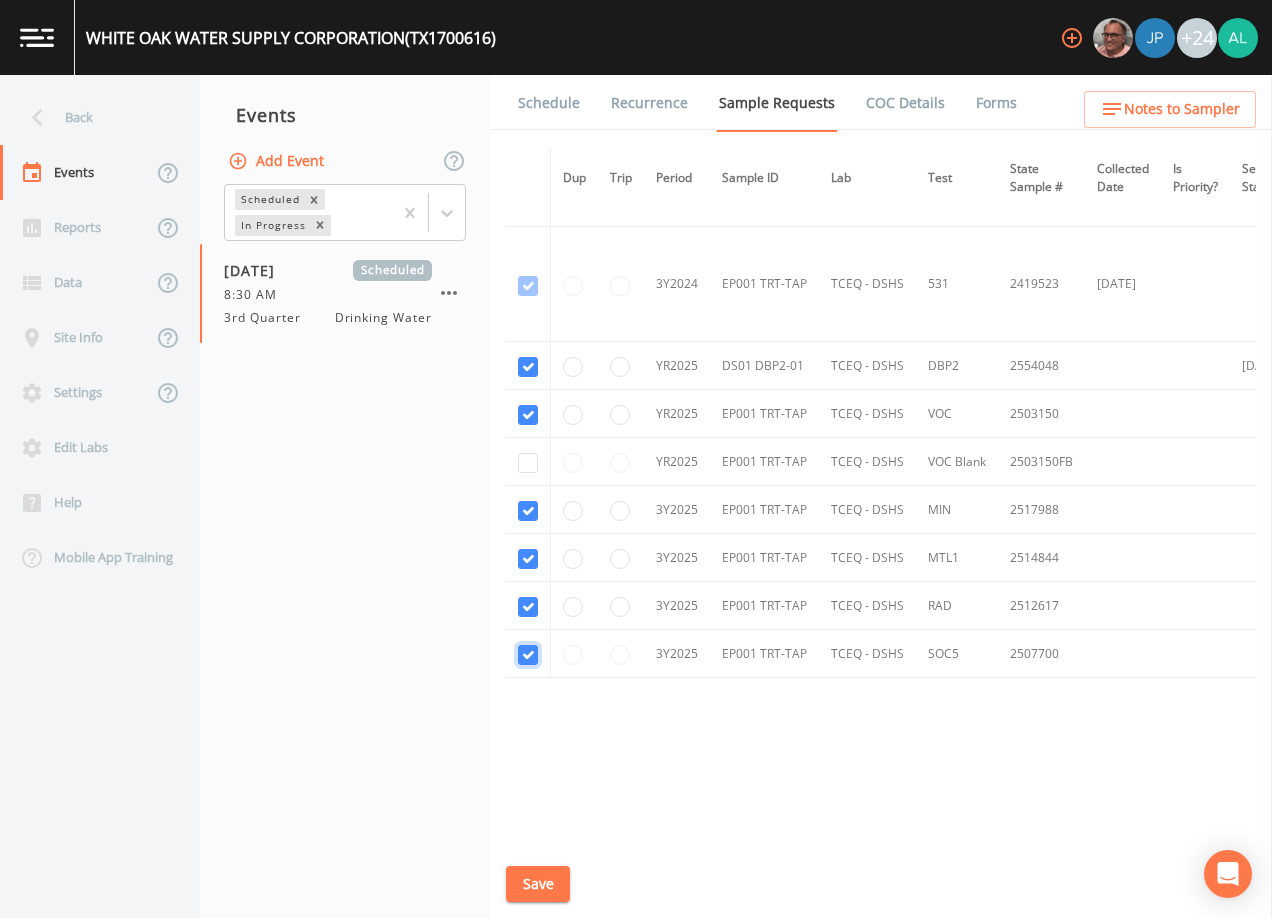 checkbox on "true" 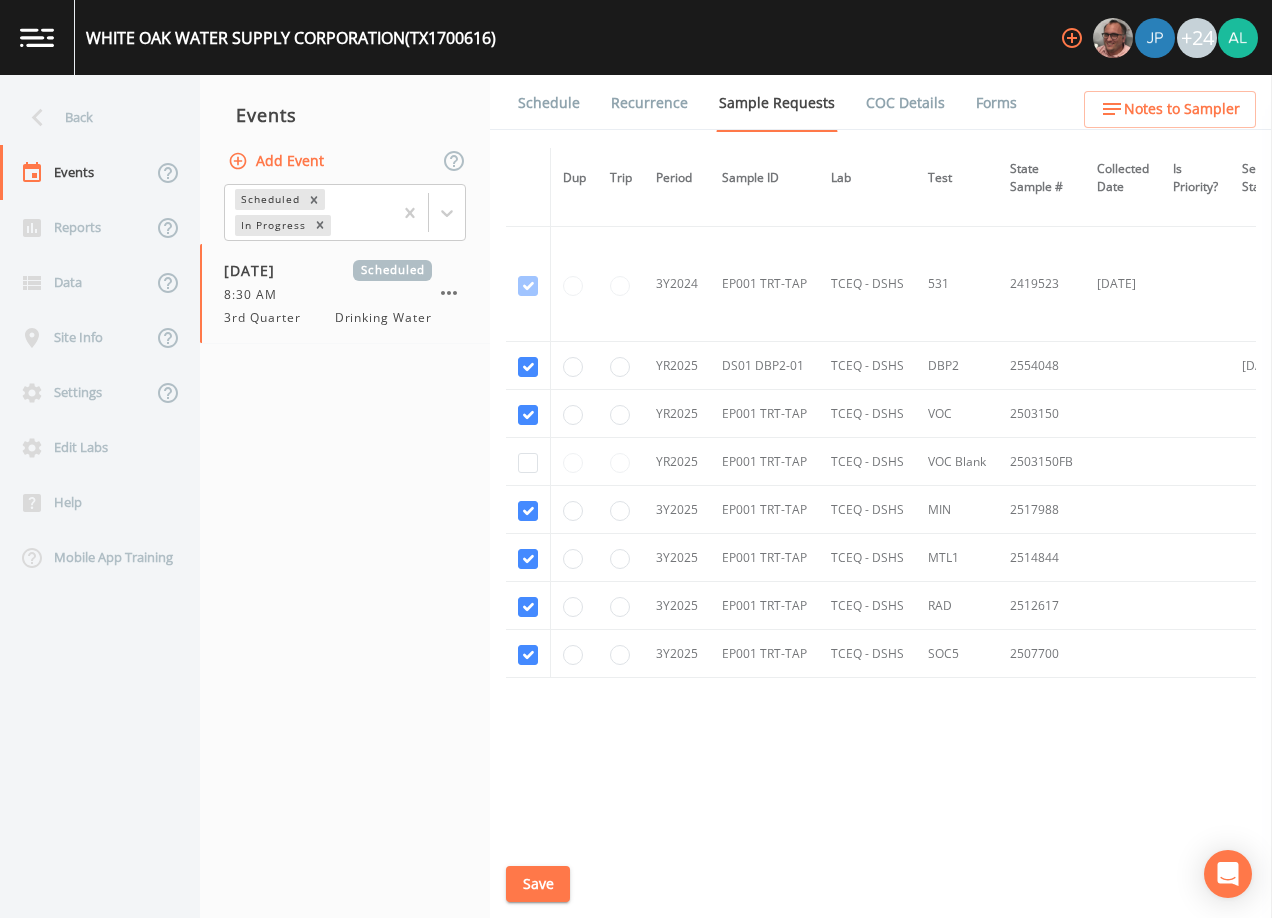 click at bounding box center (528, 462) 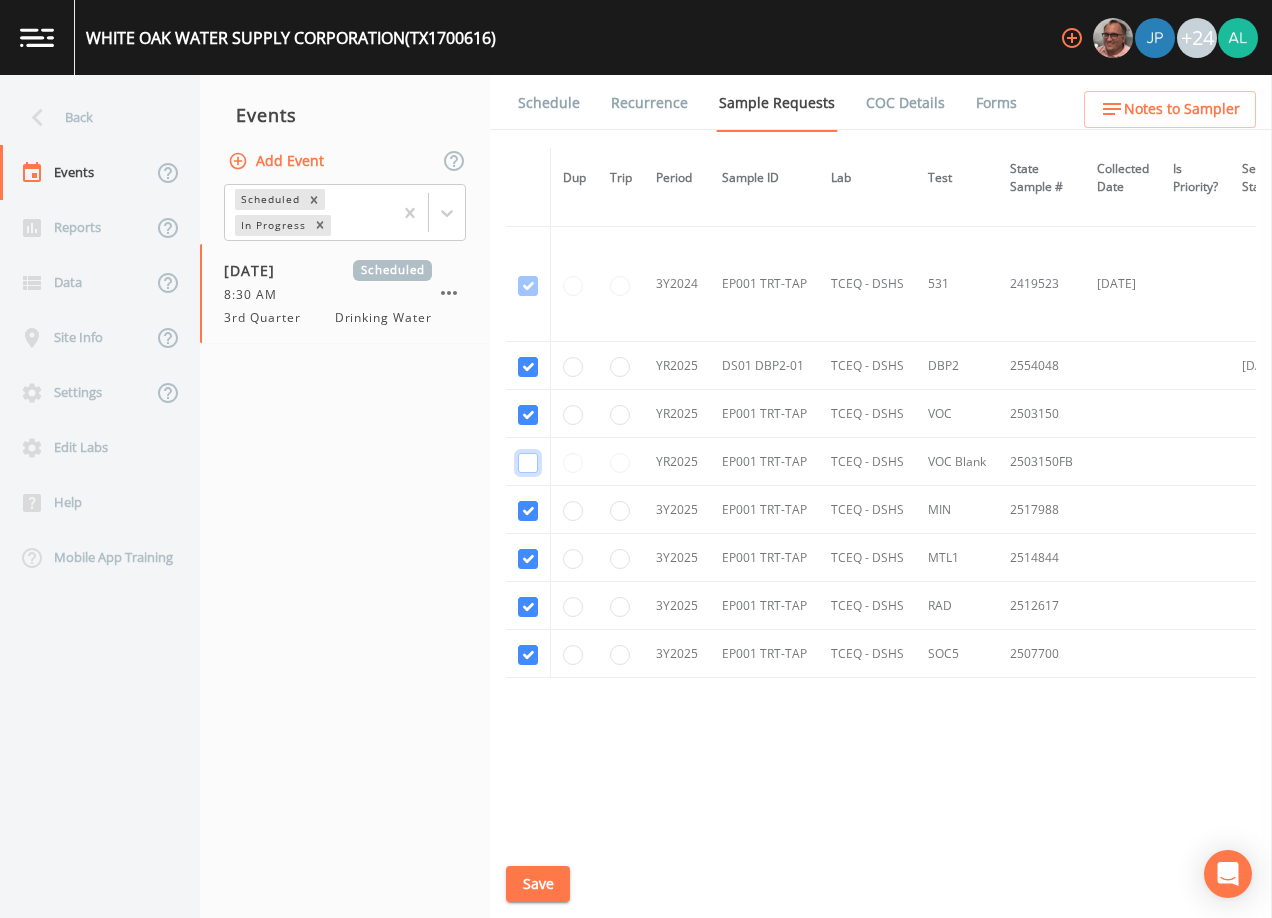 click at bounding box center [528, -174] 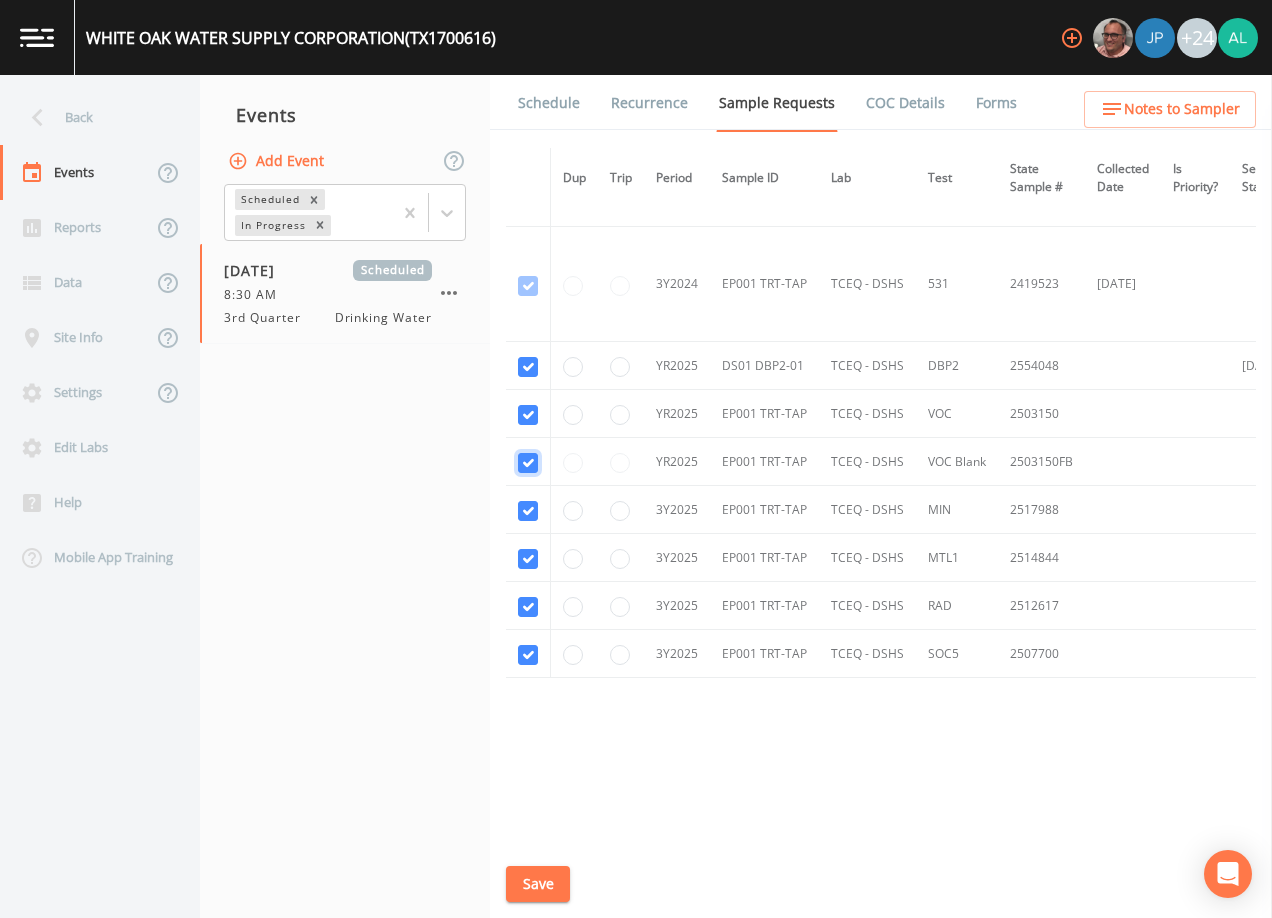 checkbox on "true" 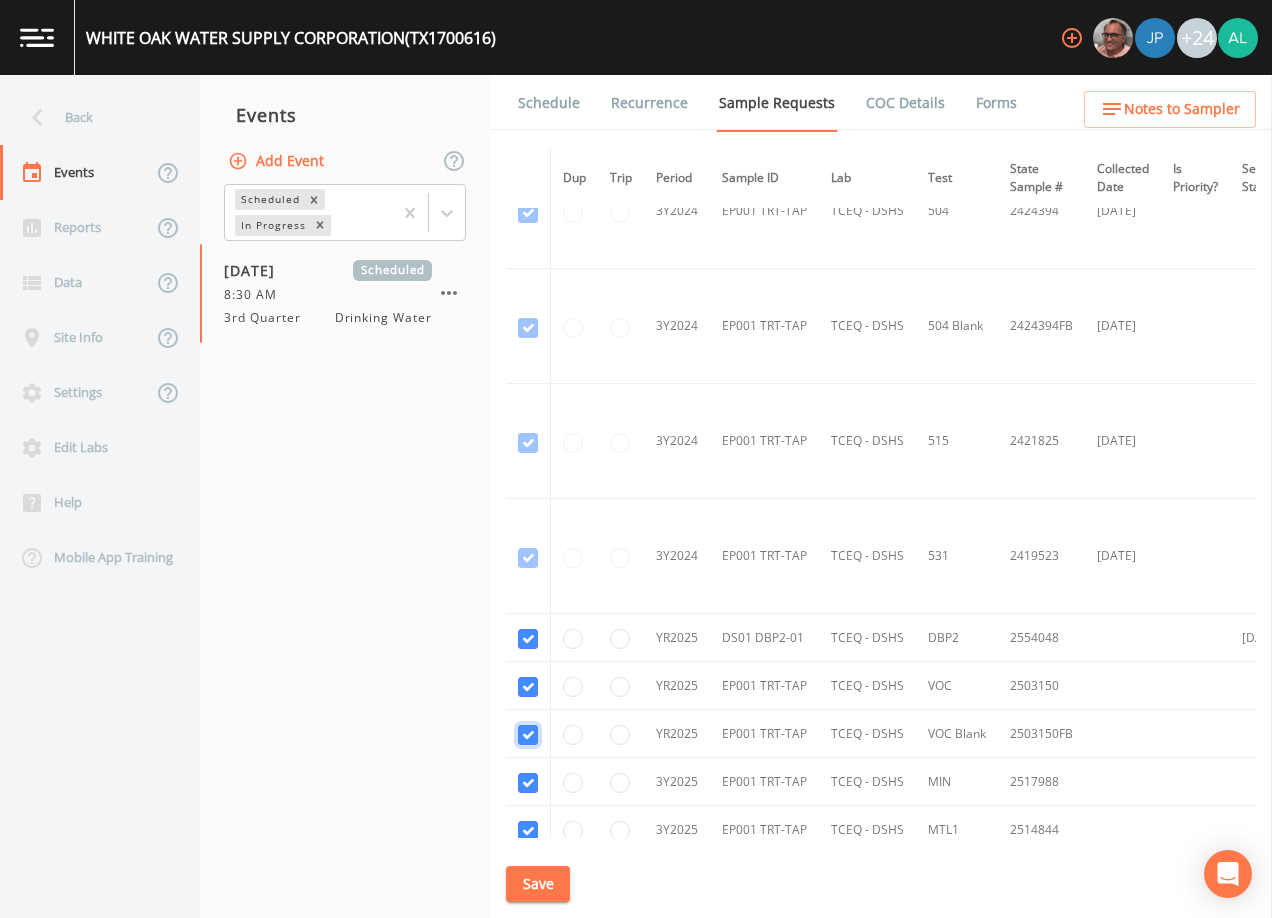 scroll, scrollTop: 492, scrollLeft: 0, axis: vertical 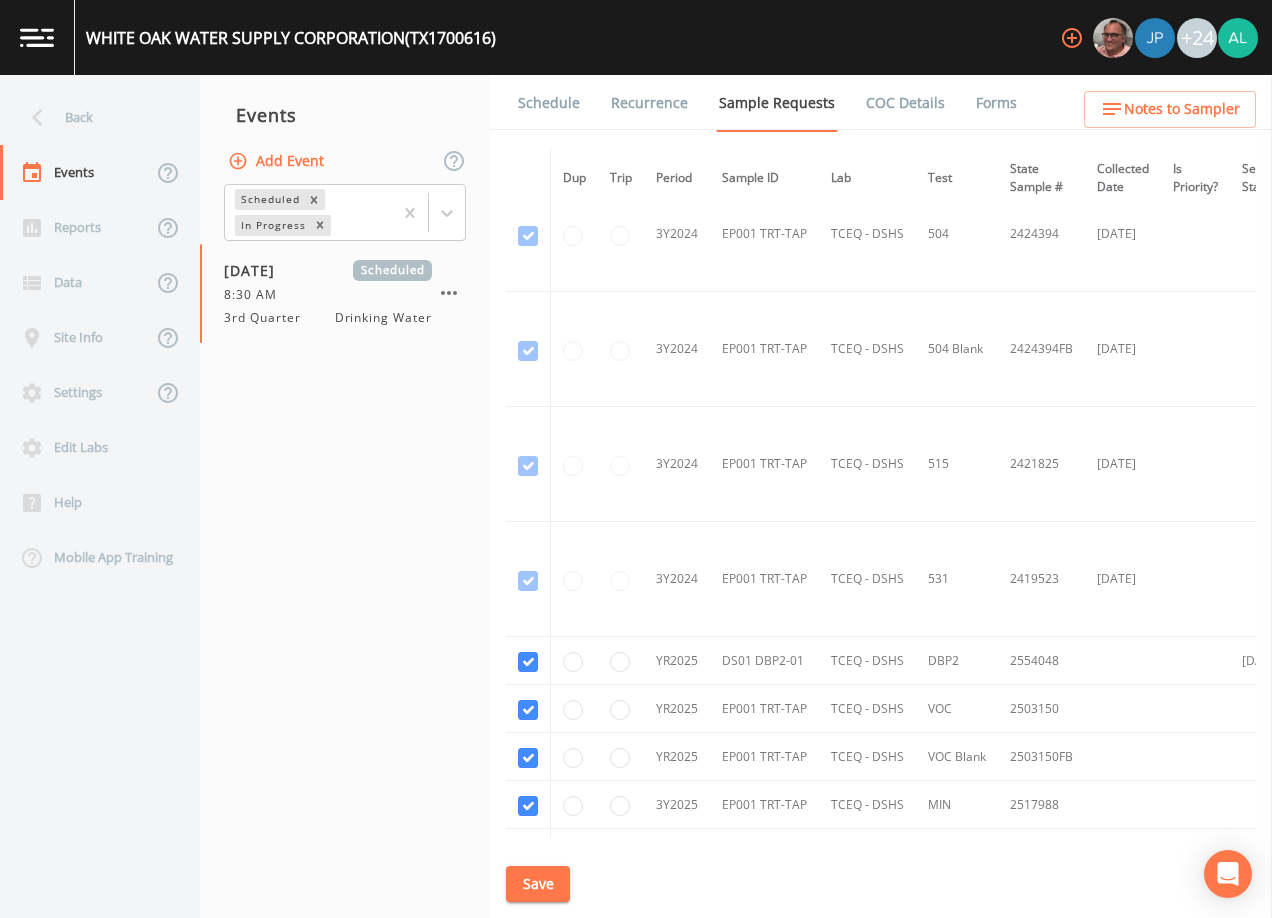 click on "Save" at bounding box center [538, 884] 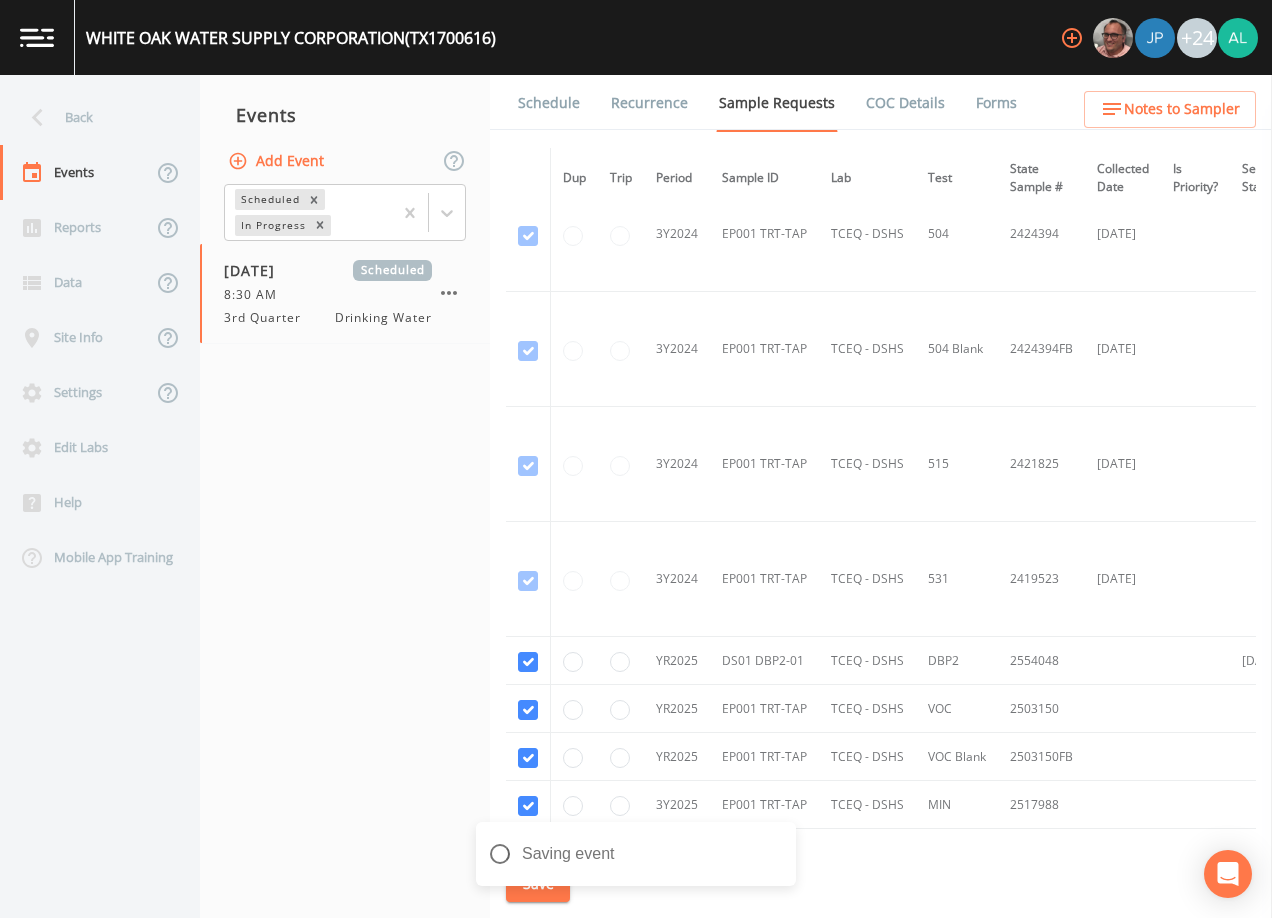 scroll, scrollTop: 792, scrollLeft: 0, axis: vertical 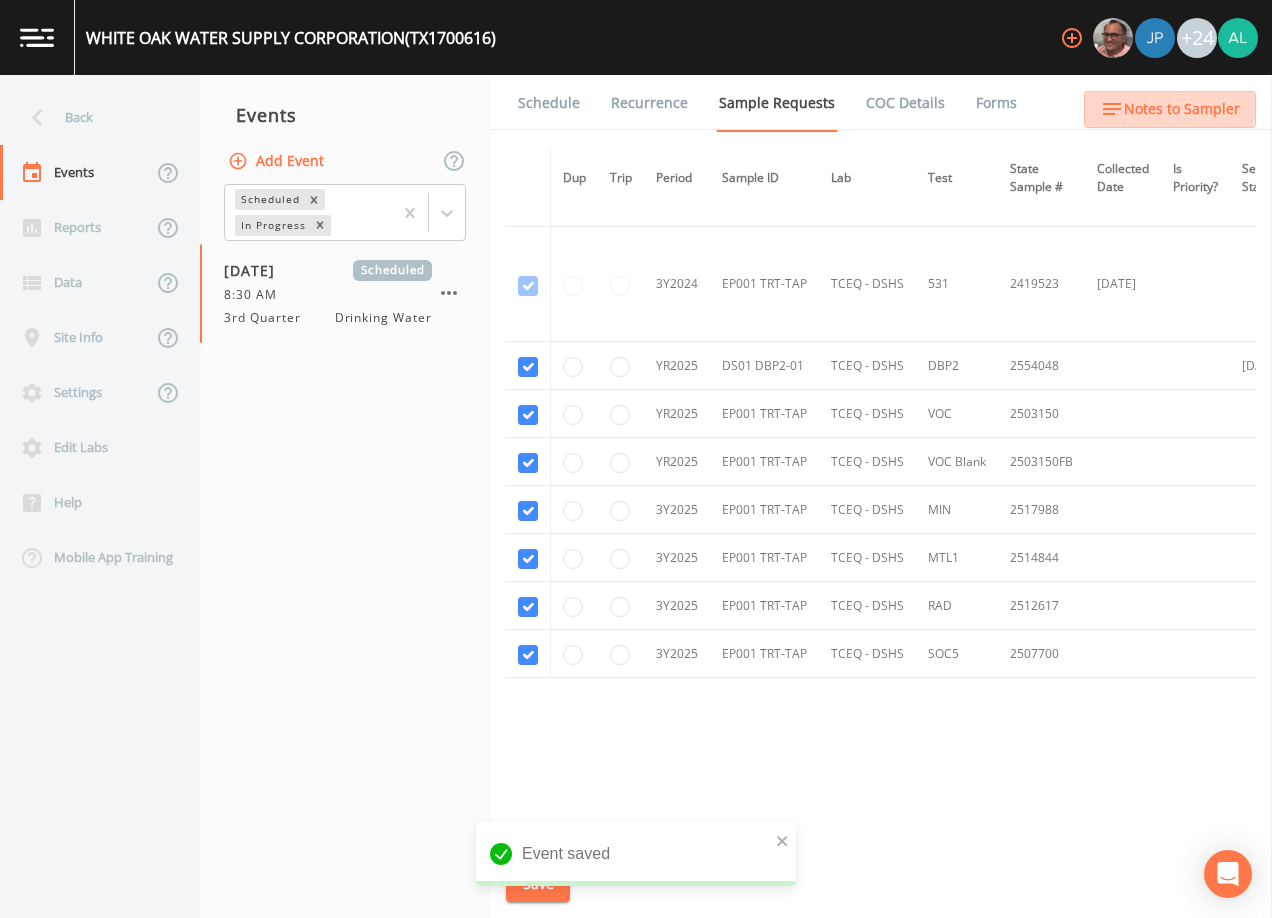 click on "Notes to Sampler" at bounding box center (1182, 109) 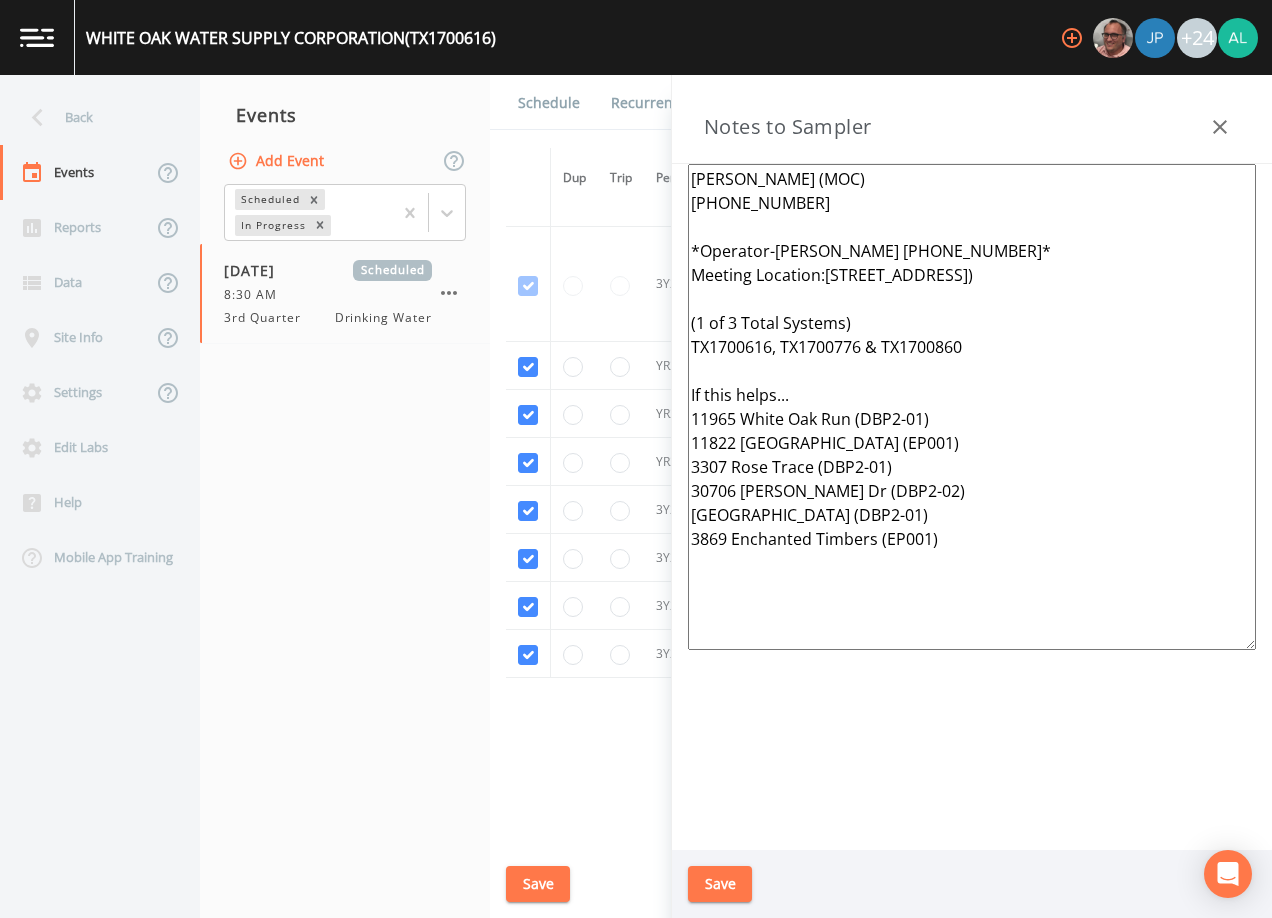 drag, startPoint x: 962, startPoint y: 549, endPoint x: 651, endPoint y: 253, distance: 429.34485 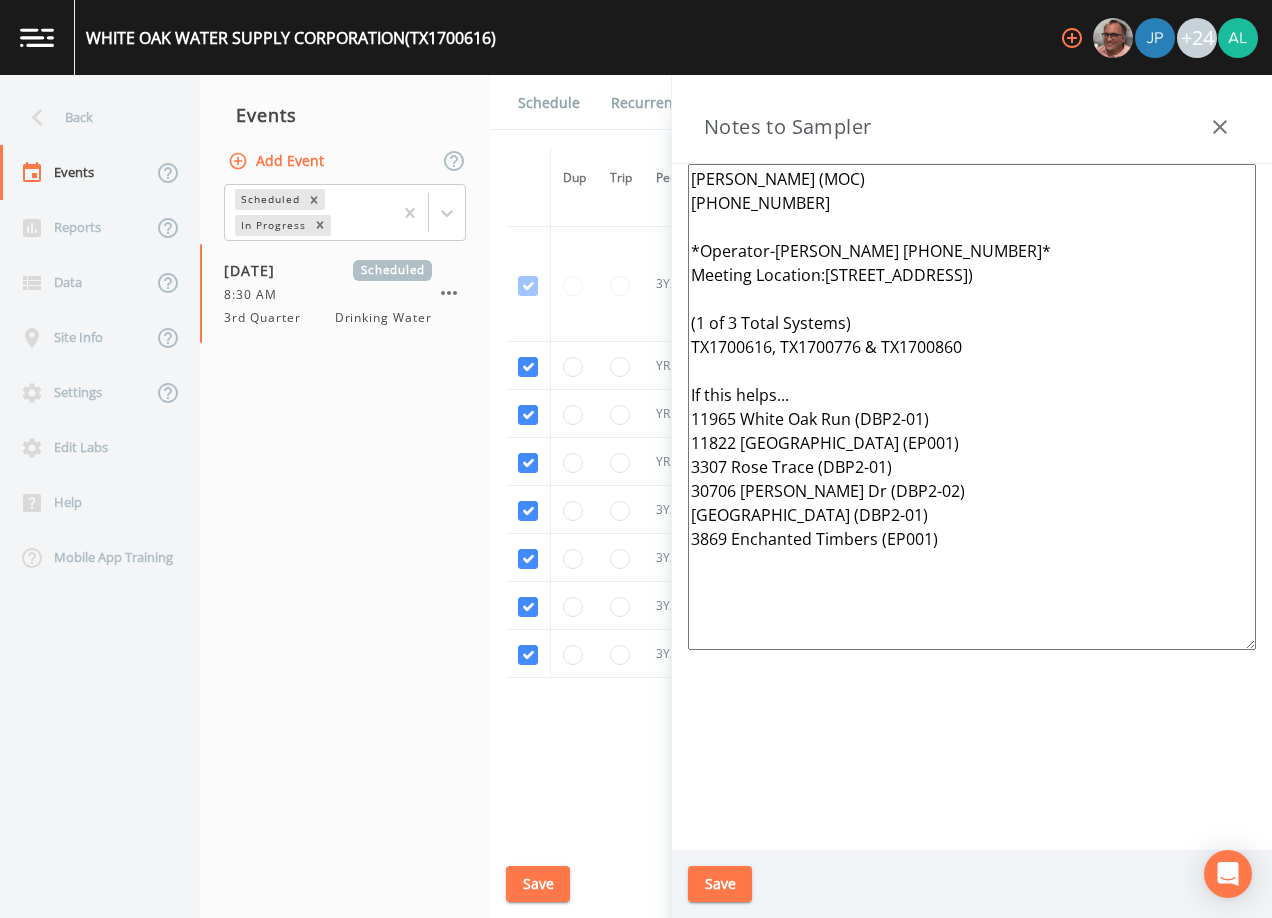 click on "Back Events Reports Data Site Info Settings Edit Labs Help Mobile App Training Events Add Event Scheduled In Progress [DATE] Scheduled 8:30 AM 3rd Quarter  Drinking Water Schedule Recurrence Sample Requests COC Details Forms Dup Trip Period Sample ID Lab Test State Sample # Collected Date Is Priority? Season Start Season End Deleted? YR2024 DS01 DBP2-01 TCEQ - DSHS DBP2 2451382 [DATE] [DATE] [DATE] This sample has been collected YR2024 EP001 TRT-TAP TCEQ - DSHS 1040 2433295 [DATE] This sample has been collected YR2024 EP001 TRT-TAP TCEQ - DSHS VOC 2403230 [DATE] This sample has been collected YR2024 EP001 TRT-TAP TCEQ - DSHS VOC Blank 2403230FB [DATE] This sample has been collected 3Y2024 EP001 TRT-TAP TCEQ - DSHS 504 2424394 [DATE] This sample has been collected 3Y2024 EP001 TRT-TAP TCEQ - DSHS 504 Blank 2424394FB [DATE] This sample has been collected 3Y2024 EP001 TRT-TAP TCEQ - DSHS 515 2421825 [DATE] This sample has been collected 3Y2024 EP001 TRT-TAP TCEQ - DSHS [PHONE_NUMBER]" at bounding box center (636, 496) 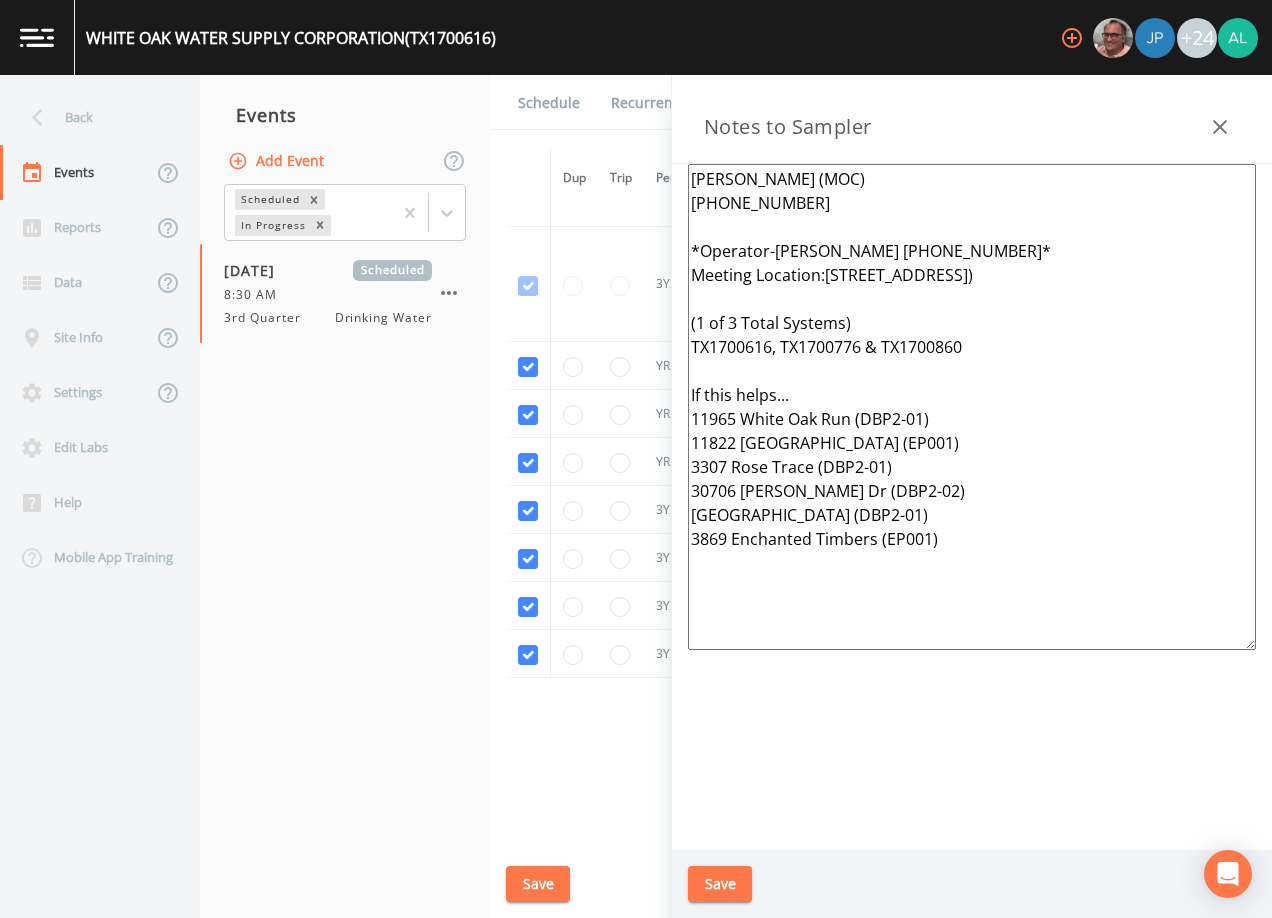 paste on "[PERSON_NAME] (MOC)
[PHONE_NUMBER]
Meet up:
***1 of 5 total systems***
TX1700762
TX1700779
TX1700616
TX1700334
TX1700133" 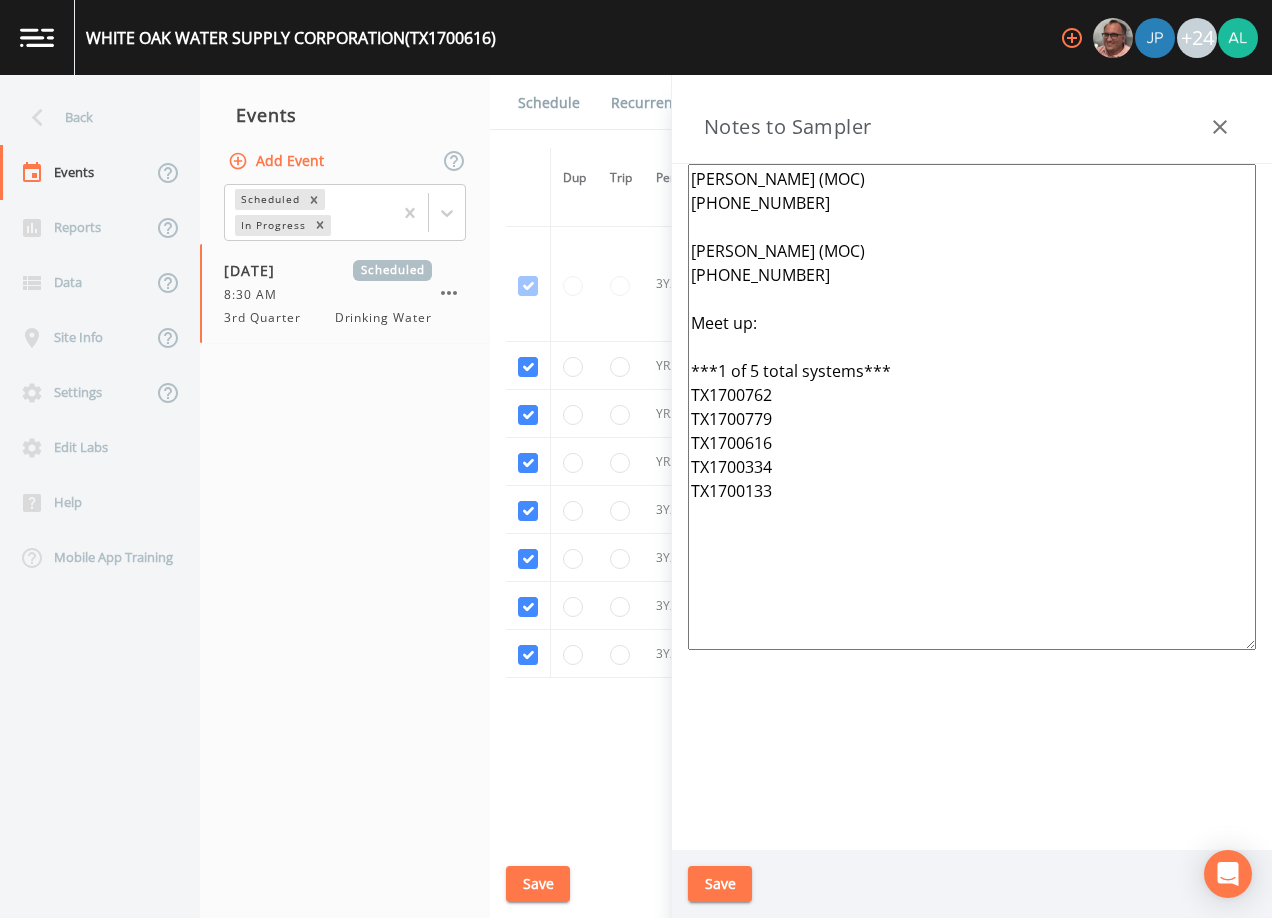 drag, startPoint x: 812, startPoint y: 274, endPoint x: 683, endPoint y: 238, distance: 133.9291 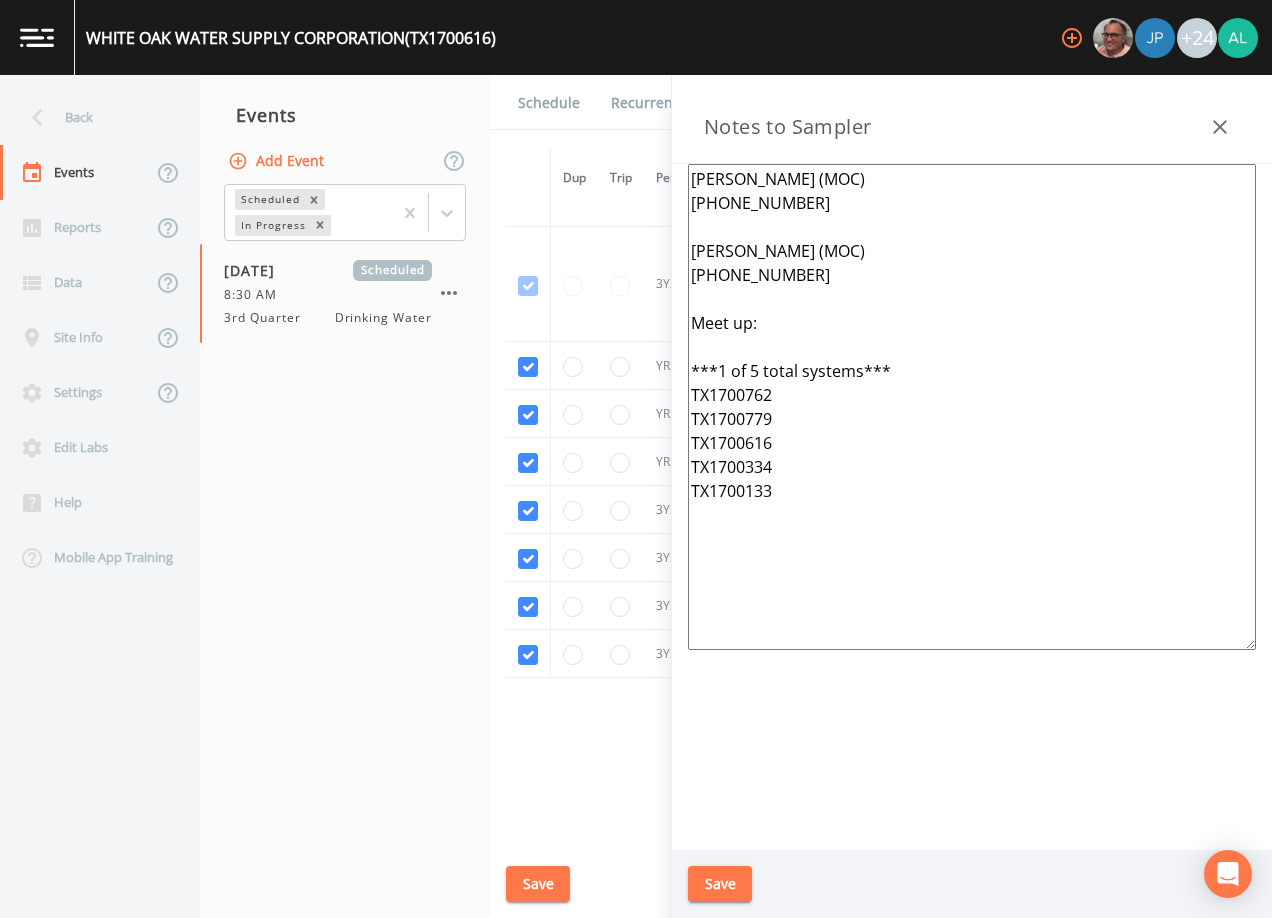 click on "[PERSON_NAME] (MOC)
[PHONE_NUMBER]
[PERSON_NAME] (MOC)
[PHONE_NUMBER]
Meet up:
***1 of 5 total systems***
TX1700762
TX1700779
TX1700616
TX1700334
TX1700133" at bounding box center (972, 507) 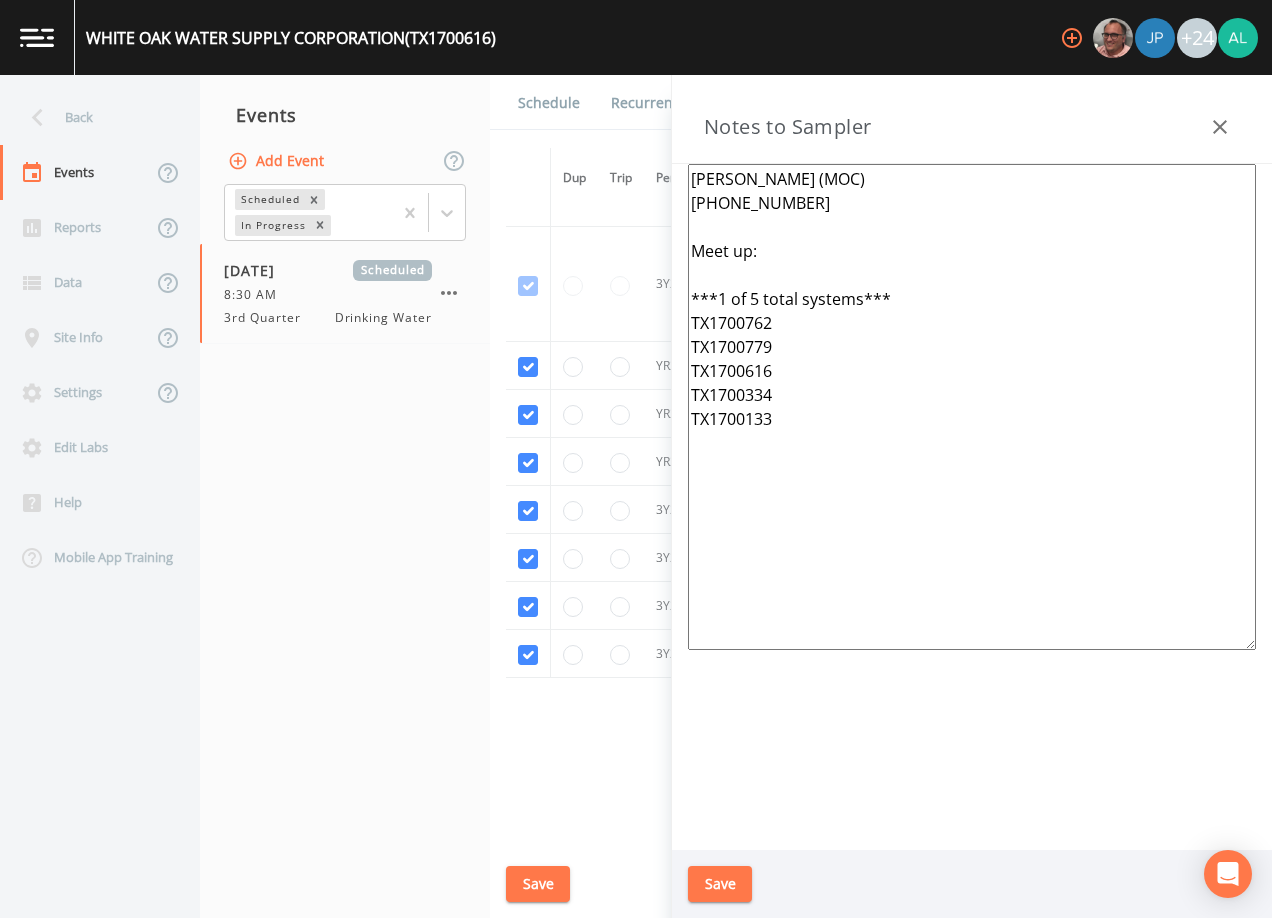 drag, startPoint x: 805, startPoint y: 443, endPoint x: 656, endPoint y: 261, distance: 235.21268 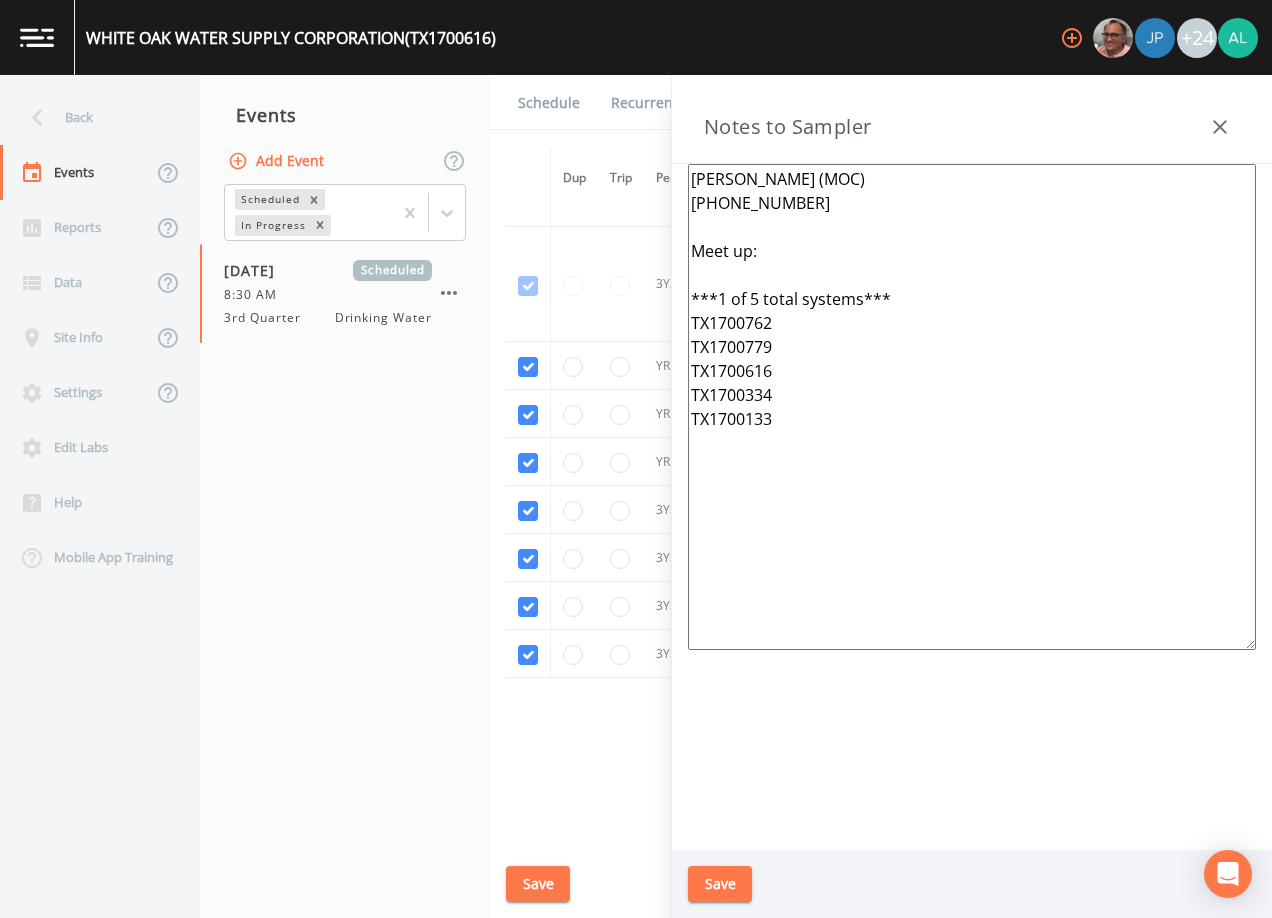 click on "Back Events Reports Data Site Info Settings Edit Labs Help Mobile App Training Events Add Event Scheduled In Progress [DATE] Scheduled 8:30 AM 3rd Quarter  Drinking Water Schedule Recurrence Sample Requests COC Details Forms Dup Trip Period Sample ID Lab Test State Sample # Collected Date Is Priority? Season Start Season End Deleted? YR2024 DS01 DBP2-01 TCEQ - DSHS DBP2 2451382 [DATE] [DATE] [DATE] This sample has been collected YR2024 EP001 TRT-TAP TCEQ - DSHS 1040 2433295 [DATE] This sample has been collected YR2024 EP001 TRT-TAP TCEQ - DSHS VOC 2403230 [DATE] This sample has been collected YR2024 EP001 TRT-TAP TCEQ - DSHS VOC Blank 2403230FB [DATE] This sample has been collected 3Y2024 EP001 TRT-TAP TCEQ - DSHS 504 2424394 [DATE] This sample has been collected 3Y2024 EP001 TRT-TAP TCEQ - DSHS 504 Blank 2424394FB [DATE] This sample has been collected 3Y2024 EP001 TRT-TAP TCEQ - DSHS 515 2421825 [DATE] This sample has been collected 3Y2024 EP001 TRT-TAP TCEQ - DSHS [PHONE_NUMBER]" at bounding box center (636, 496) 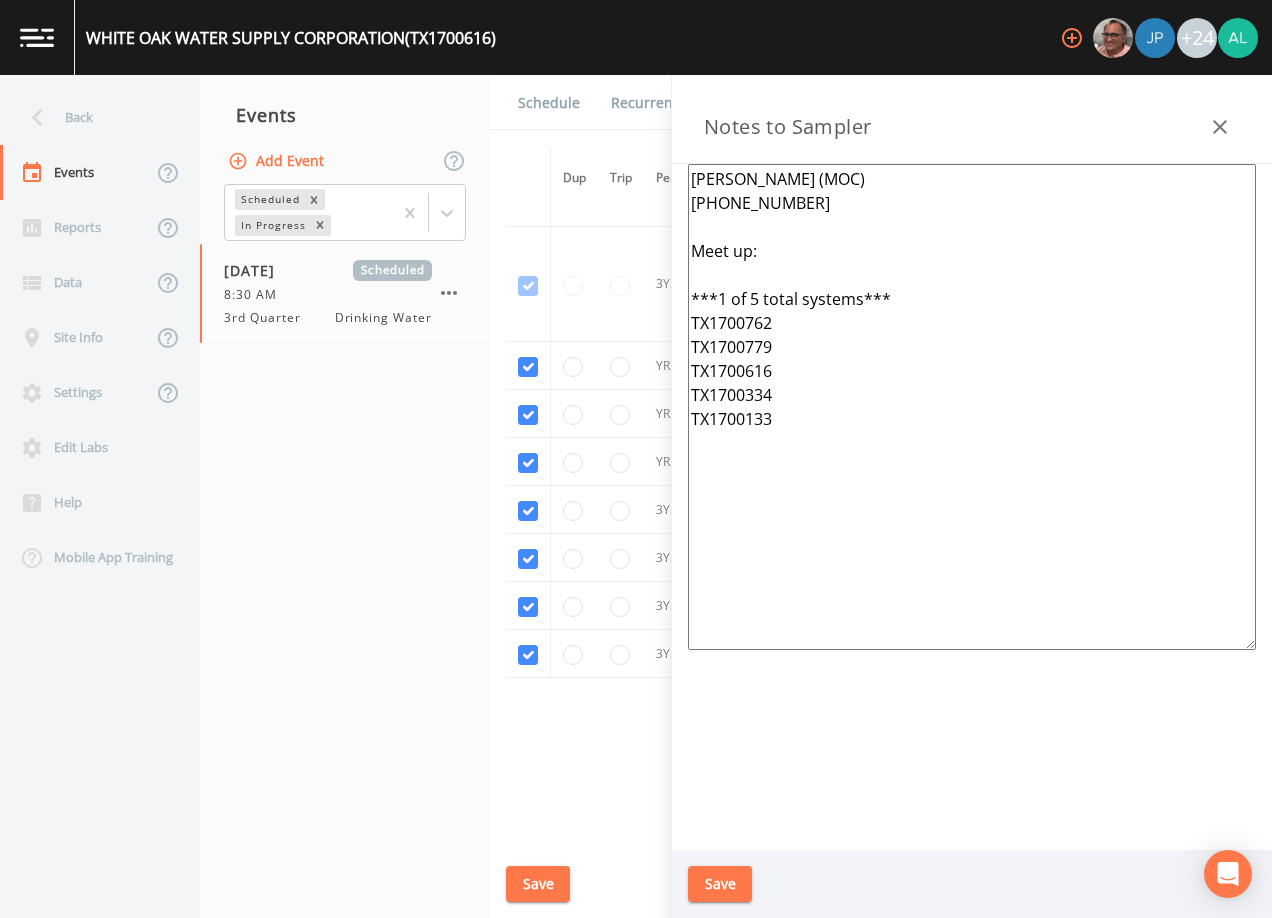 type on "[PERSON_NAME] (MOC)
[PHONE_NUMBER]
Meet up:
***1 of 5 total systems***
TX1700762
TX1700779
TX1700616
TX1700334
TX1700133" 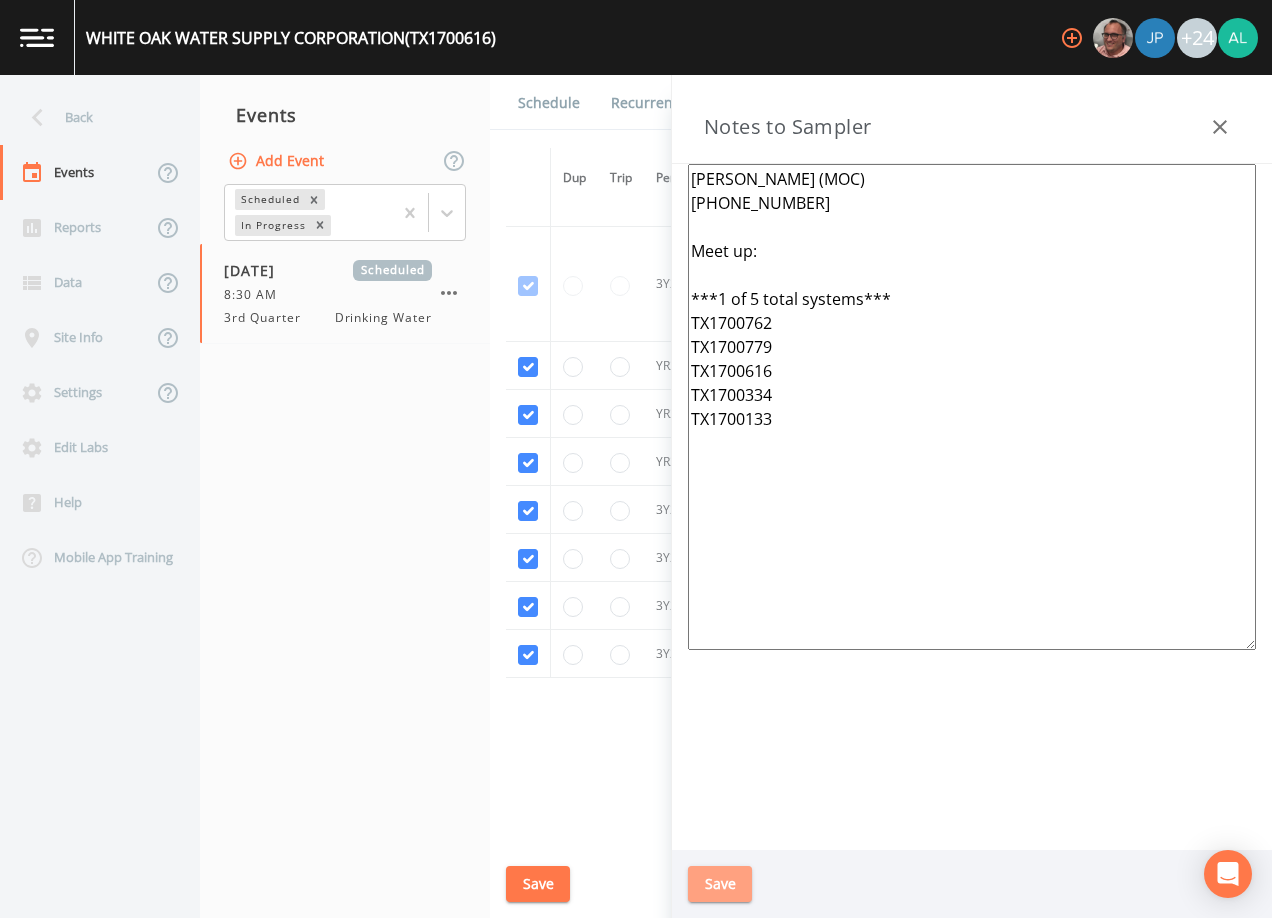 click on "Save" at bounding box center [720, 884] 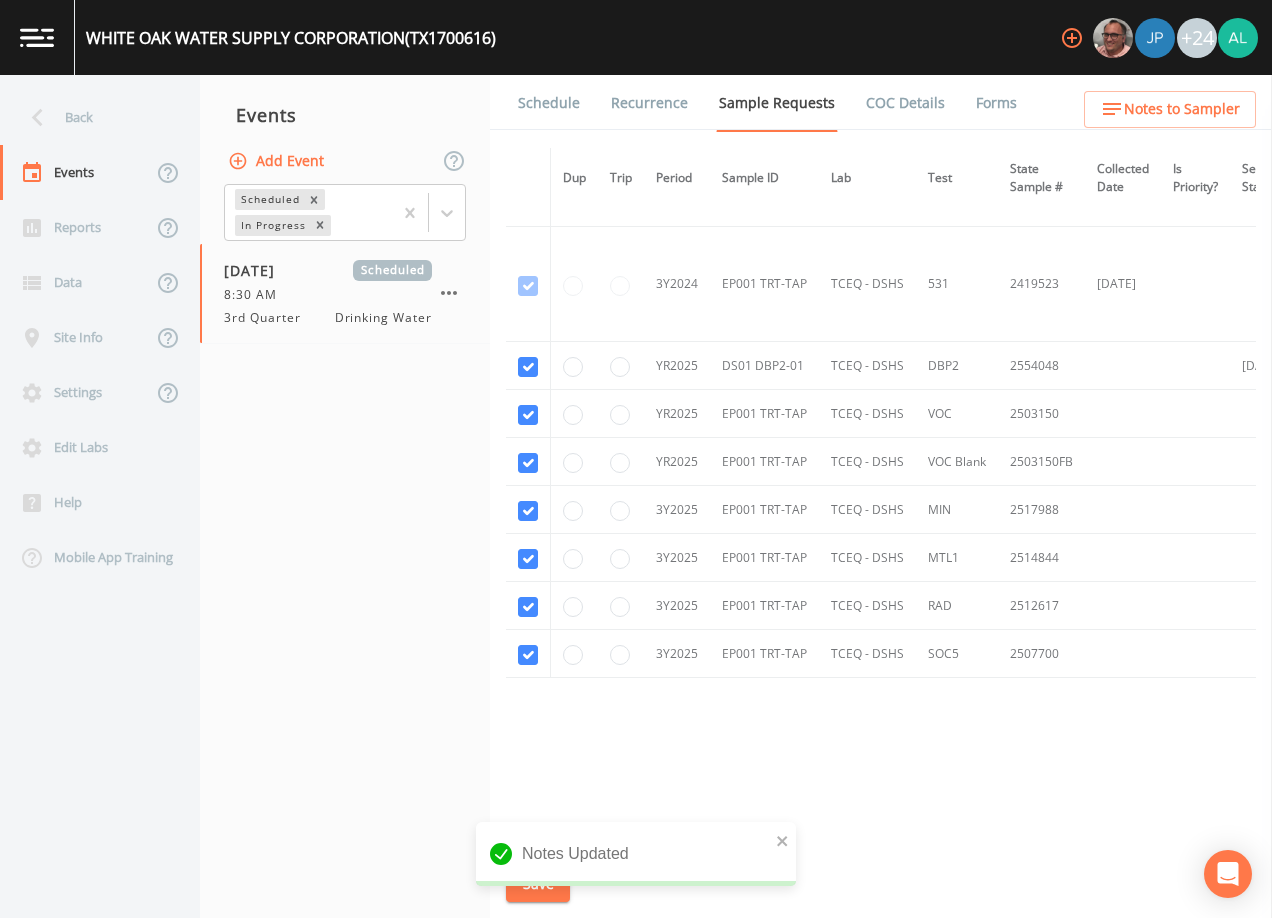 drag, startPoint x: 532, startPoint y: 889, endPoint x: 700, endPoint y: 834, distance: 176.77386 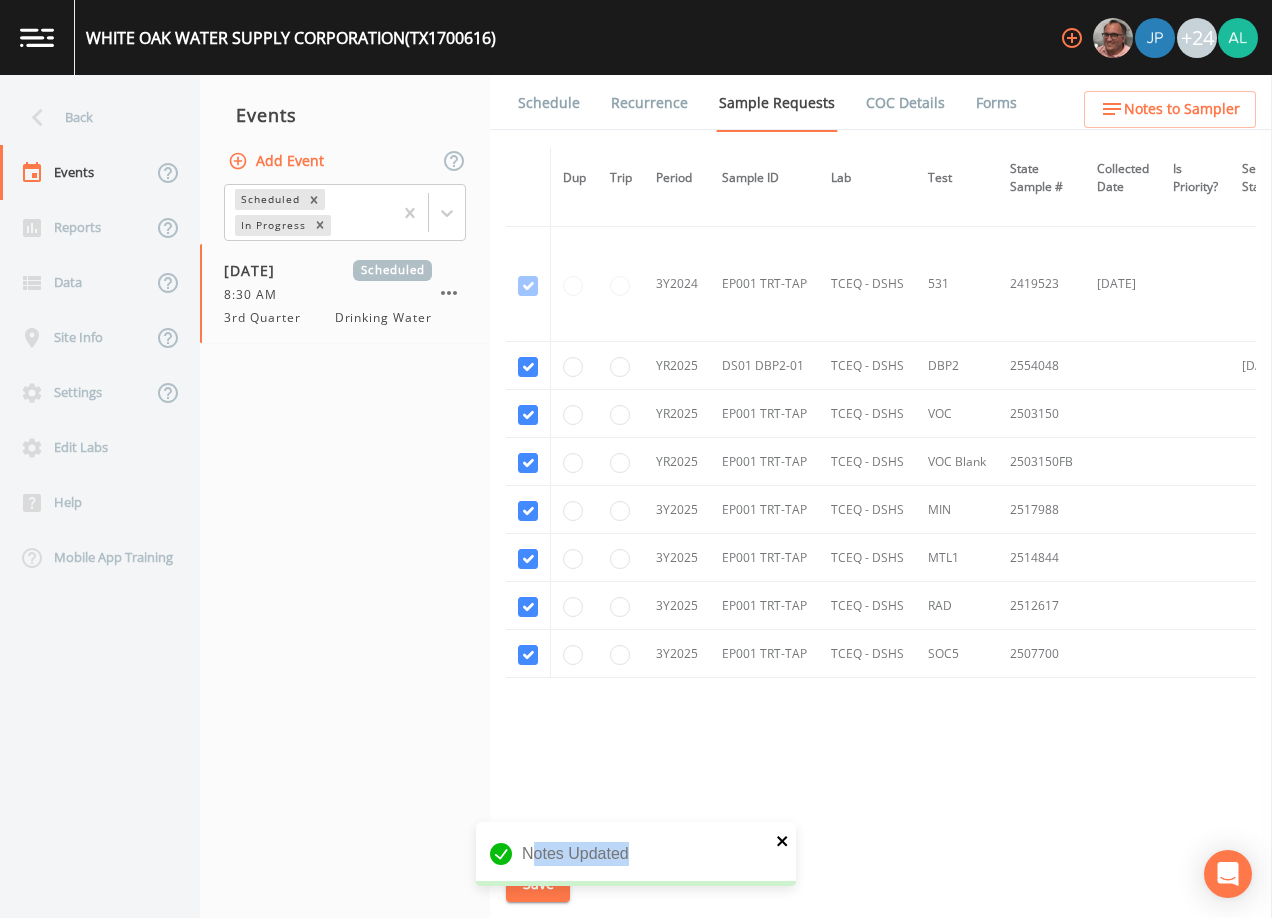 click 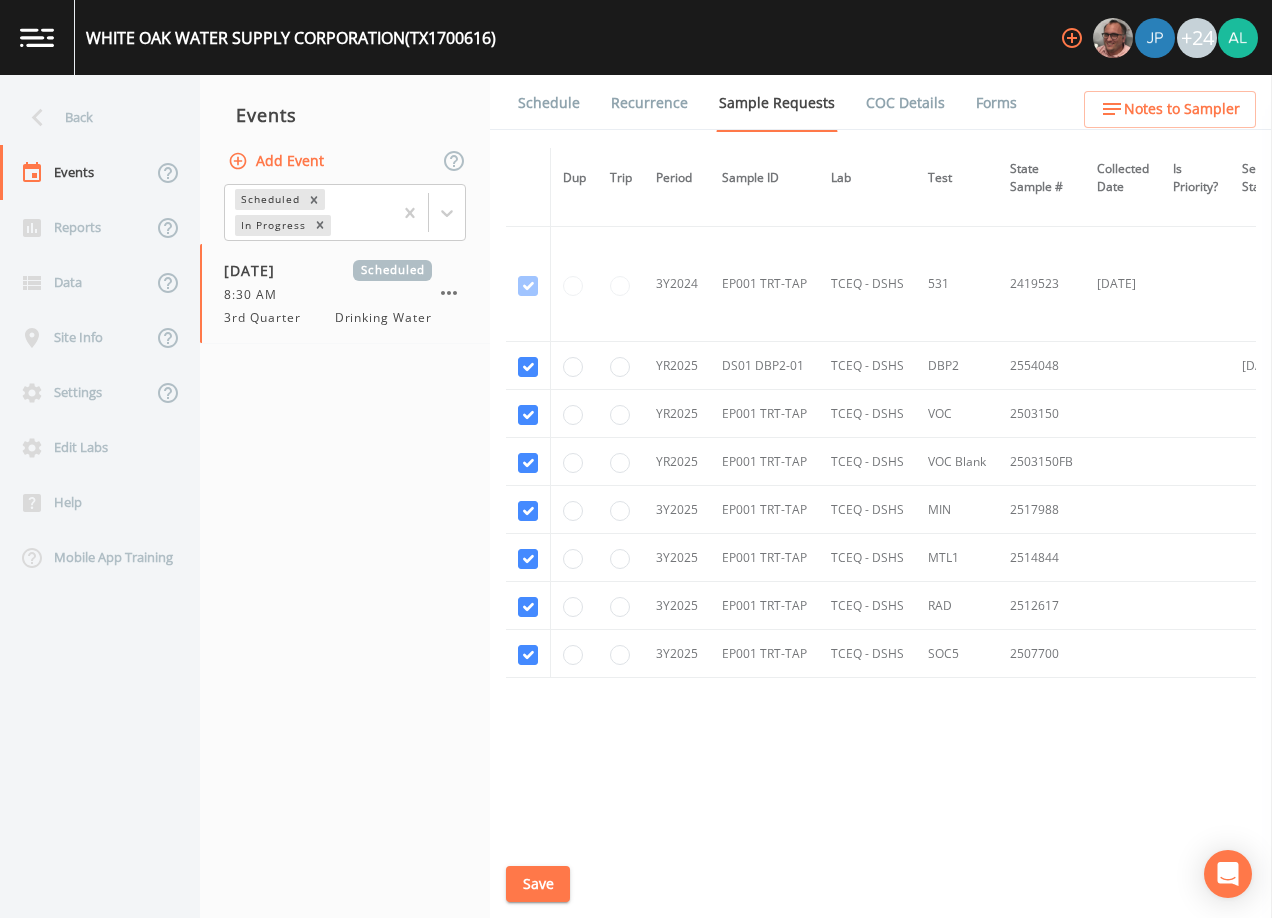 drag, startPoint x: 498, startPoint y: 868, endPoint x: 528, endPoint y: 873, distance: 30.413813 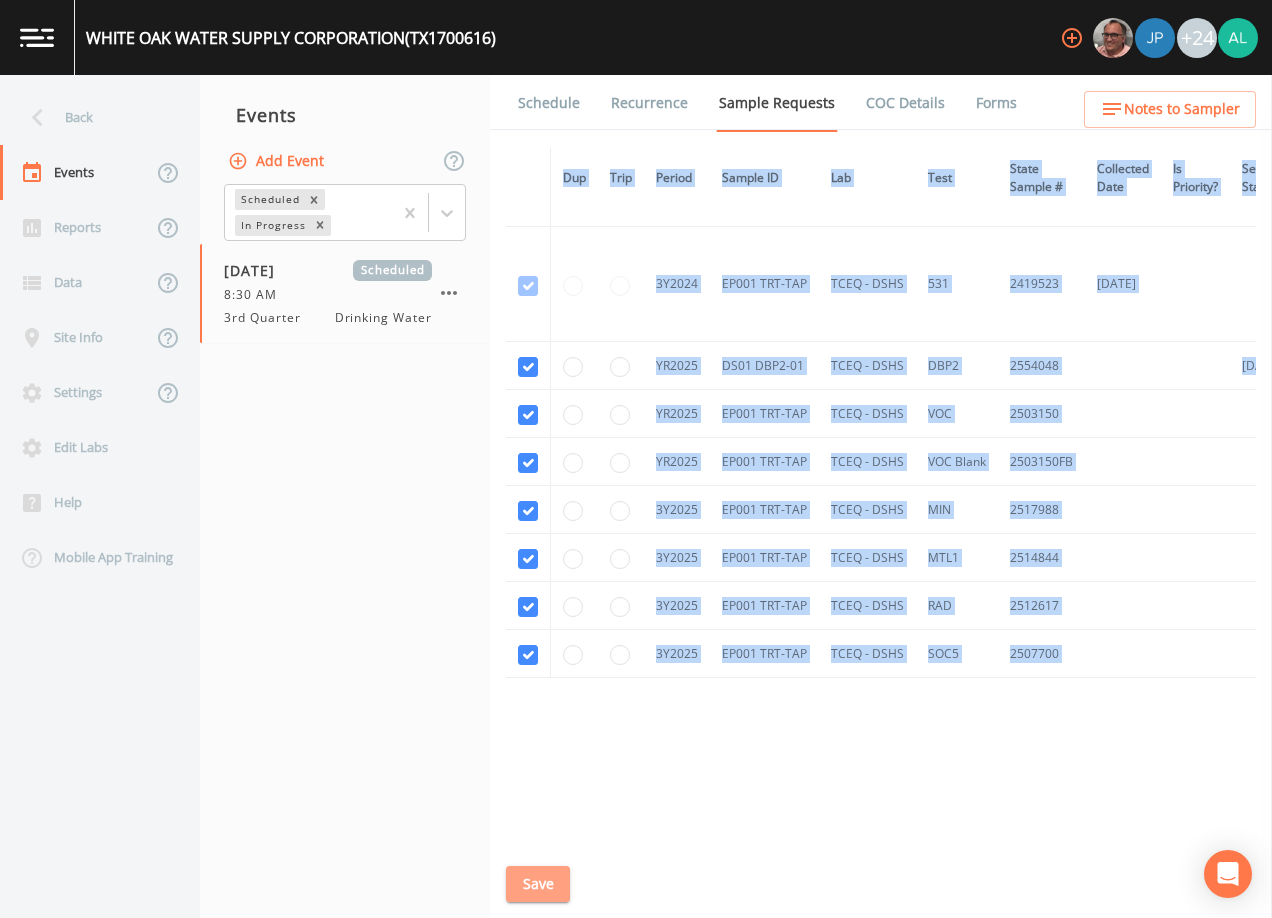 click on "Save" at bounding box center [538, 884] 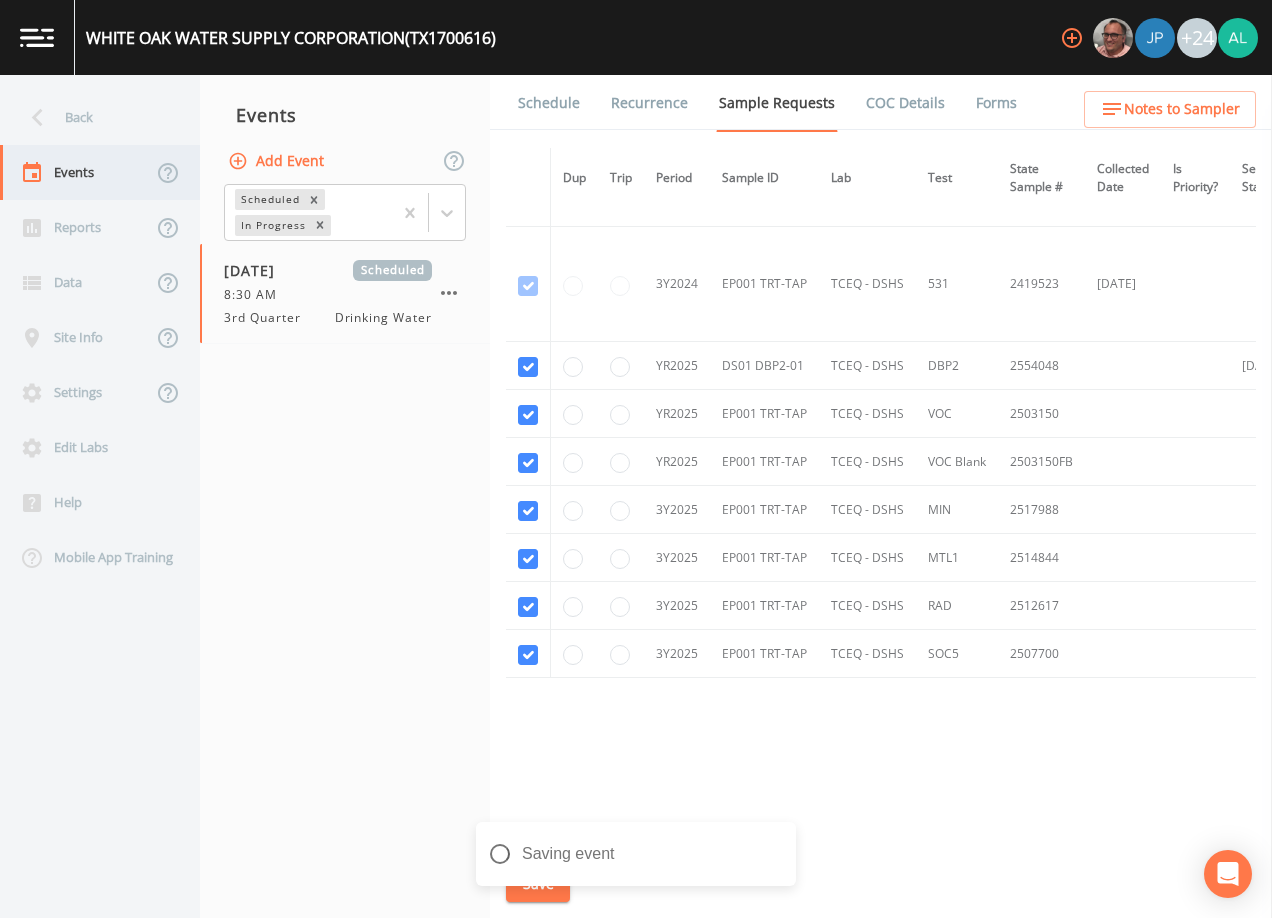 click on "Events" at bounding box center [100, 172] 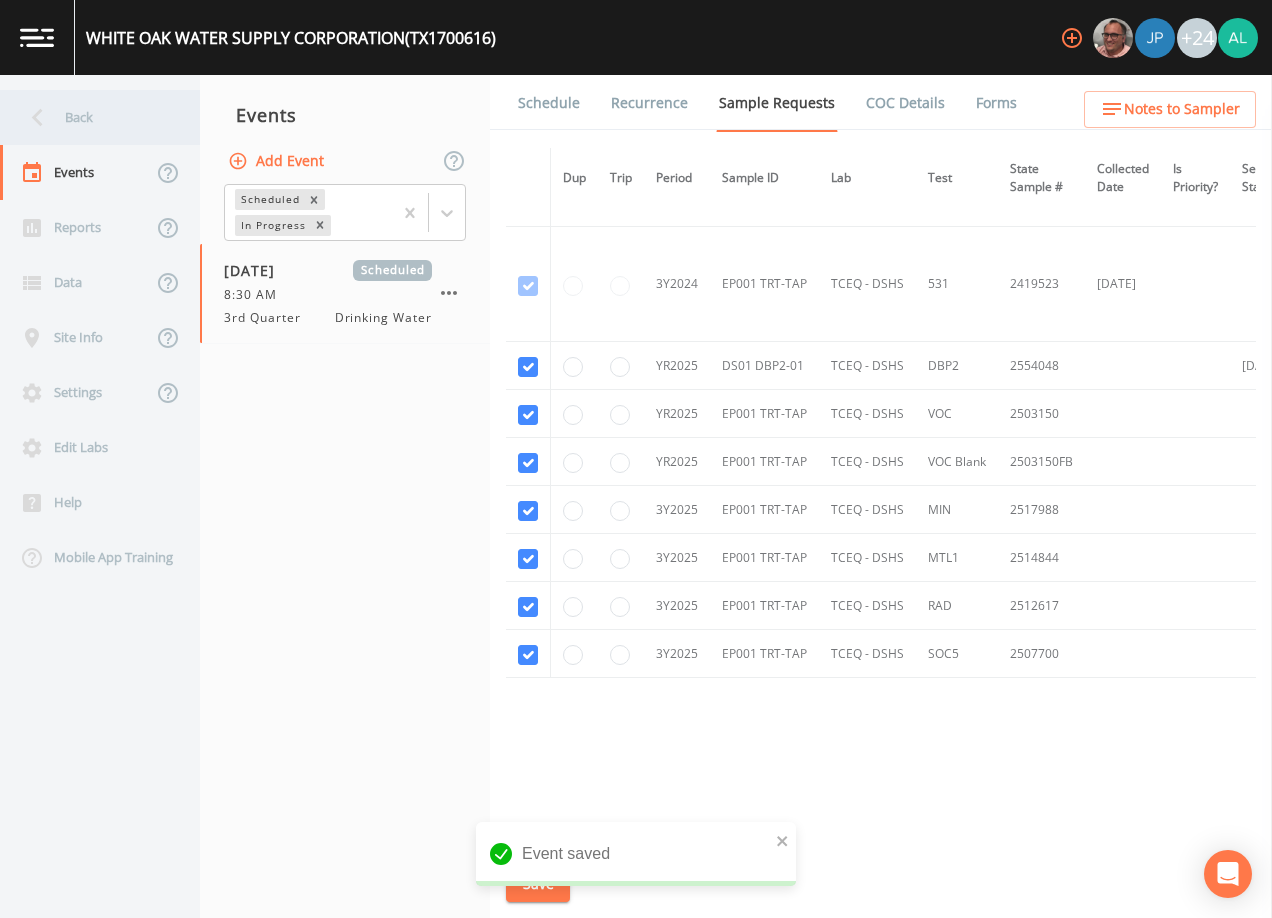 click on "Back" at bounding box center [90, 117] 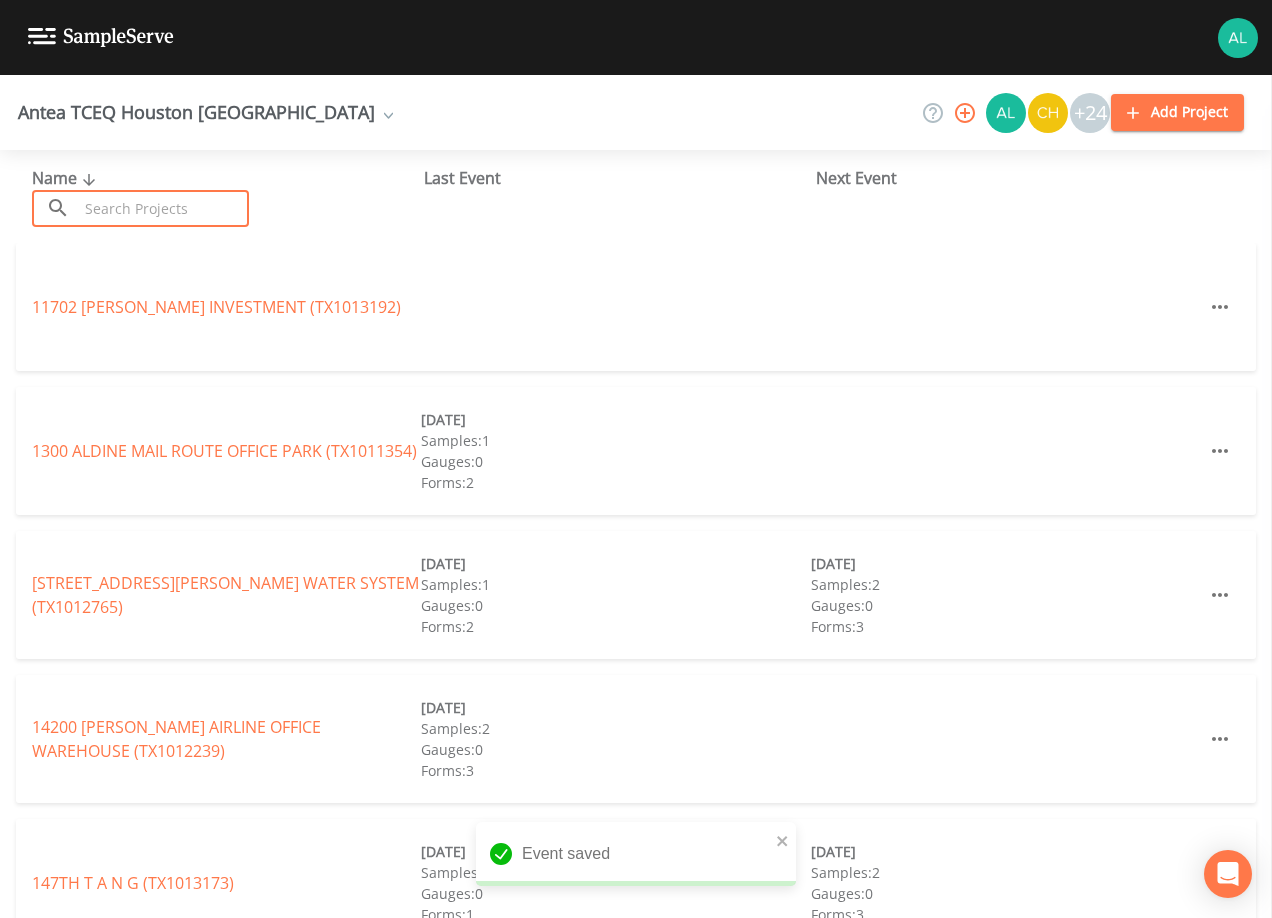 drag, startPoint x: 129, startPoint y: 196, endPoint x: 119, endPoint y: 183, distance: 16.40122 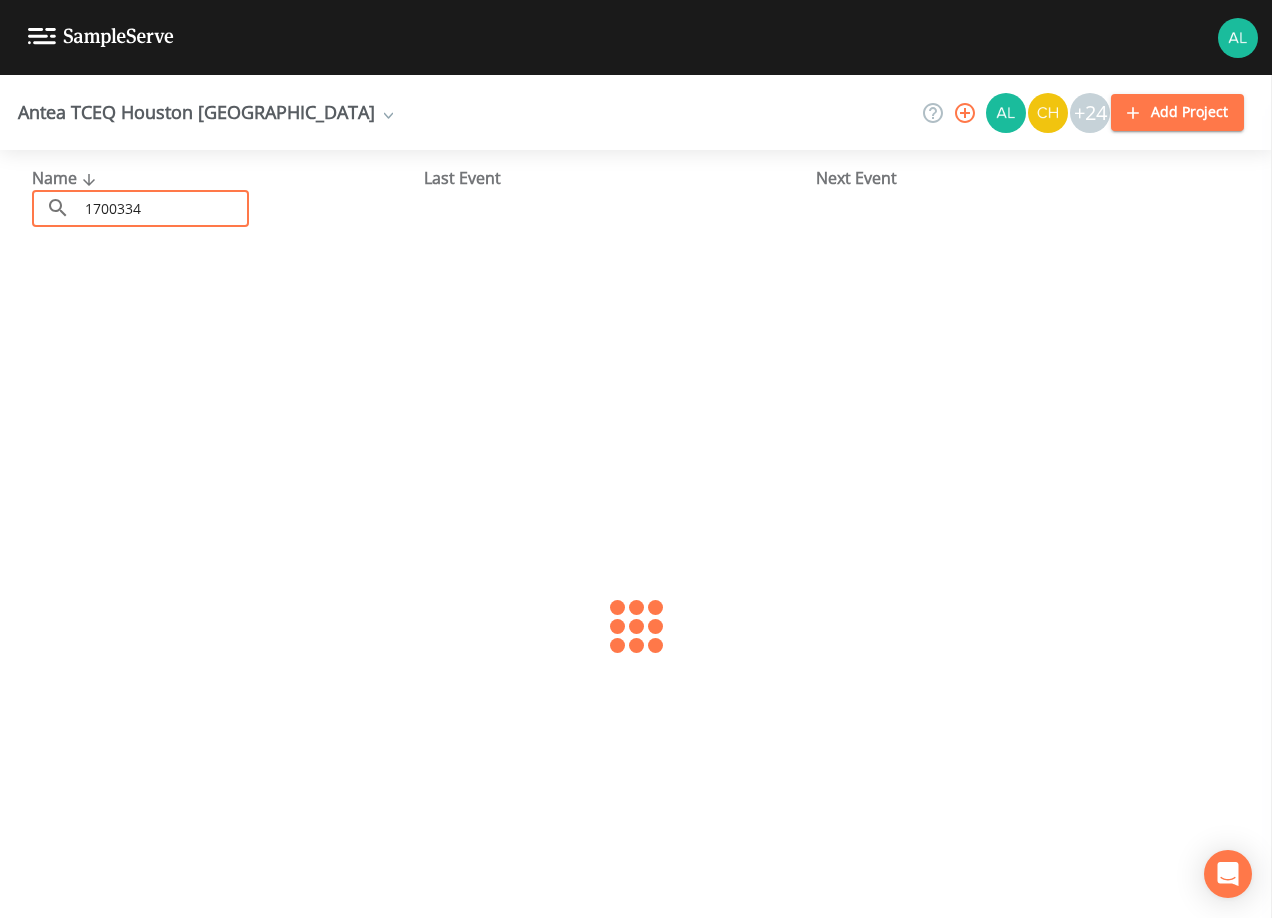type on "1700334" 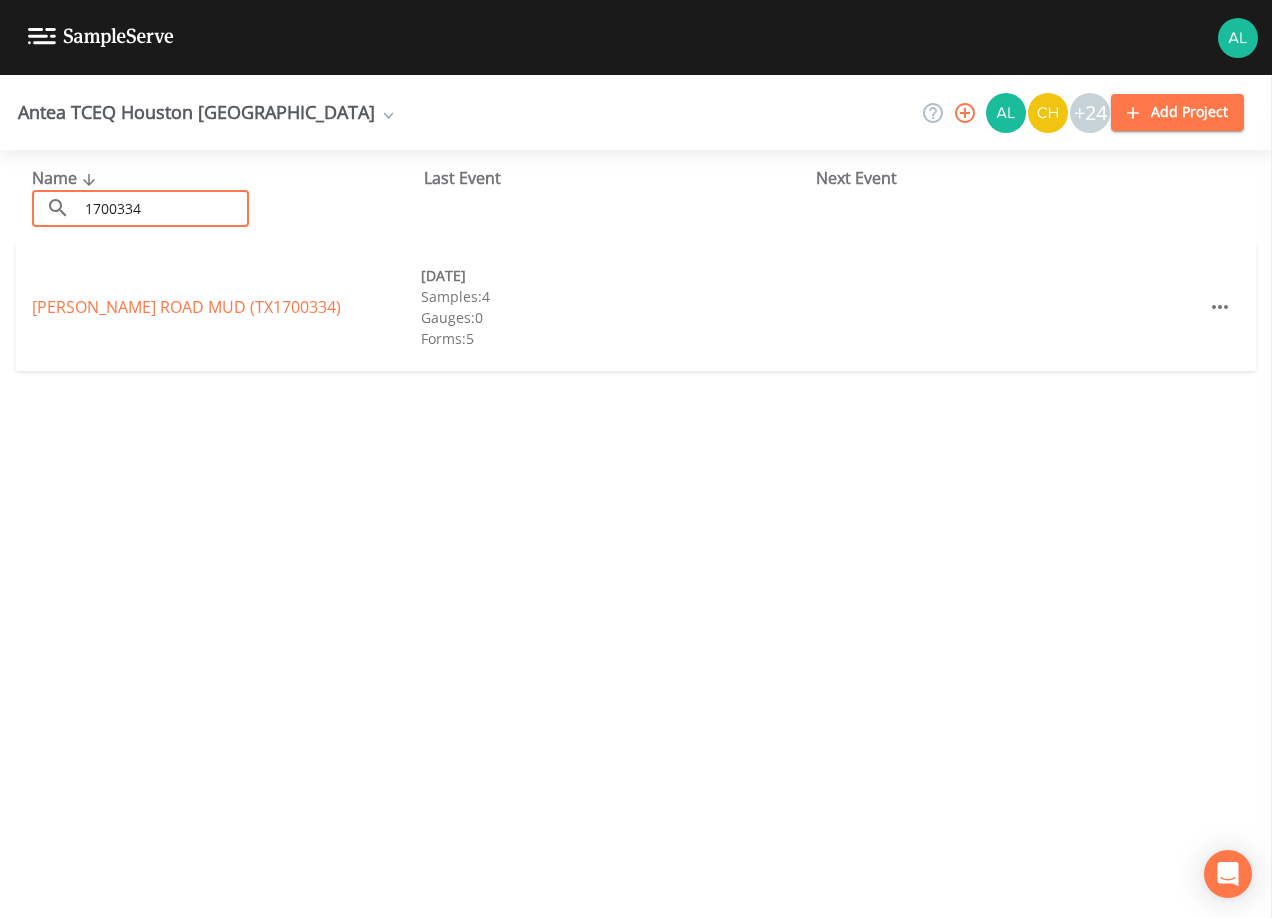 click on "[PERSON_NAME][GEOGRAPHIC_DATA]   (TX1700334)" at bounding box center [226, 307] 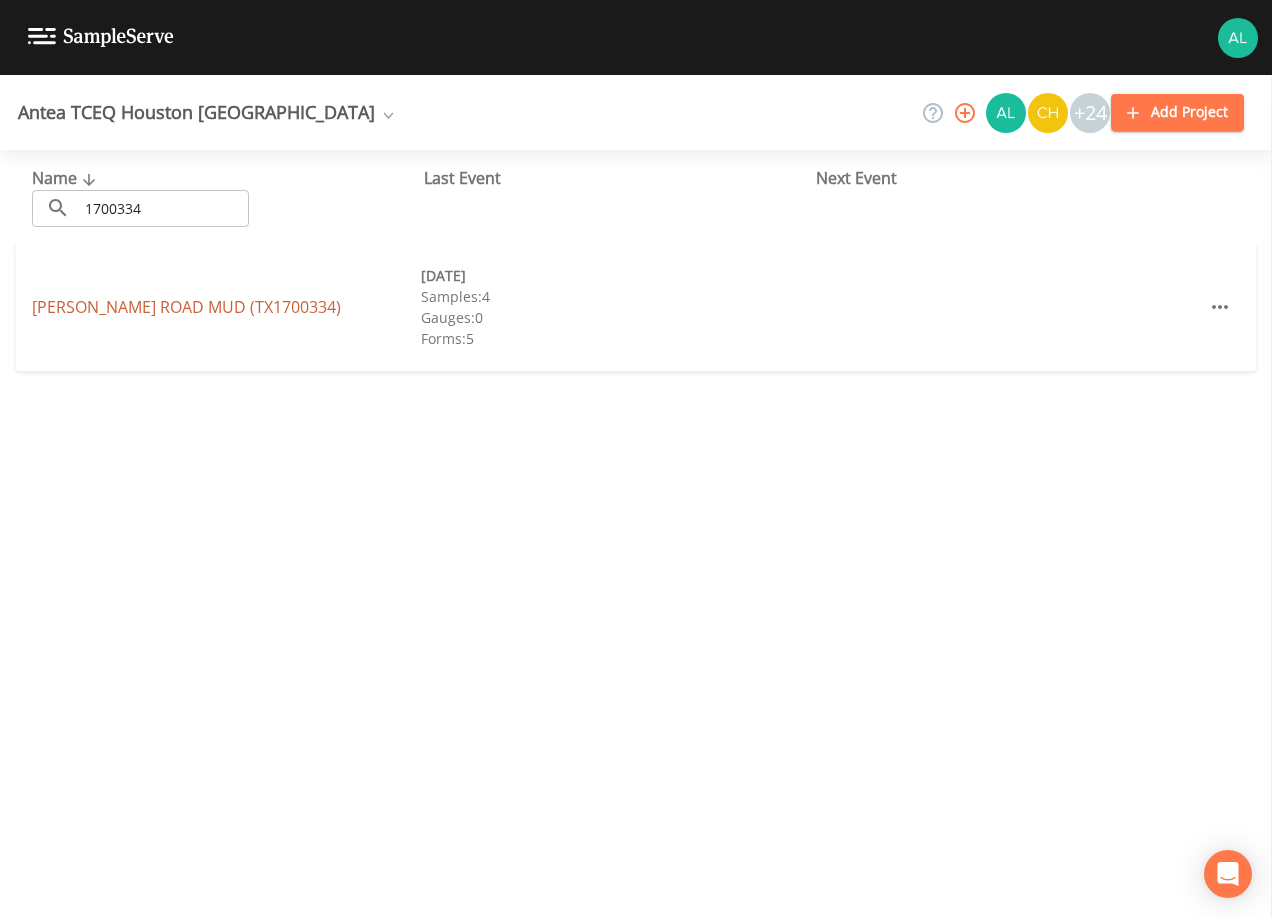 click on "[PERSON_NAME][GEOGRAPHIC_DATA]   (TX1700334)" at bounding box center (186, 307) 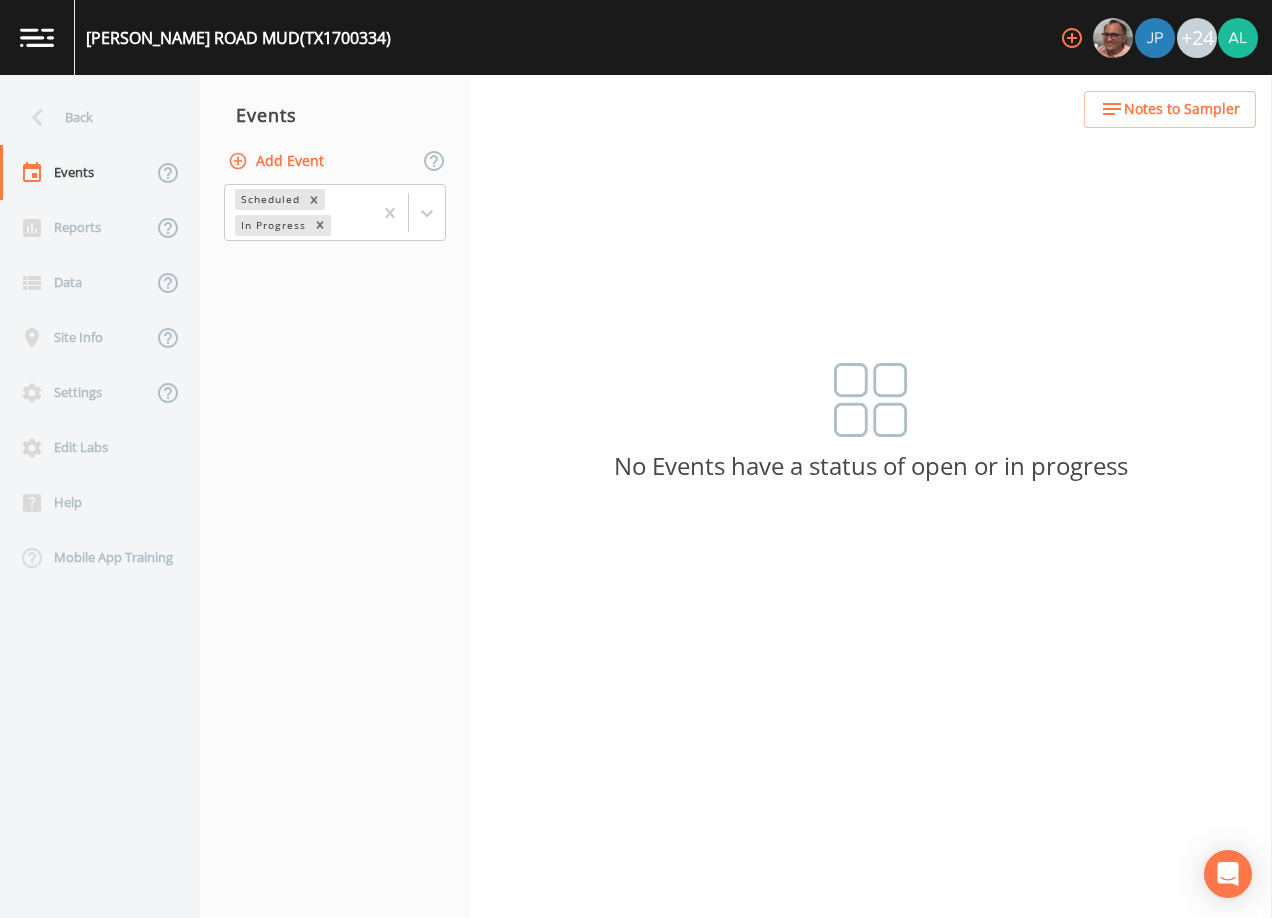 click on "Add Event" at bounding box center (278, 161) 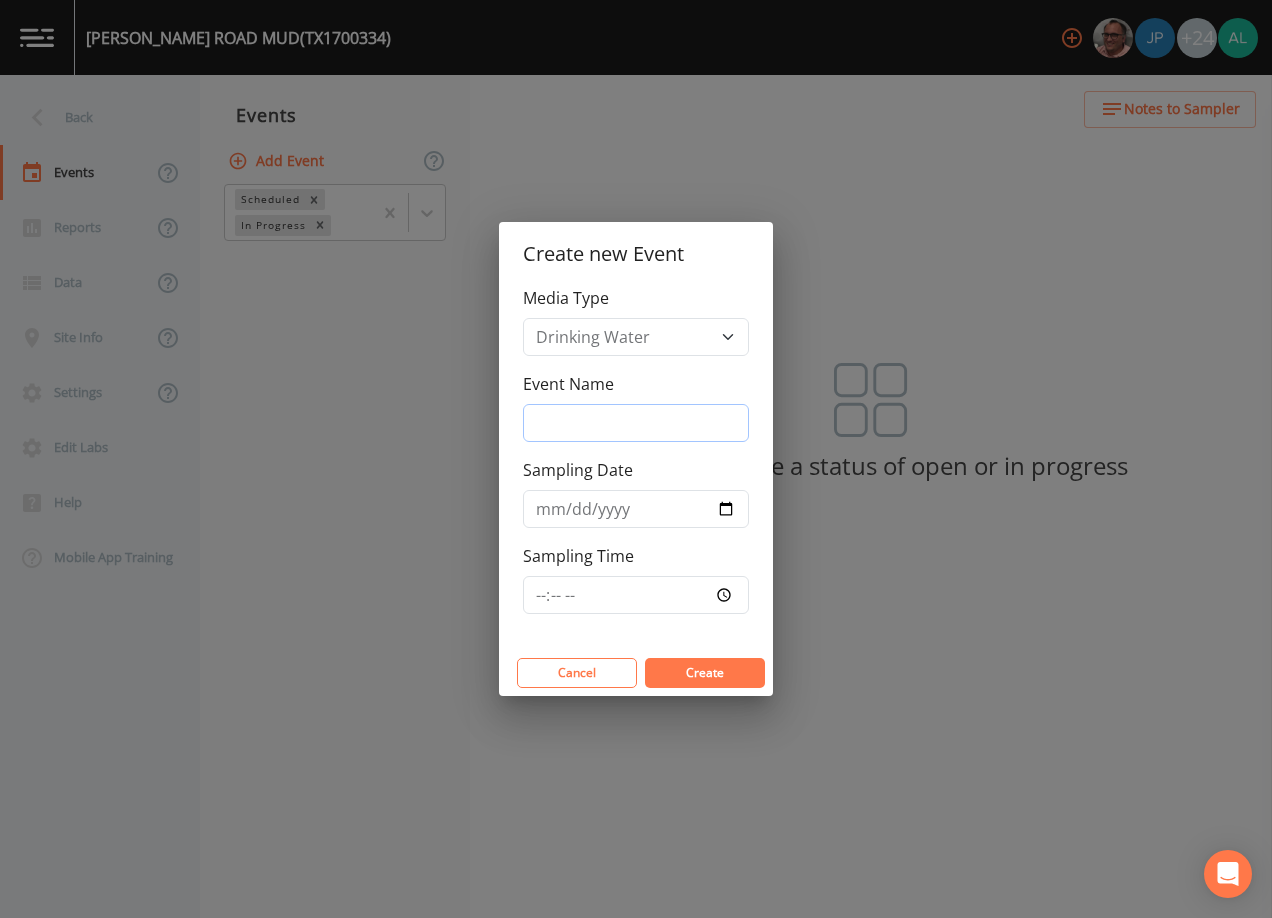 drag, startPoint x: 579, startPoint y: 404, endPoint x: 569, endPoint y: 416, distance: 15.6205 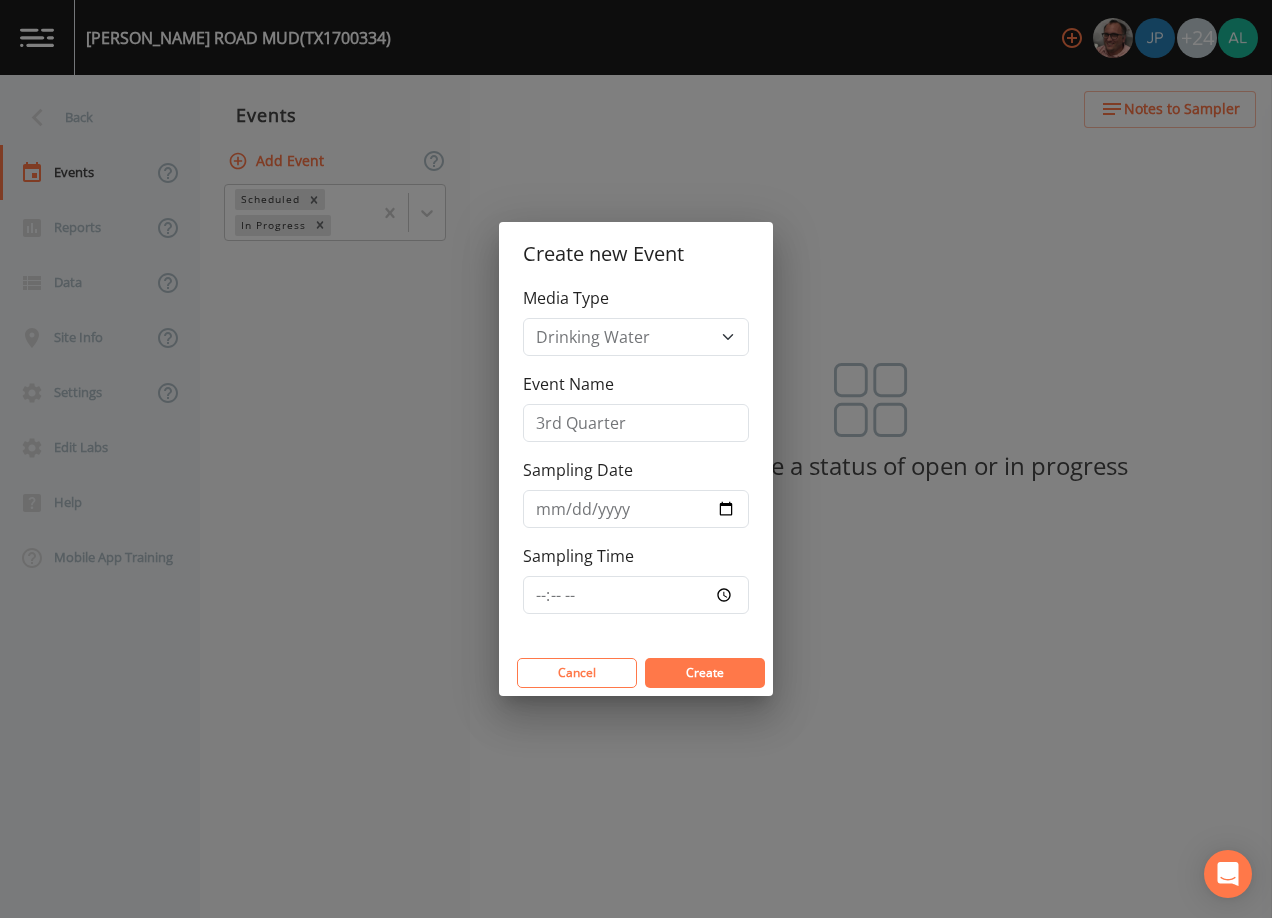 drag, startPoint x: 753, startPoint y: 516, endPoint x: 722, endPoint y: 512, distance: 31.257 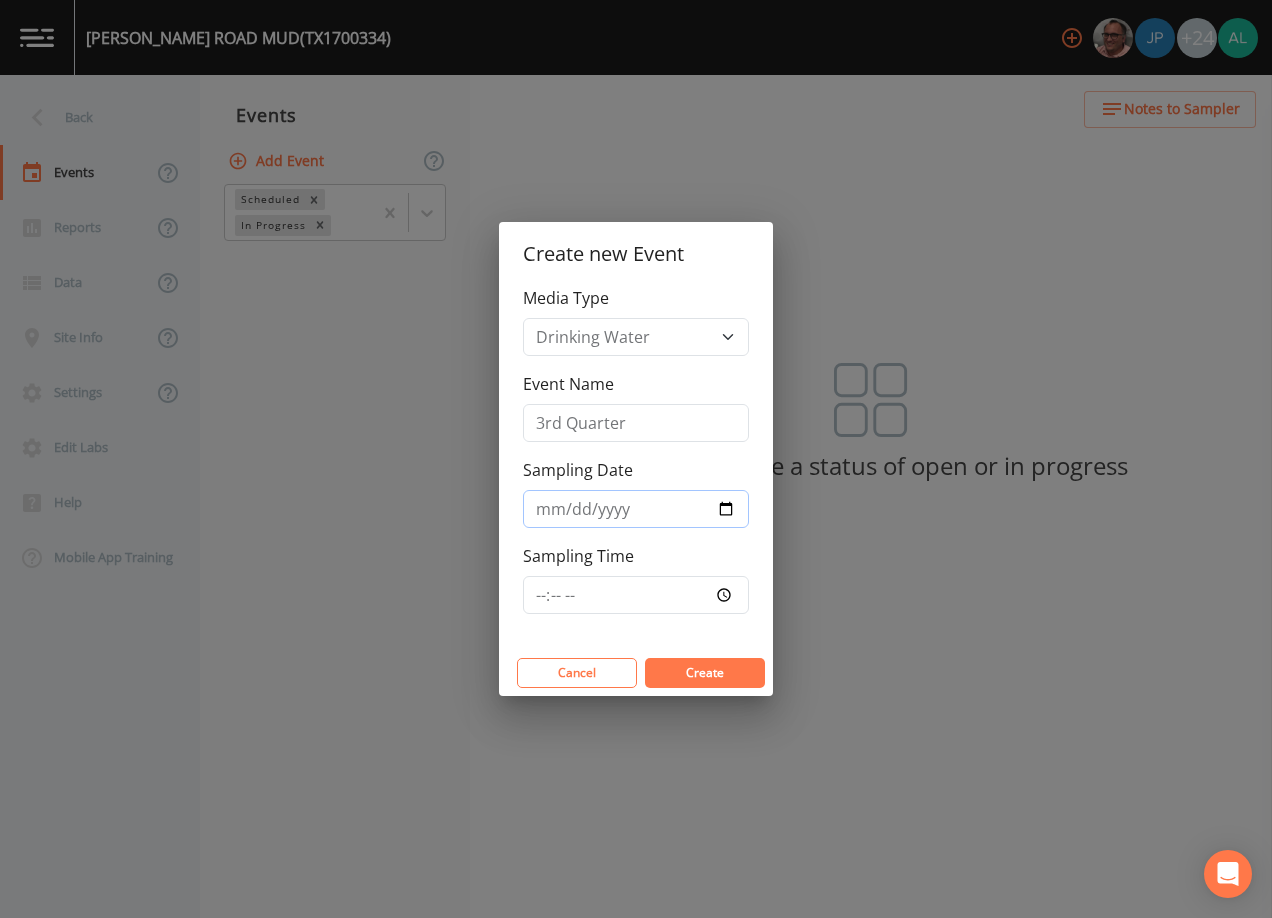 drag, startPoint x: 703, startPoint y: 509, endPoint x: 730, endPoint y: 508, distance: 27.018513 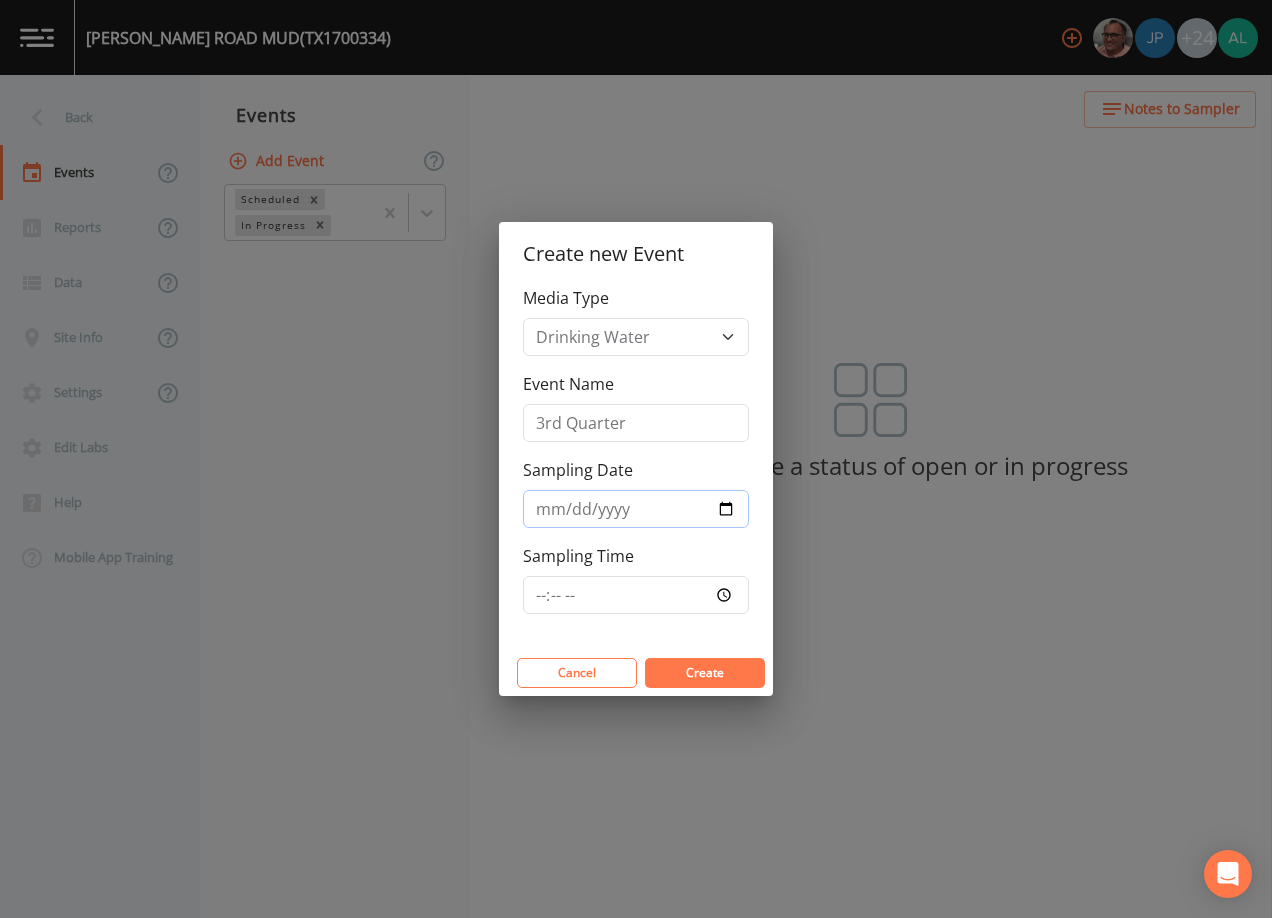 type on "[DATE]" 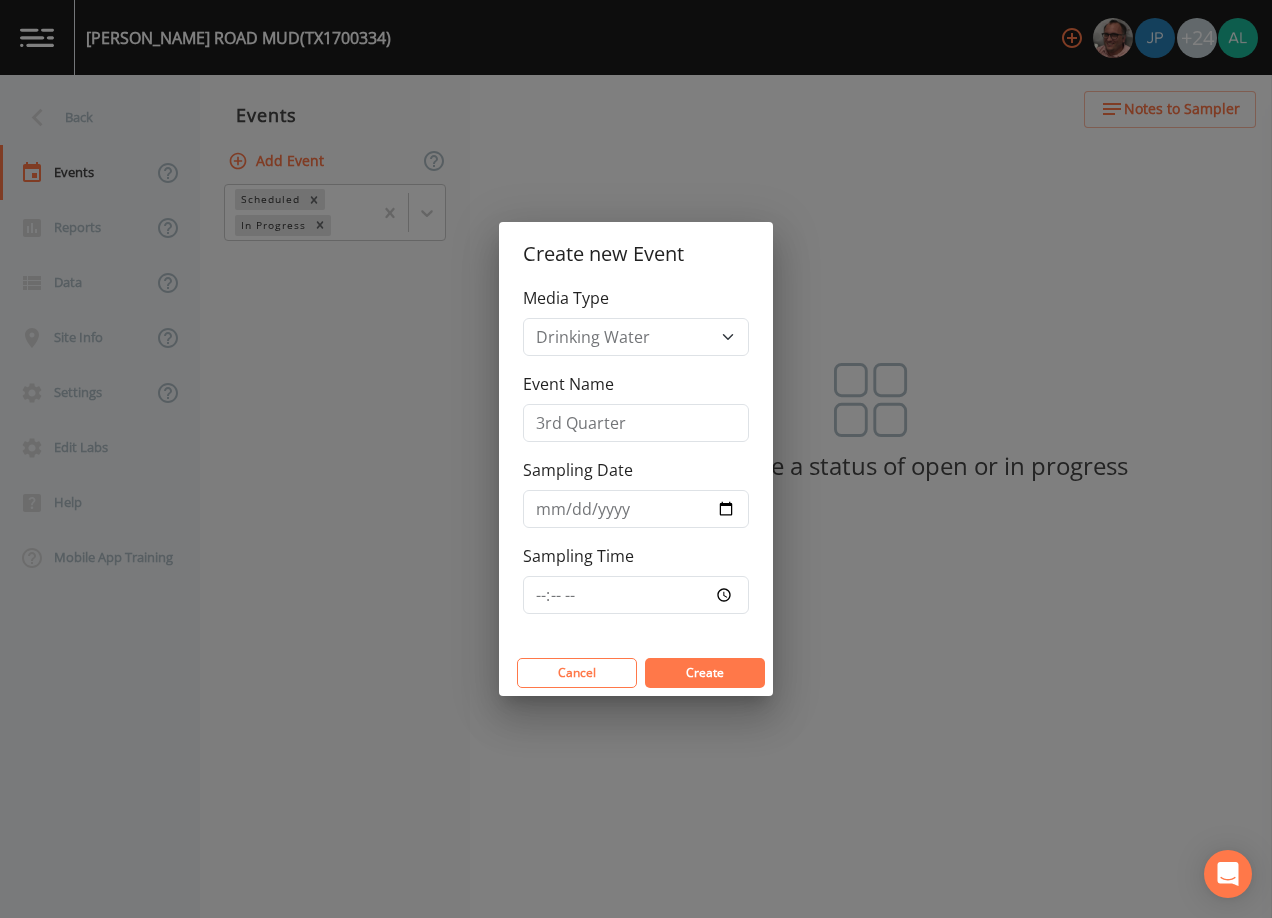 drag, startPoint x: 511, startPoint y: 602, endPoint x: 548, endPoint y: 594, distance: 37.85499 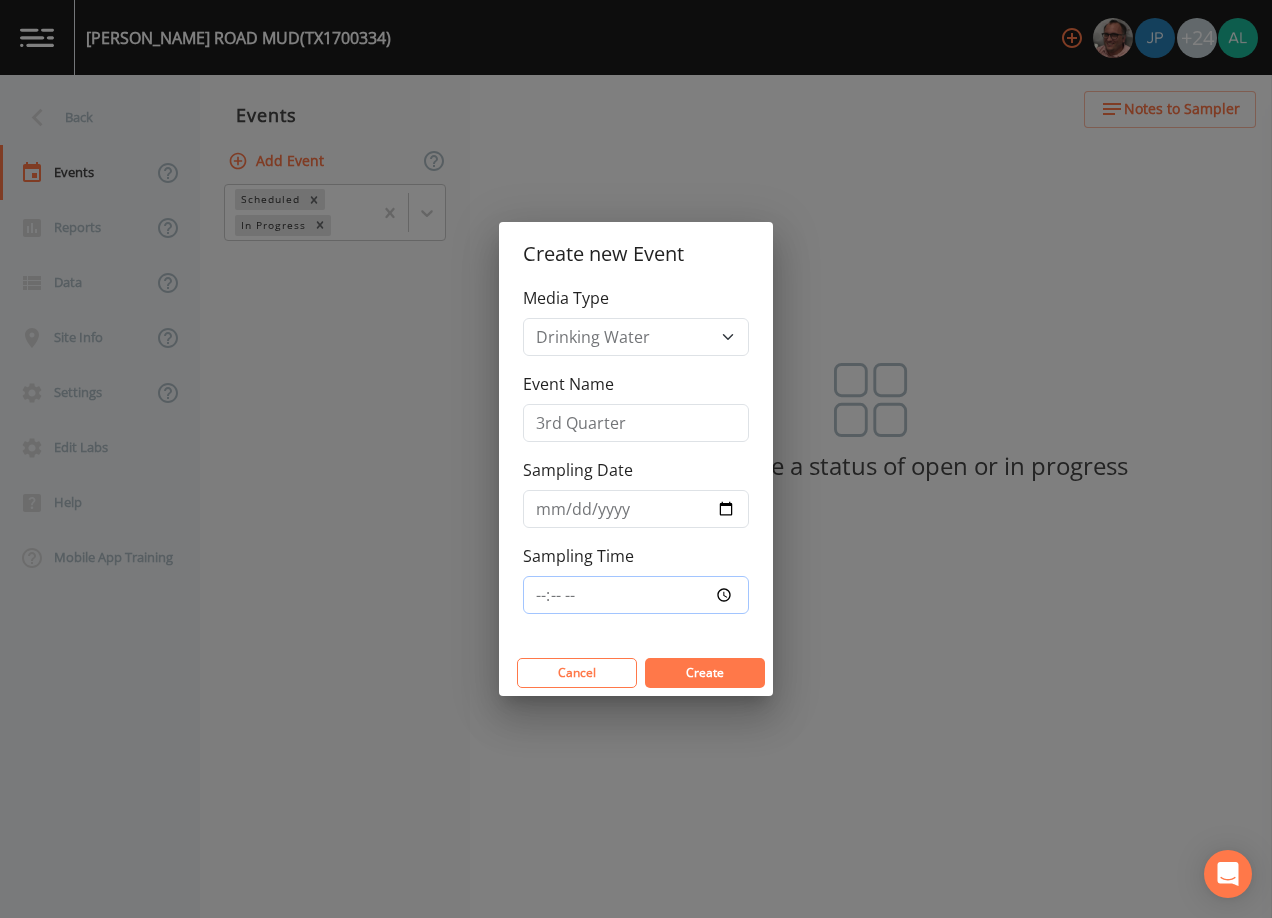 click on "Sampling Time" at bounding box center [636, 595] 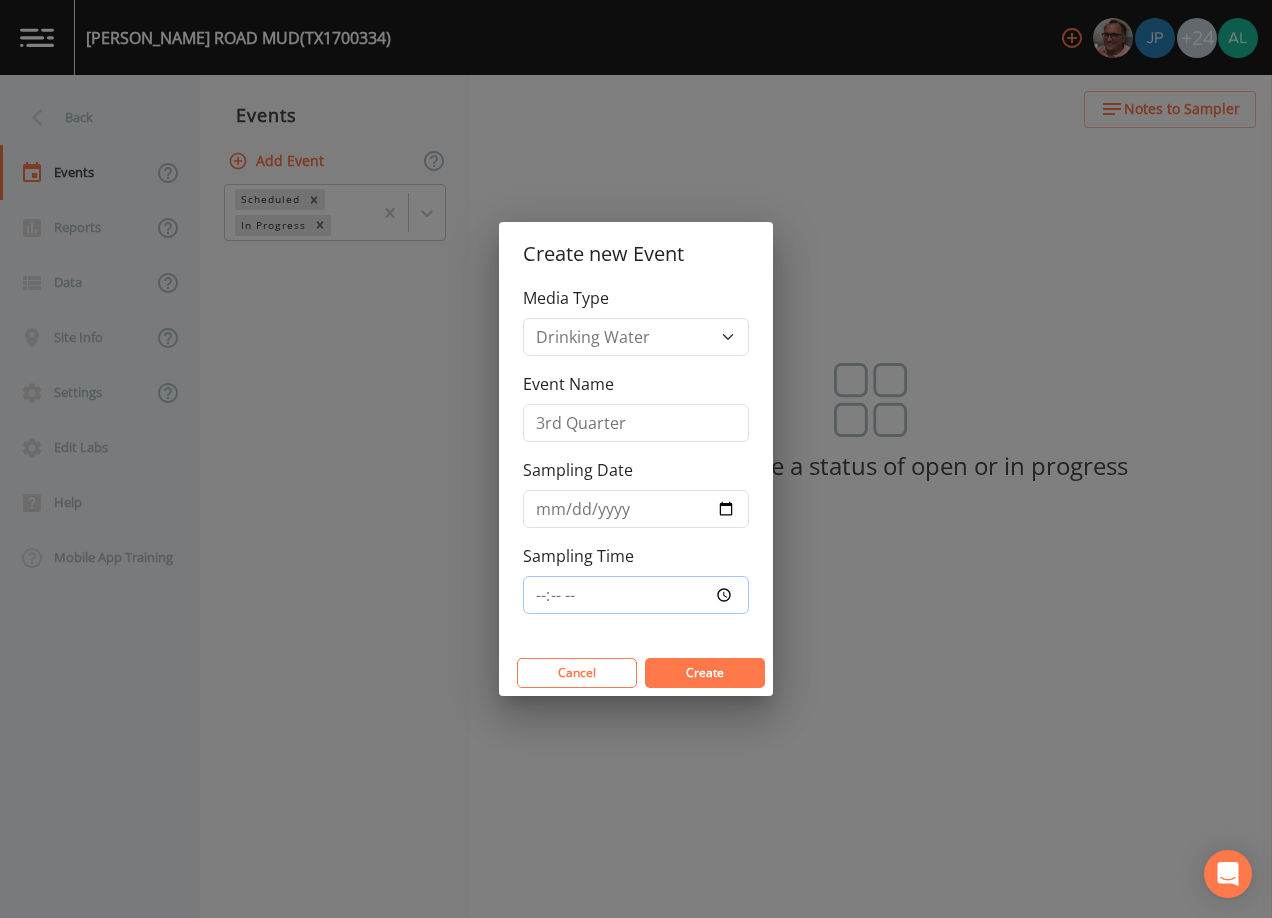 type on "08:30" 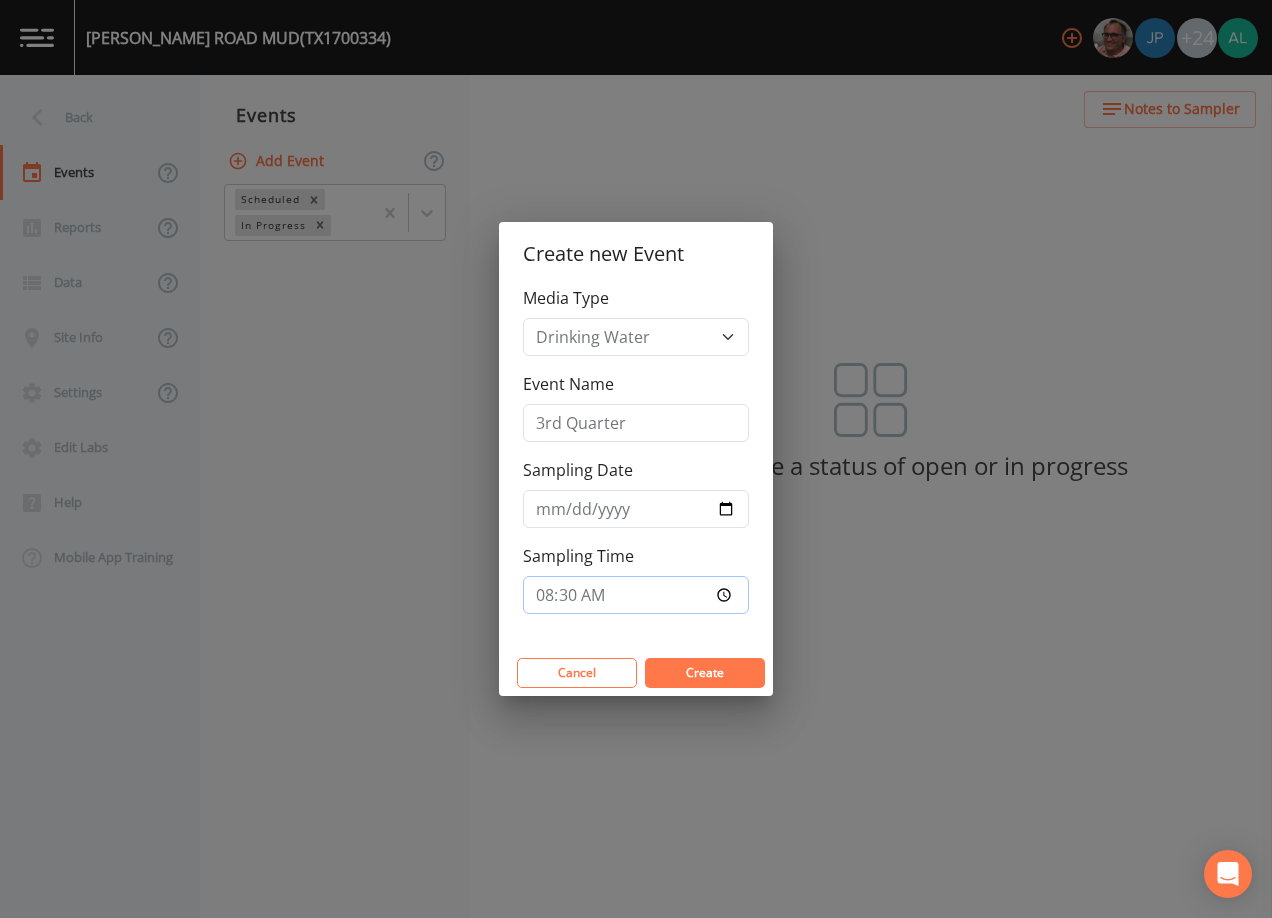 click on "Create" at bounding box center [705, 673] 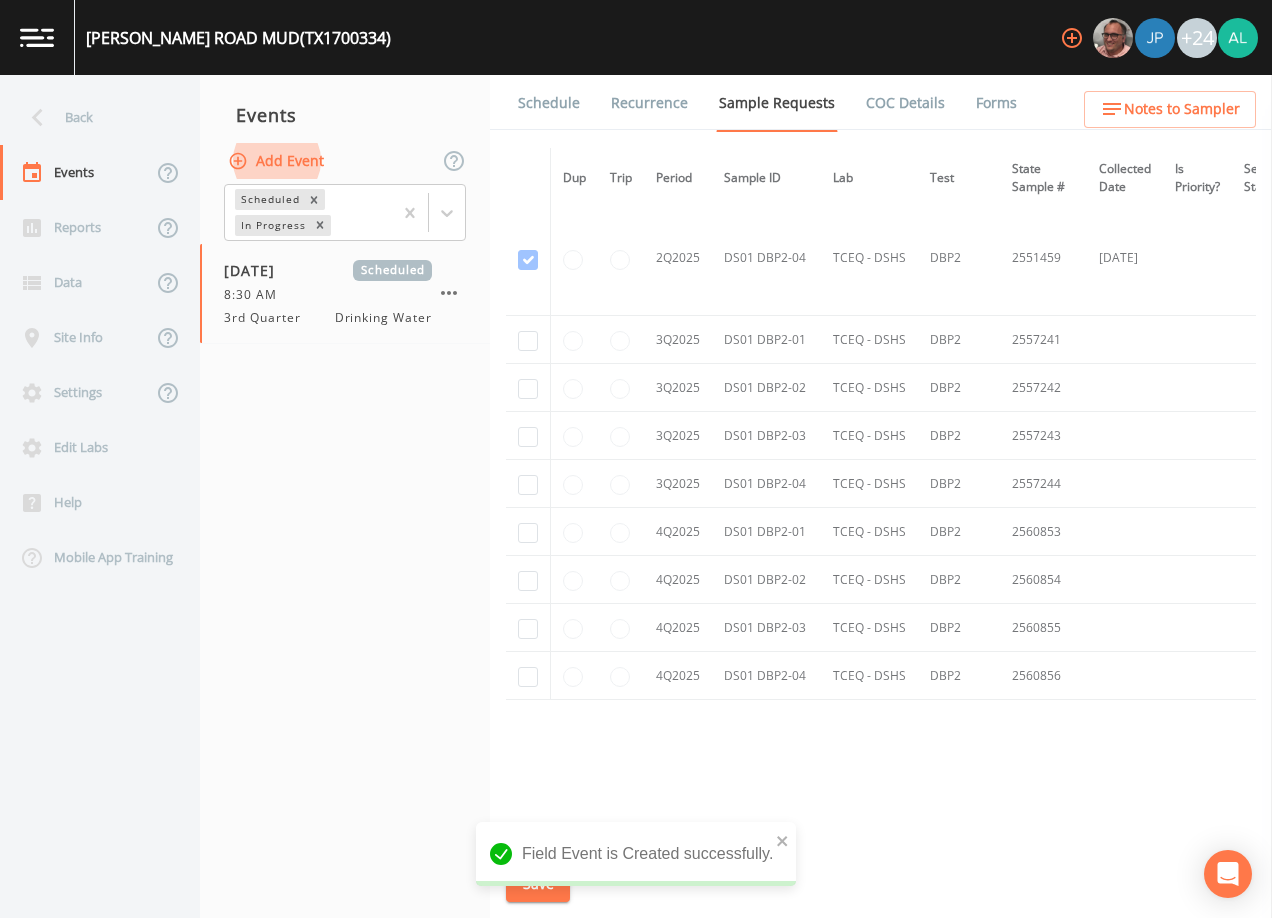 scroll, scrollTop: 4750, scrollLeft: 0, axis: vertical 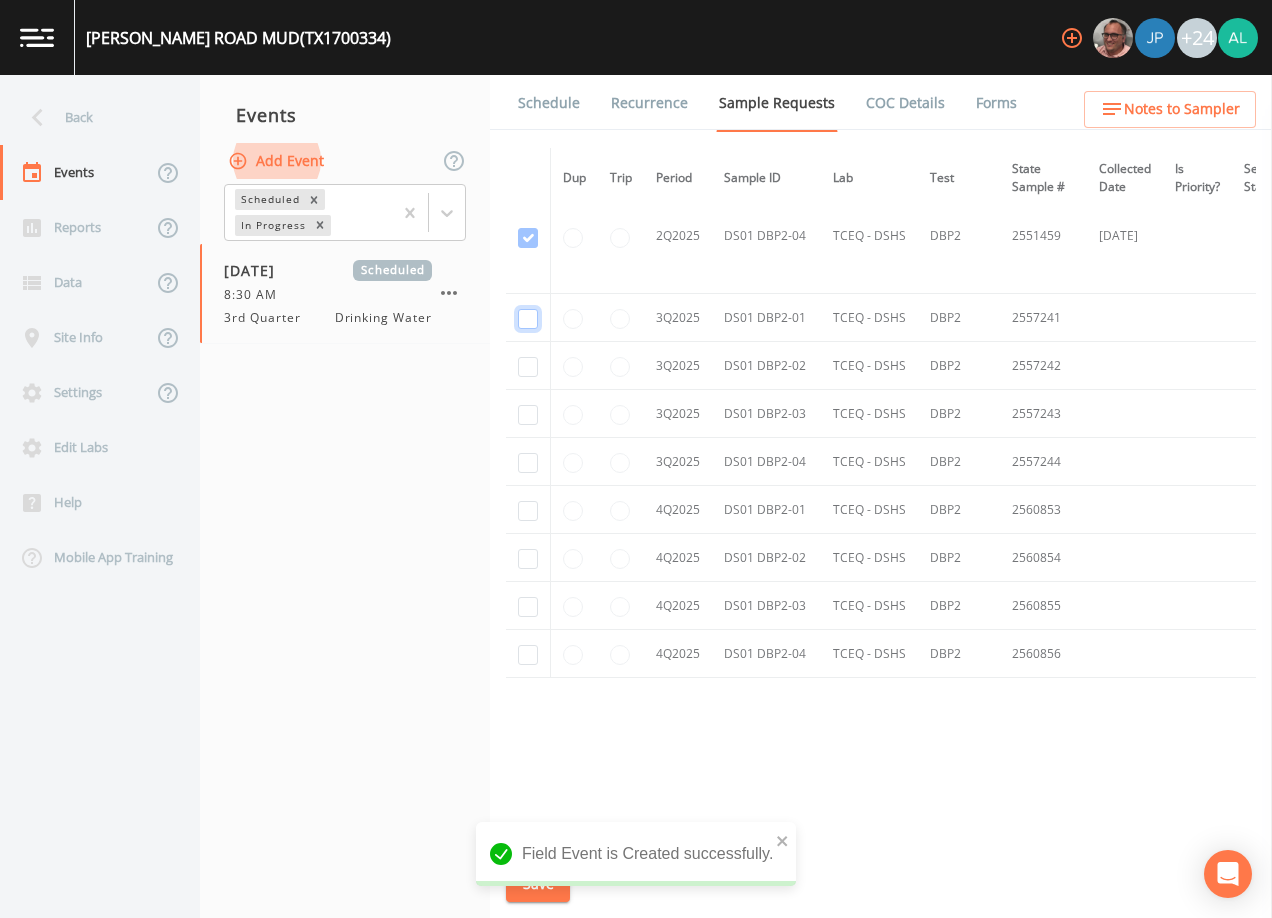 click at bounding box center [528, -3327] 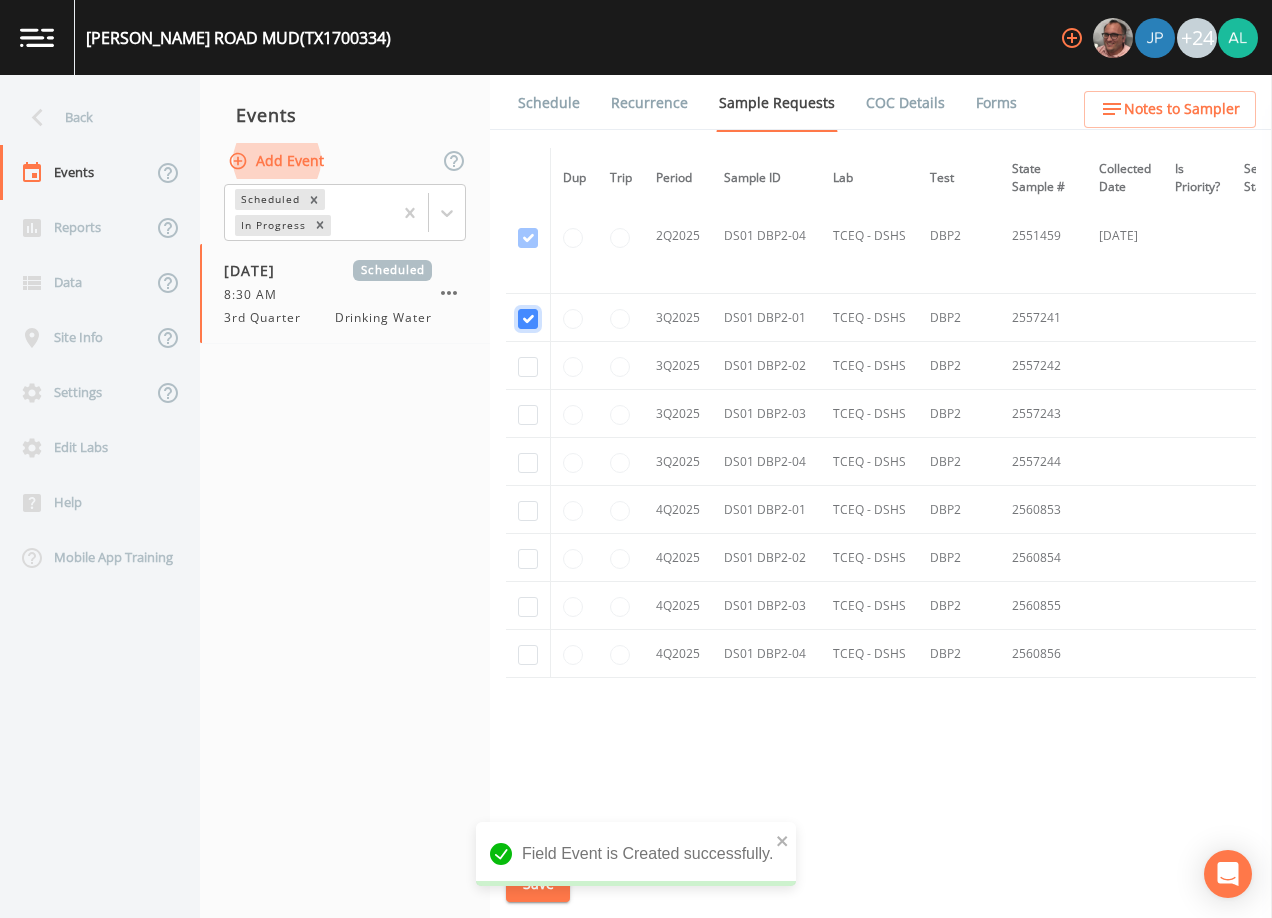 checkbox on "true" 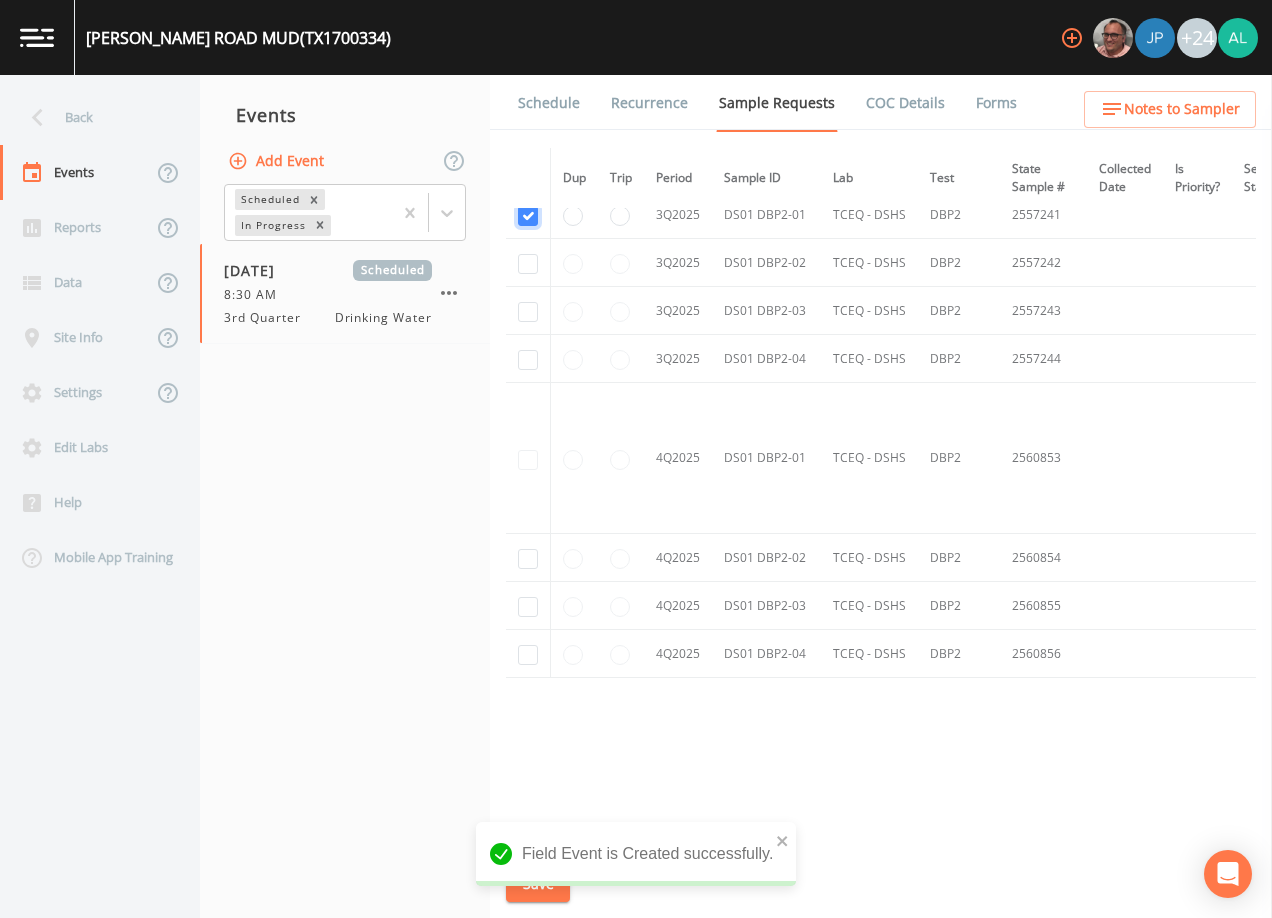 scroll, scrollTop: 4030, scrollLeft: 0, axis: vertical 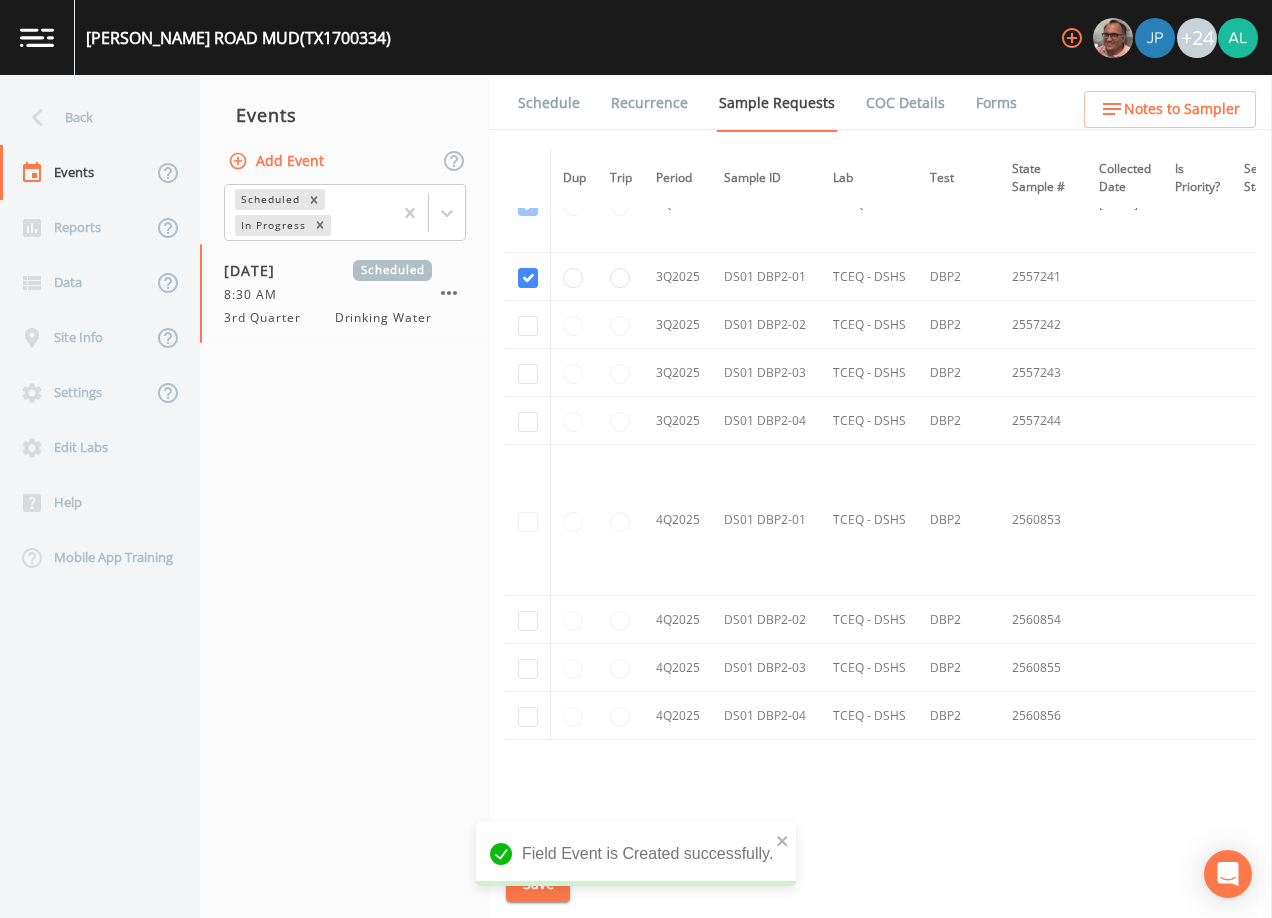 click at bounding box center (528, 373) 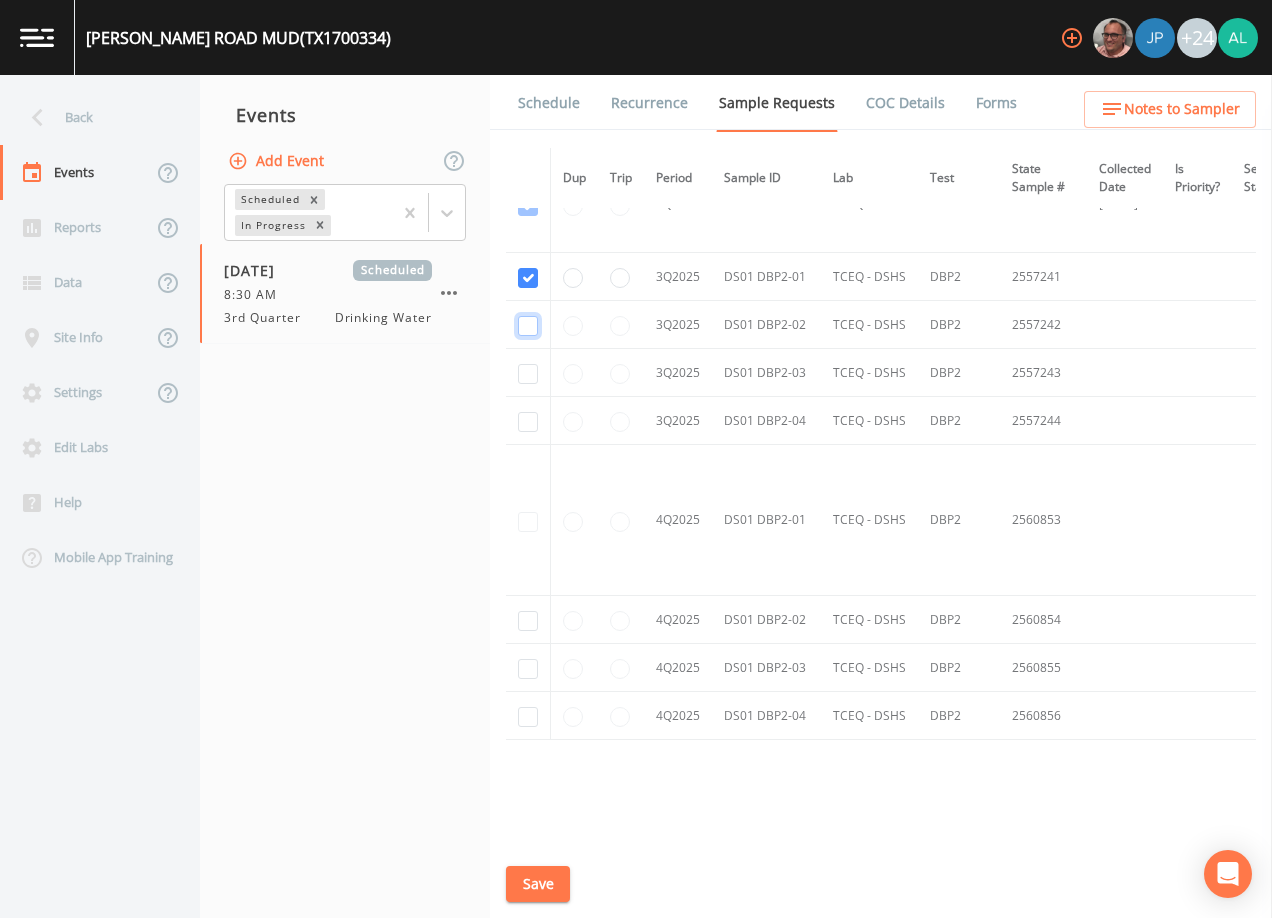 click at bounding box center (528, -2704) 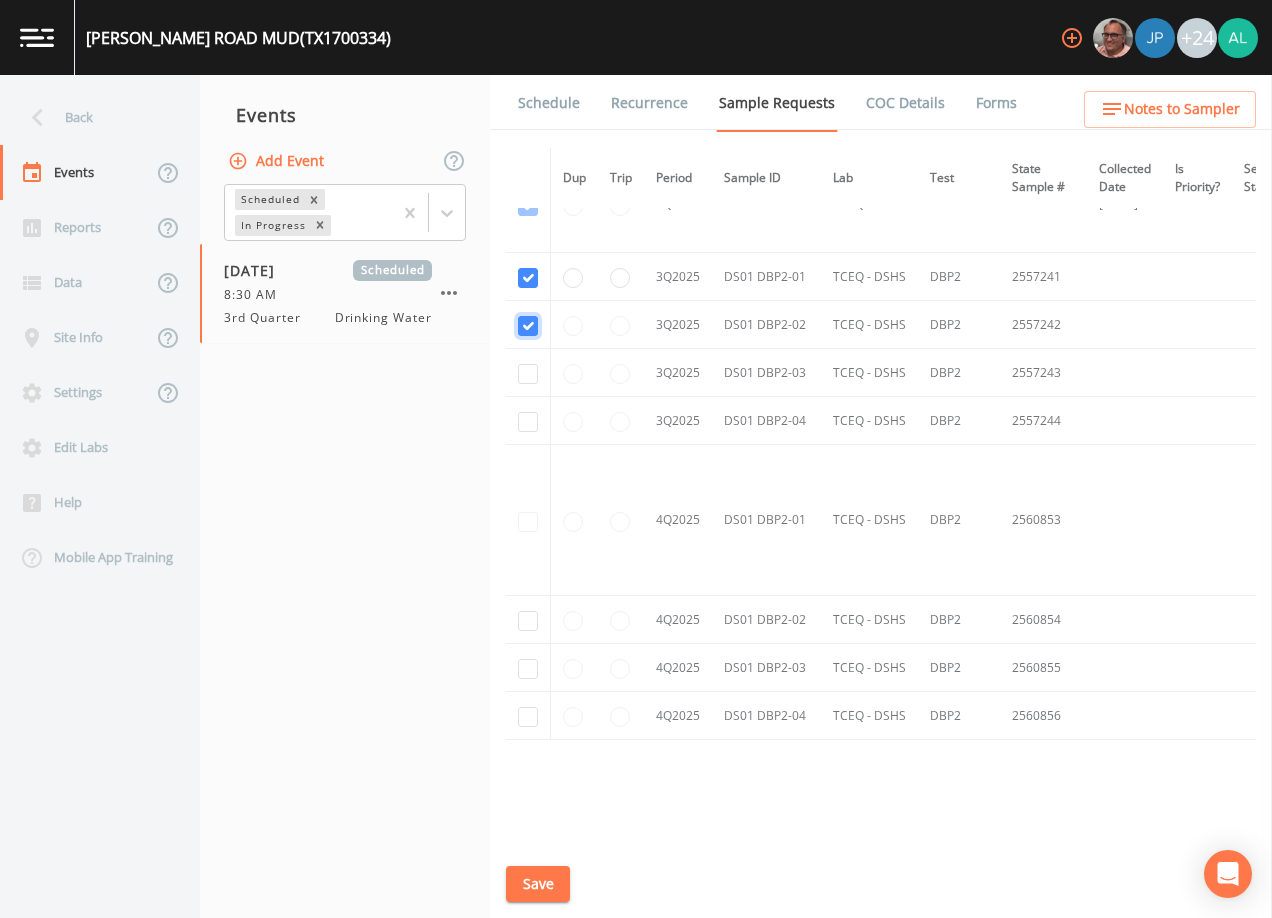checkbox on "true" 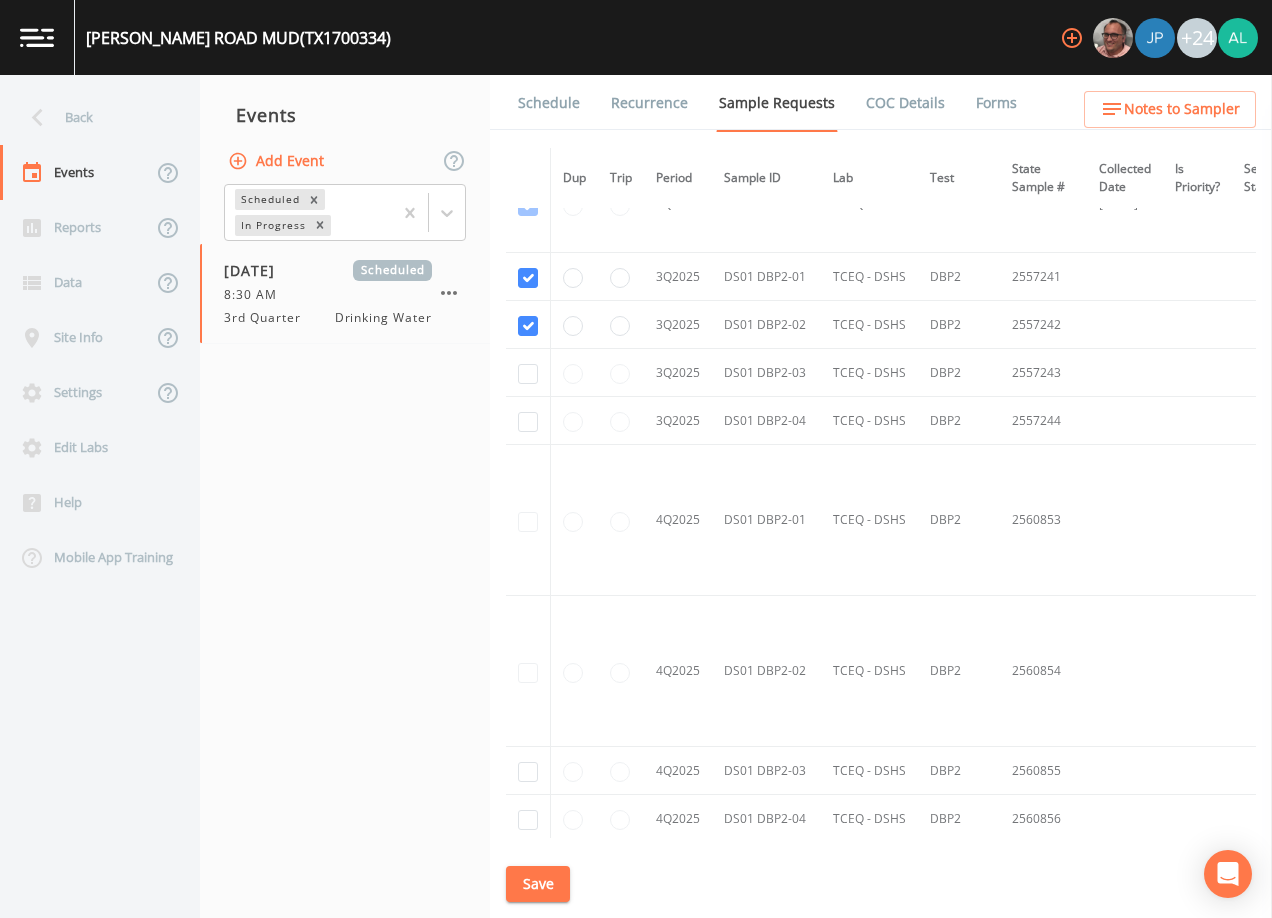 click at bounding box center (528, 373) 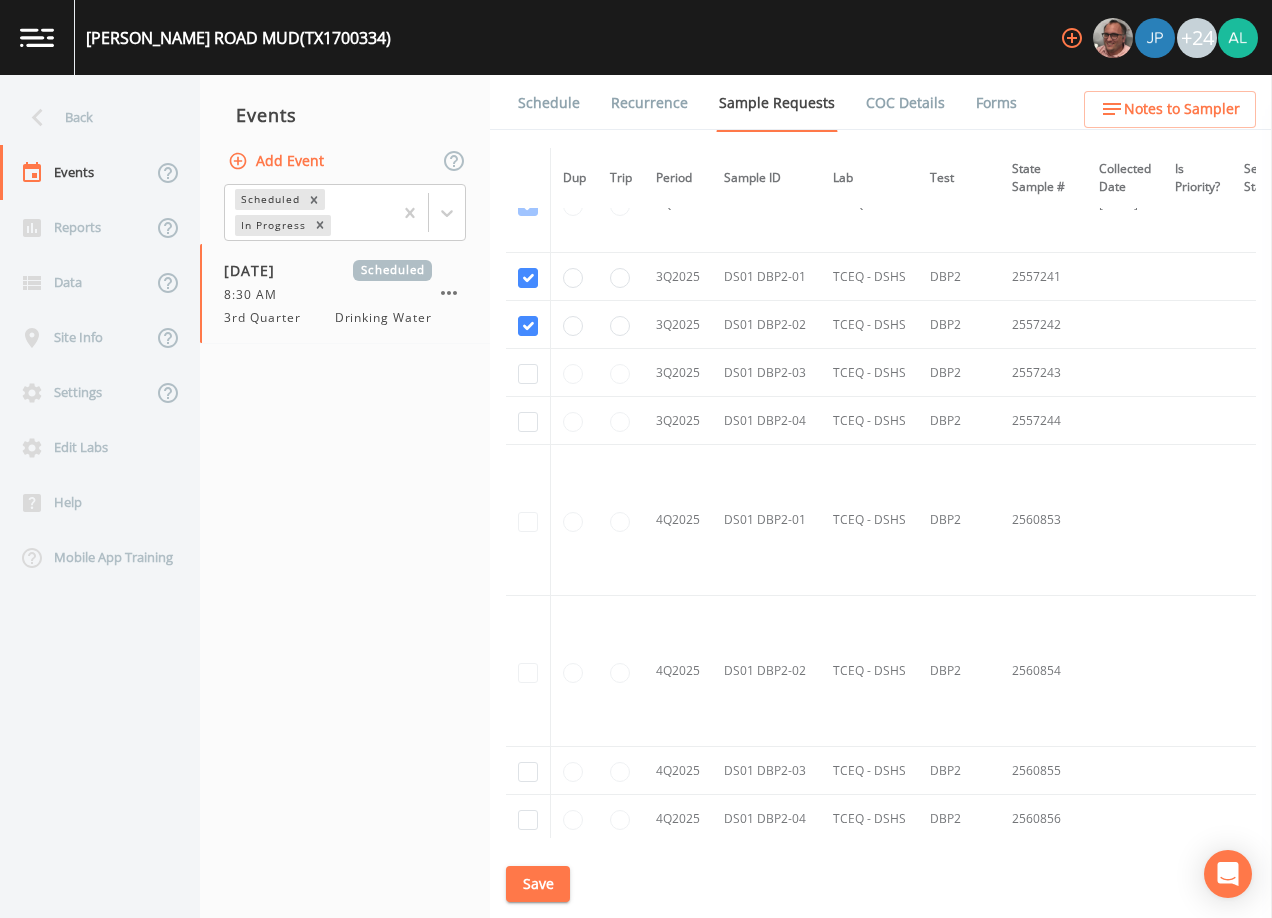 click at bounding box center [528, 373] 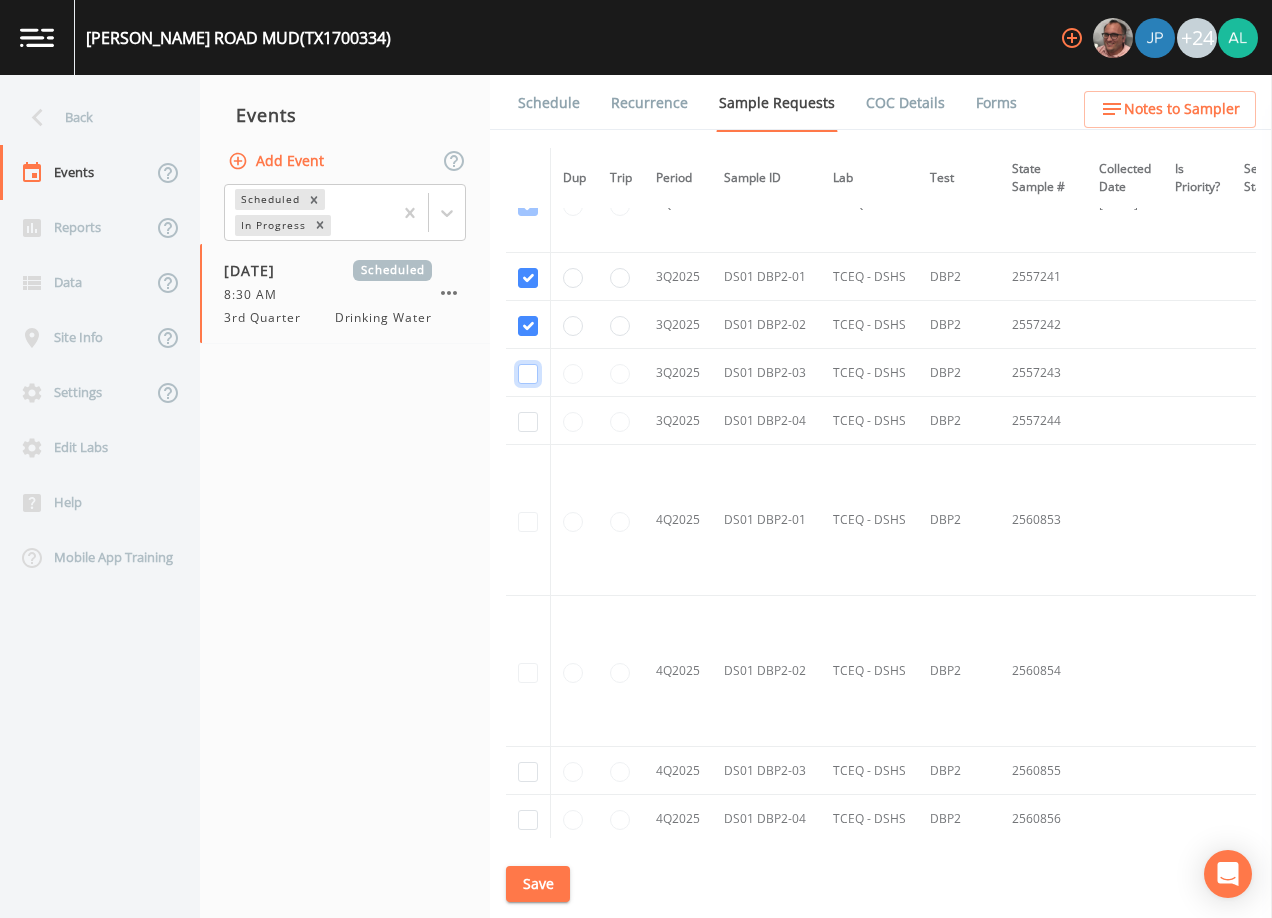 click at bounding box center (528, -2607) 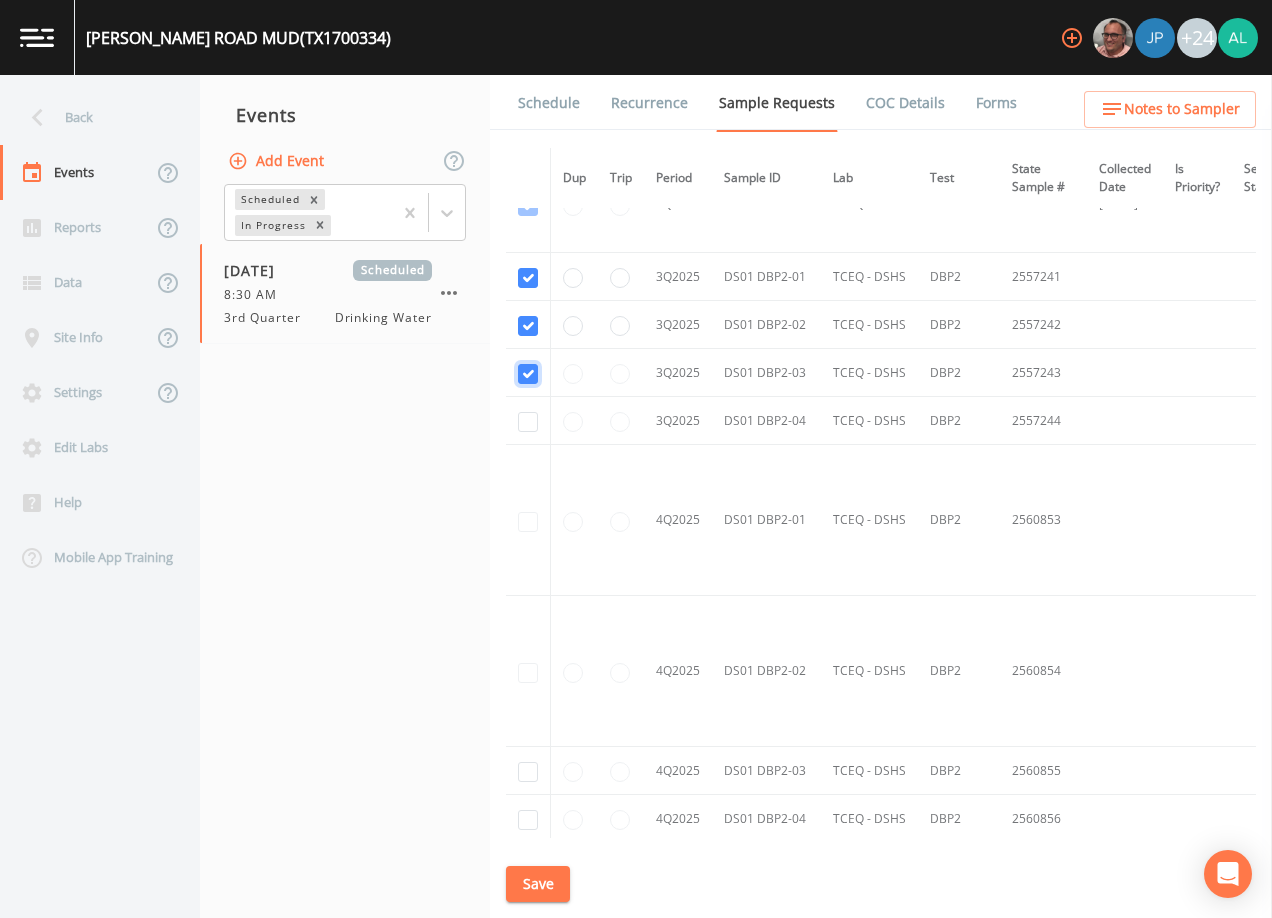 checkbox on "true" 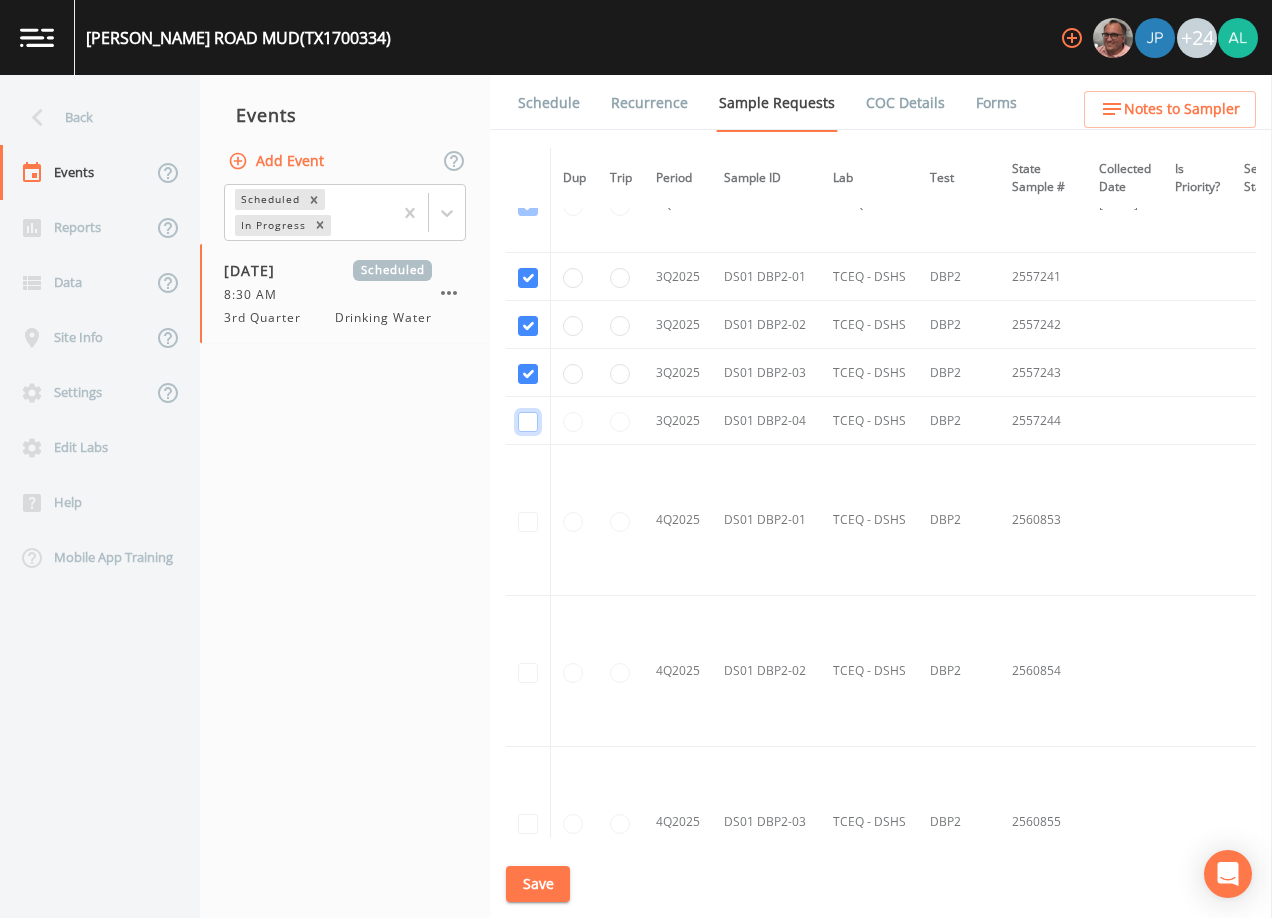 click at bounding box center [528, -2510] 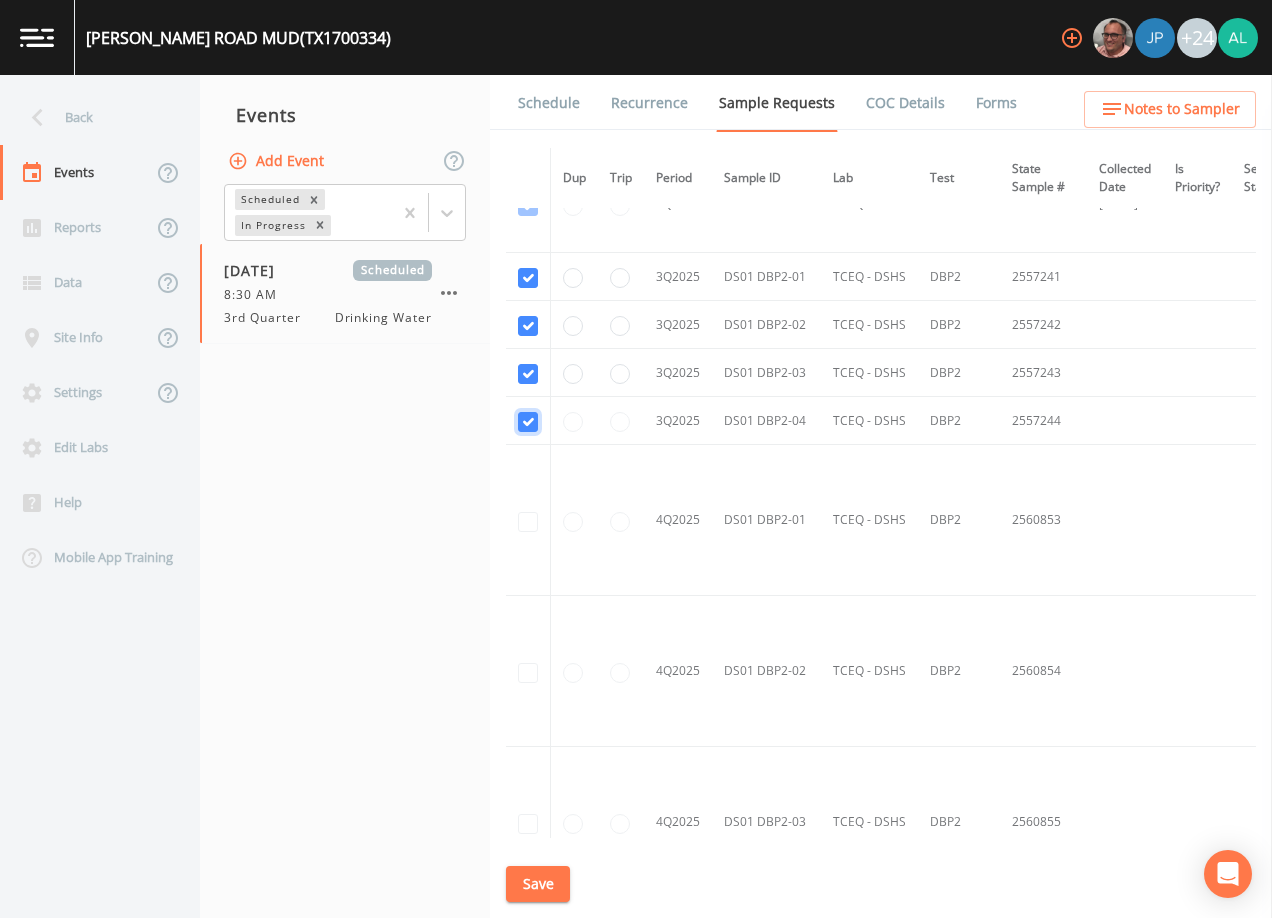 checkbox on "true" 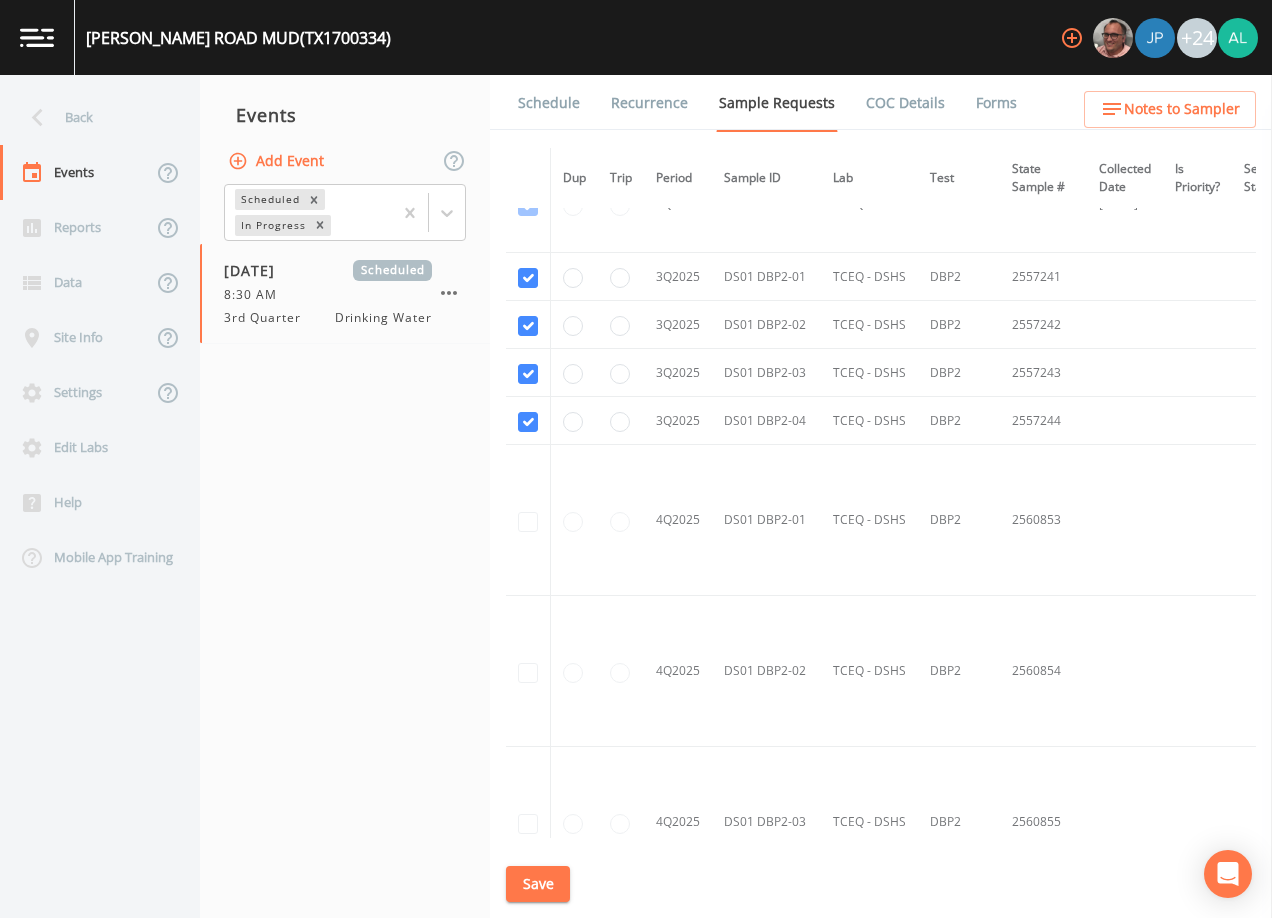 click on "Save" at bounding box center (538, 884) 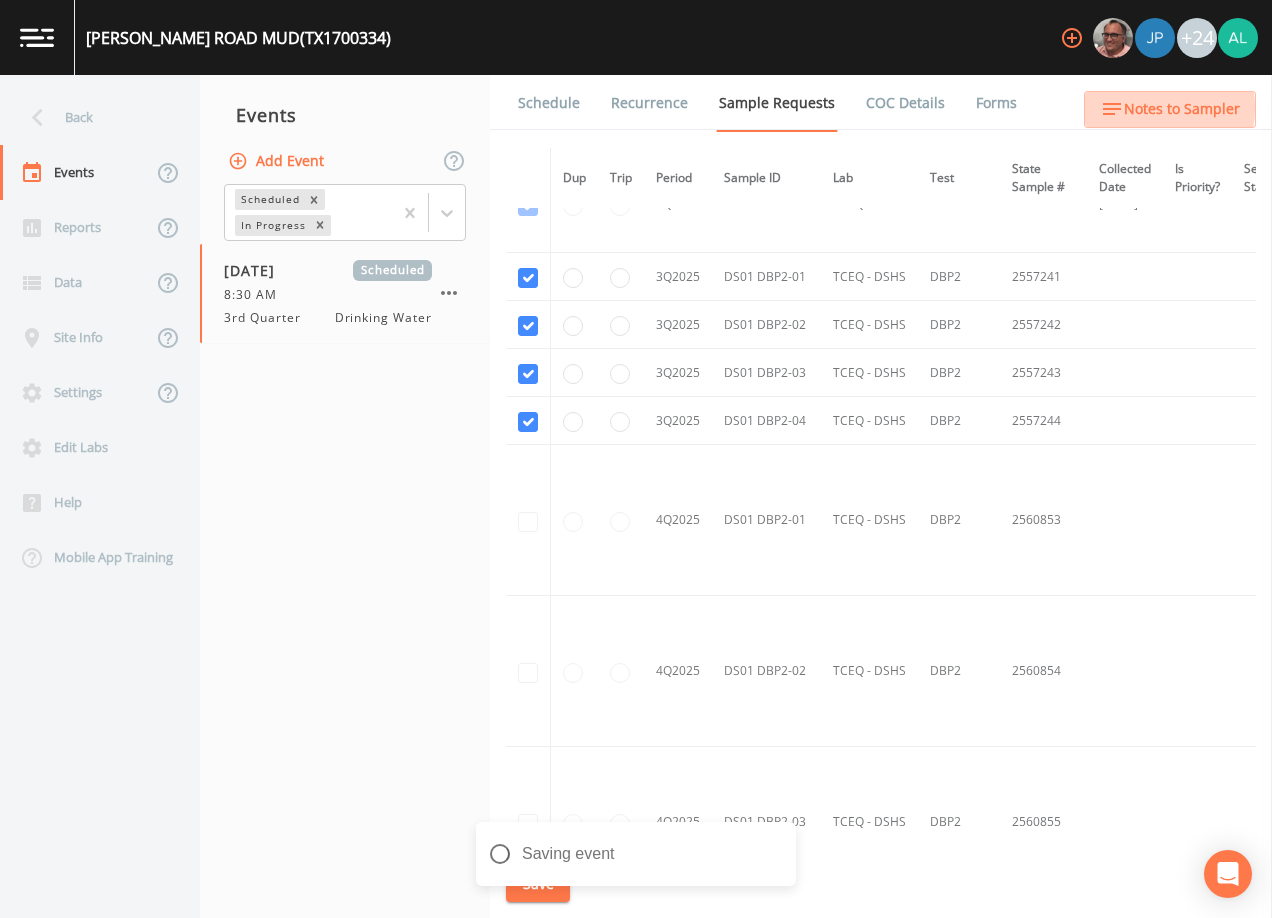 click on "Notes to Sampler" at bounding box center [1182, 109] 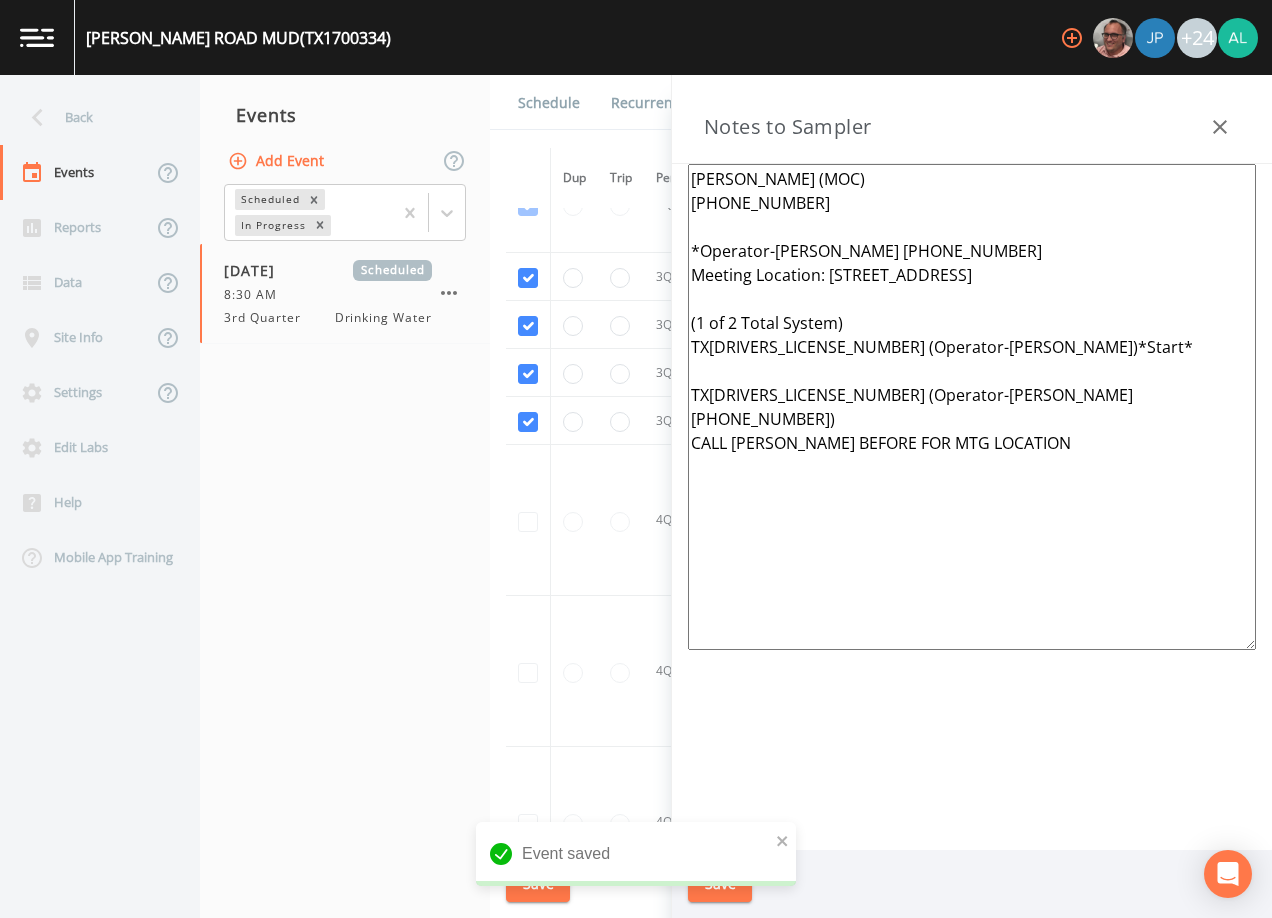 drag, startPoint x: 1110, startPoint y: 433, endPoint x: 700, endPoint y: 223, distance: 460.6517 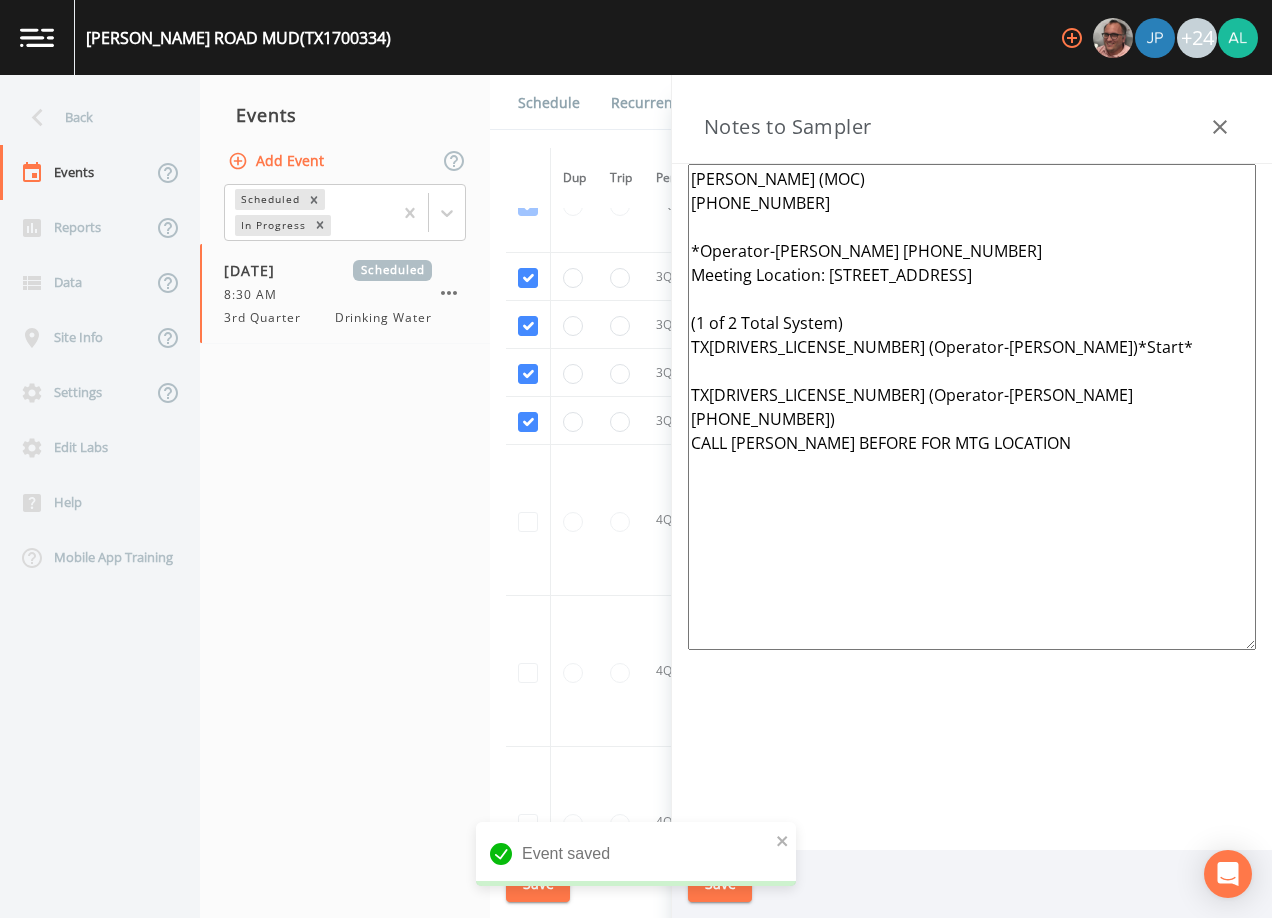 click on "[PERSON_NAME] (MOC)
[PHONE_NUMBER]
*Operator-[PERSON_NAME] [PHONE_NUMBER]
Meeting Location: [STREET_ADDRESS]
(1 of 2 Total System)
TX[DRIVERS_LICENSE_NUMBER] (Operator-[PERSON_NAME])*Start*
TX[DRIVERS_LICENSE_NUMBER] (Operator-[PERSON_NAME] [PHONE_NUMBER])
CALL [PERSON_NAME] BEFORE FOR MTG LOCATION" at bounding box center (972, 407) 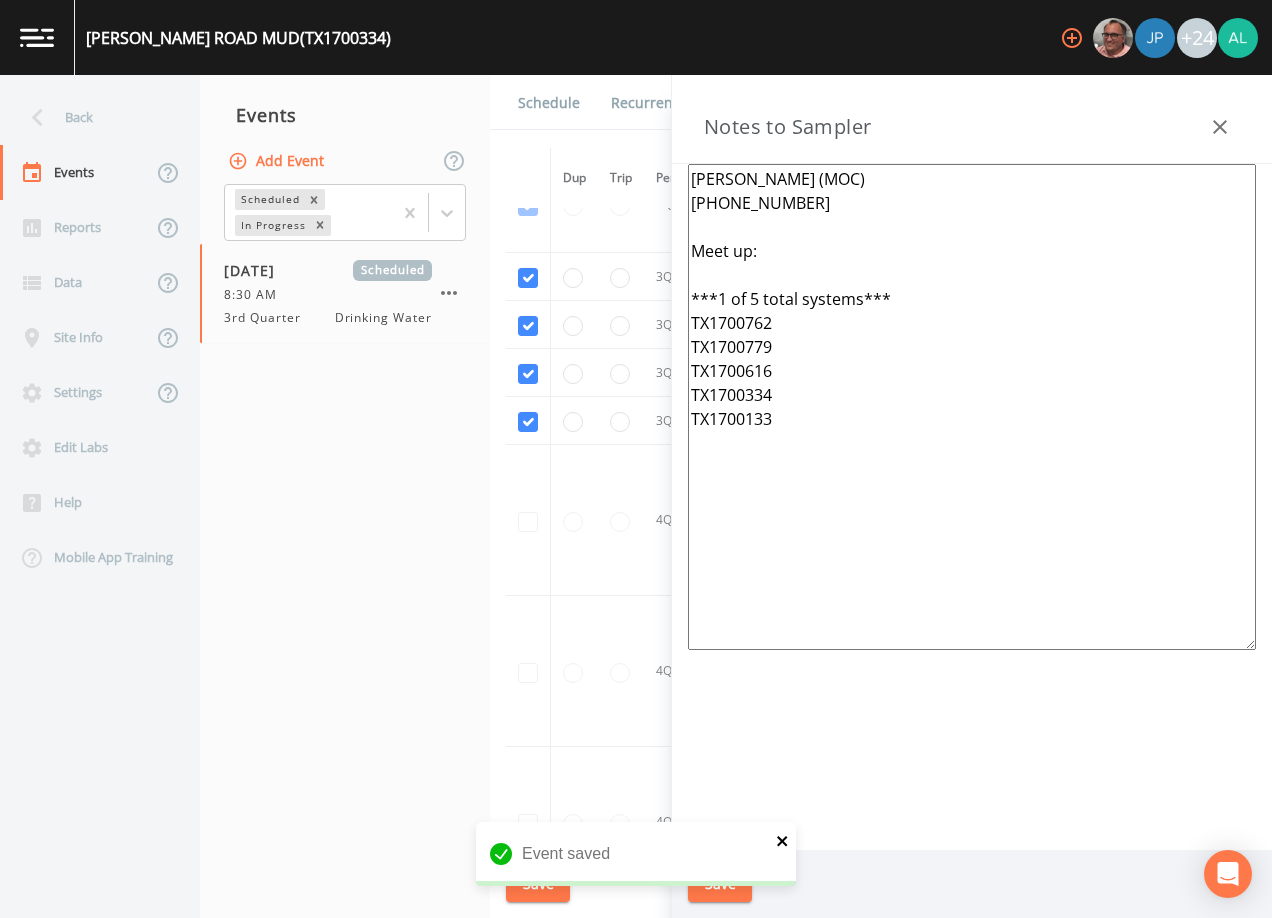 type on "[PERSON_NAME] (MOC)
[PHONE_NUMBER]
Meet up:
***1 of 5 total systems***
TX1700762
TX1700779
TX1700616
TX1700334
TX1700133" 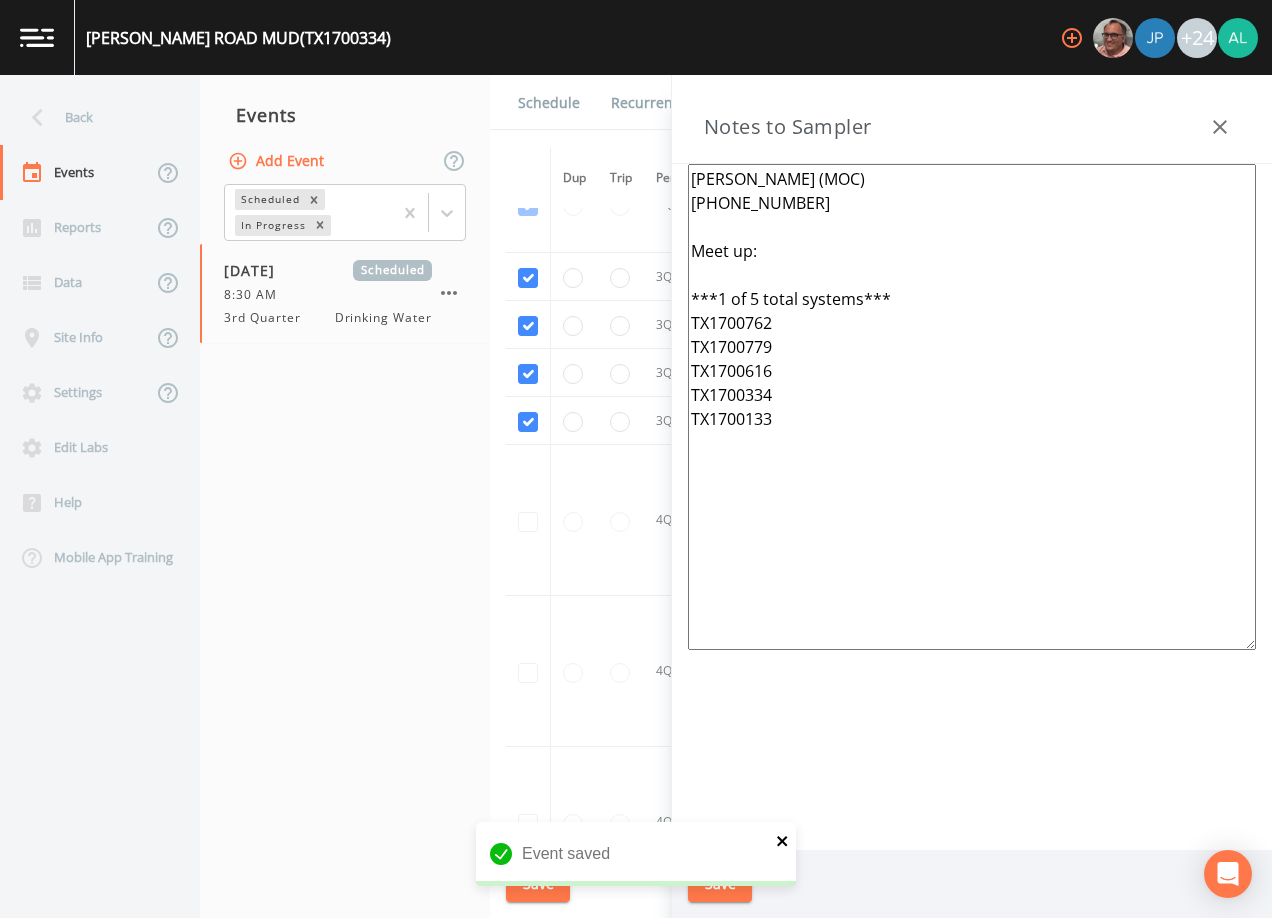 click 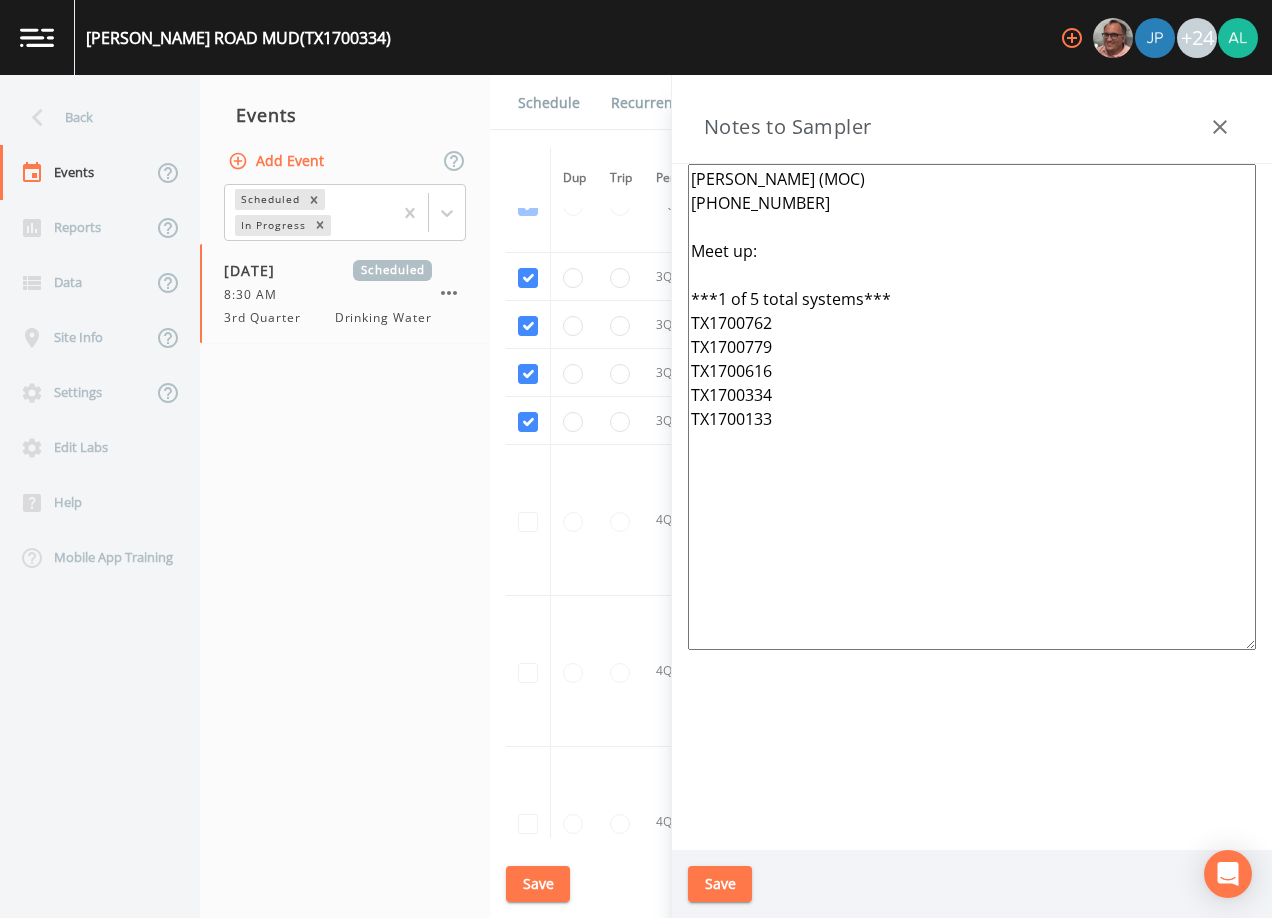 click on "Event saved" at bounding box center [636, 862] 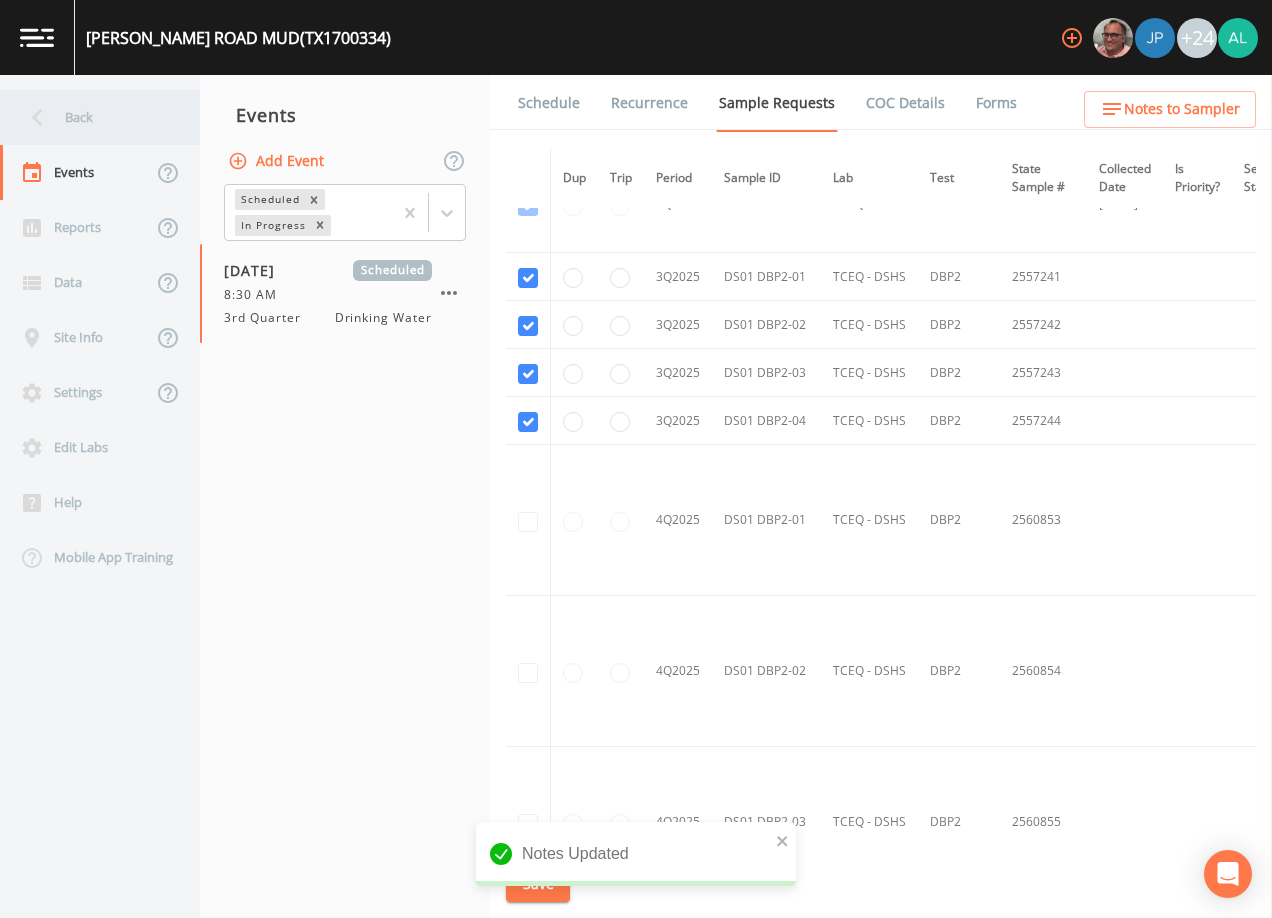 click on "Back" at bounding box center (90, 117) 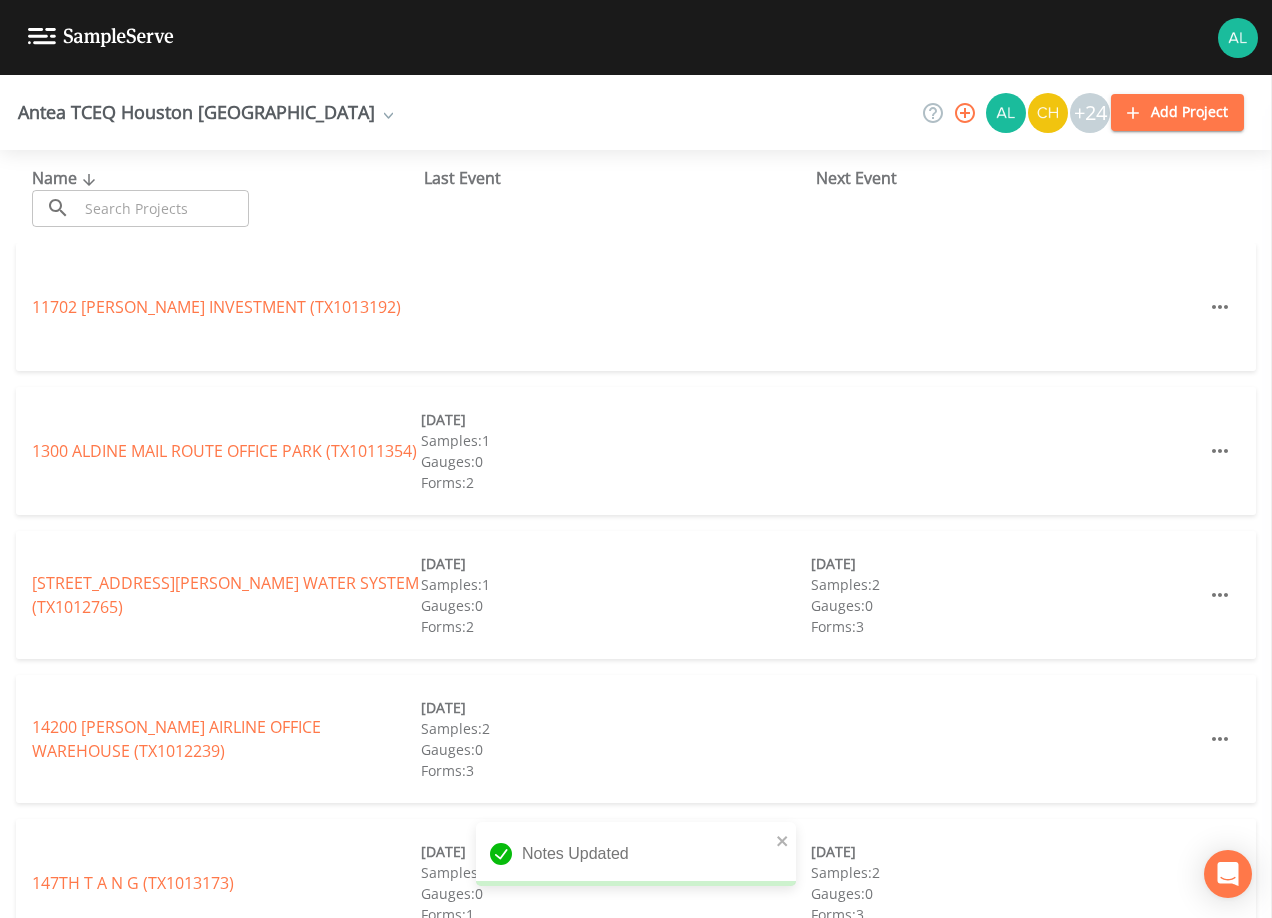 click at bounding box center (163, 208) 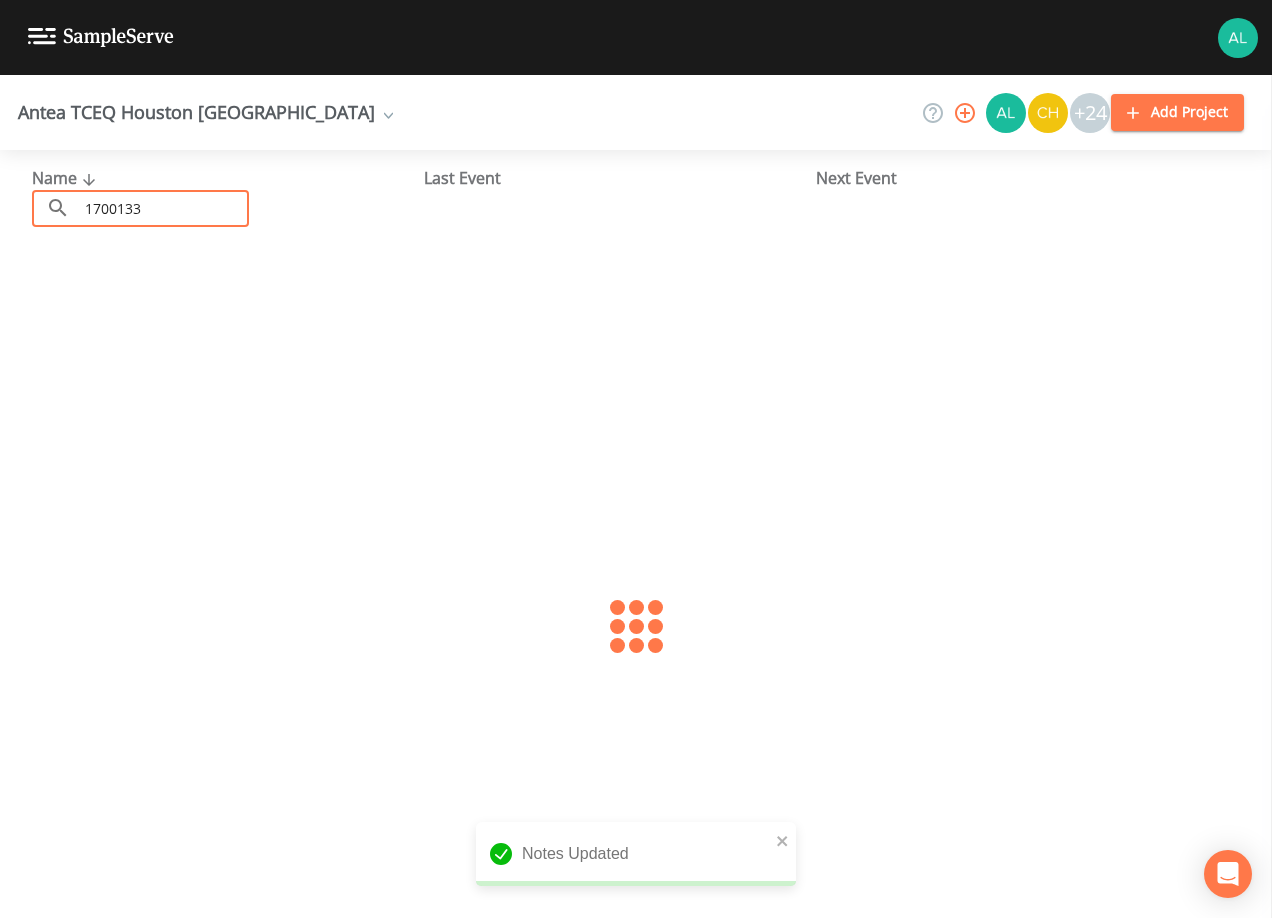 type on "1700133" 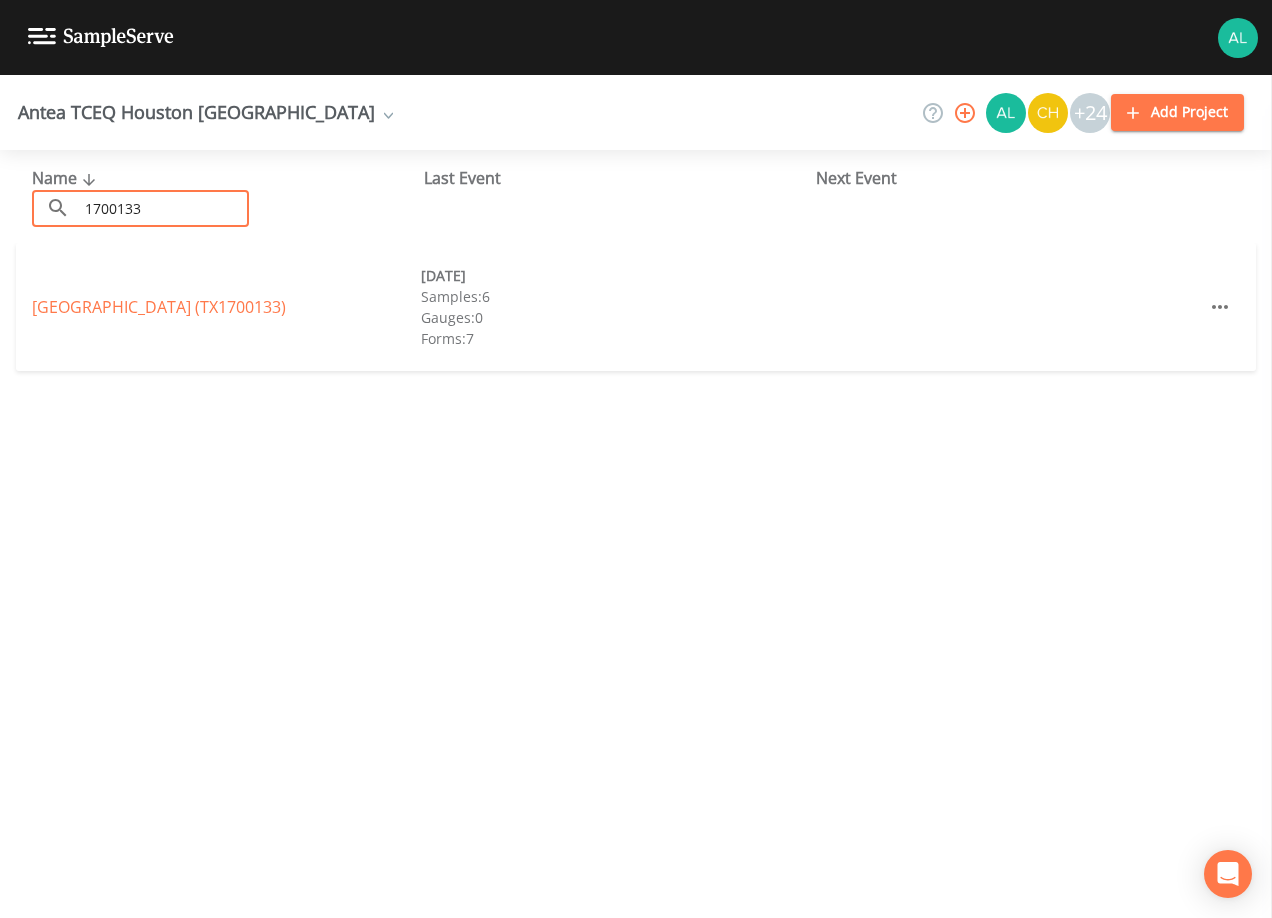 drag, startPoint x: 112, startPoint y: 304, endPoint x: 104, endPoint y: 296, distance: 11.313708 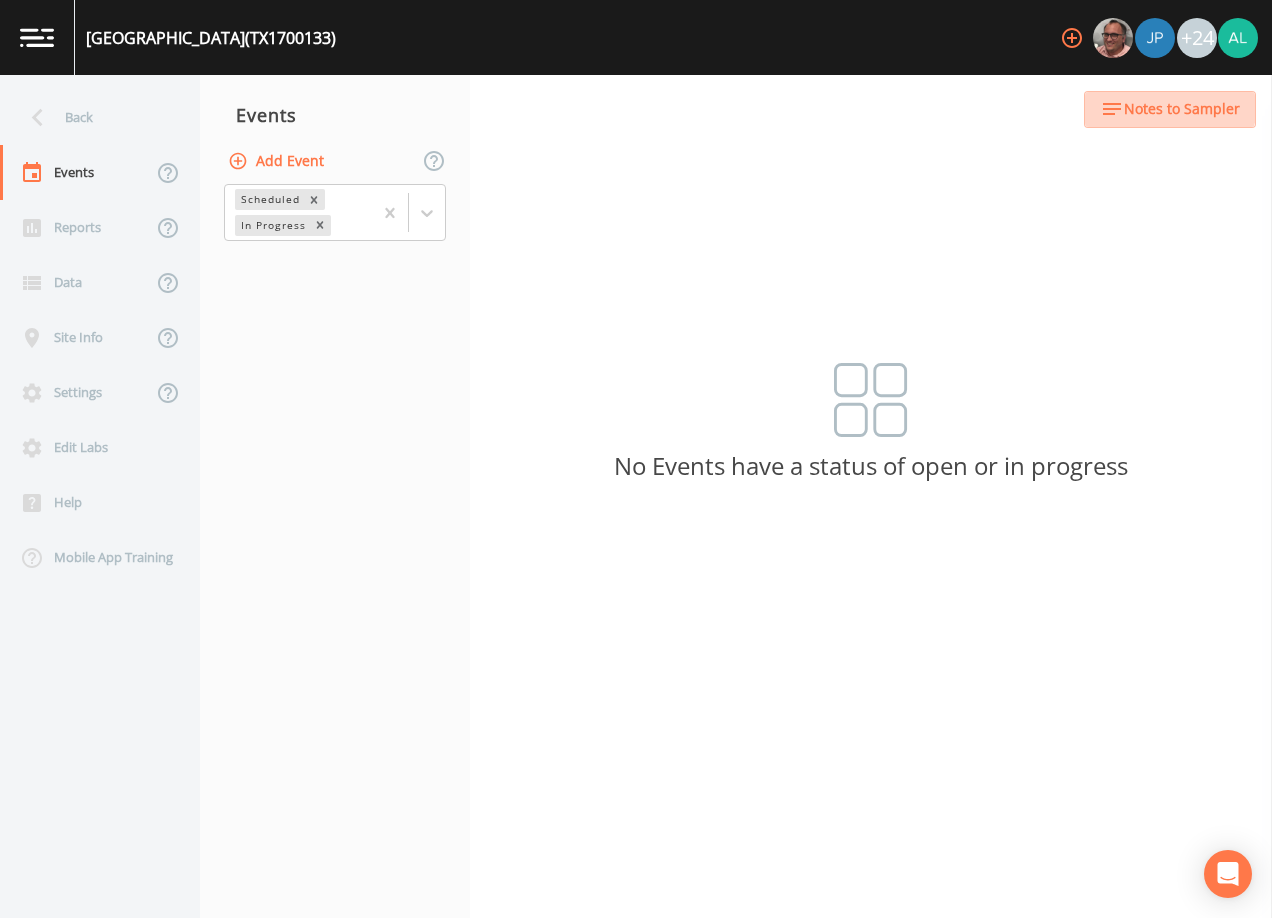 click on "Notes to Sampler" at bounding box center (1182, 109) 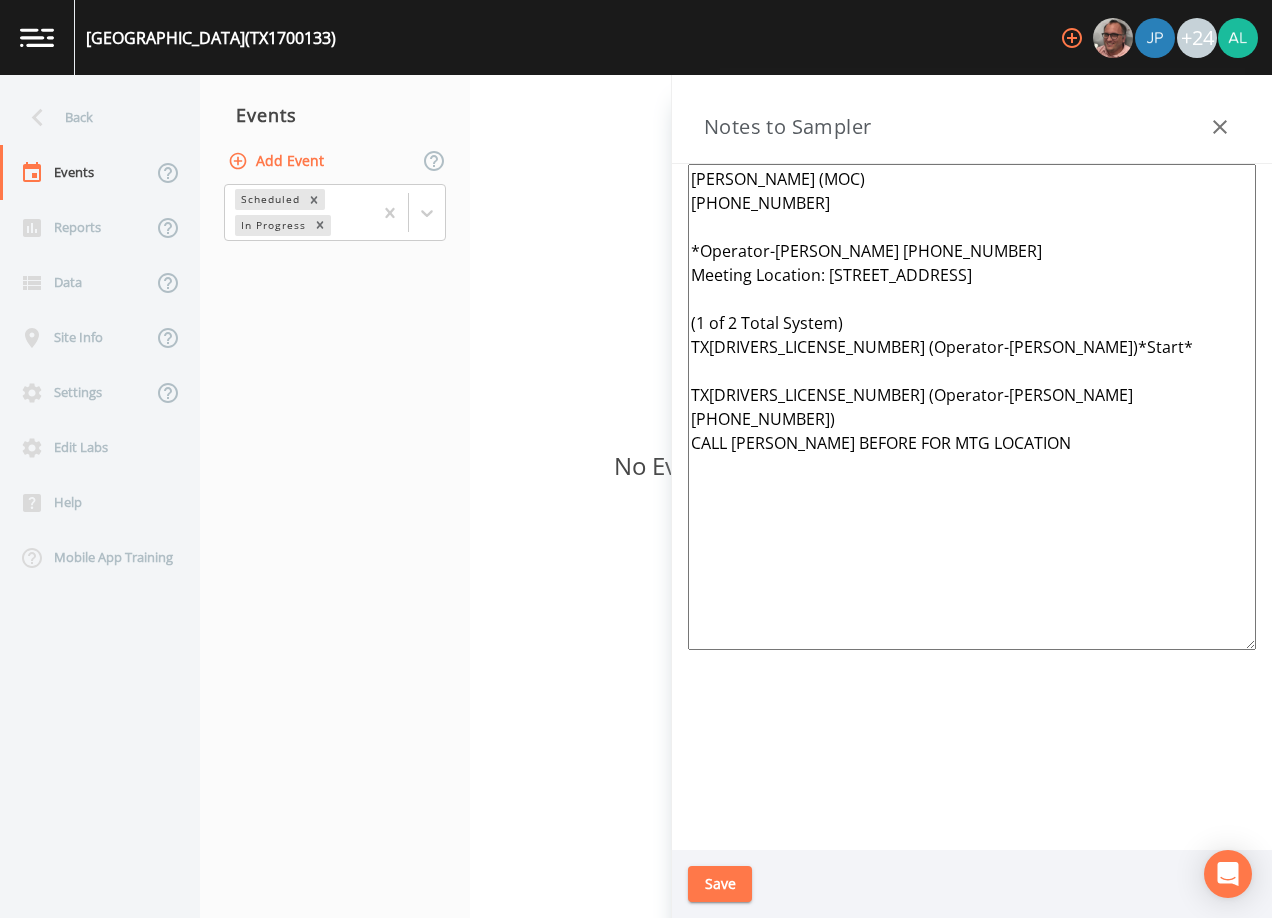 drag, startPoint x: 1061, startPoint y: 433, endPoint x: 676, endPoint y: 239, distance: 431.116 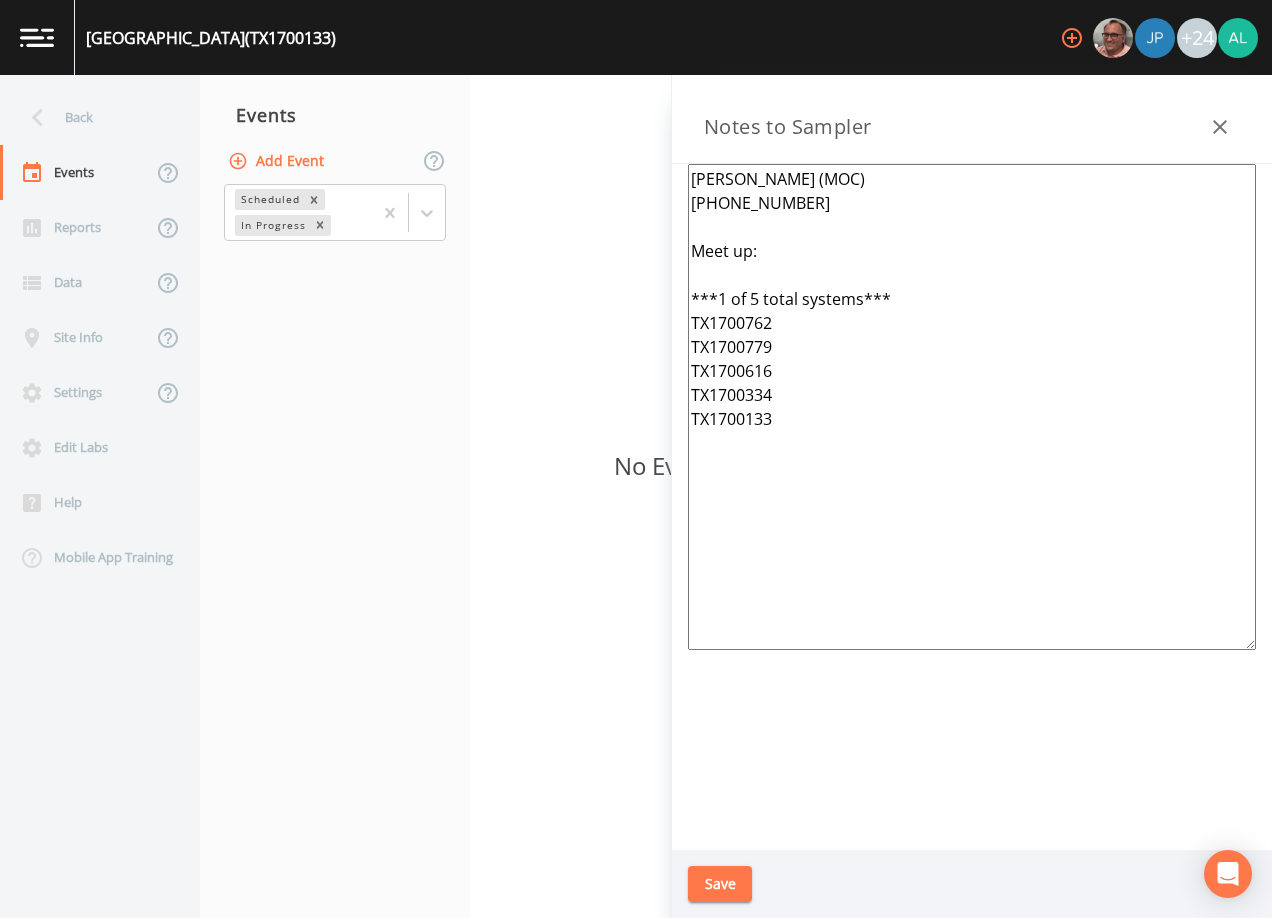 type on "[PERSON_NAME] (MOC)
[PHONE_NUMBER]
Meet up:
***1 of 5 total systems***
TX1700762
TX1700779
TX1700616
TX1700334
TX1700133" 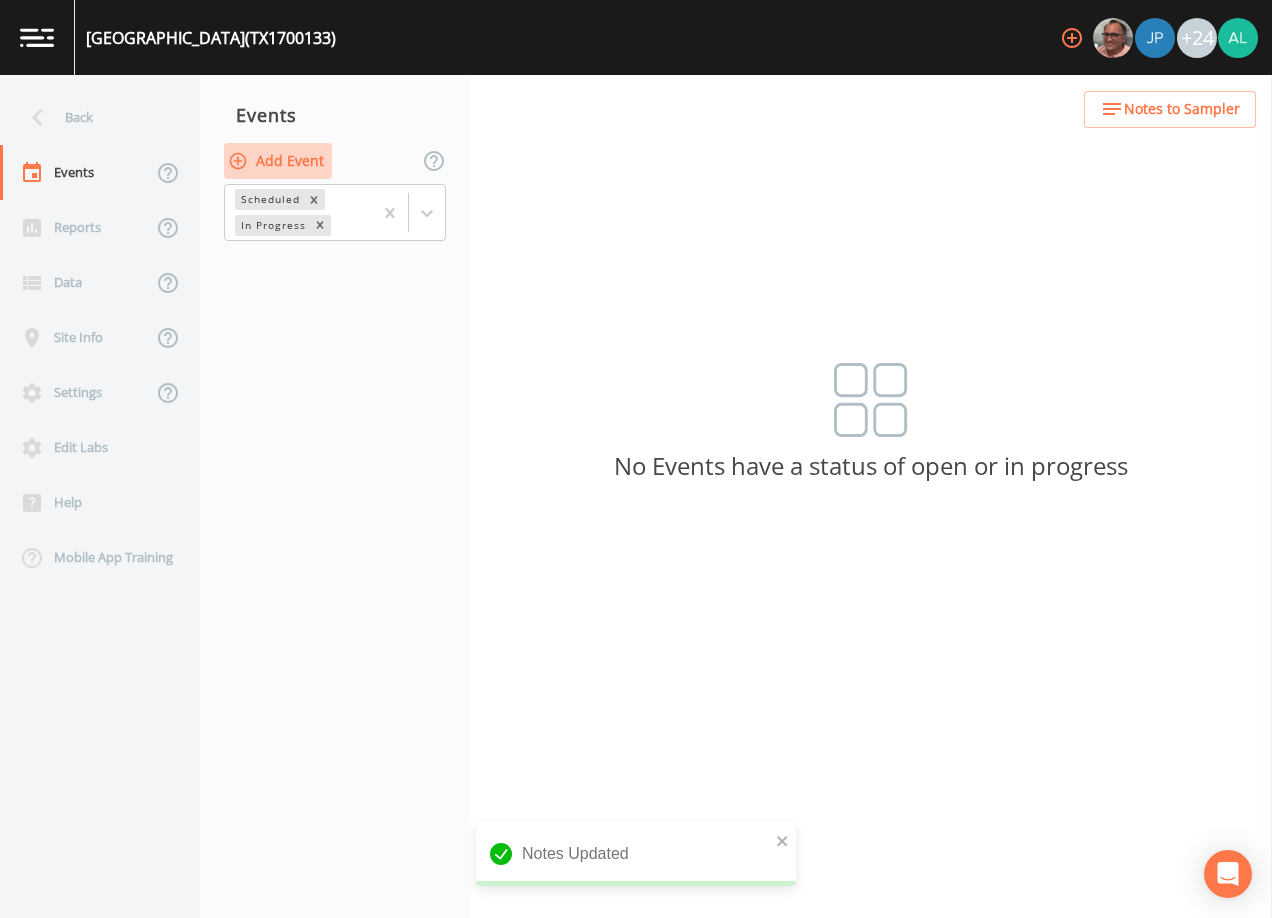 click on "Add Event" at bounding box center [278, 161] 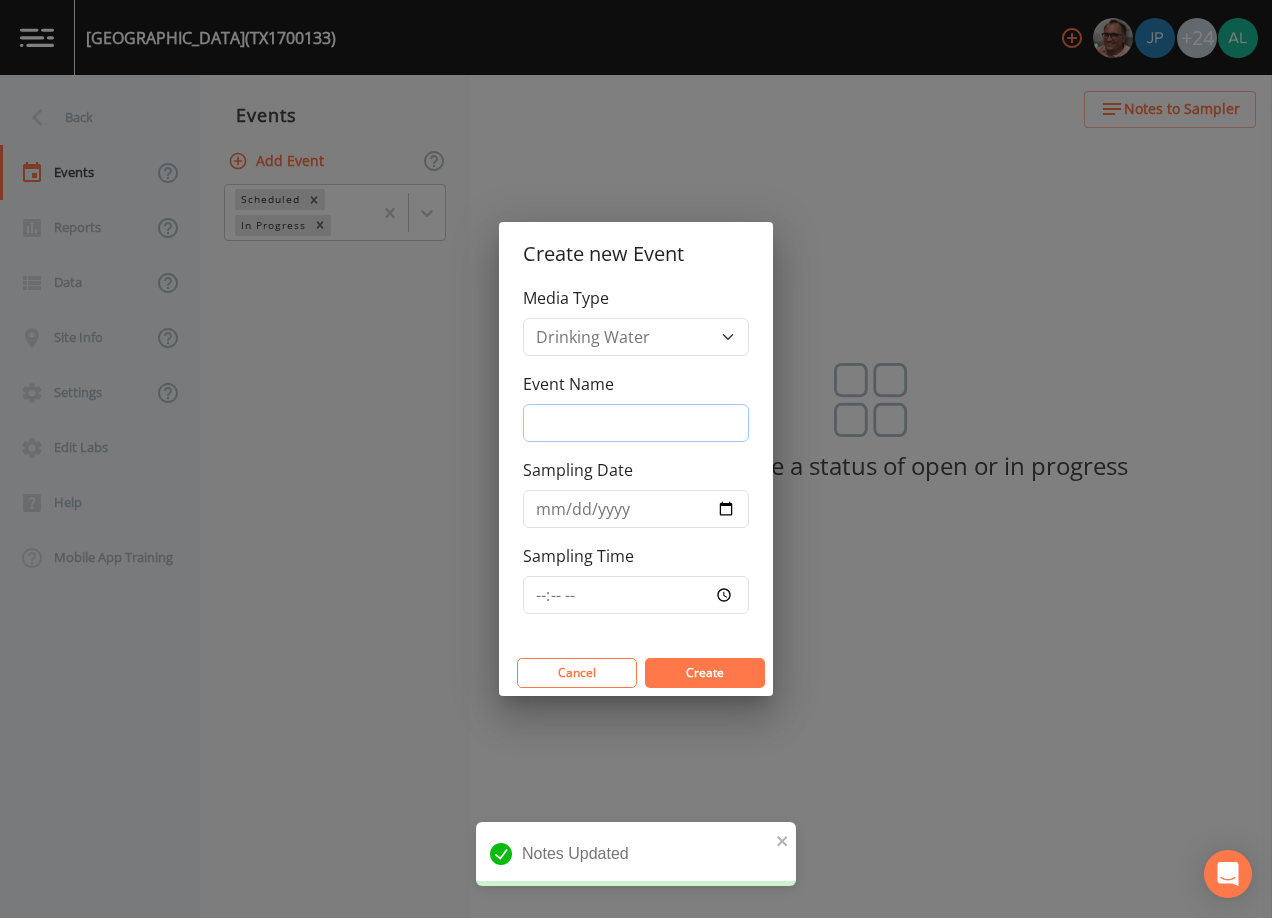 click on "Event Name" at bounding box center [636, 423] 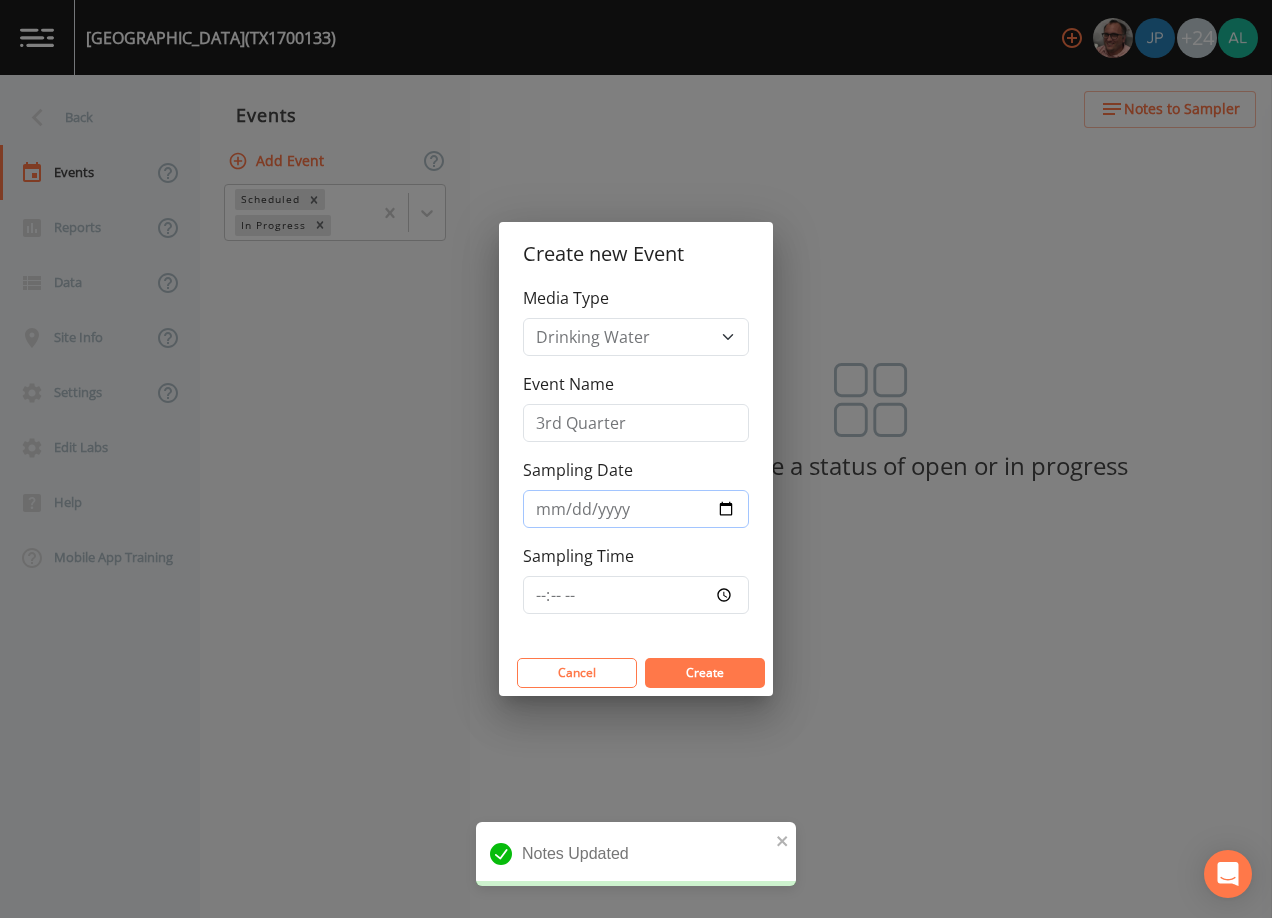 drag, startPoint x: 734, startPoint y: 508, endPoint x: 719, endPoint y: 500, distance: 17 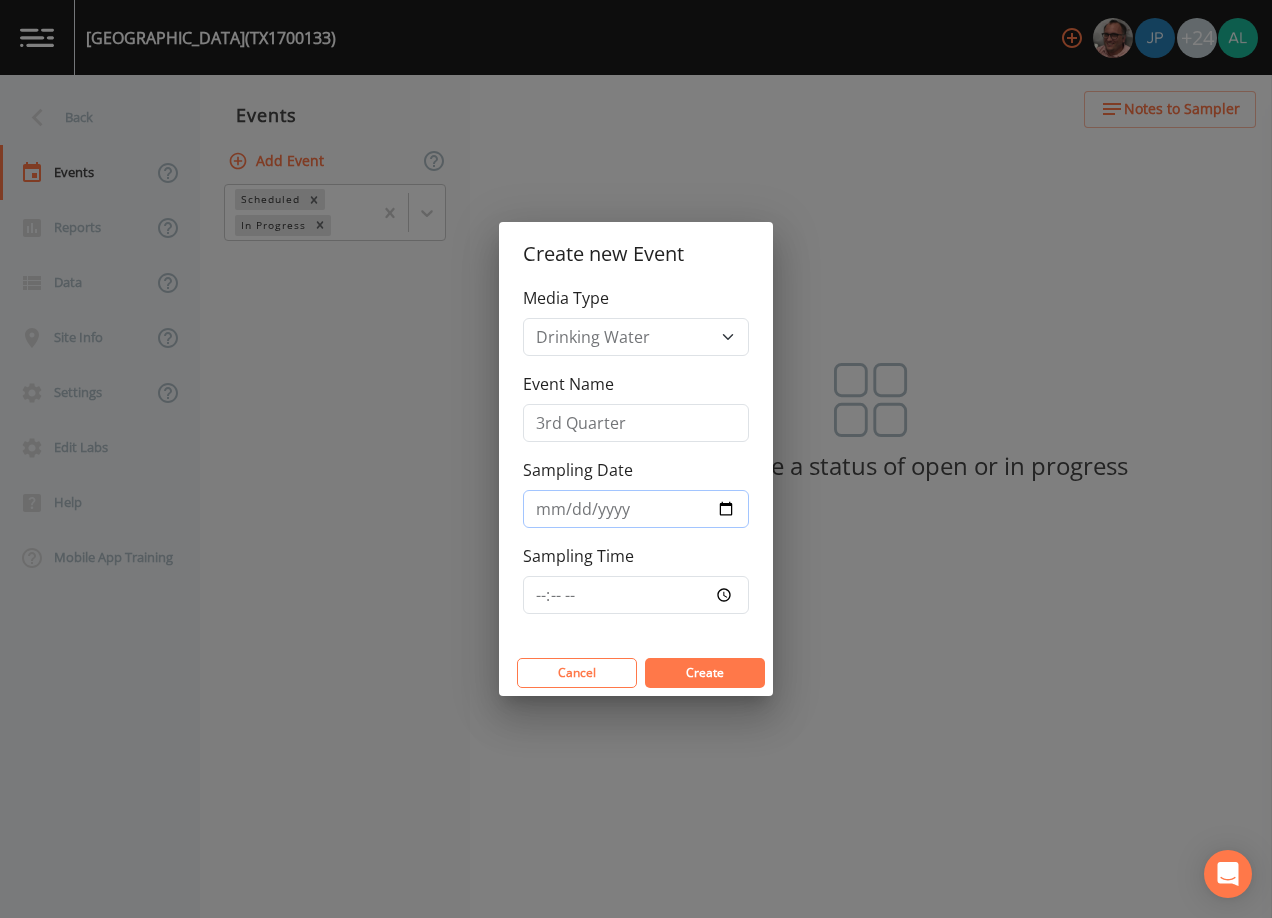type on "[DATE]" 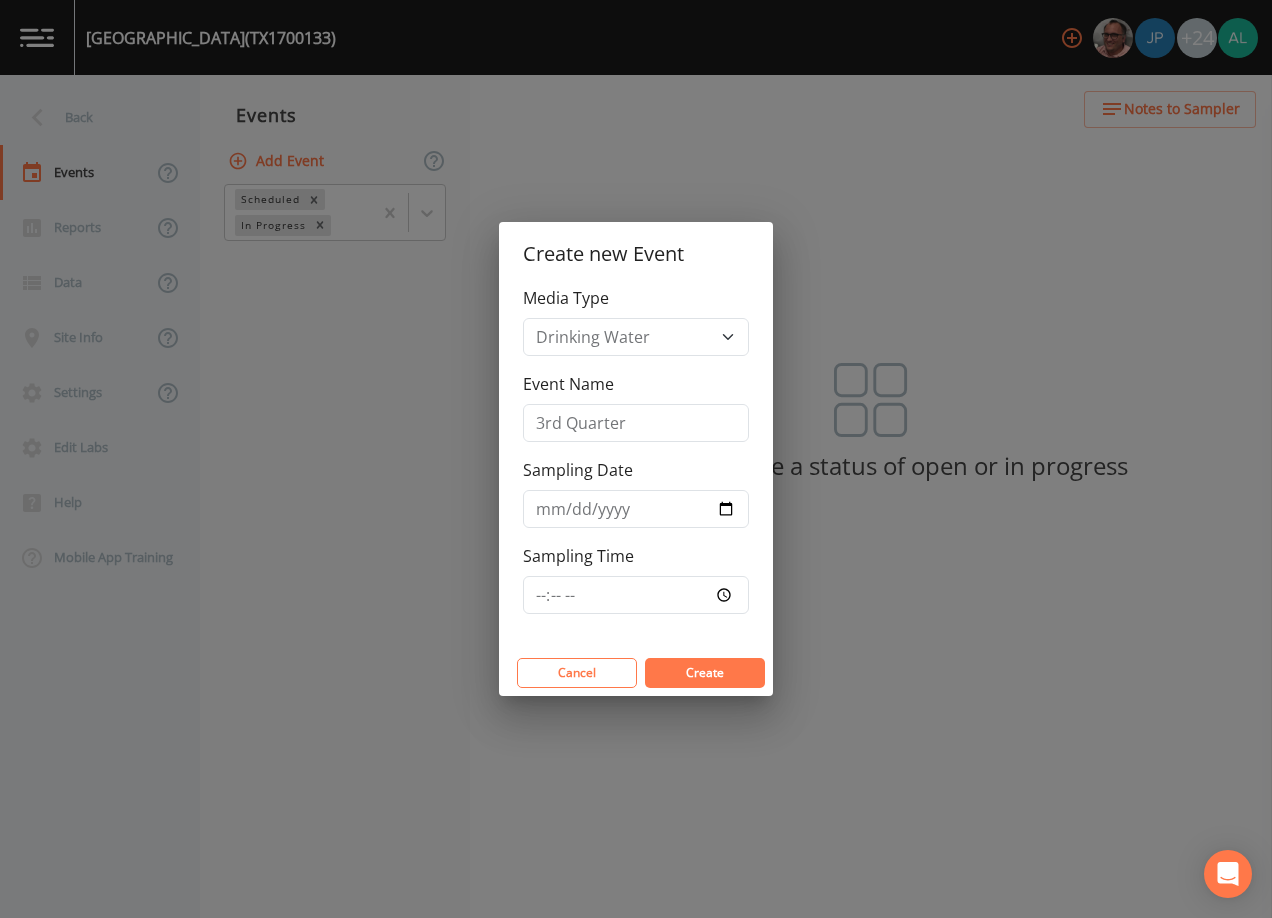 drag, startPoint x: 522, startPoint y: 583, endPoint x: 541, endPoint y: 590, distance: 20.248457 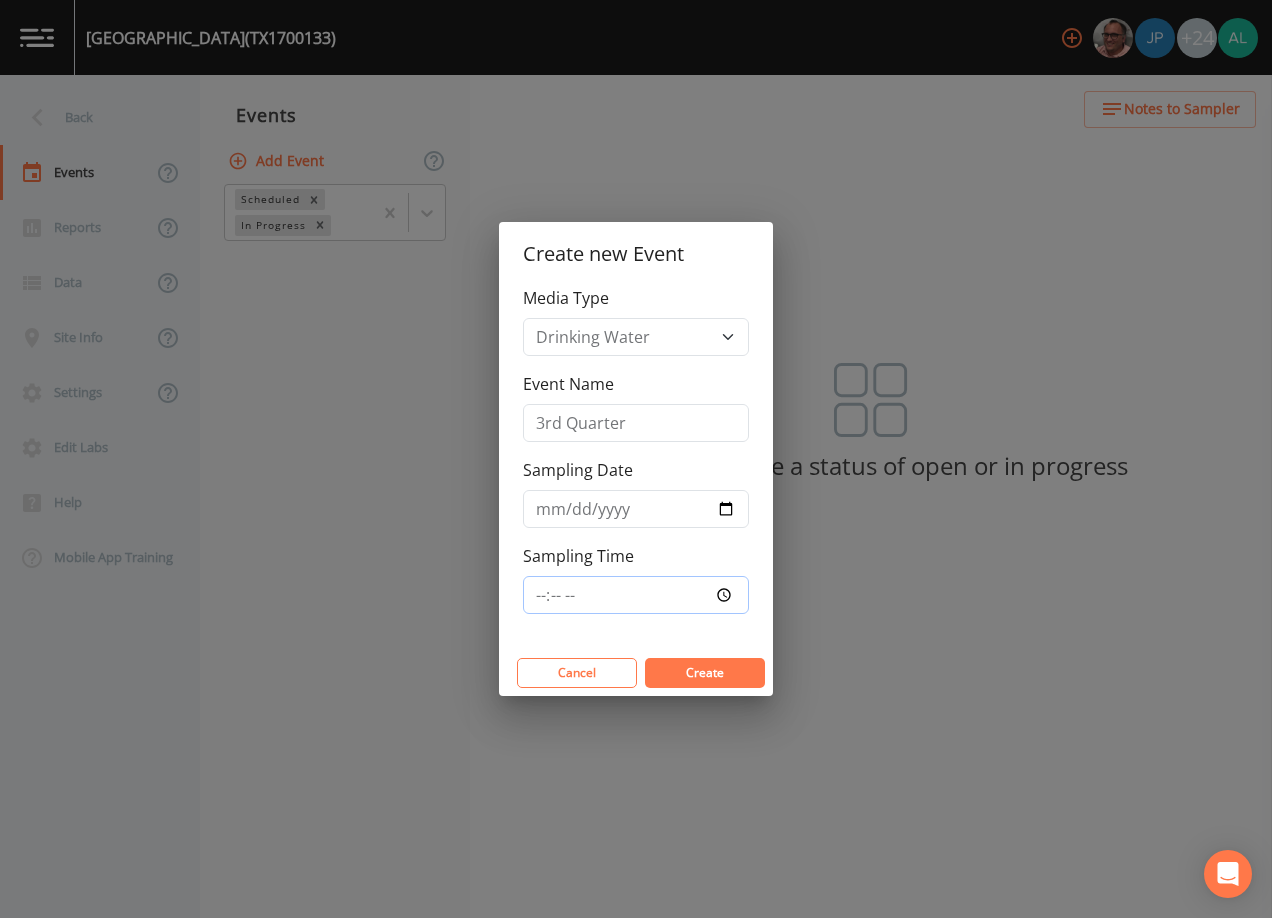 click on "Sampling Time" at bounding box center [636, 595] 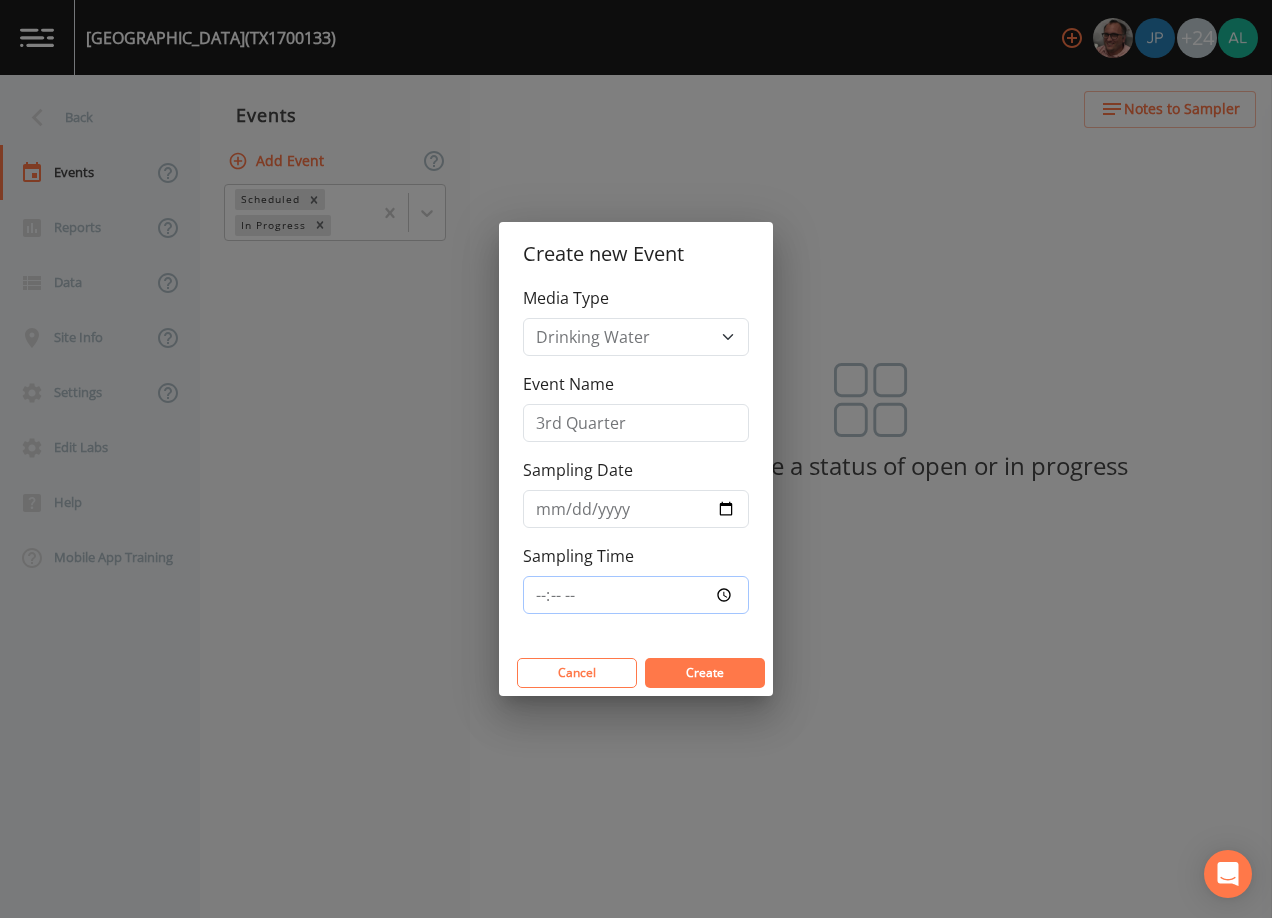type on "08:30" 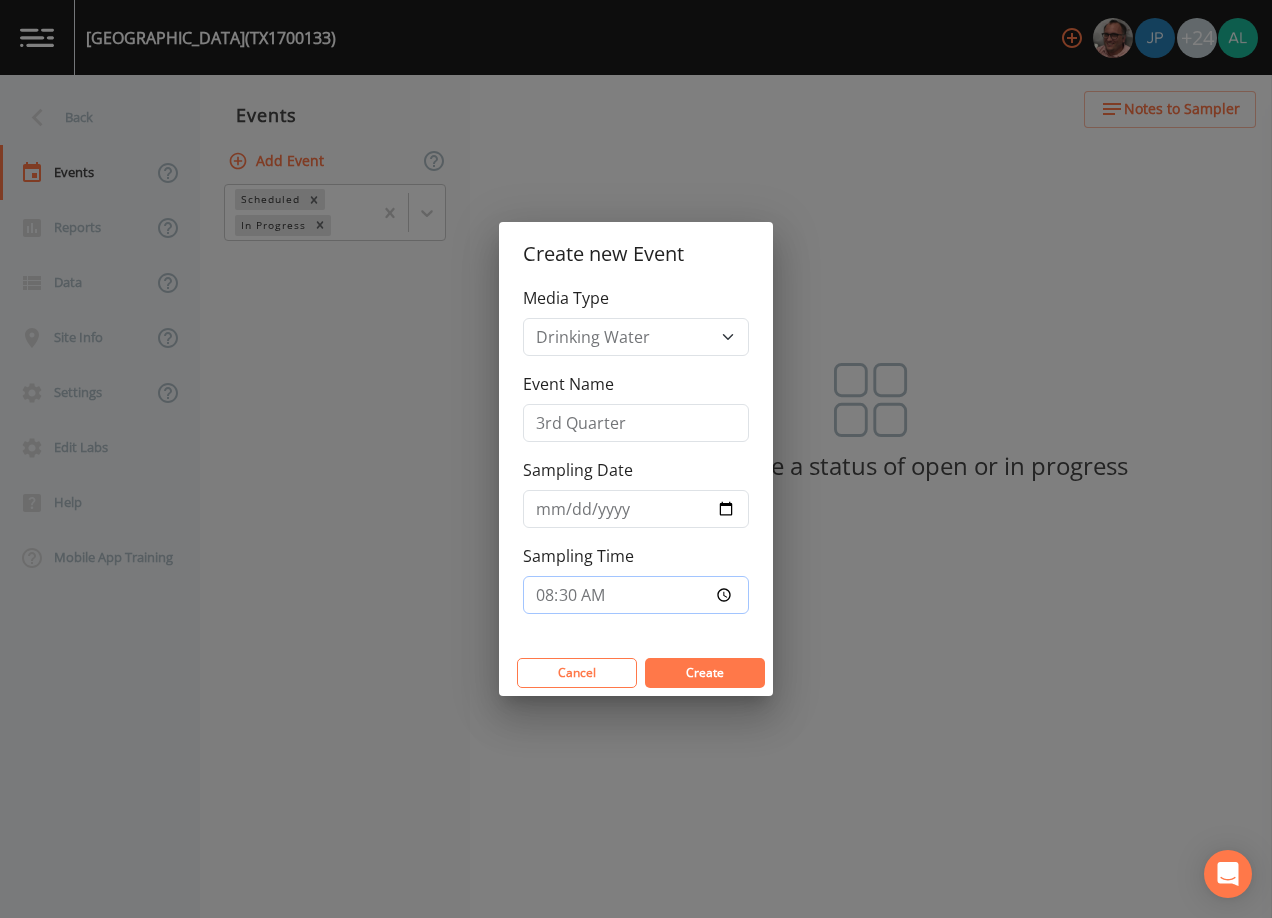 click on "Create" at bounding box center [705, 673] 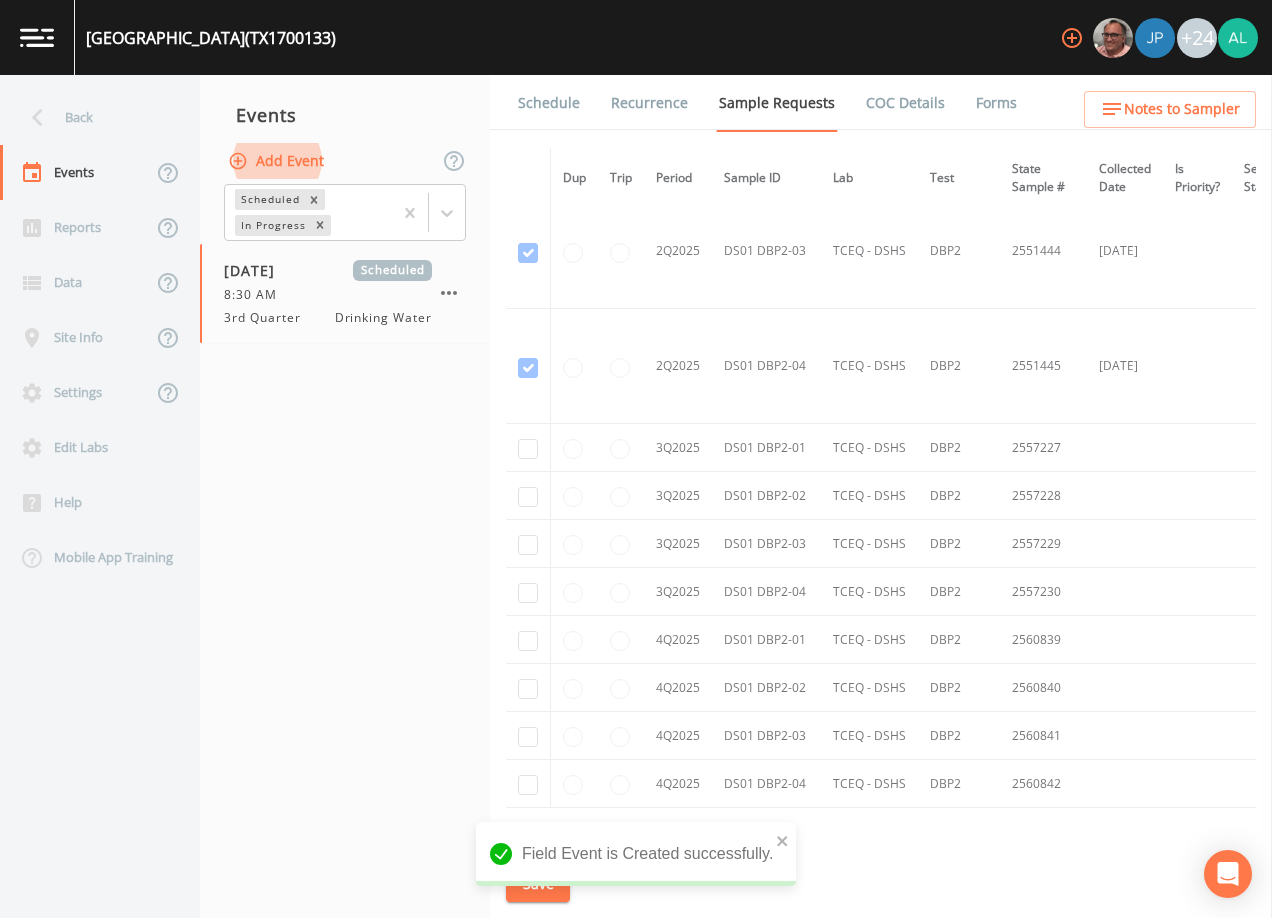 scroll, scrollTop: 4060, scrollLeft: 0, axis: vertical 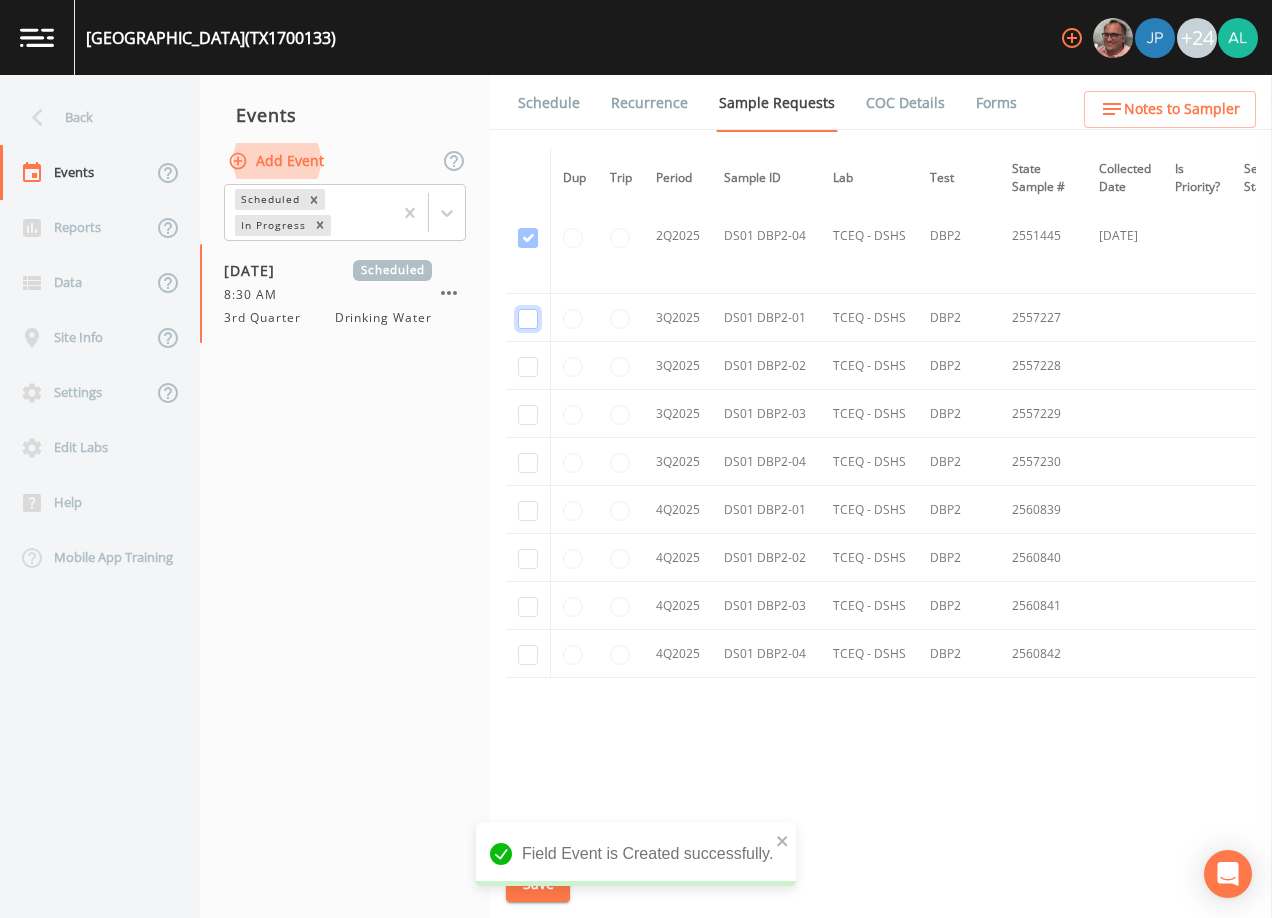 click at bounding box center (528, -3097) 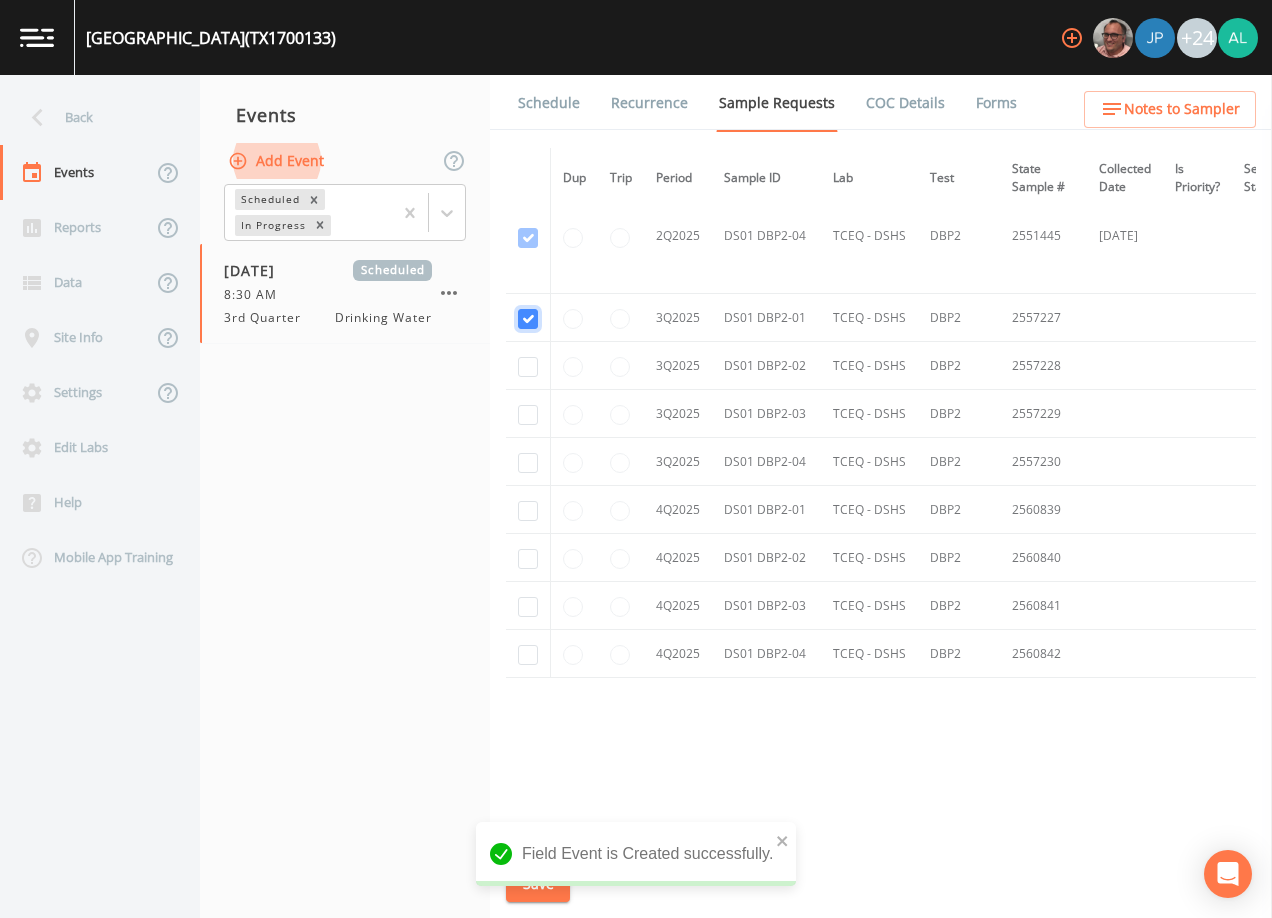 checkbox on "true" 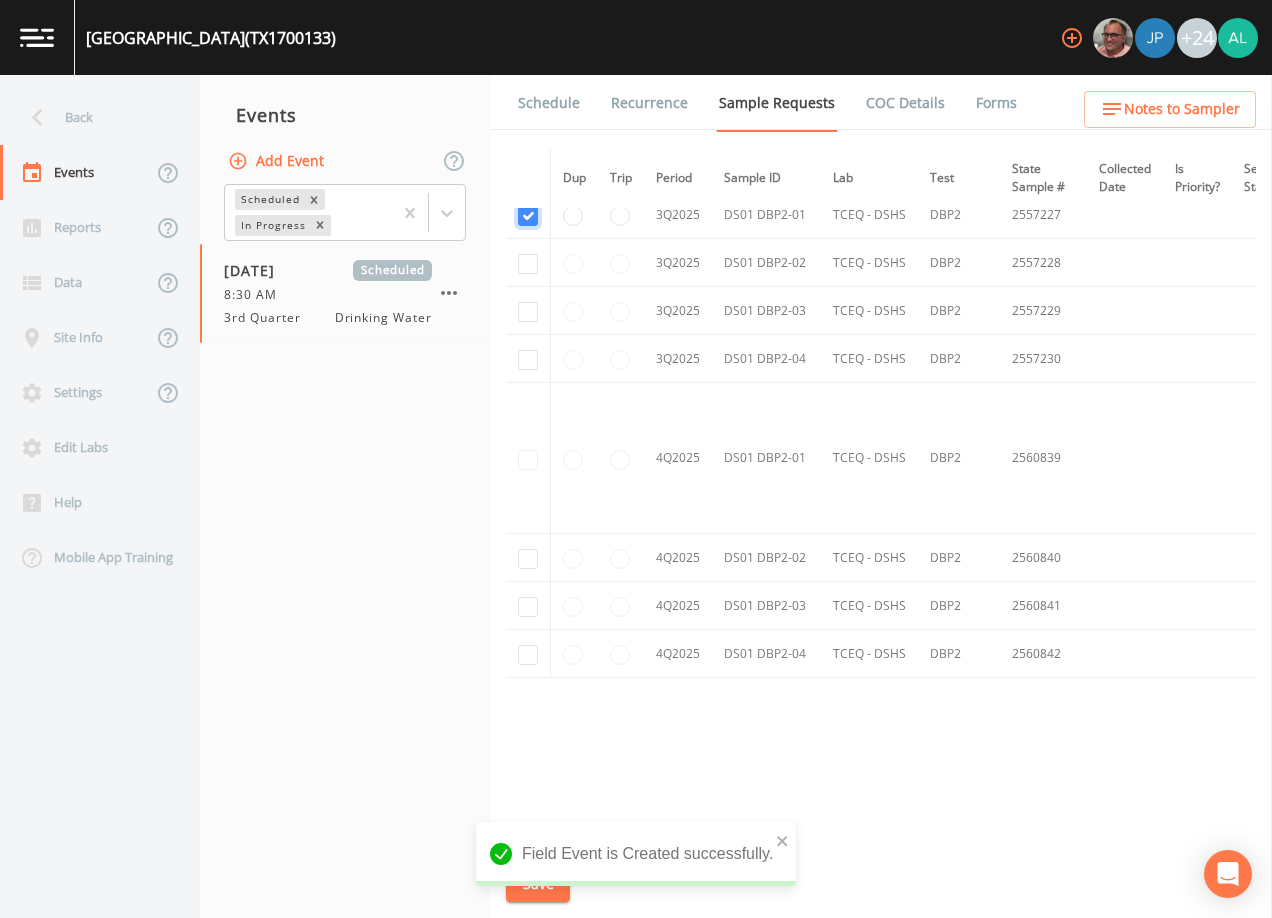 scroll, scrollTop: 3448, scrollLeft: 0, axis: vertical 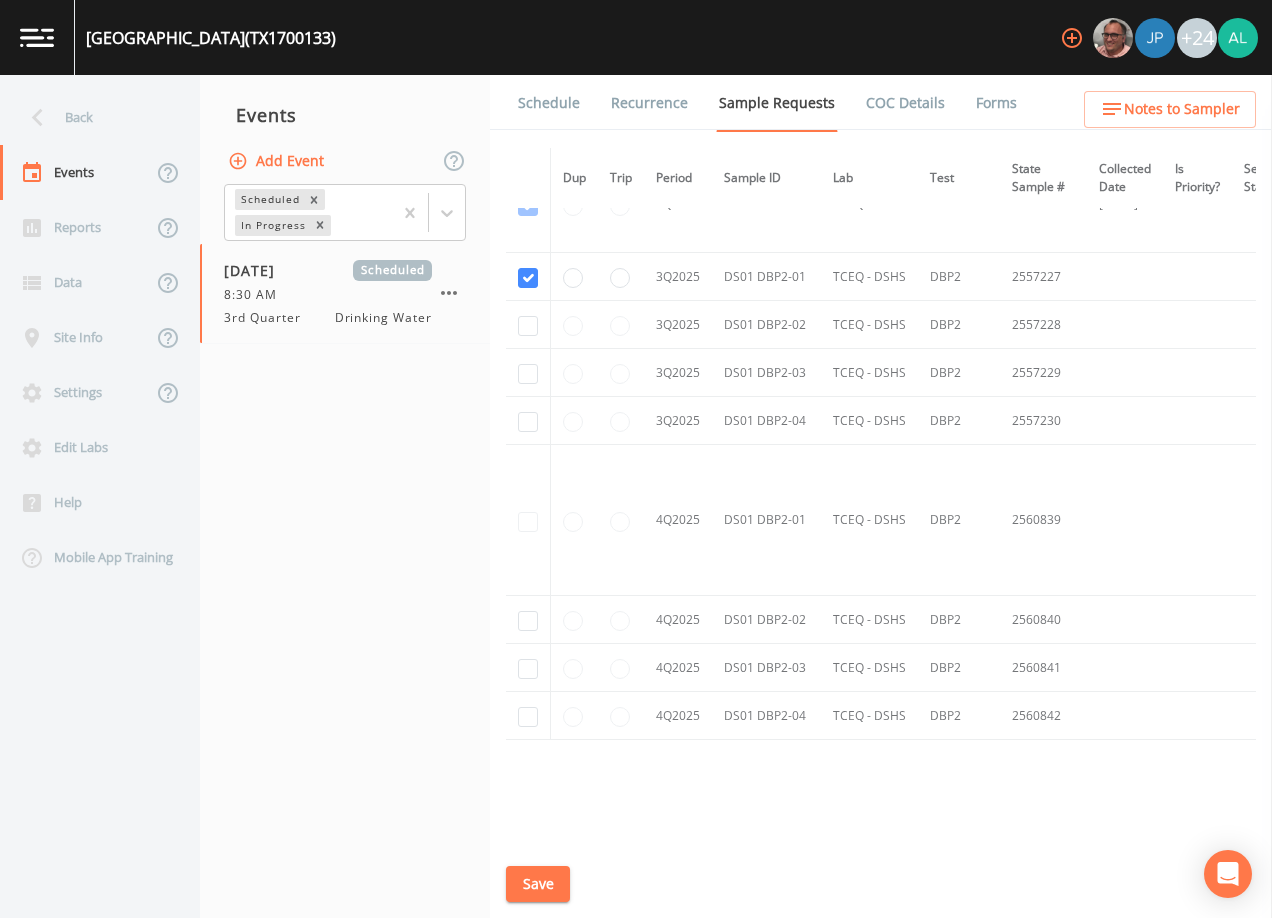 click at bounding box center (528, 325) 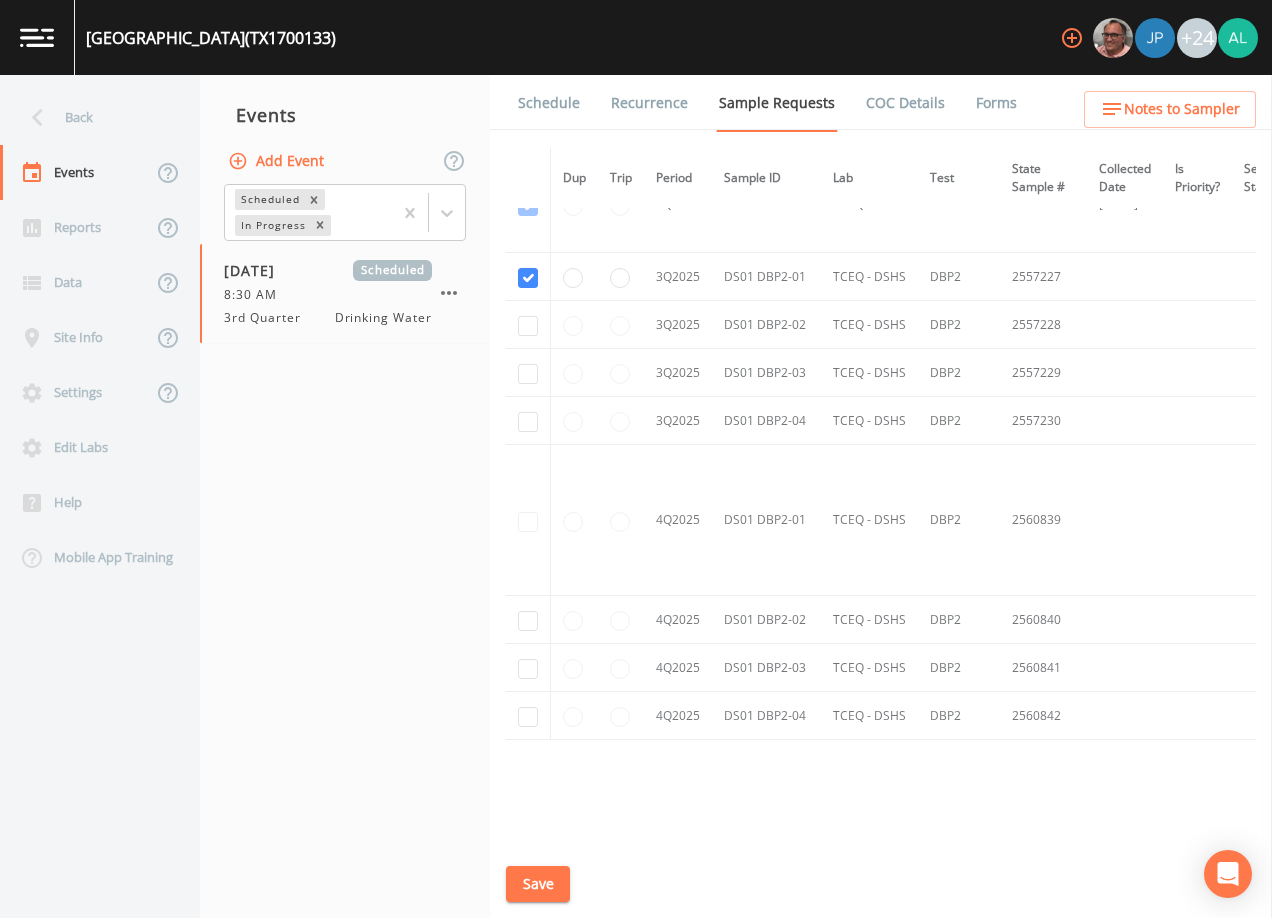 click at bounding box center [528, 325] 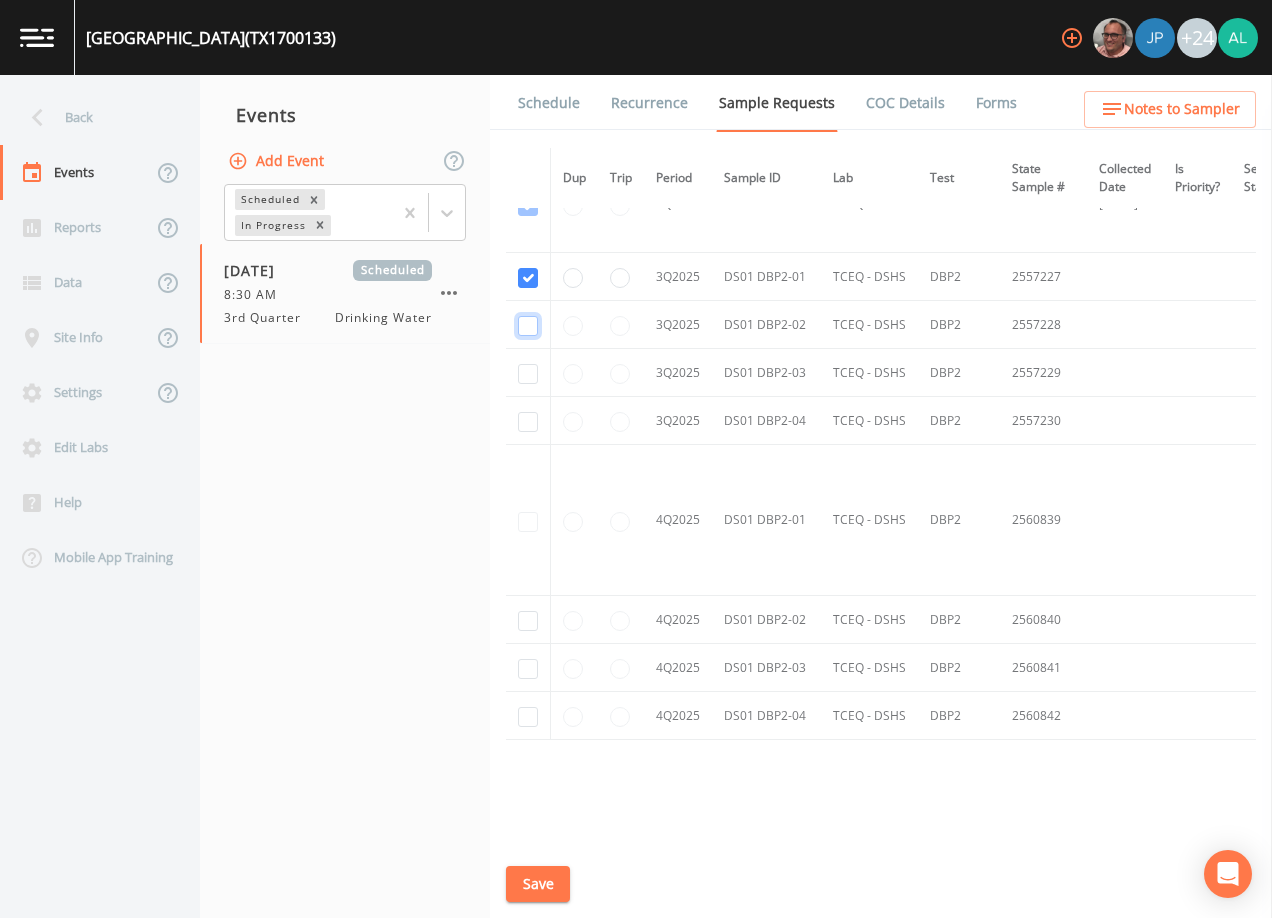 click at bounding box center [528, -2510] 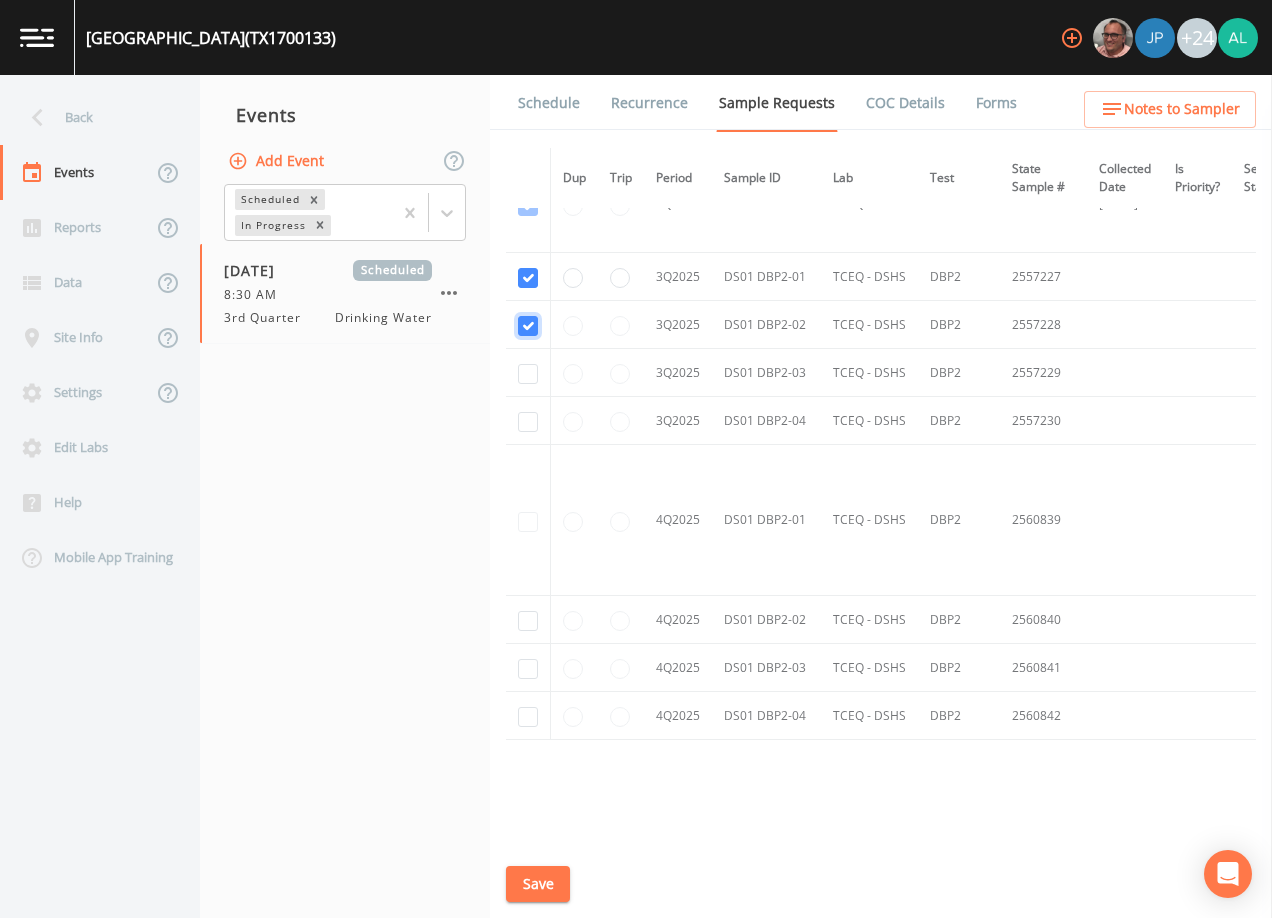 checkbox on "true" 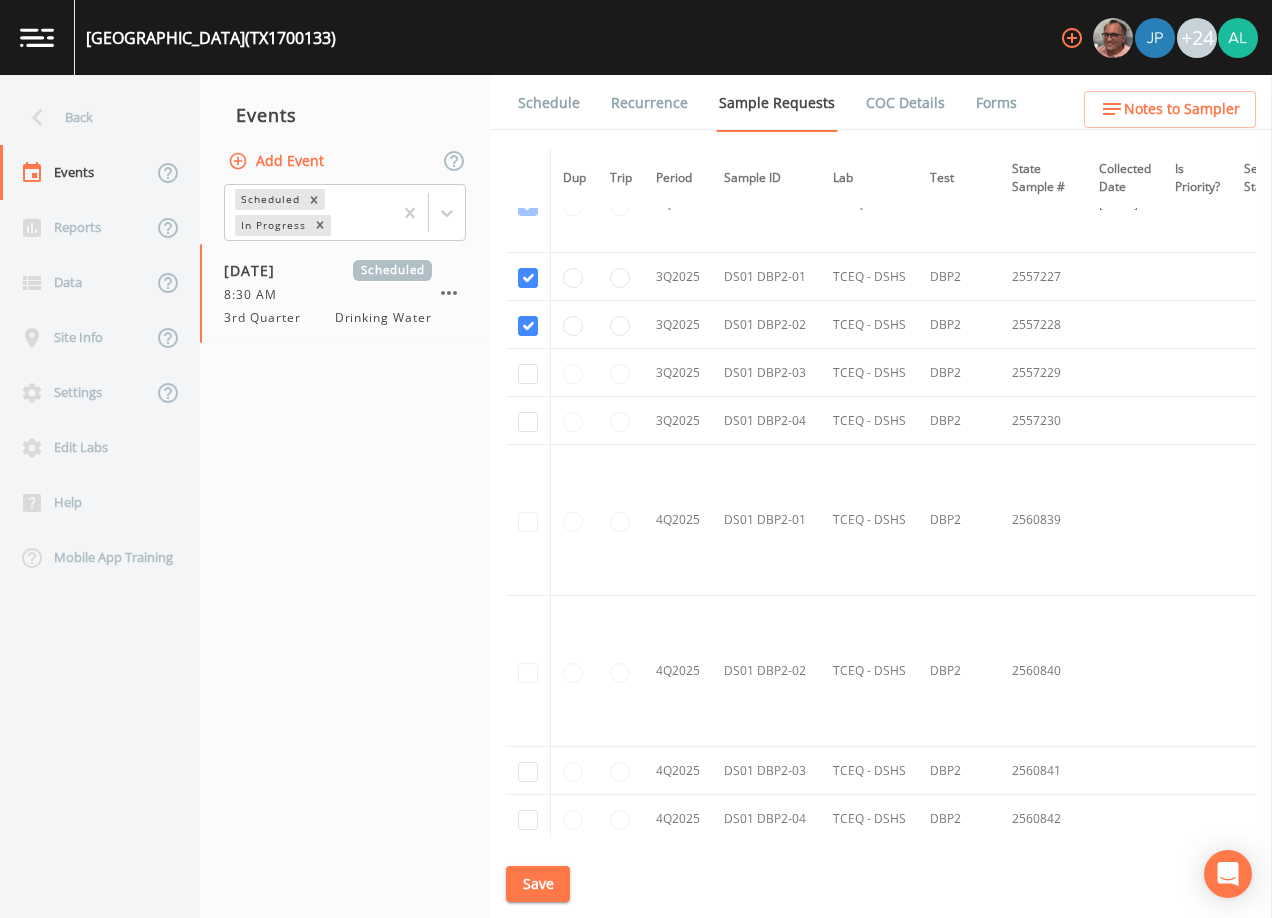 click at bounding box center [528, 373] 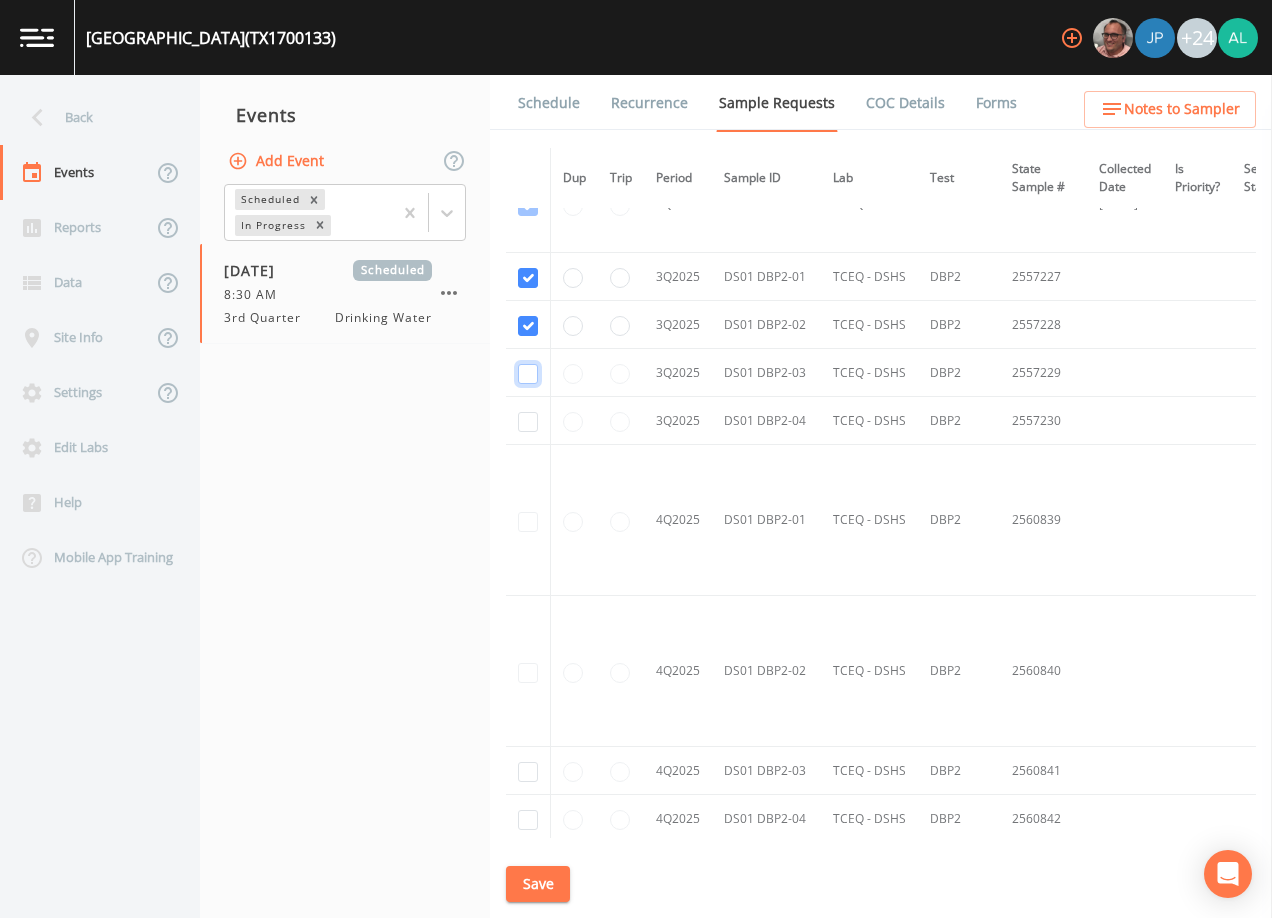 click at bounding box center (528, -2413) 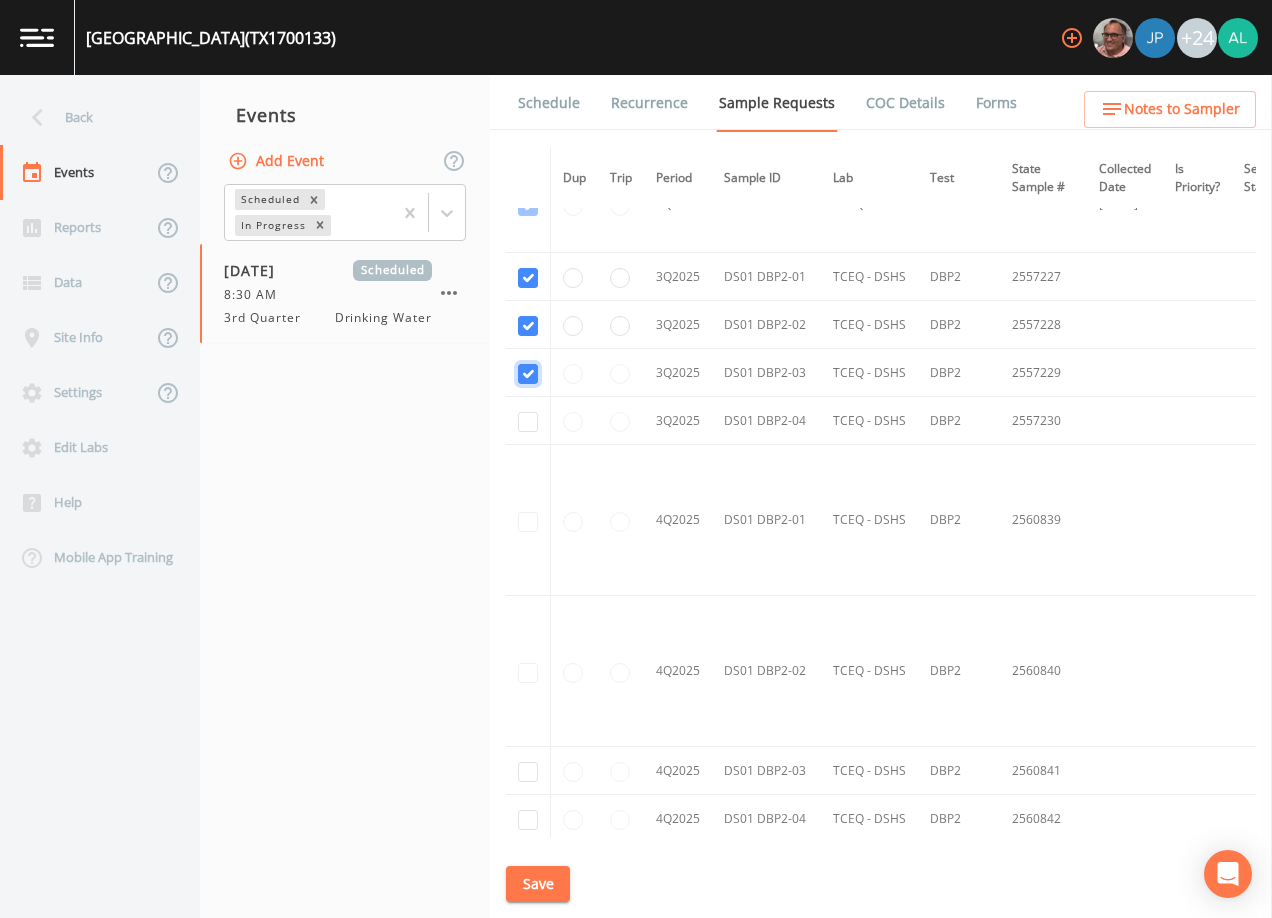 checkbox on "true" 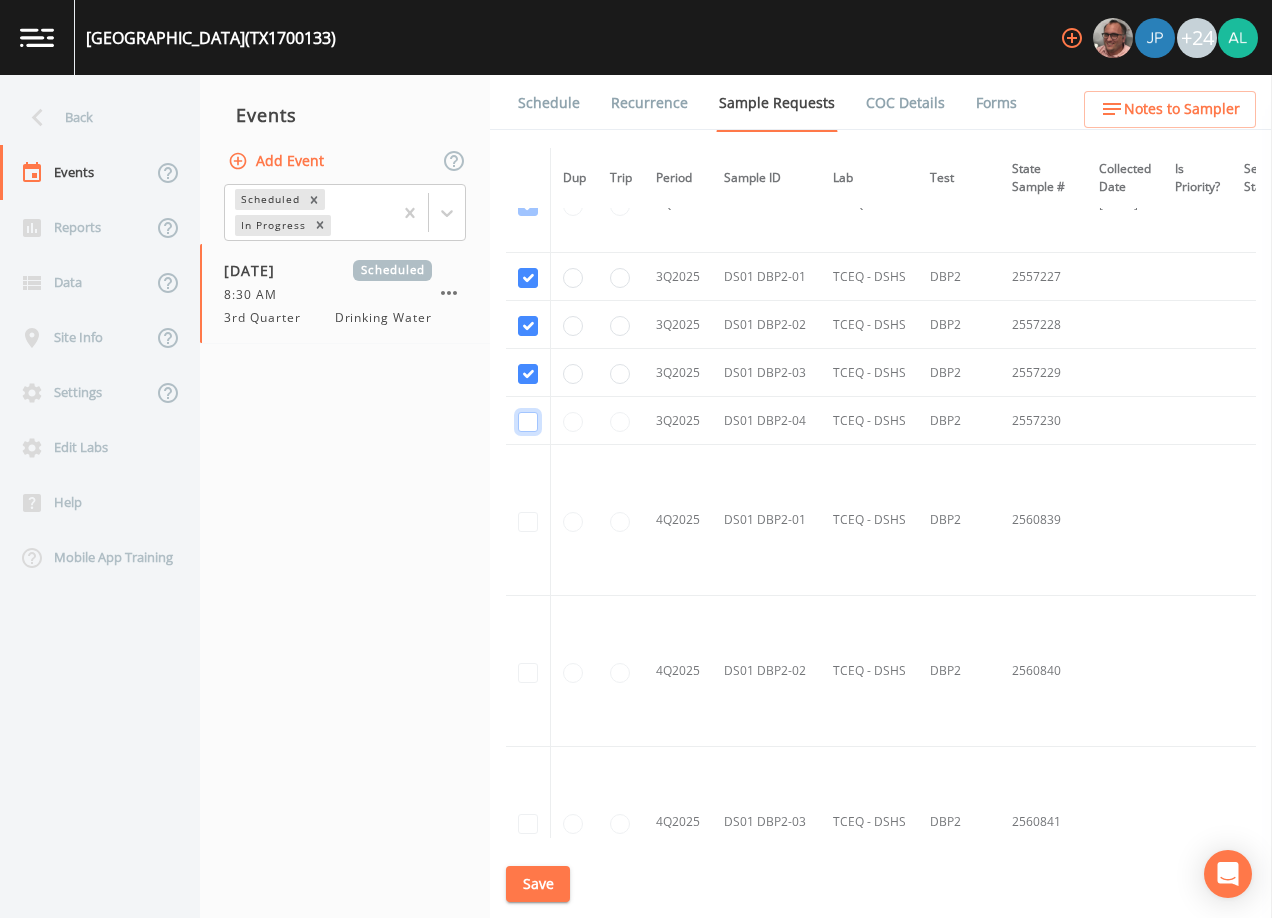 click at bounding box center (528, -2316) 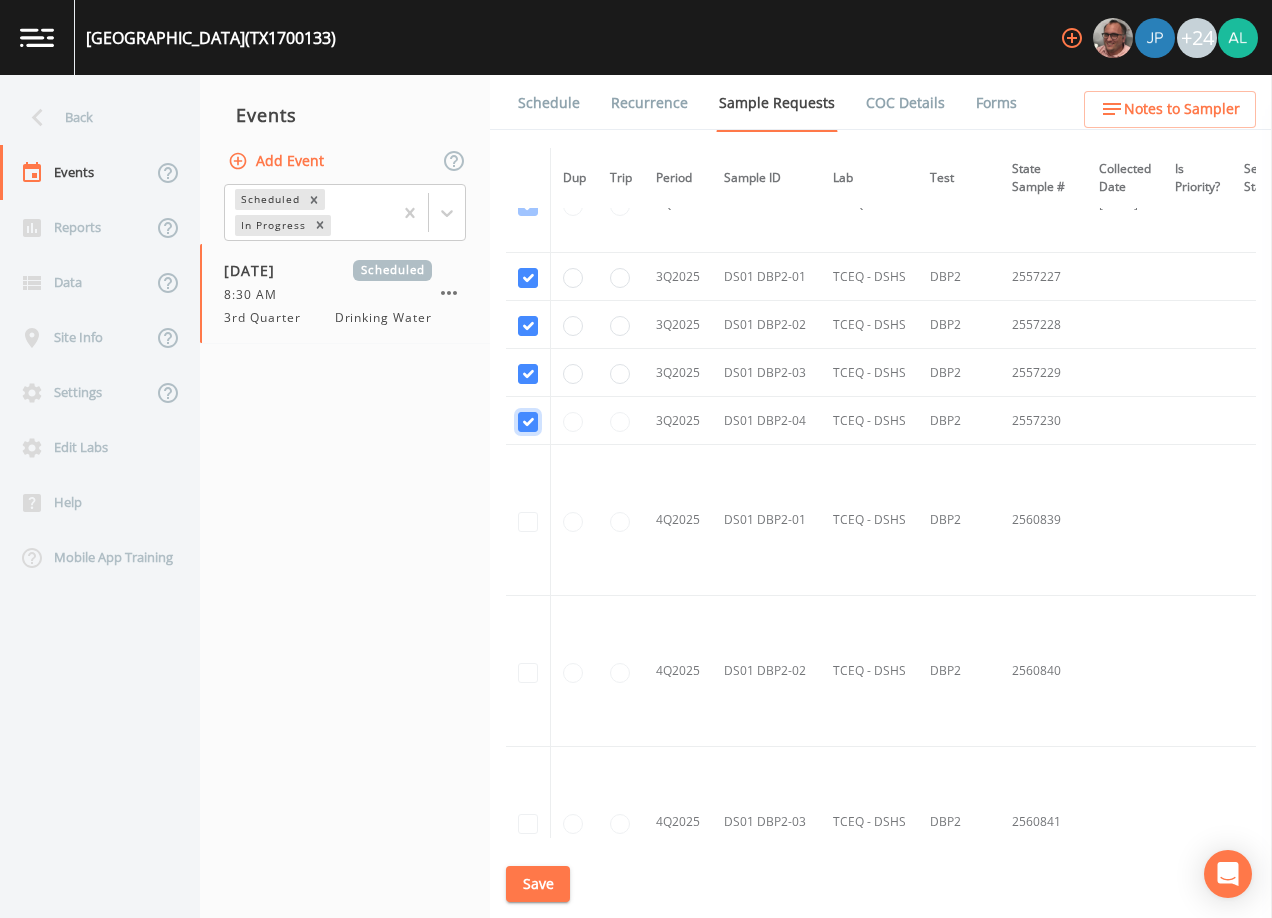 checkbox on "true" 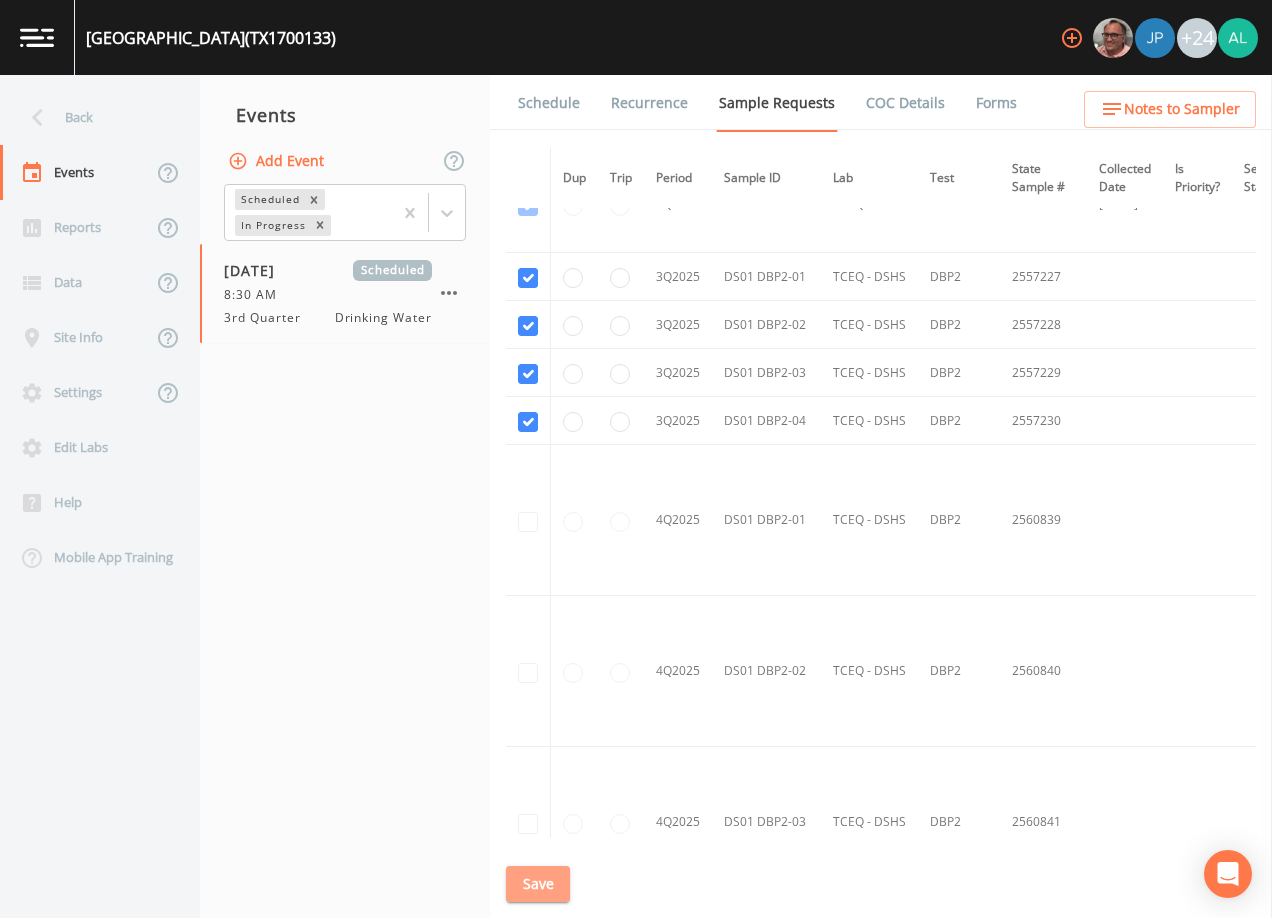 click on "Save" at bounding box center [538, 884] 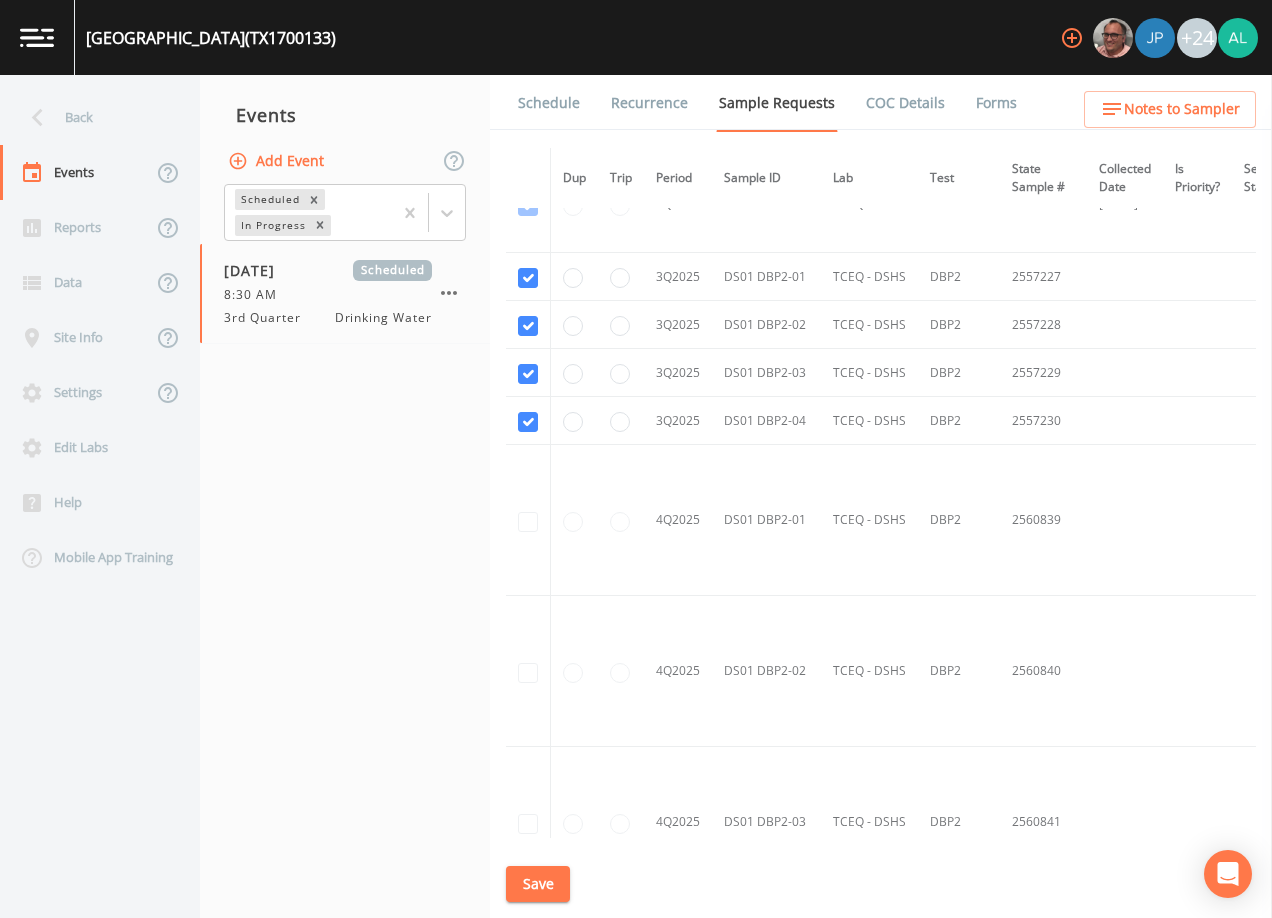 click on "Save" at bounding box center (538, 884) 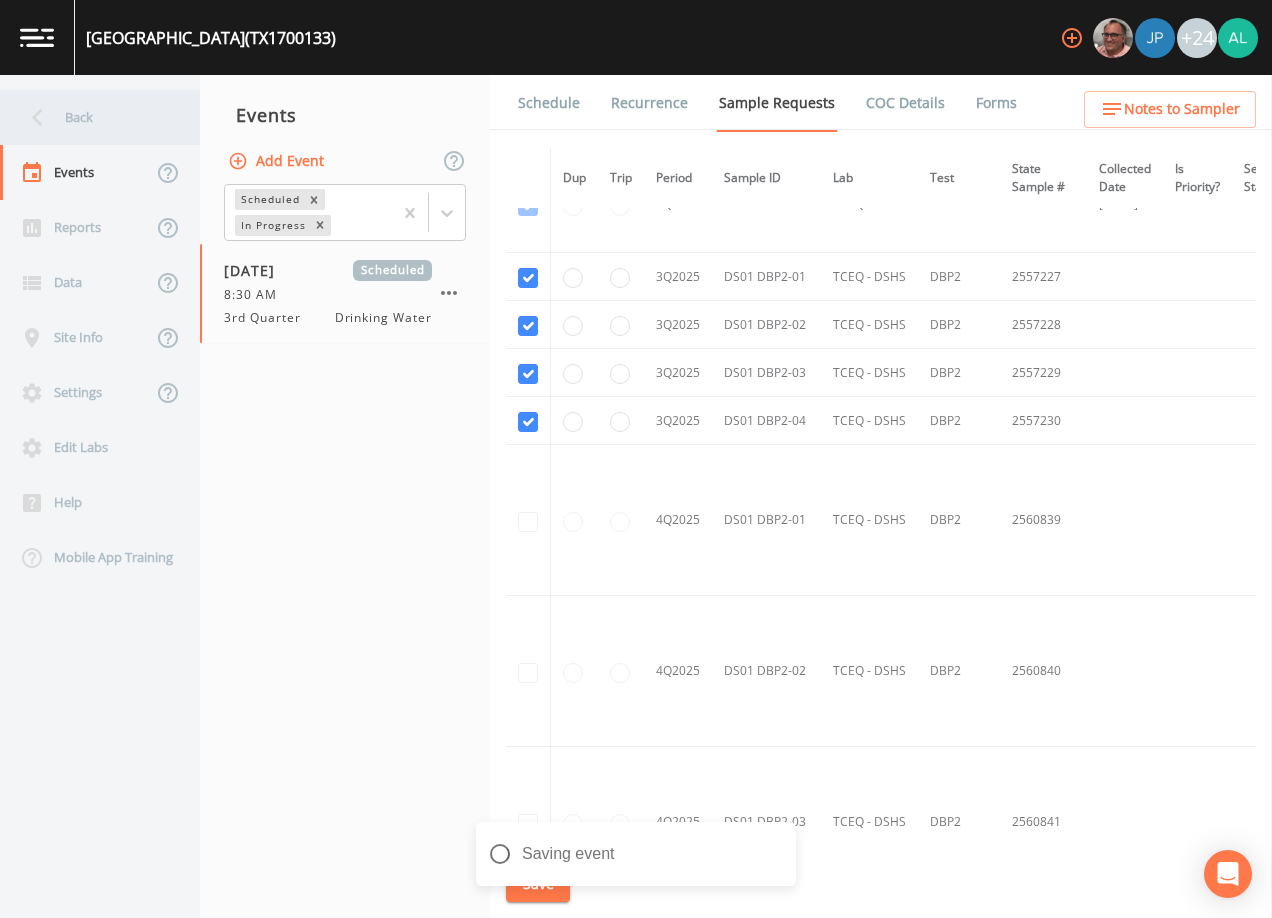 click on "Back" at bounding box center (90, 117) 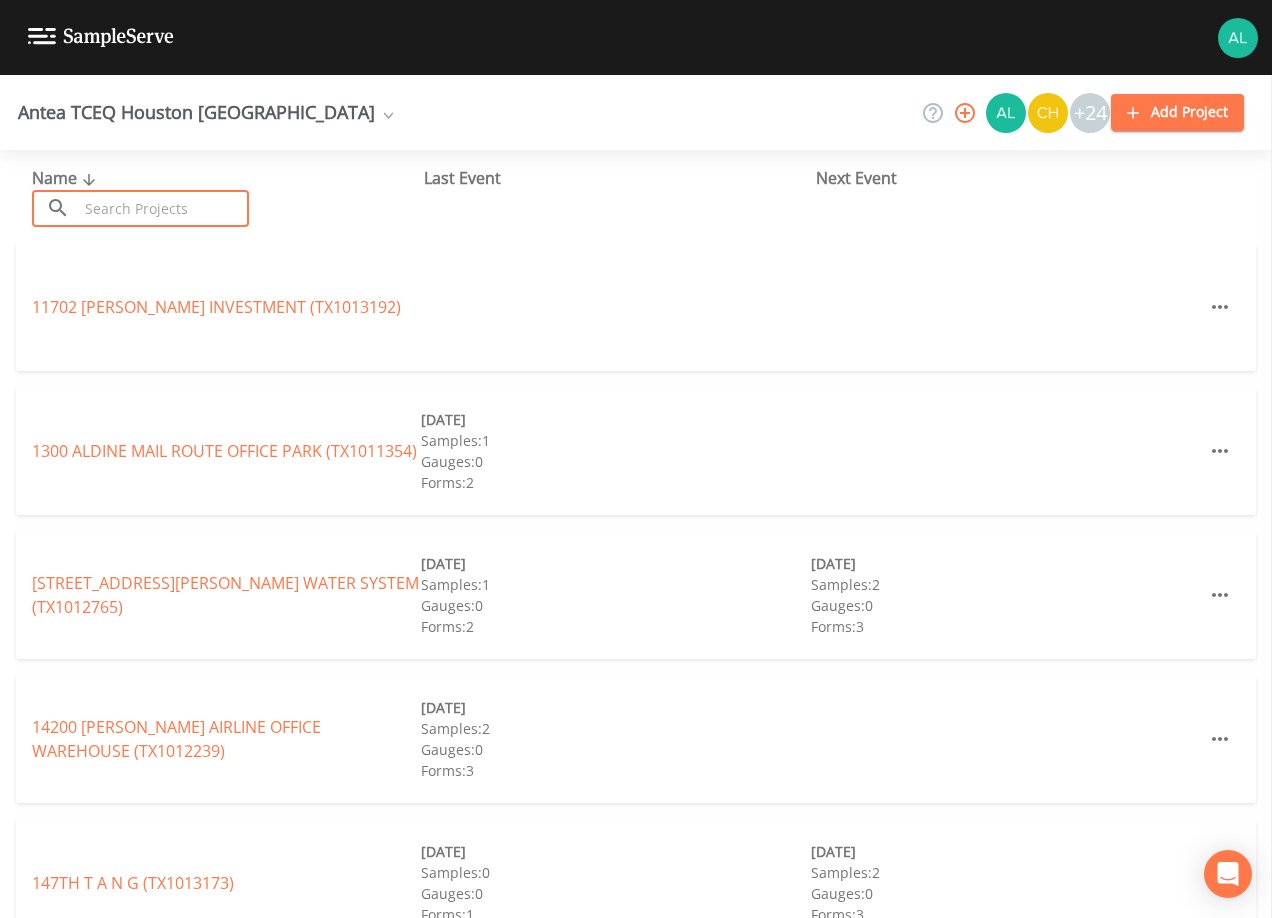 click at bounding box center [163, 208] 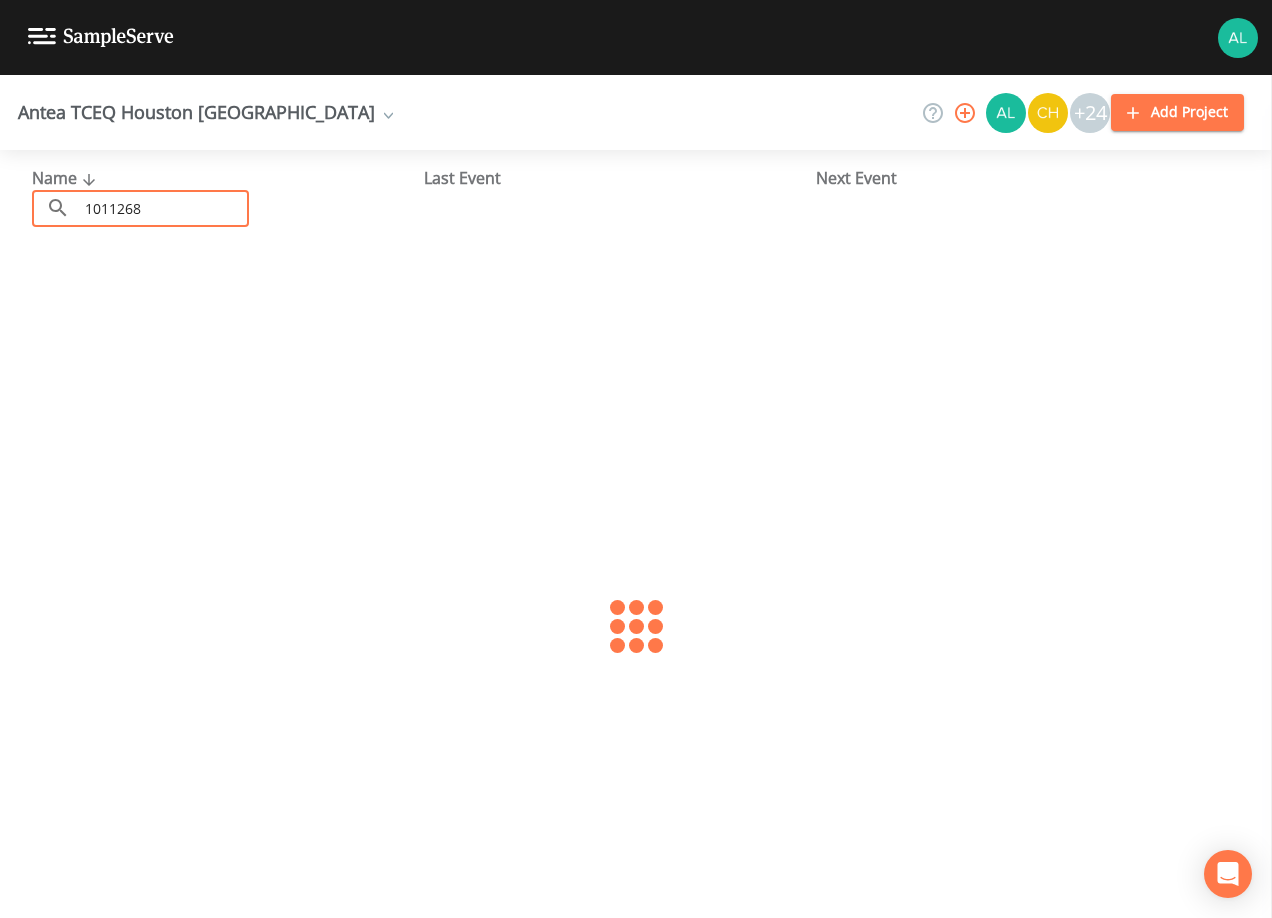 type on "1011268" 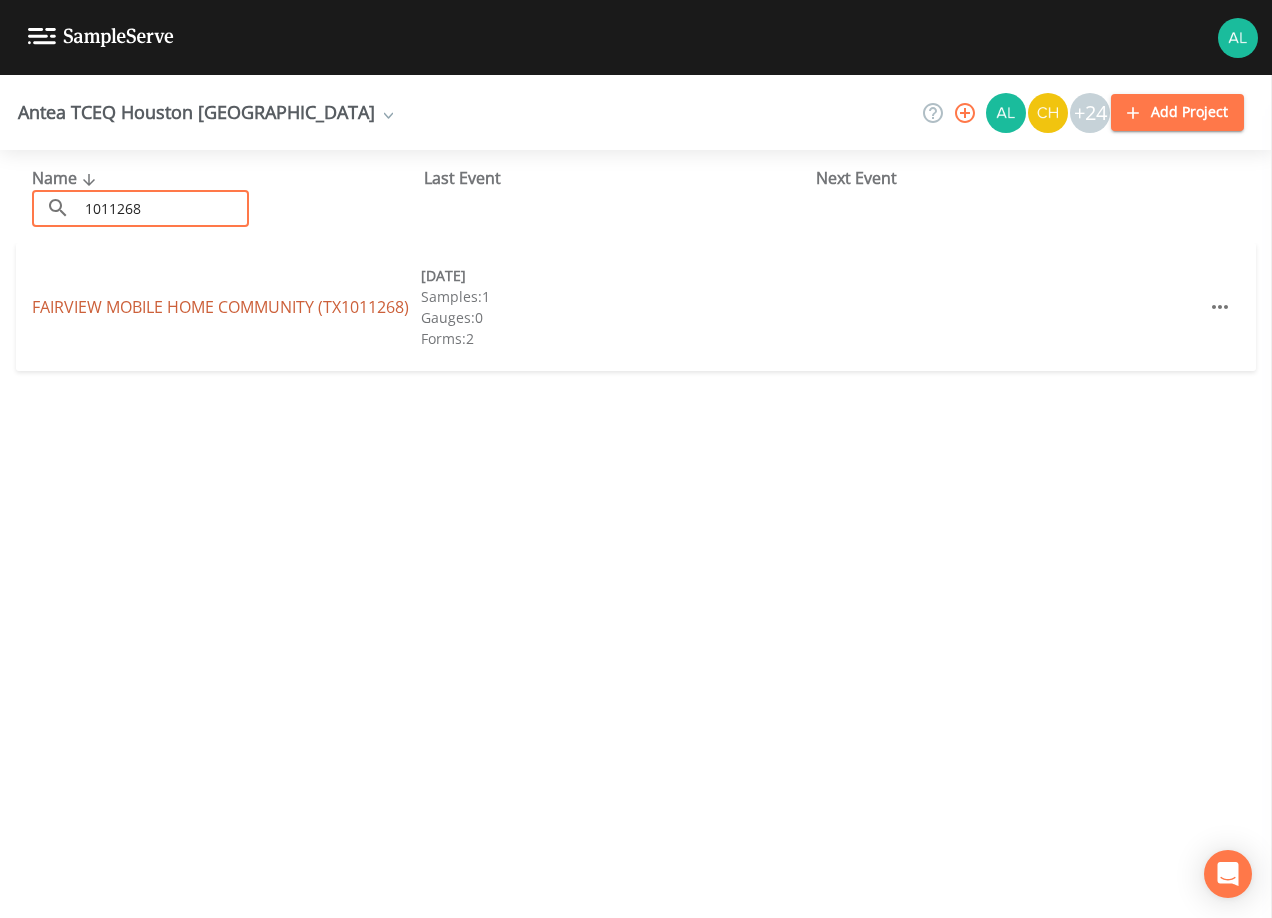 click on "FAIRVIEW MOBILE HOME COMMUNITY   (TX1011268)" at bounding box center [220, 307] 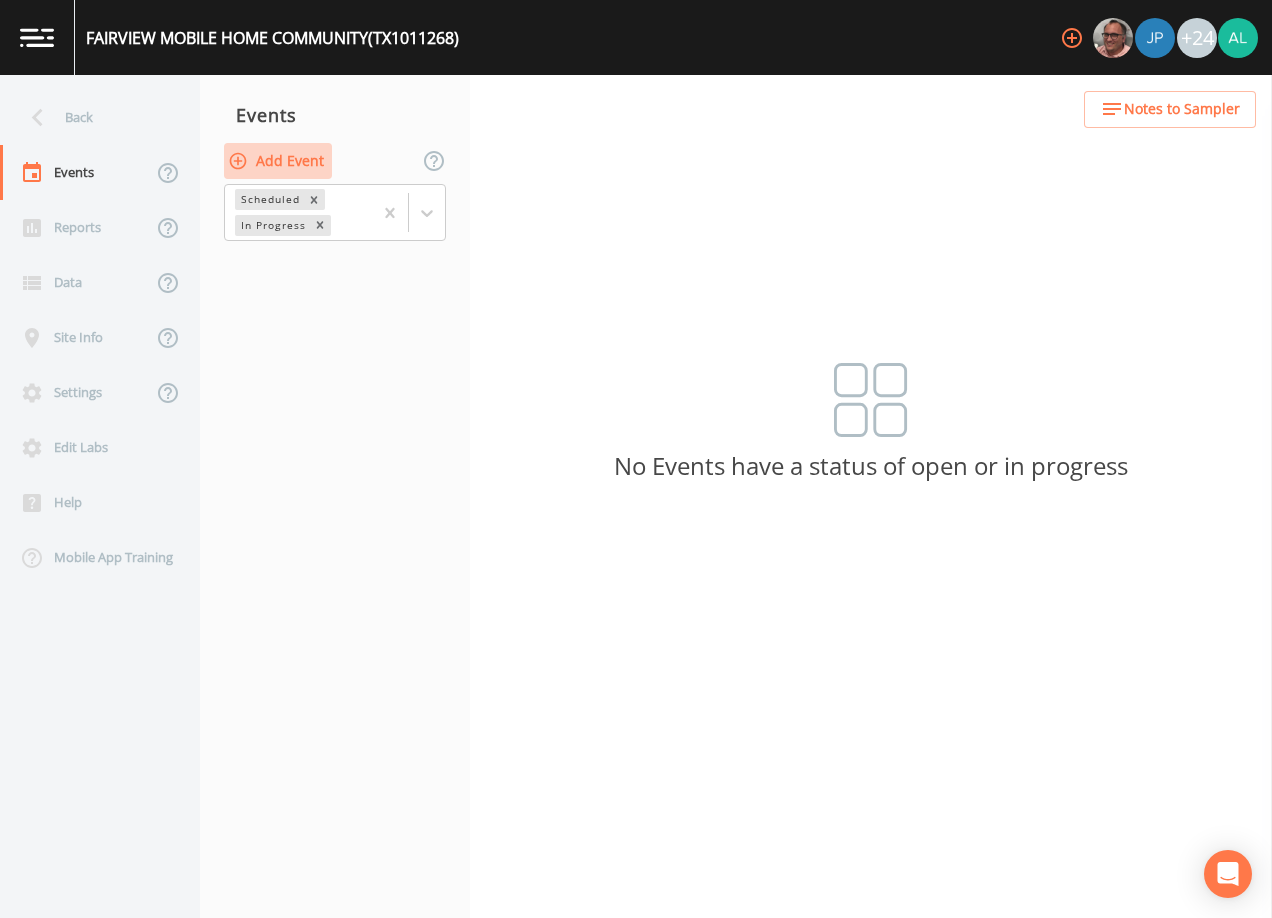 click on "Add Event" at bounding box center (278, 161) 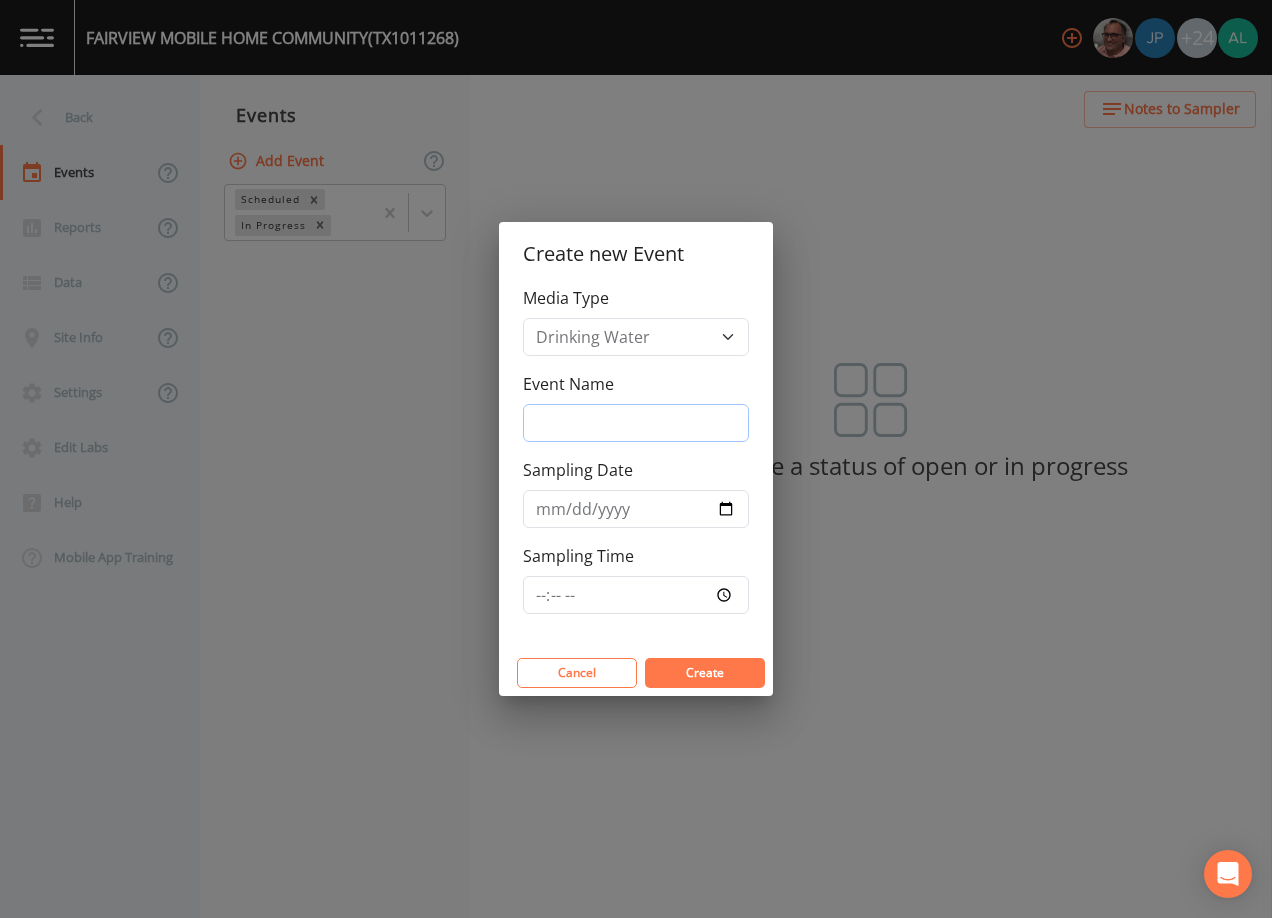 click on "Event Name" at bounding box center (636, 423) 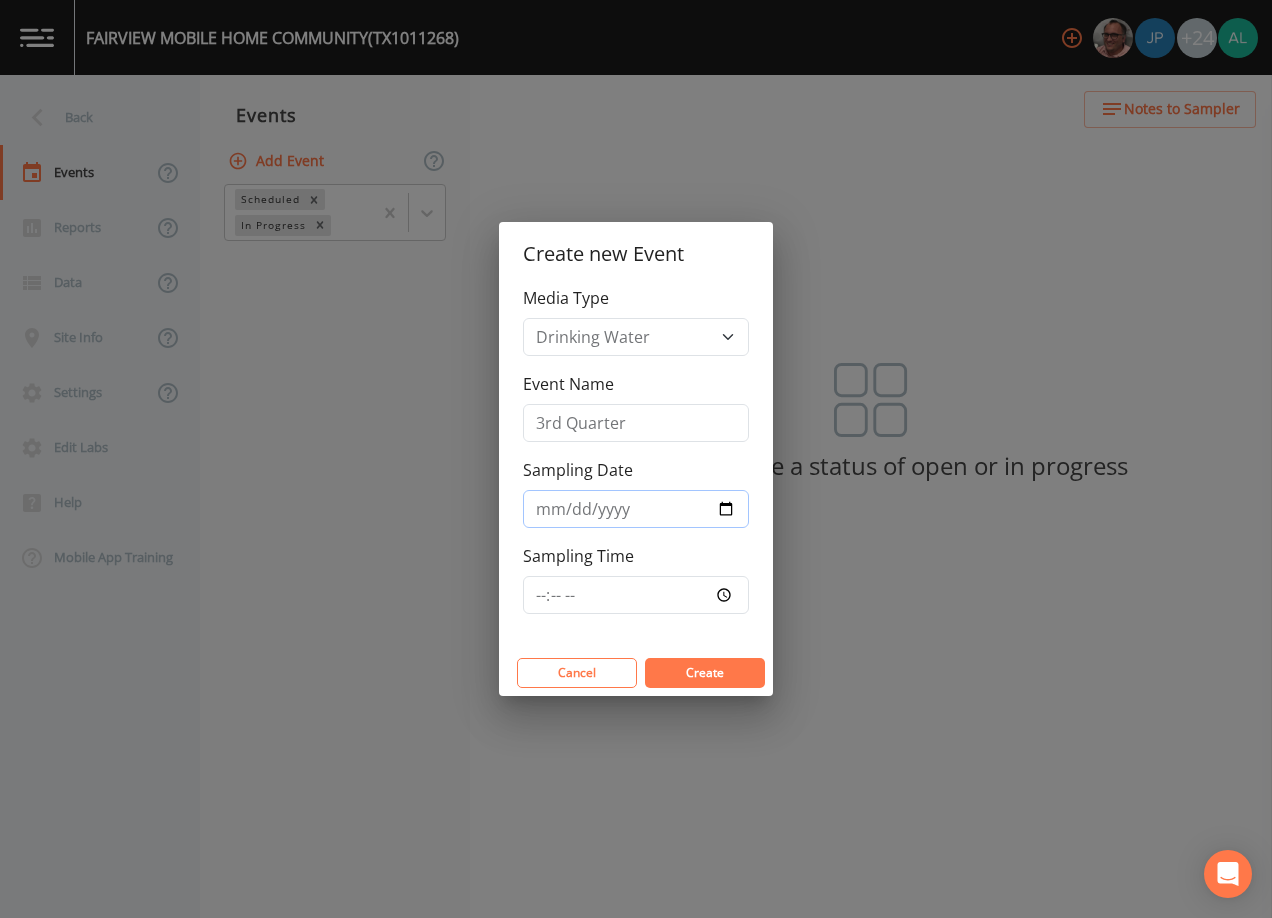 click on "Sampling Date" at bounding box center (636, 509) 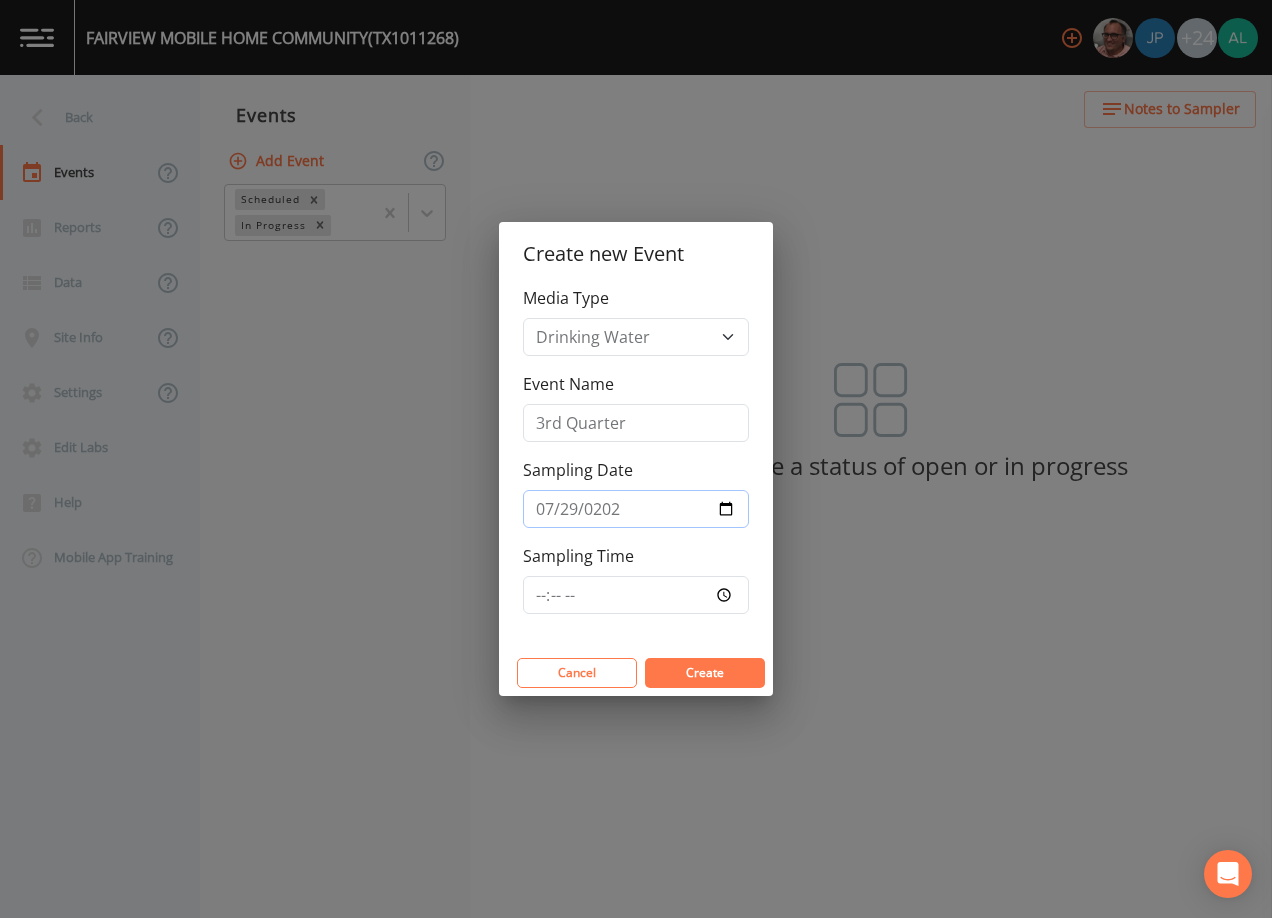 type on "[DATE]" 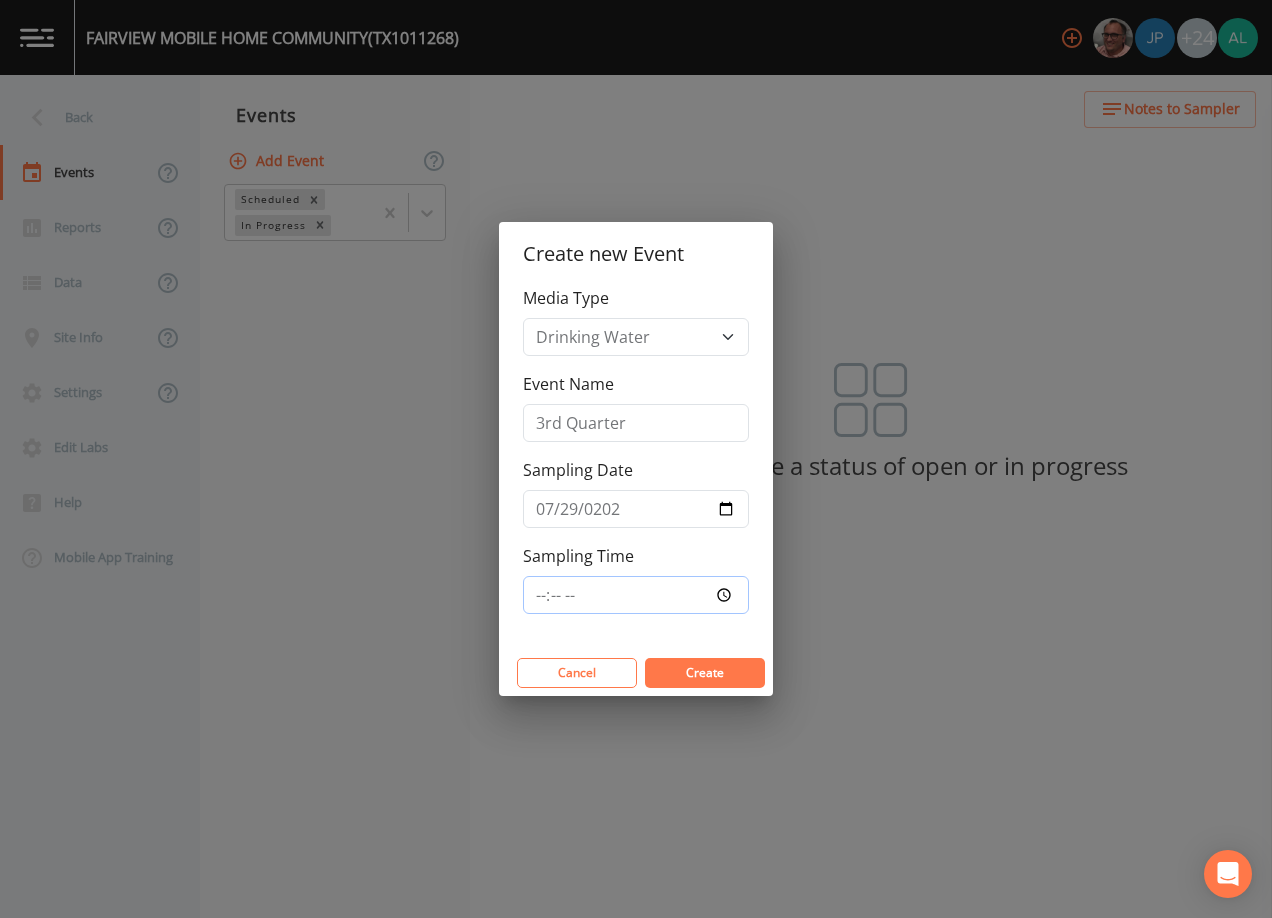 type on "08:30" 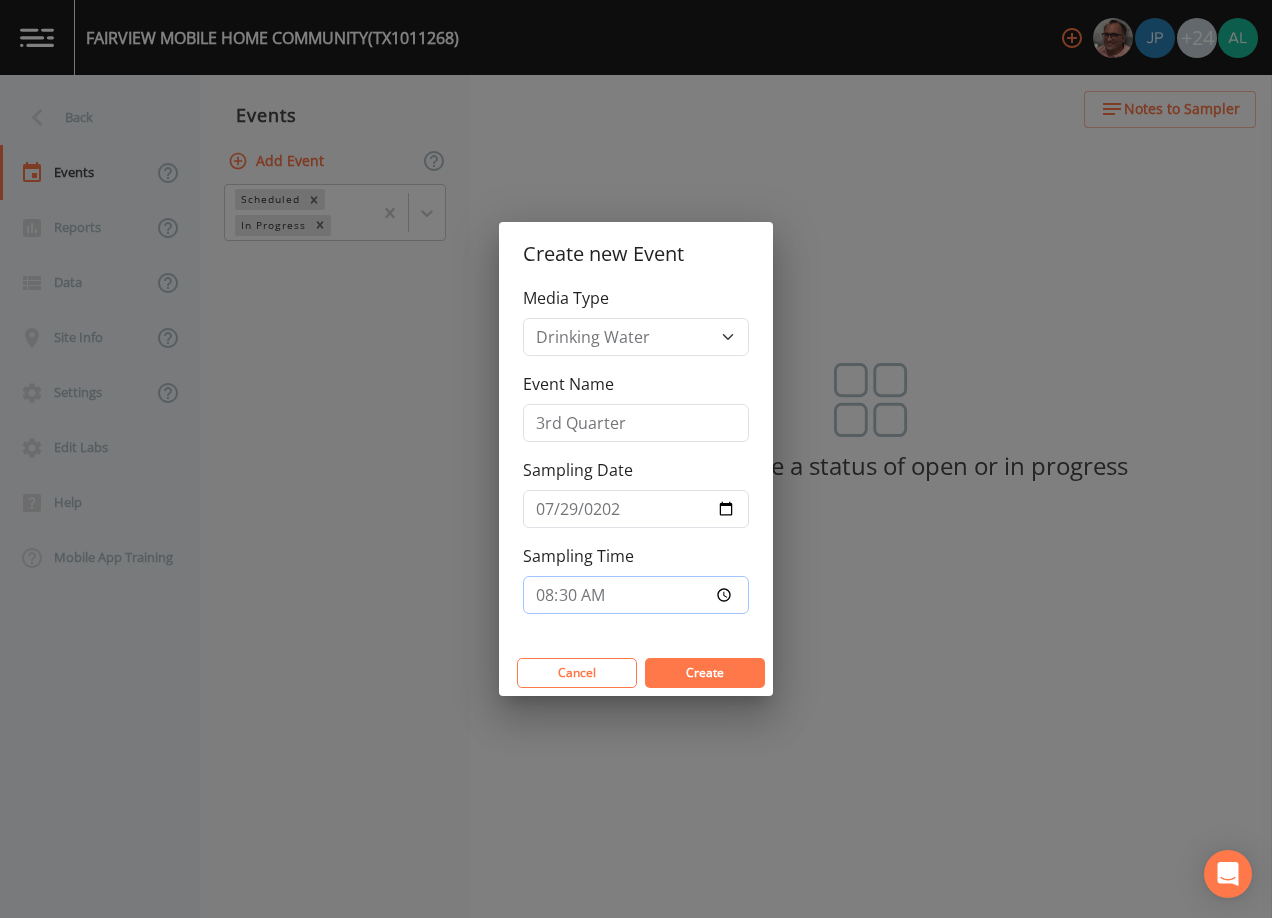 click on "Create" at bounding box center [705, 673] 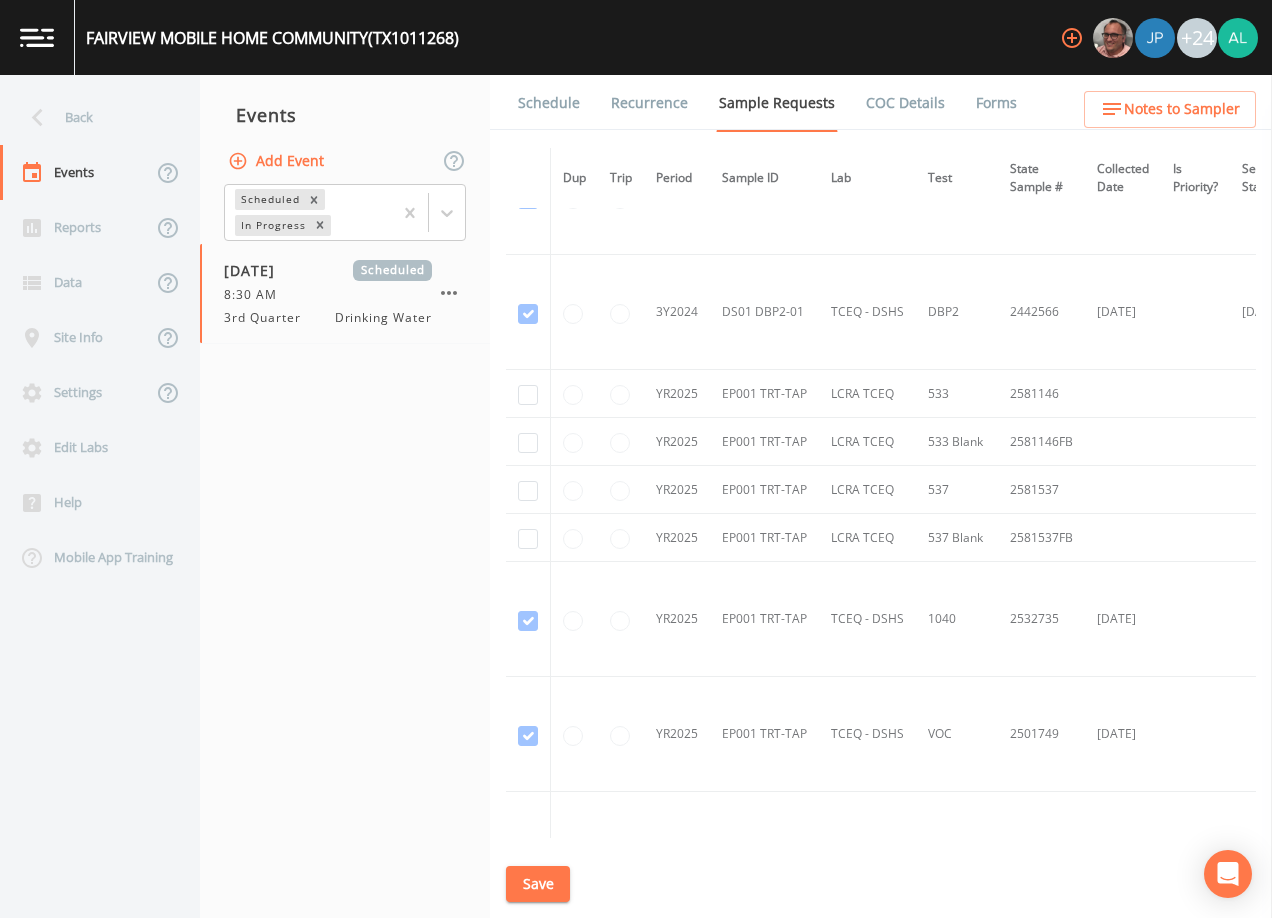 scroll, scrollTop: 300, scrollLeft: 0, axis: vertical 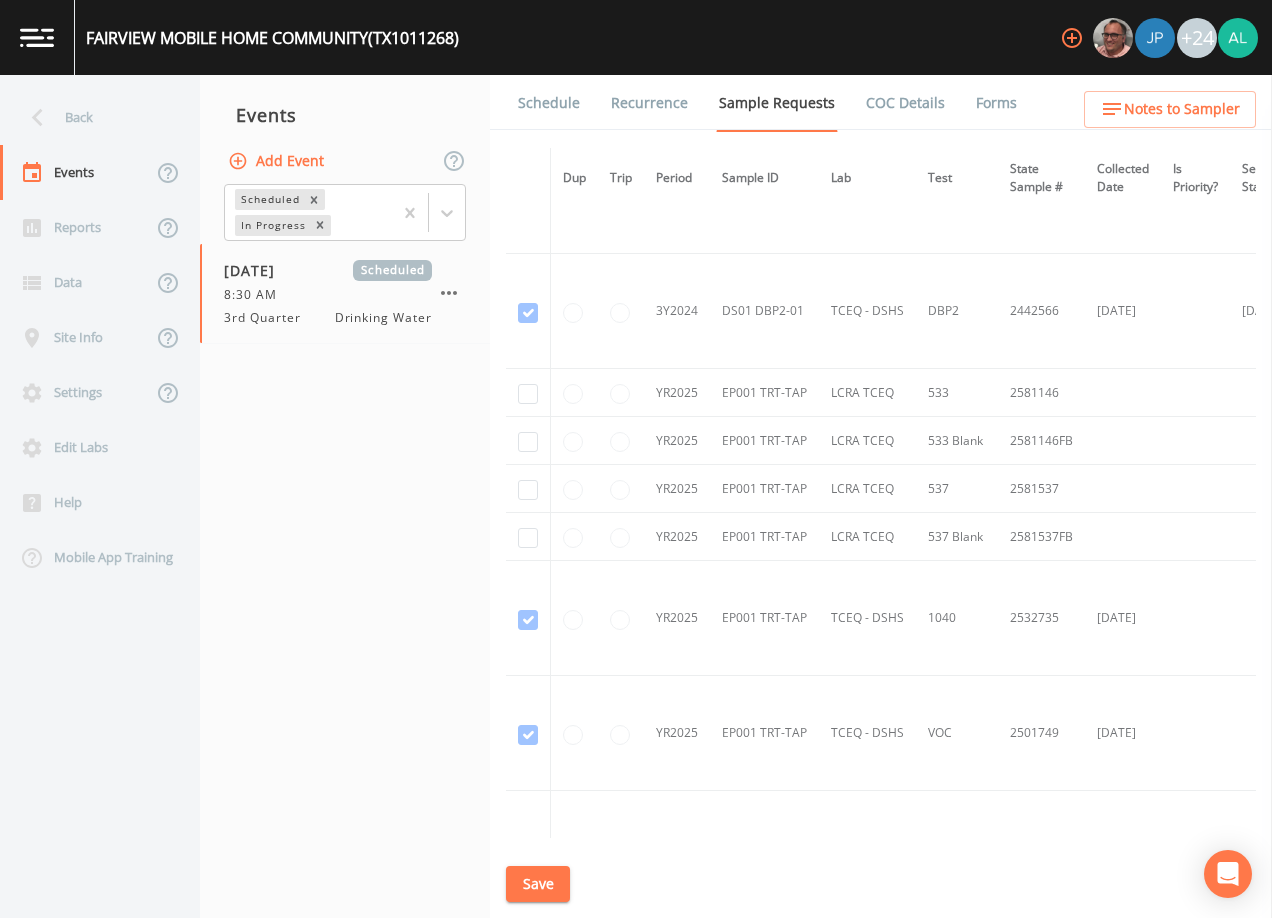 click on "Save" at bounding box center [538, 884] 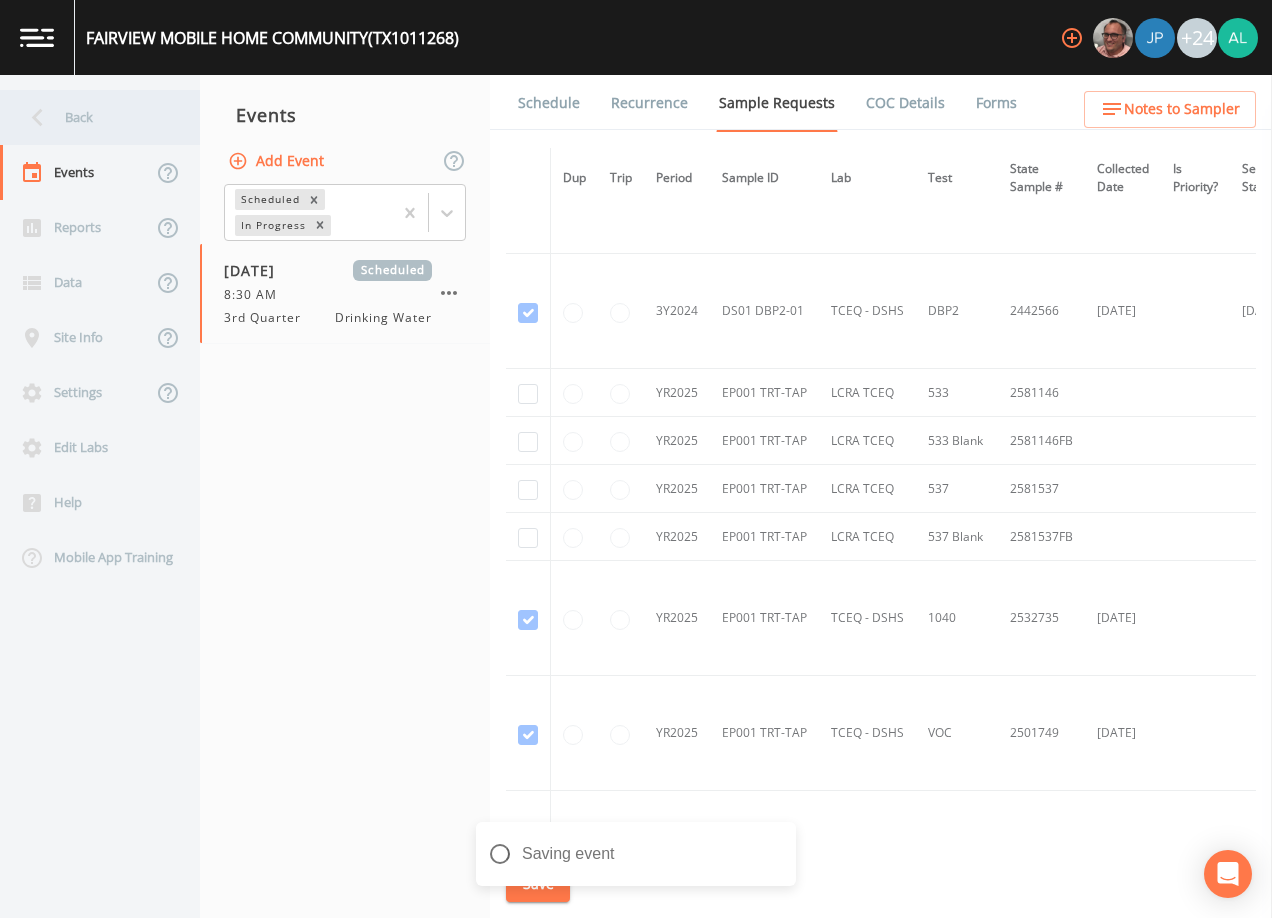 click on "Back" at bounding box center [90, 117] 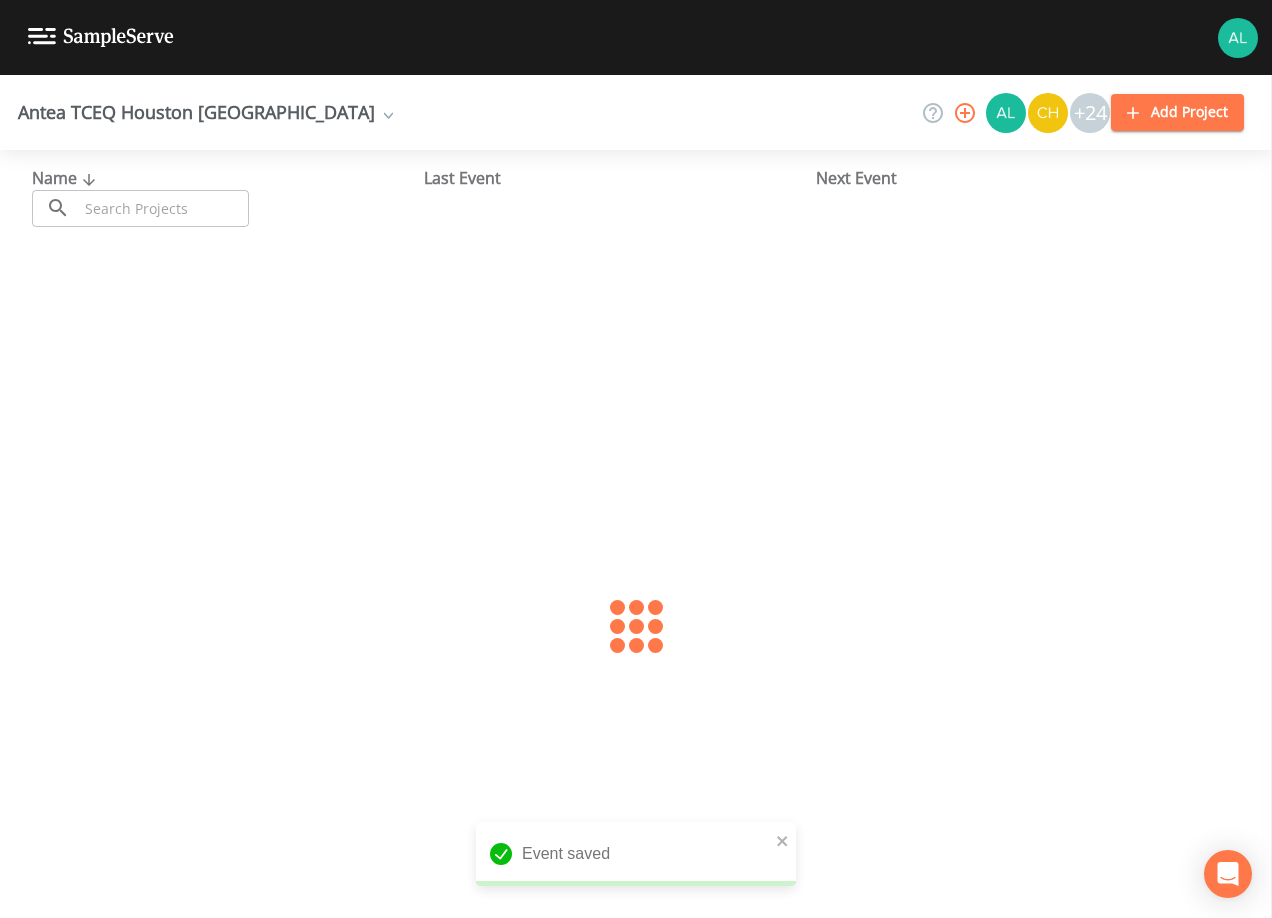 click at bounding box center (163, 208) 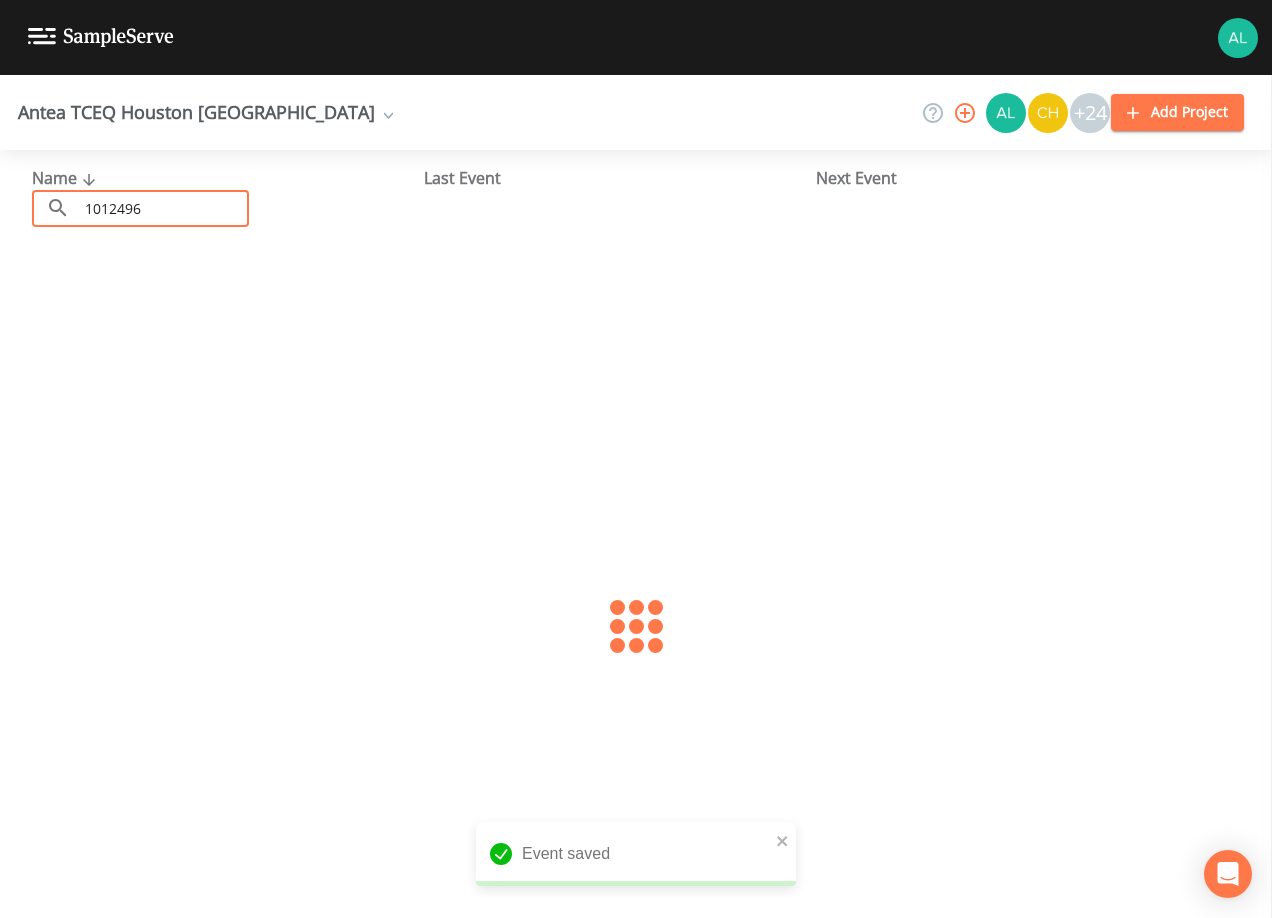 type on "1012496" 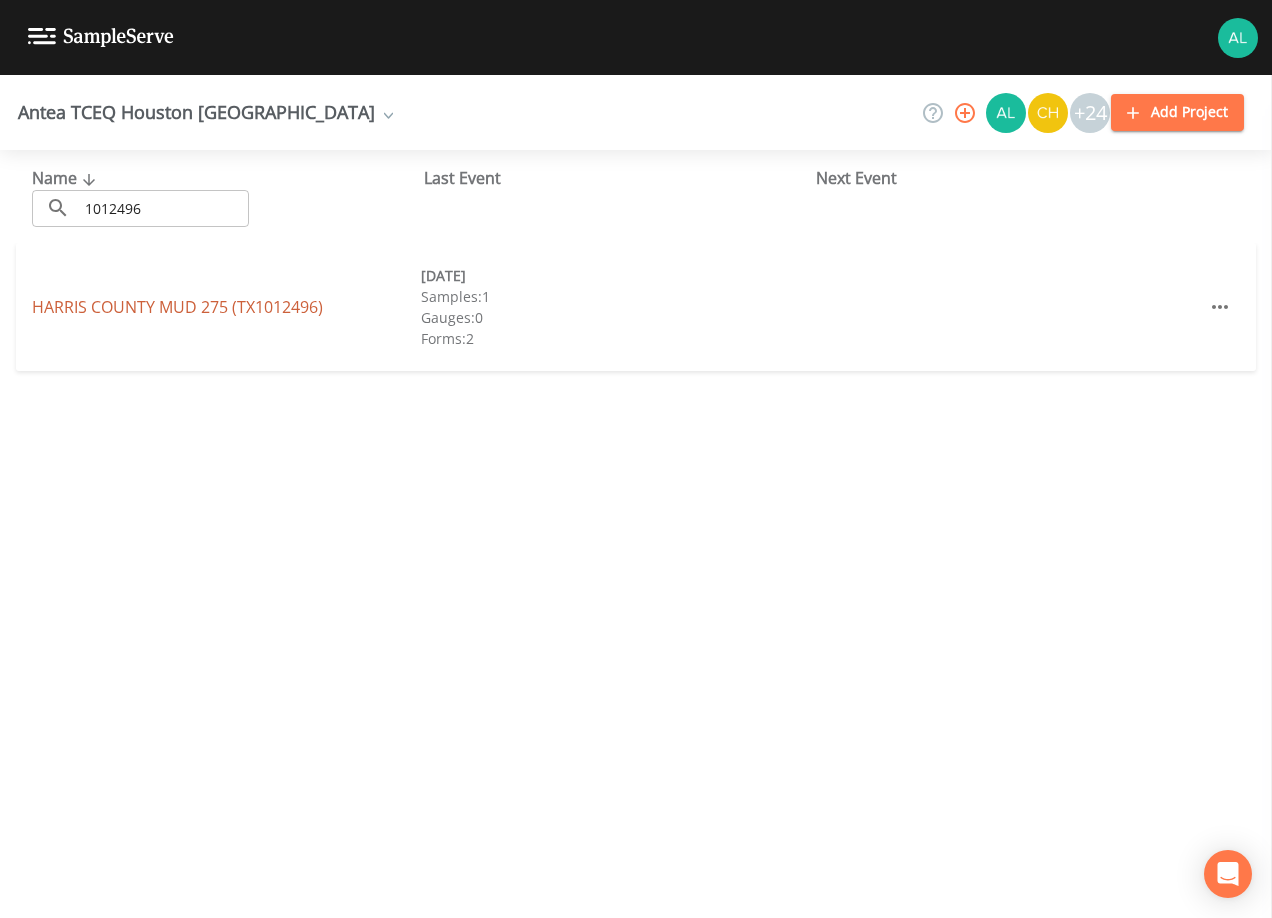 click on "[GEOGRAPHIC_DATA] 275   (TX1012496)" at bounding box center (177, 307) 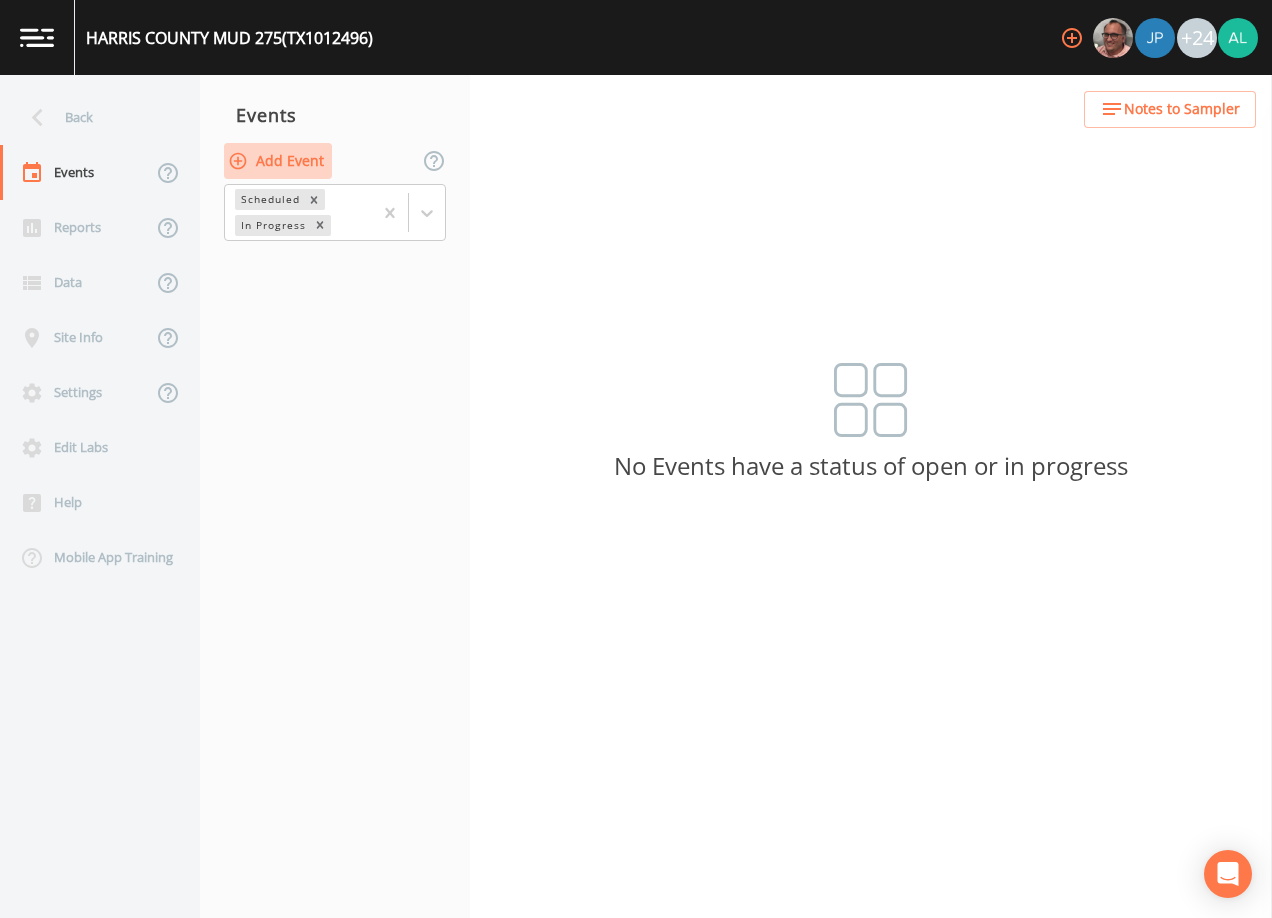 click on "Add Event" at bounding box center [278, 161] 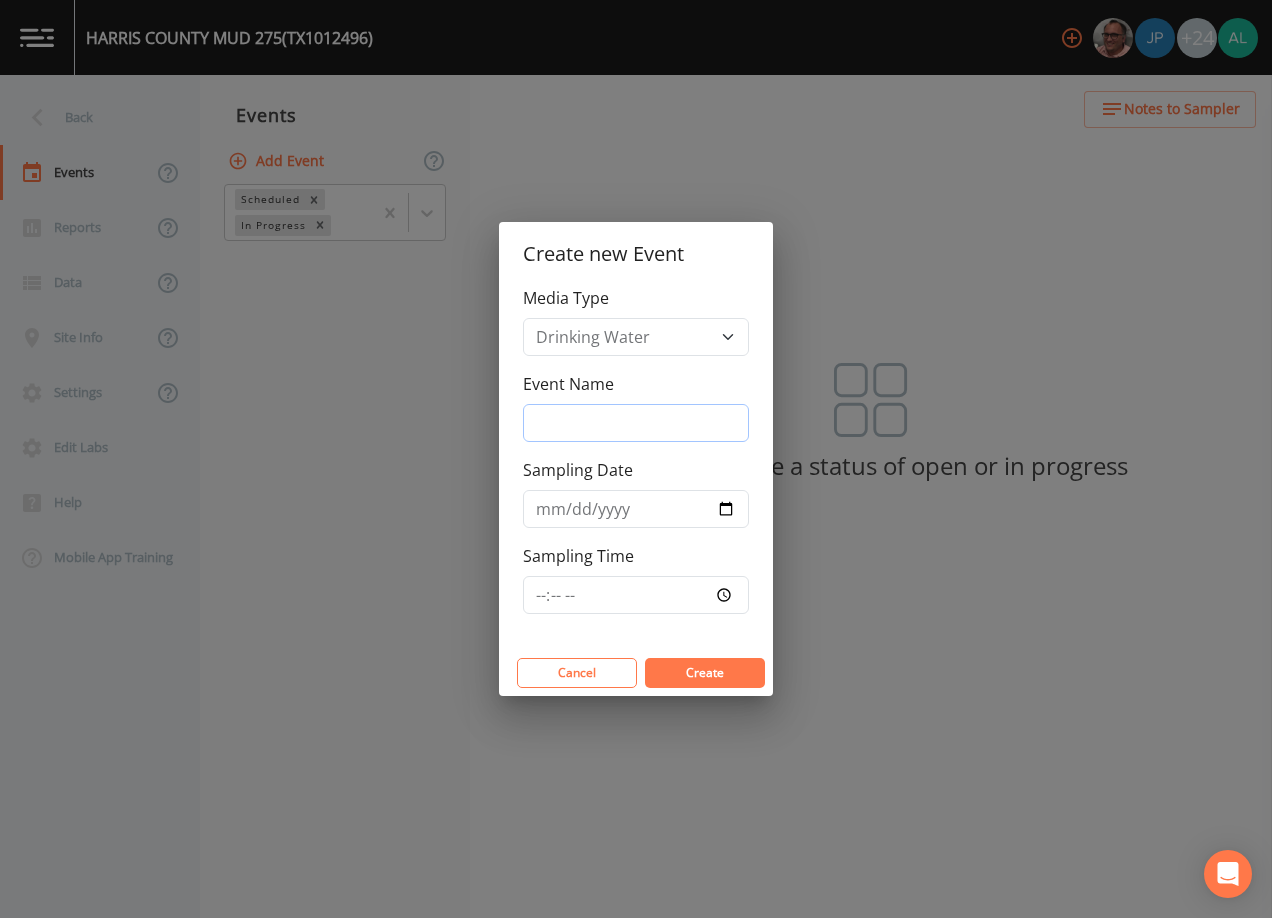 click on "Event Name" at bounding box center (636, 423) 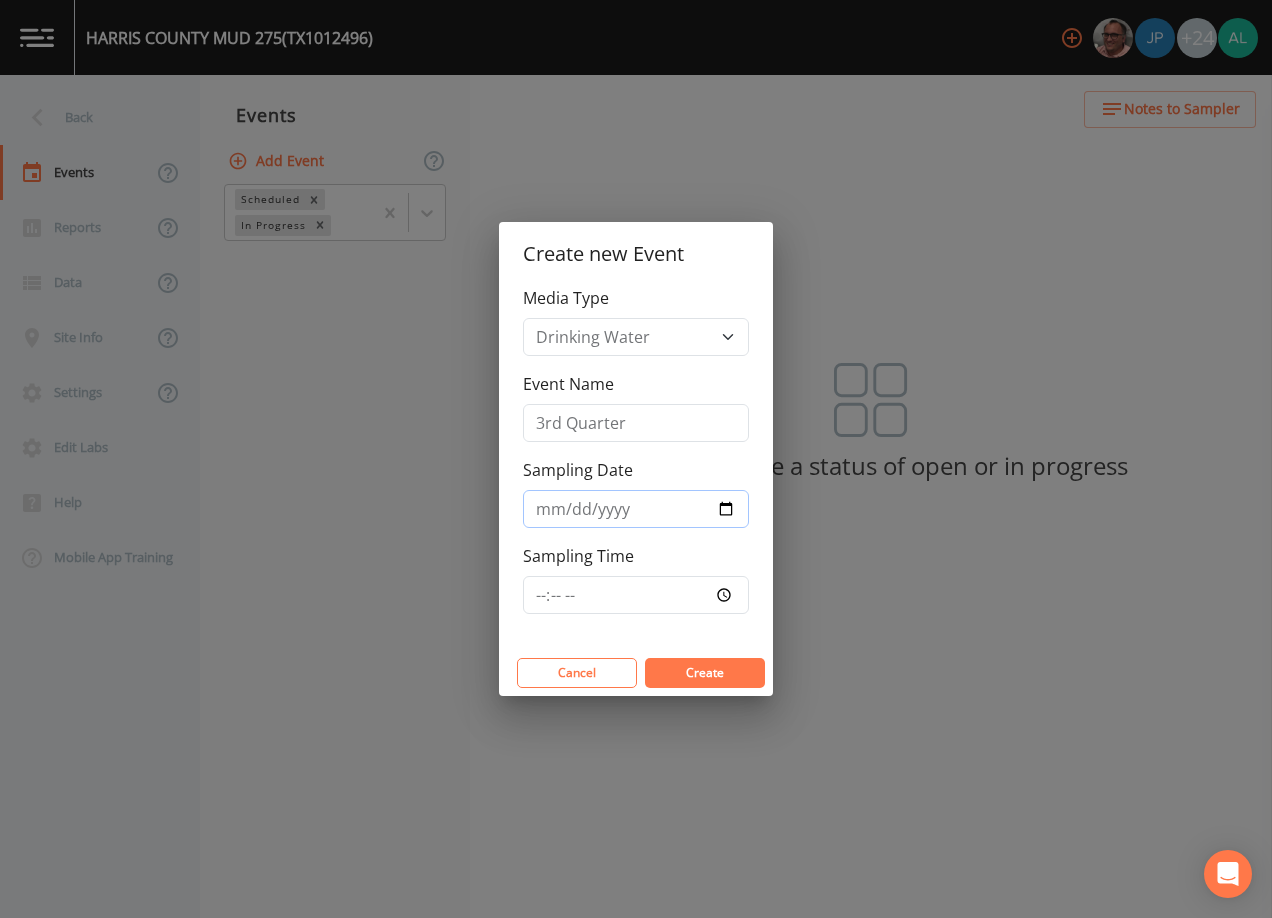 drag, startPoint x: 738, startPoint y: 510, endPoint x: 727, endPoint y: 514, distance: 11.7046995 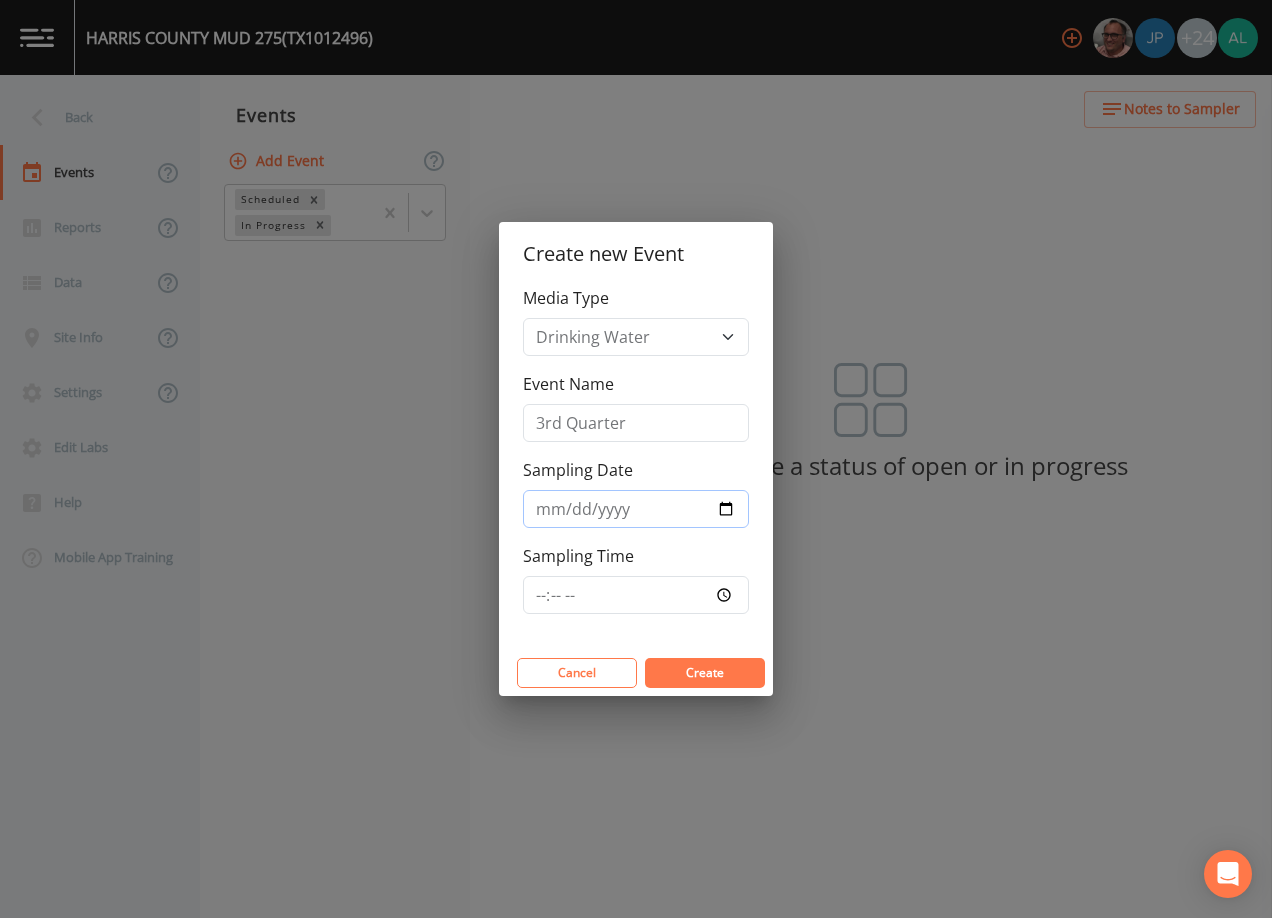 type on "[DATE]" 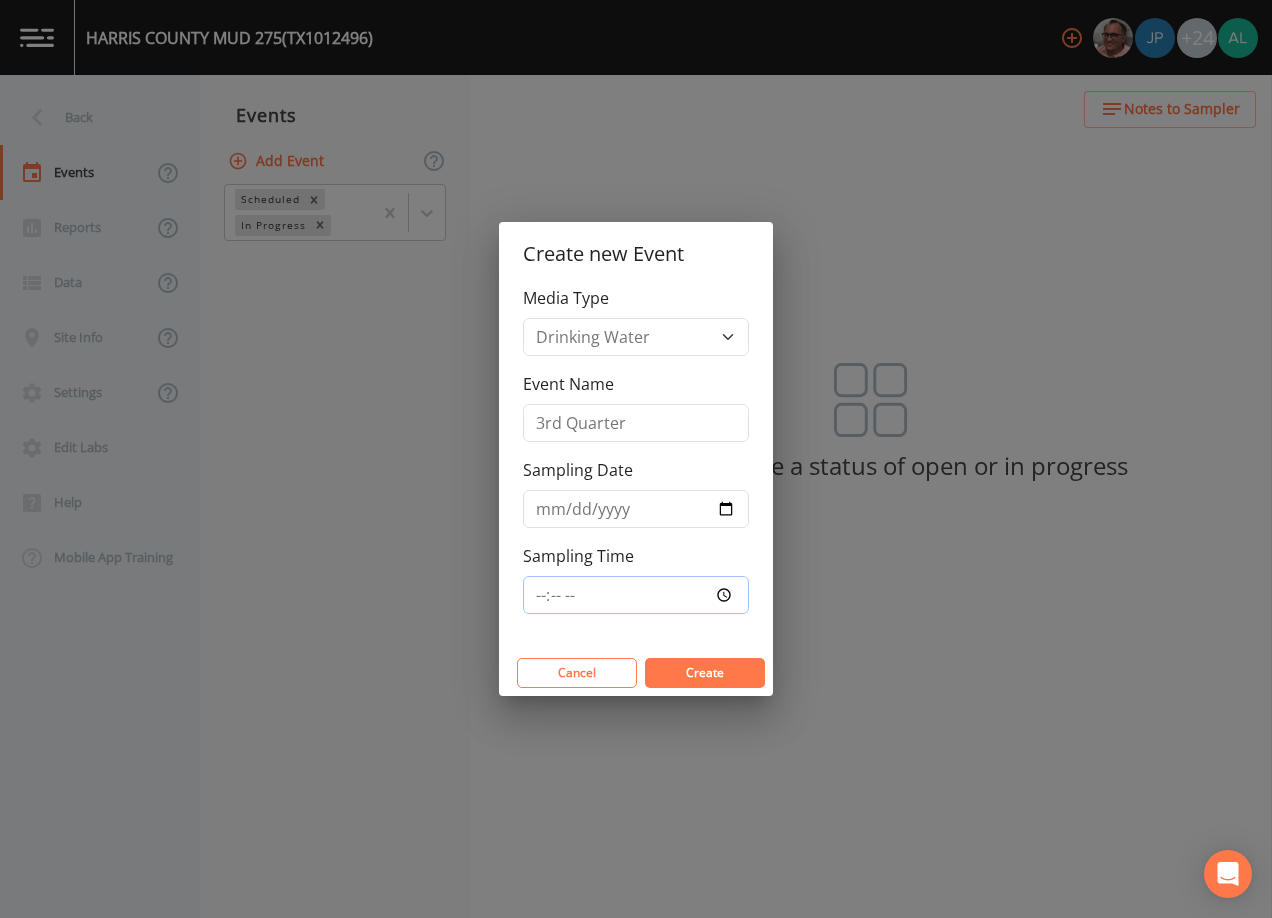 click on "Sampling Time" at bounding box center [636, 595] 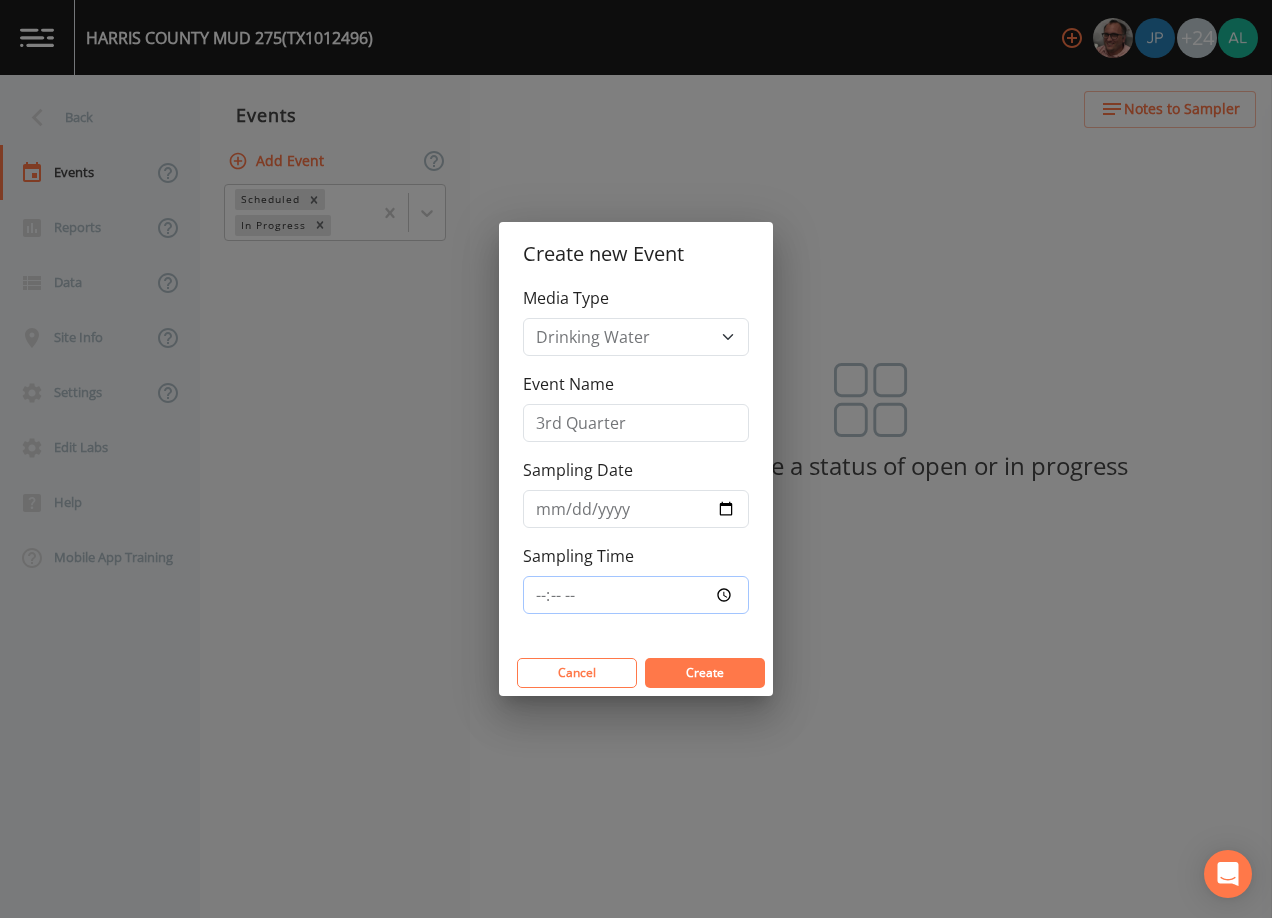 type on "08:30" 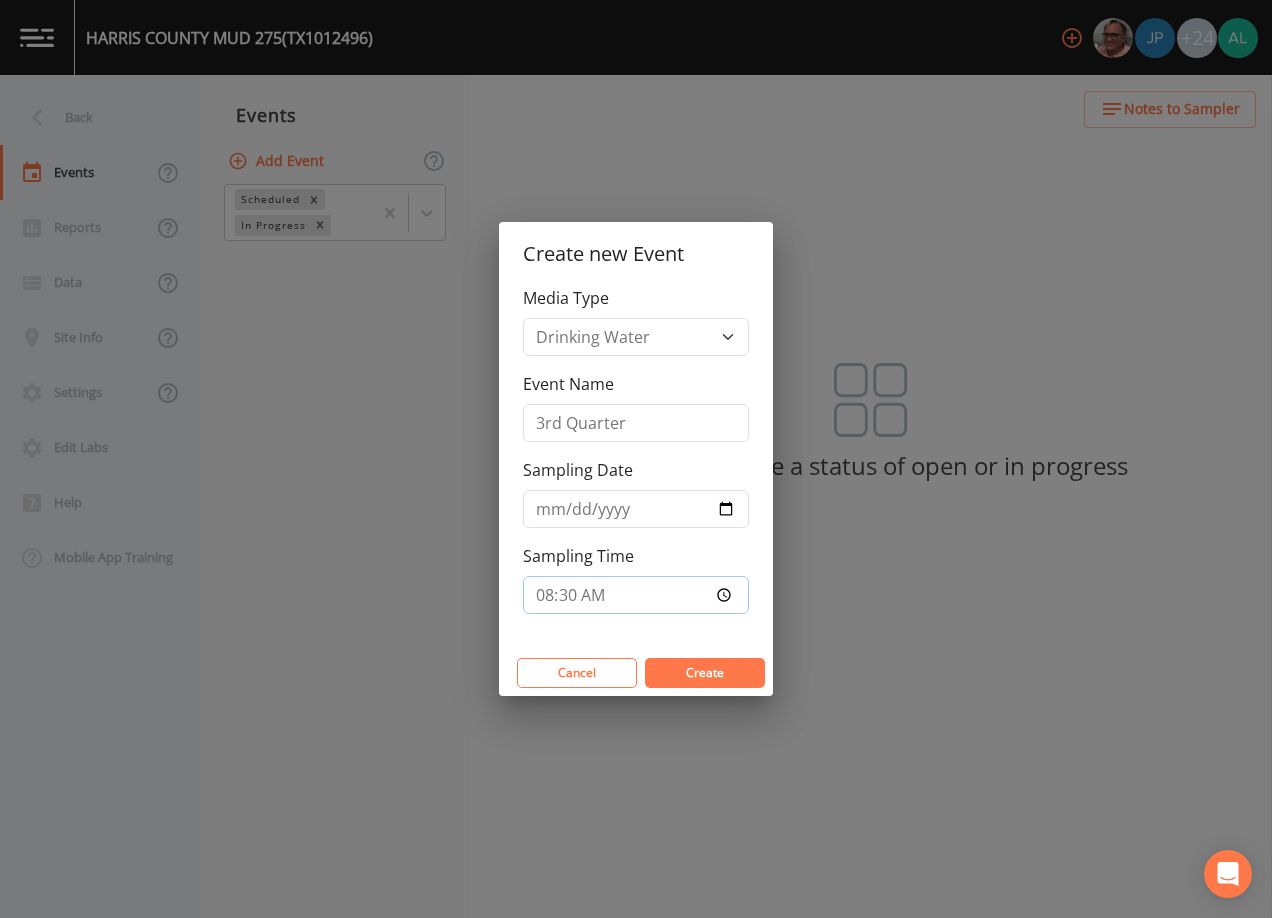 click on "Create" at bounding box center (705, 673) 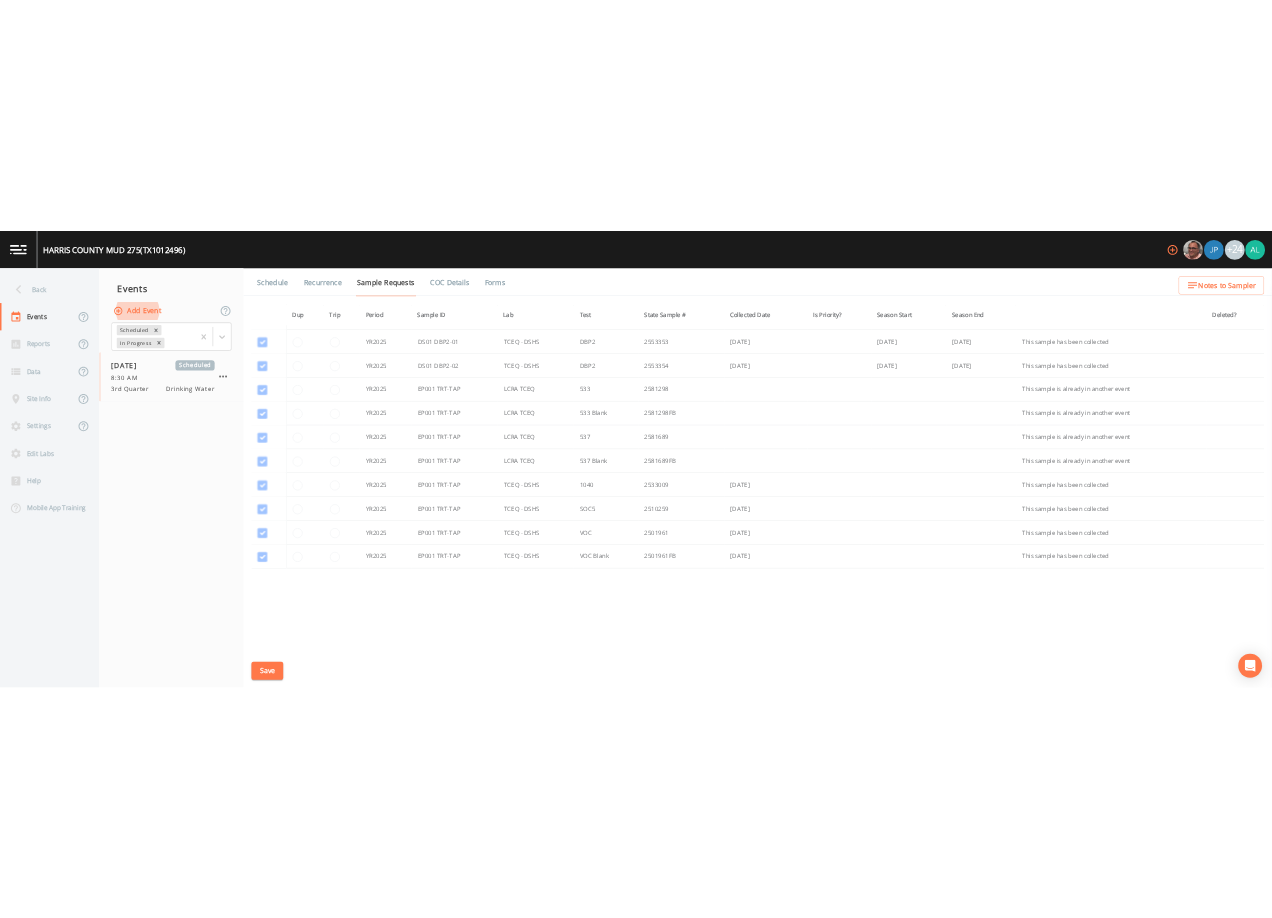 scroll, scrollTop: 372, scrollLeft: 0, axis: vertical 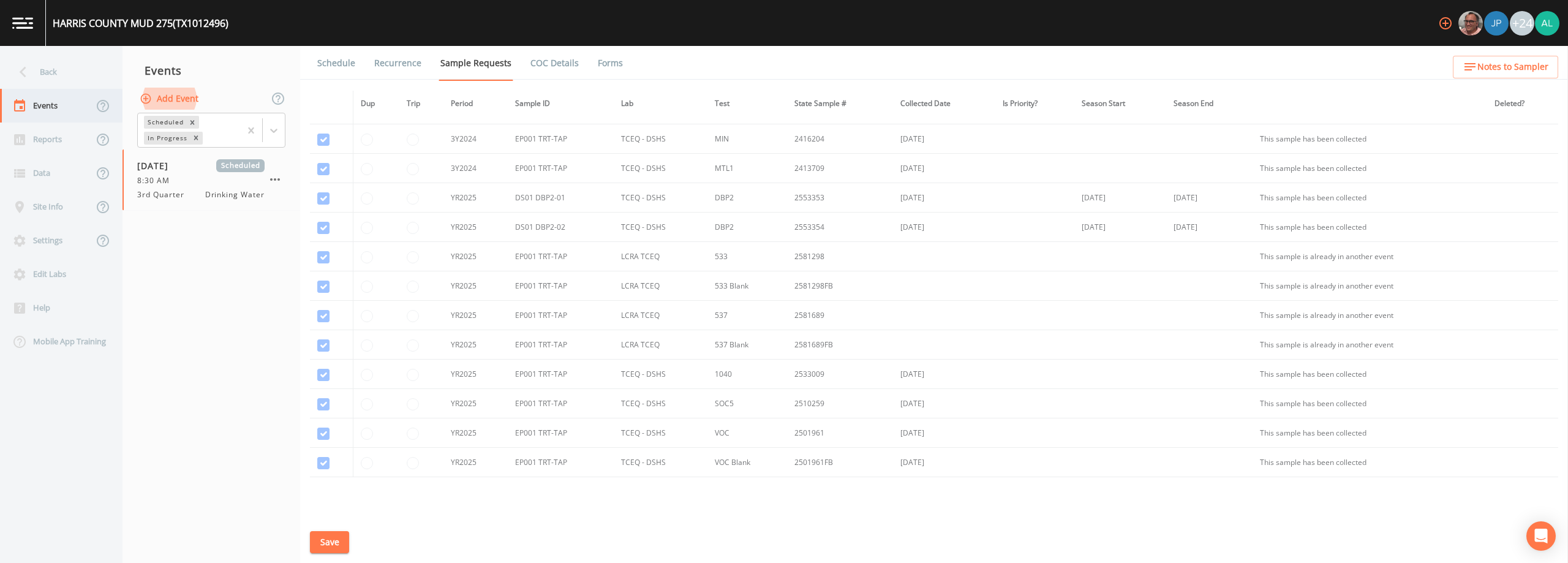 click on "Events" at bounding box center [61, 105] 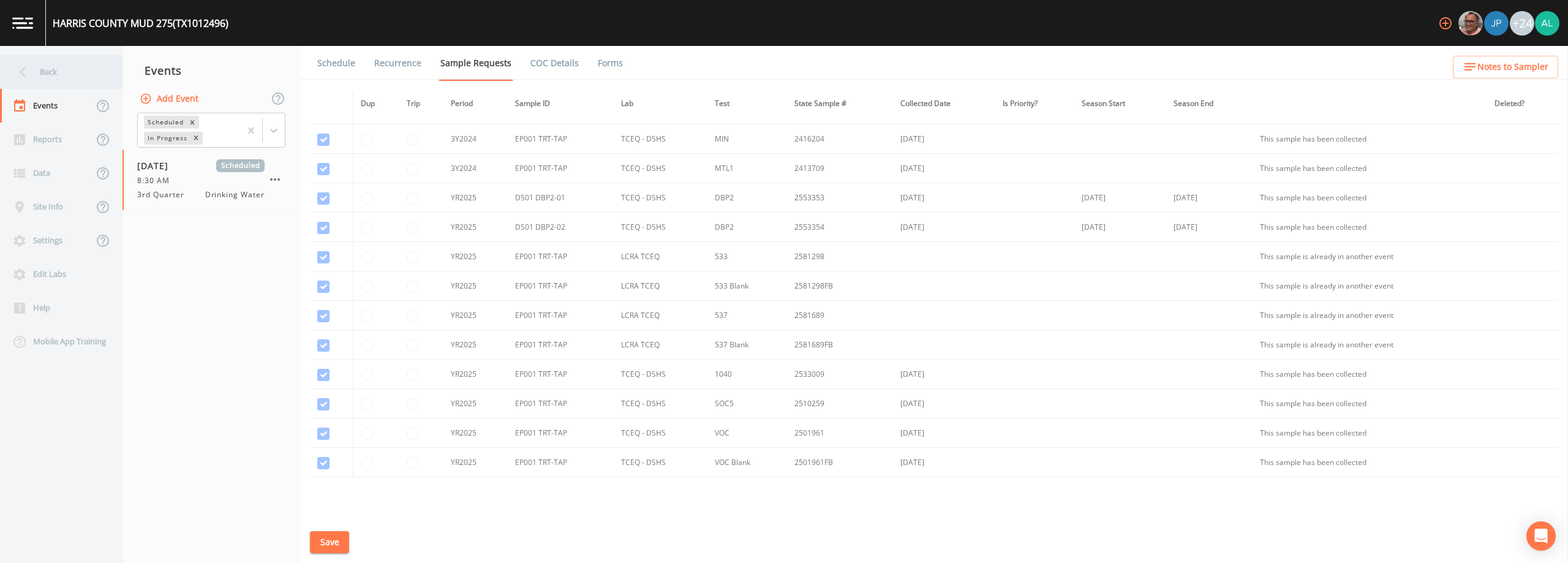 click on "Back" at bounding box center [55, 72] 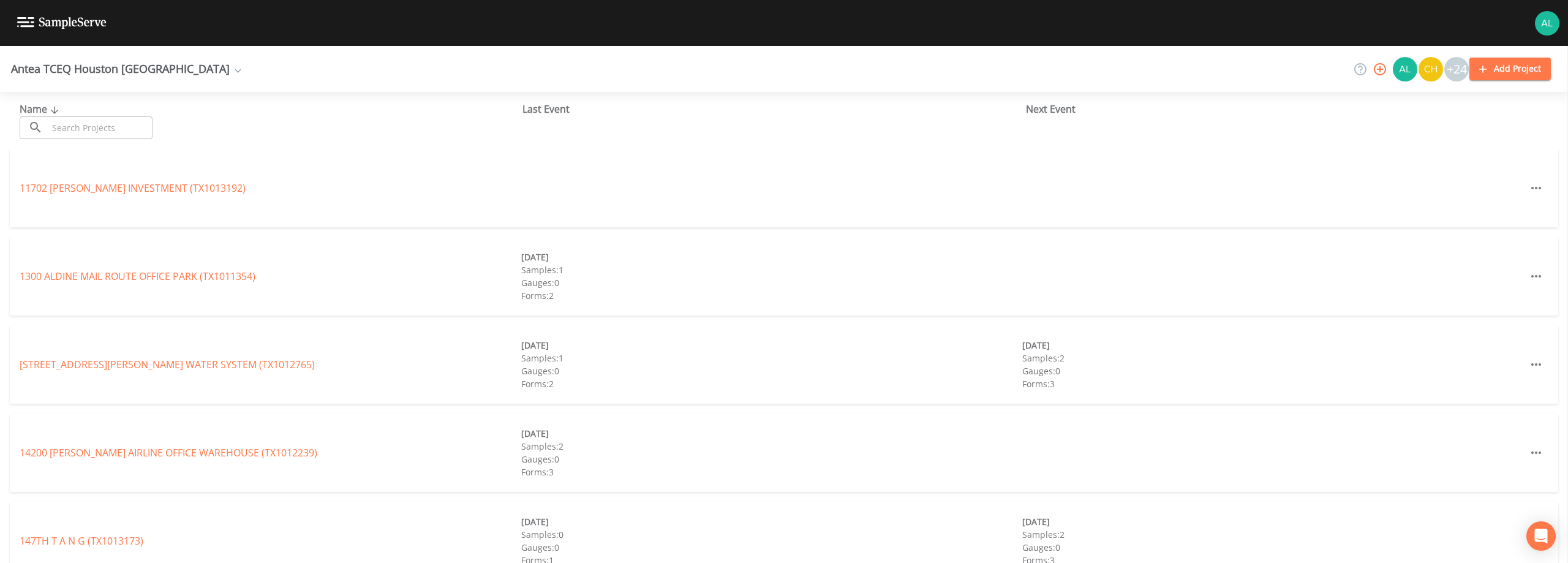 click on "Name ​ ​" at bounding box center (271, 120) 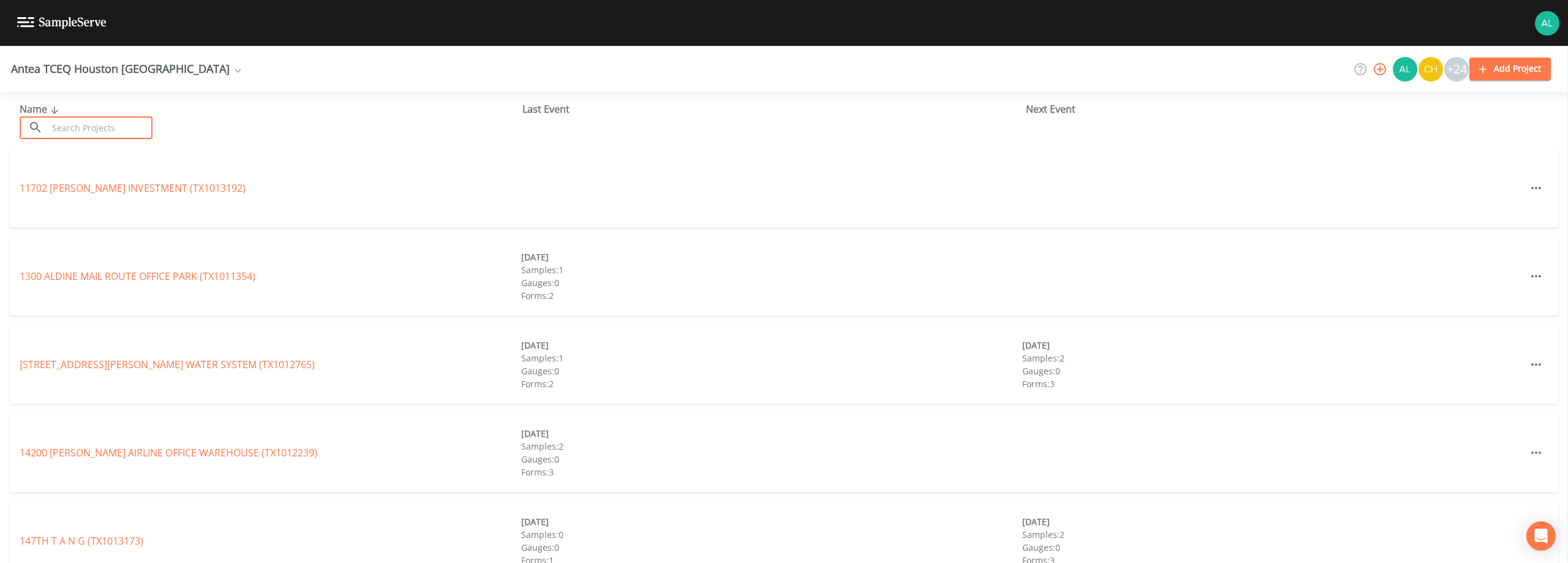 click at bounding box center [100, 127] 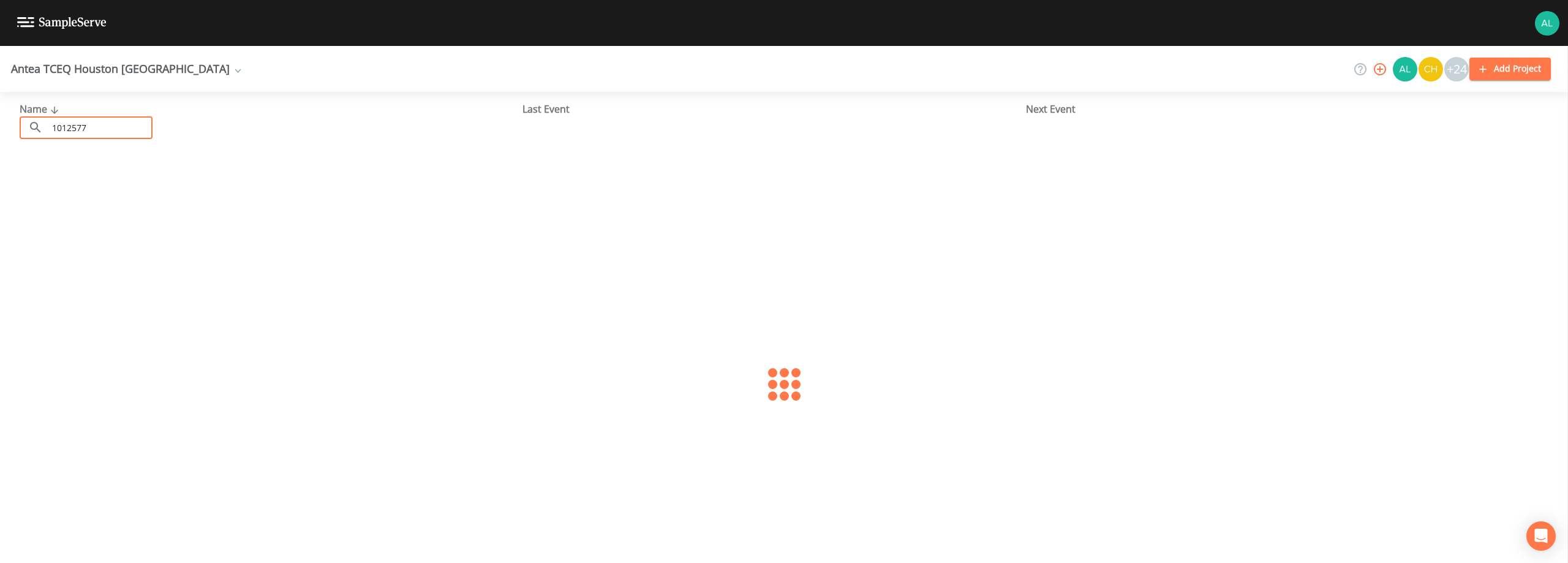 type on "1012577" 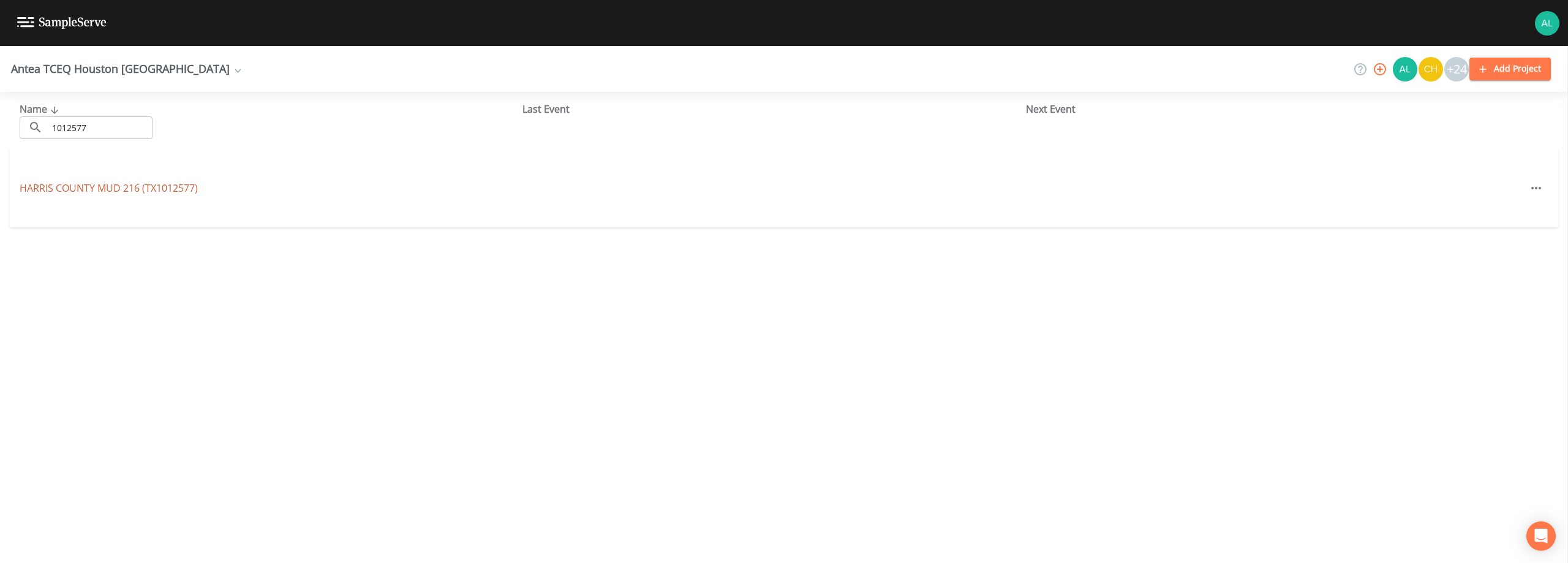 click on "[GEOGRAPHIC_DATA] 216   (TX1012577)" at bounding box center [108, 188] 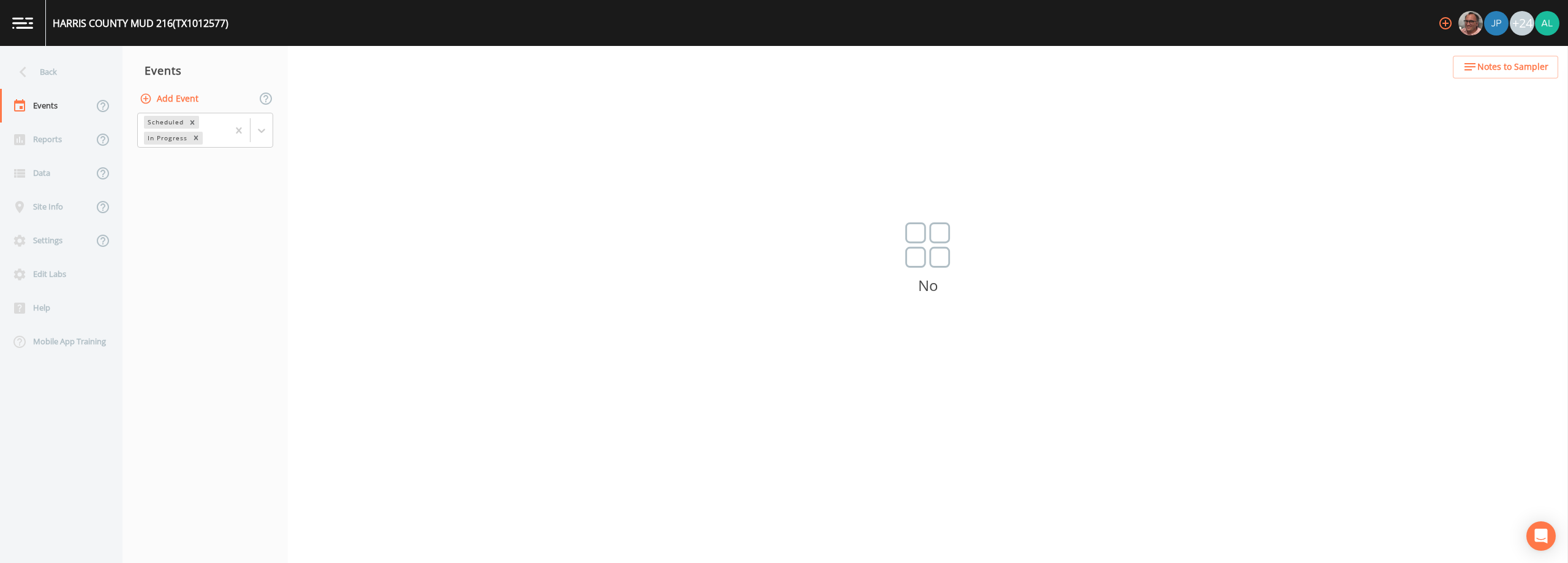 click on "Add Event" at bounding box center (170, 99) 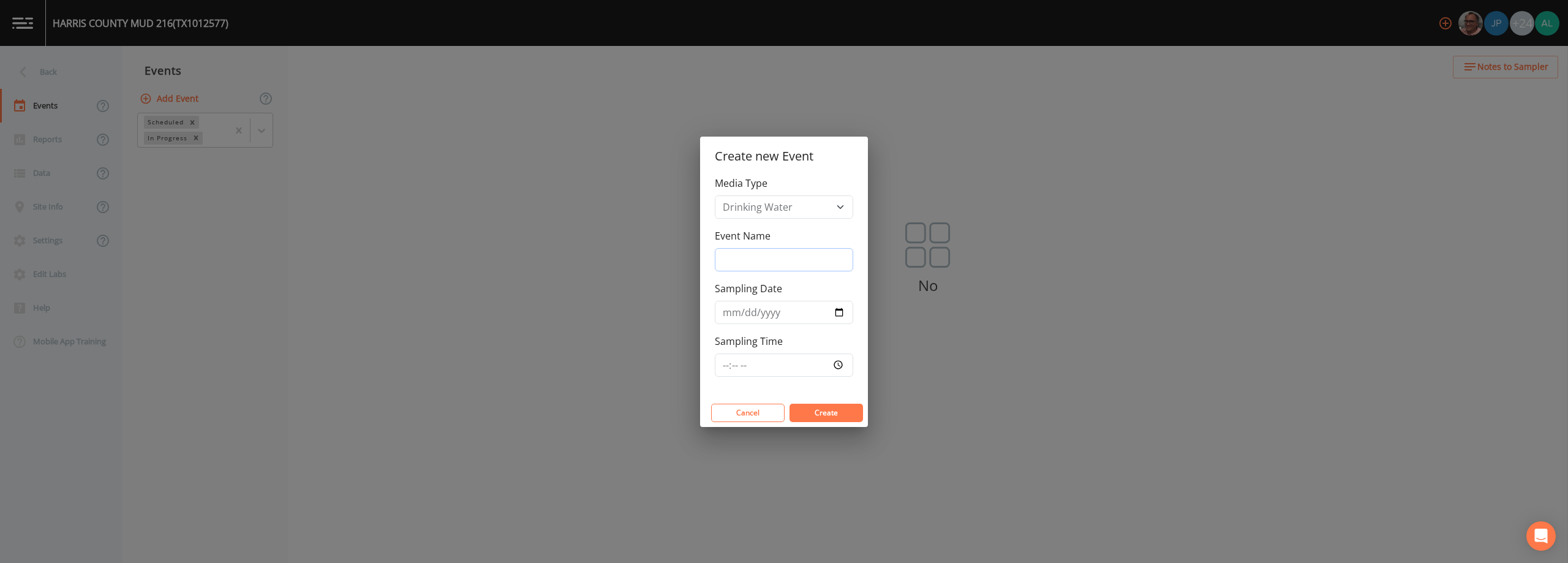 click on "Event Name" at bounding box center (784, 260) 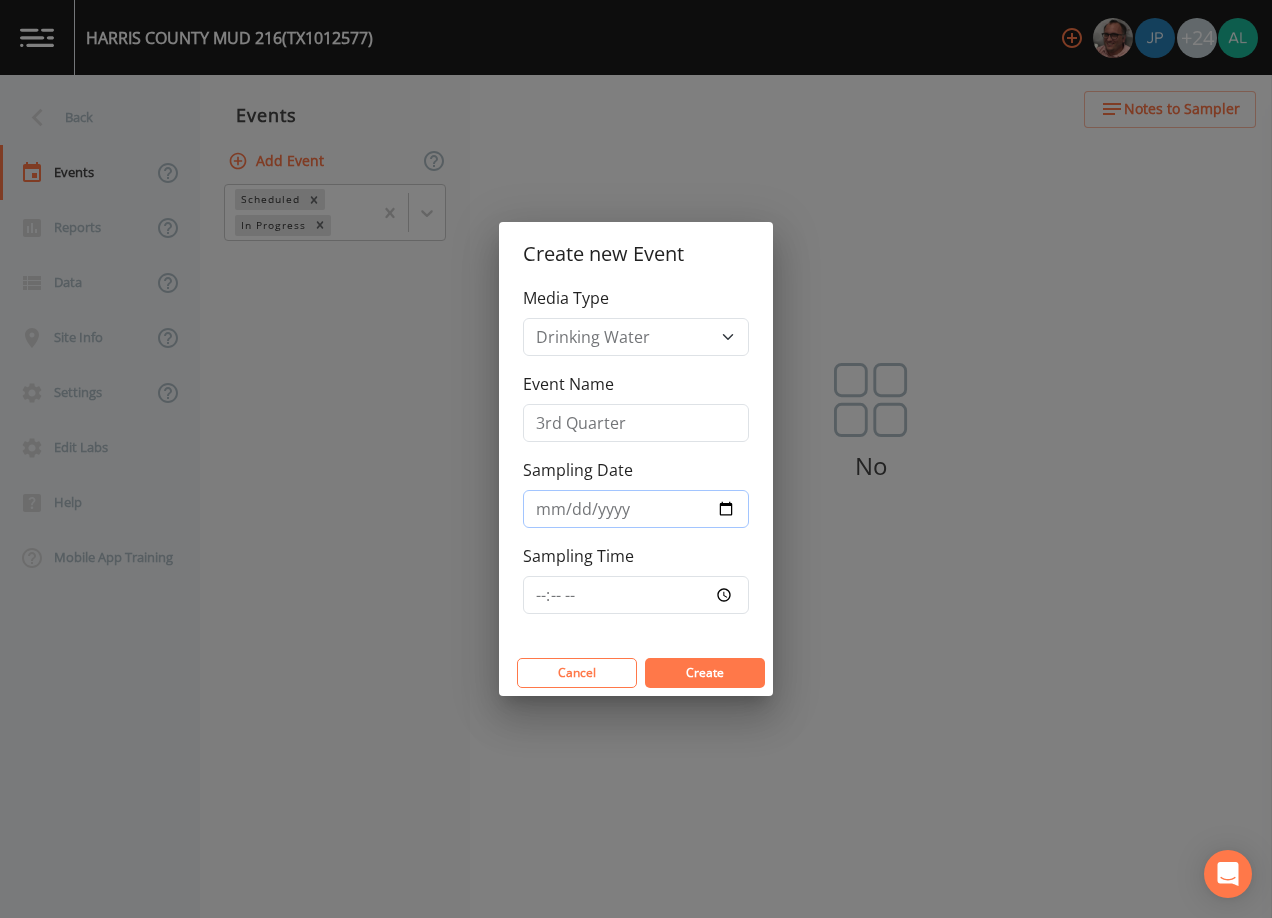 click on "Sampling Date" at bounding box center [636, 509] 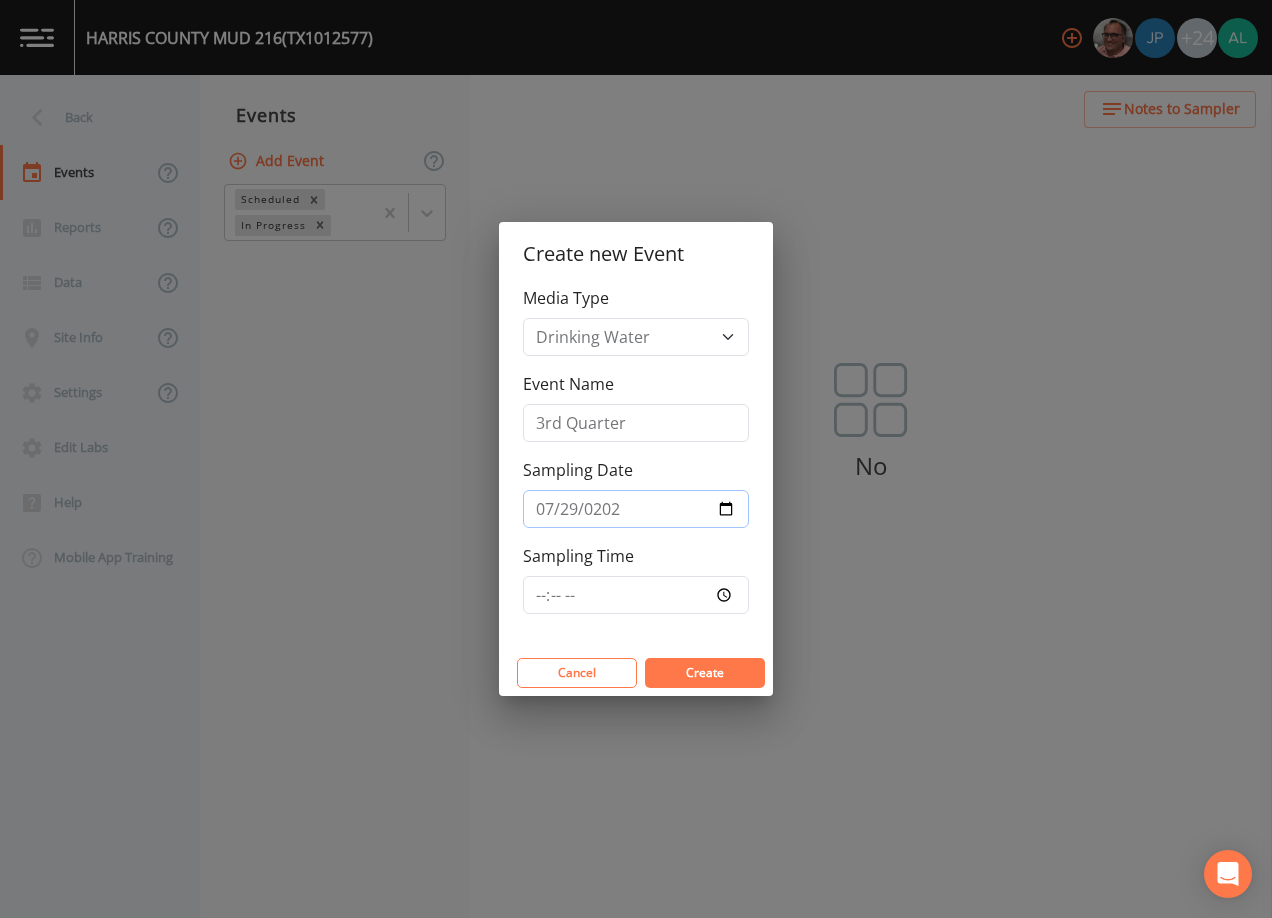 type on "[DATE]" 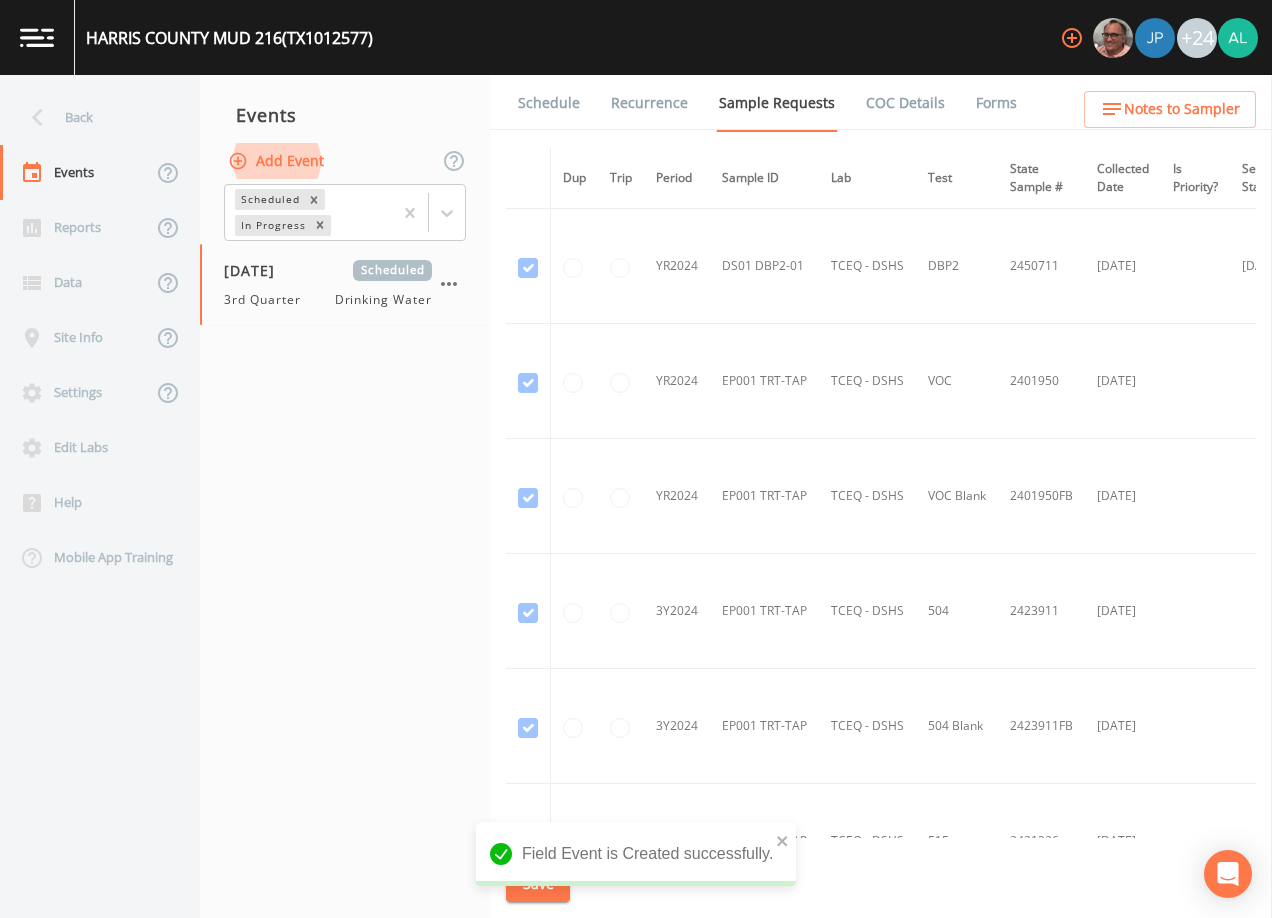 click on "Schedule" at bounding box center [549, 103] 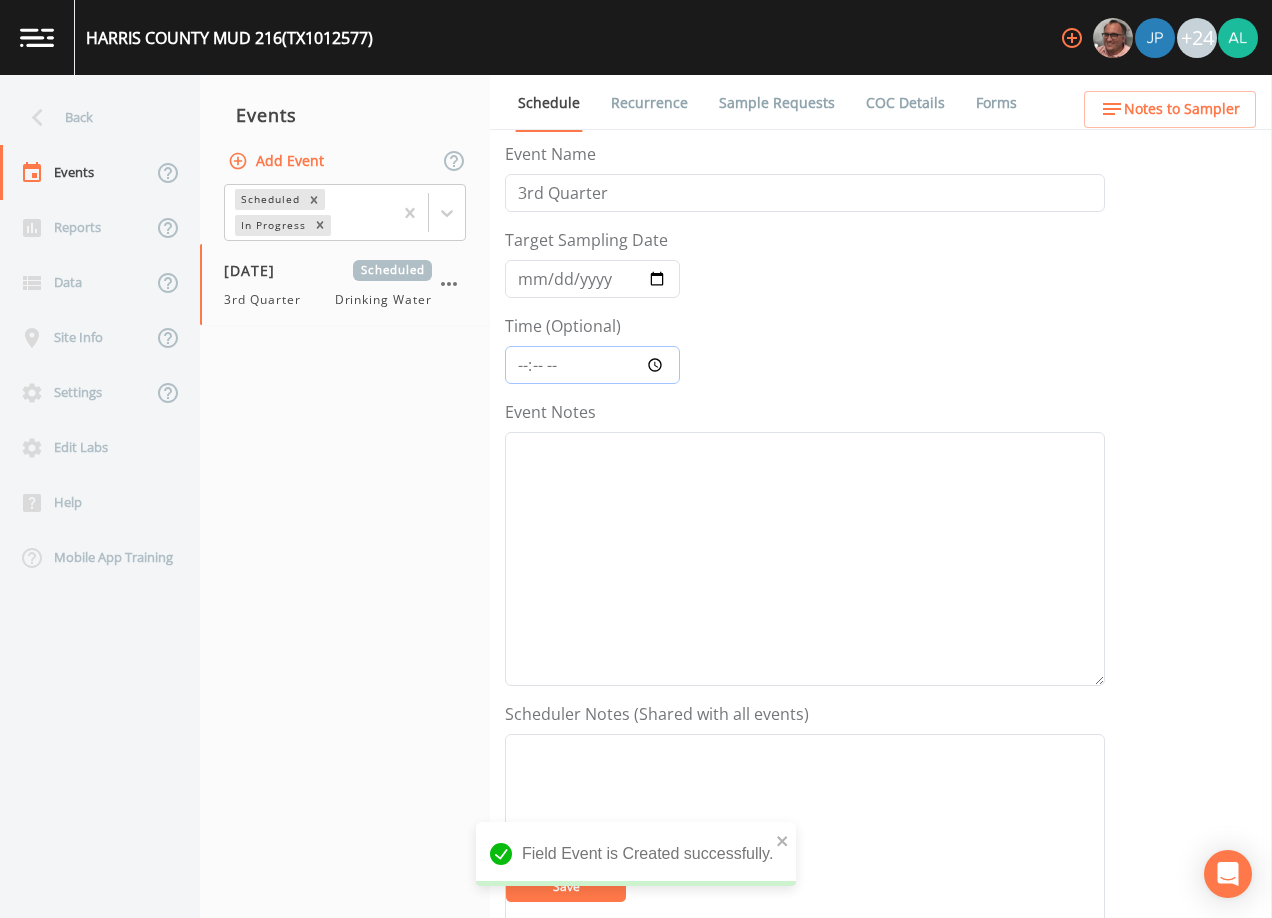 click on "Time (Optional)" at bounding box center (592, 365) 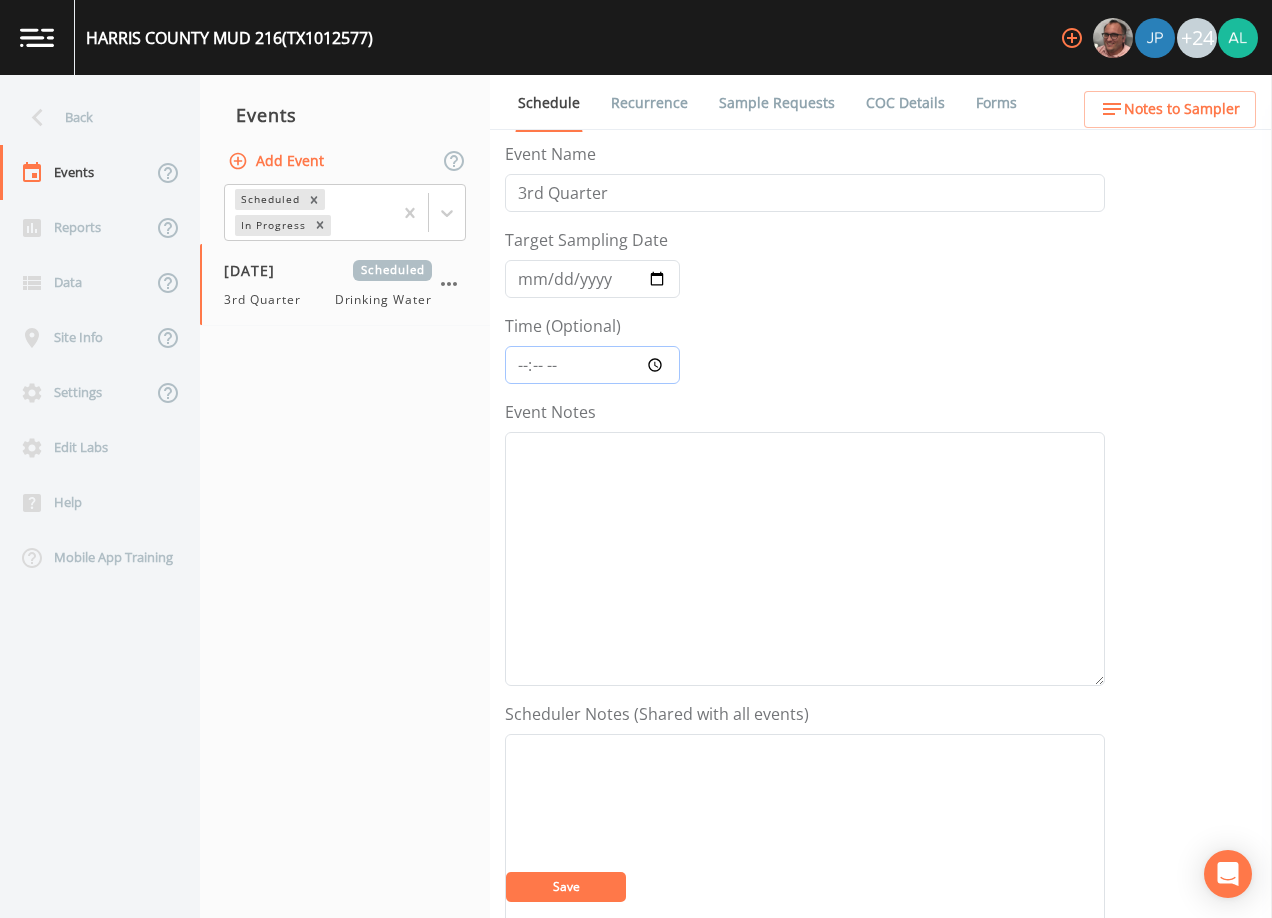 type on "08:30" 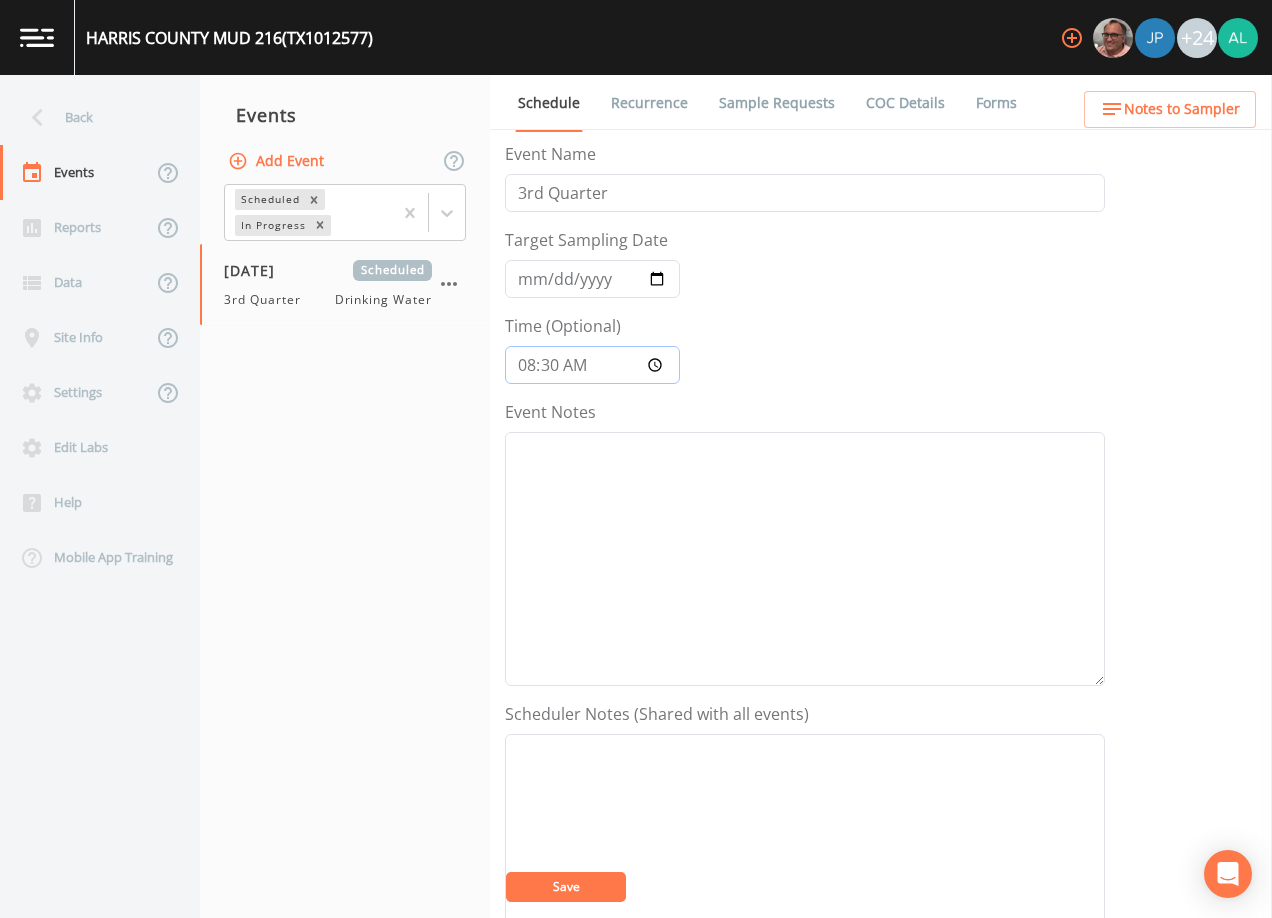 click on "Save" at bounding box center [566, 887] 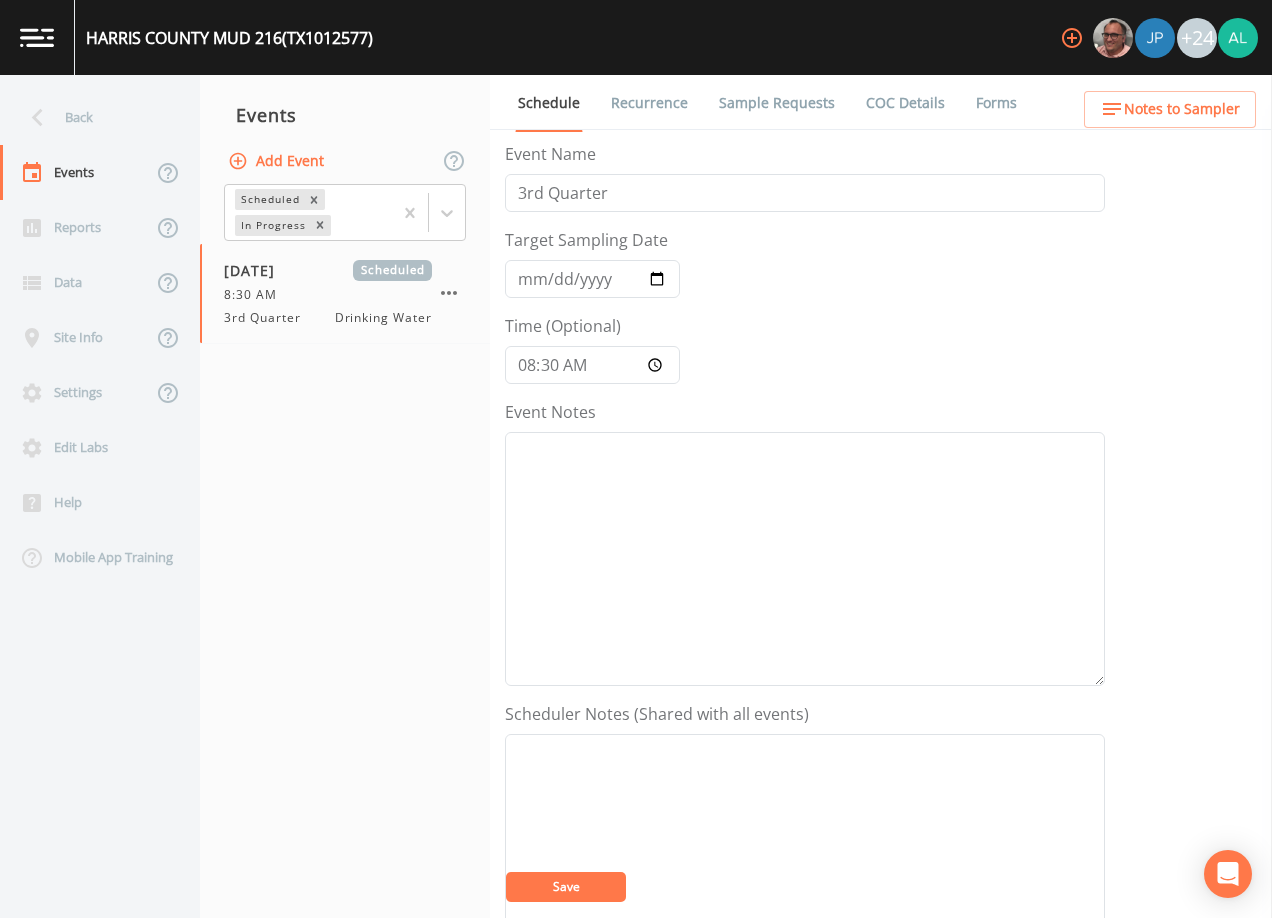 click on "Sample Requests" at bounding box center (777, 103) 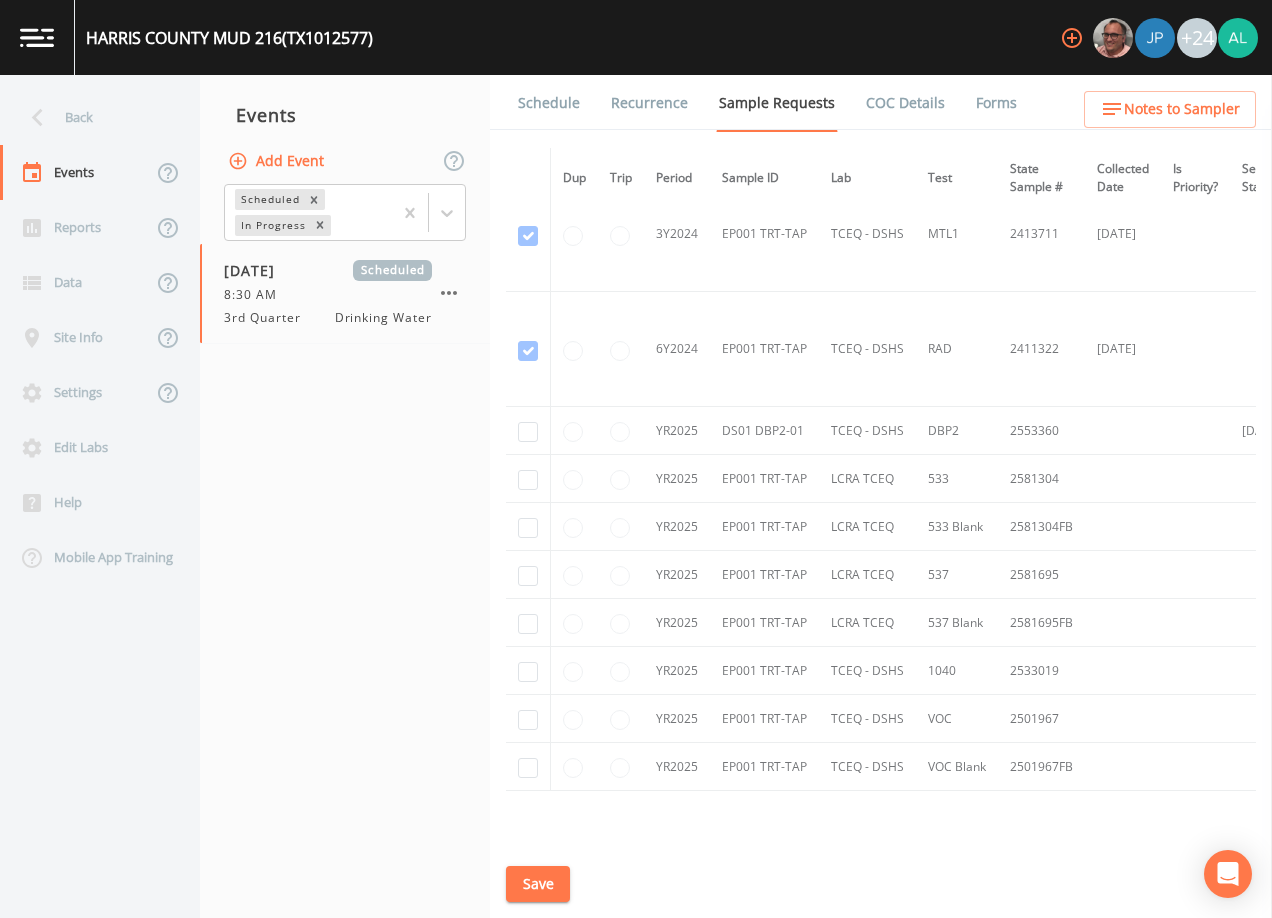 scroll, scrollTop: 1070, scrollLeft: 0, axis: vertical 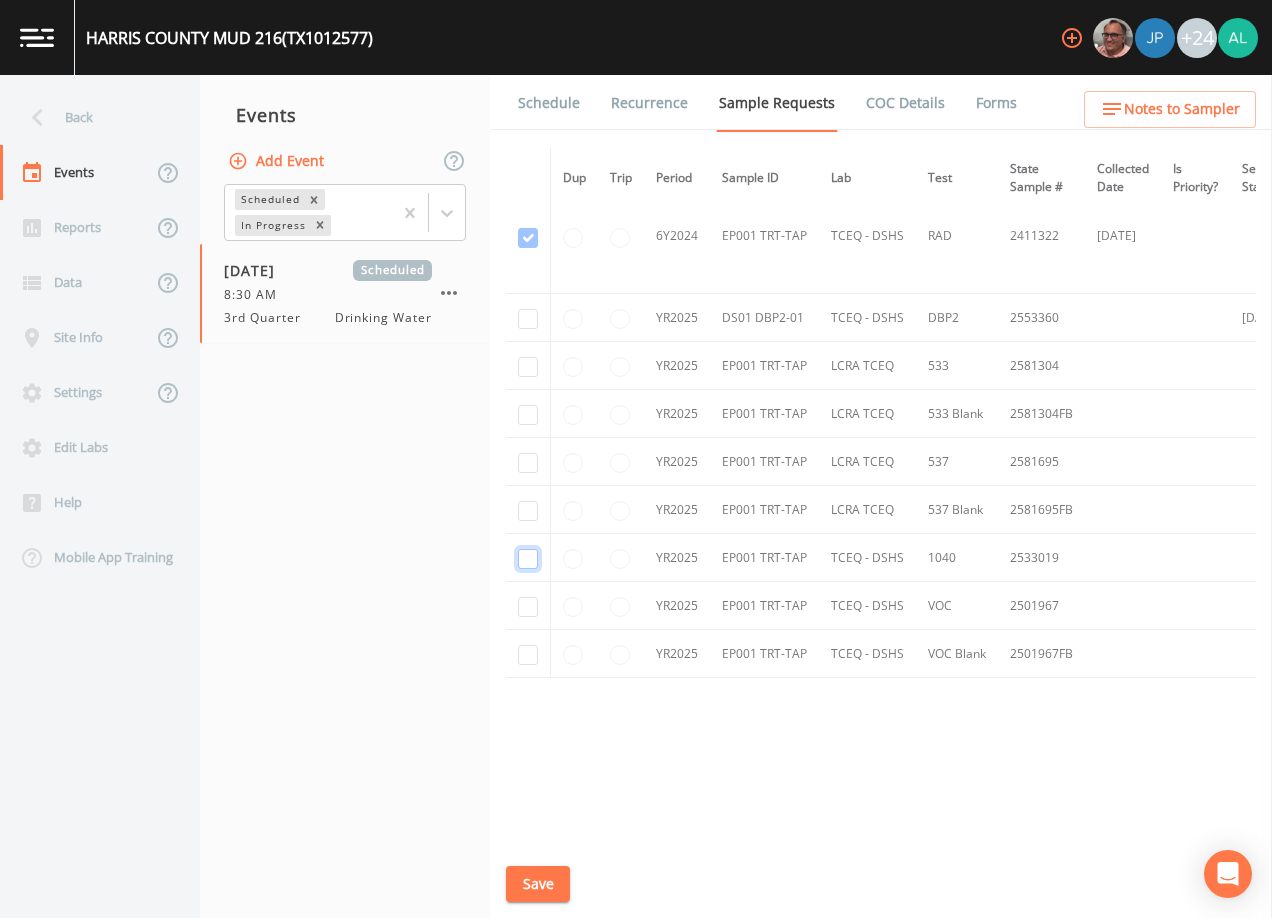 click at bounding box center [528, 559] 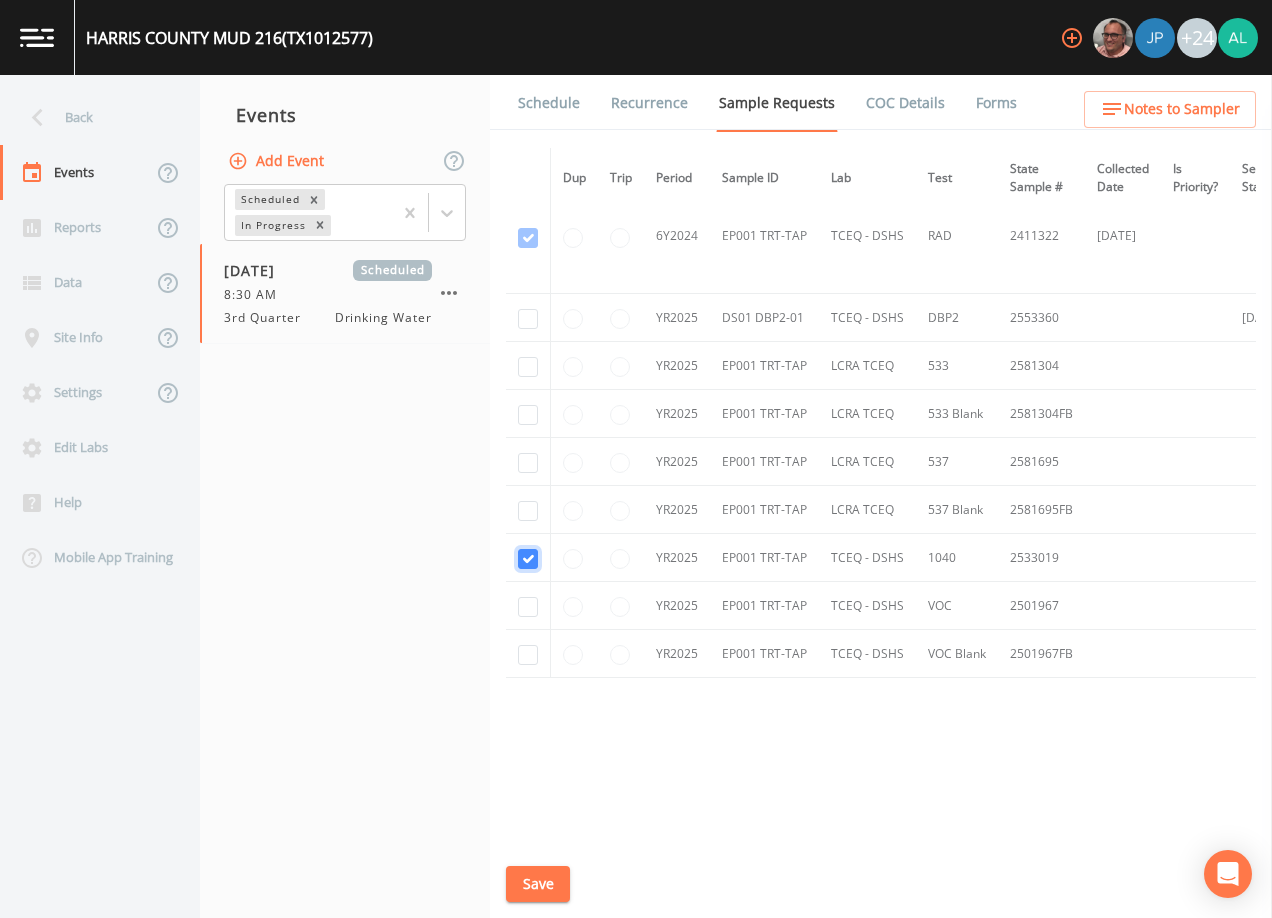 checkbox on "true" 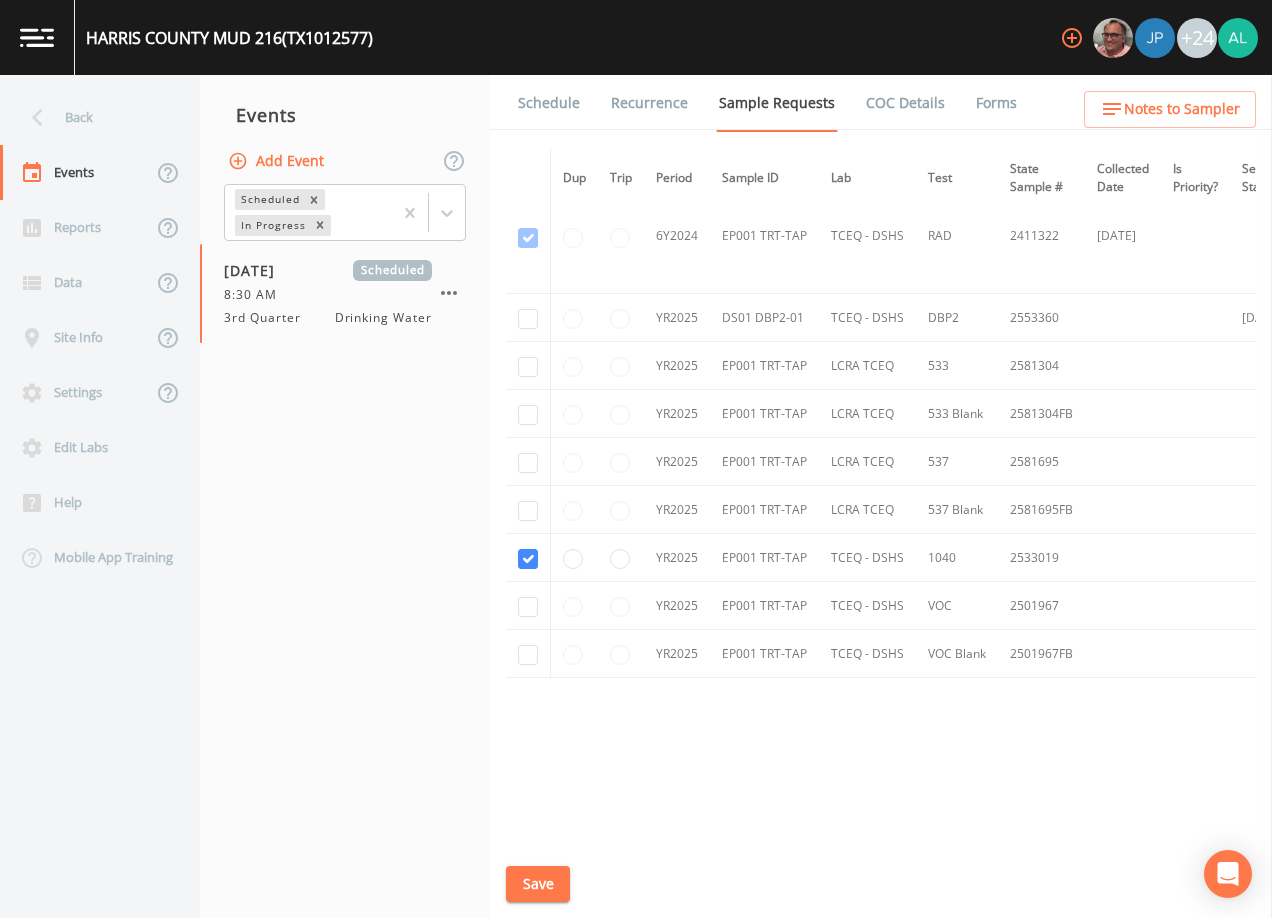 click at bounding box center (528, 606) 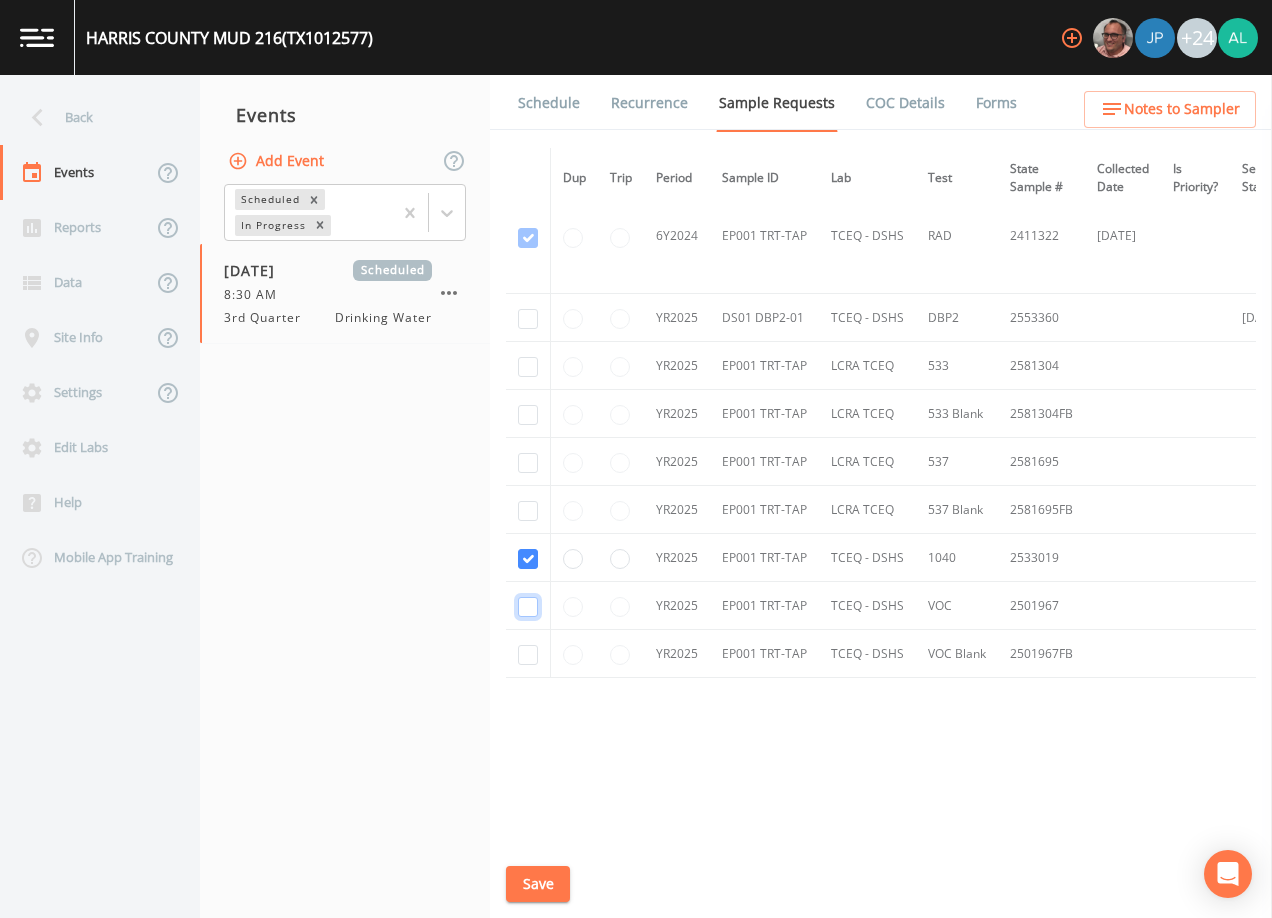click at bounding box center [528, -682] 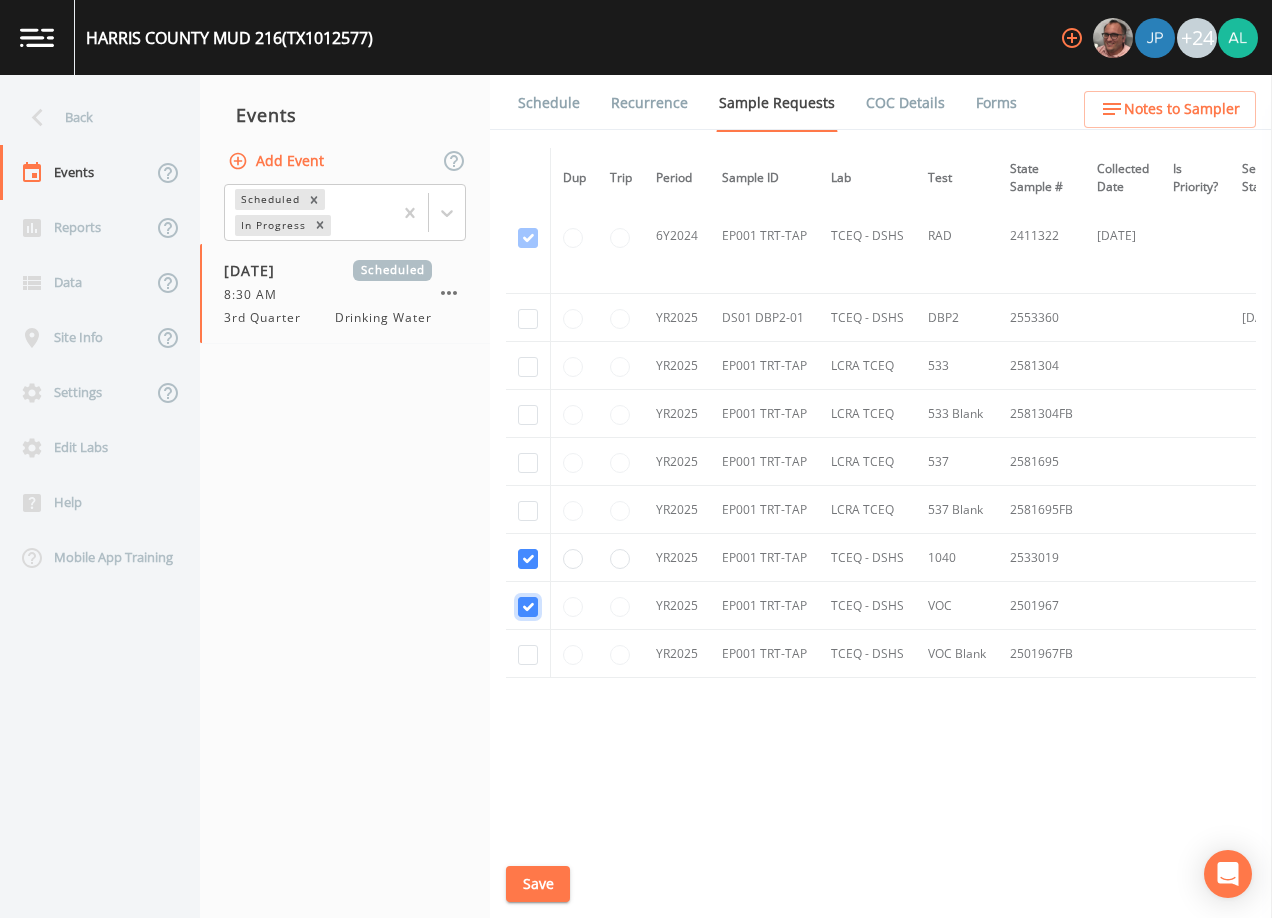 checkbox on "true" 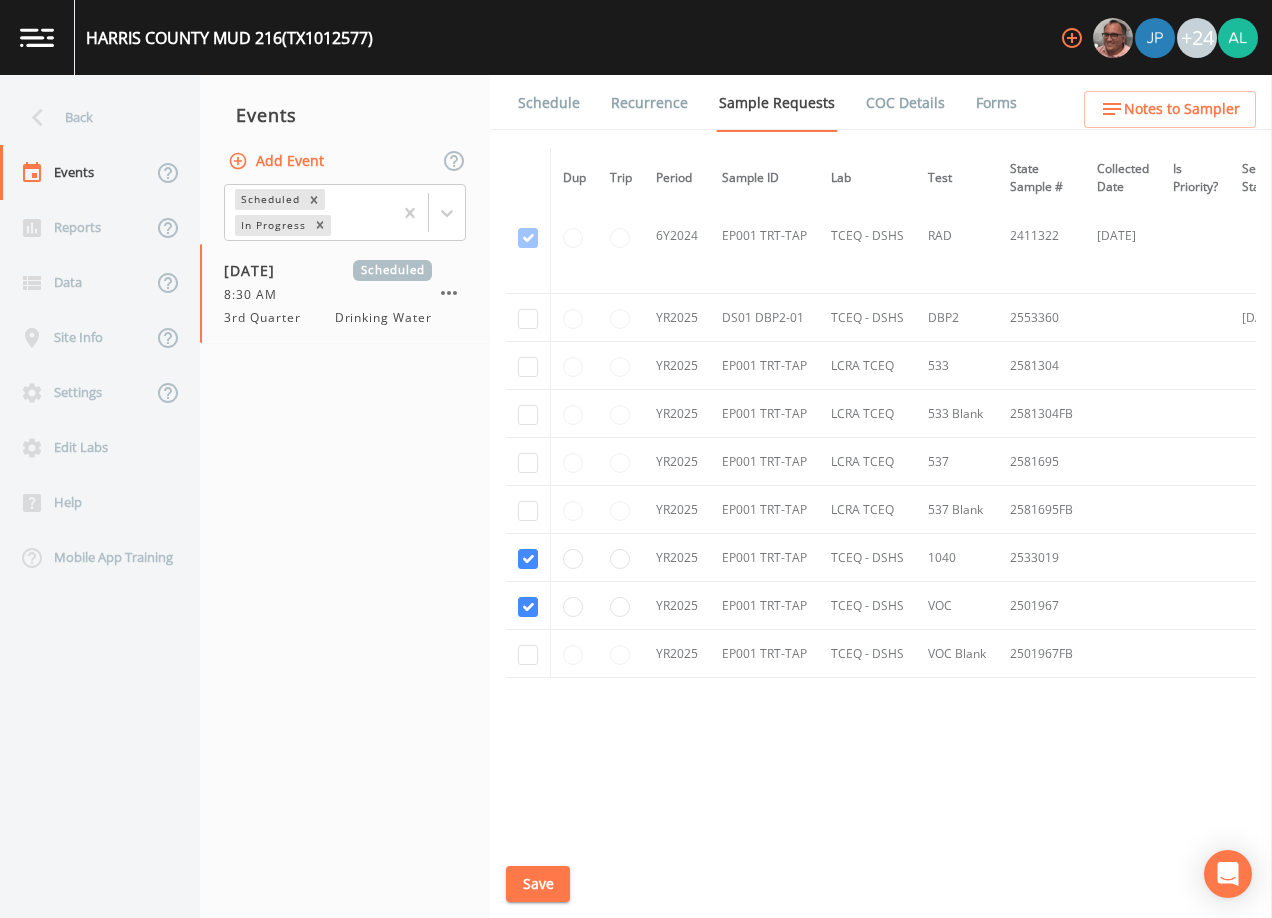click at bounding box center [528, 606] 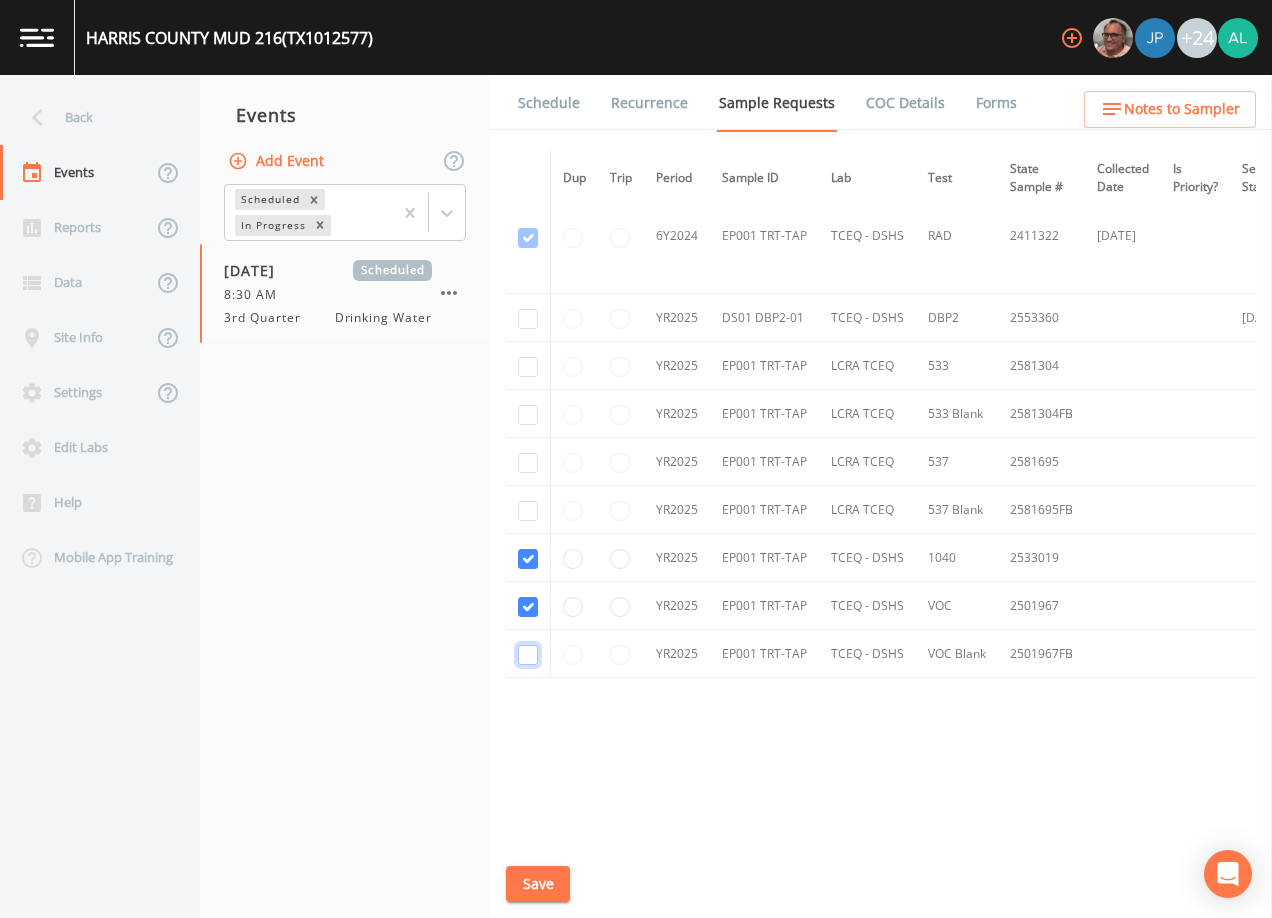 click at bounding box center [528, -567] 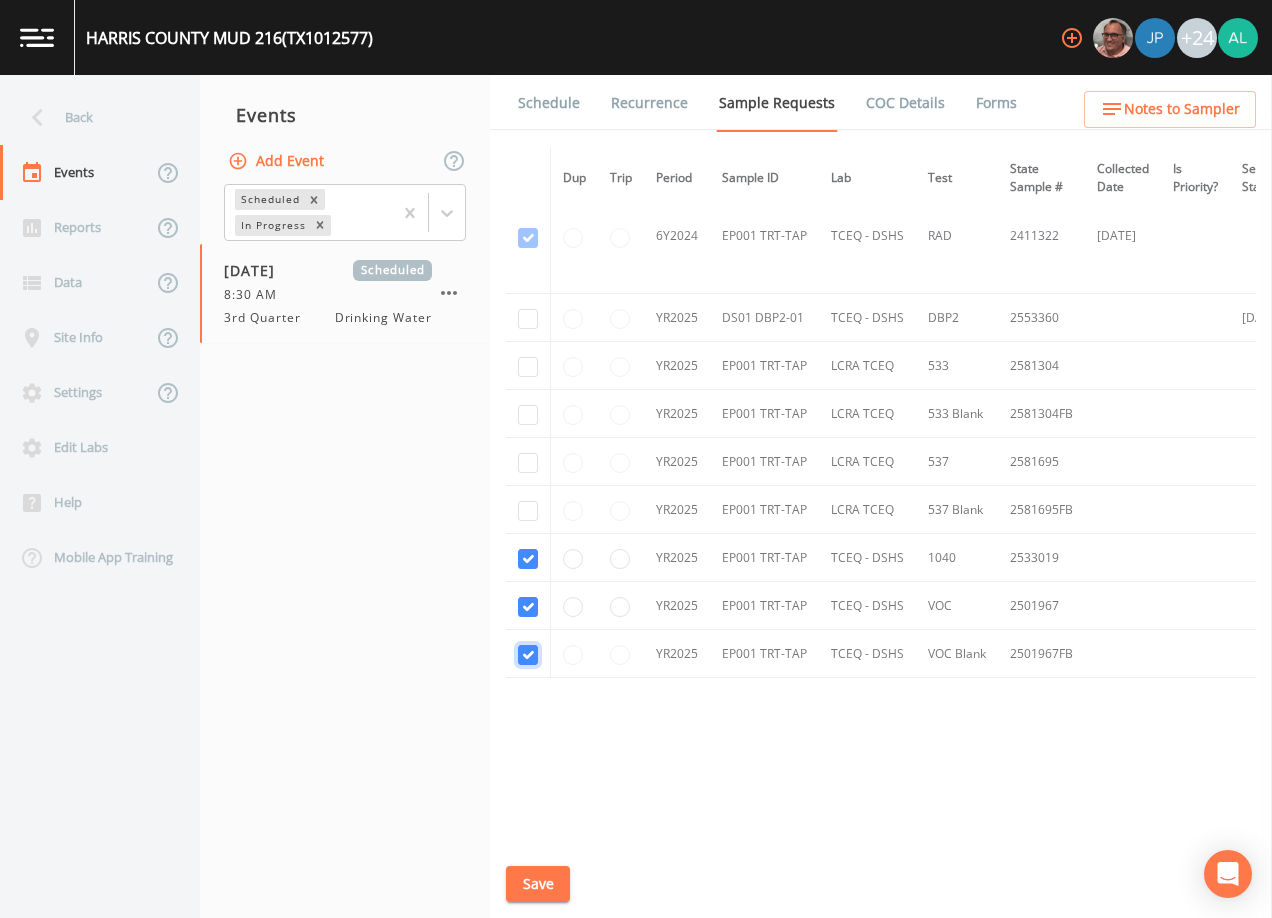 checkbox on "true" 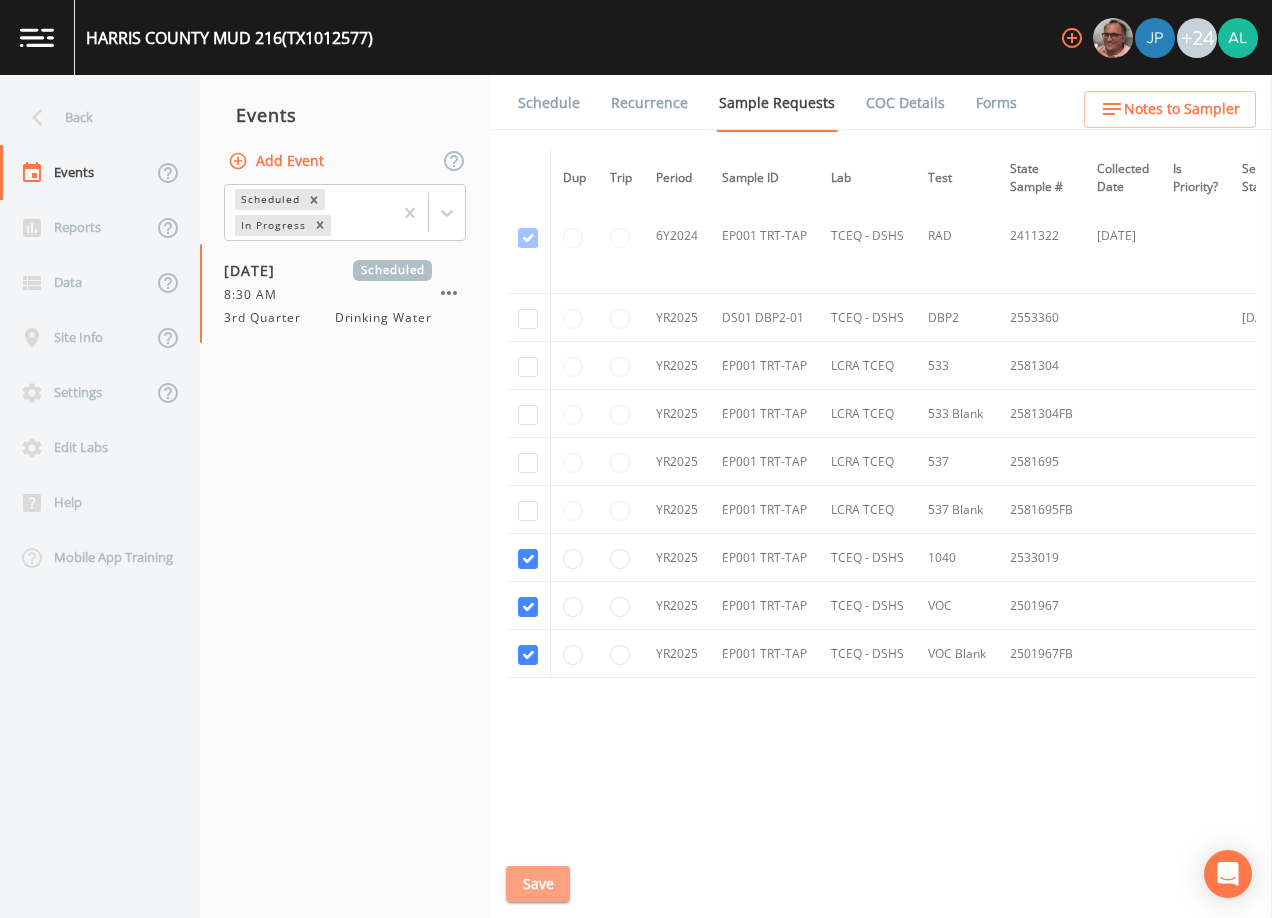 click on "Save" at bounding box center (538, 884) 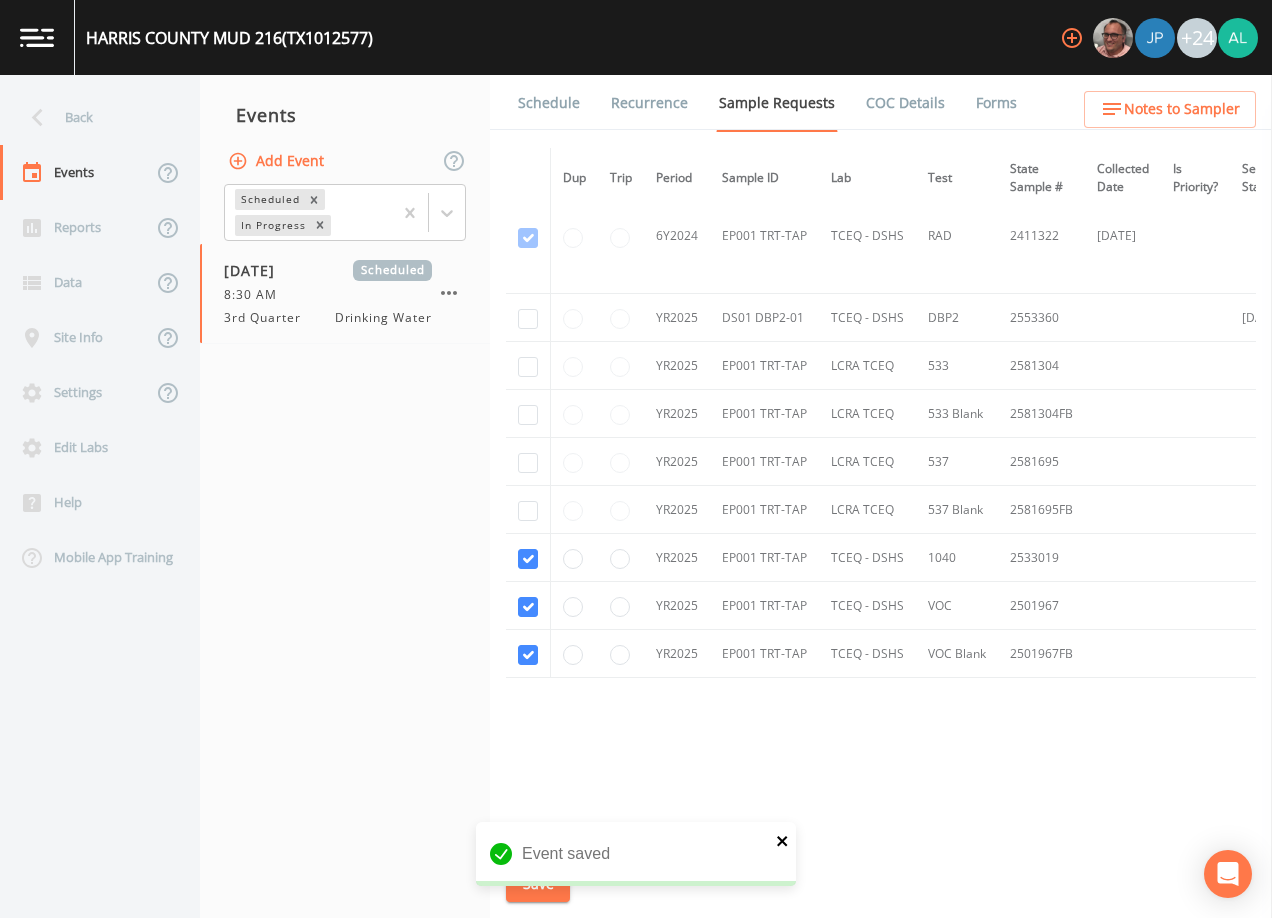 click 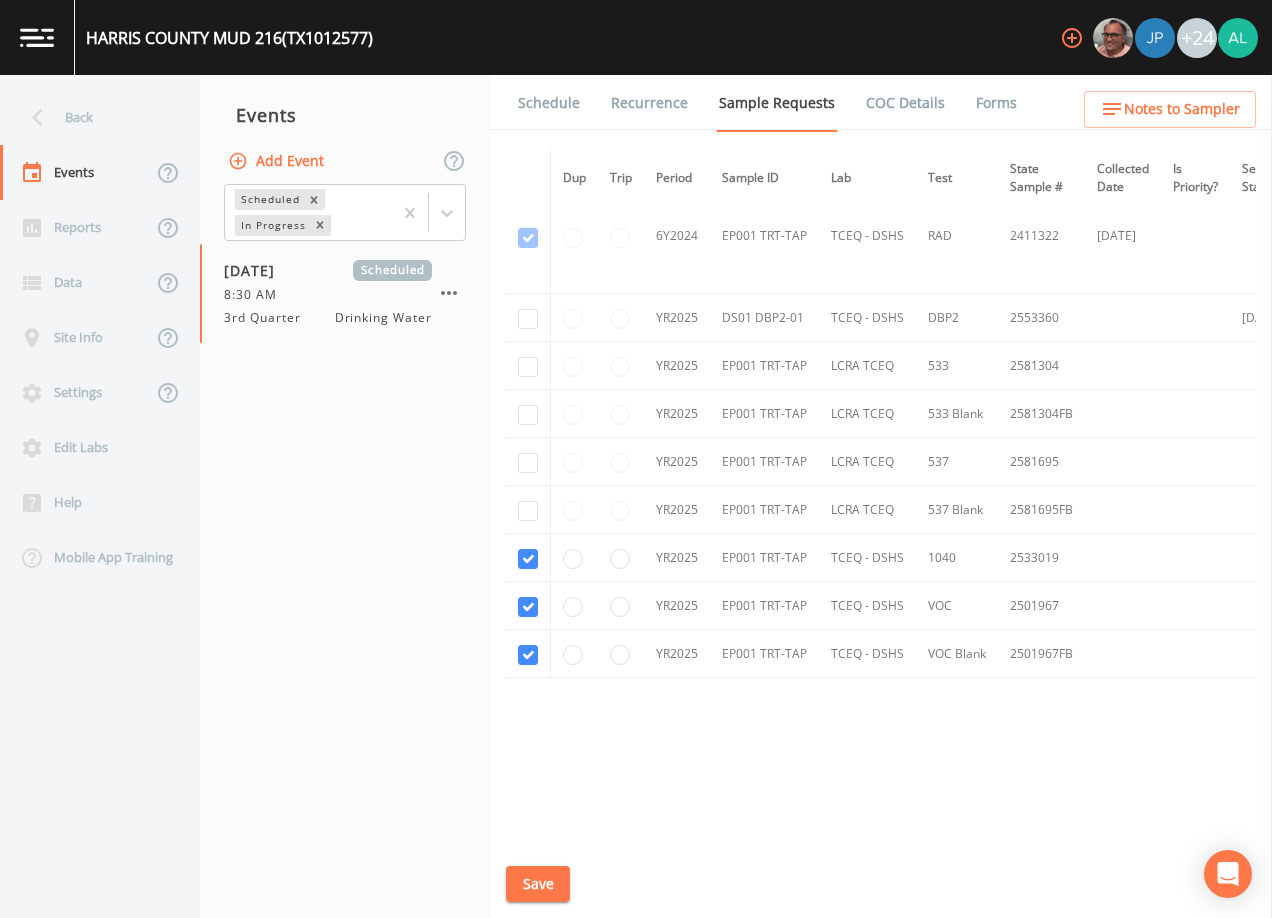 click on "Event saved" at bounding box center [636, 902] 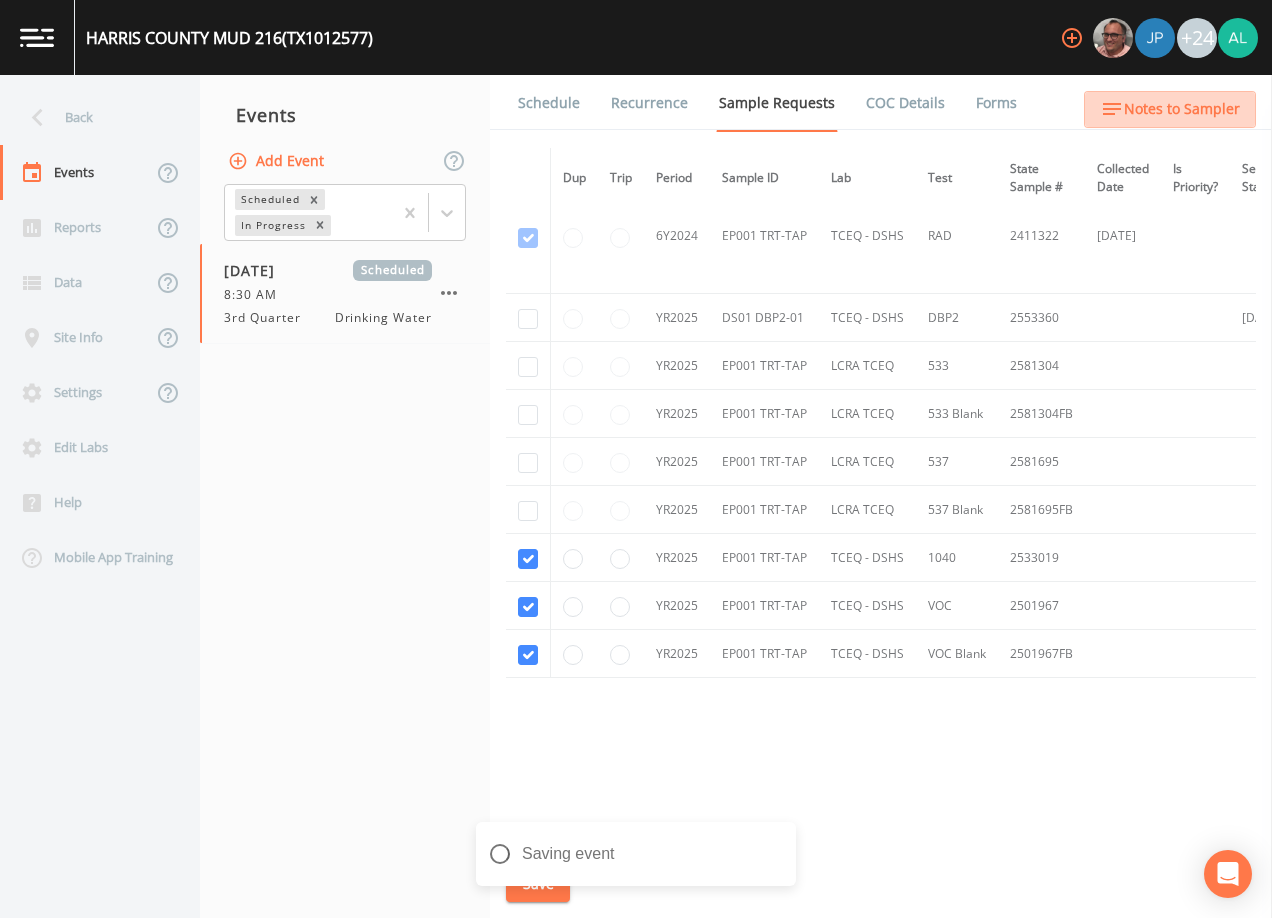 click on "Notes to Sampler" at bounding box center (1182, 109) 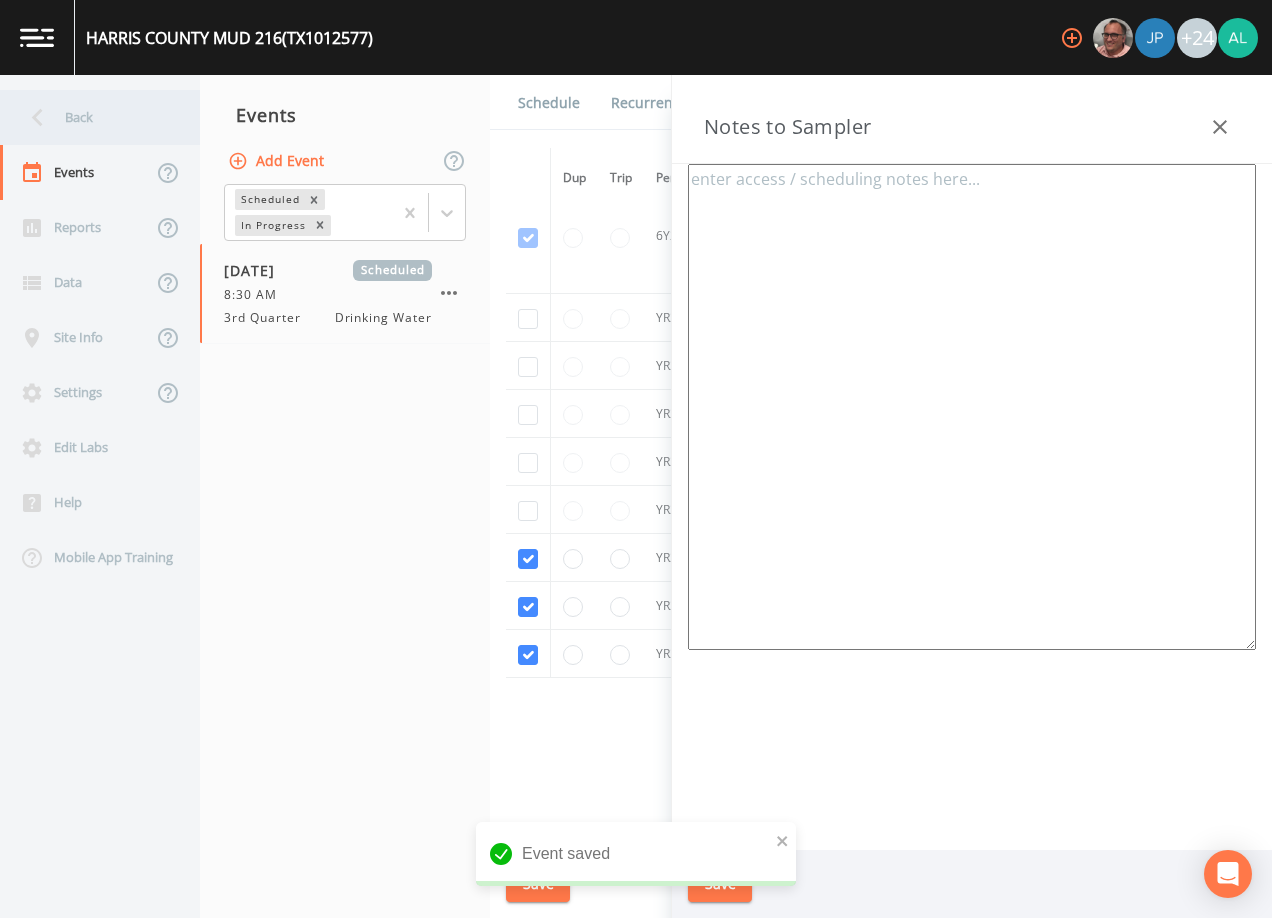 click 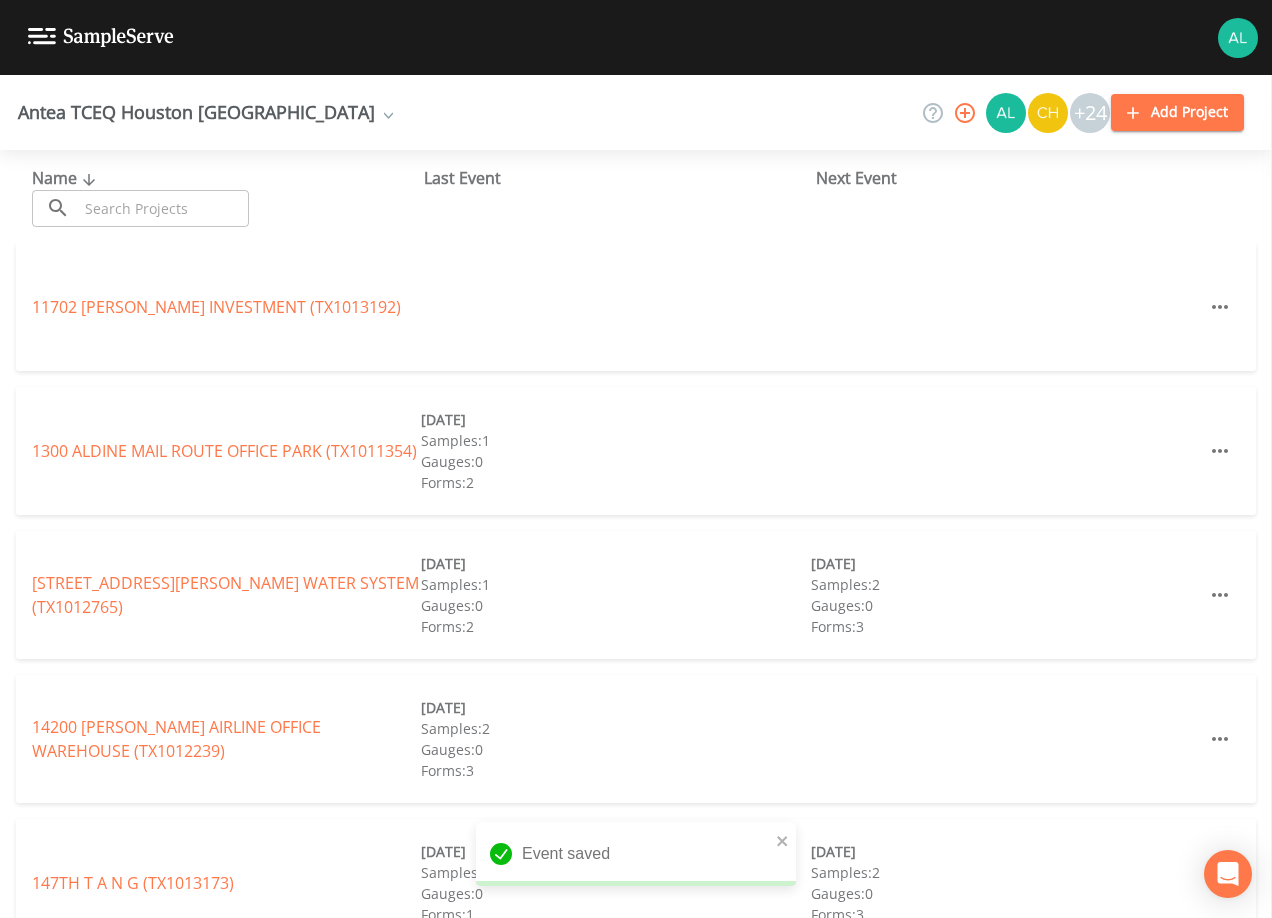 click at bounding box center [163, 208] 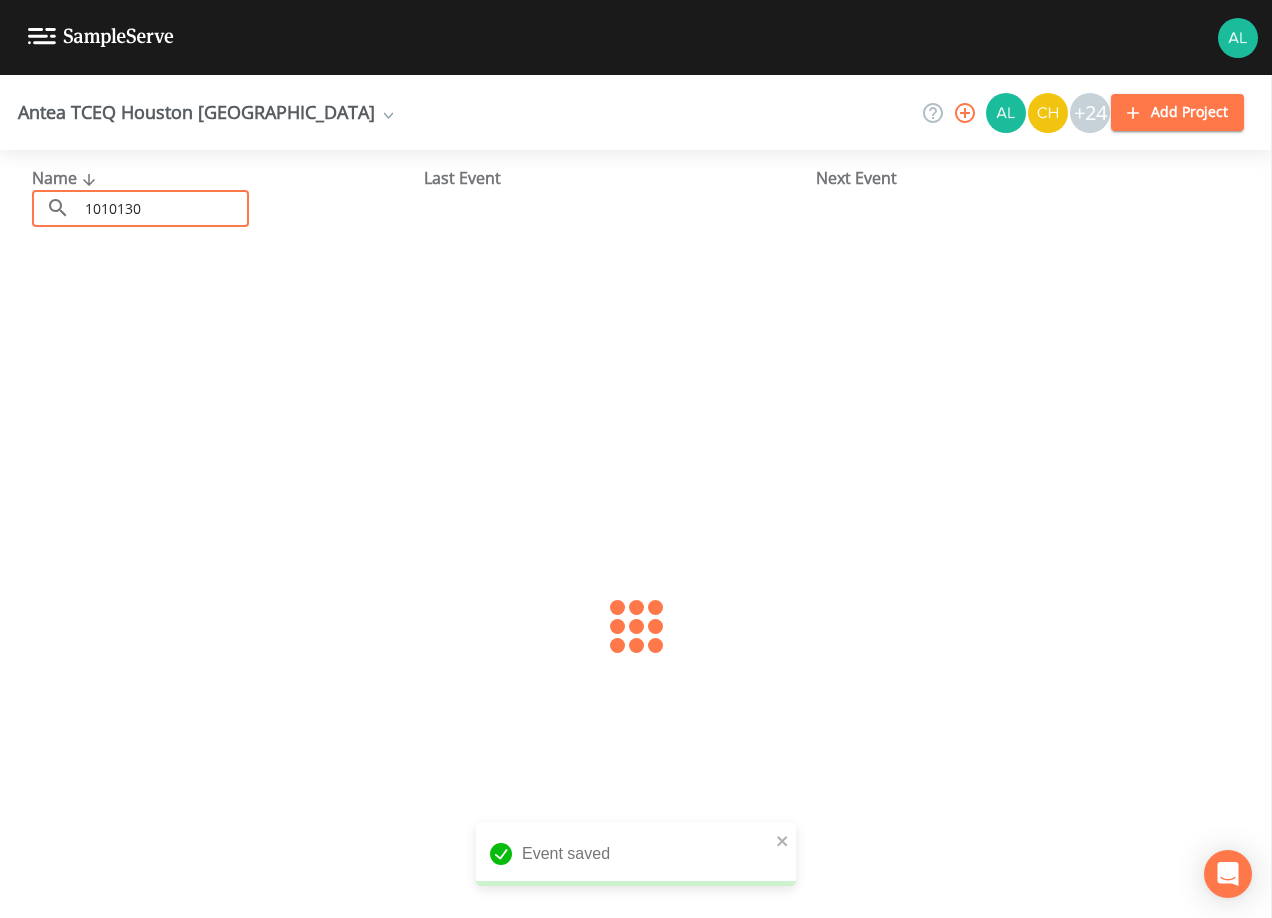 type on "1010130" 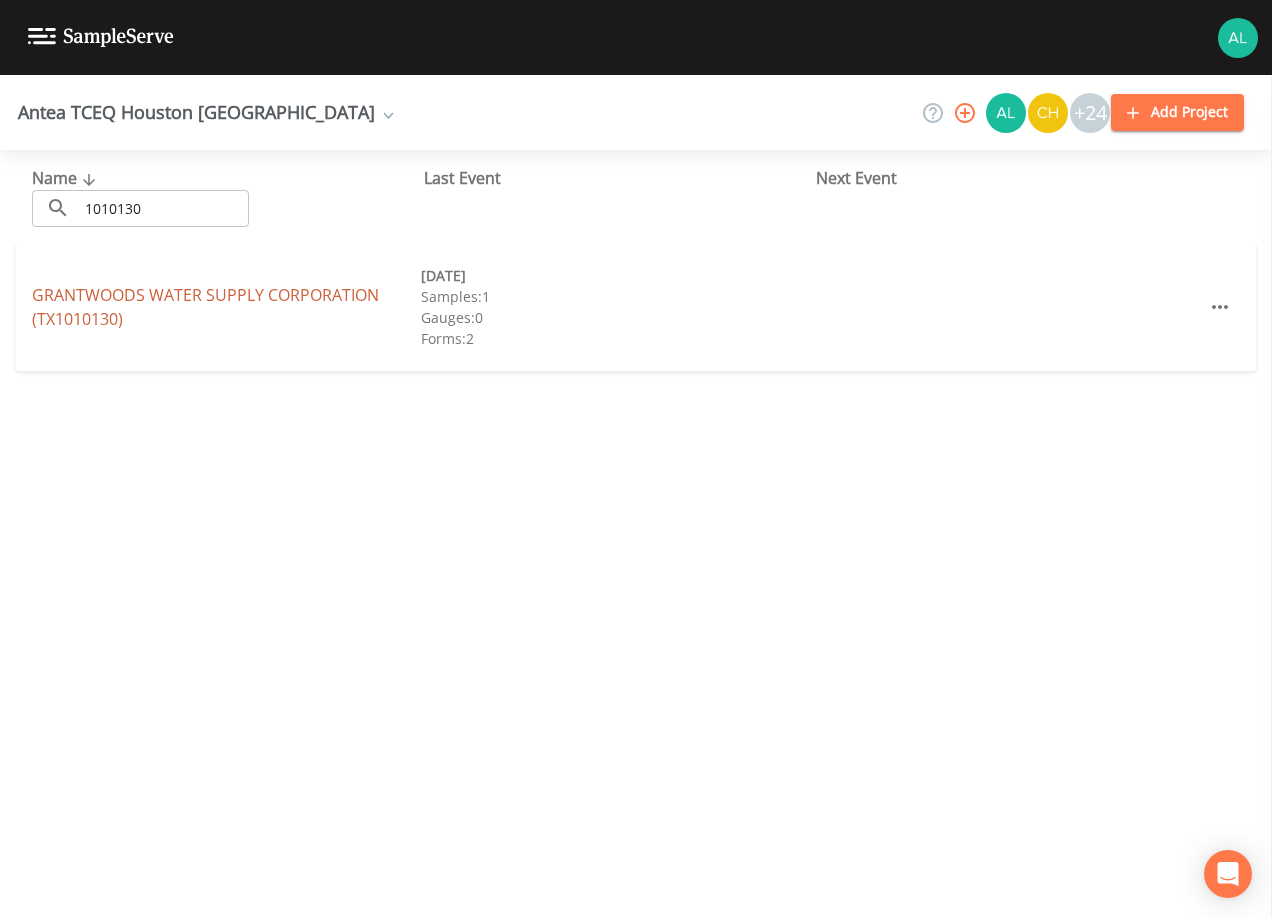 click on "GRANTWOODS WATER SUPPLY CORPORATION   (TX1010130)" at bounding box center (205, 307) 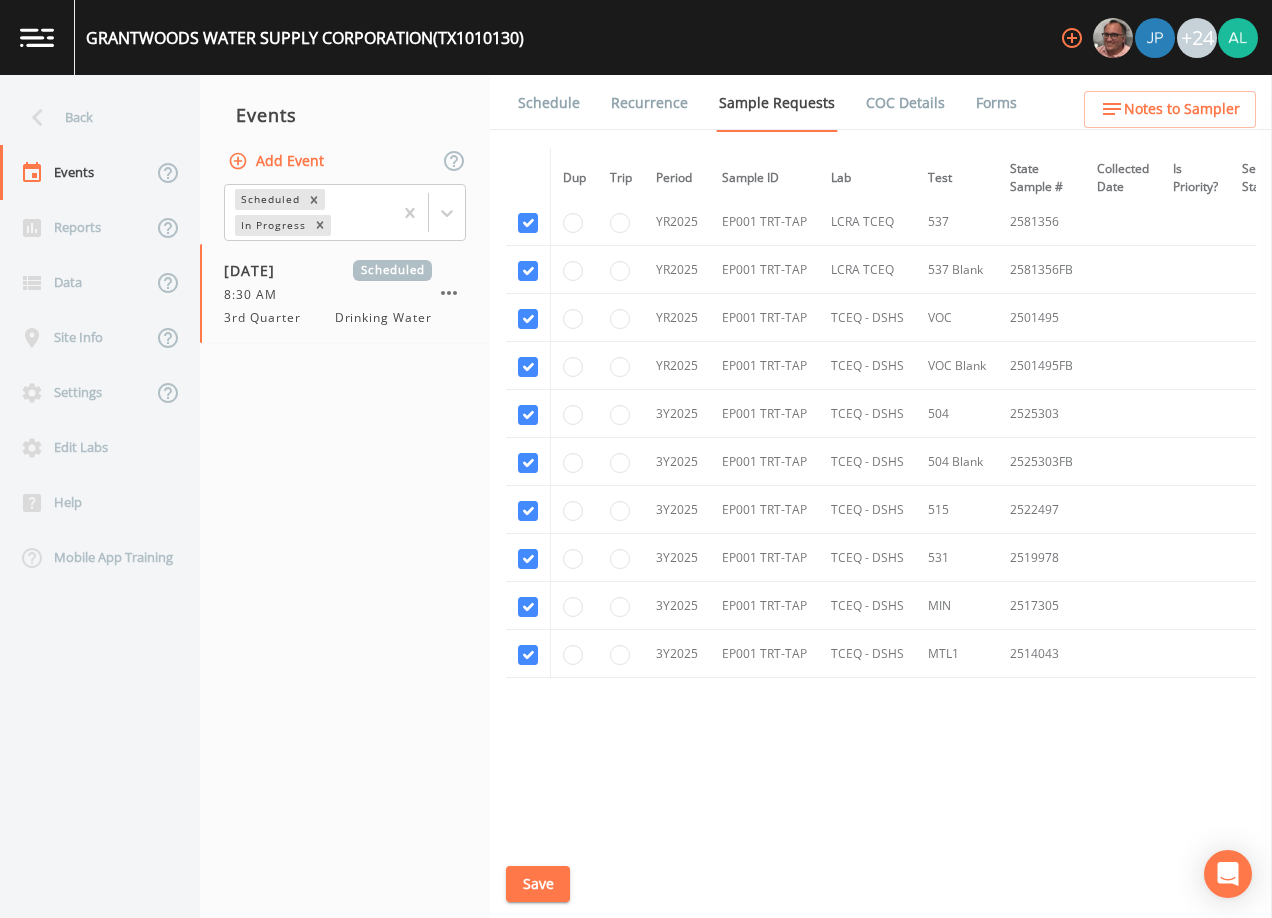 scroll, scrollTop: 587, scrollLeft: 0, axis: vertical 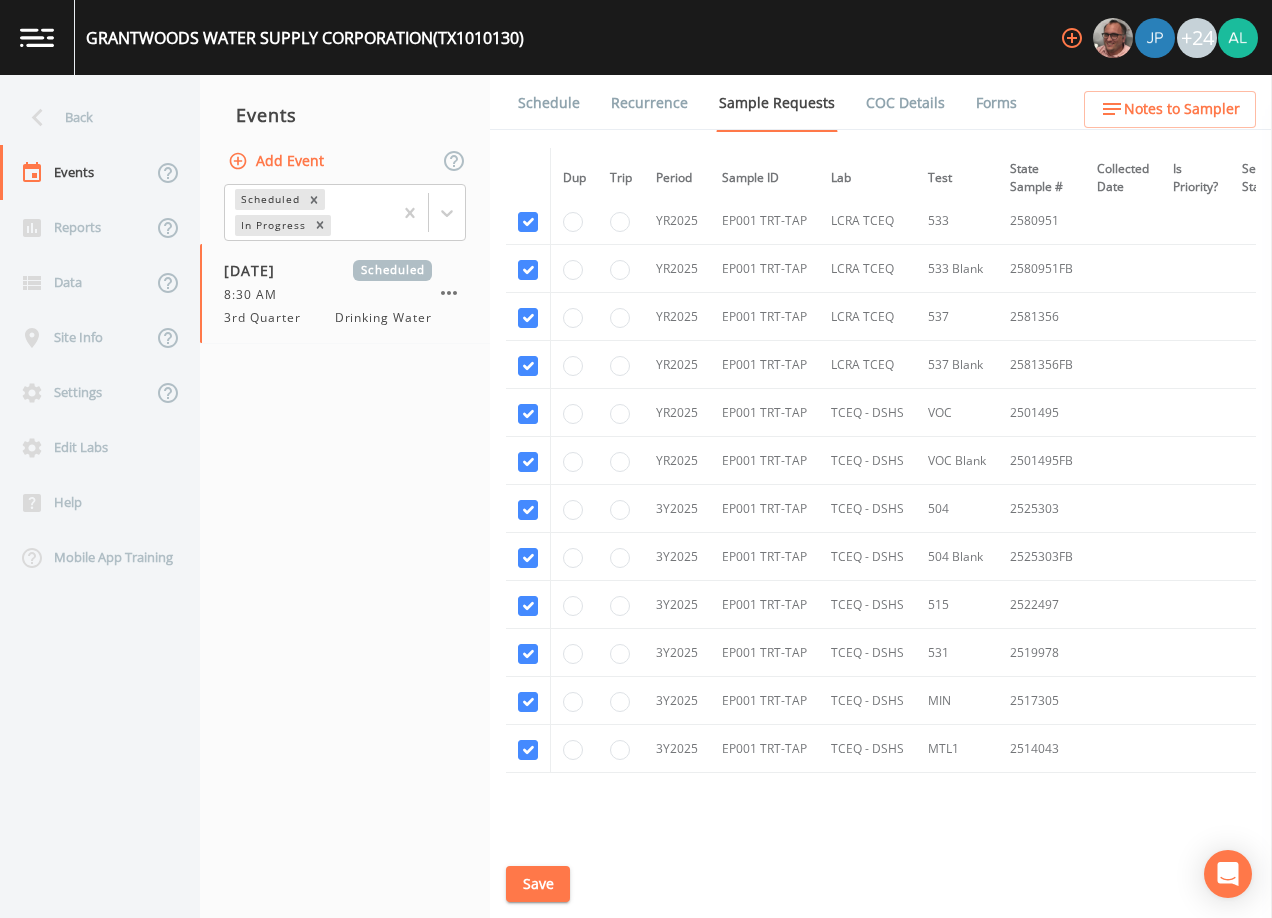 click at bounding box center [528, 365] 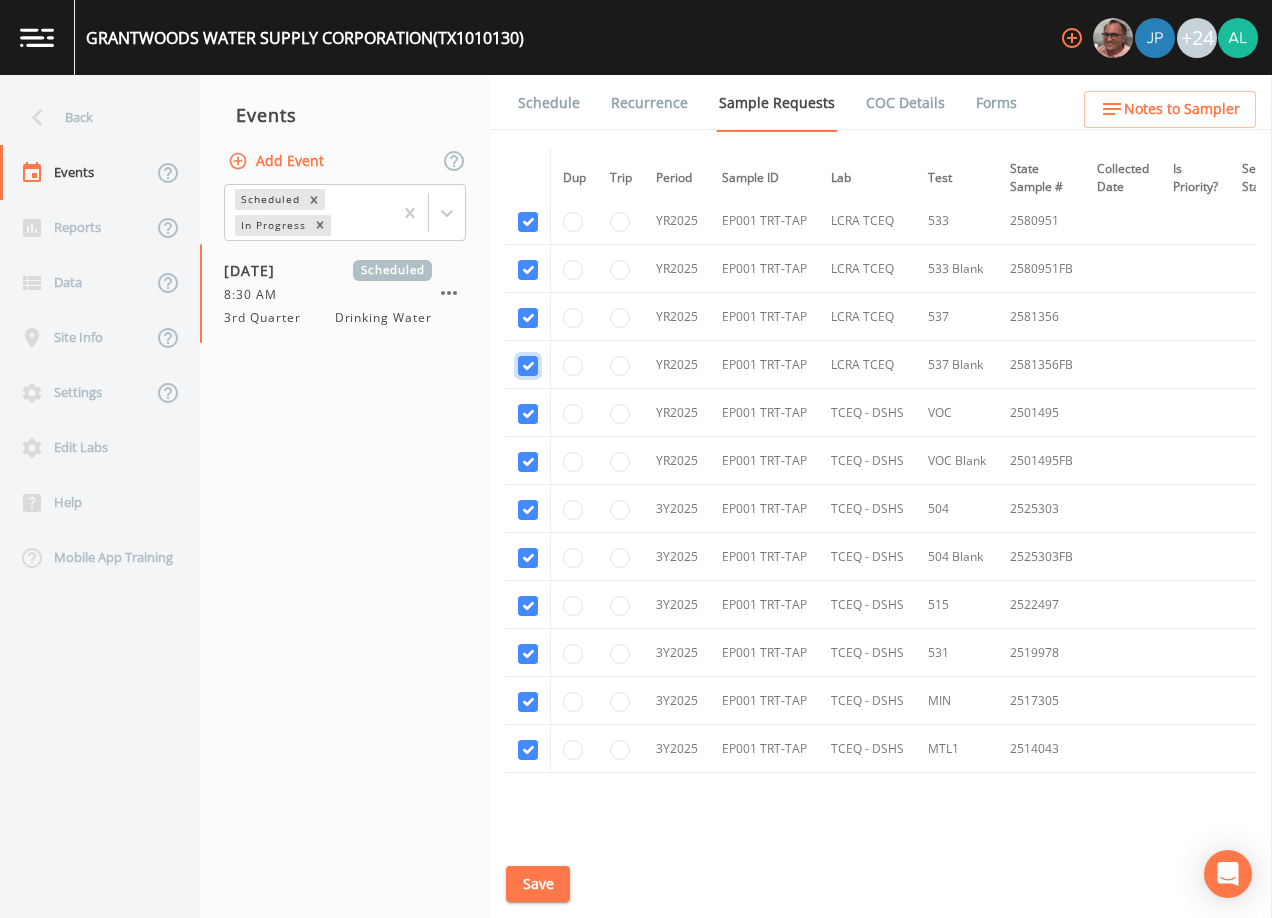 click at bounding box center [528, 366] 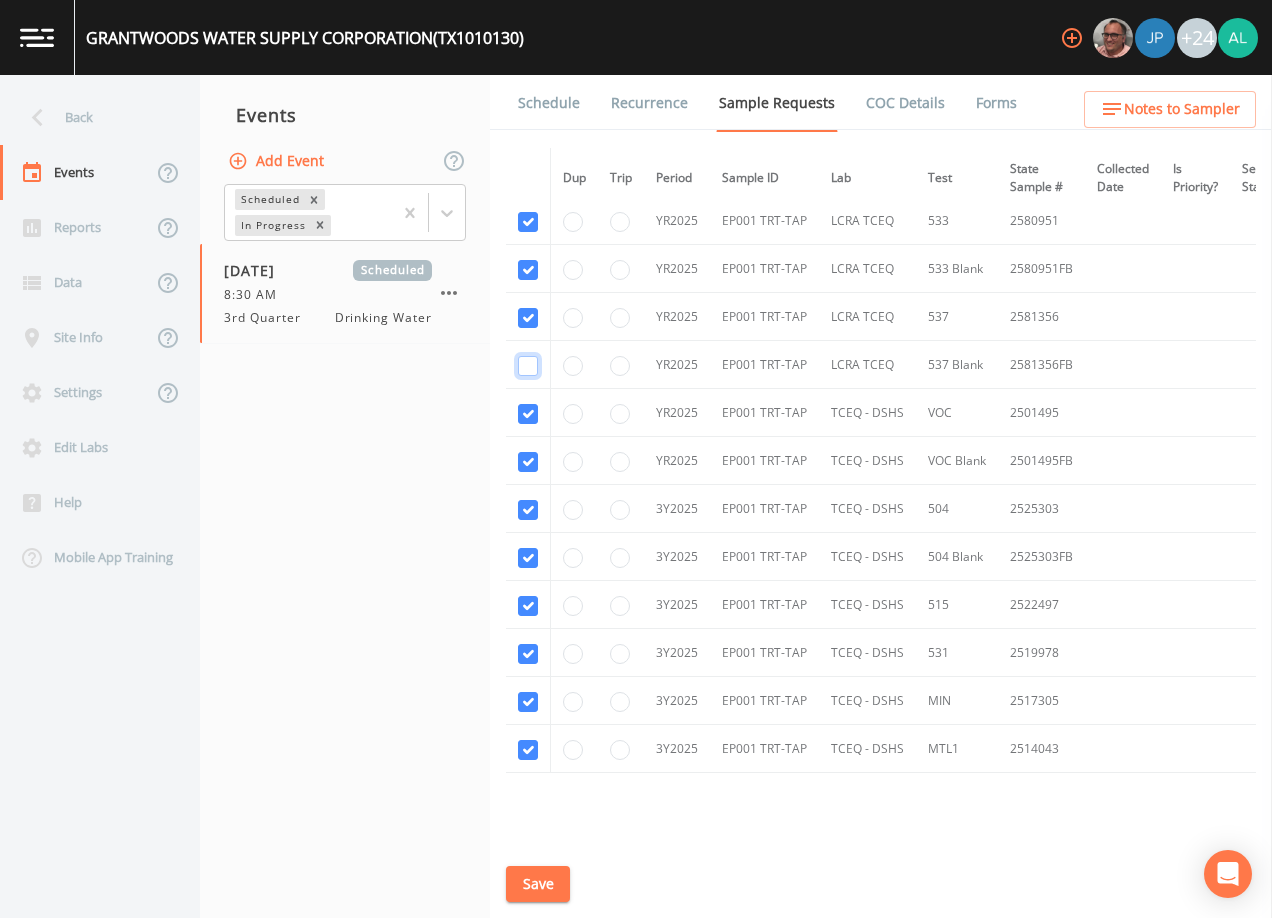 checkbox on "false" 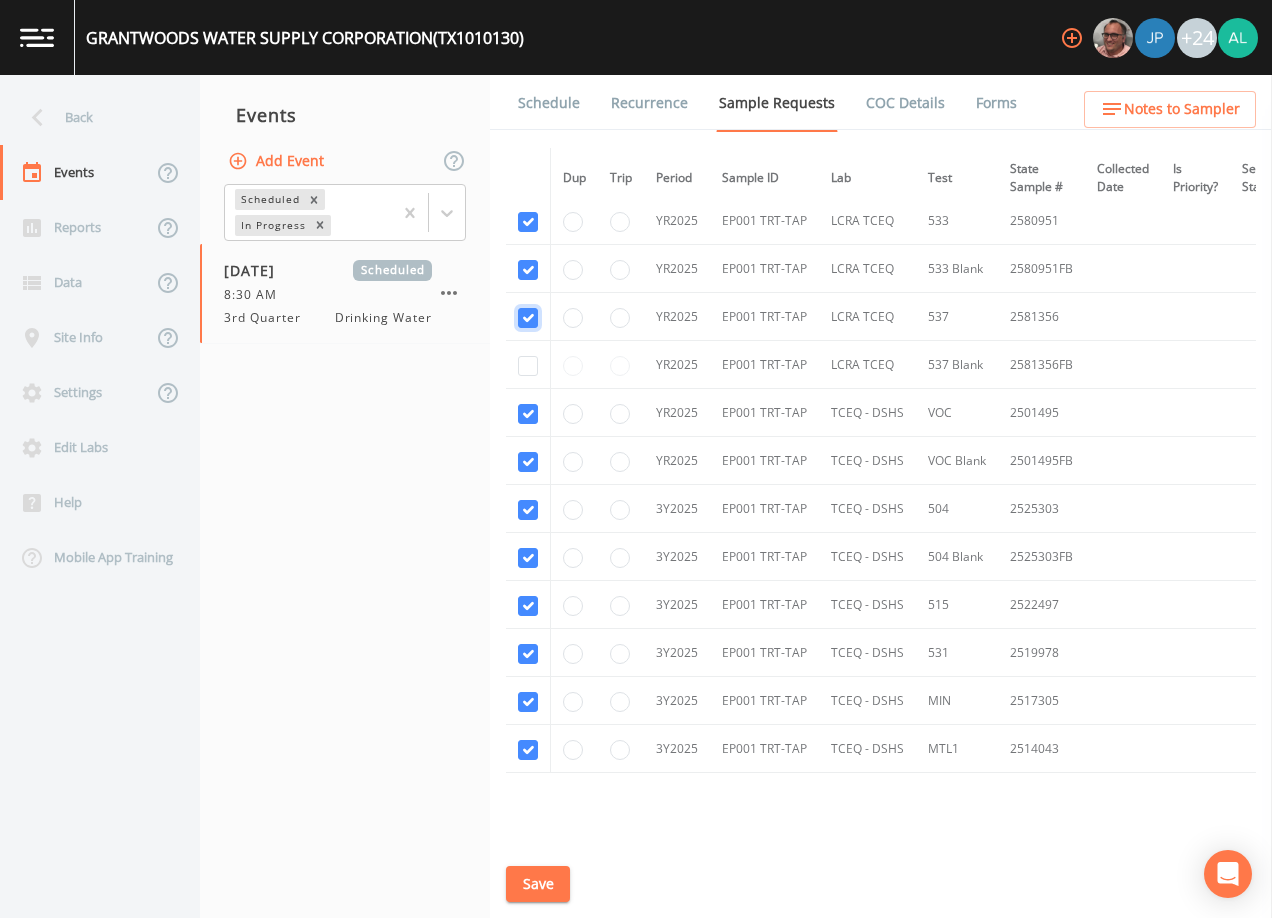 click at bounding box center (528, 318) 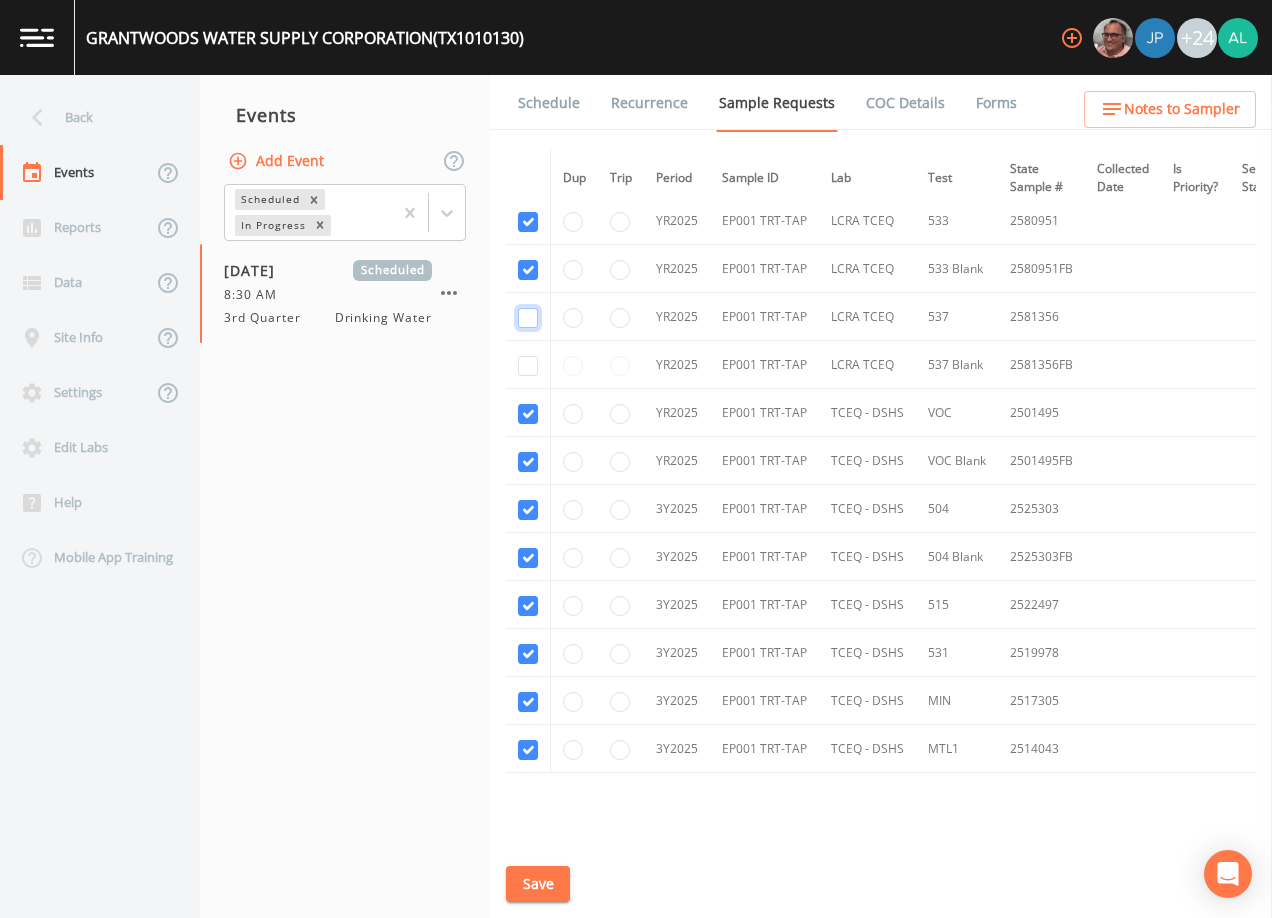 checkbox on "false" 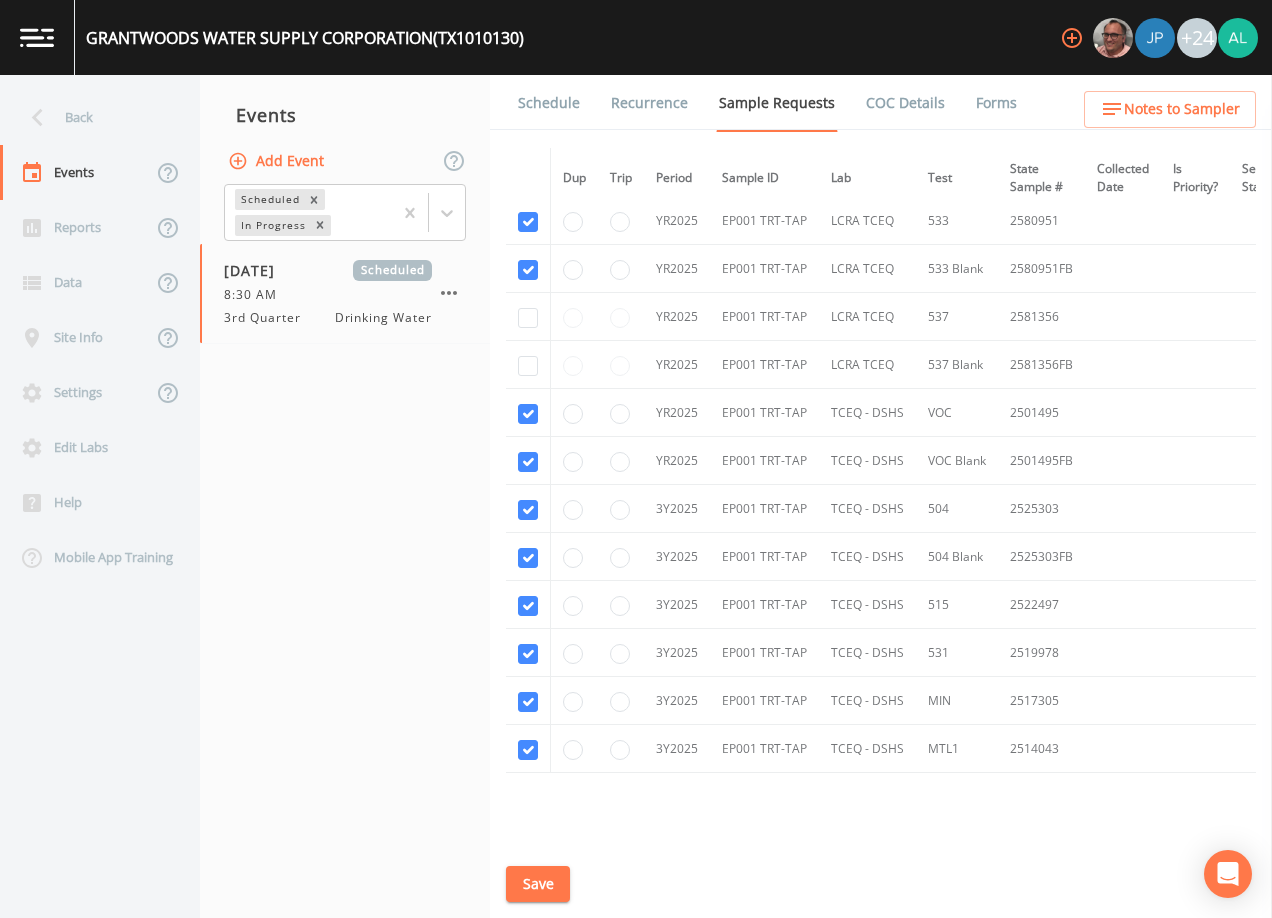 click at bounding box center (528, 269) 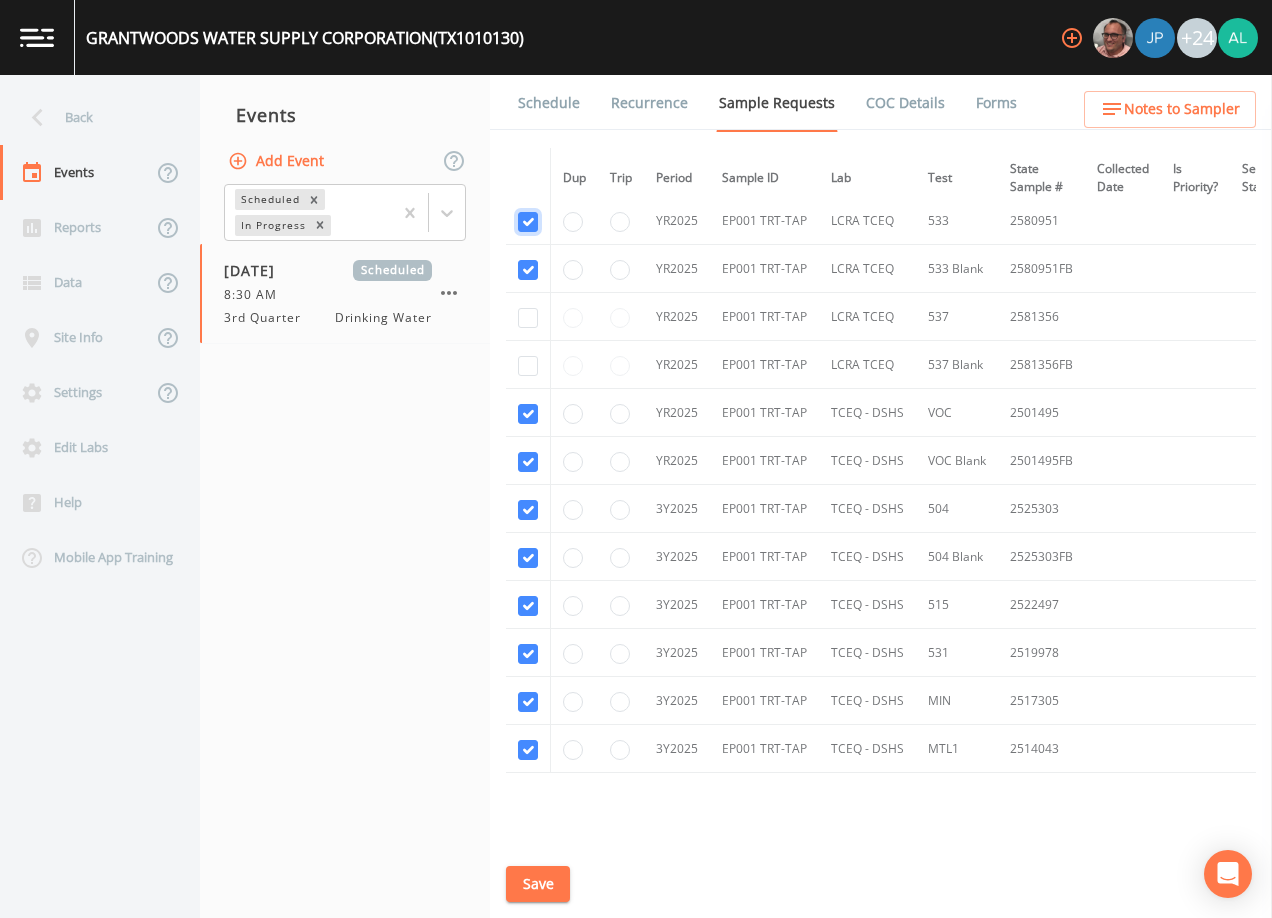 click at bounding box center (528, 222) 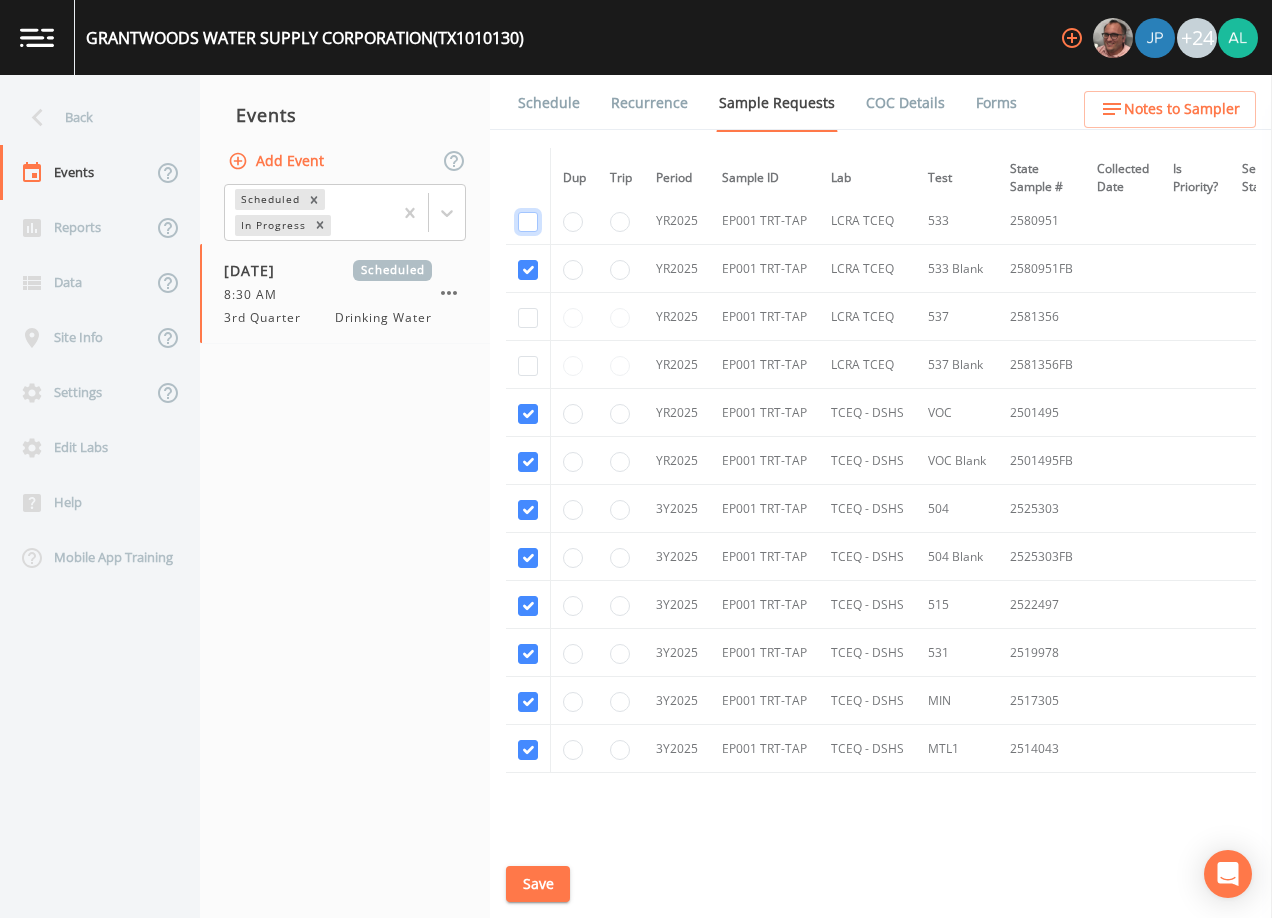 checkbox on "false" 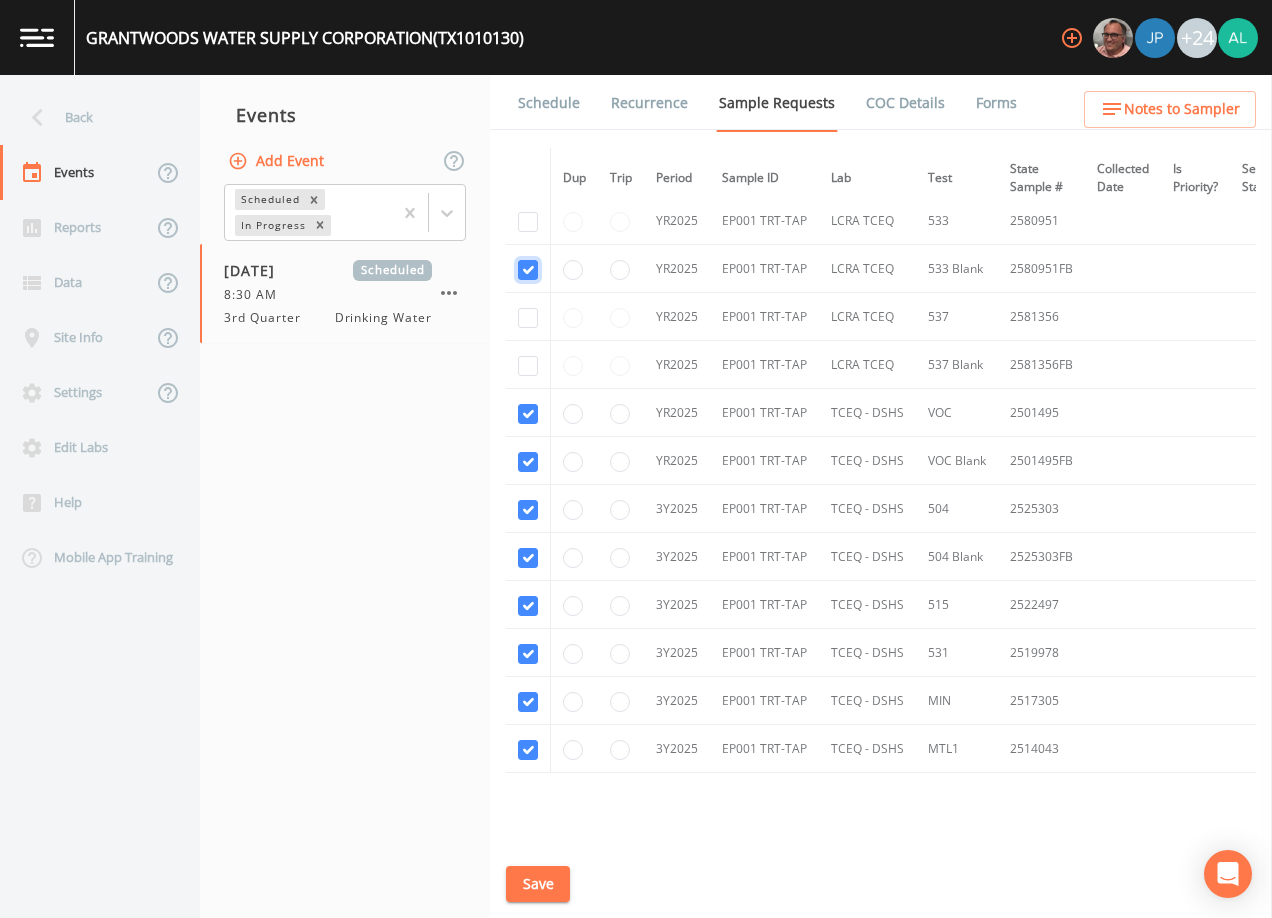 click at bounding box center (528, 270) 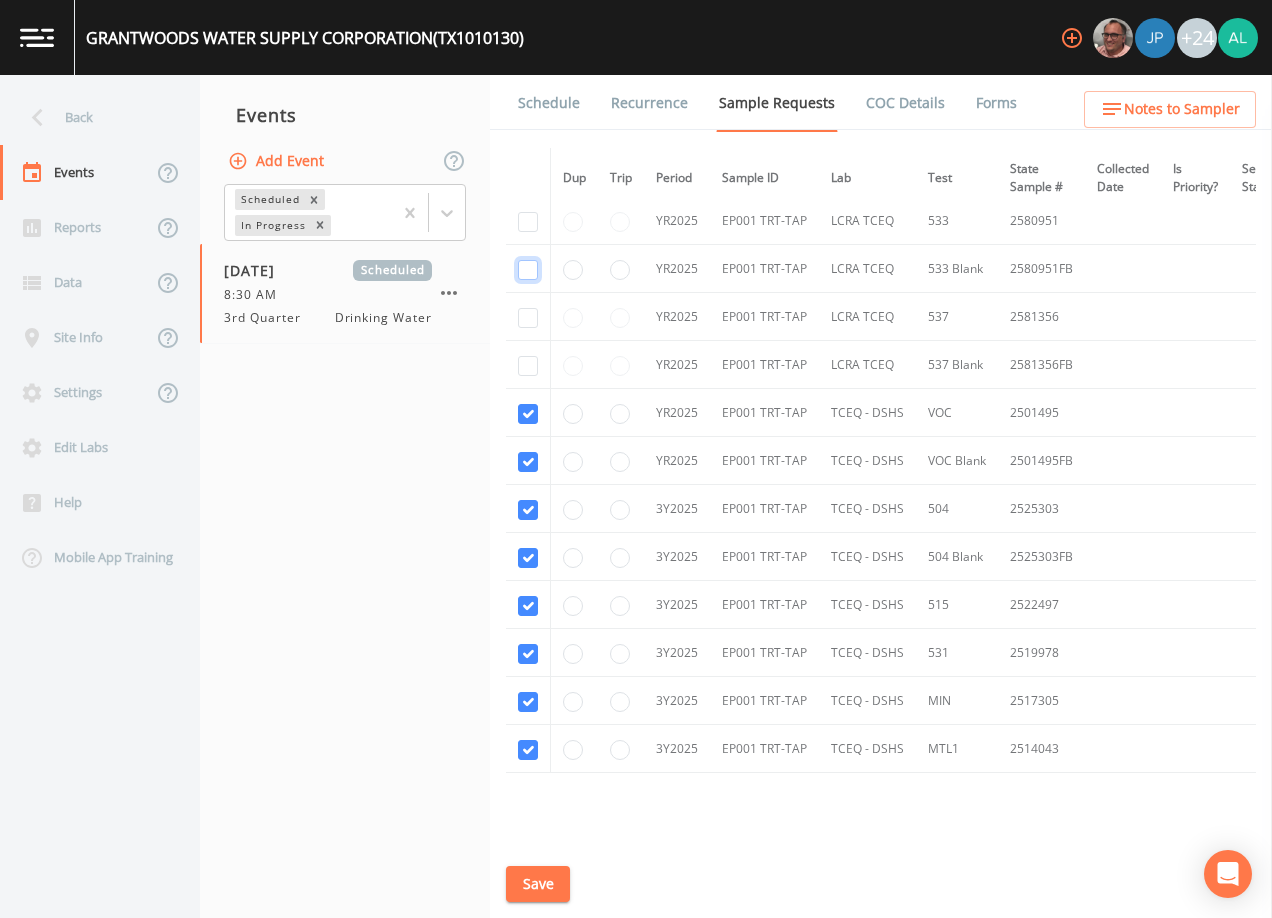 checkbox on "false" 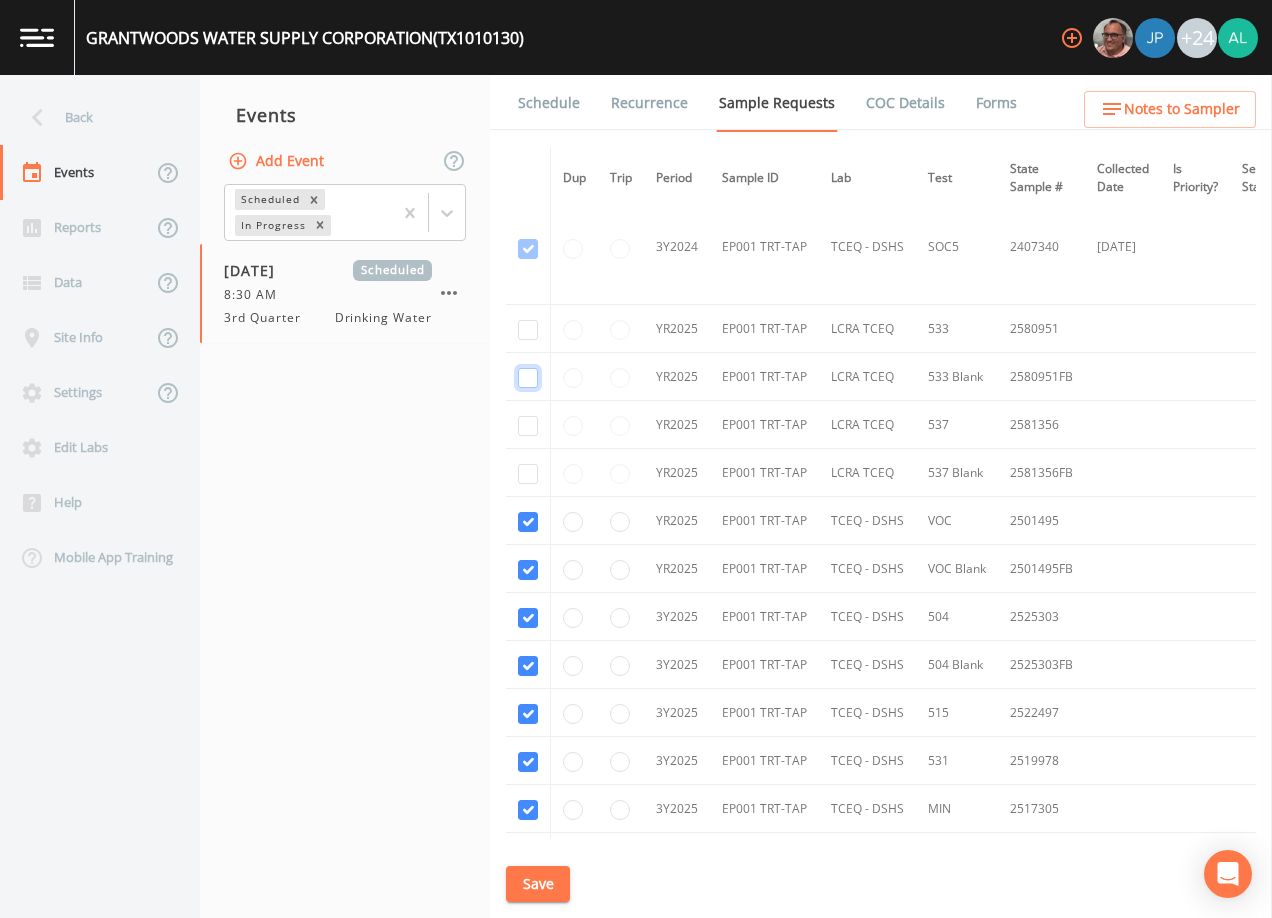 scroll, scrollTop: 687, scrollLeft: 0, axis: vertical 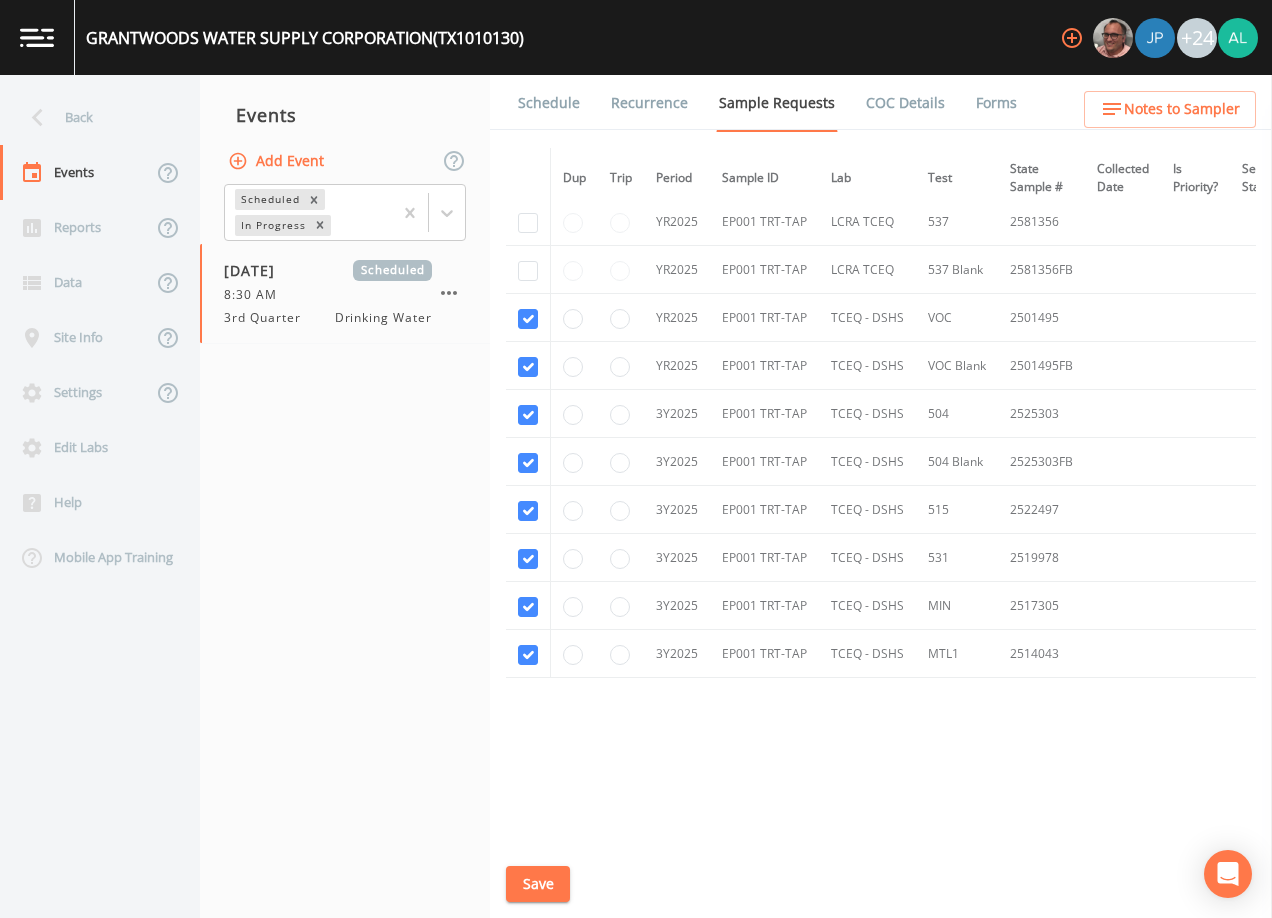 click on "Save" at bounding box center [538, 884] 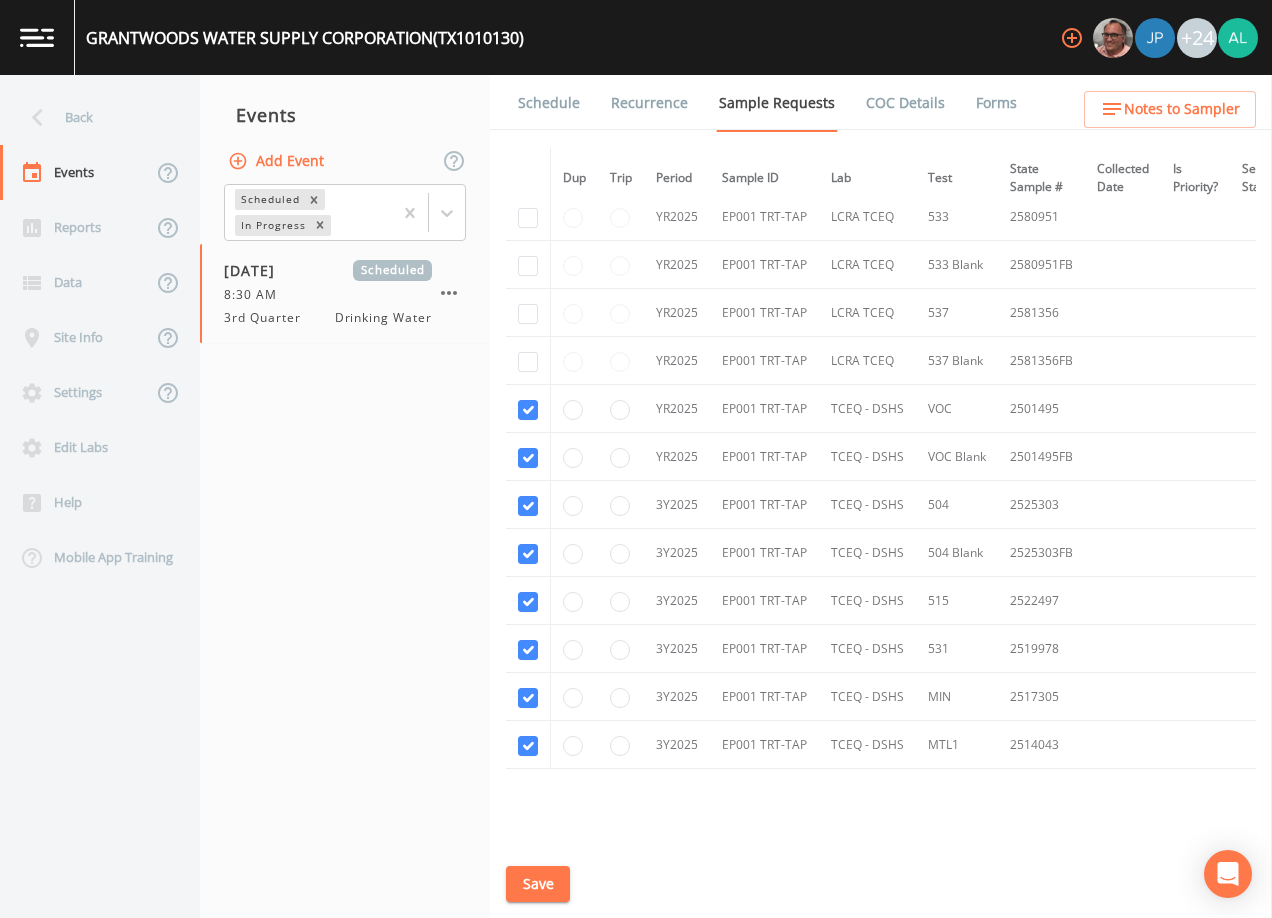 scroll, scrollTop: 287, scrollLeft: 0, axis: vertical 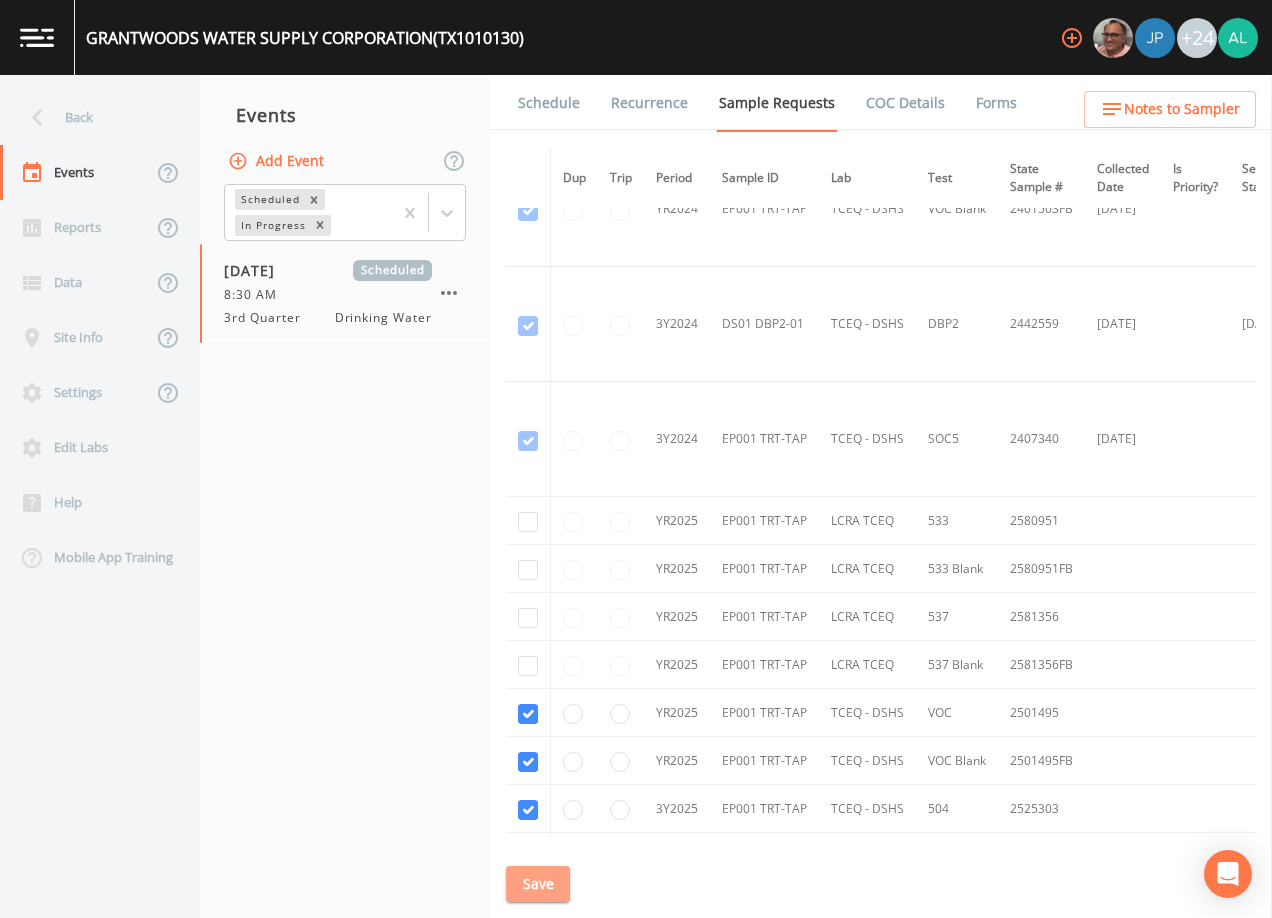 click on "Save" at bounding box center [538, 884] 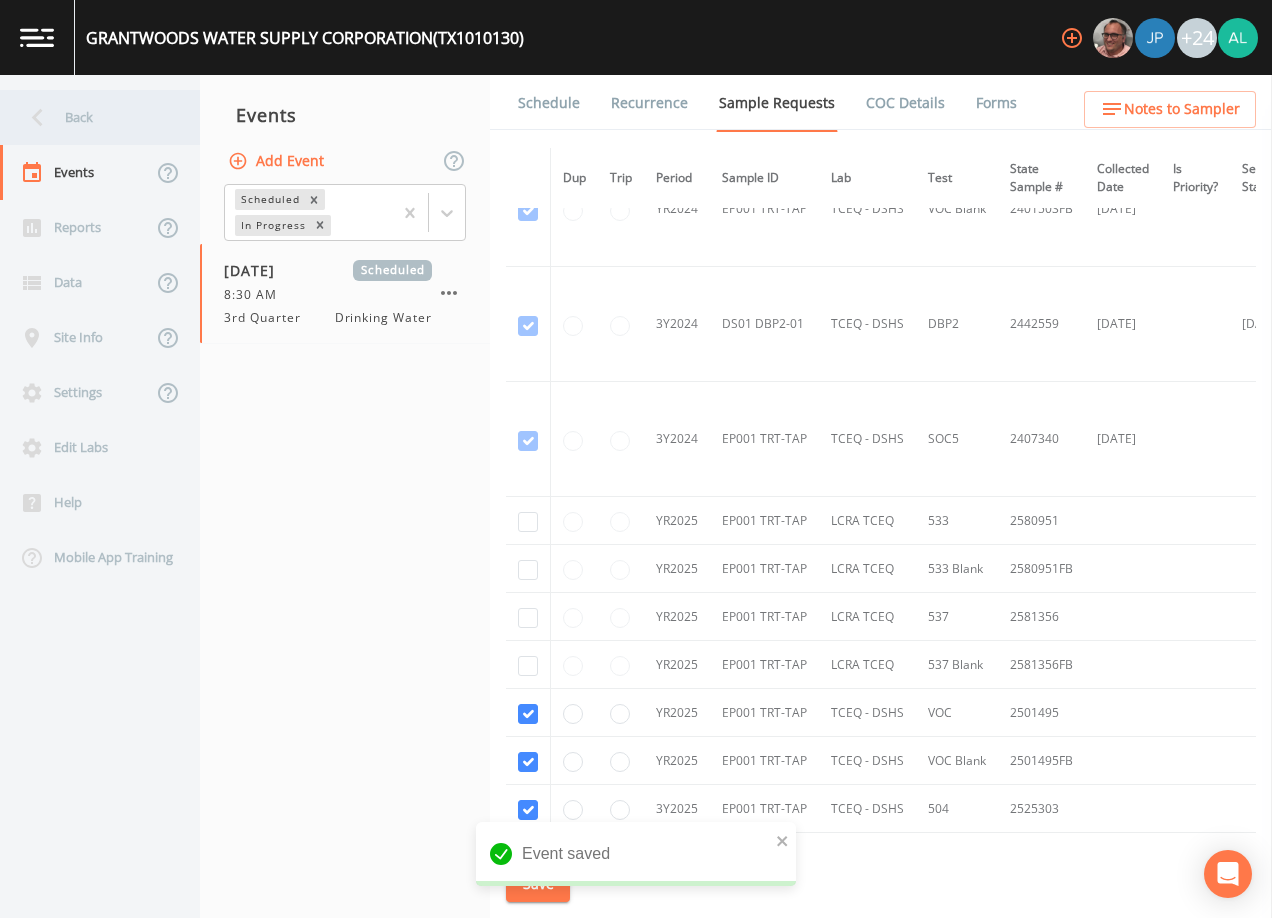 click on "Back" at bounding box center (90, 117) 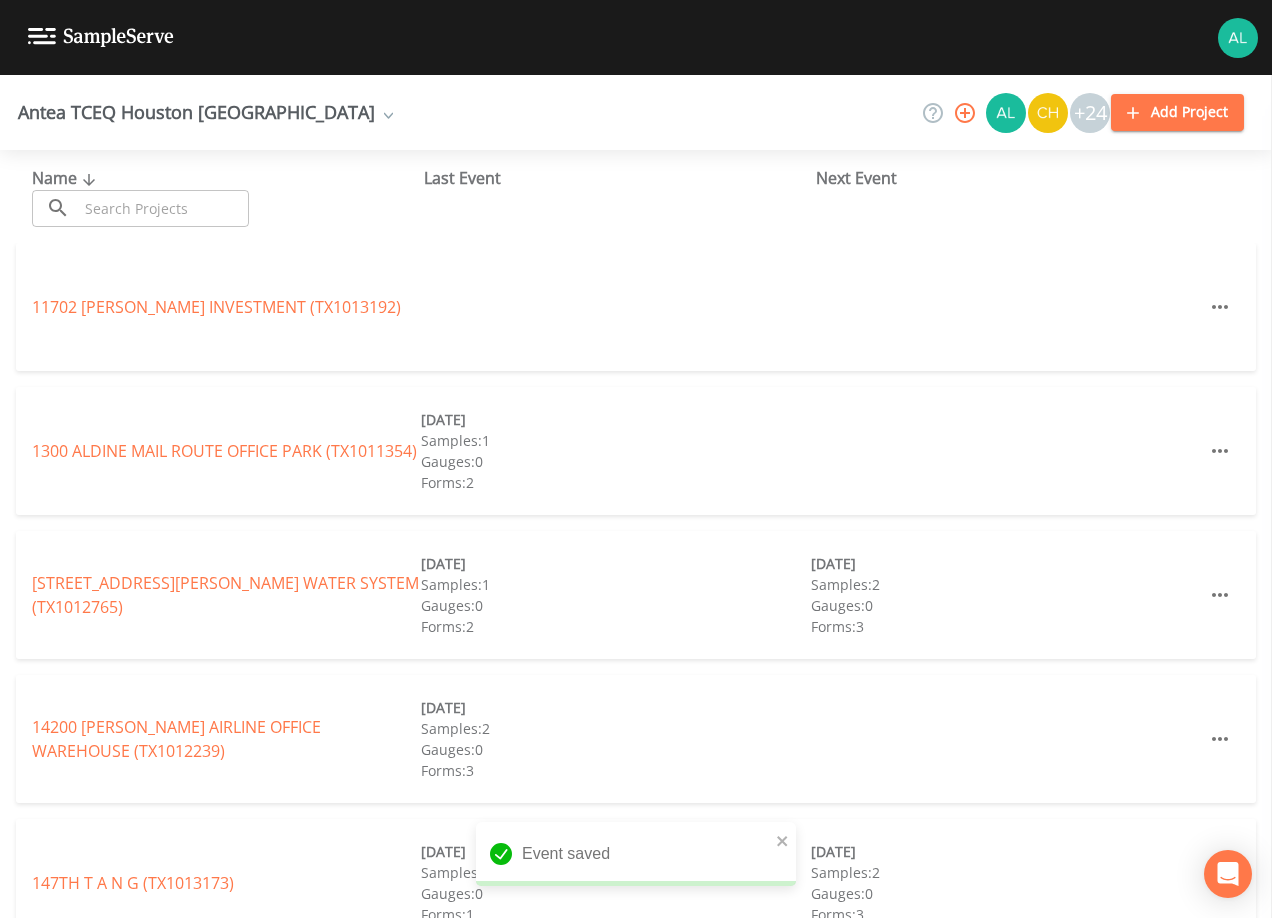 drag, startPoint x: 121, startPoint y: 198, endPoint x: 110, endPoint y: 221, distance: 25.495098 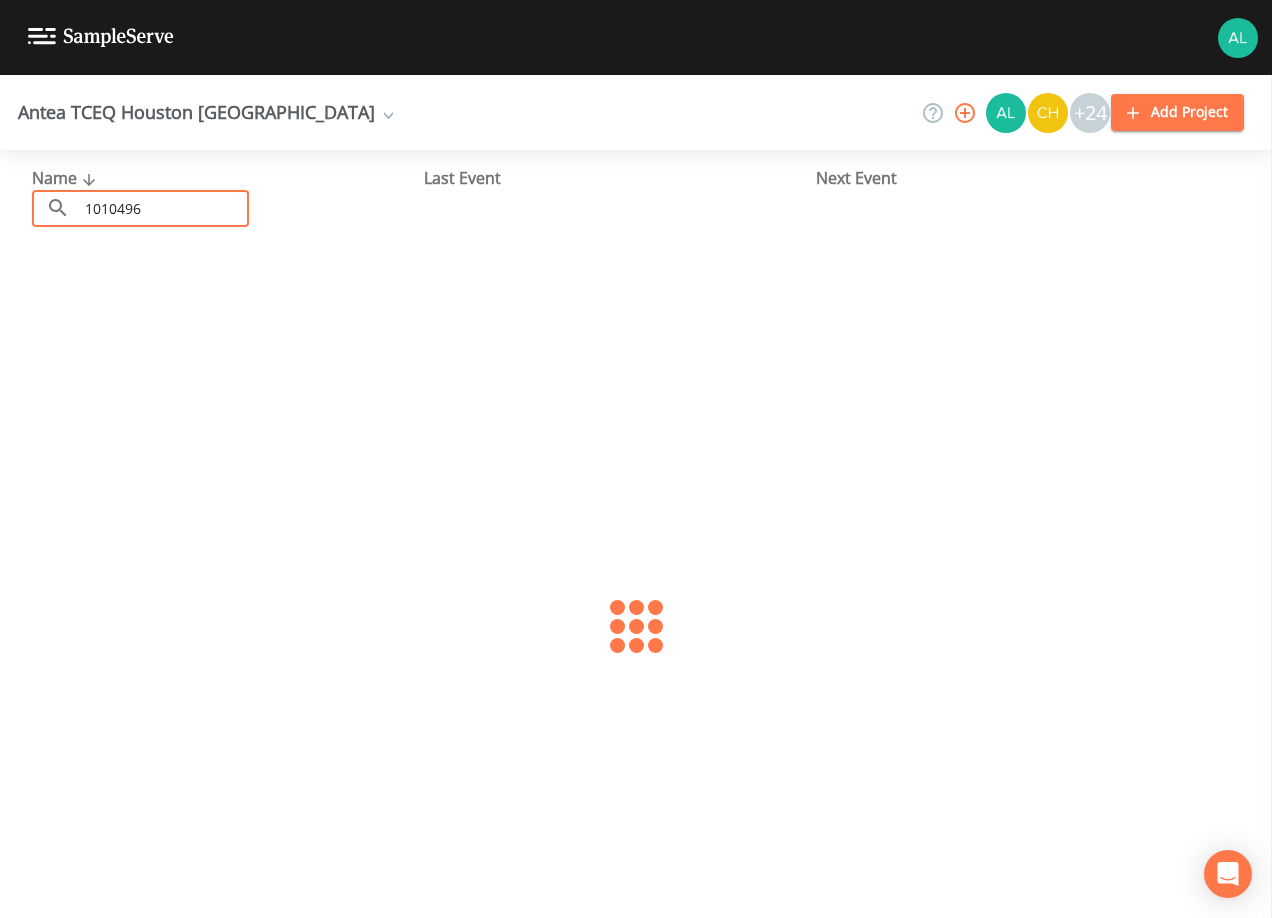 type on "1010496" 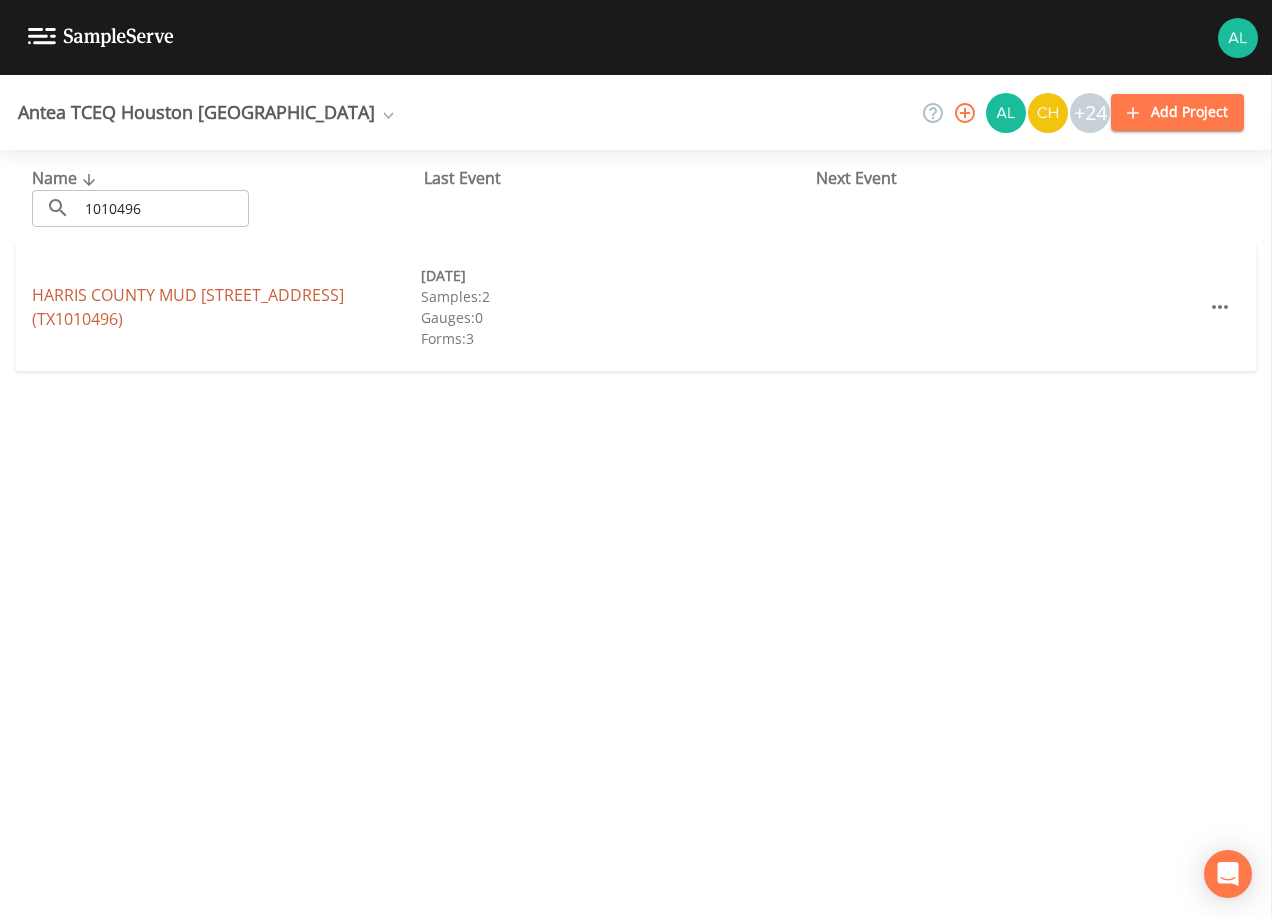 click on "[GEOGRAPHIC_DATA] MUD [STREET_ADDRESS]   (TX1010496)" at bounding box center (188, 307) 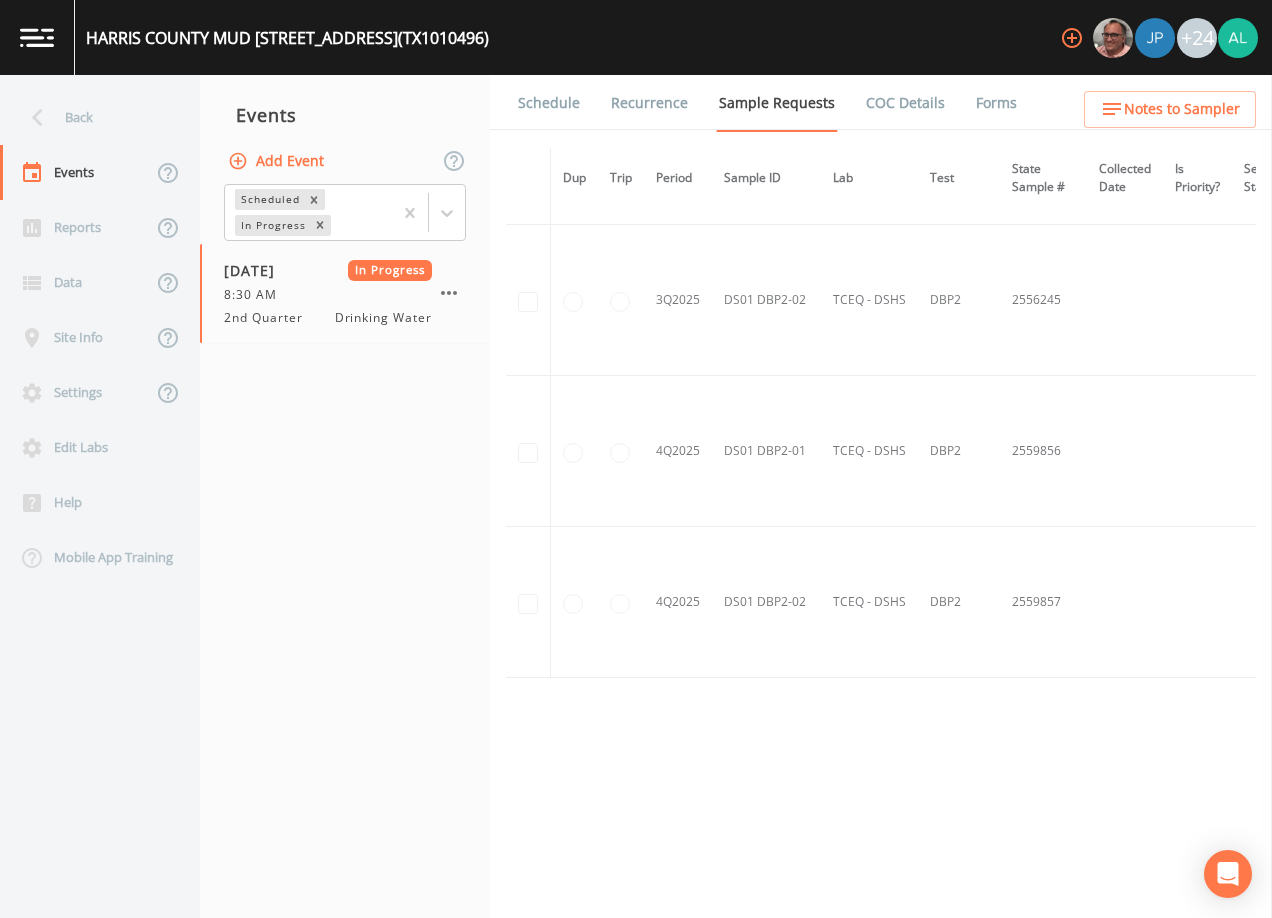 scroll, scrollTop: 1682, scrollLeft: 0, axis: vertical 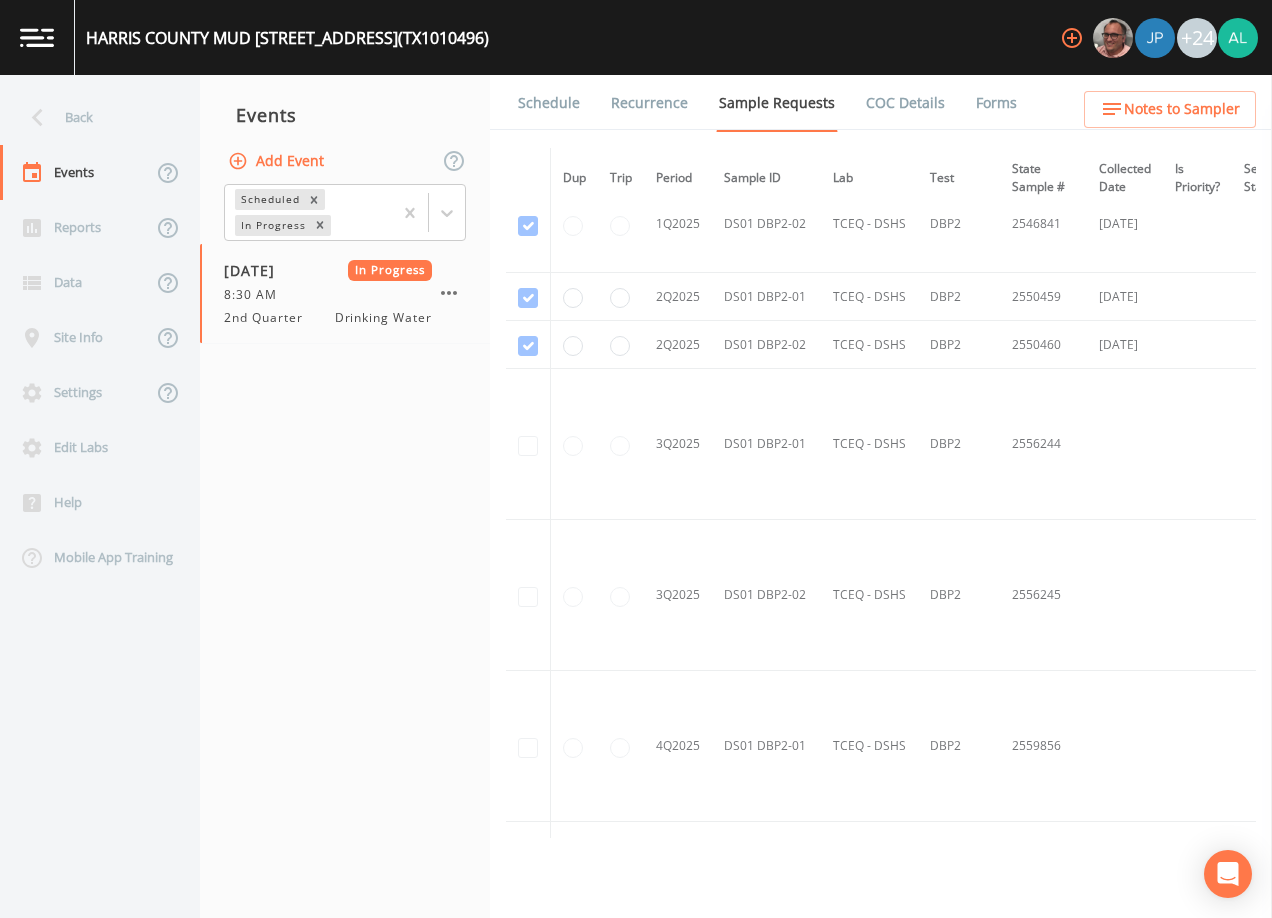 click on "Add Event" at bounding box center [278, 161] 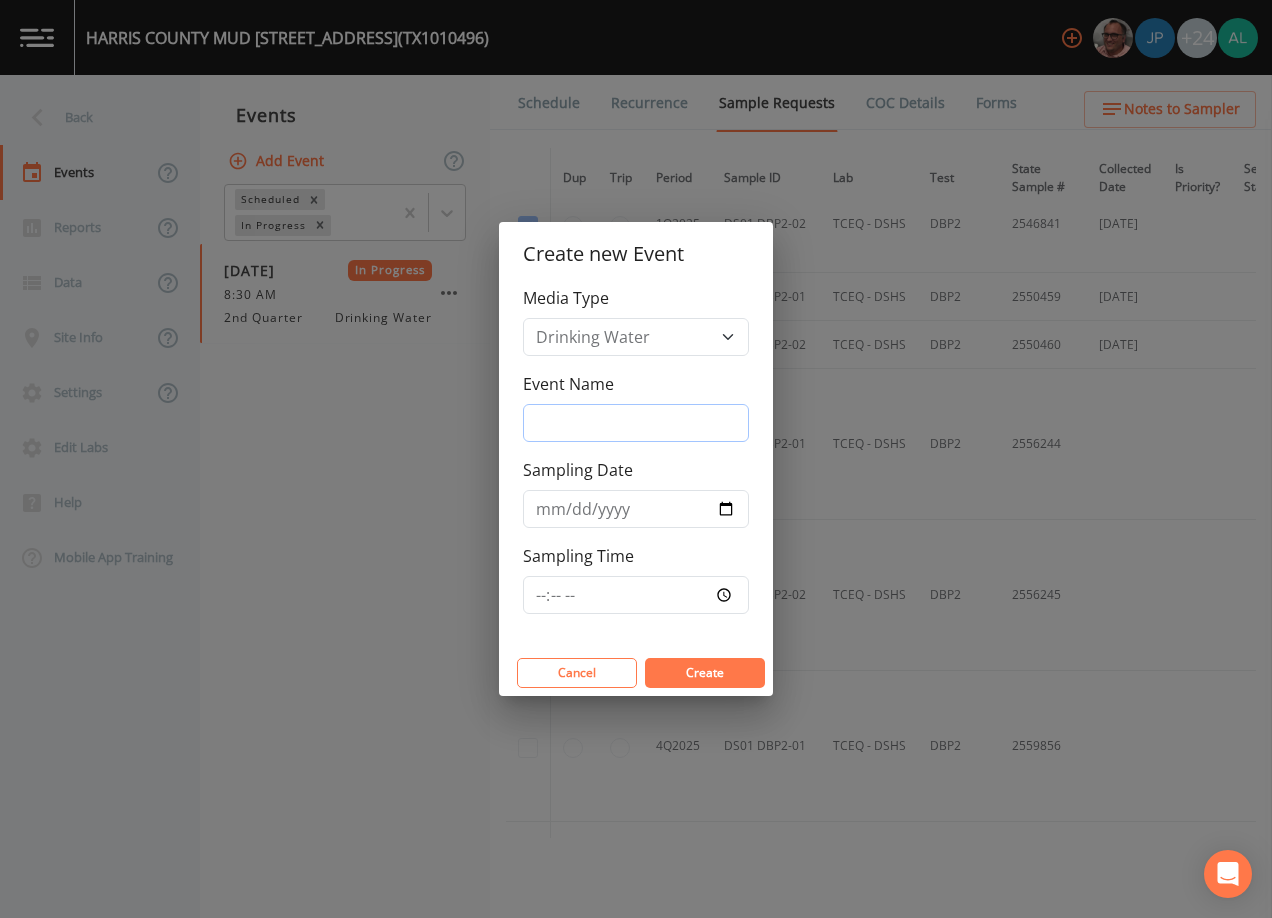 click on "Event Name" at bounding box center (636, 423) 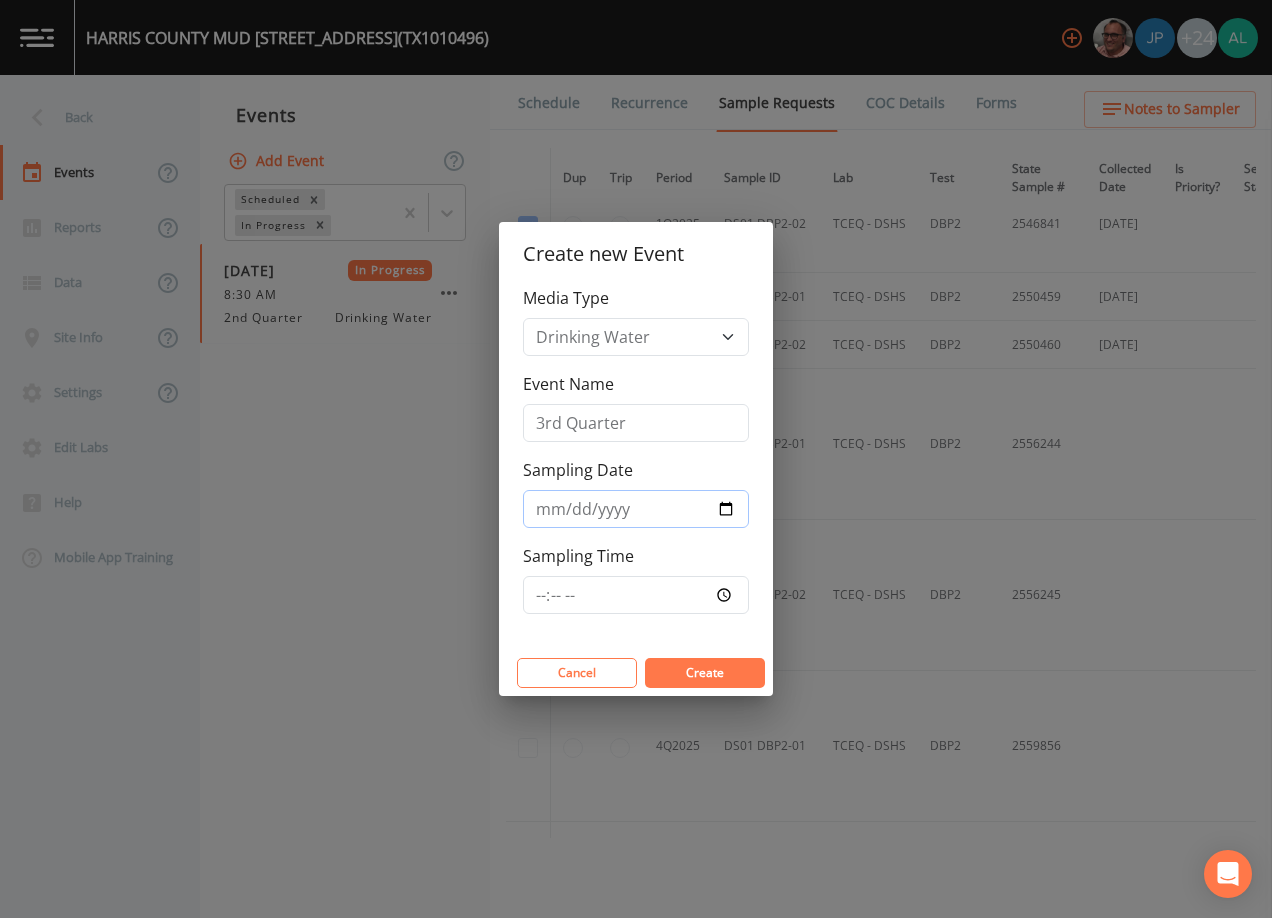 click on "Sampling Date" at bounding box center [636, 509] 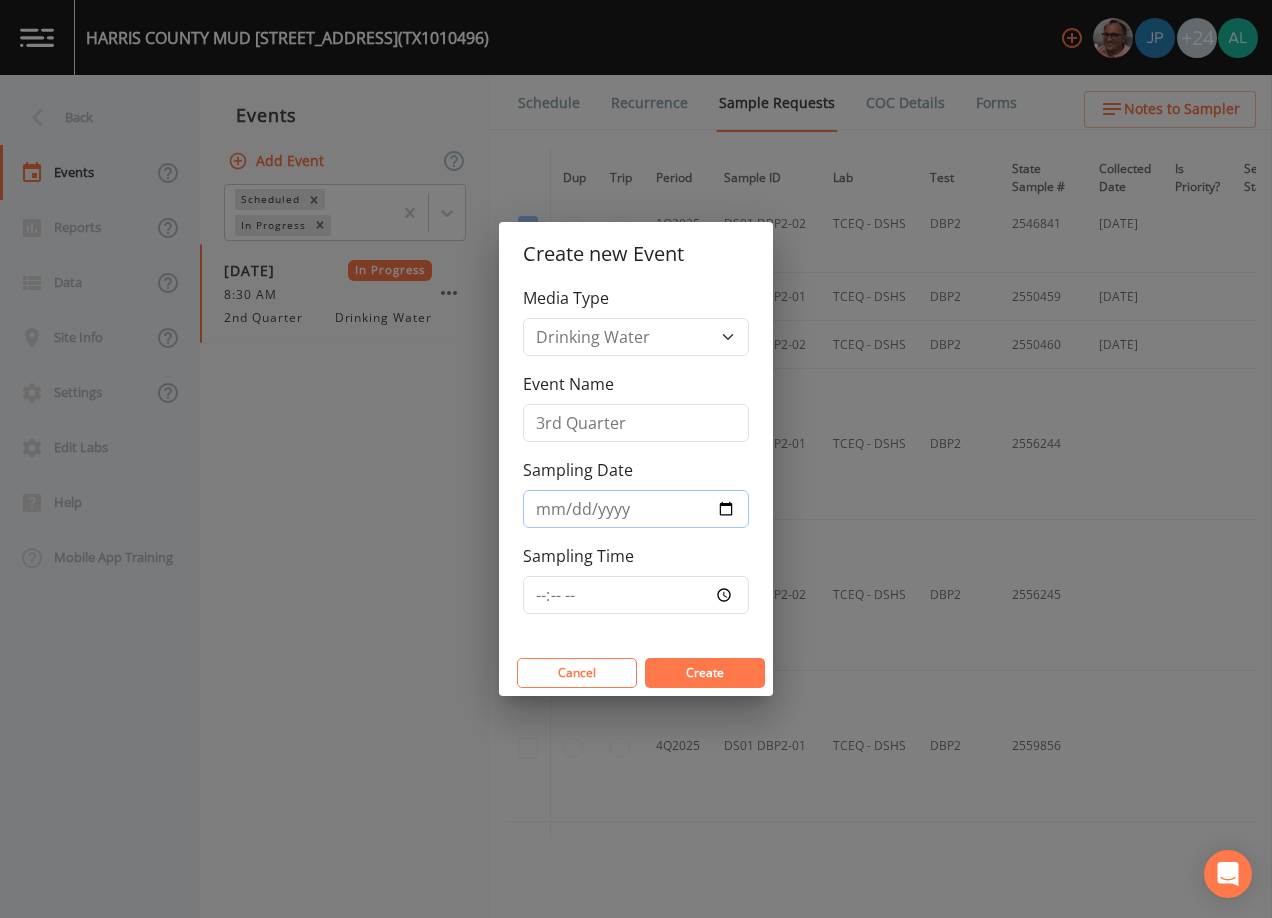 type on "[DATE]" 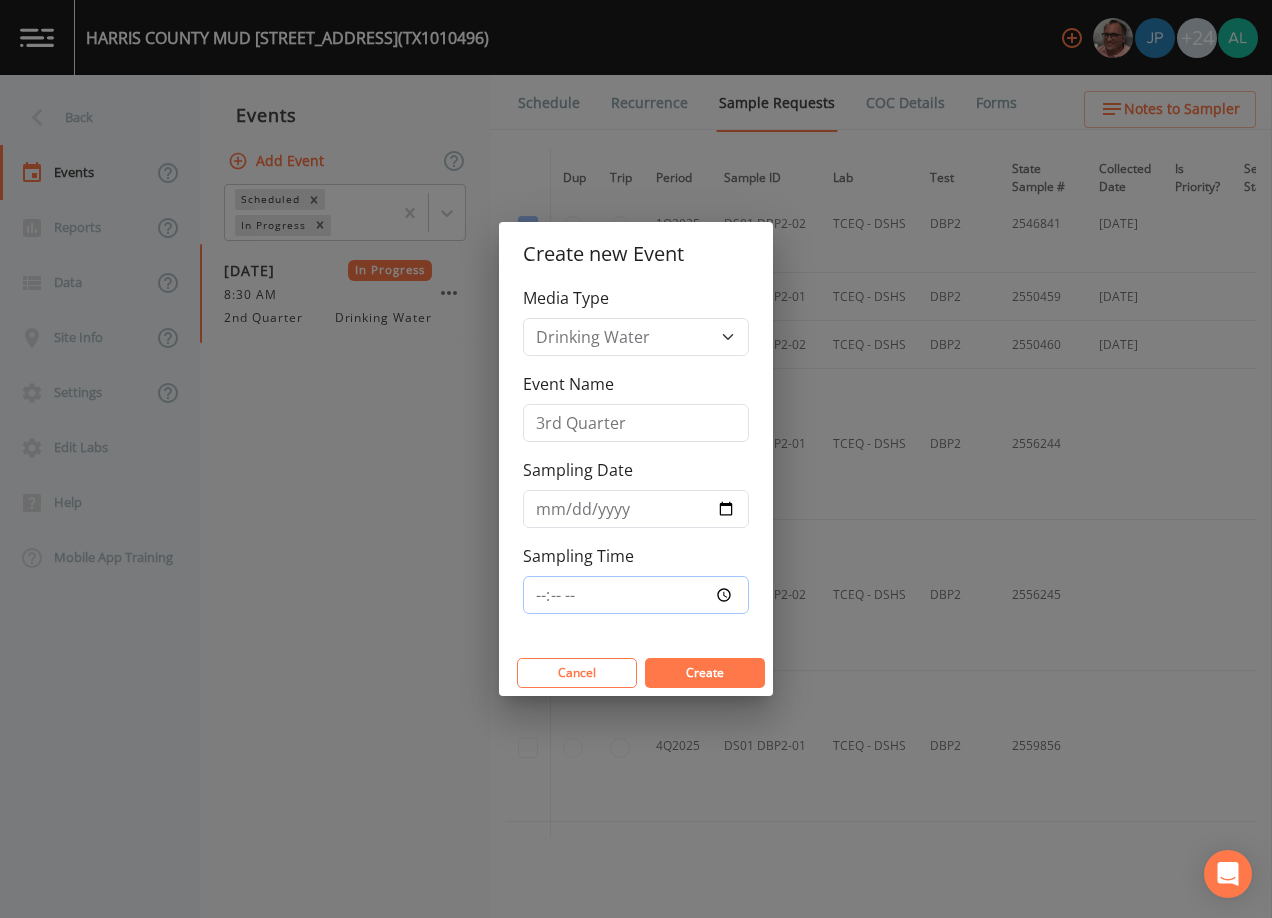 click on "Sampling Time" at bounding box center [636, 595] 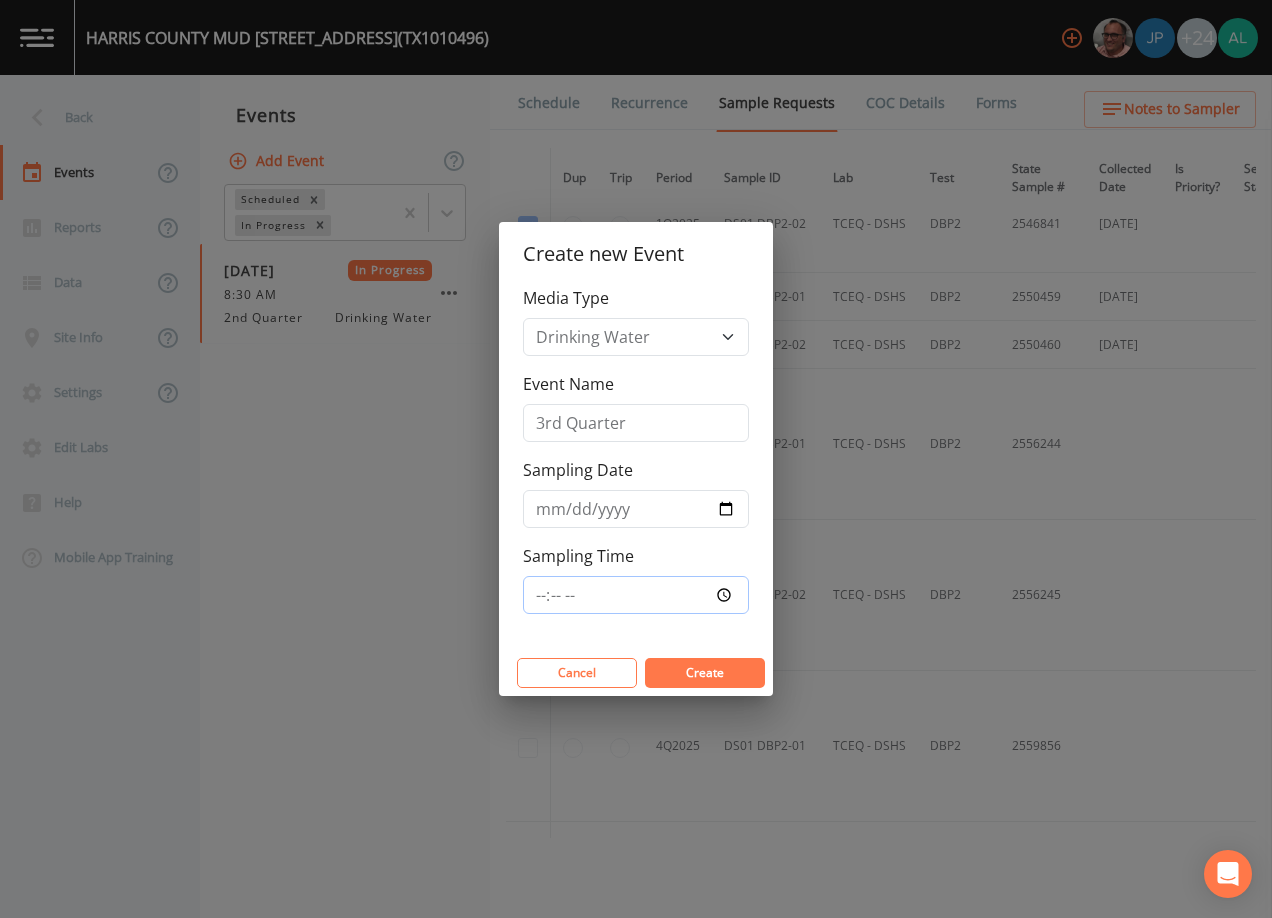 type on "08:30" 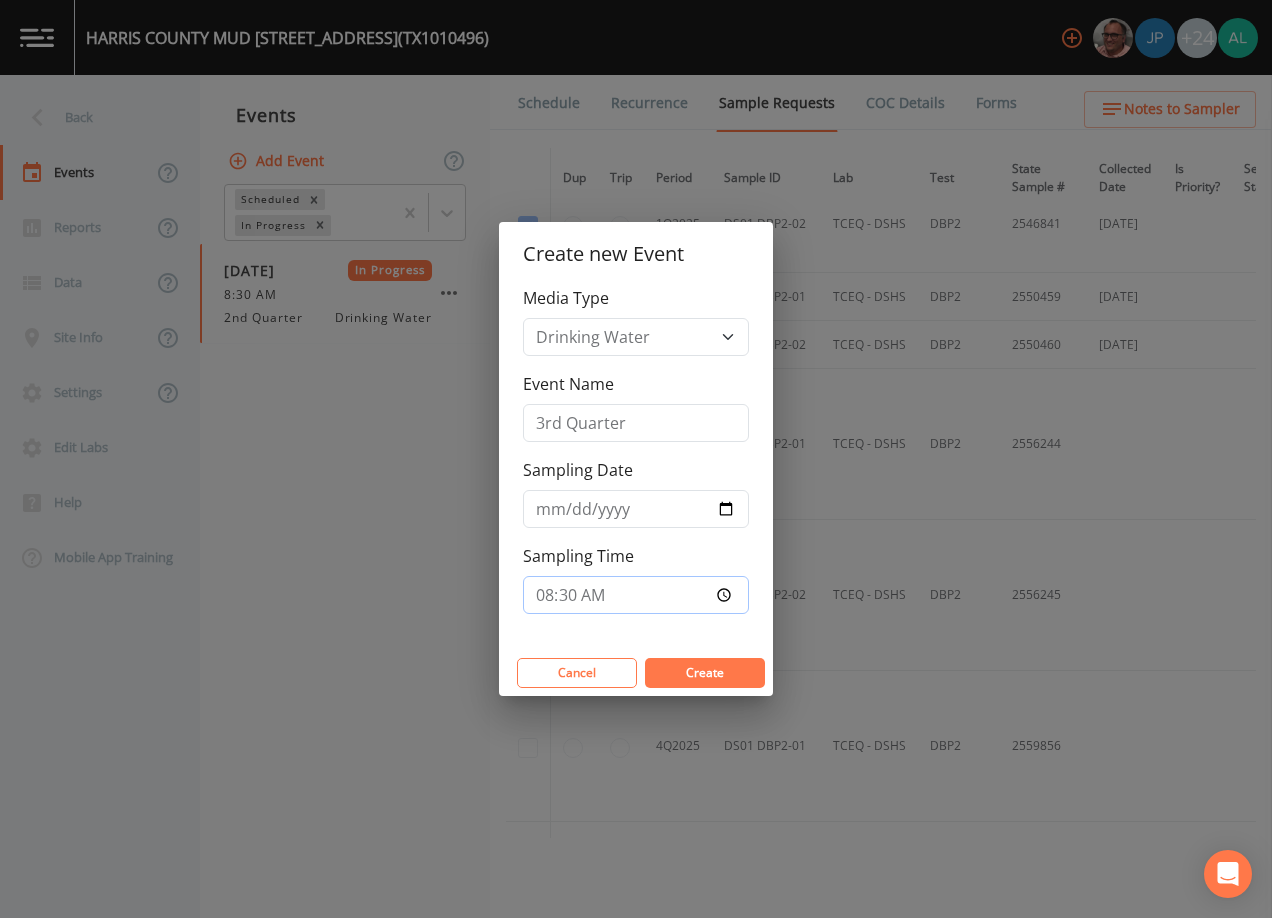 click on "Create" at bounding box center (705, 673) 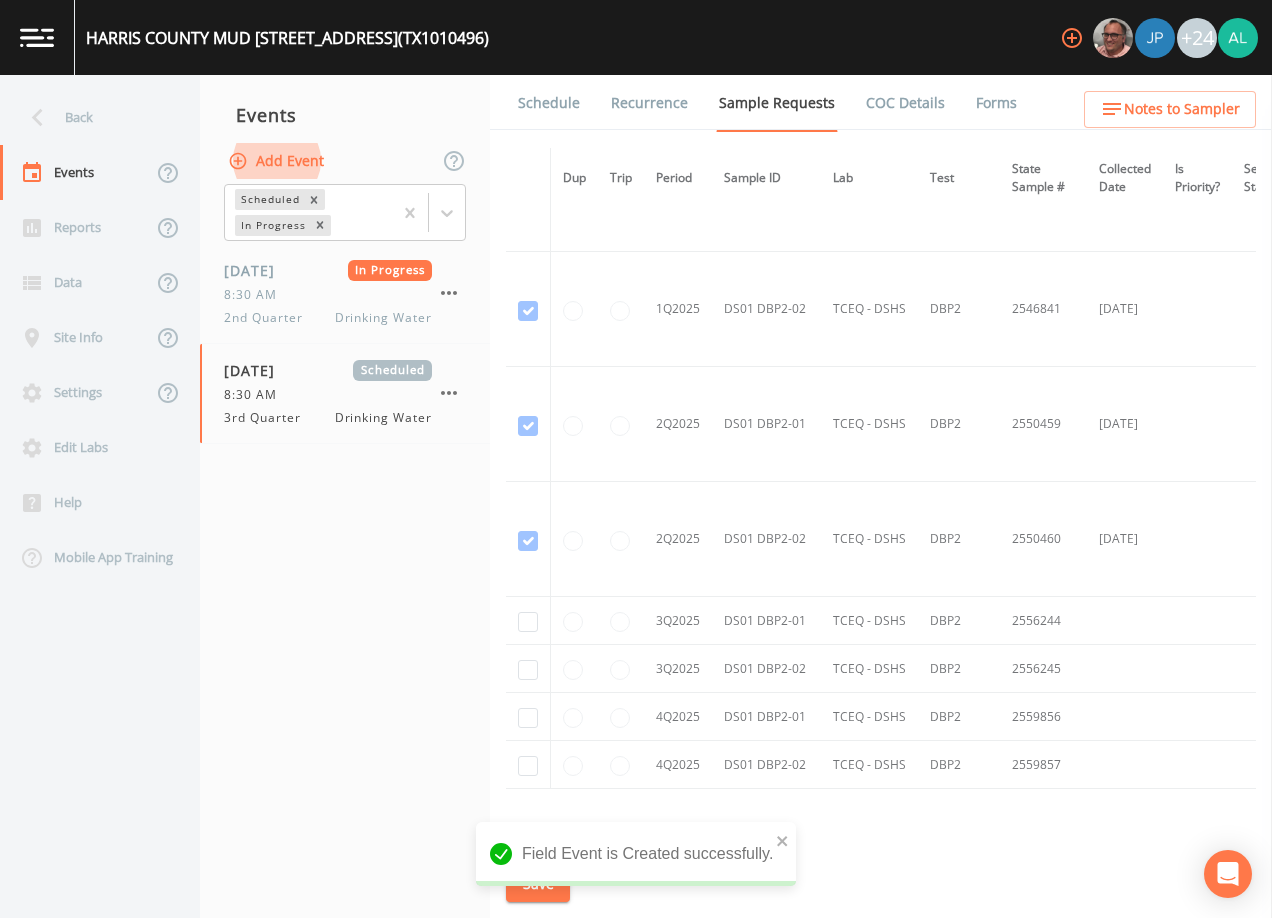 scroll, scrollTop: 2028, scrollLeft: 0, axis: vertical 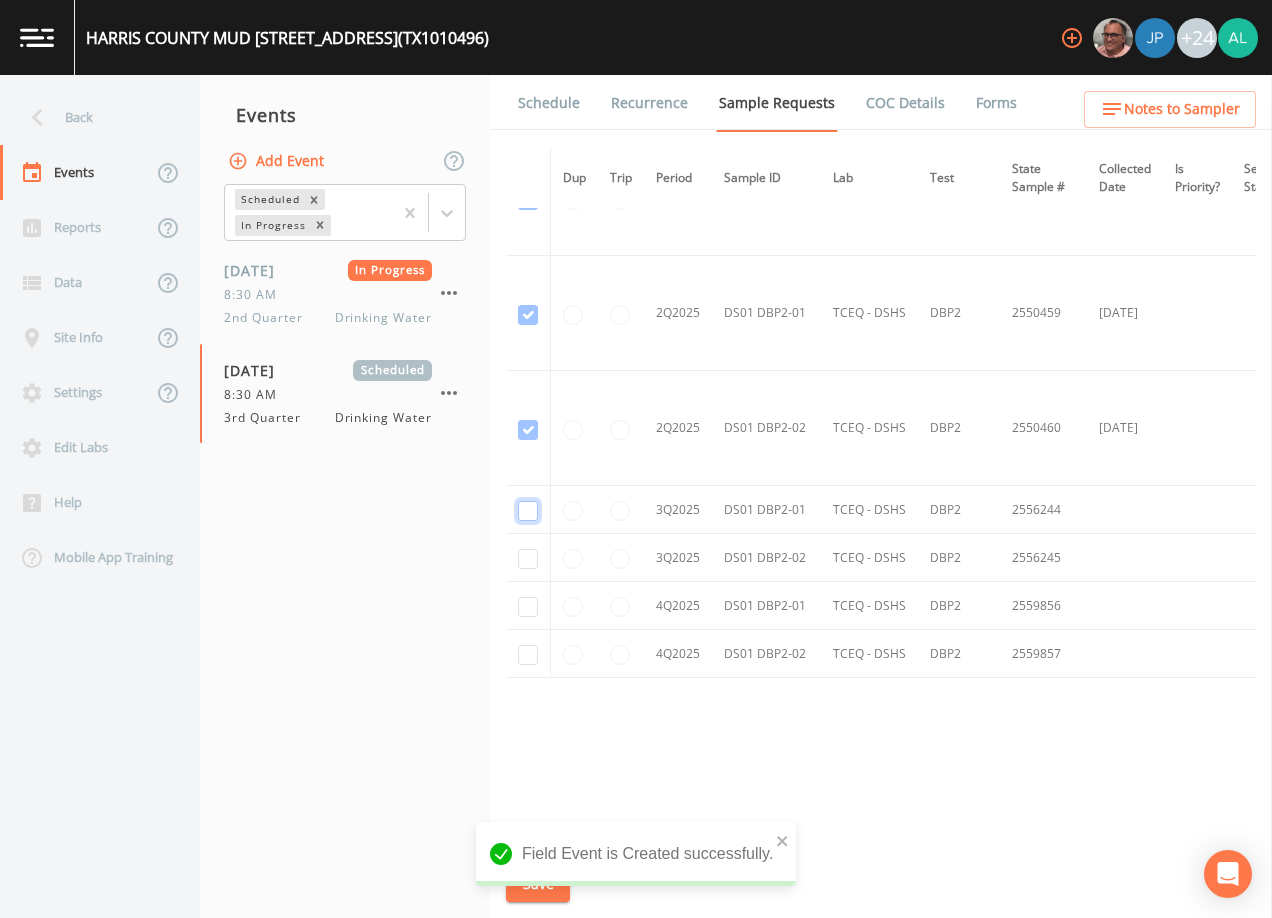 click at bounding box center (528, -1295) 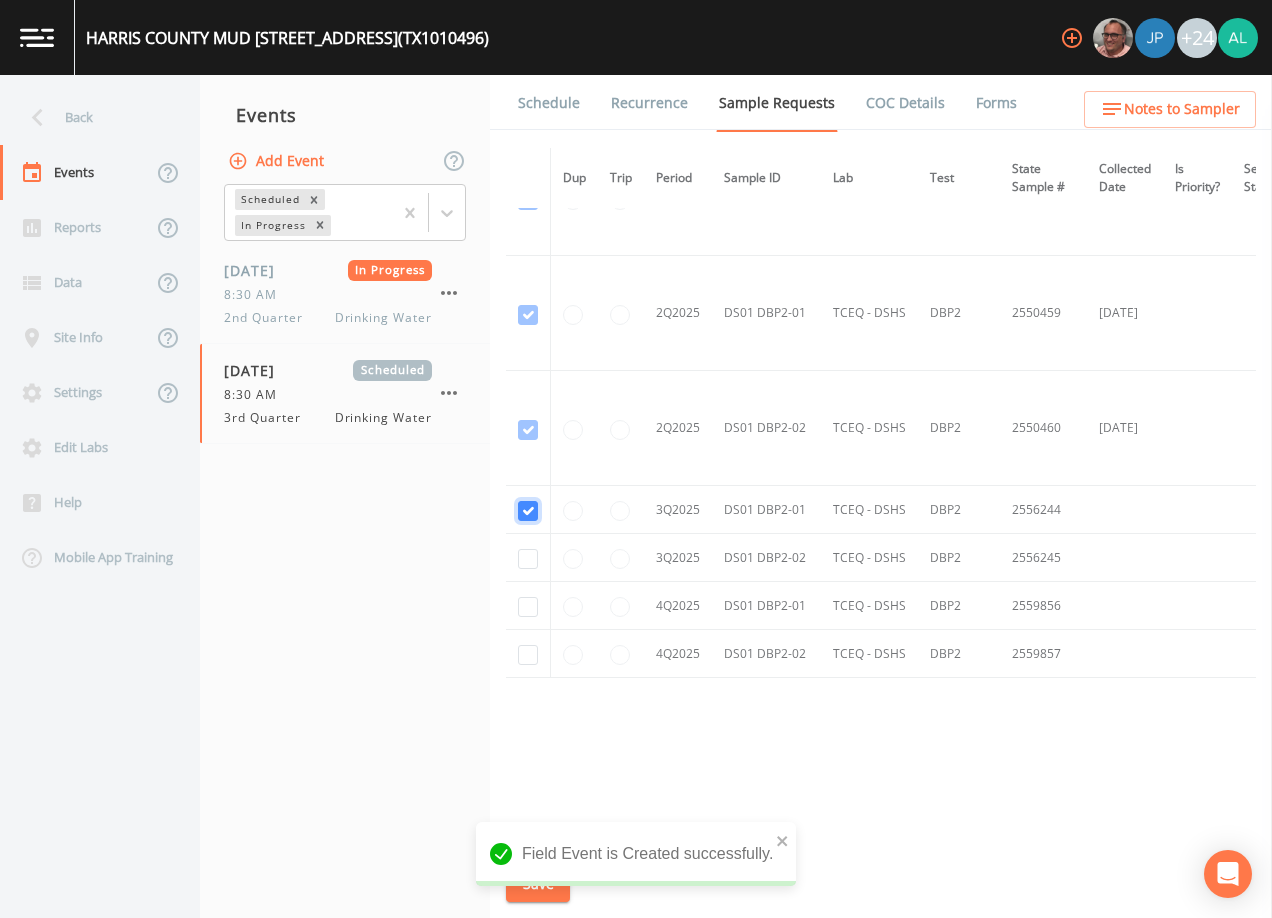 checkbox on "true" 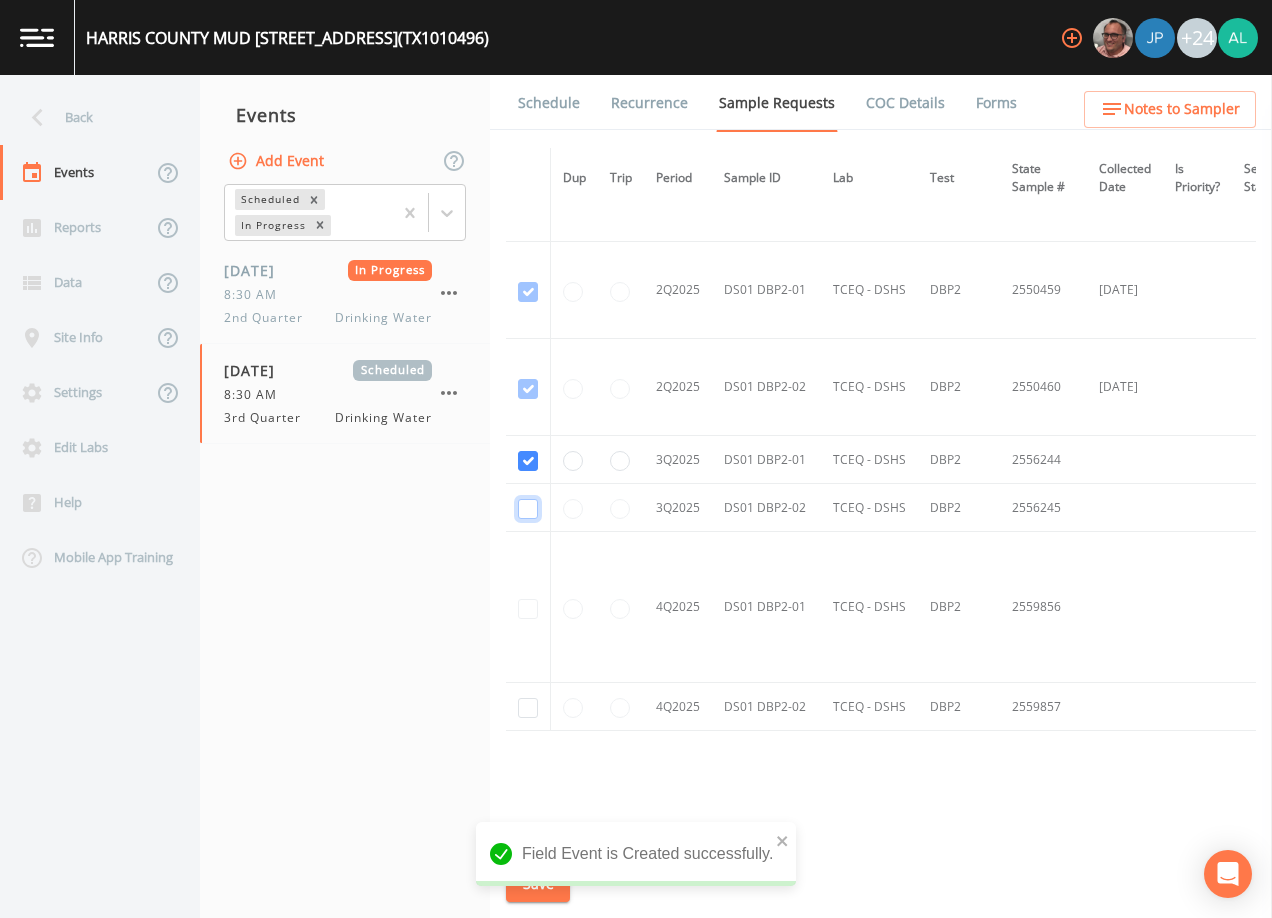 click at bounding box center [528, -969] 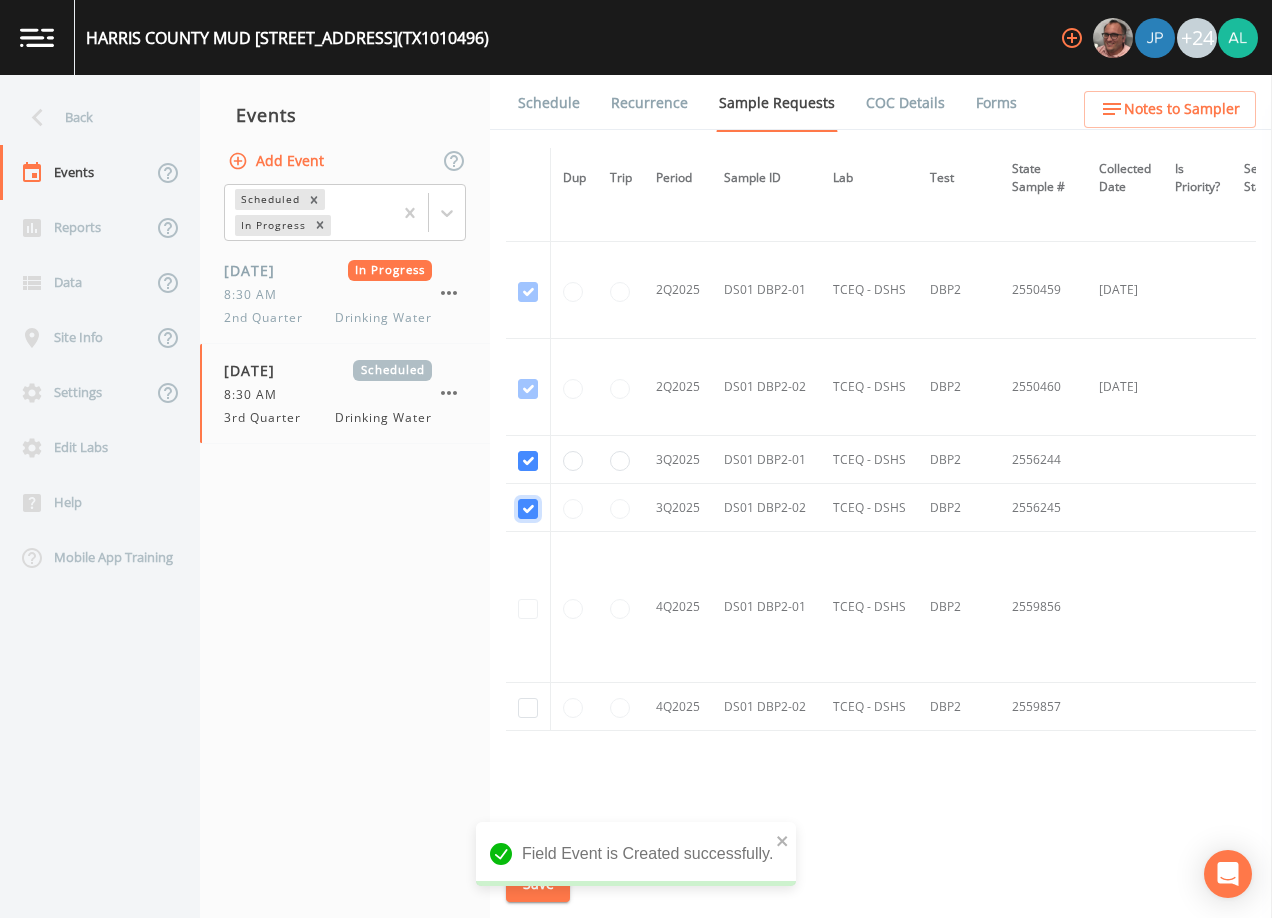 checkbox on "true" 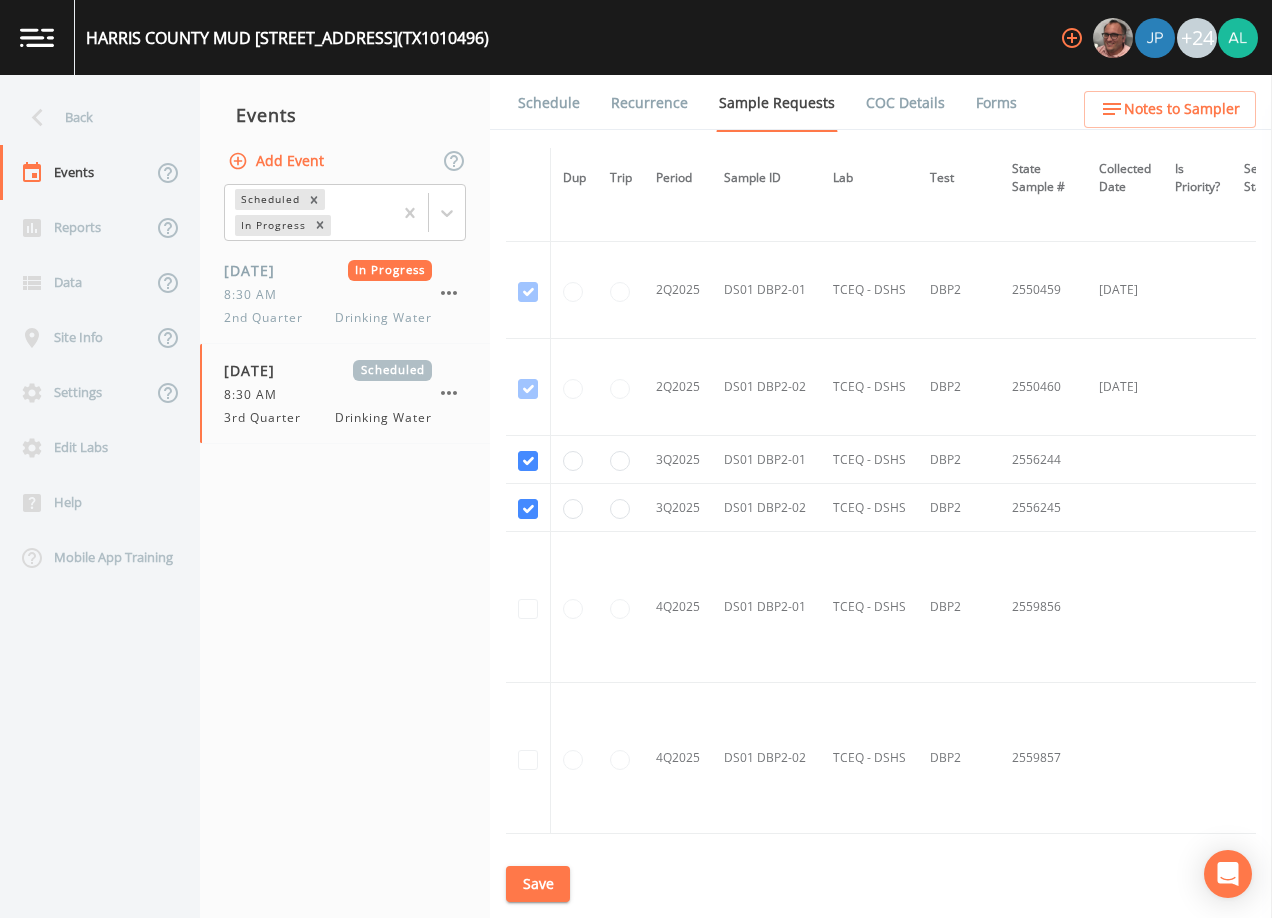 click on "Save" at bounding box center [538, 884] 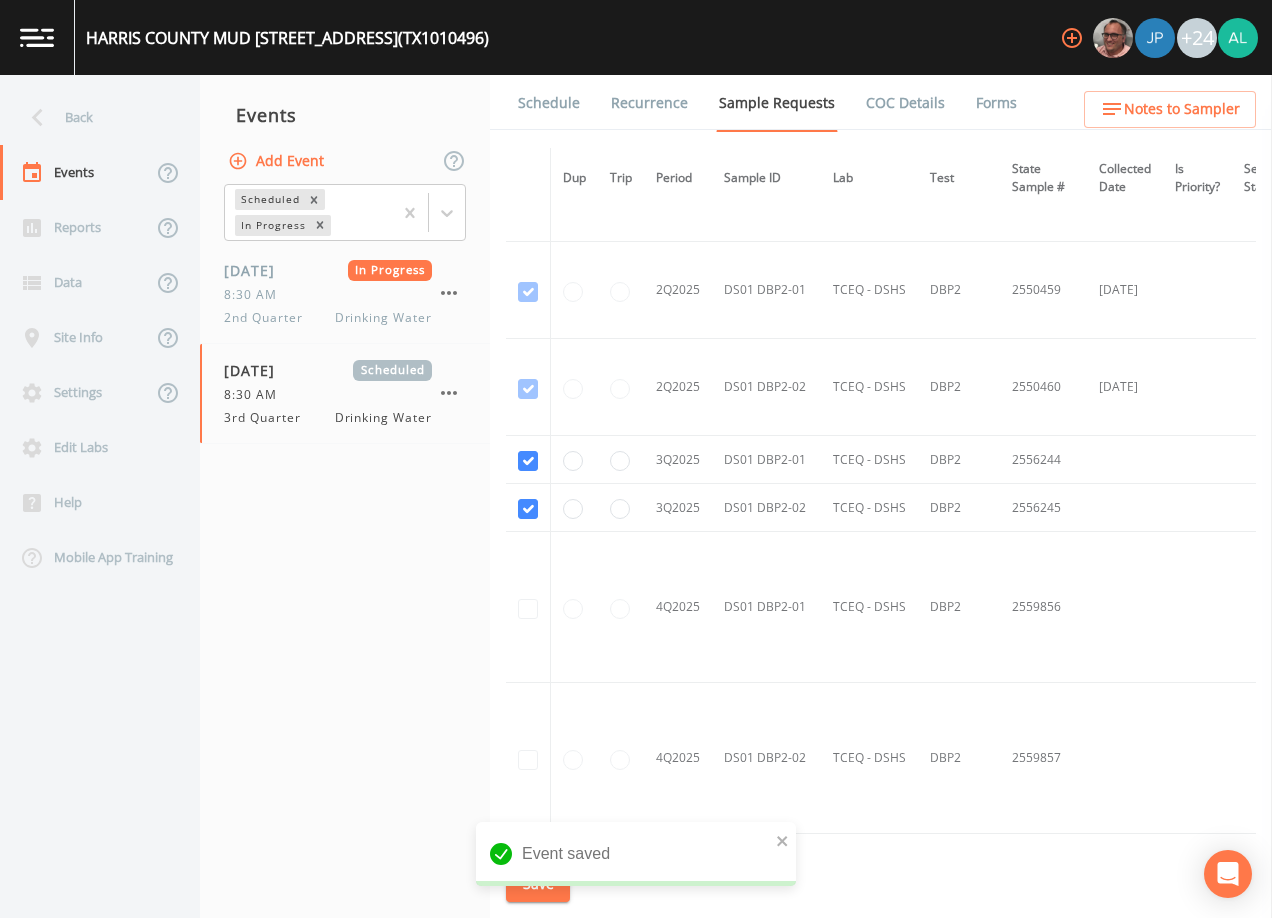 click on "Notes to Sampler" at bounding box center (1182, 109) 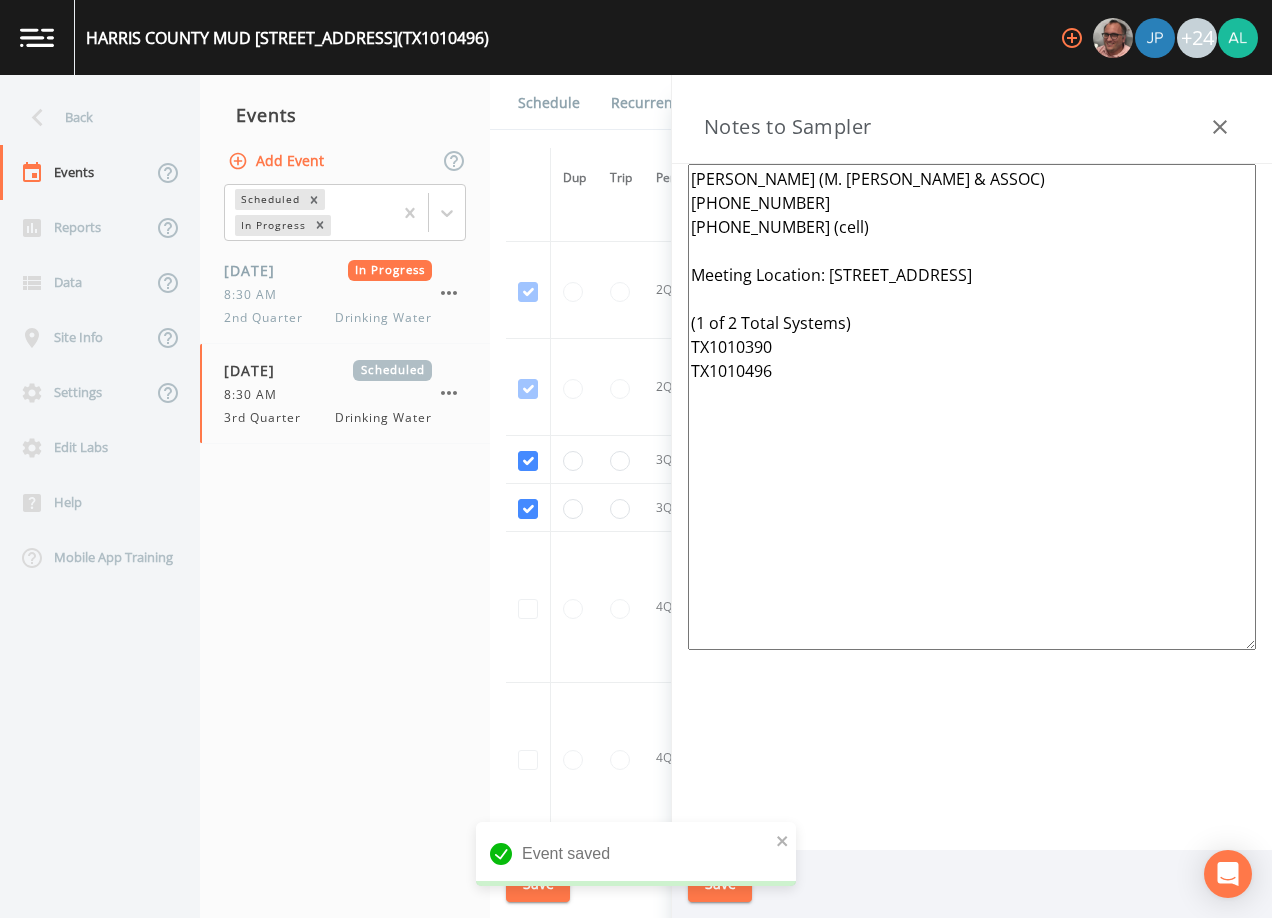 click on "[PERSON_NAME] (M. [PERSON_NAME] & ASSOC)
[PHONE_NUMBER]
[PHONE_NUMBER] (cell)
Meeting Location: [STREET_ADDRESS]
(1 of 2 Total Systems)
TX1010390
TX1010496" at bounding box center (972, 407) 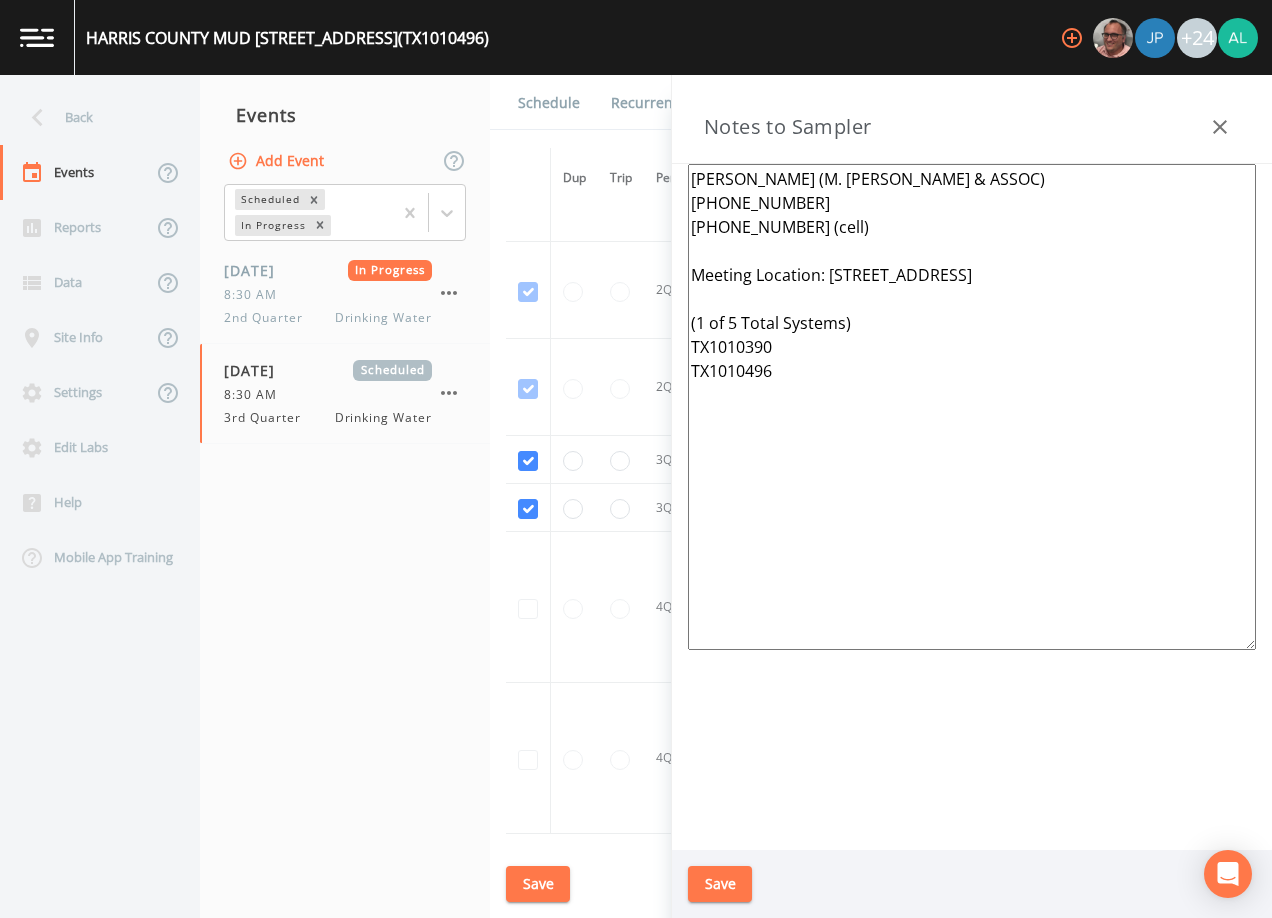 drag, startPoint x: 779, startPoint y: 380, endPoint x: 713, endPoint y: 357, distance: 69.89278 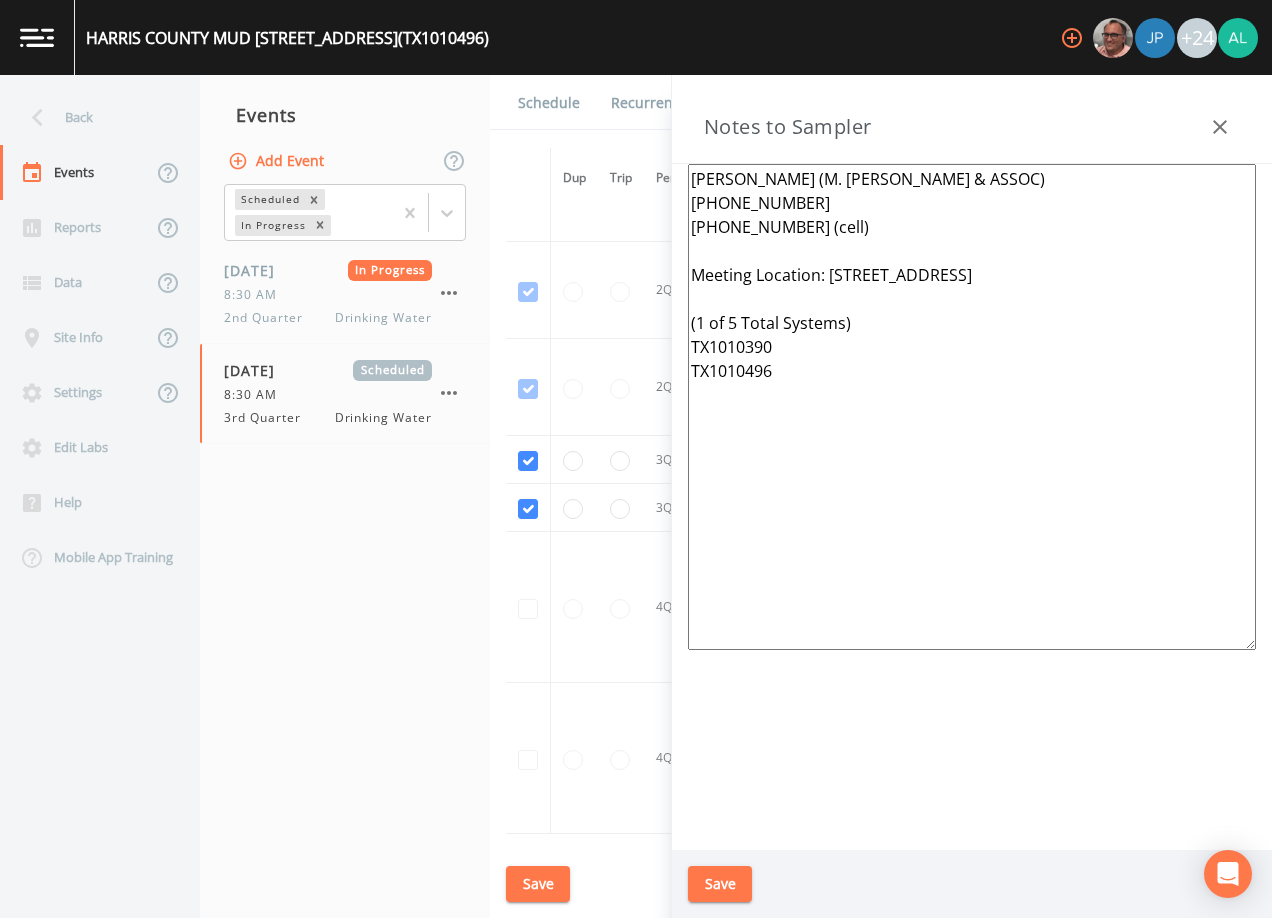 click on "[PERSON_NAME] (M. [PERSON_NAME] & ASSOC)
[PHONE_NUMBER]
[PHONE_NUMBER] (cell)
Meeting Location: [STREET_ADDRESS]
(1 of 5 Total Systems)
TX1010390
TX1010496" at bounding box center (972, 407) 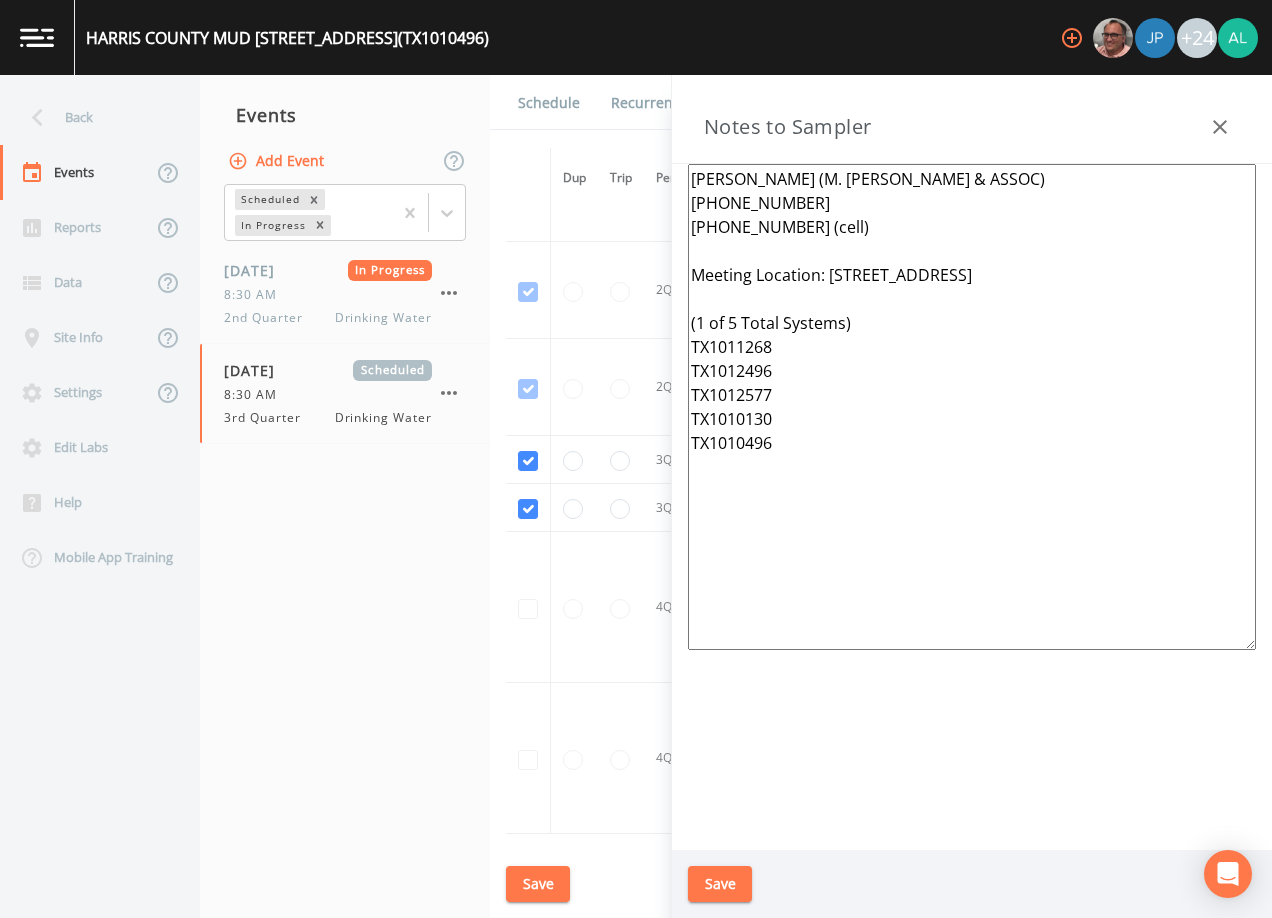 drag, startPoint x: 854, startPoint y: 507, endPoint x: 681, endPoint y: 150, distance: 396.70895 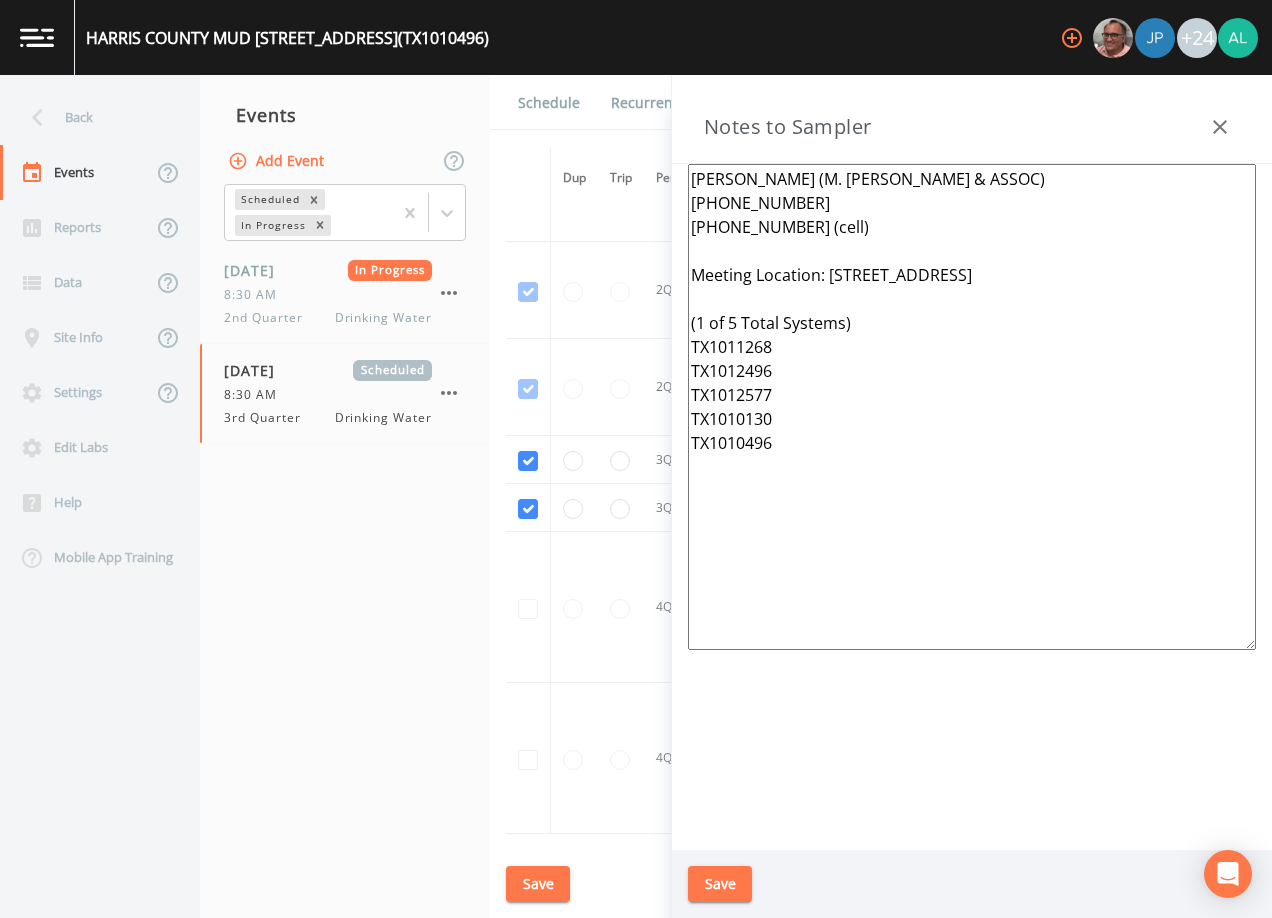 click on "Notes to Sampler [PERSON_NAME] (M. [PERSON_NAME] & ASSOC)
[PHONE_NUMBER]
[PHONE_NUMBER] (cell)
Meeting Location: [STREET_ADDRESS]
(1 of 5 Total Systems)
TX1011268
TX1012496
TX1012577
TX1010130
TX1010496
Save" at bounding box center (972, 496) 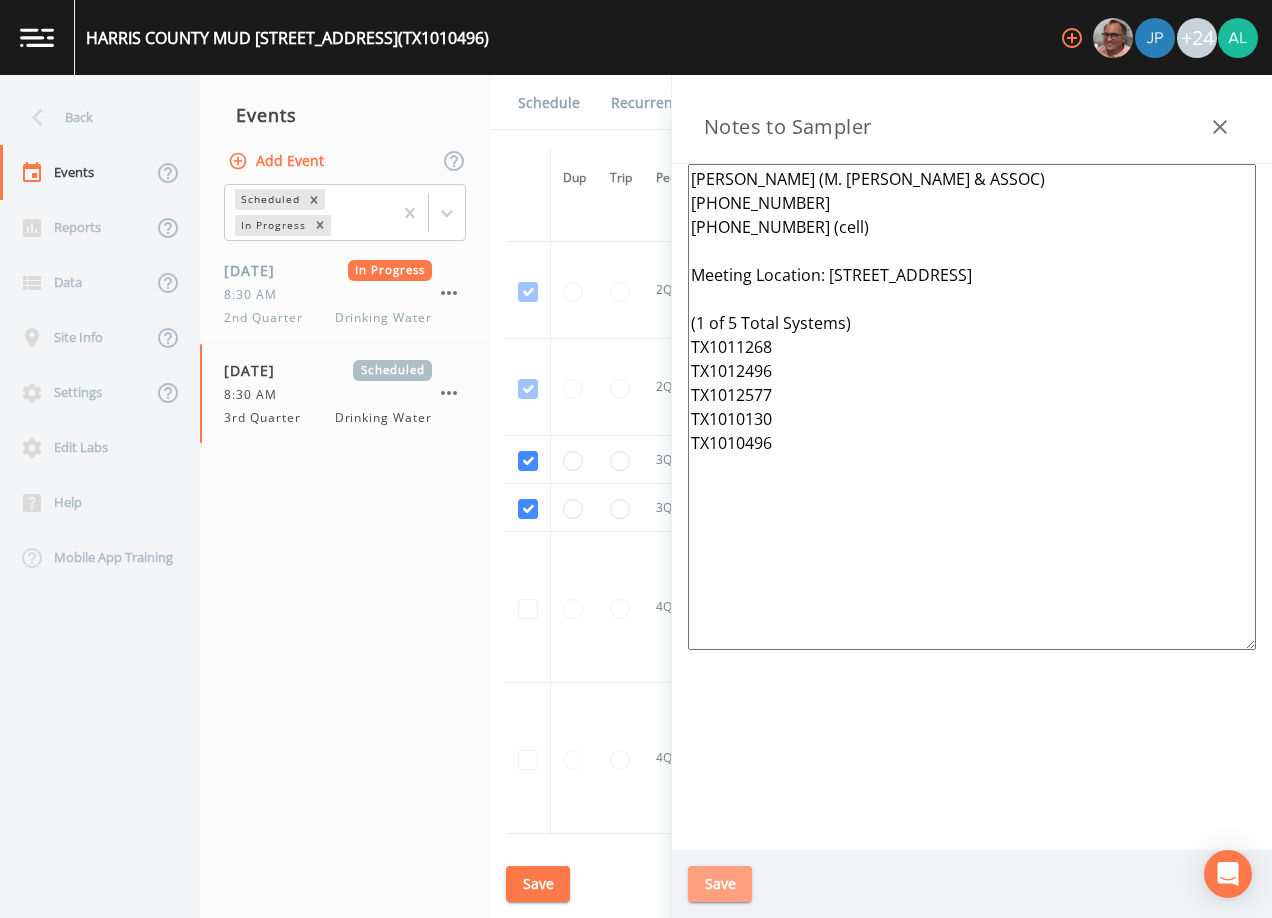 click on "Save" at bounding box center [720, 884] 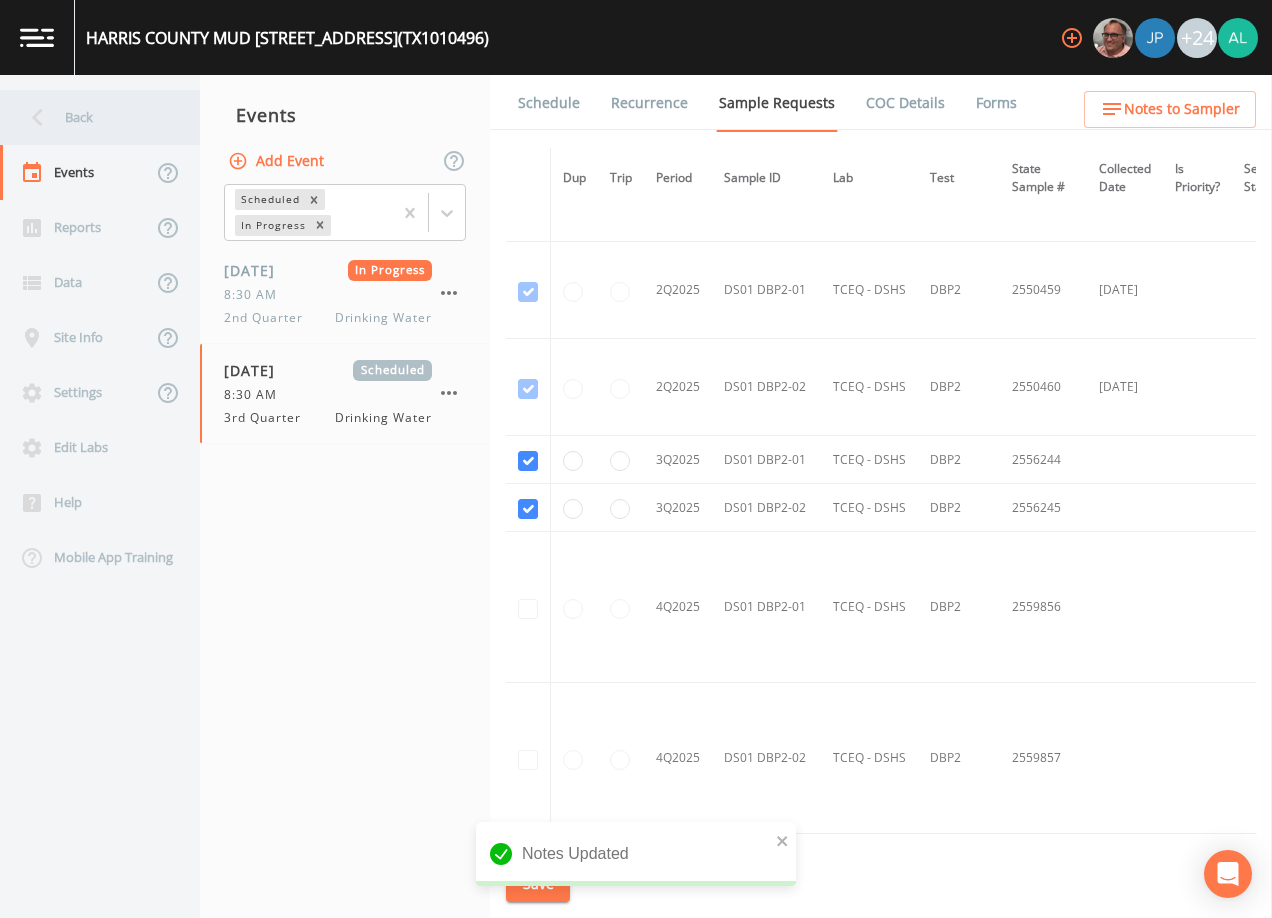 click on "Back" at bounding box center (90, 117) 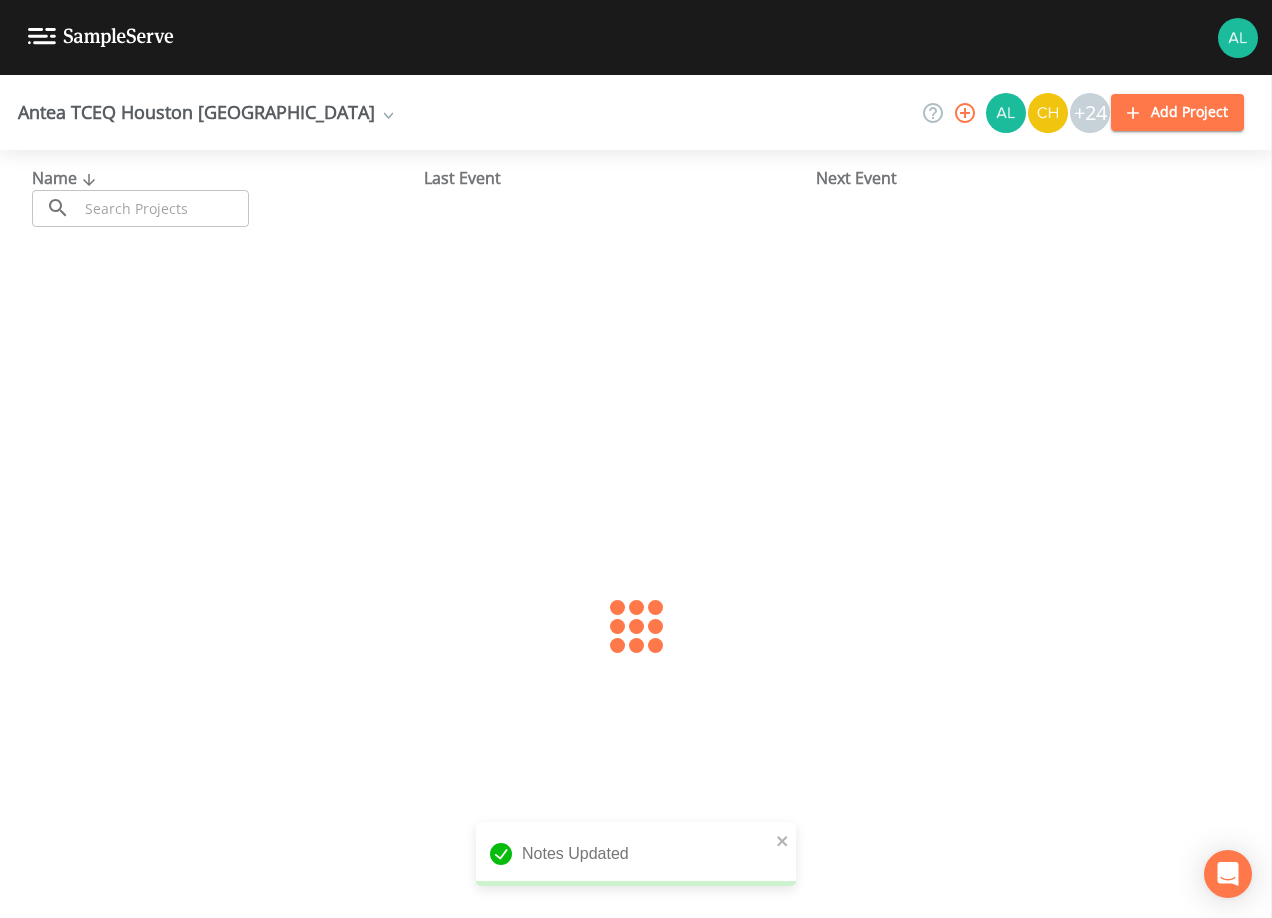 click on "Name ​ ​" at bounding box center (228, 196) 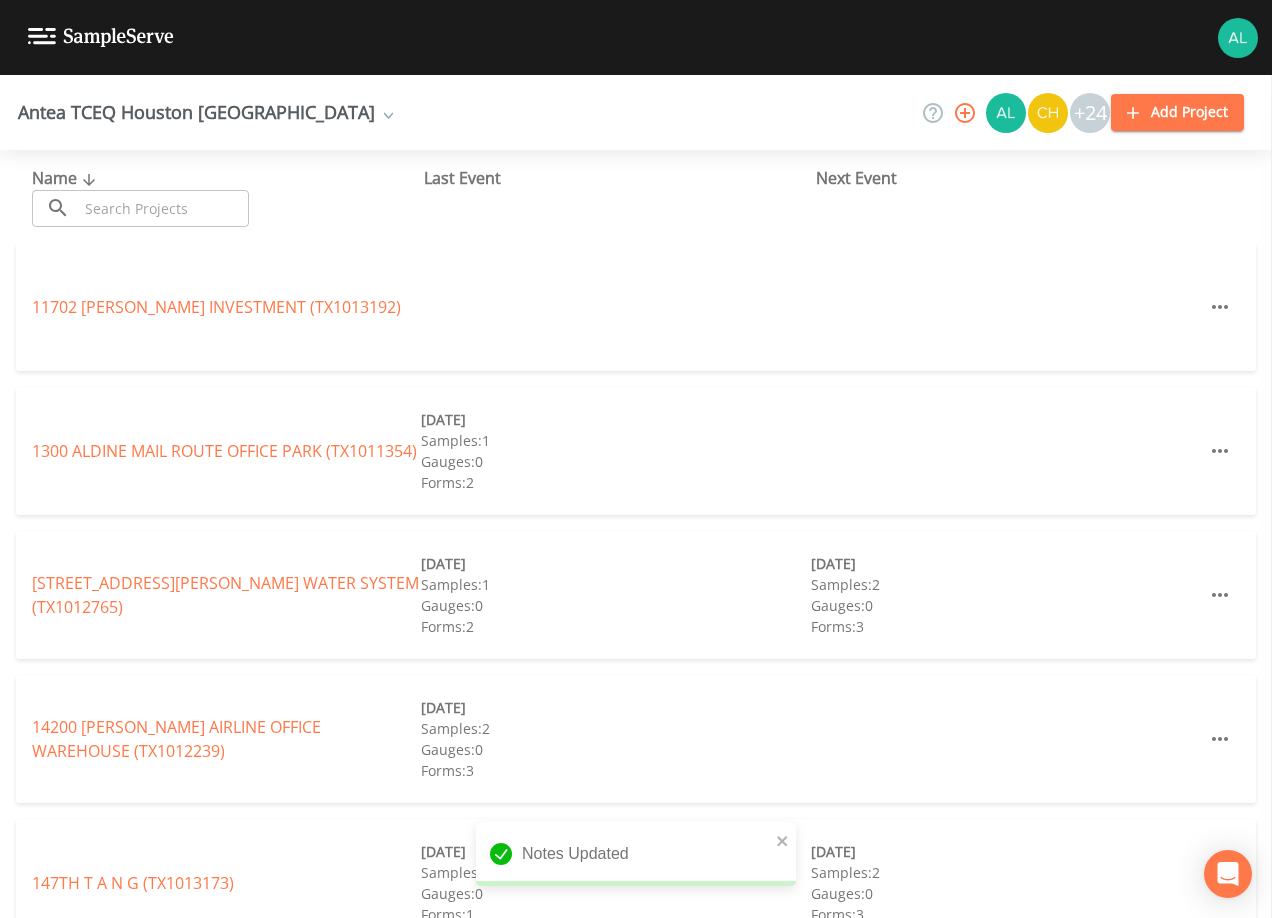 click at bounding box center [163, 208] 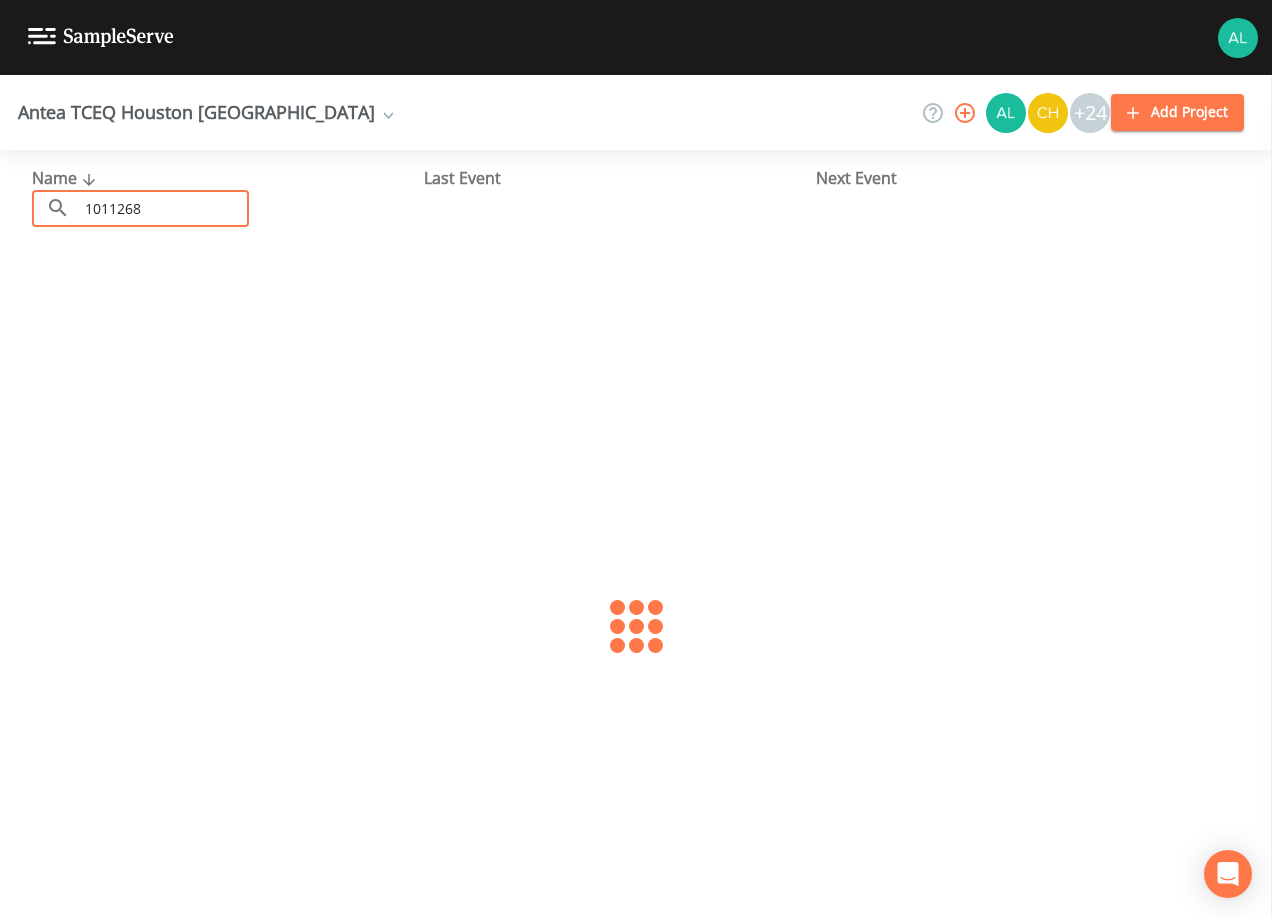 type on "1011268" 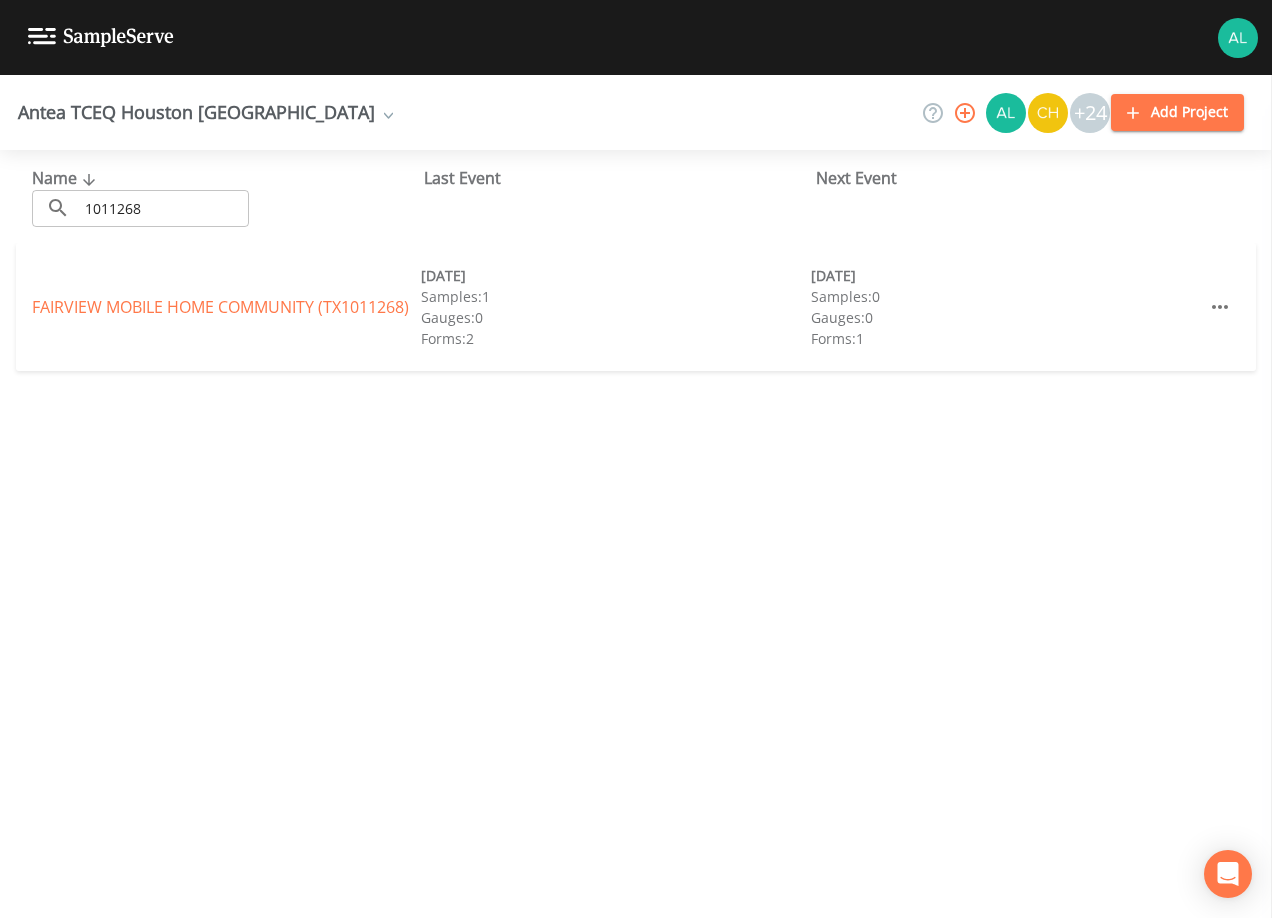 drag, startPoint x: 113, startPoint y: 311, endPoint x: 96, endPoint y: 297, distance: 22.022715 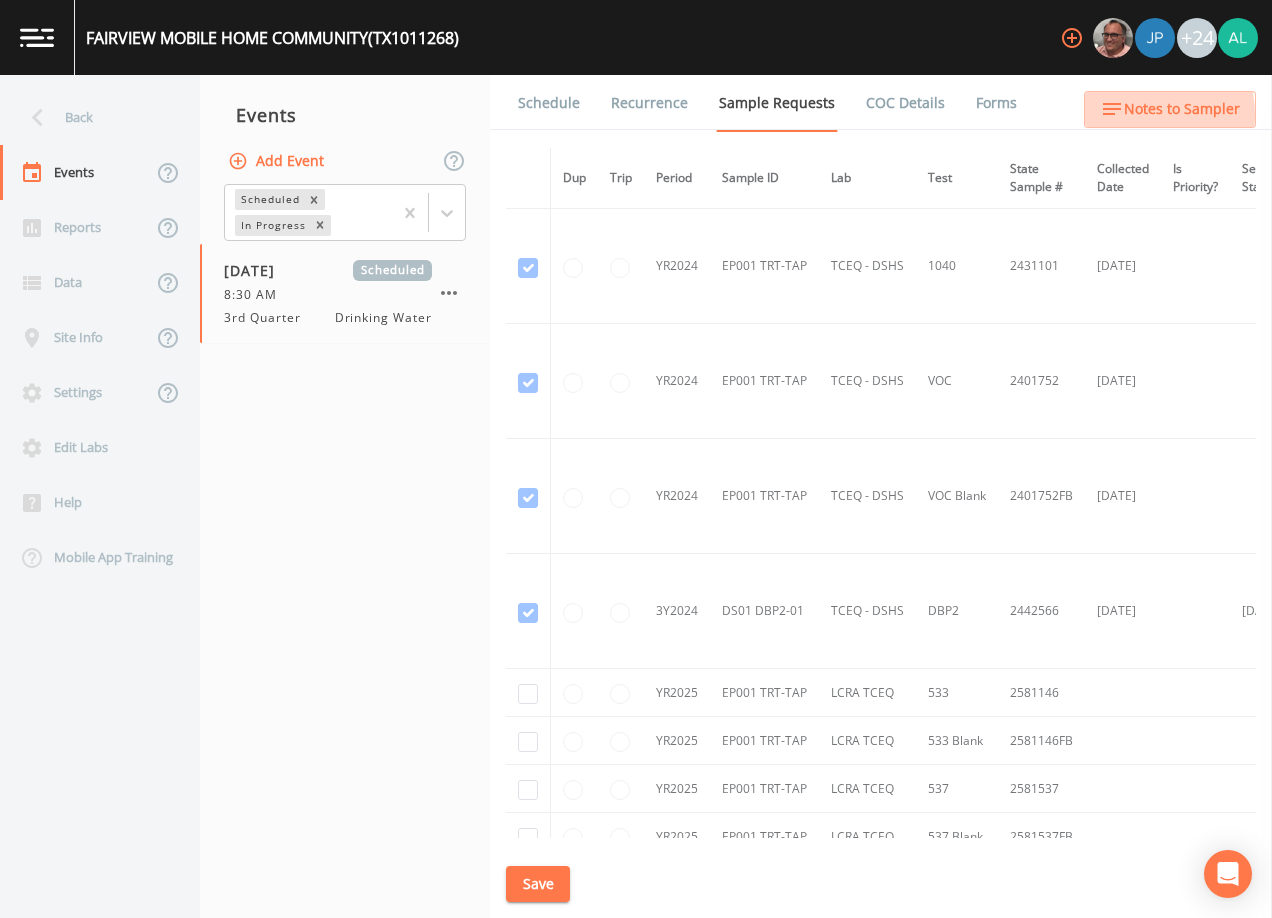 click on "Notes to Sampler" at bounding box center (1182, 109) 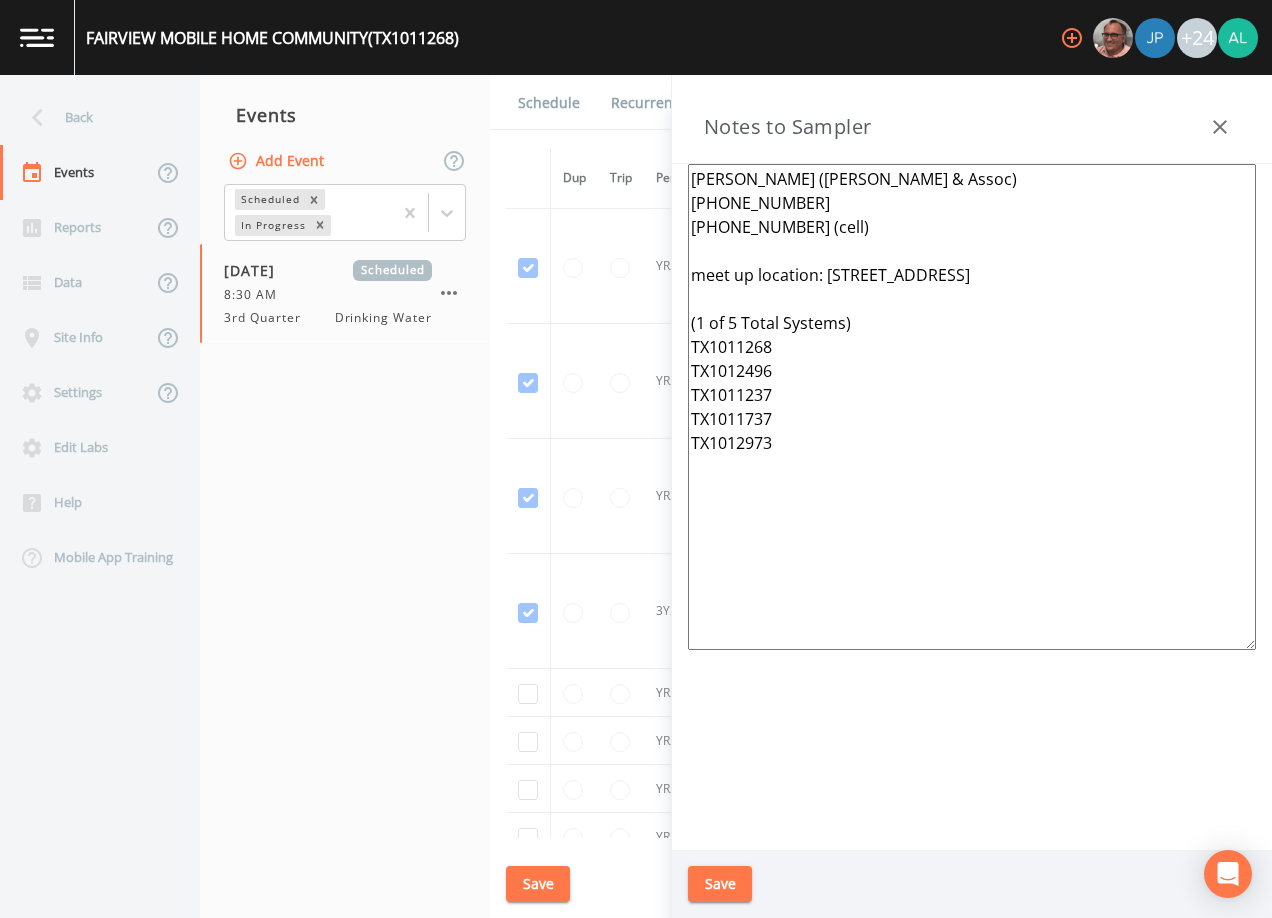 drag, startPoint x: 853, startPoint y: 461, endPoint x: 686, endPoint y: 158, distance: 345.974 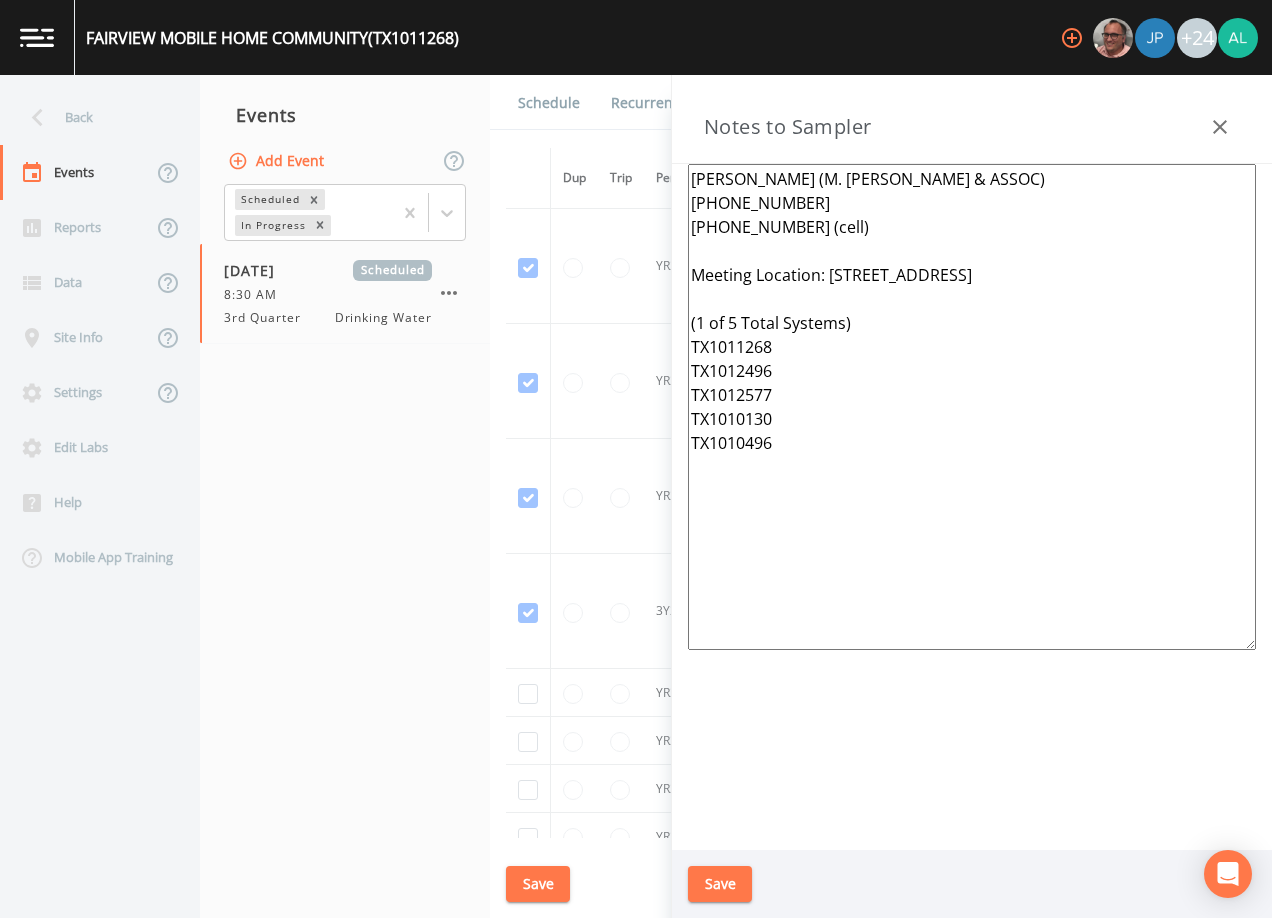 type on "[PERSON_NAME] (M. [PERSON_NAME] & ASSOC)
[PHONE_NUMBER]
[PHONE_NUMBER] (cell)
Meeting Location: [STREET_ADDRESS]
(1 of 5 Total Systems)
TX1011268
TX1012496
TX1012577
TX1010130
TX1010496" 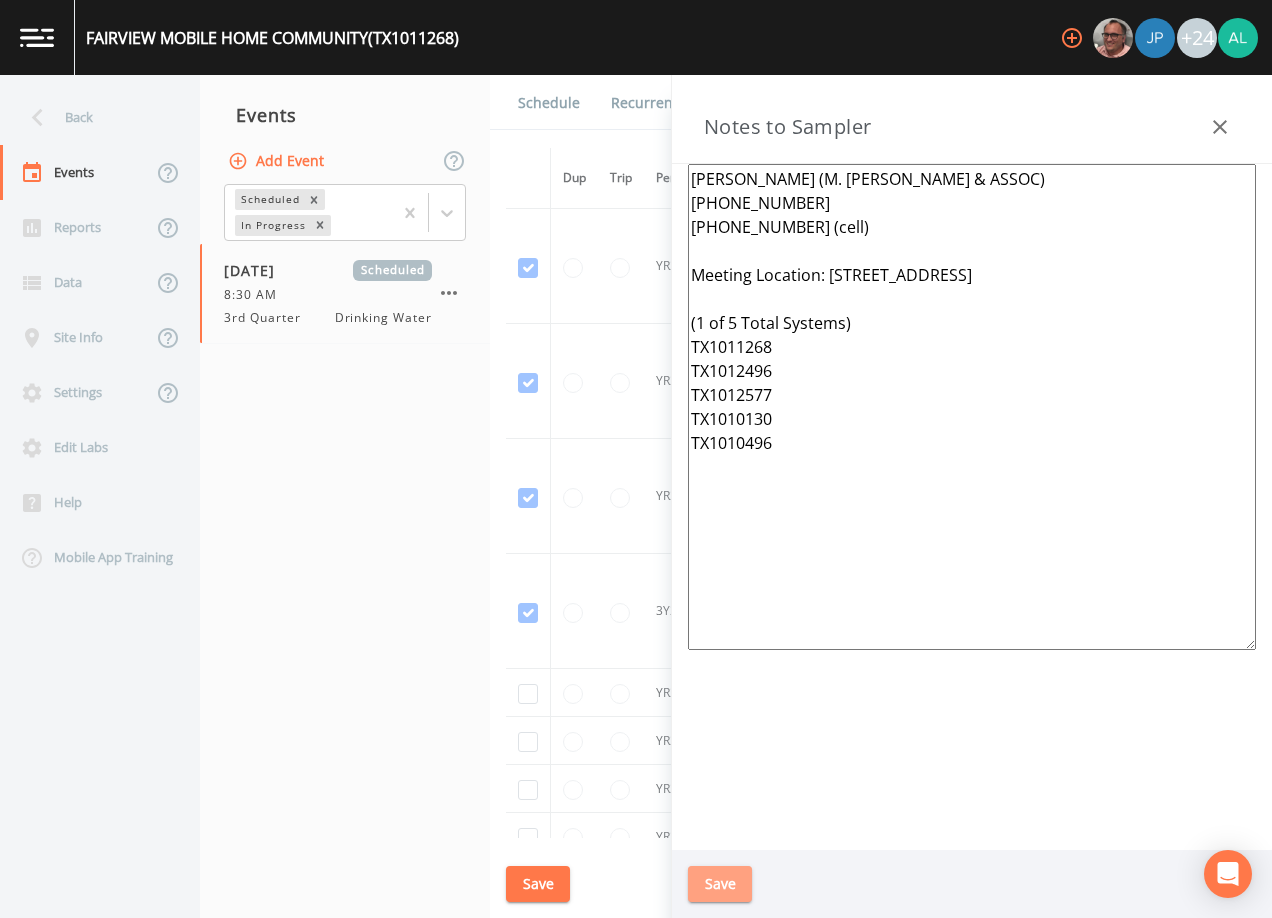 click on "Save" at bounding box center (720, 884) 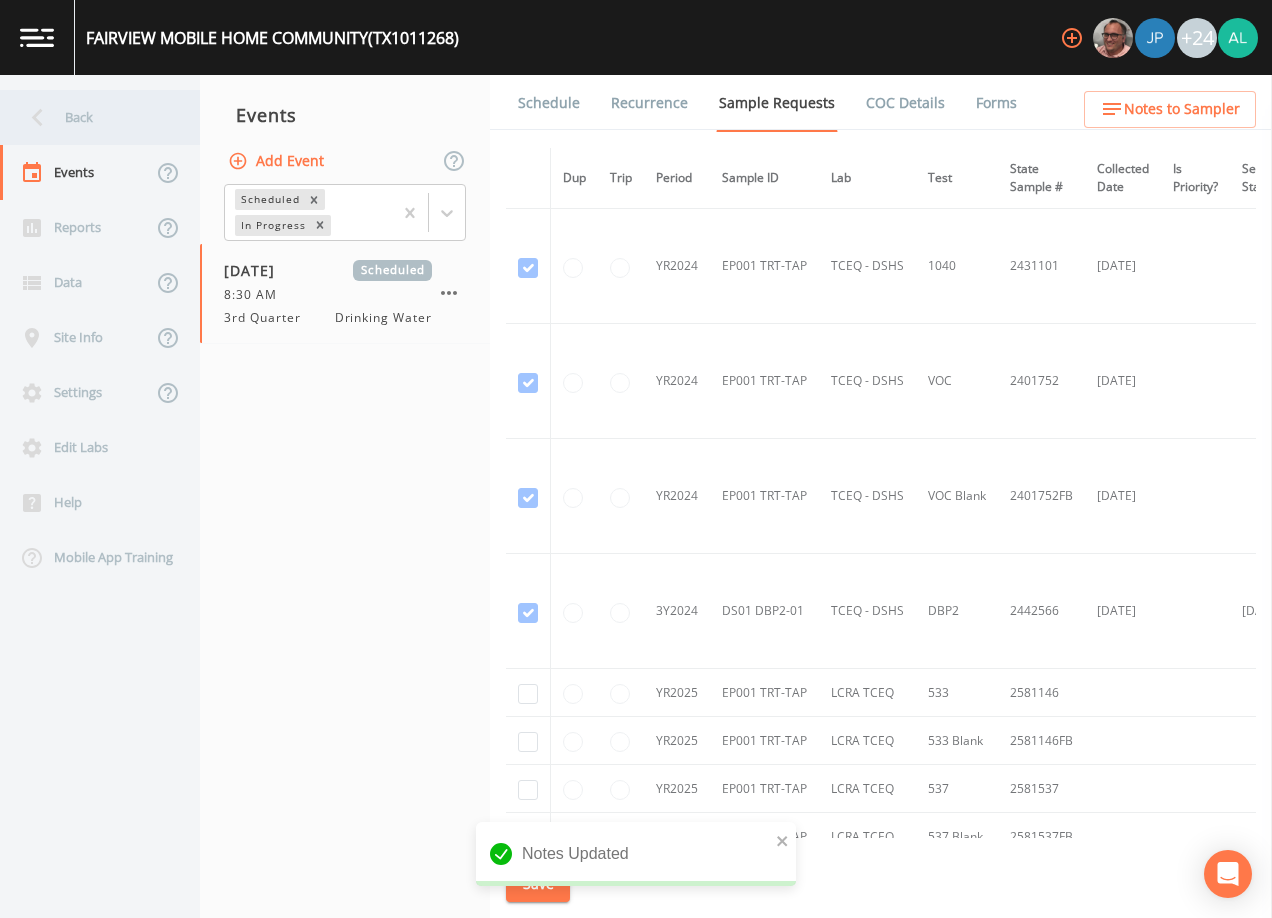 click on "Back" at bounding box center [90, 117] 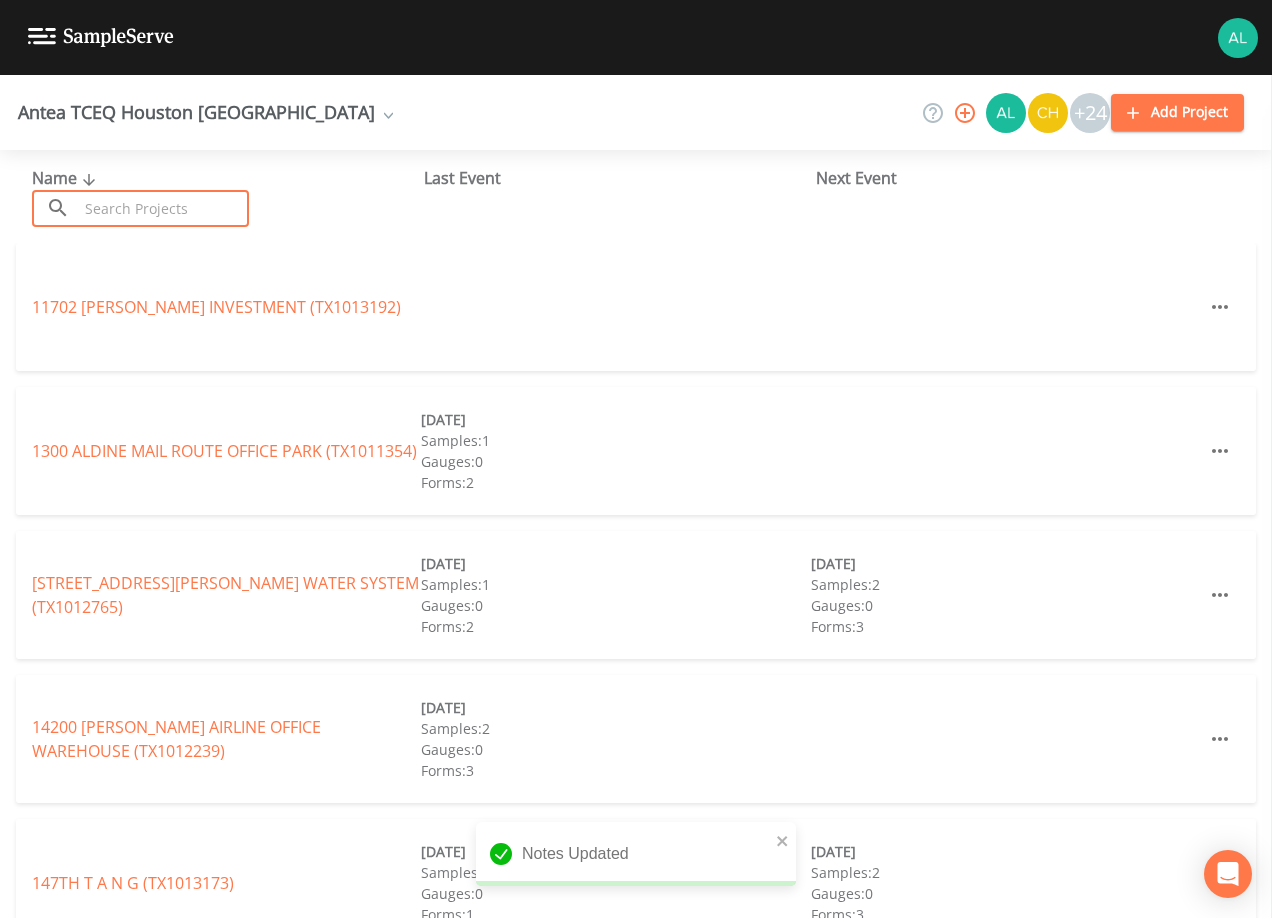 click at bounding box center [163, 208] 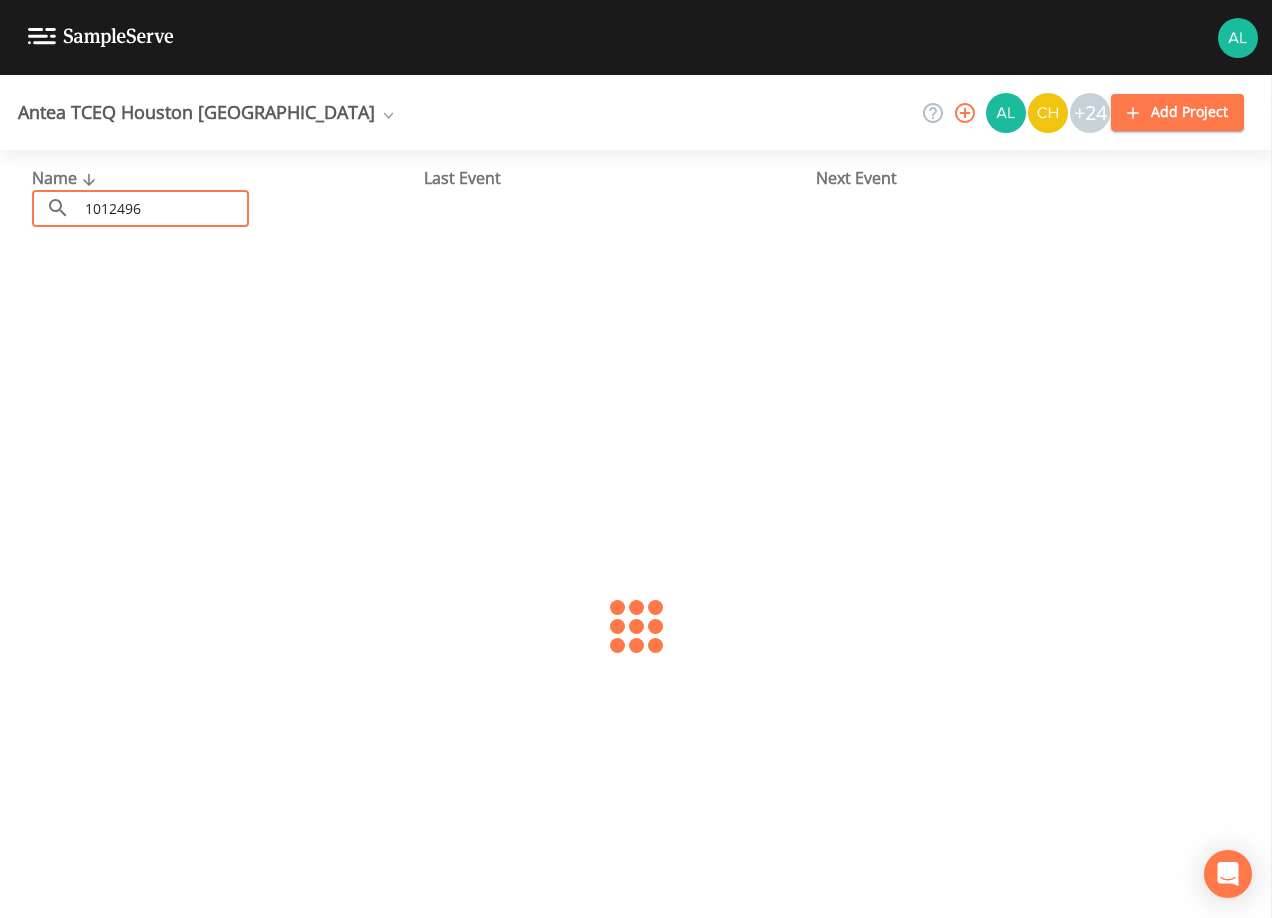 type on "1012496" 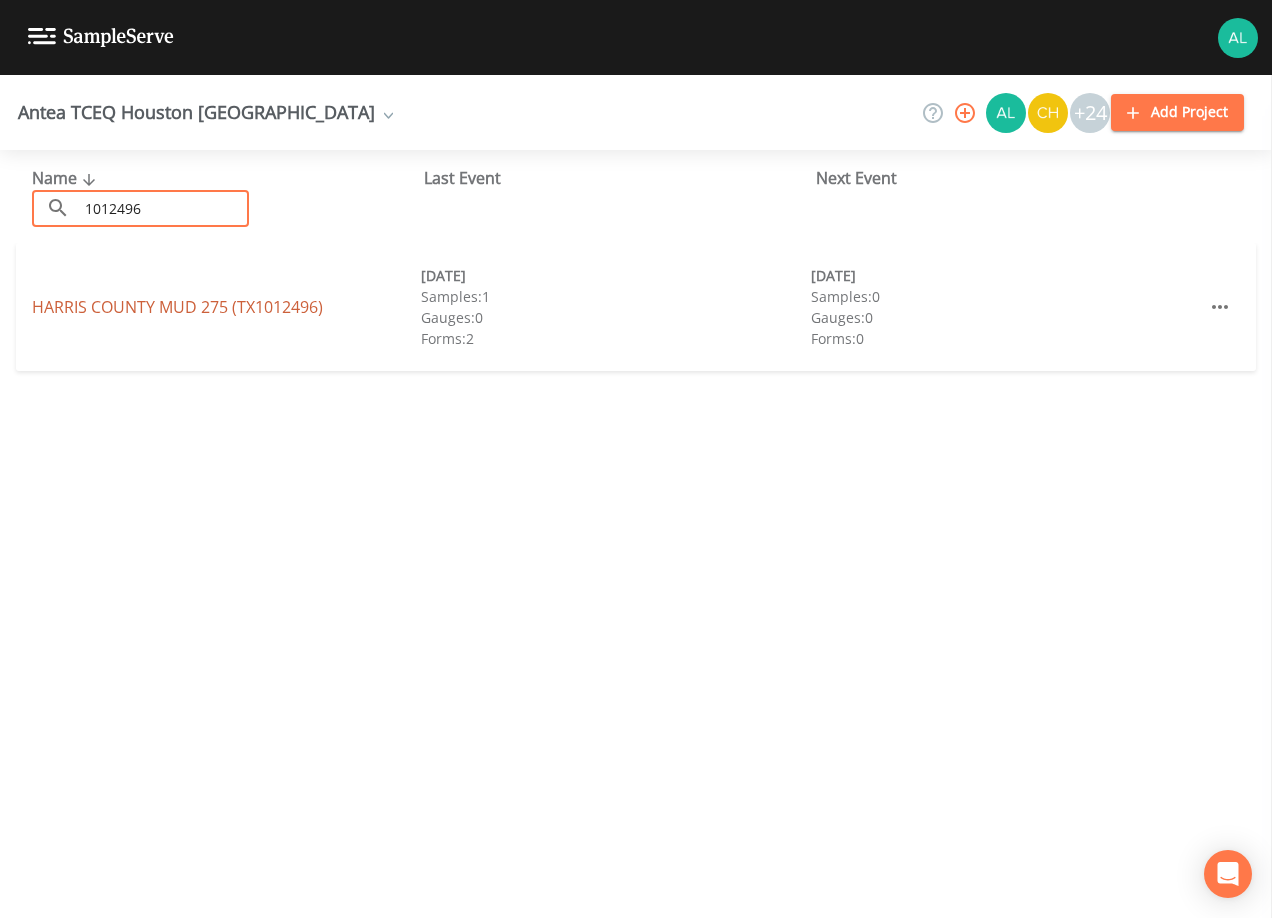click on "[GEOGRAPHIC_DATA] 275   (TX1012496)" at bounding box center (177, 307) 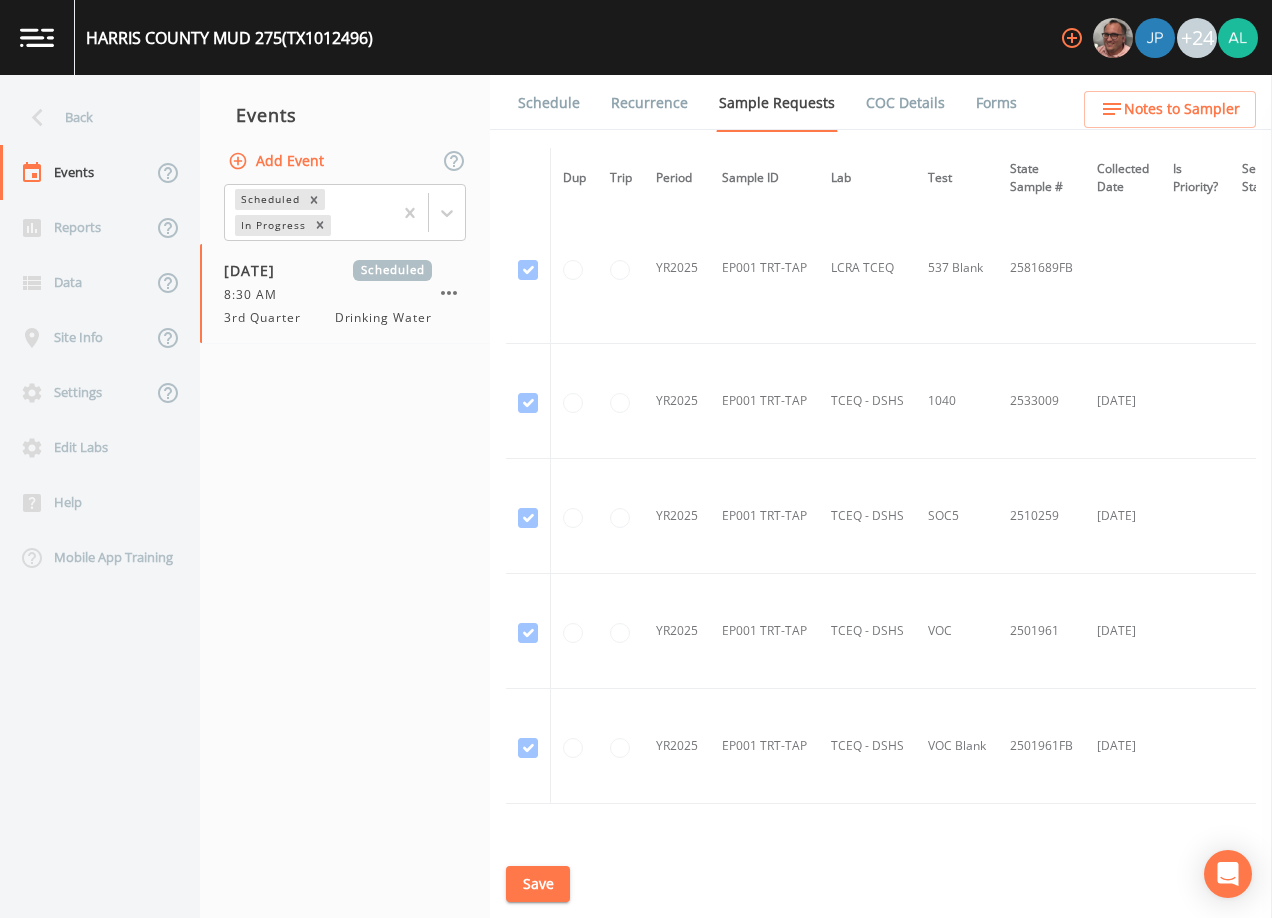 scroll, scrollTop: 1980, scrollLeft: 0, axis: vertical 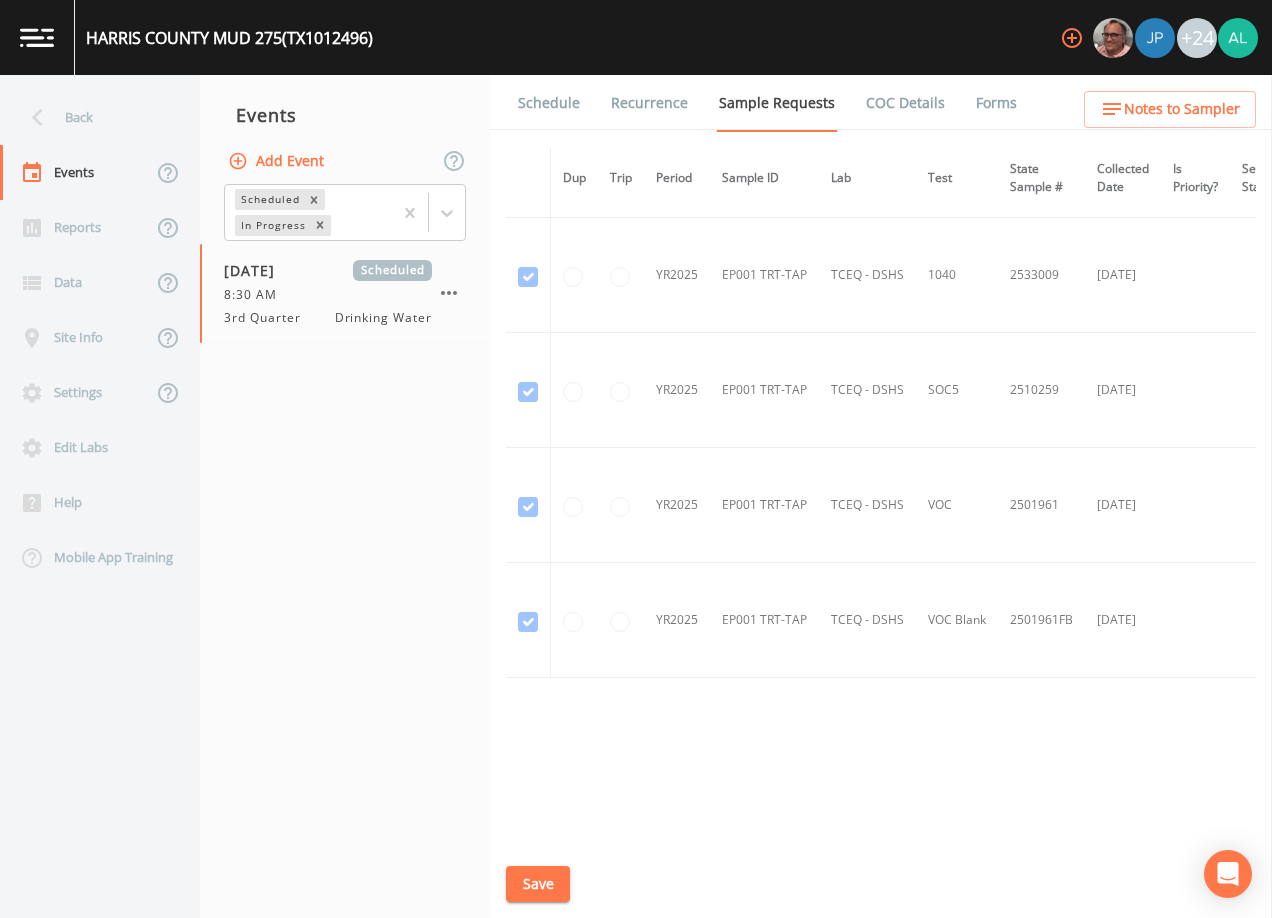 click on "Schedule" at bounding box center [549, 103] 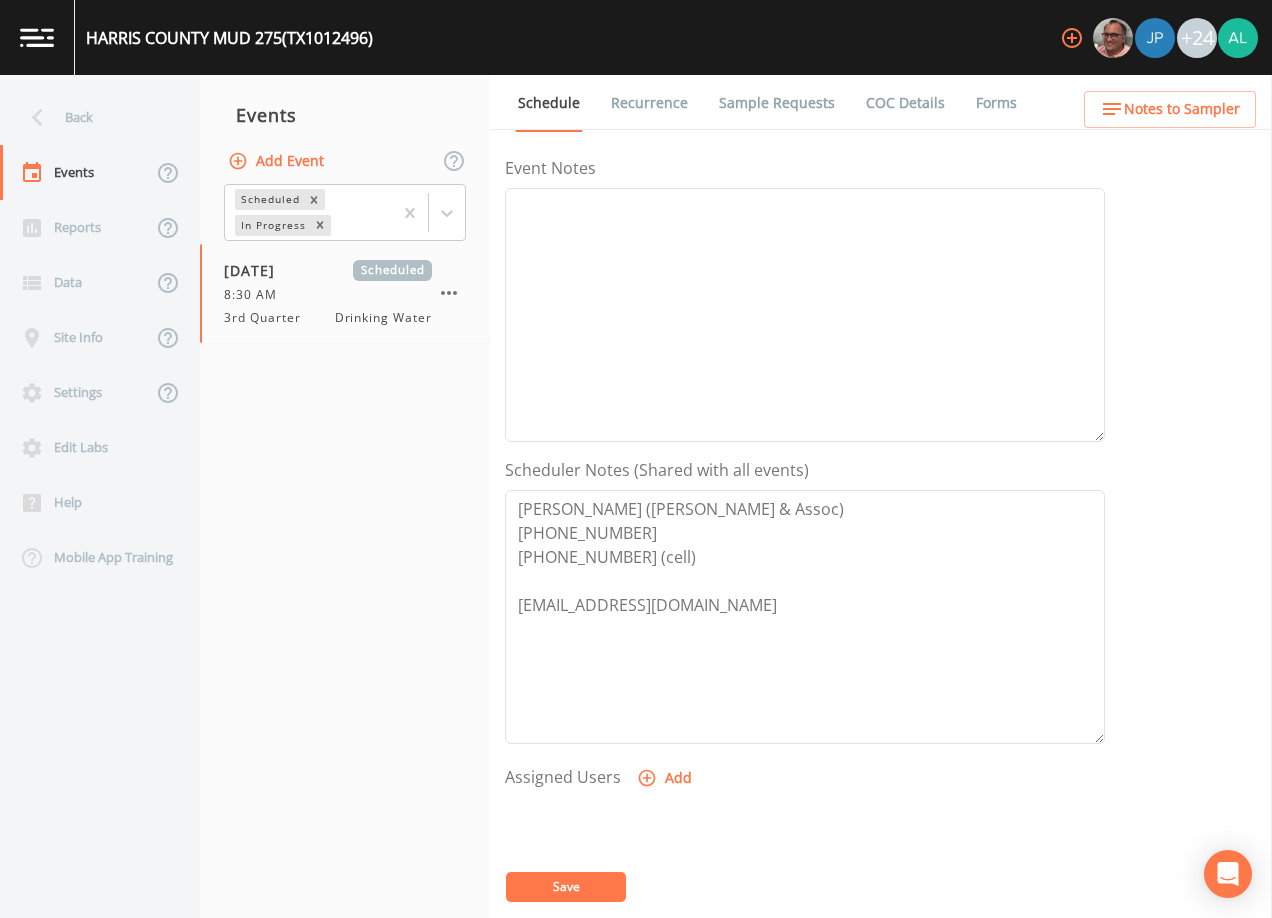 scroll, scrollTop: 493, scrollLeft: 0, axis: vertical 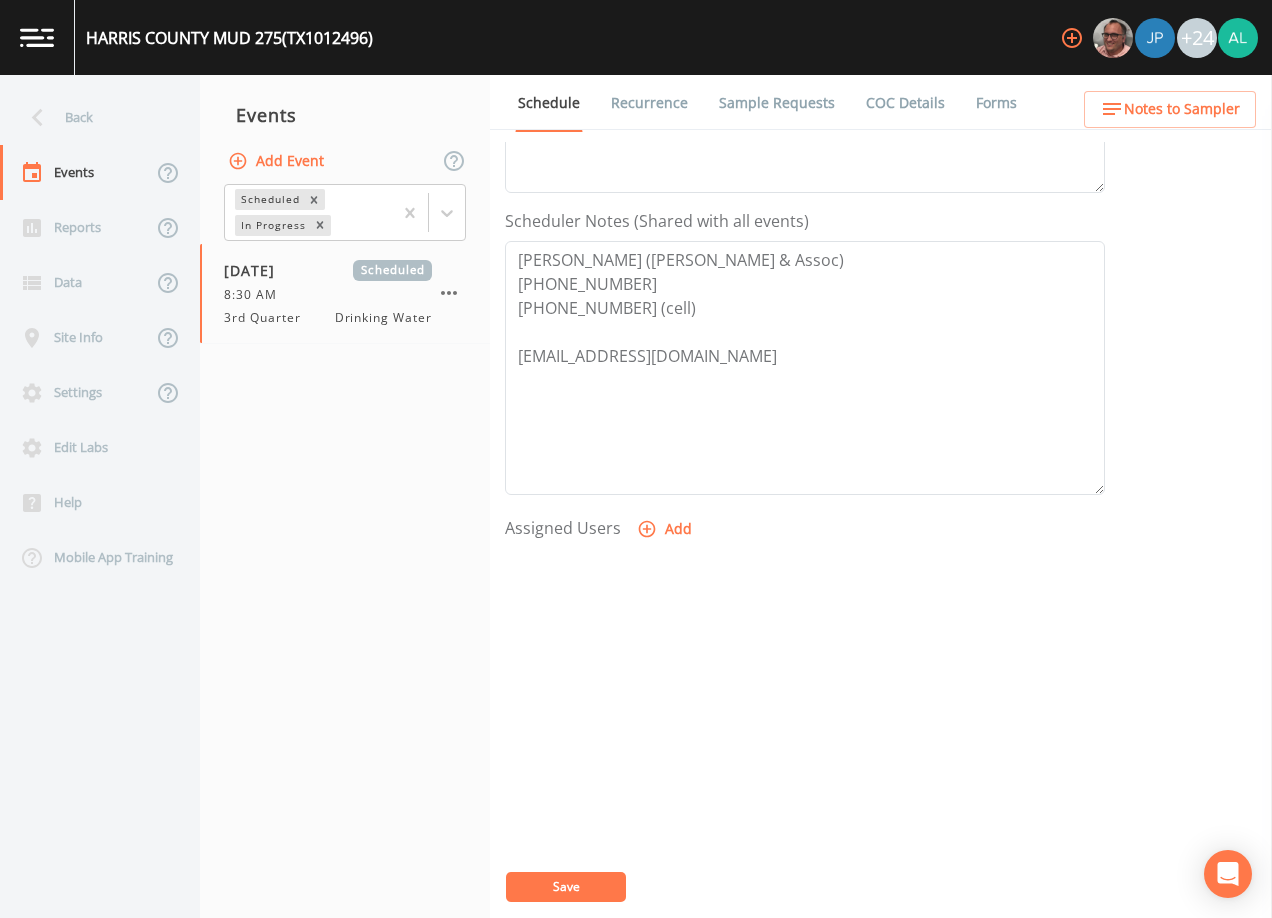 click on "Notes to Sampler" at bounding box center [1182, 109] 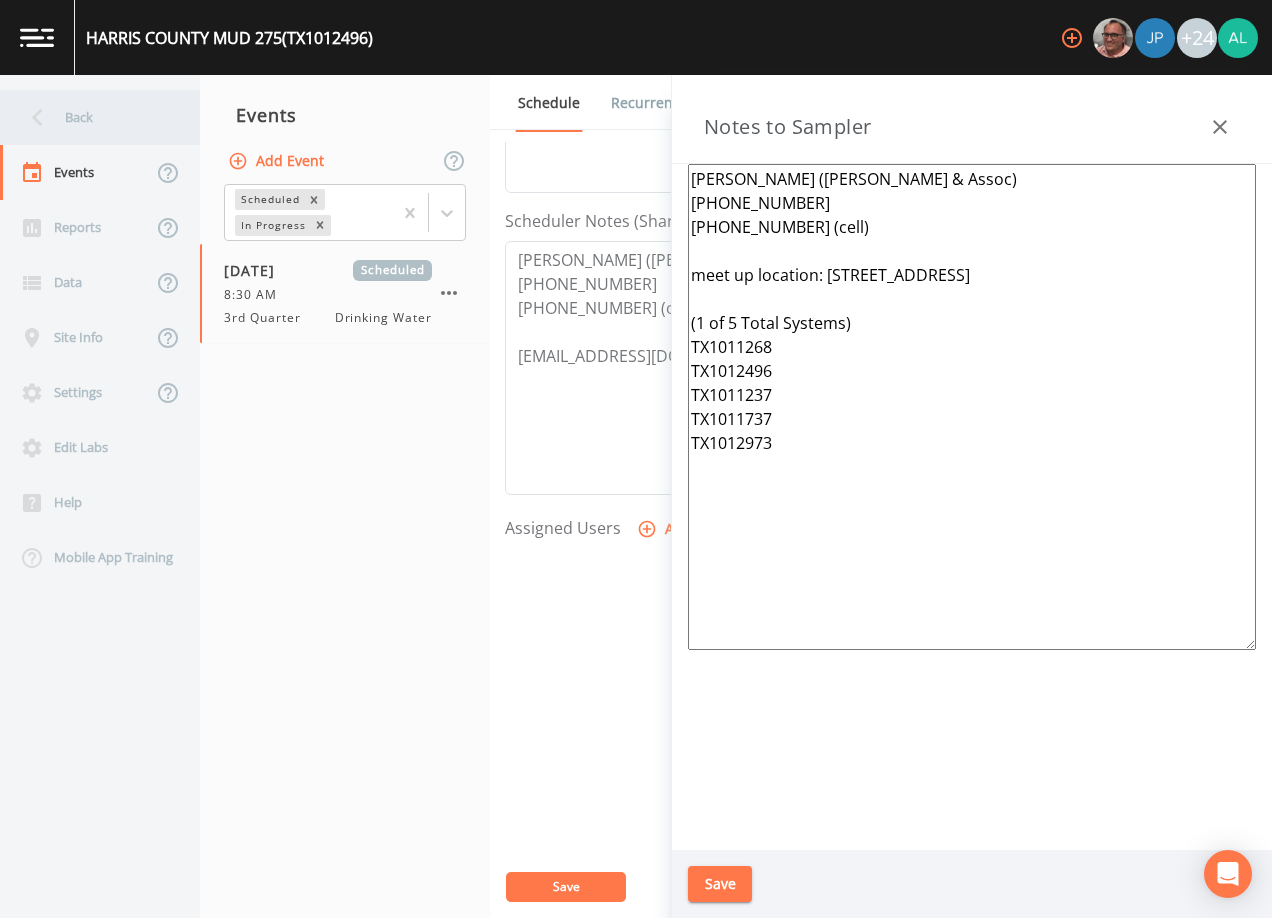 click on "Back" at bounding box center (90, 117) 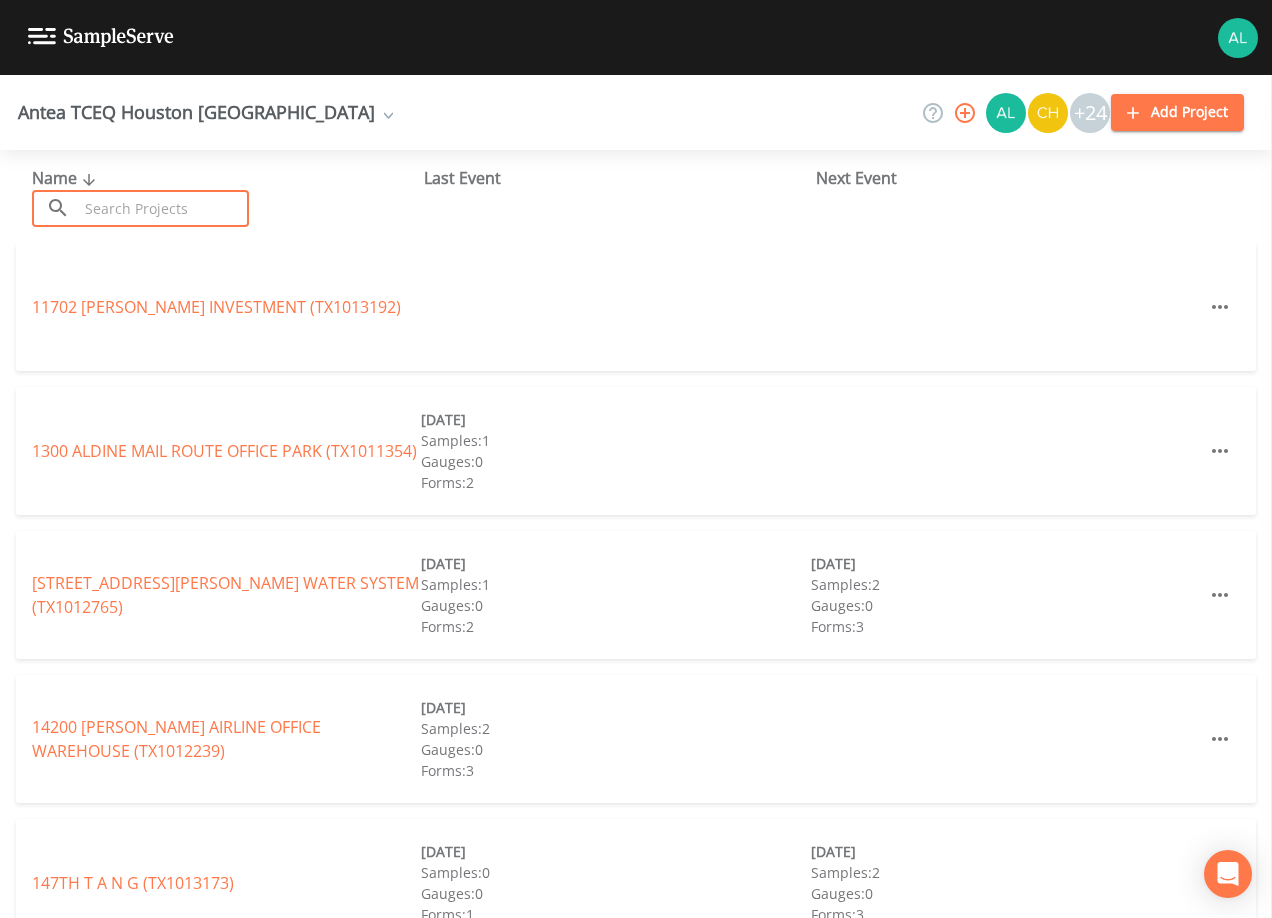 click at bounding box center (163, 208) 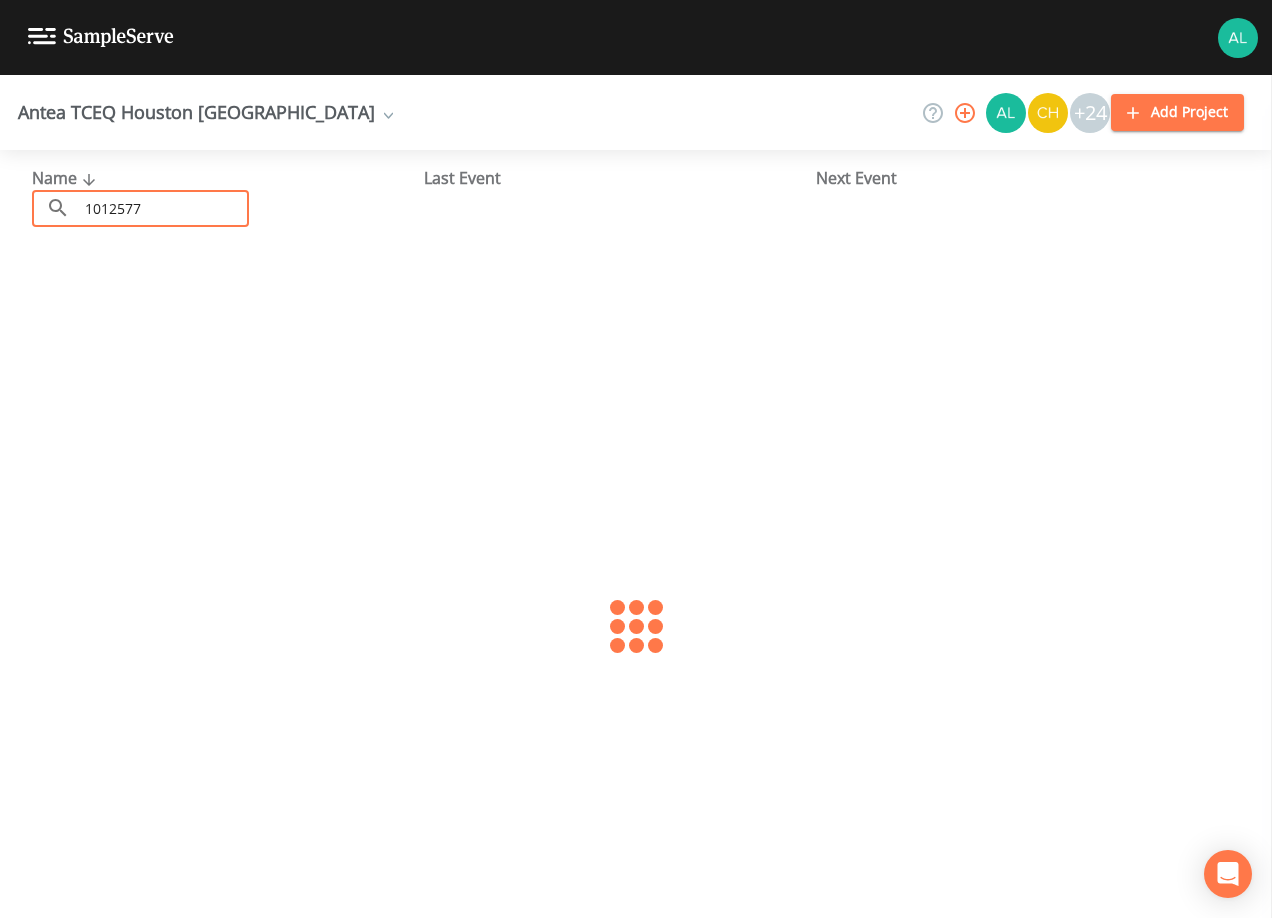 type on "1012577" 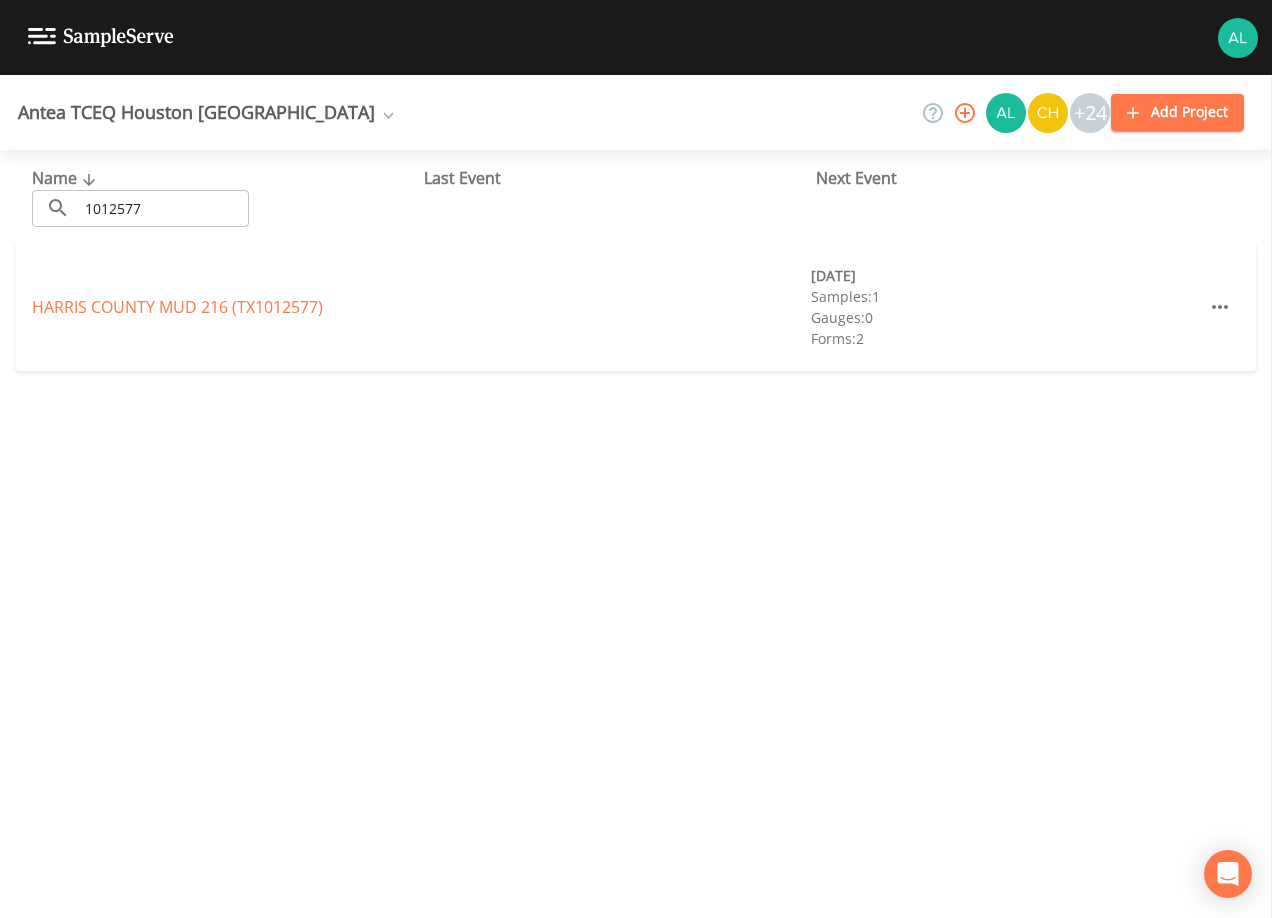 click on "[GEOGRAPHIC_DATA] 216   (TX1012577) [DATE] Samples:  1 Gauges:  0 Forms:  2" at bounding box center [636, 307] 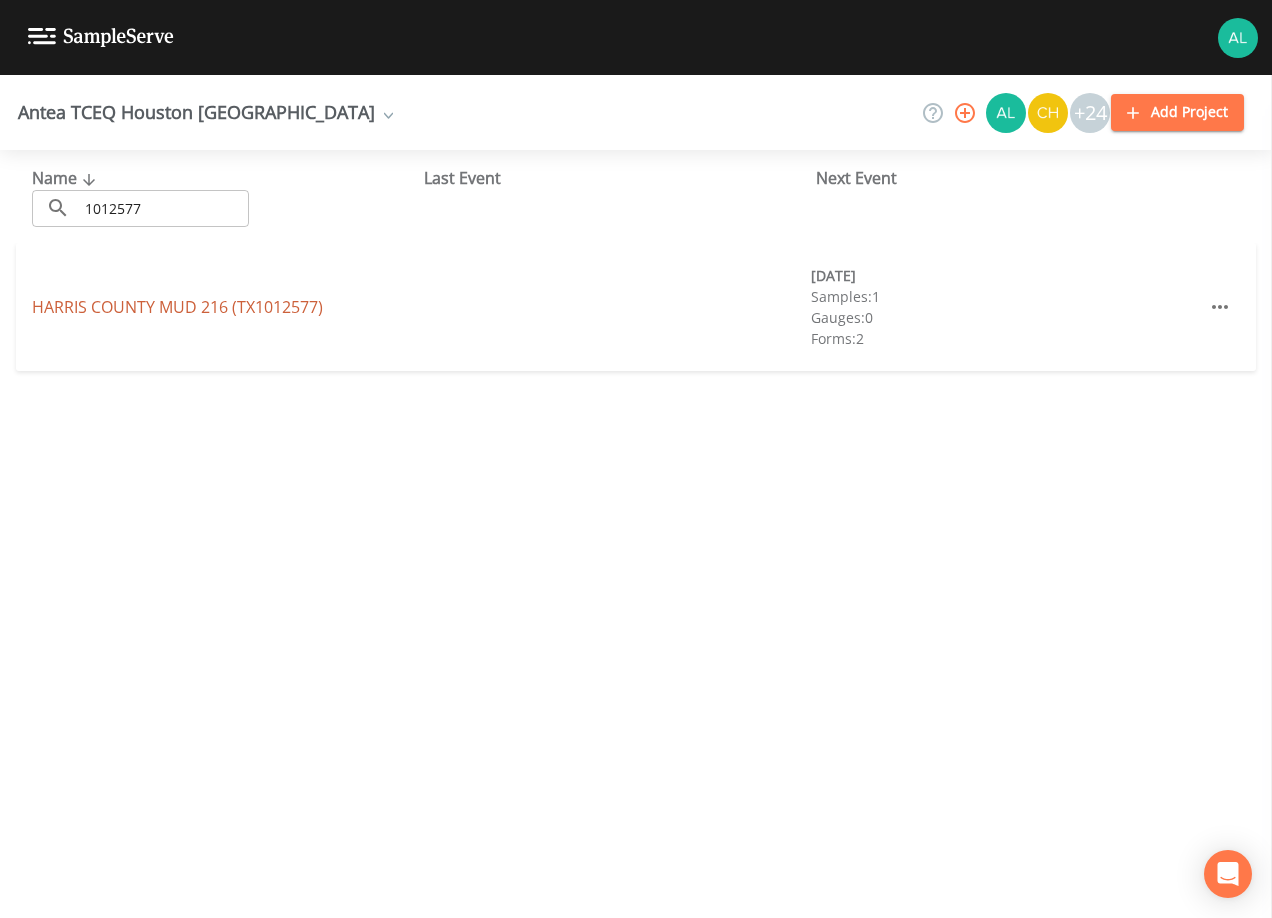 click on "[GEOGRAPHIC_DATA] 216   (TX1012577)" at bounding box center (177, 307) 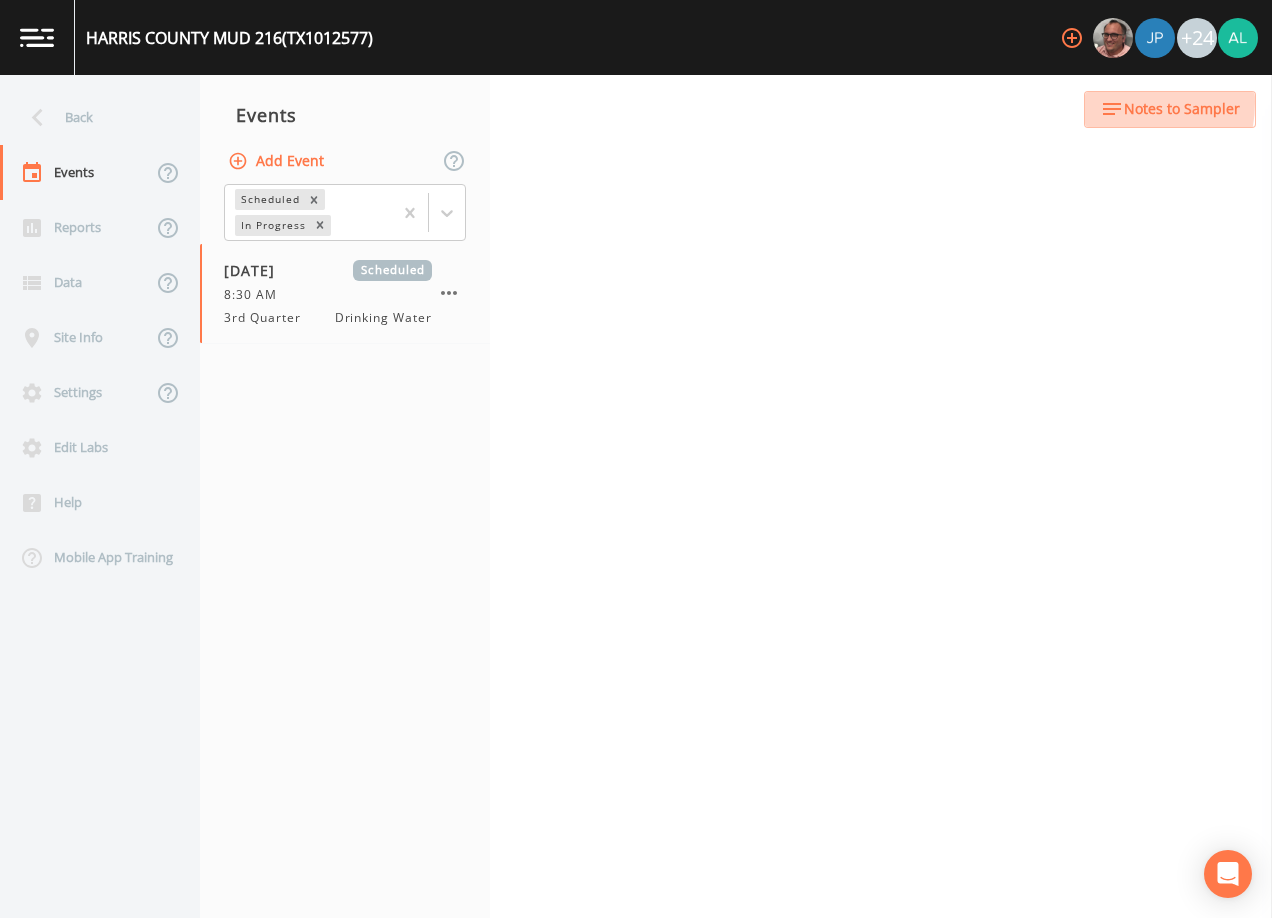 click 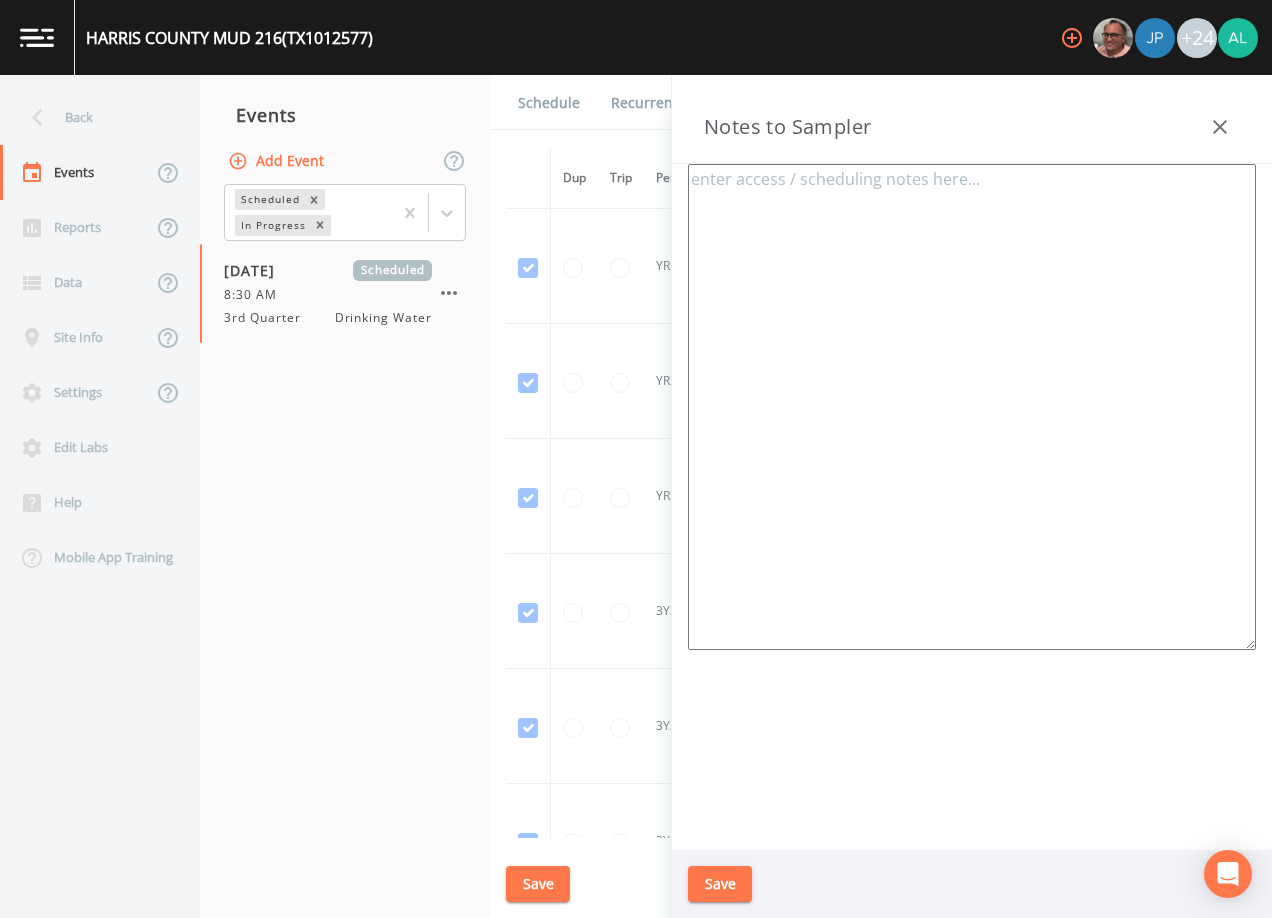 click at bounding box center (972, 407) 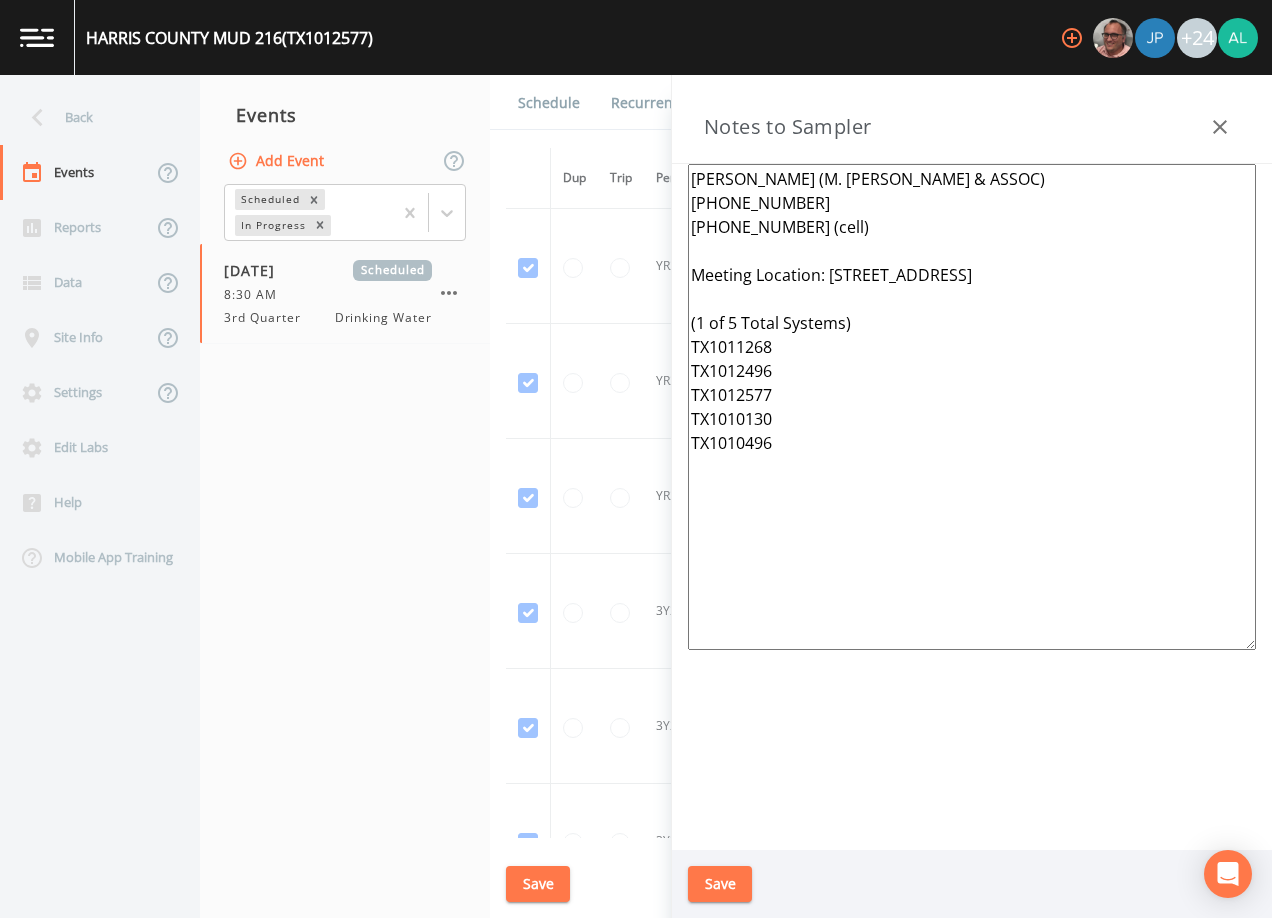 type on "[PERSON_NAME] (M. [PERSON_NAME] & ASSOC)
[PHONE_NUMBER]
[PHONE_NUMBER] (cell)
Meeting Location: [STREET_ADDRESS]
(1 of 5 Total Systems)
TX1011268
TX1012496
TX1012577
TX1010130
TX1010496" 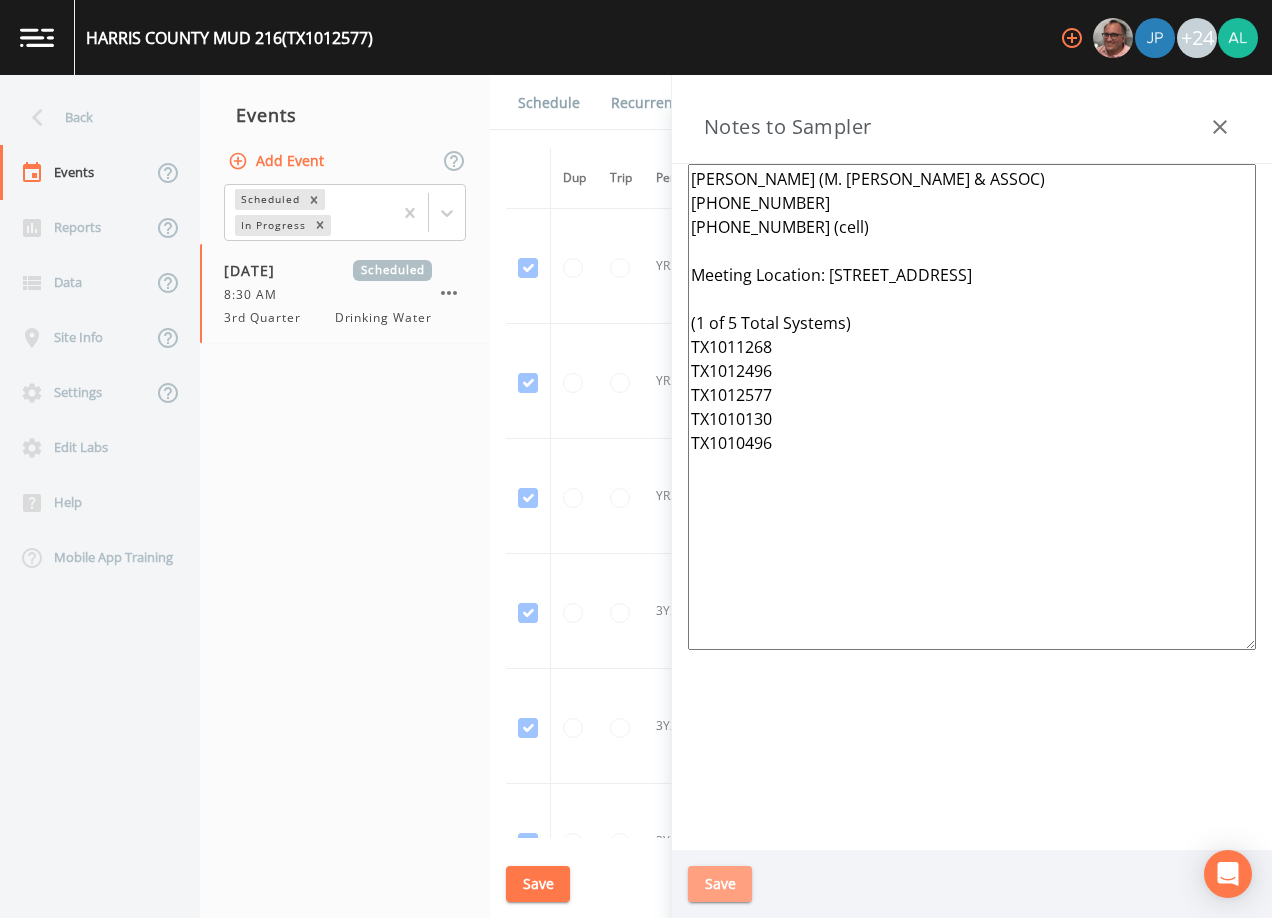 click on "Save" at bounding box center (720, 884) 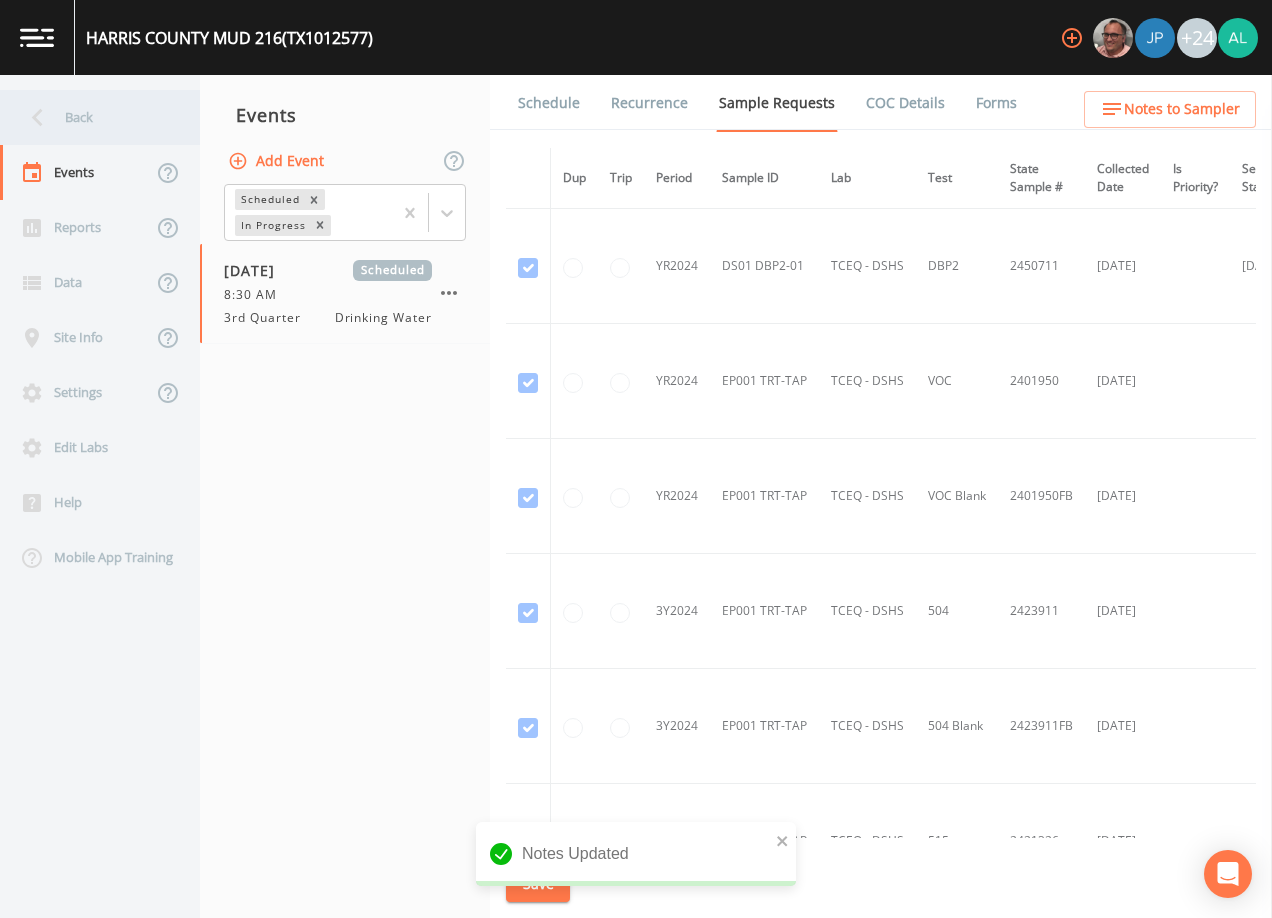 click on "Back" at bounding box center (90, 117) 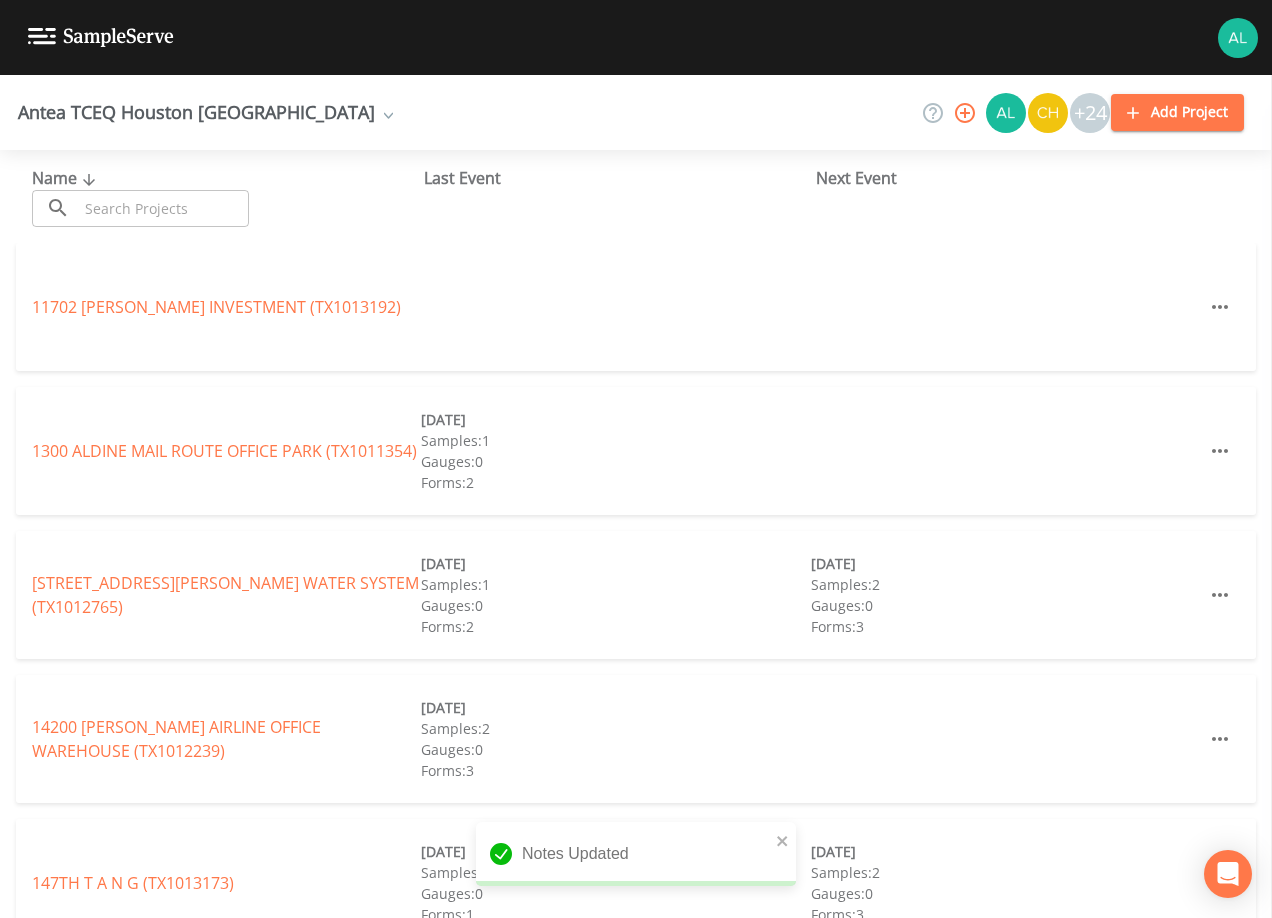 click at bounding box center (163, 208) 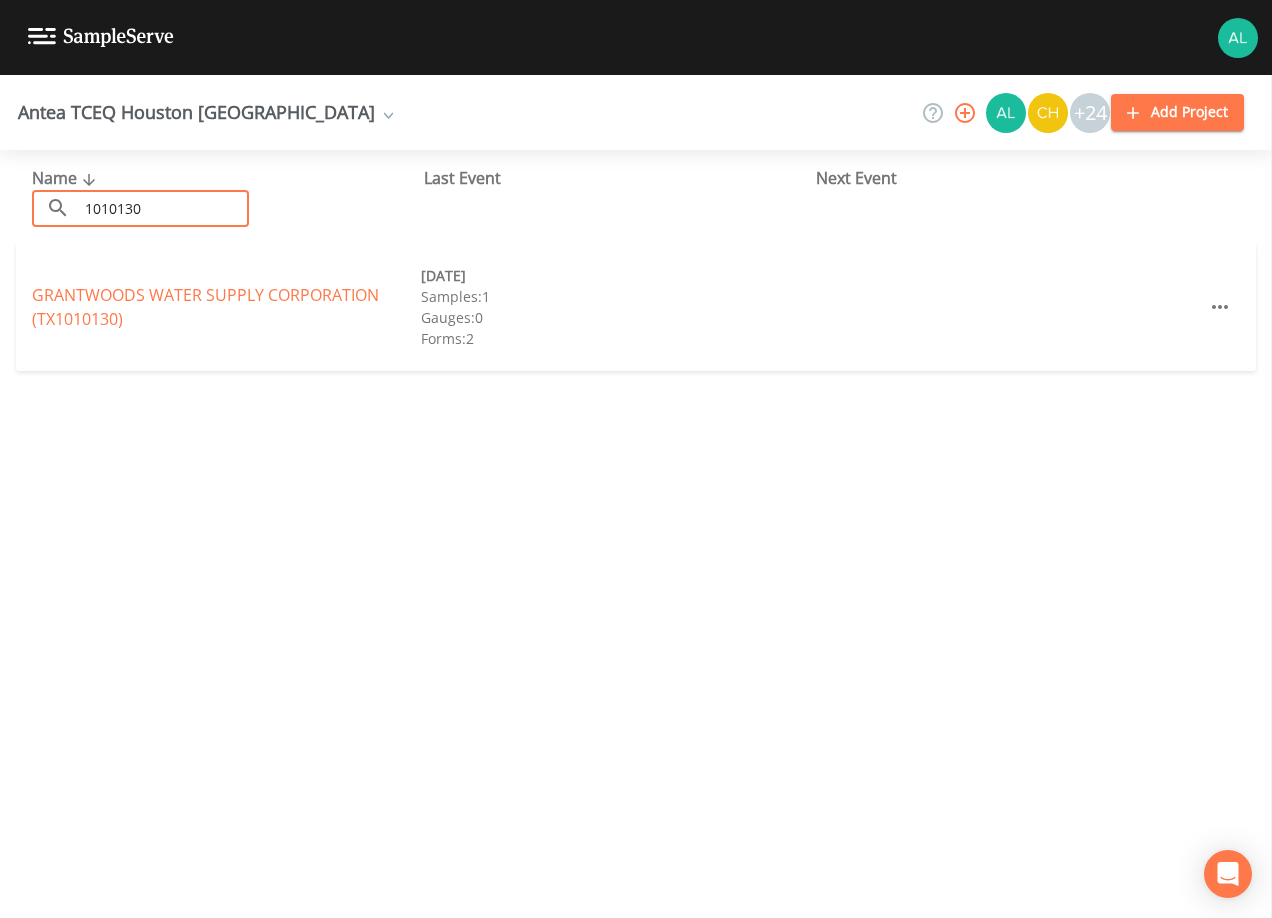 type on "1010130" 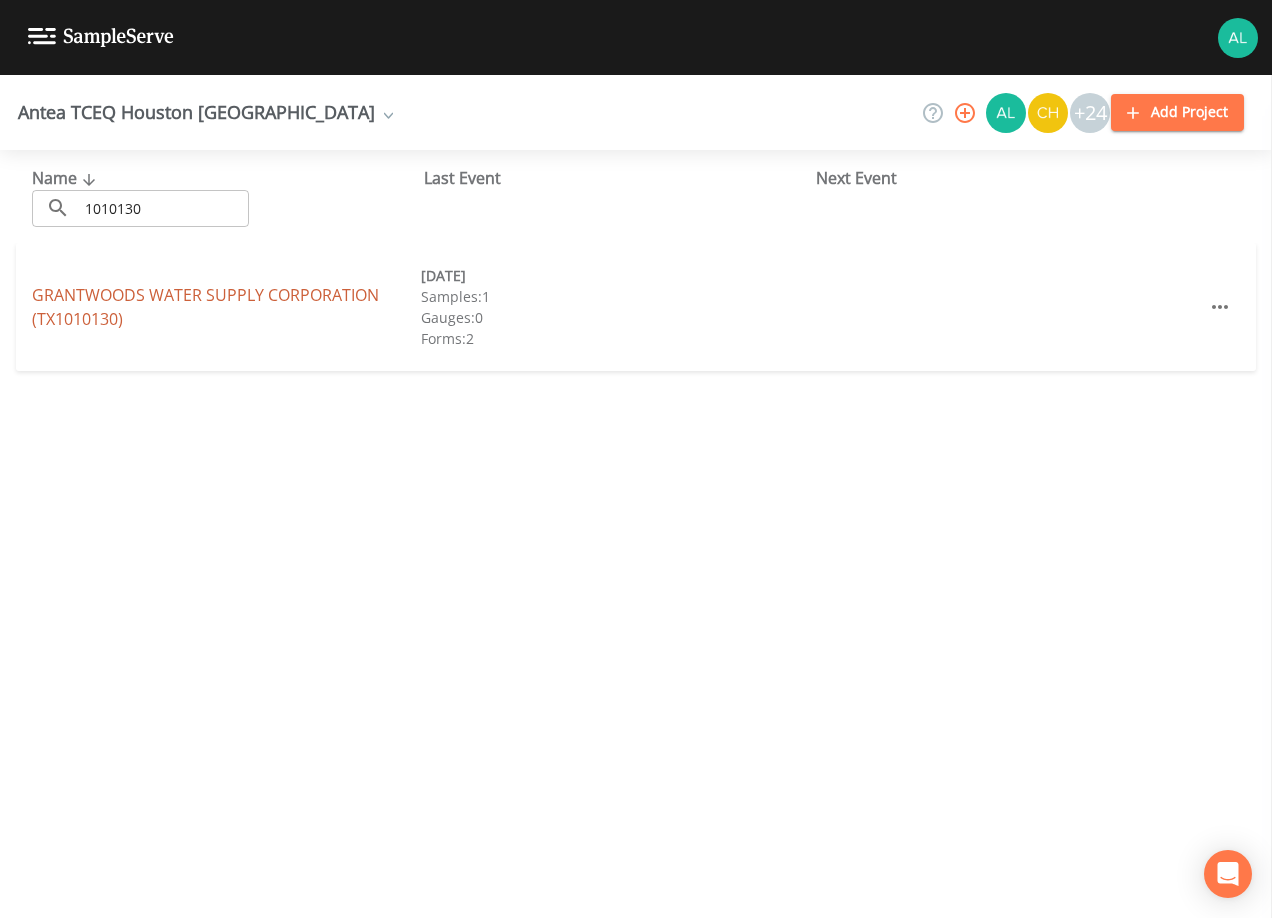 click on "GRANTWOODS WATER SUPPLY CORPORATION   (TX1010130)" at bounding box center (205, 307) 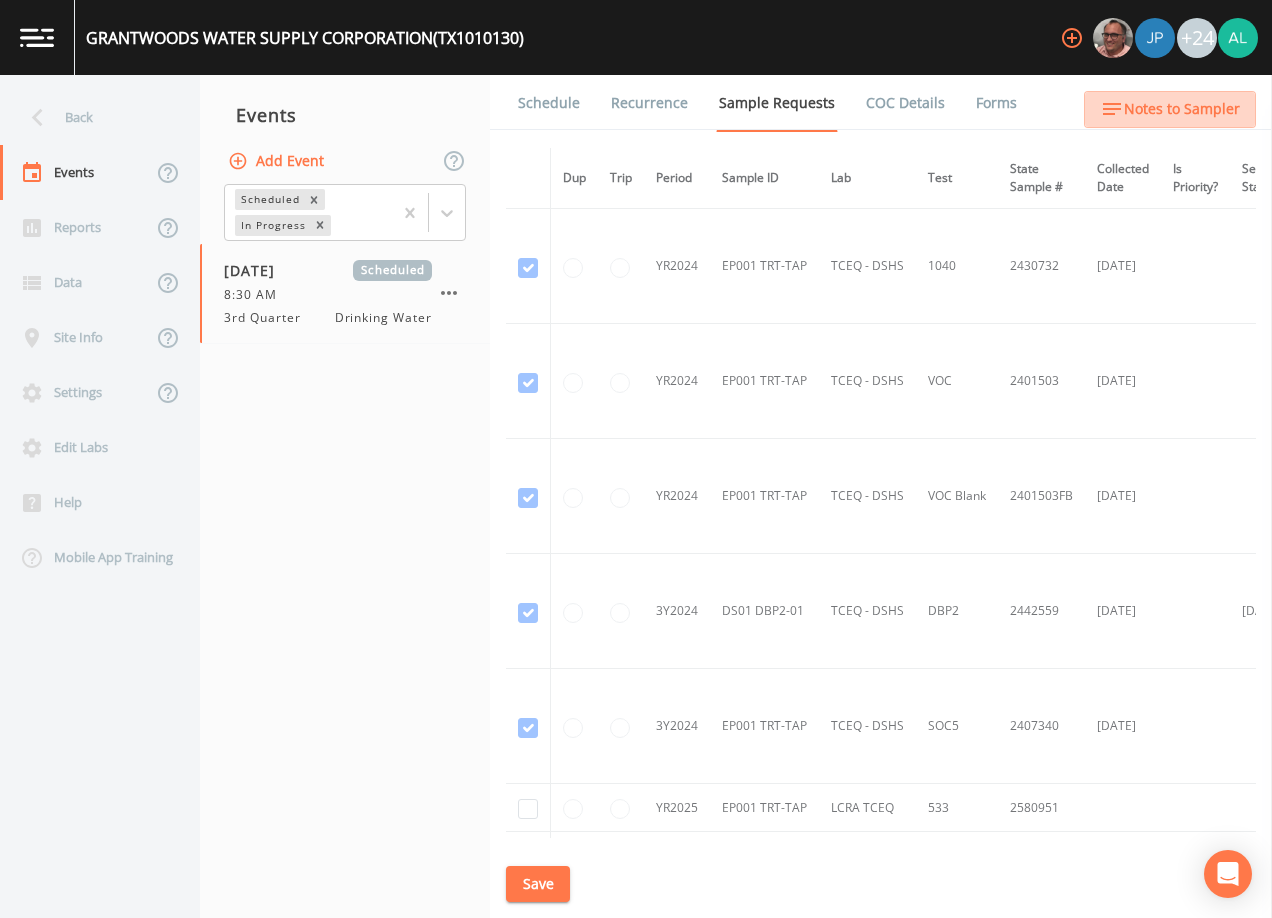 click on "Notes to Sampler" at bounding box center [1182, 109] 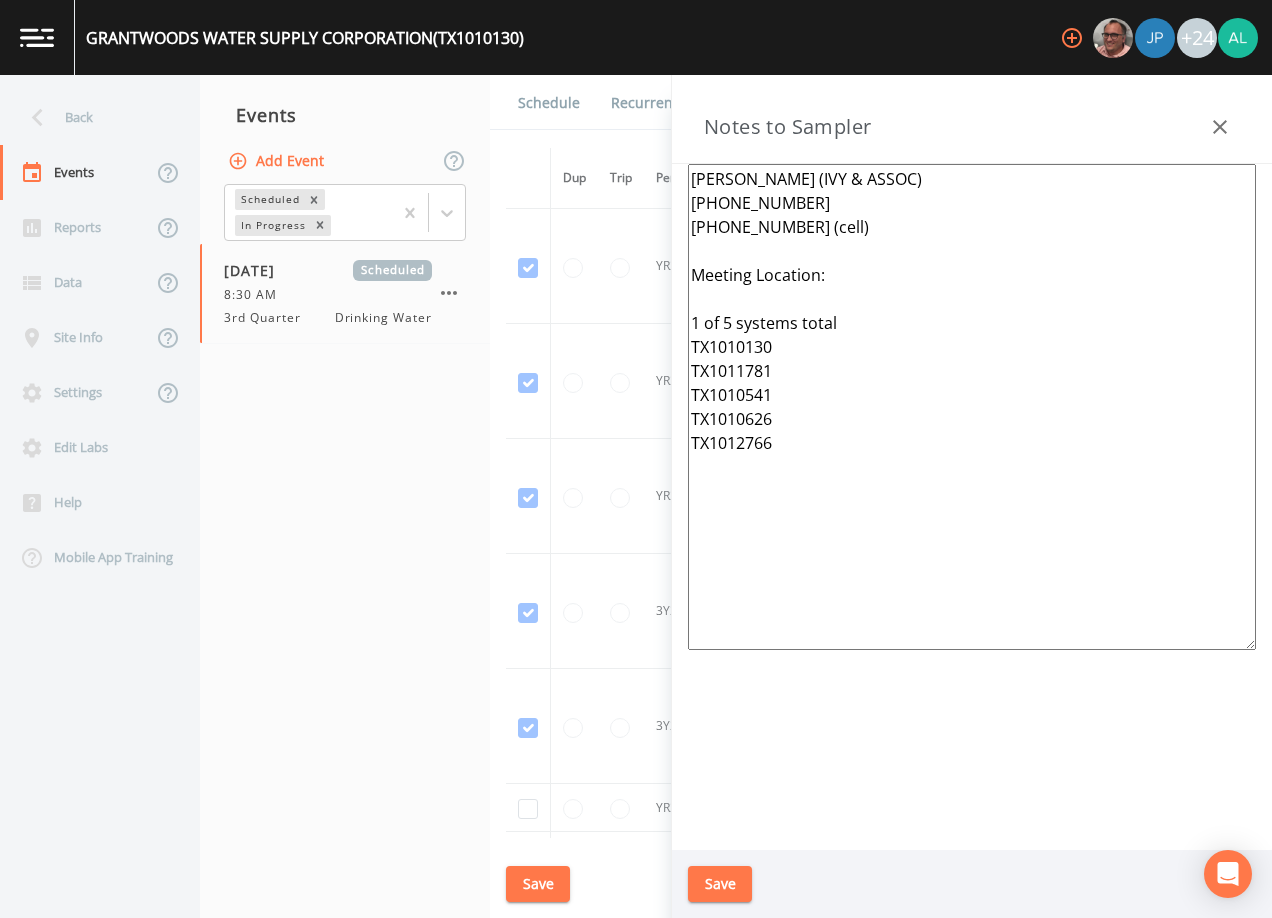 drag, startPoint x: 806, startPoint y: 458, endPoint x: 636, endPoint y: 161, distance: 342.2119 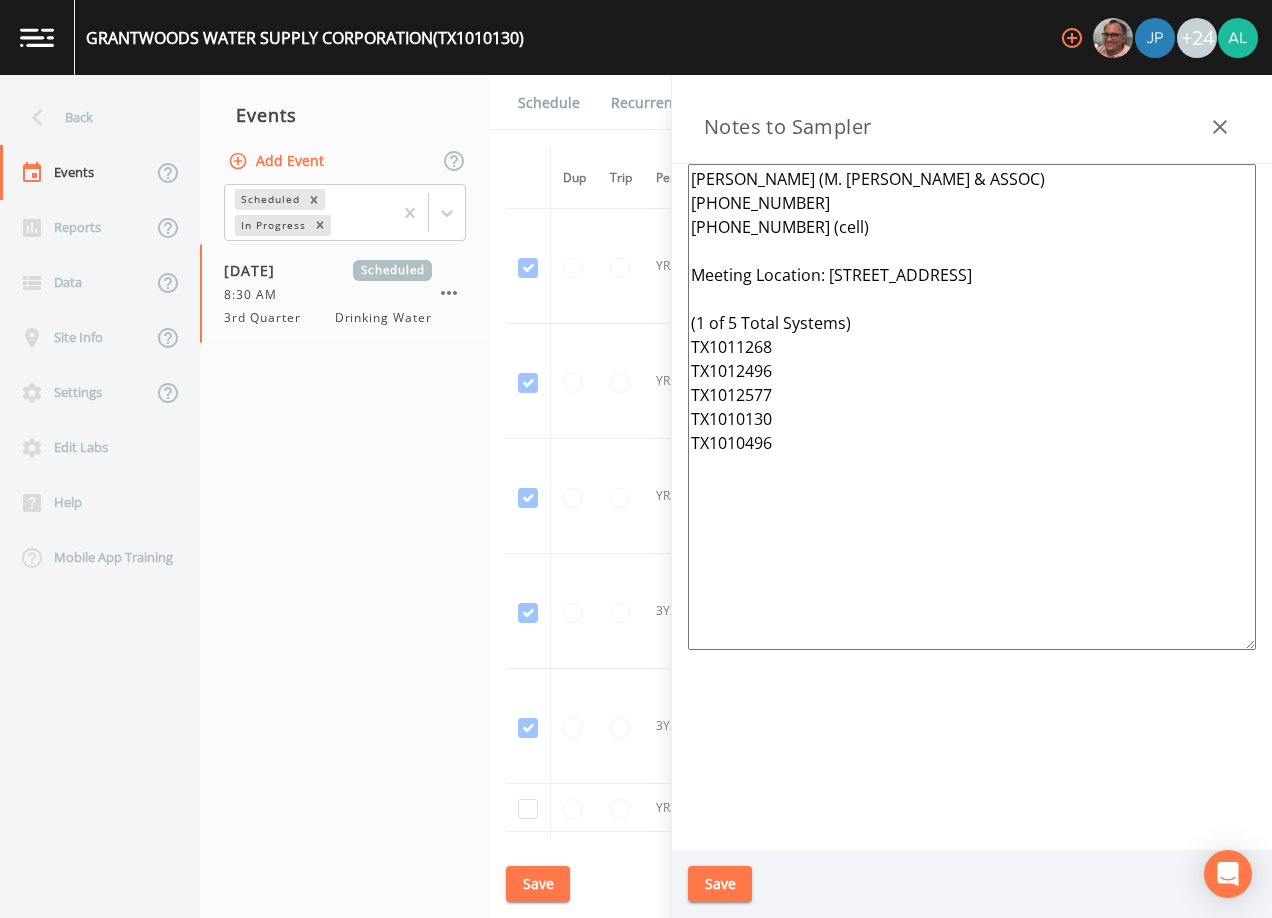 type on "[PERSON_NAME] (M. [PERSON_NAME] & ASSOC)
[PHONE_NUMBER]
[PHONE_NUMBER] (cell)
Meeting Location: [STREET_ADDRESS]
(1 of 5 Total Systems)
TX1011268
TX1012496
TX1012577
TX1010130
TX1010496" 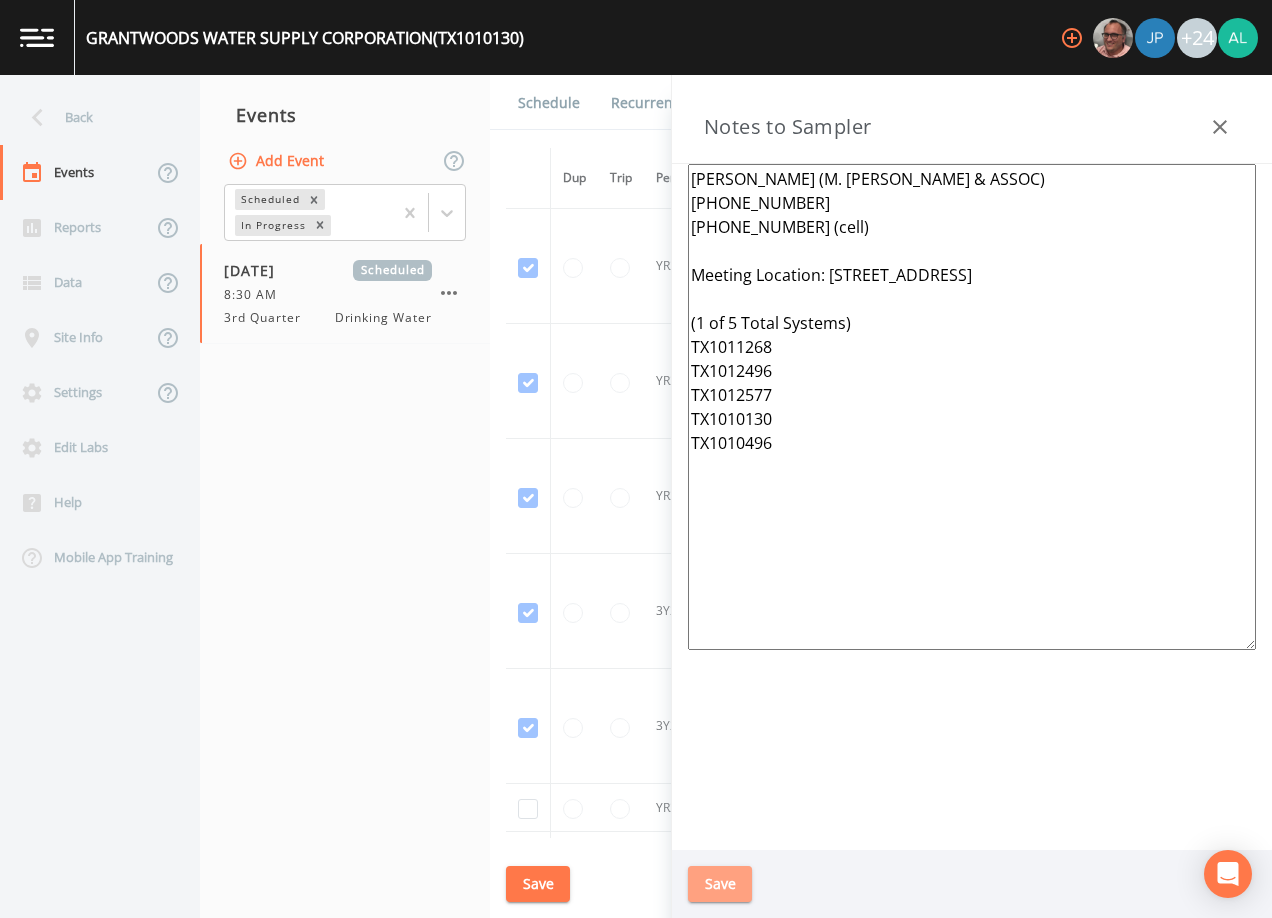 click on "Save" at bounding box center [720, 884] 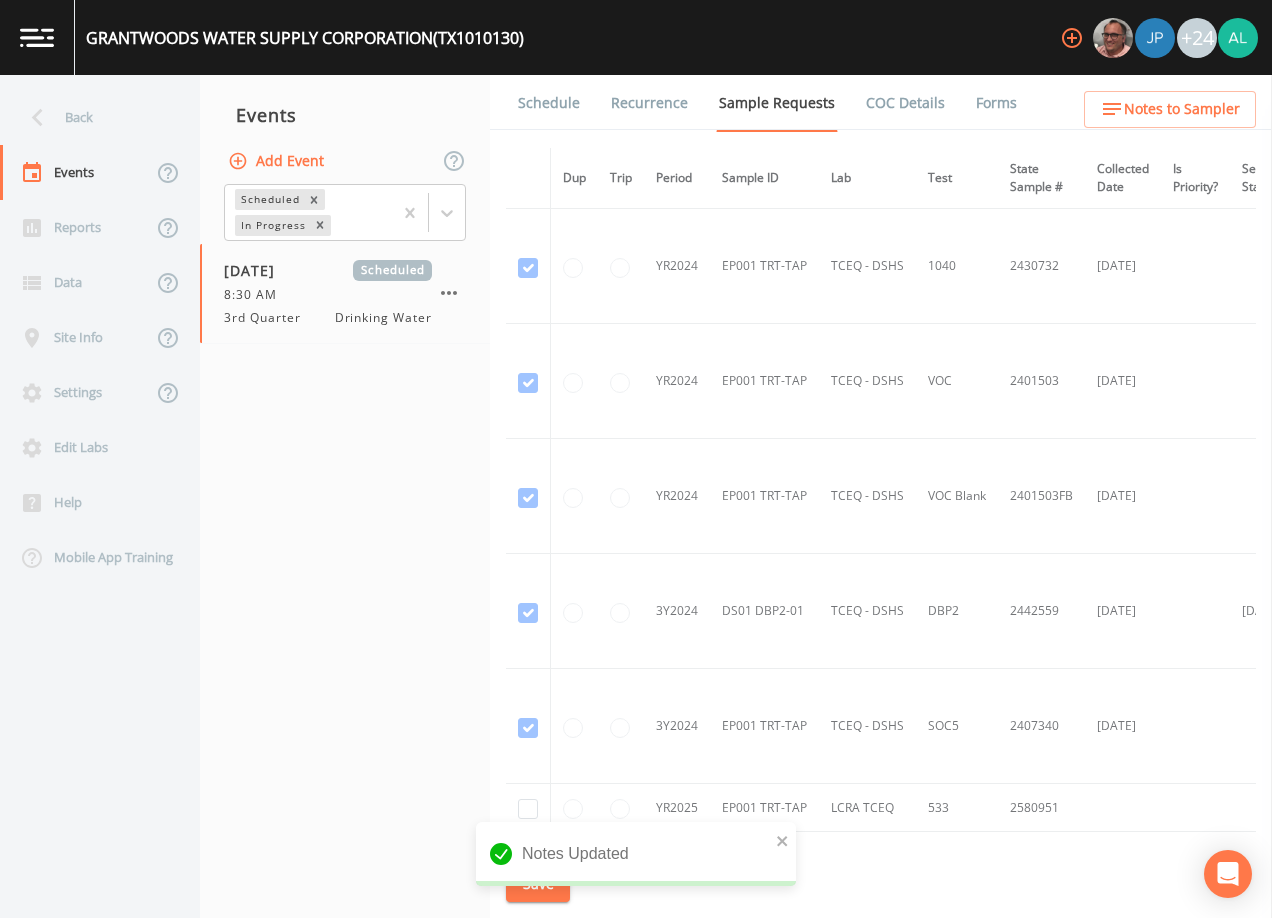 click on "Schedule" at bounding box center (549, 103) 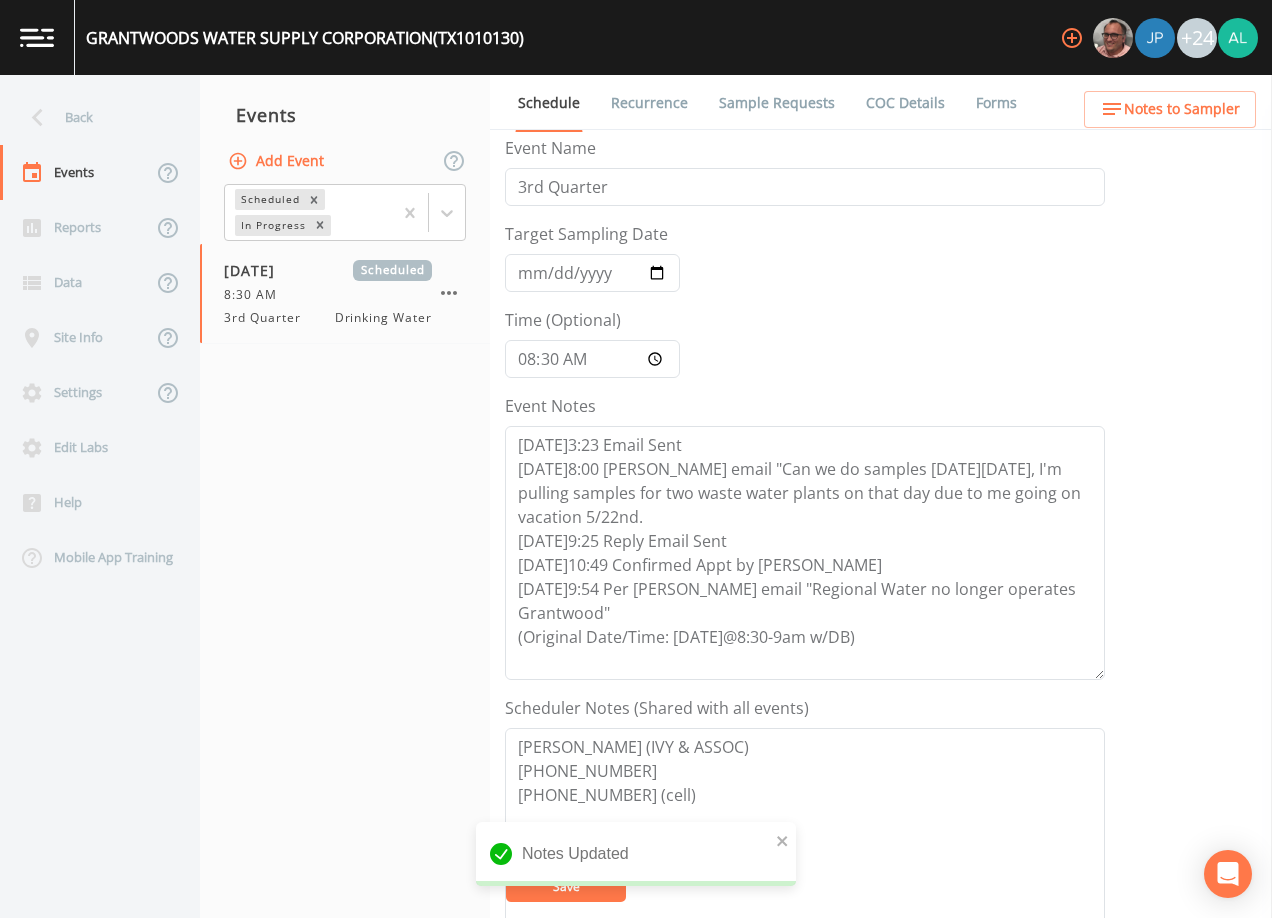 scroll, scrollTop: 0, scrollLeft: 0, axis: both 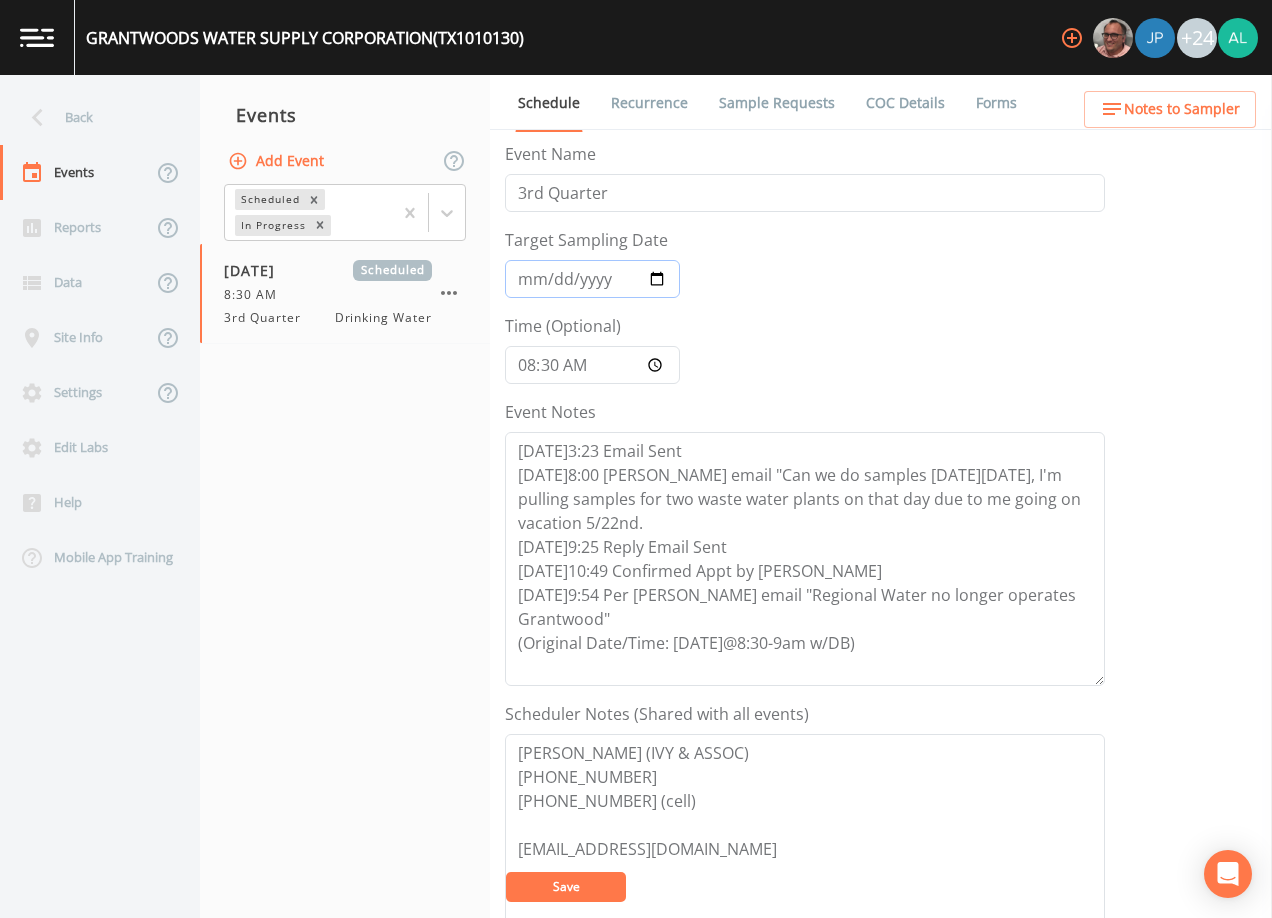 click on "[DATE]" at bounding box center [592, 279] 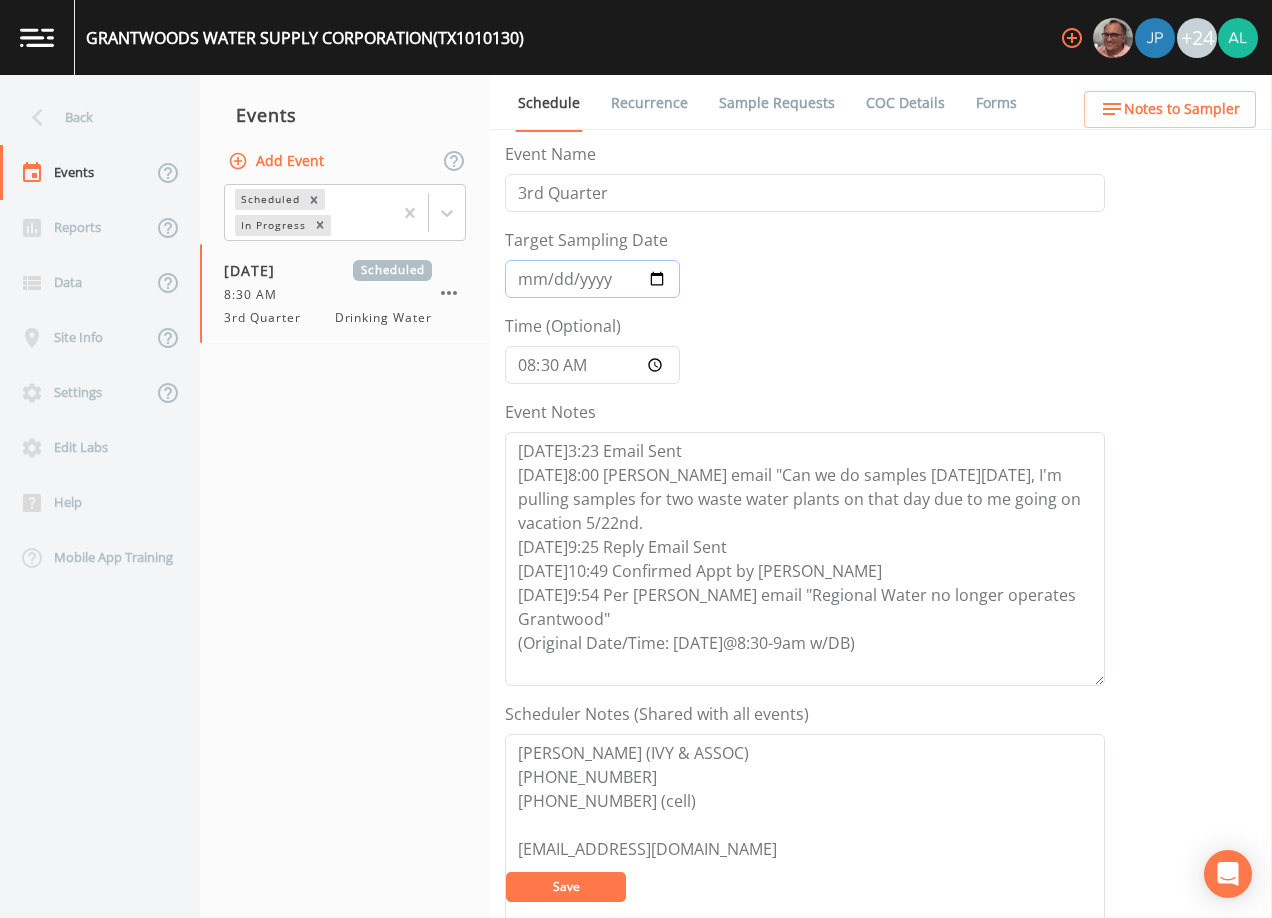type on "[DATE]" 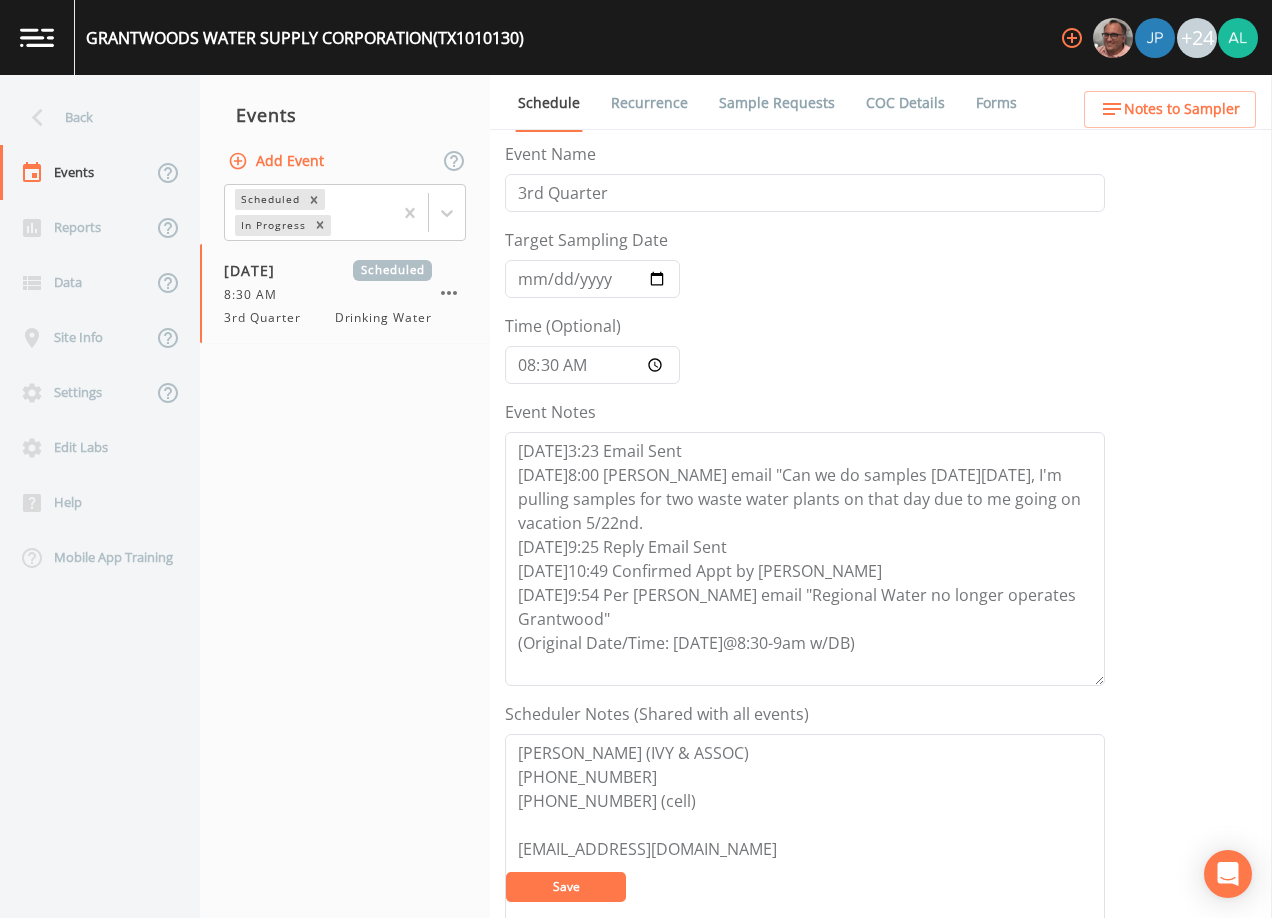 click on "Save" at bounding box center (566, 887) 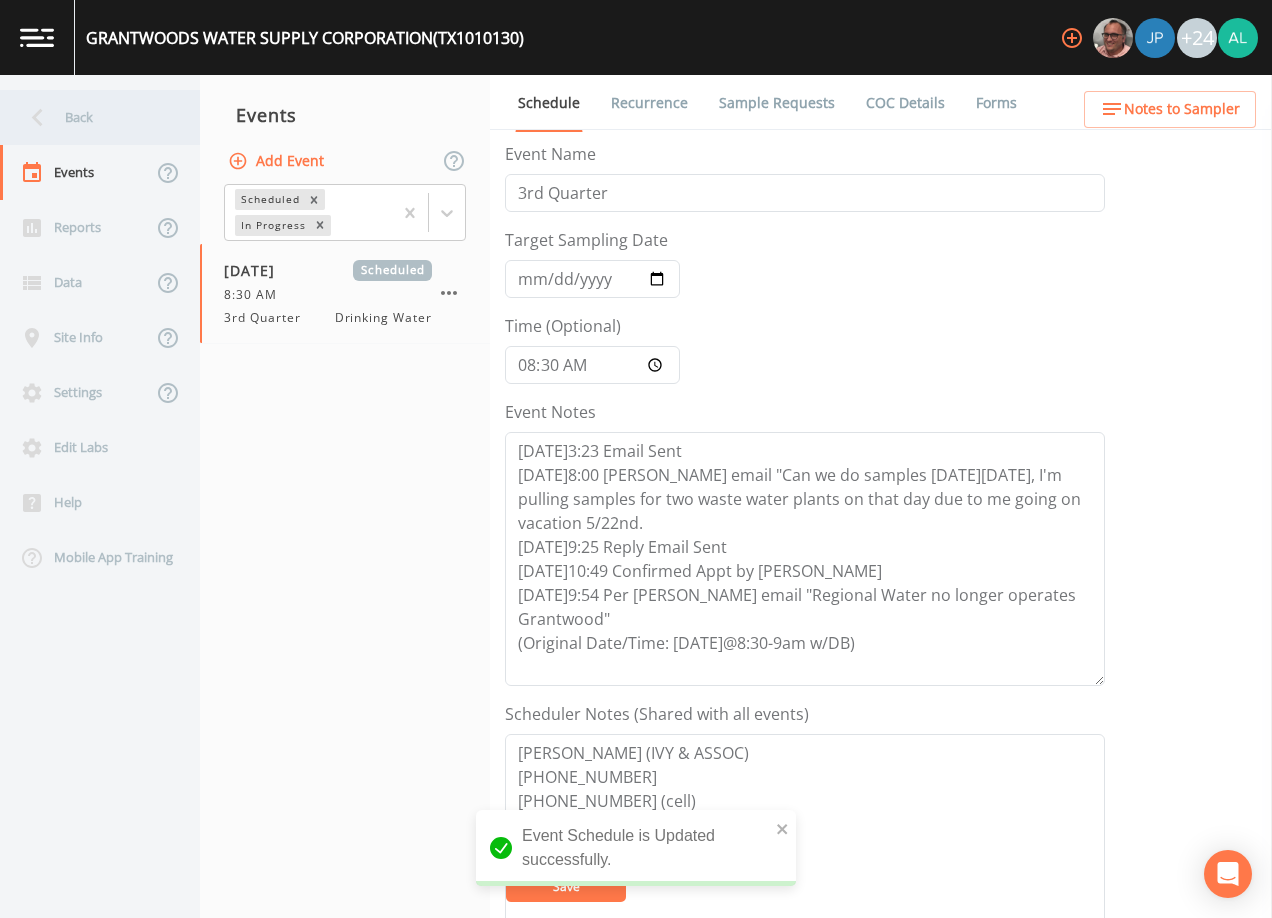 click on "Back" at bounding box center [90, 117] 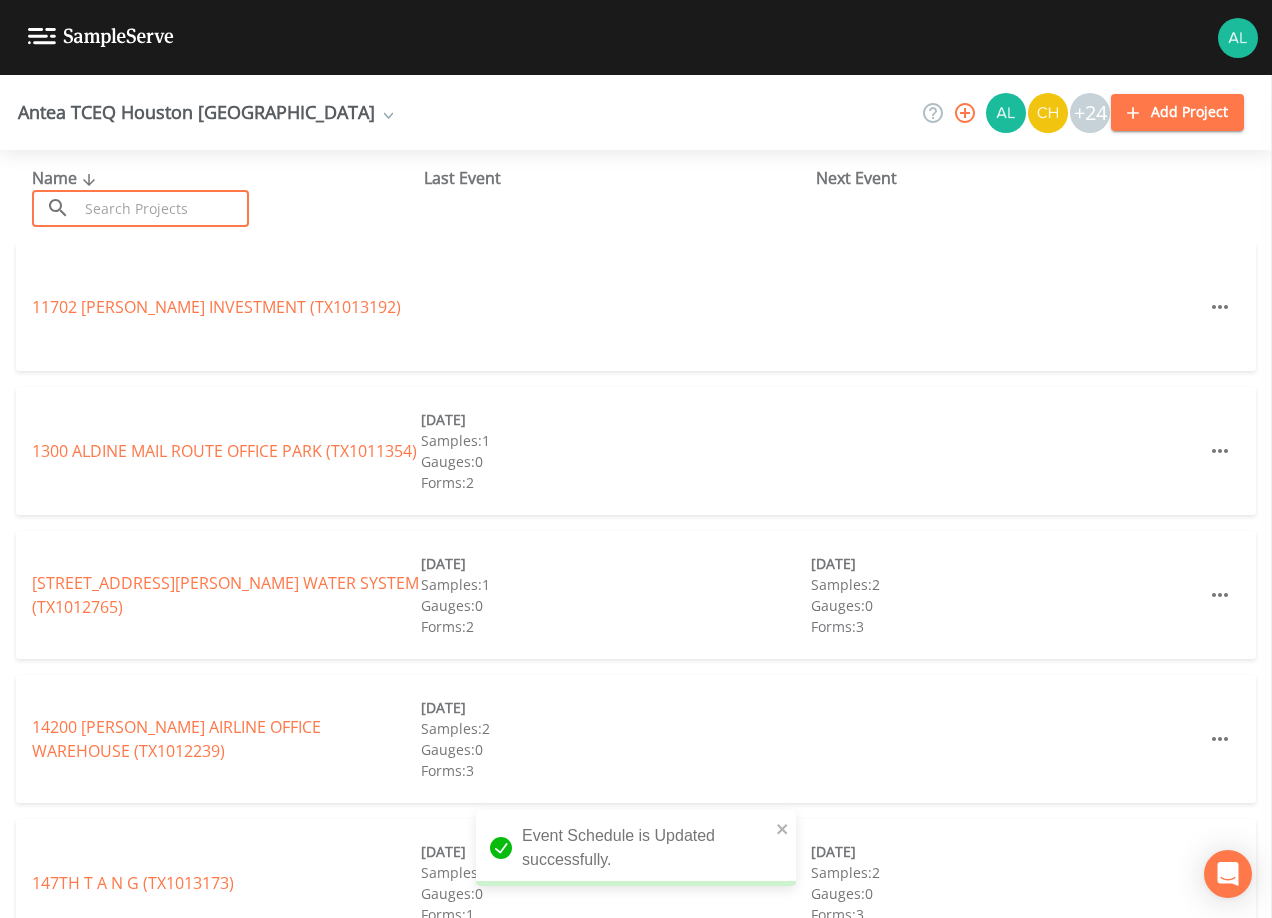 click at bounding box center [163, 208] 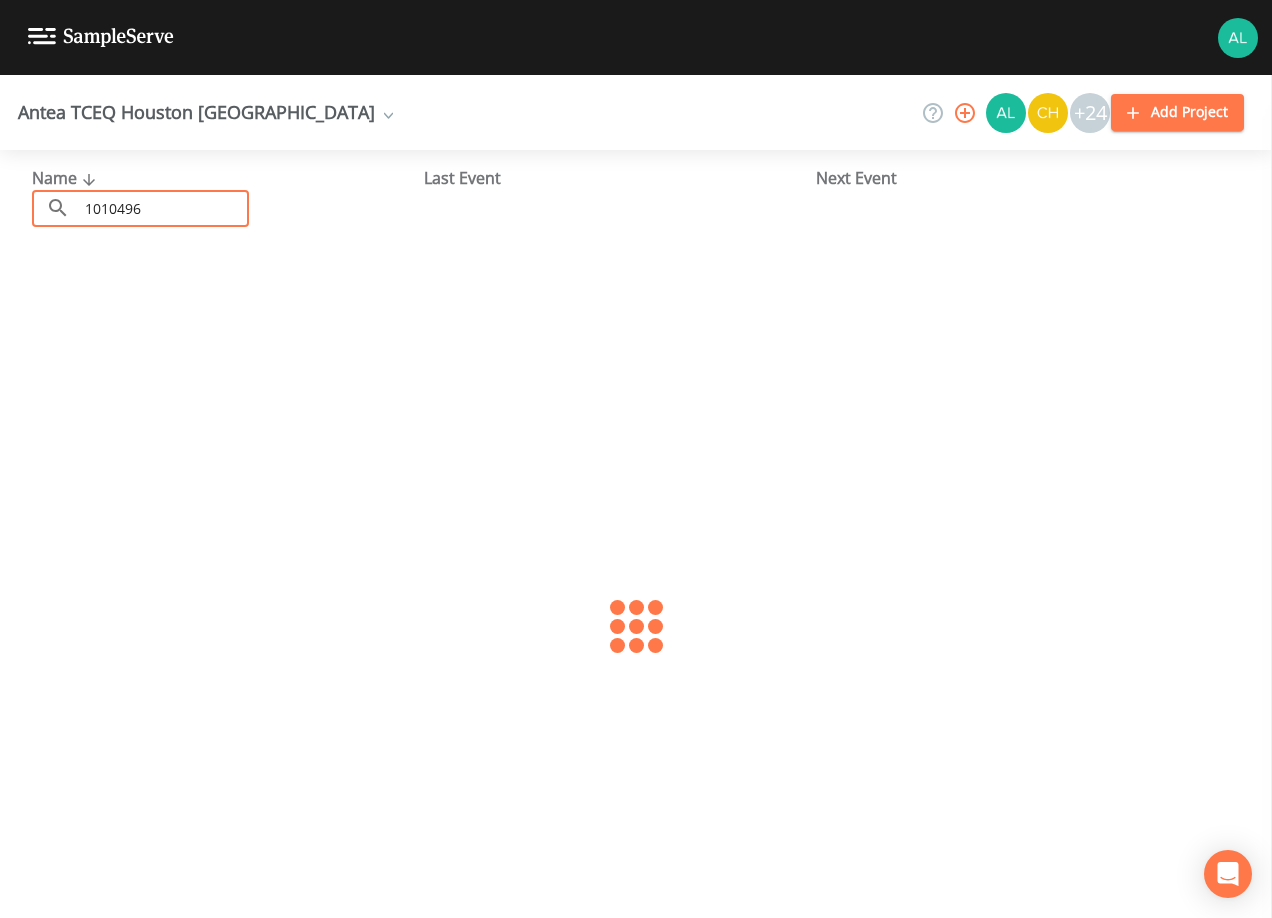 type on "1010496" 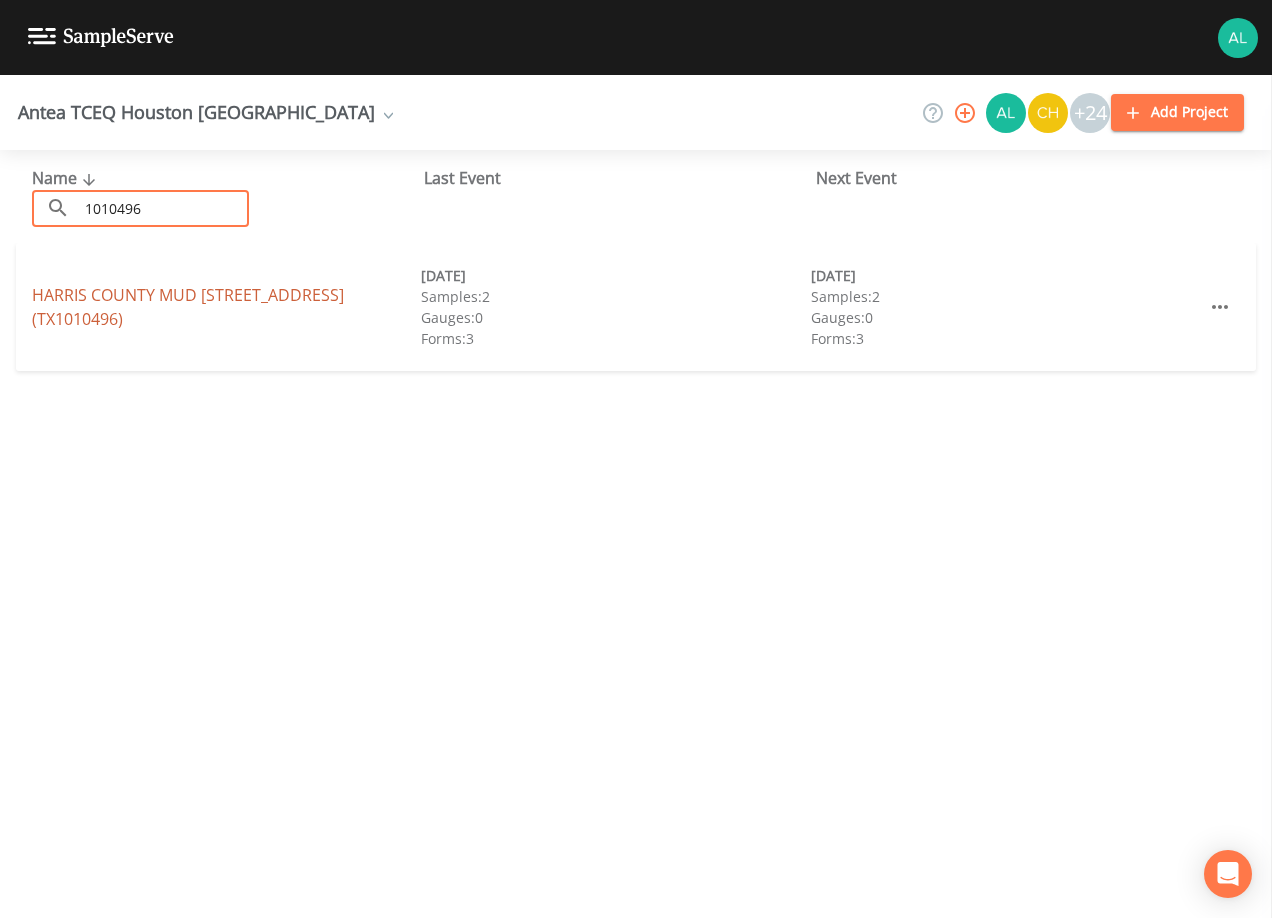 click on "[GEOGRAPHIC_DATA] MUD [STREET_ADDRESS]   (TX1010496)" at bounding box center [188, 307] 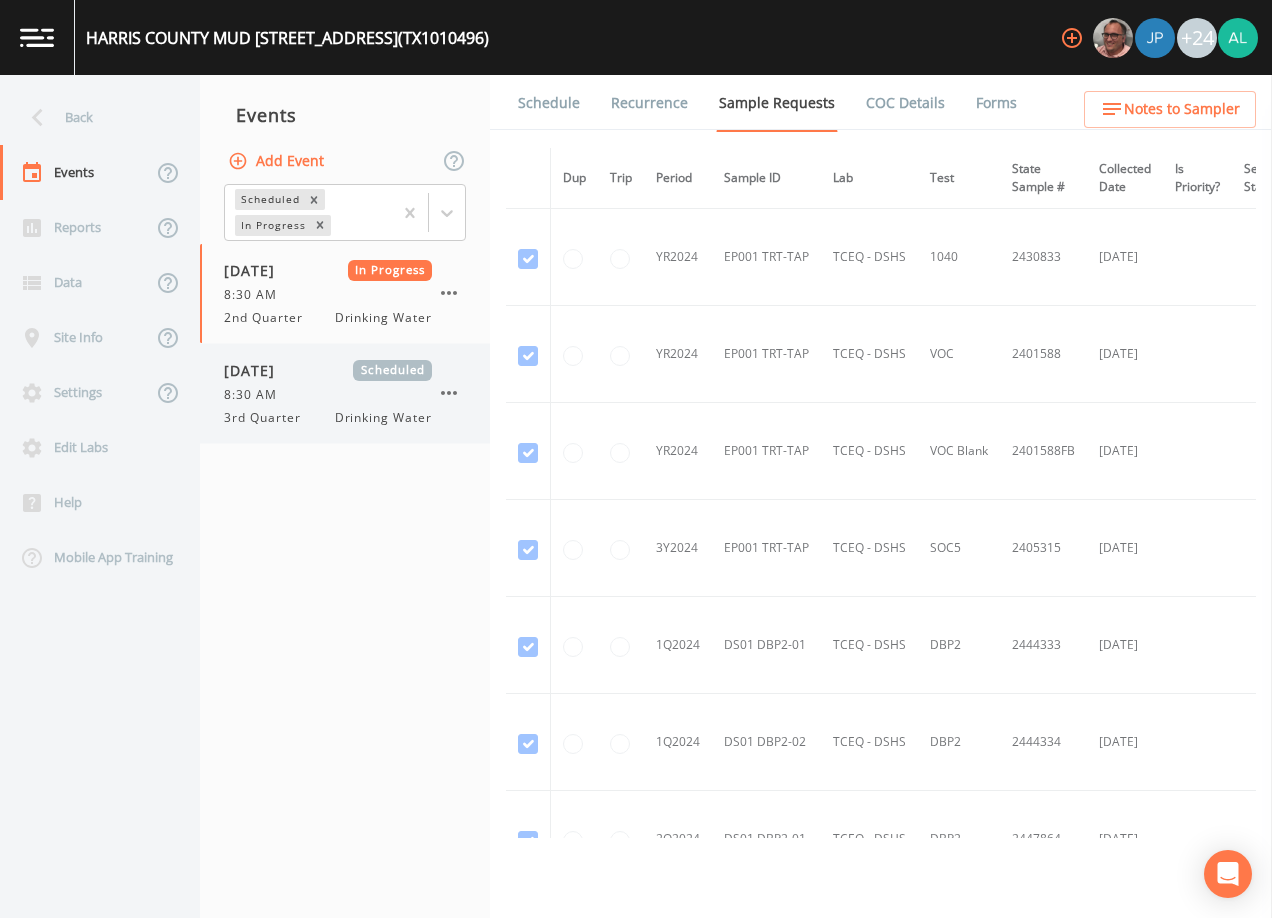 click on "8:30 AM" at bounding box center [328, 395] 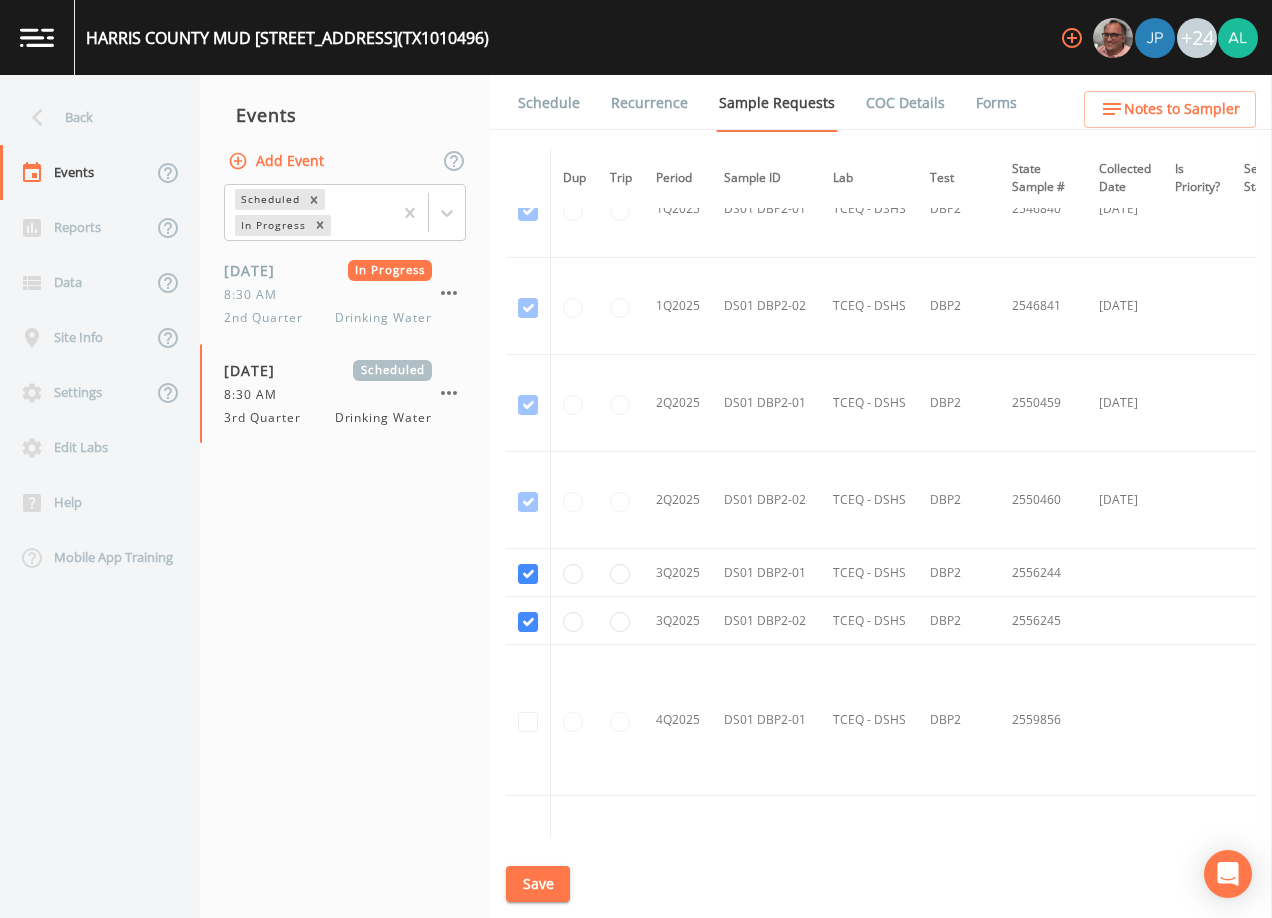 scroll, scrollTop: 1874, scrollLeft: 0, axis: vertical 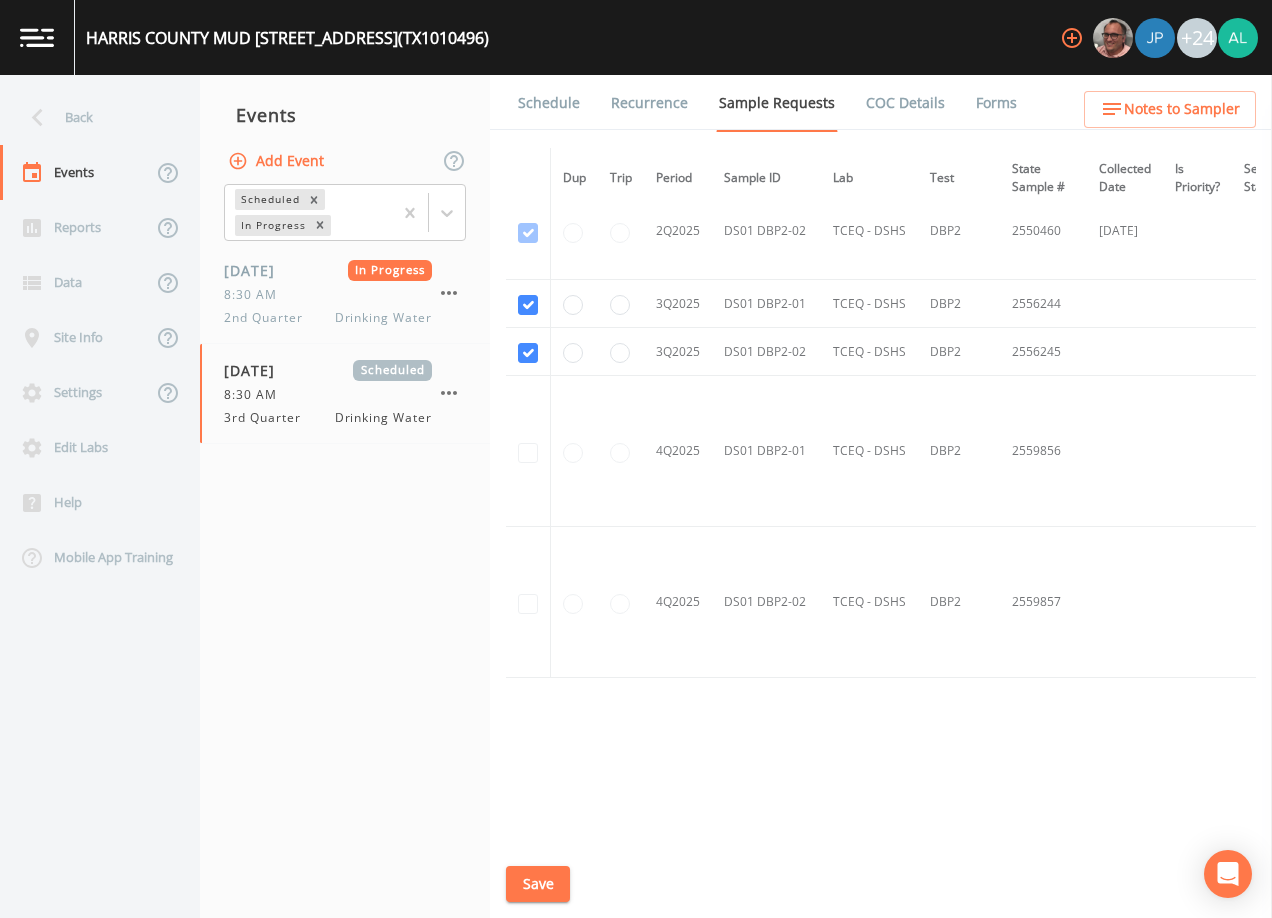 click on "Schedule" at bounding box center [549, 103] 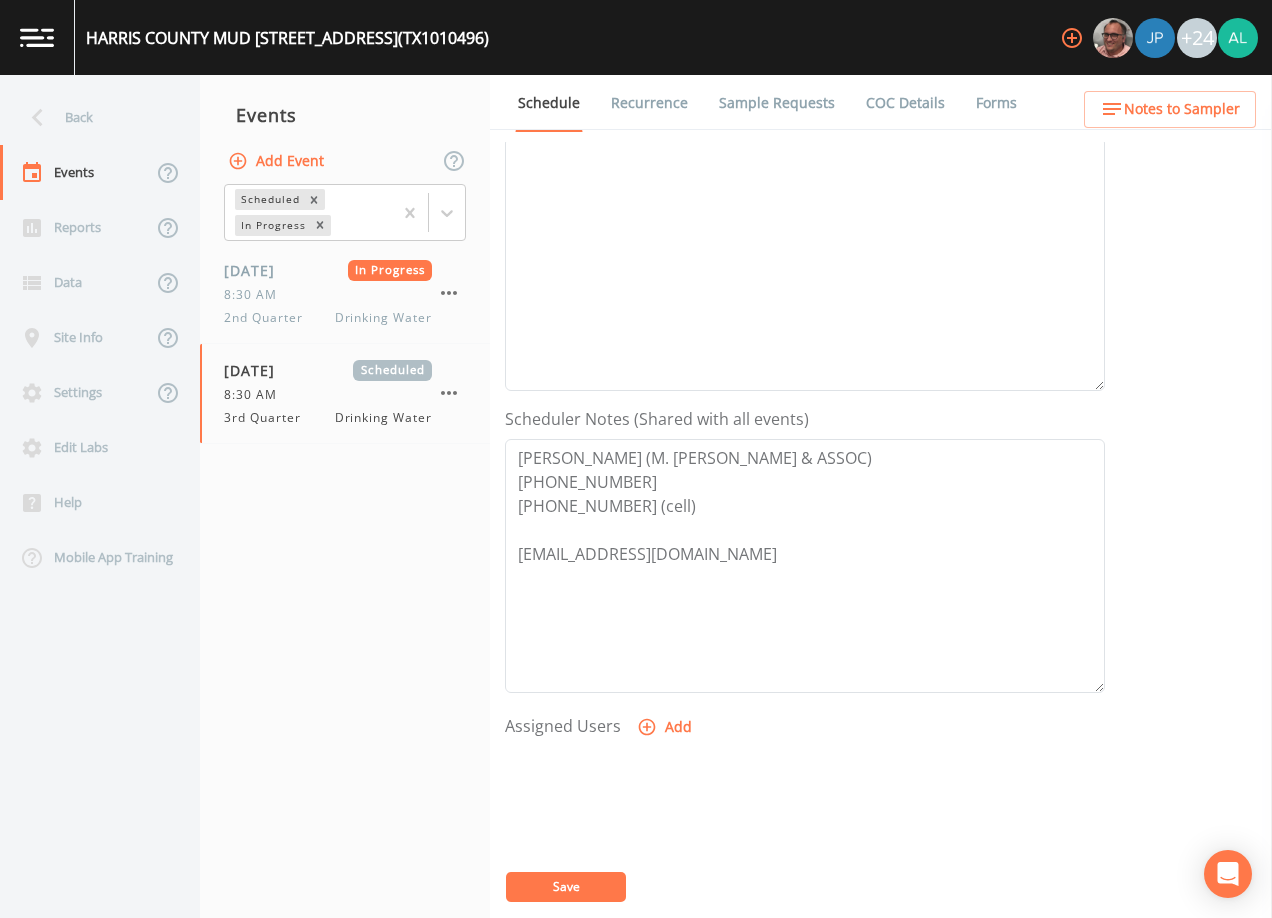 scroll, scrollTop: 493, scrollLeft: 0, axis: vertical 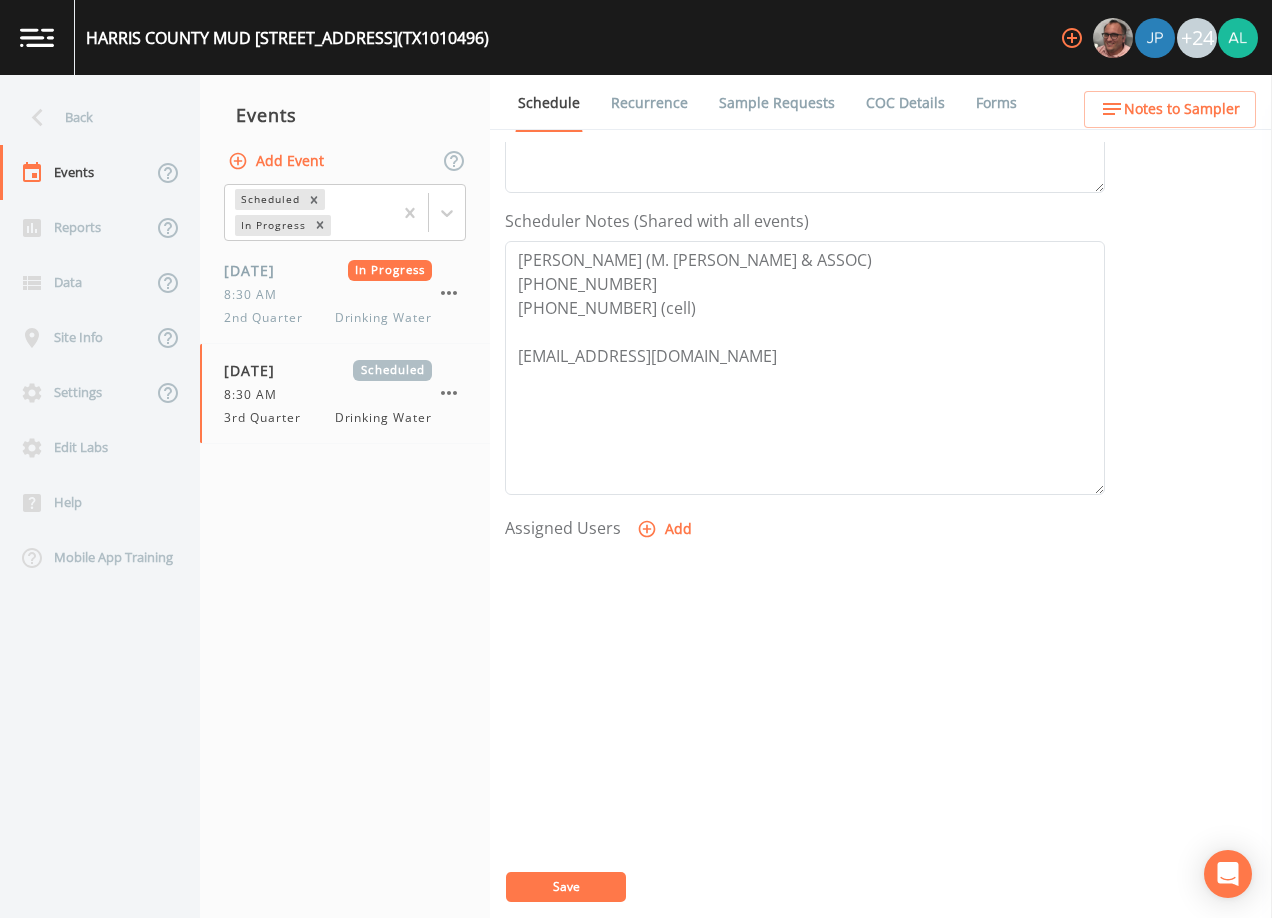 click on "Notes to Sampler" at bounding box center [1170, 109] 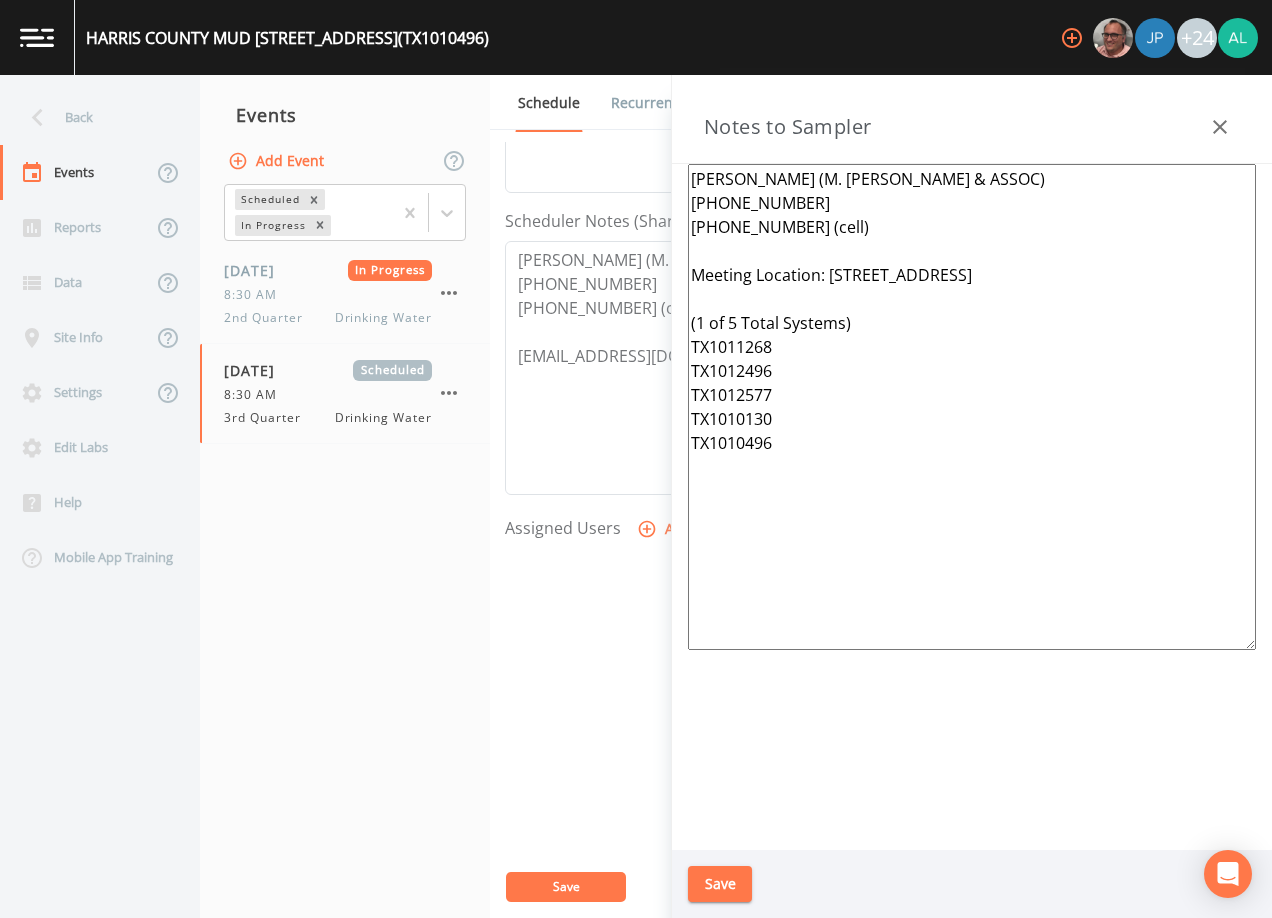 drag, startPoint x: 829, startPoint y: 456, endPoint x: 726, endPoint y: 252, distance: 228.5279 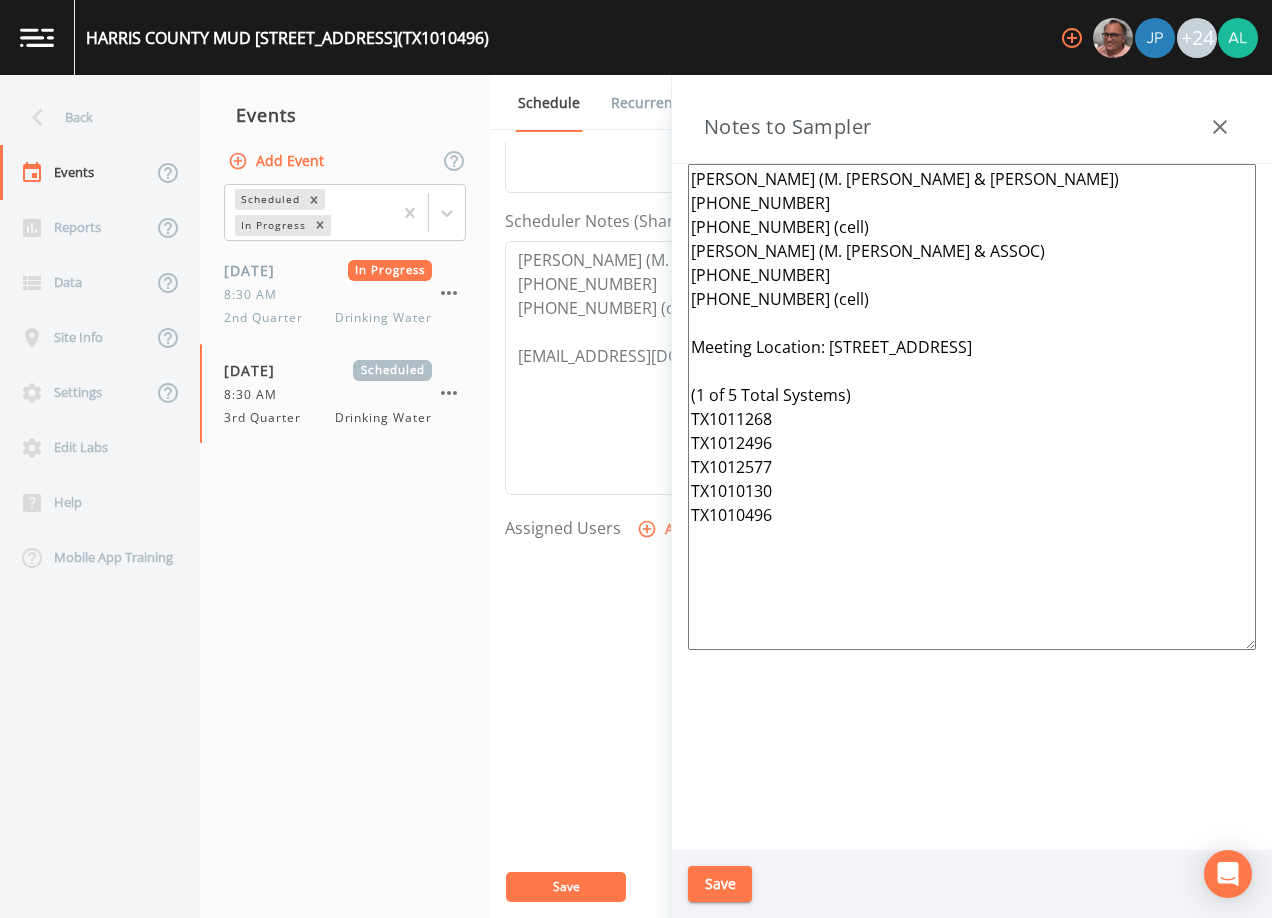 drag, startPoint x: 808, startPoint y: 524, endPoint x: 630, endPoint y: 88, distance: 470.93524 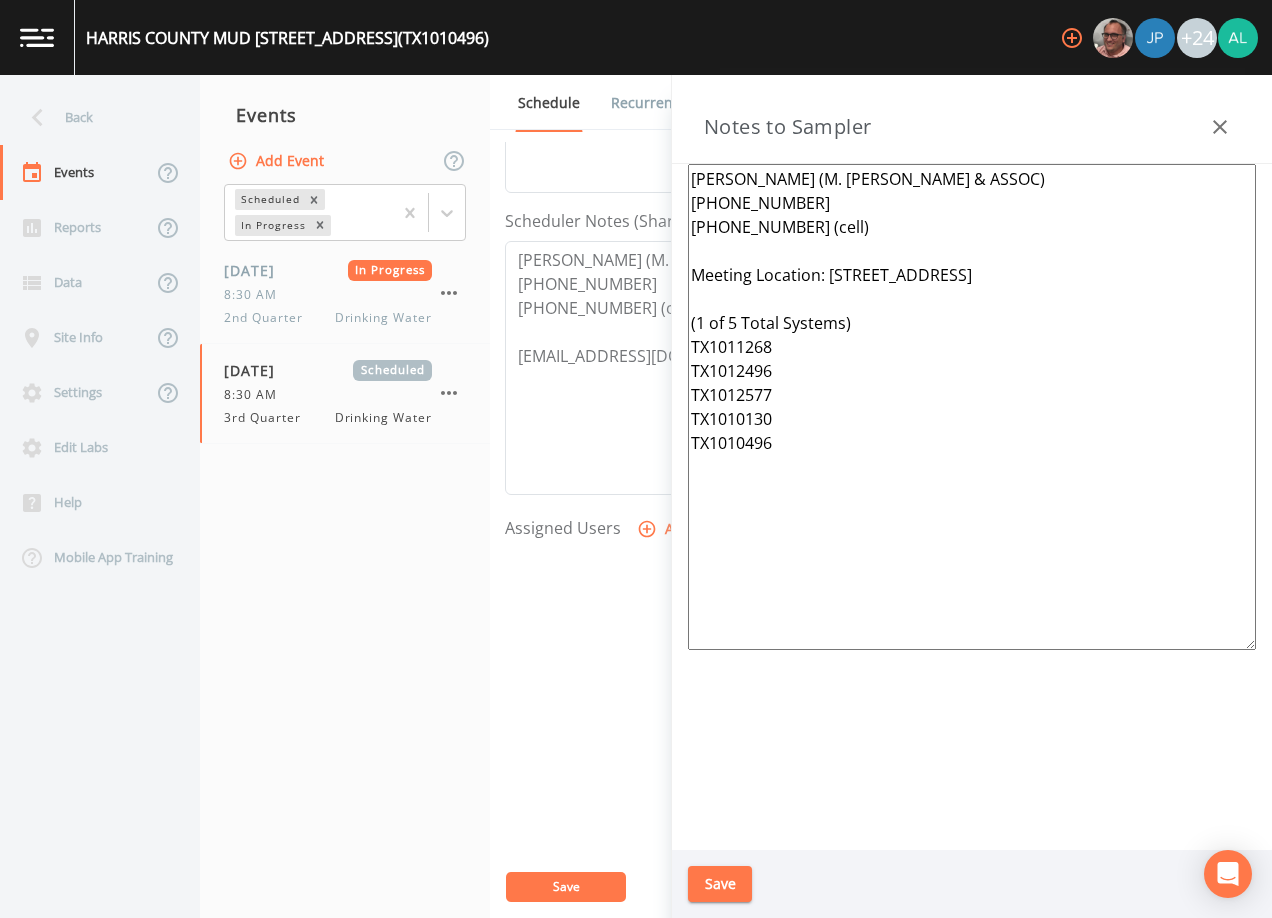 type on "[PERSON_NAME] (M. [PERSON_NAME] & ASSOC)
[PHONE_NUMBER]
[PHONE_NUMBER] (cell)
Meeting Location: [STREET_ADDRESS]
(1 of 5 Total Systems)
TX1011268
TX1012496
TX1012577
TX1010130
TX1010496" 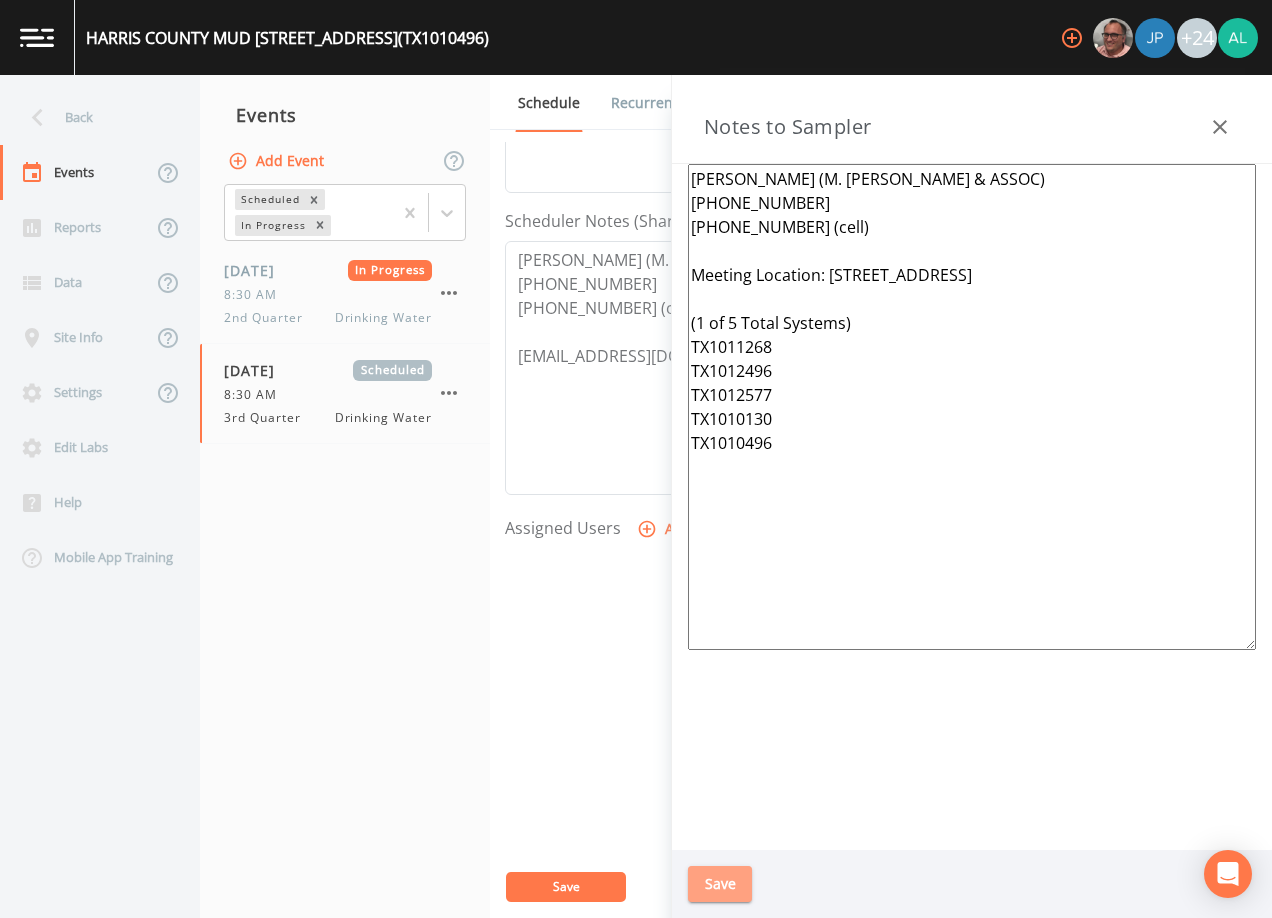 click on "Save" at bounding box center [720, 884] 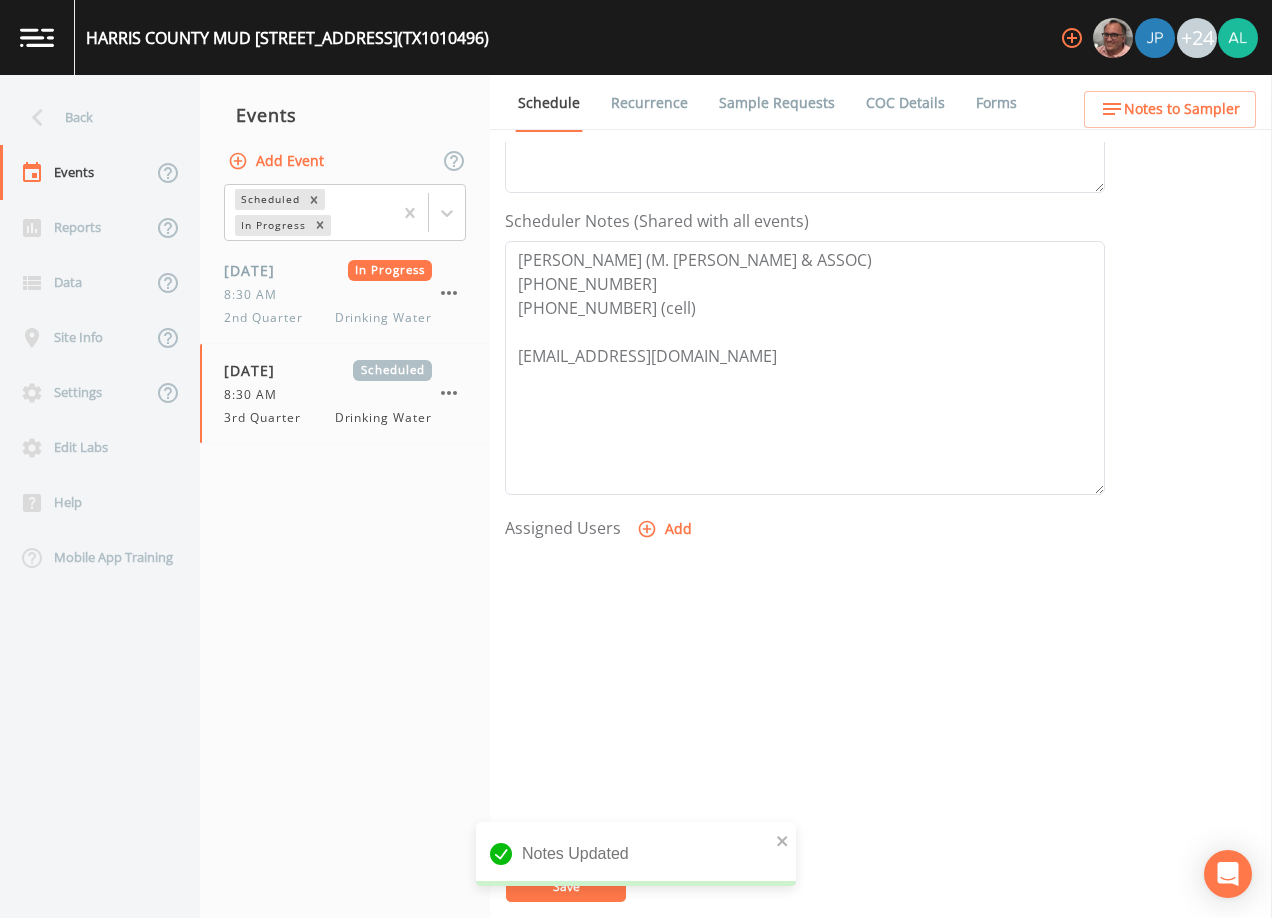 click at bounding box center (476, 883) 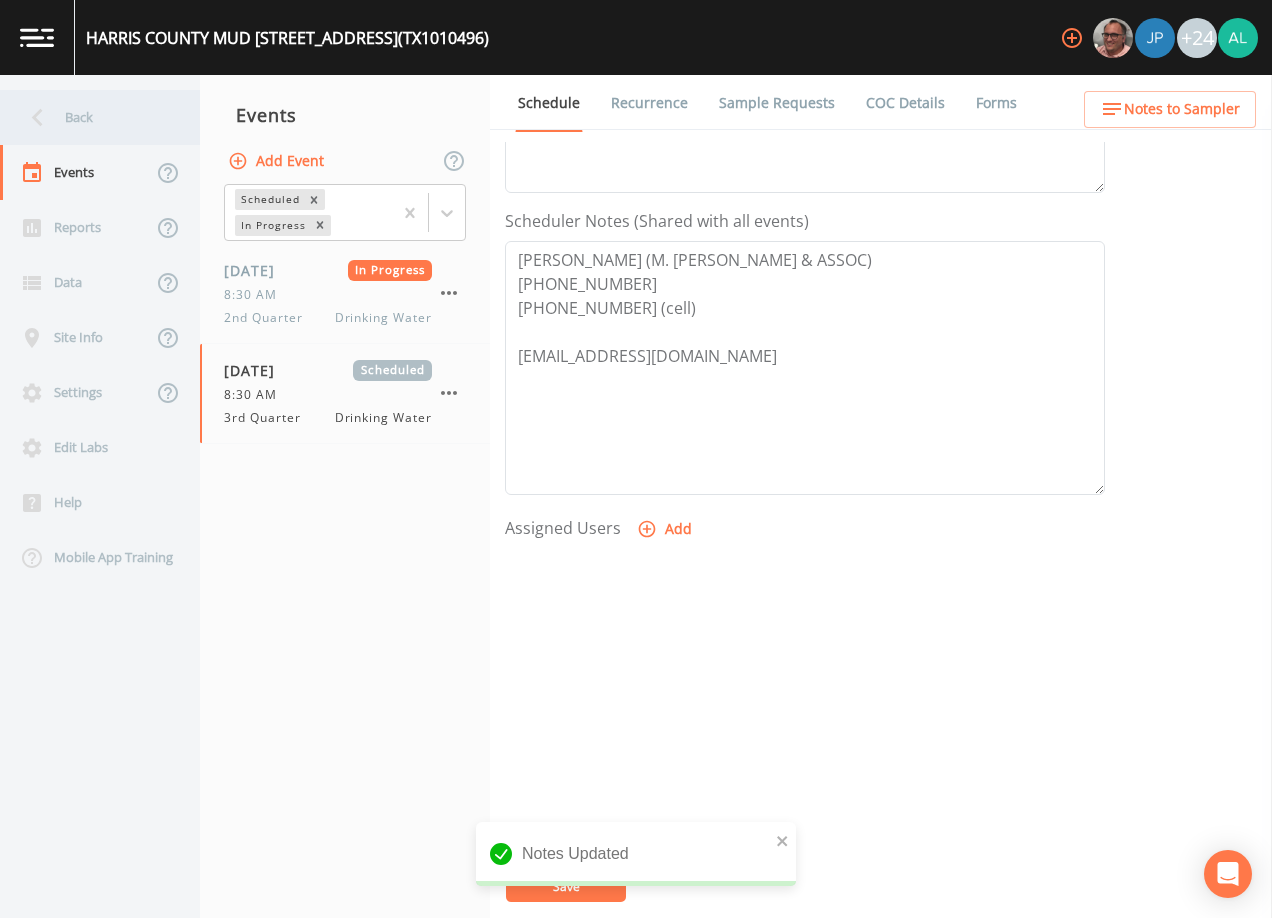 click on "Back" at bounding box center [90, 117] 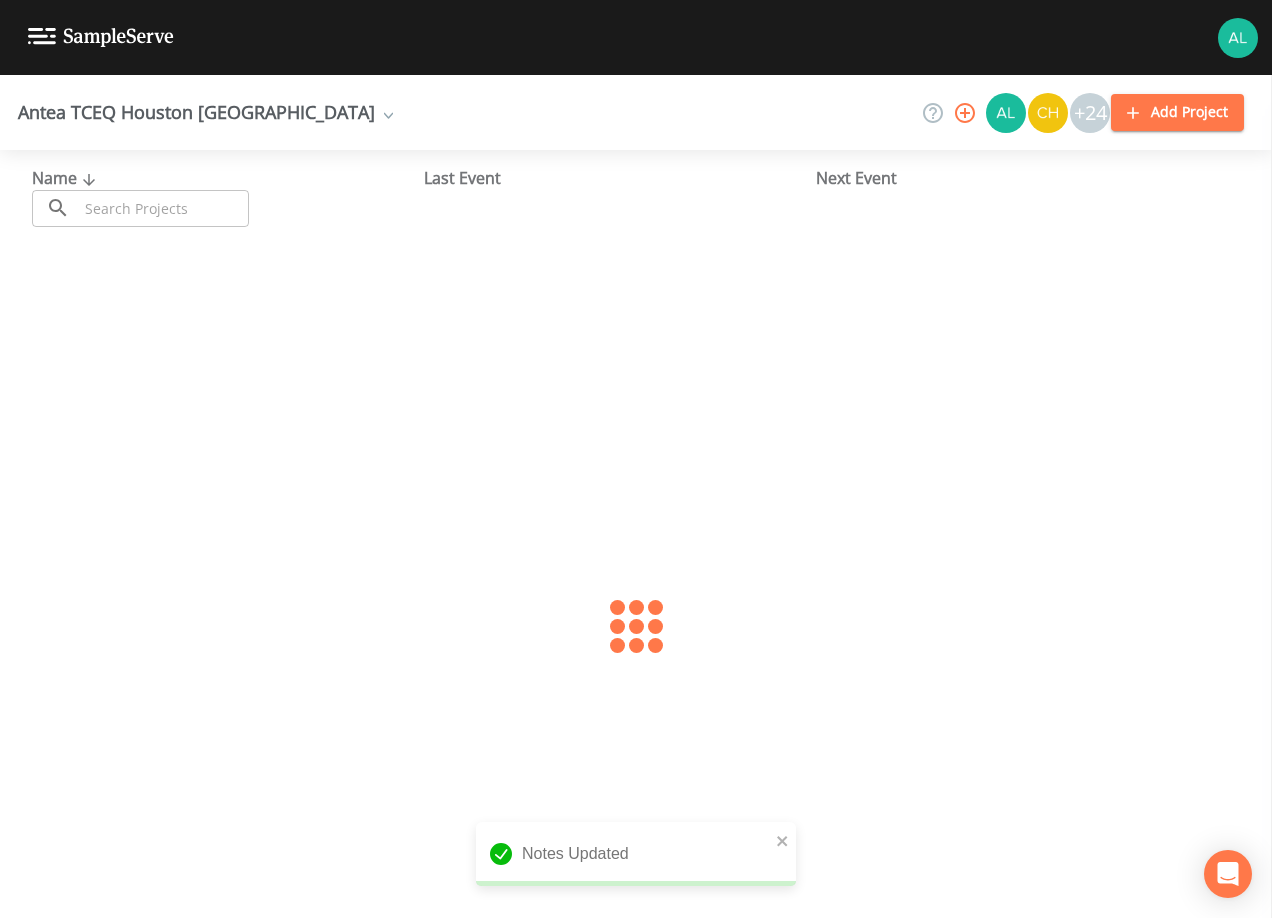 drag, startPoint x: 144, startPoint y: 212, endPoint x: 163, endPoint y: 194, distance: 26.172504 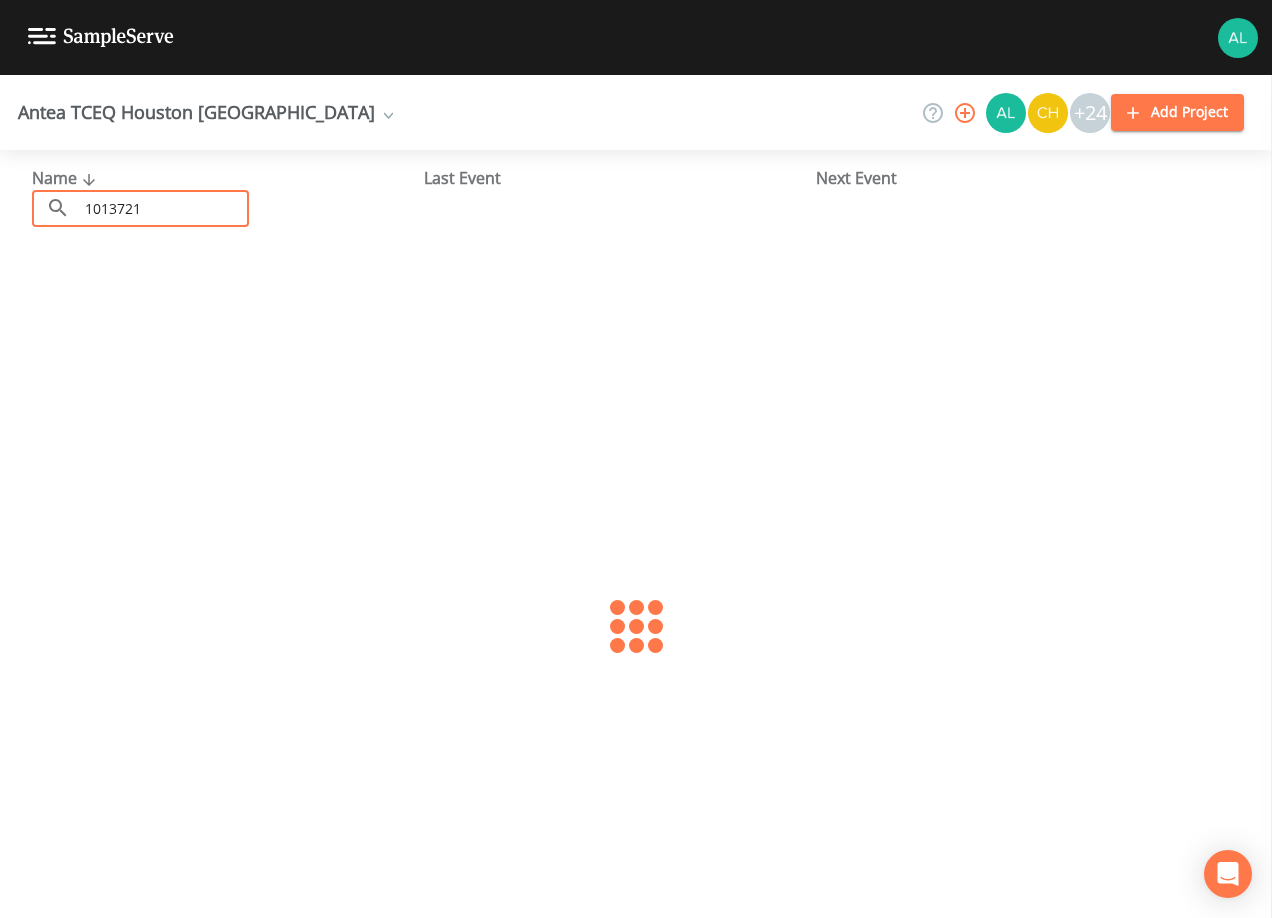 type on "1013721" 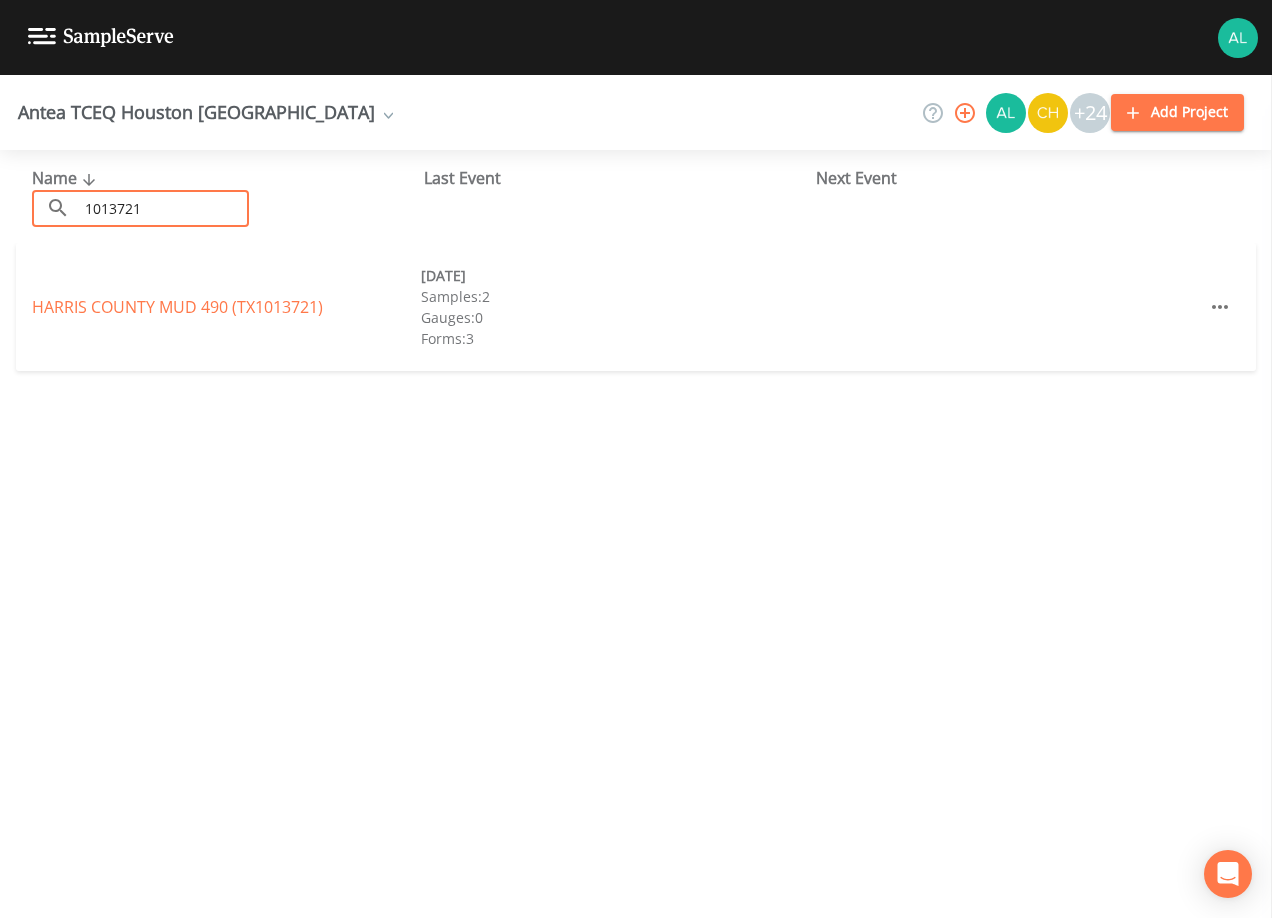 click on "[GEOGRAPHIC_DATA] 490   (TX1013721)" at bounding box center (177, 307) 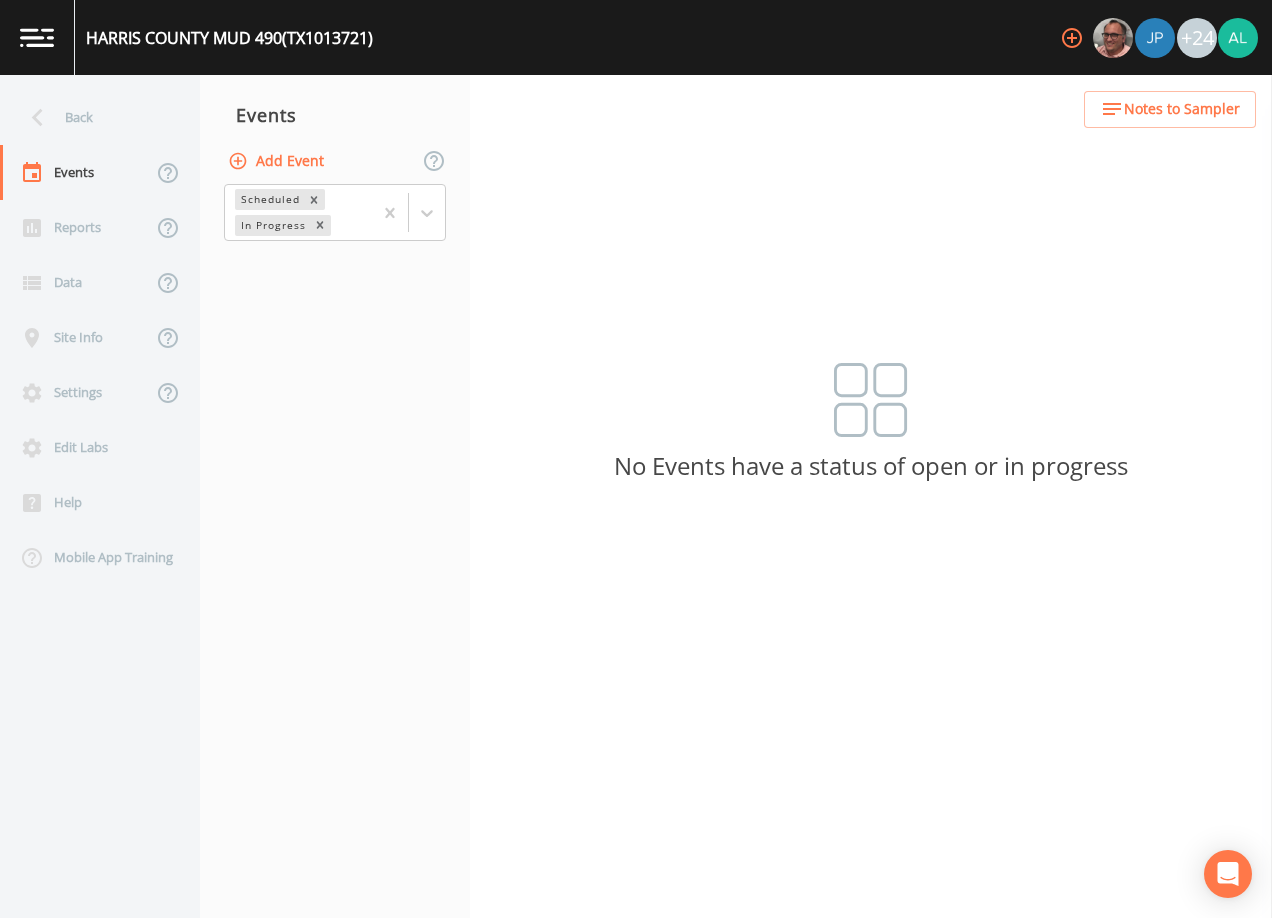 click on "Add Event" at bounding box center [278, 161] 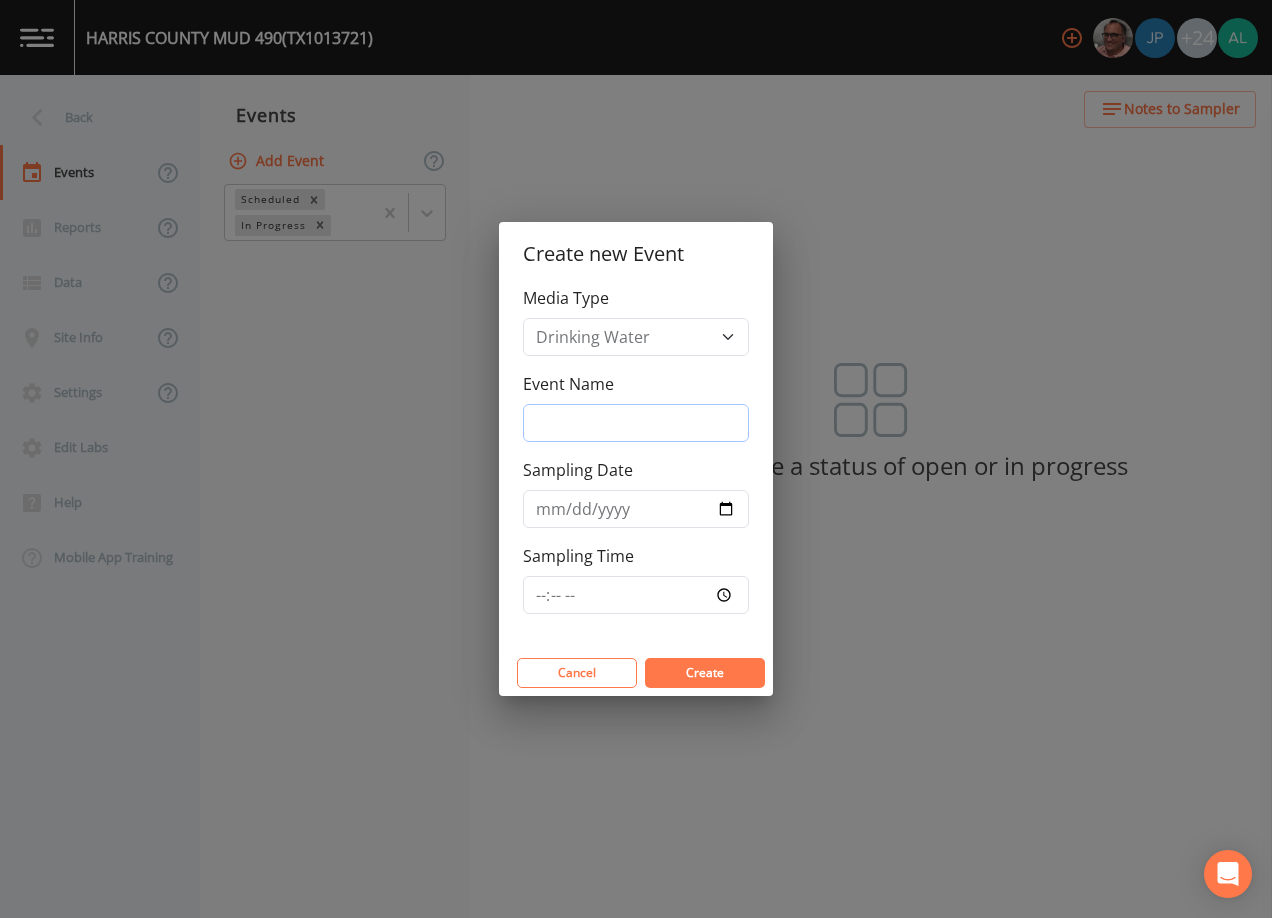 click on "Event Name" at bounding box center [636, 423] 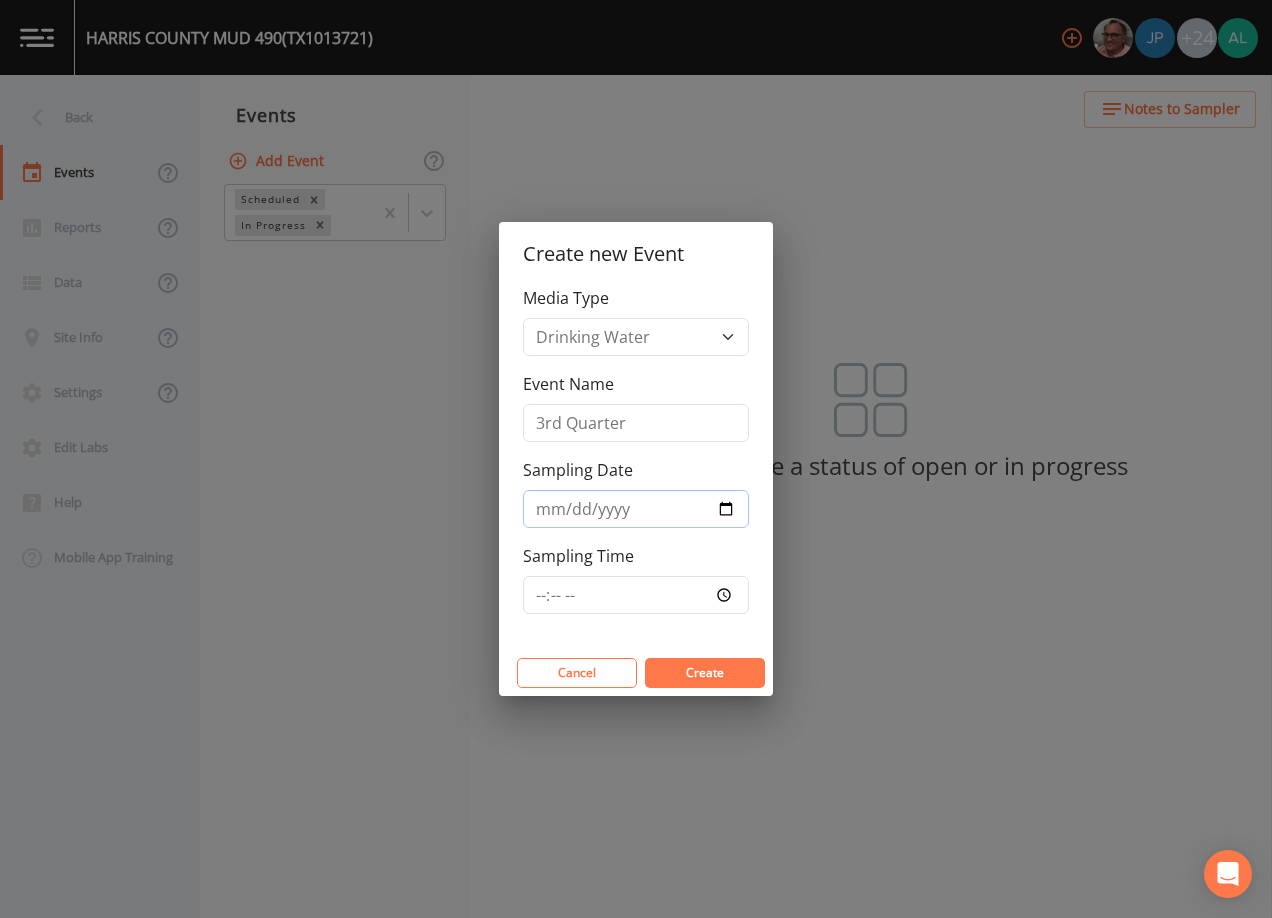 click on "Sampling Date" at bounding box center [636, 509] 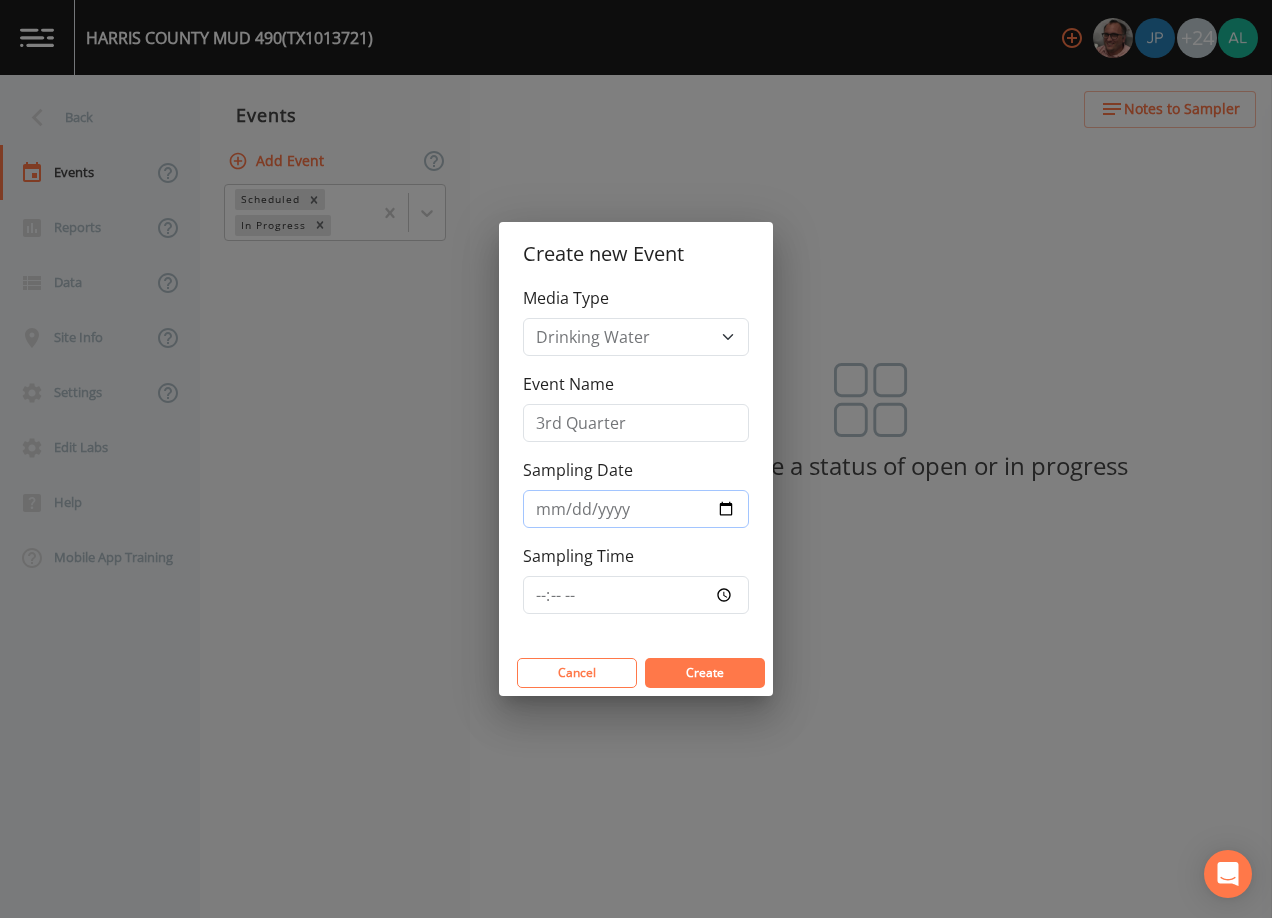 type on "[DATE]" 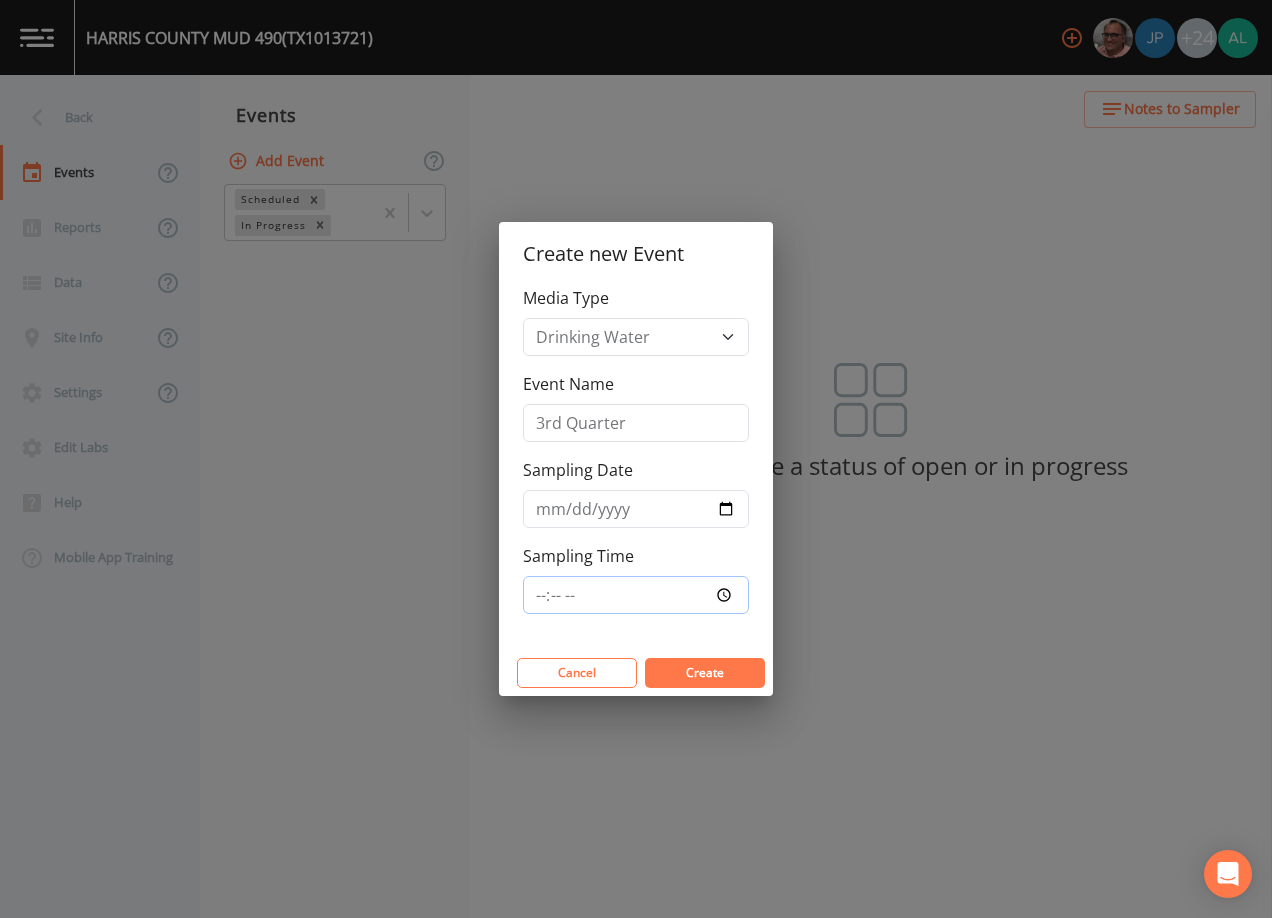 click on "Sampling Time" at bounding box center (636, 595) 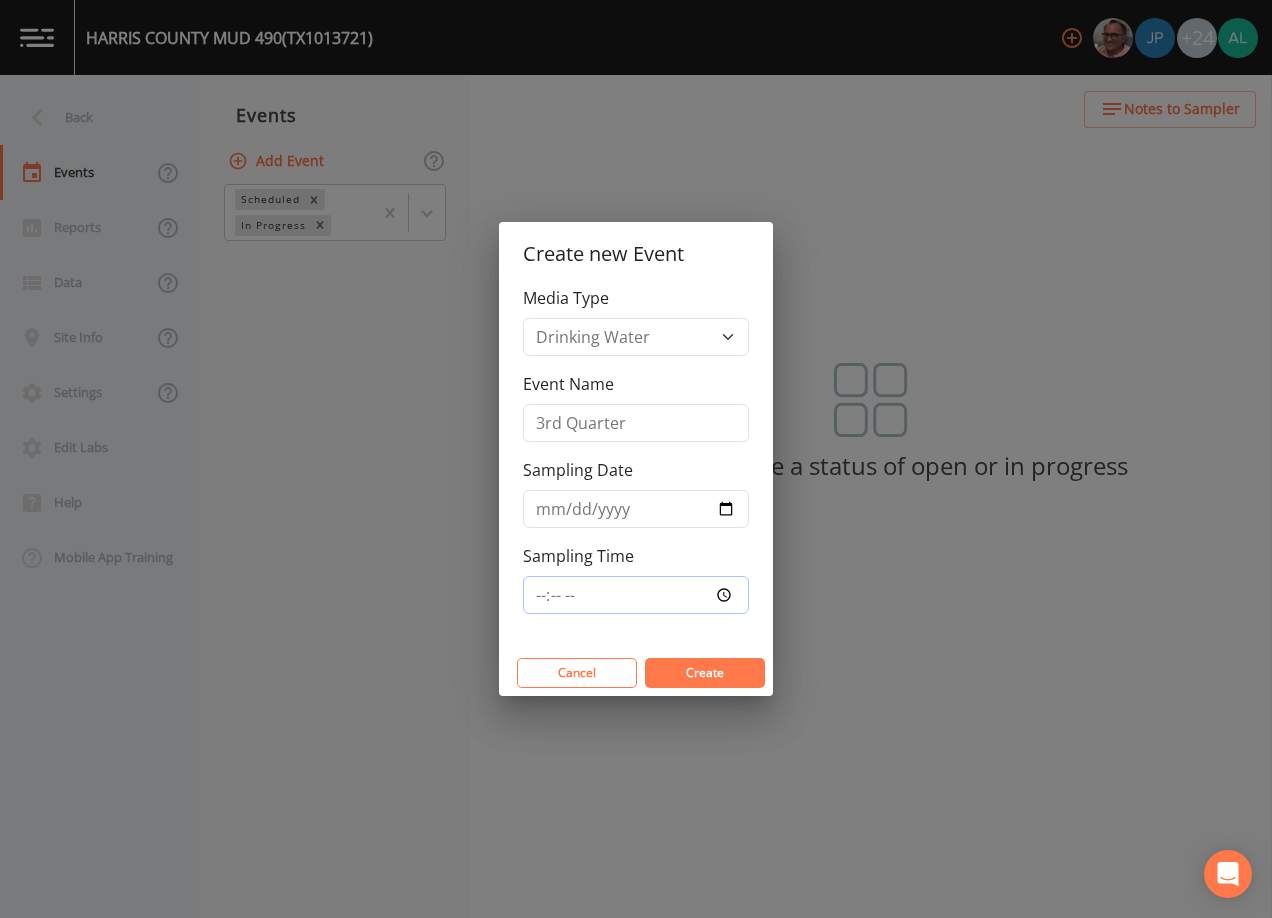 type on "08:30" 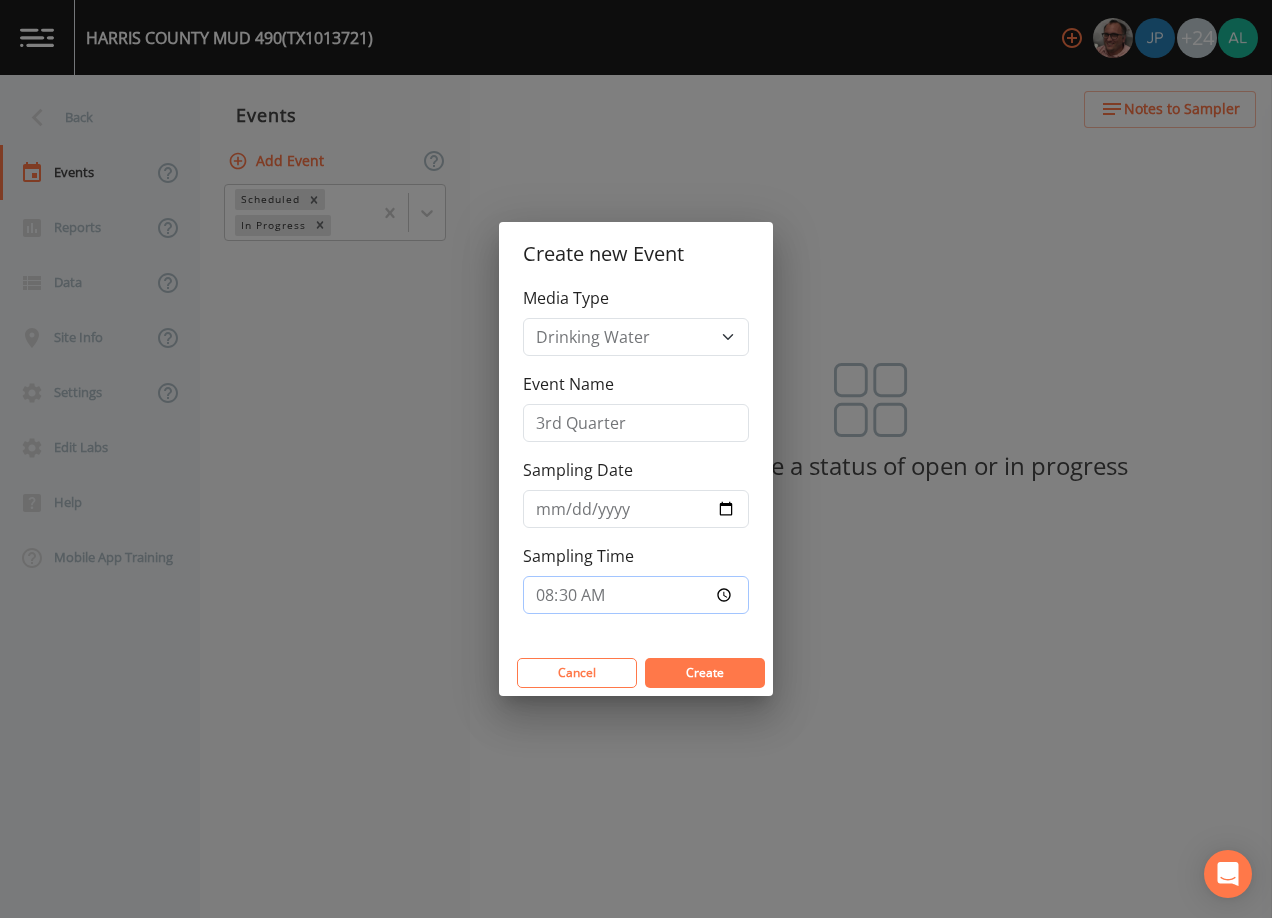 click on "Create" at bounding box center (705, 673) 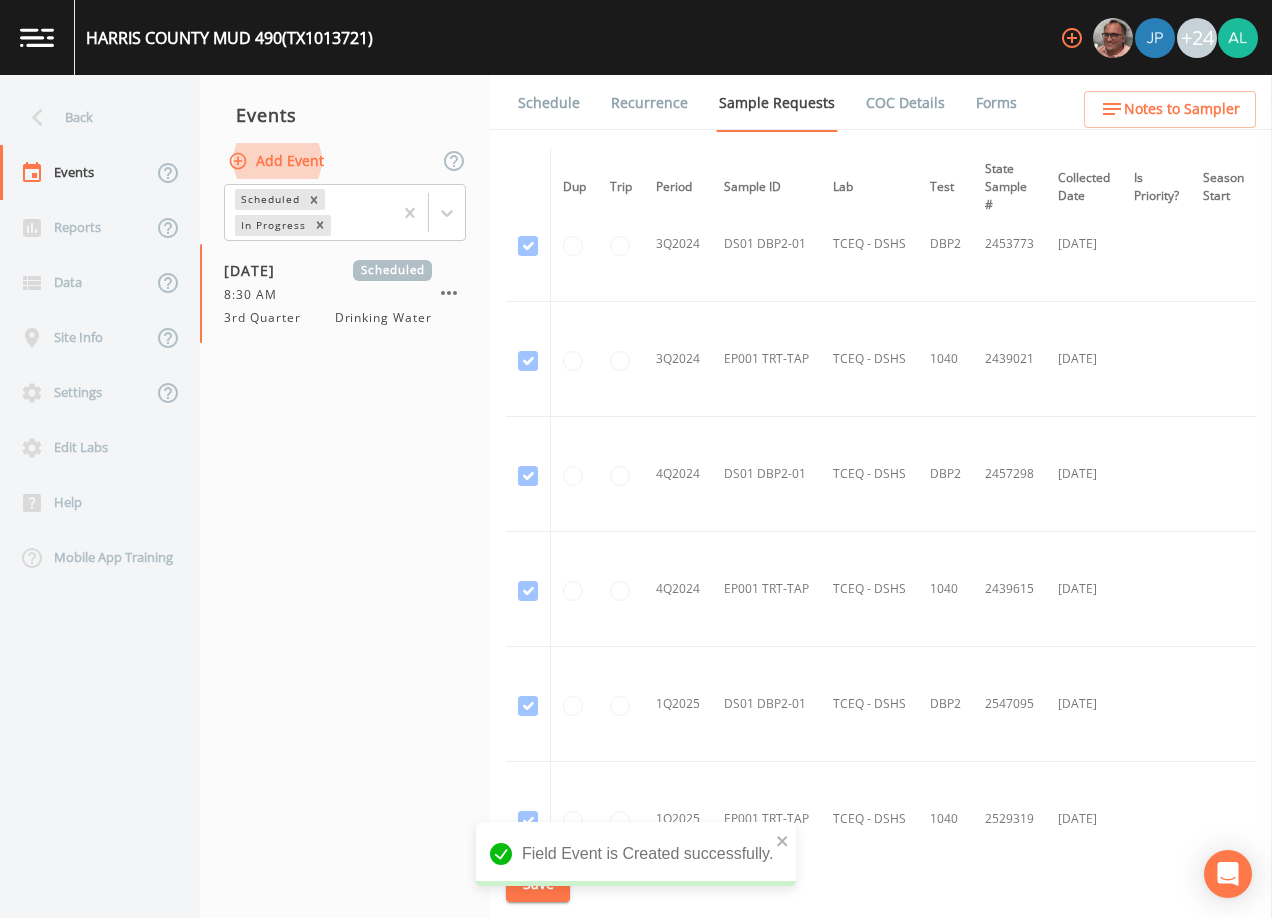 scroll, scrollTop: 1126, scrollLeft: 0, axis: vertical 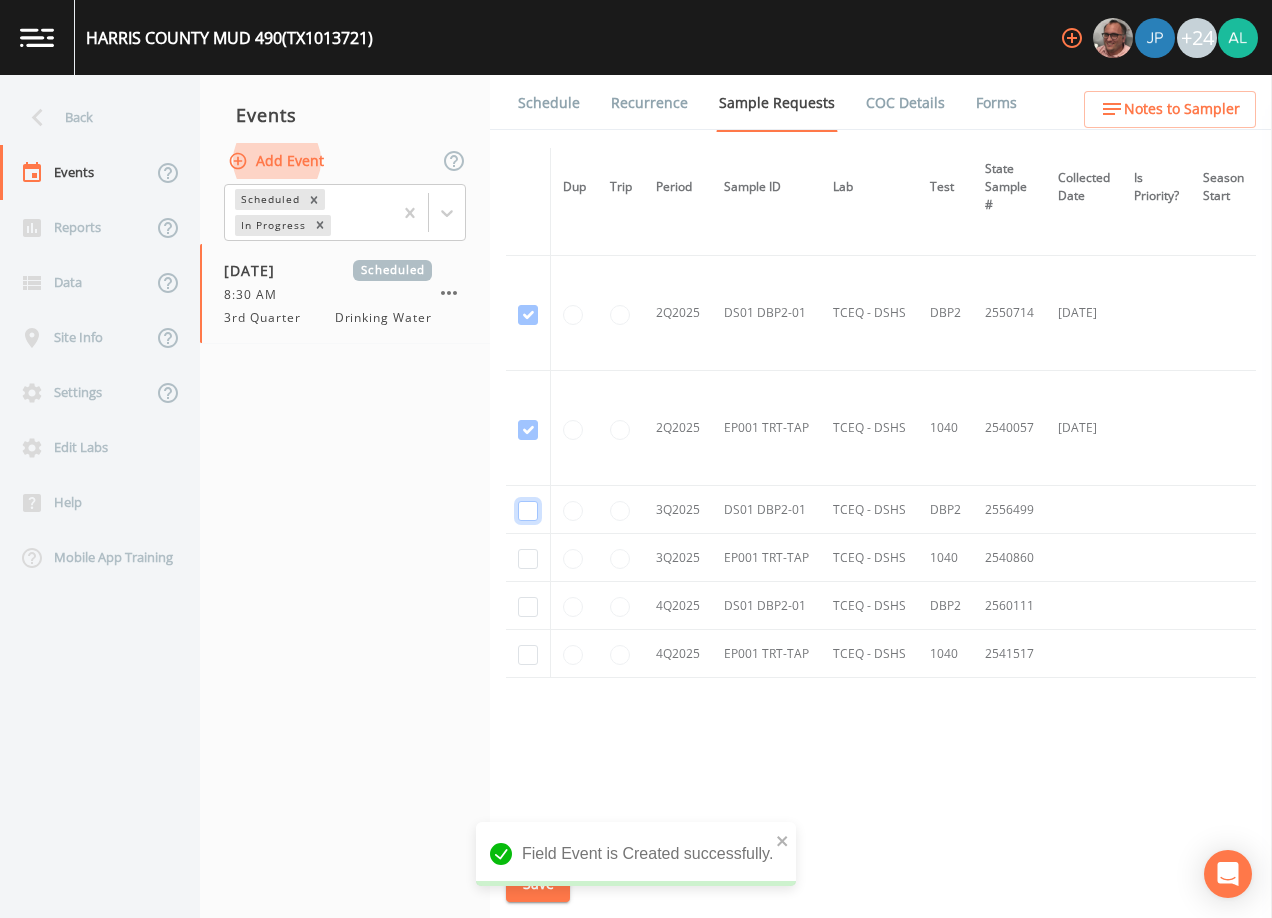 click at bounding box center [528, -835] 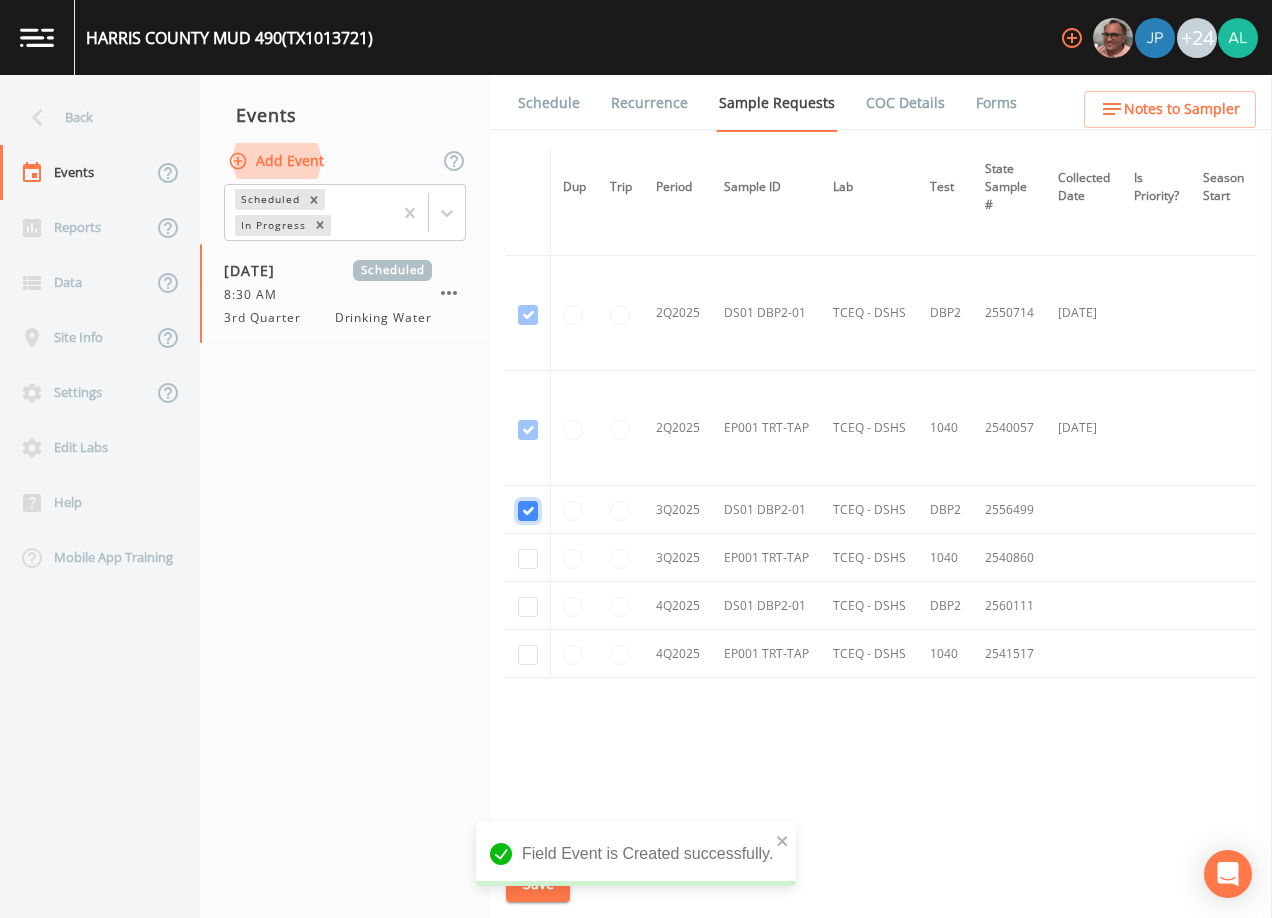 checkbox on "true" 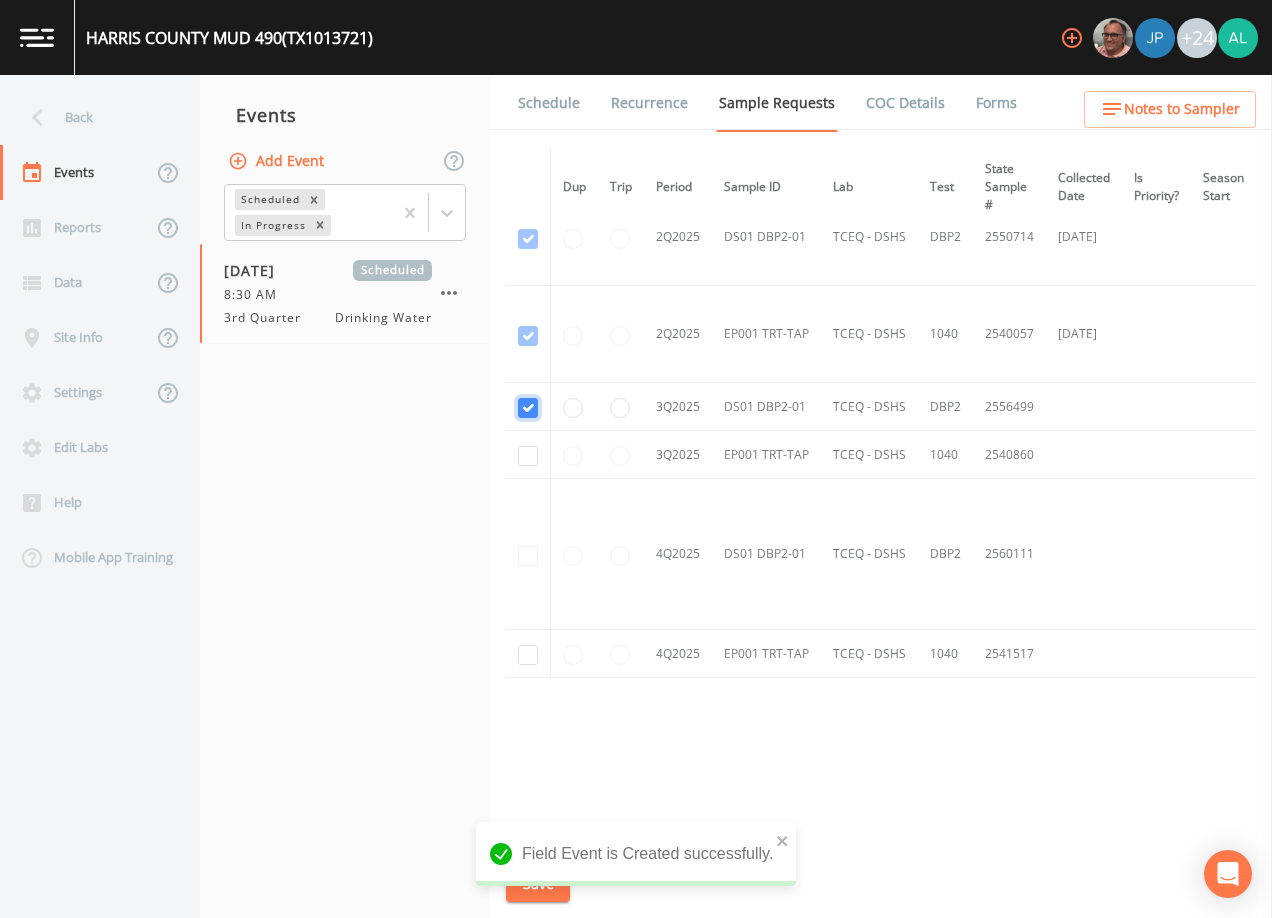scroll, scrollTop: 955, scrollLeft: 0, axis: vertical 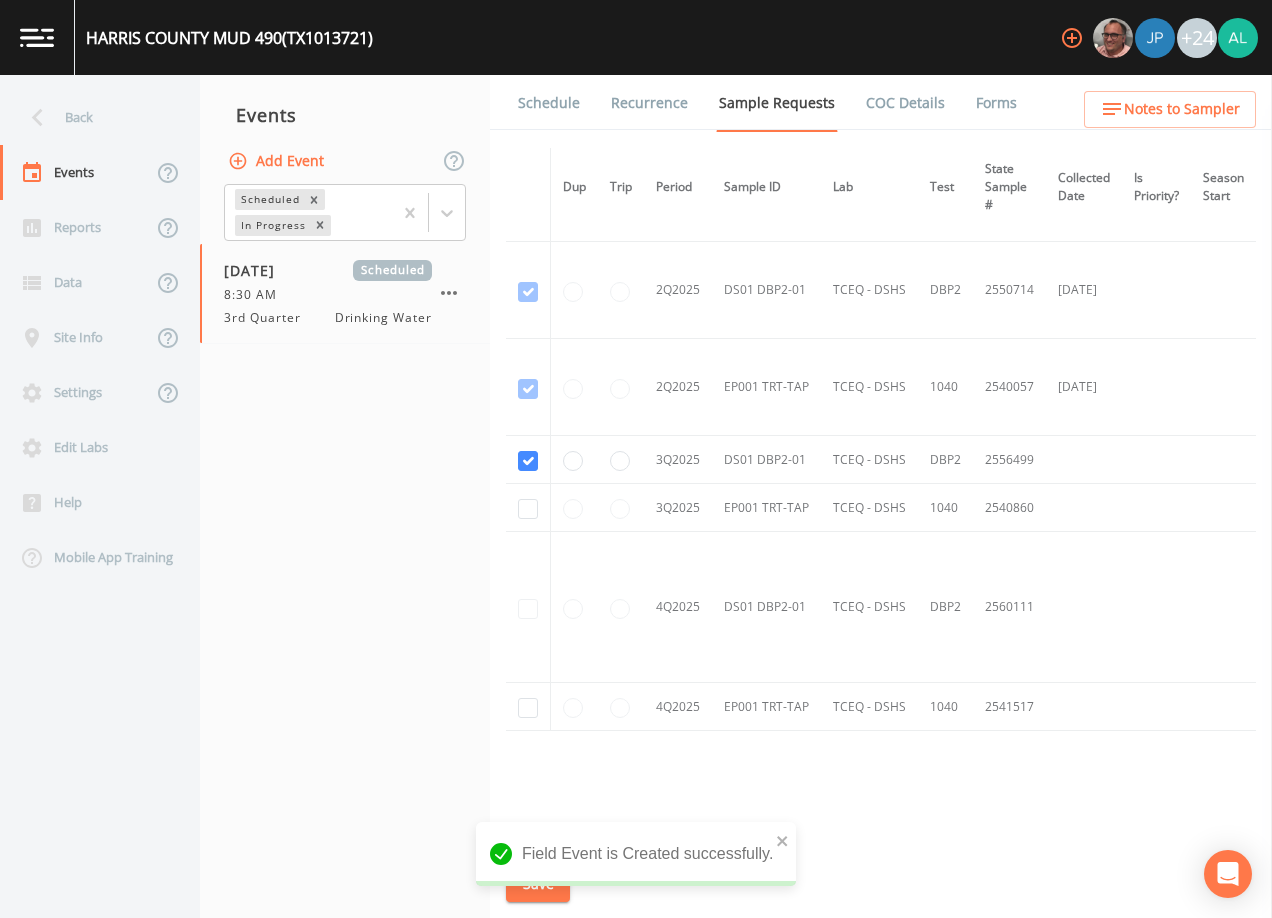 click at bounding box center (528, 508) 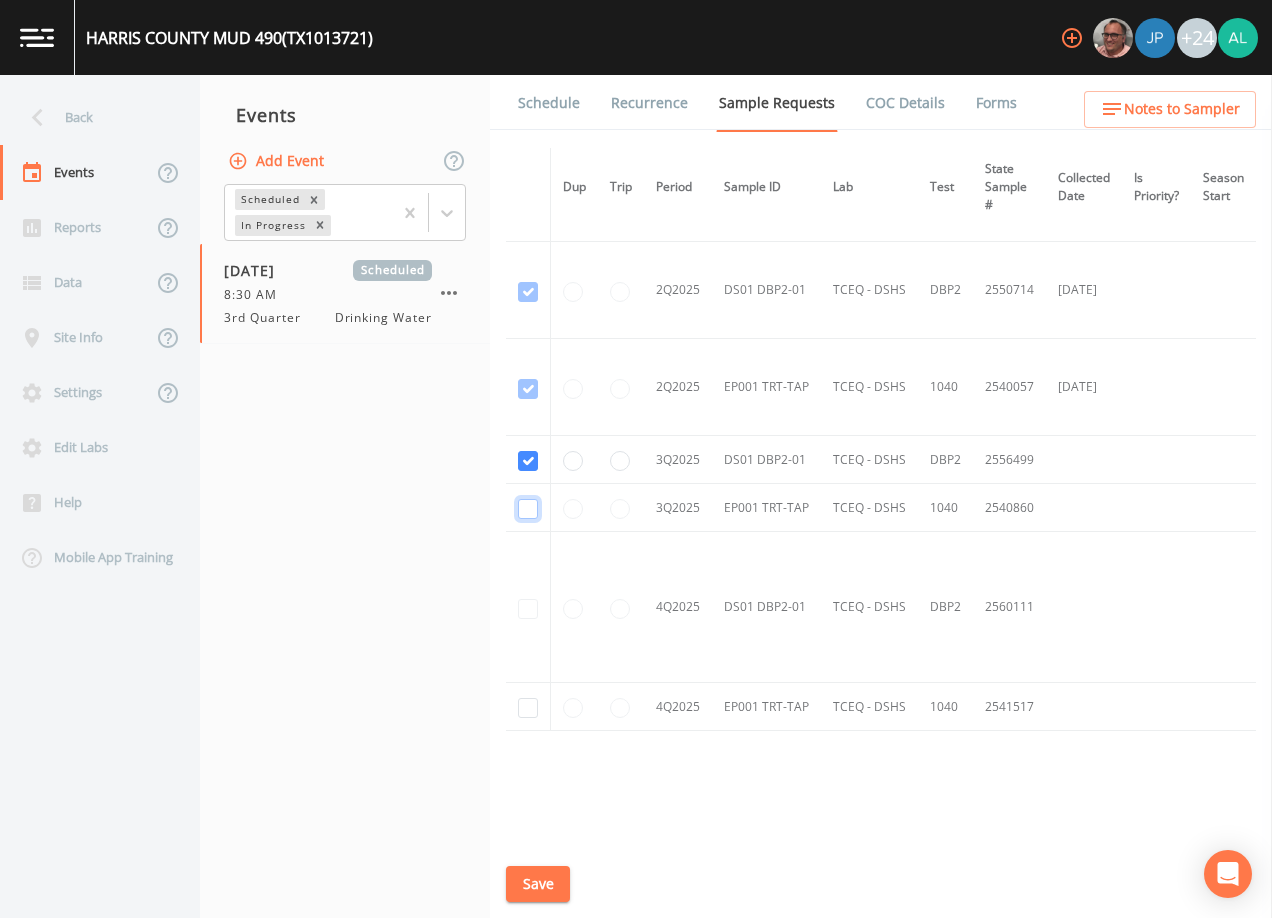 click at bounding box center [528, -581] 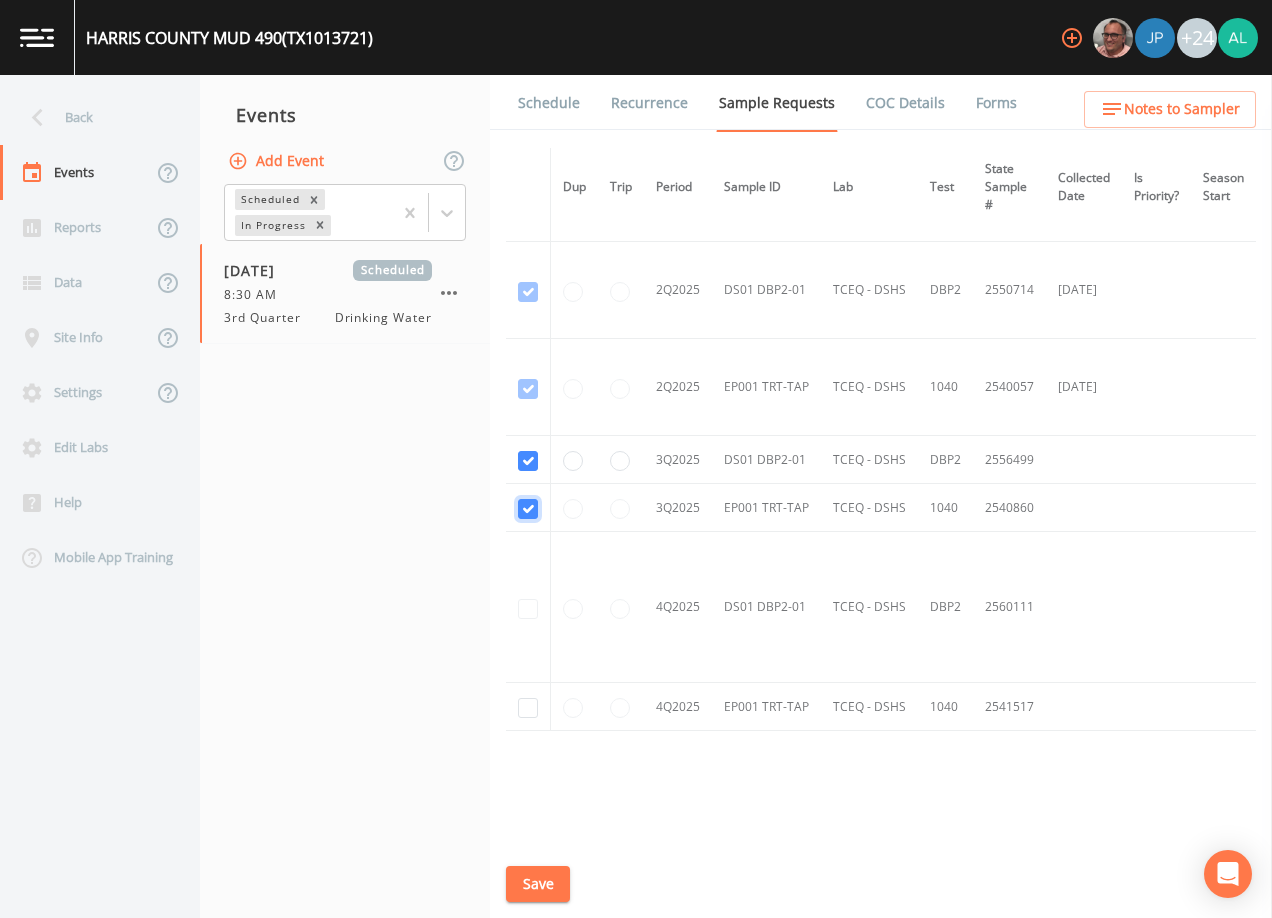 checkbox on "true" 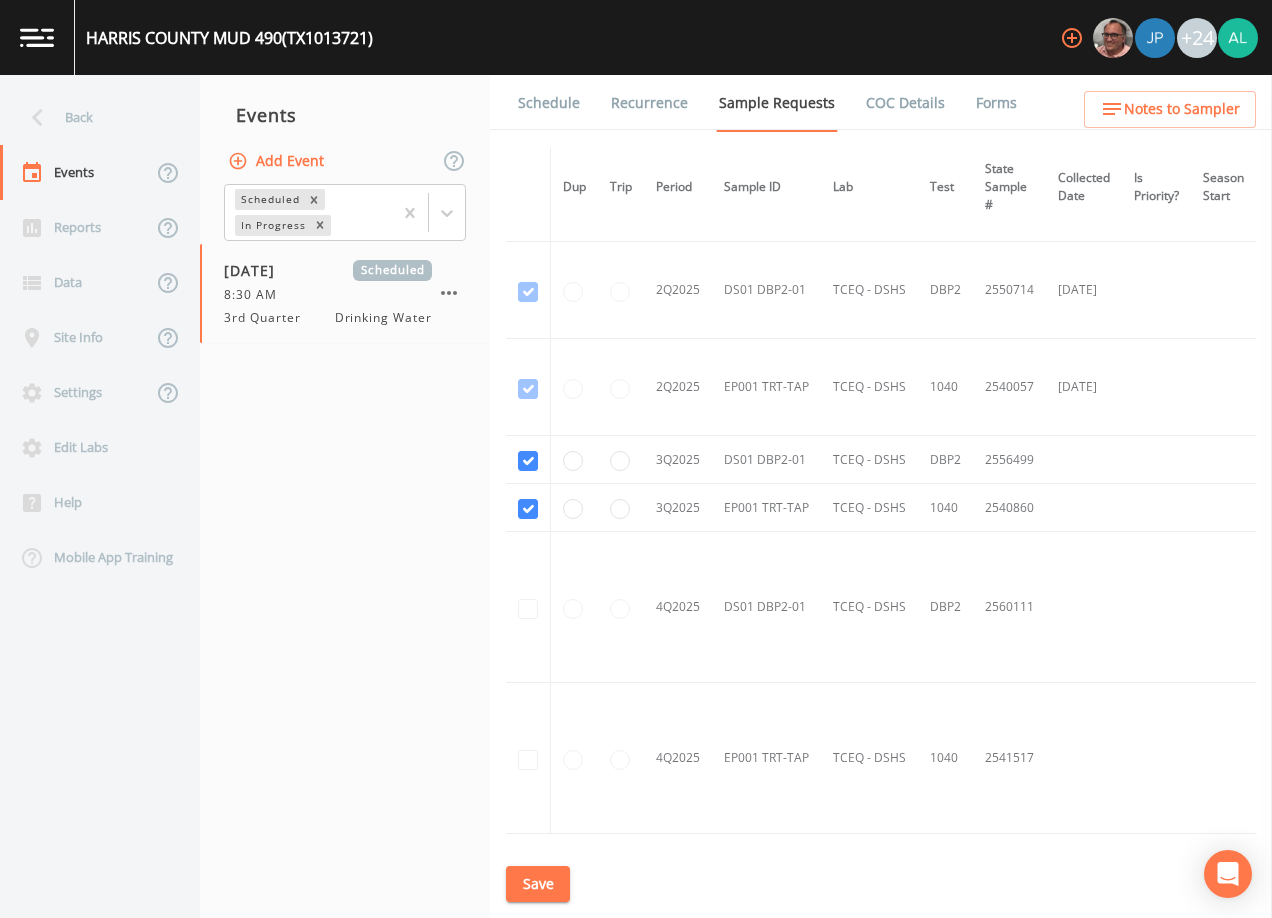 drag, startPoint x: 540, startPoint y: 882, endPoint x: 625, endPoint y: 803, distance: 116.0431 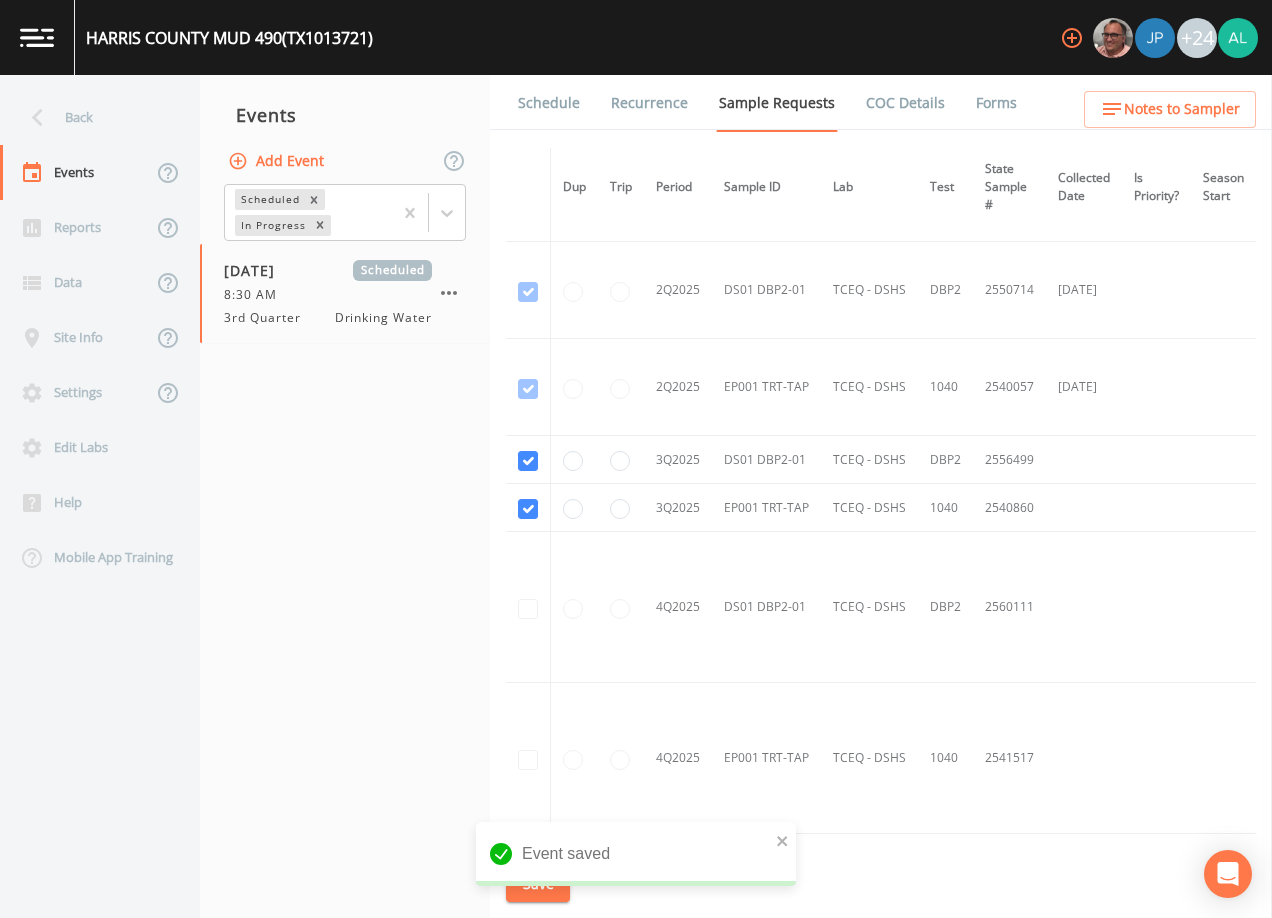 click on "Schedule" at bounding box center (549, 103) 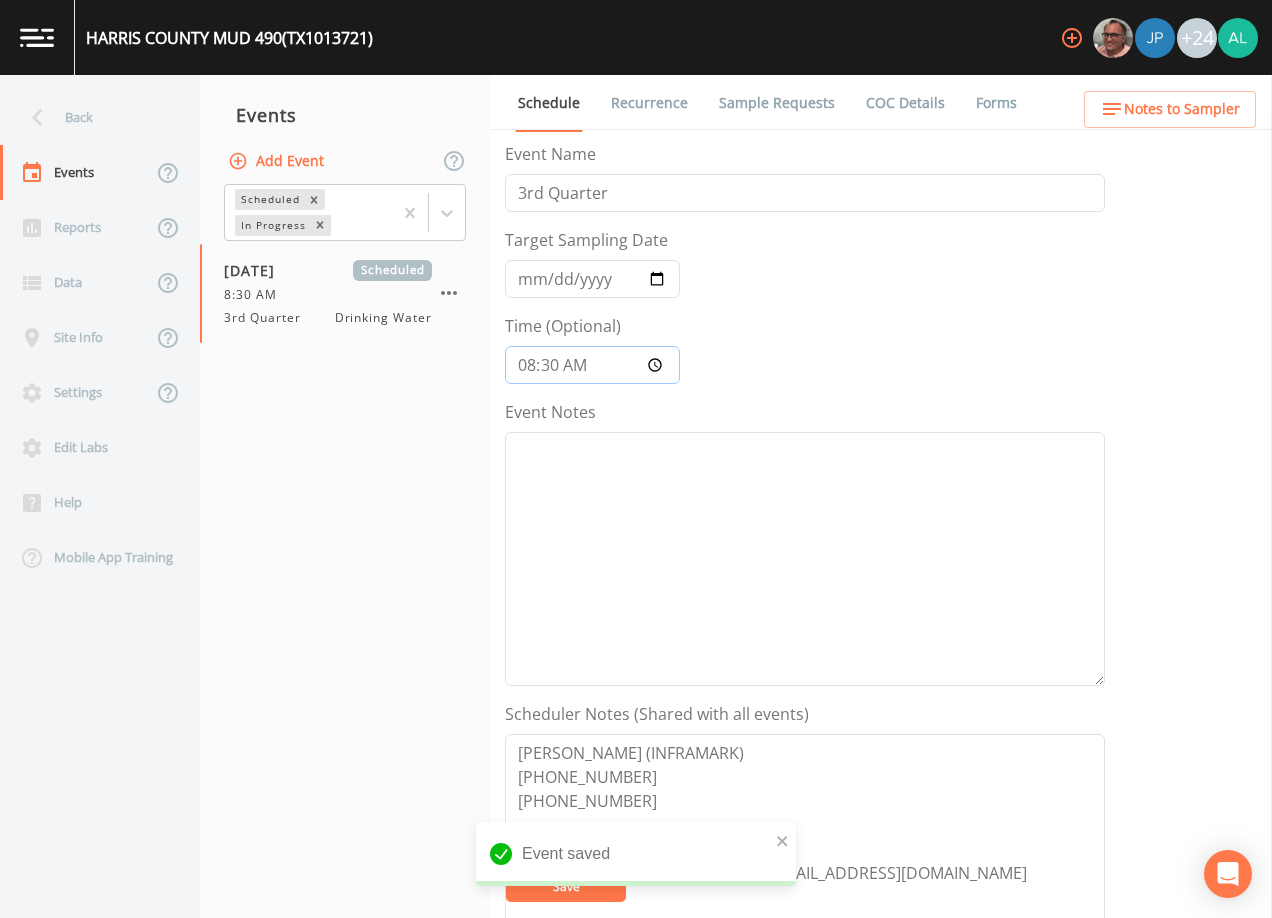 click on "08:30:00" at bounding box center [592, 365] 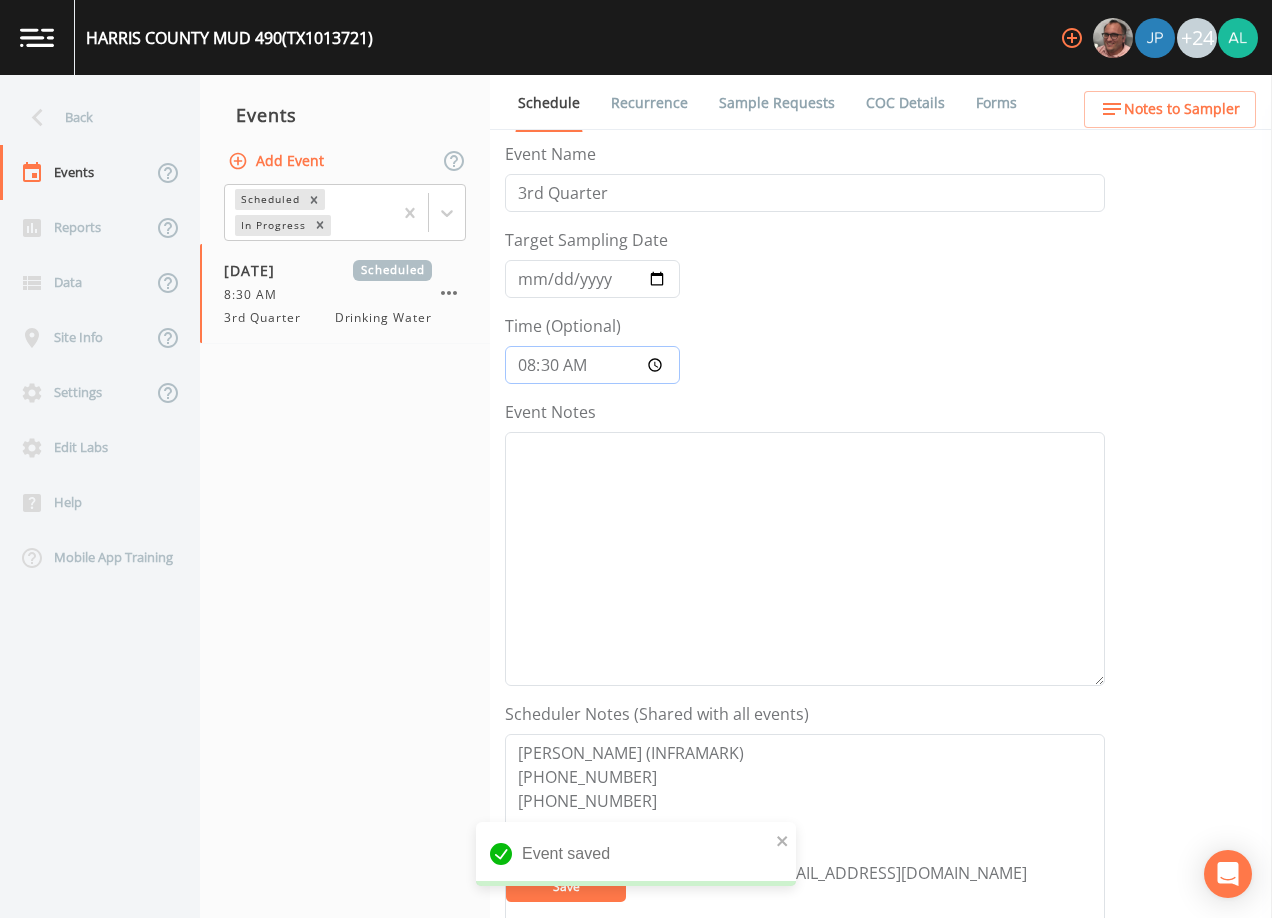 type on "08:00" 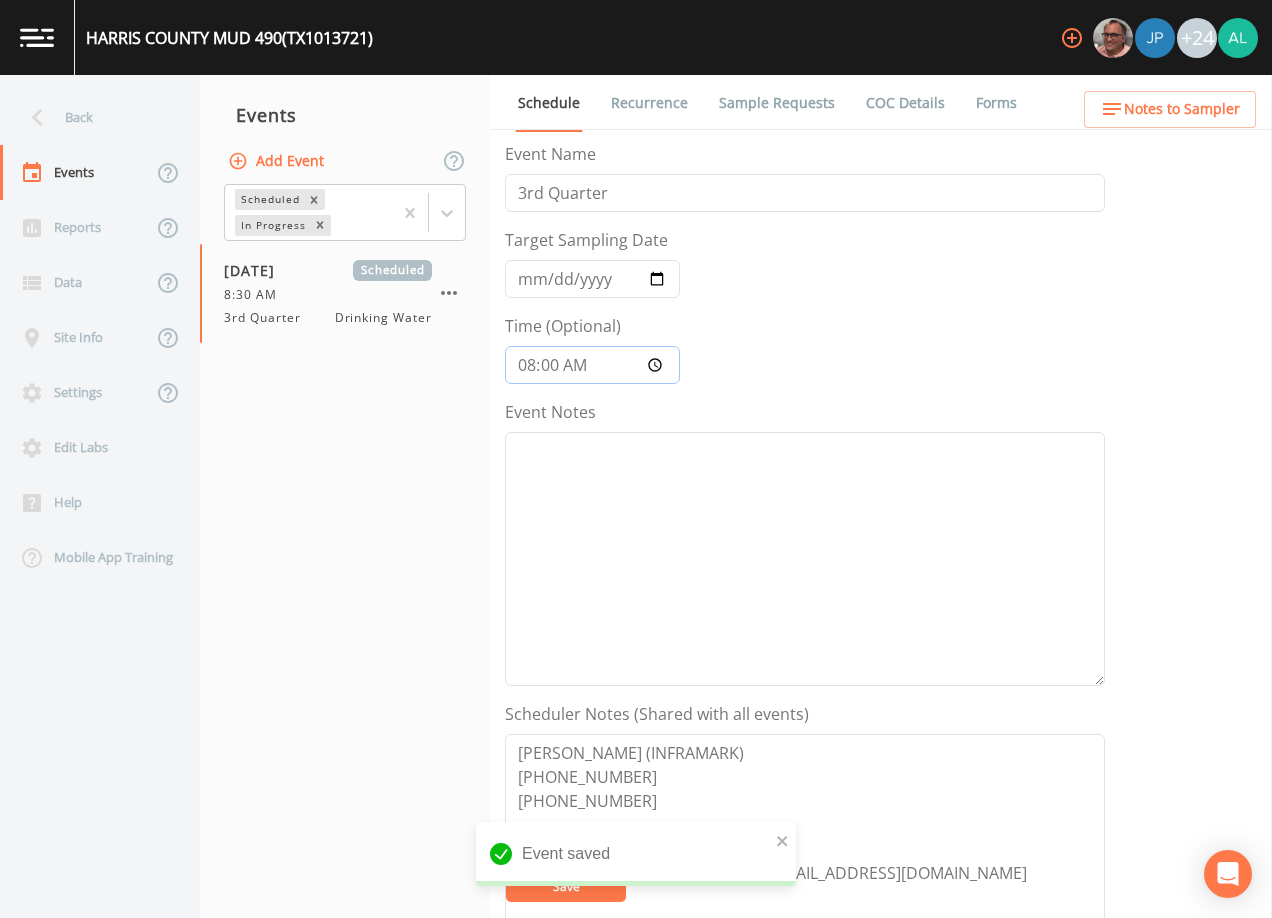 click on "Save" at bounding box center (566, 887) 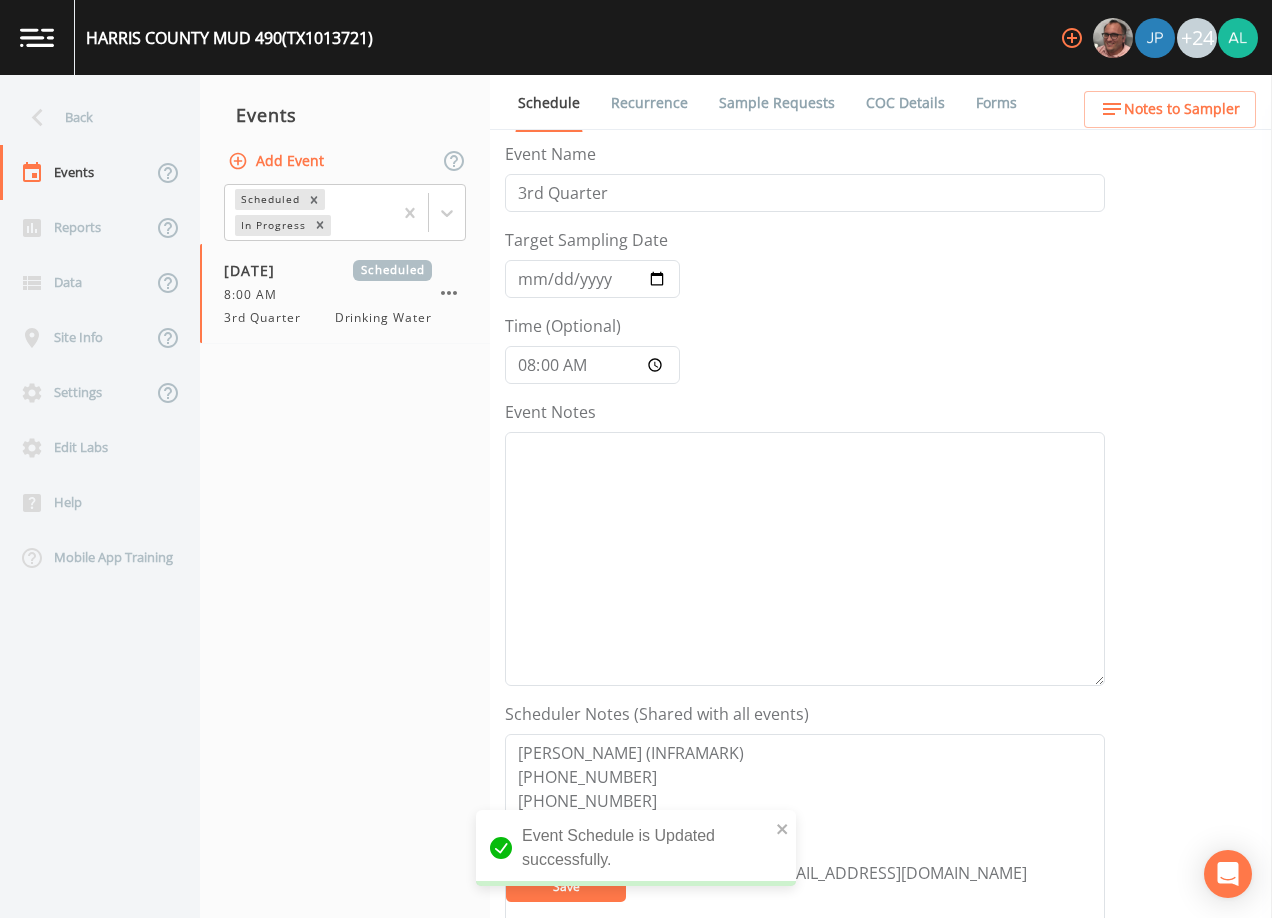 click on "Schedule Recurrence Sample Requests COC Details Forms" at bounding box center (881, 102) 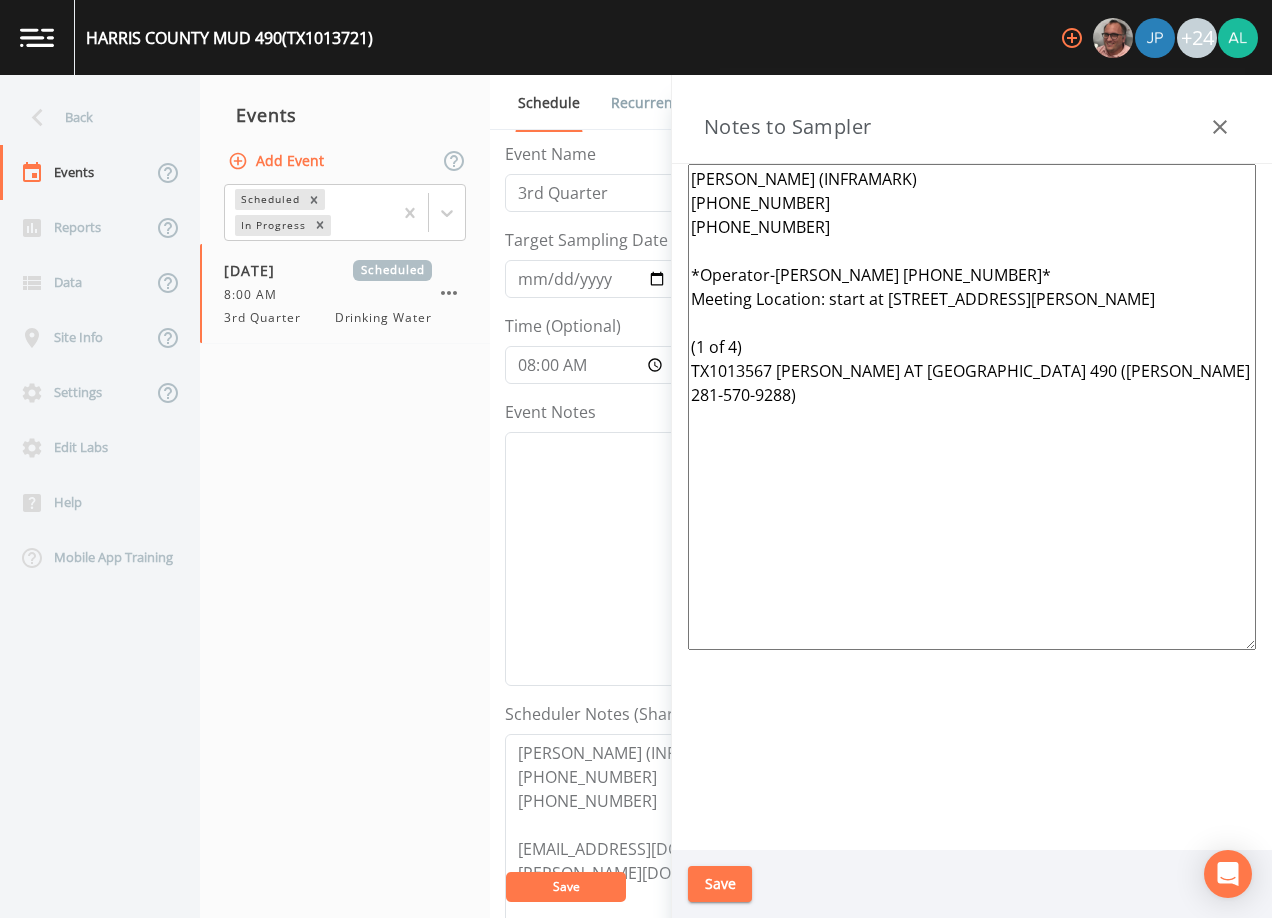 click on "[PERSON_NAME] (INFRAMARK)
[PHONE_NUMBER]
[PHONE_NUMBER]
*Operator-[PERSON_NAME] [PHONE_NUMBER]*
Meeting Location: start at [STREET_ADDRESS][PERSON_NAME]
(1 of 4)
TX1013567 [PERSON_NAME] AT [GEOGRAPHIC_DATA] 490 ([PERSON_NAME] 281-570-9288)" at bounding box center [972, 407] 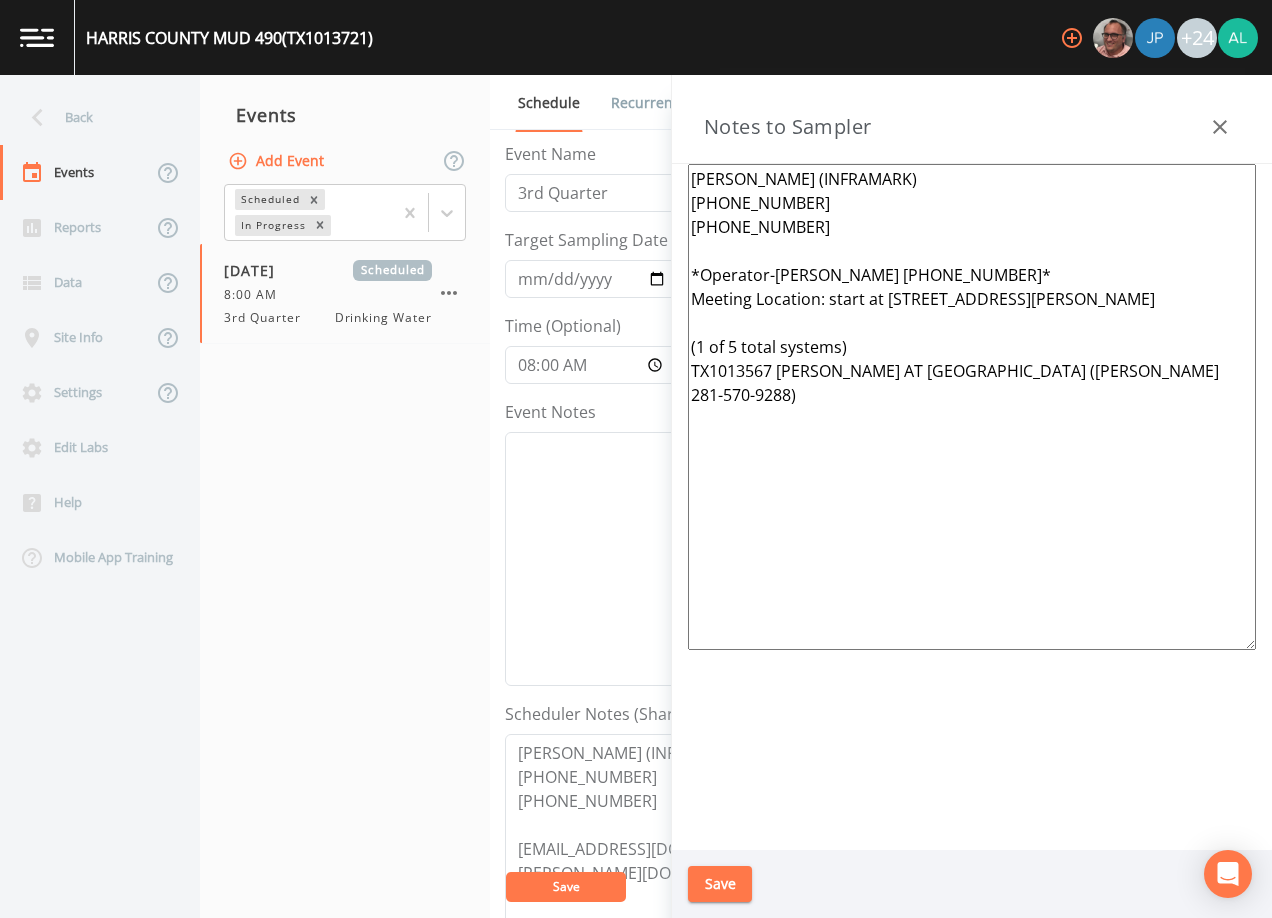 drag, startPoint x: 1216, startPoint y: 444, endPoint x: 677, endPoint y: 375, distance: 543.39856 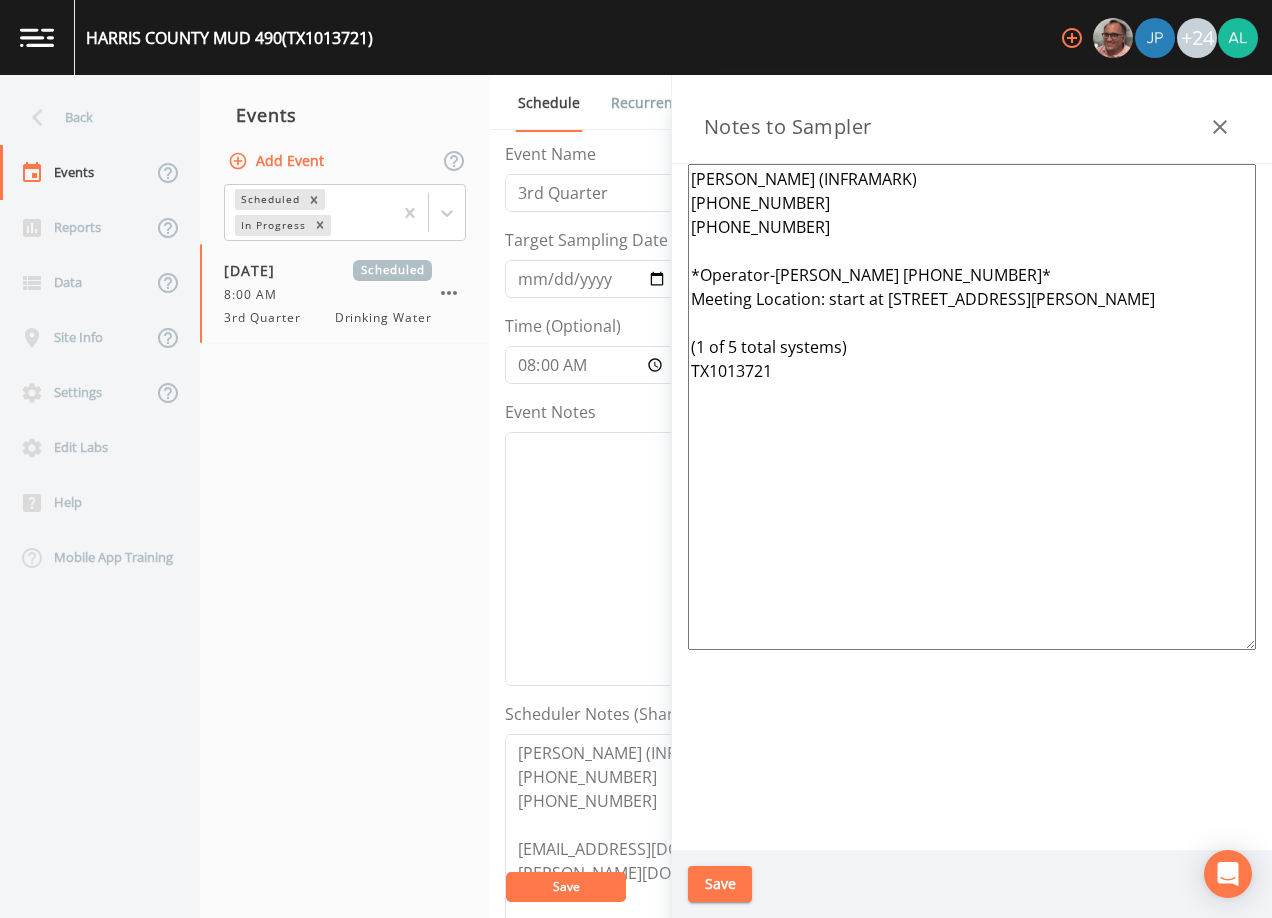 click on "[PERSON_NAME] (INFRAMARK)
[PHONE_NUMBER]
[PHONE_NUMBER]
*Operator-[PERSON_NAME] [PHONE_NUMBER]*
Meeting Location: start at [STREET_ADDRESS][PERSON_NAME]
(1 of 5 total systems)
TX1013721" at bounding box center [972, 407] 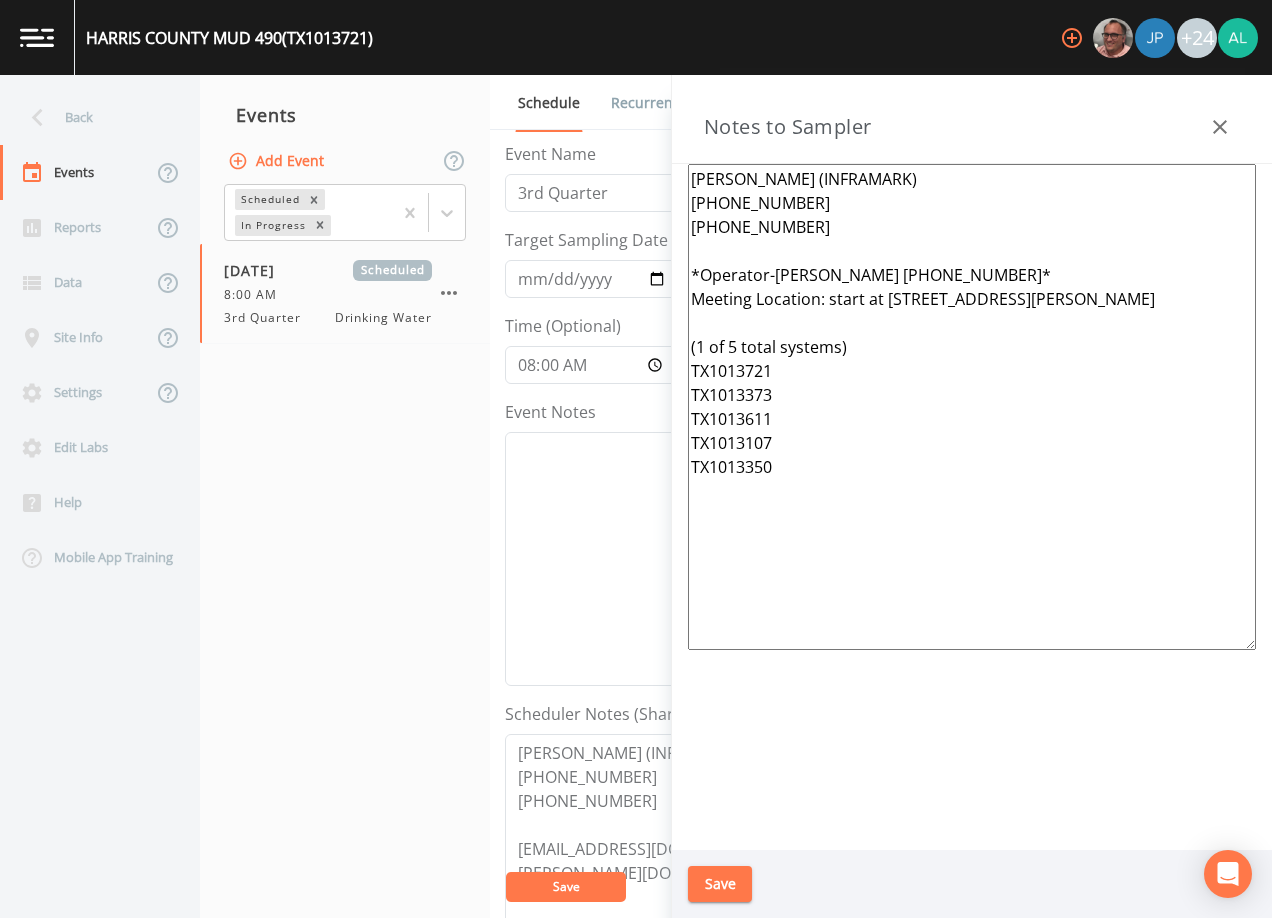 drag, startPoint x: 823, startPoint y: 461, endPoint x: 689, endPoint y: 156, distance: 333.13812 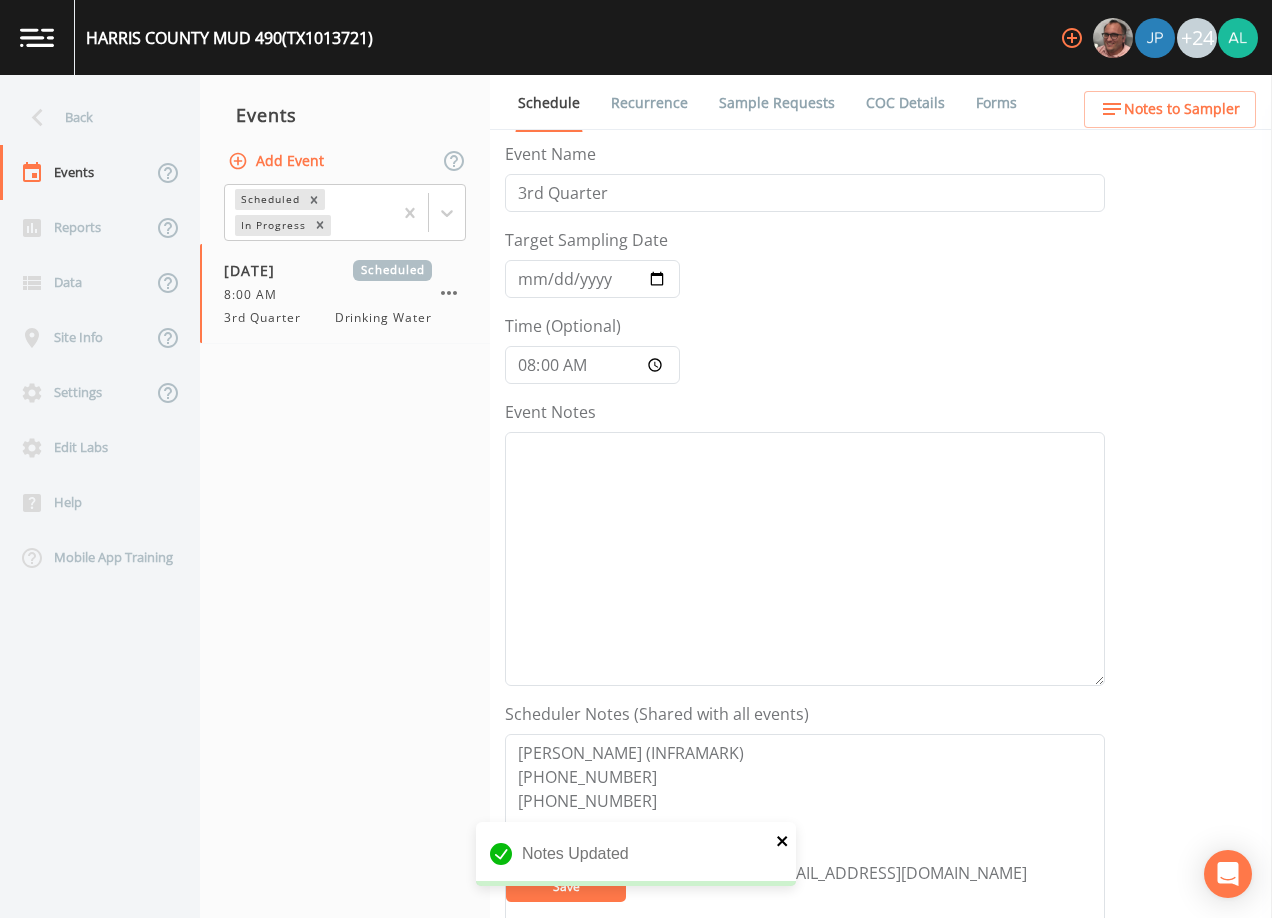 click 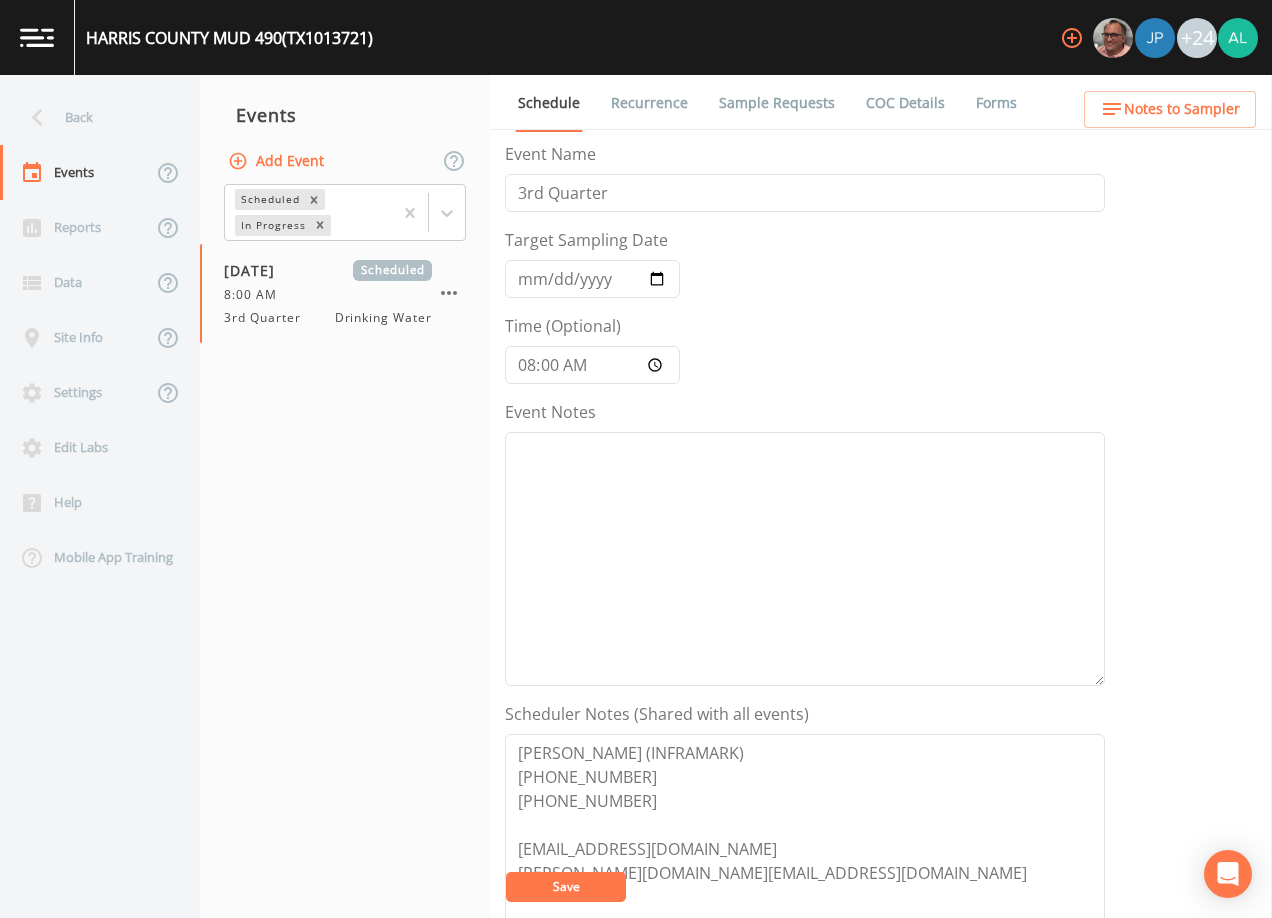 click on "Save" at bounding box center (566, 886) 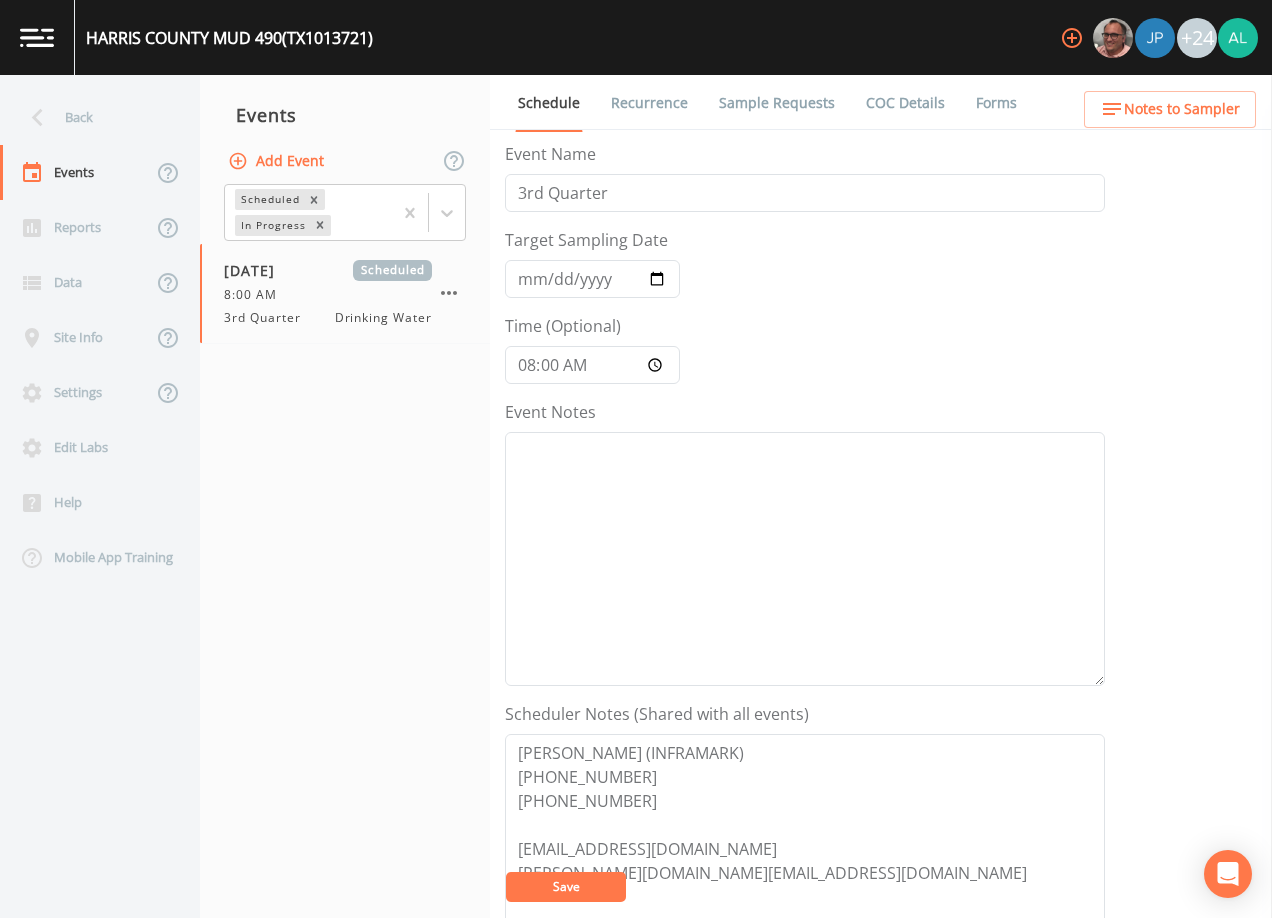 click on "Event Schedule is Updated successfully." at bounding box center [636, 856] 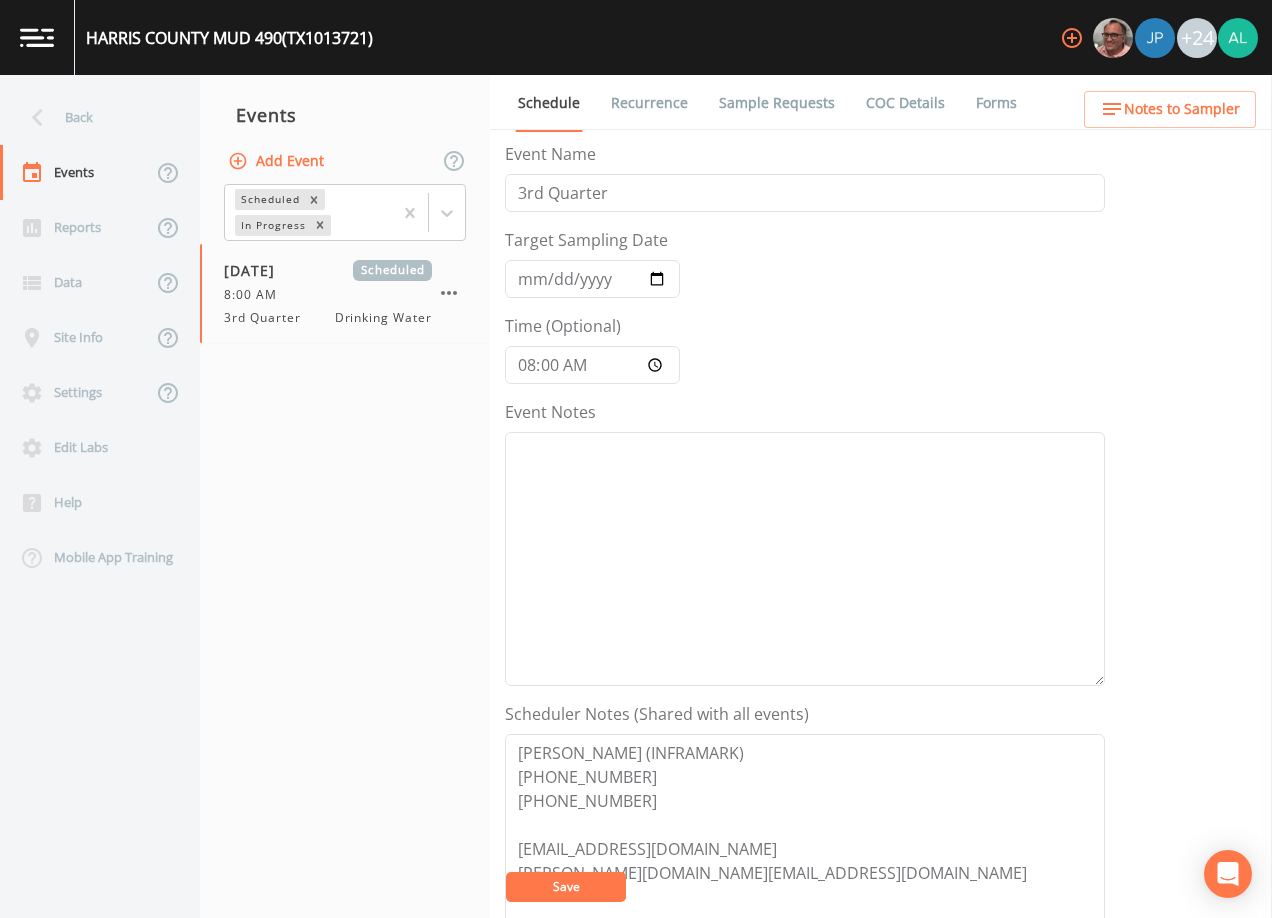 click on "Save" at bounding box center (566, 887) 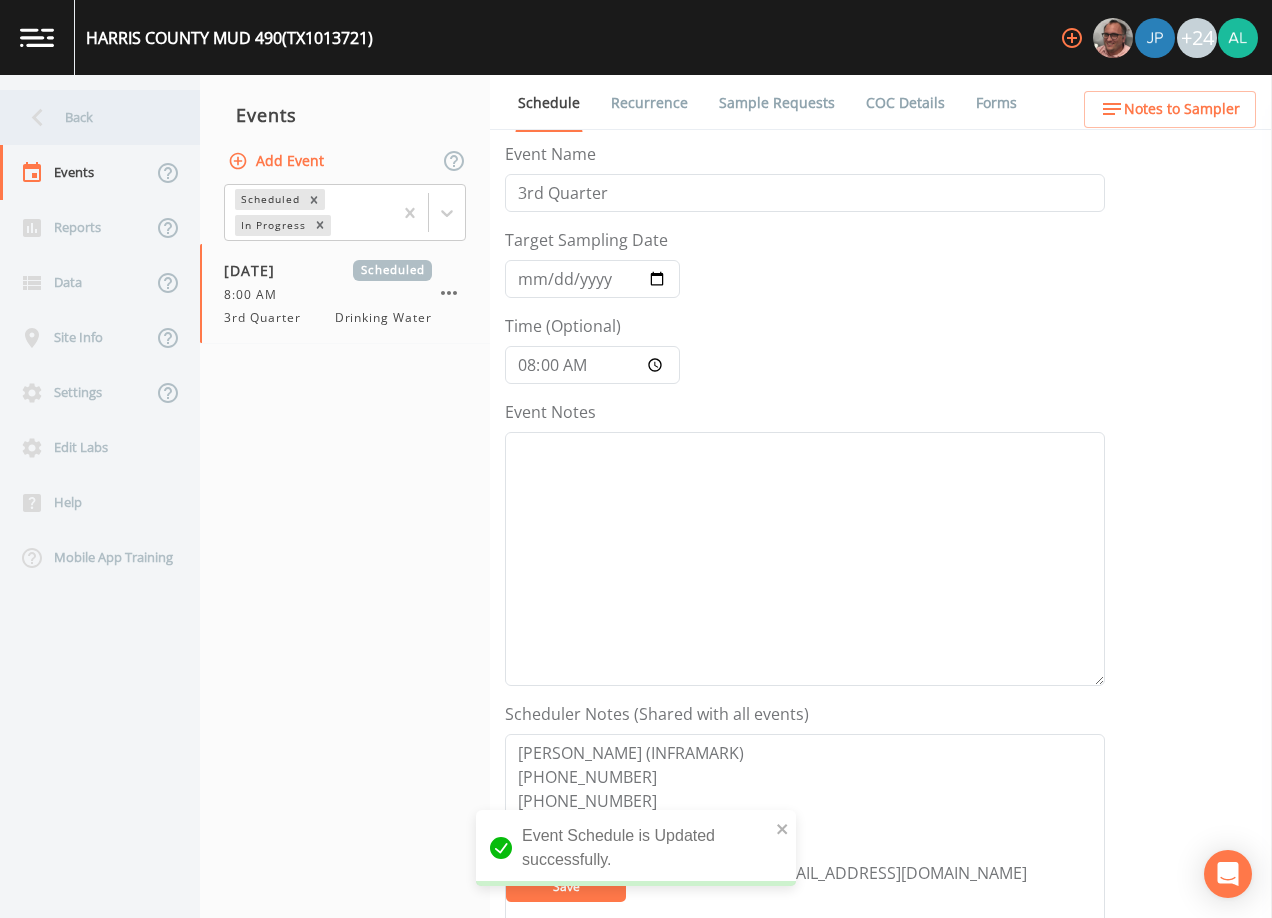 click on "Back" at bounding box center (90, 117) 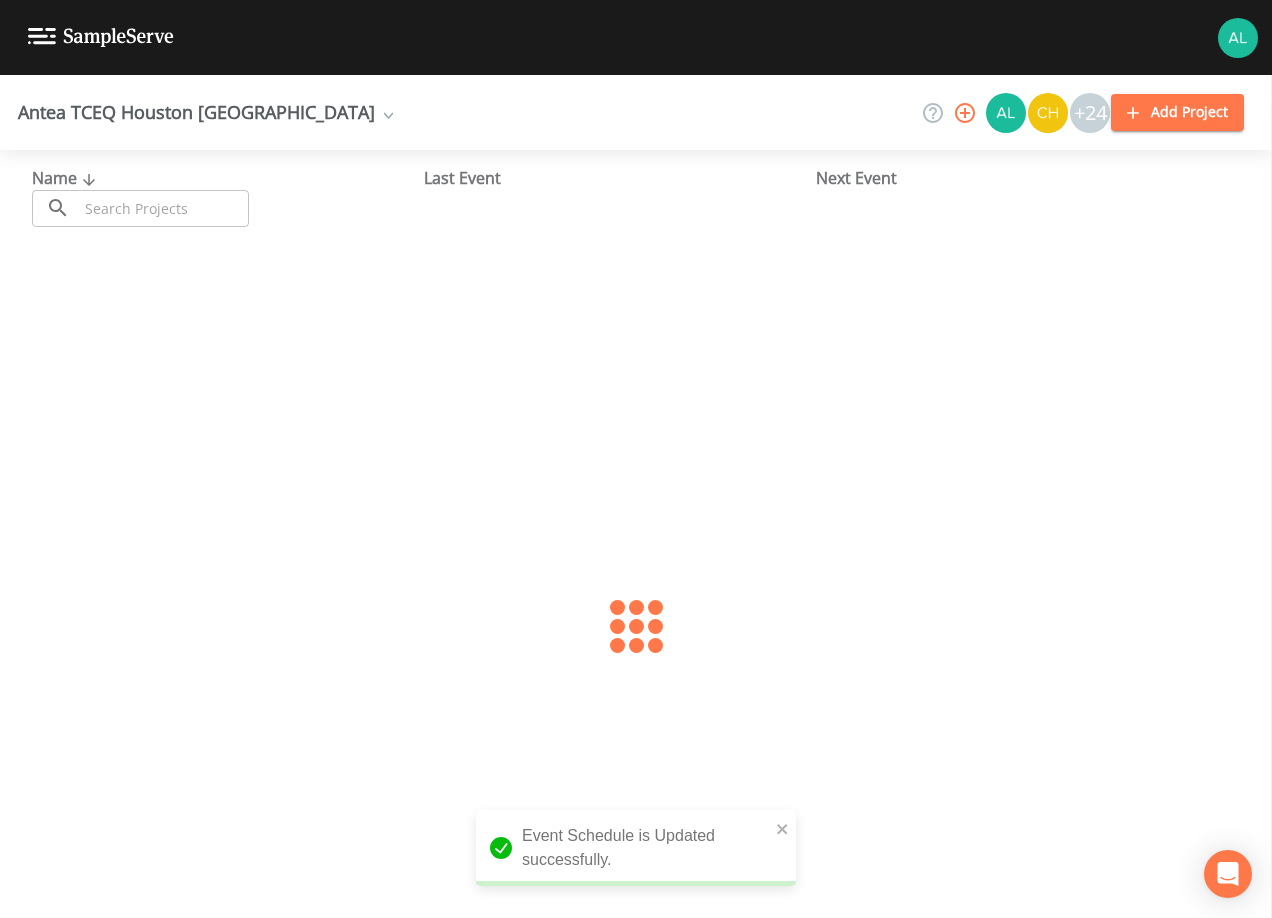 click at bounding box center [163, 208] 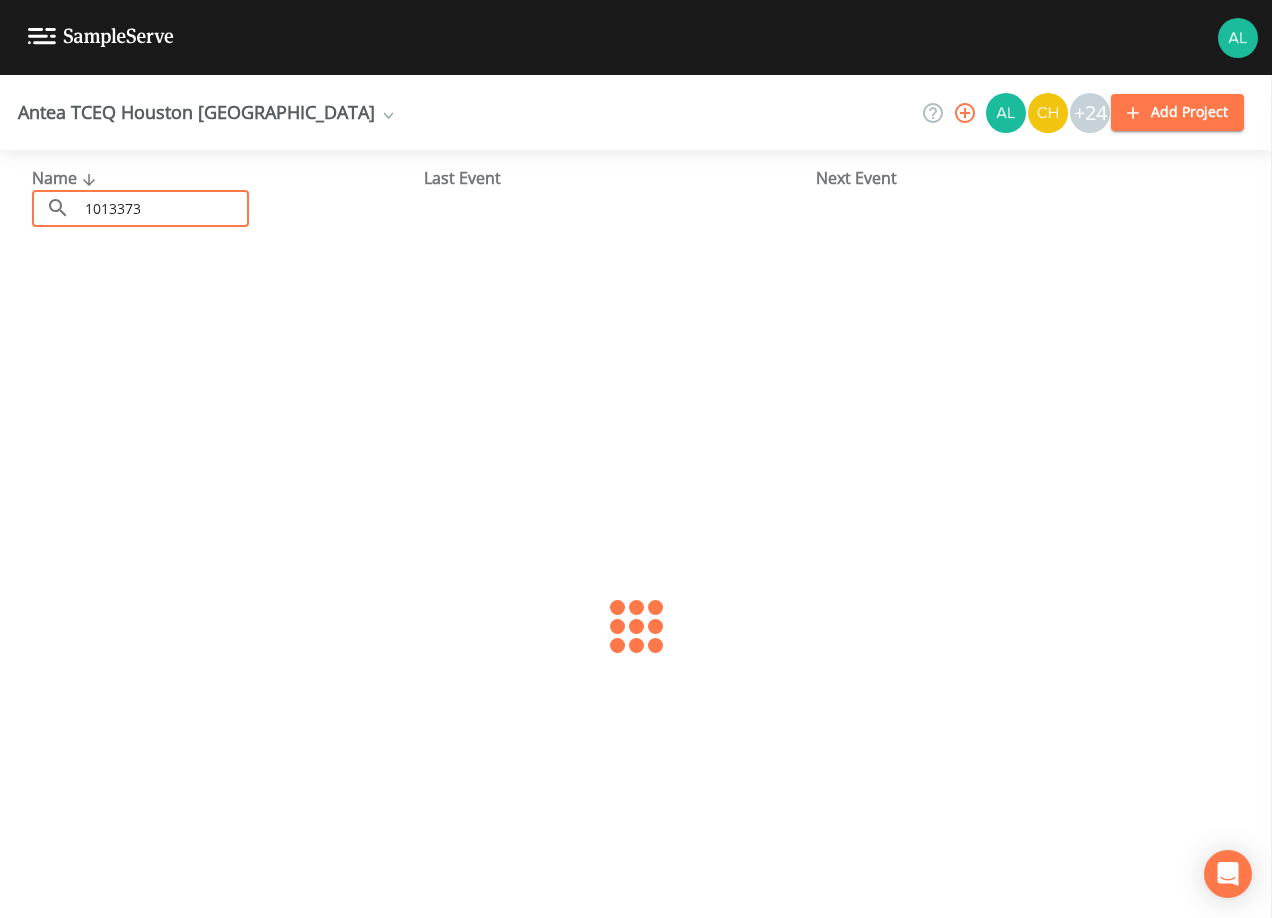 type on "1013373" 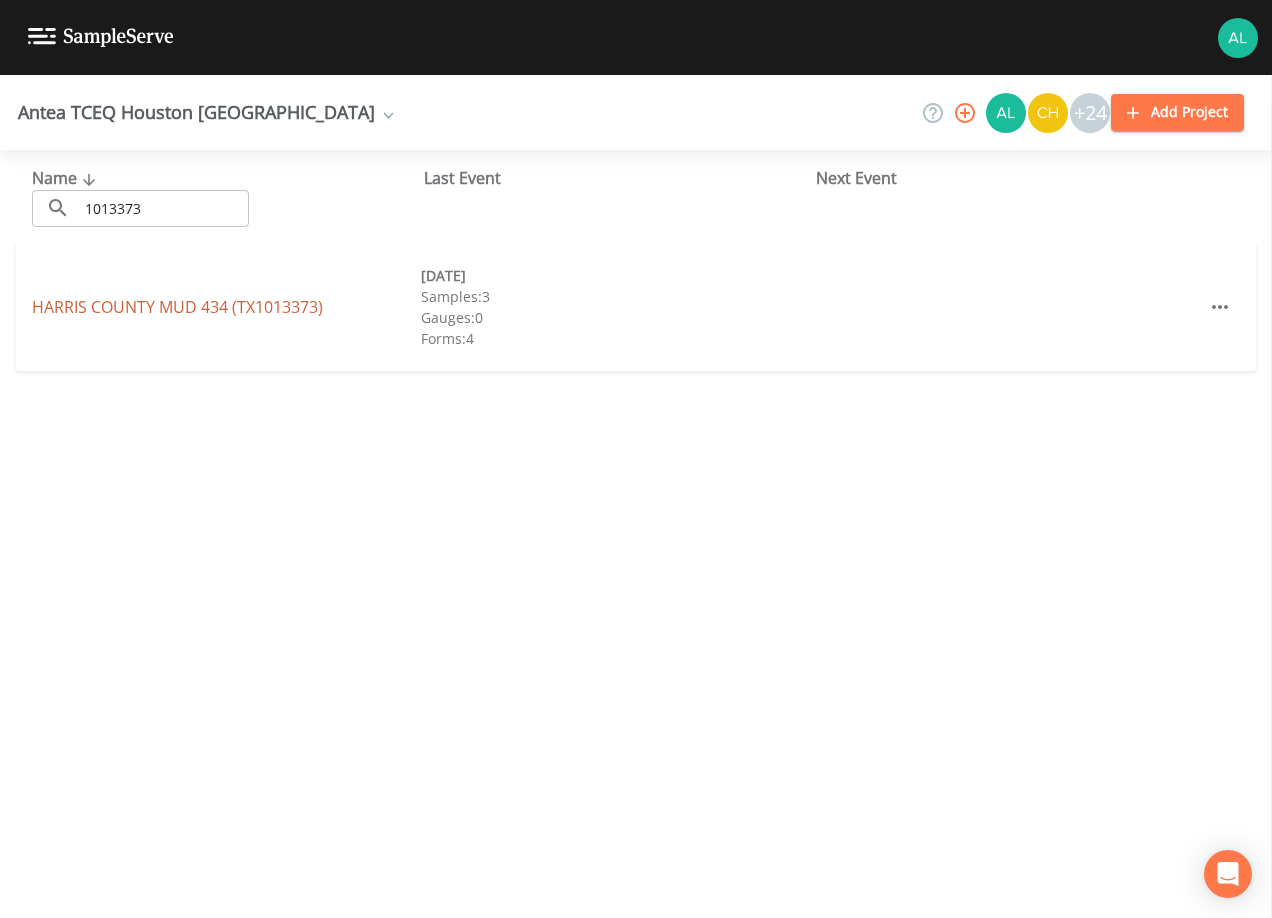 click on "[GEOGRAPHIC_DATA] 434   (TX1013373)" at bounding box center [177, 307] 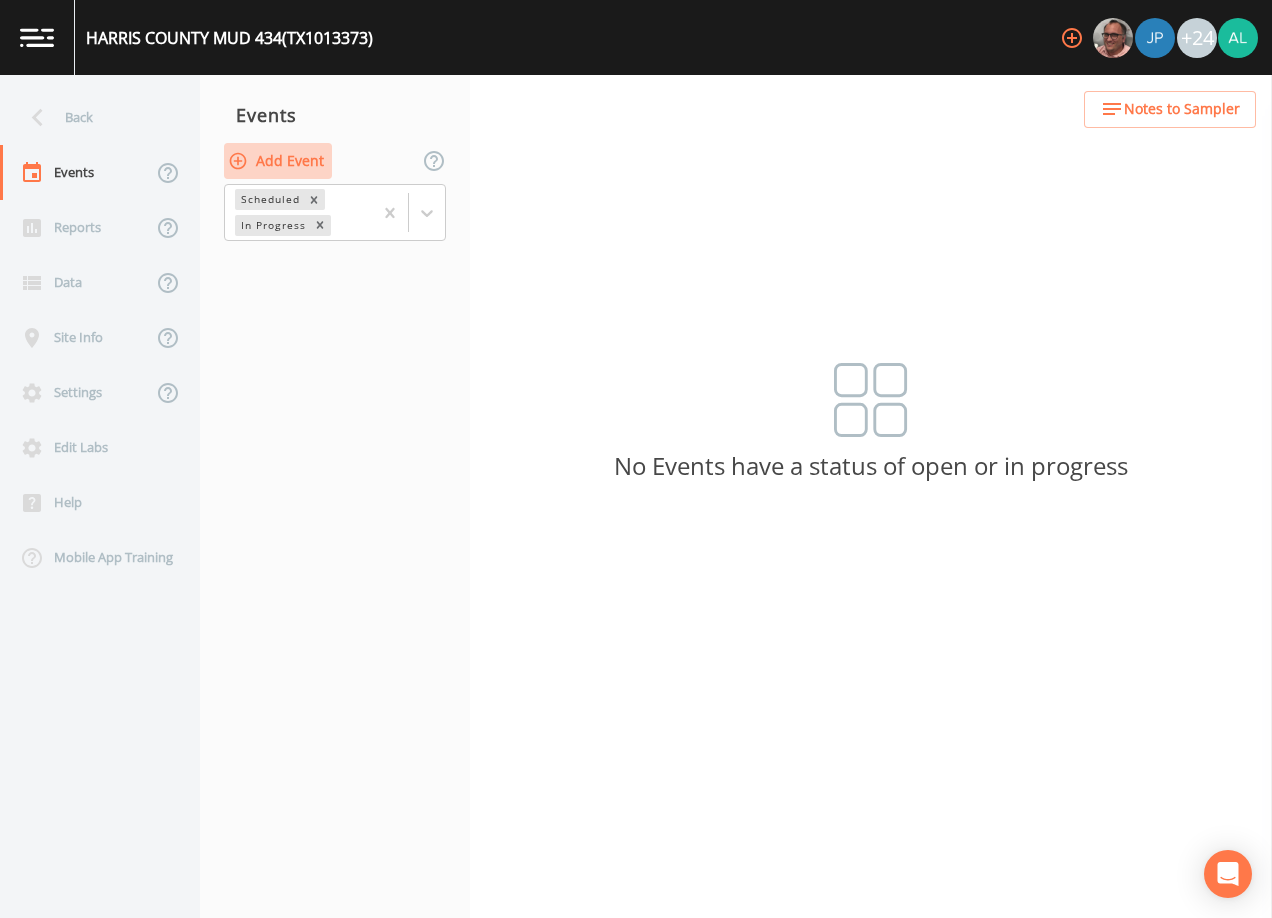click on "Add Event" at bounding box center (278, 161) 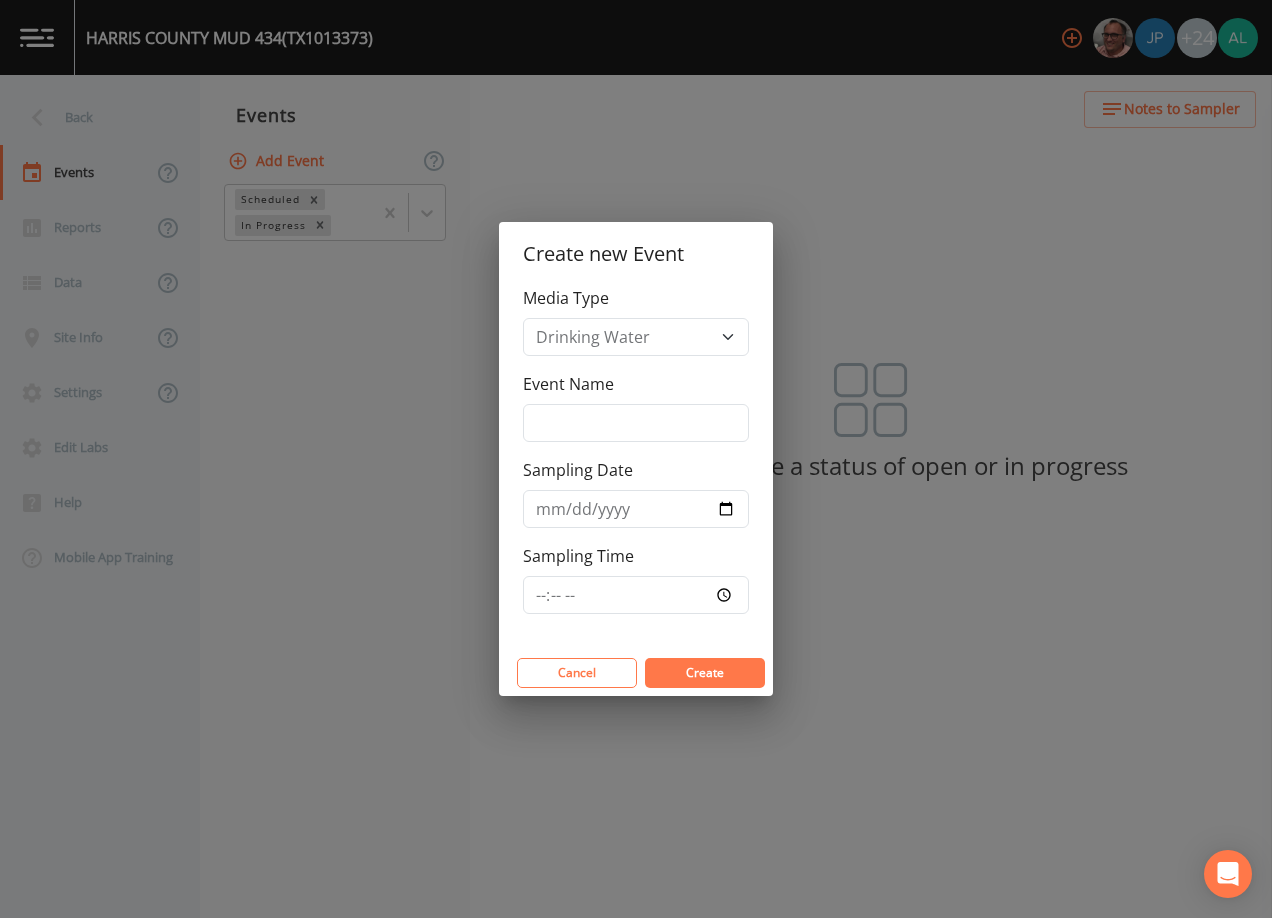 click on "Event Name" at bounding box center (568, 384) 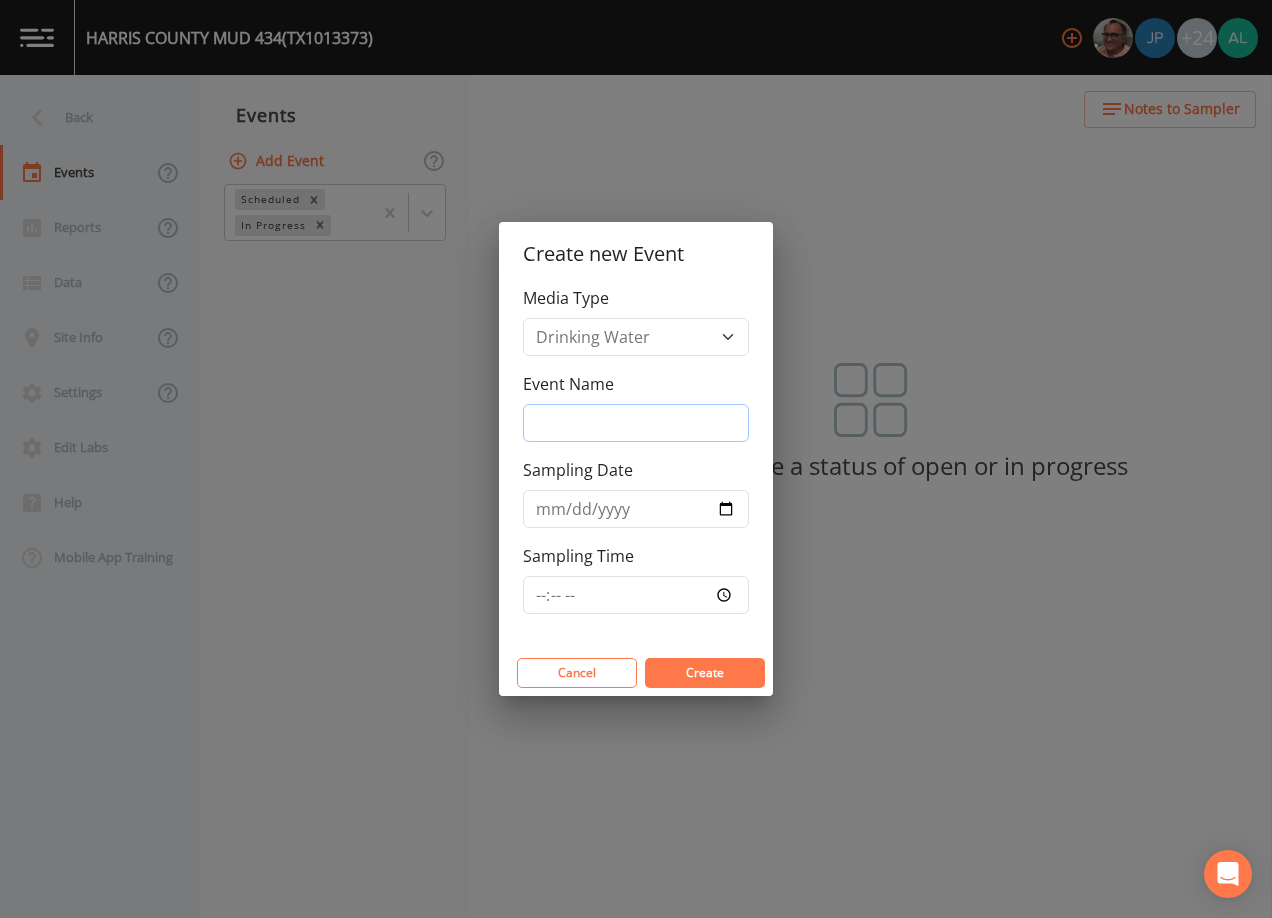 click on "Event Name" at bounding box center (636, 423) 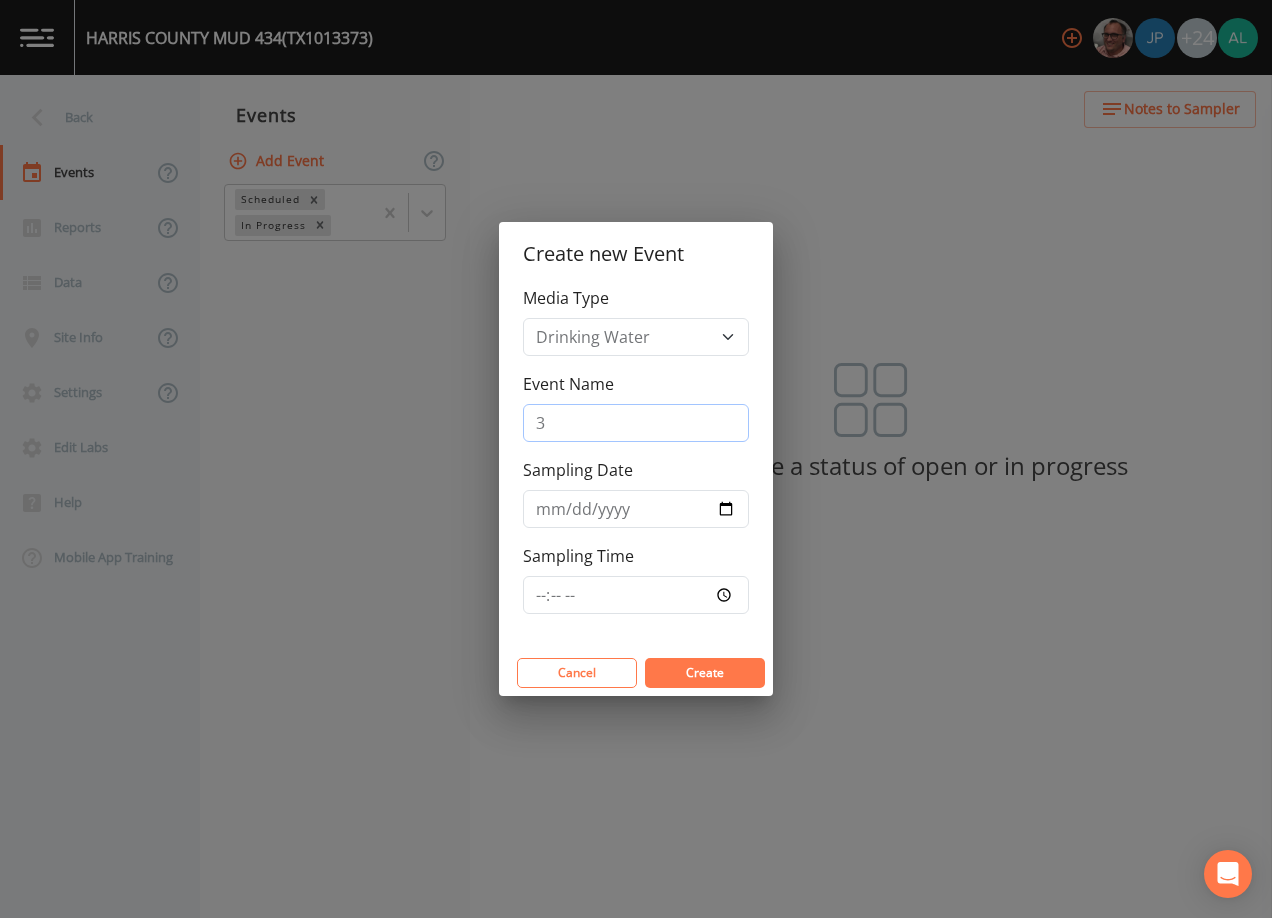 type on "3rd Quarter" 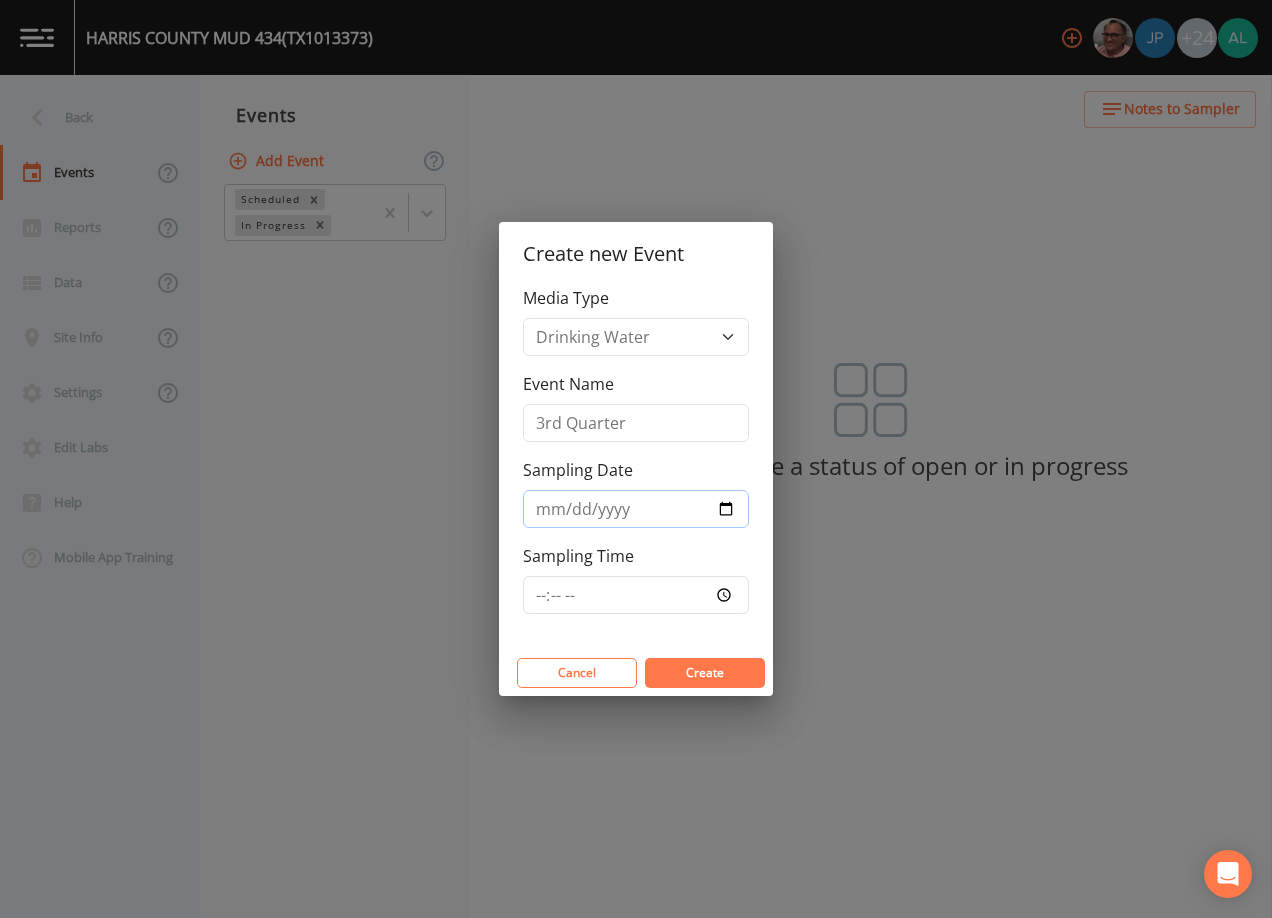 click on "Sampling Date" at bounding box center [636, 509] 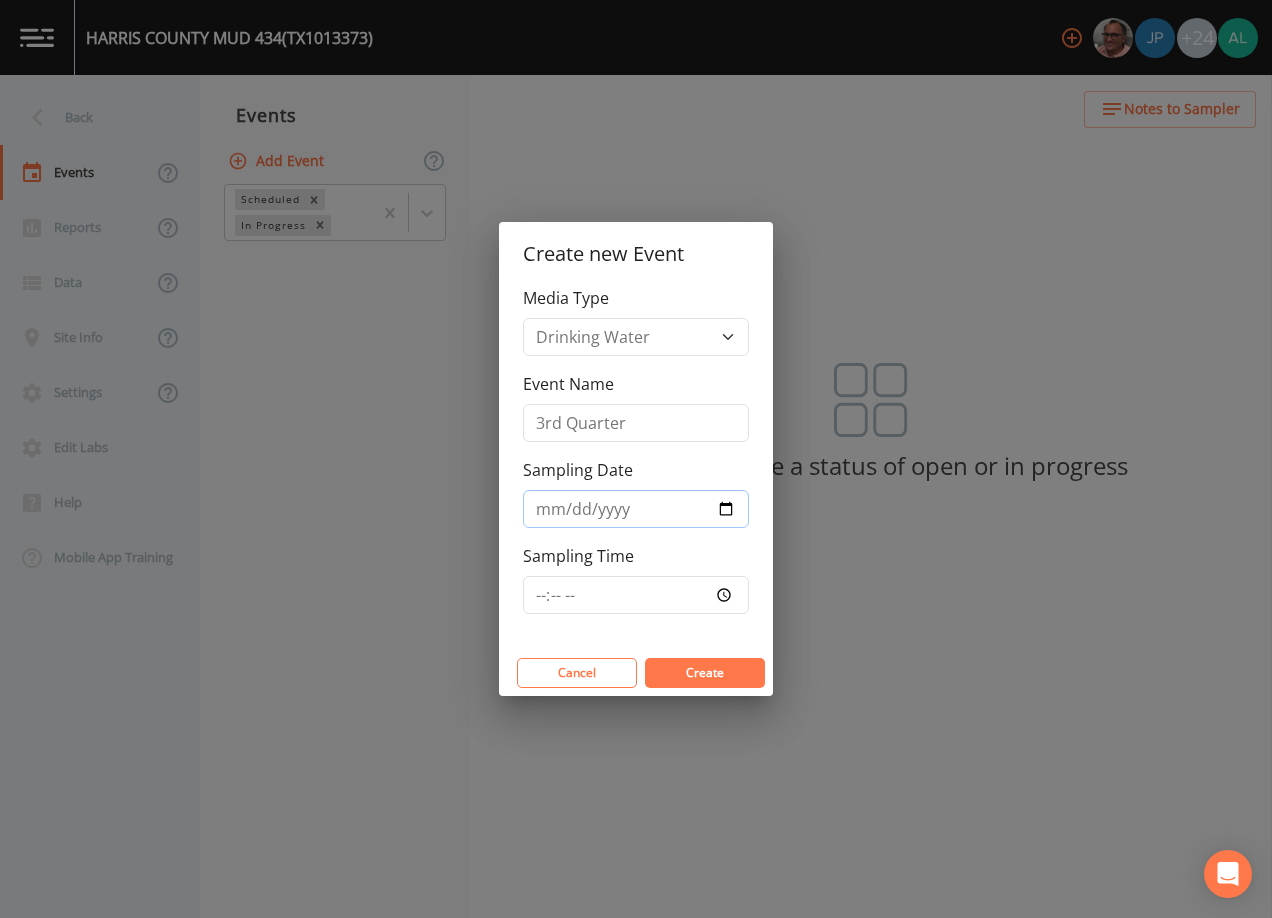 type on "[DATE]" 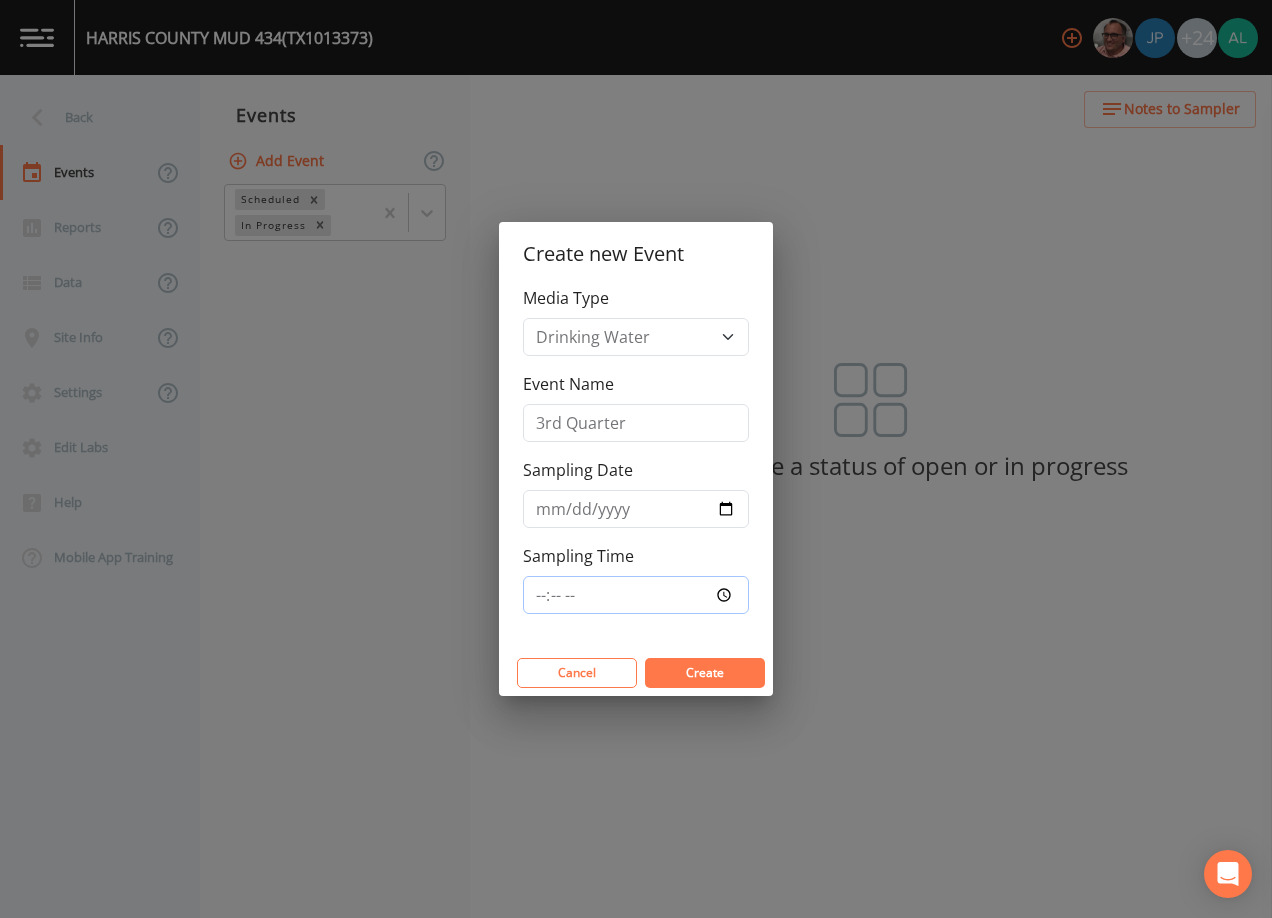 click on "Sampling Time" at bounding box center (636, 595) 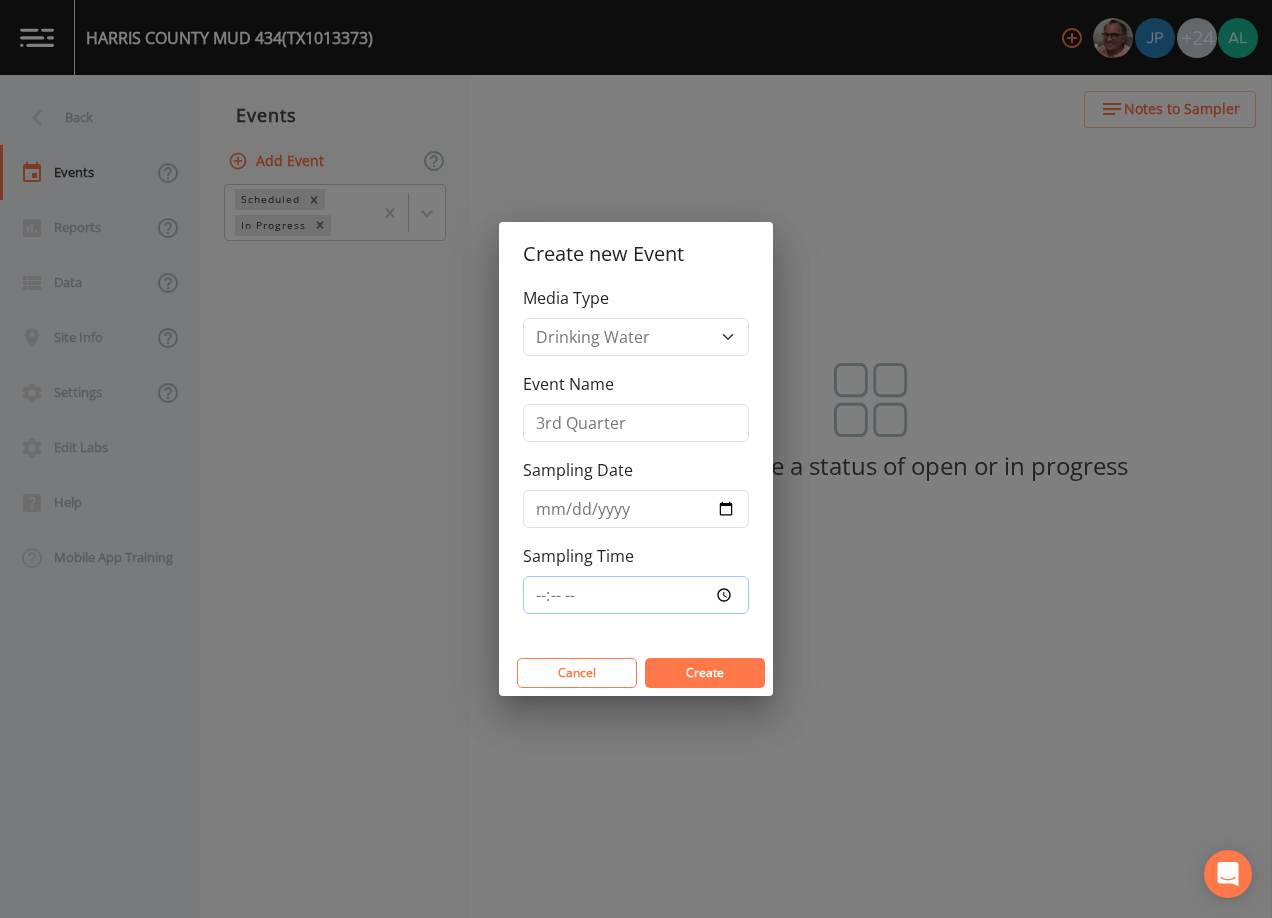 type on "08:00" 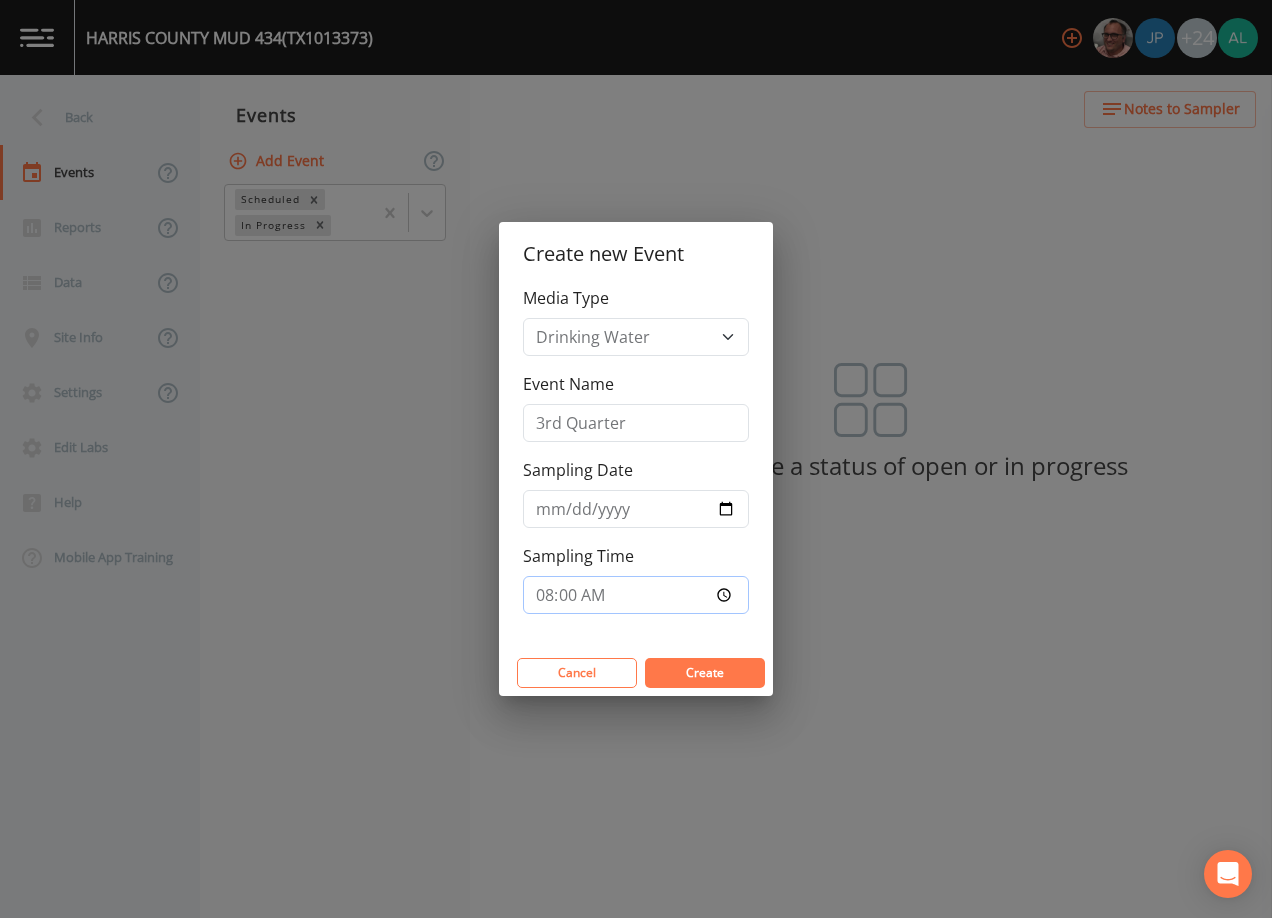click on "Create" at bounding box center (705, 673) 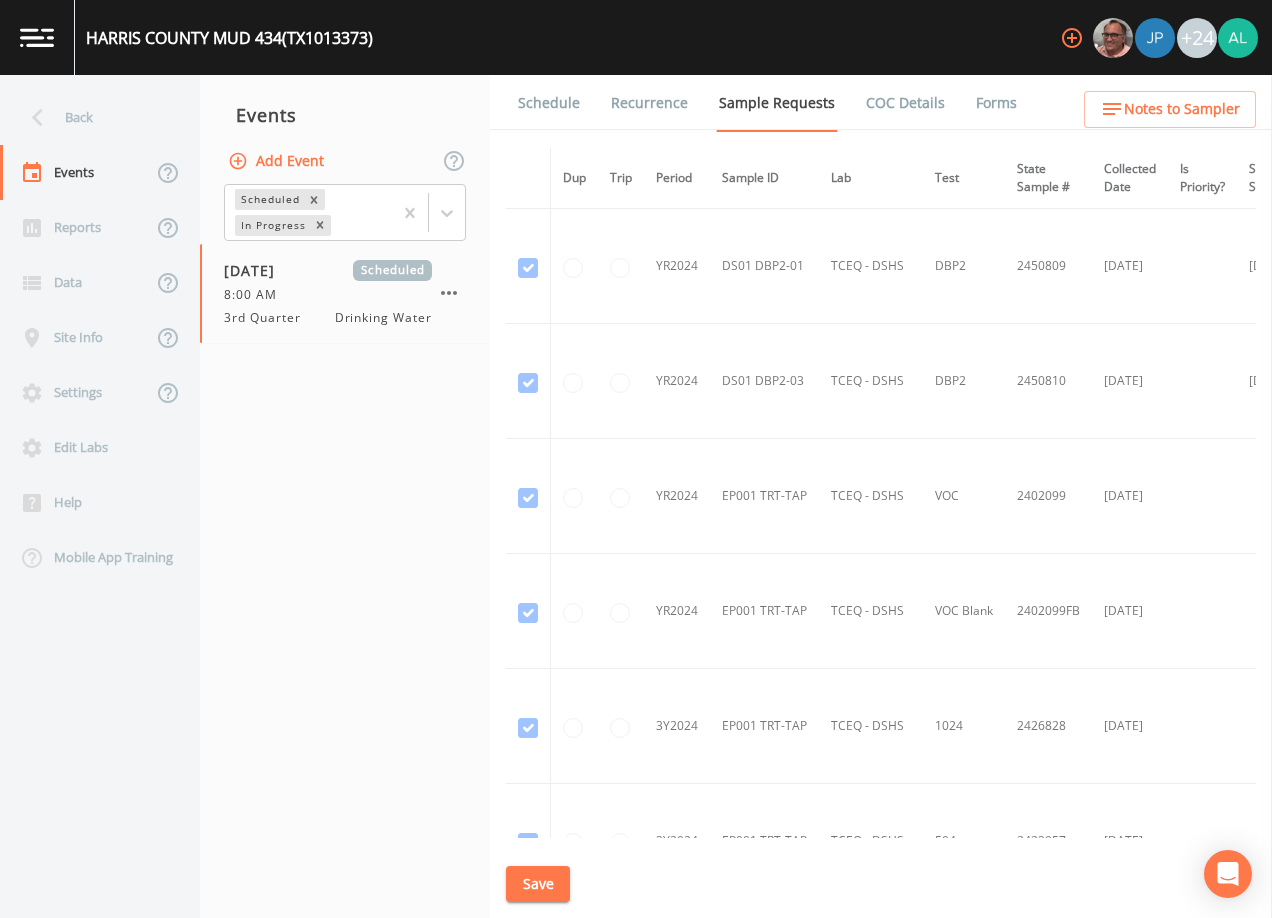 click on "Notes to Sampler" at bounding box center [1182, 109] 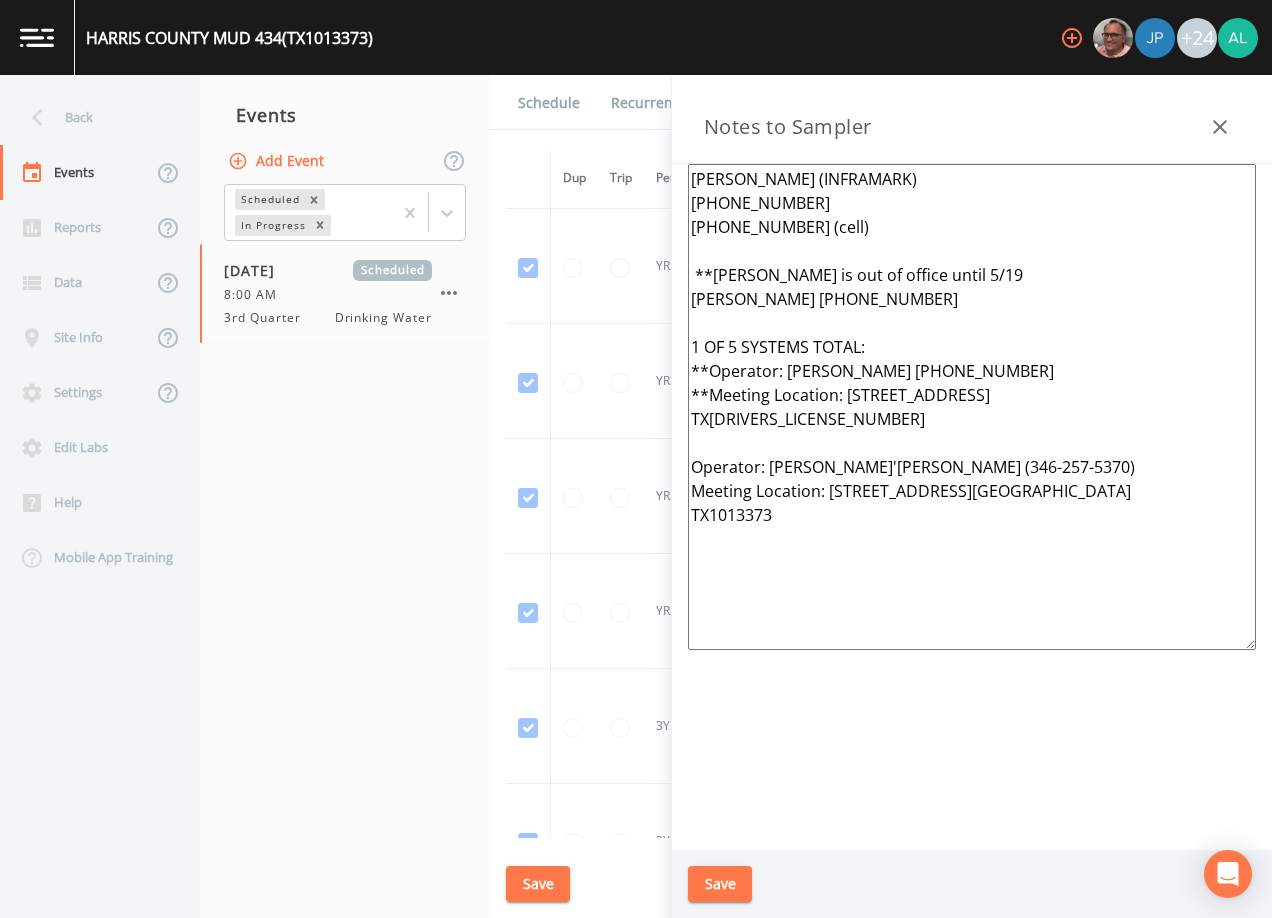 drag, startPoint x: 902, startPoint y: 598, endPoint x: 673, endPoint y: 270, distance: 400.03125 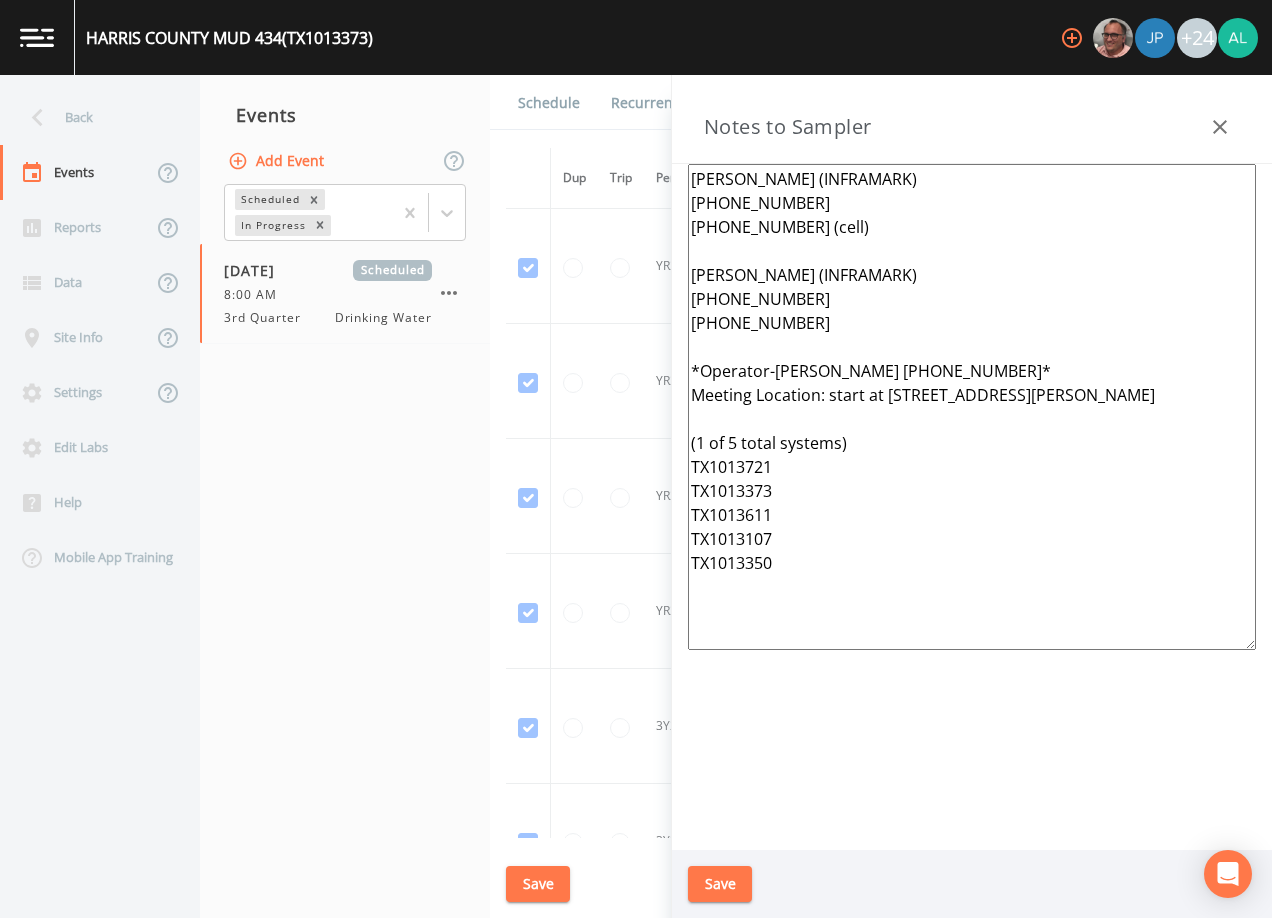 drag, startPoint x: 793, startPoint y: 585, endPoint x: 623, endPoint y: 167, distance: 451.24716 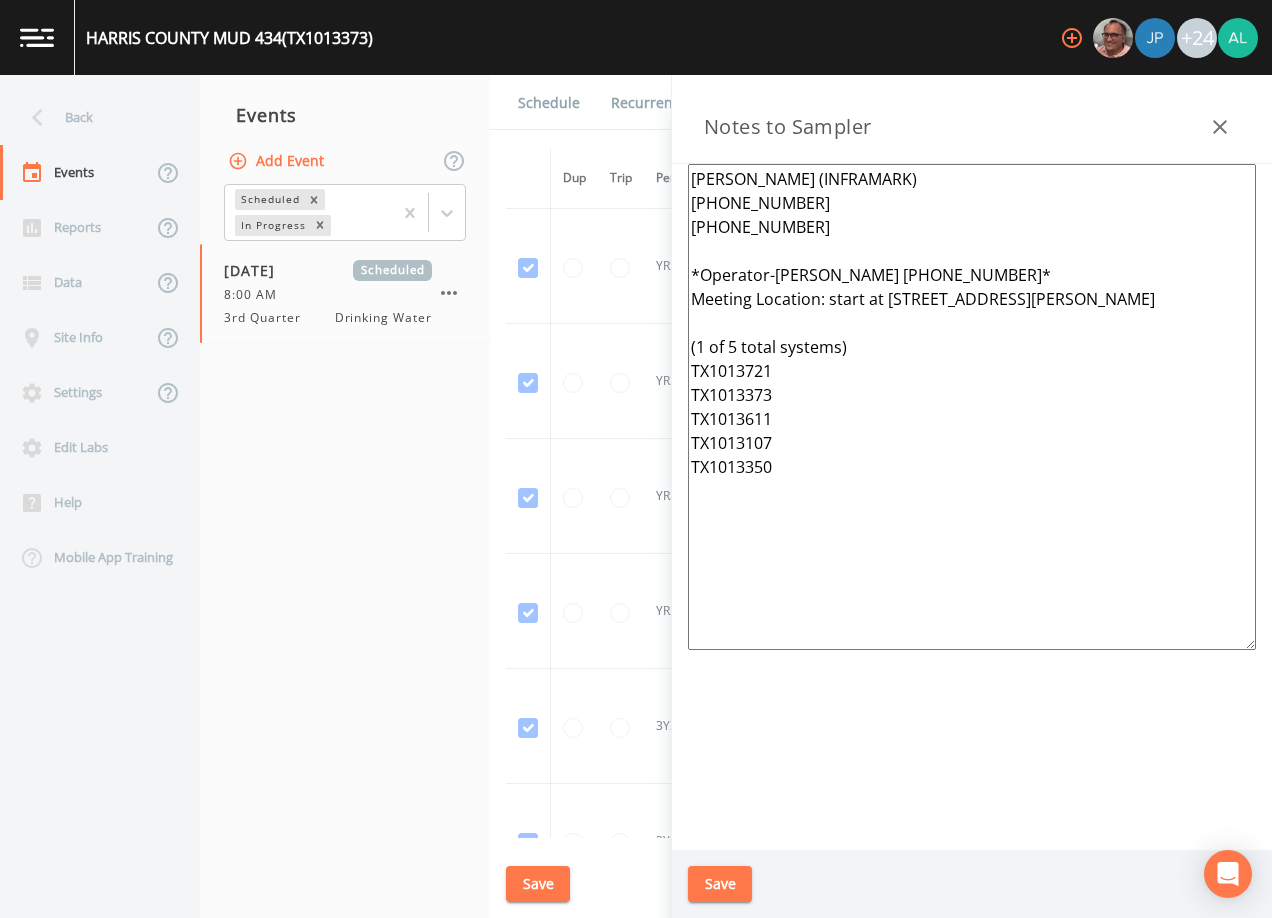 type on "[PERSON_NAME] (INFRAMARK)
[PHONE_NUMBER]
[PHONE_NUMBER]
*Operator-[PERSON_NAME] [PHONE_NUMBER]*
Meeting Location: start at [STREET_ADDRESS][PERSON_NAME]
(1 of 5 total systems)
TX1013721
TX1013373
TX1013611
TX1013107
TX1013350" 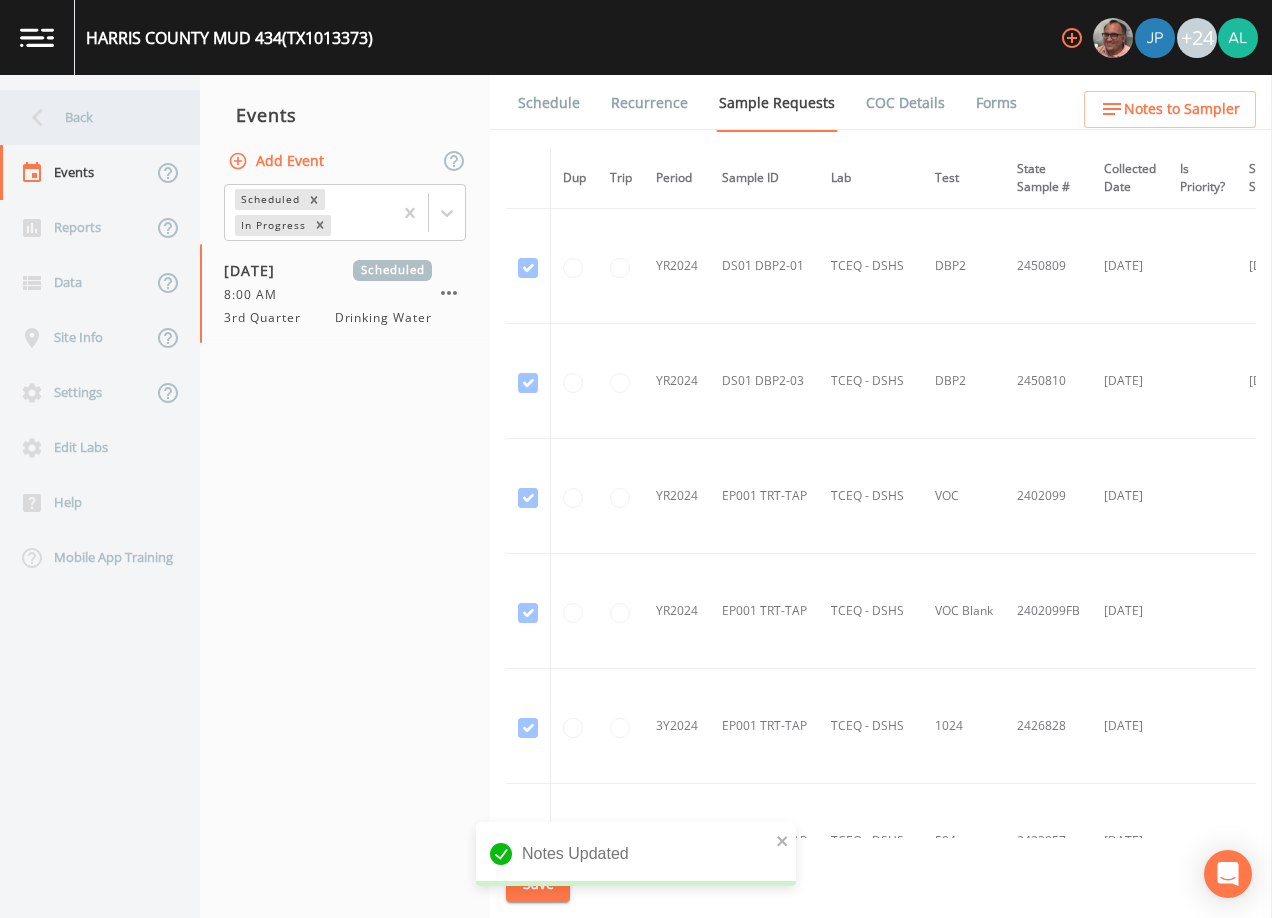 click on "Back" at bounding box center [90, 117] 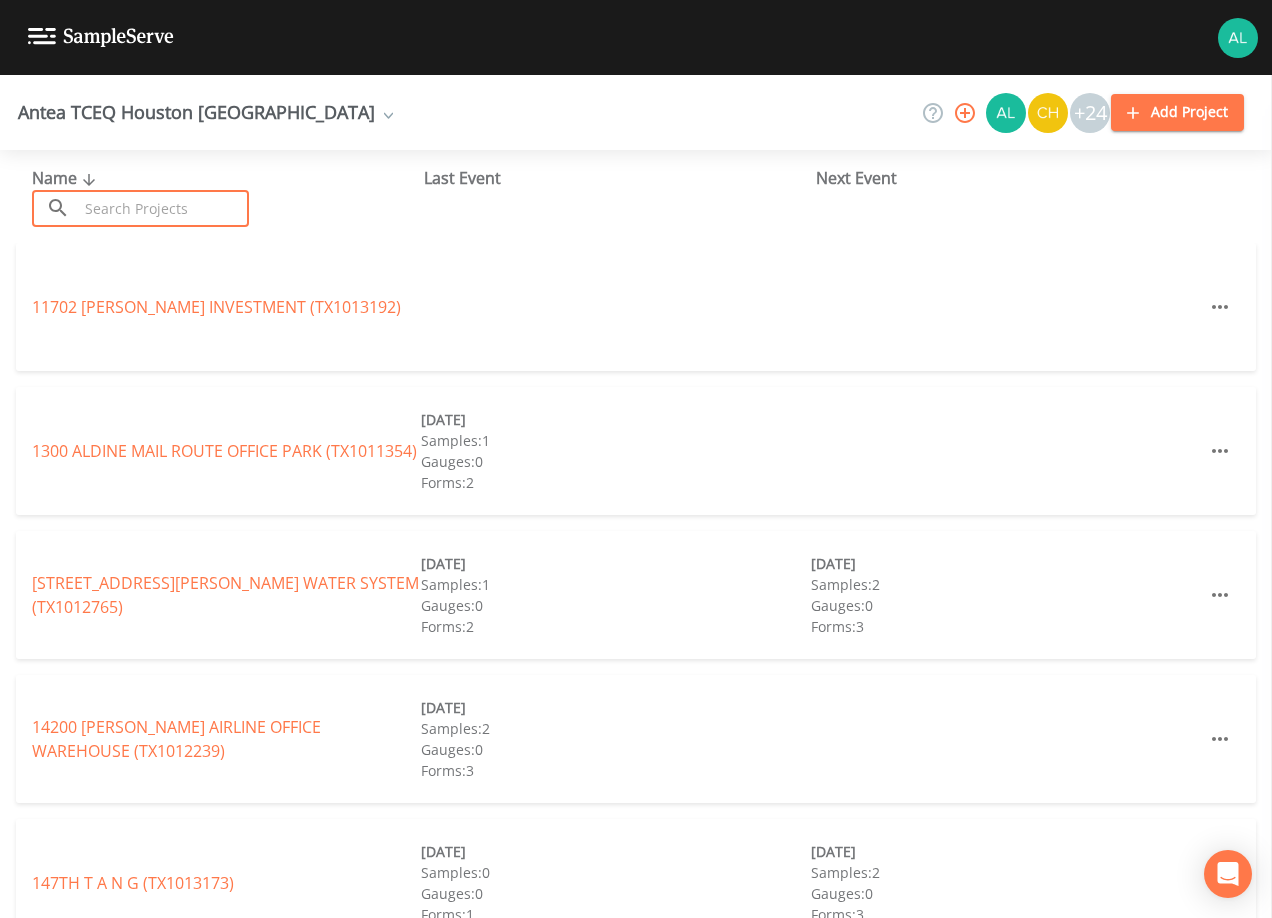 click at bounding box center (163, 208) 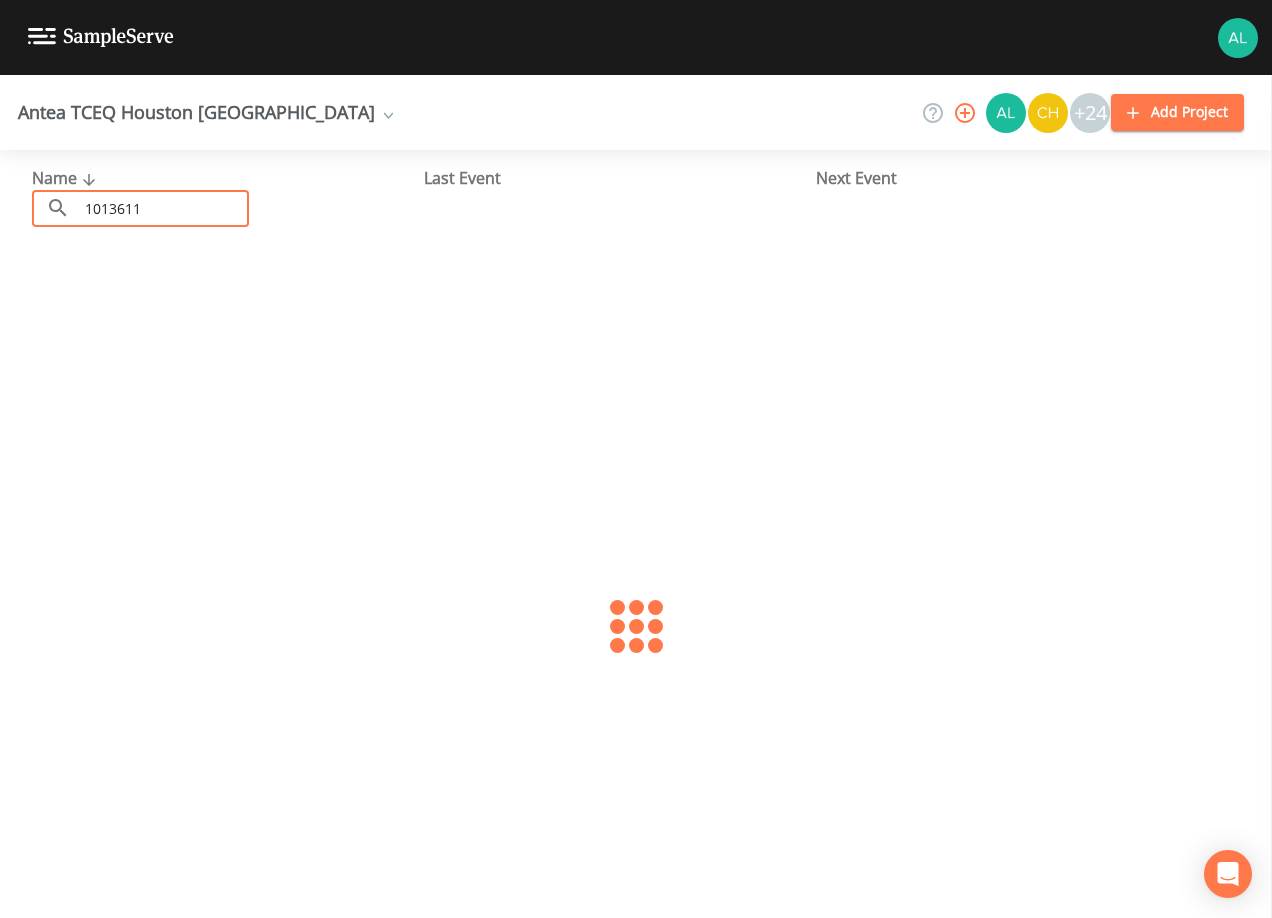type on "1013611" 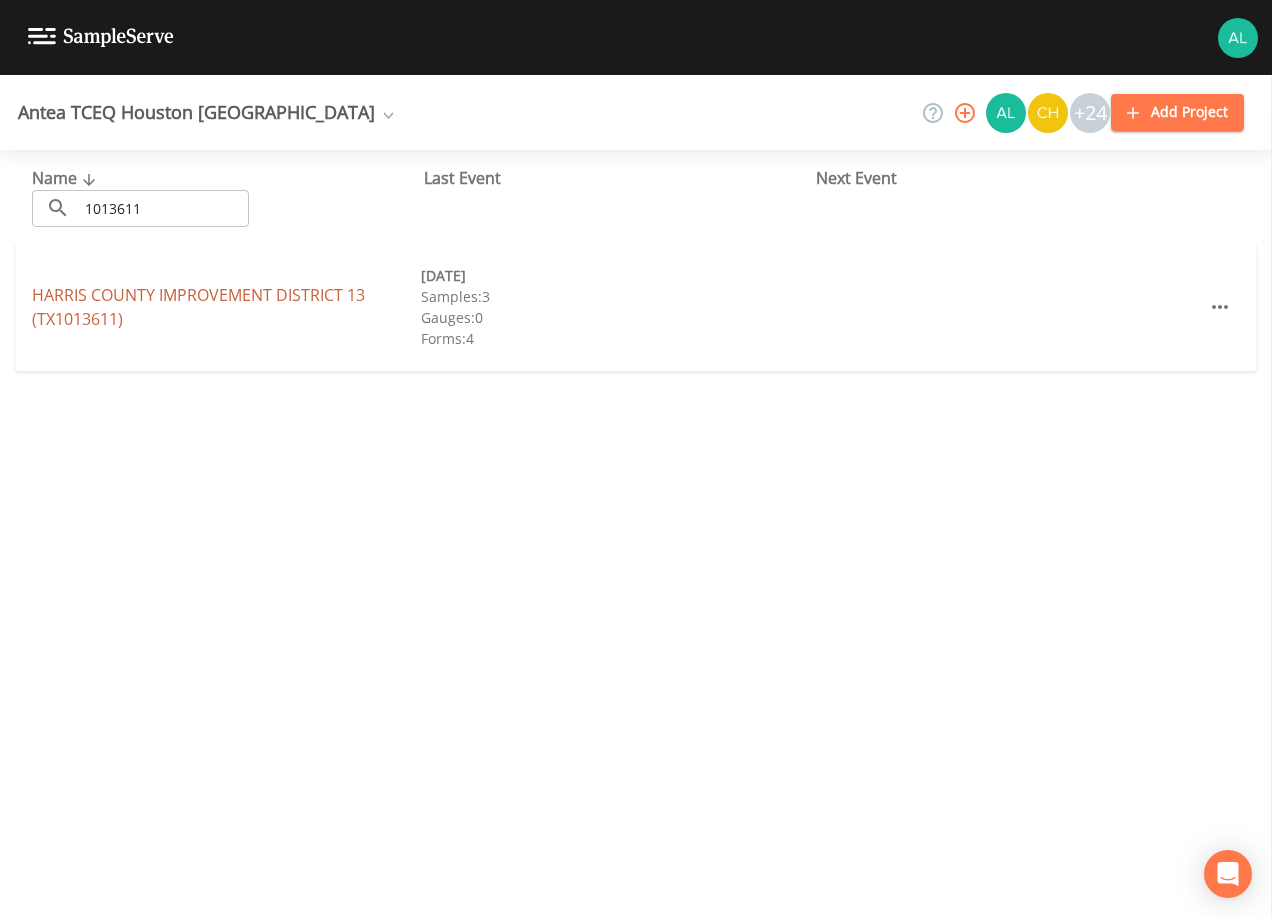 click on "[GEOGRAPHIC_DATA] 13   (TX1013611)" at bounding box center (198, 307) 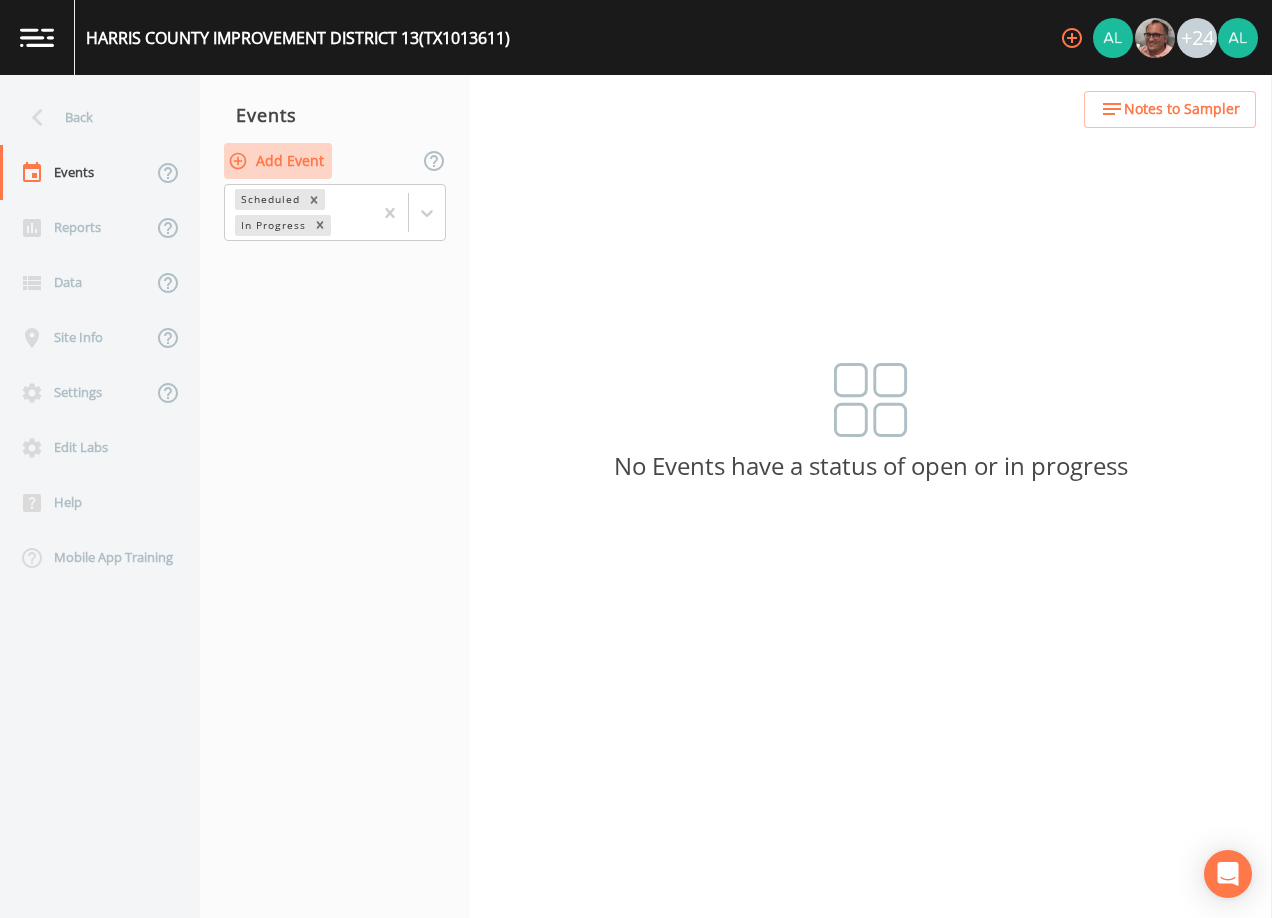 click on "Add Event" at bounding box center (278, 161) 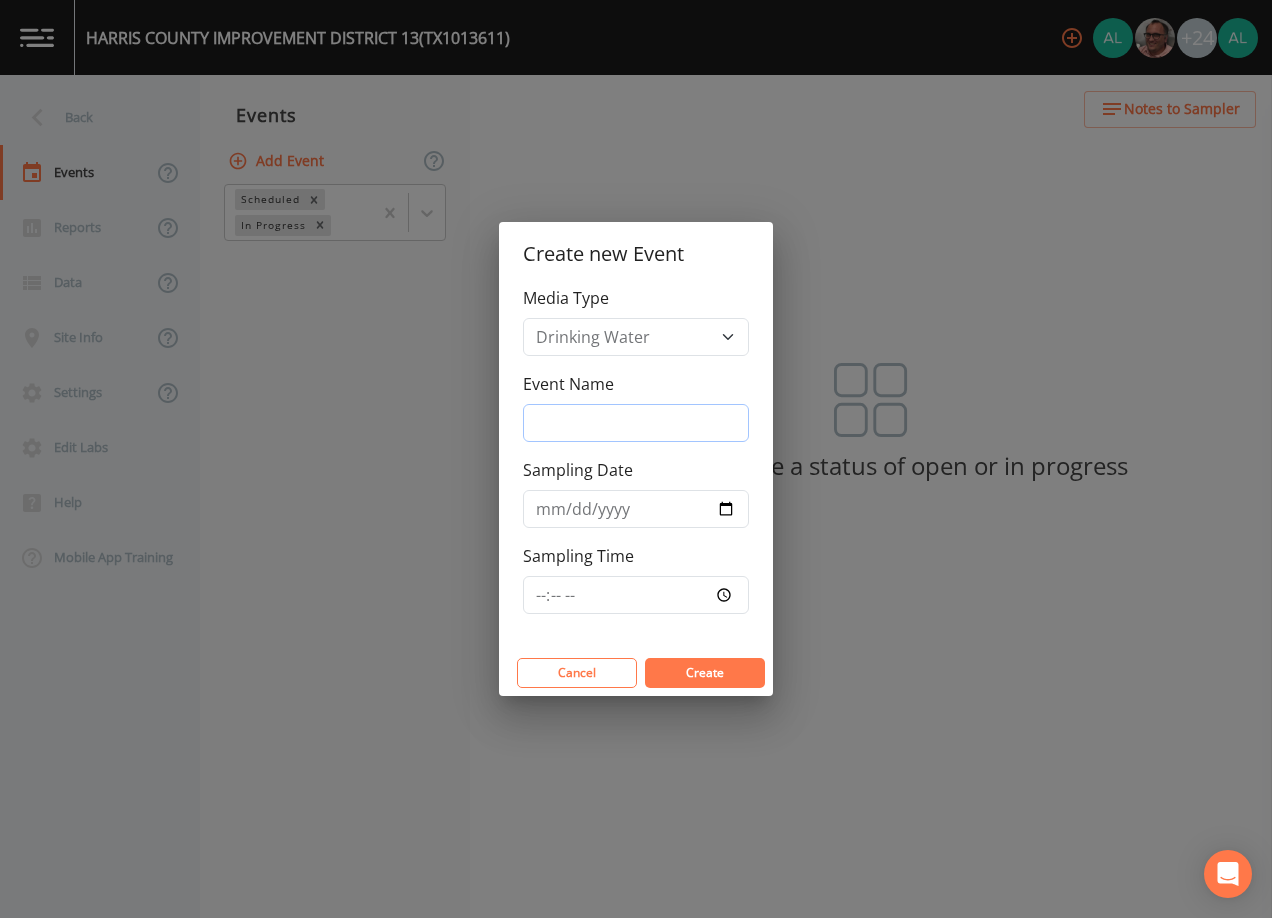 click on "Event Name" at bounding box center (636, 423) 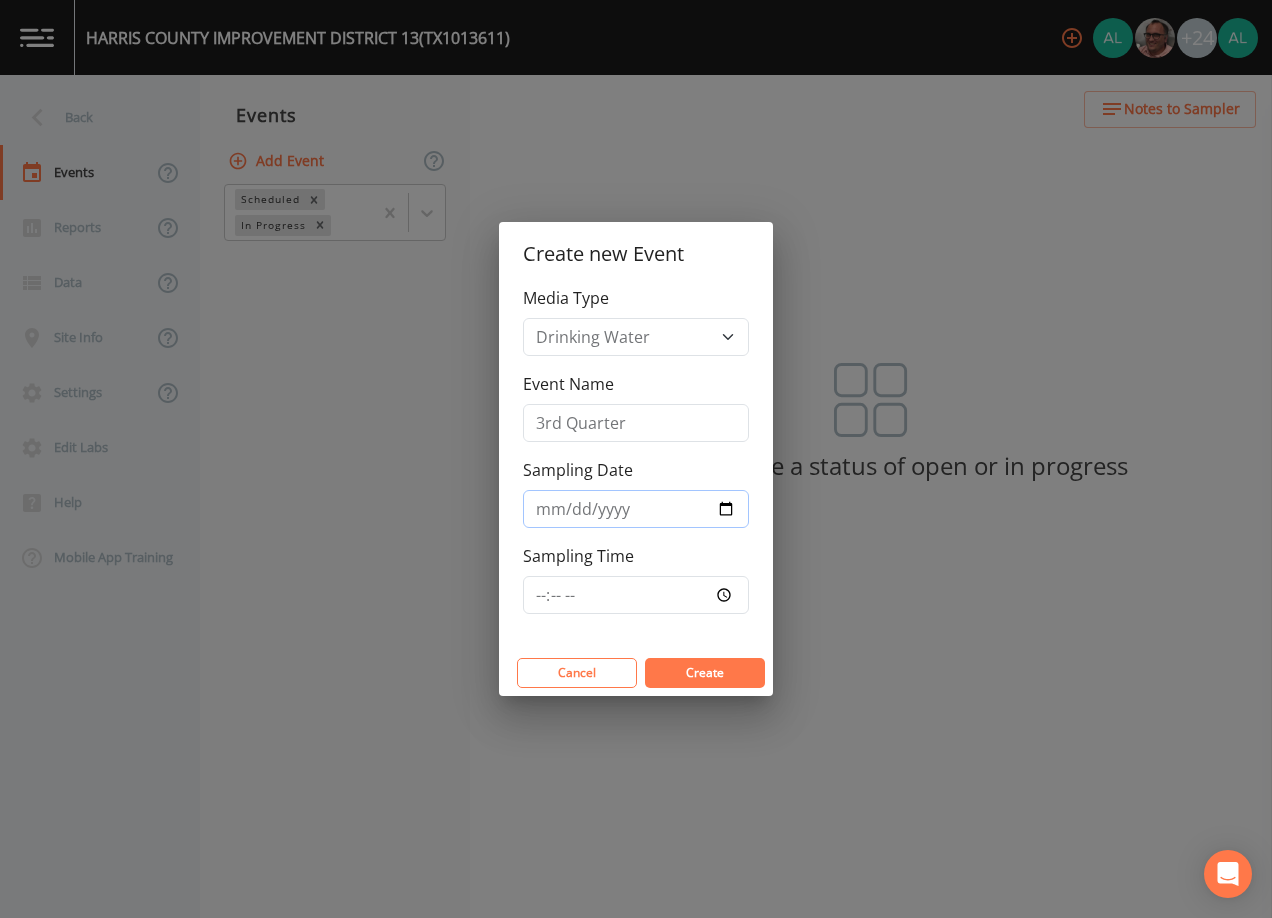 click on "Sampling Date" at bounding box center (636, 509) 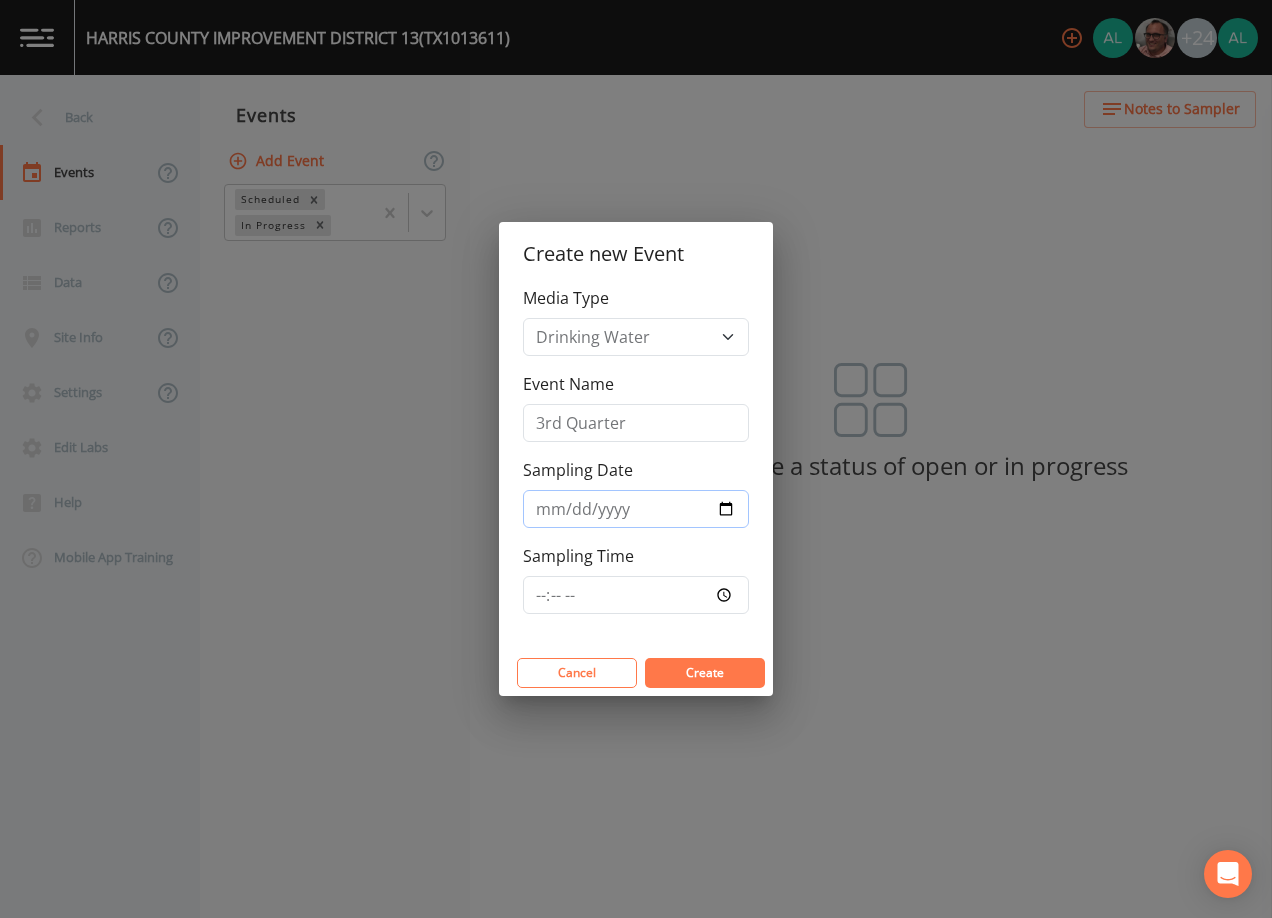 type on "[DATE]" 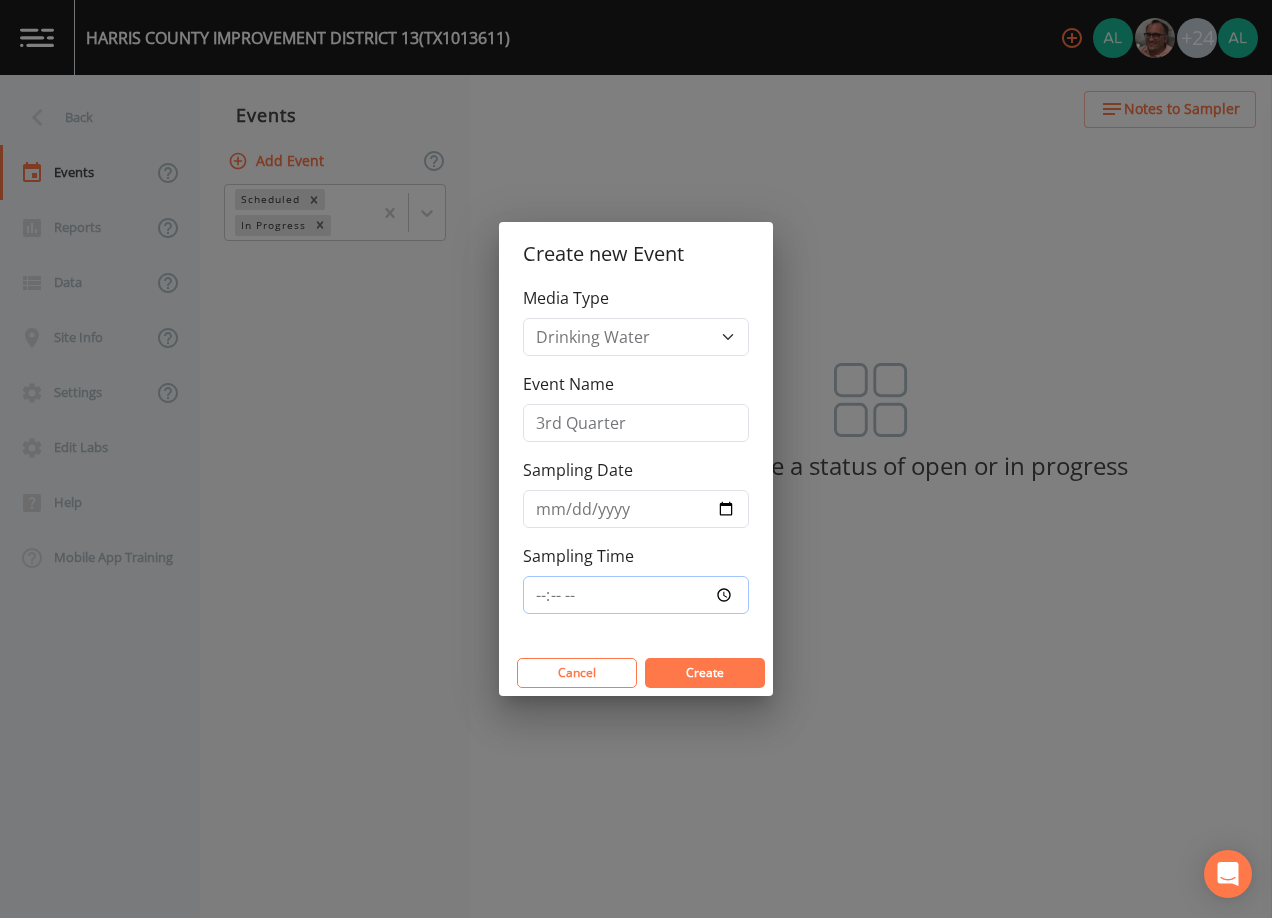 click on "Sampling Time" at bounding box center [636, 595] 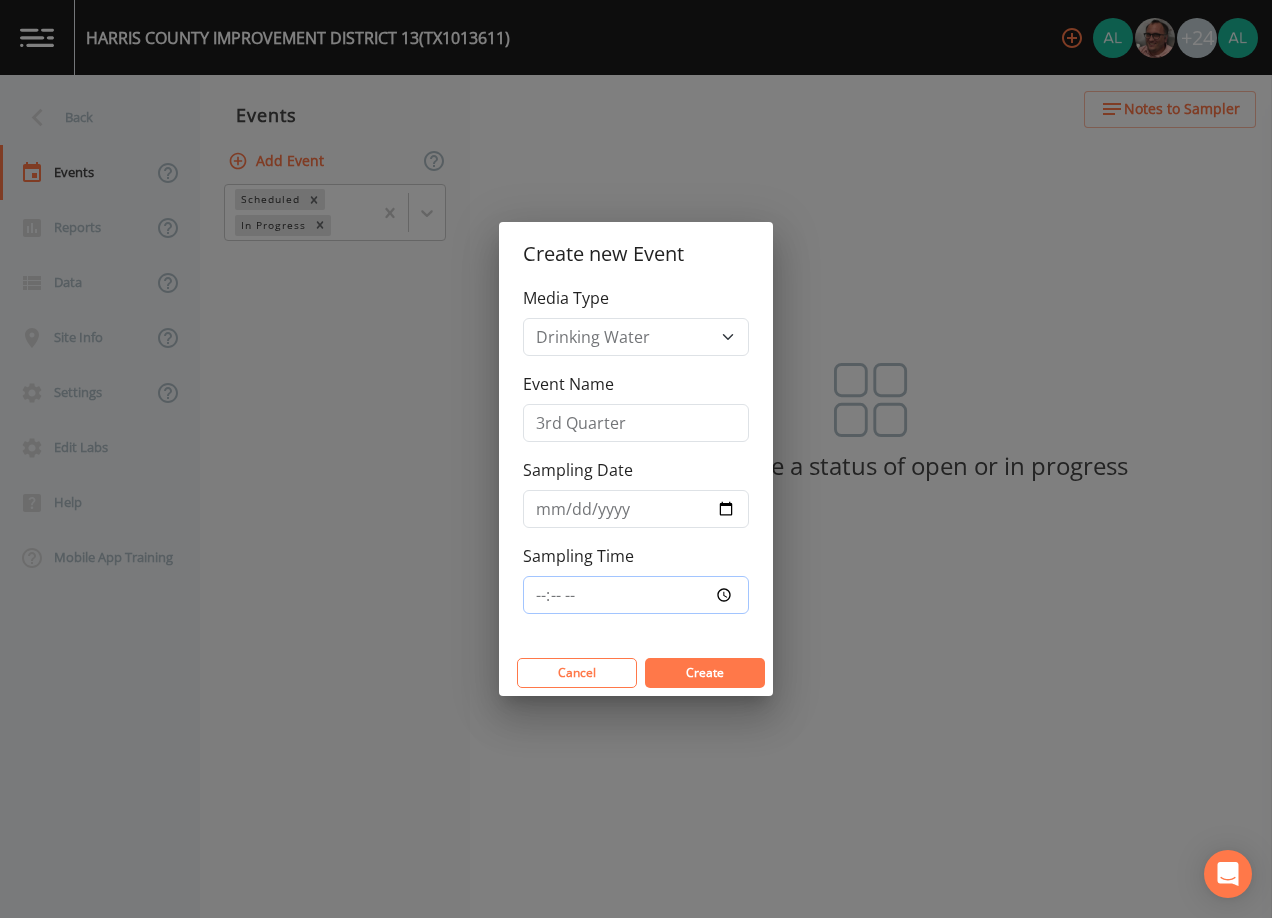 type on "08:00" 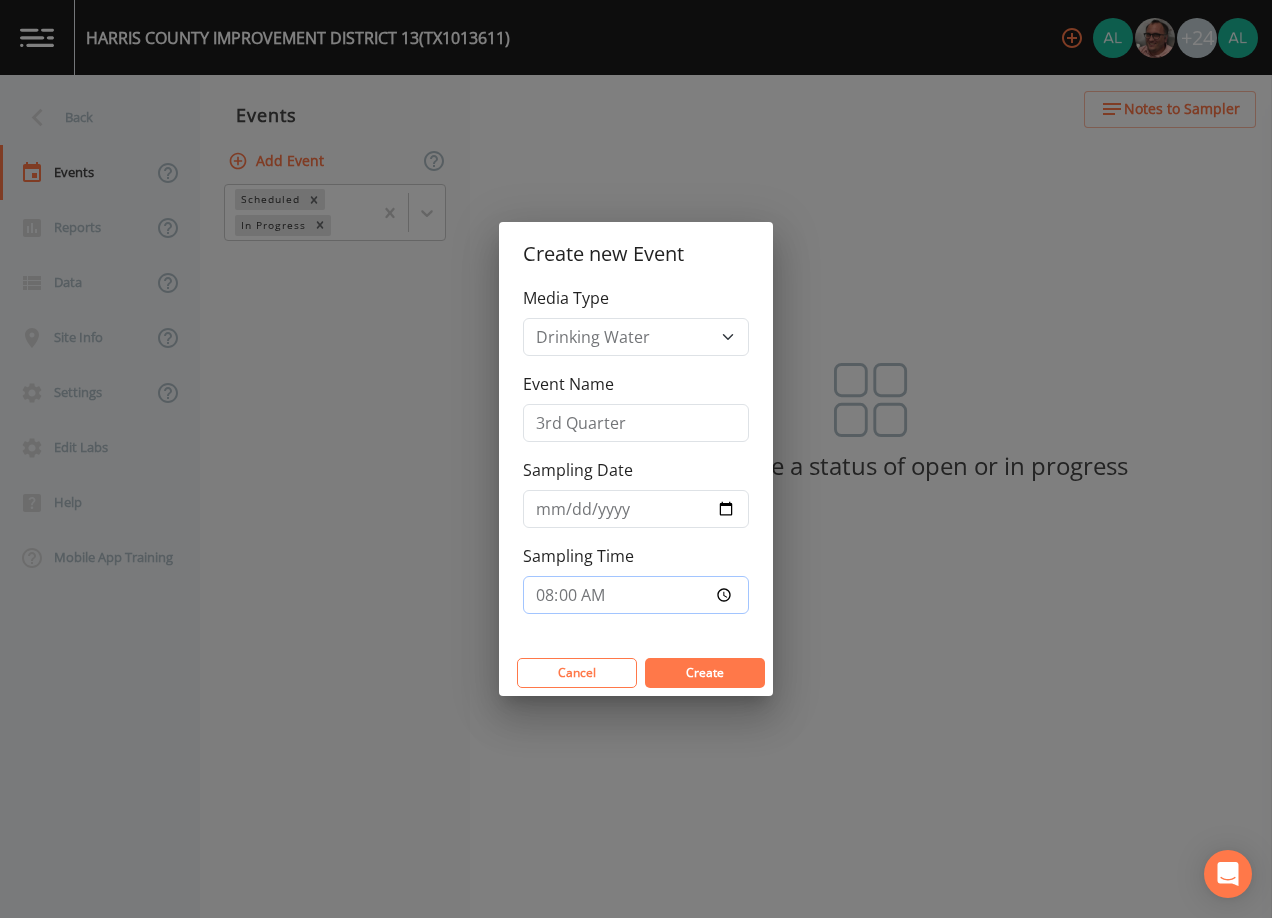 click on "Create" at bounding box center (705, 673) 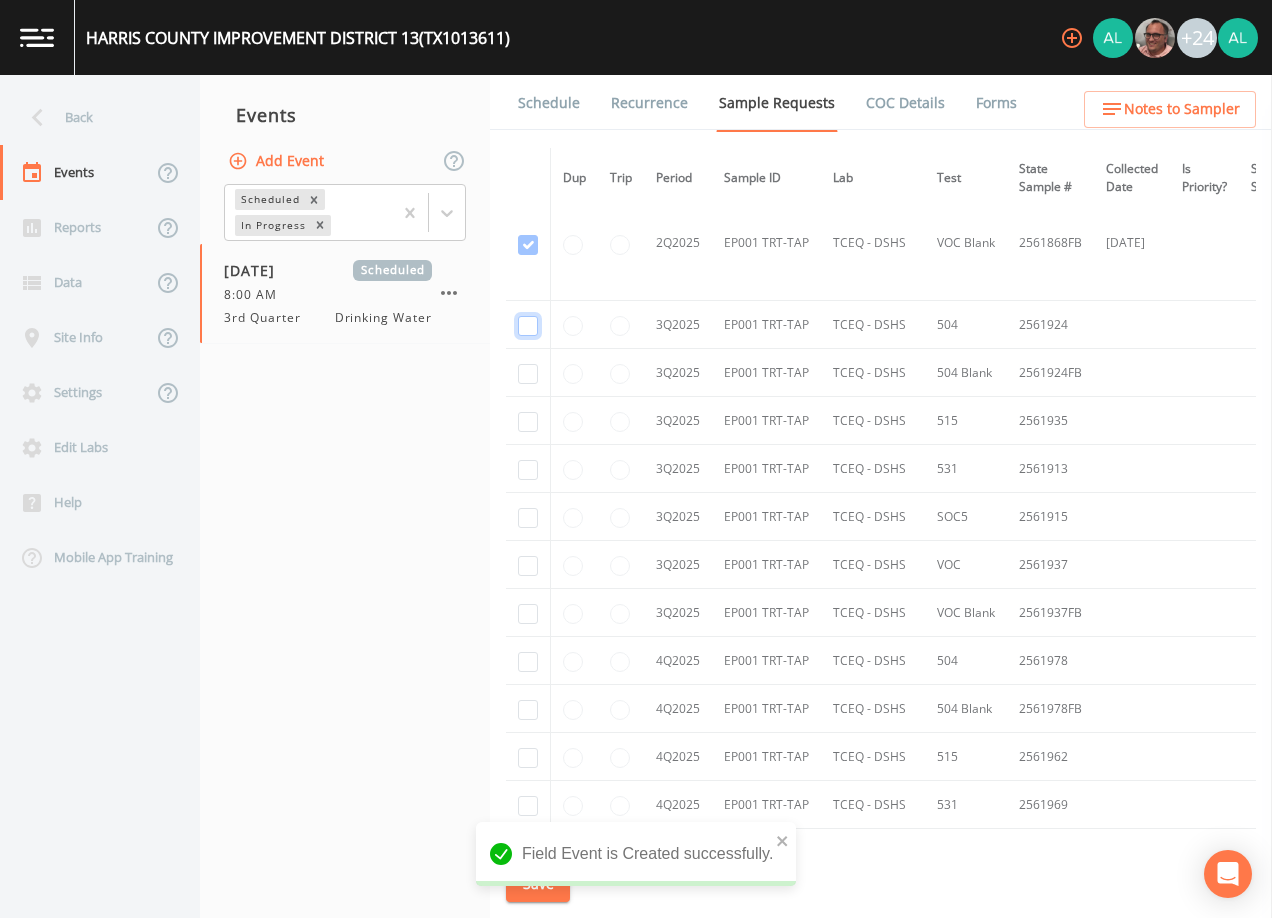 drag, startPoint x: 529, startPoint y: 329, endPoint x: 524, endPoint y: 353, distance: 24.5153 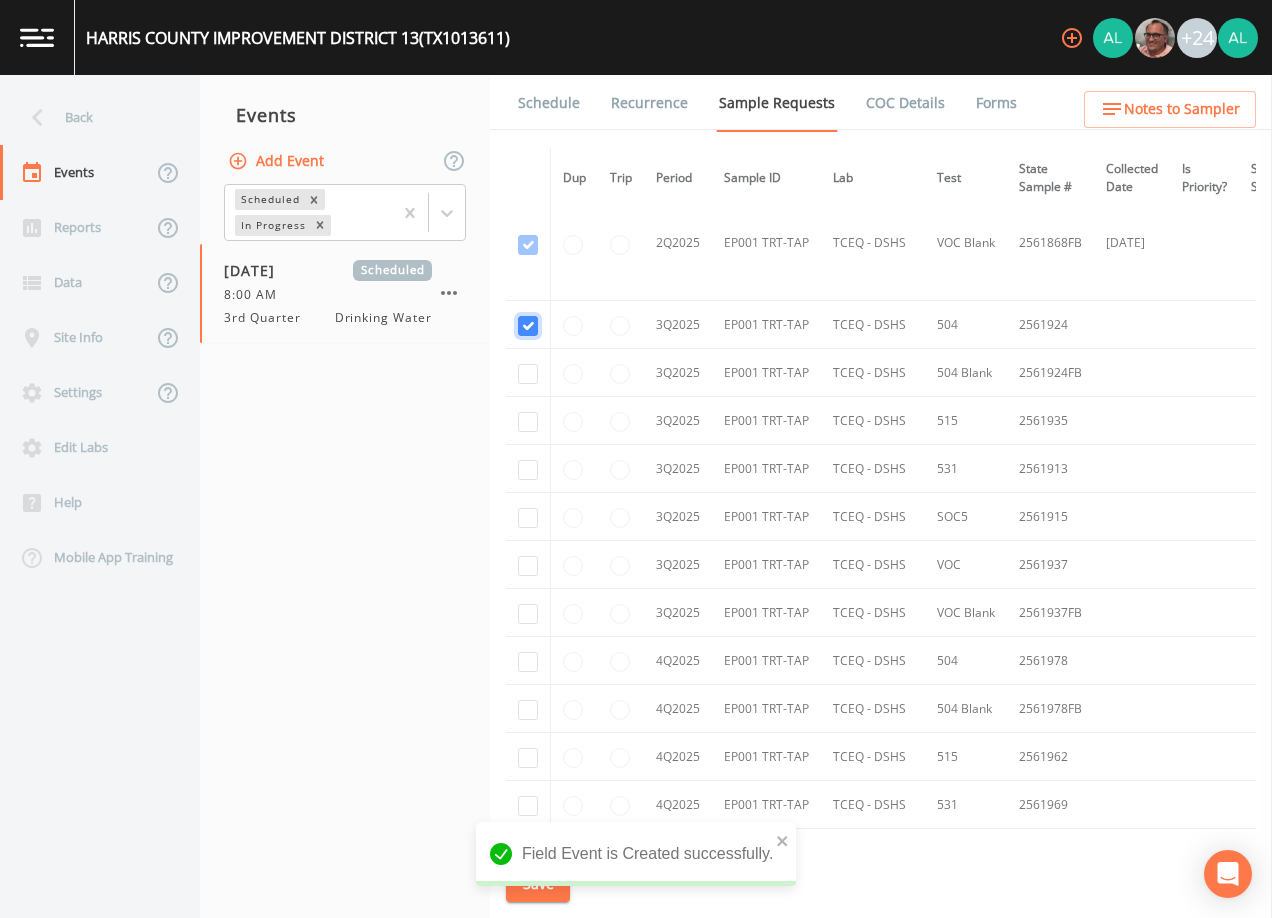 checkbox on "true" 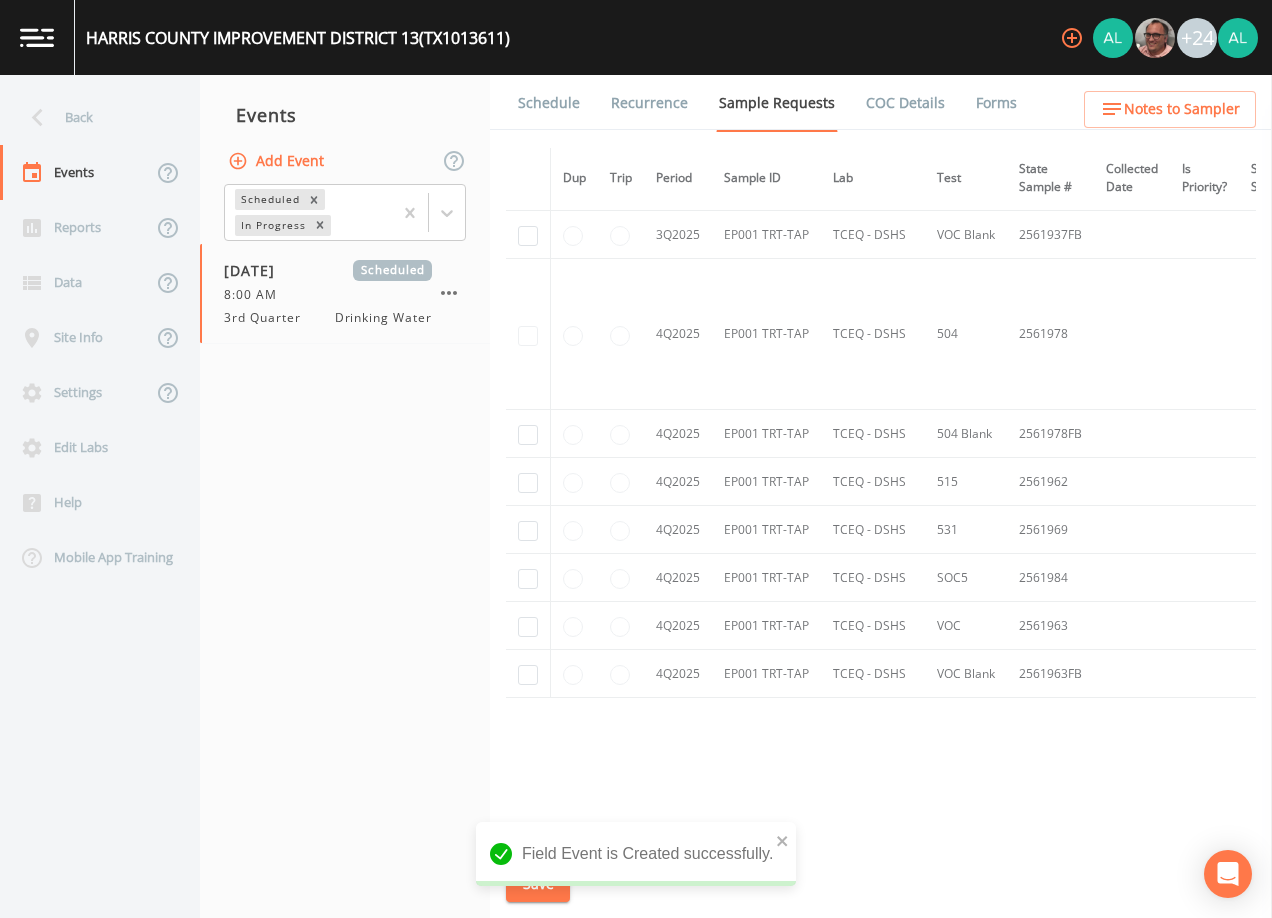 scroll, scrollTop: 1981, scrollLeft: 0, axis: vertical 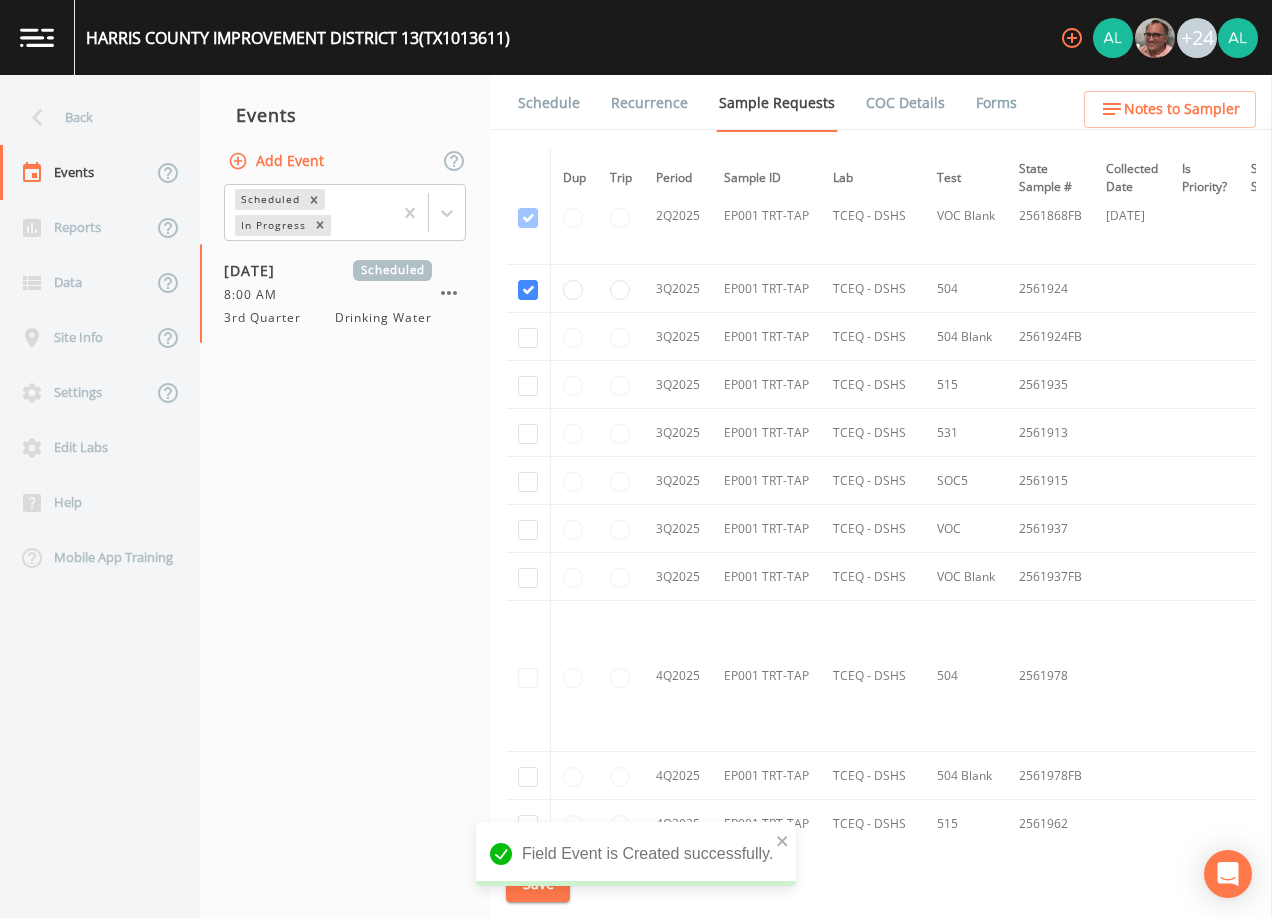 click at bounding box center [528, 385] 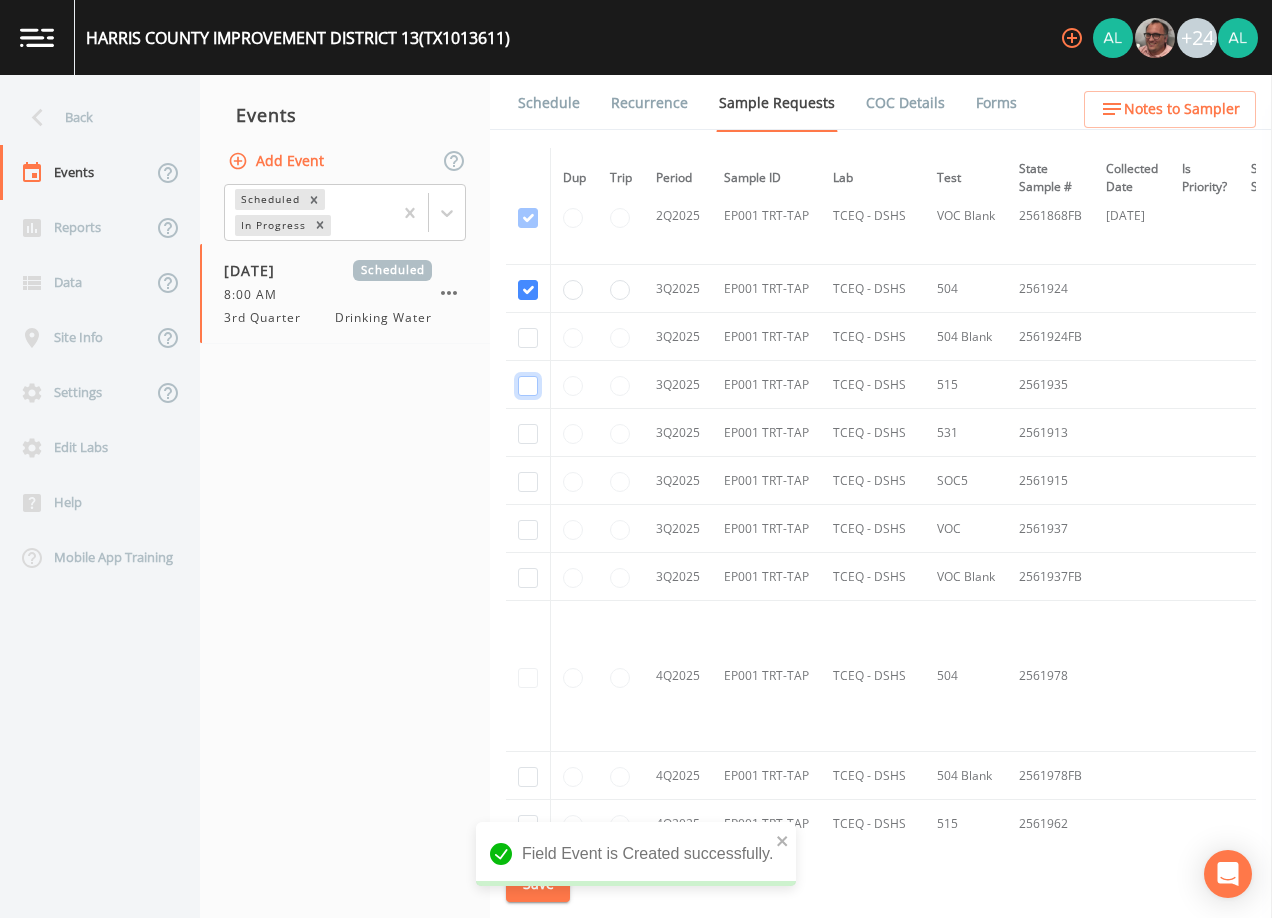 click at bounding box center (528, -849) 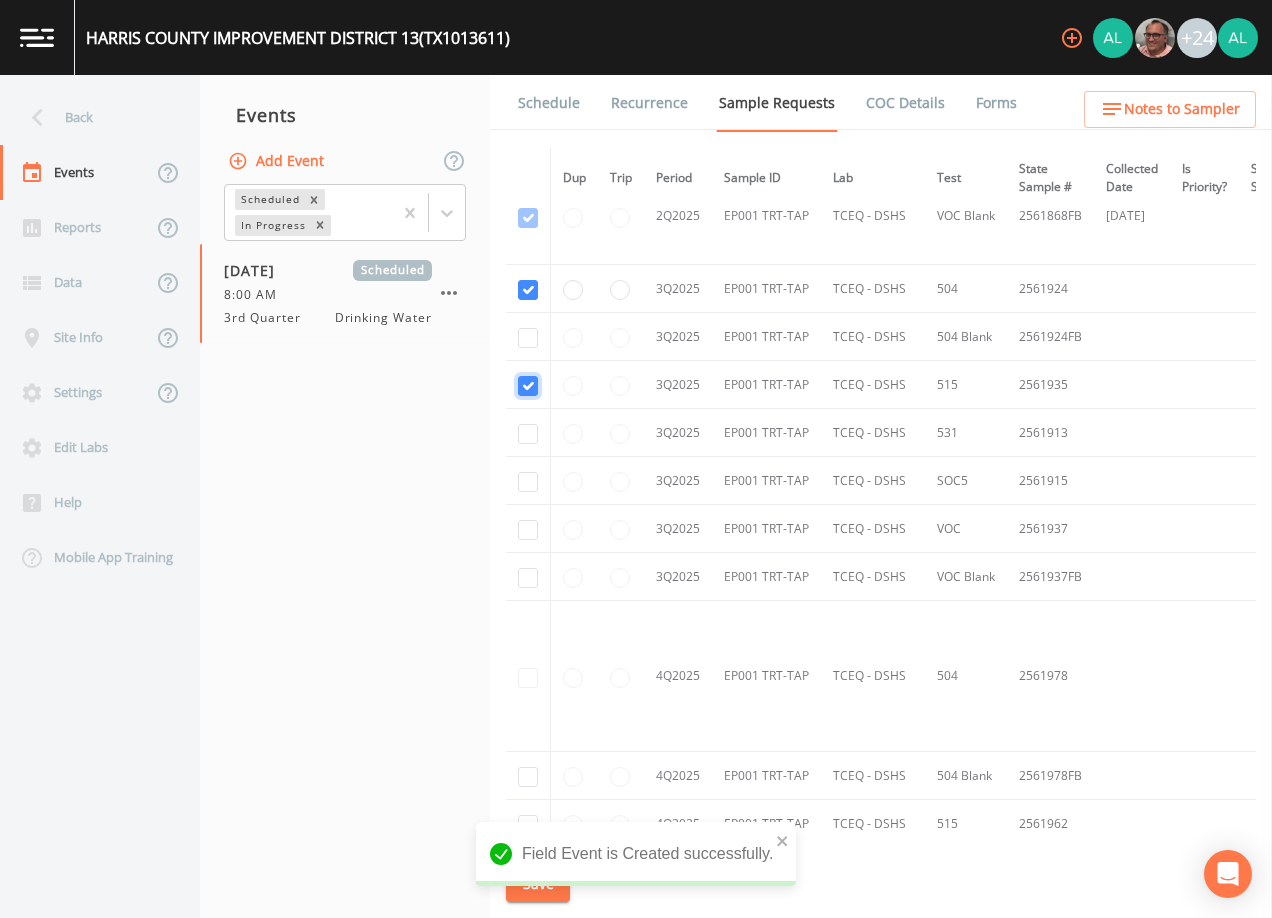 checkbox on "true" 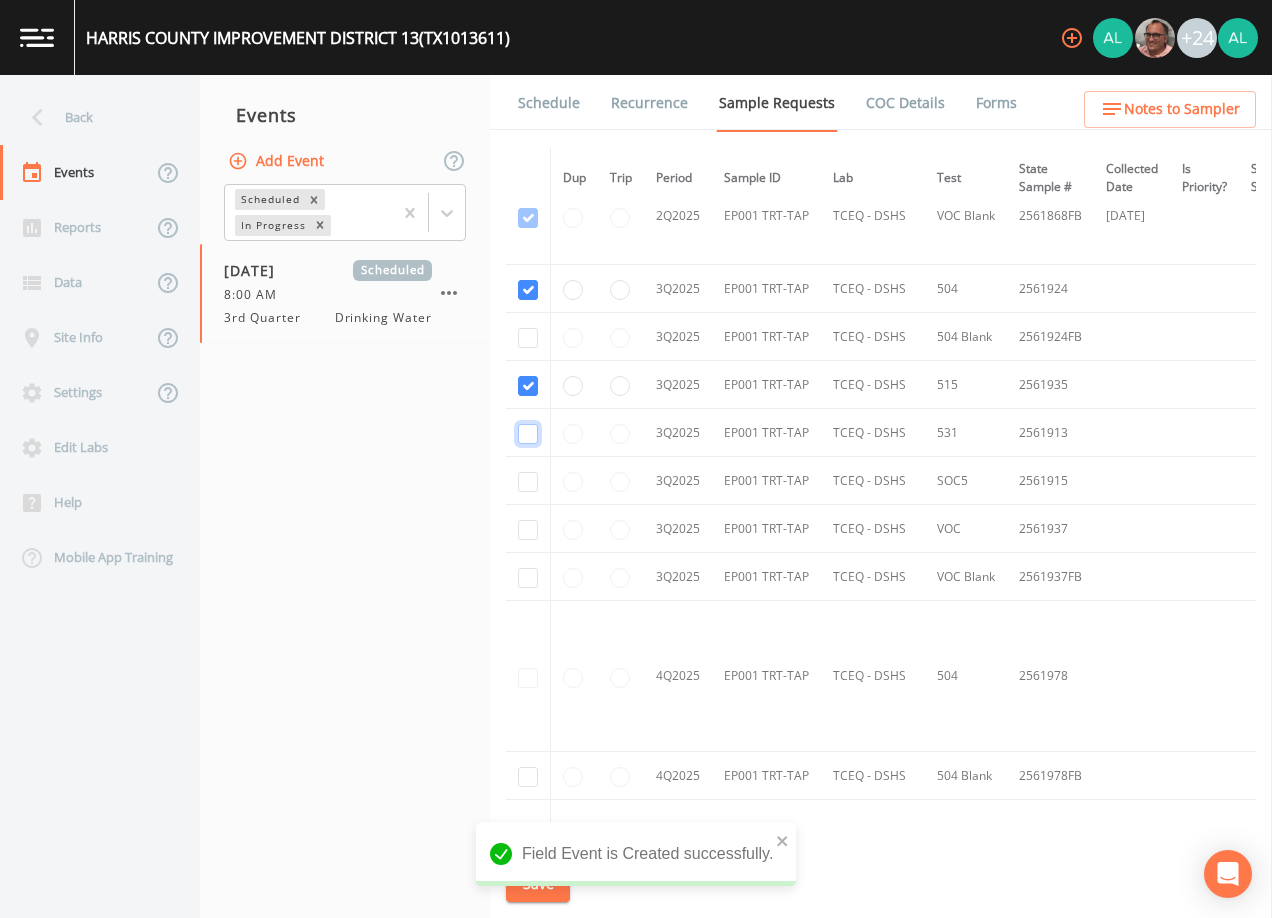 click at bounding box center (528, -752) 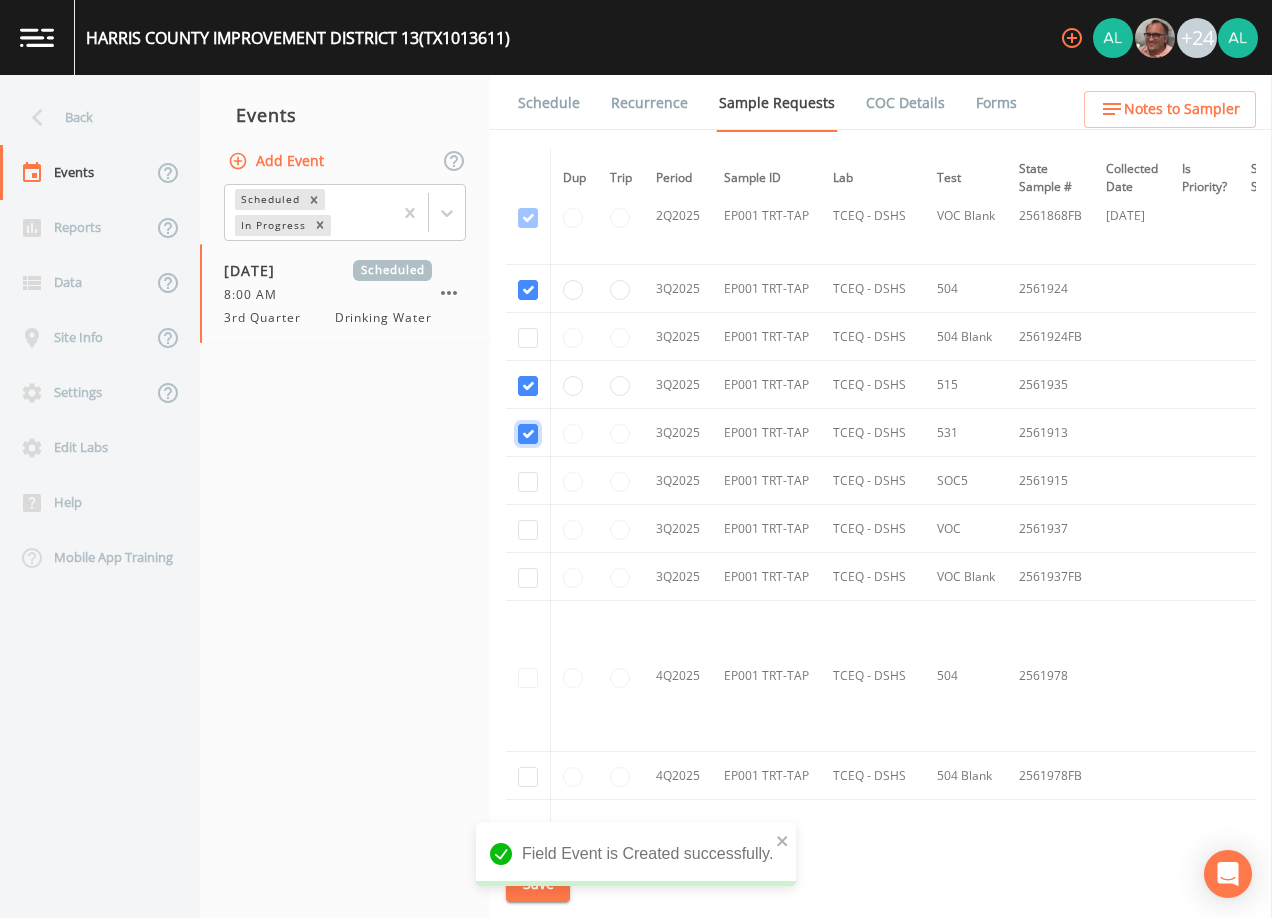 checkbox on "true" 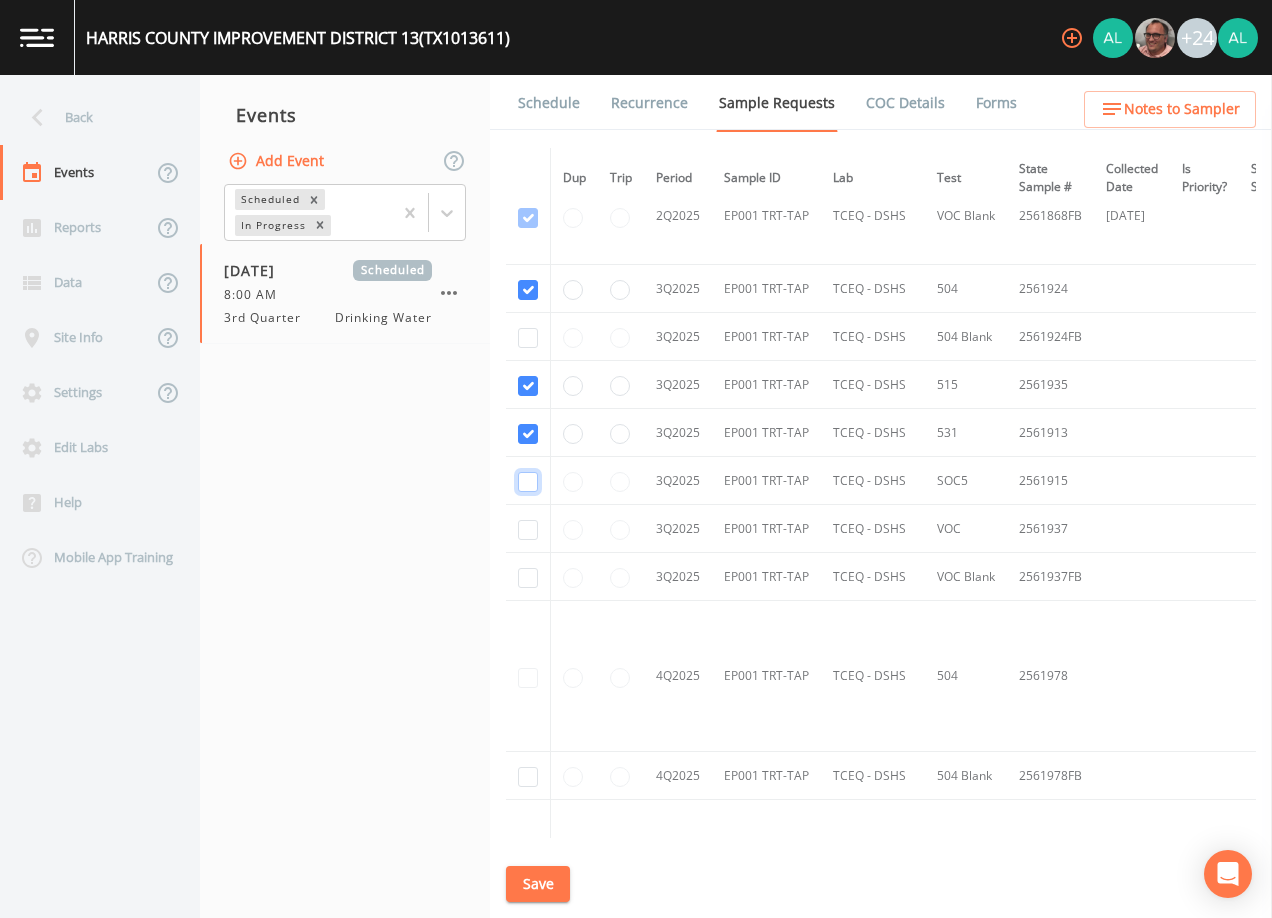 click at bounding box center [528, -655] 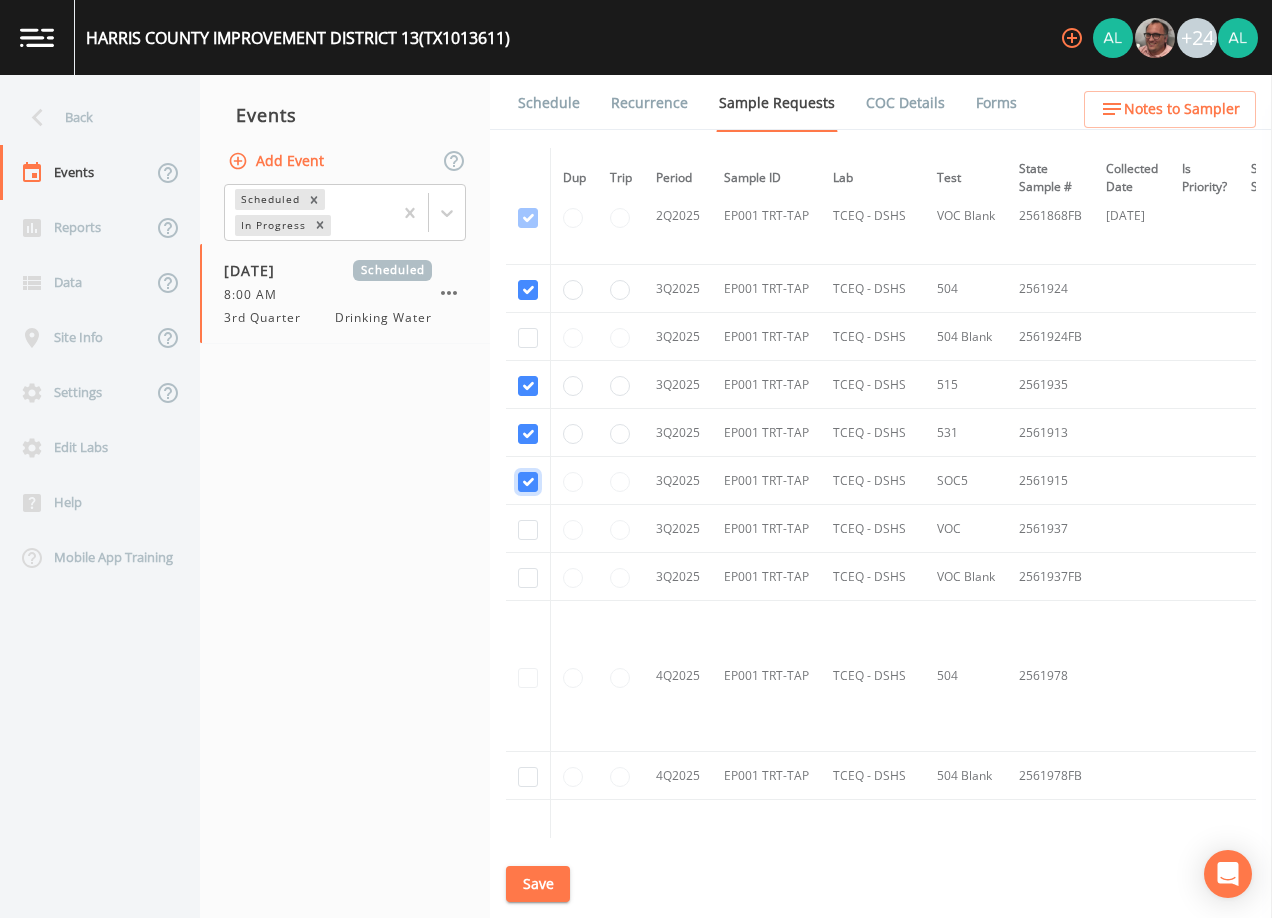 checkbox on "true" 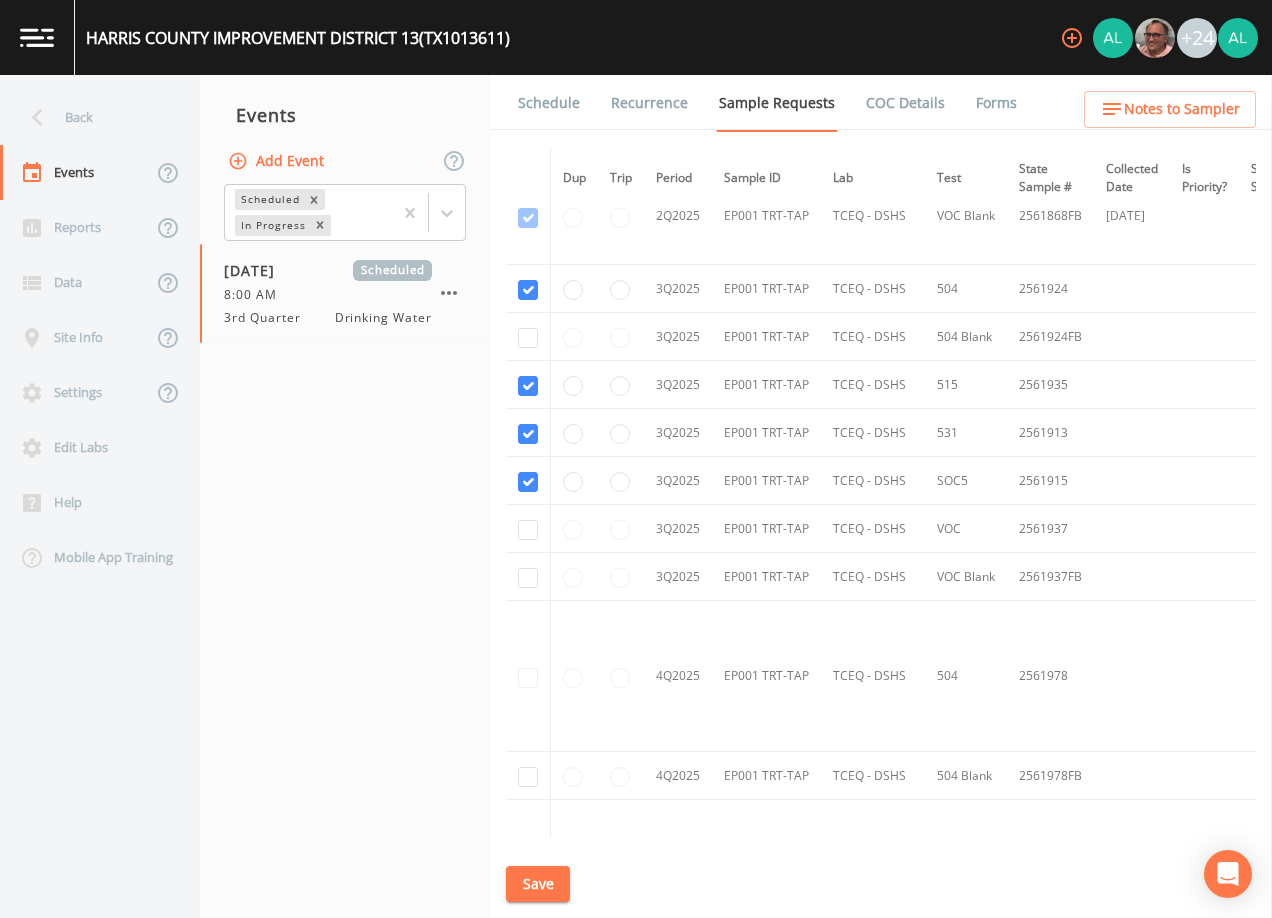 click at bounding box center [528, 529] 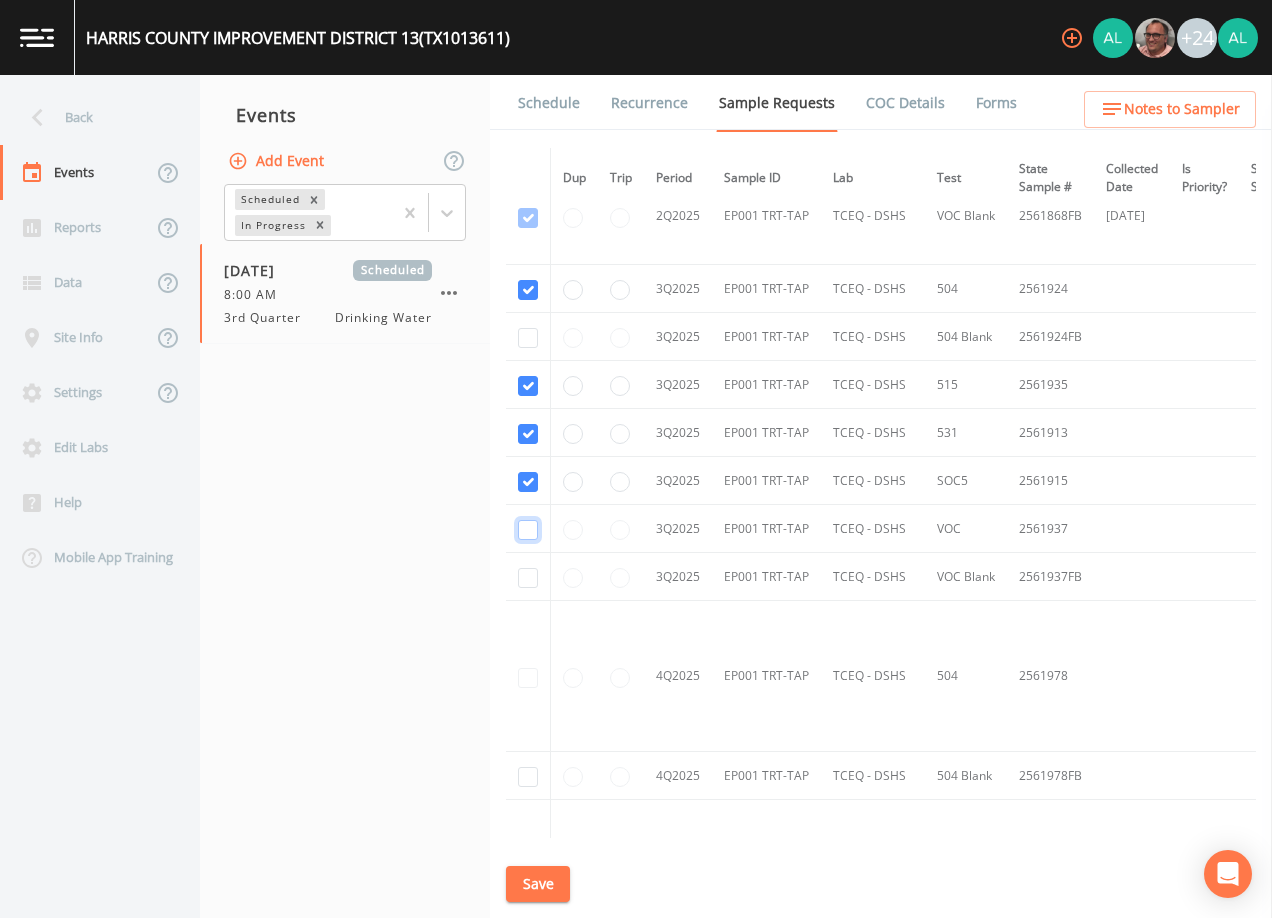 click at bounding box center [528, -558] 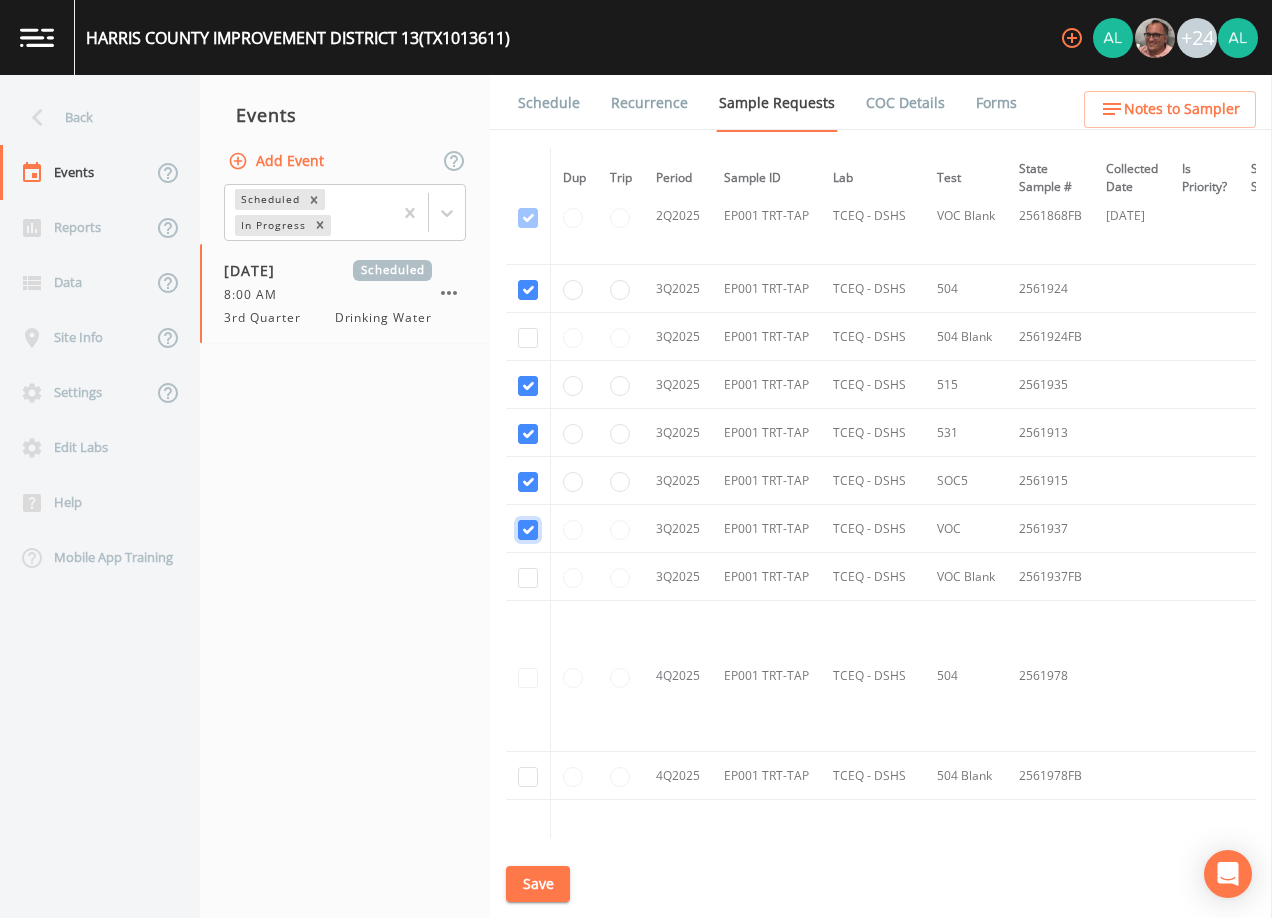 checkbox on "true" 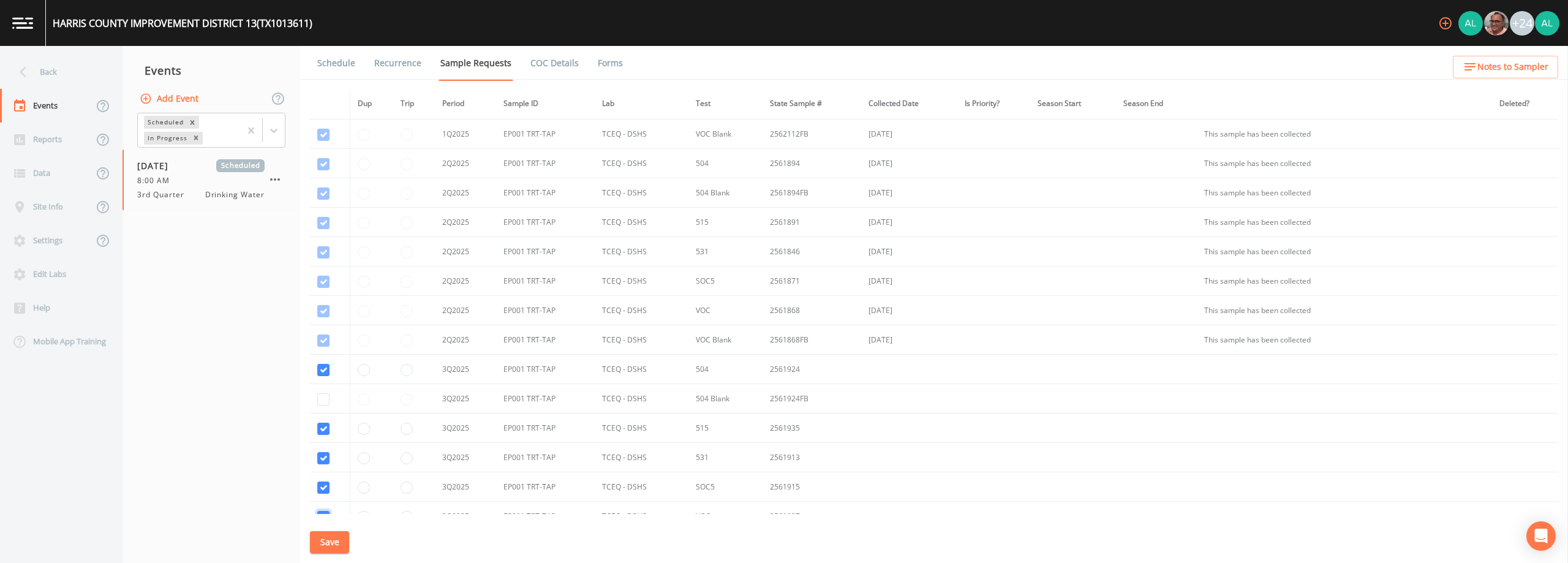 scroll, scrollTop: 376, scrollLeft: 0, axis: vertical 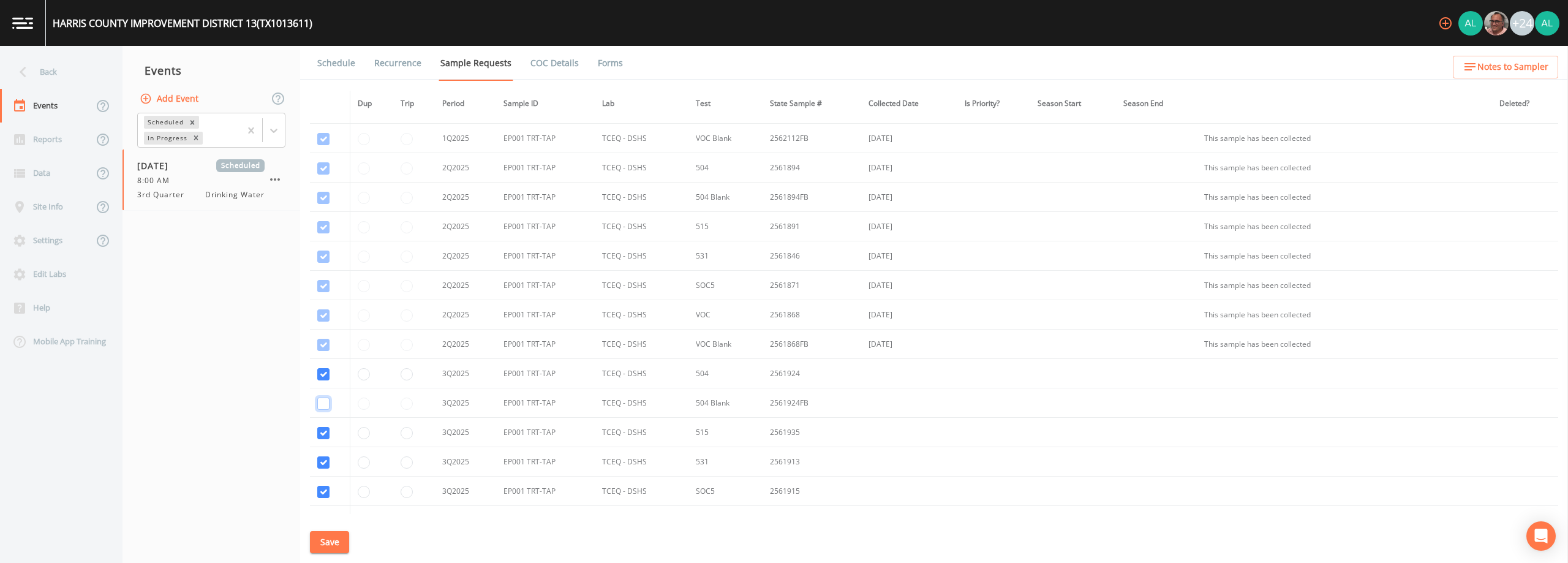 click at bounding box center [323, -8] 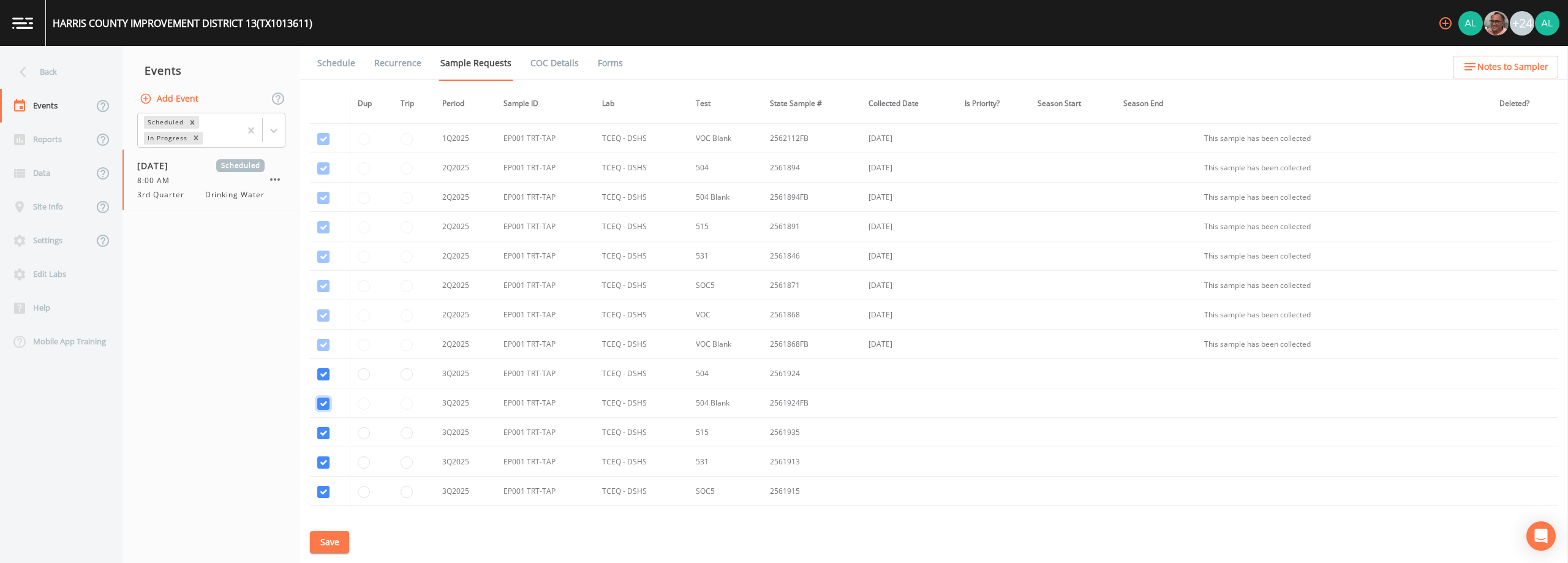 checkbox on "true" 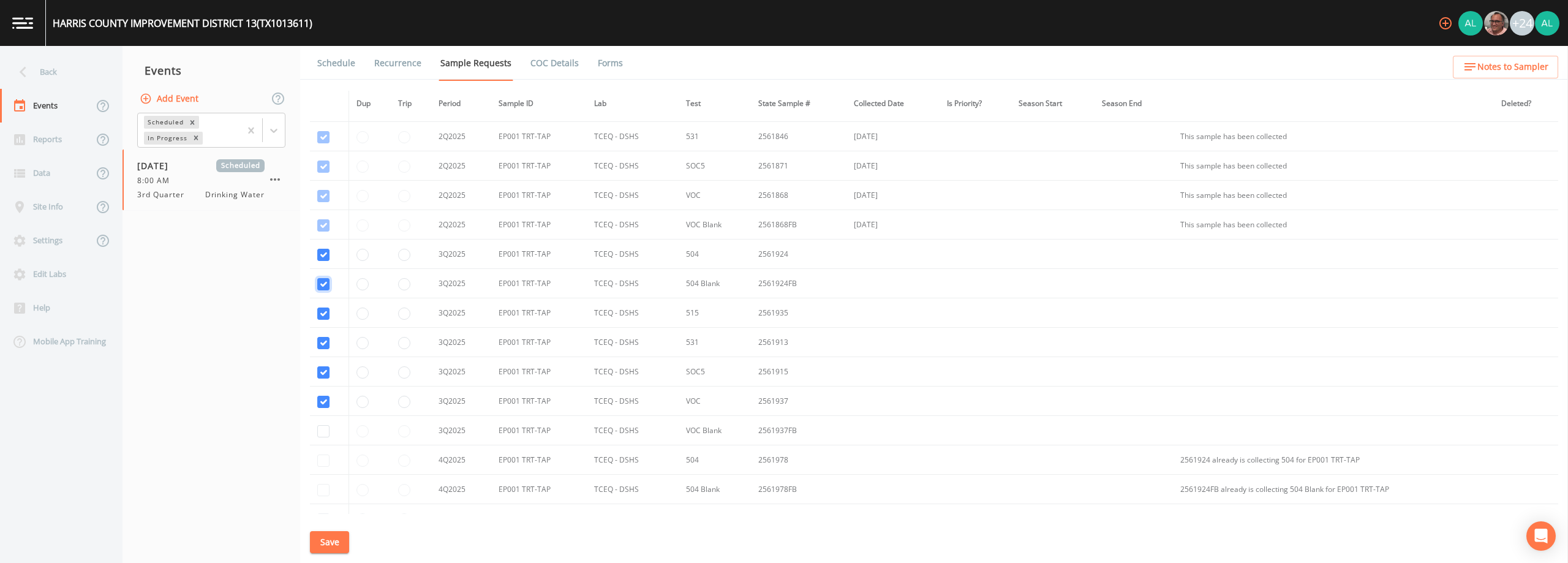 scroll, scrollTop: 498, scrollLeft: 0, axis: vertical 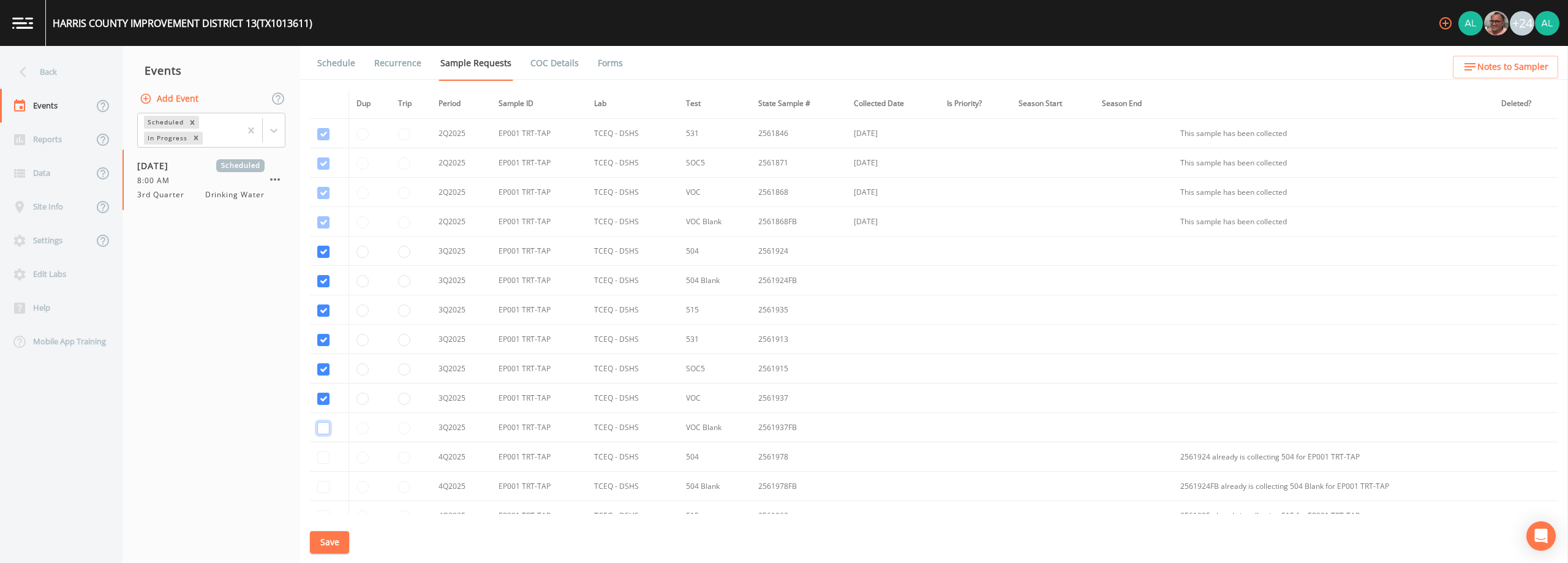 click at bounding box center (323, 17) 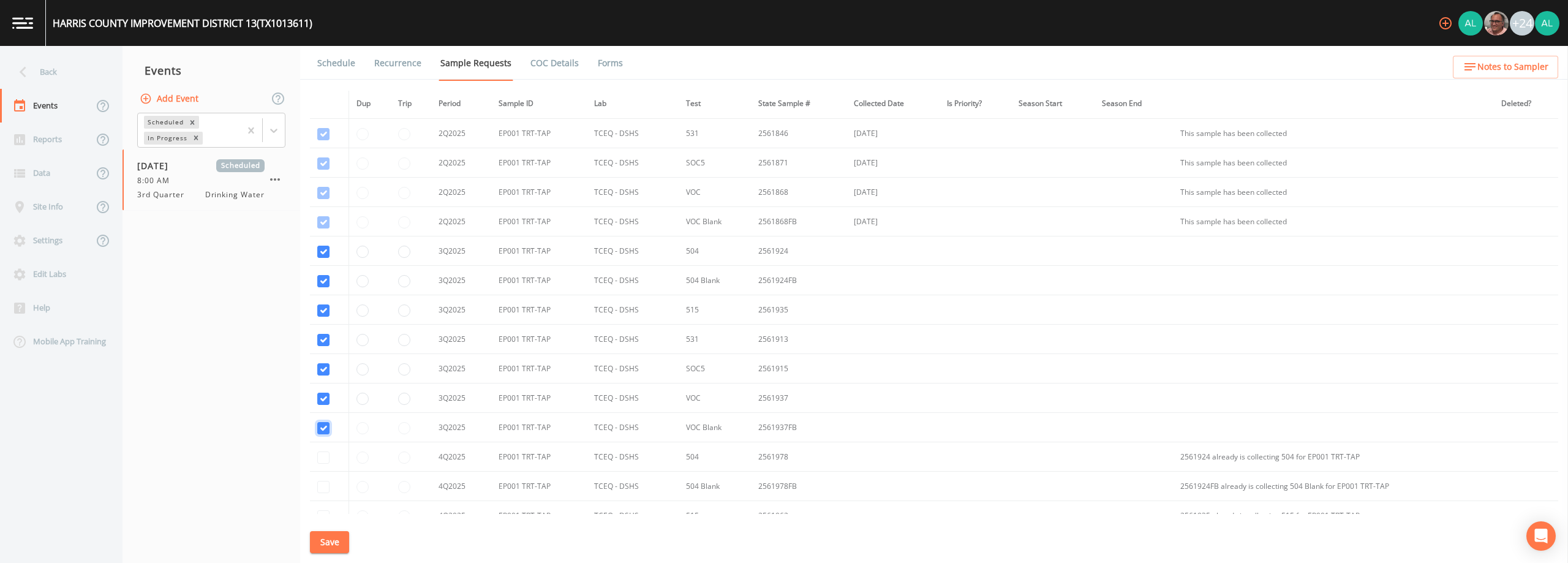 checkbox on "true" 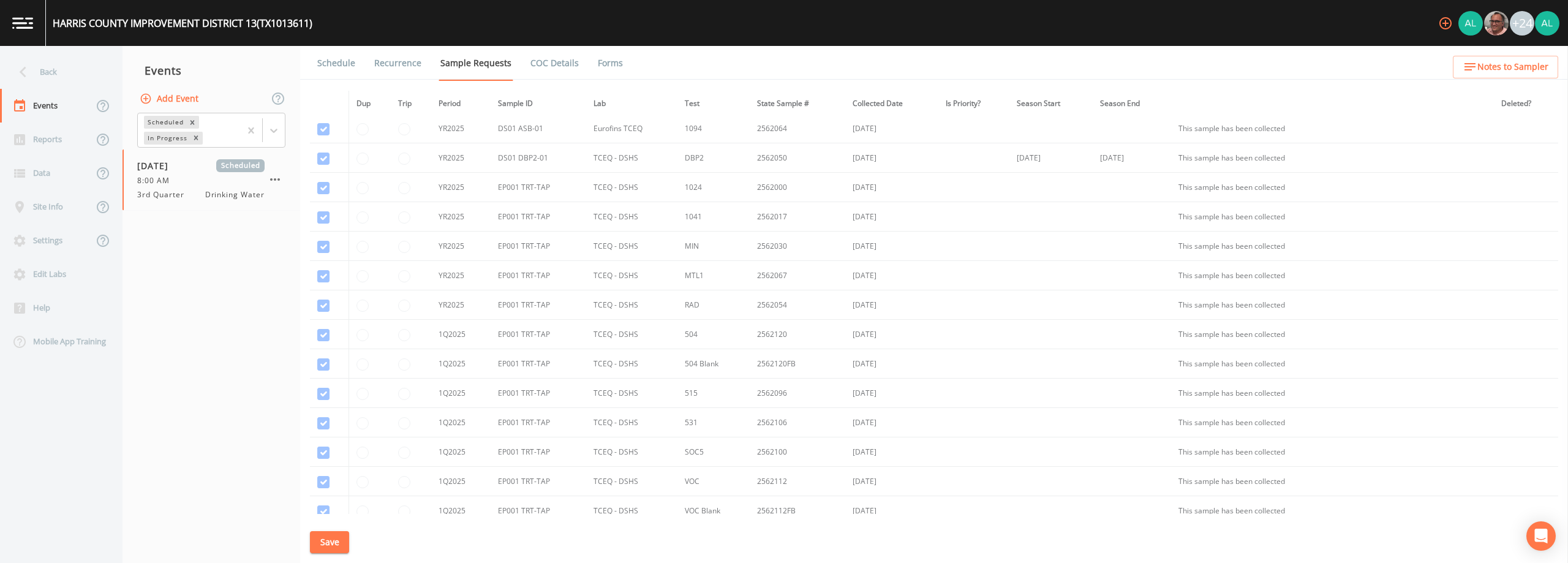scroll, scrollTop: 0, scrollLeft: 0, axis: both 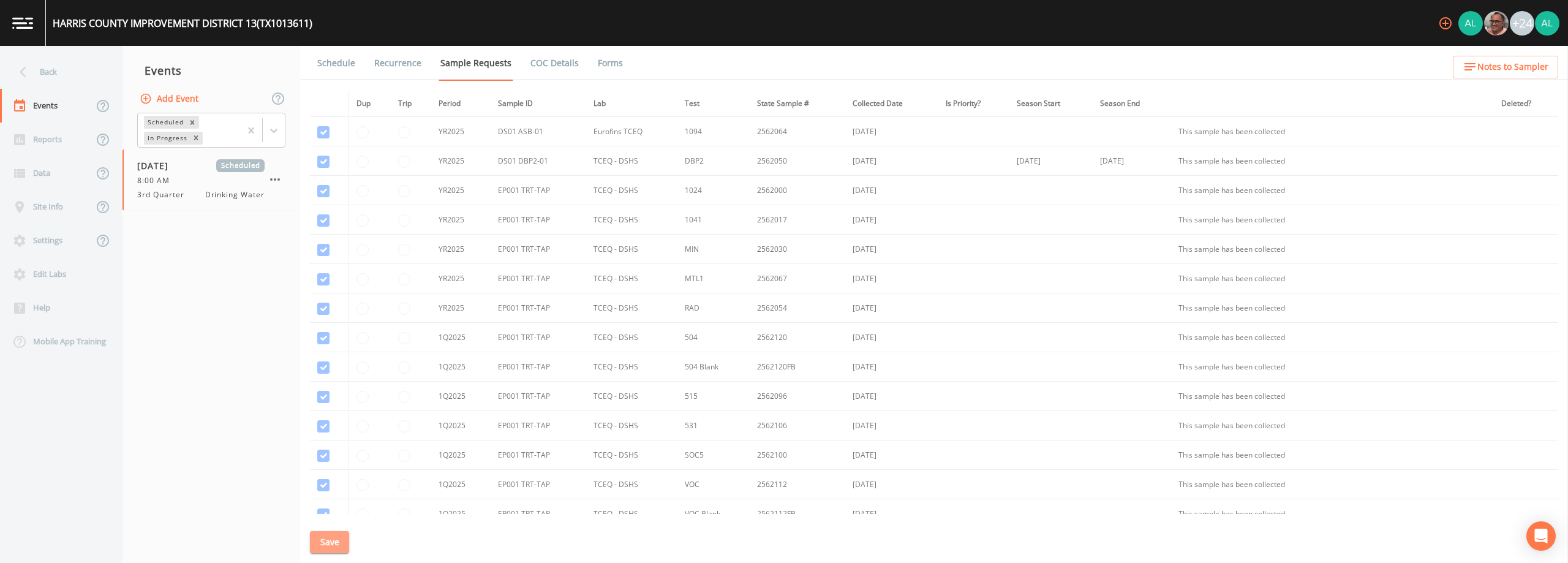 click on "Save" at bounding box center [330, 542] 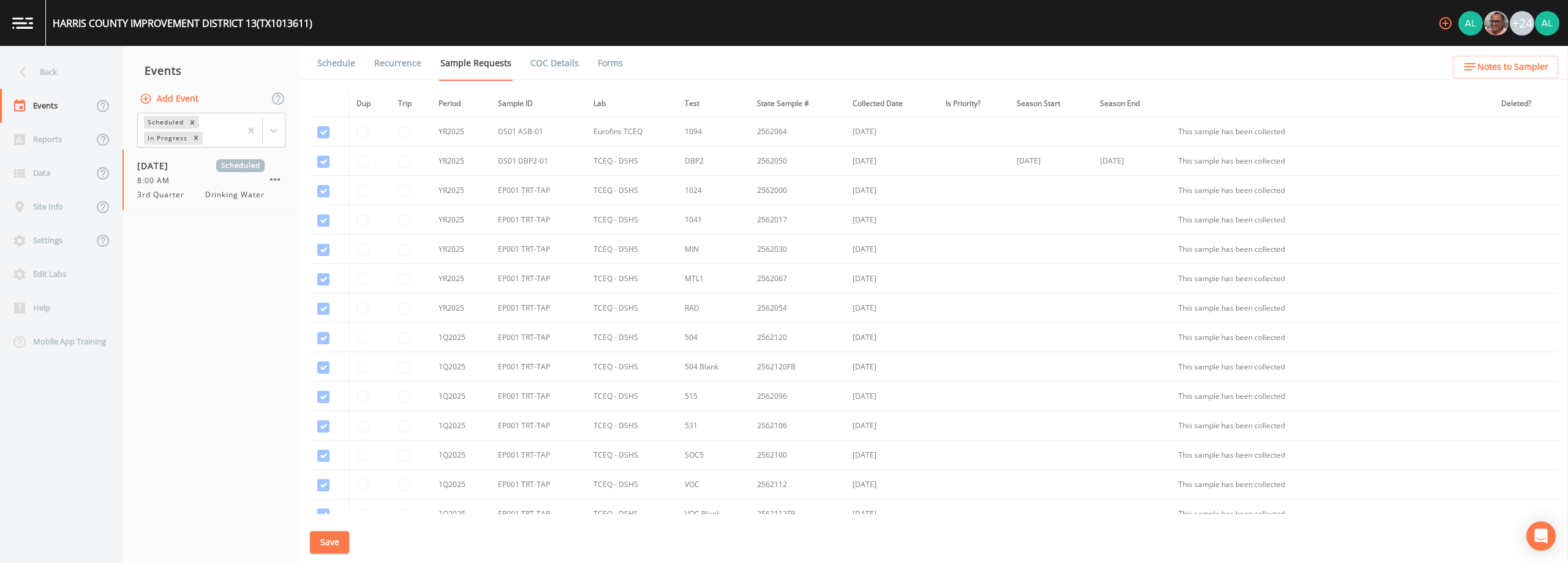 drag, startPoint x: 338, startPoint y: 539, endPoint x: 356, endPoint y: 527, distance: 21.633308 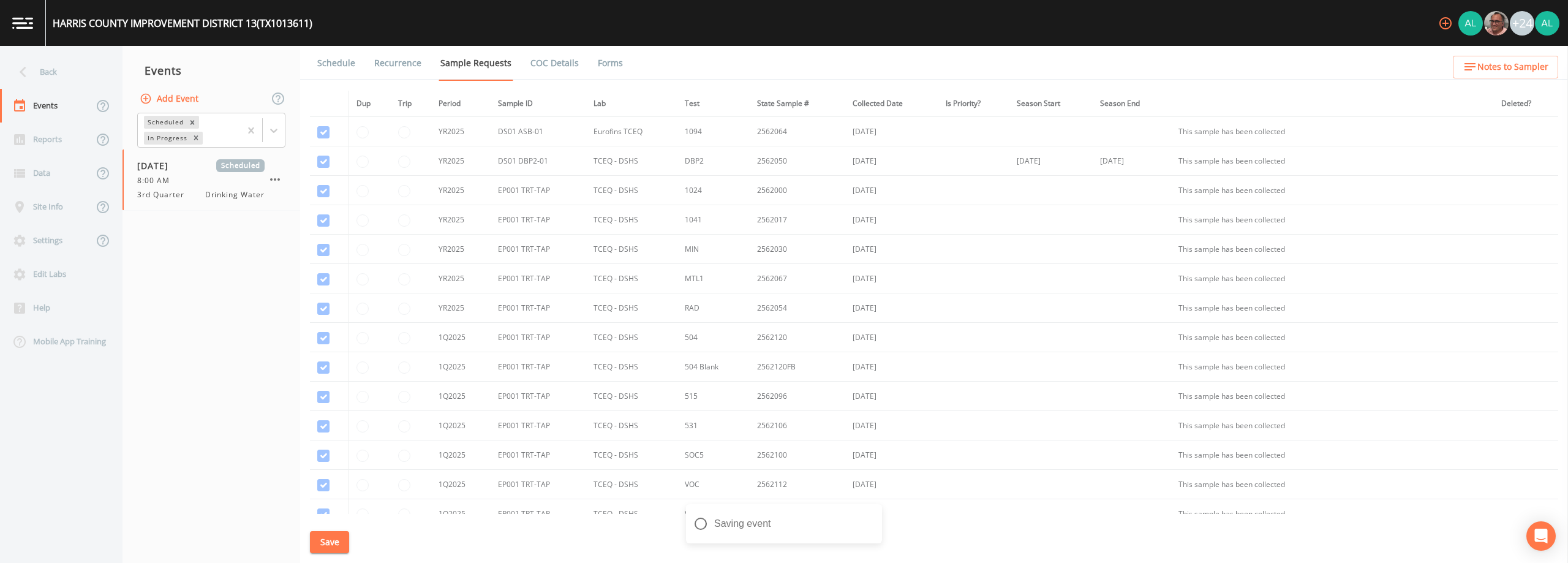 click on "Notes to Sampler" at bounding box center [1513, 67] 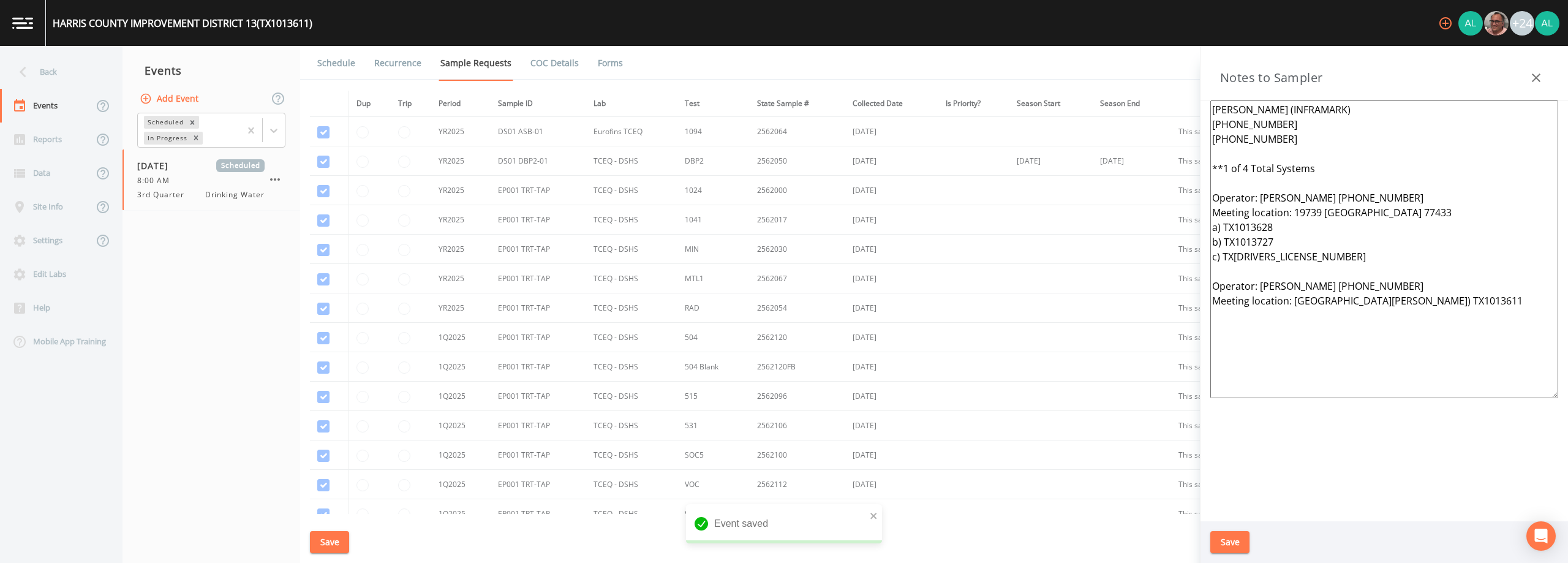 drag, startPoint x: 1300, startPoint y: 339, endPoint x: 1163, endPoint y: 111, distance: 265.99436 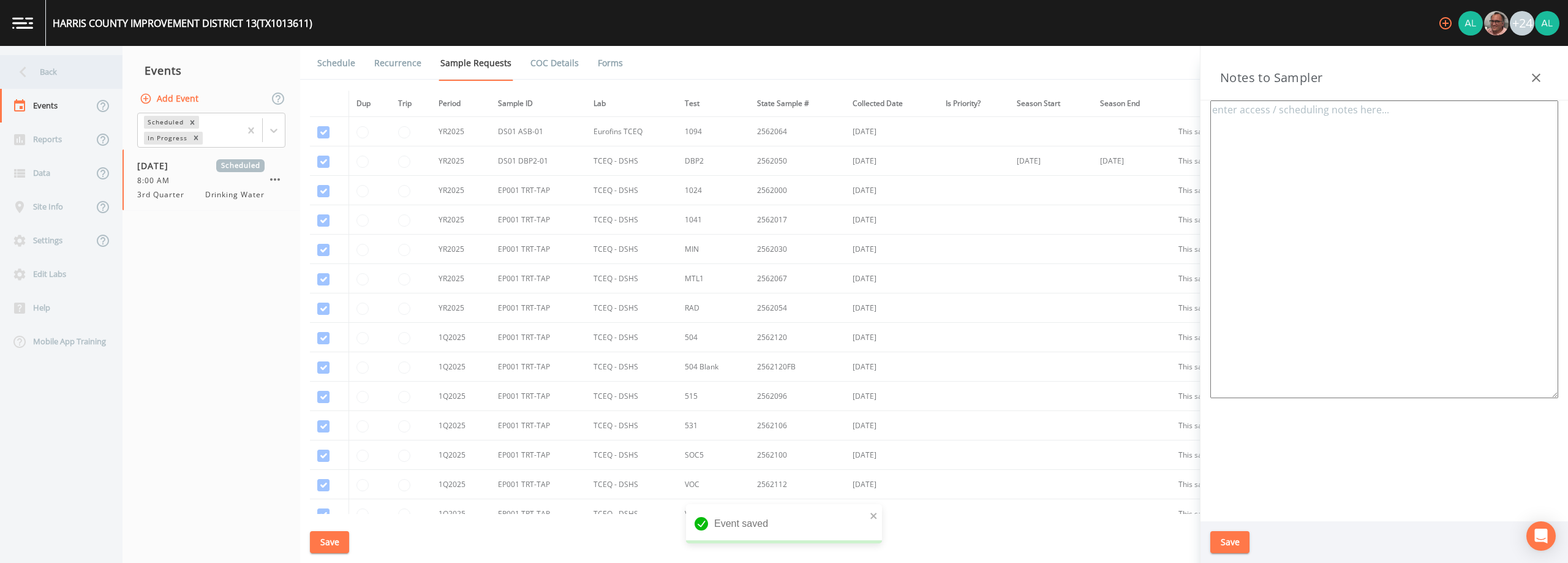 type 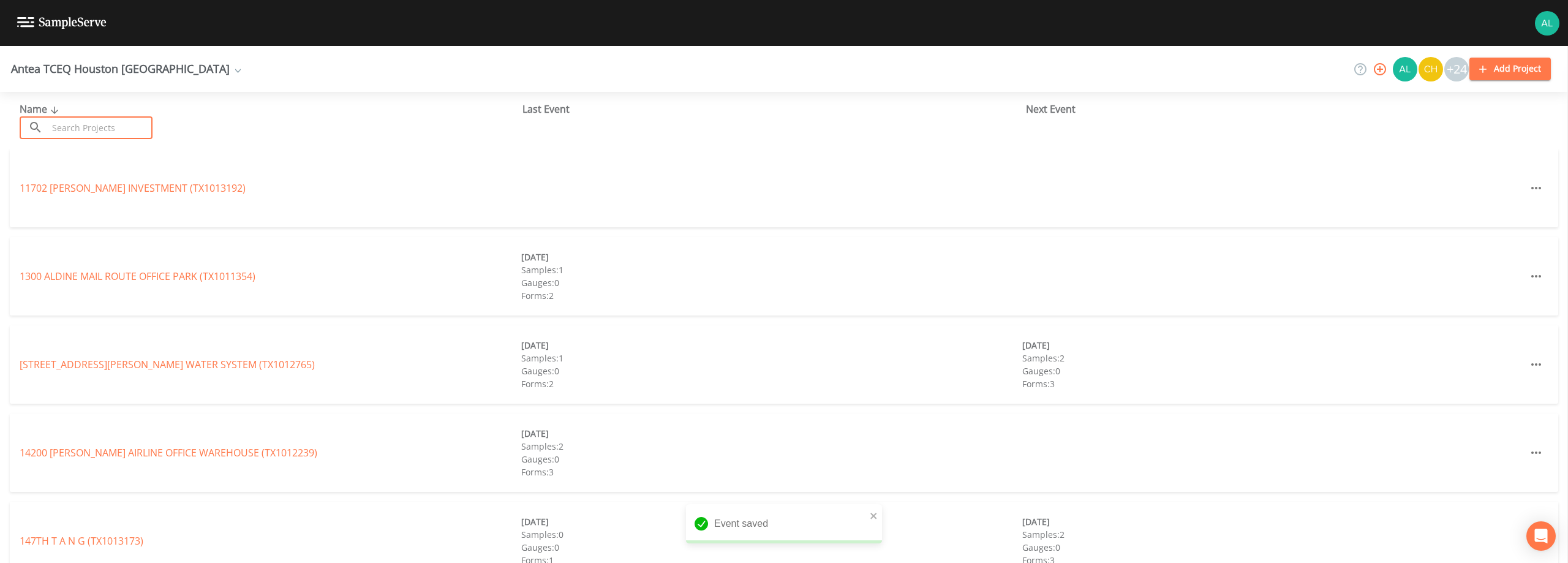 drag, startPoint x: 64, startPoint y: 121, endPoint x: 59, endPoint y: 130, distance: 10 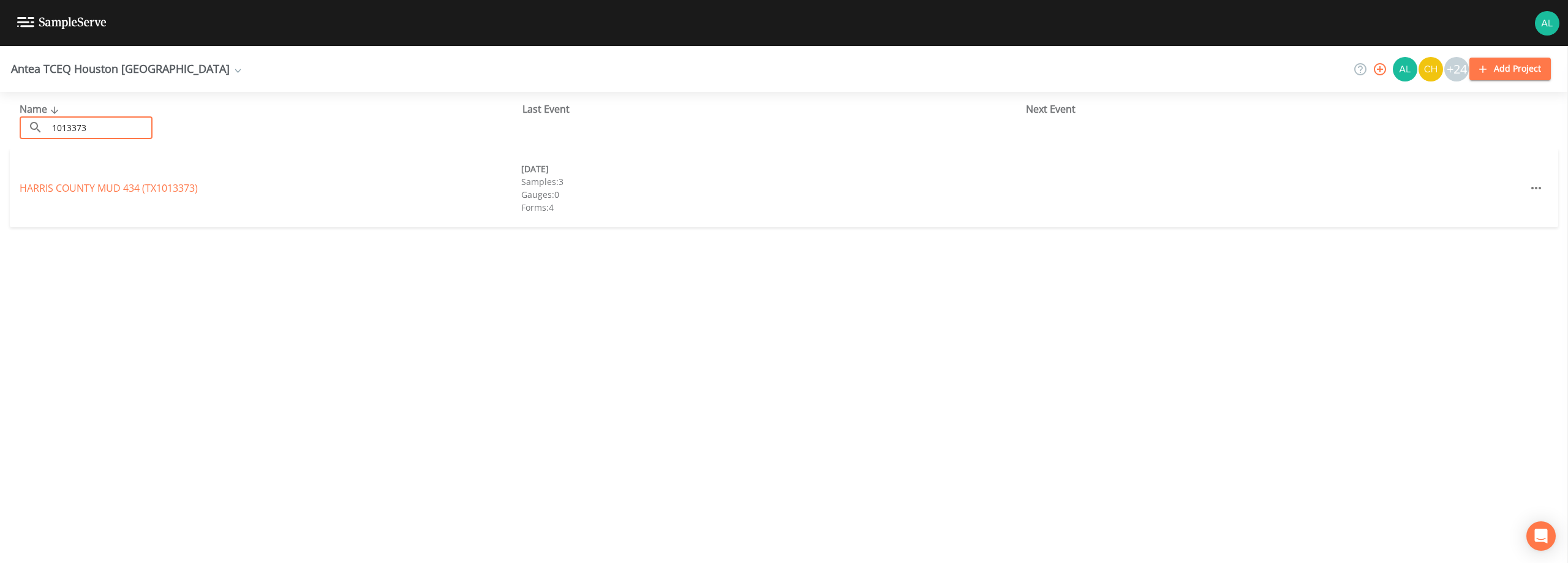 type on "1013373" 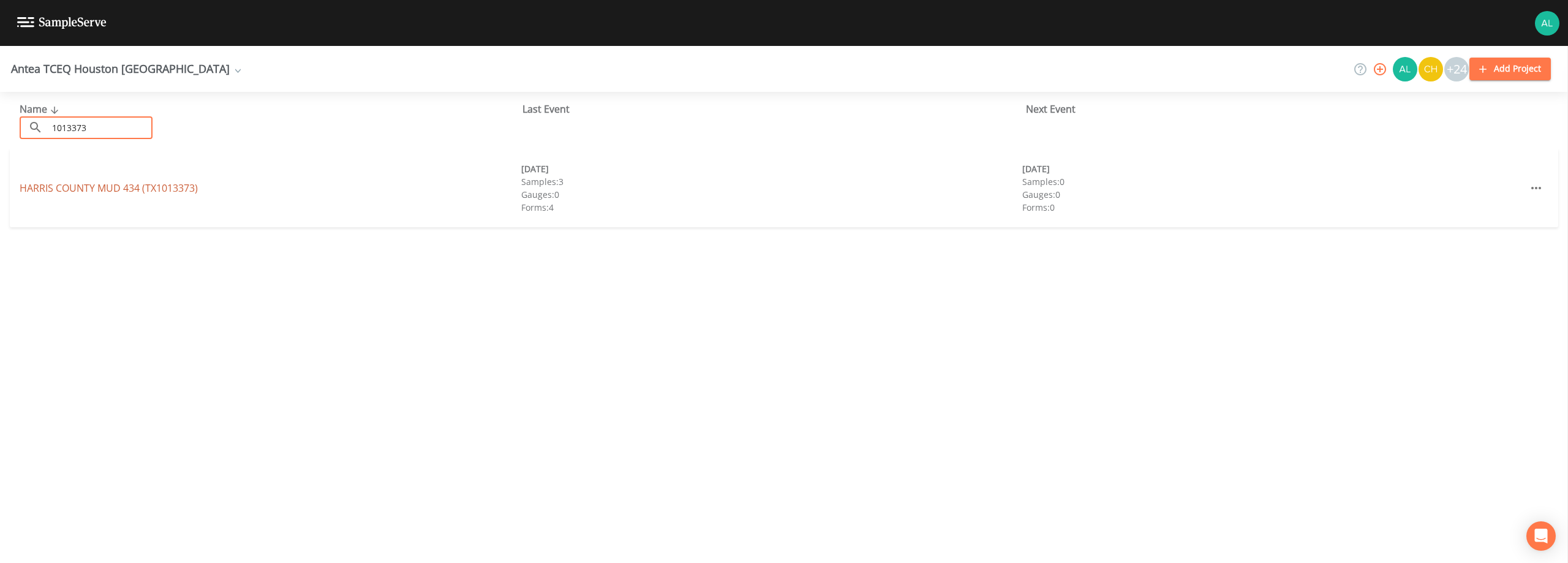 click on "[GEOGRAPHIC_DATA] 434   (TX1013373)" at bounding box center [108, 188] 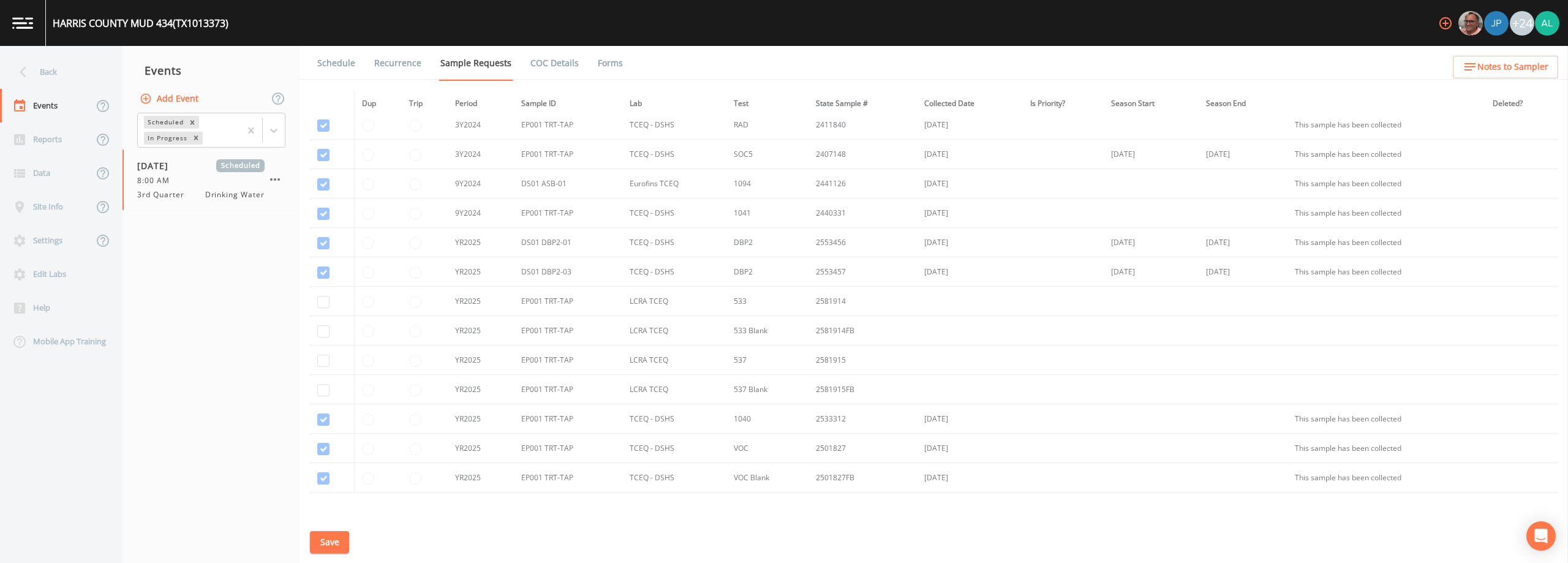 scroll, scrollTop: 407, scrollLeft: 0, axis: vertical 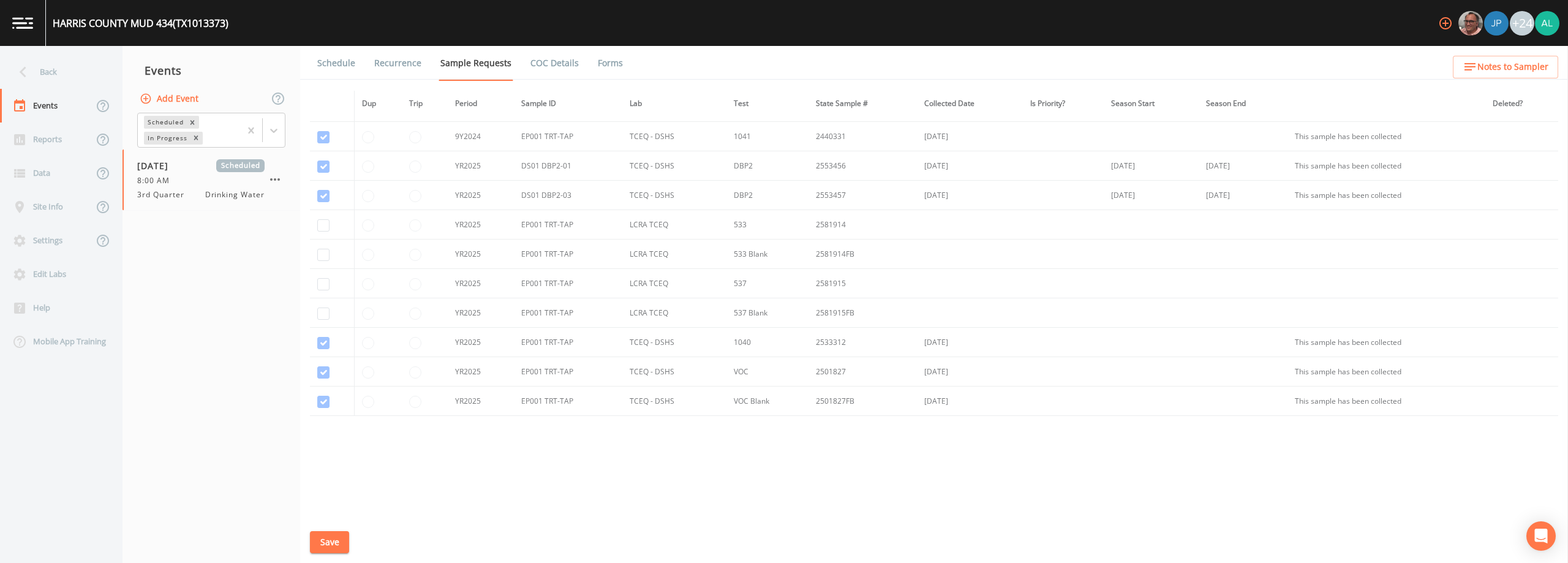 click on "Notes to Sampler" at bounding box center [1506, 67] 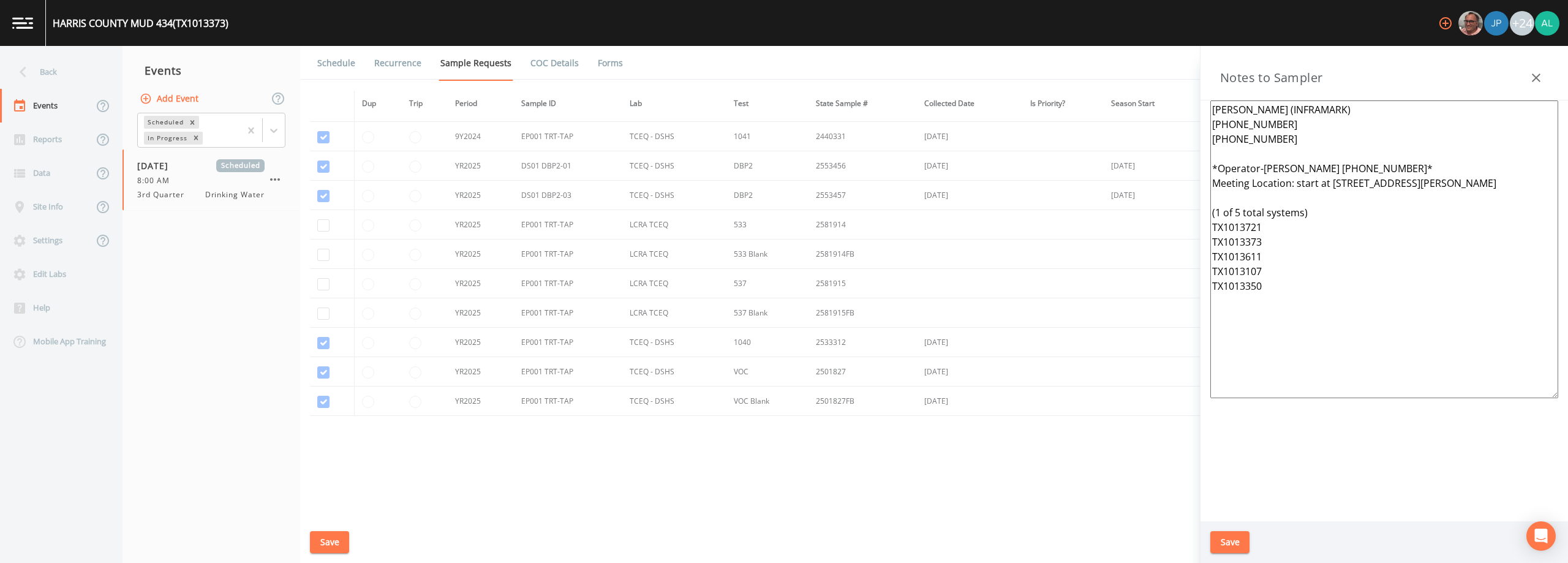 drag, startPoint x: 1348, startPoint y: 316, endPoint x: 1104, endPoint y: 82, distance: 338.071 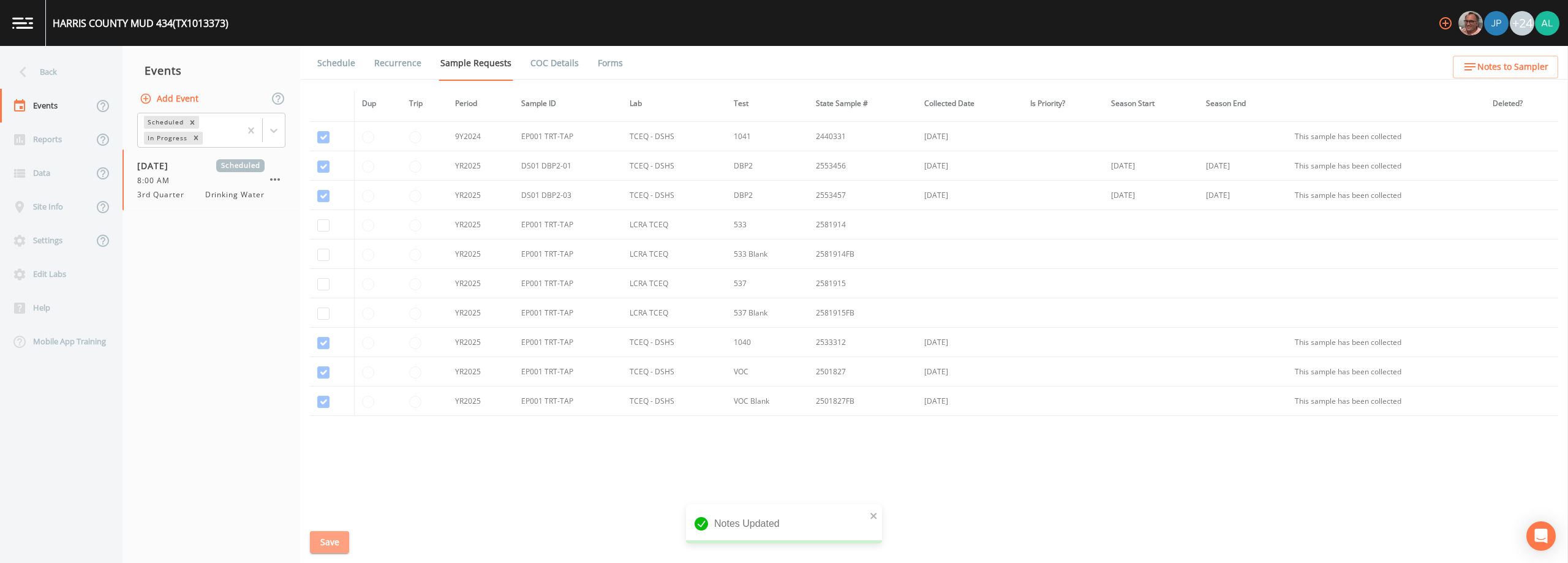 click on "Save" at bounding box center (330, 542) 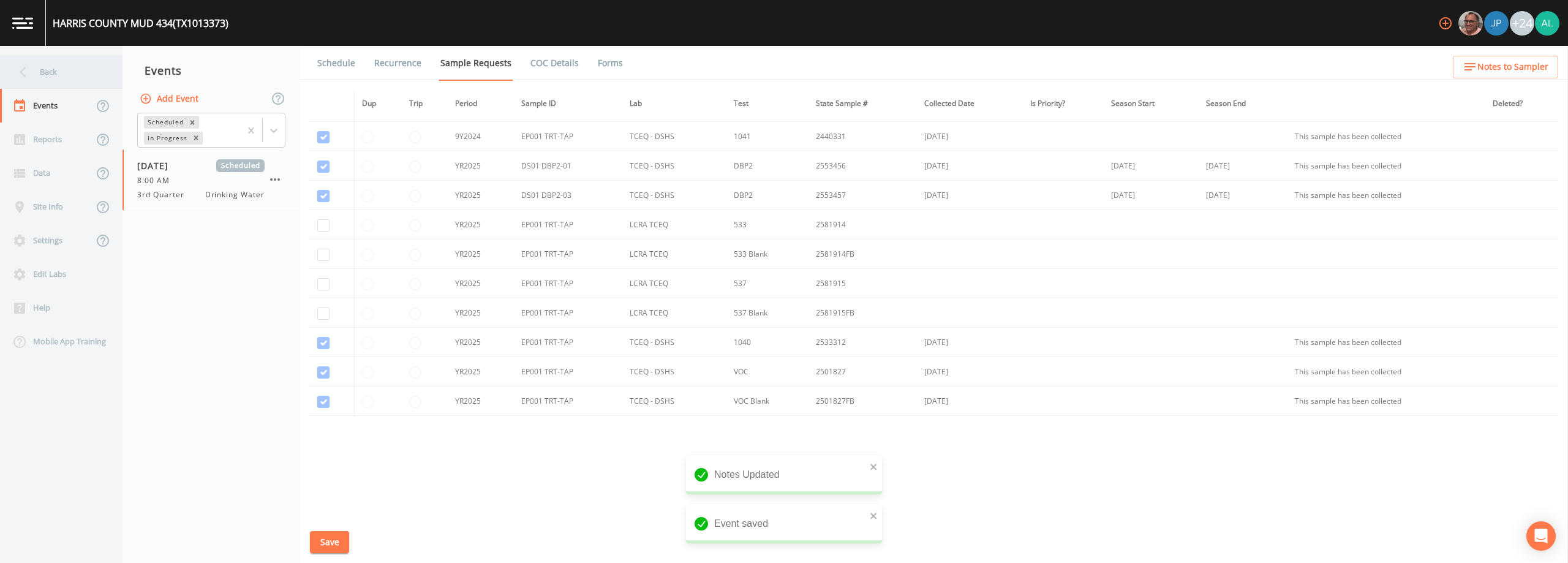 click on "Back" at bounding box center (55, 72) 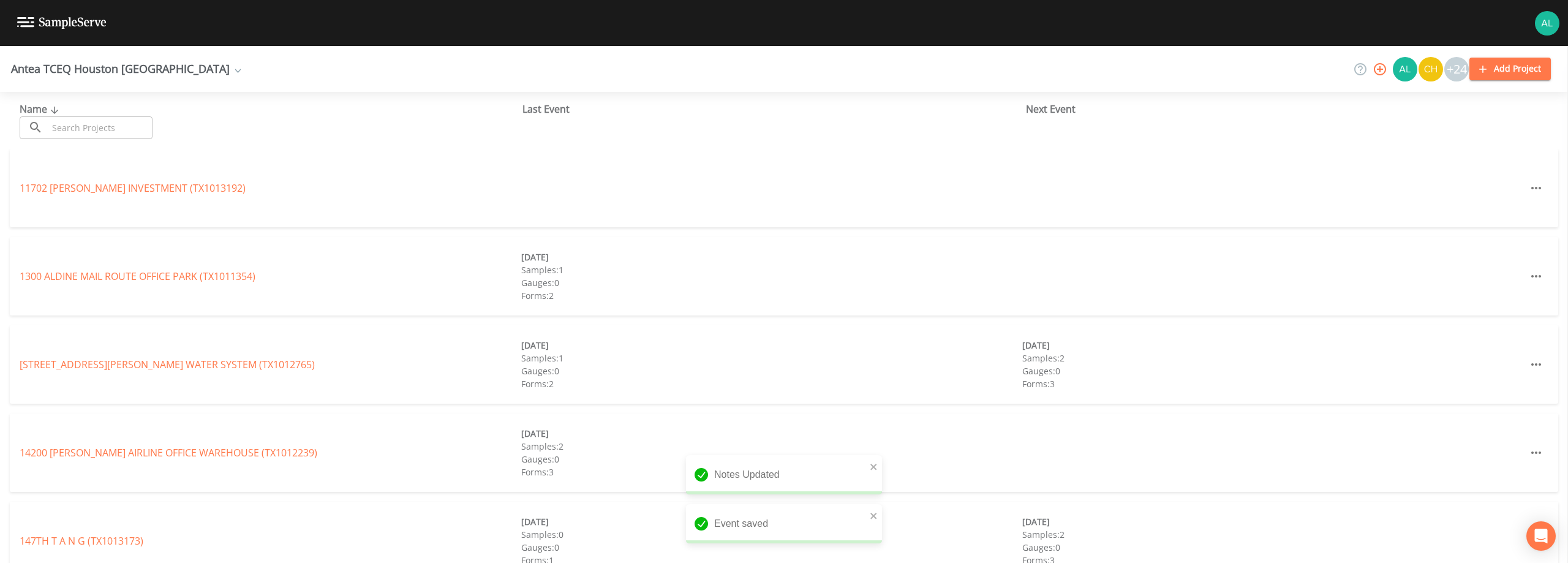 click at bounding box center (100, 127) 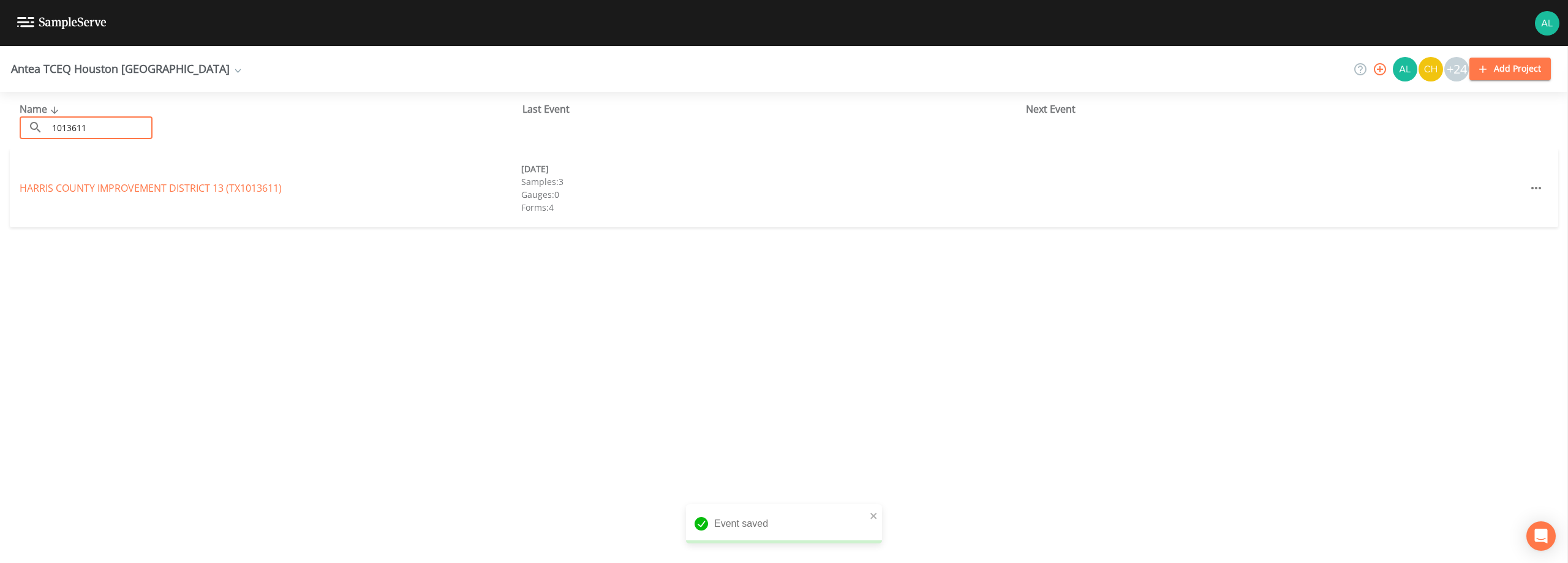 type on "1013611" 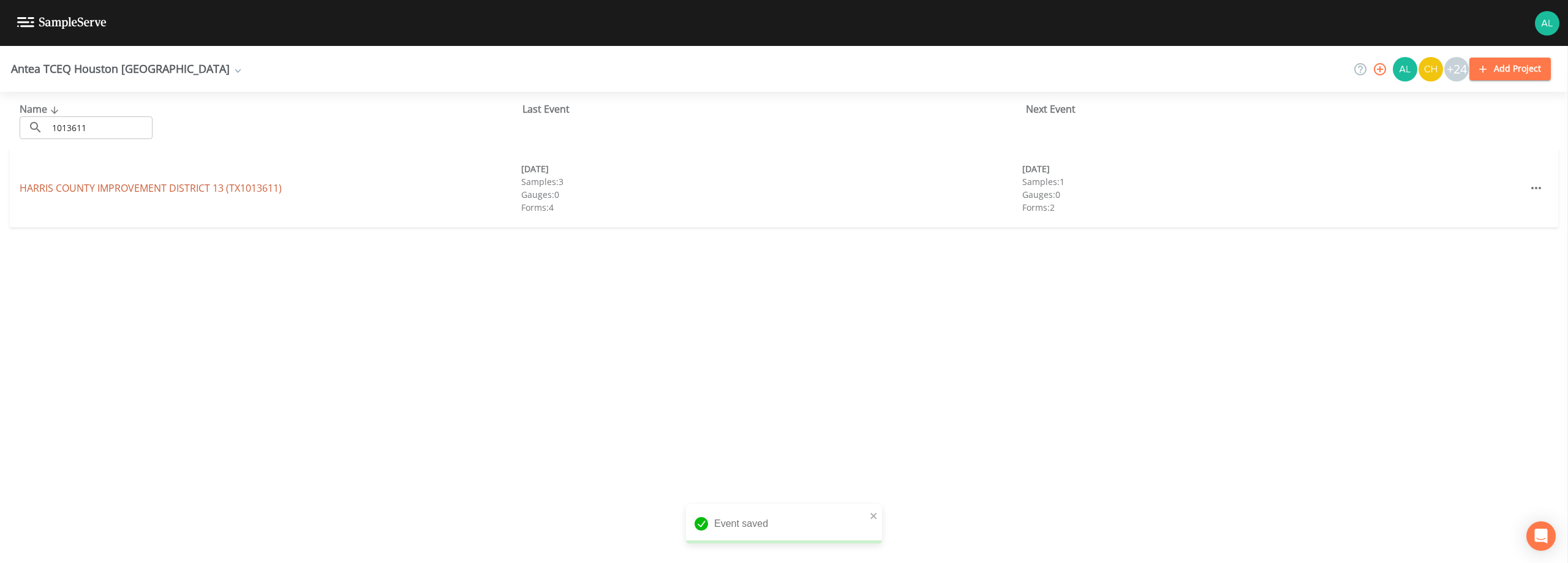 click on "[GEOGRAPHIC_DATA] 13   (TX1013611)" at bounding box center [151, 188] 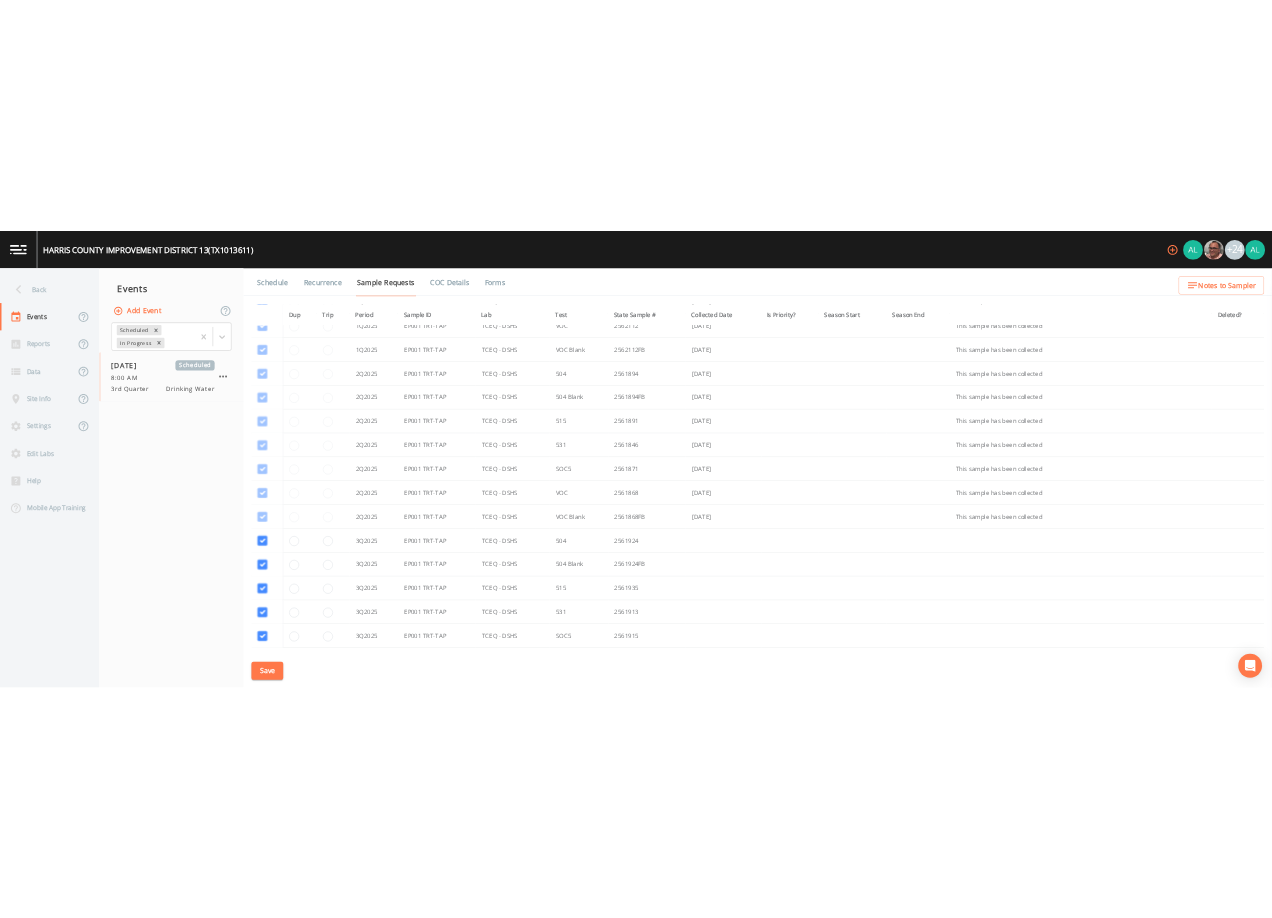 scroll, scrollTop: 1192, scrollLeft: 0, axis: vertical 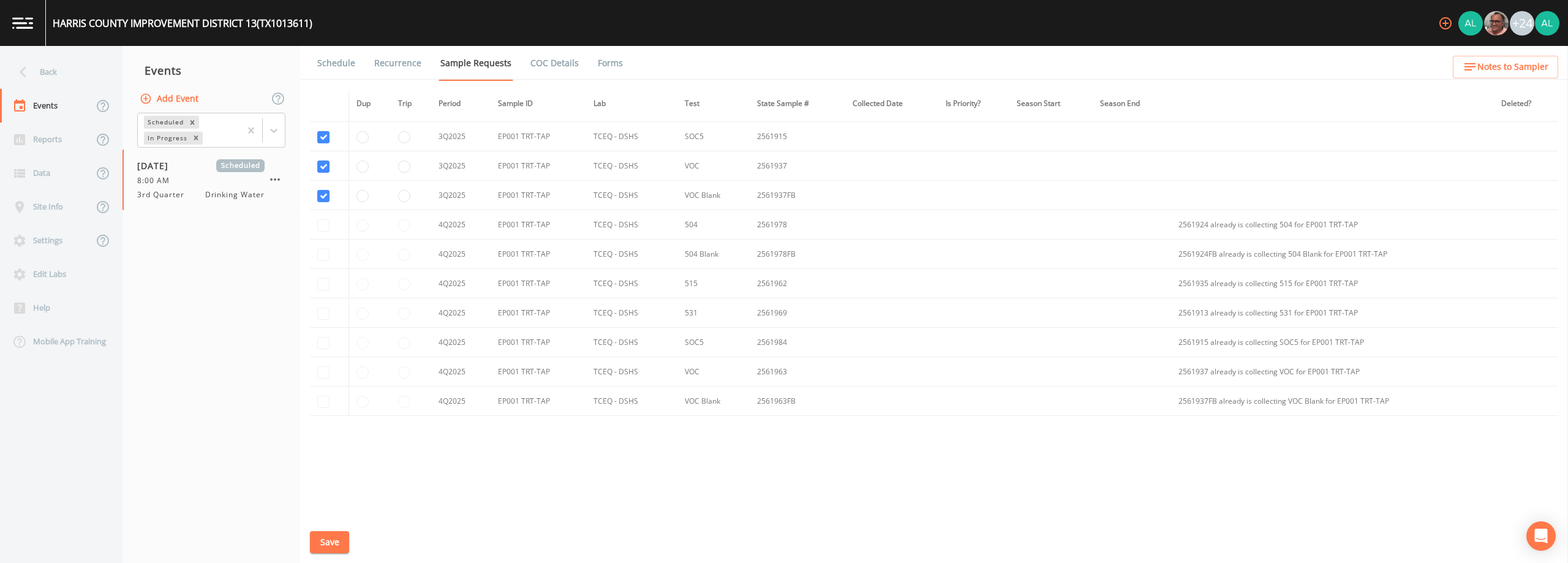 click on "Notes to Sampler" at bounding box center [1513, 67] 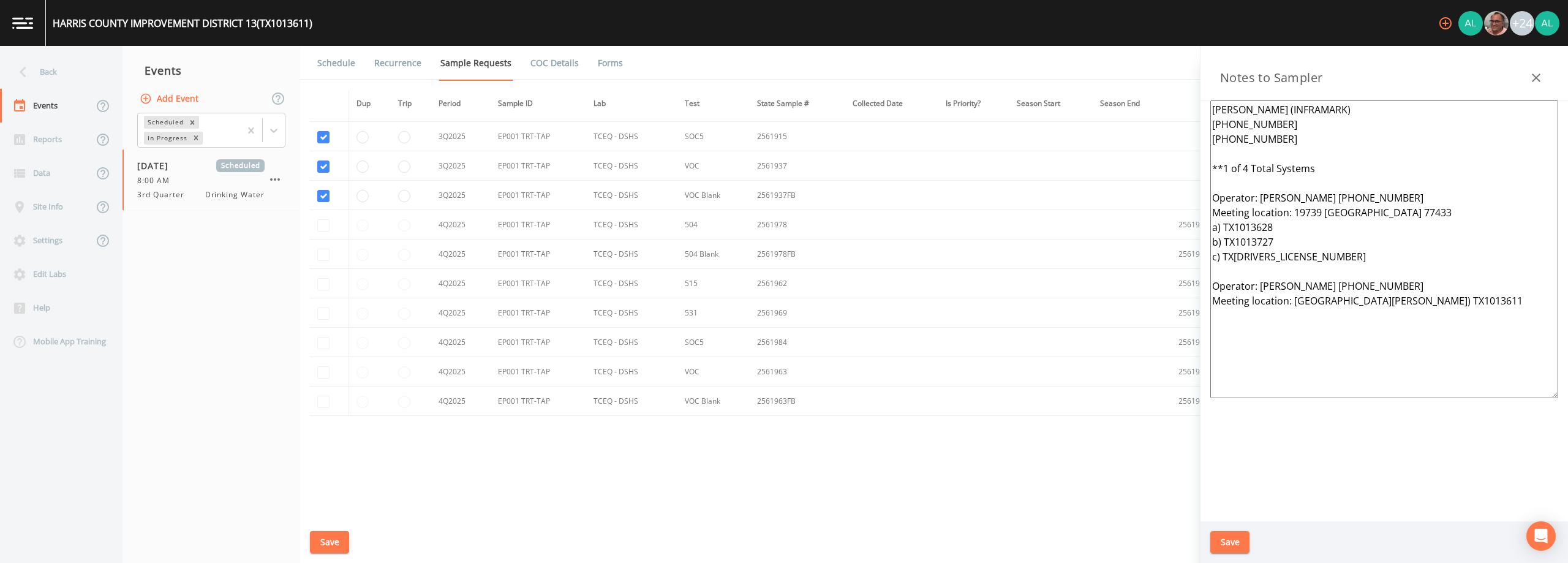drag, startPoint x: 1323, startPoint y: 331, endPoint x: 1185, endPoint y: 77, distance: 289.0675 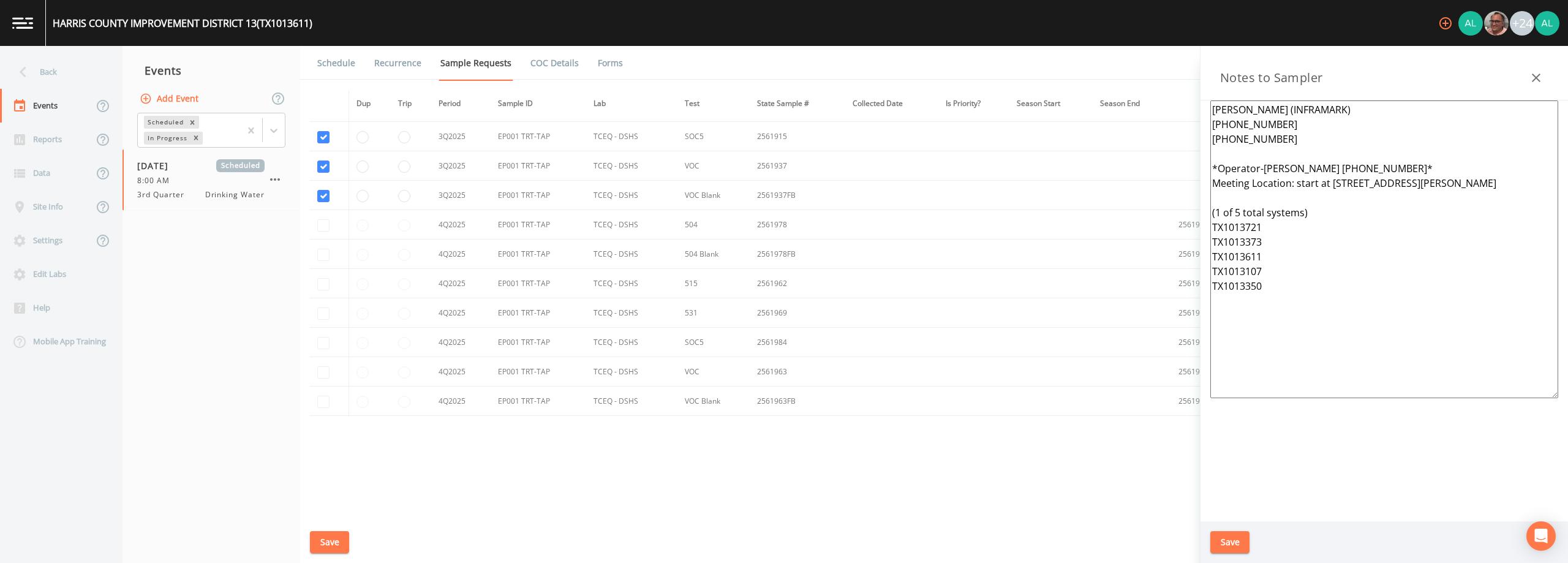 type on "[PERSON_NAME] (INFRAMARK)
[PHONE_NUMBER]
[PHONE_NUMBER]
*Operator-[PERSON_NAME] [PHONE_NUMBER]*
Meeting Location: start at [STREET_ADDRESS][PERSON_NAME]
(1 of 5 total systems)
TX1013721
TX1013373
TX1013611
TX1013107
TX1013350" 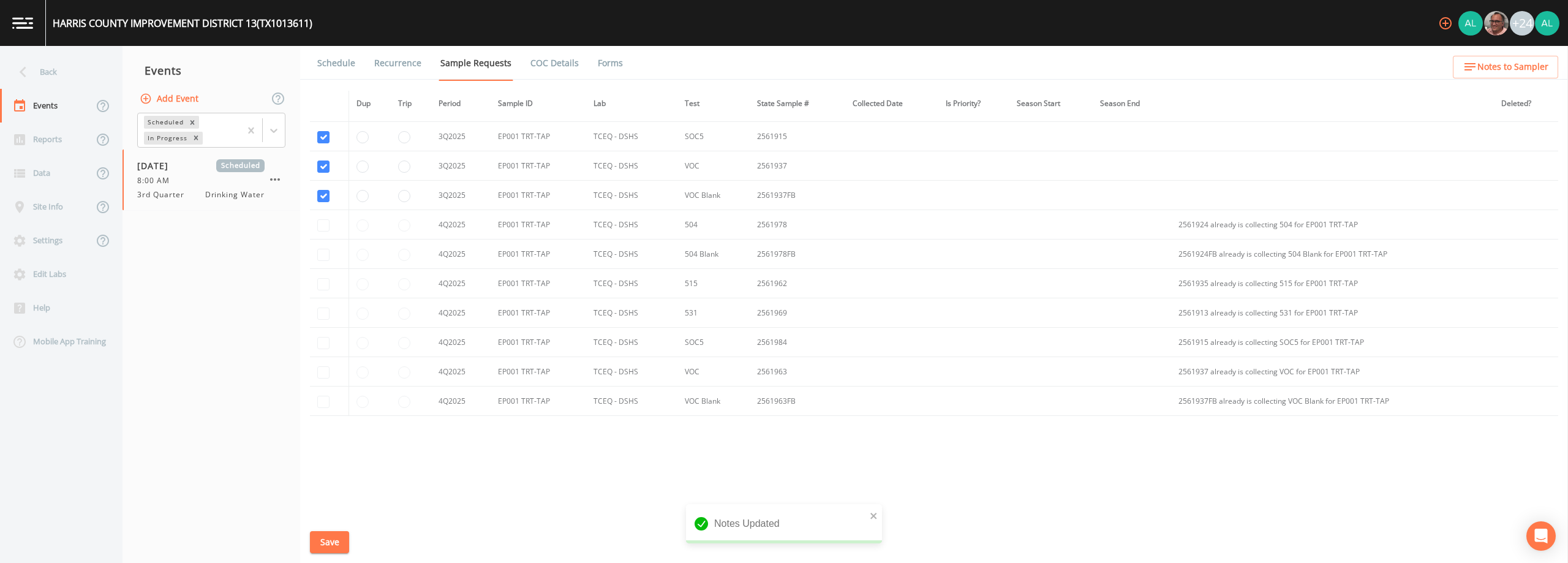 click on "Schedule" at bounding box center [336, 63] 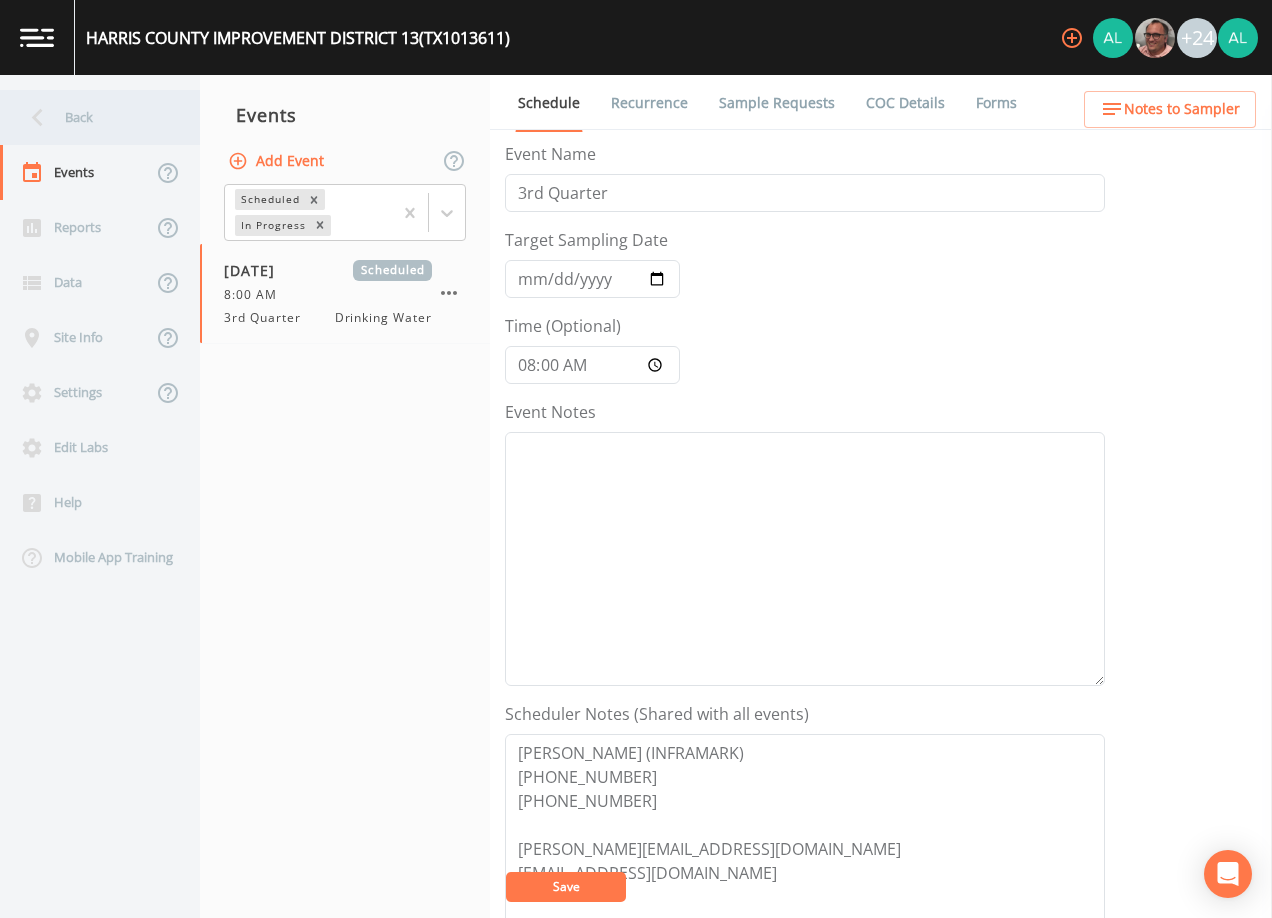 click on "Back" at bounding box center [90, 117] 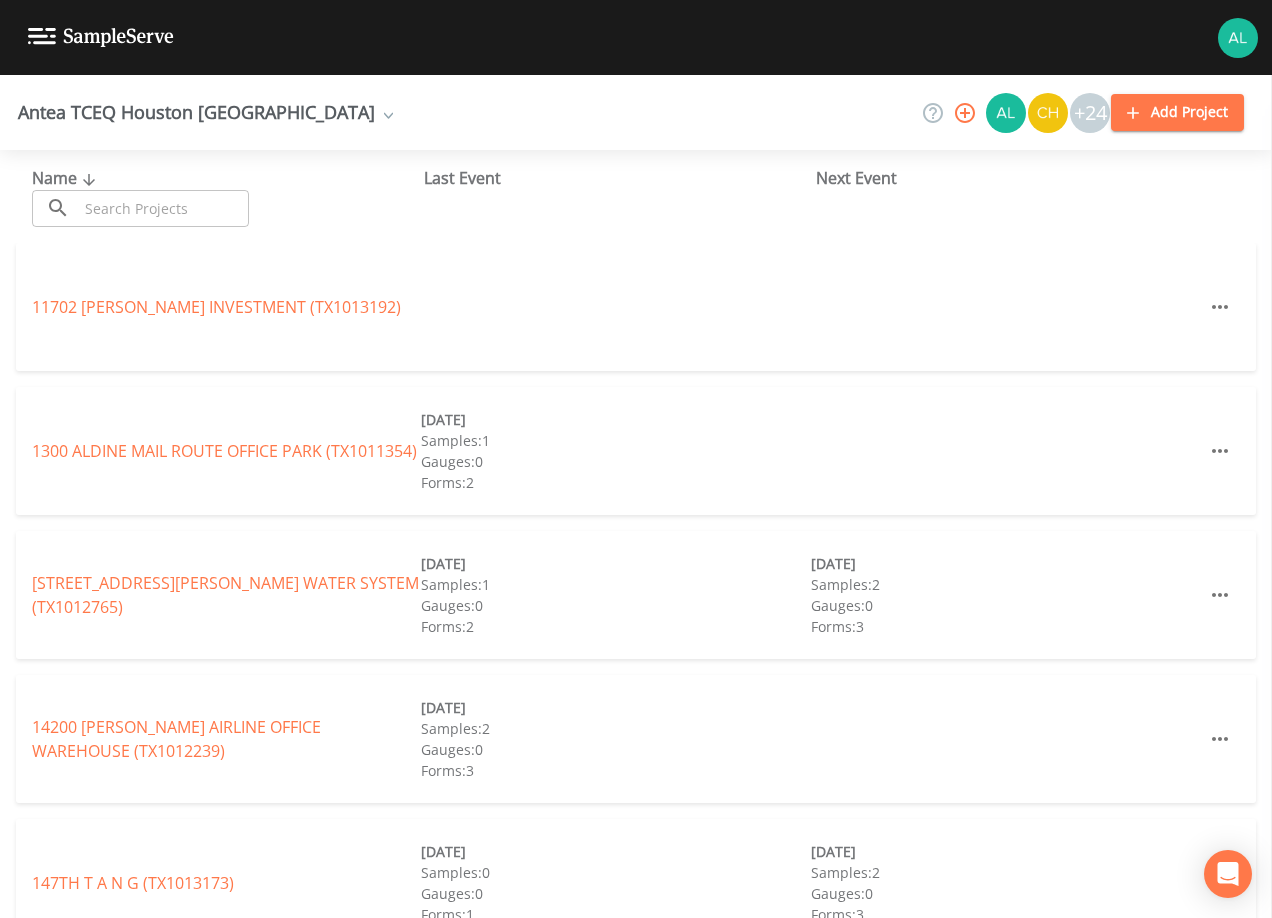 click at bounding box center (163, 208) 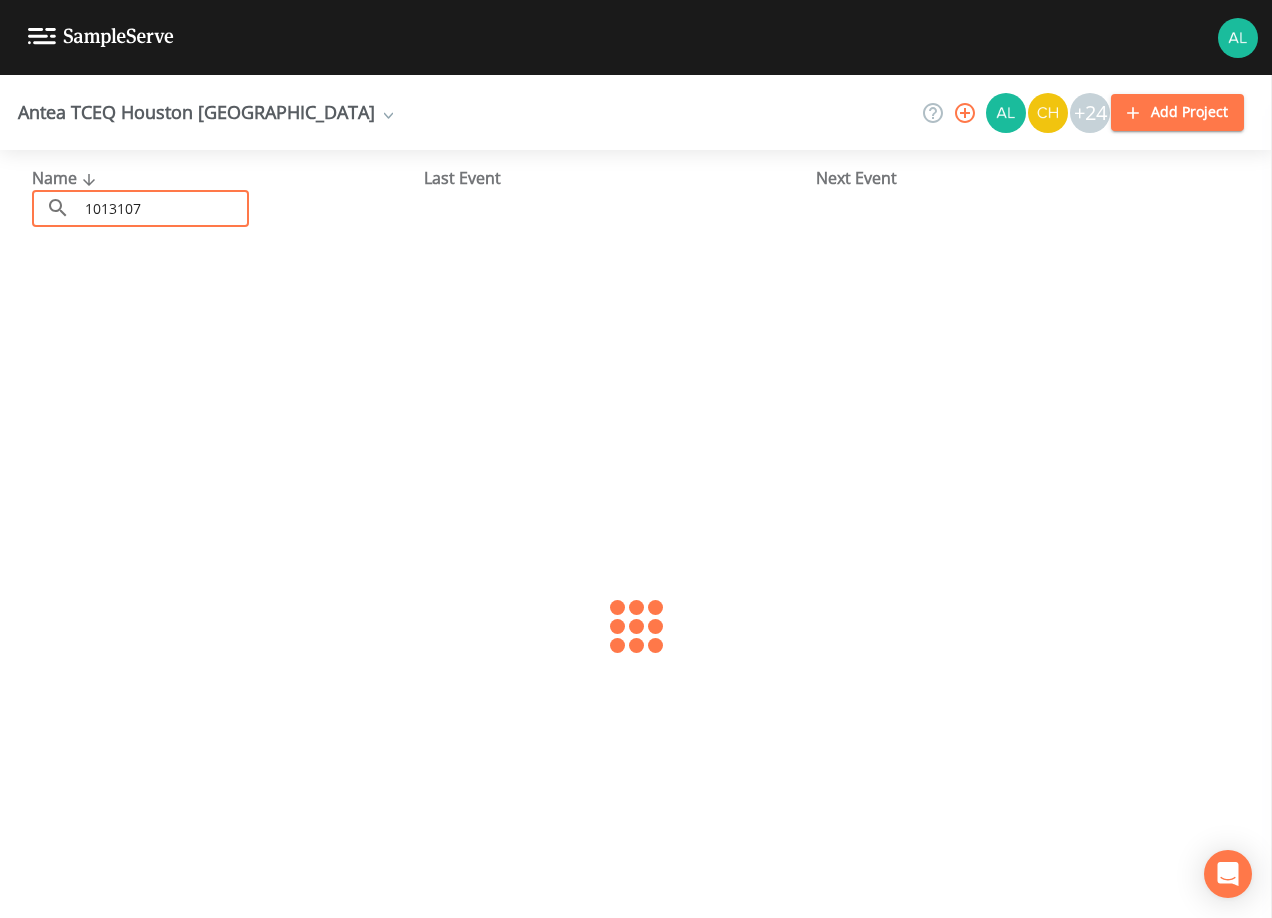 type on "1013107" 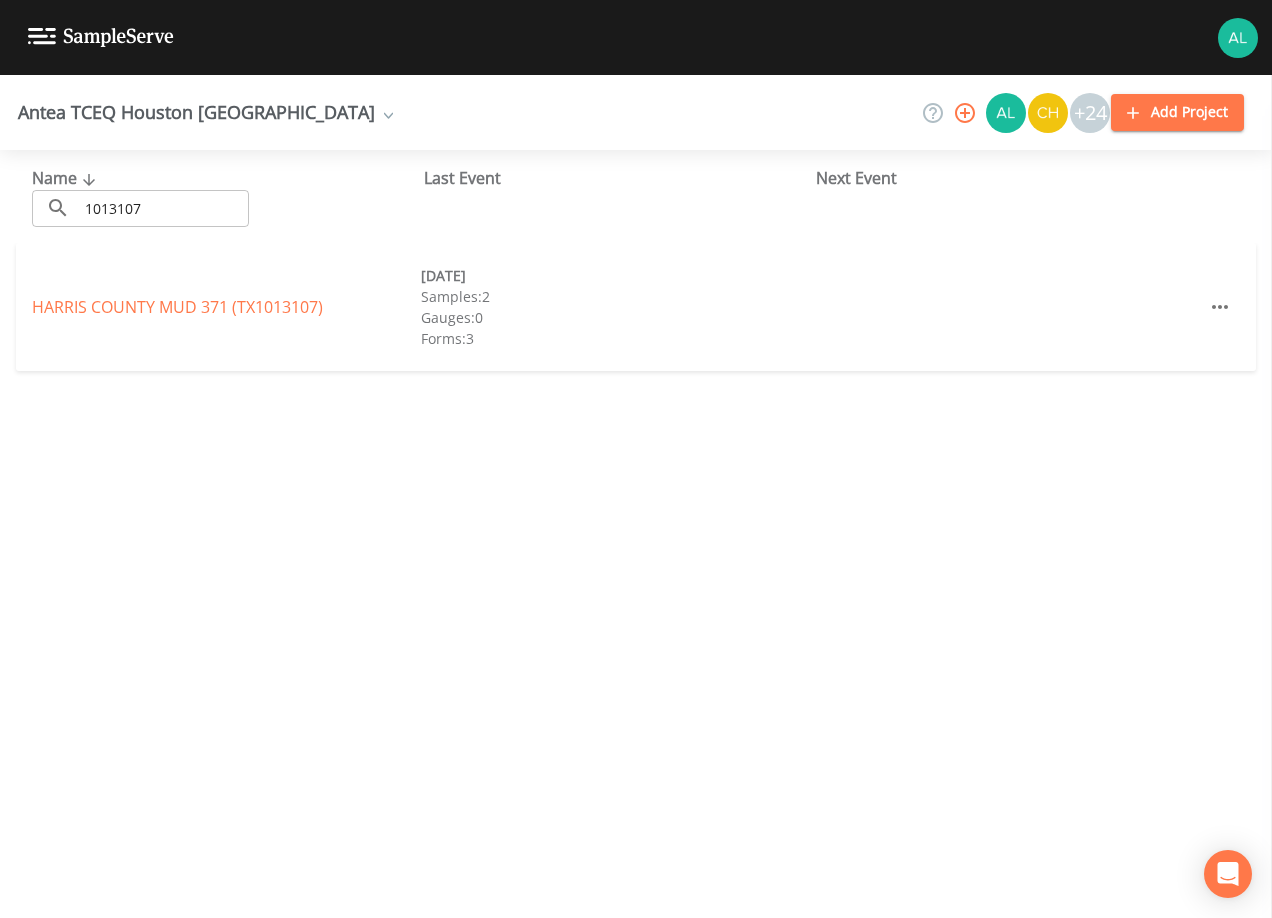 click on "[GEOGRAPHIC_DATA] 371   (TX1013107)" at bounding box center [177, 307] 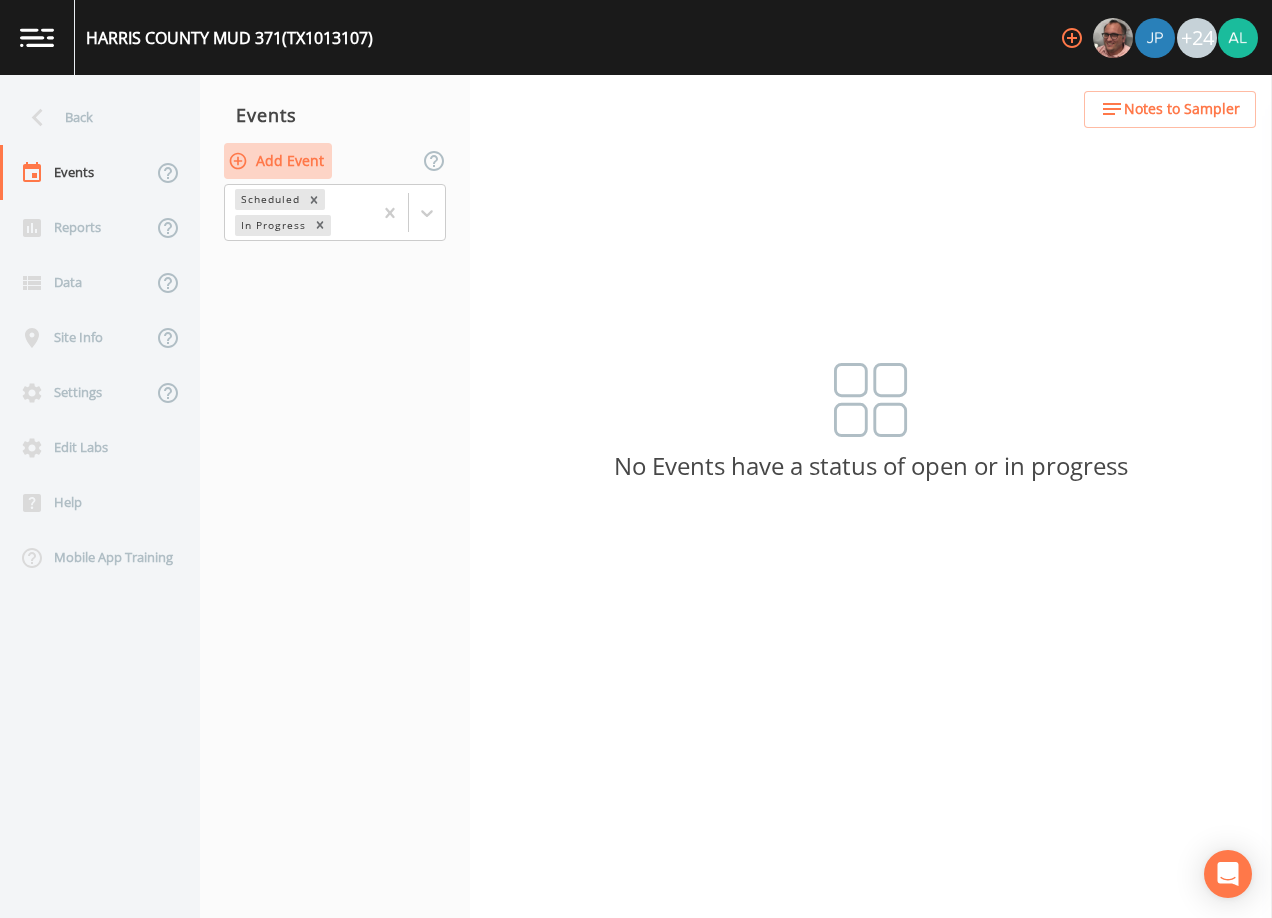 click on "Add Event" at bounding box center (278, 161) 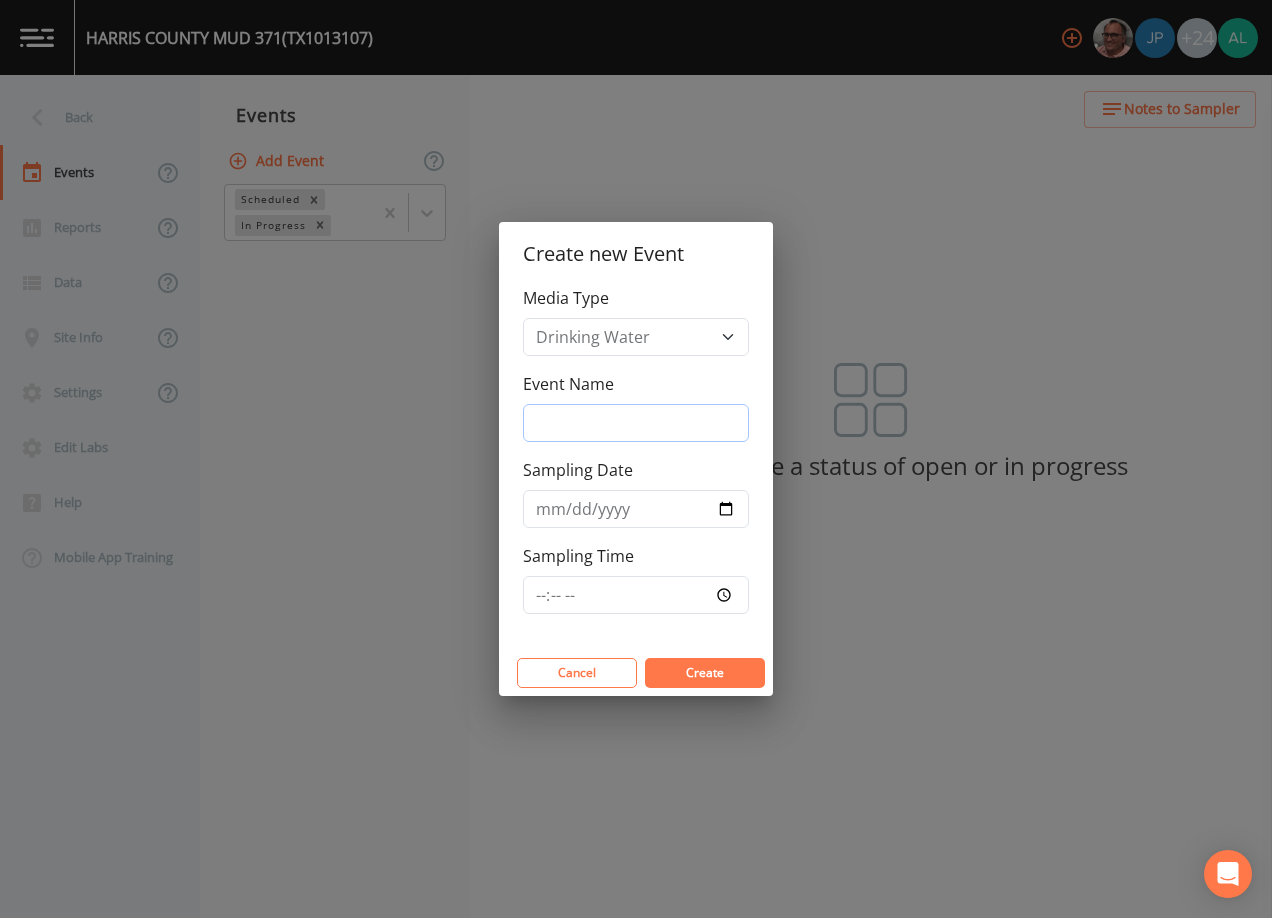 click on "Event Name" at bounding box center (636, 423) 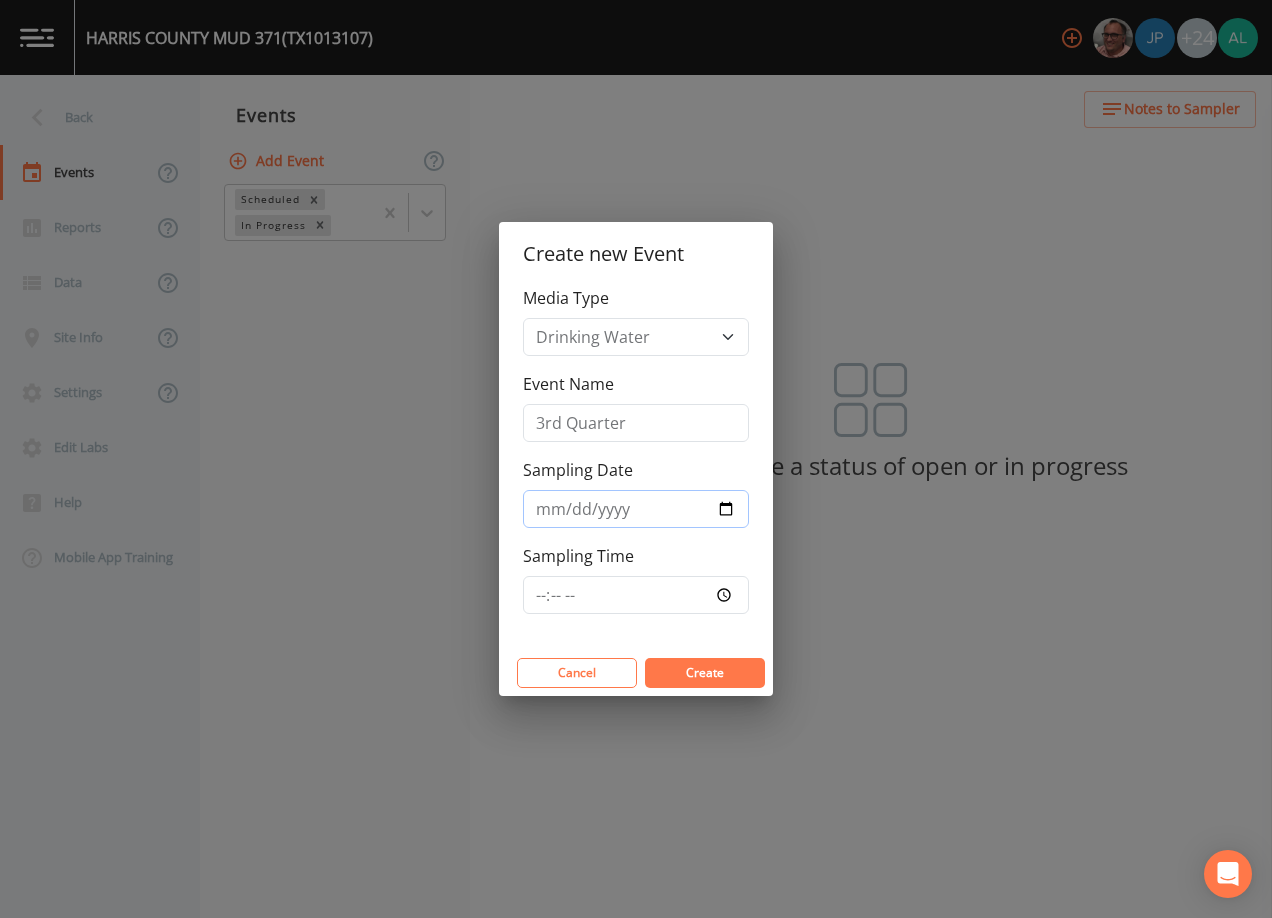 click on "Sampling Date" at bounding box center [636, 509] 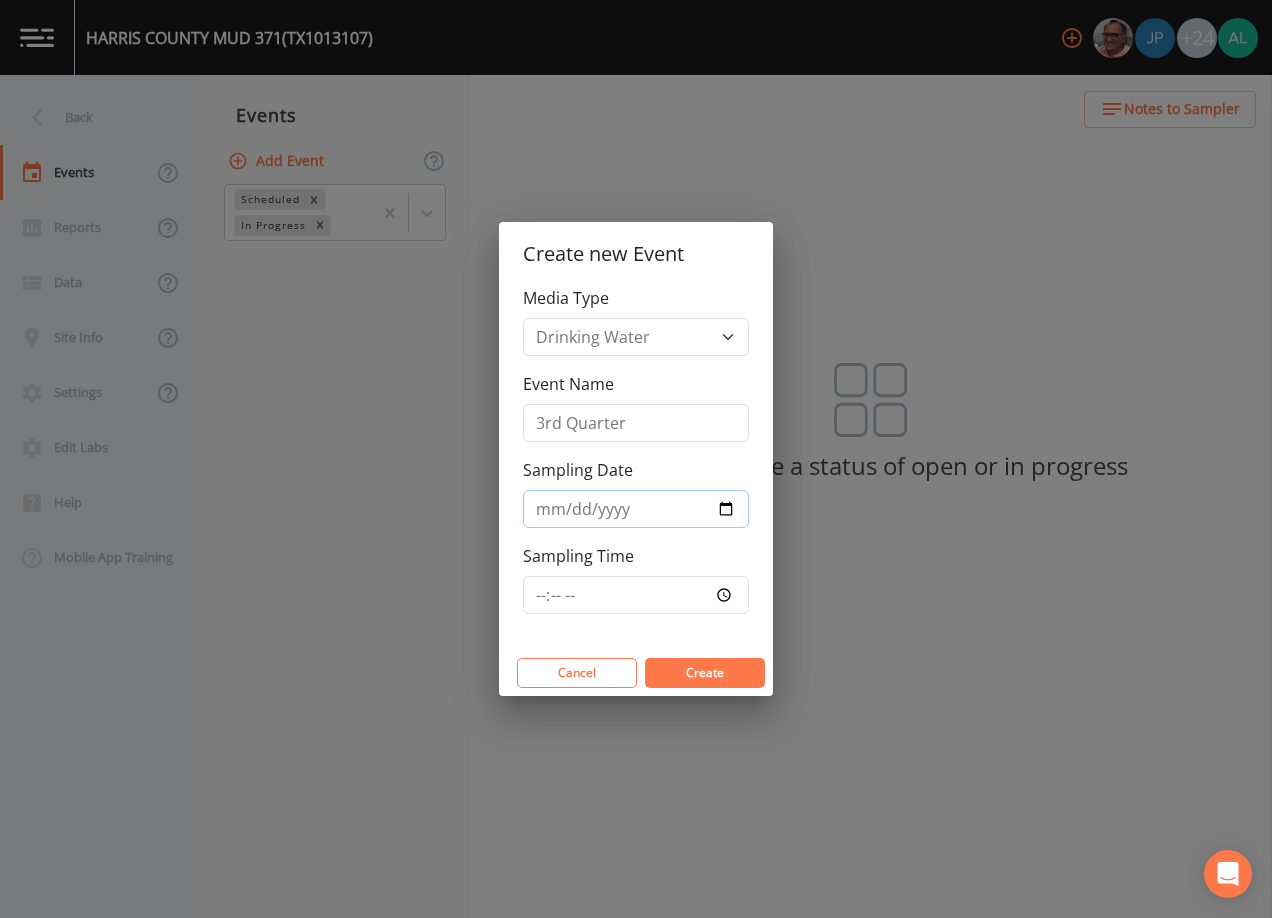 type on "[DATE]" 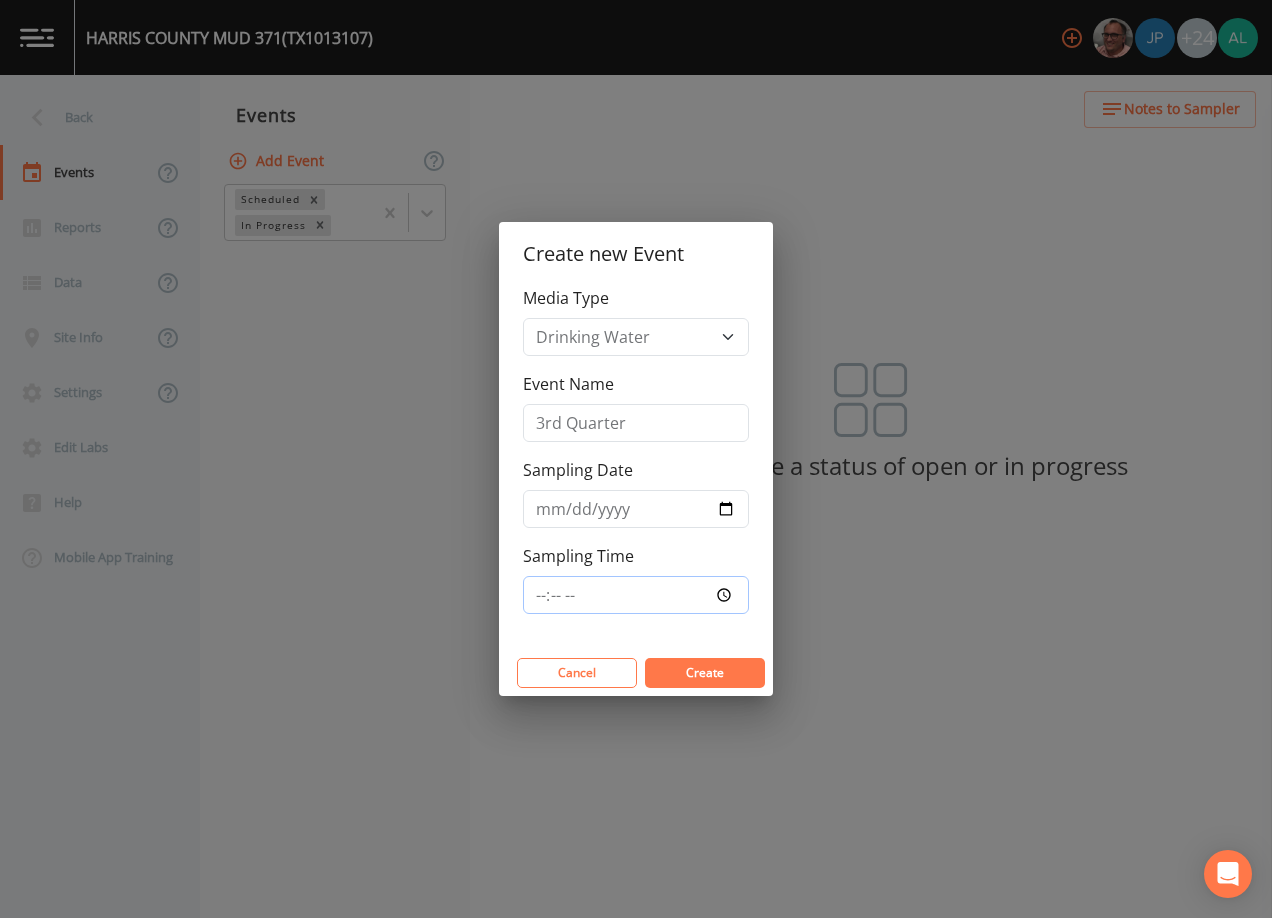 click on "Sampling Time" at bounding box center (636, 595) 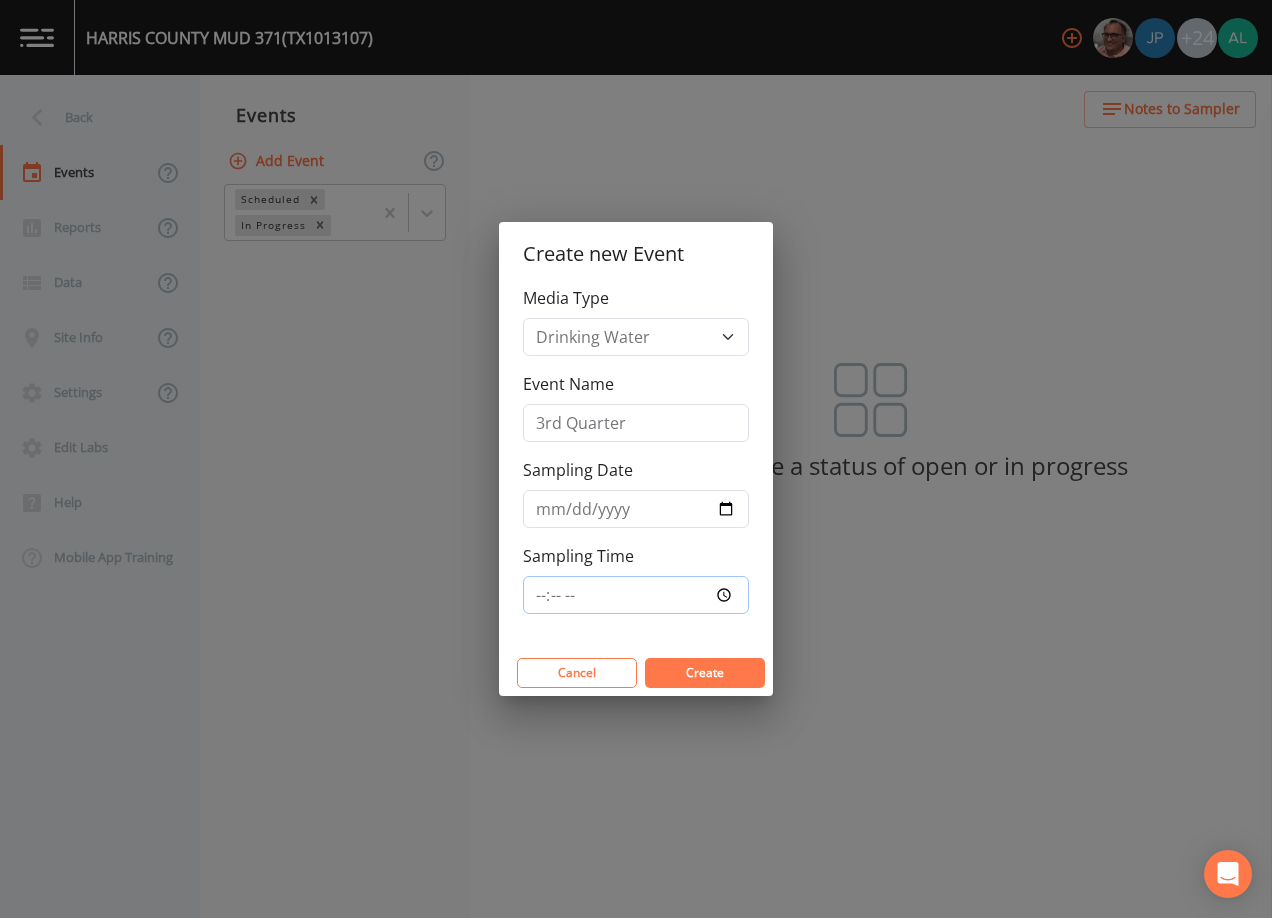 type on "08:00" 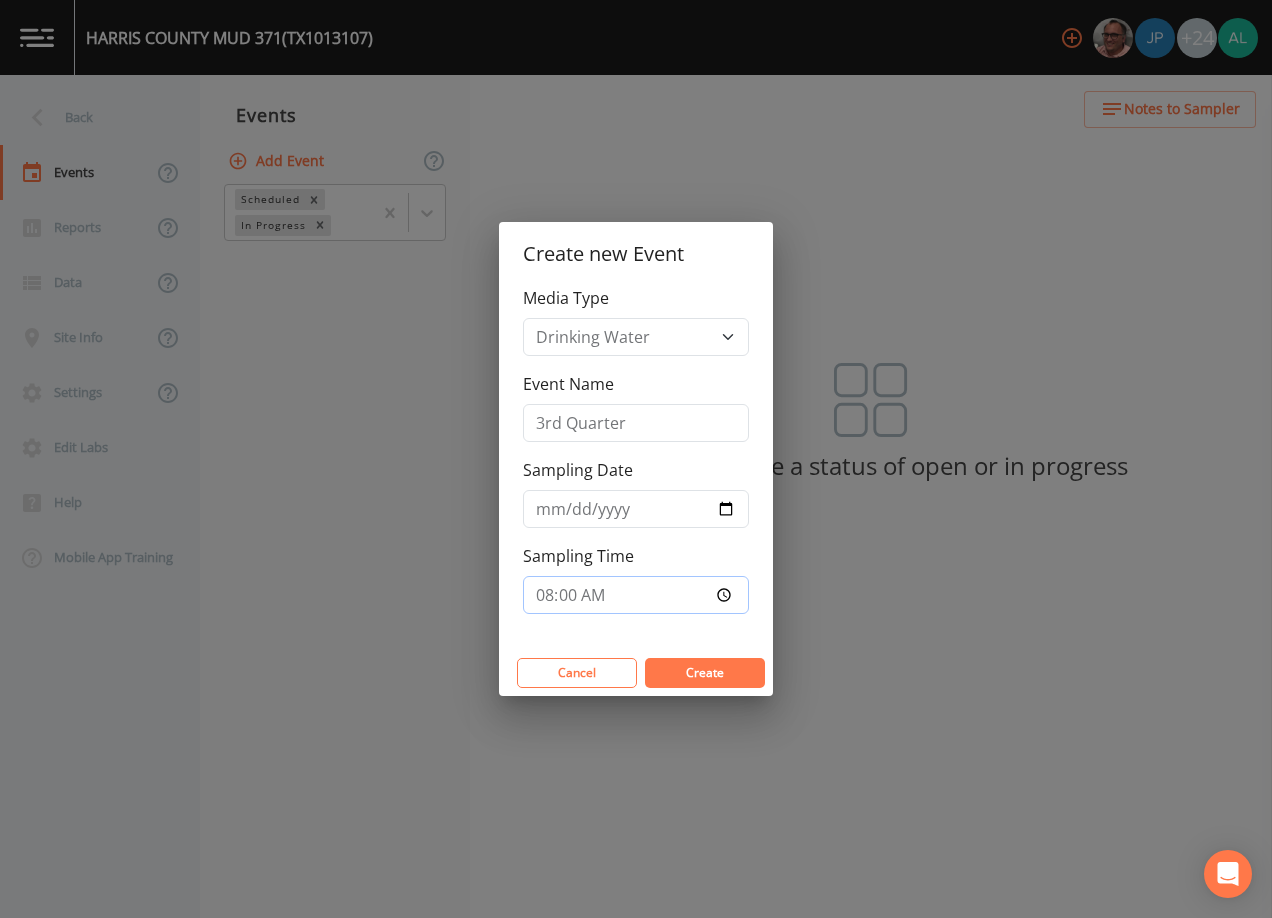 click on "Create" at bounding box center (705, 673) 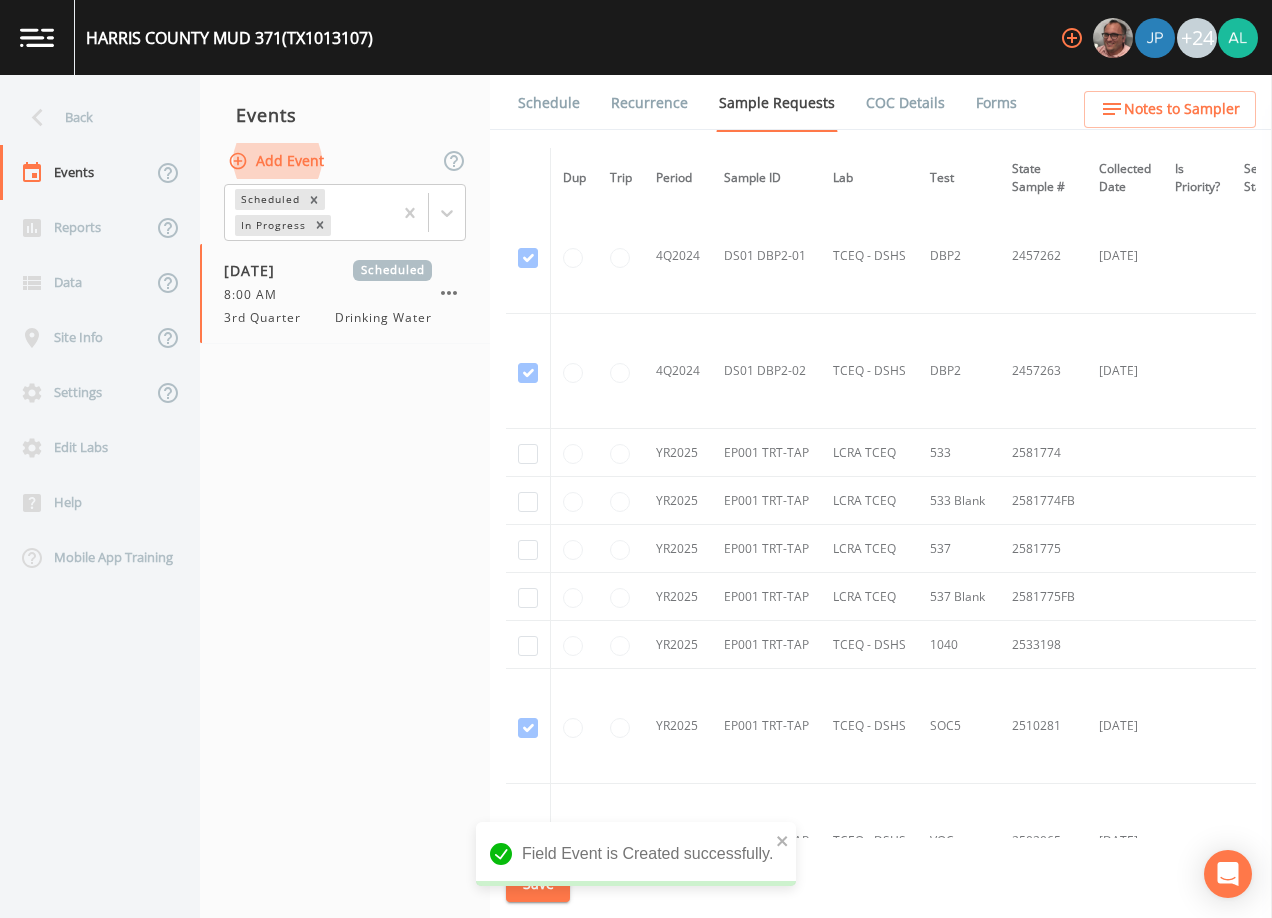 scroll, scrollTop: 1383, scrollLeft: 0, axis: vertical 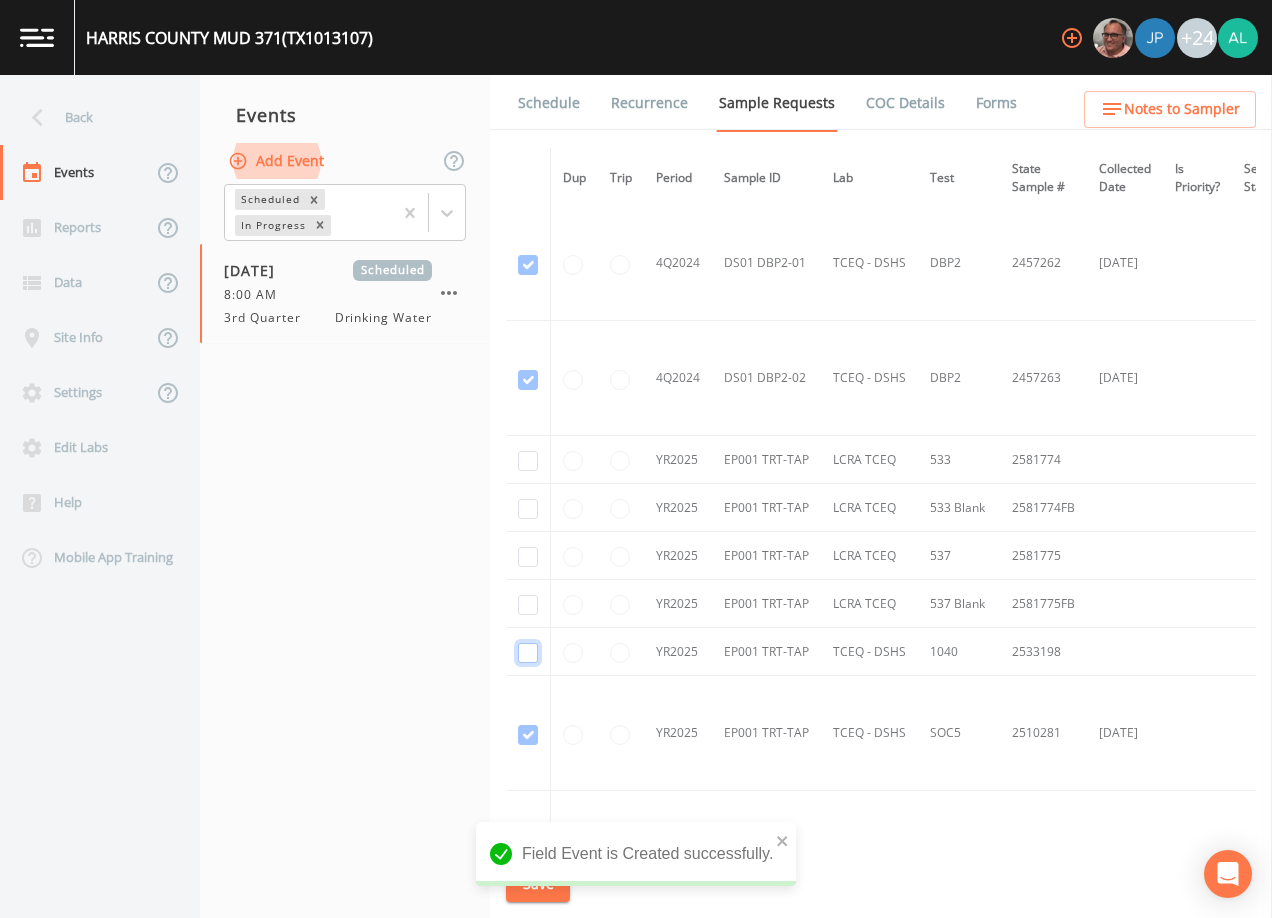 click at bounding box center (528, 653) 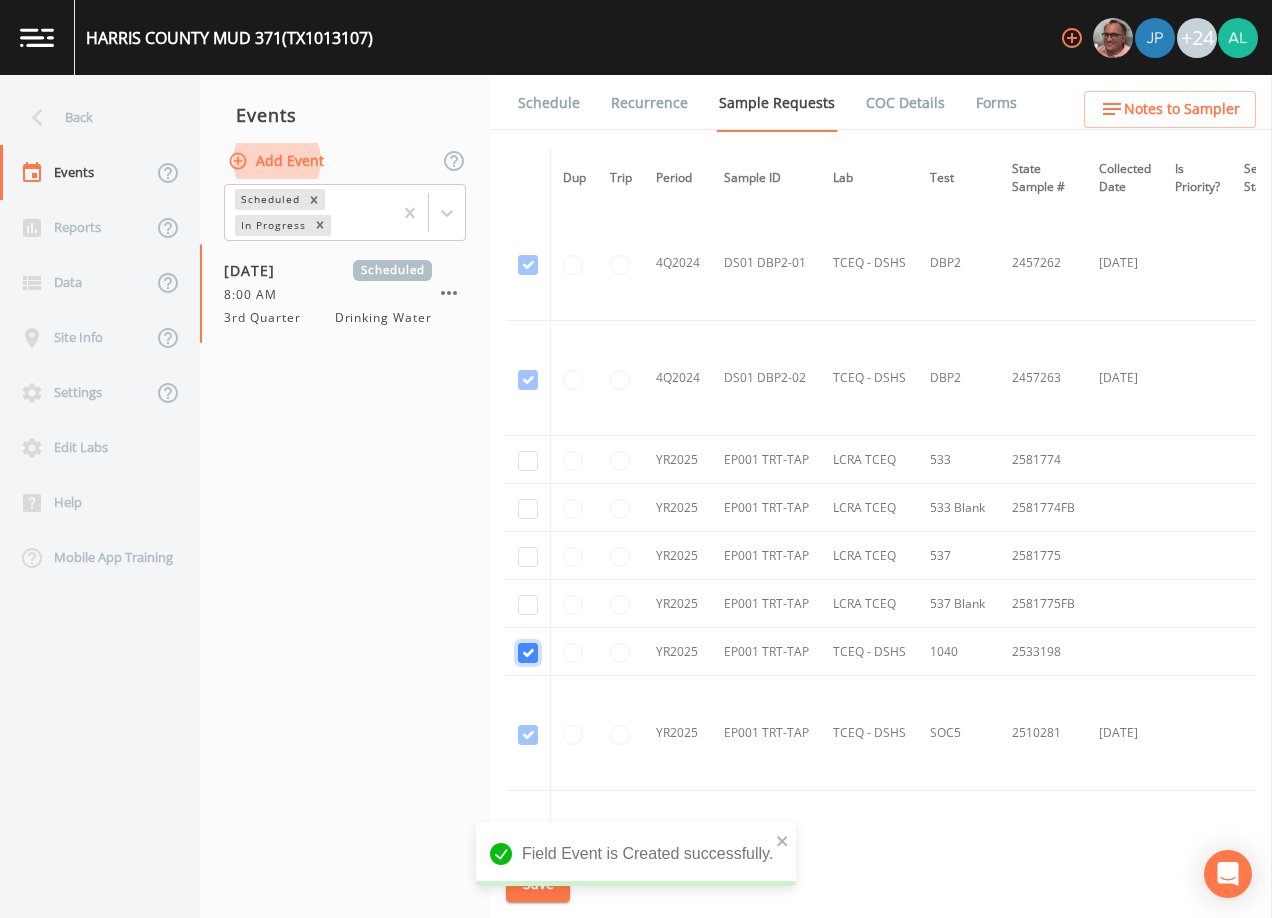 checkbox on "true" 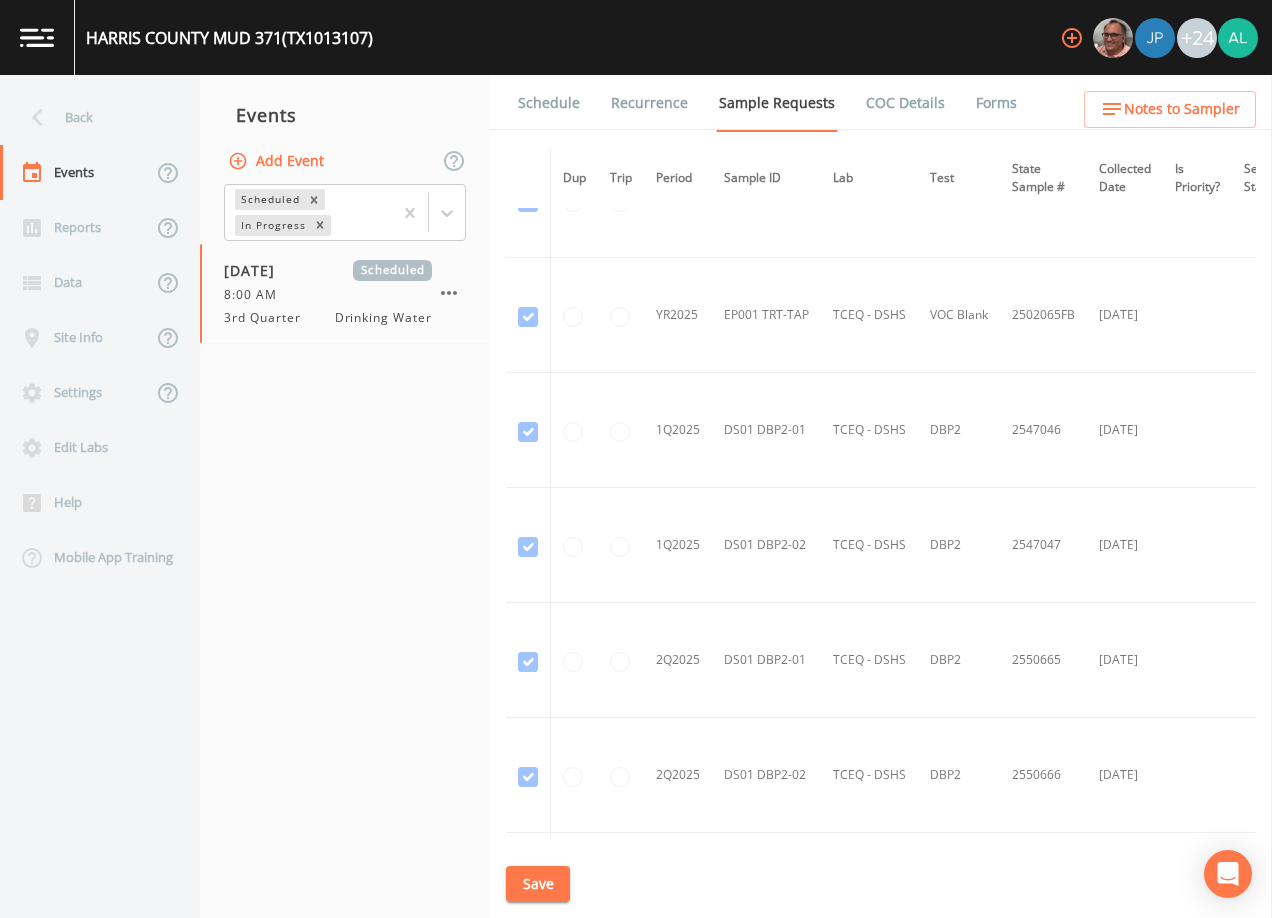 scroll, scrollTop: 2283, scrollLeft: 0, axis: vertical 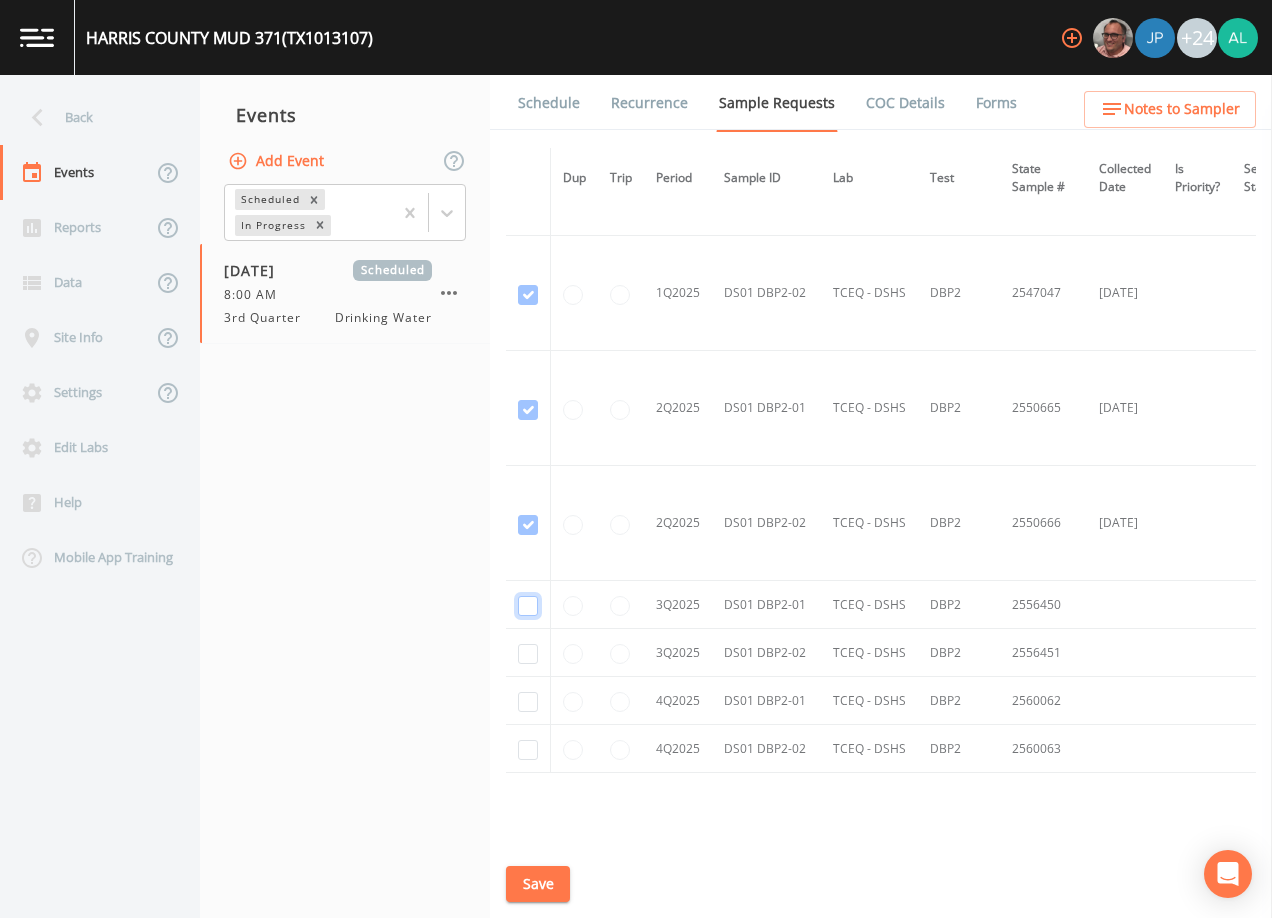 click at bounding box center [528, -1325] 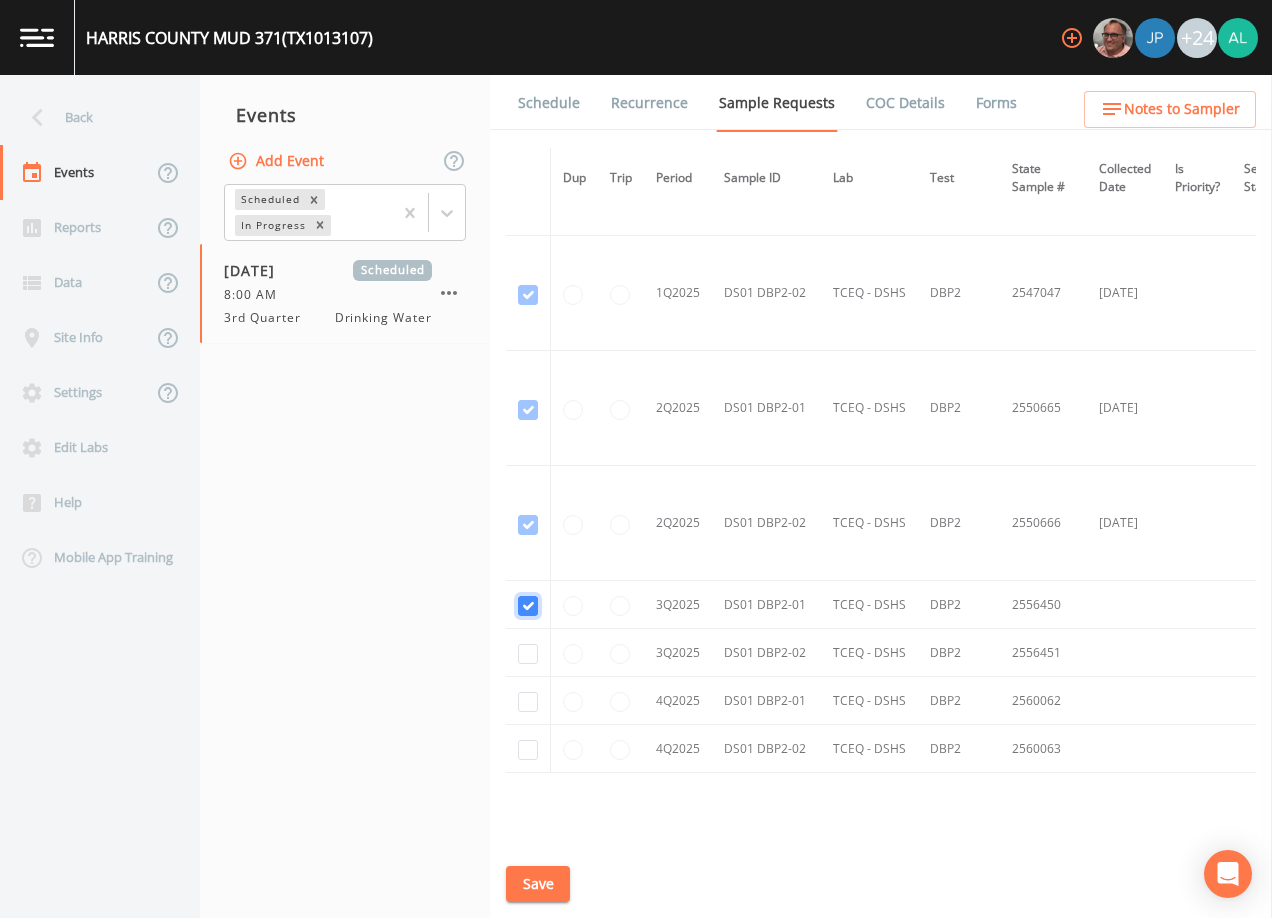 checkbox on "true" 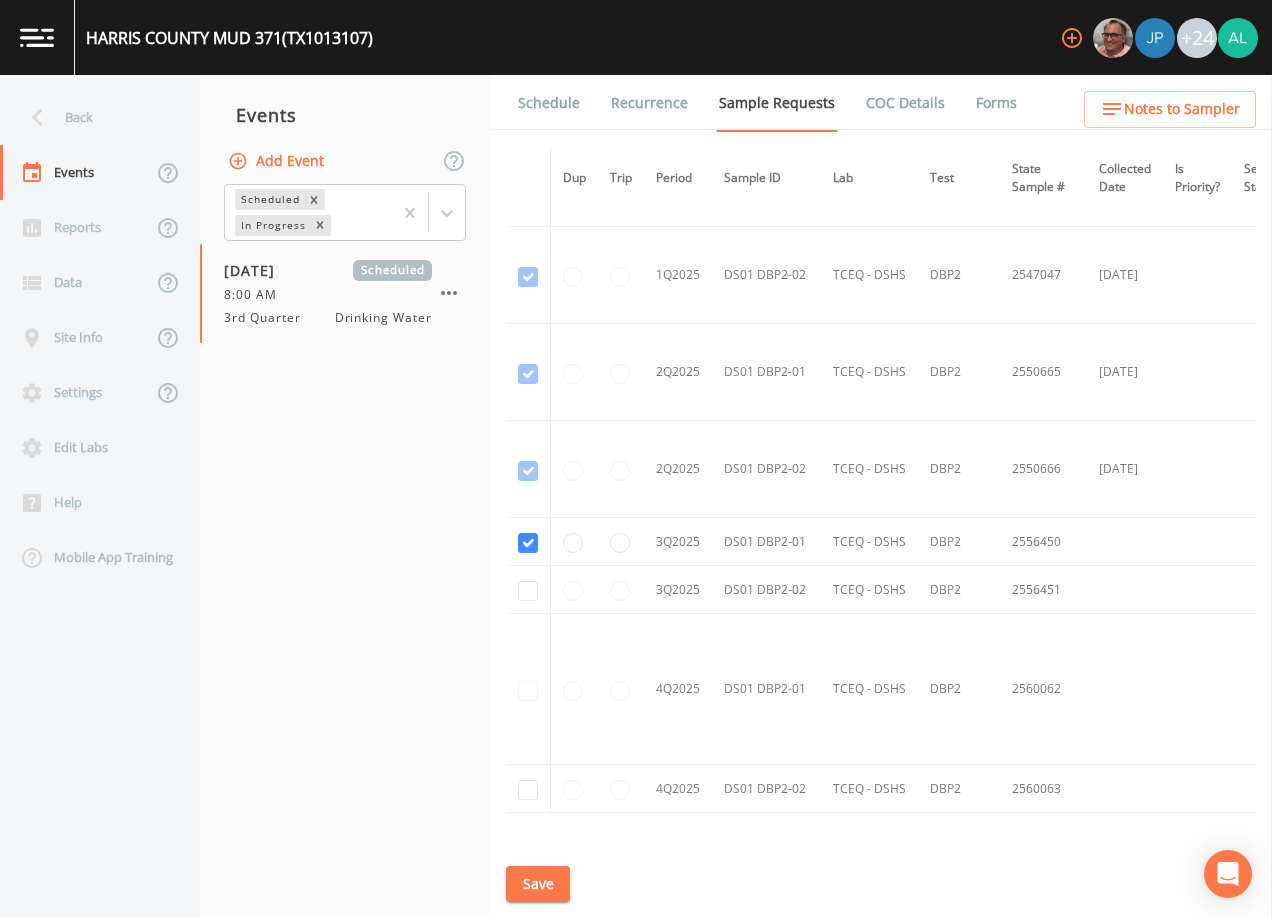 click at bounding box center (528, 590) 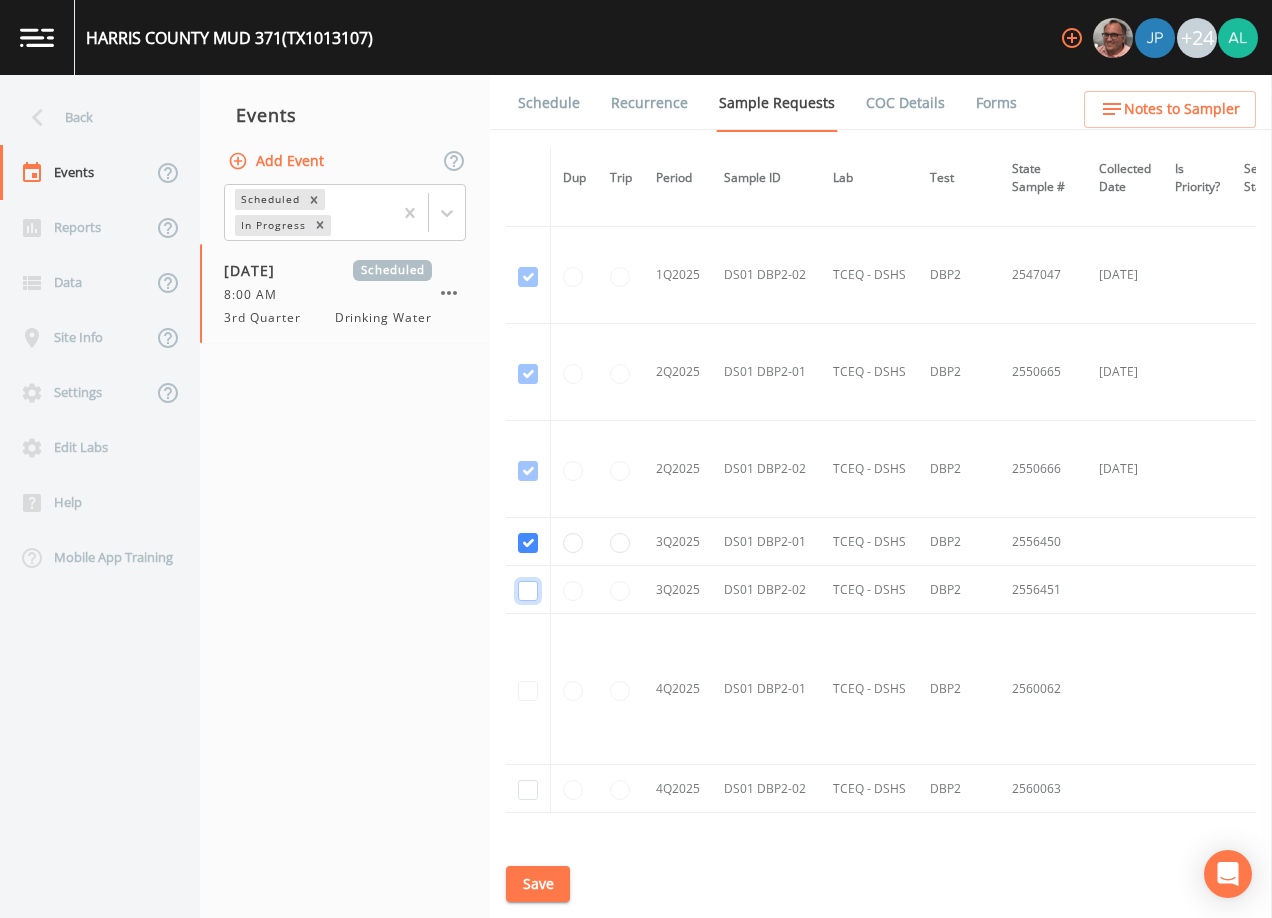 click at bounding box center [528, -1030] 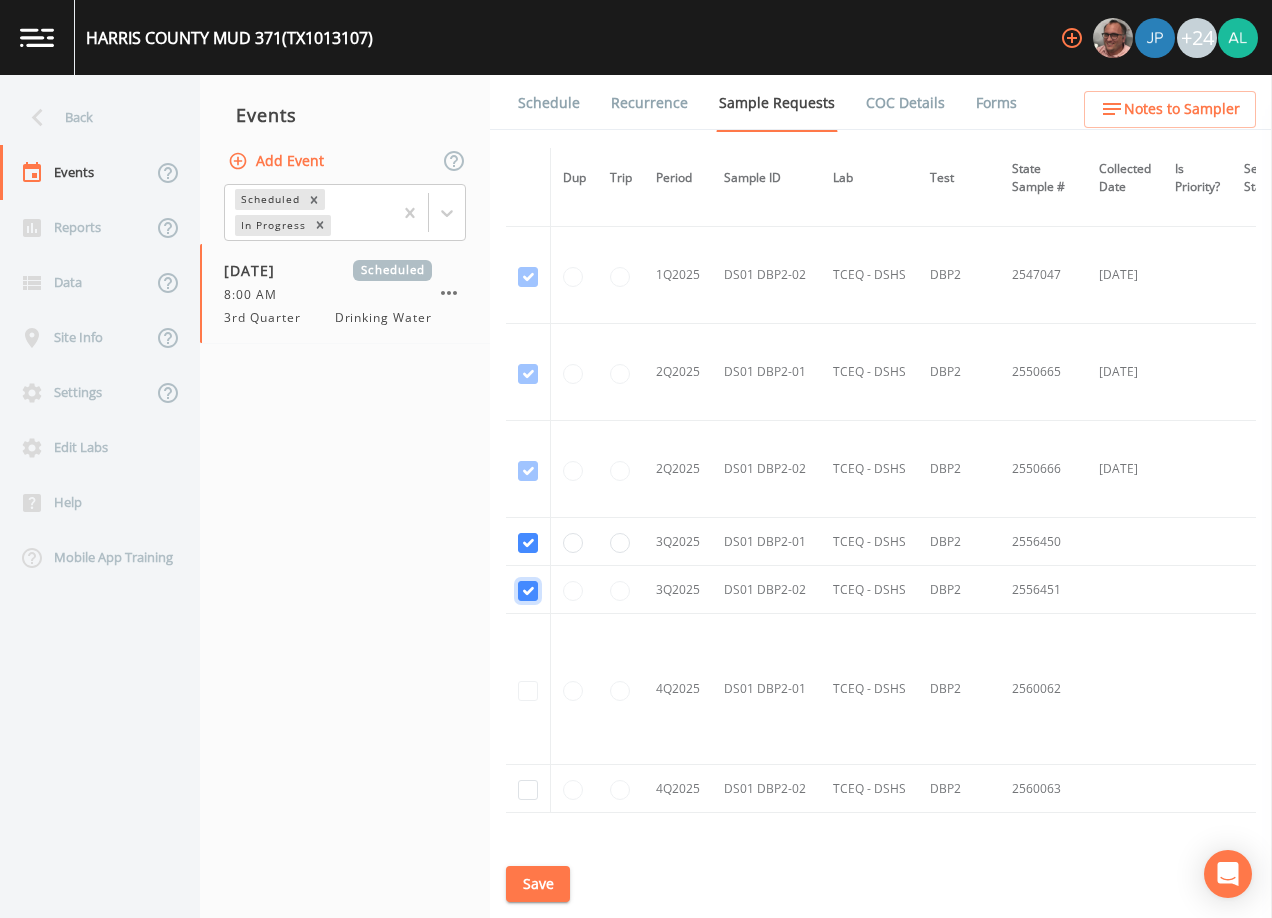 checkbox on "true" 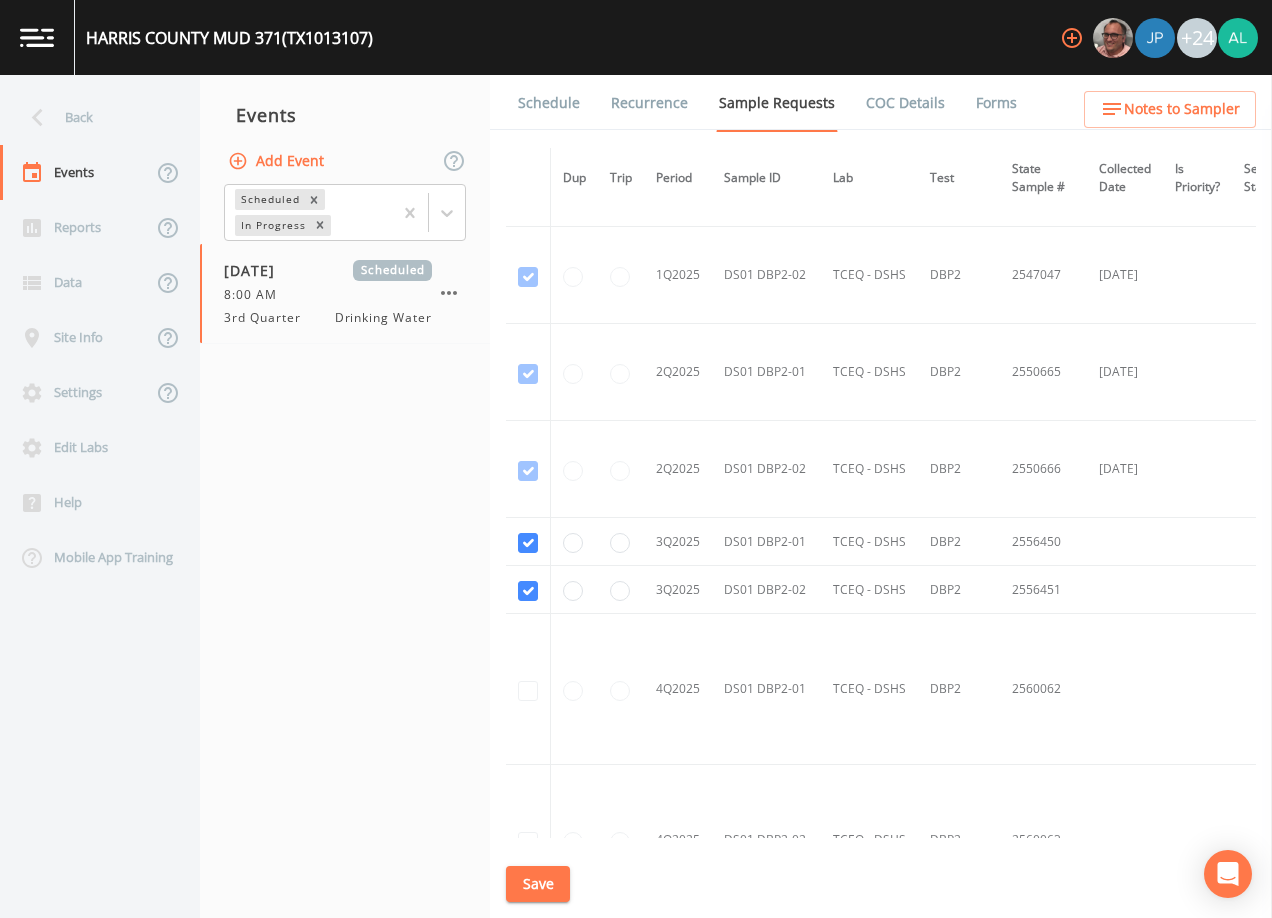 click on "Save" at bounding box center (538, 884) 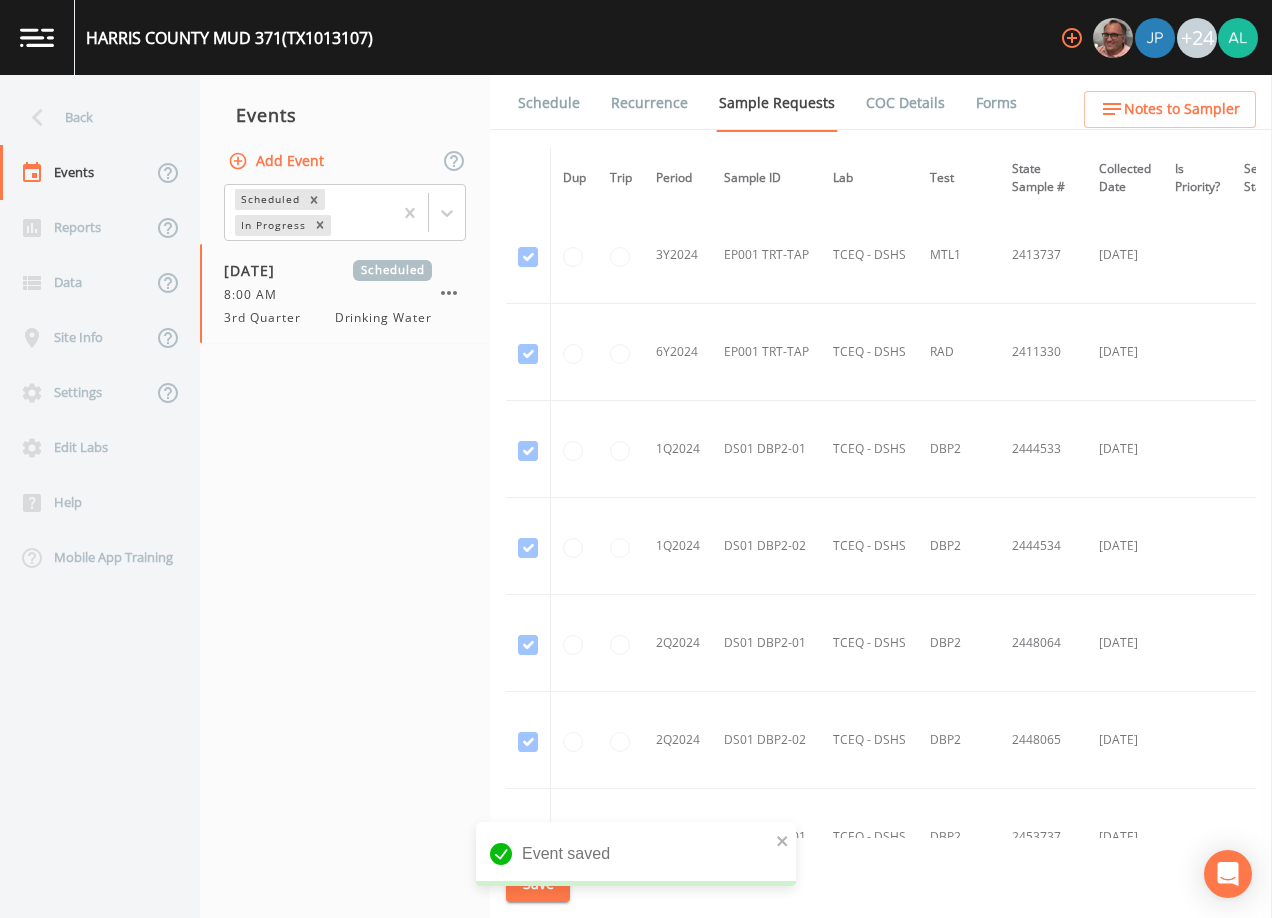 scroll, scrollTop: 268, scrollLeft: 0, axis: vertical 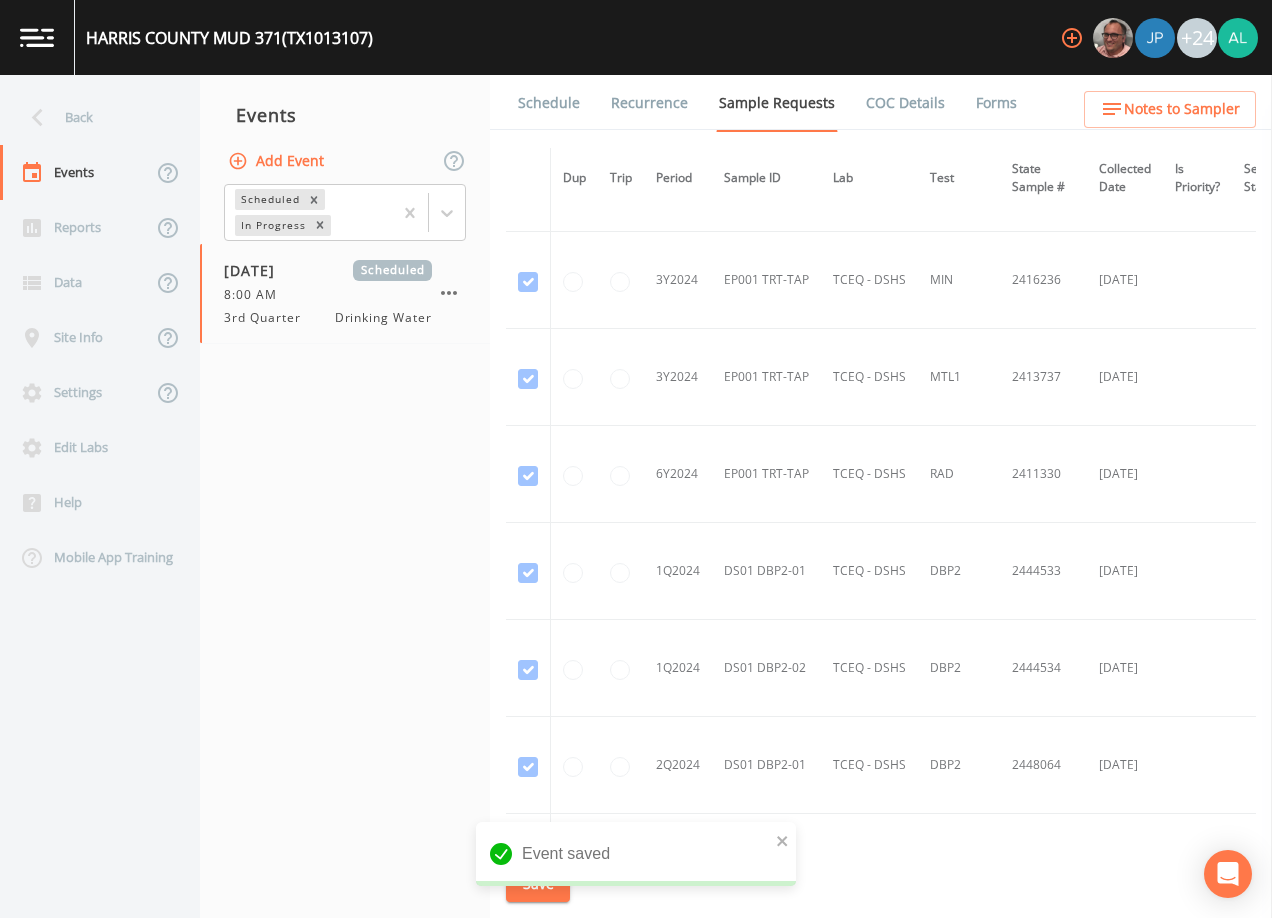 click on "Schedule Recurrence Sample Requests COC Details Forms" at bounding box center (881, 102) 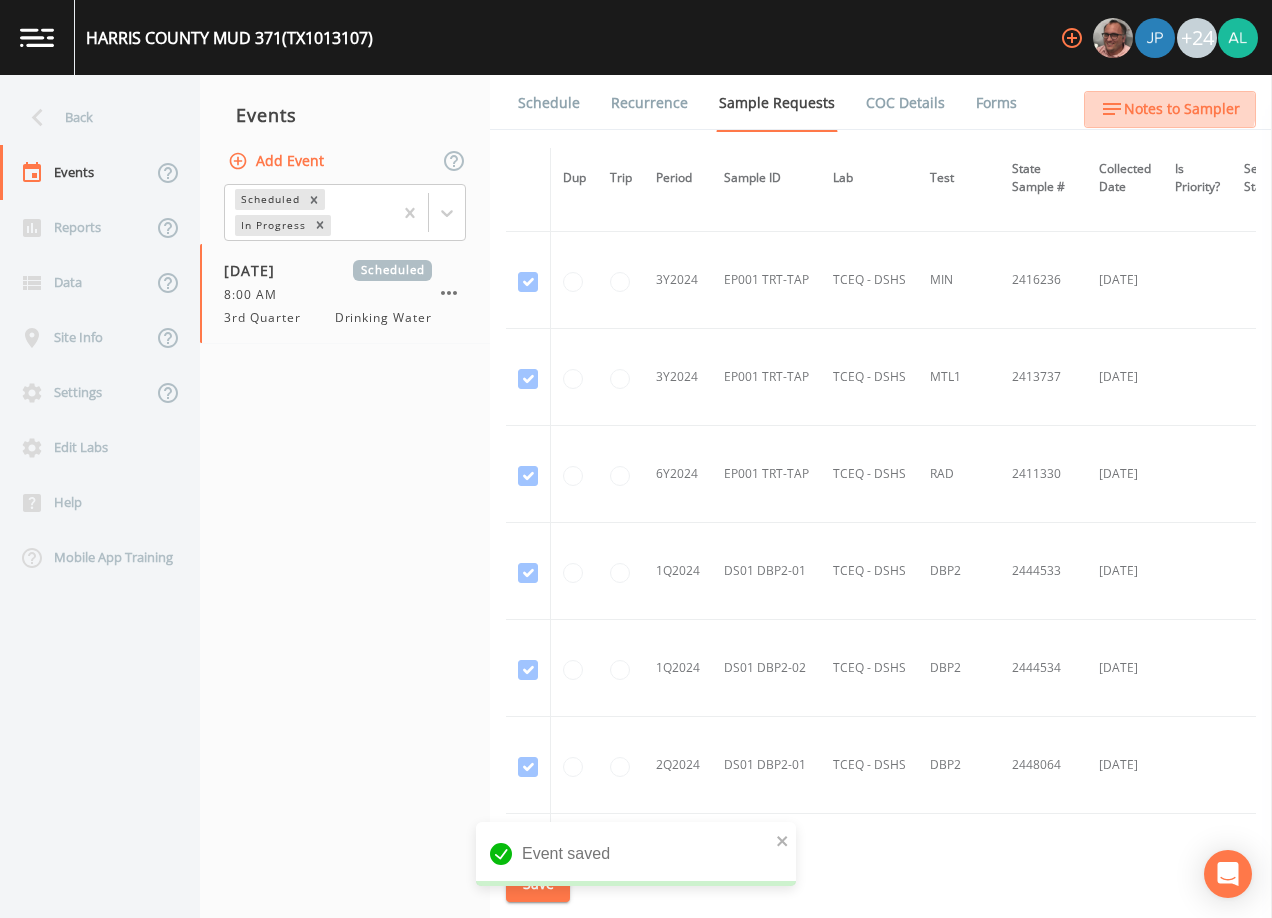 click on "Notes to Sampler" at bounding box center (1182, 109) 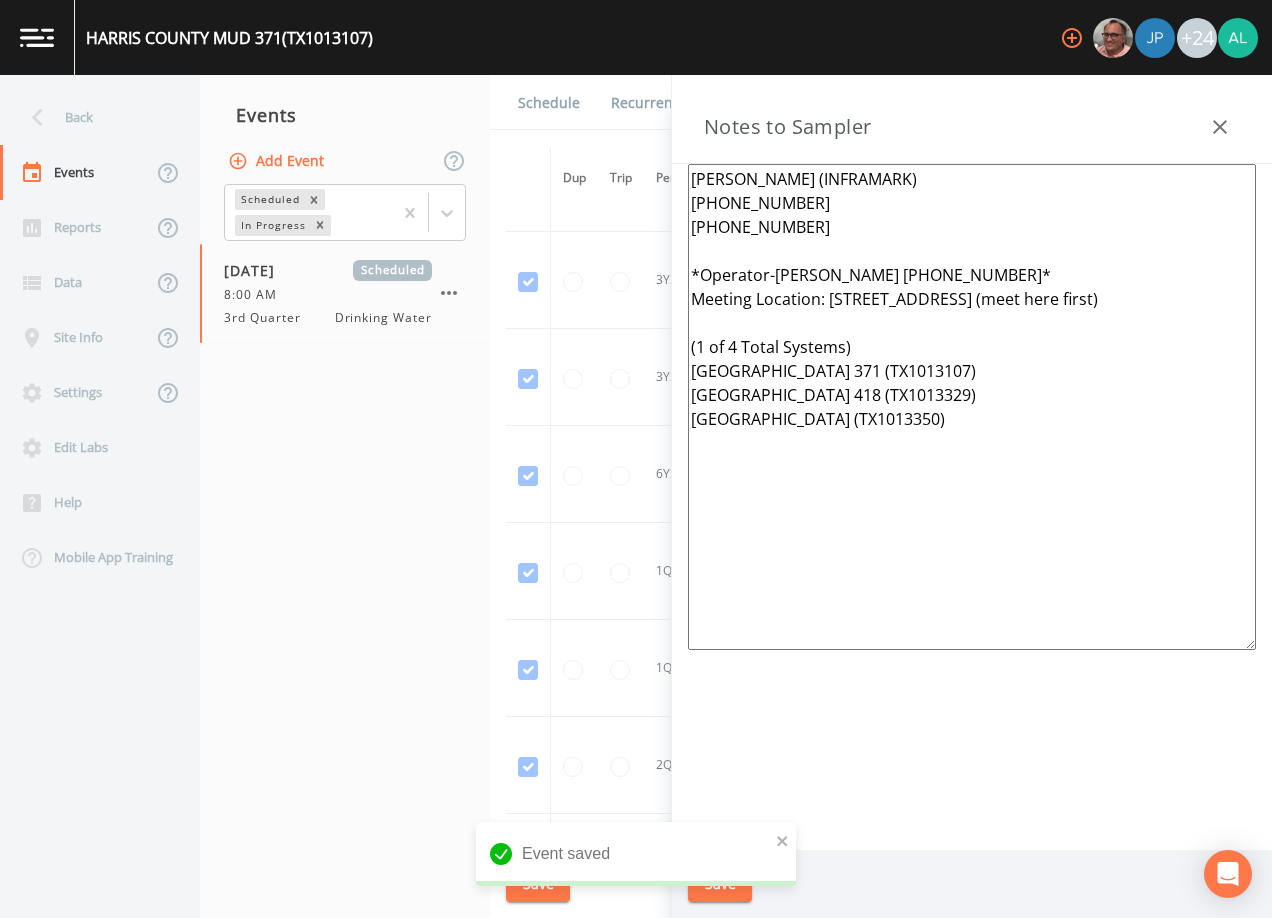 drag, startPoint x: 993, startPoint y: 456, endPoint x: 668, endPoint y: 173, distance: 430.94547 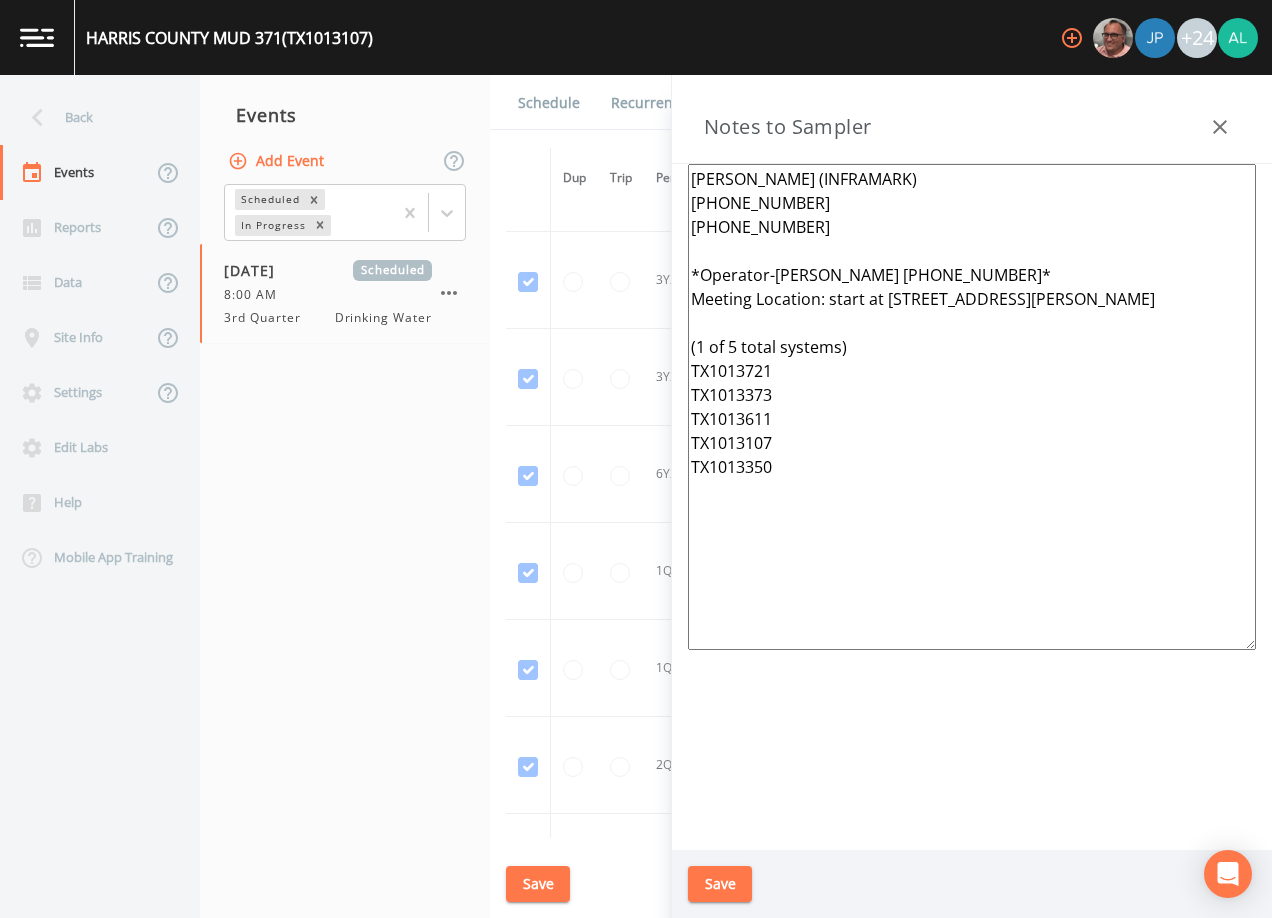 type on "[PERSON_NAME] (INFRAMARK)
[PHONE_NUMBER]
[PHONE_NUMBER]
*Operator-[PERSON_NAME] [PHONE_NUMBER]*
Meeting Location: start at [STREET_ADDRESS][PERSON_NAME]
(1 of 5 total systems)
TX1013721
TX1013373
TX1013611
TX1013107
TX1013350" 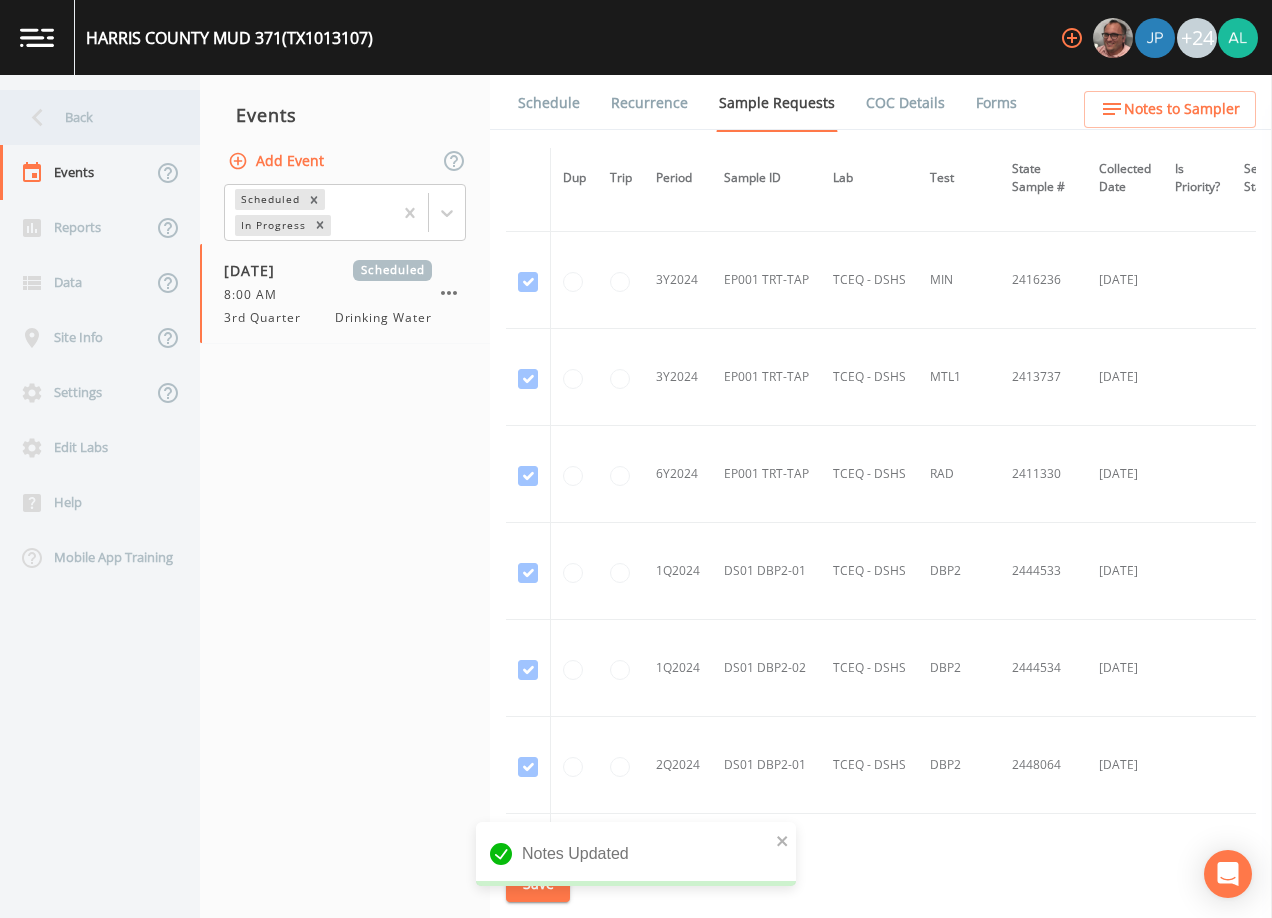 click on "Back" at bounding box center [90, 117] 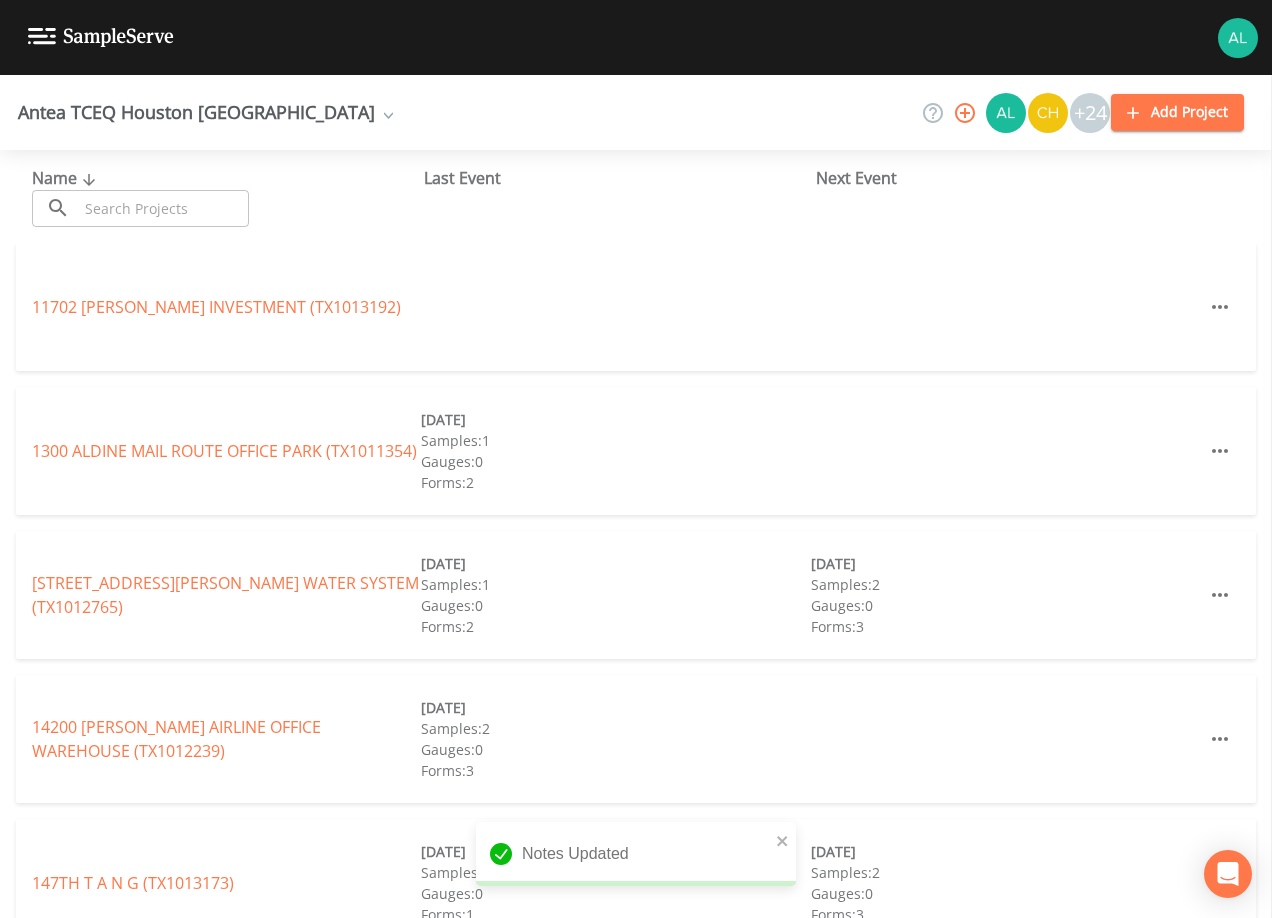 click at bounding box center [163, 208] 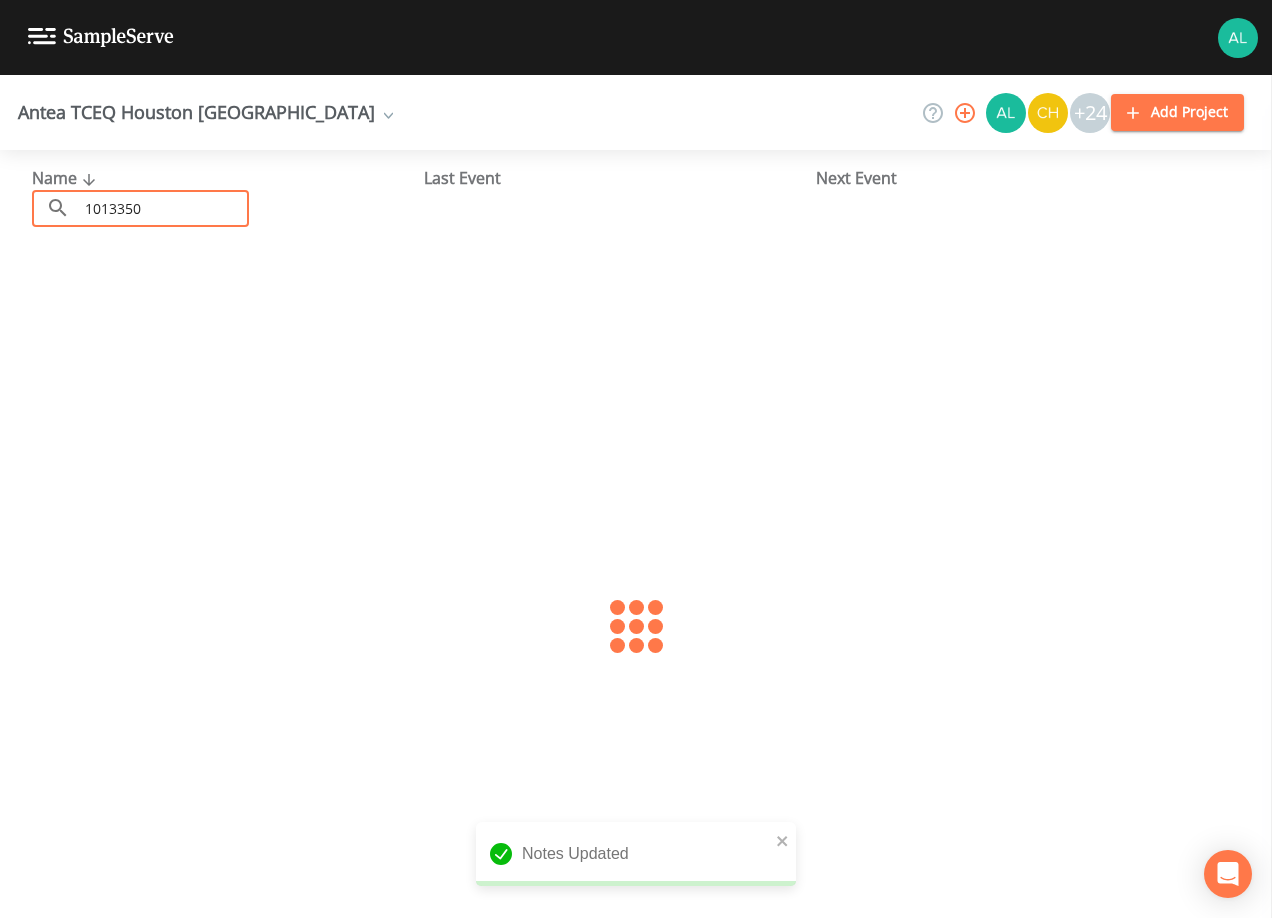 type on "1013350" 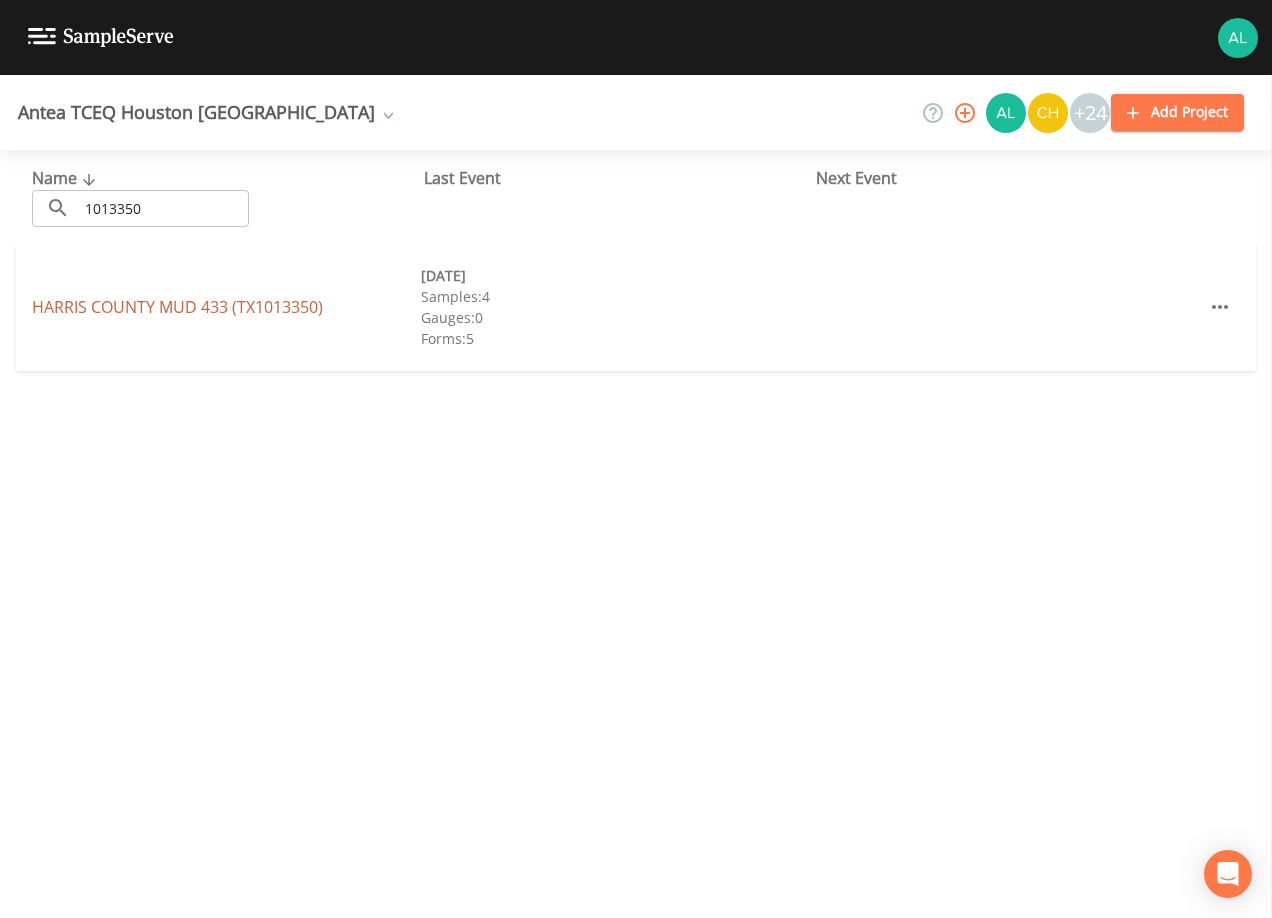 click on "[GEOGRAPHIC_DATA] 433   (TX1013350)" at bounding box center (177, 307) 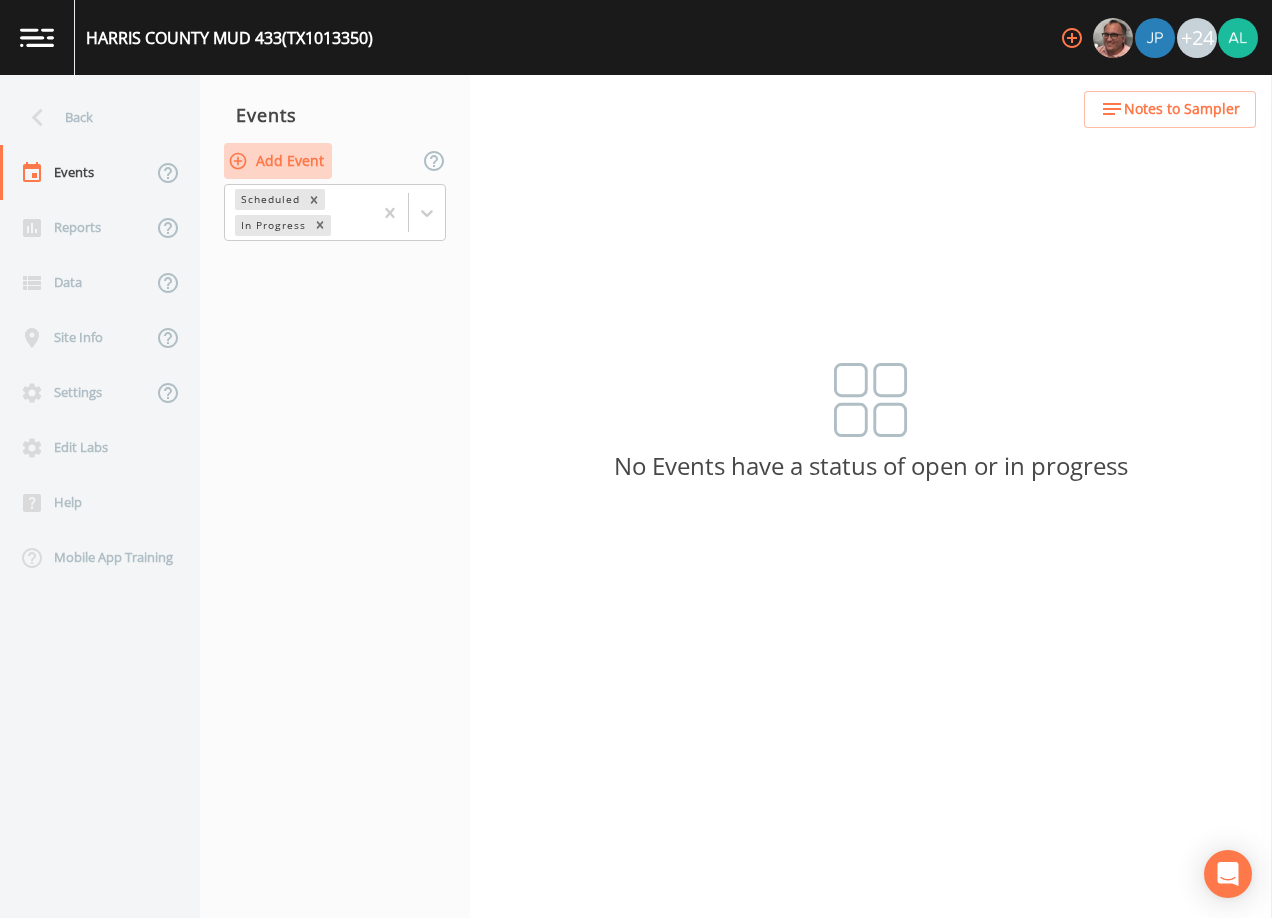 click on "Add Event" at bounding box center (278, 161) 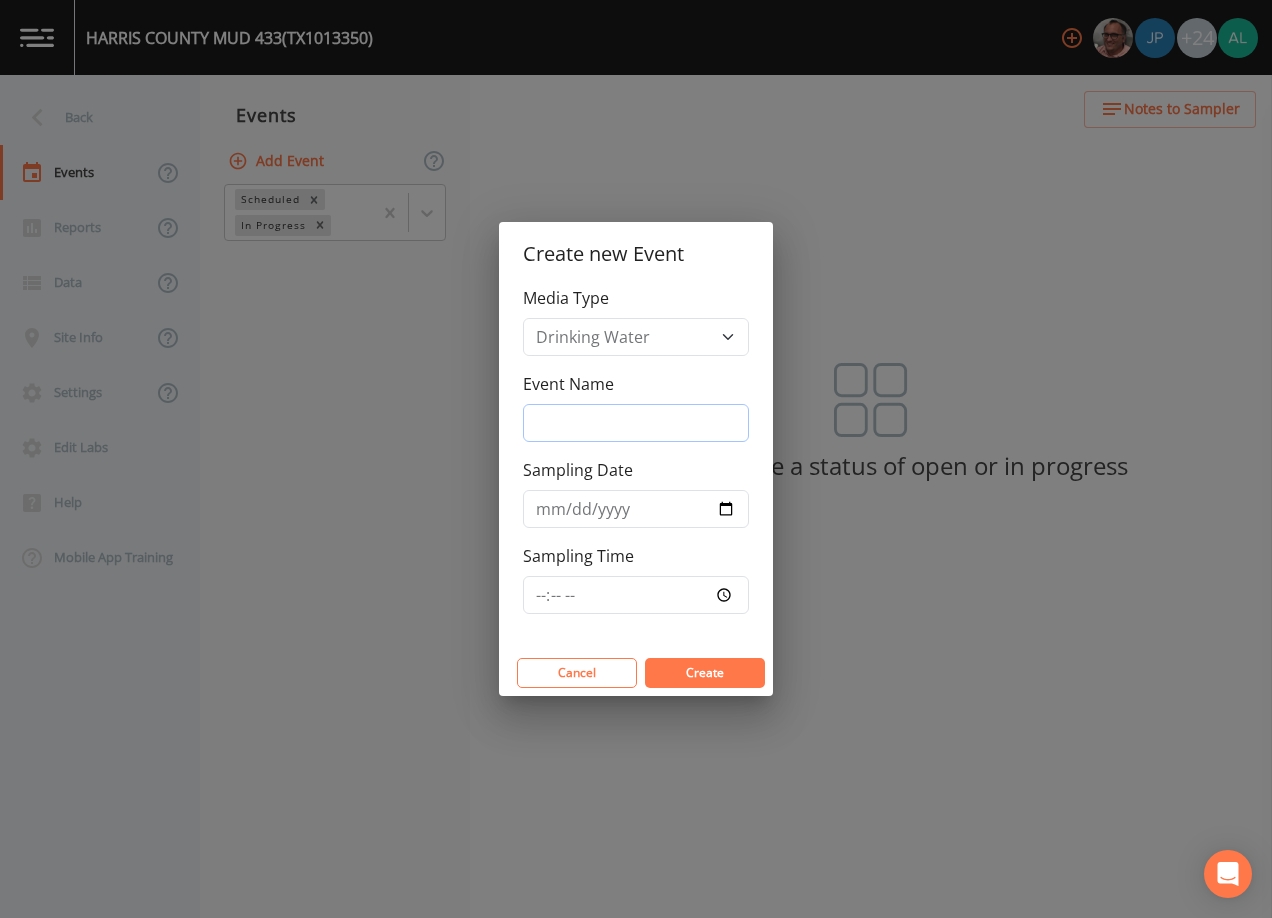 click on "Event Name" at bounding box center (636, 423) 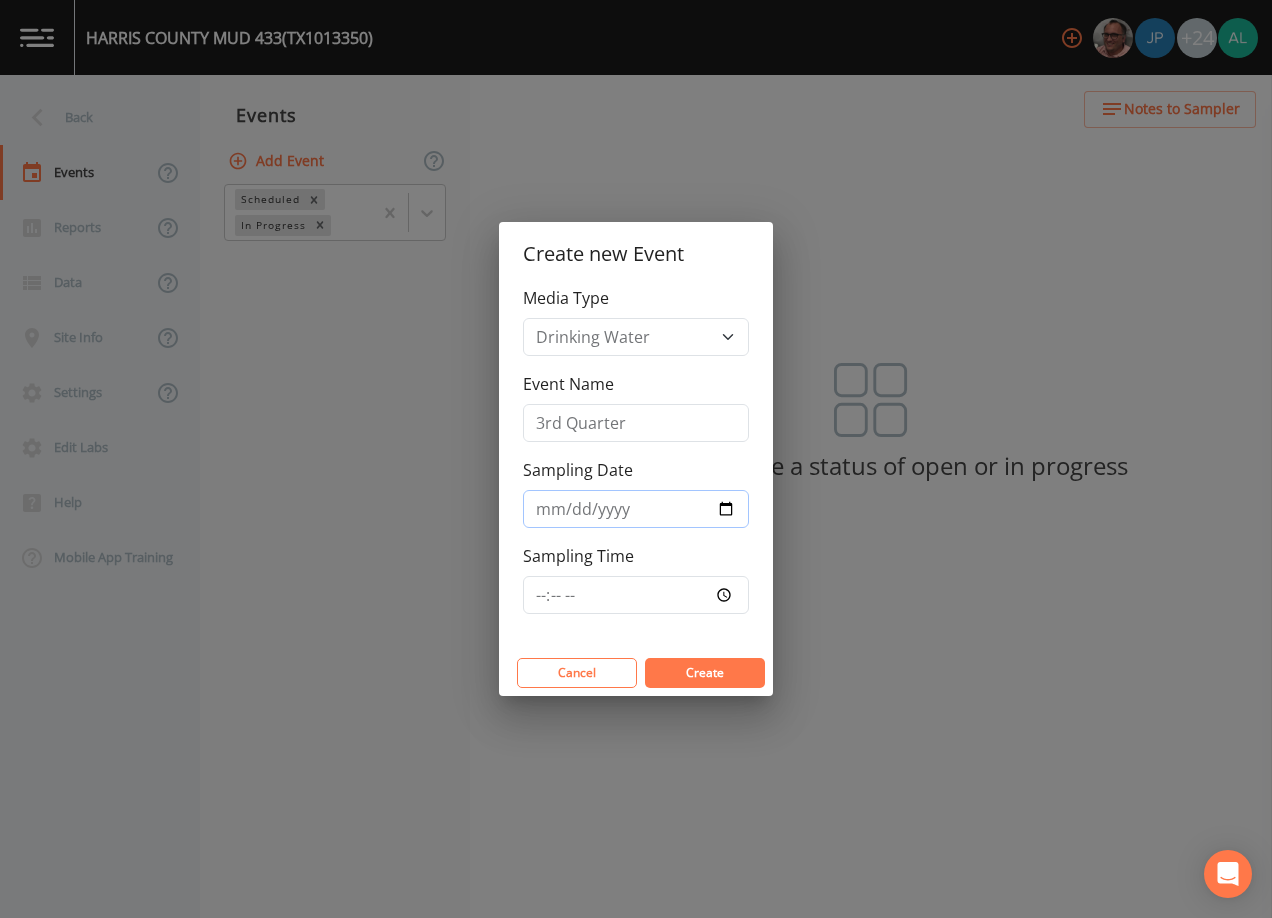 drag, startPoint x: 729, startPoint y: 509, endPoint x: 717, endPoint y: 500, distance: 15 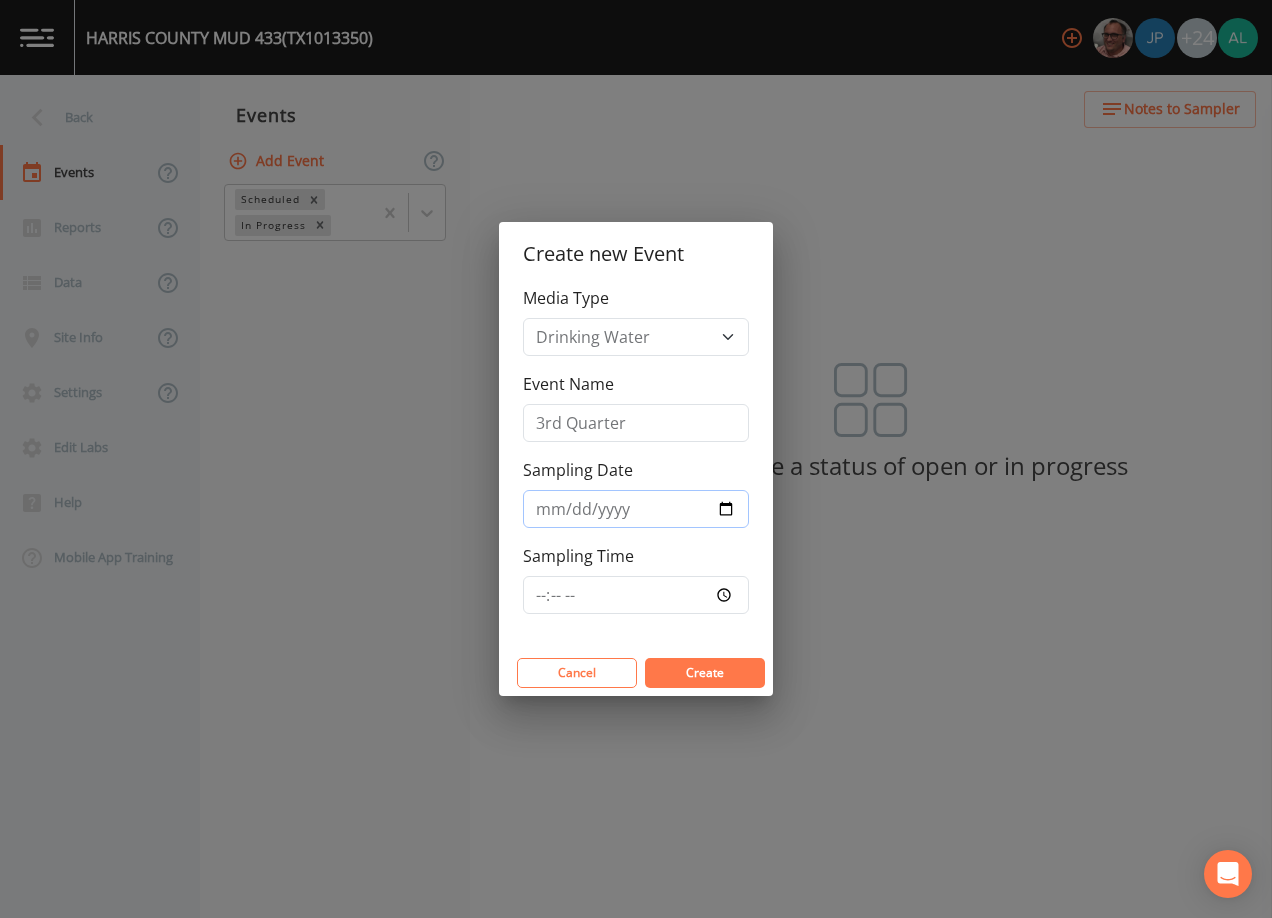 type on "[DATE]" 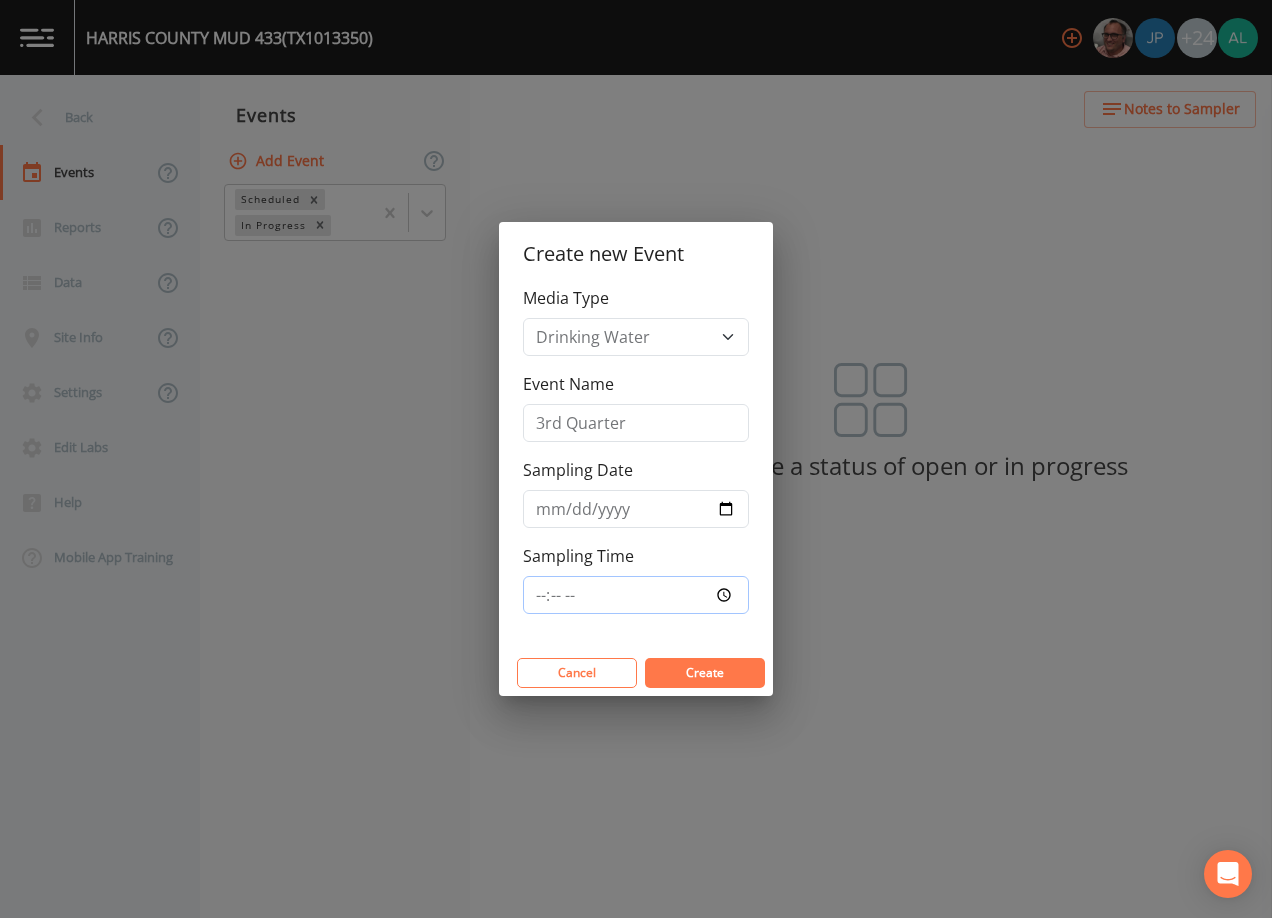 click on "Sampling Time" at bounding box center [636, 595] 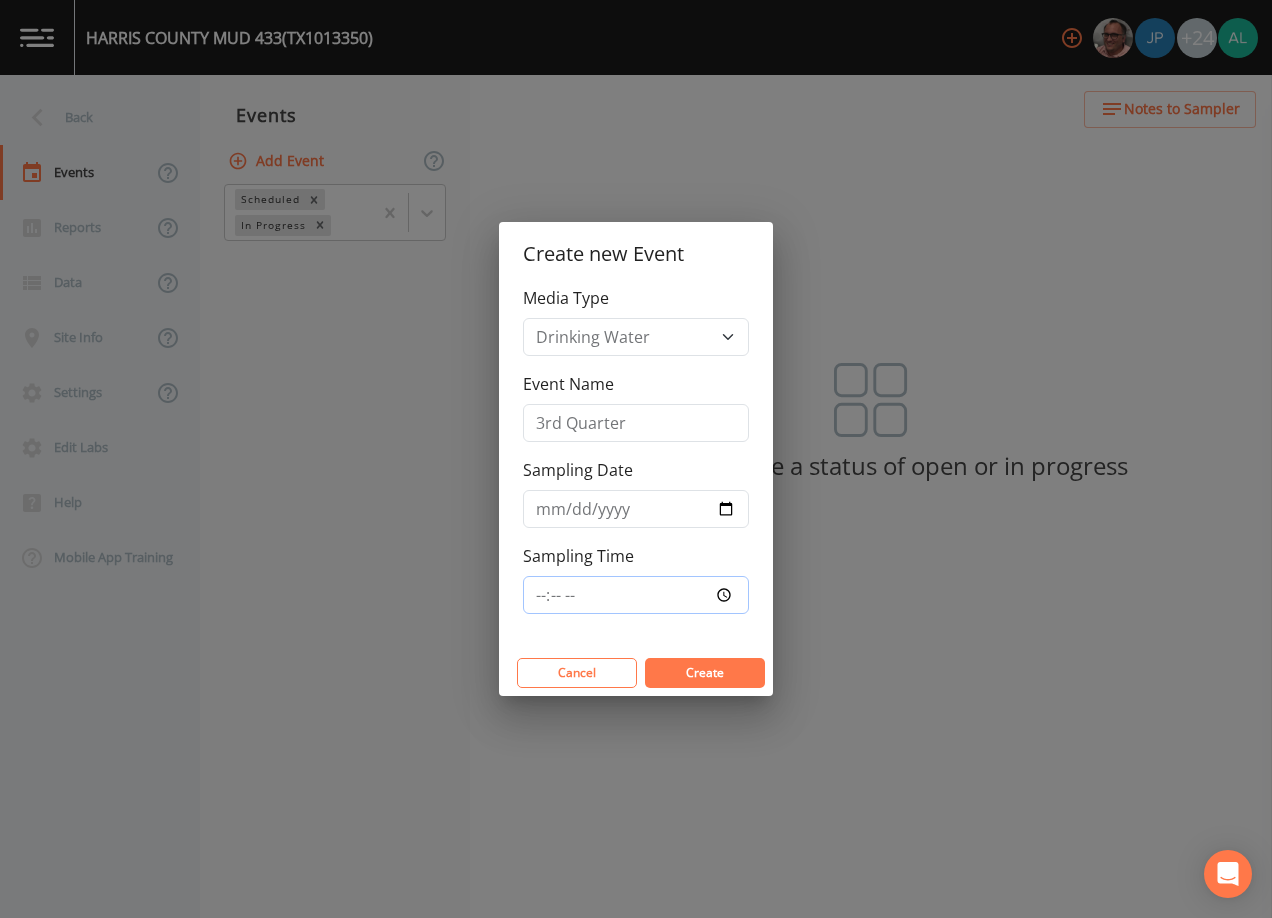 type on "08:00" 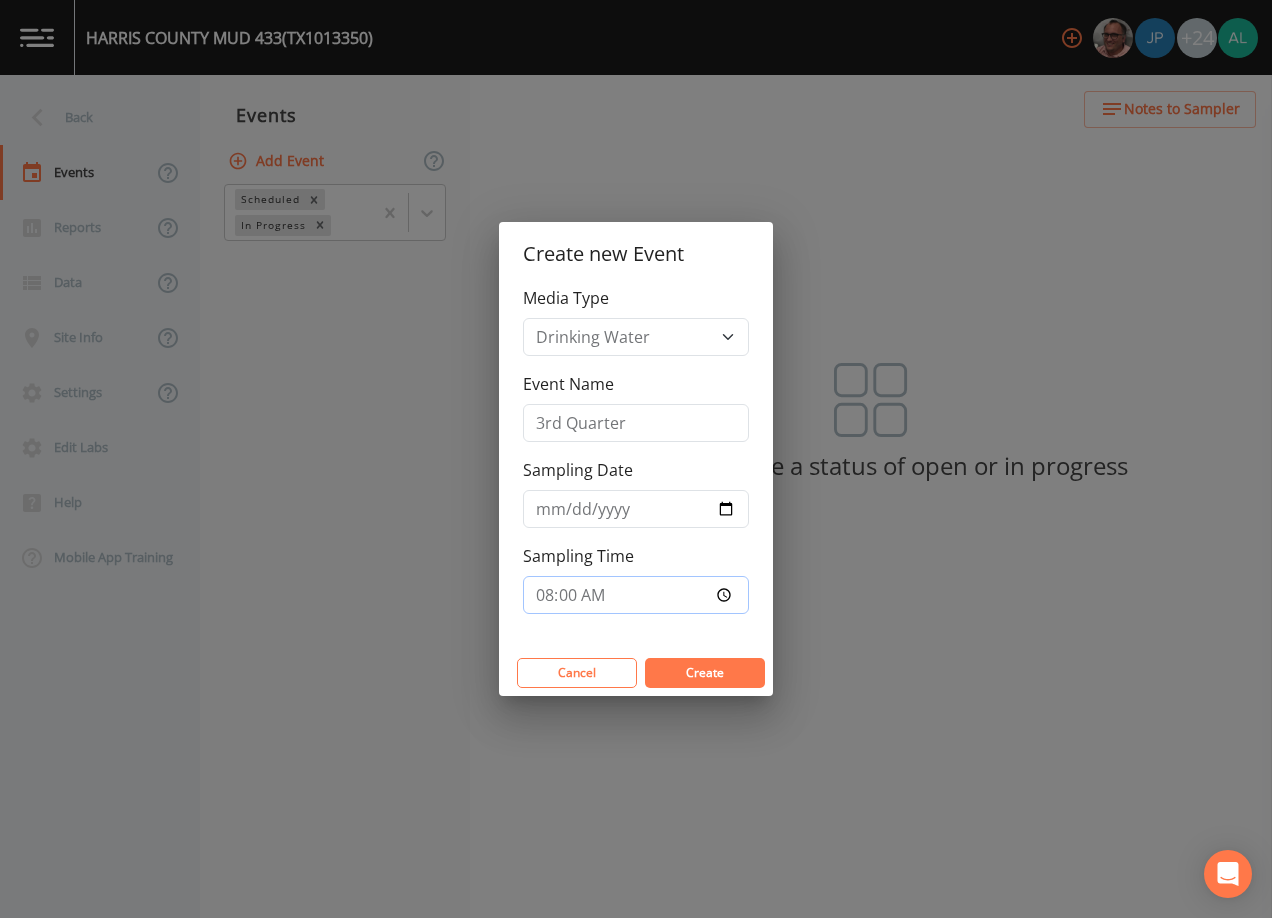 click on "Create" at bounding box center [705, 673] 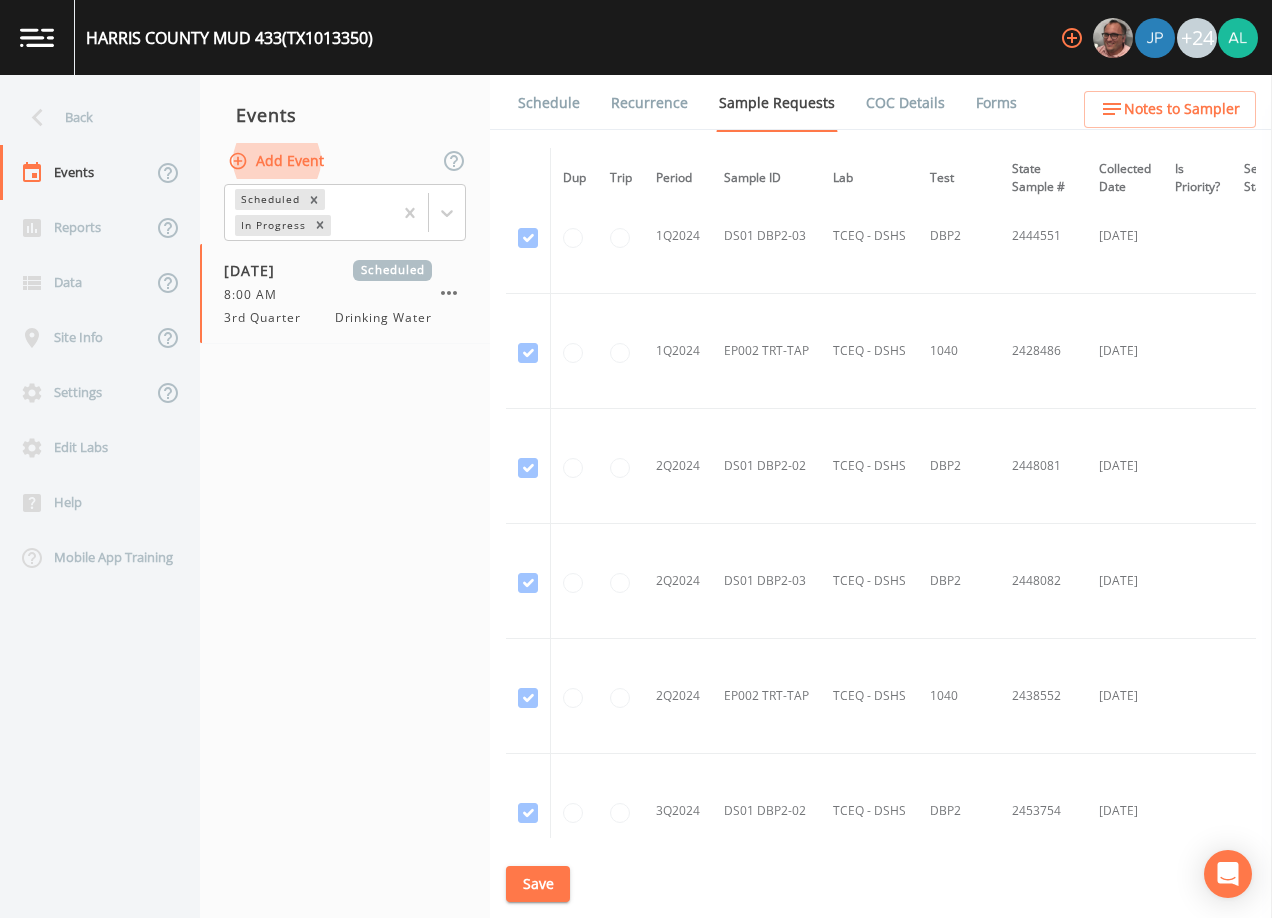 scroll, scrollTop: 700, scrollLeft: 0, axis: vertical 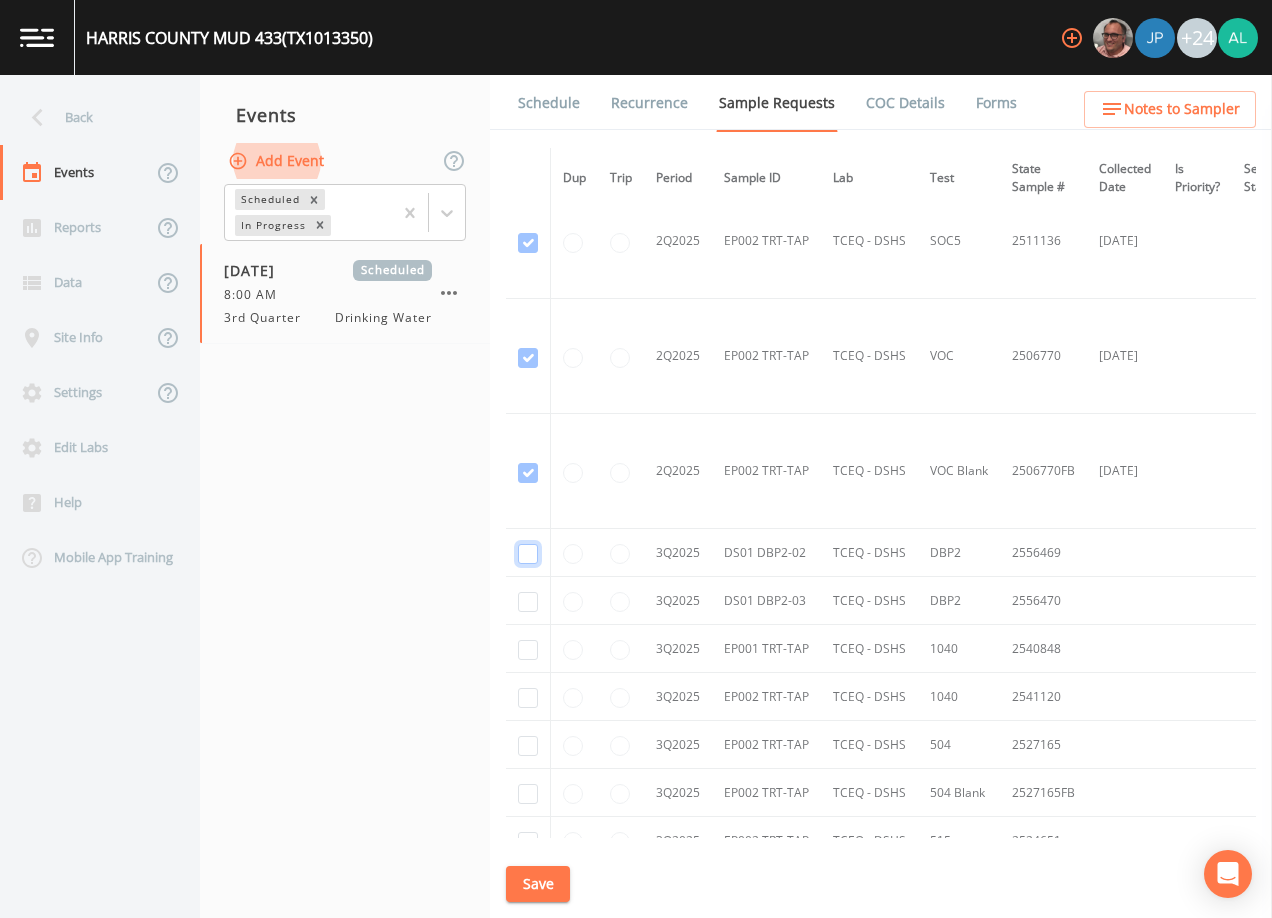 click at bounding box center [528, -4702] 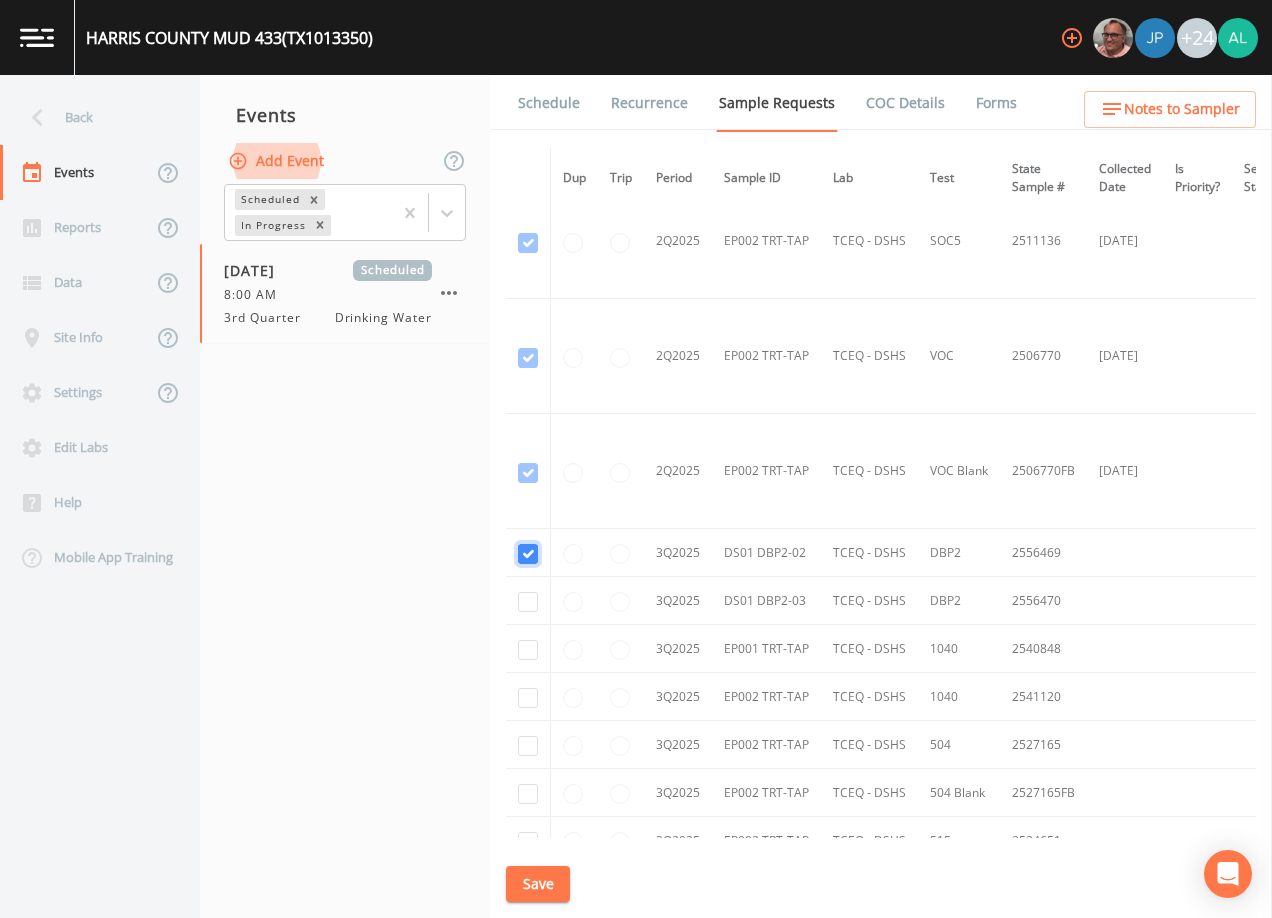 checkbox on "true" 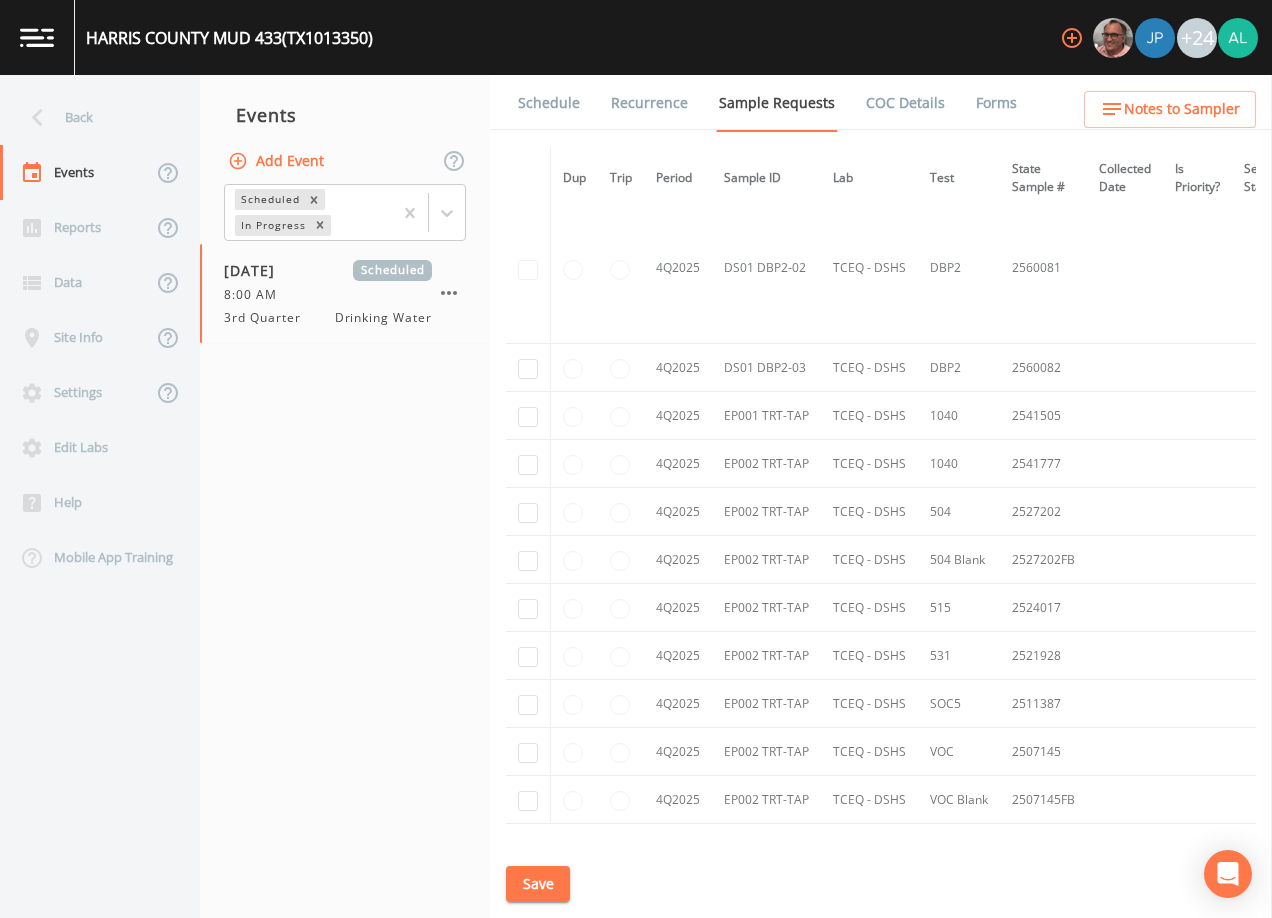 scroll, scrollTop: 4408, scrollLeft: 0, axis: vertical 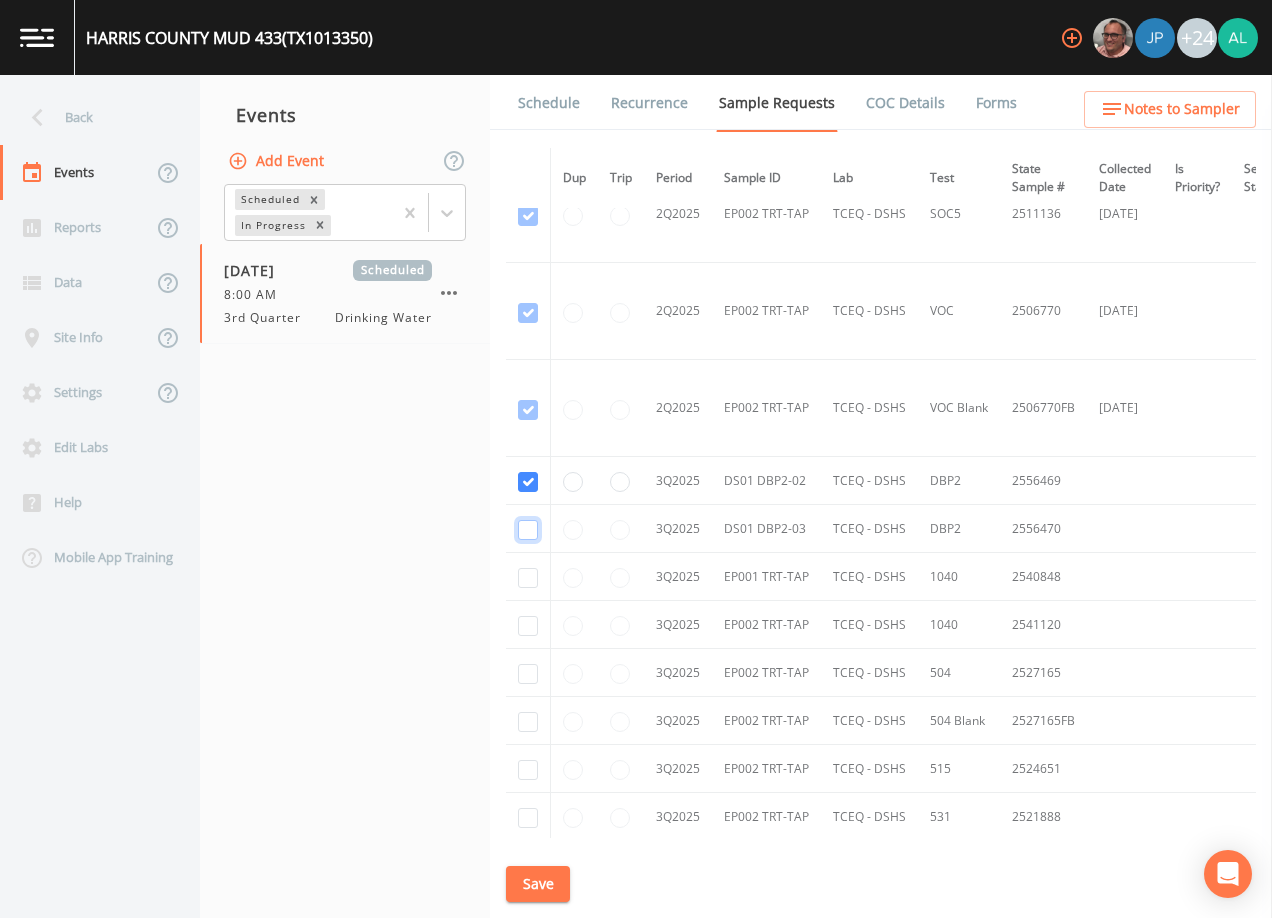 click at bounding box center (528, -3858) 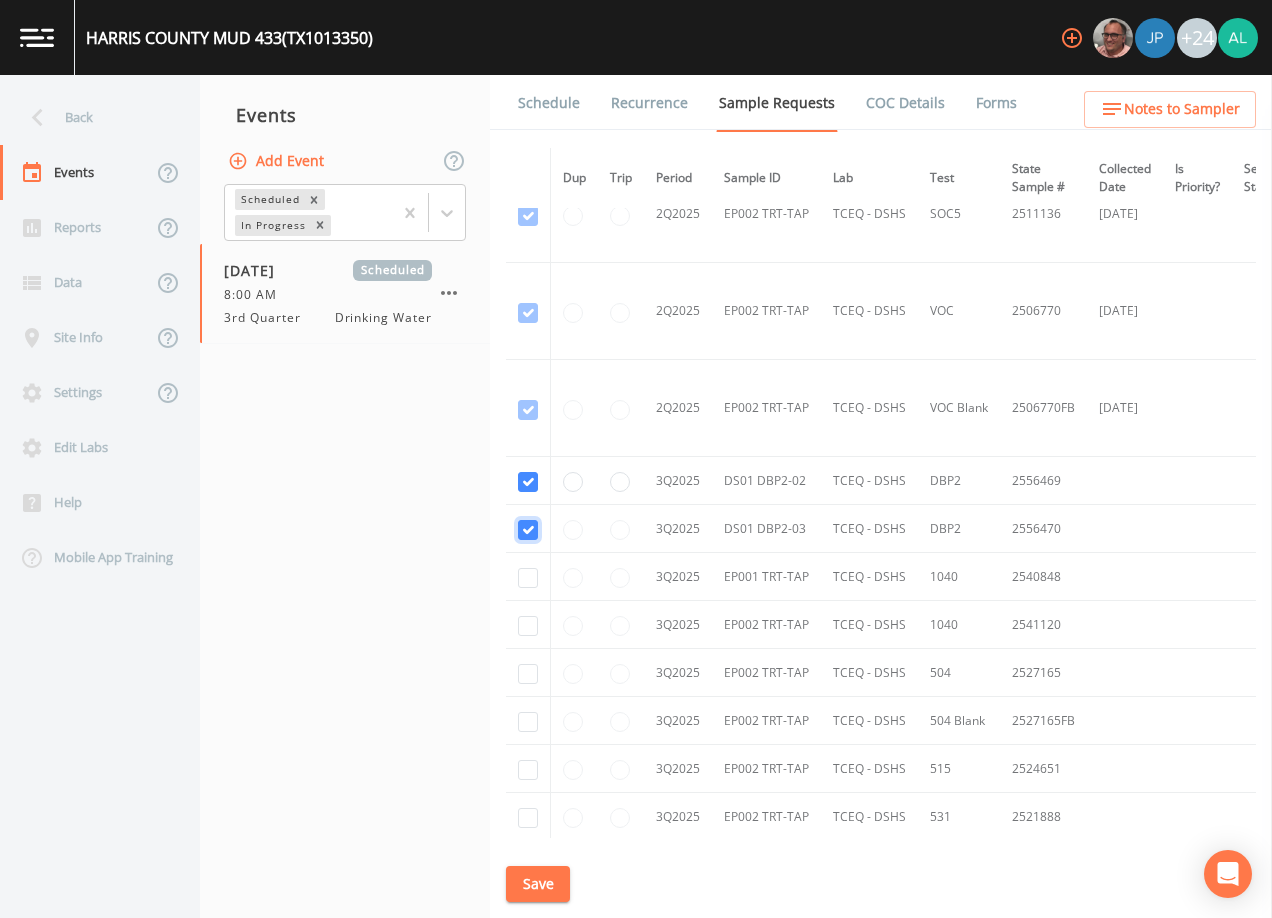 checkbox on "true" 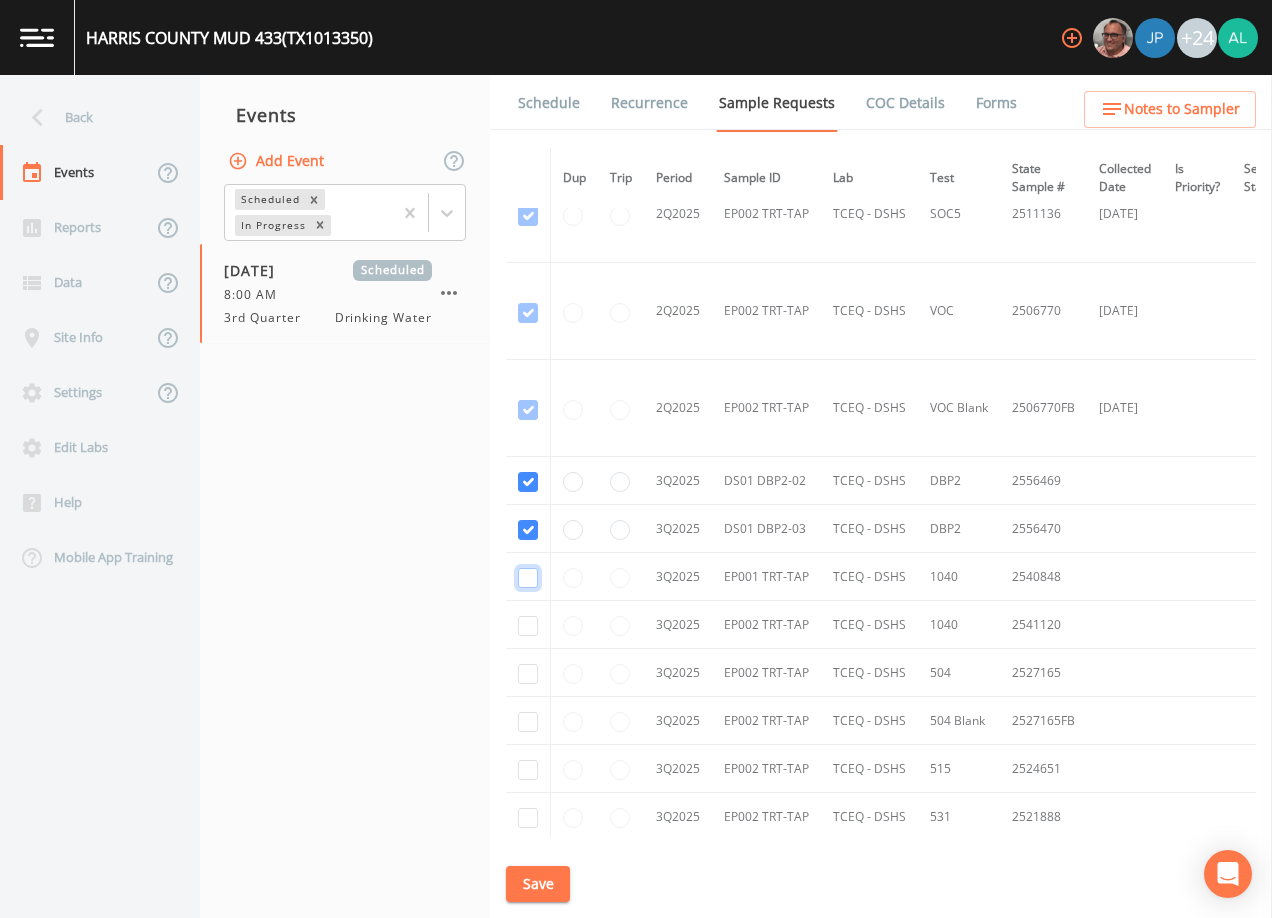 click at bounding box center [528, -4149] 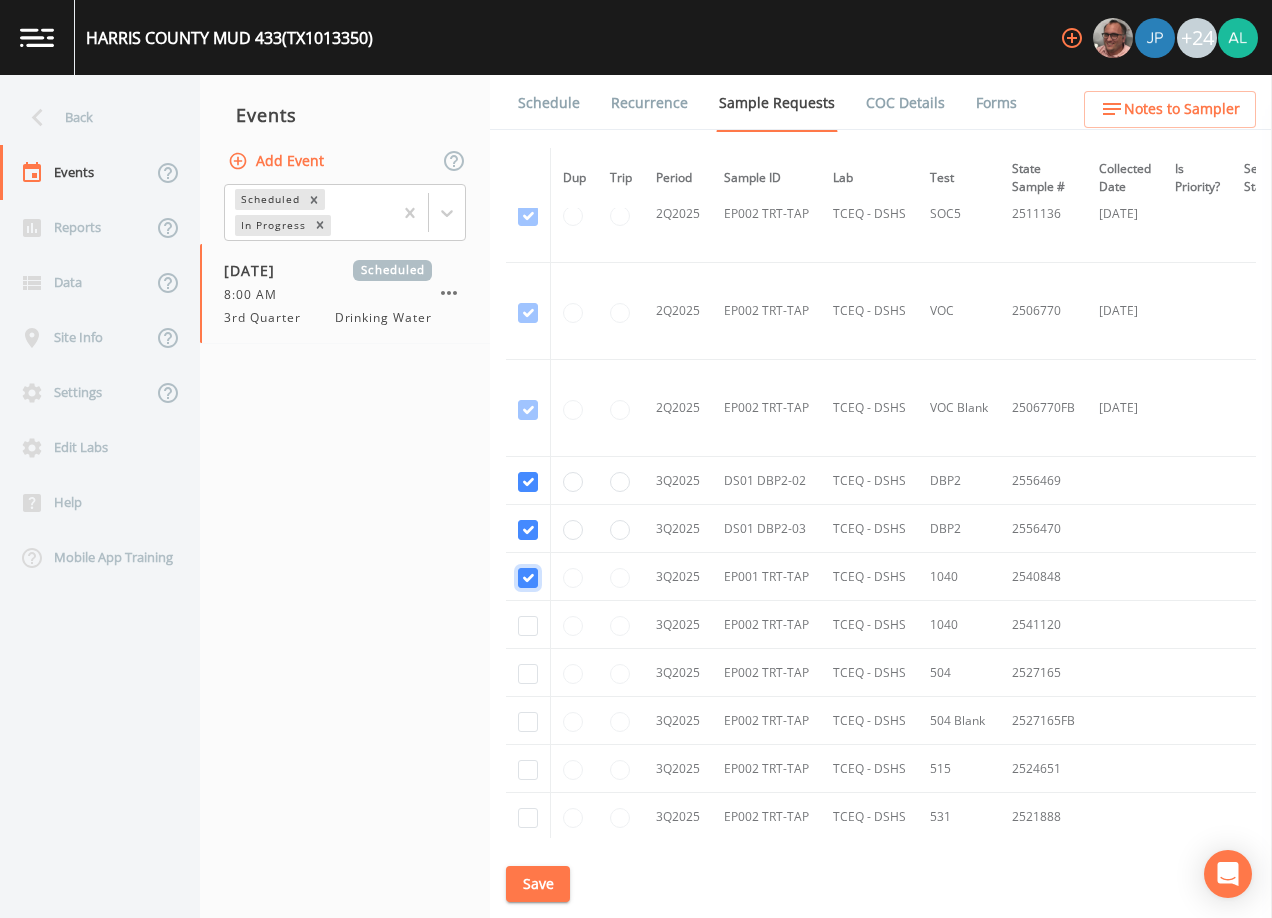 checkbox on "true" 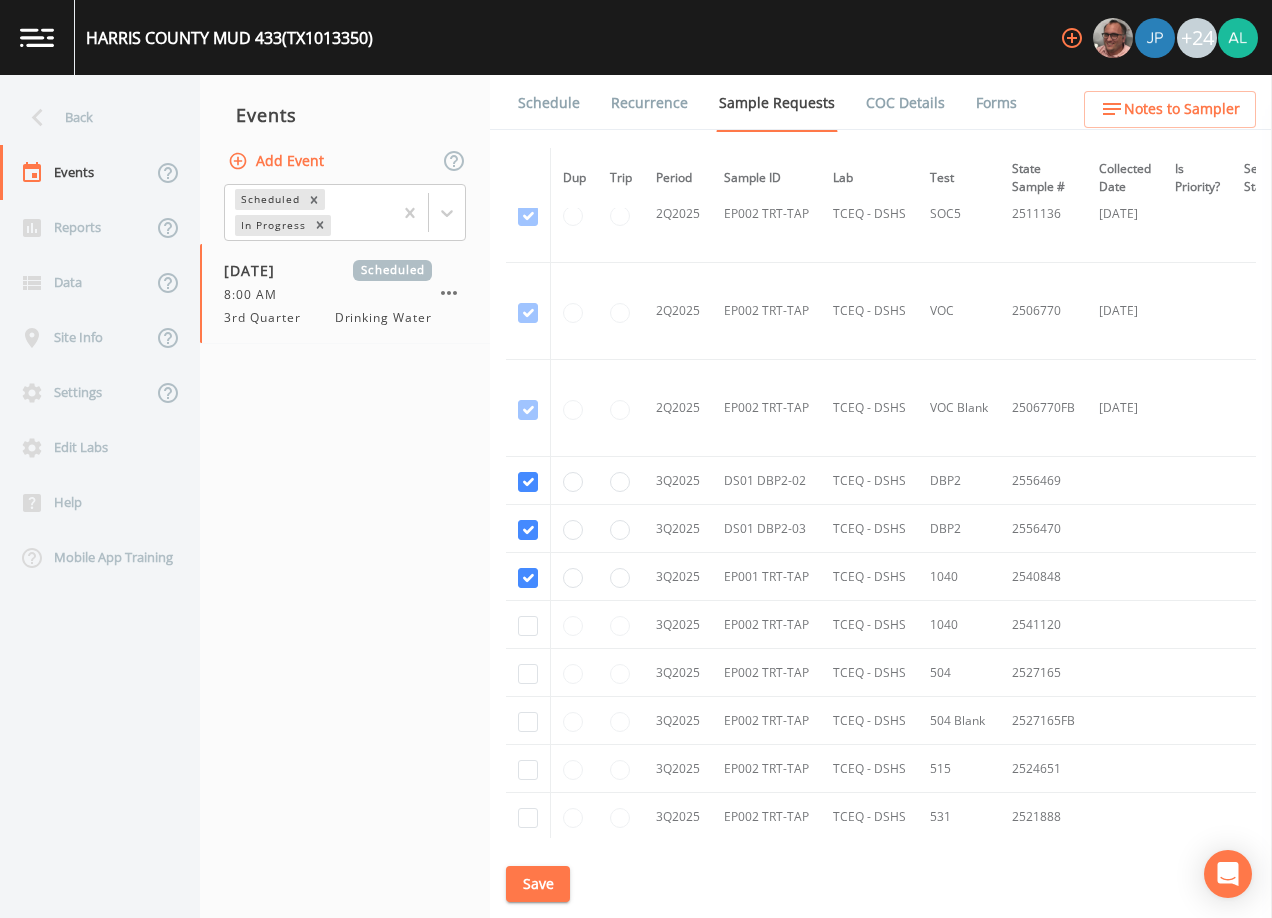 click at bounding box center (528, 625) 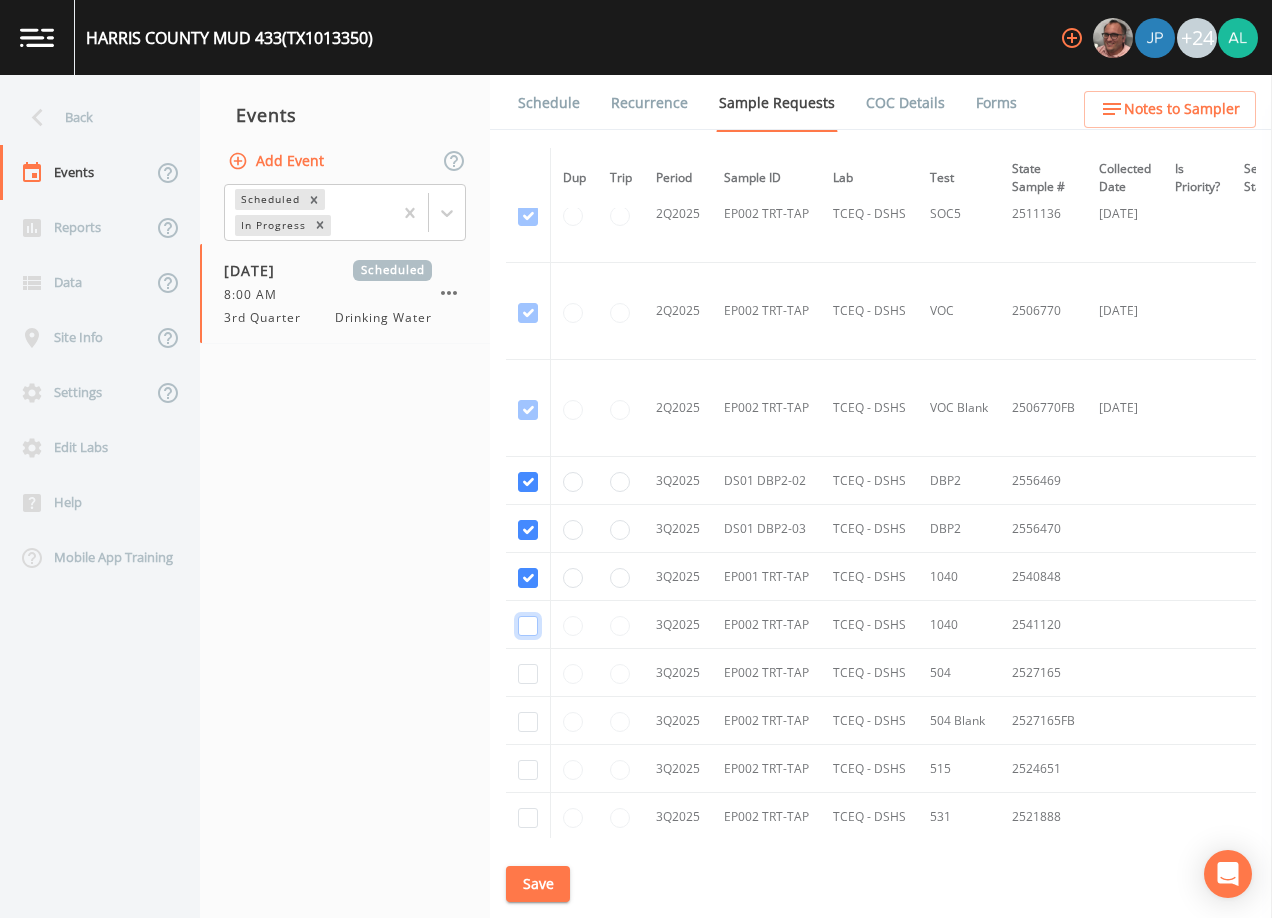 click at bounding box center [528, -3761] 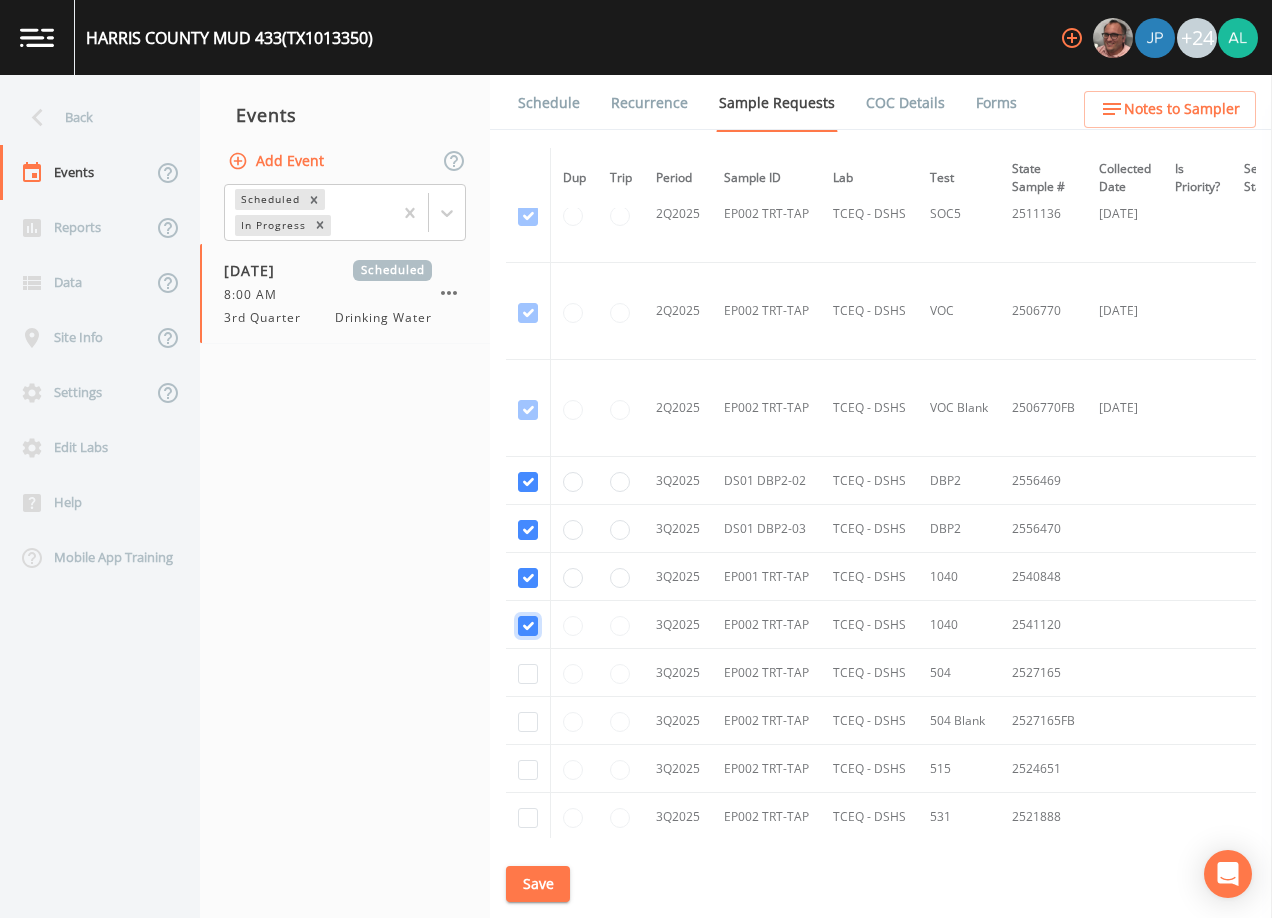 checkbox on "true" 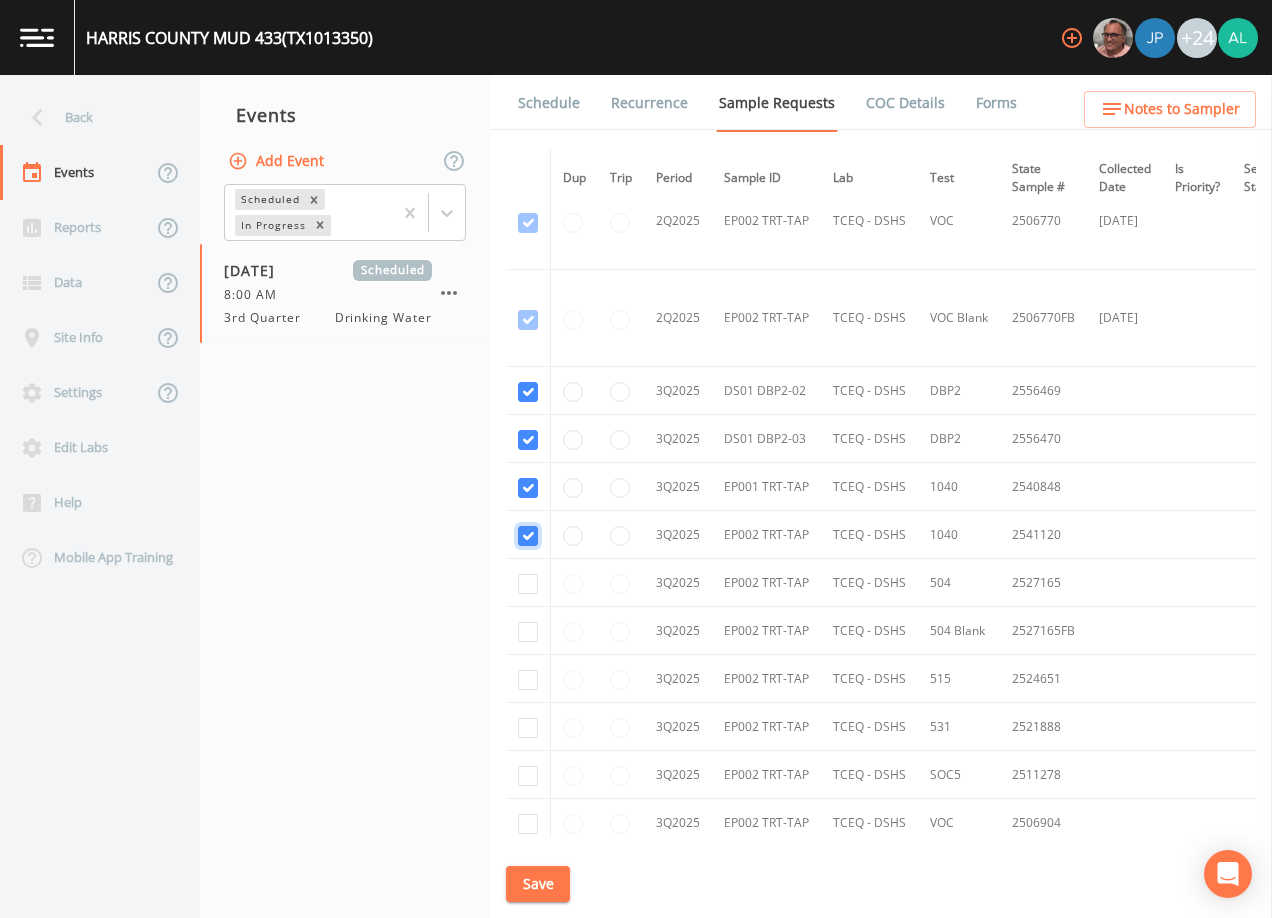 scroll, scrollTop: 4608, scrollLeft: 0, axis: vertical 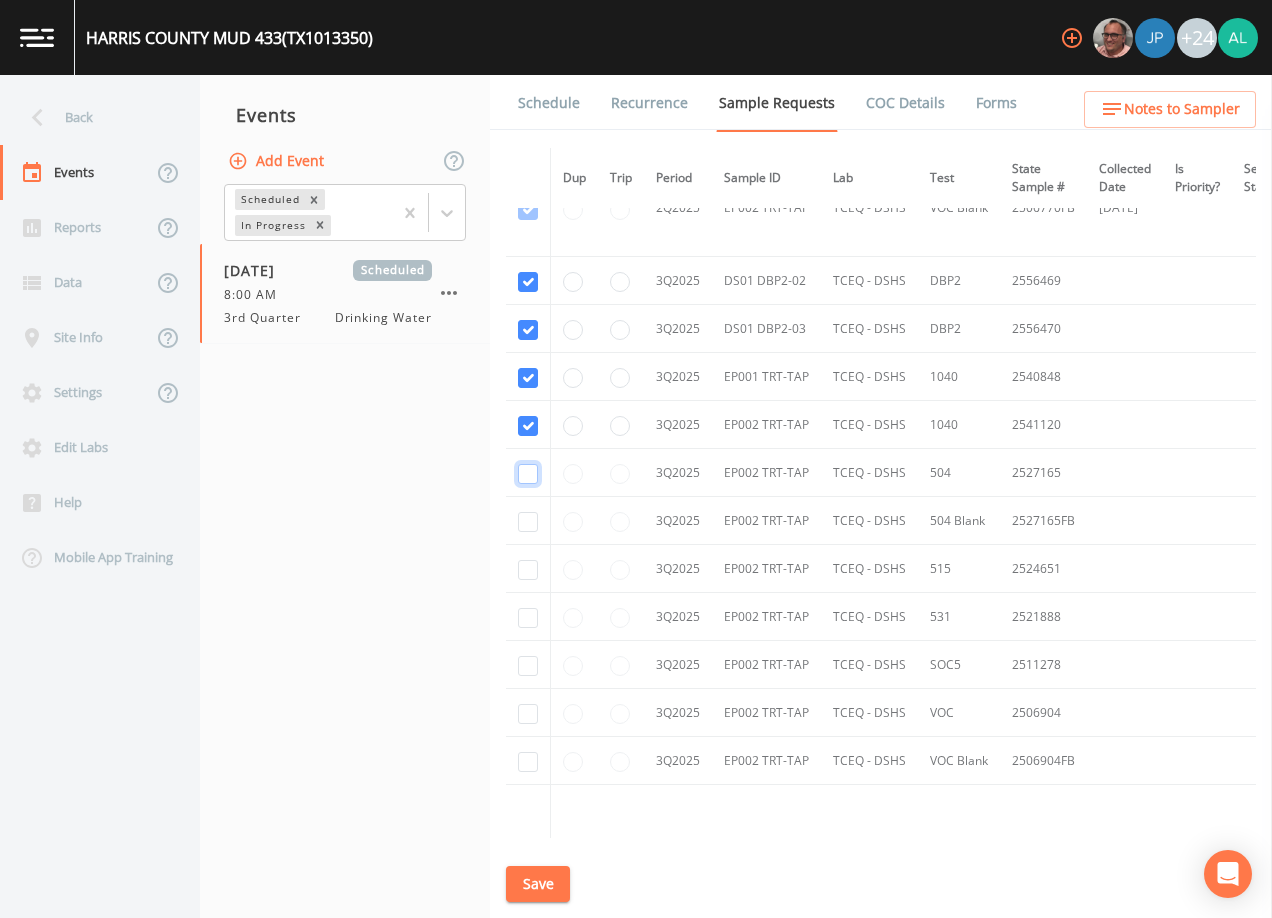 click at bounding box center (528, -1439) 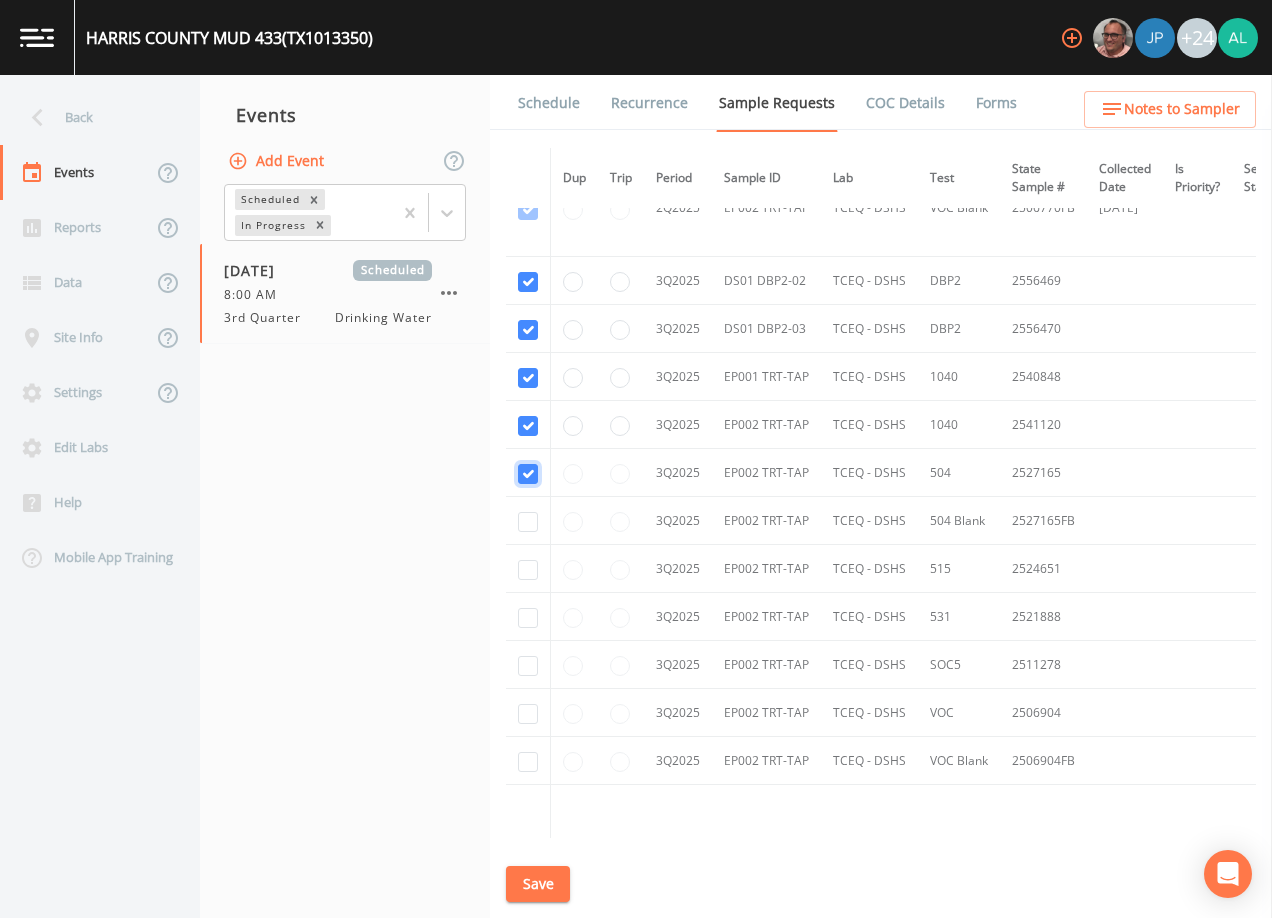 checkbox on "true" 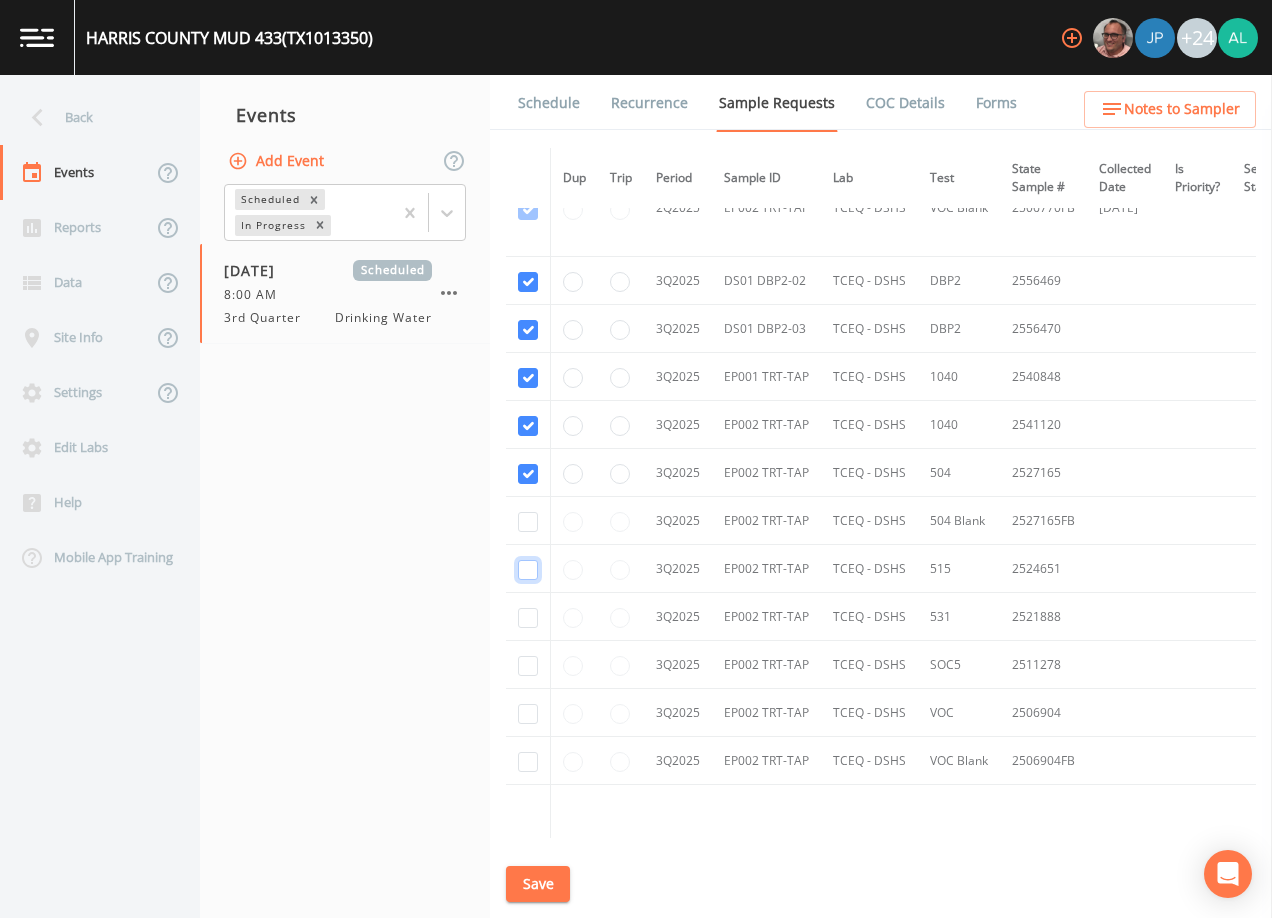 click at bounding box center [528, -1245] 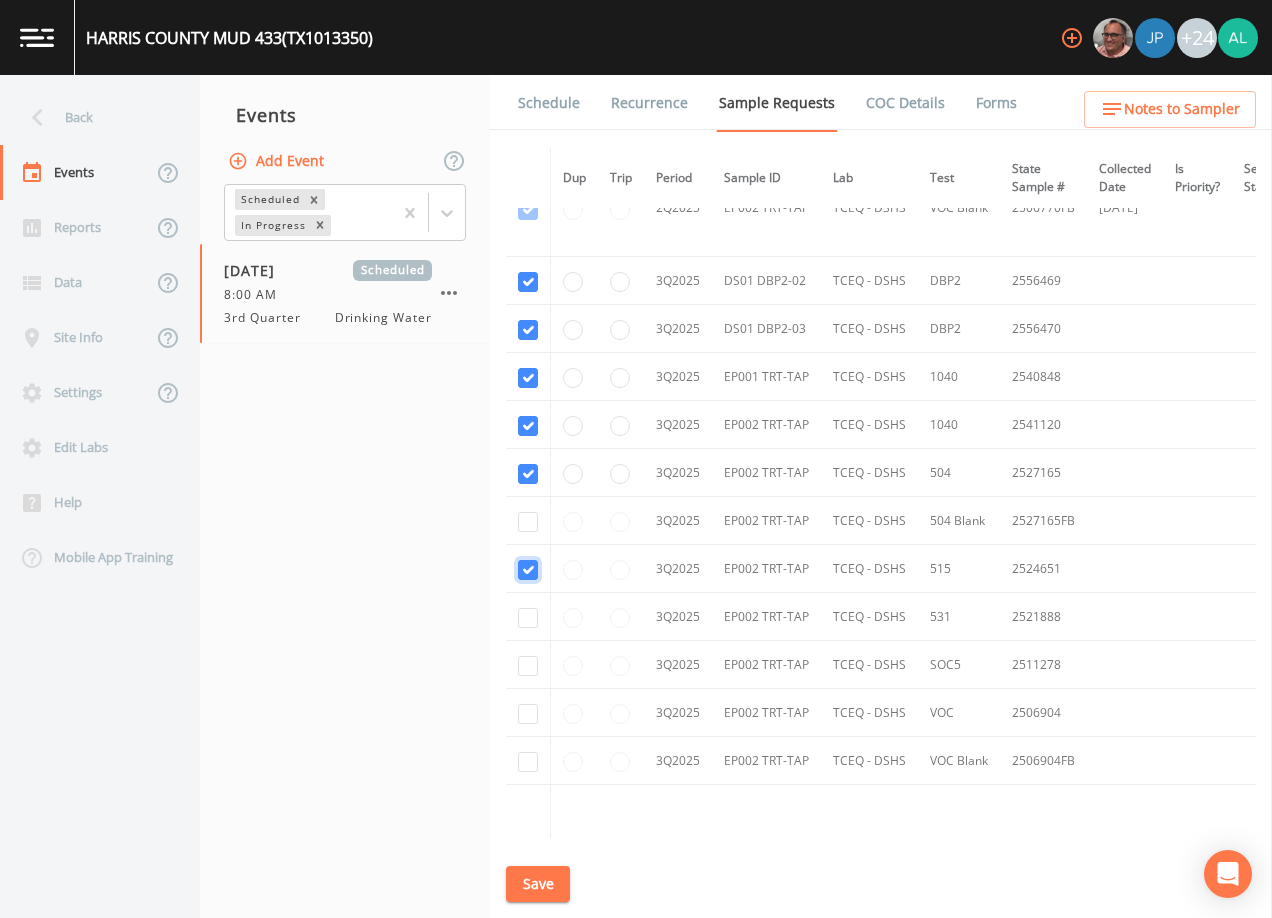 checkbox on "true" 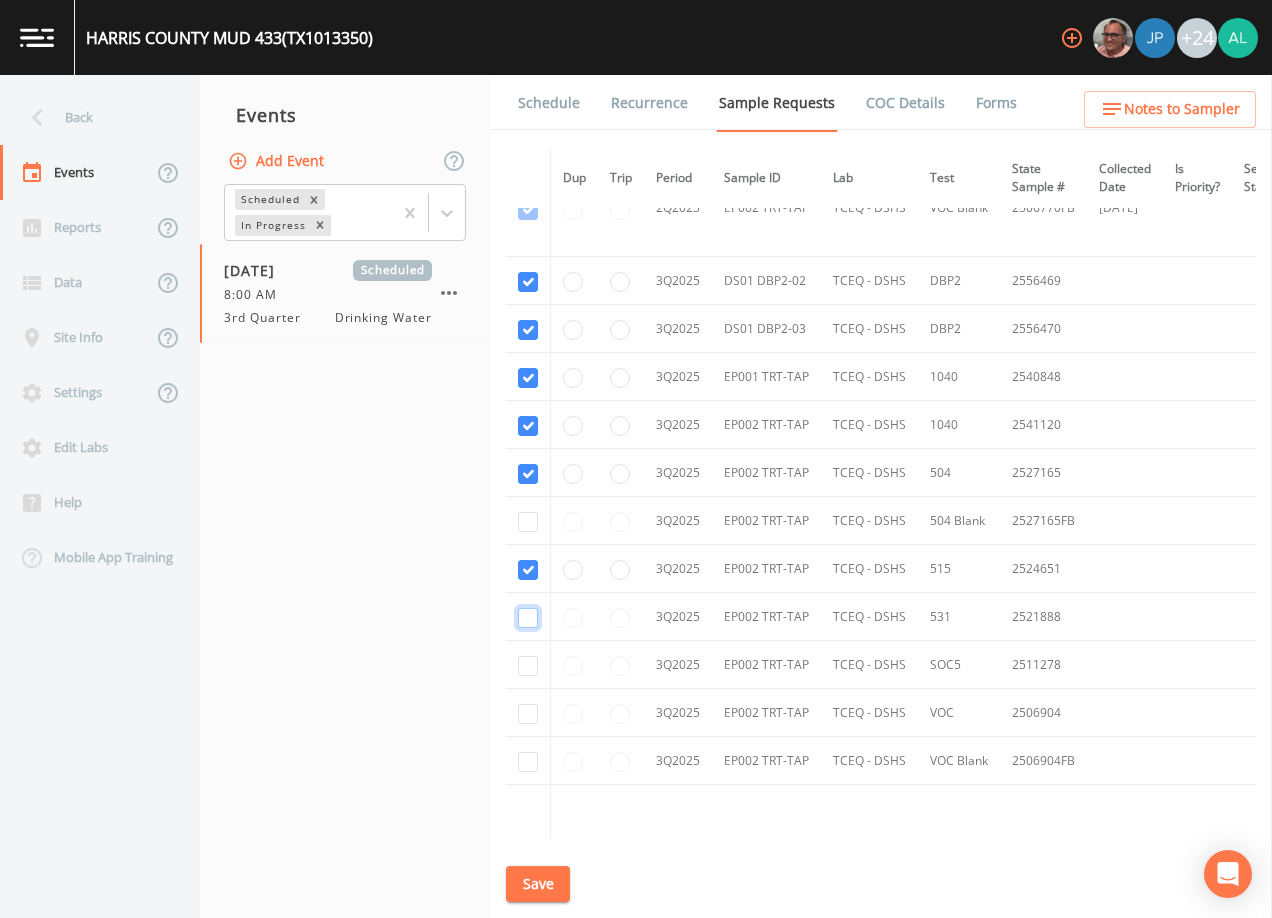 click at bounding box center [528, -1148] 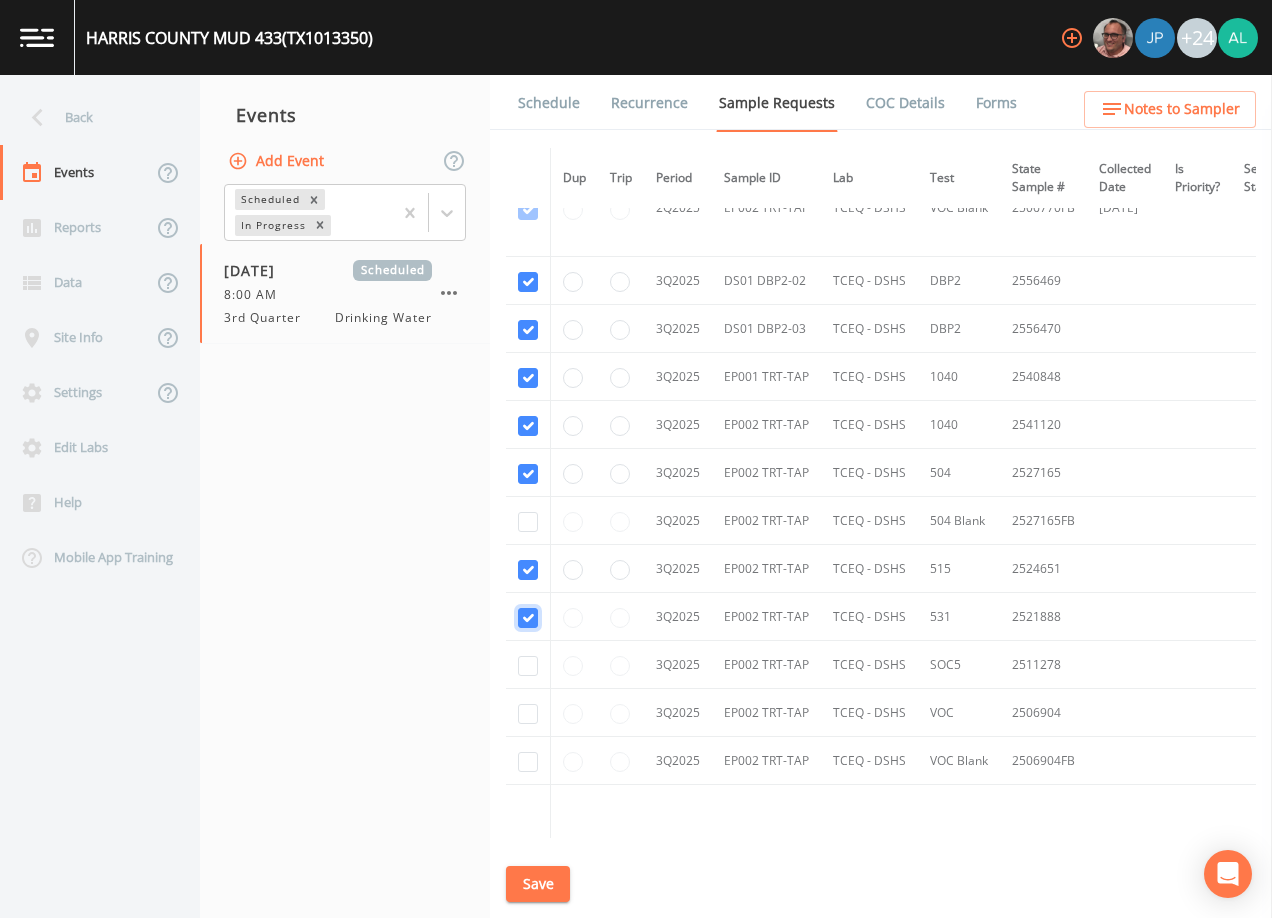 checkbox on "true" 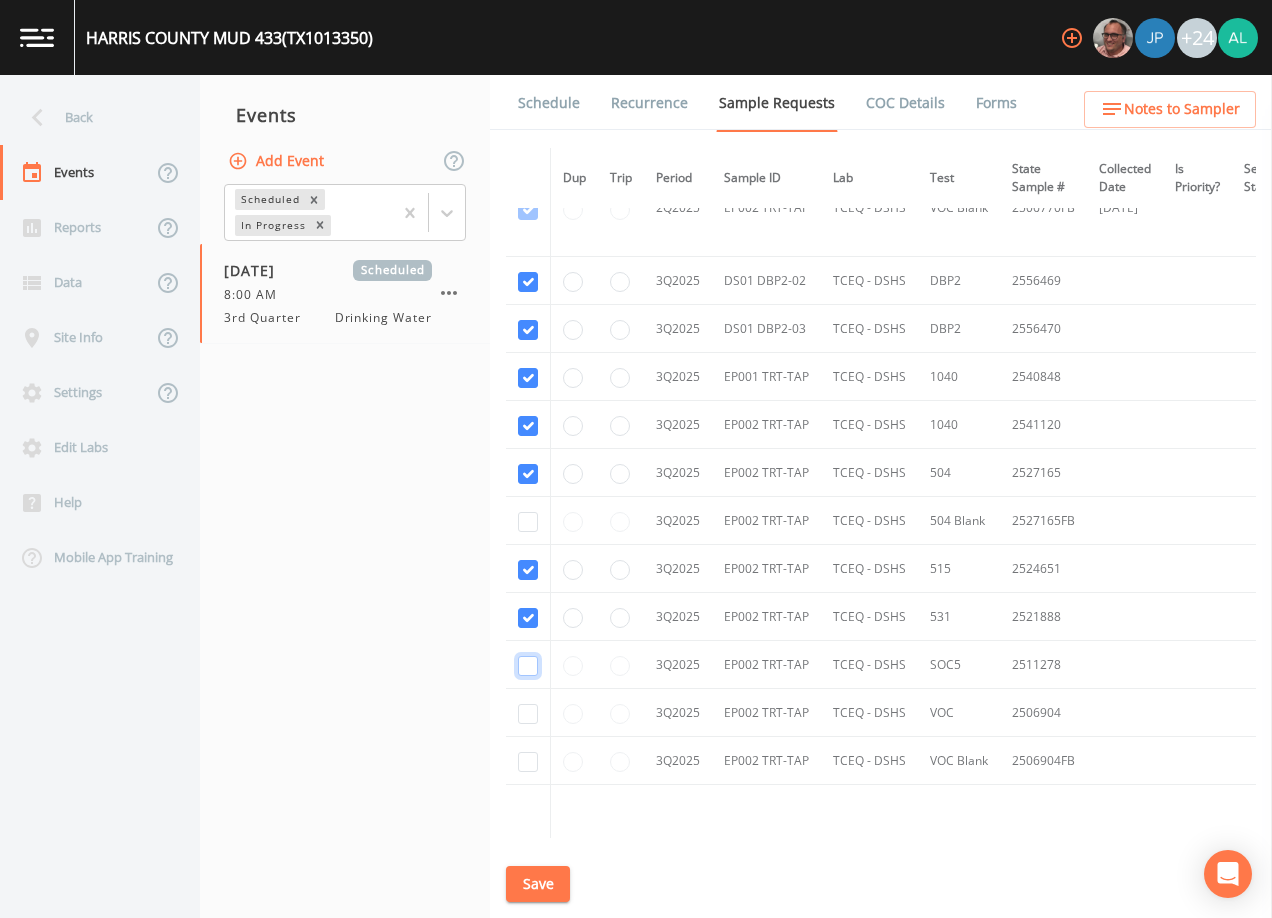 click at bounding box center [528, -1051] 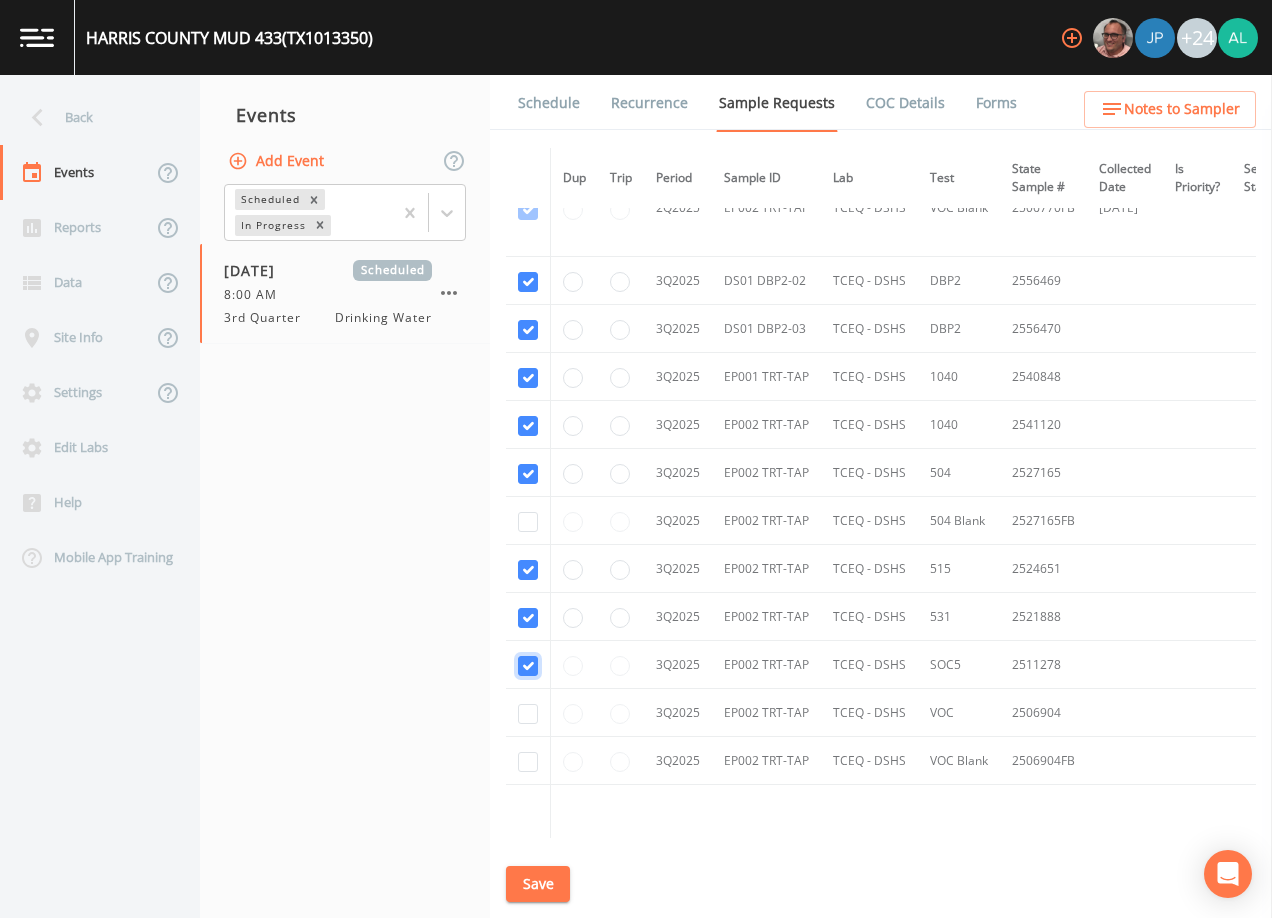 checkbox on "true" 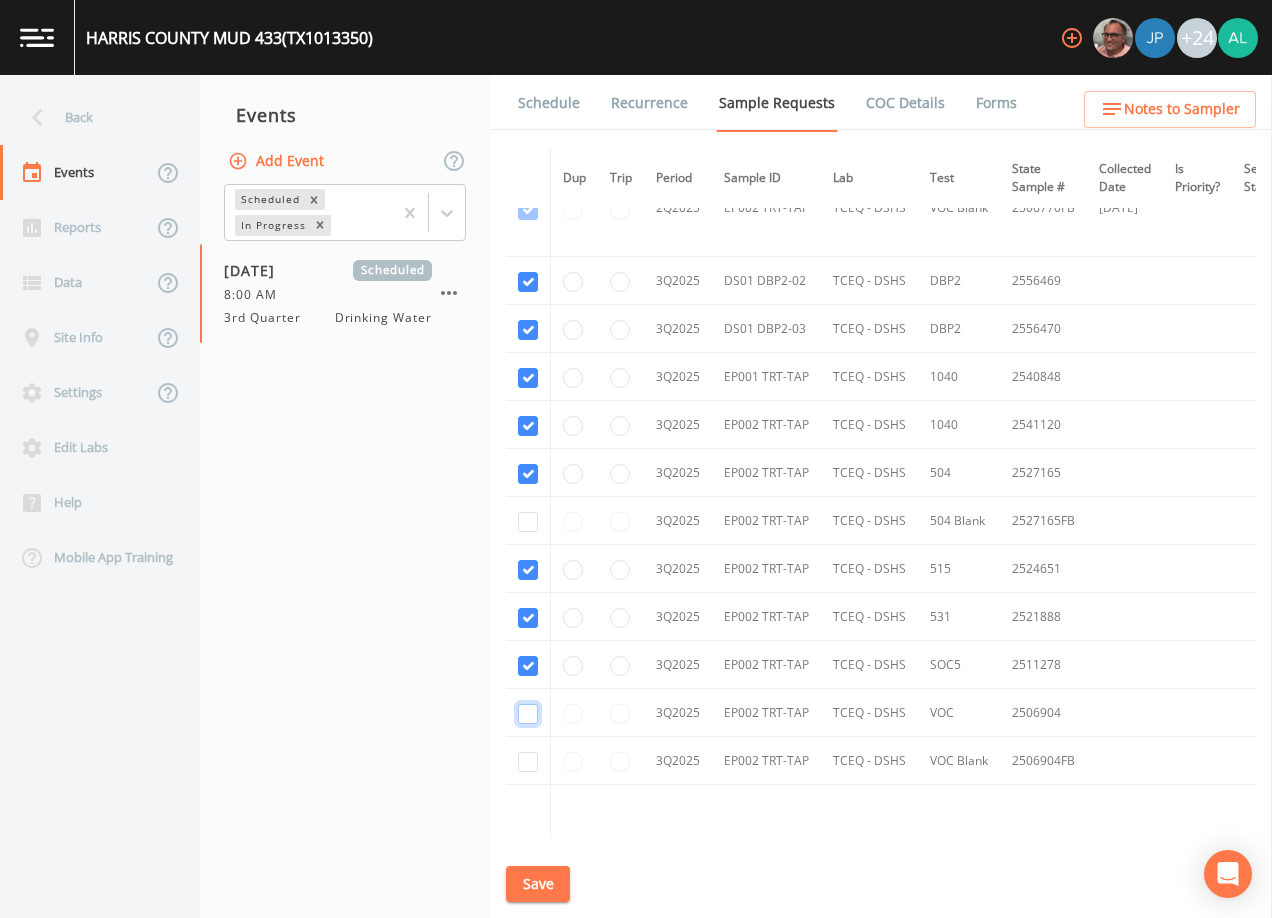 click at bounding box center (528, -954) 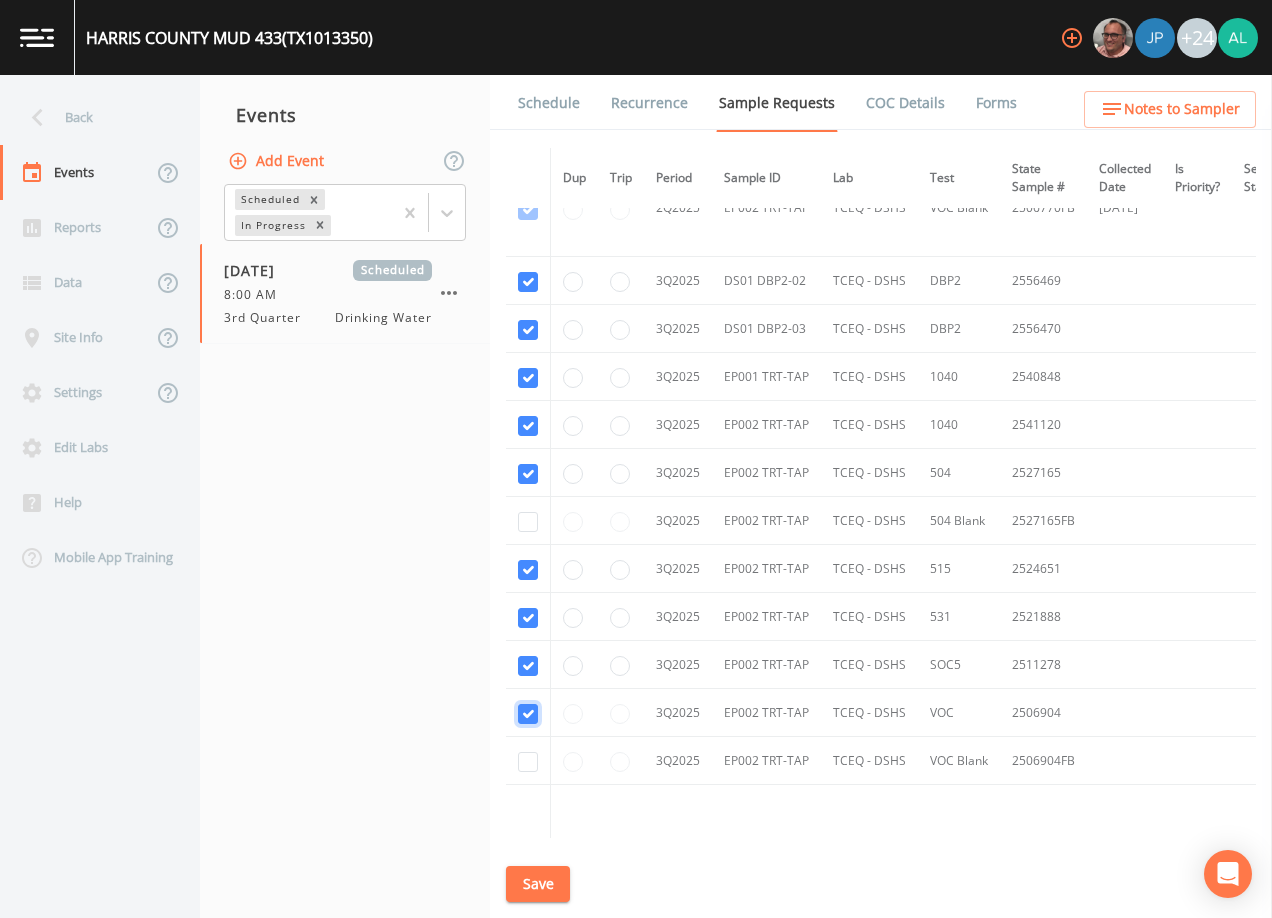 checkbox on "true" 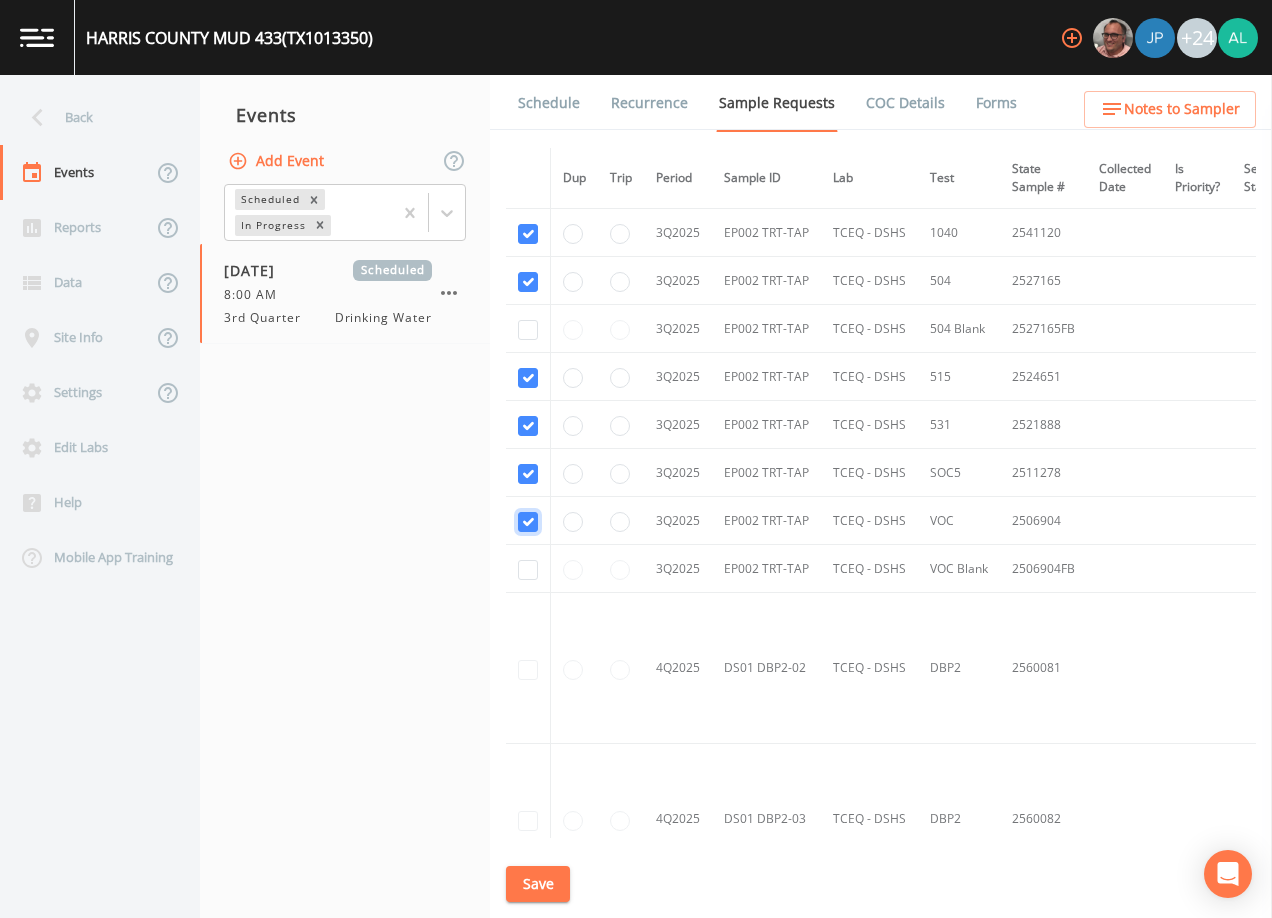 scroll, scrollTop: 4808, scrollLeft: 0, axis: vertical 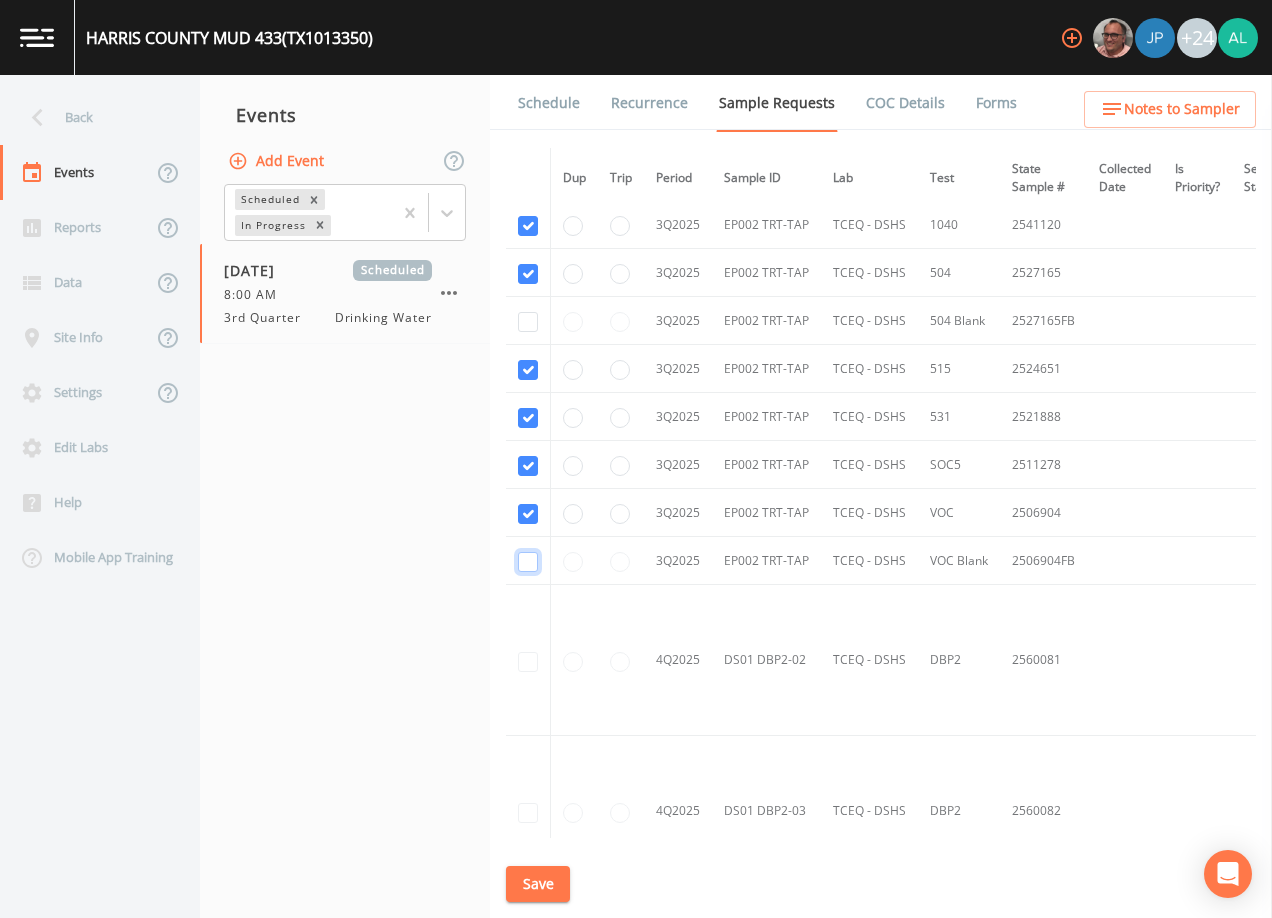 click at bounding box center [528, -1057] 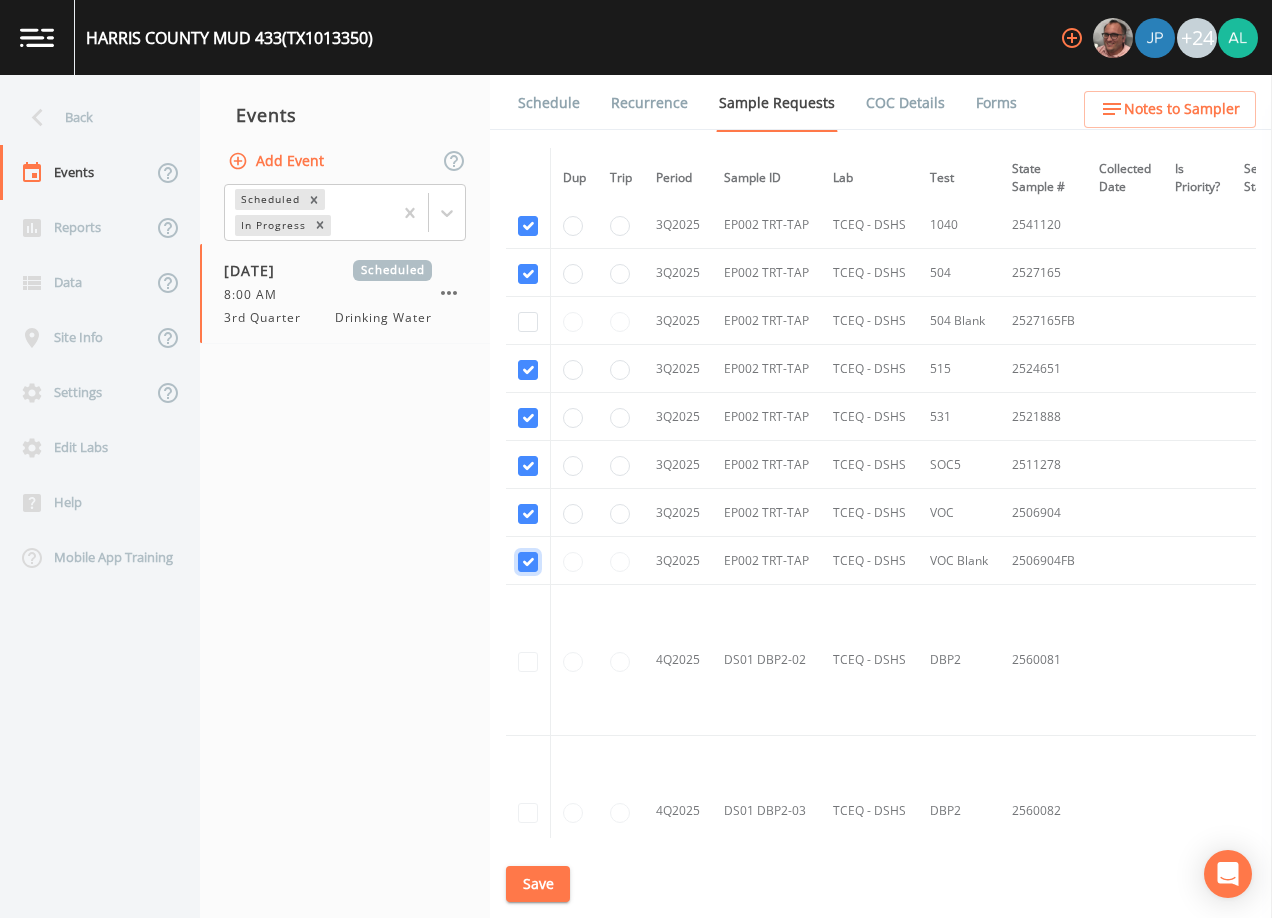 checkbox on "true" 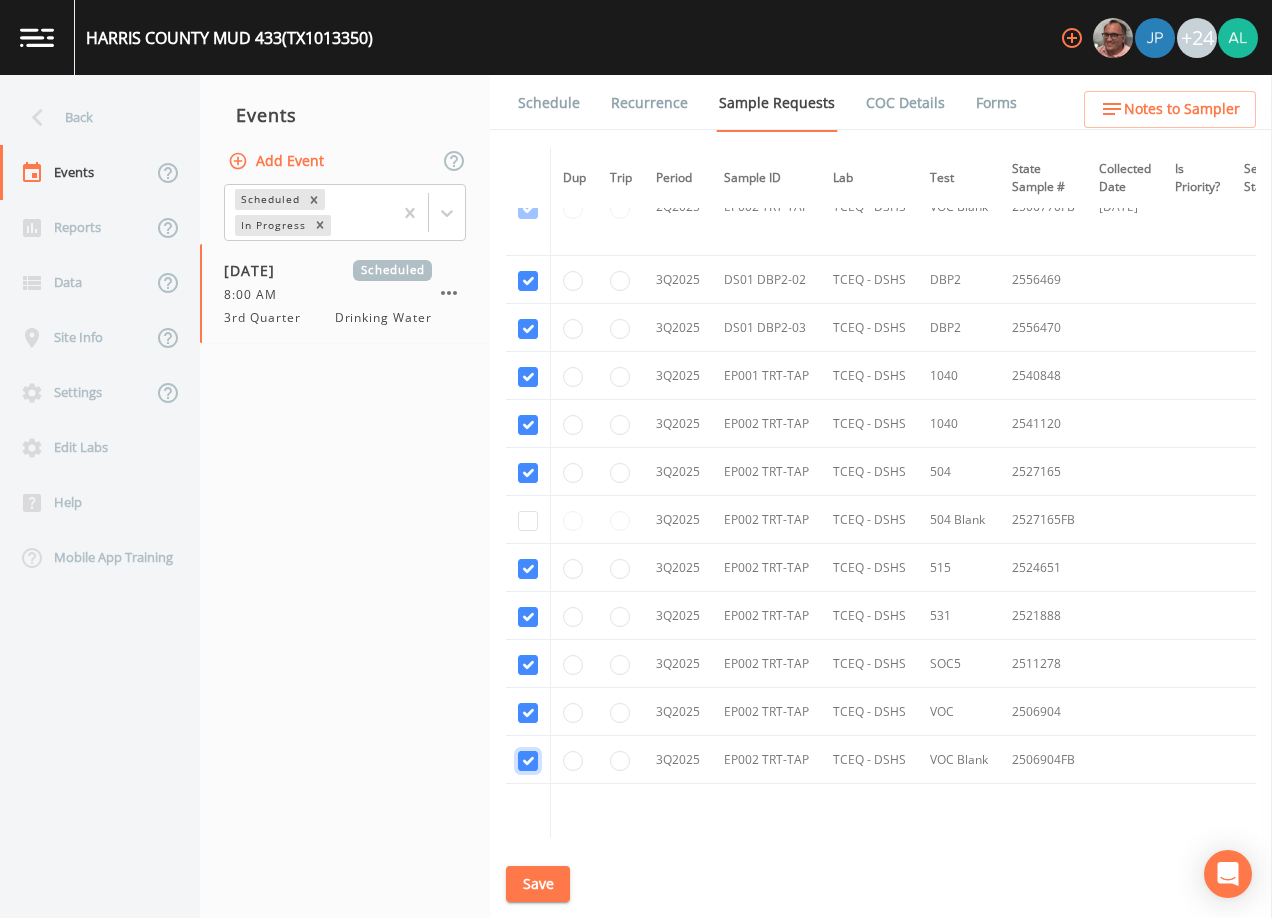 scroll, scrollTop: 4608, scrollLeft: 0, axis: vertical 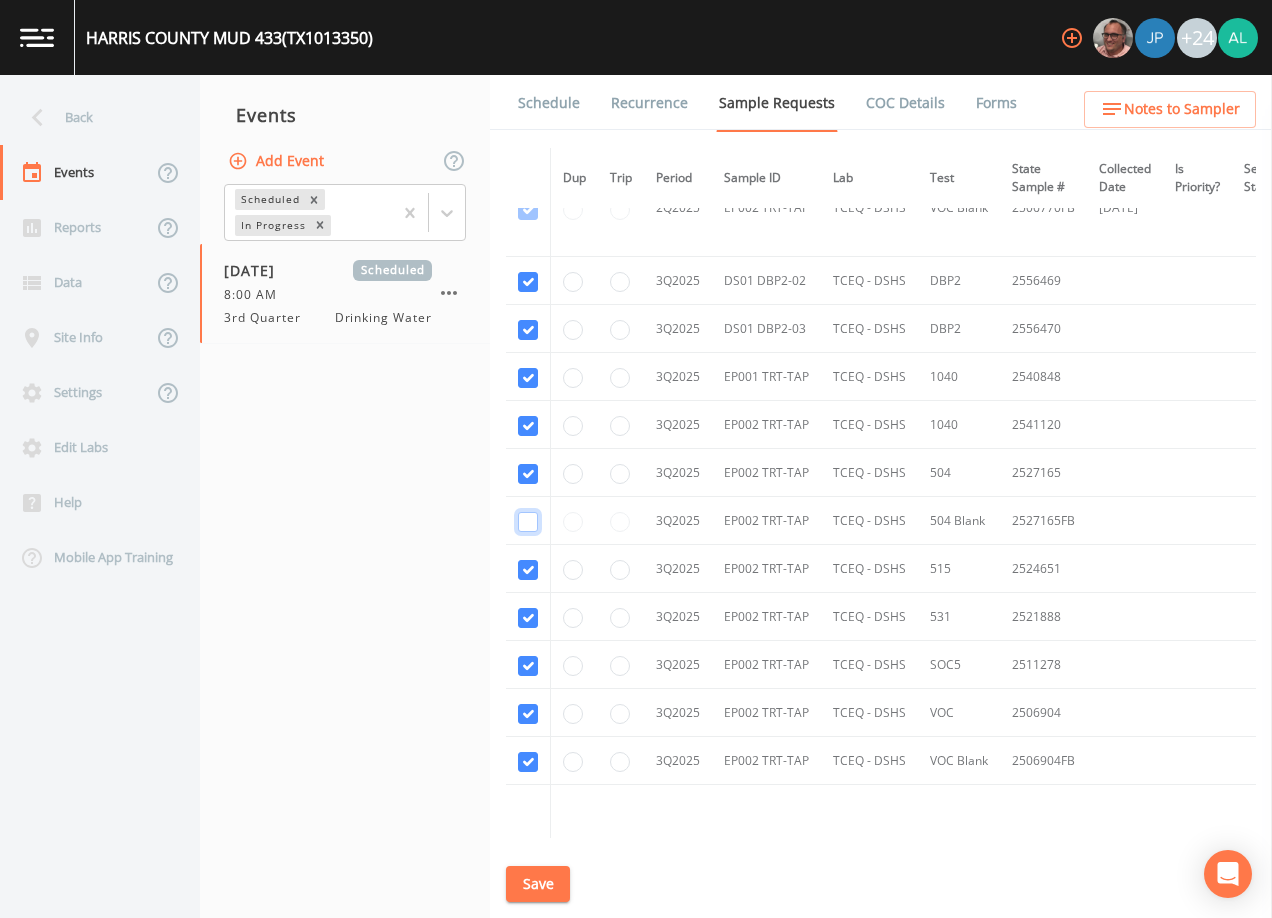 click at bounding box center (528, -1342) 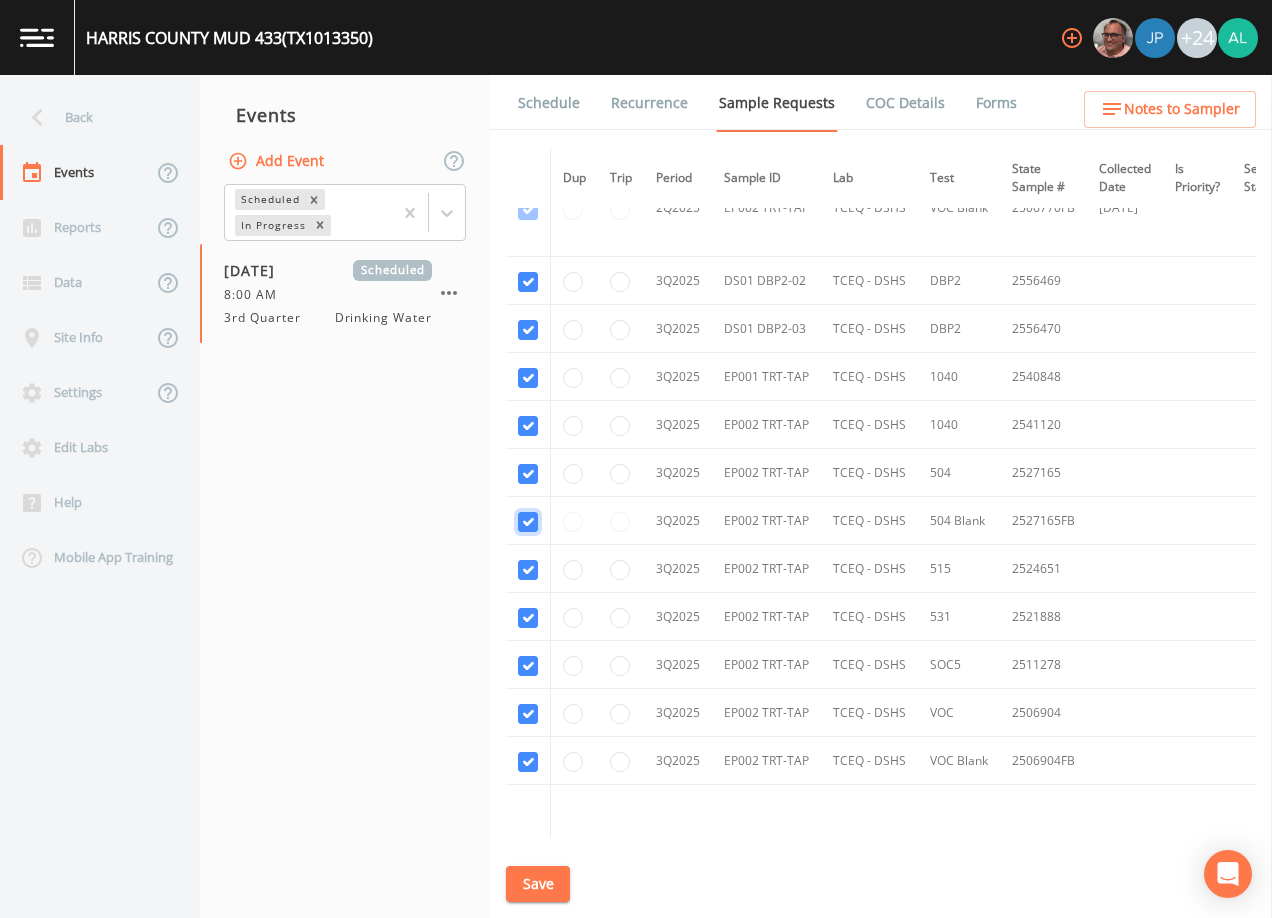checkbox on "true" 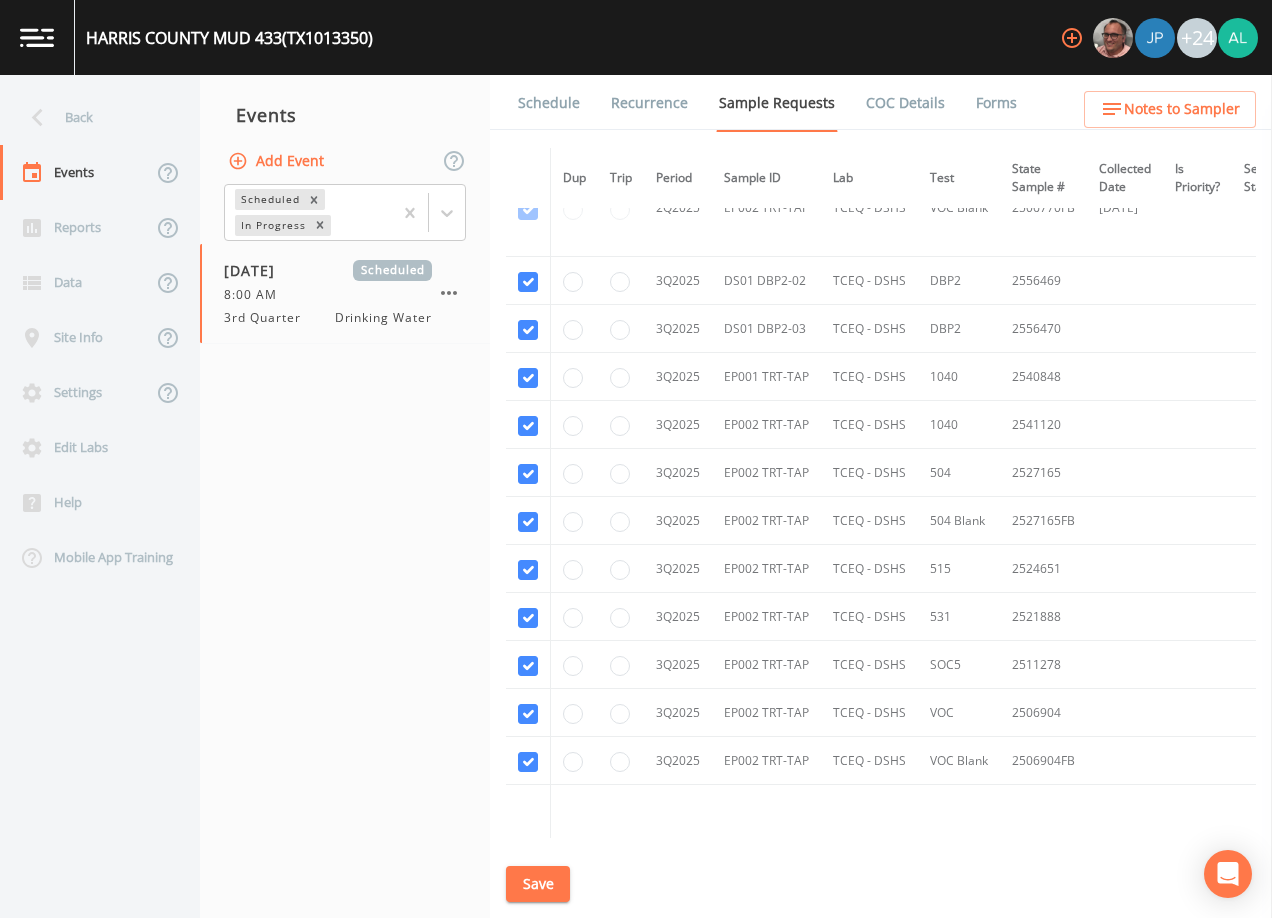 click on "Save" at bounding box center [538, 884] 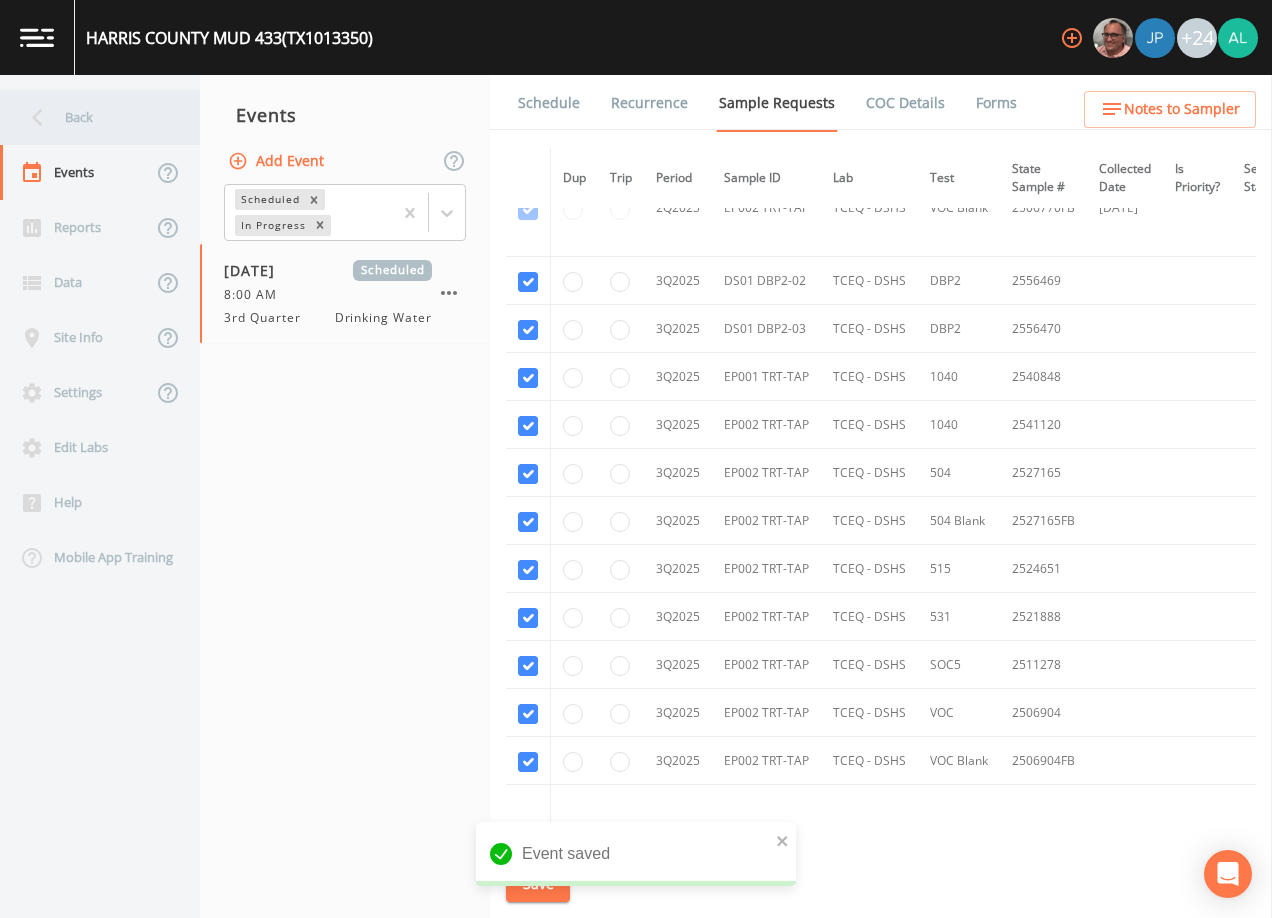 click on "Back" at bounding box center (90, 117) 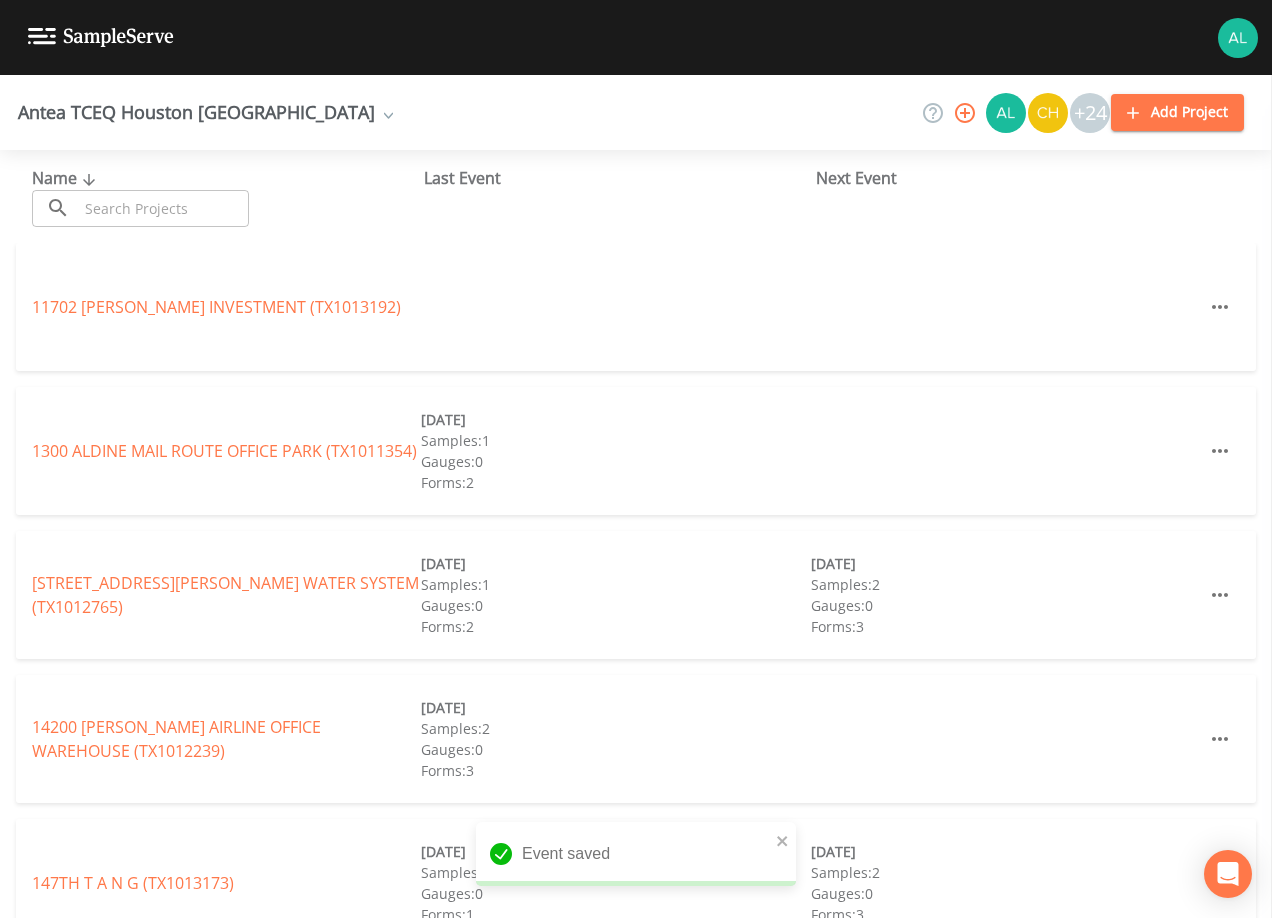click at bounding box center [163, 208] 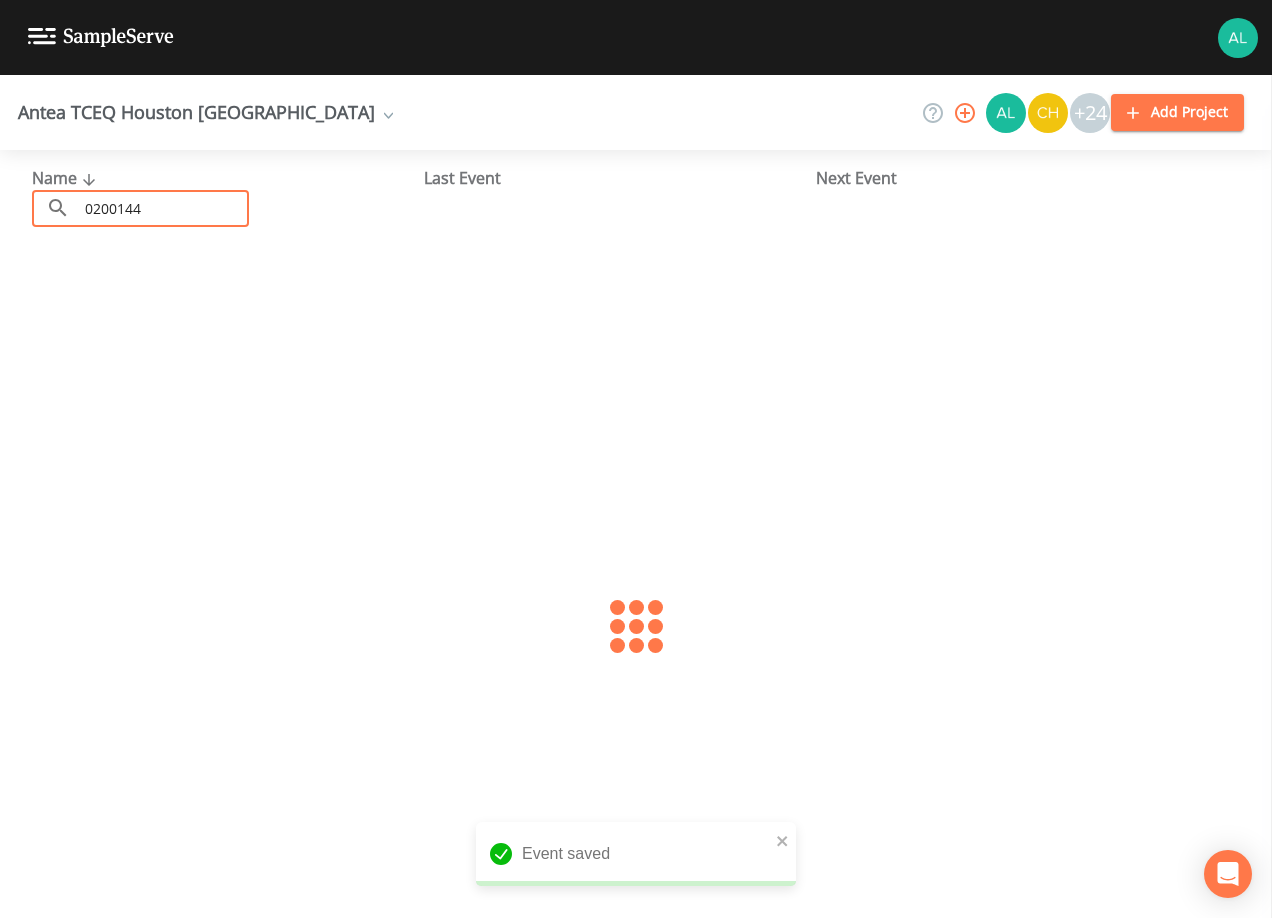 type on "0200144" 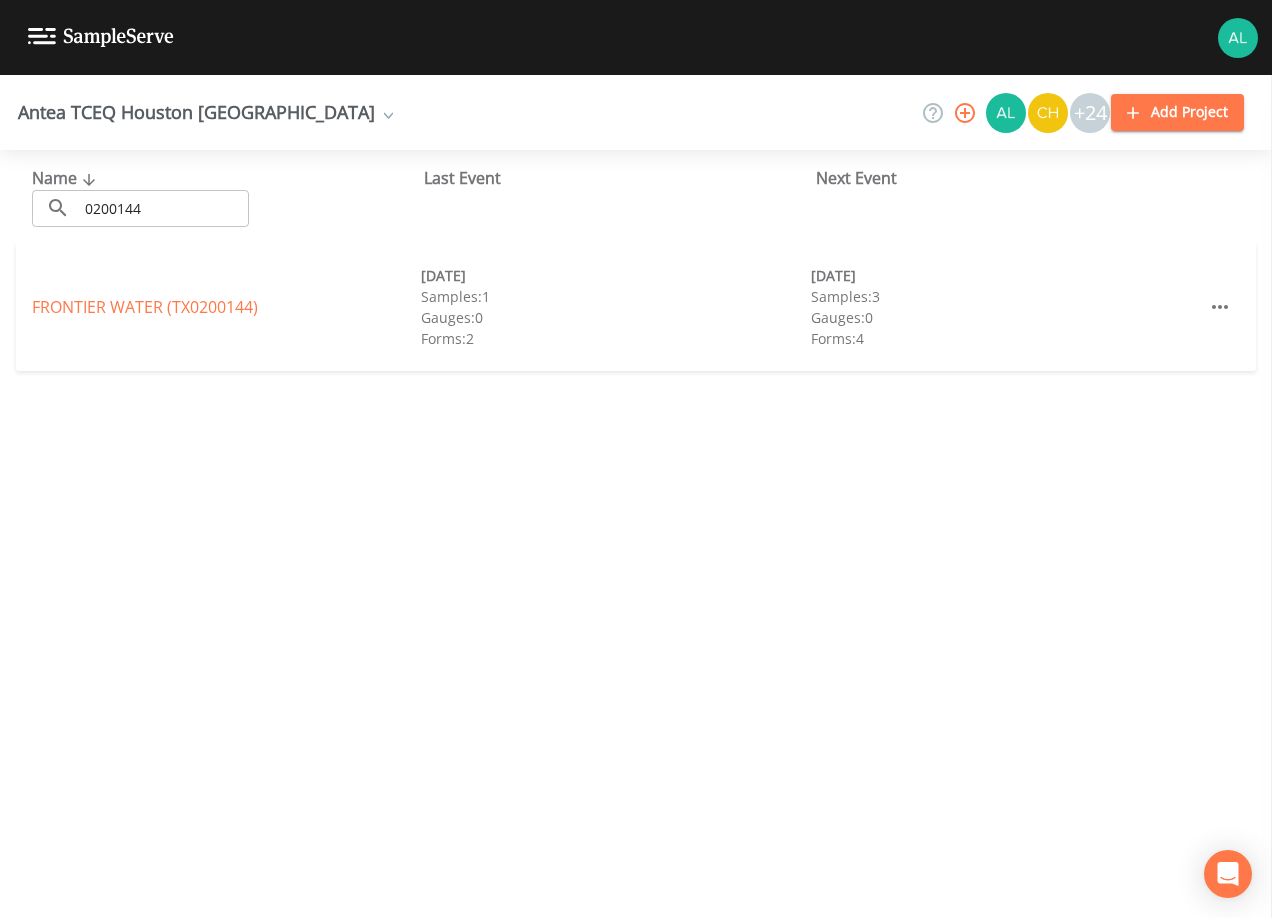 click on "FRONTIER WATER   (TX0200144) [DATE] Samples:  1 Gauges:  0 Forms:  2 [DATE] Samples:  3 Gauges:  0 Forms:  4" at bounding box center (636, 307) 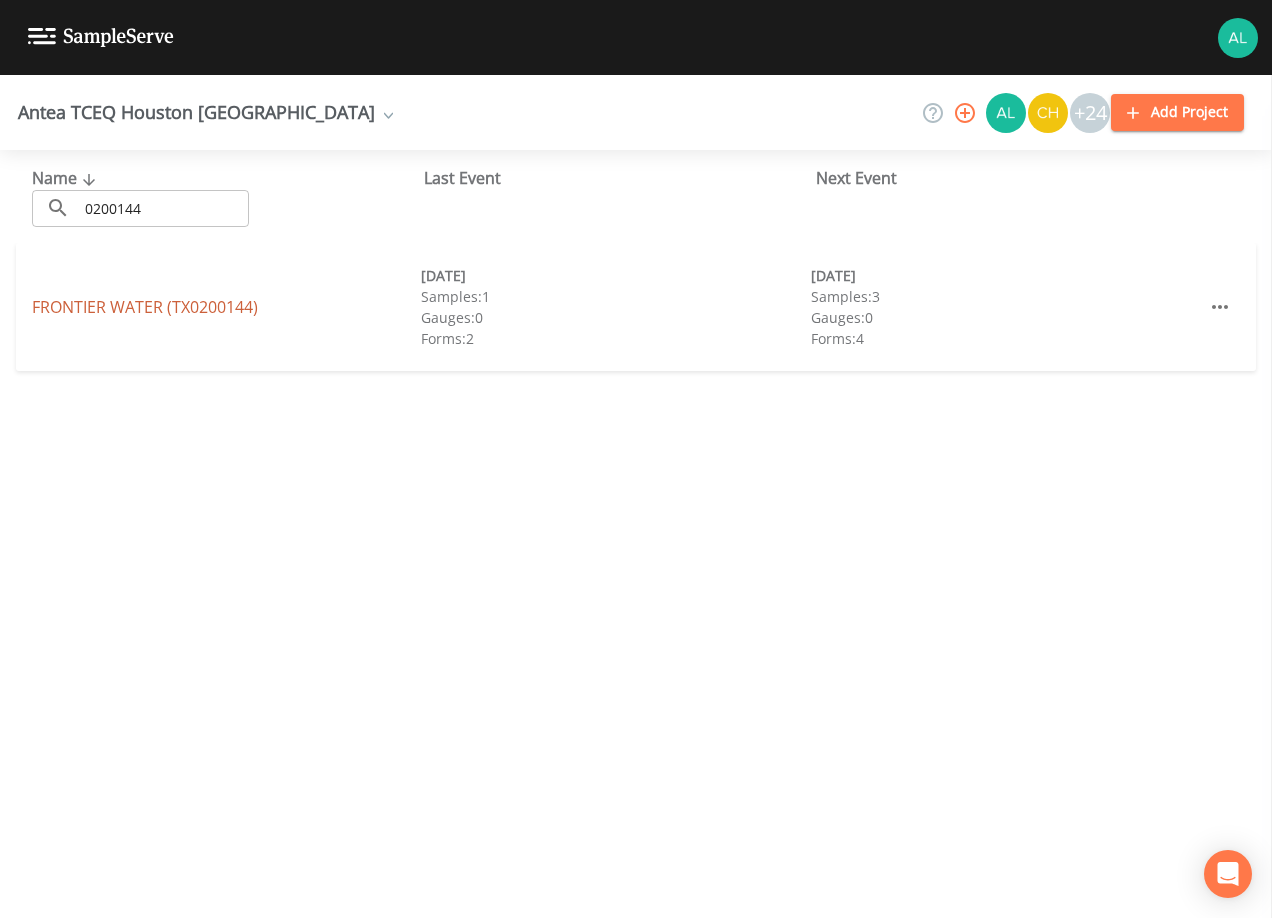 click on "FRONTIER WATER   (TX0200144)" at bounding box center [145, 307] 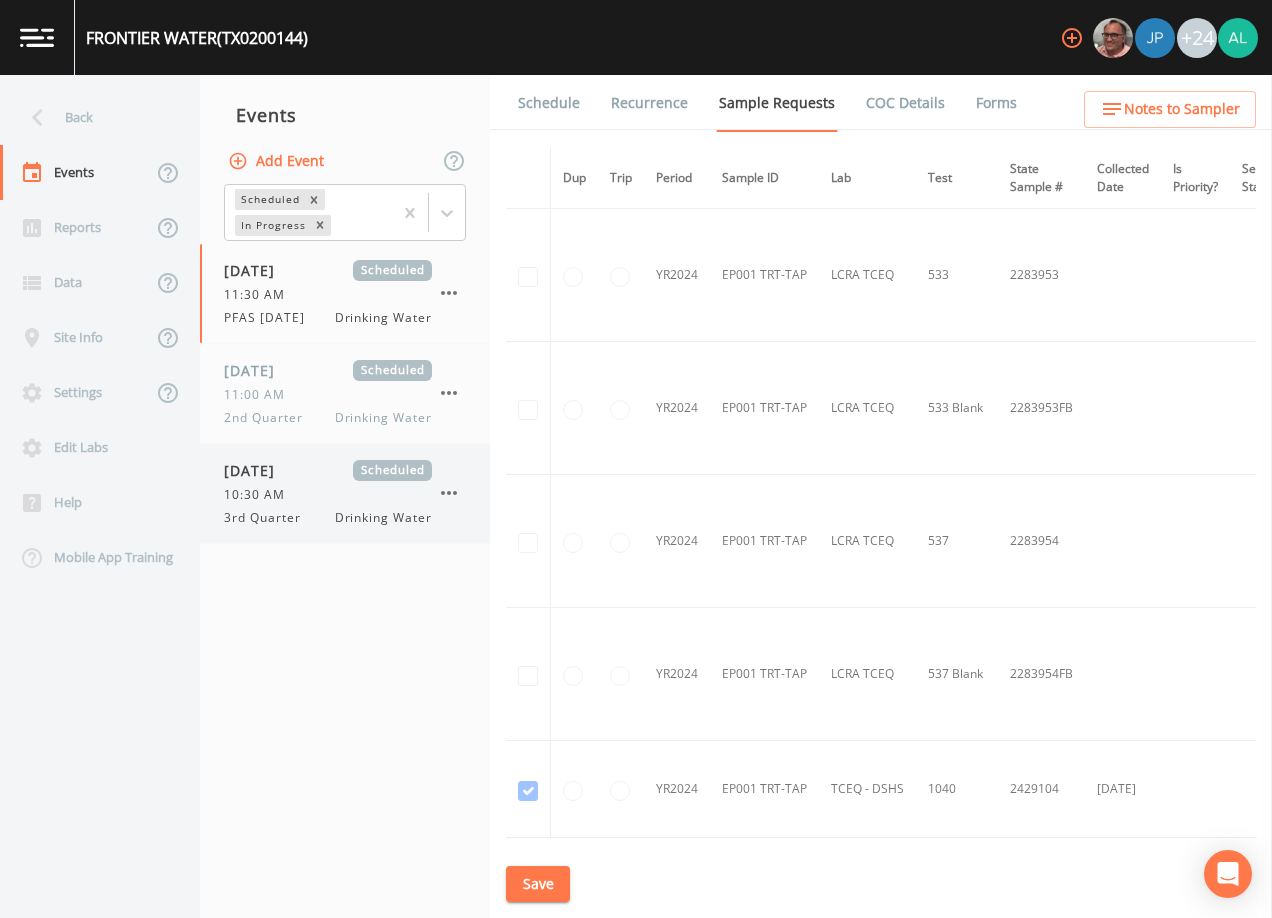 click on "3rd Quarter" at bounding box center [268, 518] 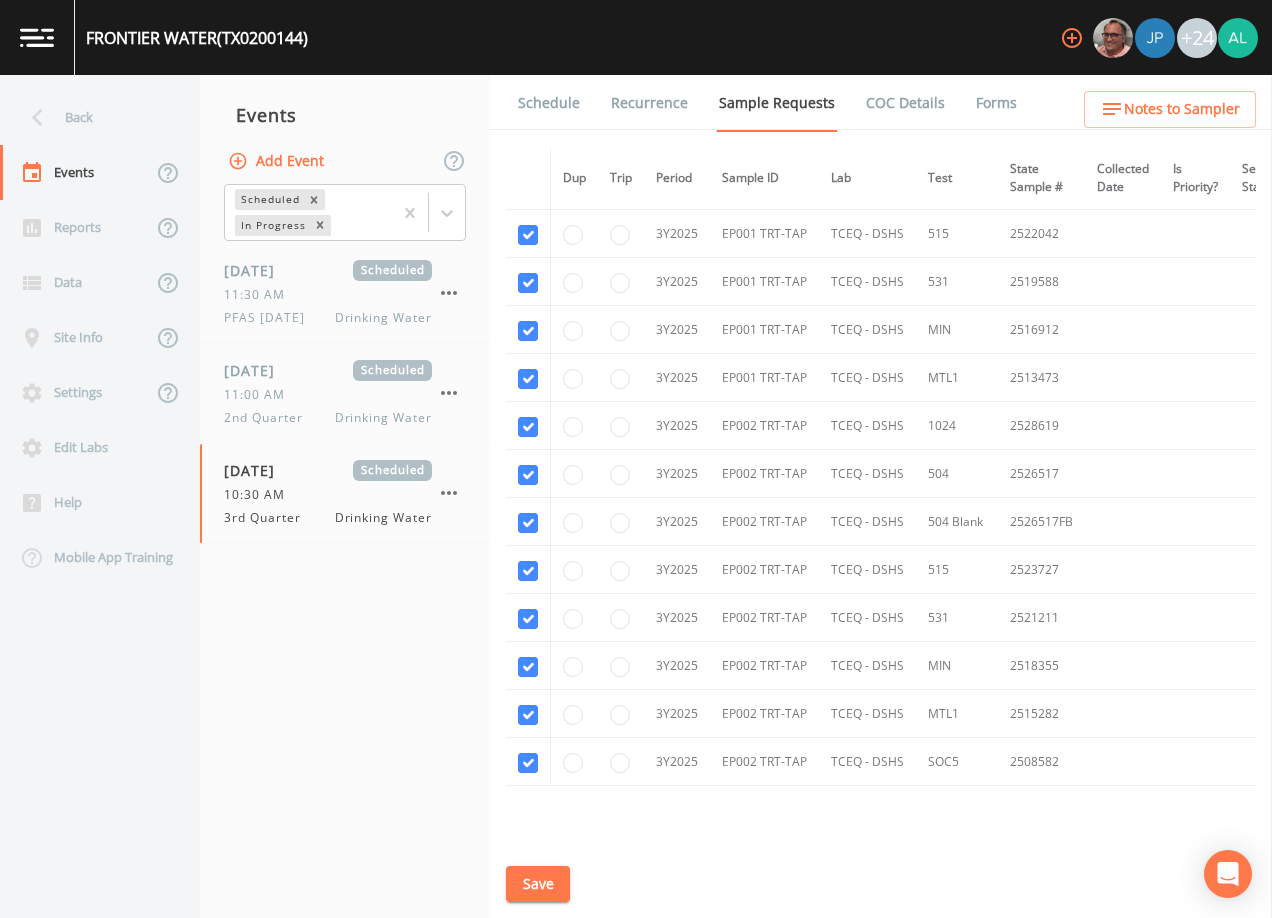 scroll, scrollTop: 3511, scrollLeft: 0, axis: vertical 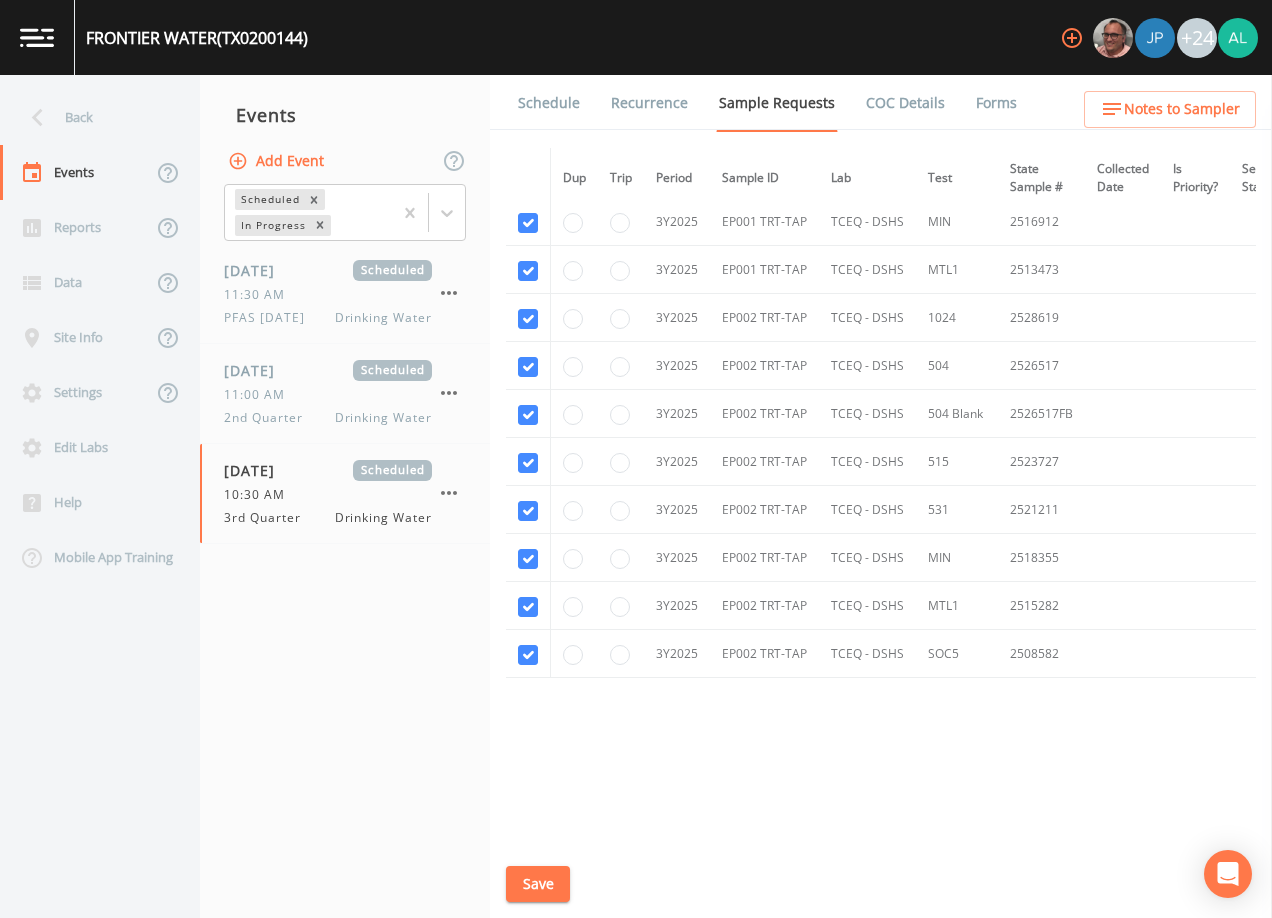 click on "Save" at bounding box center [538, 884] 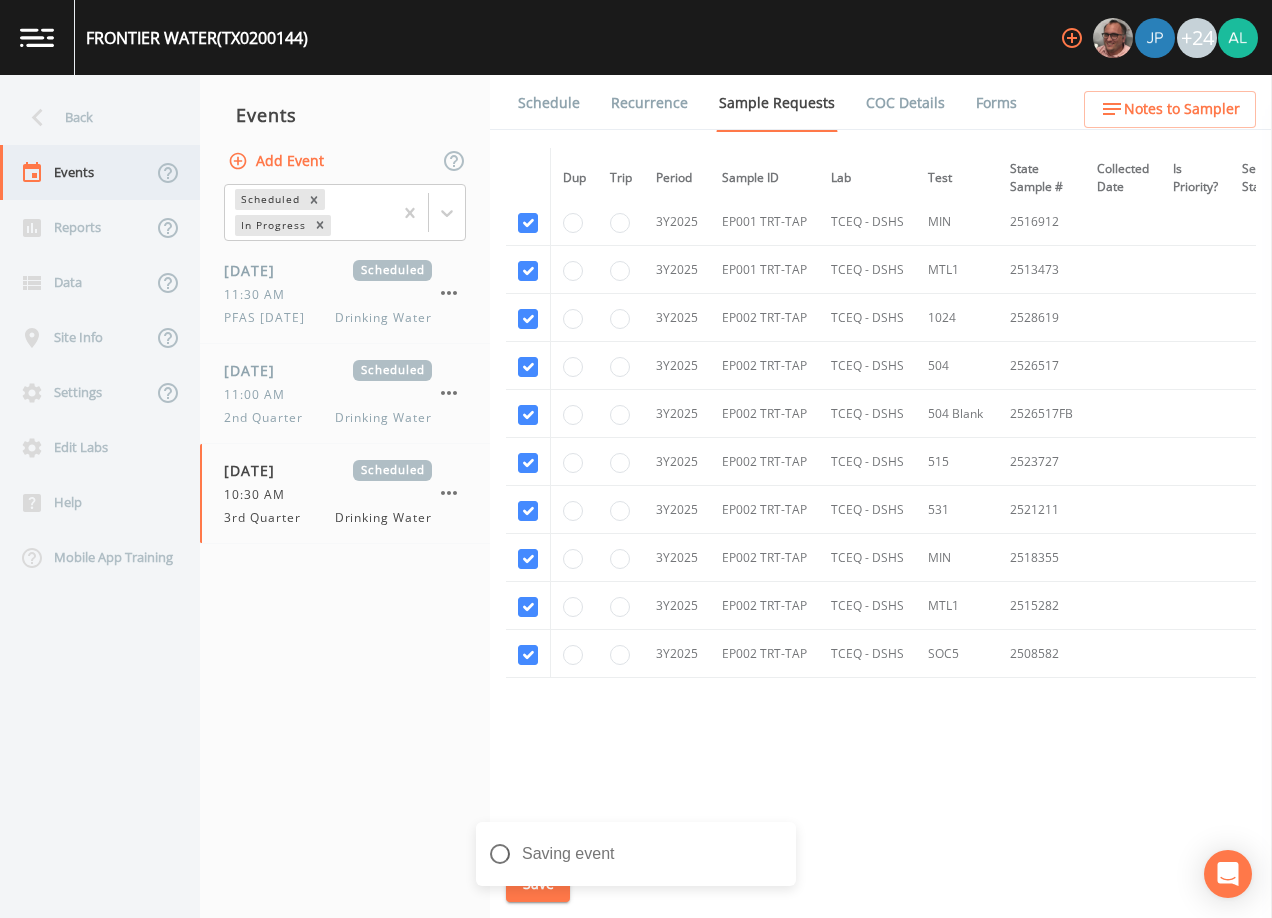 click on "Events" at bounding box center [76, 172] 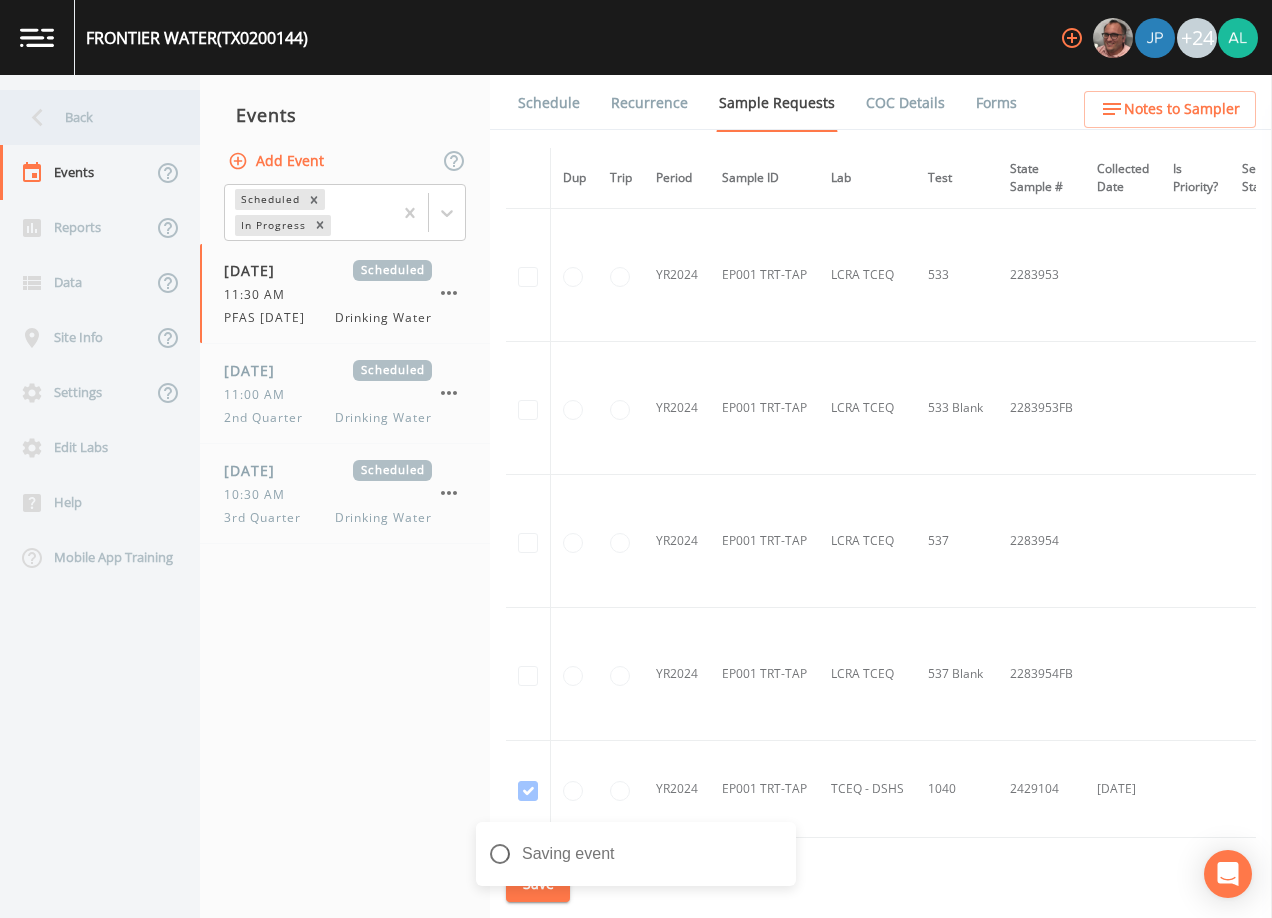 click on "Back" at bounding box center [90, 117] 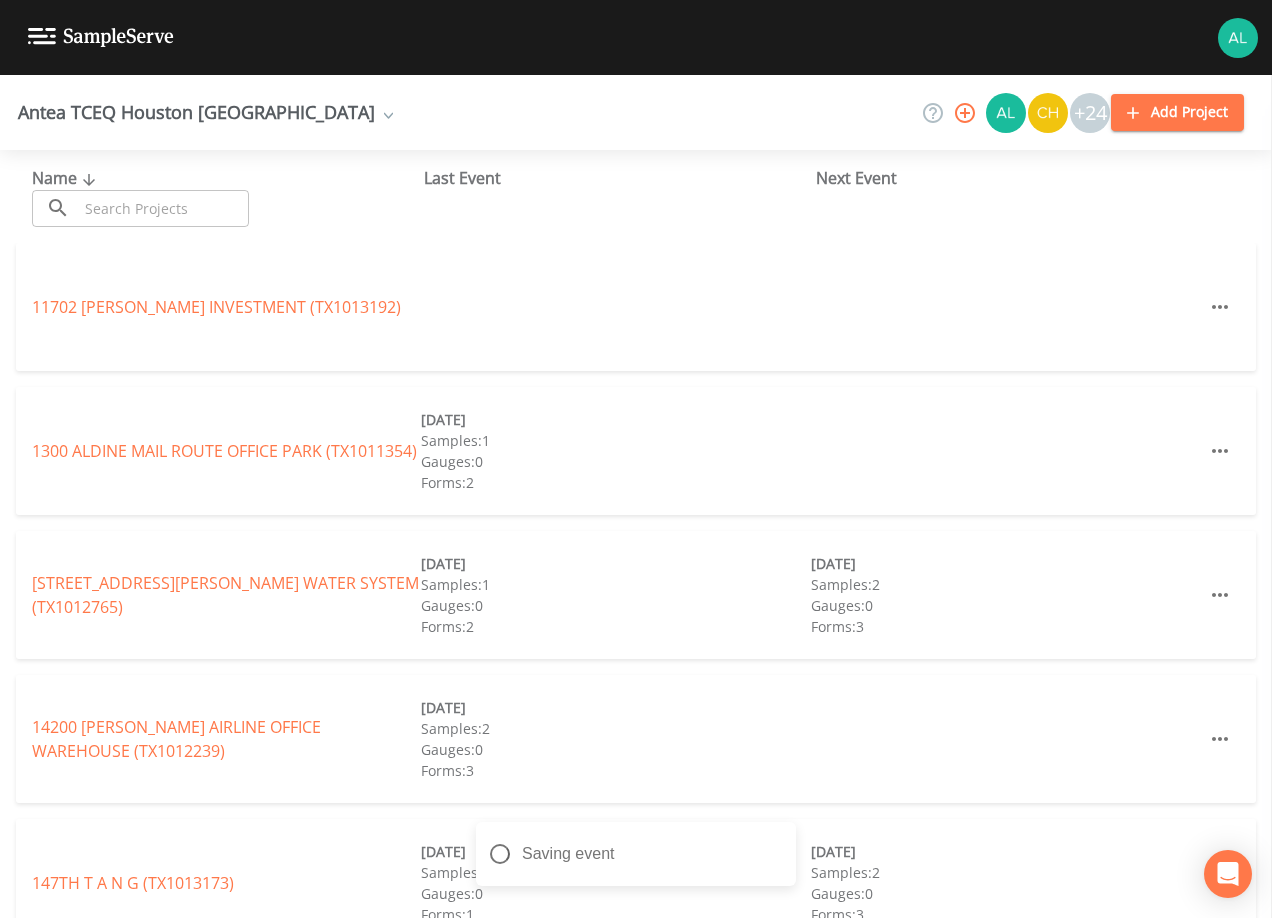 click at bounding box center (163, 208) 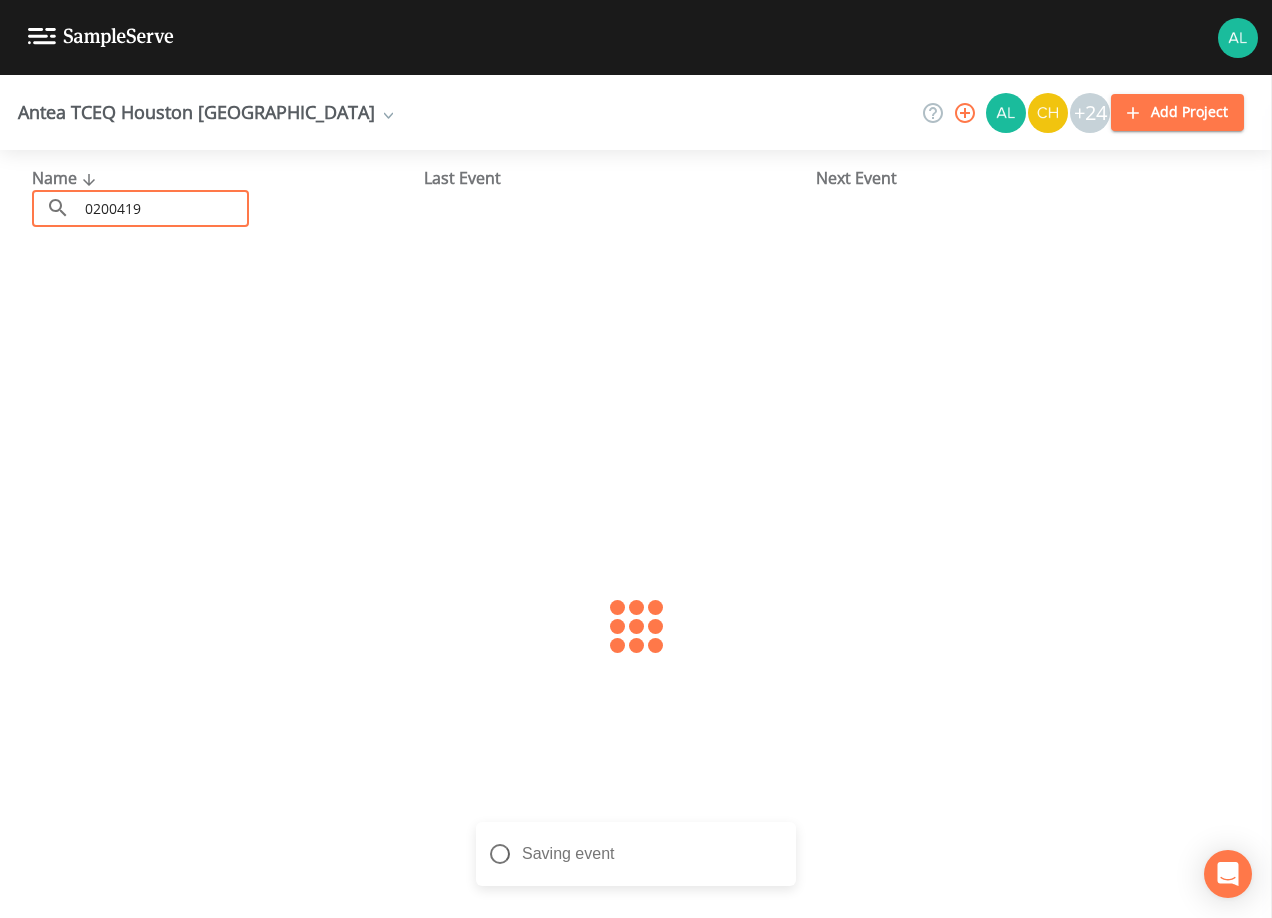 type on "0200419" 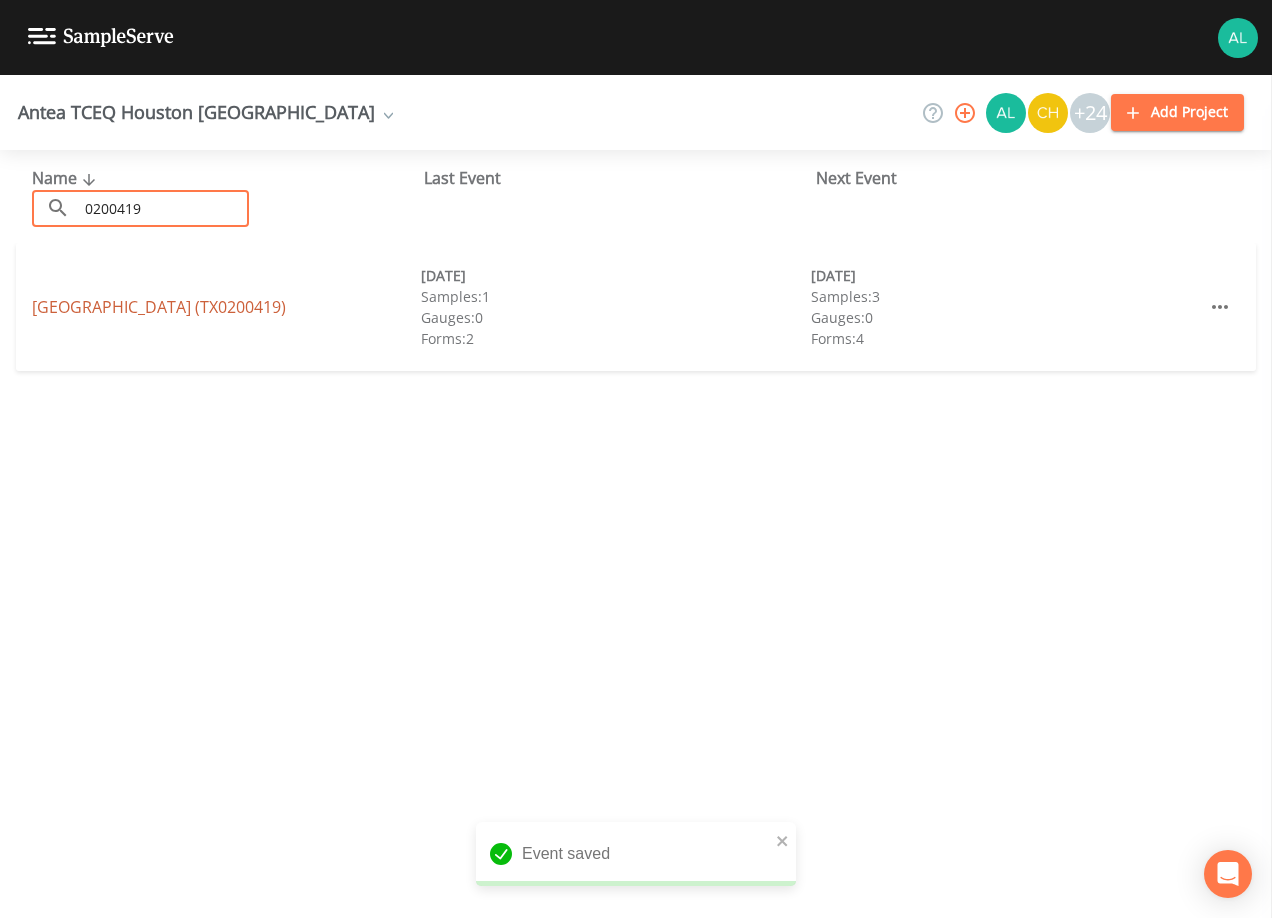 drag, startPoint x: 140, startPoint y: 313, endPoint x: 126, endPoint y: 298, distance: 20.518284 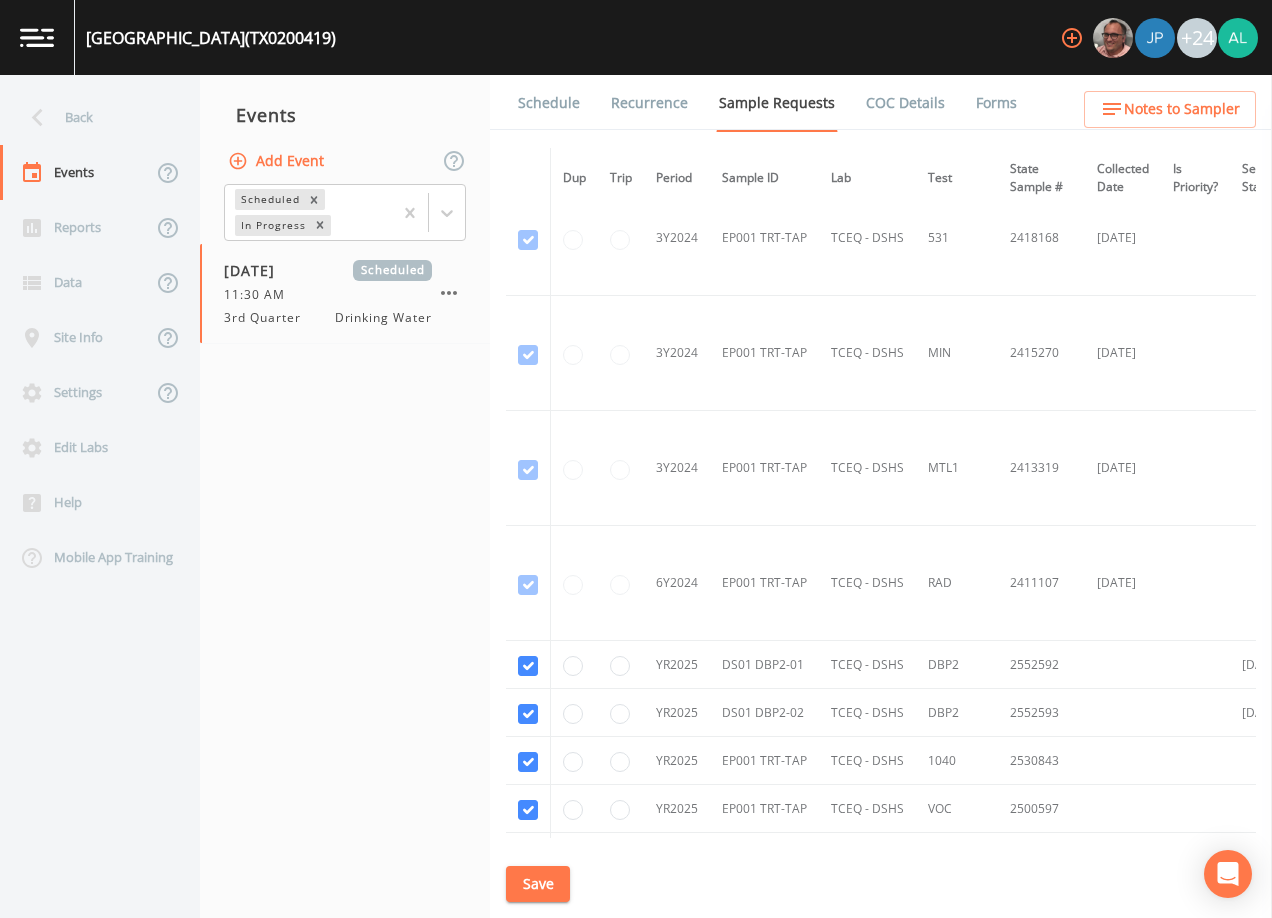 scroll, scrollTop: 1808, scrollLeft: 0, axis: vertical 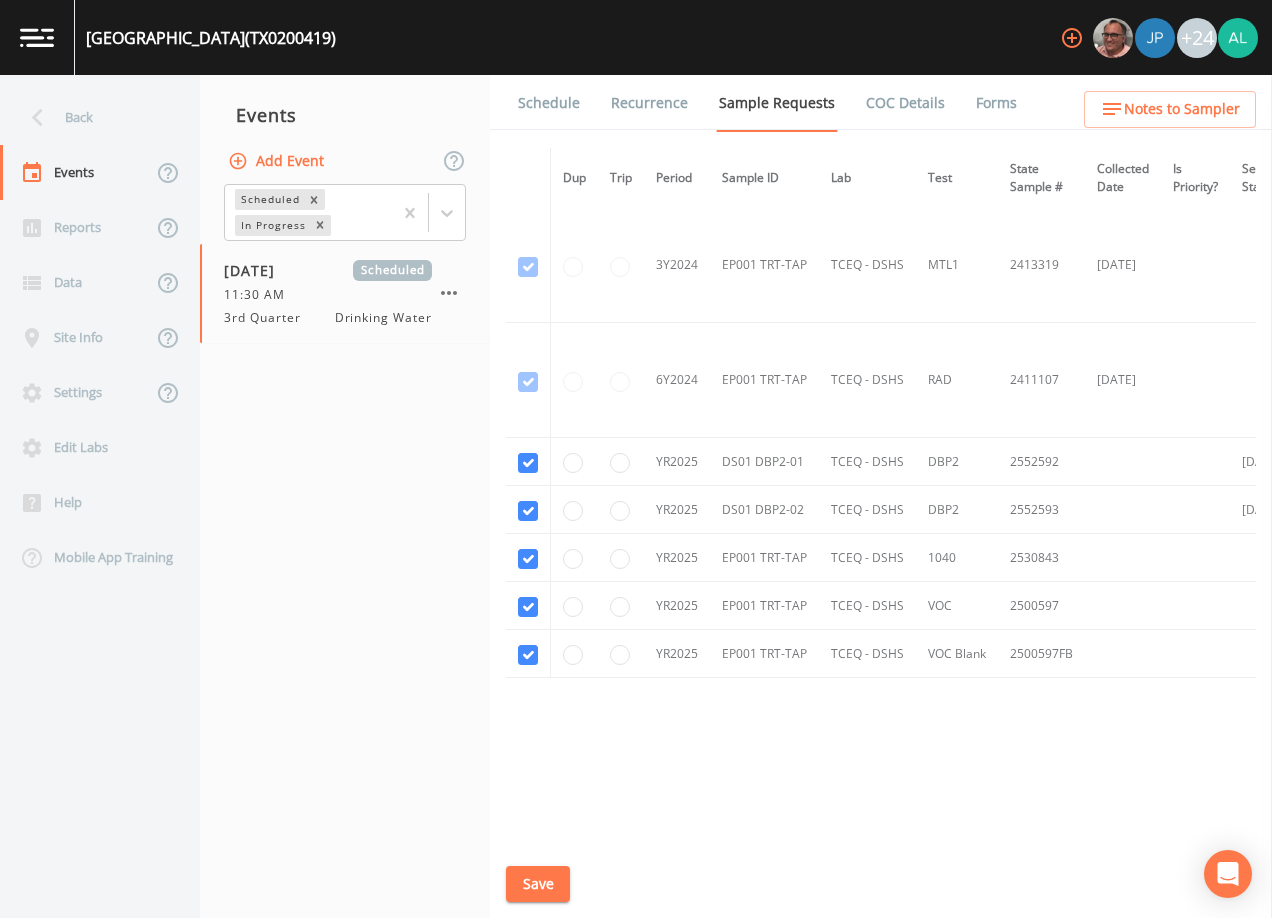 click on "Schedule" at bounding box center (549, 103) 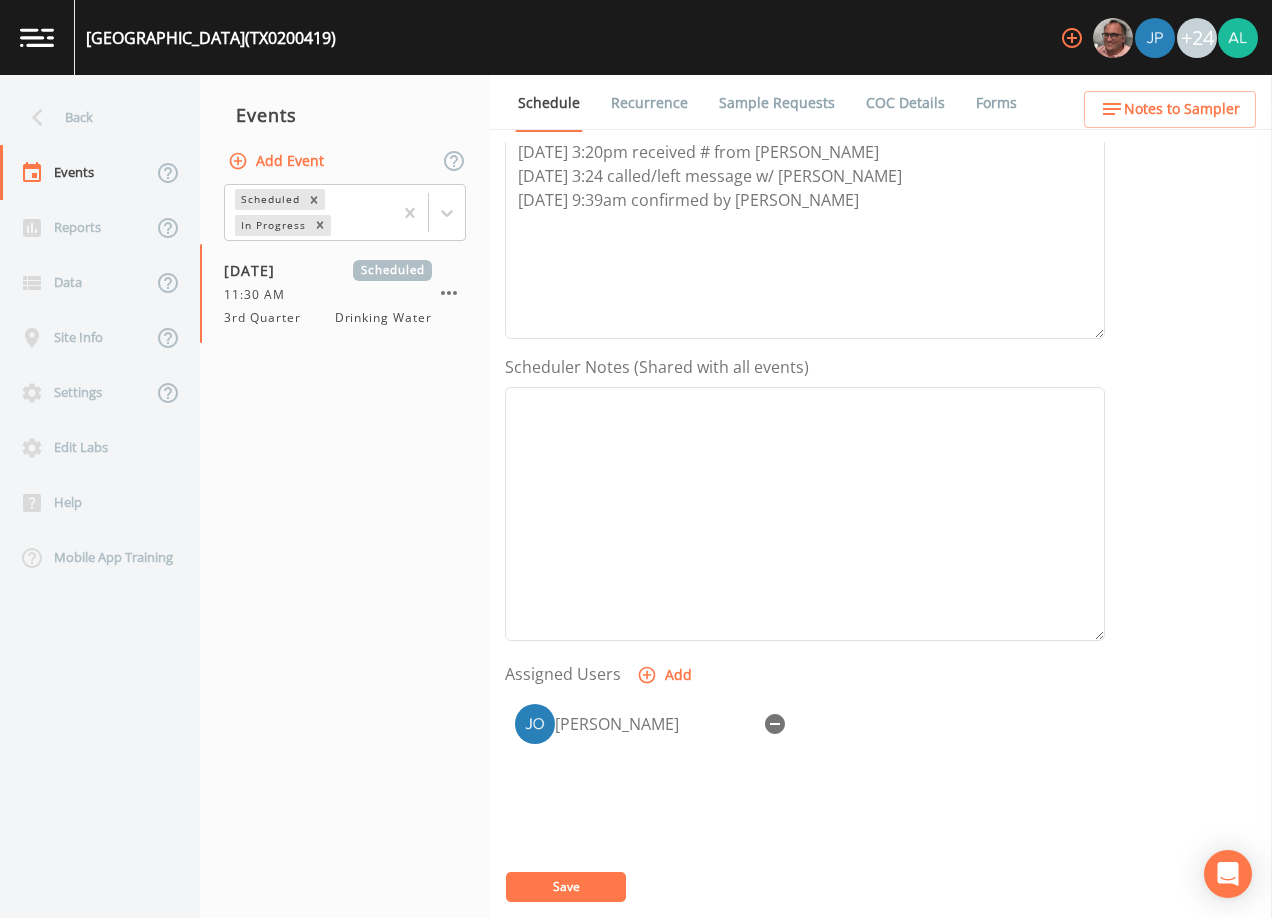 scroll, scrollTop: 0, scrollLeft: 0, axis: both 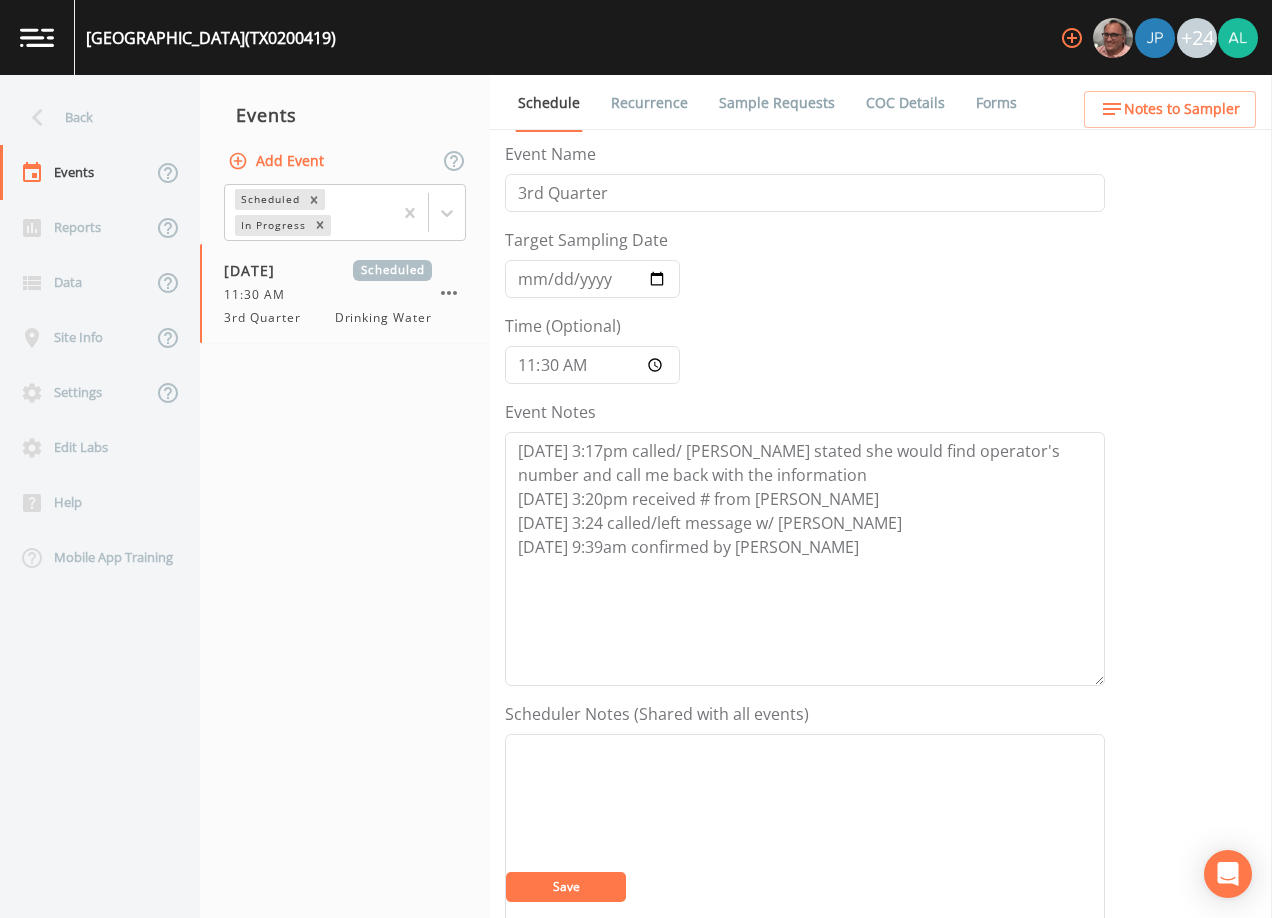 click on "Save" at bounding box center (566, 886) 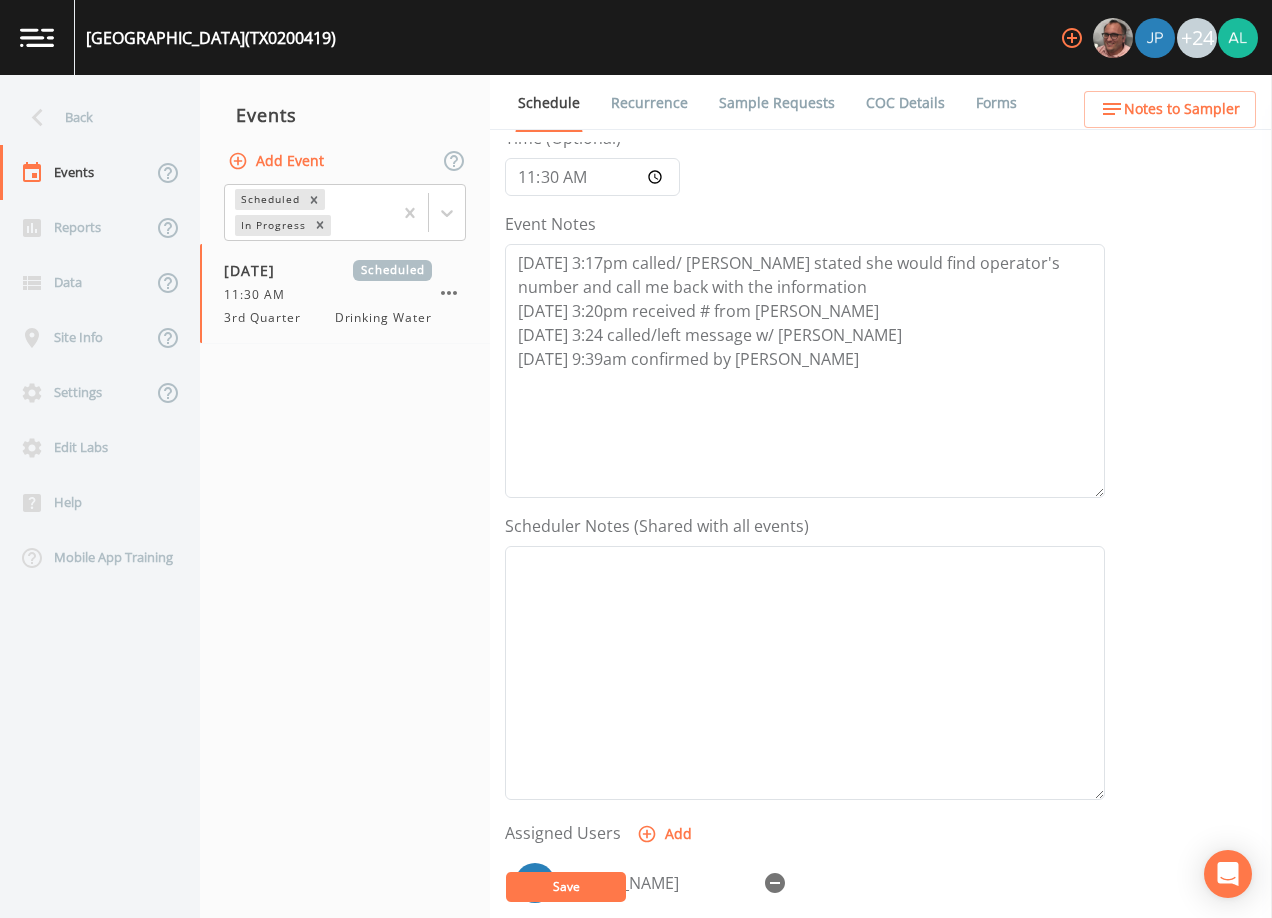 scroll, scrollTop: 300, scrollLeft: 0, axis: vertical 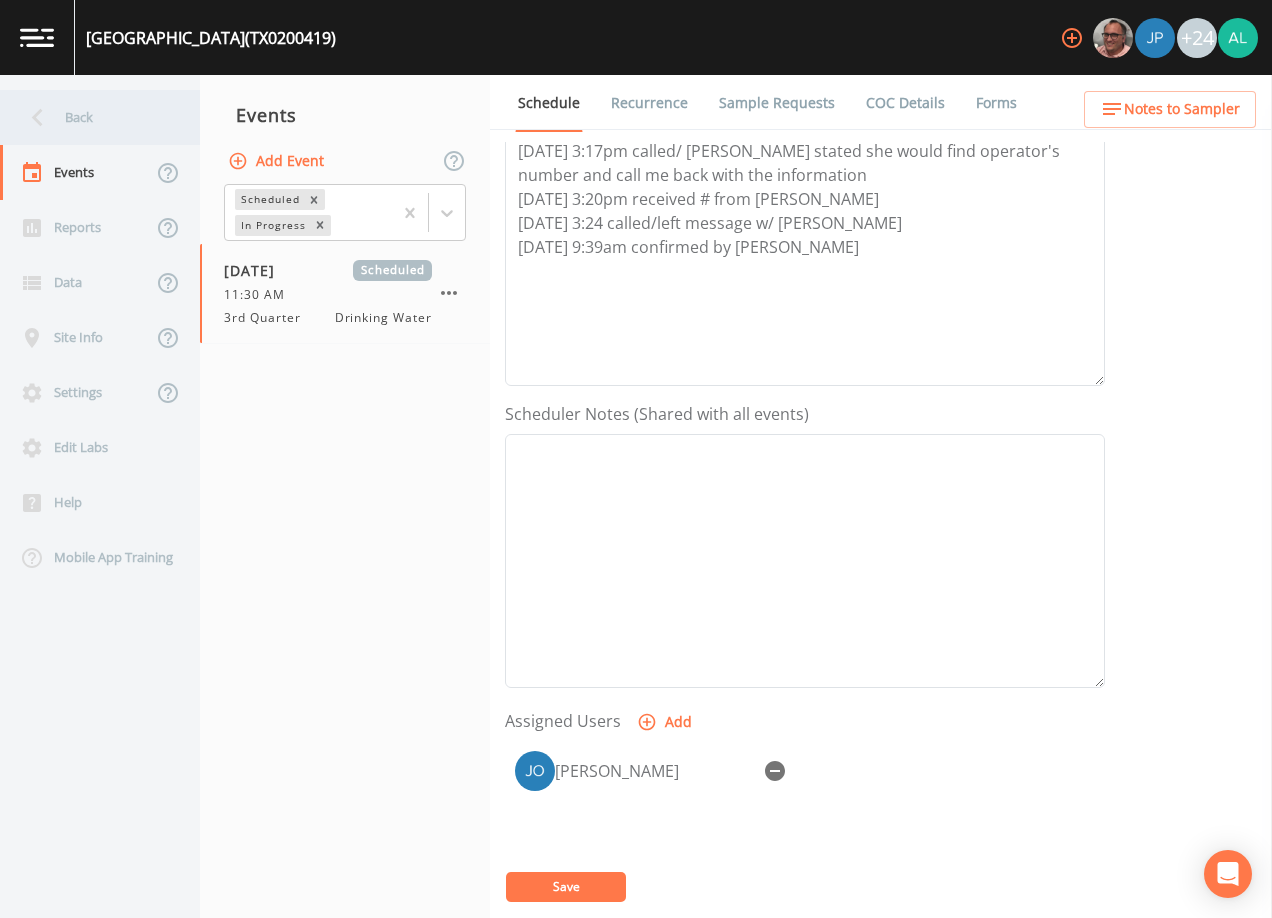 click on "Back" at bounding box center (90, 117) 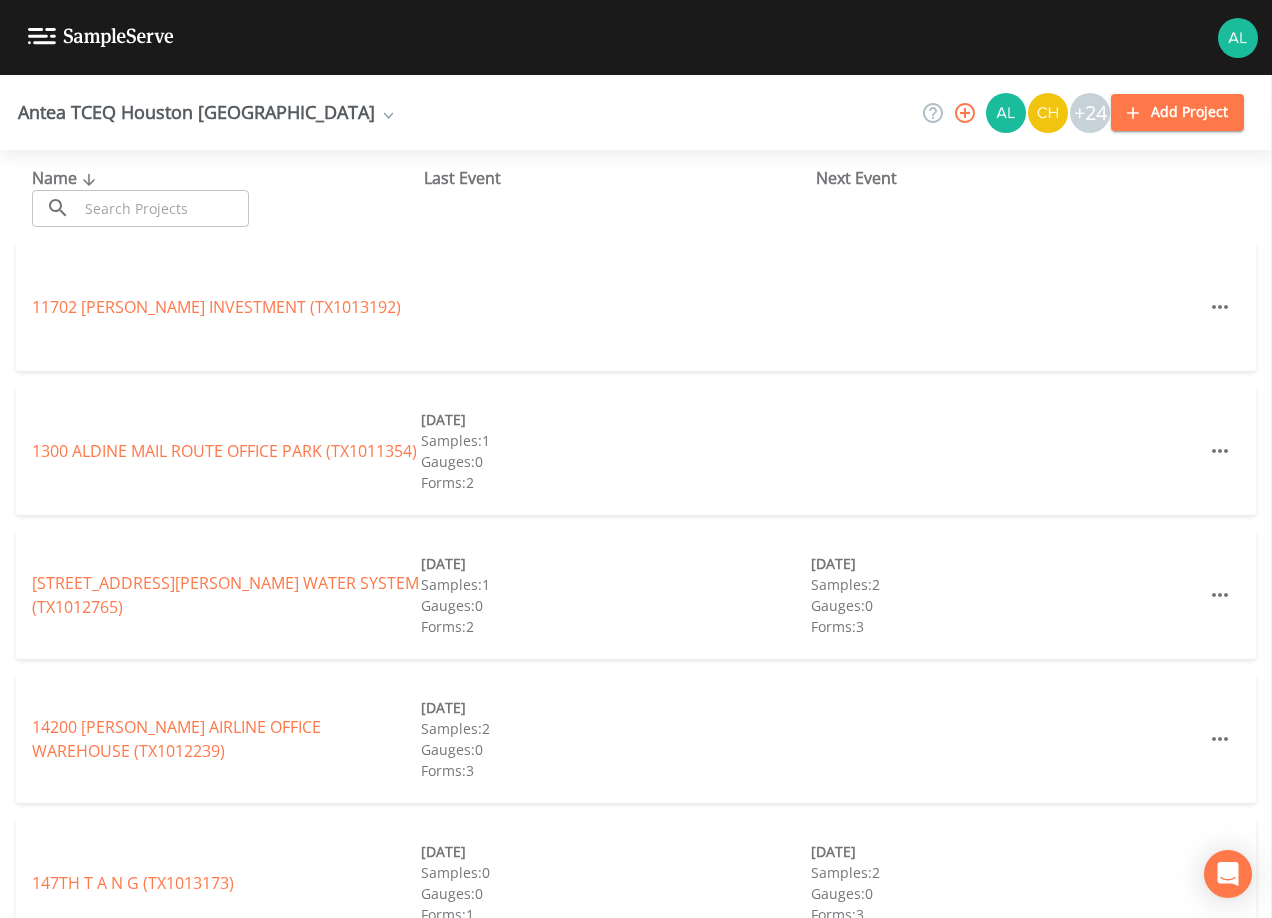 click at bounding box center [163, 208] 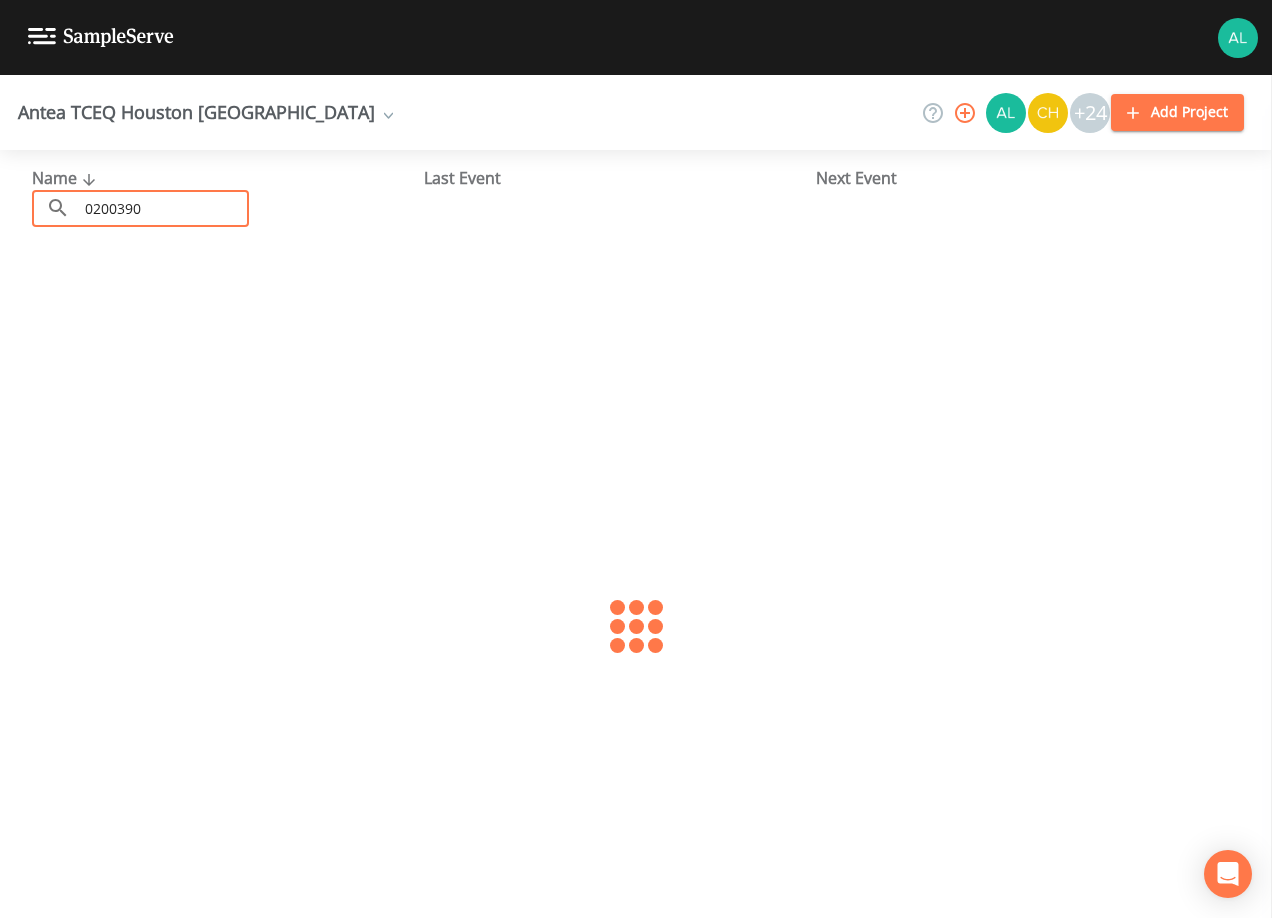 type on "0200390" 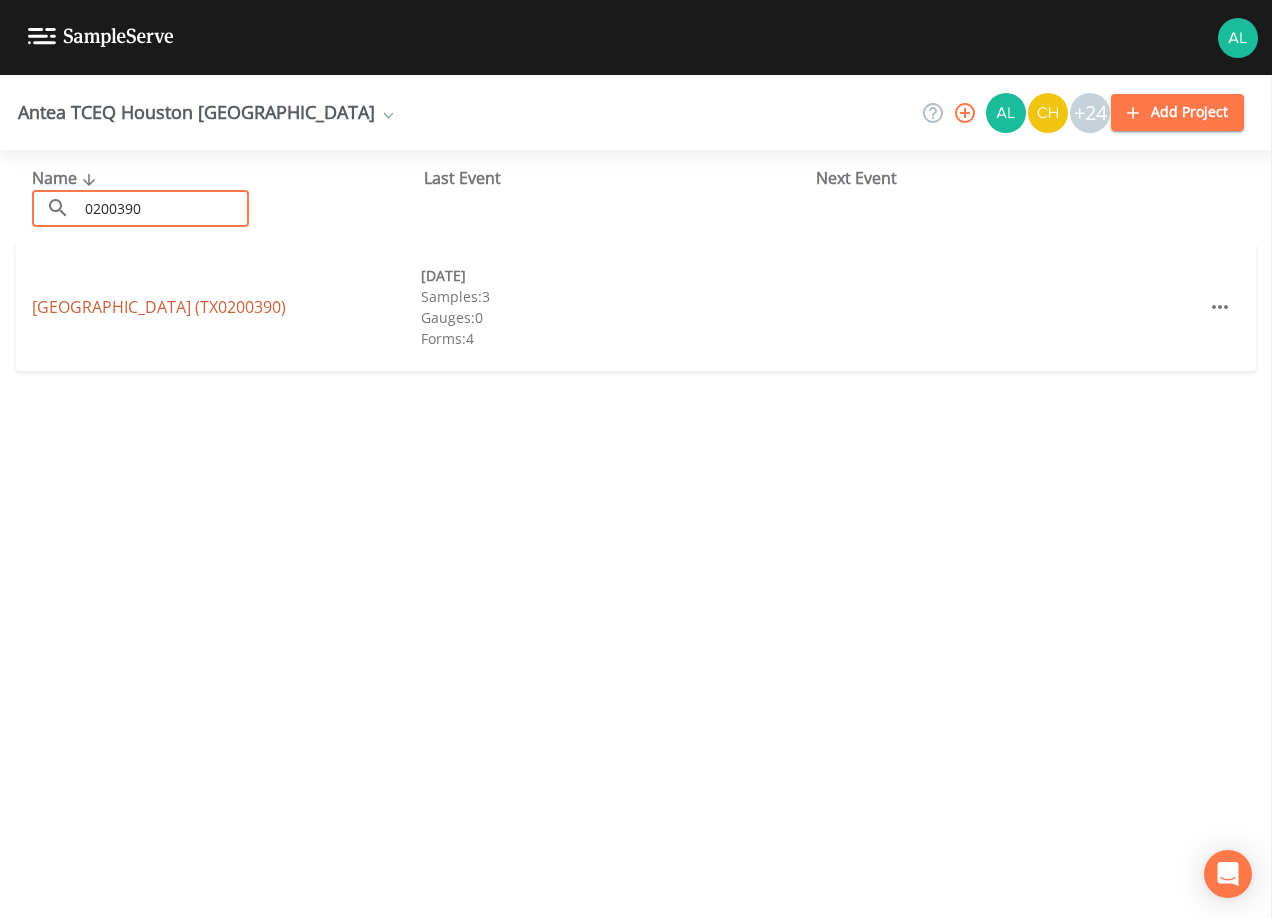 click on "[GEOGRAPHIC_DATA]   (TX0200390)" at bounding box center [159, 307] 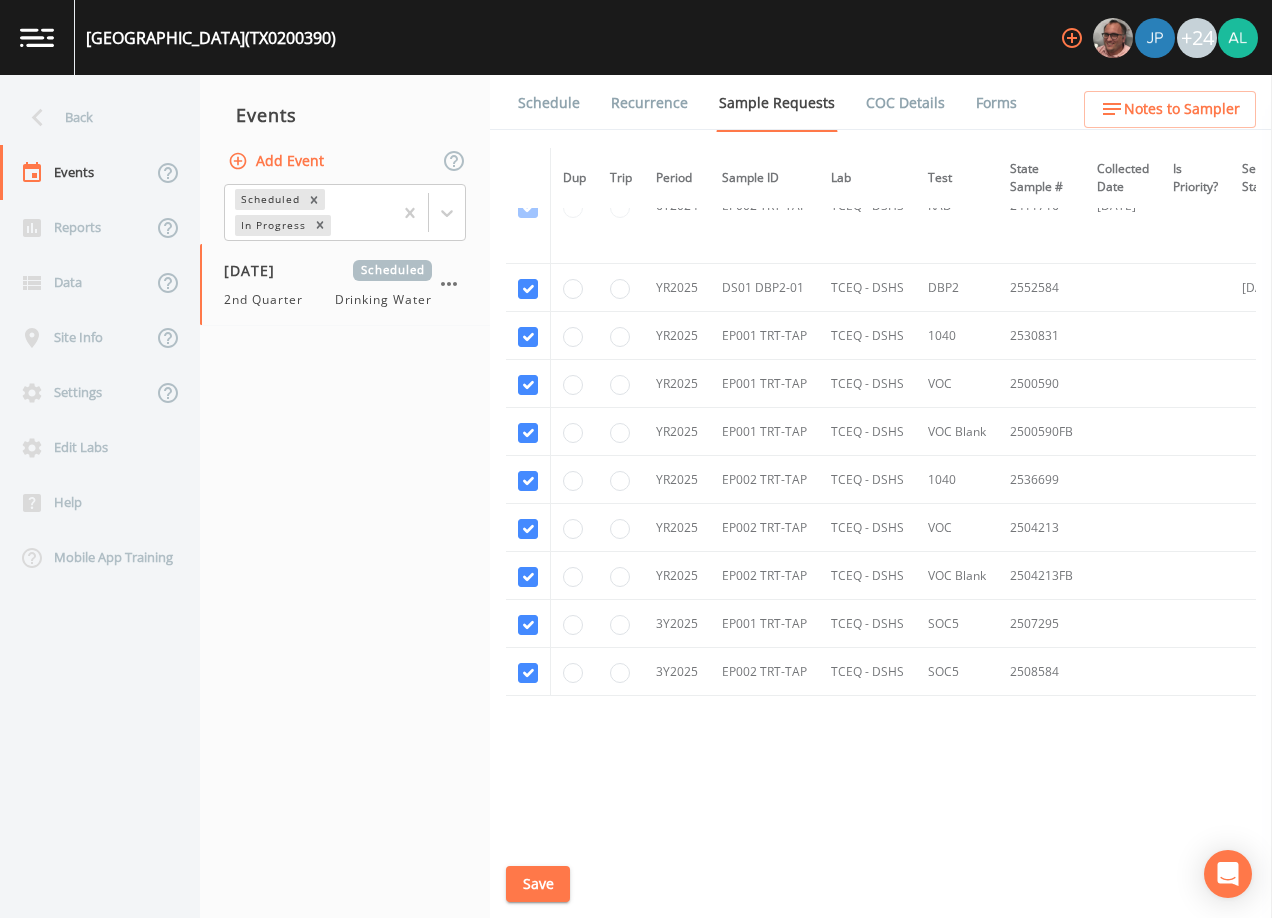 scroll, scrollTop: 3687, scrollLeft: 0, axis: vertical 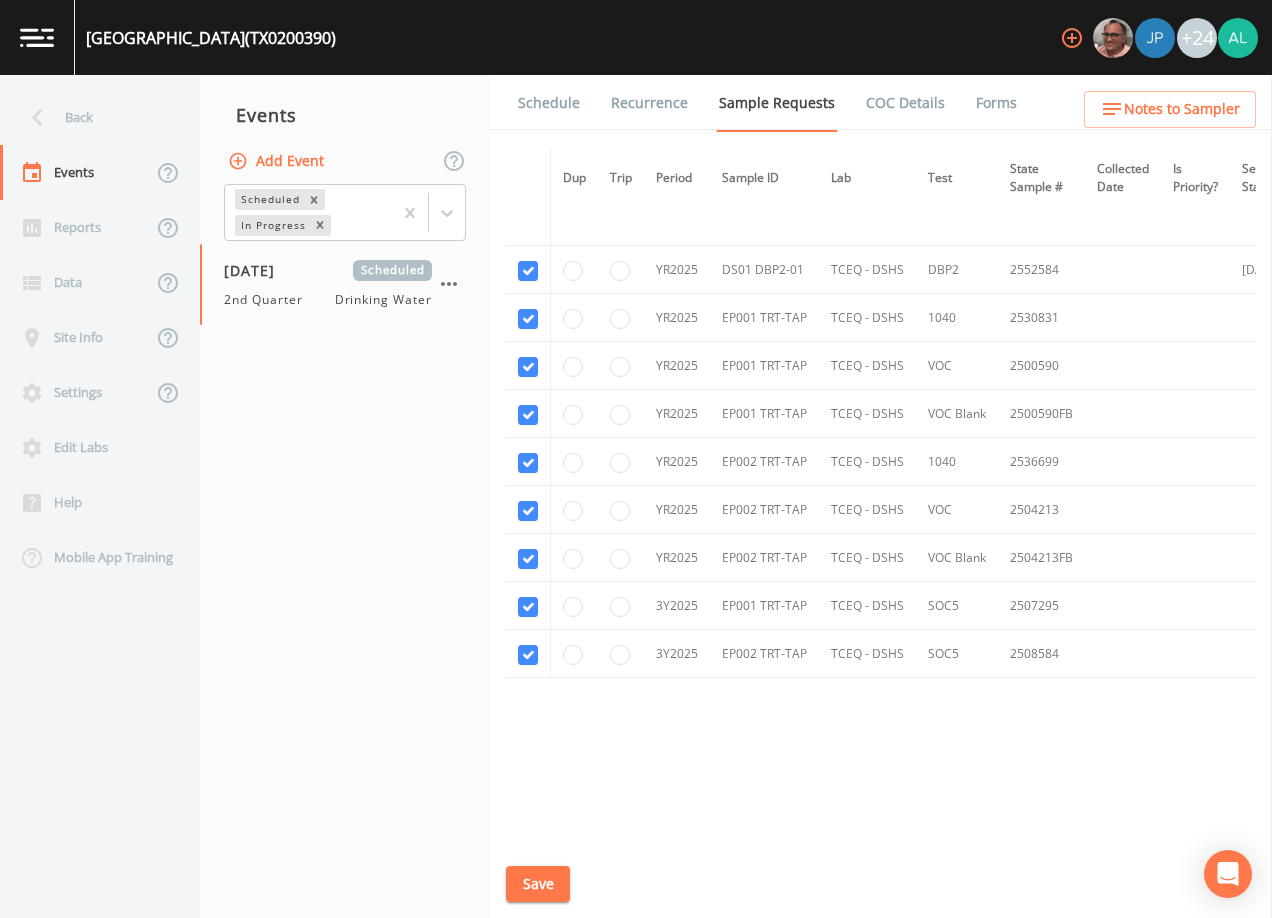 click on "Schedule" at bounding box center (549, 103) 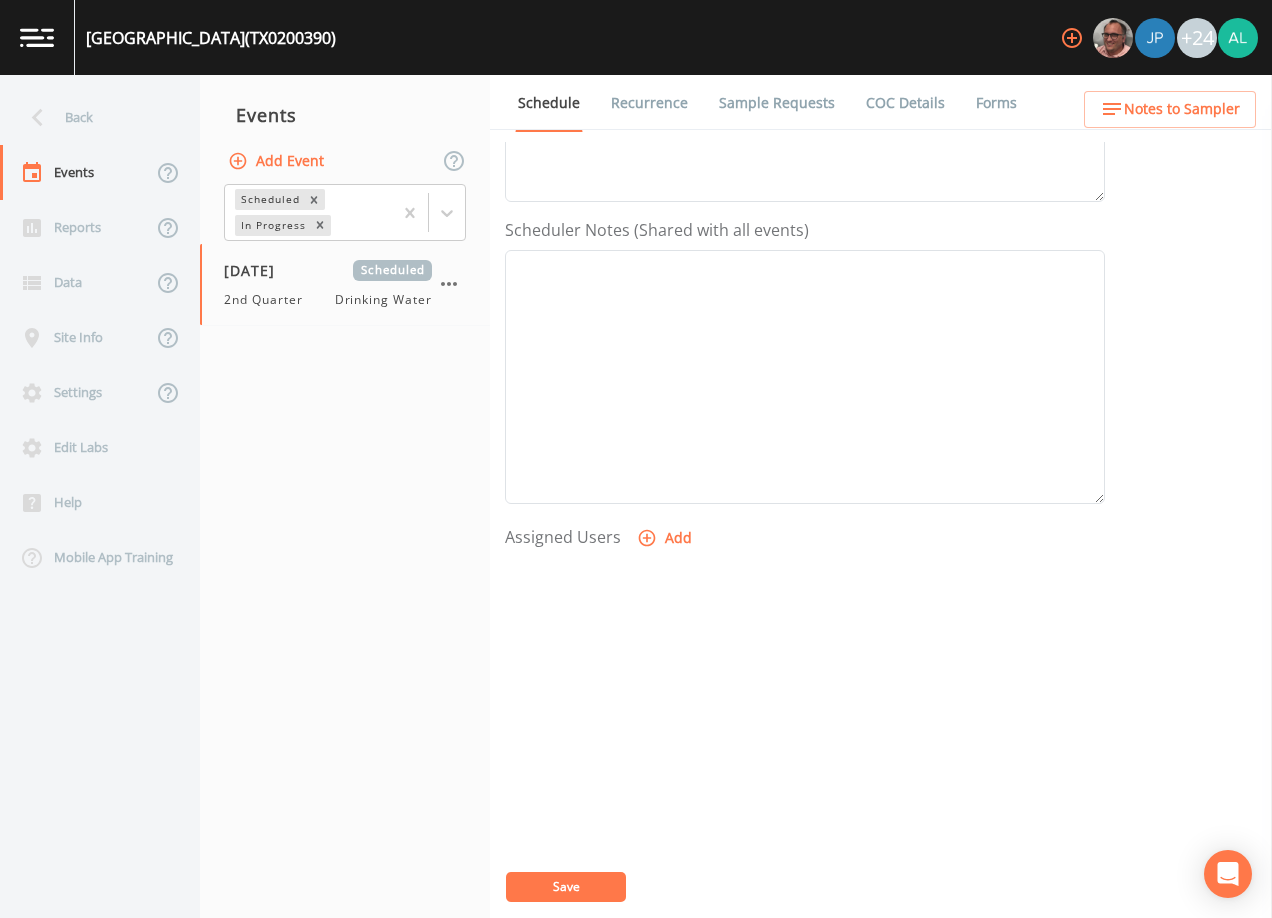 scroll, scrollTop: 493, scrollLeft: 0, axis: vertical 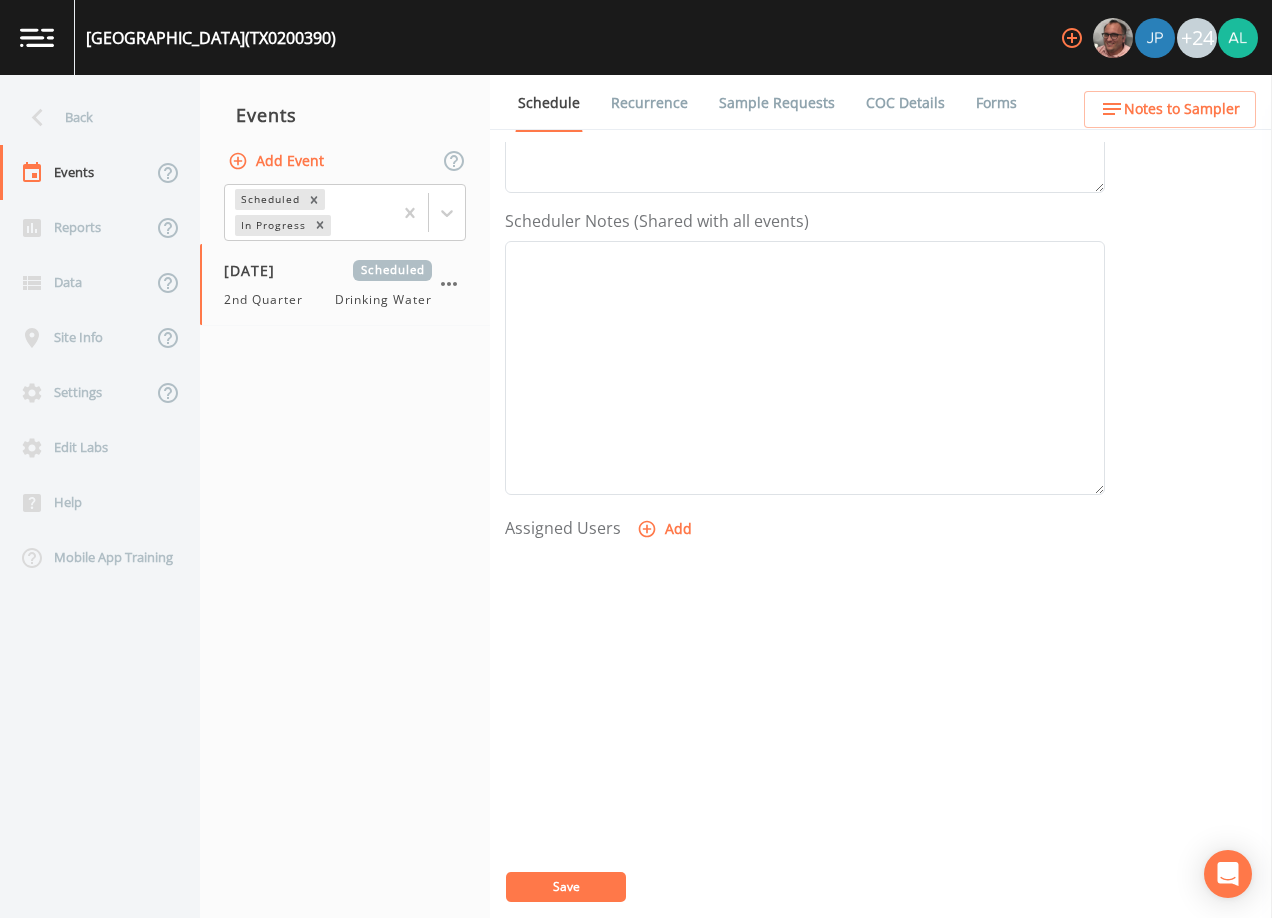 click on "Save" at bounding box center (566, 887) 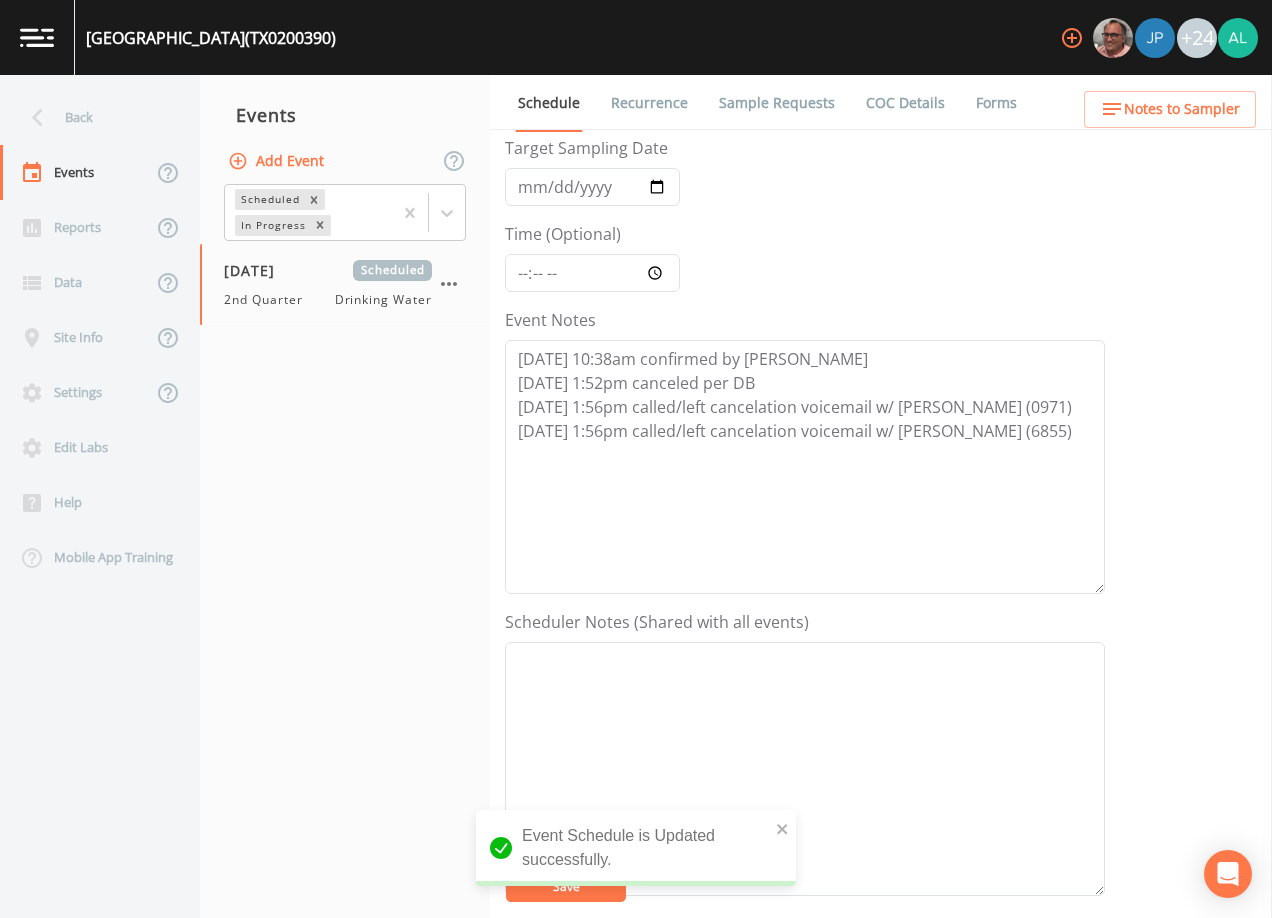 scroll, scrollTop: 0, scrollLeft: 0, axis: both 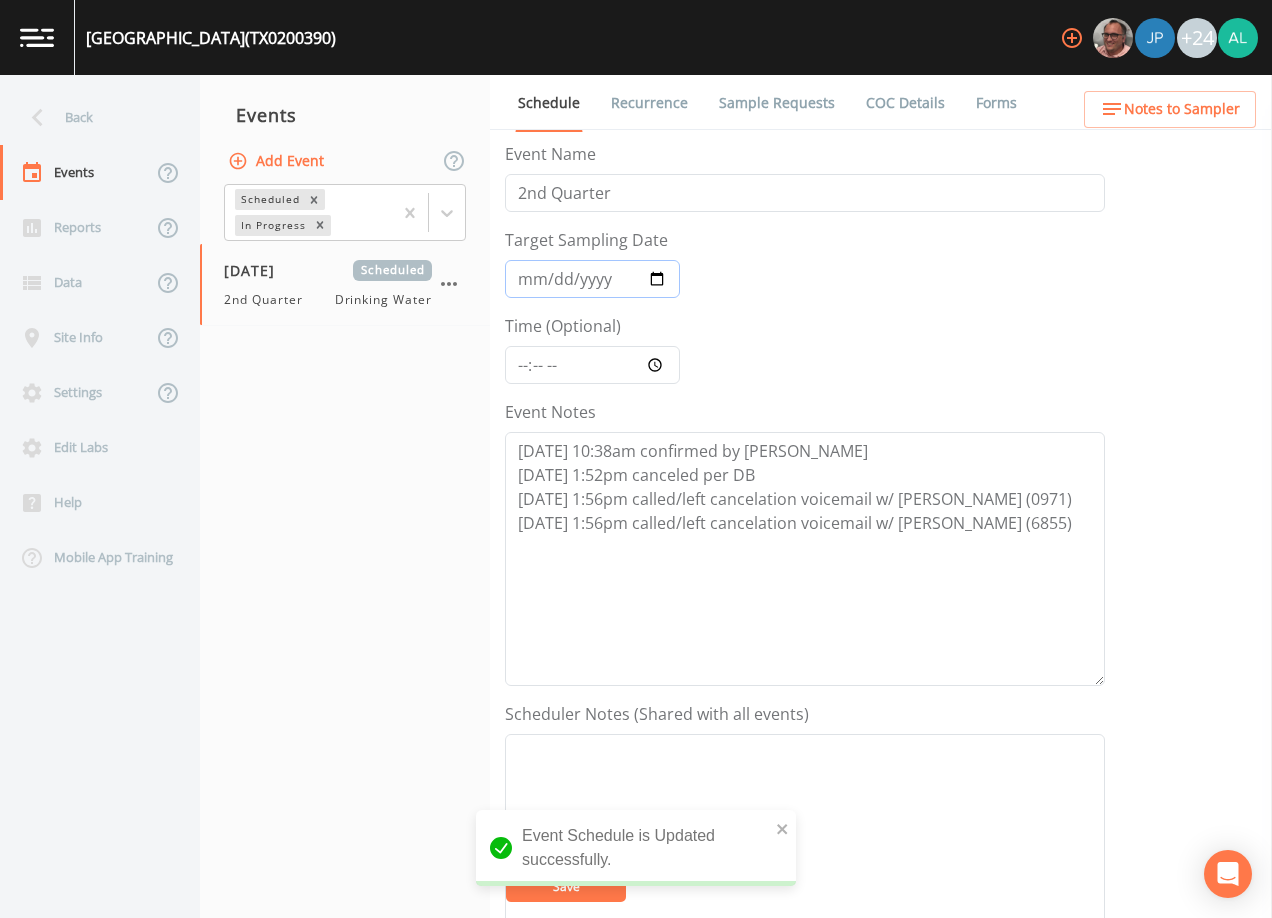click on "[DATE]" at bounding box center (592, 279) 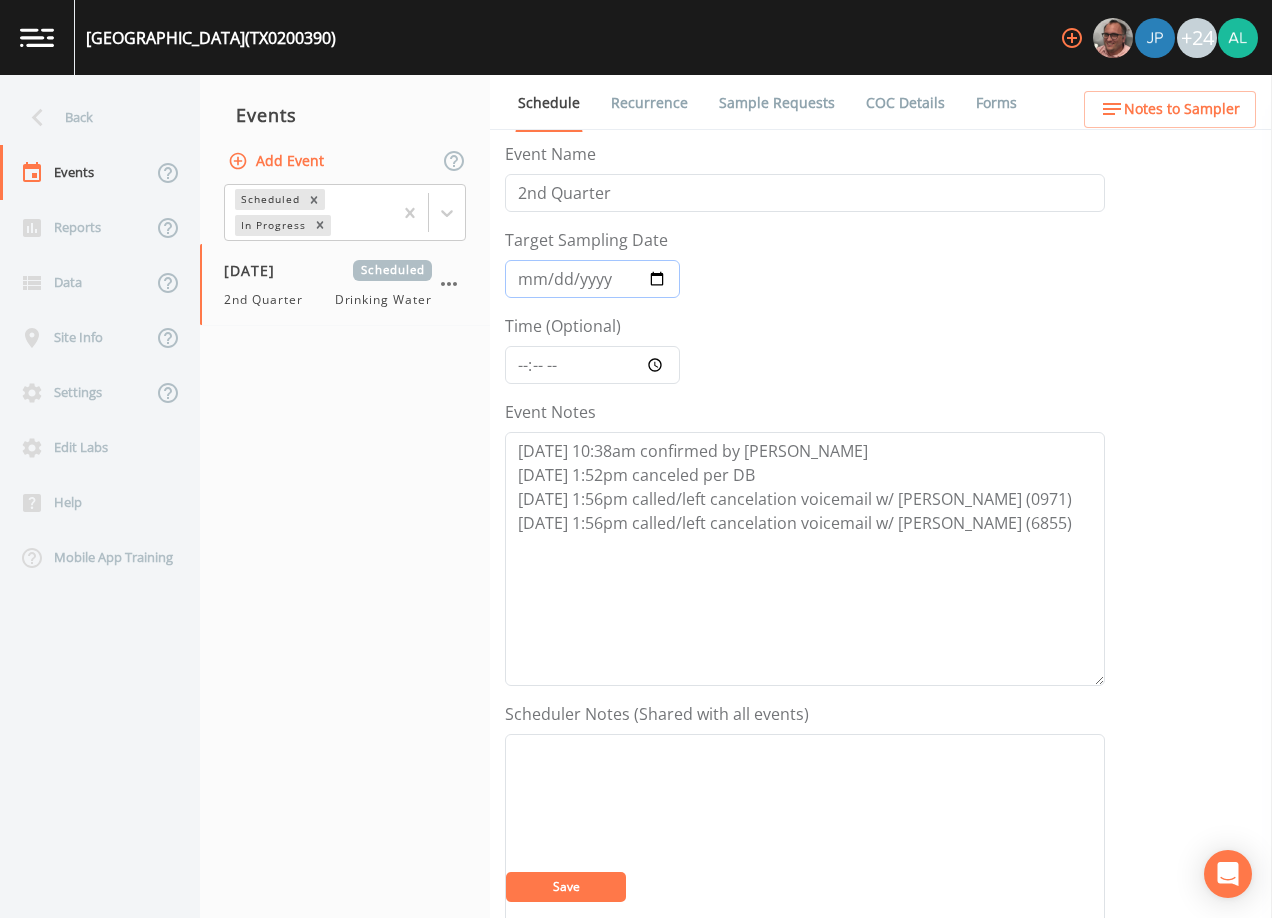 type on "[DATE]" 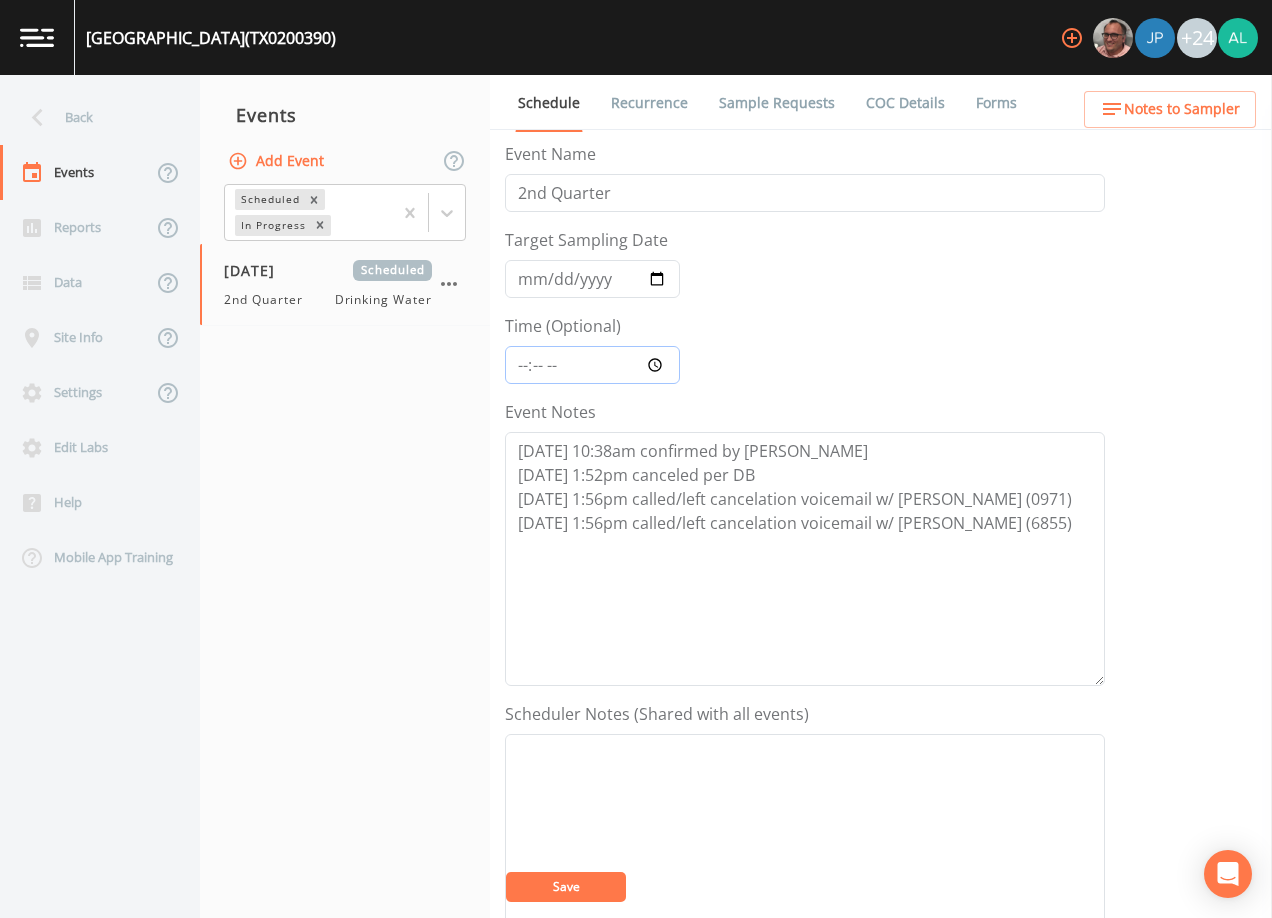 click on "Time (Optional)" at bounding box center [592, 365] 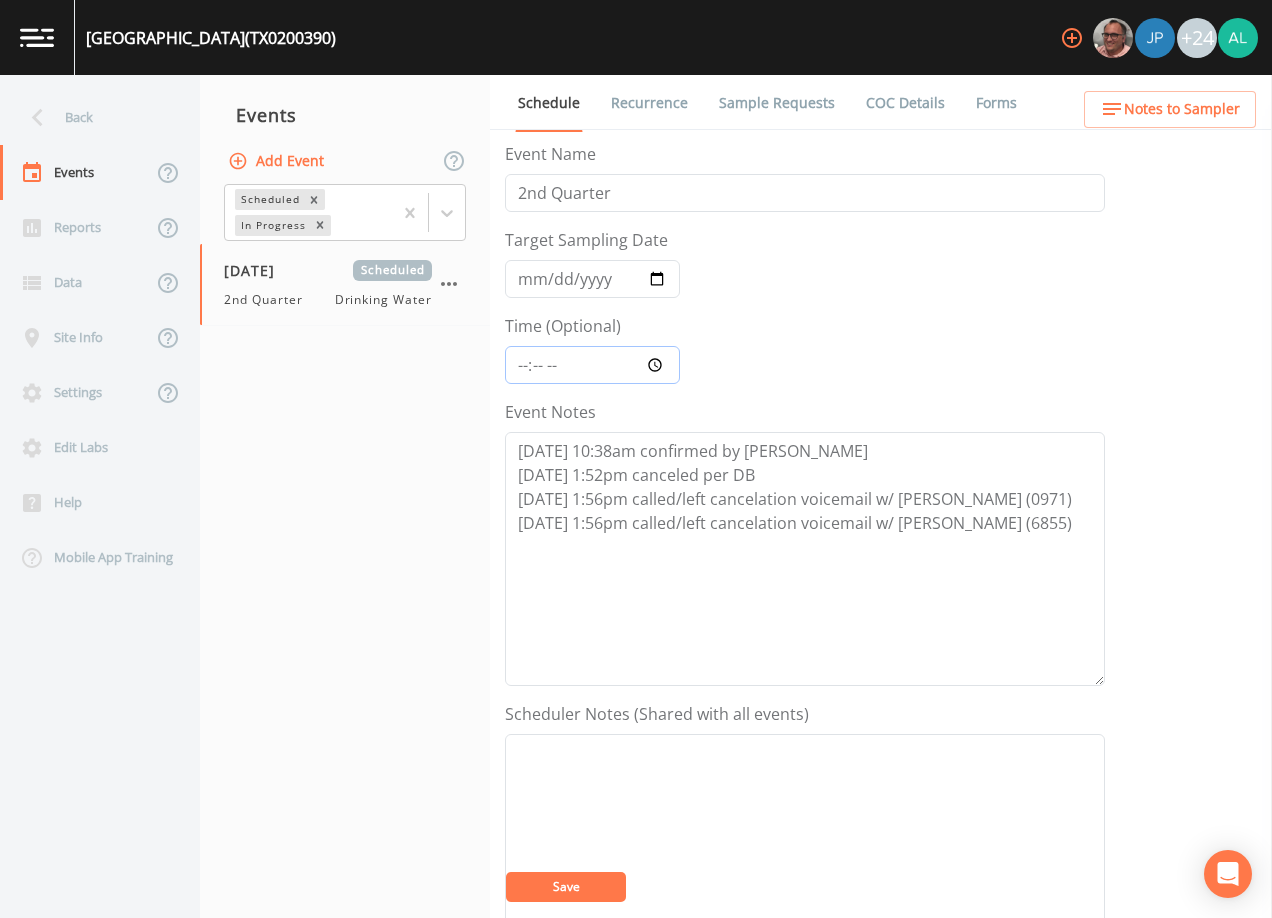 type on "10:30" 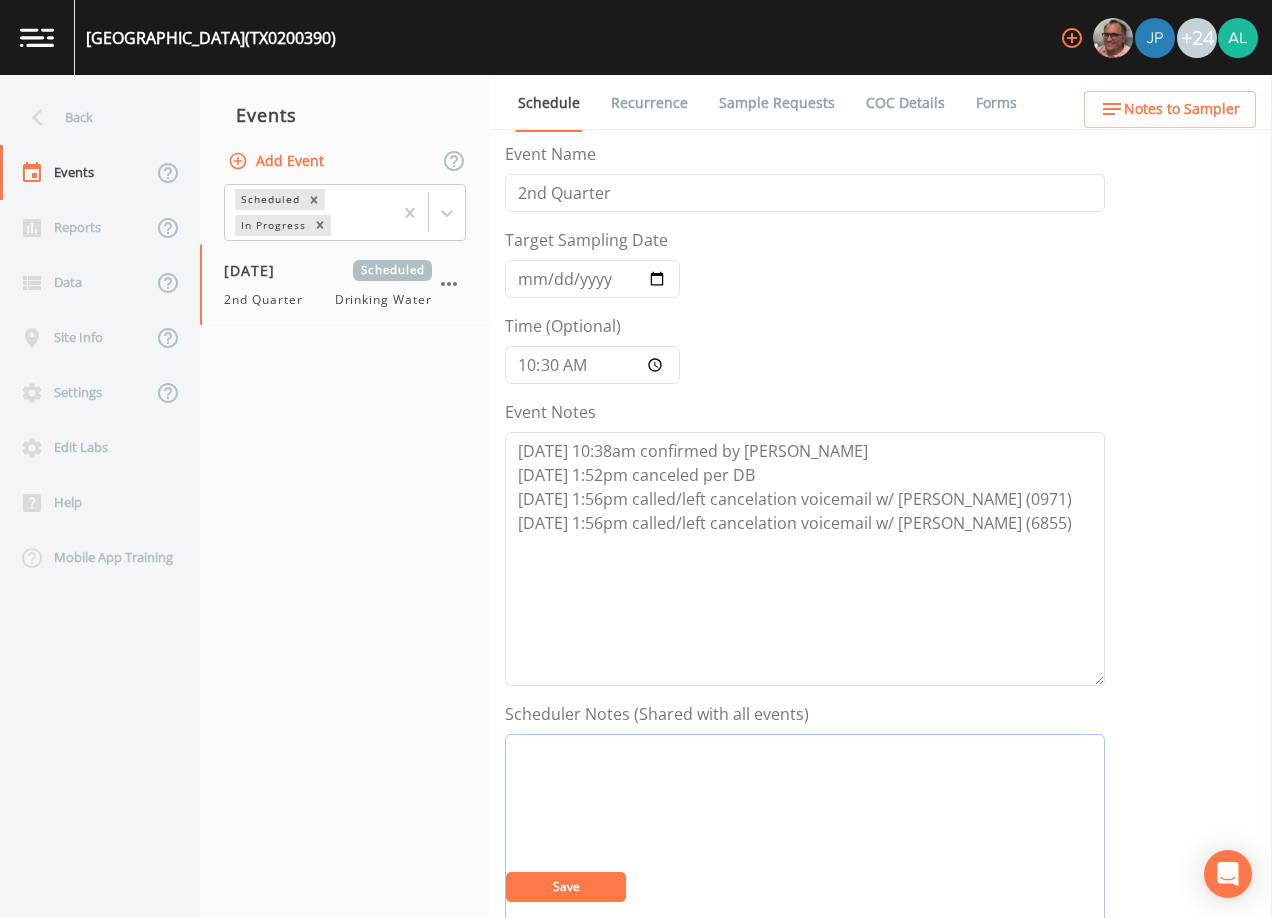 click on "Event Notes" at bounding box center (805, 861) 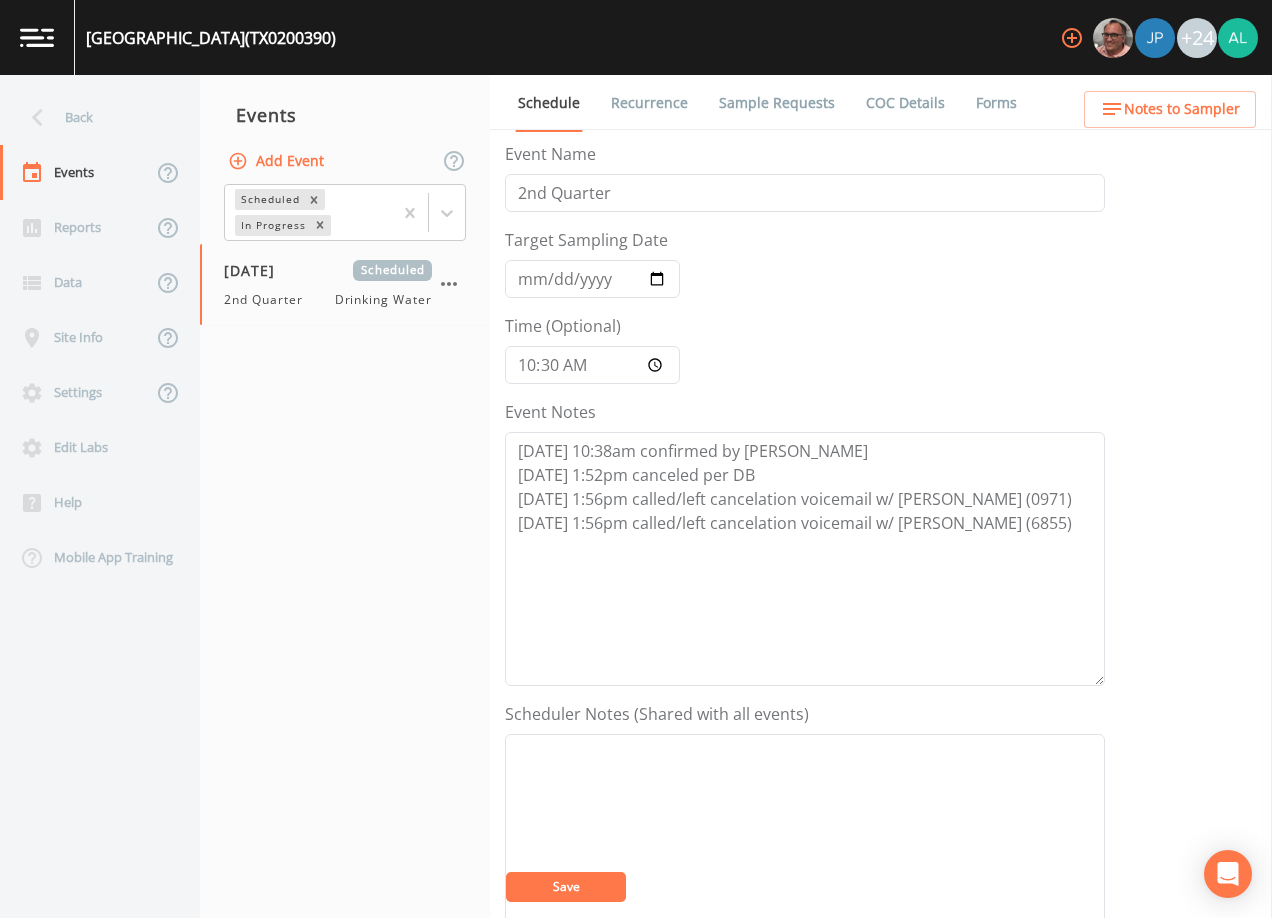 click on "Save" at bounding box center (566, 887) 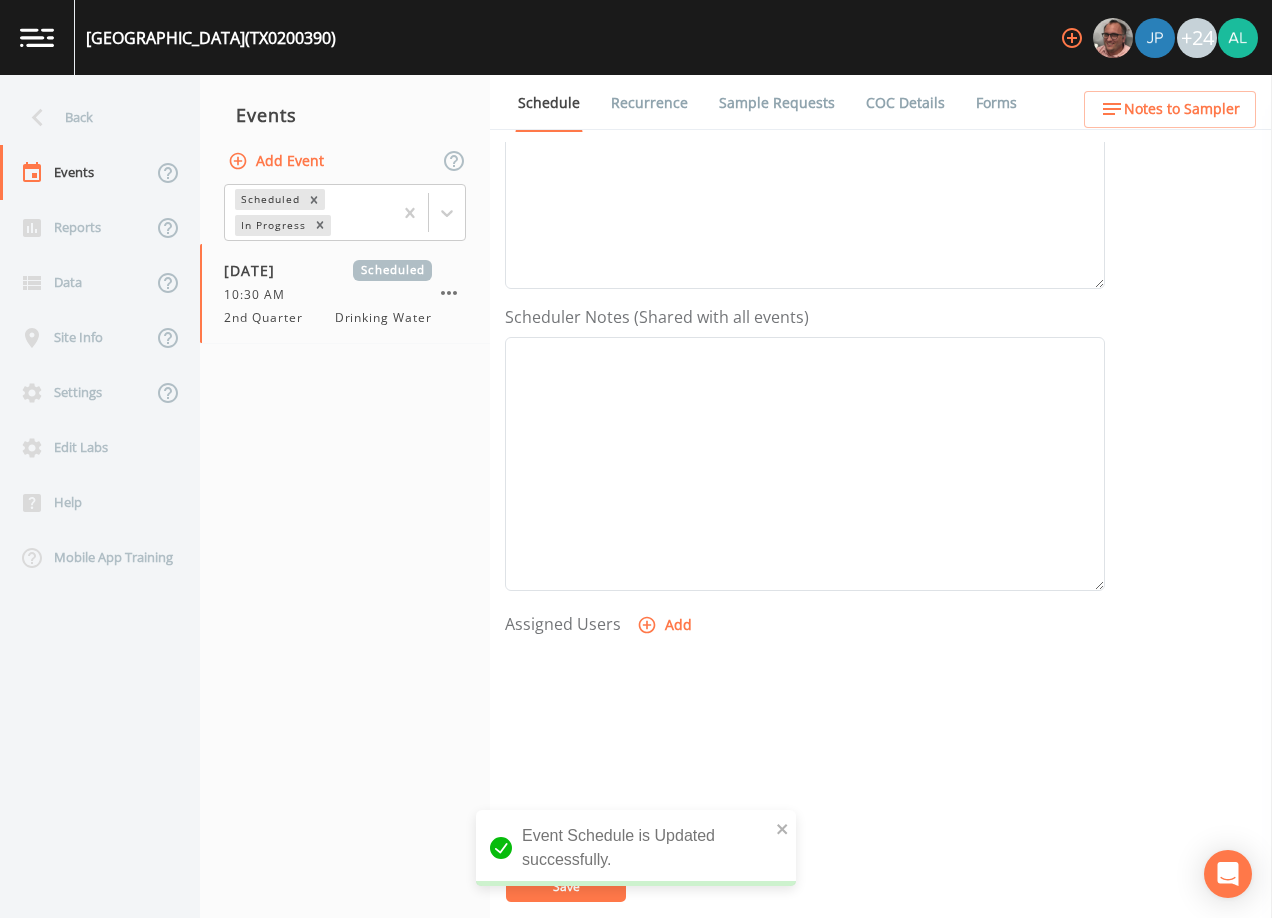 scroll, scrollTop: 400, scrollLeft: 0, axis: vertical 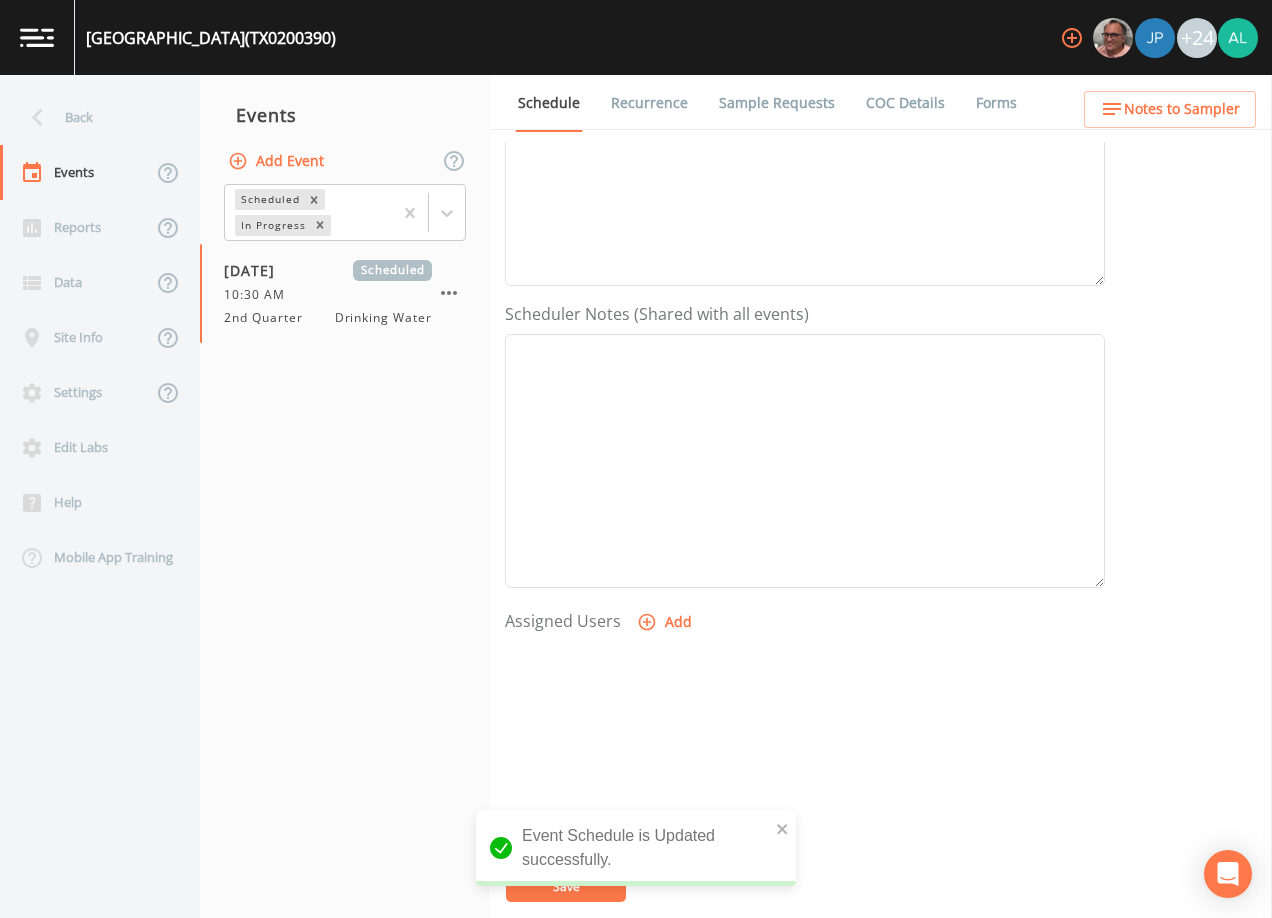 click on "Sample Requests" at bounding box center (777, 103) 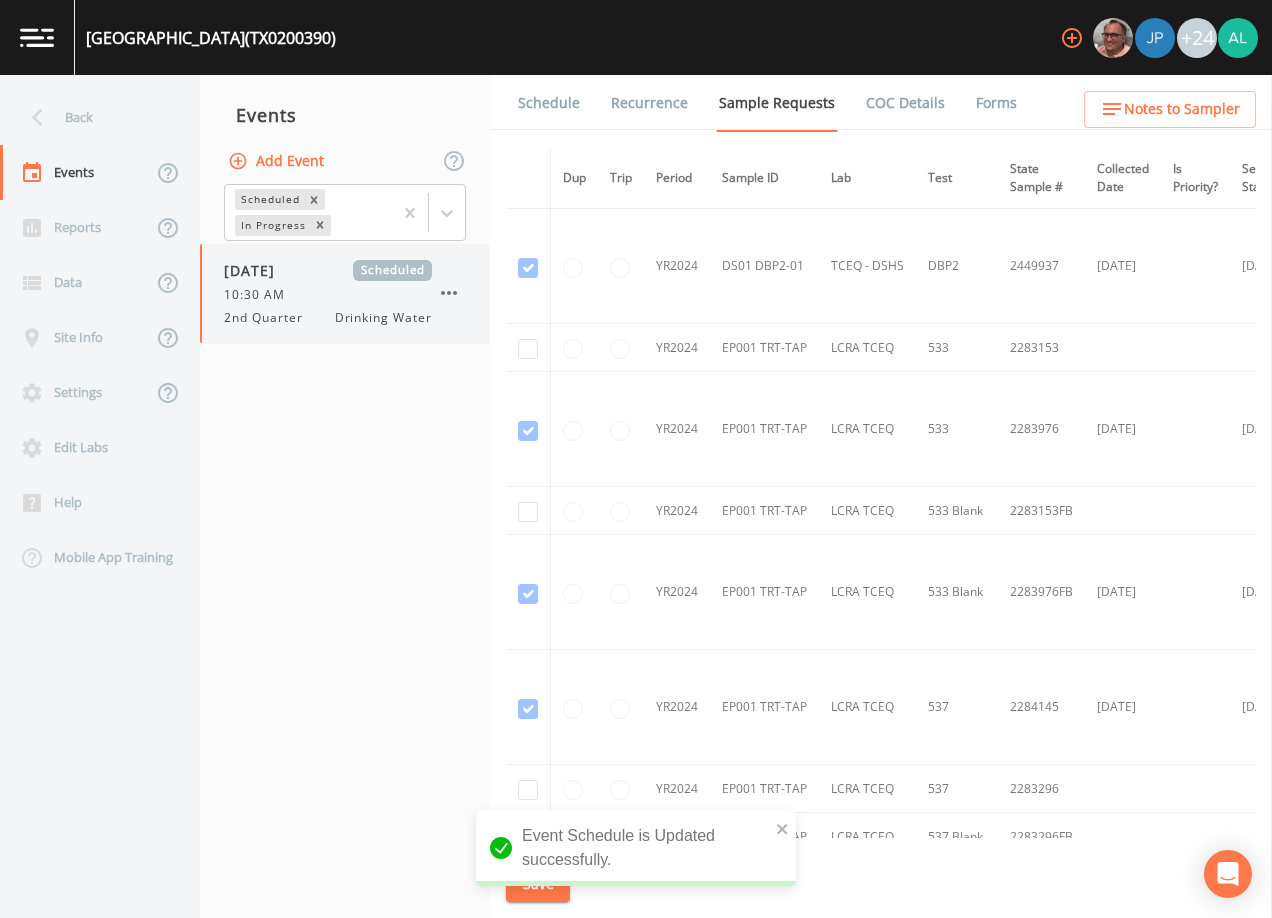 click on "[DATE] Scheduled 10:30 AM 2nd Quarter  Drinking Water" at bounding box center [345, 293] 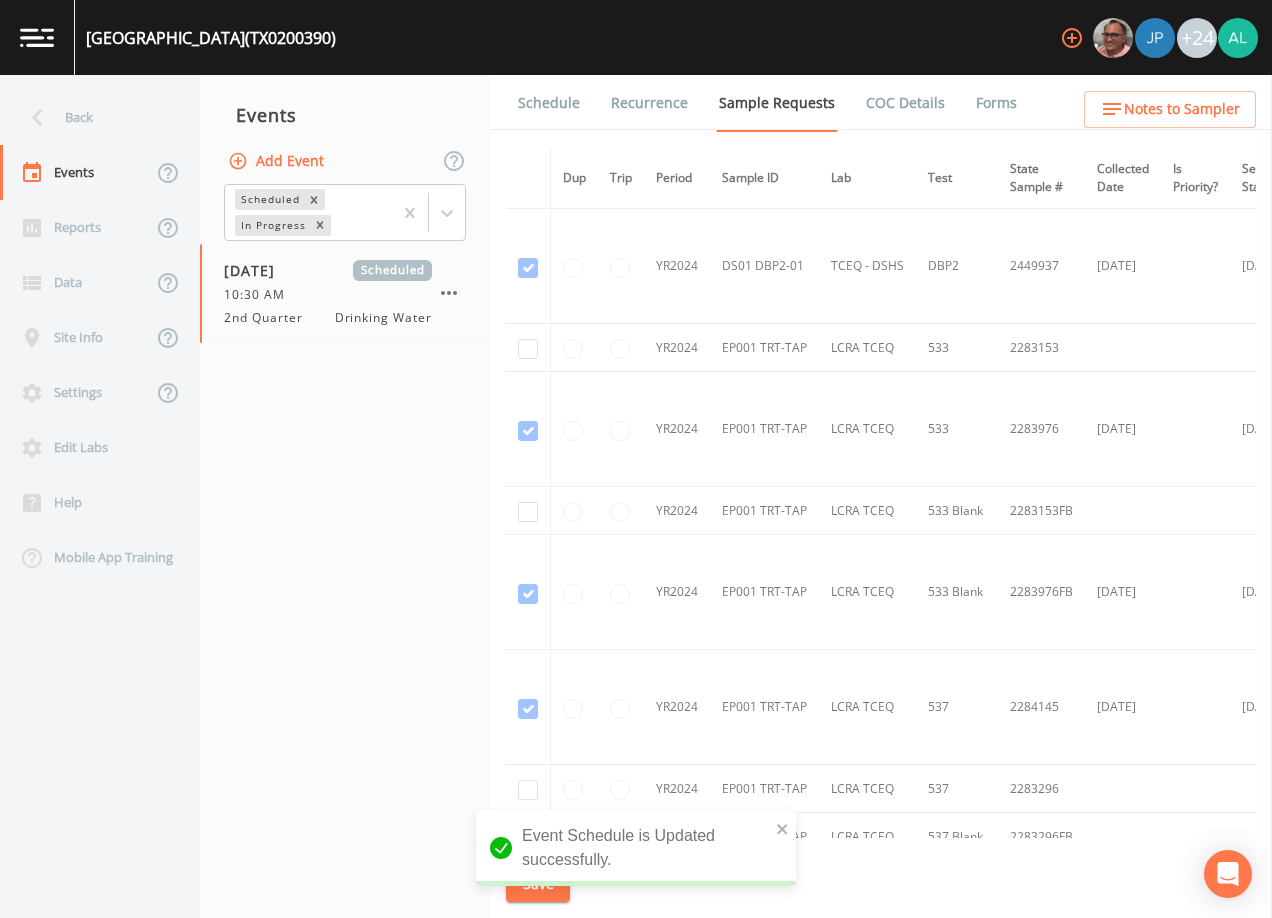 click on "[GEOGRAPHIC_DATA]  (TX0200390) +24" at bounding box center (636, 37) 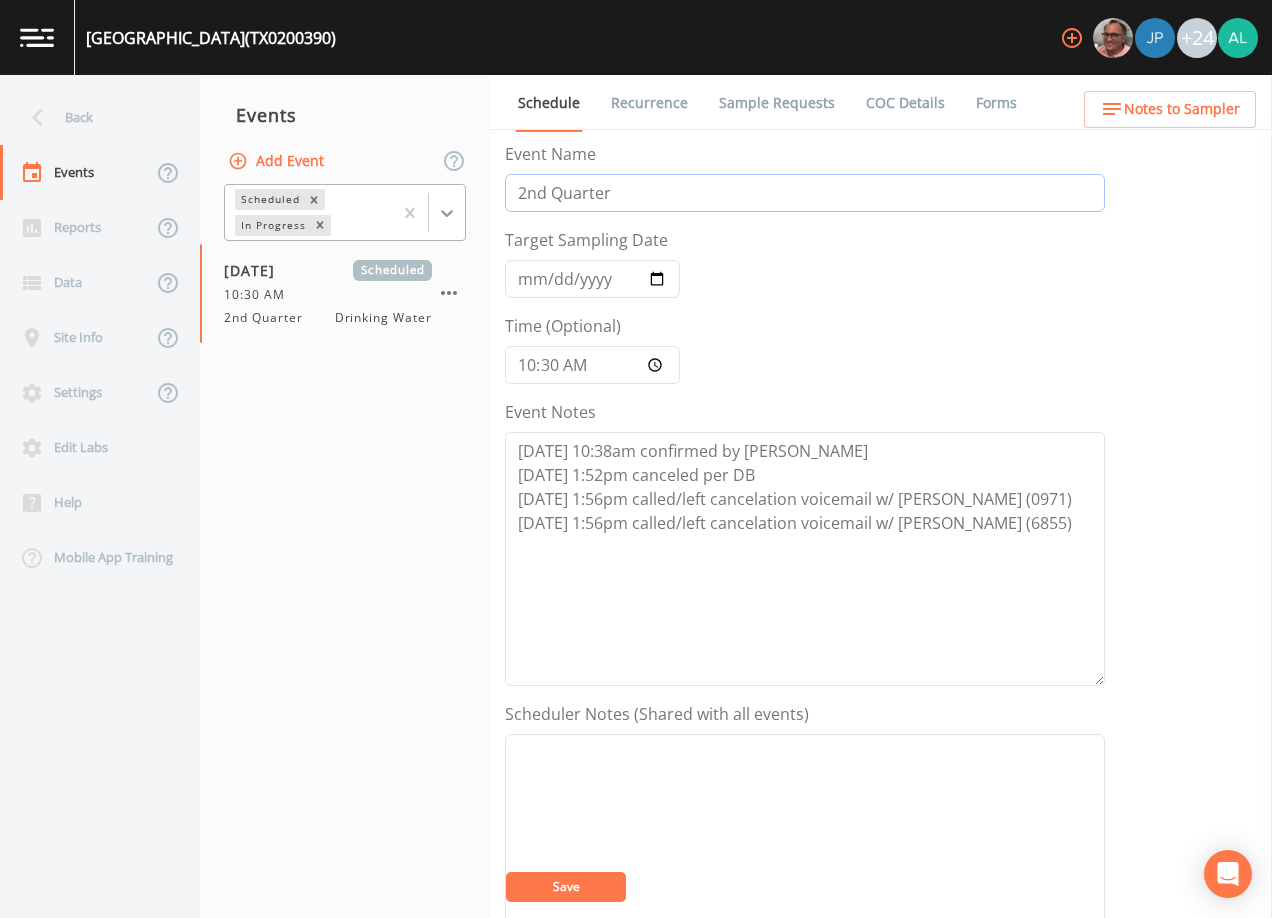 drag, startPoint x: 545, startPoint y: 190, endPoint x: 448, endPoint y: 203, distance: 97.867256 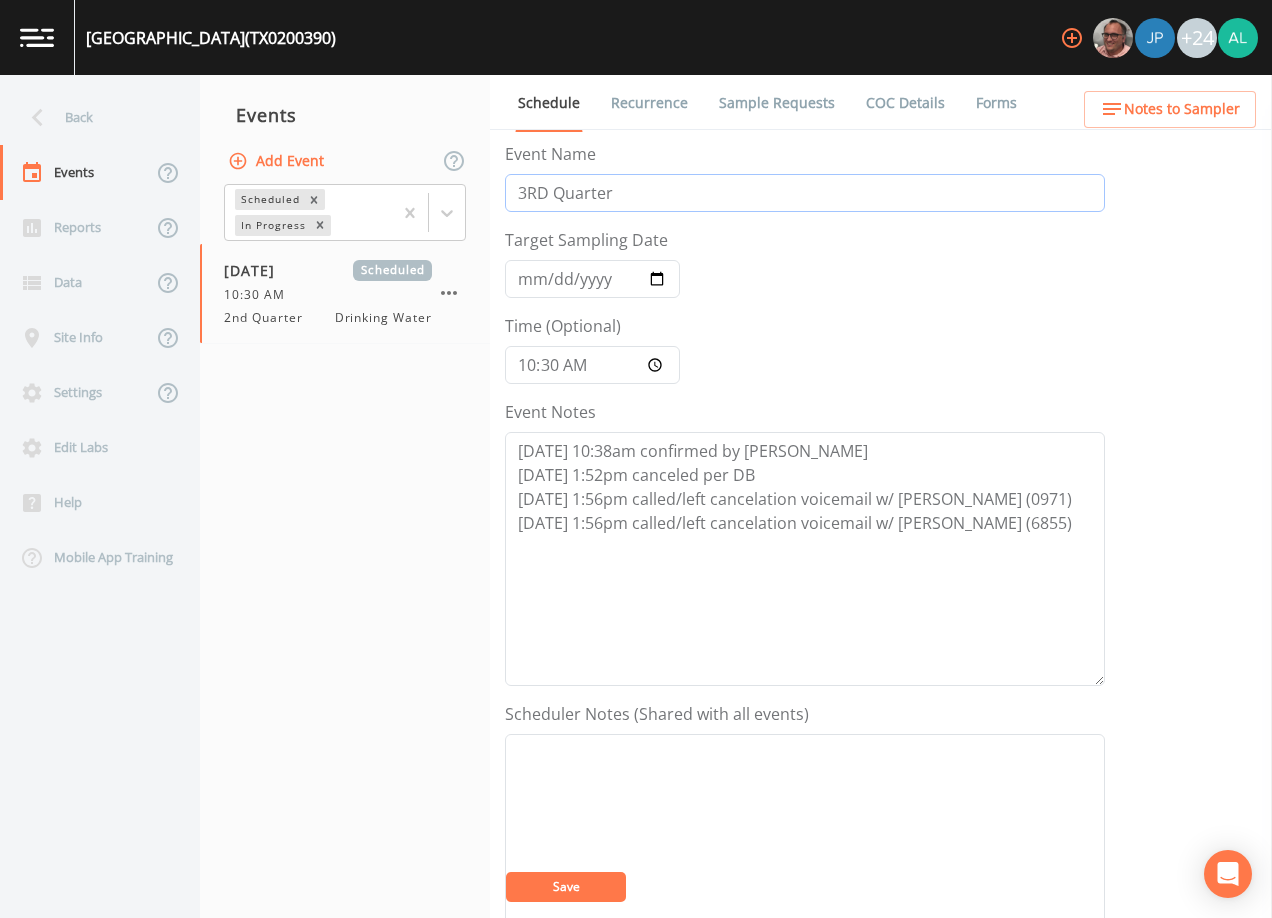 type on "3RD Quarter" 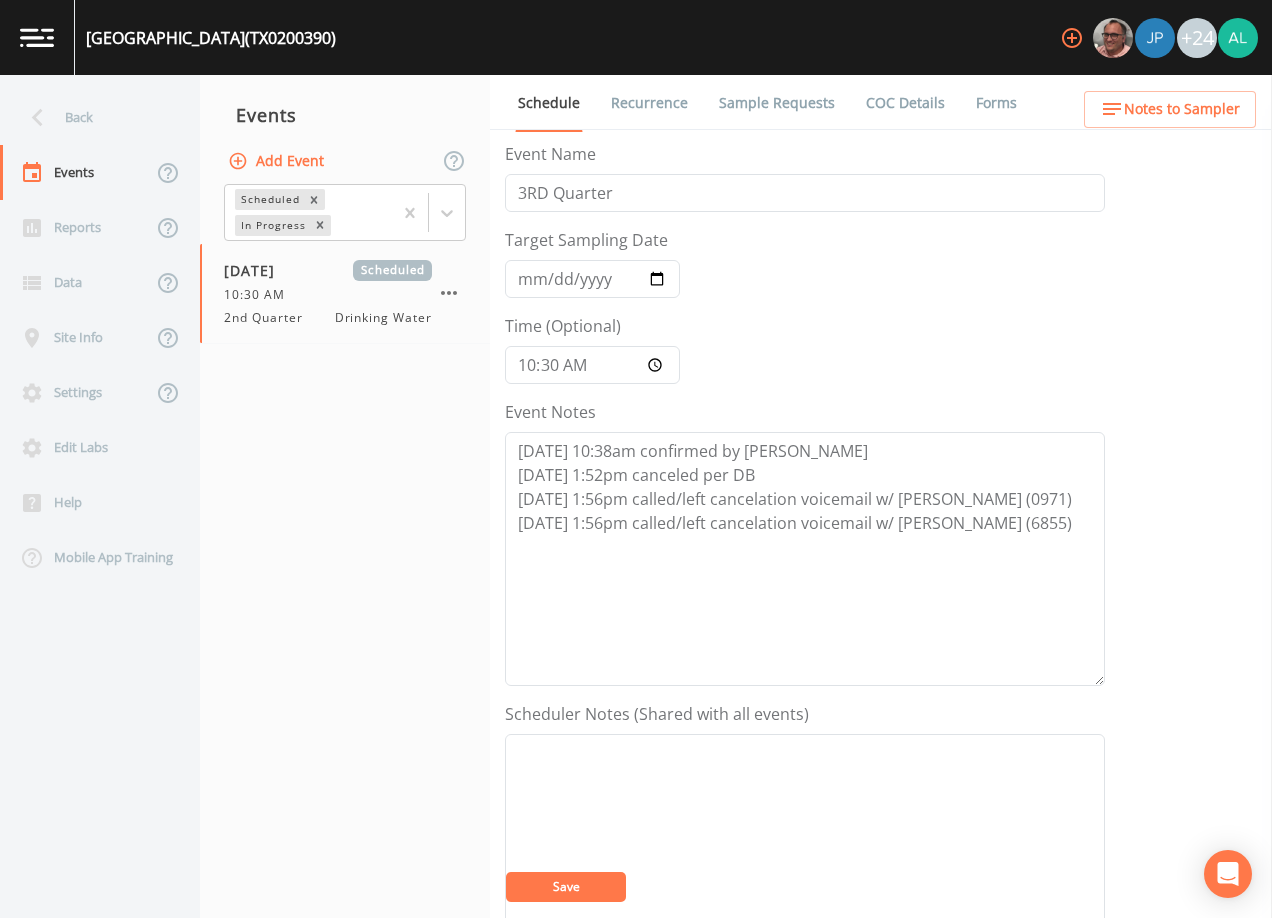 click on "Save" at bounding box center [566, 887] 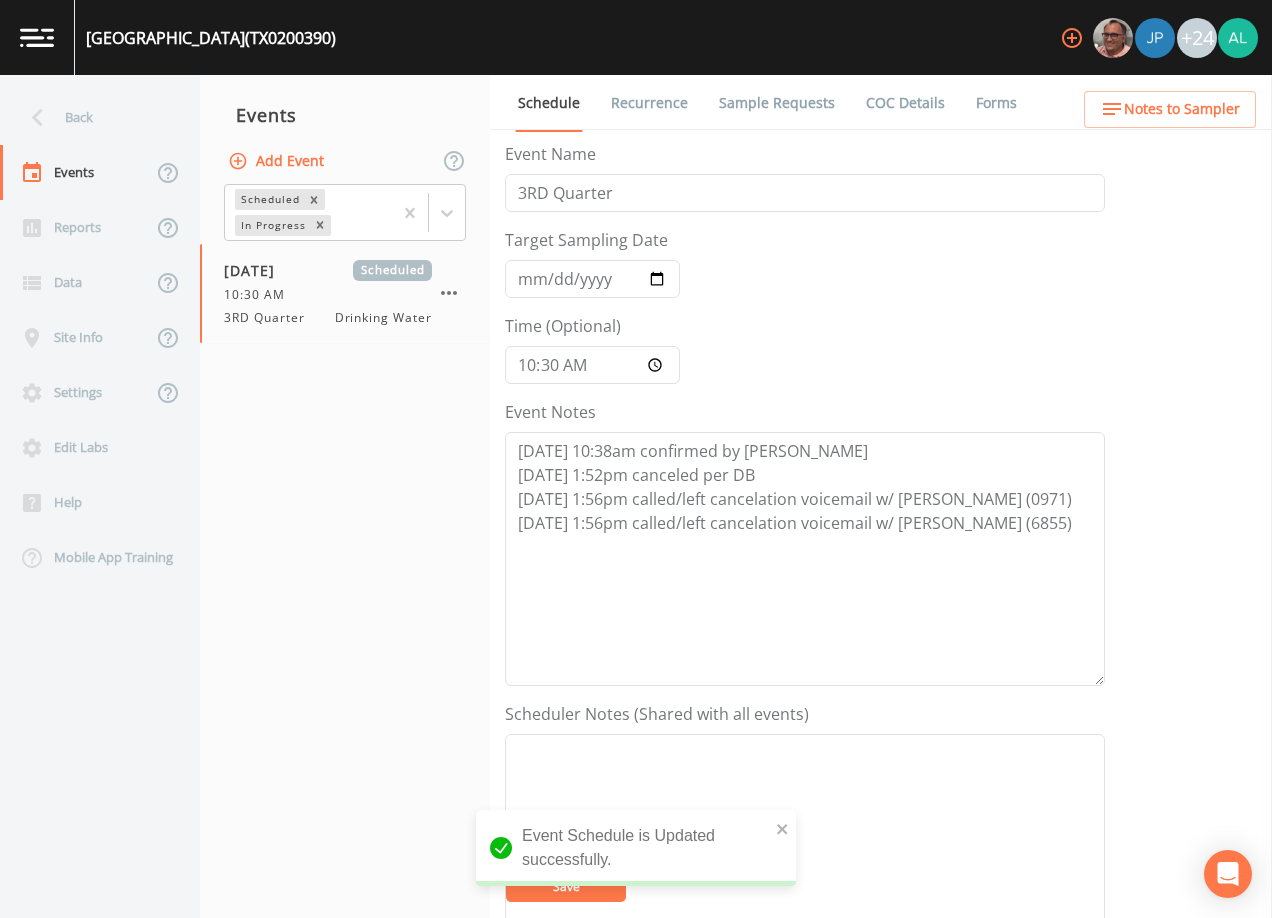 click on "Sample Requests" at bounding box center (777, 103) 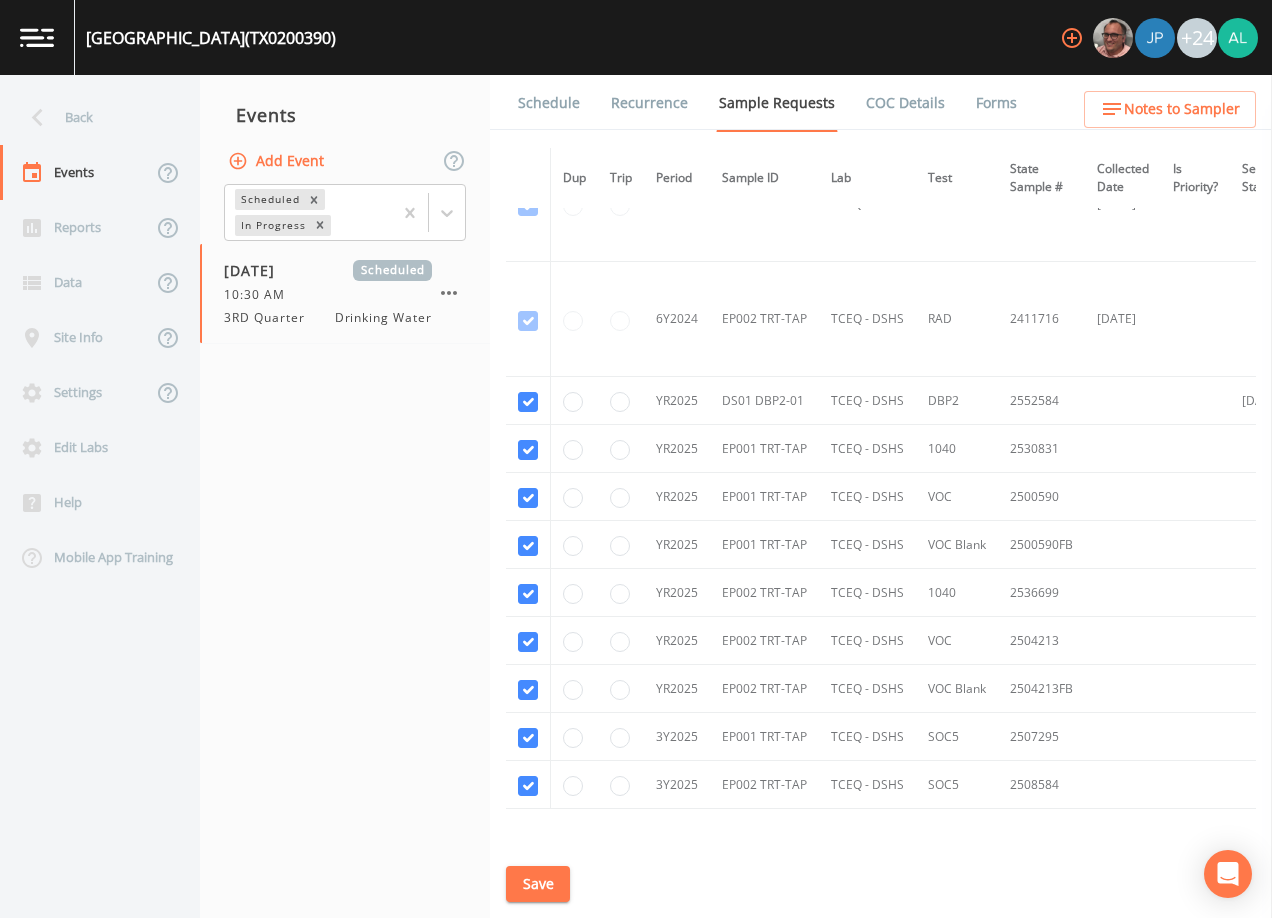 scroll, scrollTop: 3587, scrollLeft: 0, axis: vertical 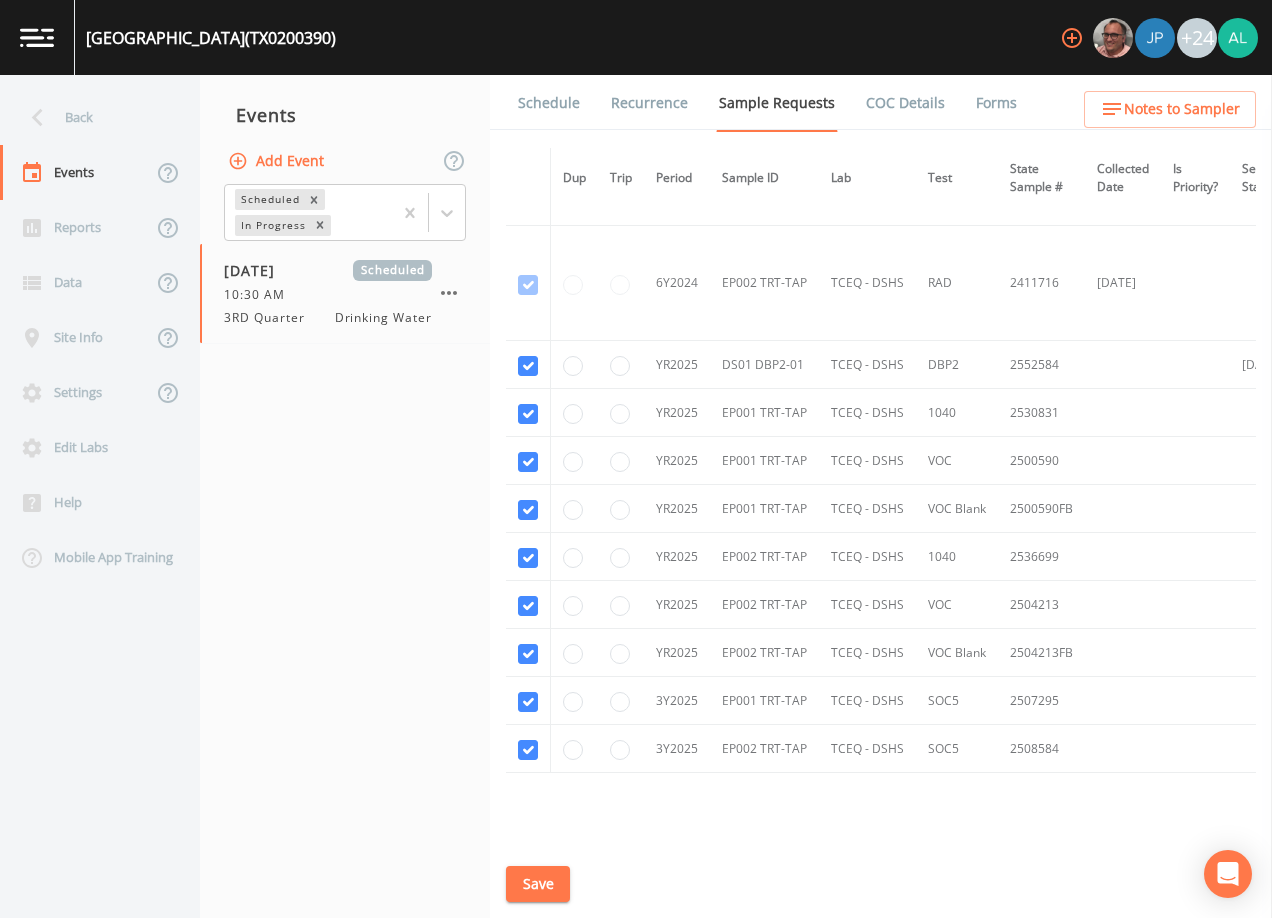 click on "Schedule" at bounding box center (549, 103) 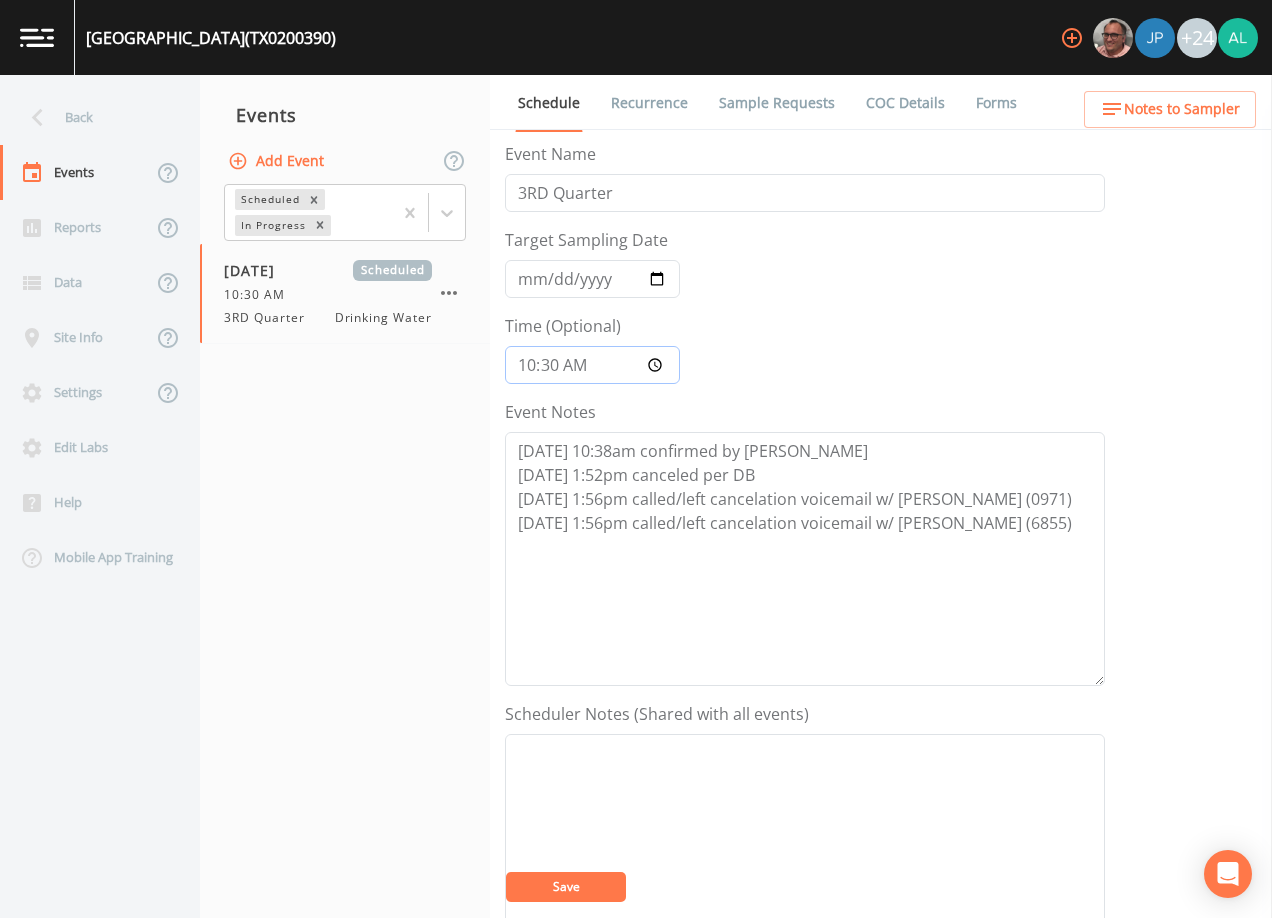 click on "10:30:00" at bounding box center [592, 365] 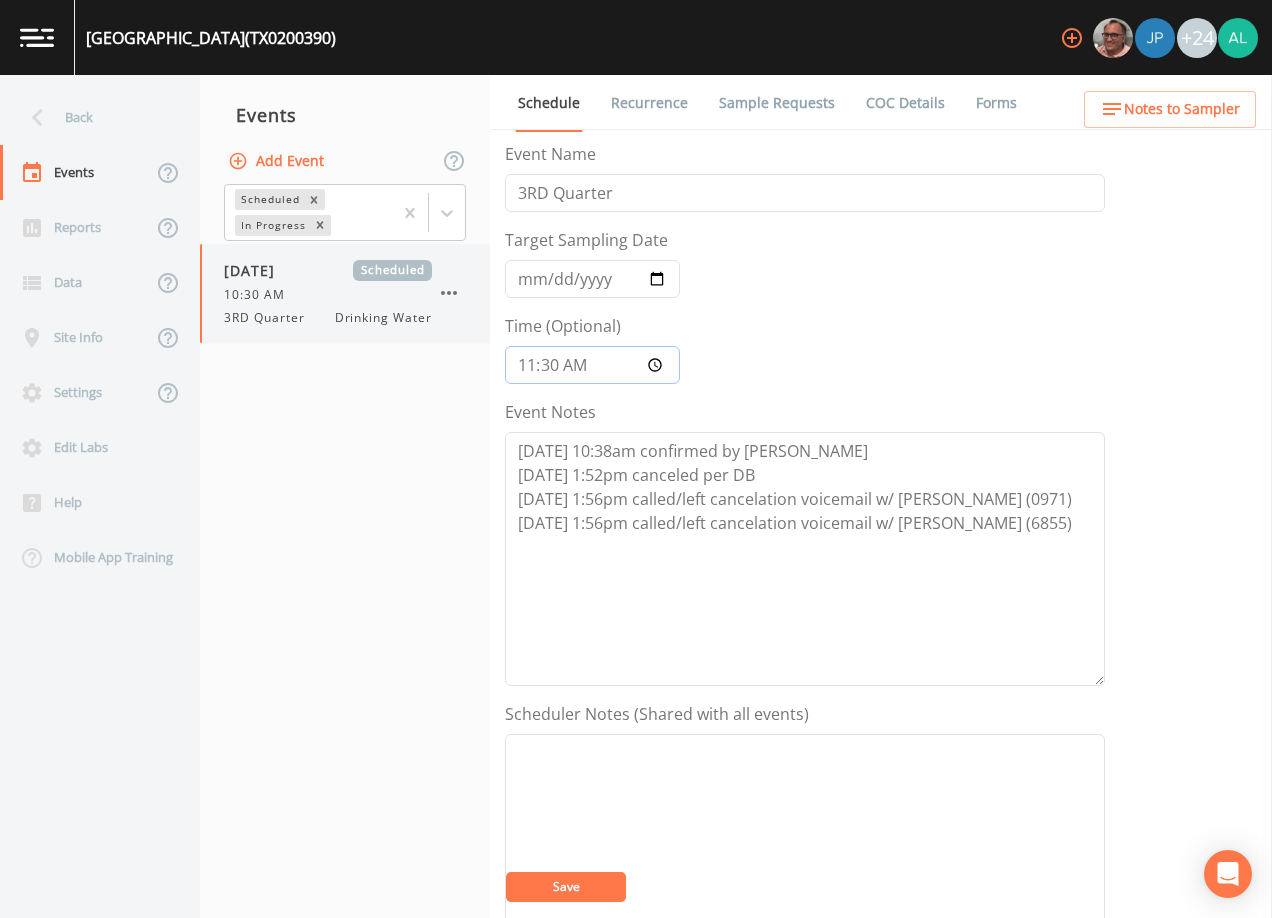 type on "11:00" 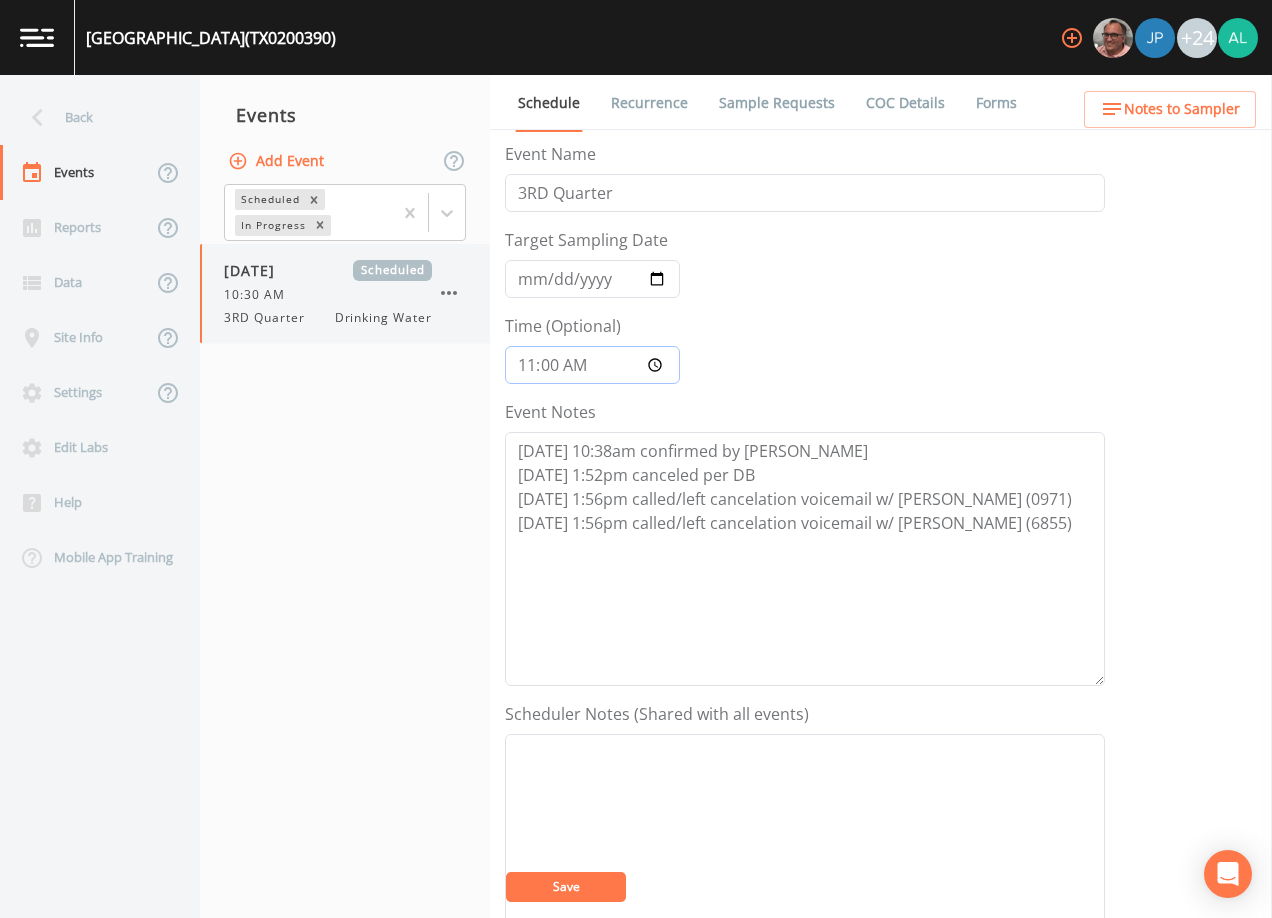 click on "Save" at bounding box center (566, 887) 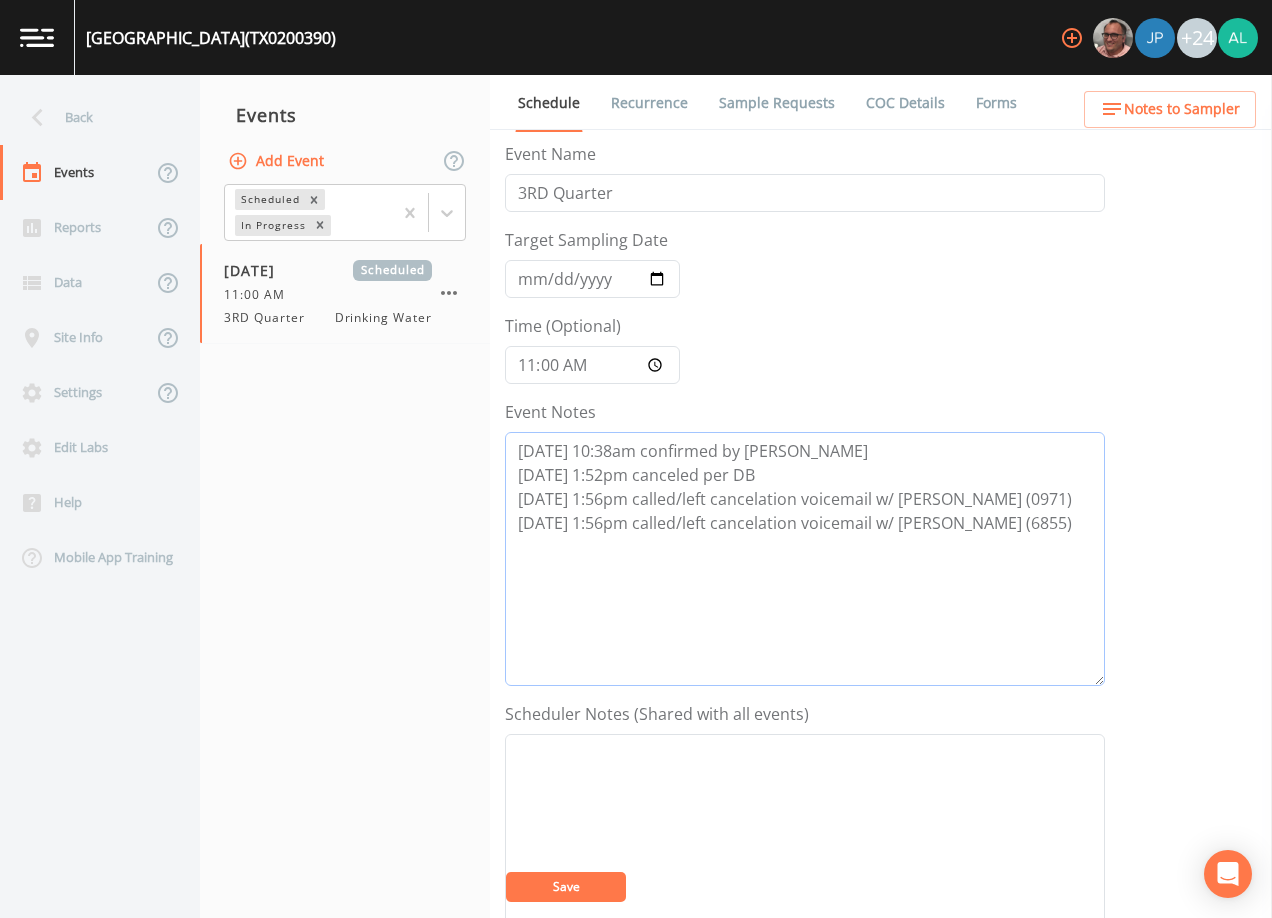 click on "[DATE] 10:38am confirmed by [PERSON_NAME]
[DATE] 1:52pm canceled per DB
[DATE] 1:56pm called/left cancelation voicemail w/ [PERSON_NAME] (0971)
[DATE] 1:56pm called/left cancelation voicemail w/ [PERSON_NAME] (6855)" at bounding box center [805, 559] 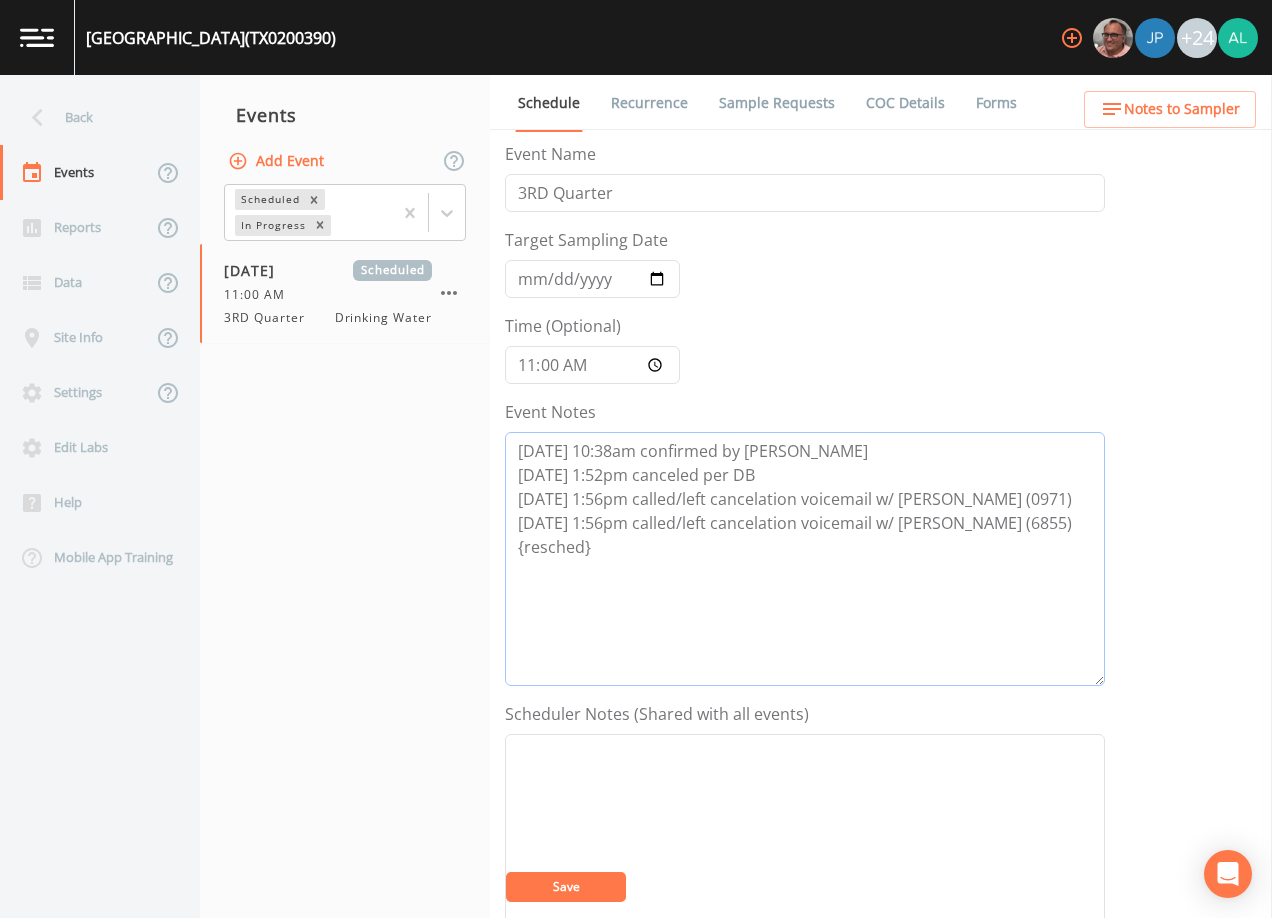 type on "[DATE] 10:38am confirmed by [PERSON_NAME]
[DATE] 1:52pm canceled per DB
[DATE] 1:56pm called/left cancelation voicemail w/ [PERSON_NAME] (0971)
[DATE] 1:56pm called/left cancelation voicemail w/ [PERSON_NAME] (6855)
{resched}" 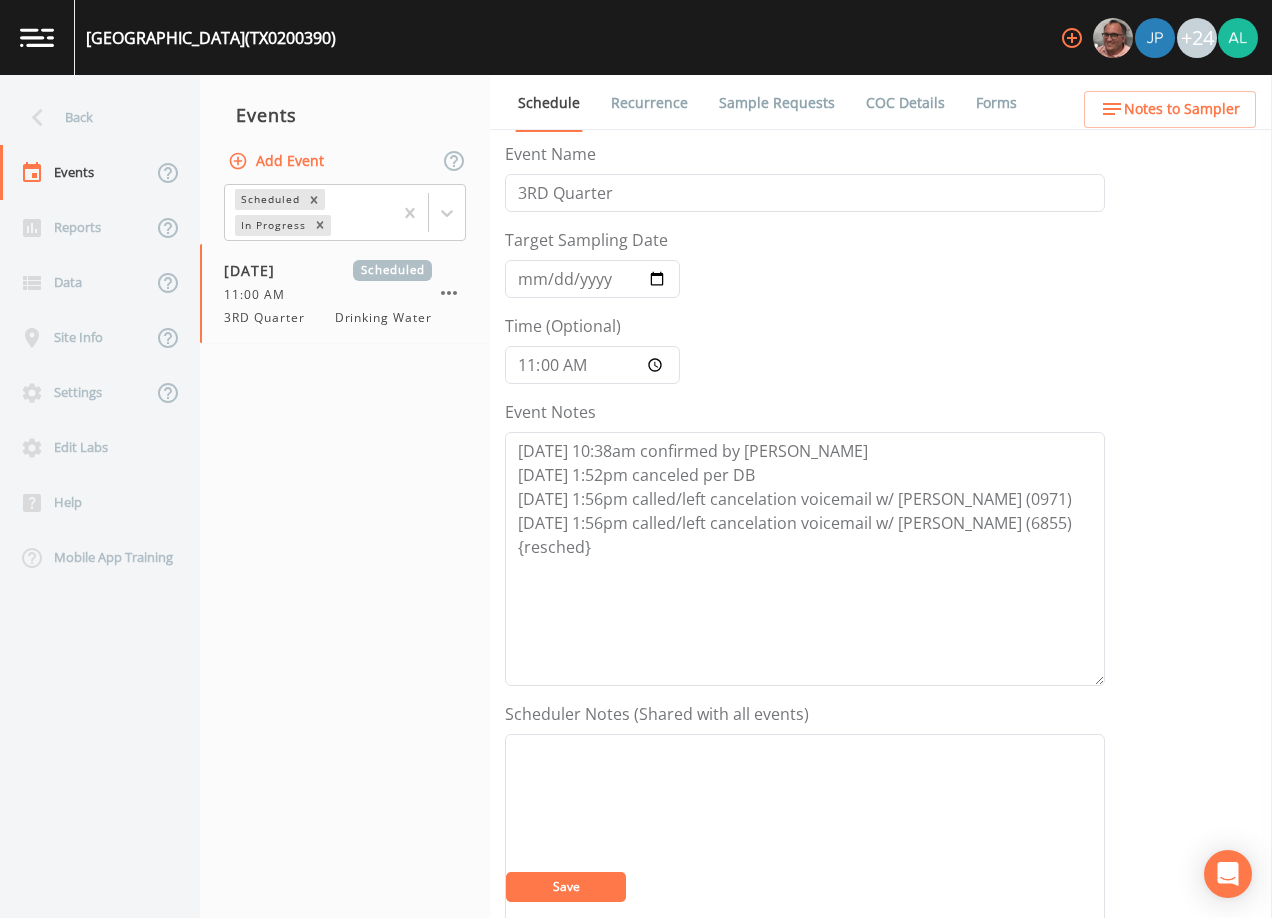click on "Save" at bounding box center [566, 886] 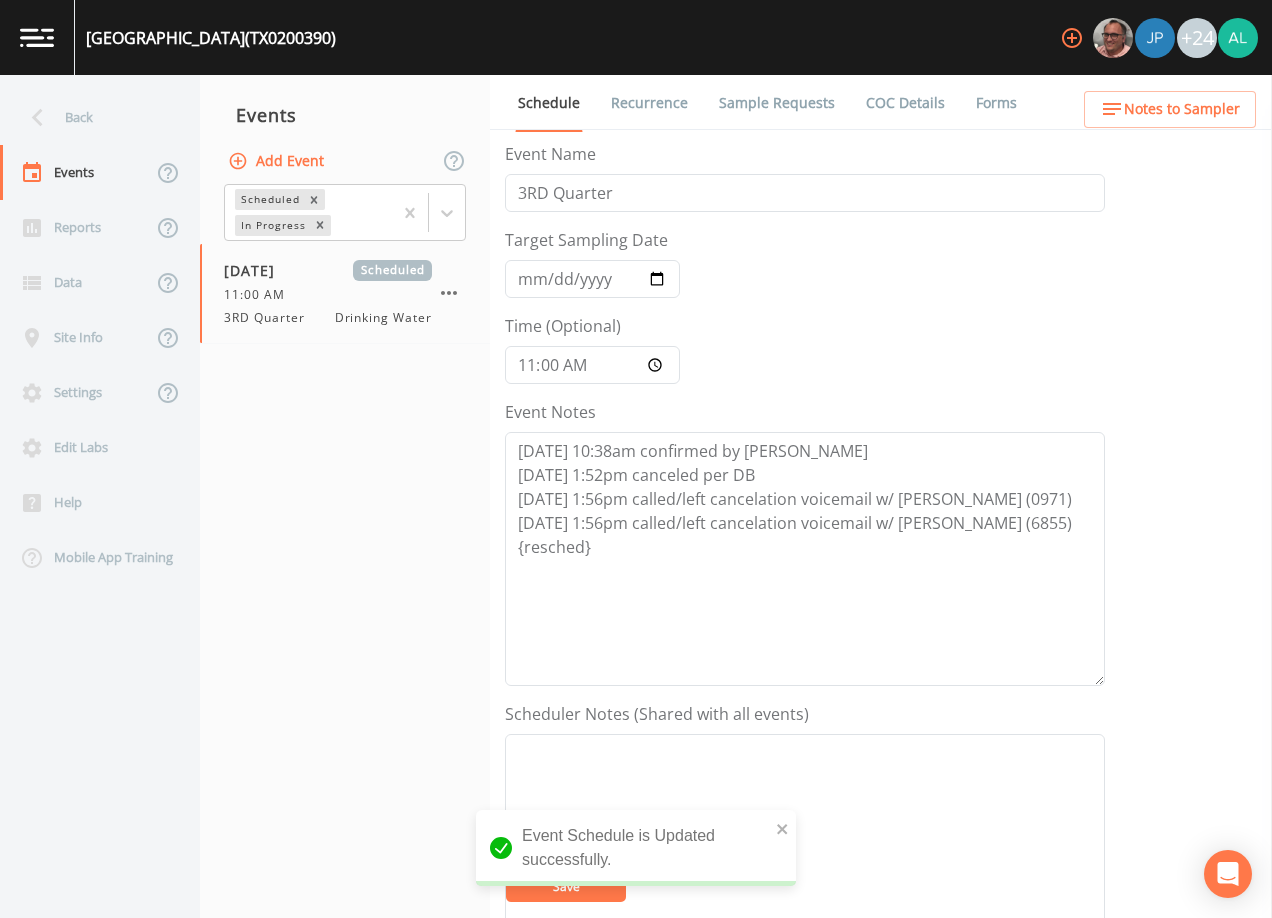 click on "Back Events Reports Data Site Info Settings Edit Labs Help Mobile App Training" at bounding box center (100, 496) 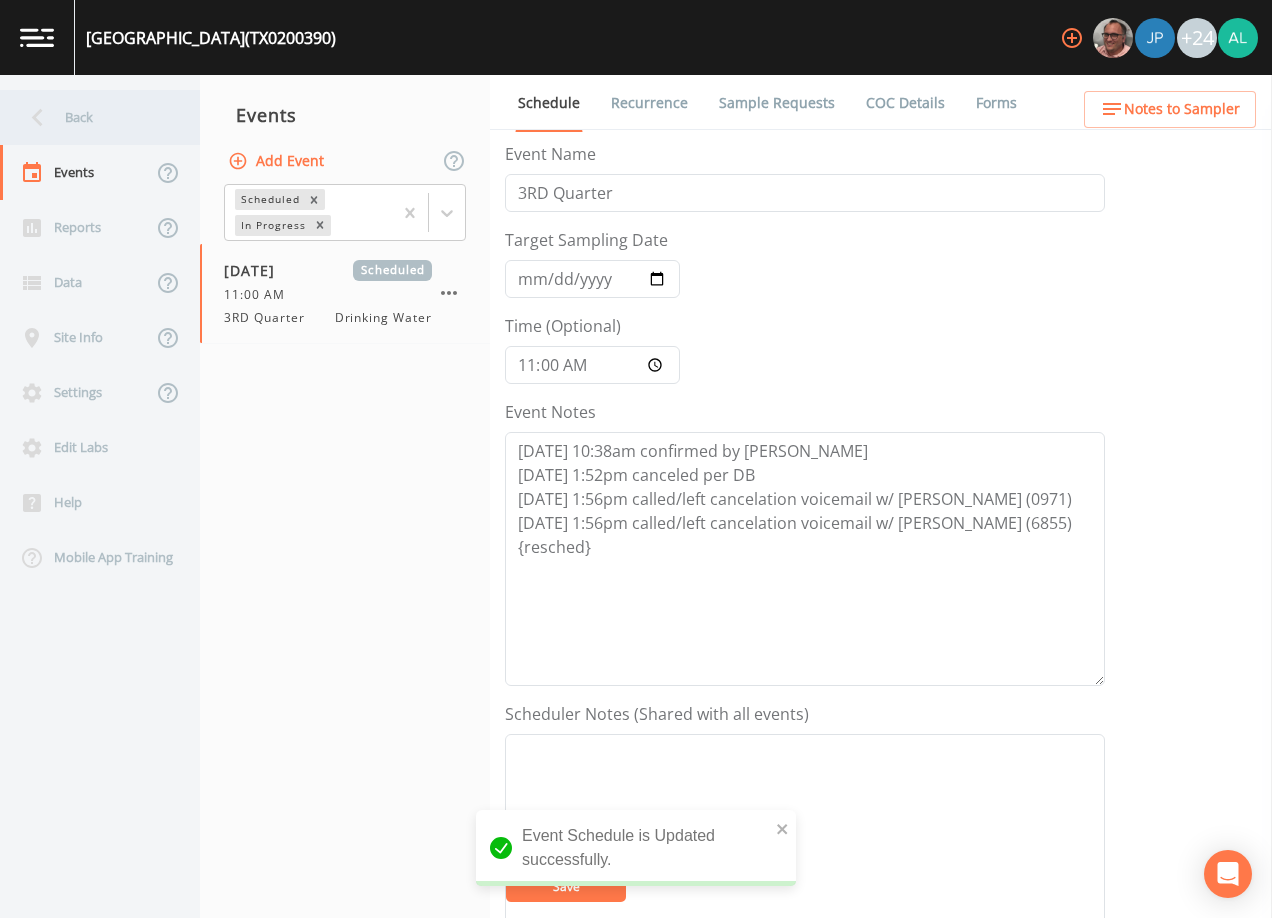 click on "Back" at bounding box center (90, 117) 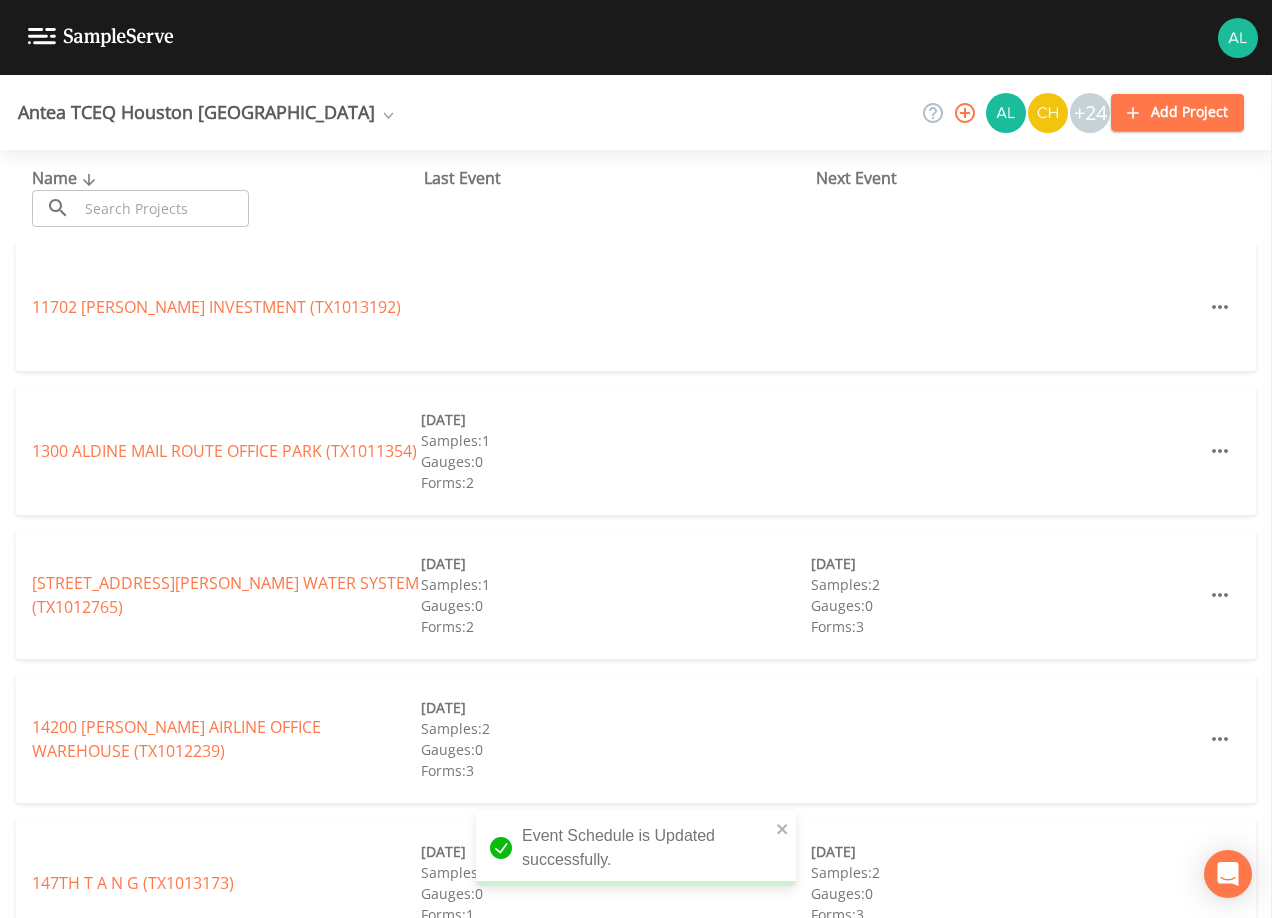 click at bounding box center [163, 208] 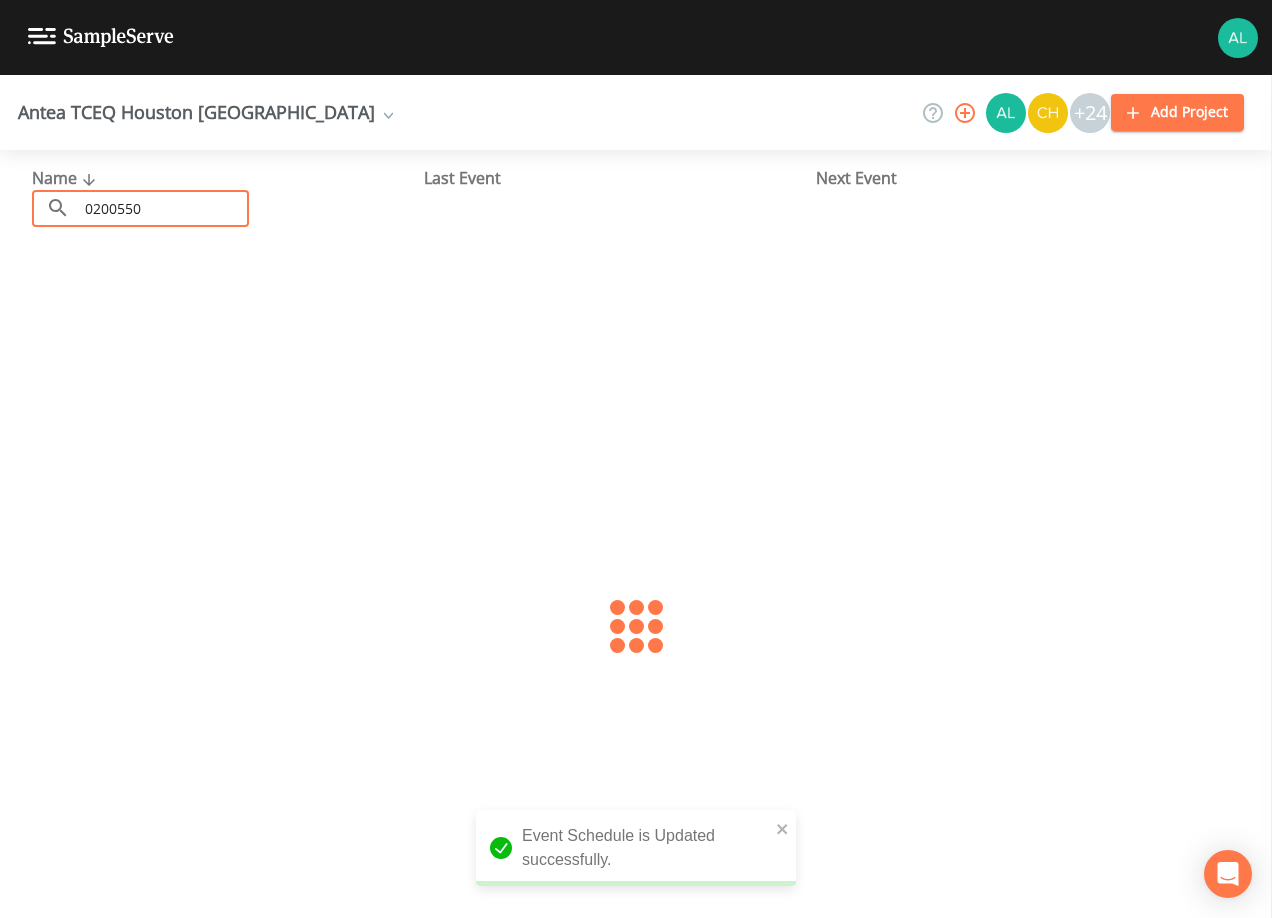 type on "0200550" 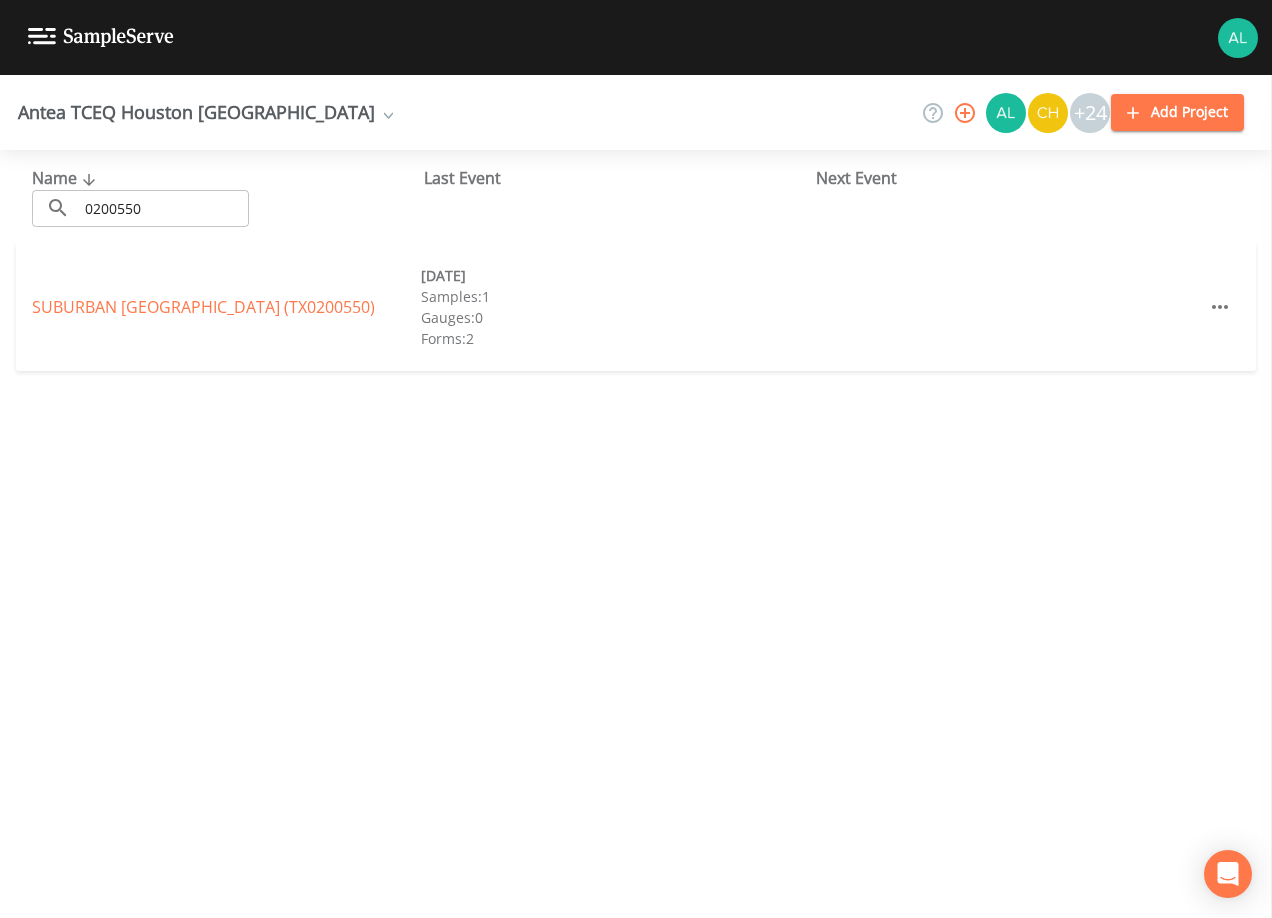 click on "Name ​ 0200550 ​ Last Event Next Event SUBURBAN [GEOGRAPHIC_DATA]   (TX0200550) [DATE] Samples:  1 Gauges:  0 Forms:  2" at bounding box center [636, 534] 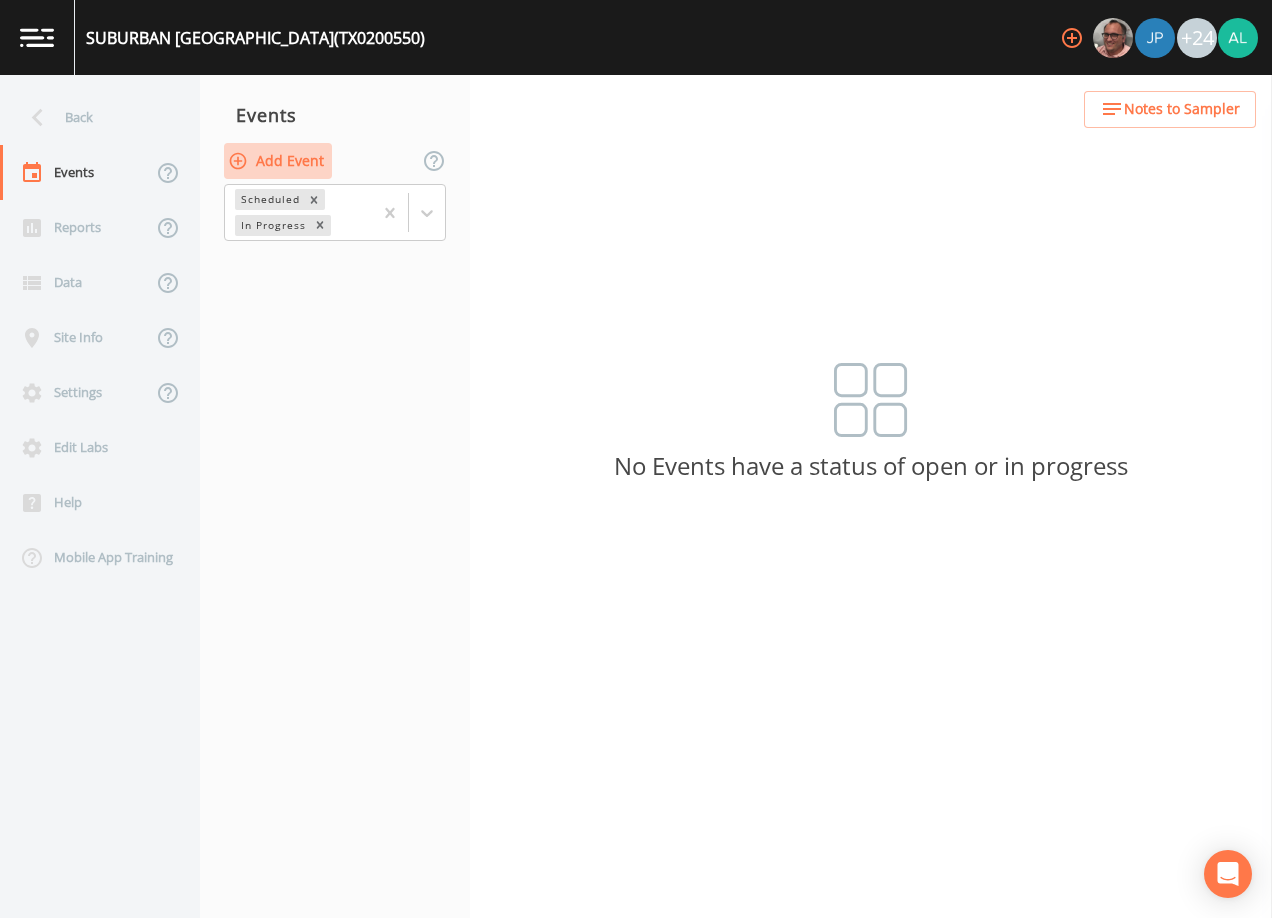 click on "Add Event" at bounding box center (278, 161) 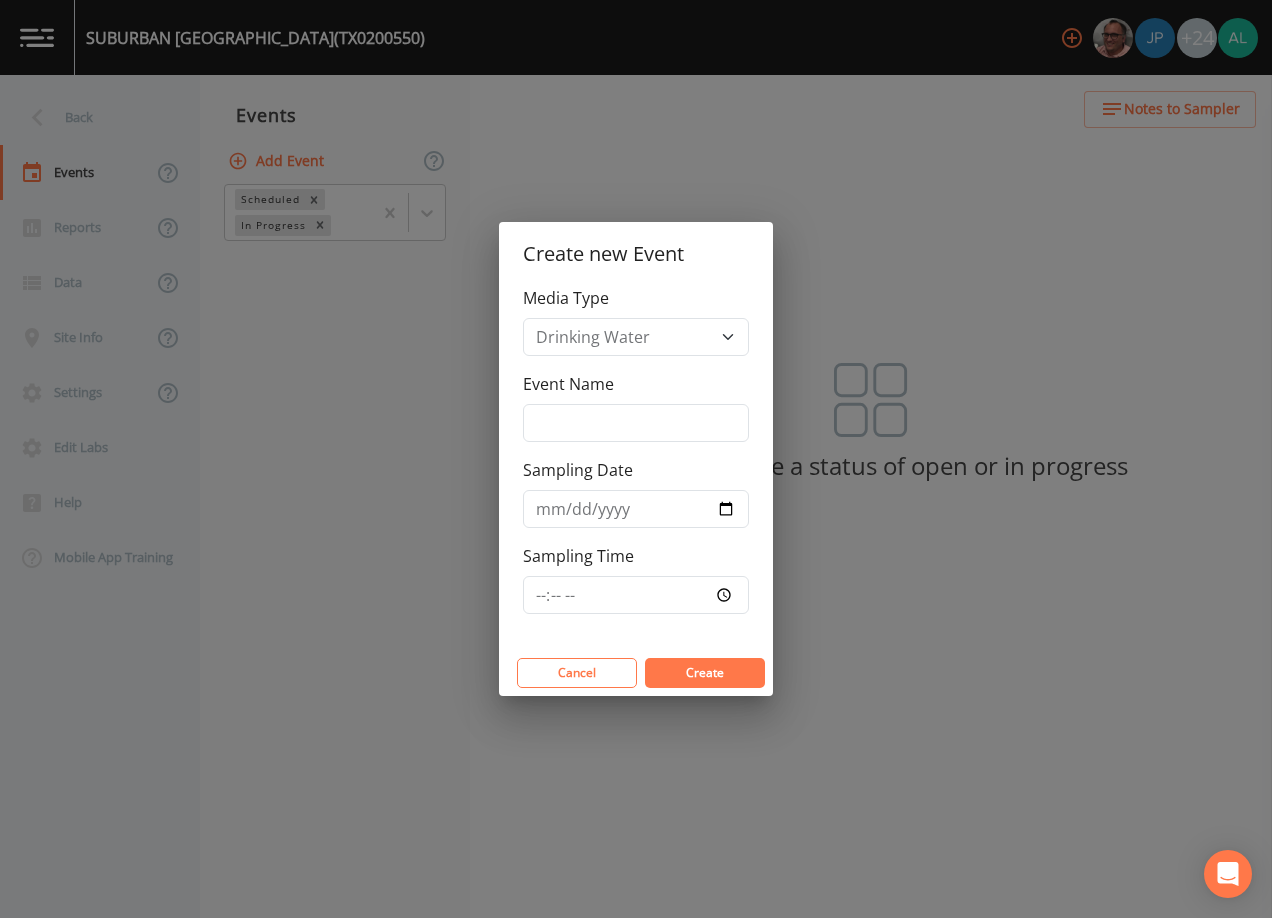 click on "Event Name" at bounding box center (636, 407) 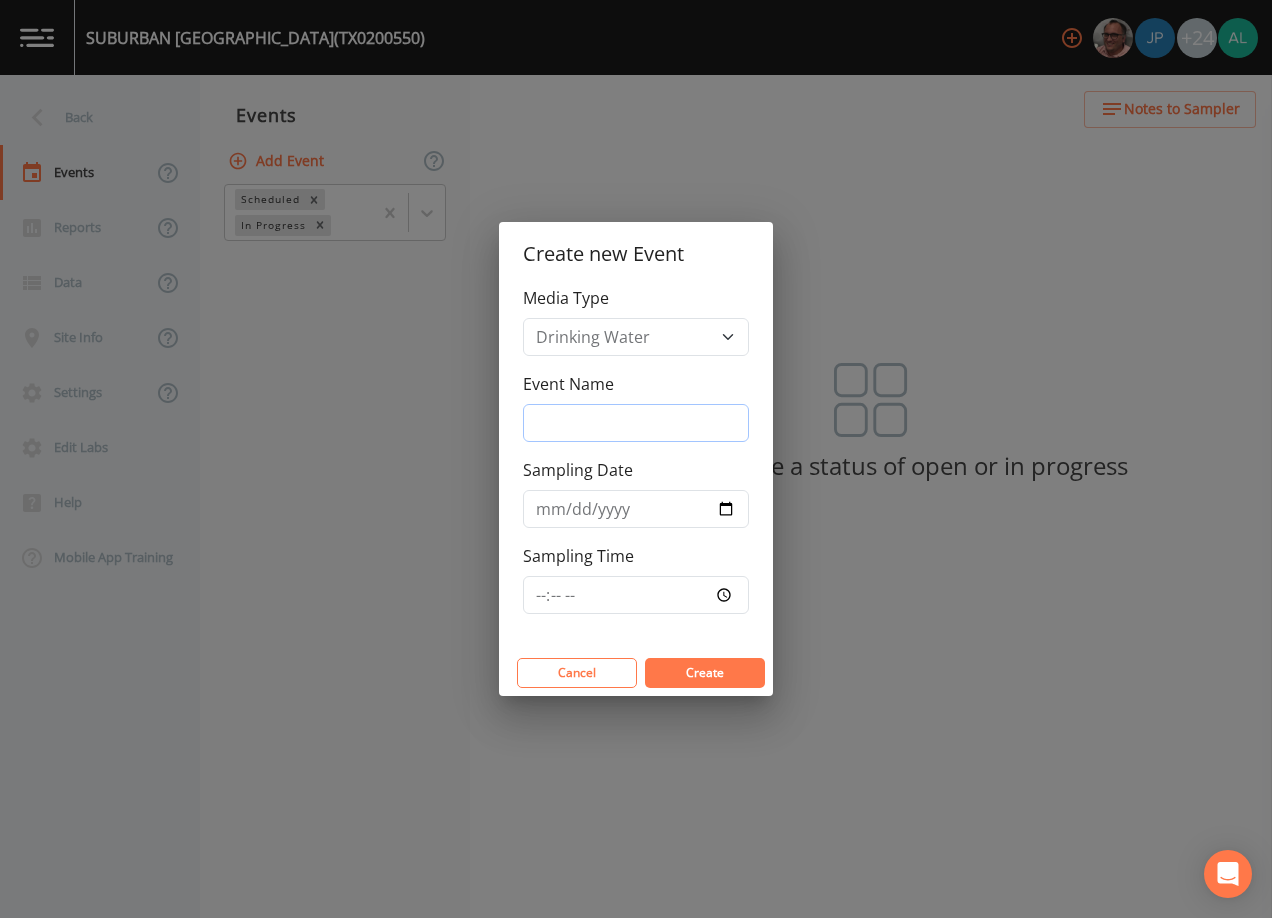 click on "Event Name" at bounding box center [636, 423] 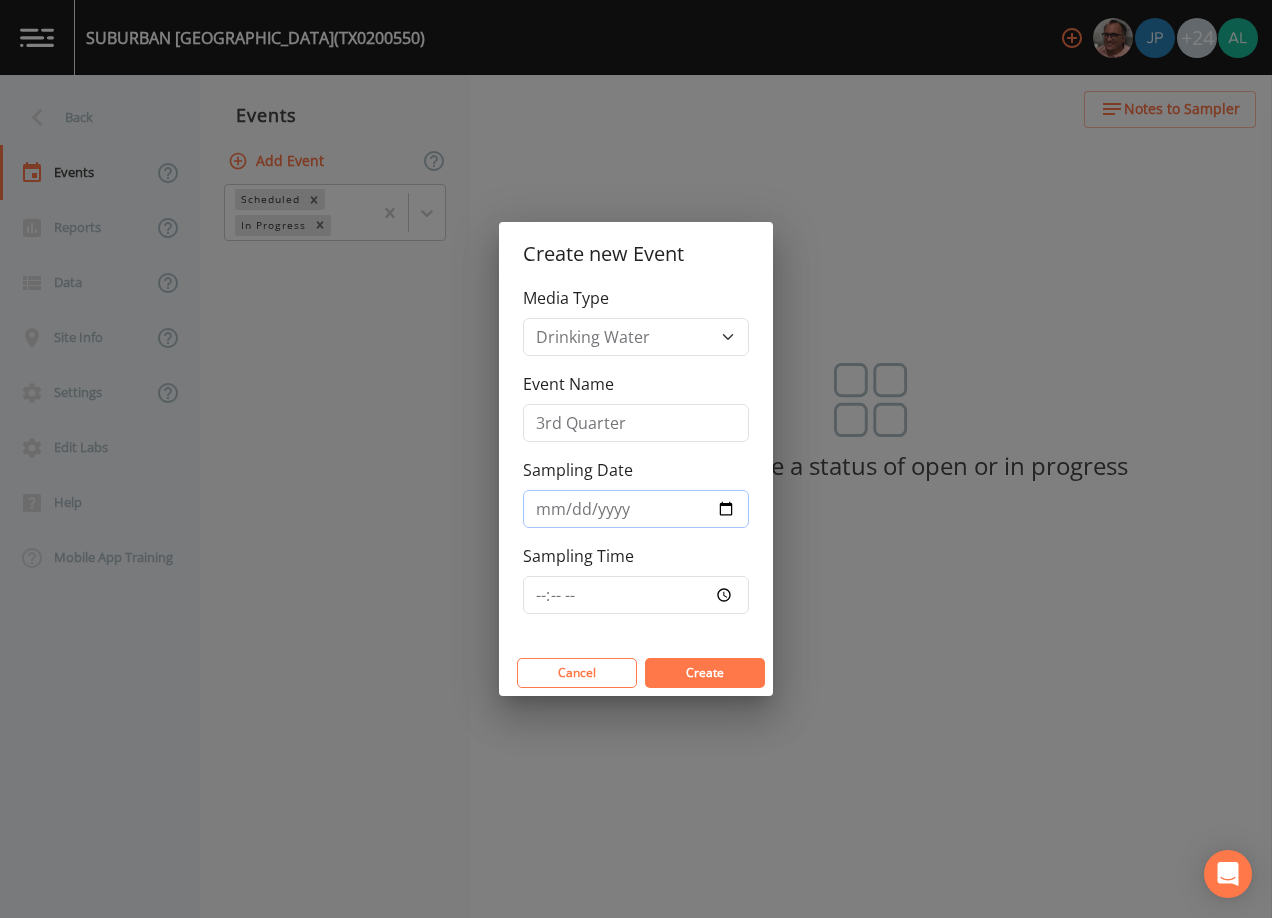 click on "Sampling Date" at bounding box center [636, 509] 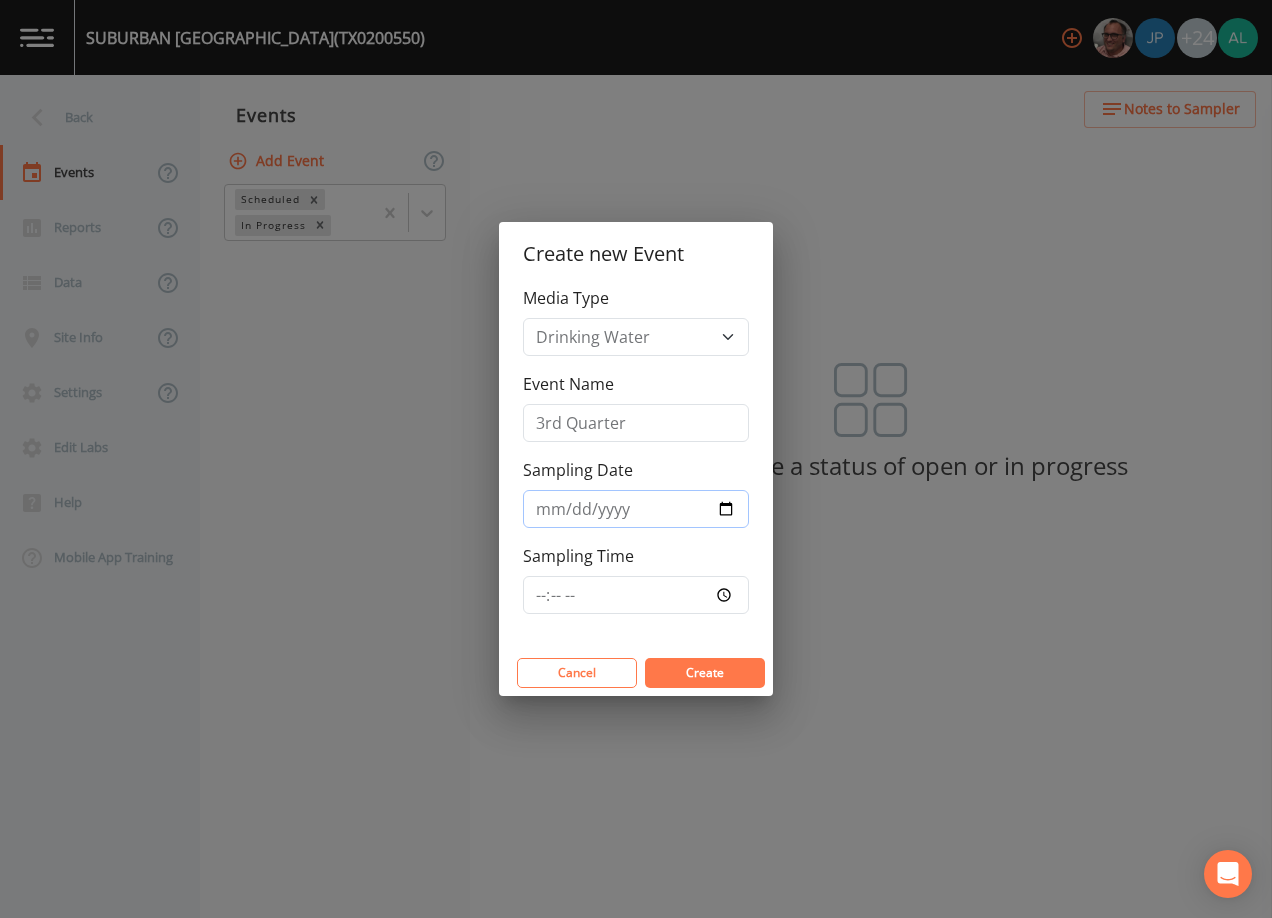 type on "[DATE]" 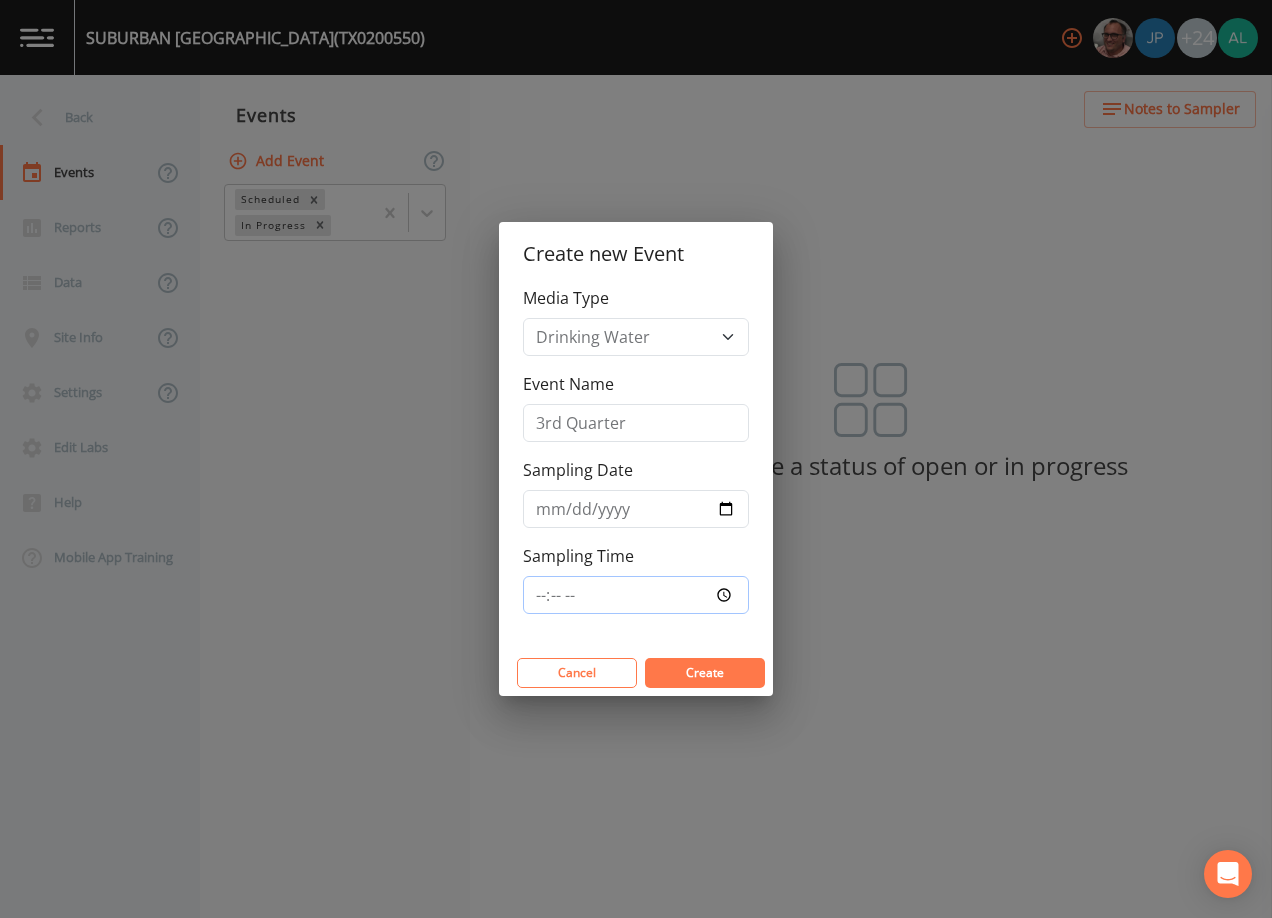 click on "Sampling Time" at bounding box center [636, 595] 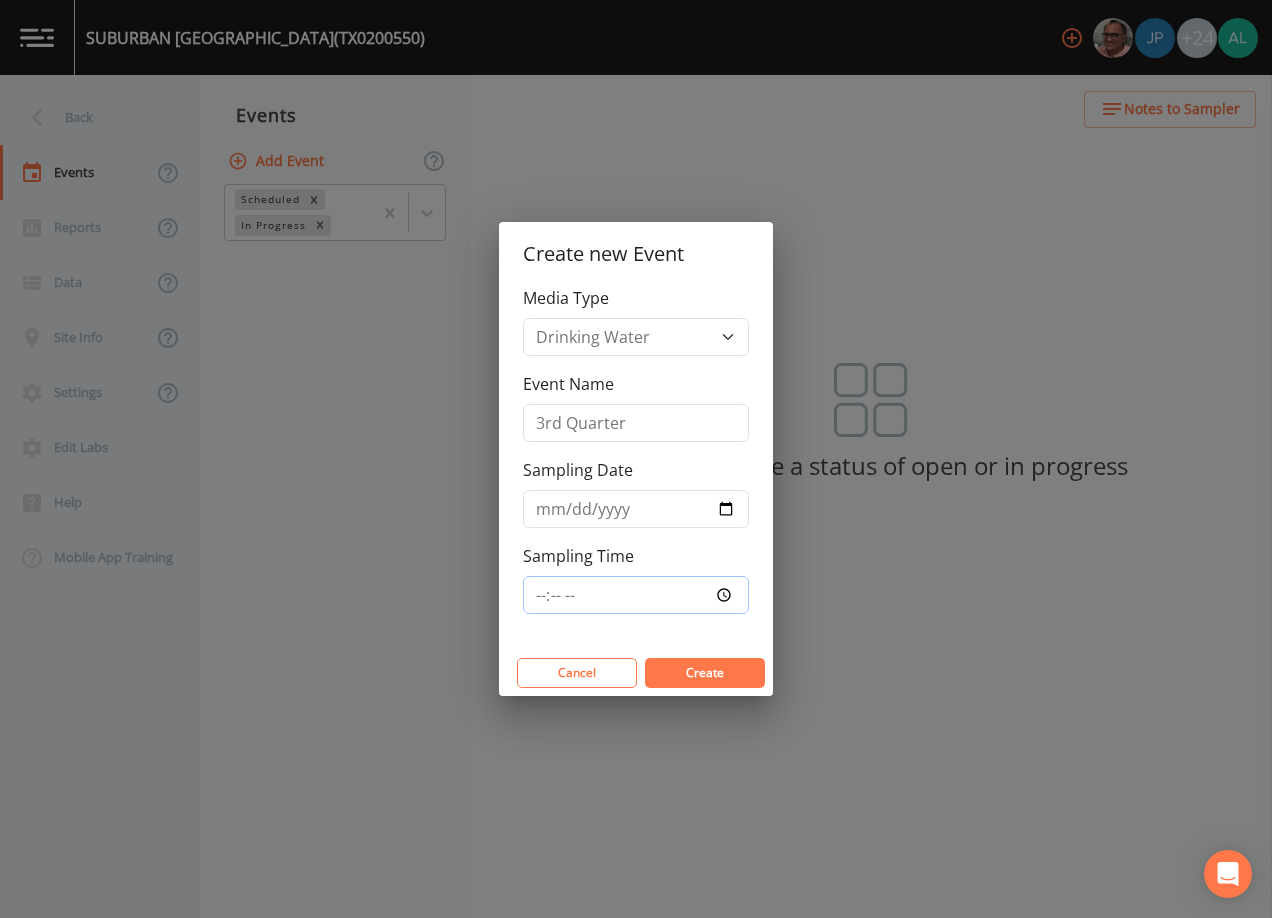 type on "12:00" 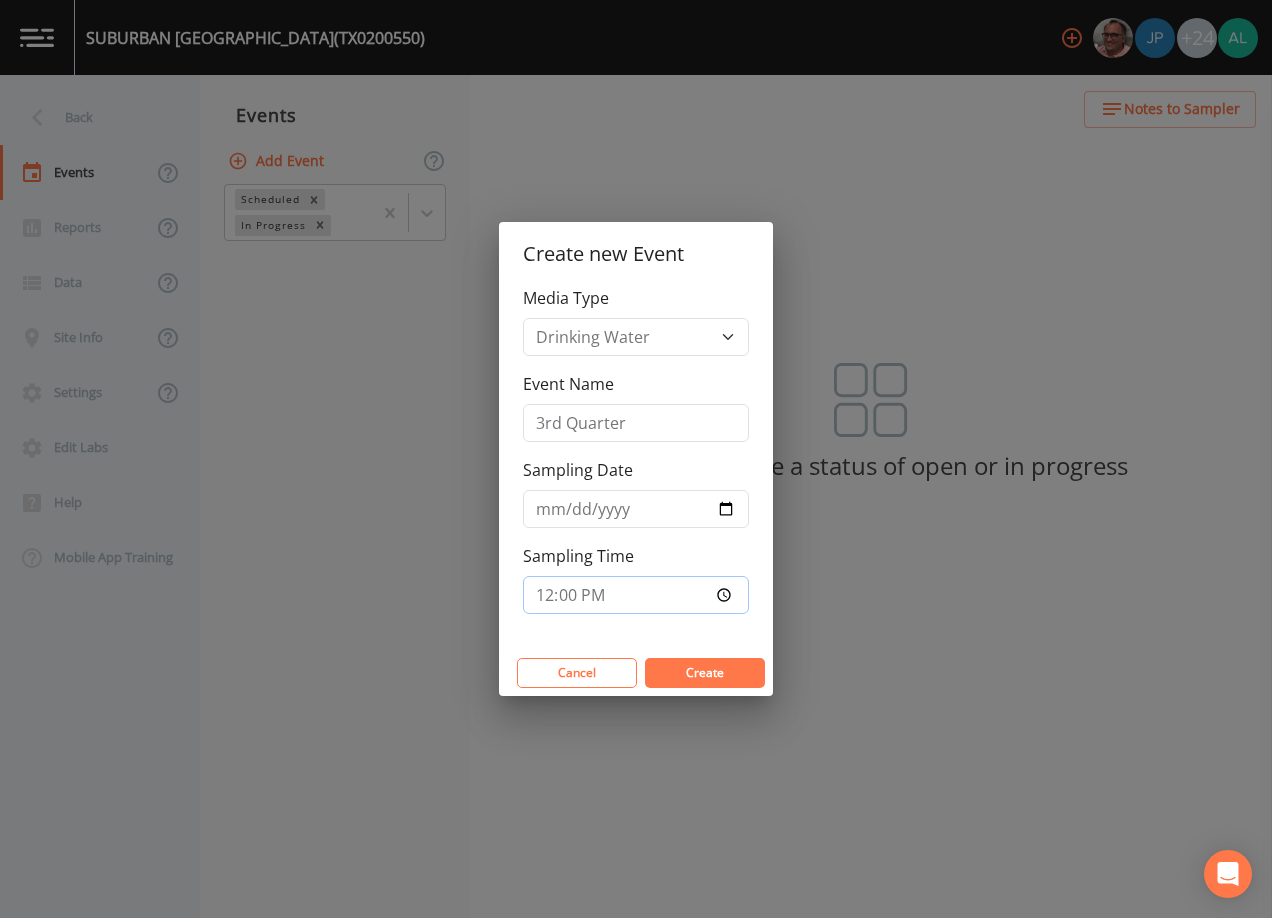 click on "Create" at bounding box center (705, 673) 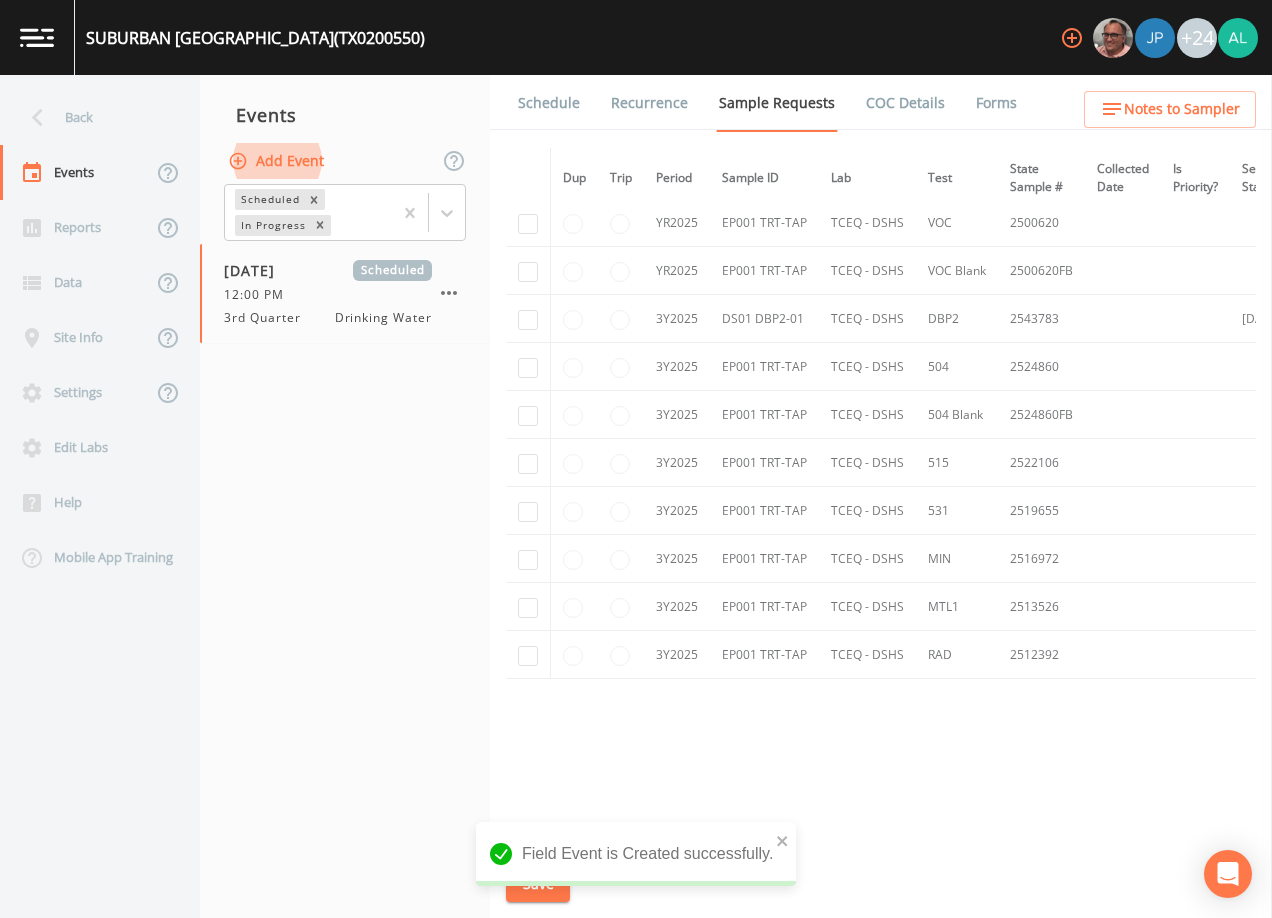 scroll, scrollTop: 1128, scrollLeft: 0, axis: vertical 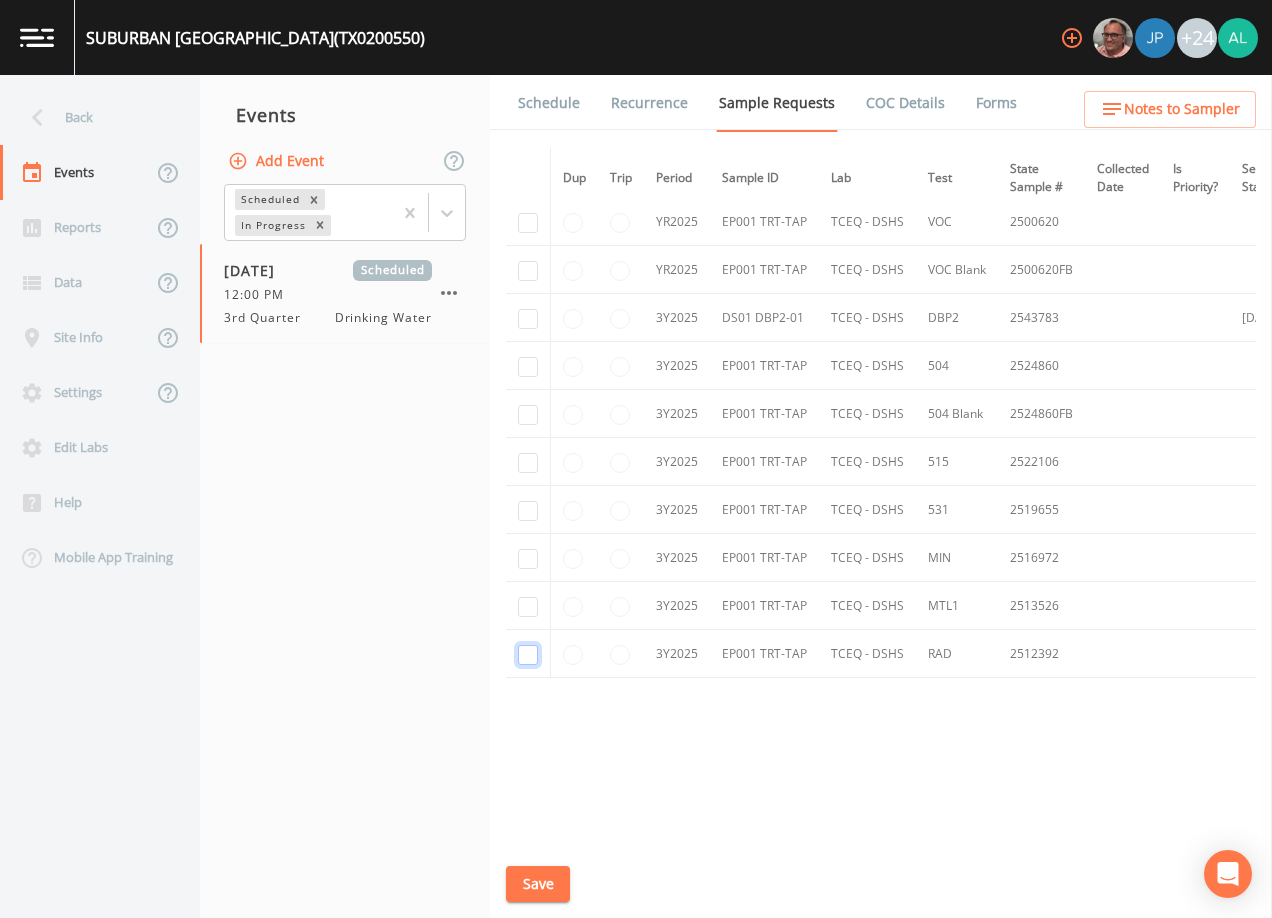click at bounding box center [528, 655] 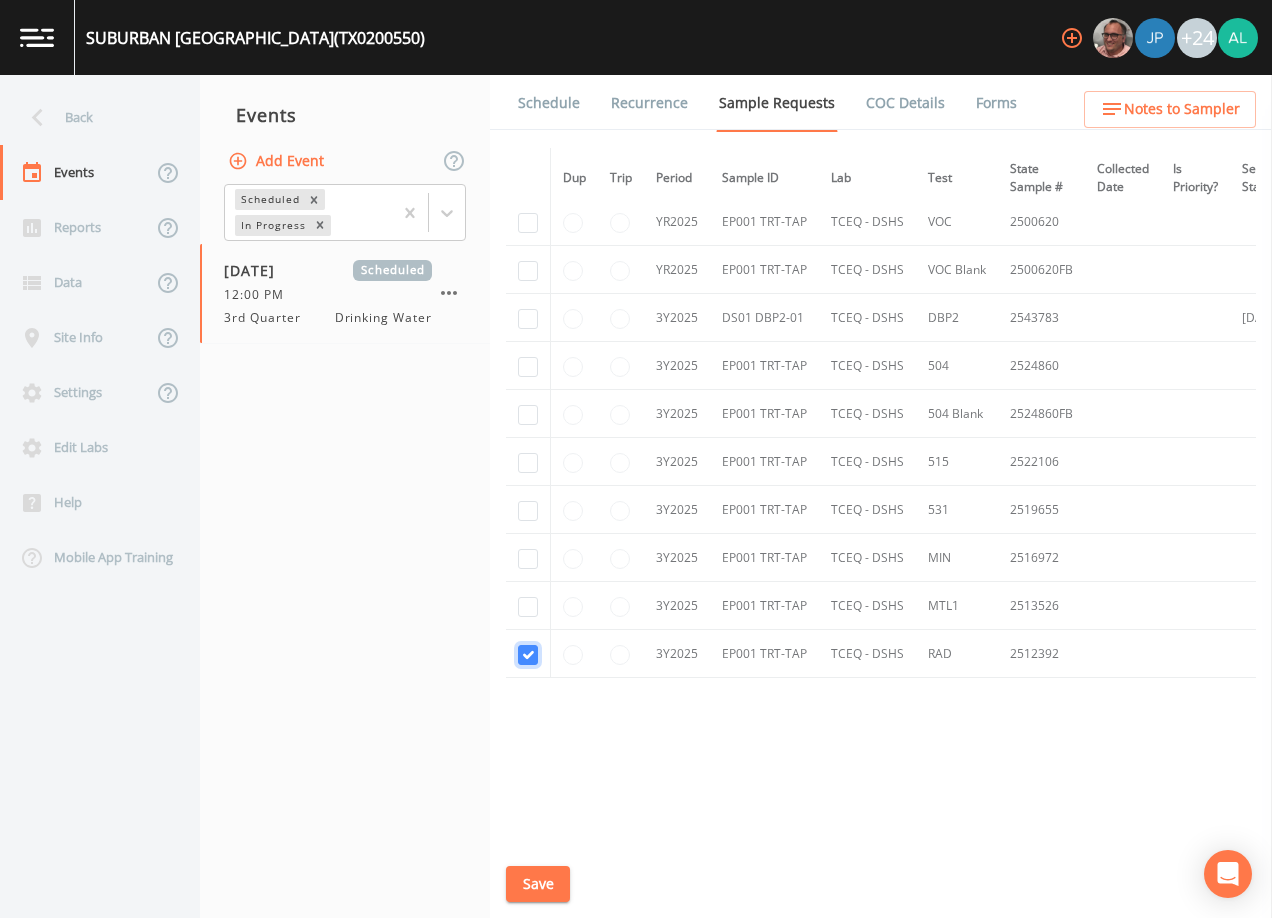 checkbox on "true" 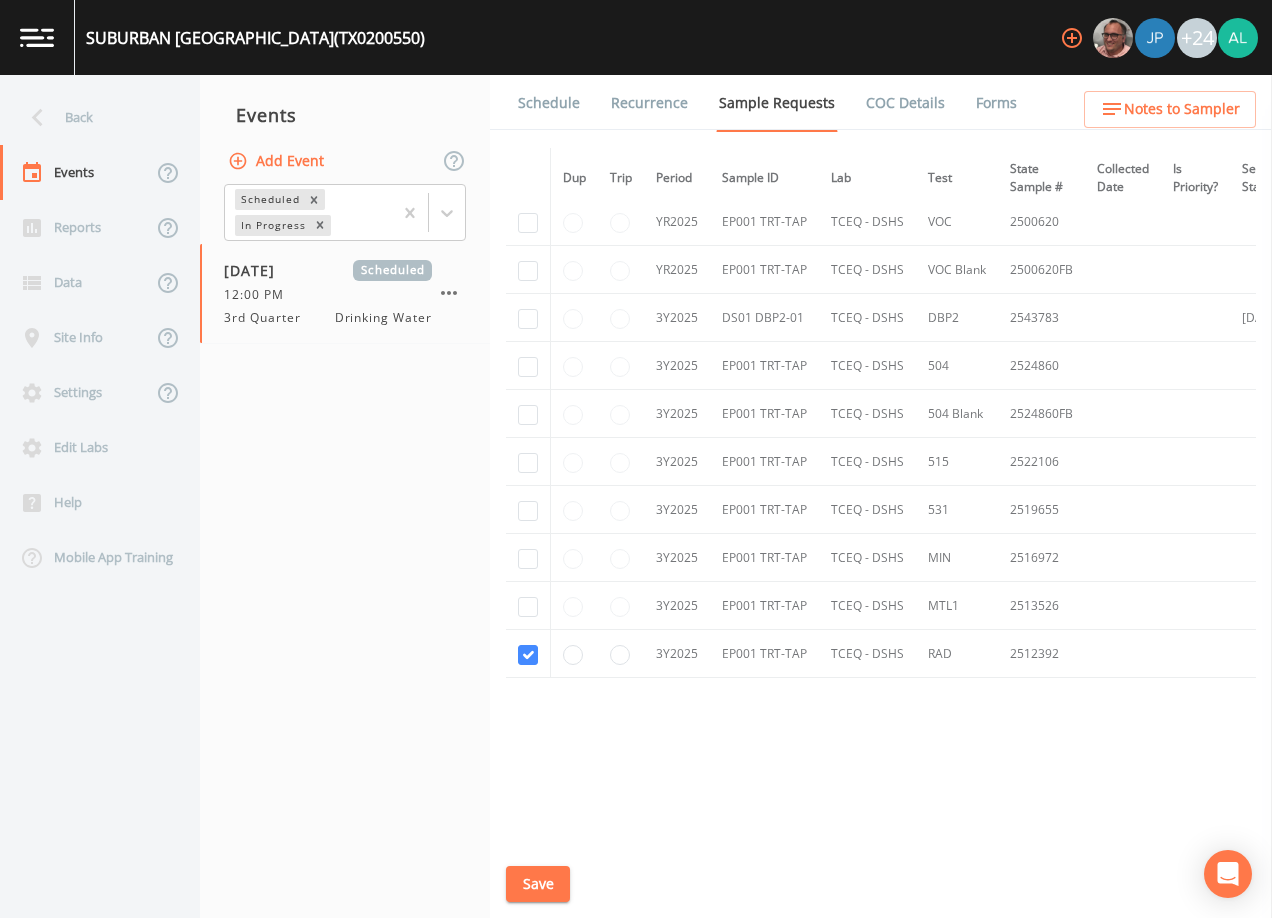 click at bounding box center (528, 606) 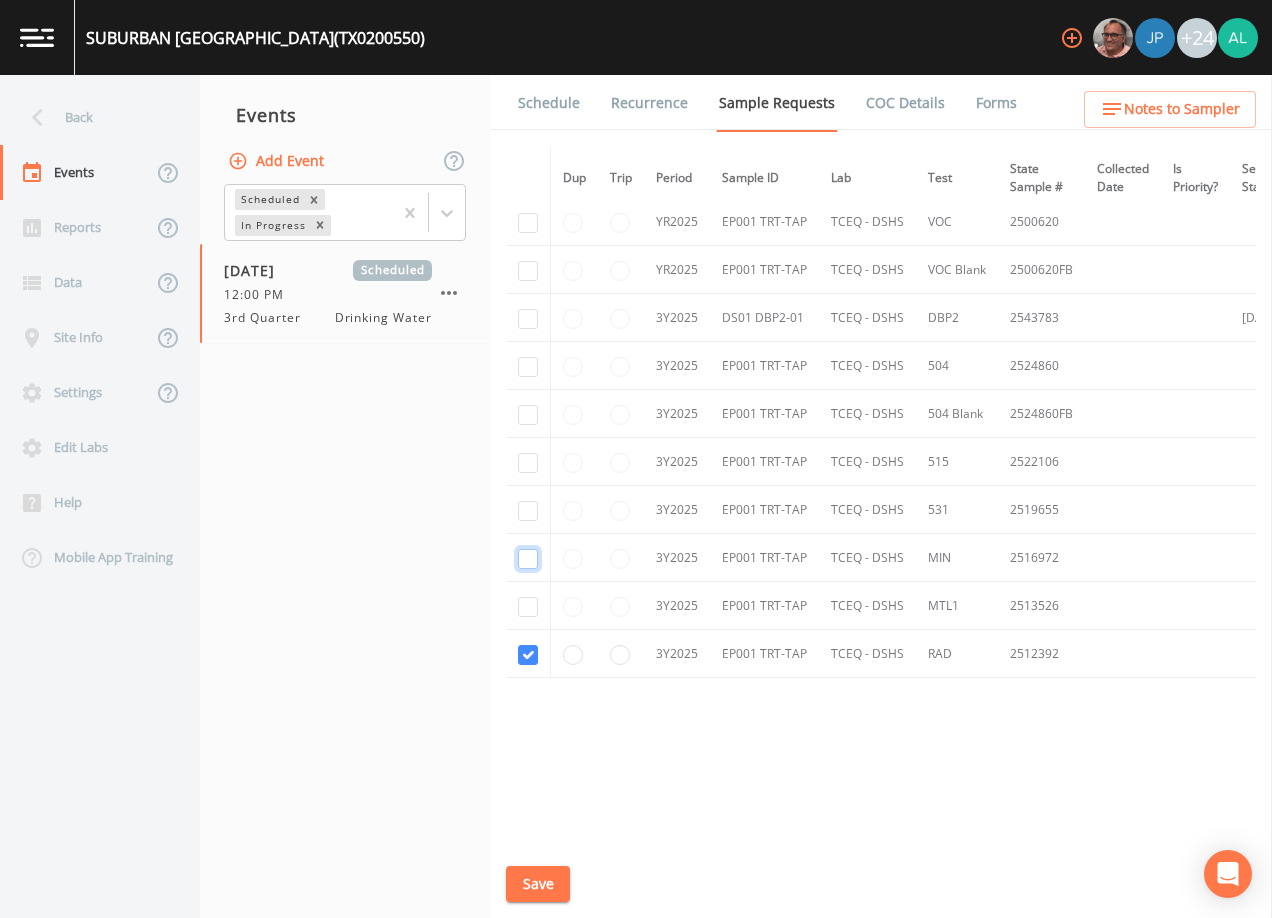 click at bounding box center [528, 559] 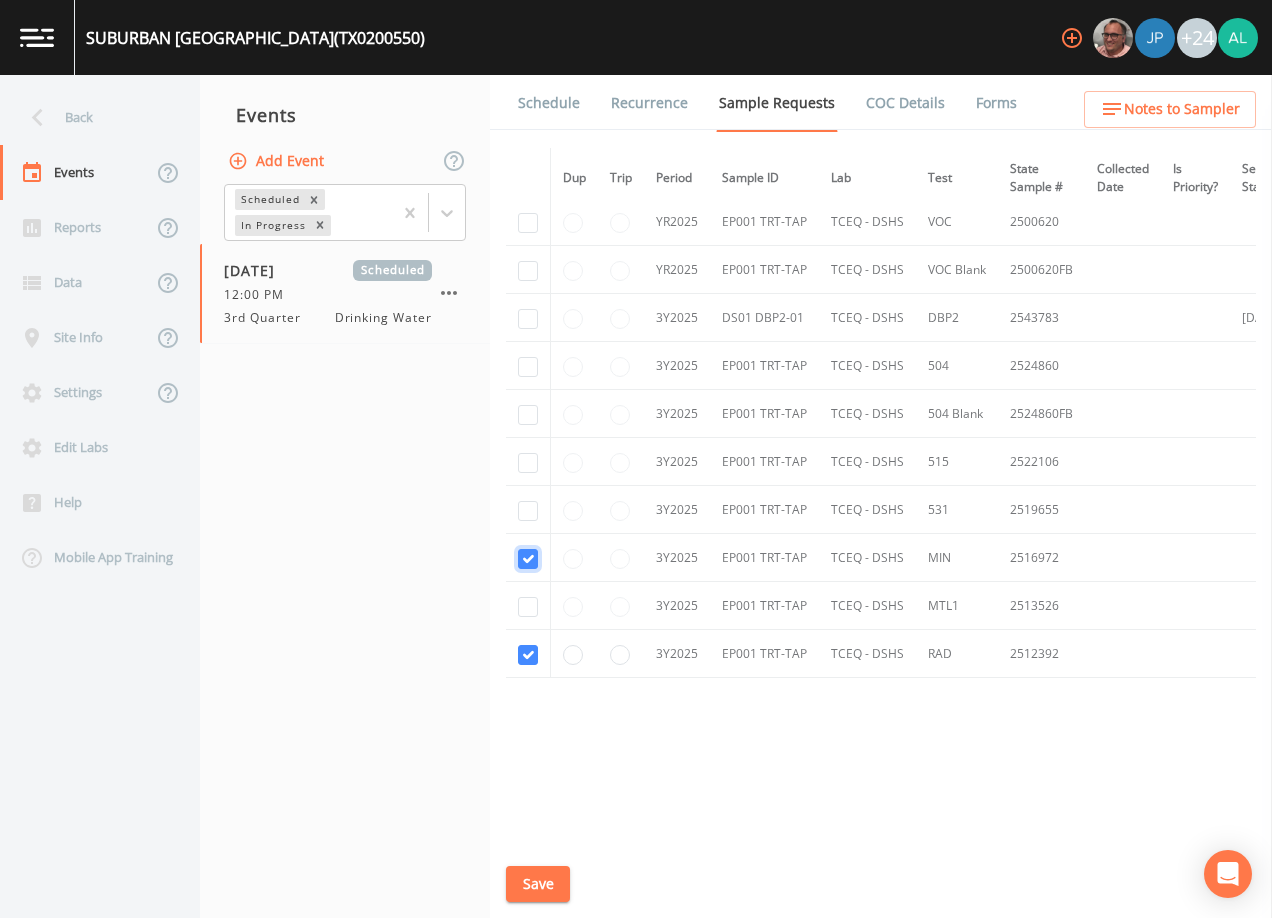 checkbox on "true" 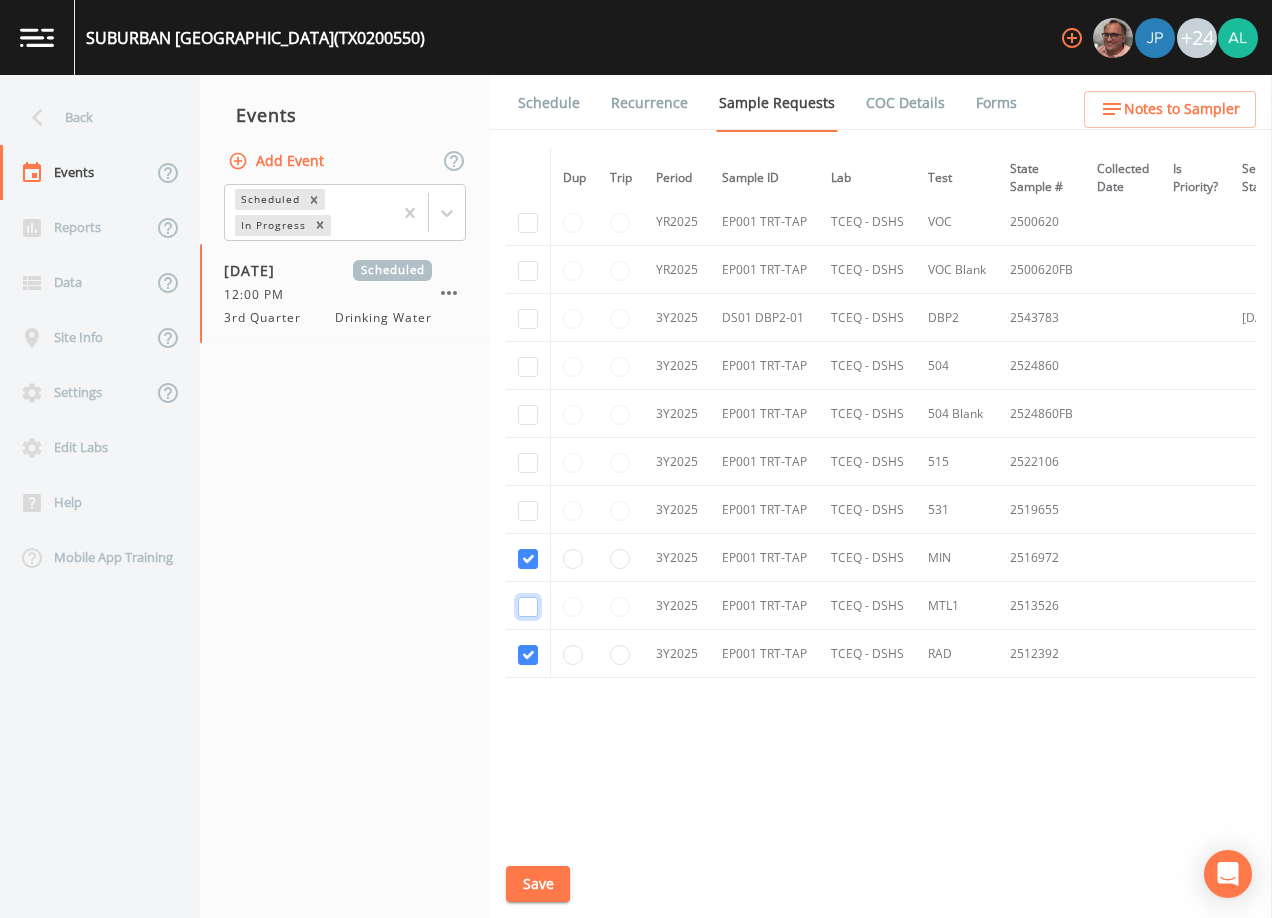 click at bounding box center (528, 607) 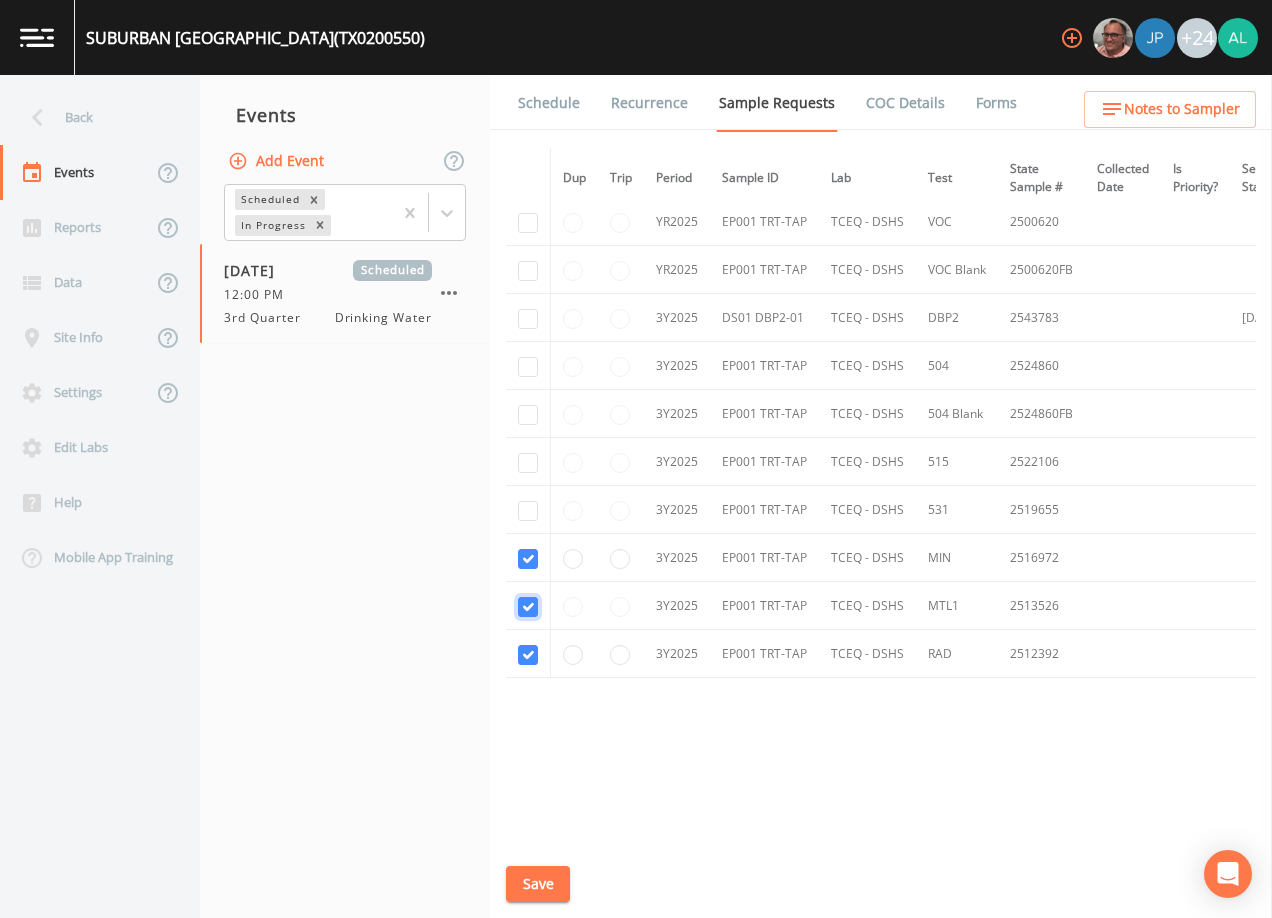 checkbox on "true" 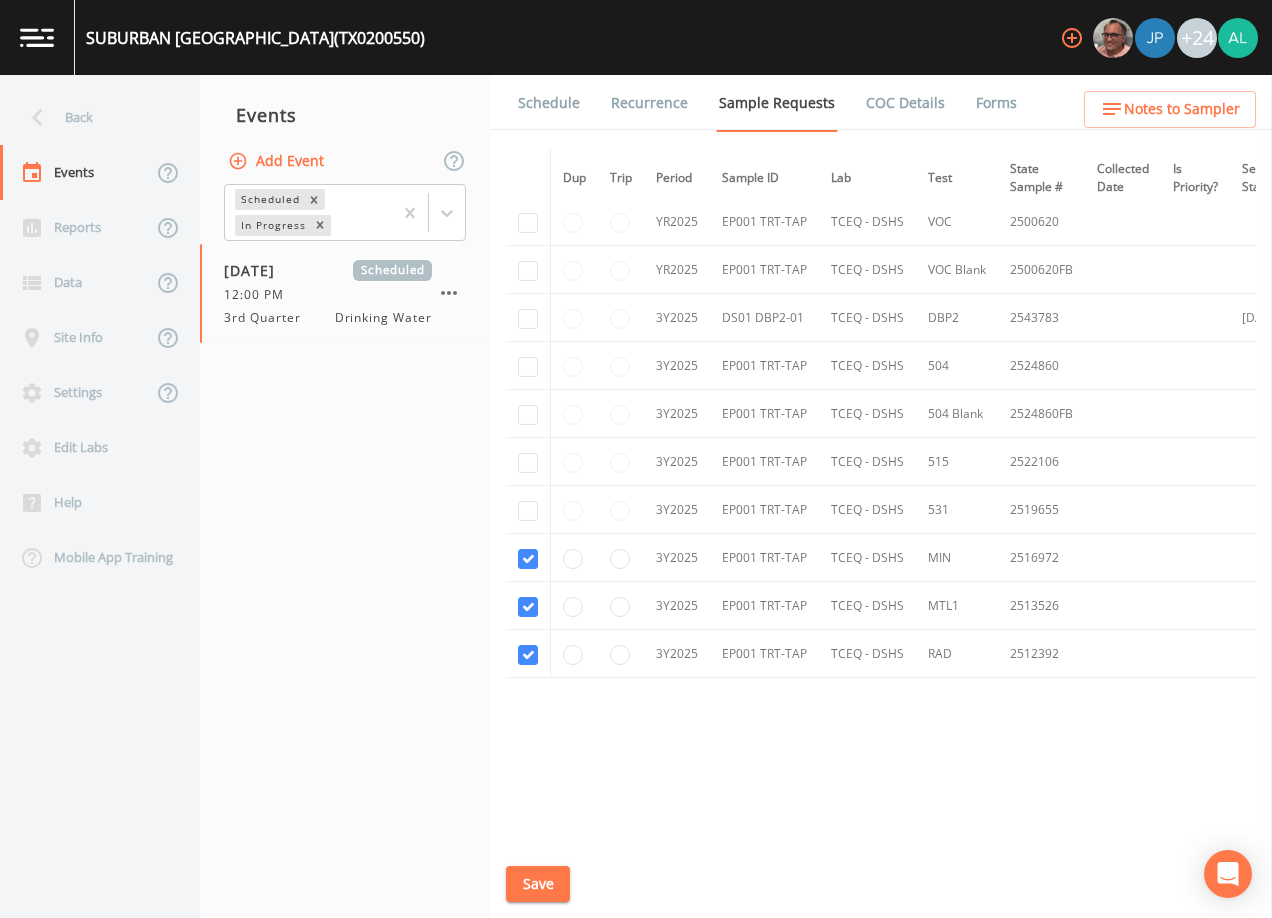 scroll, scrollTop: 1128, scrollLeft: 0, axis: vertical 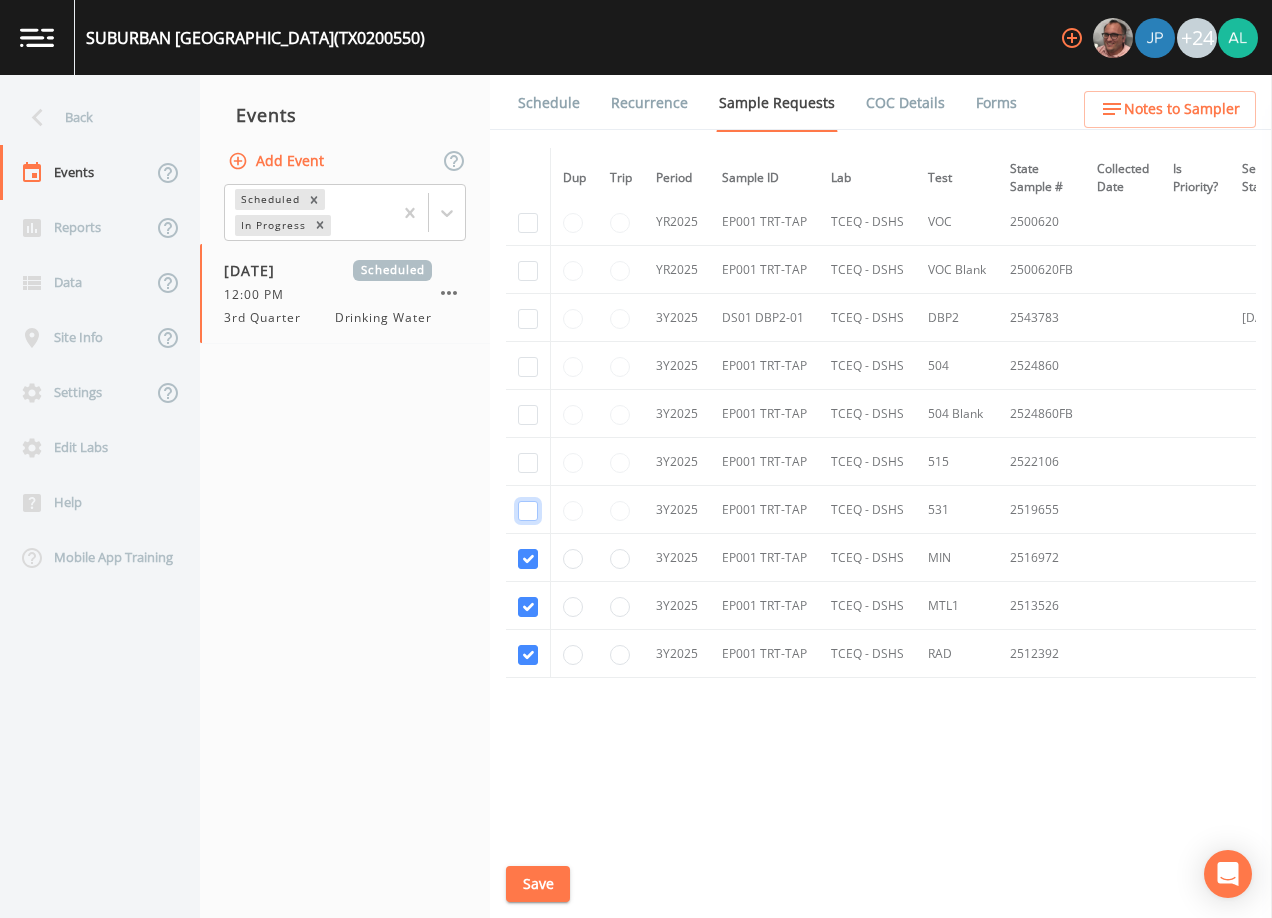 click at bounding box center [528, 511] 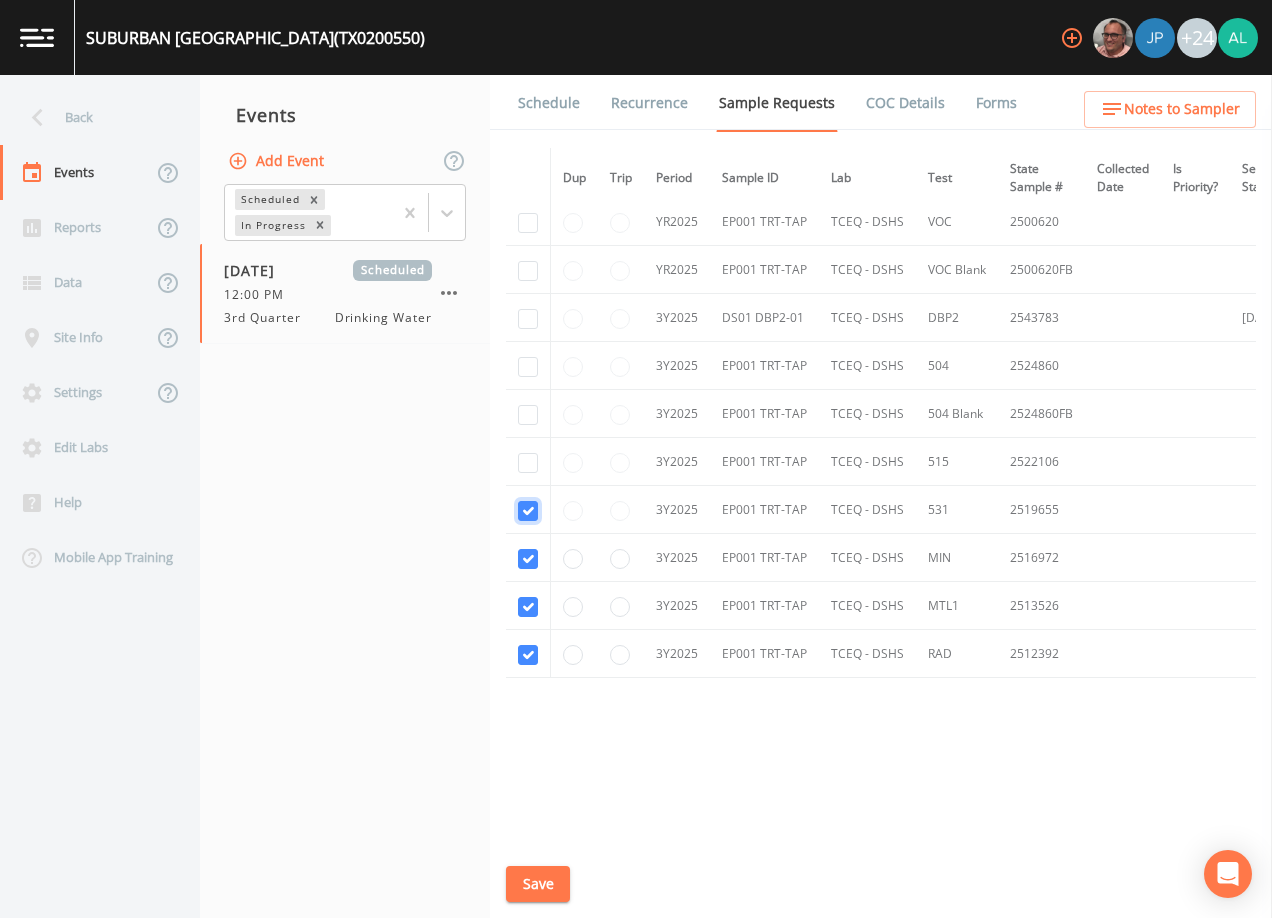 checkbox on "true" 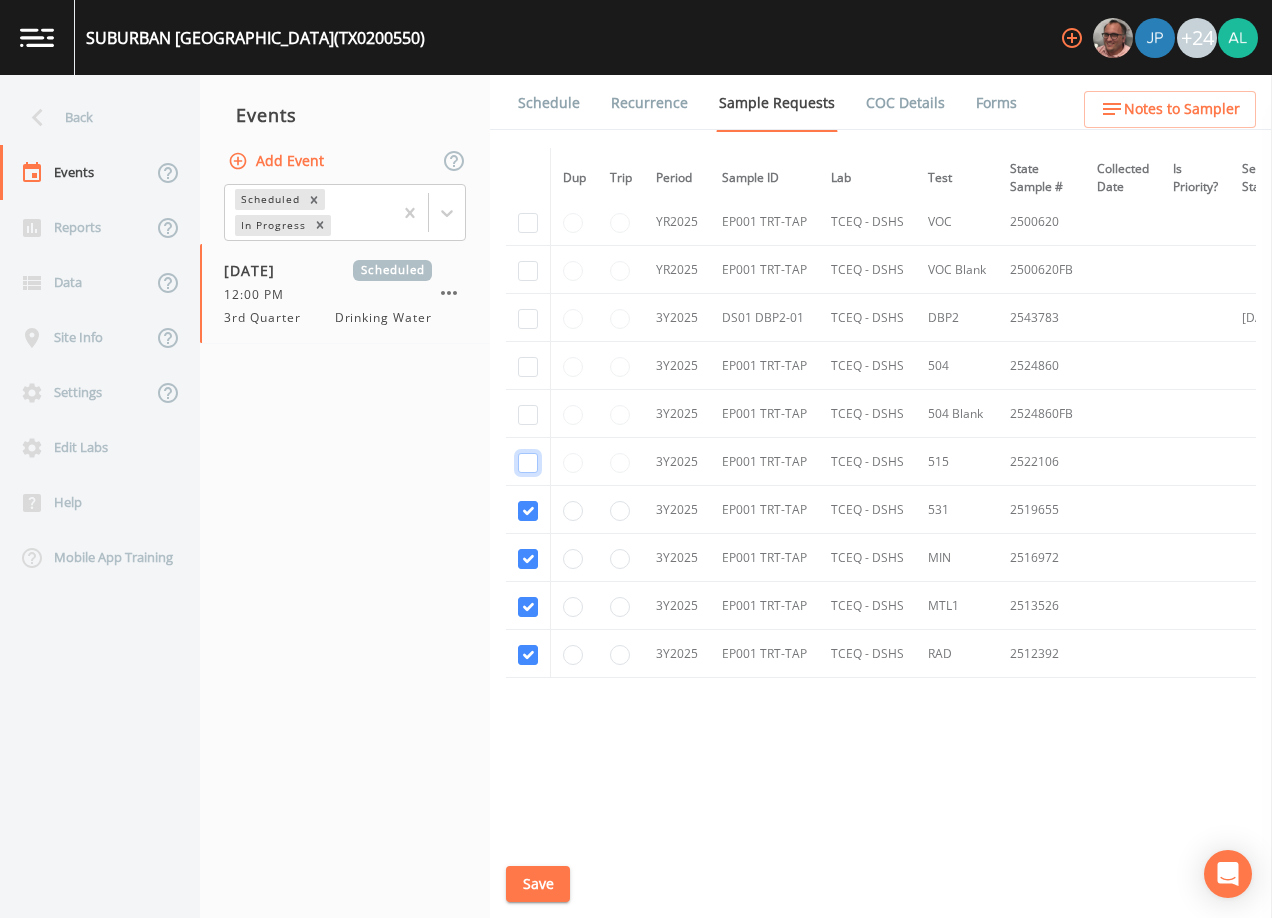 click at bounding box center [528, 463] 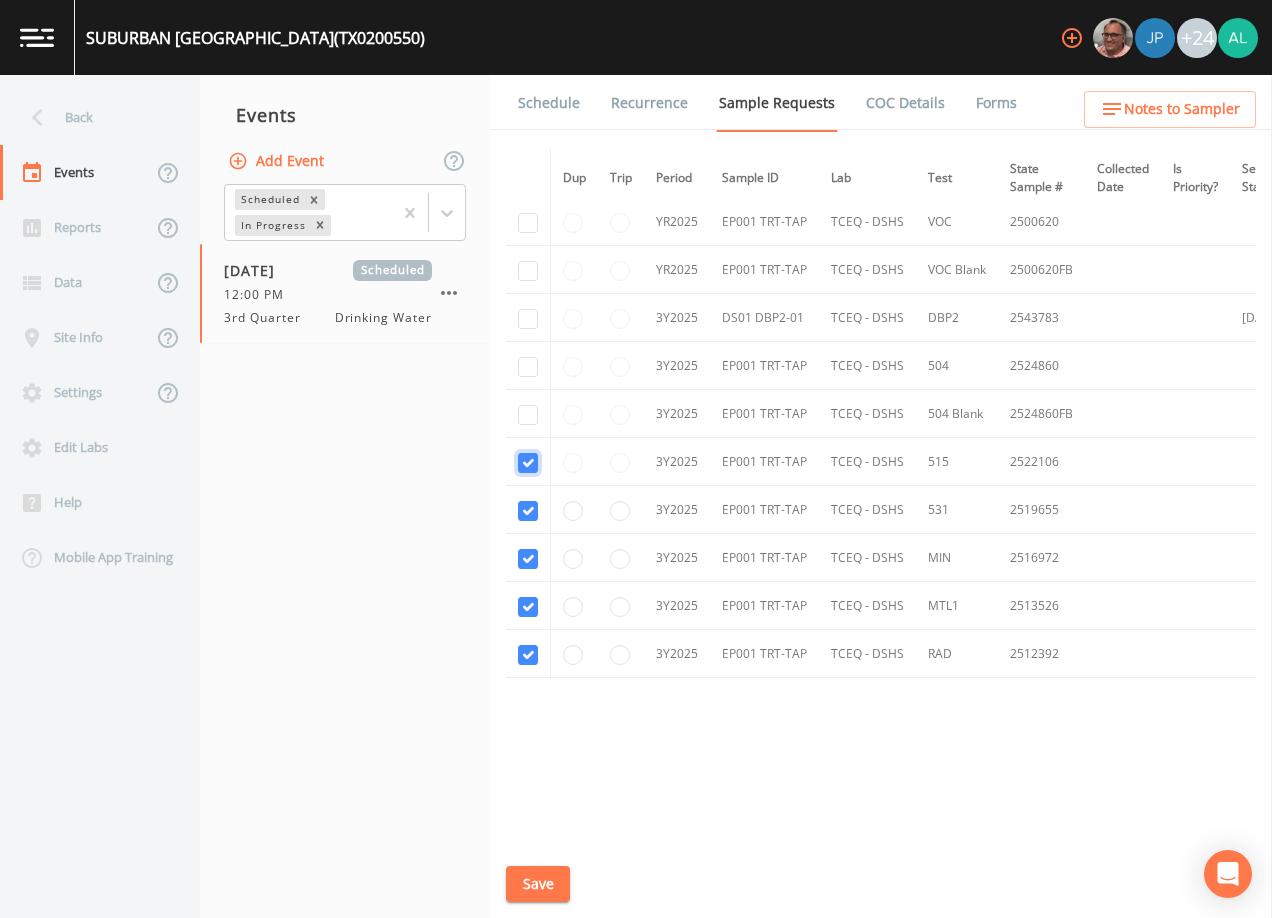 checkbox on "true" 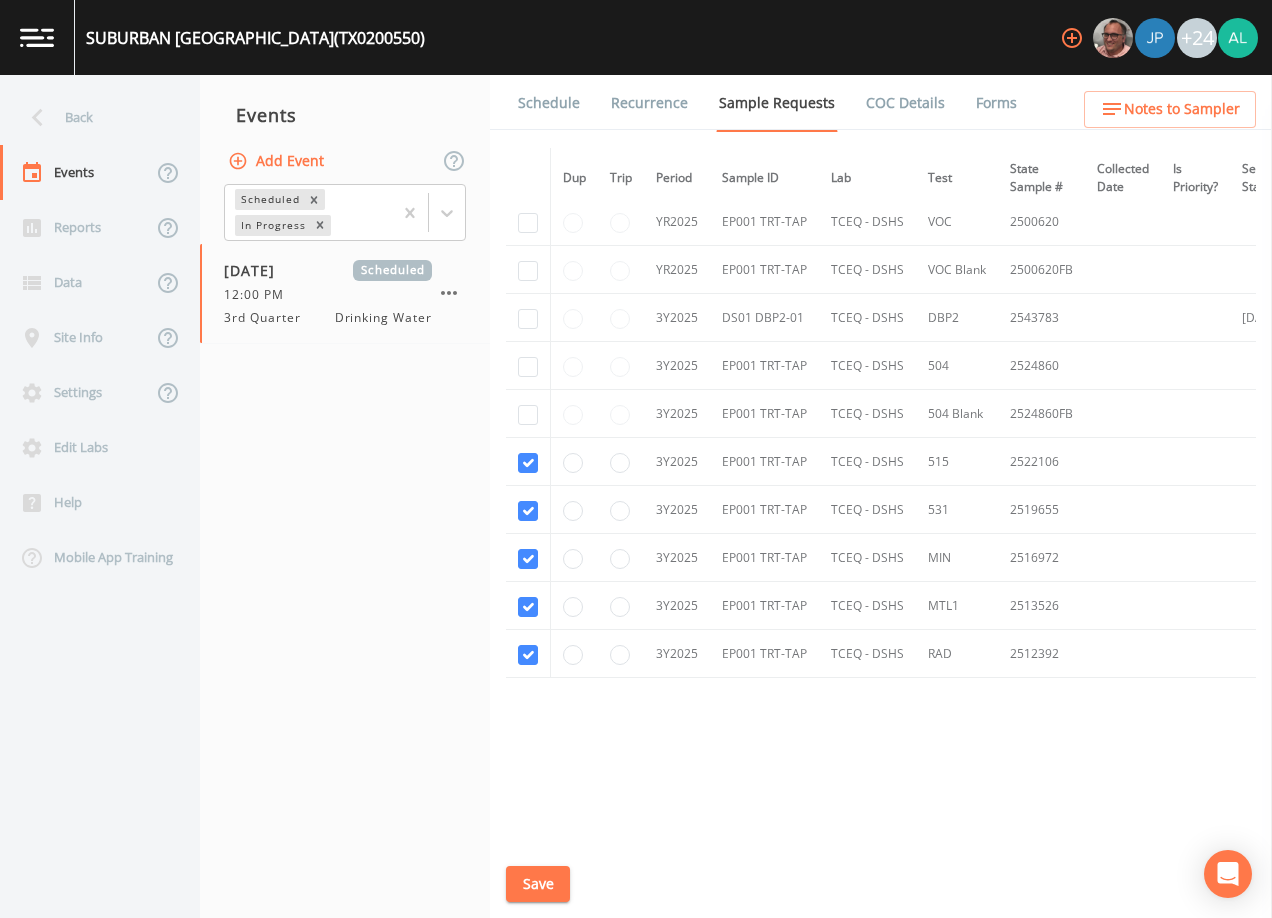 click at bounding box center (528, 366) 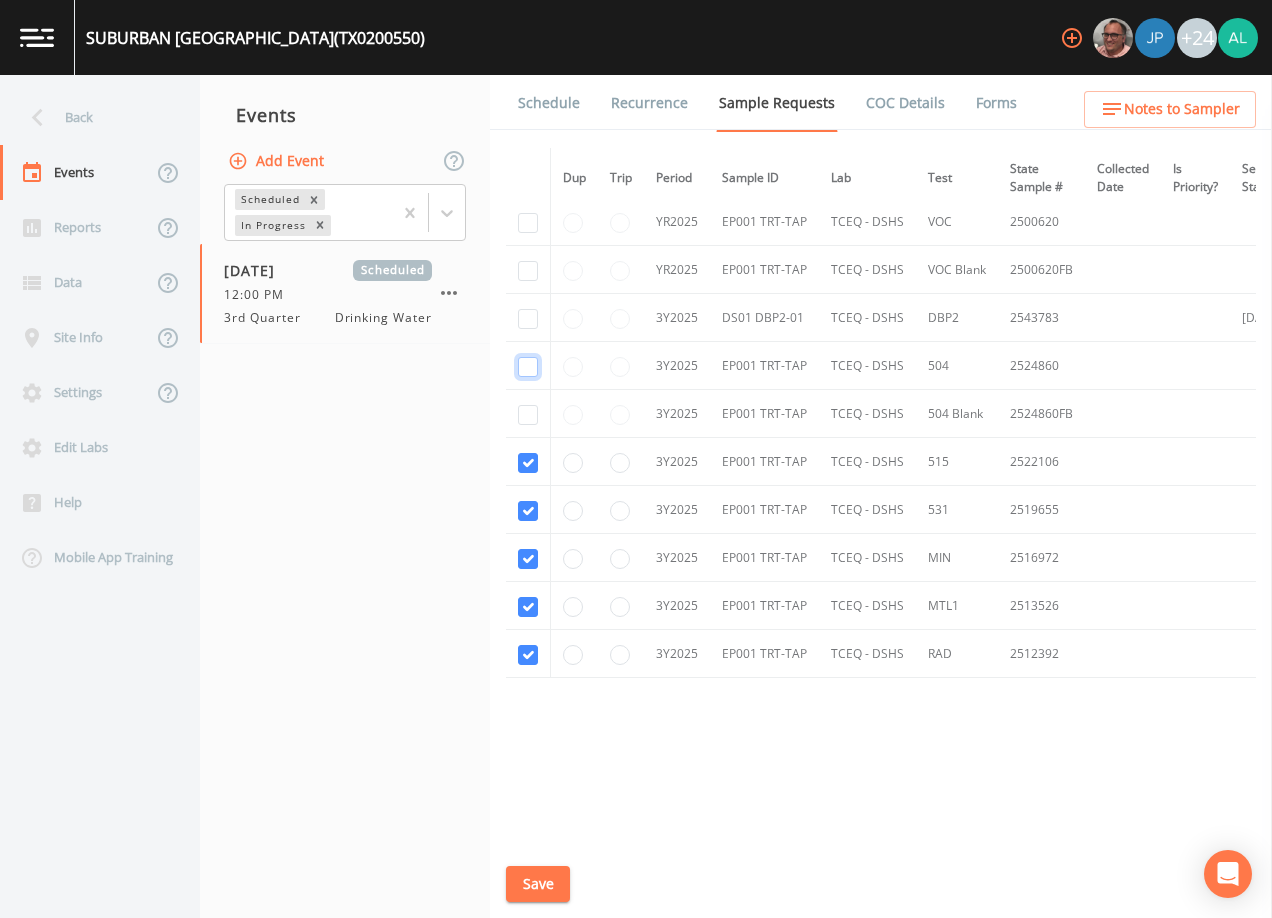click at bounding box center (528, 367) 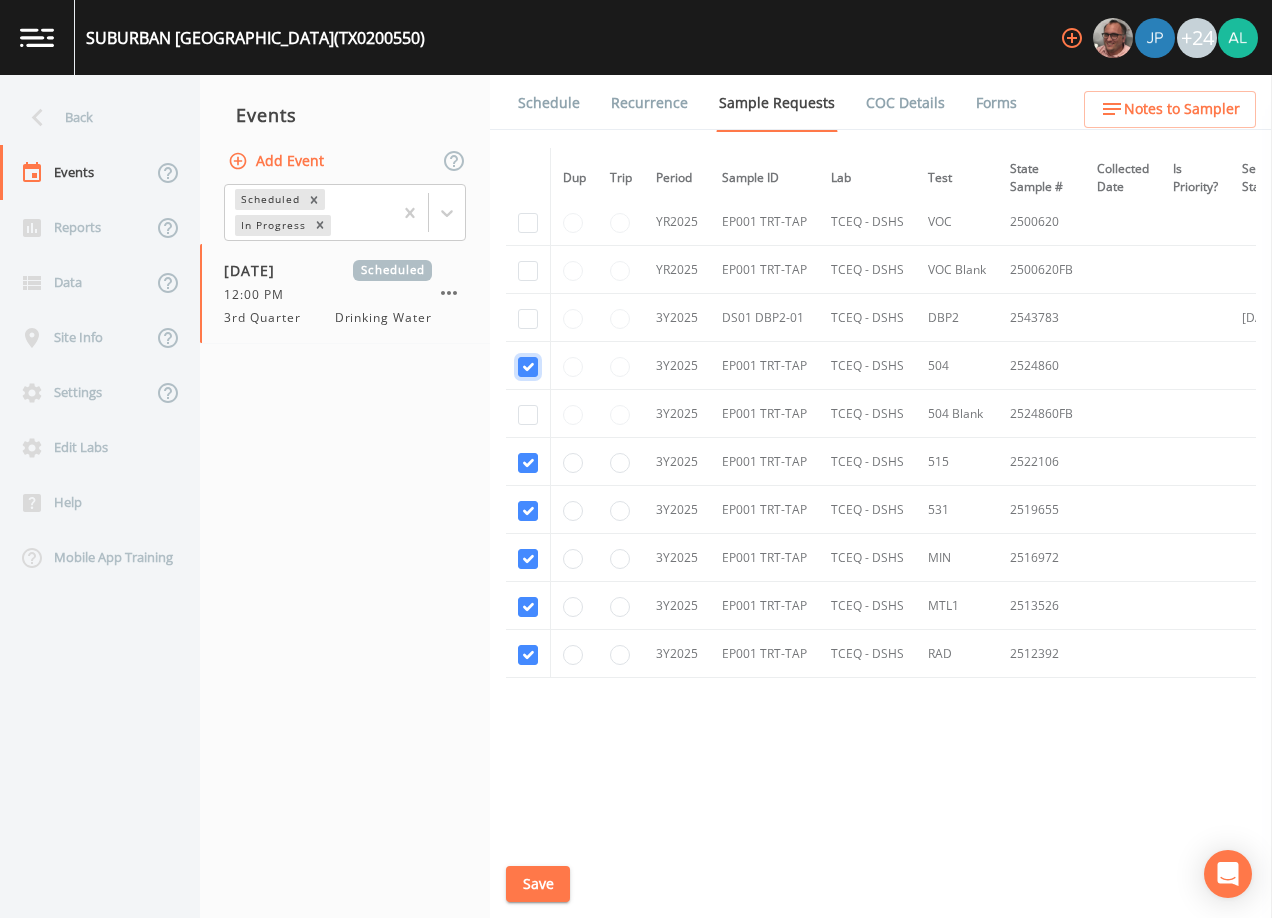 checkbox on "true" 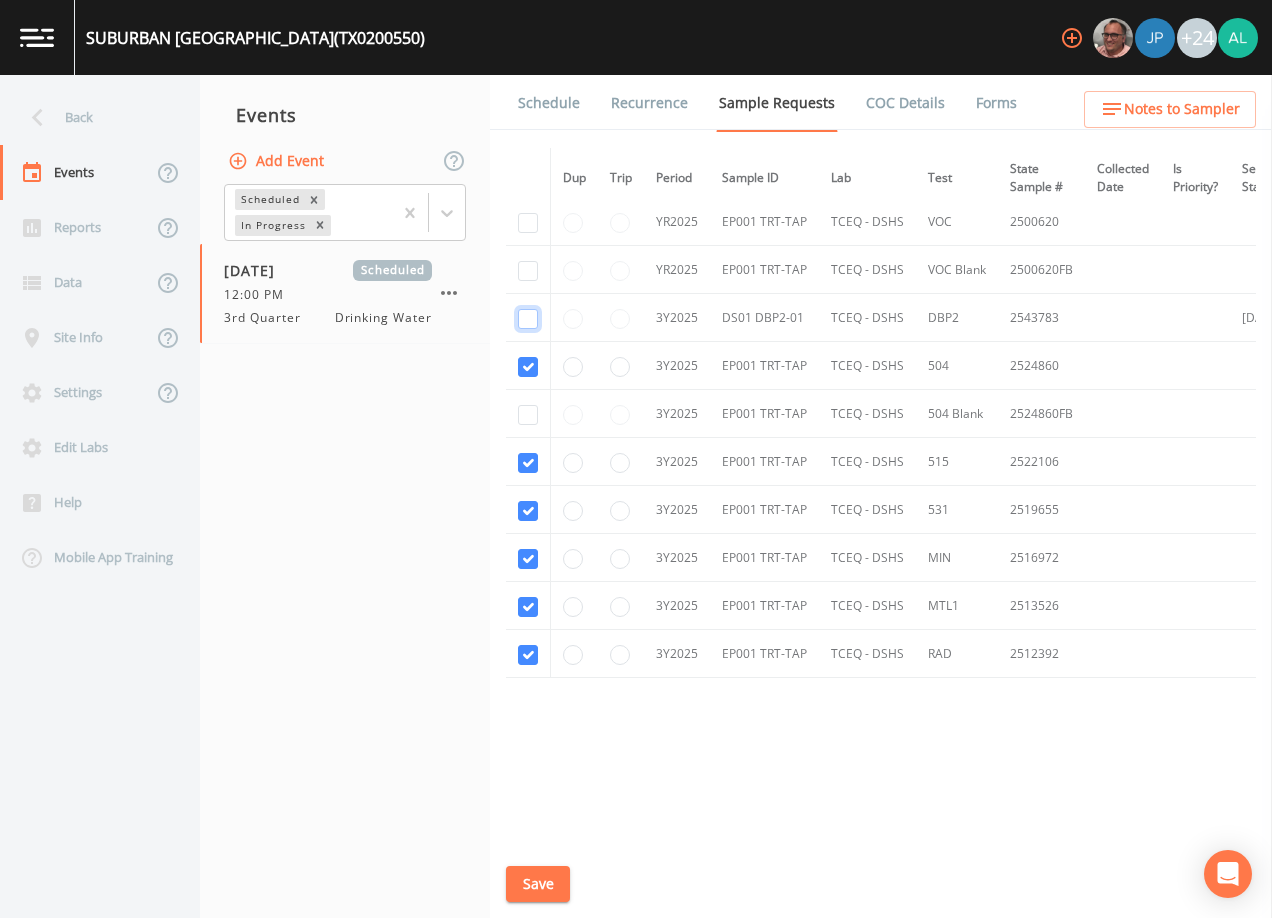 click at bounding box center (528, 319) 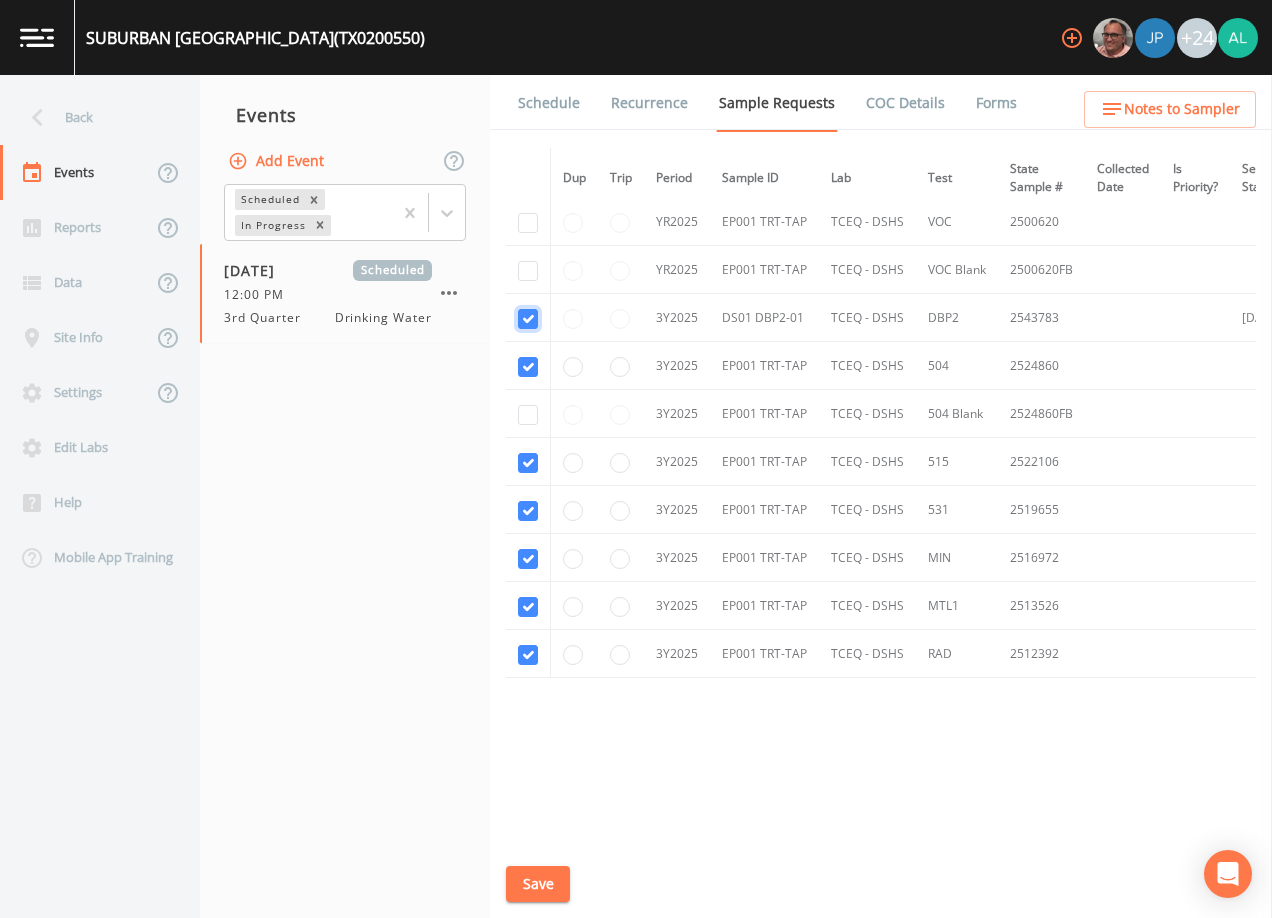 checkbox on "true" 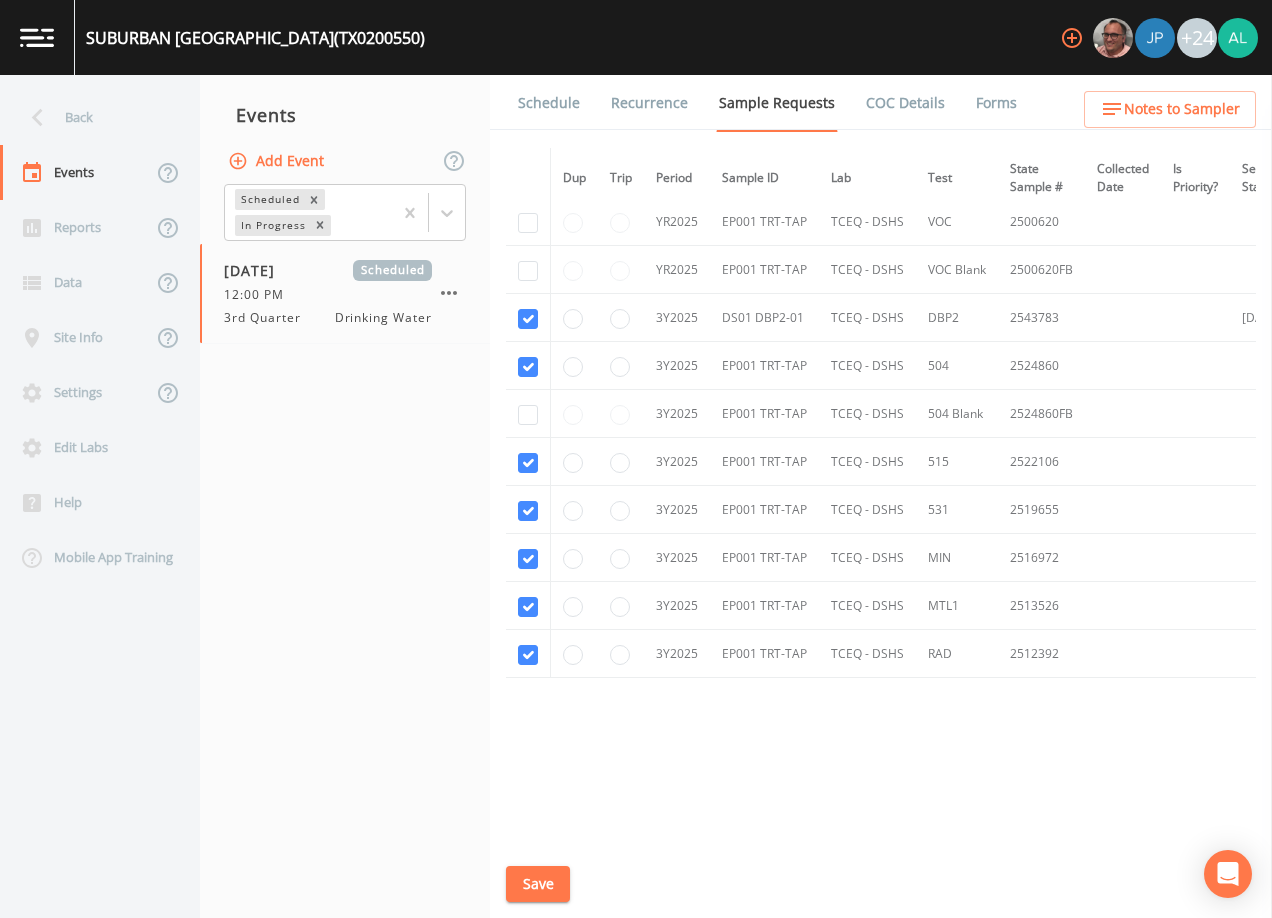 drag, startPoint x: 536, startPoint y: 208, endPoint x: 531, endPoint y: 234, distance: 26.476404 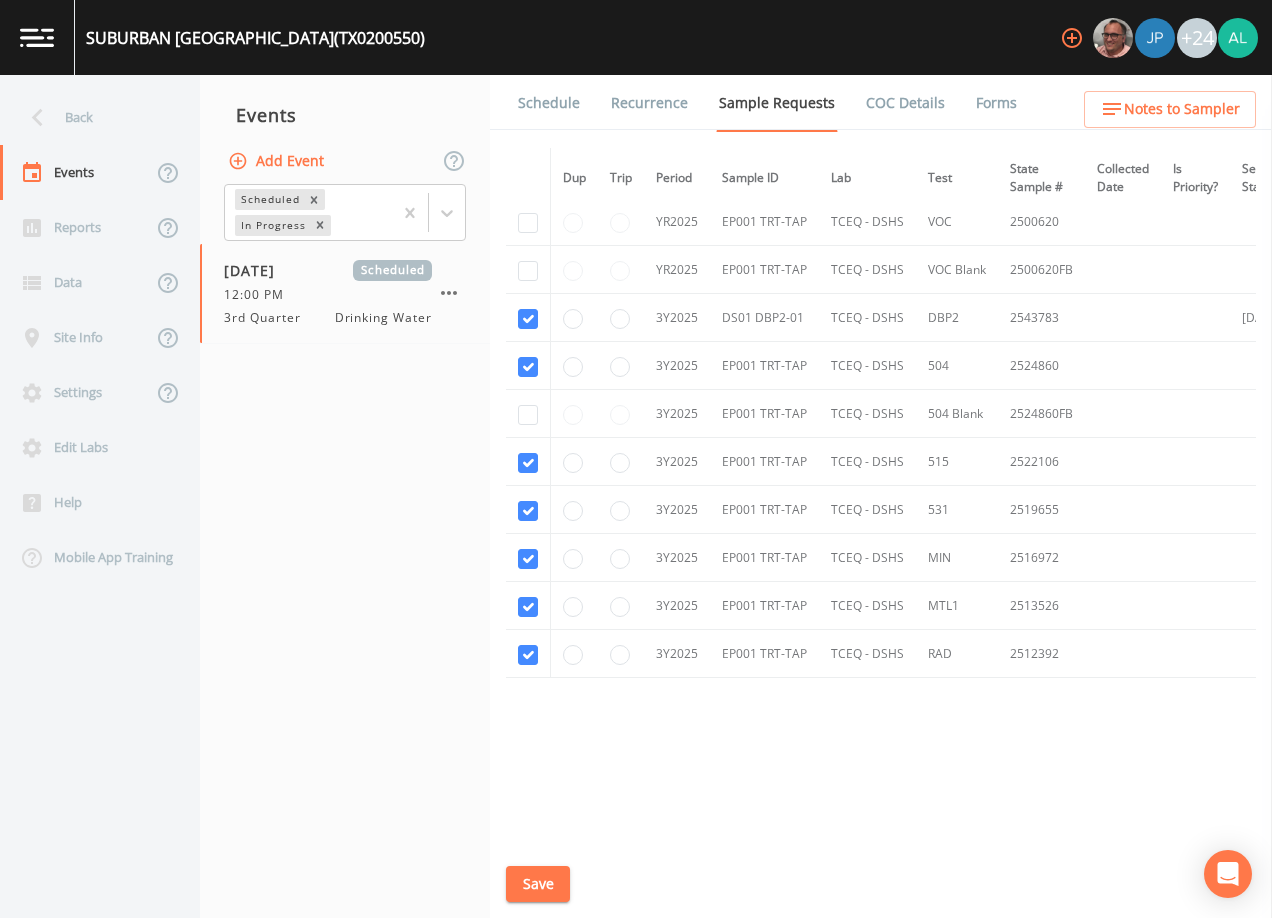 click on "Dup Trip Period Sample ID Lab Test State Sample # Collected Date Is Priority? Season Start Season End Deleted? YR2024 EP001 TRT-TAP LCRA TCEQ 533 2283187 [DATE] YR2024 EP001 TRT-TAP LCRA TCEQ 533 2283984 [DATE] [DATE] [DATE] This sample has been collected YR2024 EP001 TRT-TAP LCRA TCEQ 533 Blank 2283187FB [DATE] YR2024 EP001 TRT-TAP LCRA TCEQ 533 Blank 2283984FB [DATE] [DATE] [DATE] This sample has been collected YR2024 EP001 TRT-TAP LCRA TCEQ 537 2283330 [DATE] YR2024 EP001 TRT-TAP LCRA TCEQ 537 2284153 [DATE] [DATE] [DATE] This sample has been collected YR2024 EP001 TRT-TAP LCRA TCEQ 537 Blank 2283330FB [DATE] YR2024 EP001 TRT-TAP LCRA TCEQ 537 Blank 2284153FB [DATE] [DATE] [DATE] This sample has been collected YR2024 EP001 TRT-TAP TCEQ - DSHS 1040 2429259 [DATE] This sample has been collected YR2024 EP001 TRT-TAP TCEQ - DSHS VOC 2400325 [DATE] This sample has been collected YR2024 EP001 TRT-TAP TCEQ - DSHS VOC Blank 2400325FB [DATE] 3Y2024 VOC" at bounding box center [1006, -149] 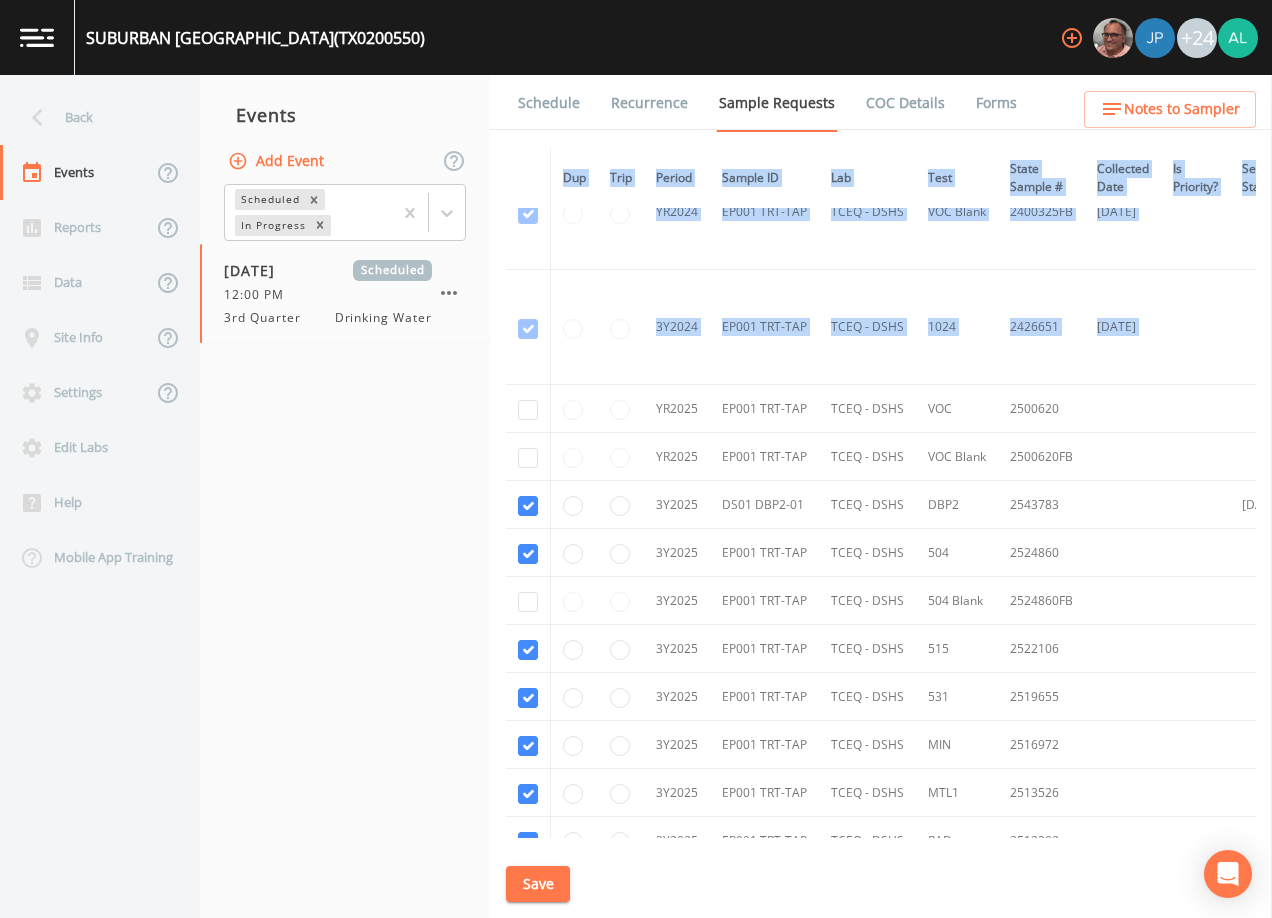 scroll, scrollTop: 928, scrollLeft: 0, axis: vertical 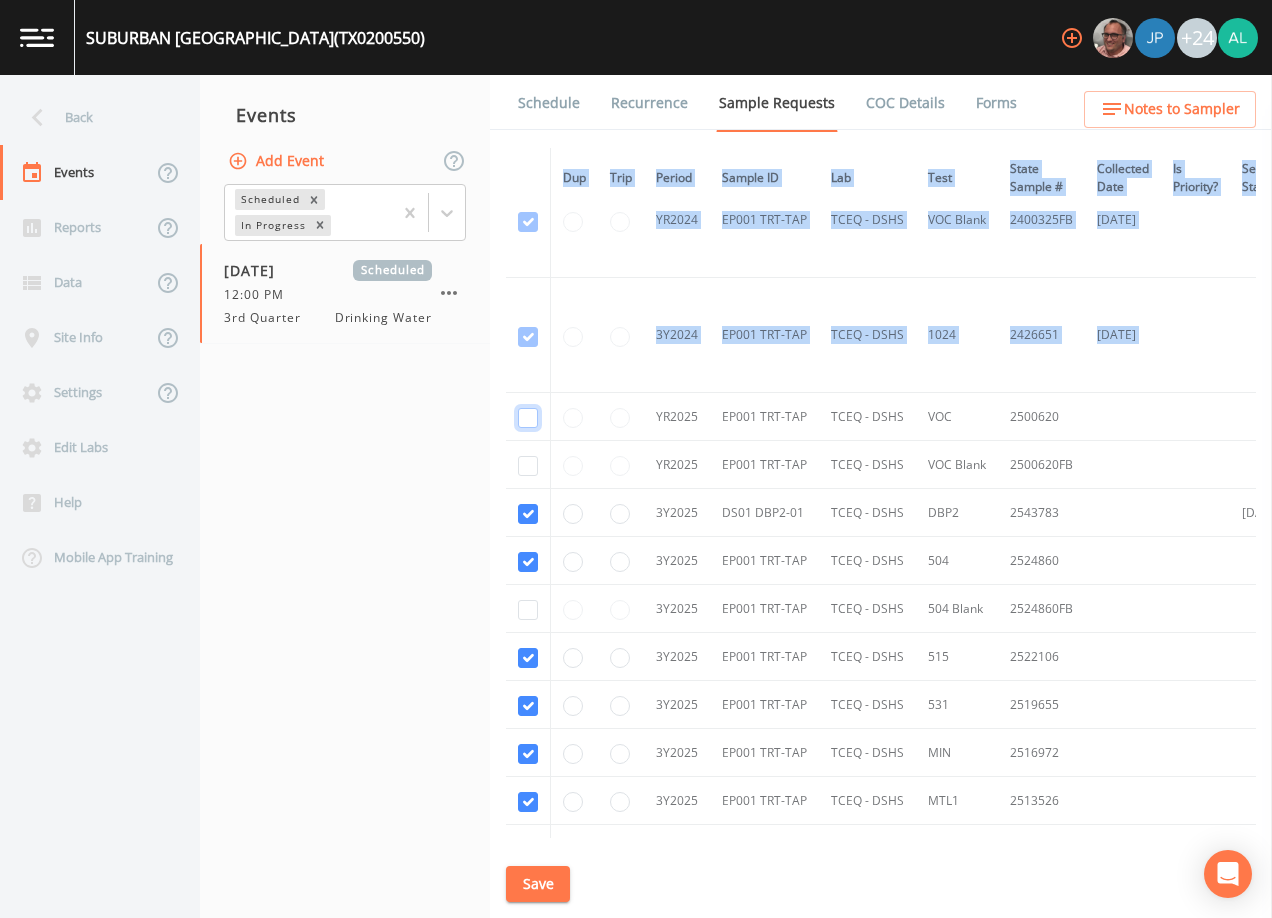 click at bounding box center (528, 107) 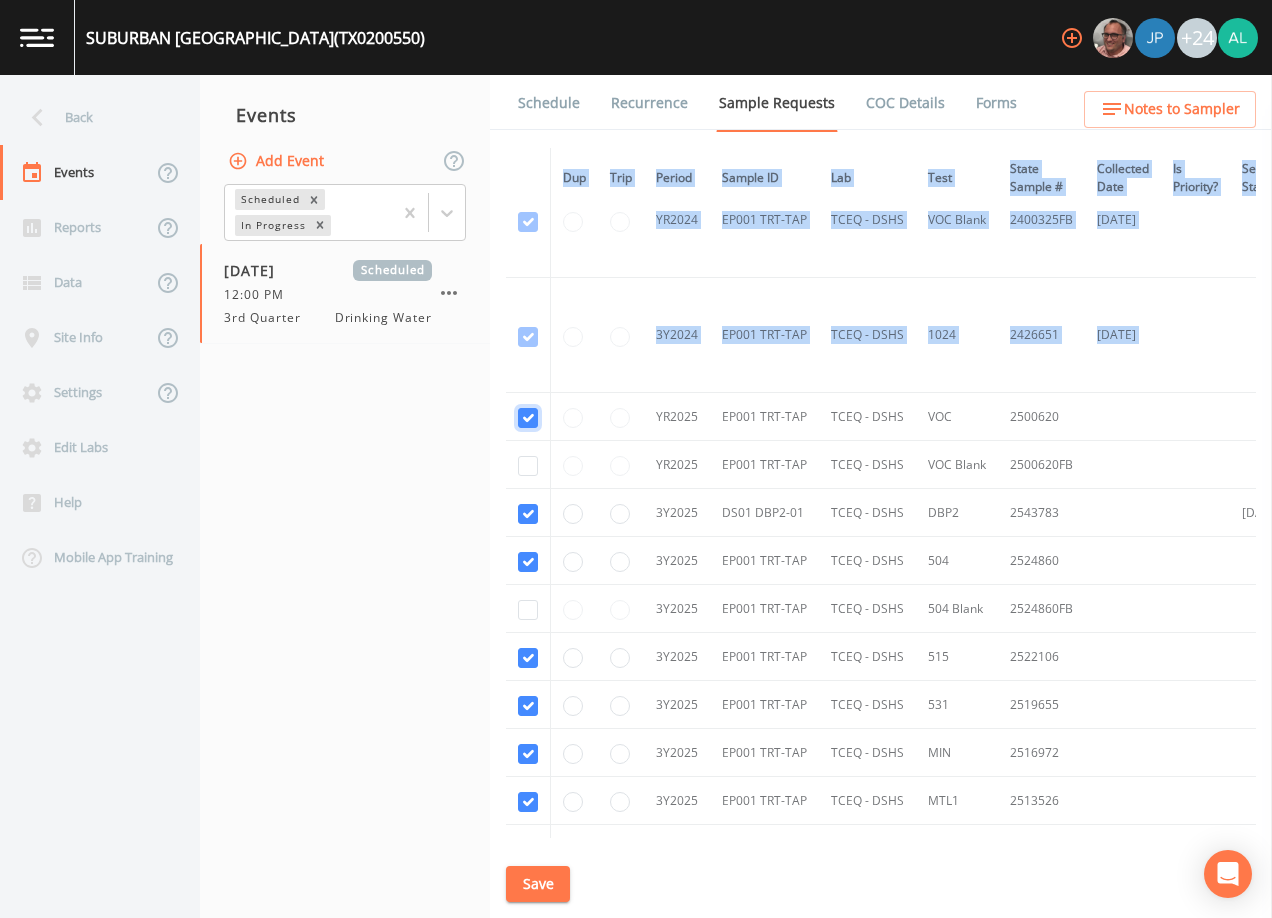 checkbox on "true" 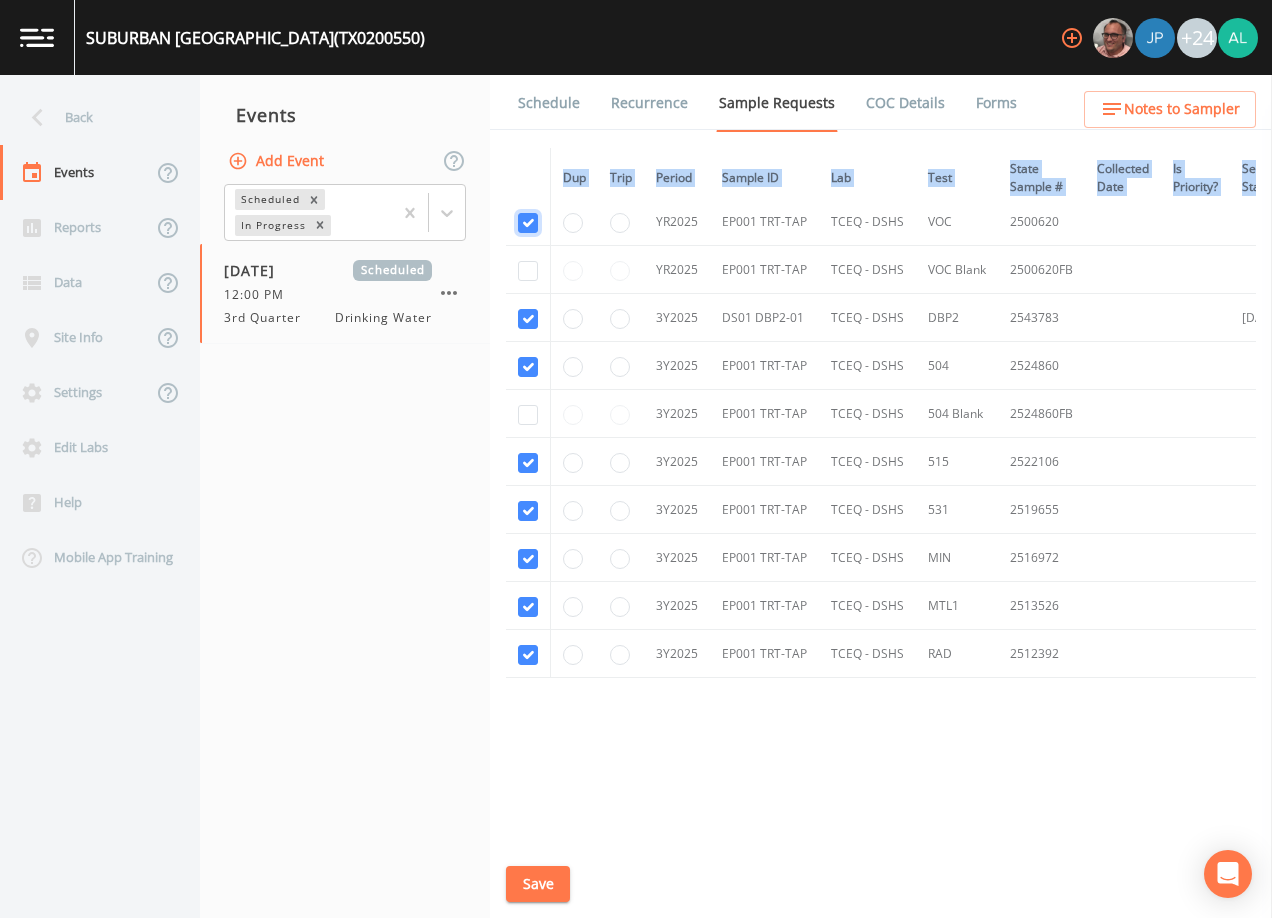 scroll, scrollTop: 1128, scrollLeft: 0, axis: vertical 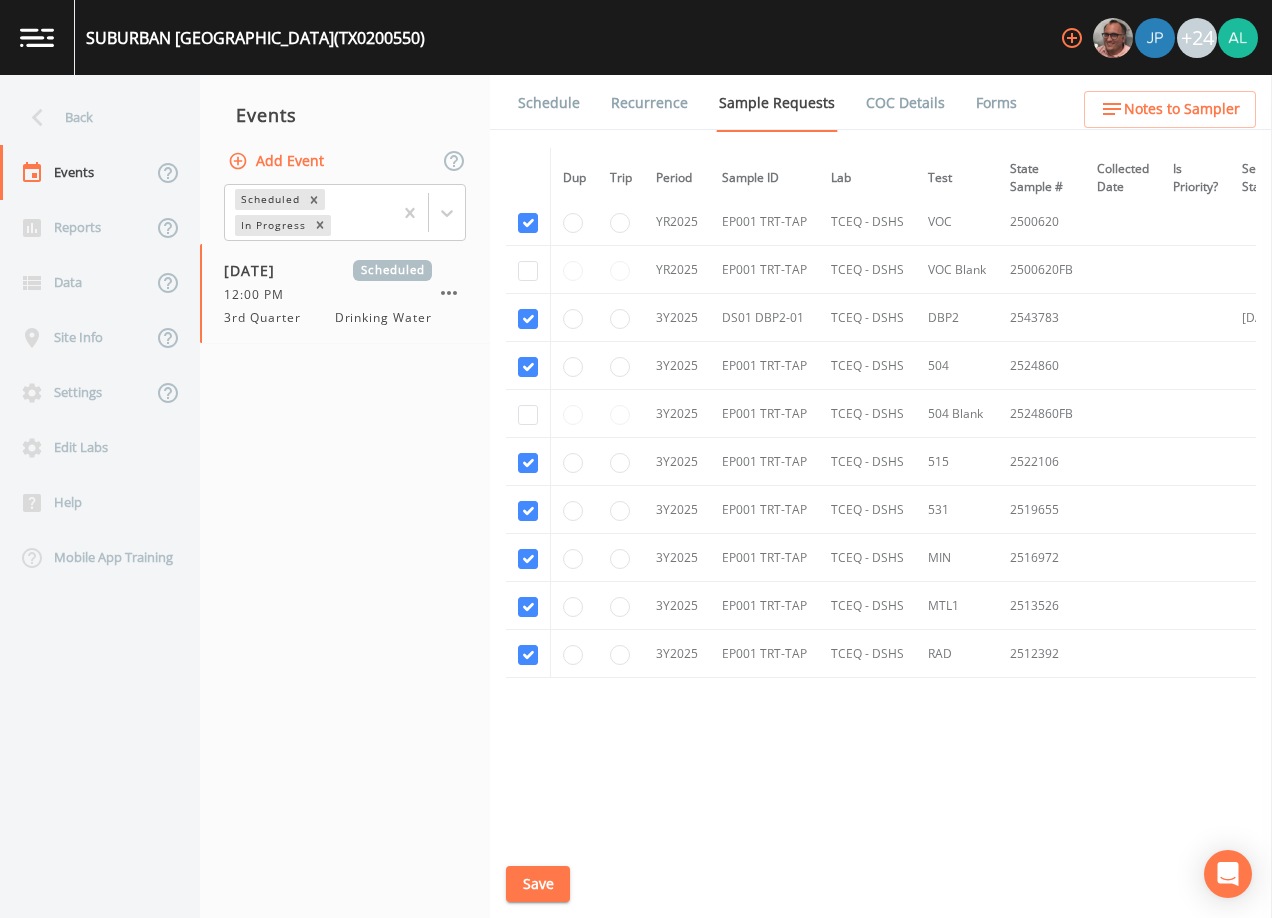 click at bounding box center [528, 414] 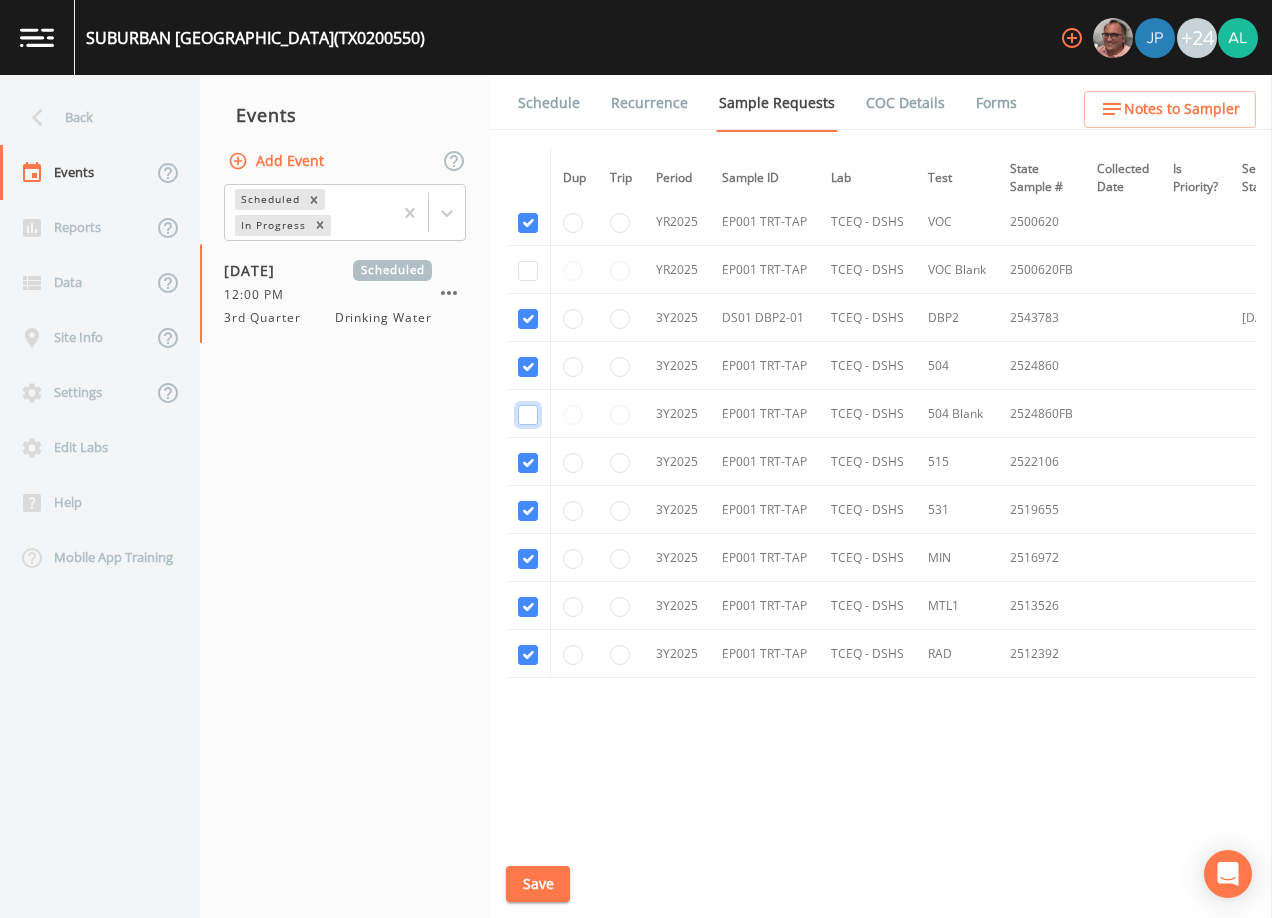 click at bounding box center (528, 415) 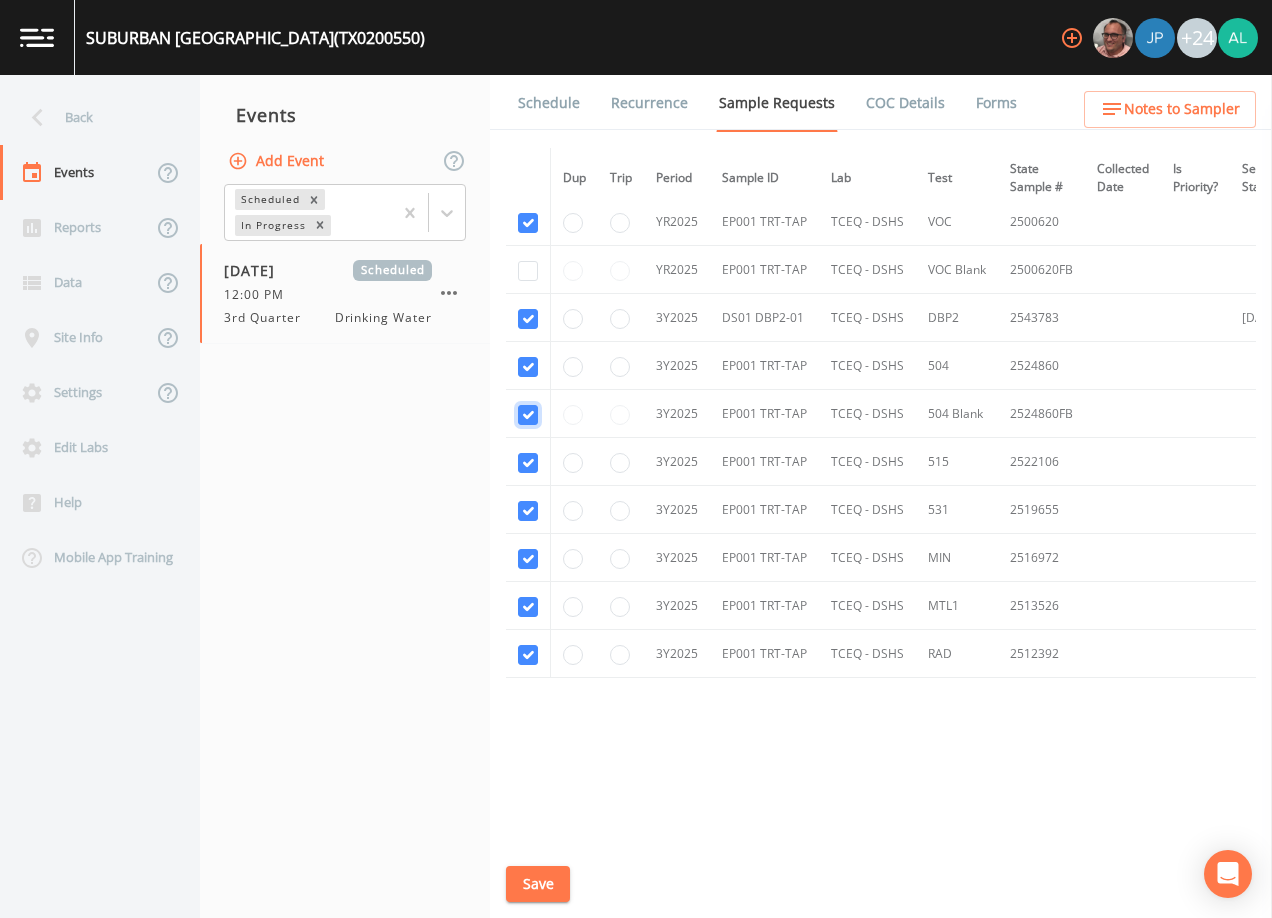 checkbox on "true" 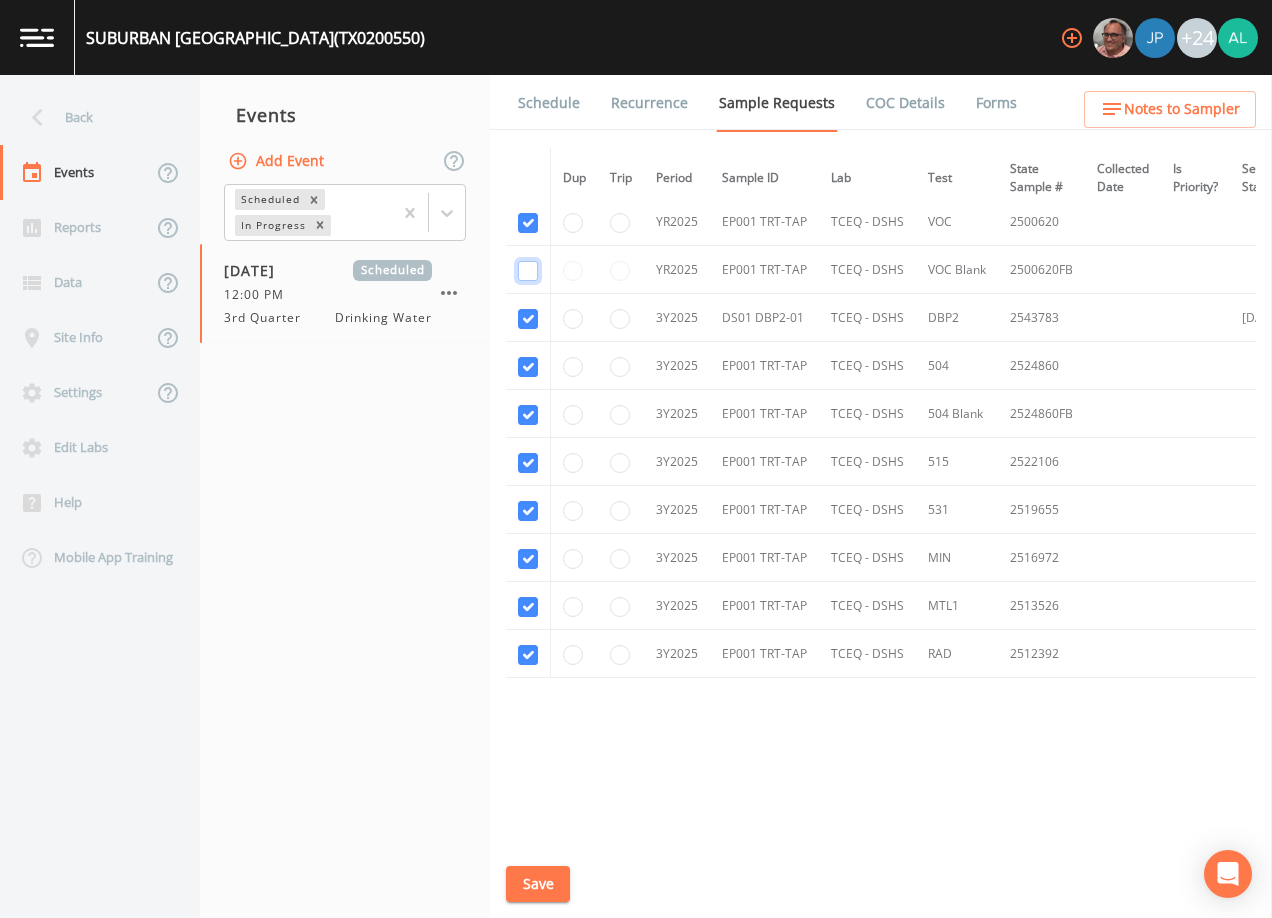 click at bounding box center [528, 27] 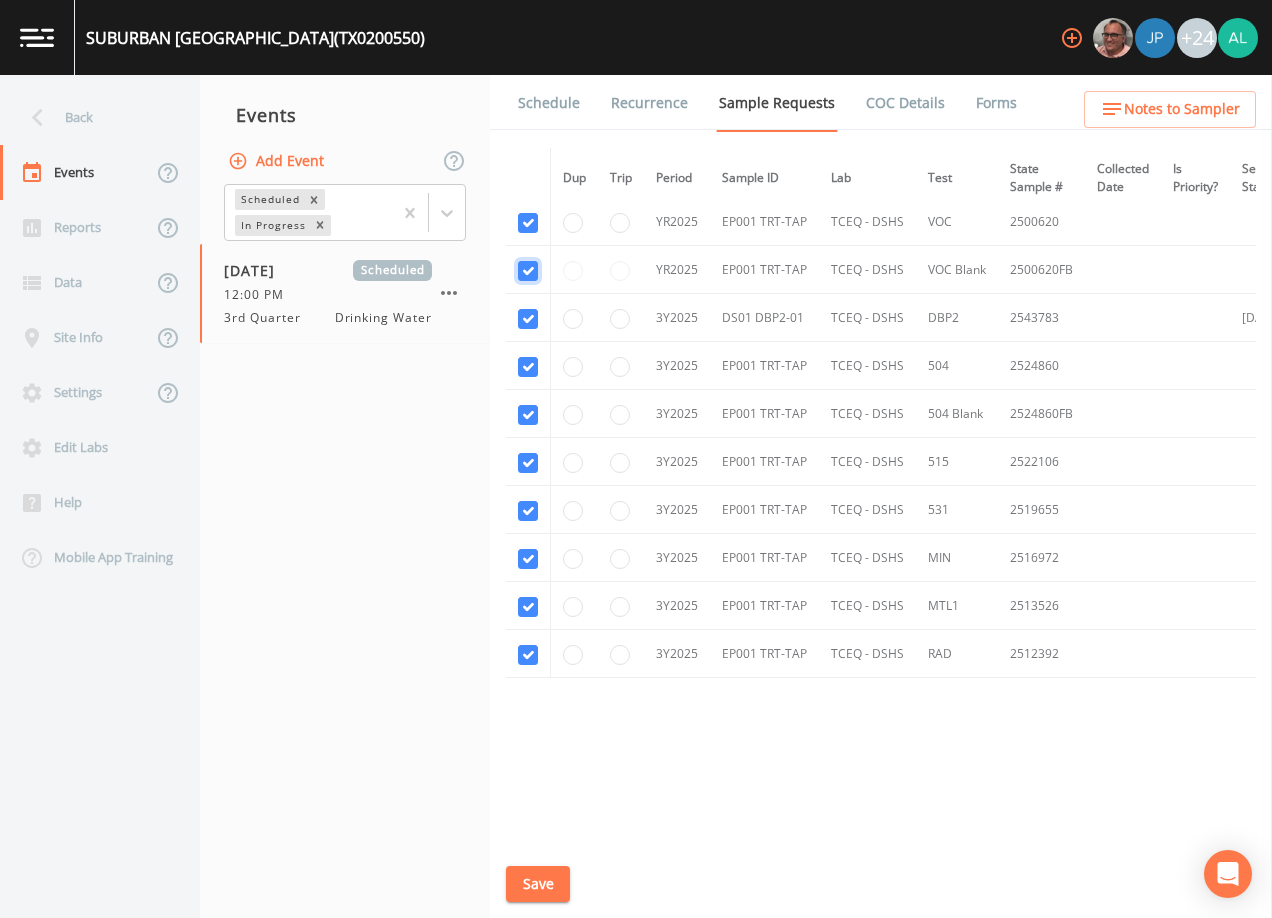 checkbox on "true" 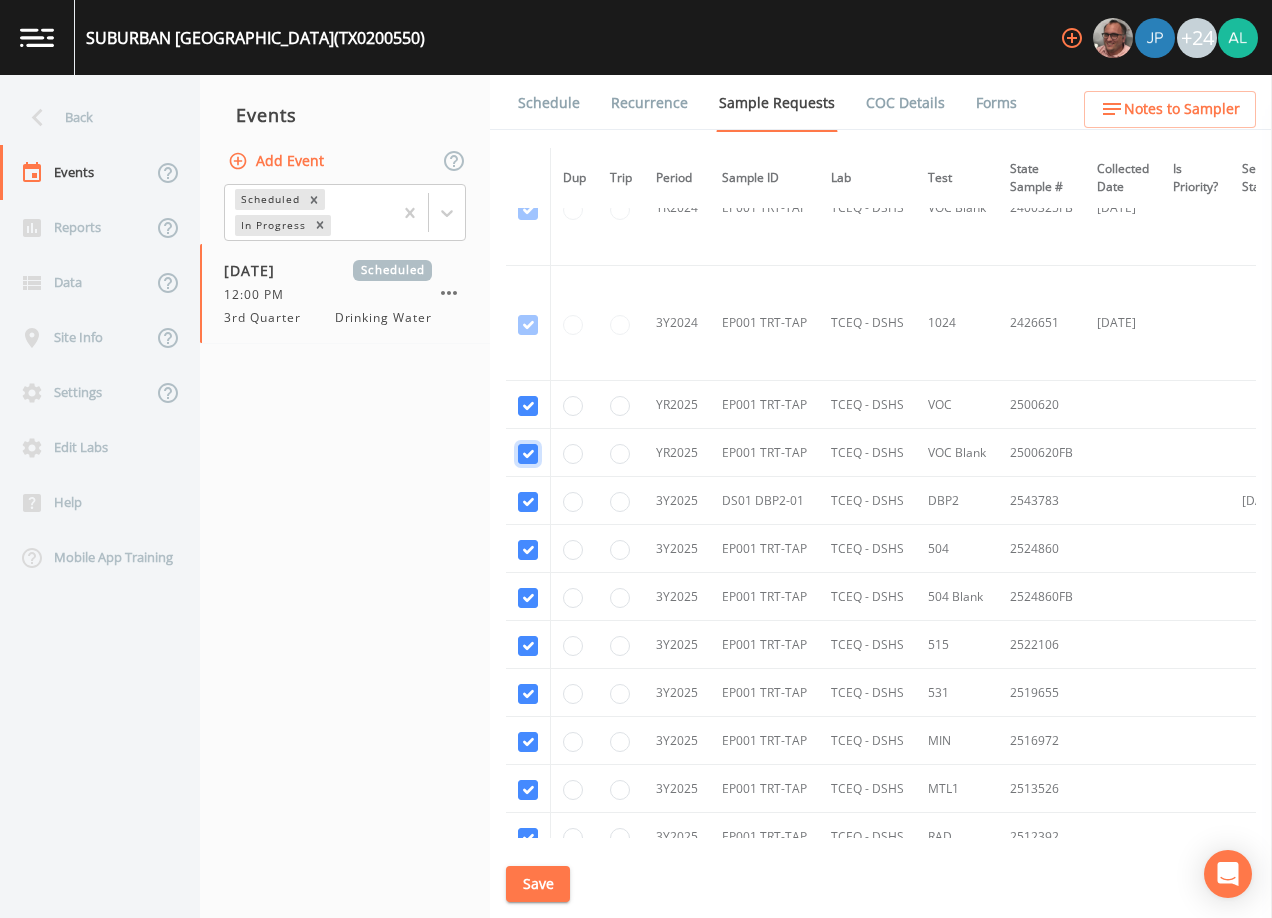 scroll, scrollTop: 928, scrollLeft: 0, axis: vertical 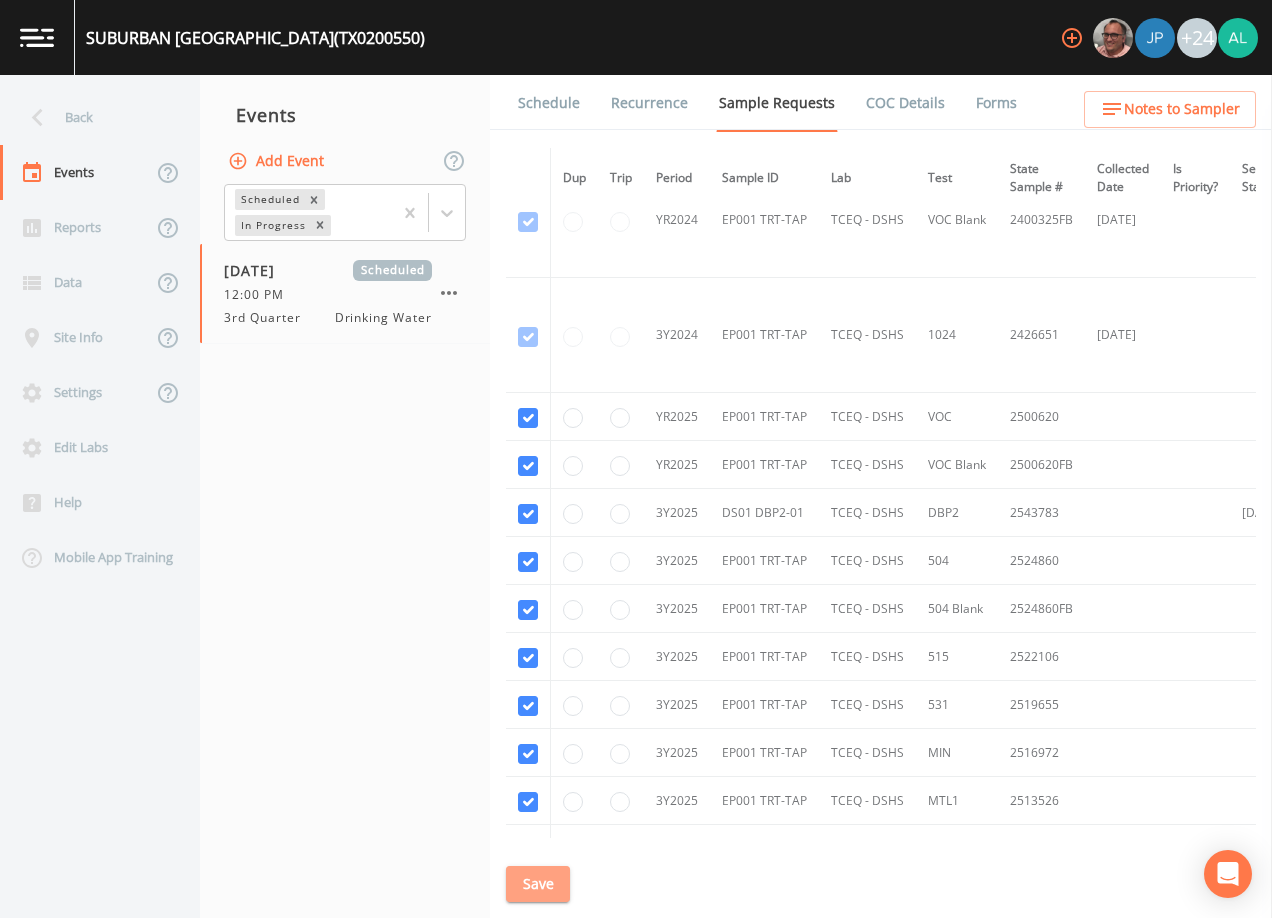 click on "Save" at bounding box center [538, 884] 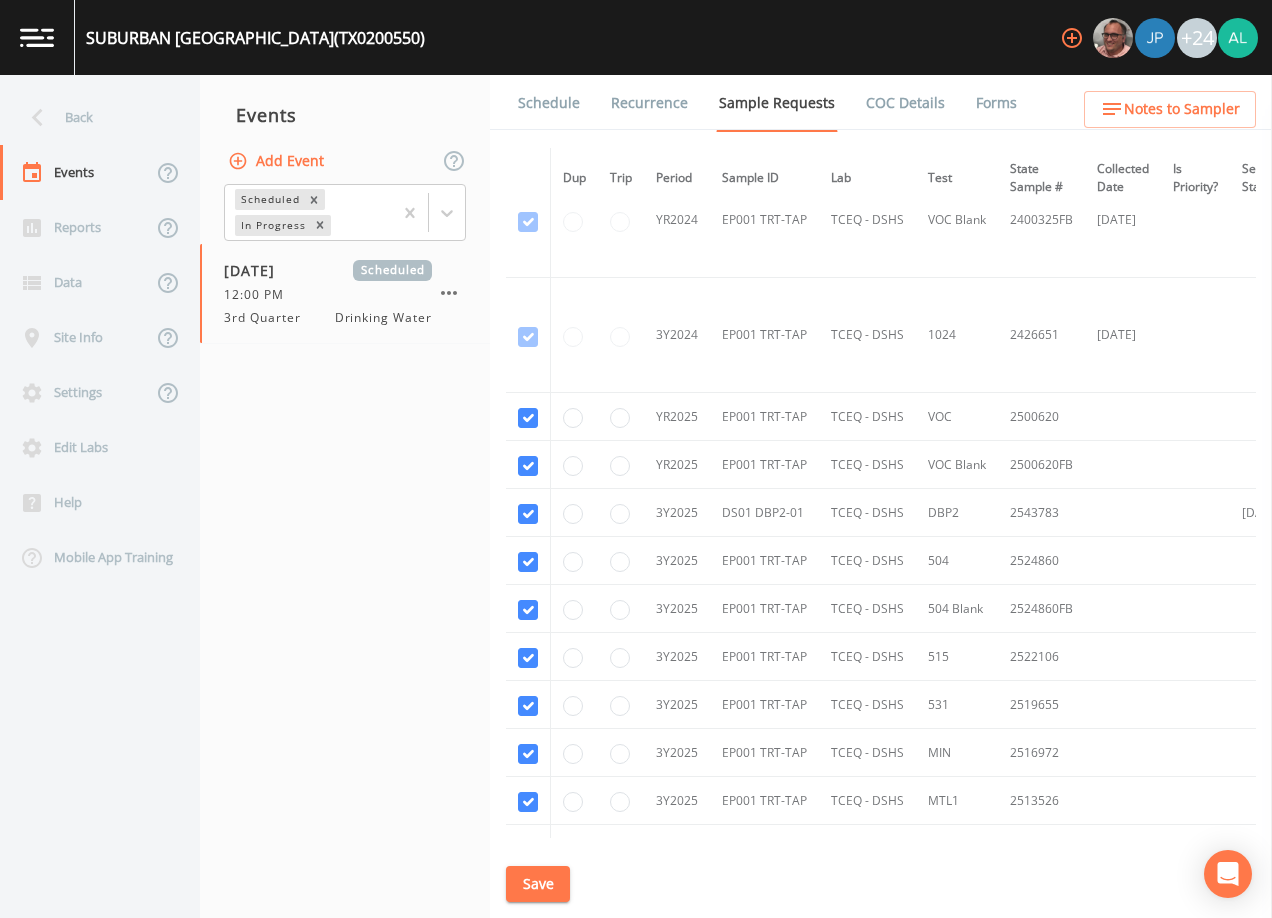 click on "Schedule Recurrence Sample Requests COC Details Forms Dup Trip Period Sample ID Lab Test State Sample # Collected Date Is Priority? Season Start Season End Deleted? YR2024 EP001 TRT-TAP LCRA TCEQ 533 2283187 [DATE] YR2024 EP001 TRT-TAP LCRA TCEQ 533 2283984 [DATE] [DATE] [DATE] This sample has been collected YR2024 EP001 TRT-TAP LCRA TCEQ 533 Blank 2283187FB [DATE] YR2024 EP001 TRT-TAP LCRA TCEQ 533 Blank 2283984FB [DATE] [DATE] [DATE] This sample has been collected YR2024 EP001 TRT-TAP LCRA TCEQ 537 2283330 [DATE] YR2024 EP001 TRT-TAP LCRA TCEQ 537 2284153 [DATE] [DATE] [DATE] This sample has been collected YR2024 EP001 TRT-TAP LCRA TCEQ 537 Blank 2283330FB [DATE] YR2024 EP001 TRT-TAP LCRA TCEQ 537 Blank 2284153FB [DATE] [DATE] [DATE] This sample has been collected YR2024 EP001 TRT-TAP TCEQ - DSHS 1040 2429259 [DATE] This sample has been collected YR2024 EP001 TRT-TAP TCEQ - DSHS VOC 2400325 [DATE] This sample has been collected YR2024 EP001 TRT-TAP" at bounding box center (881, 496) 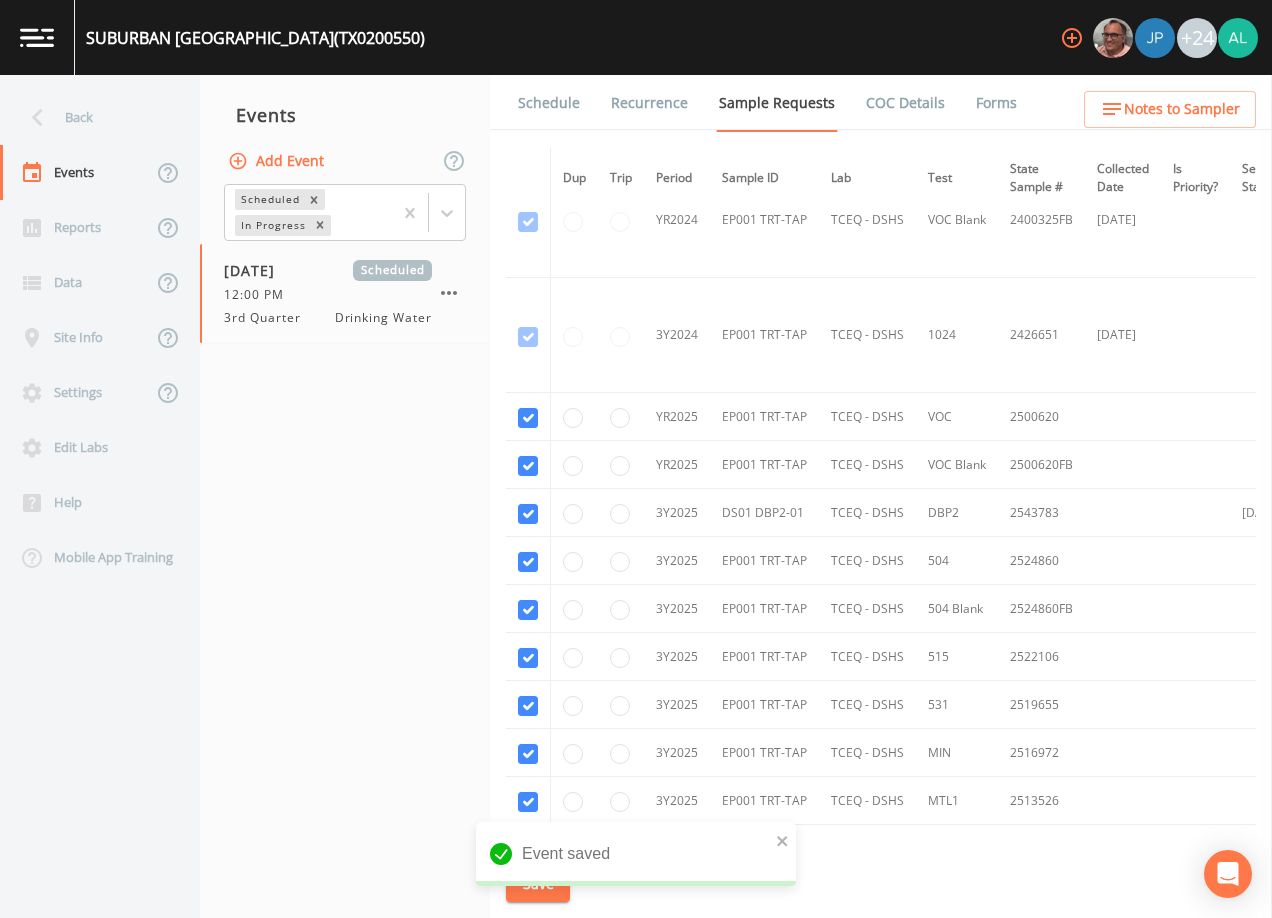 click on "Events Add Event Scheduled In Progress [DATE] Scheduled 12:00 PM 3rd Quarter  Drinking Water" at bounding box center (345, 496) 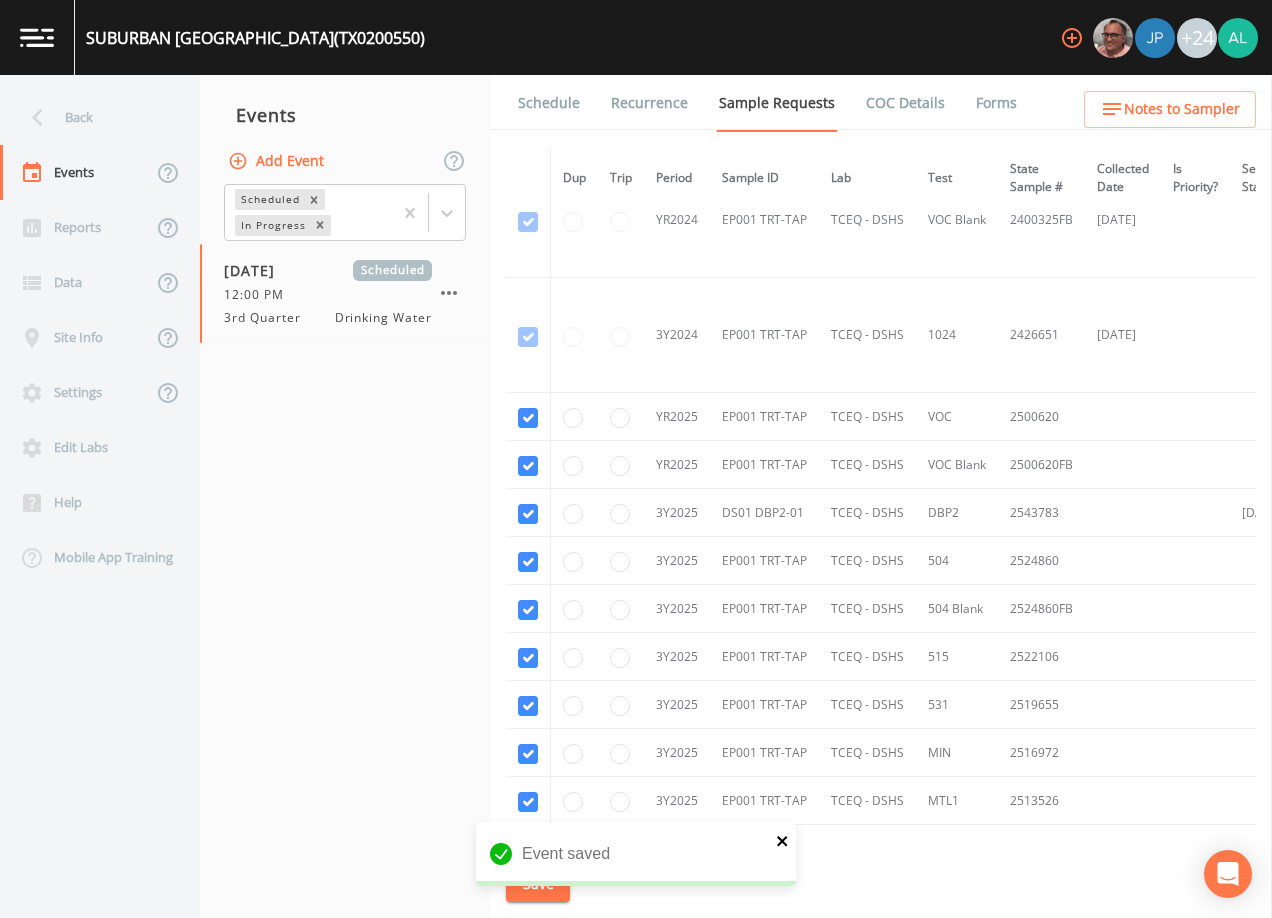 click 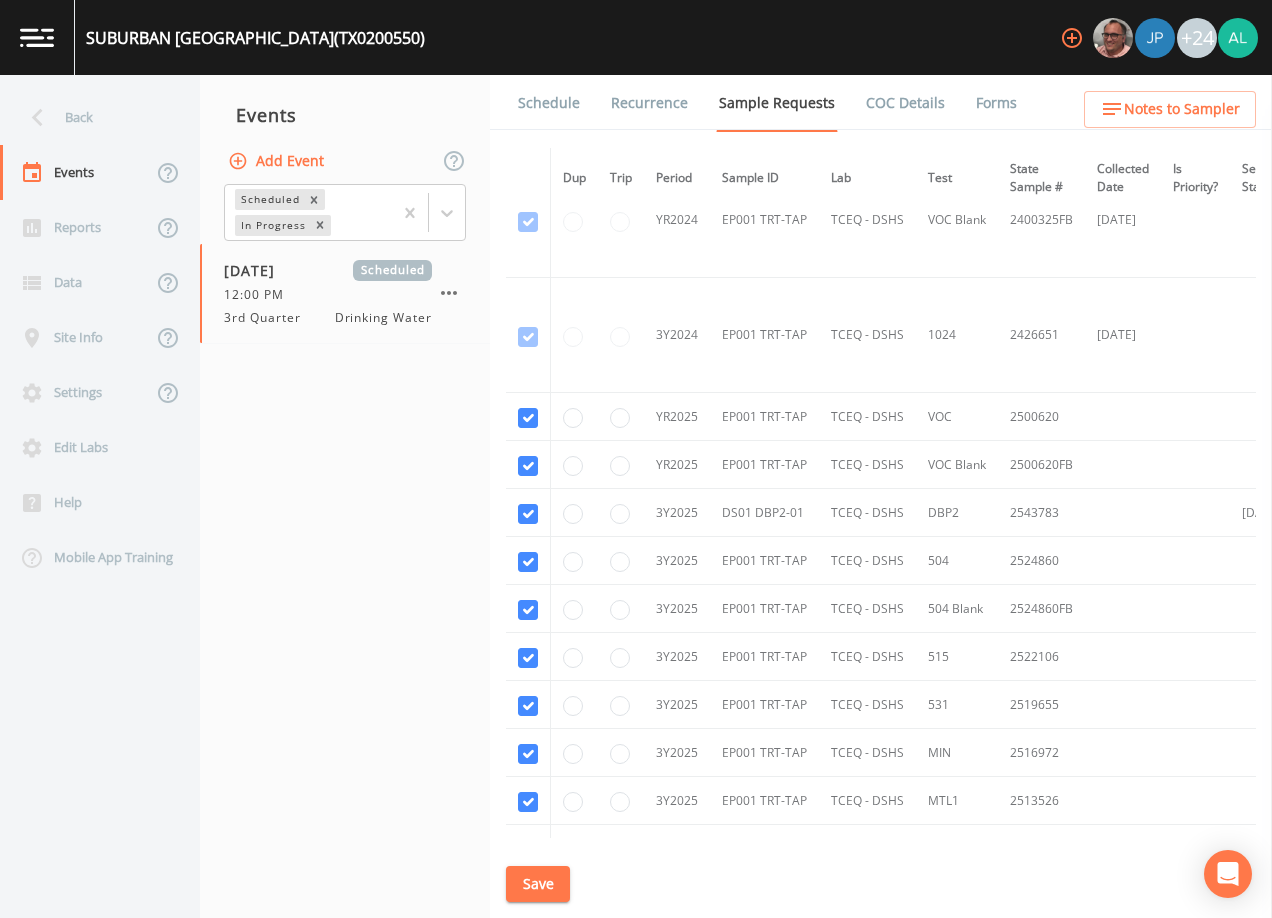 click on "SUBURBAN [GEOGRAPHIC_DATA]  (TX0200550) +24 Back Events Reports Data Site Info Settings Edit Labs Help Mobile App Training Events Add Event Scheduled In Progress [DATE] Scheduled 12:00 PM 3rd Quarter  Drinking Water Schedule Recurrence Sample Requests COC Details Forms Dup Trip Period Sample ID Lab Test State Sample # Collected Date Is Priority? Season Start Season End Deleted? YR2024 EP001 TRT-TAP LCRA TCEQ 533 2283187 [DATE] YR2024 EP001 TRT-TAP LCRA TCEQ 533 2283984 [DATE] [DATE] [DATE] This sample has been collected YR2024 EP001 TRT-TAP LCRA TCEQ 533 Blank 2283187FB [DATE] YR2024 EP001 TRT-TAP LCRA TCEQ 533 Blank 2283984FB [DATE] [DATE] [DATE] This sample has been collected YR2024 EP001 TRT-TAP LCRA TCEQ 537 2283330 [DATE] YR2024 EP001 TRT-TAP LCRA TCEQ 537 2284153 [DATE] [DATE] [DATE] This sample has been collected YR2024 EP001 TRT-TAP LCRA TCEQ 537 Blank 2283330FB [DATE] YR2024 EP001 TRT-TAP LCRA TCEQ 537 Blank 2284153FB [DATE] [DATE] [DATE] 1040" at bounding box center (636, 459) 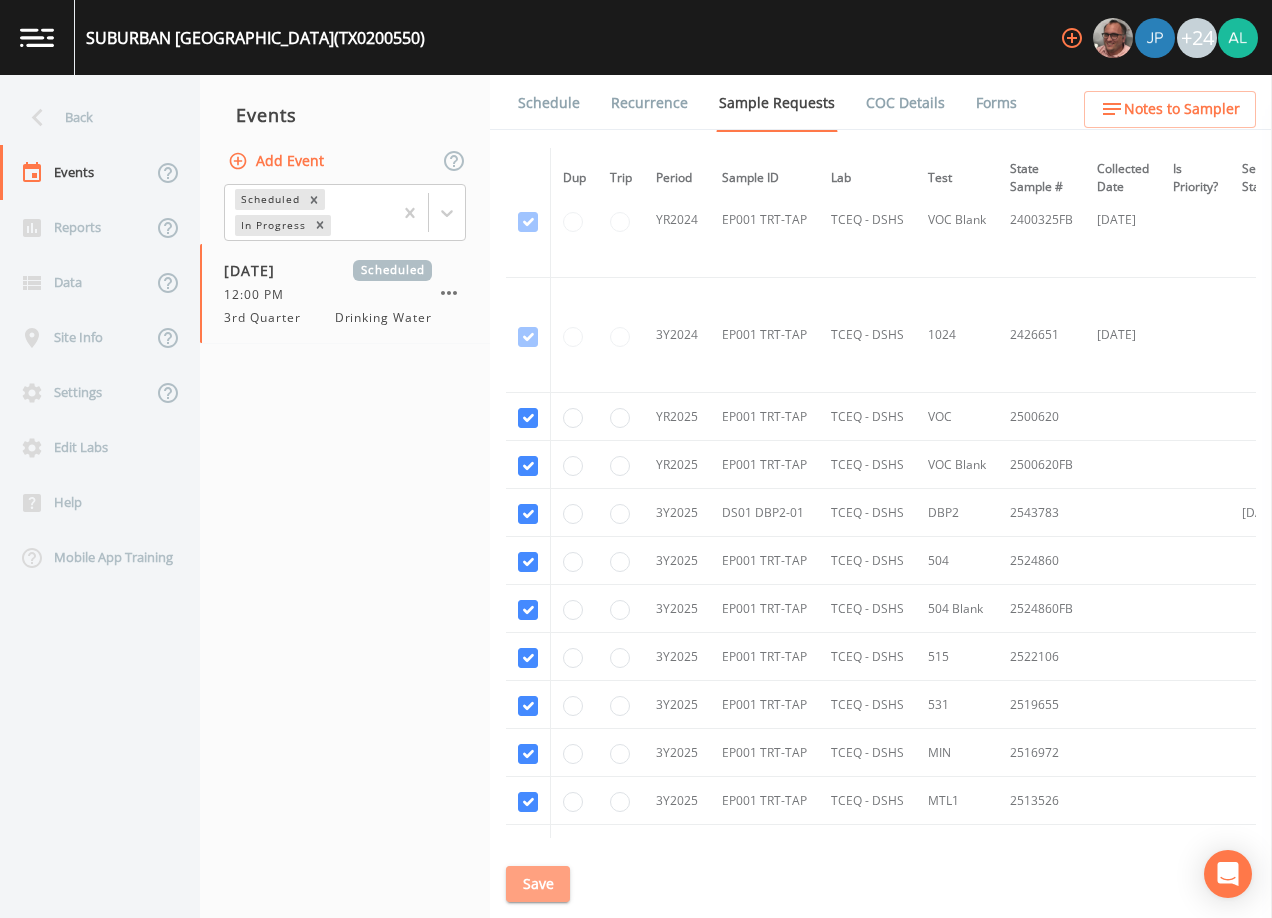 click on "Save" at bounding box center [538, 884] 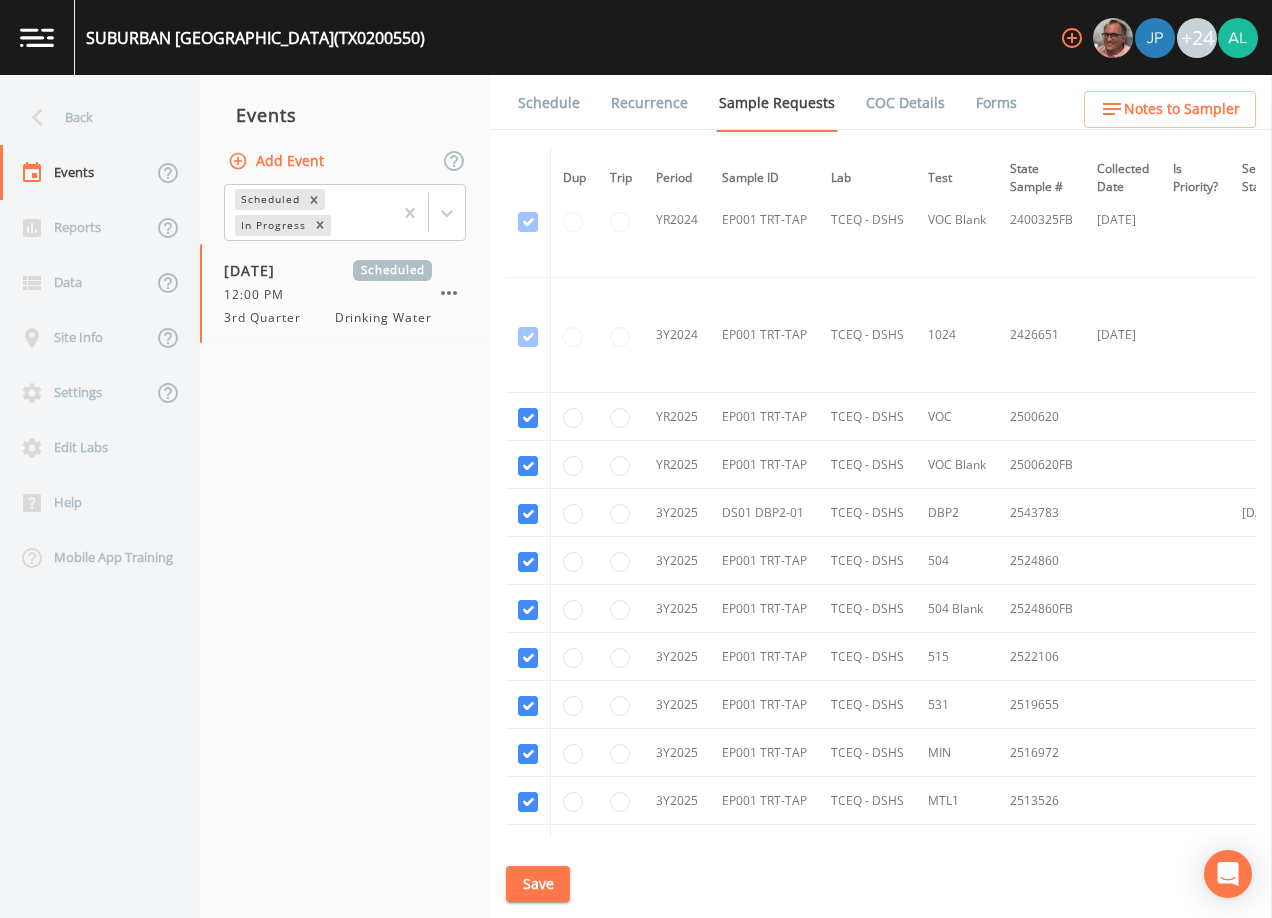 click on "Save" at bounding box center (538, 884) 